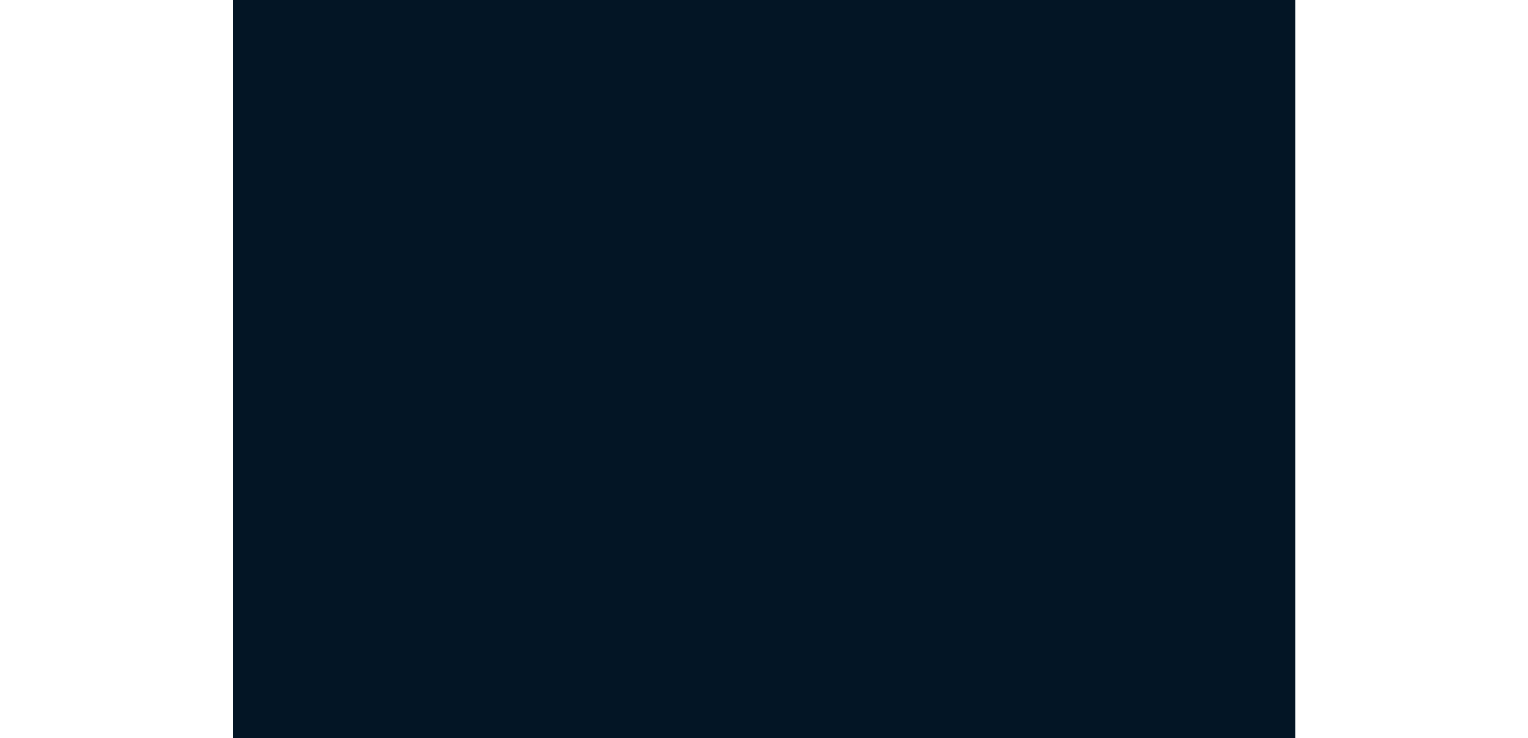 scroll, scrollTop: 0, scrollLeft: 0, axis: both 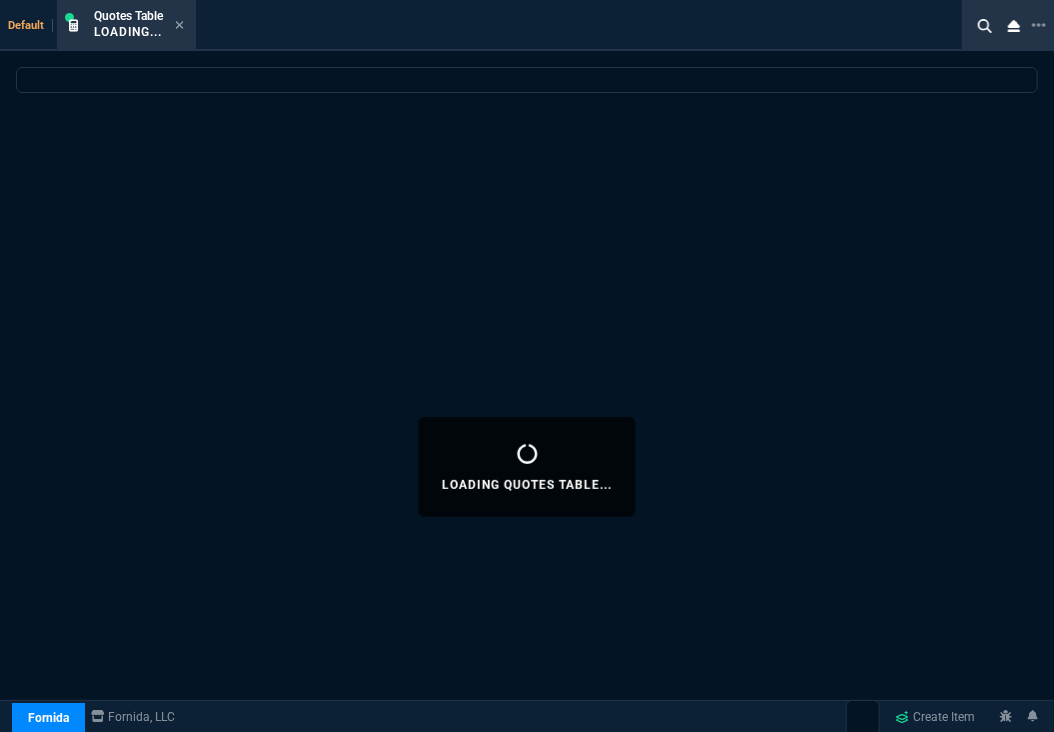 select on "16: [PERSON_NAME]" 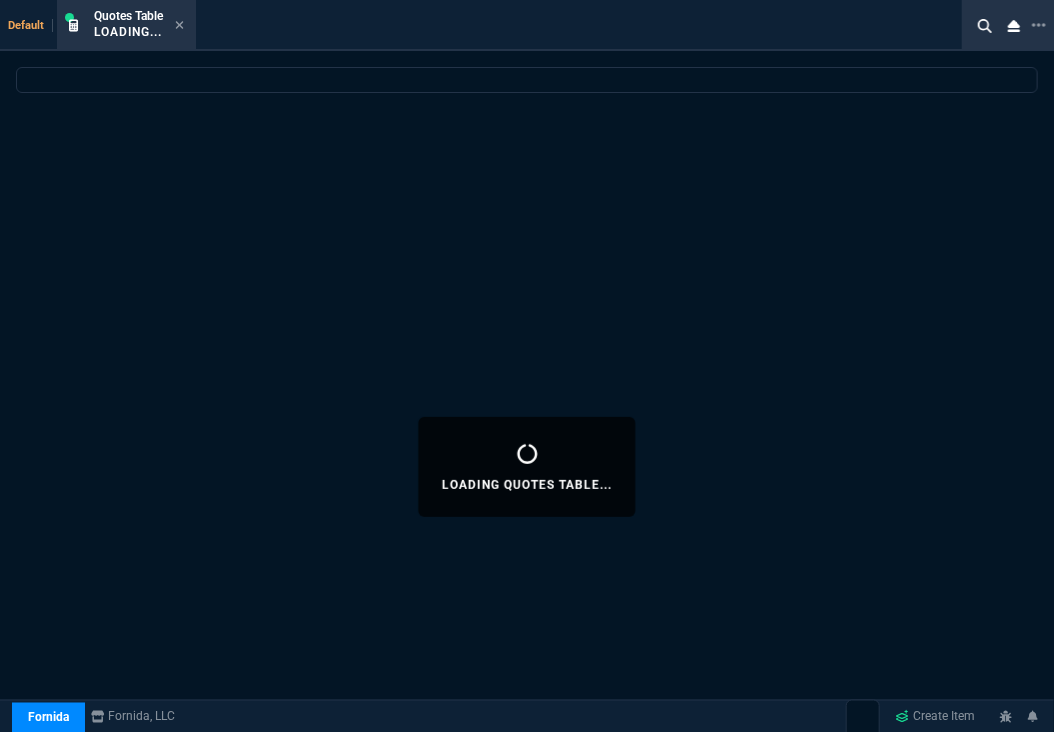 select 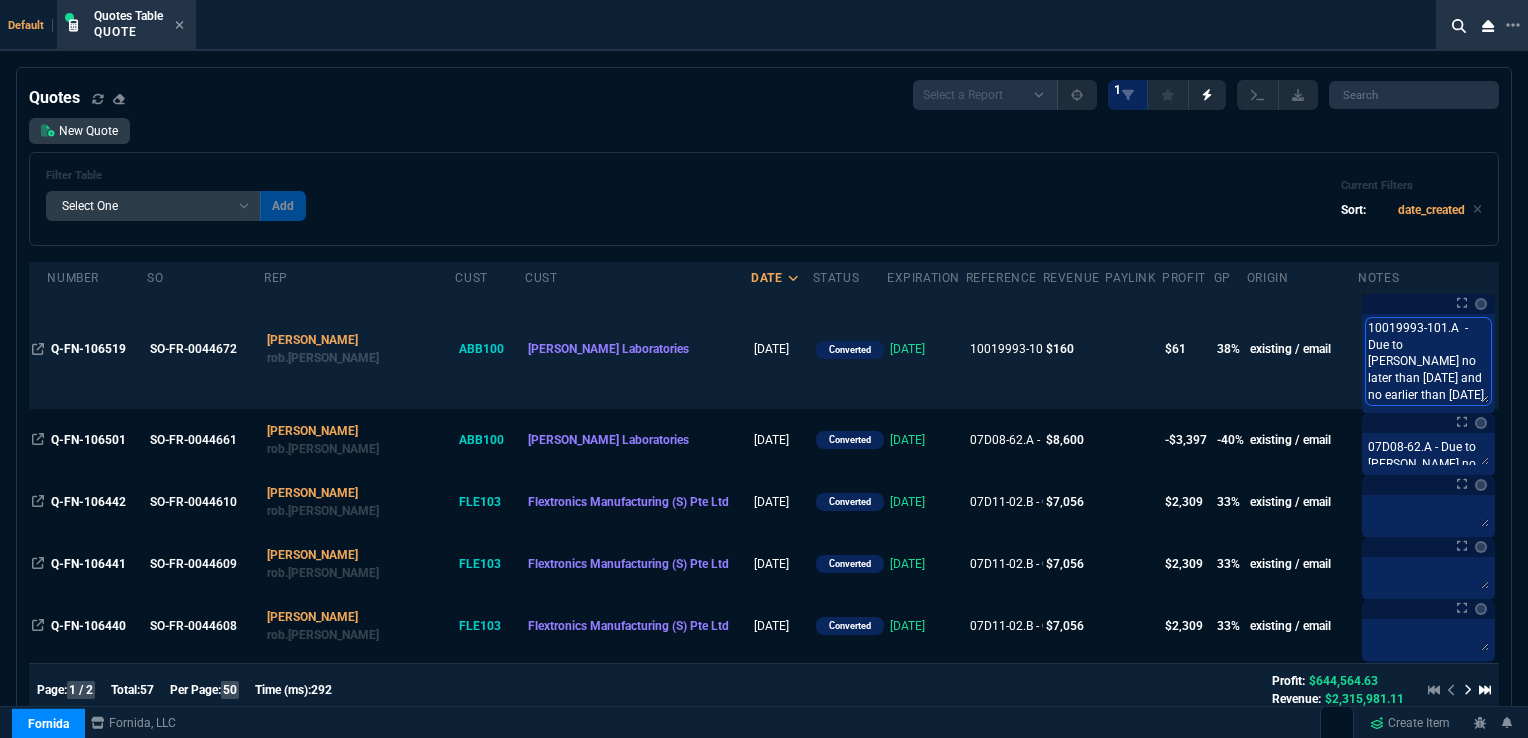 click on "10019993-101.A  - Due to [PERSON_NAME] no later than [DATE] and no earlier than [DATE]." at bounding box center (1428, 361) 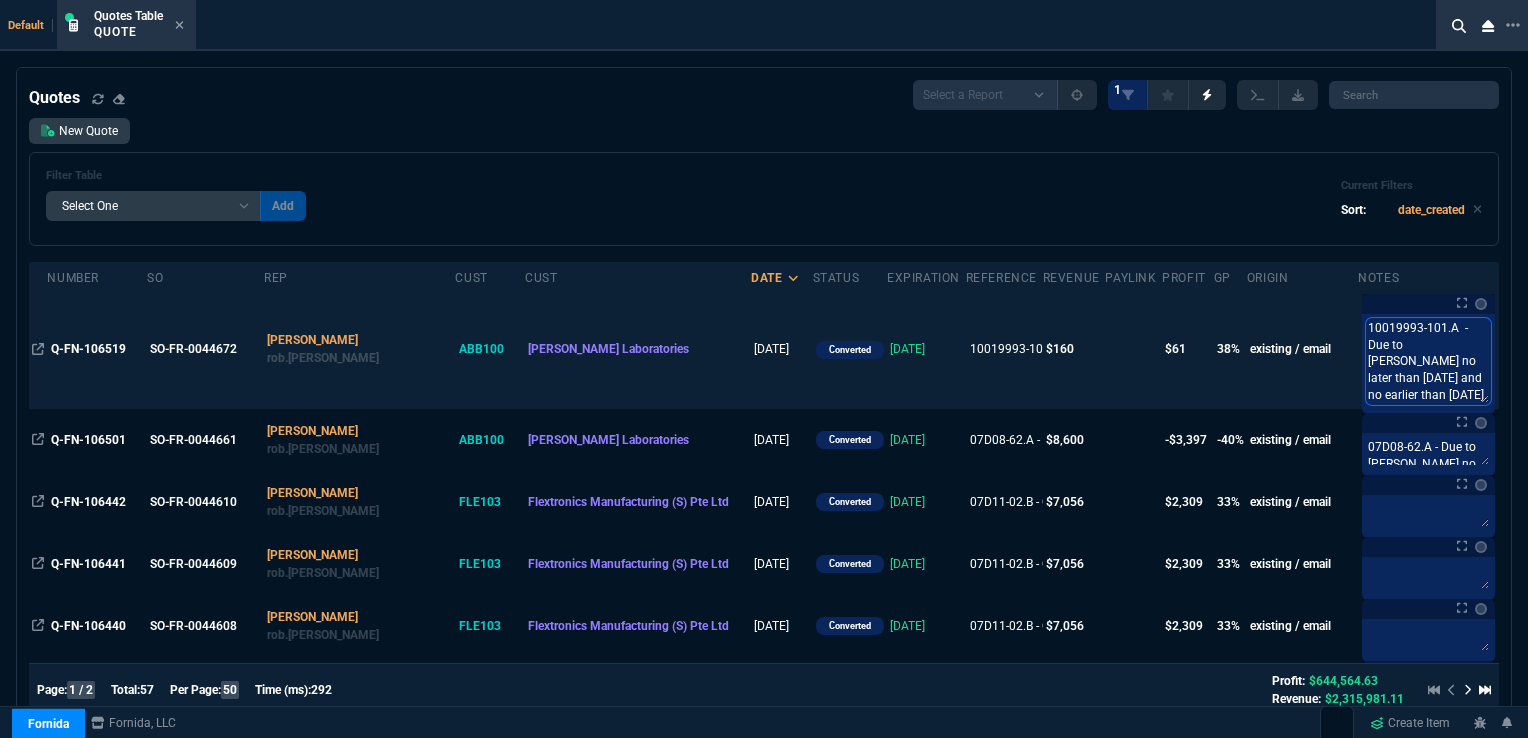 click on "10019993-101.A  - Due to [PERSON_NAME] no later than [DATE] and no earlier than [DATE]." at bounding box center [1428, 361] 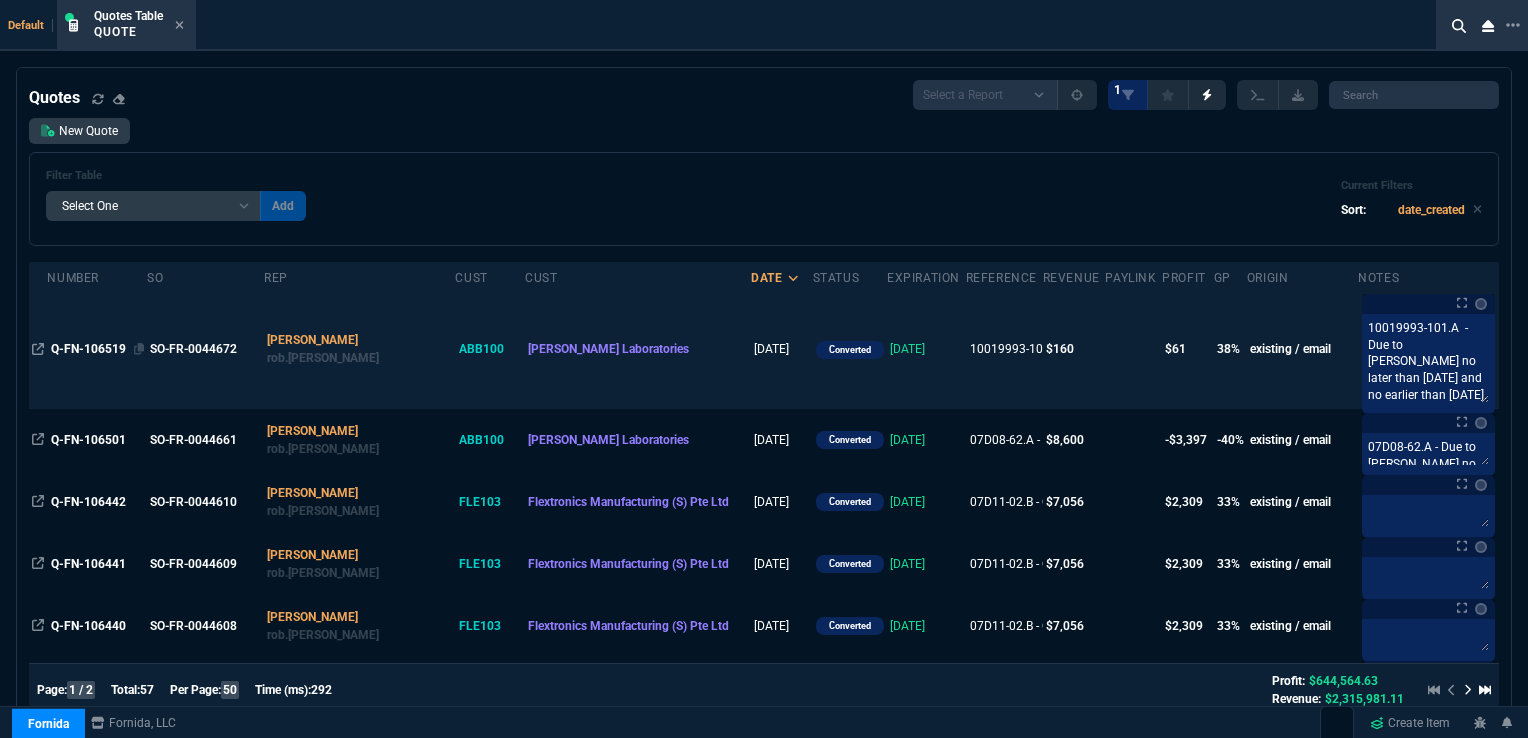 click on "Q-FN-106519" at bounding box center (97, 349) 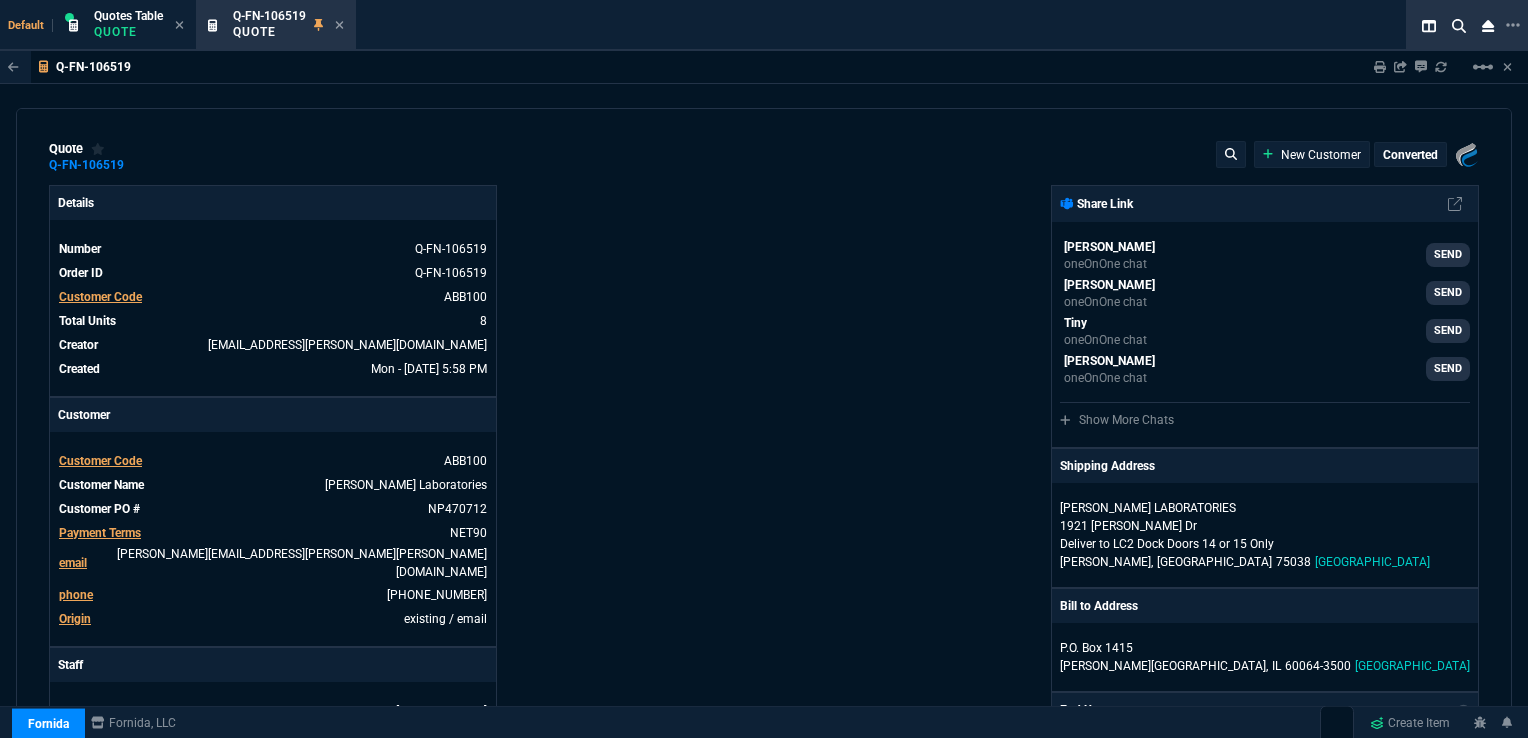 type on "41" 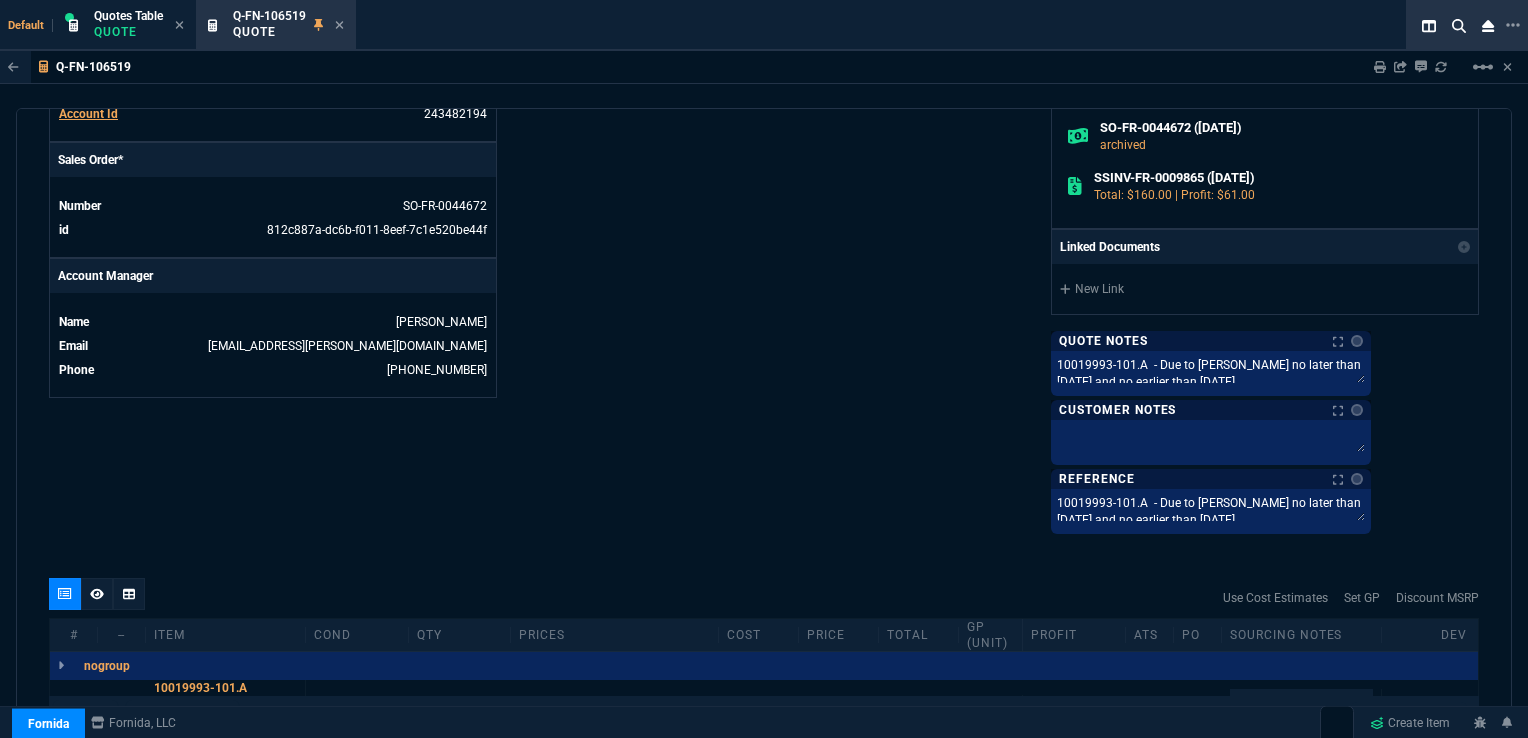 scroll, scrollTop: 813, scrollLeft: 0, axis: vertical 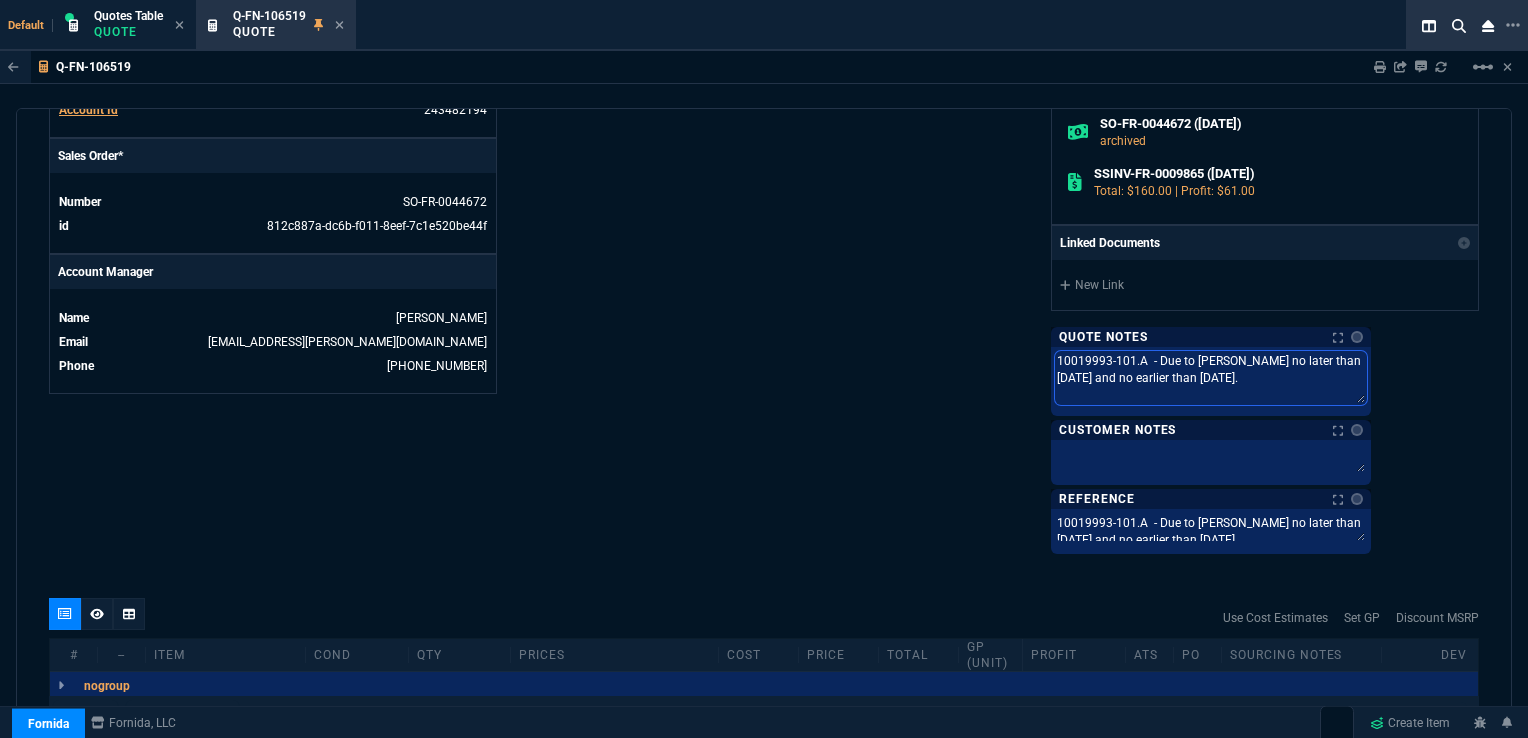drag, startPoint x: 1320, startPoint y: 374, endPoint x: 1101, endPoint y: 350, distance: 220.31114 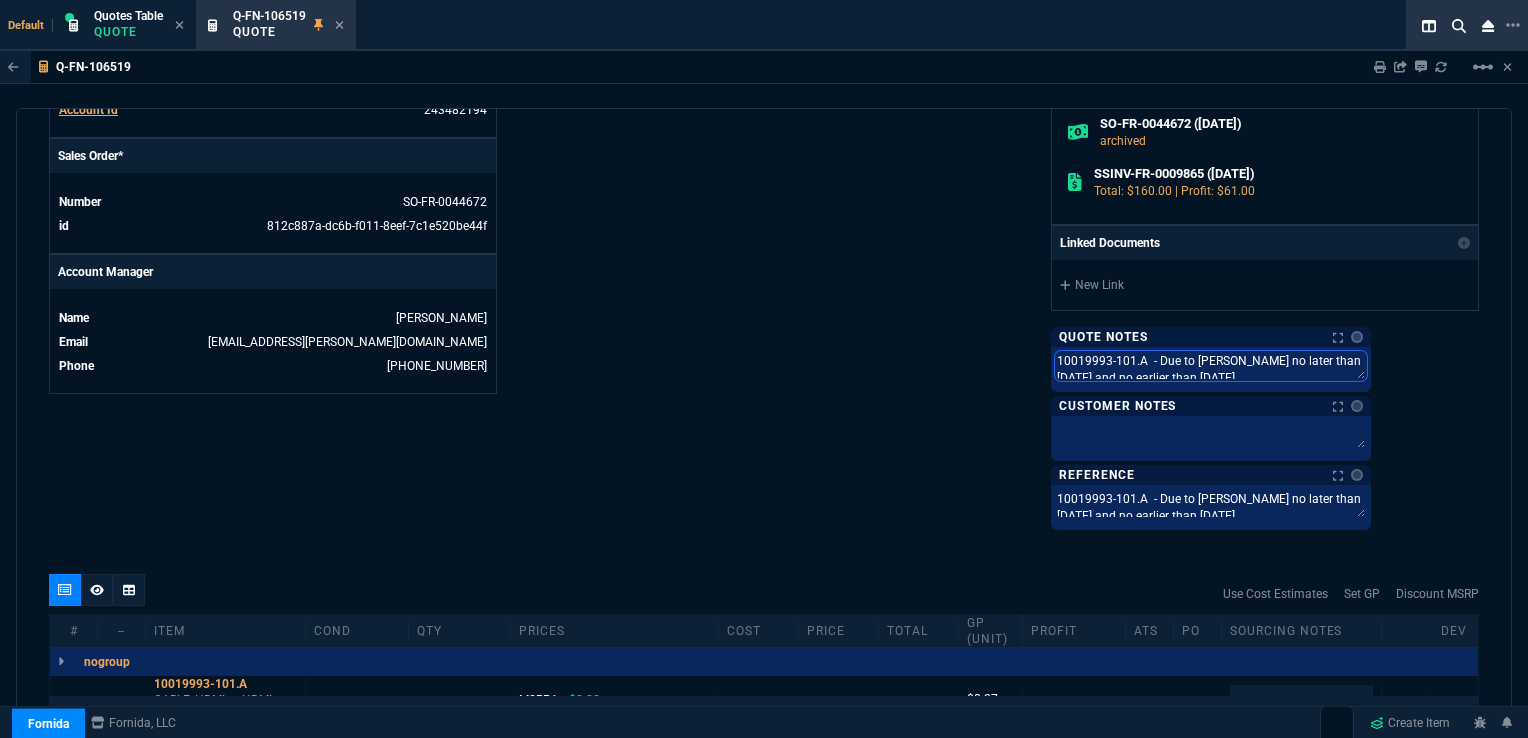 scroll, scrollTop: 814, scrollLeft: 0, axis: vertical 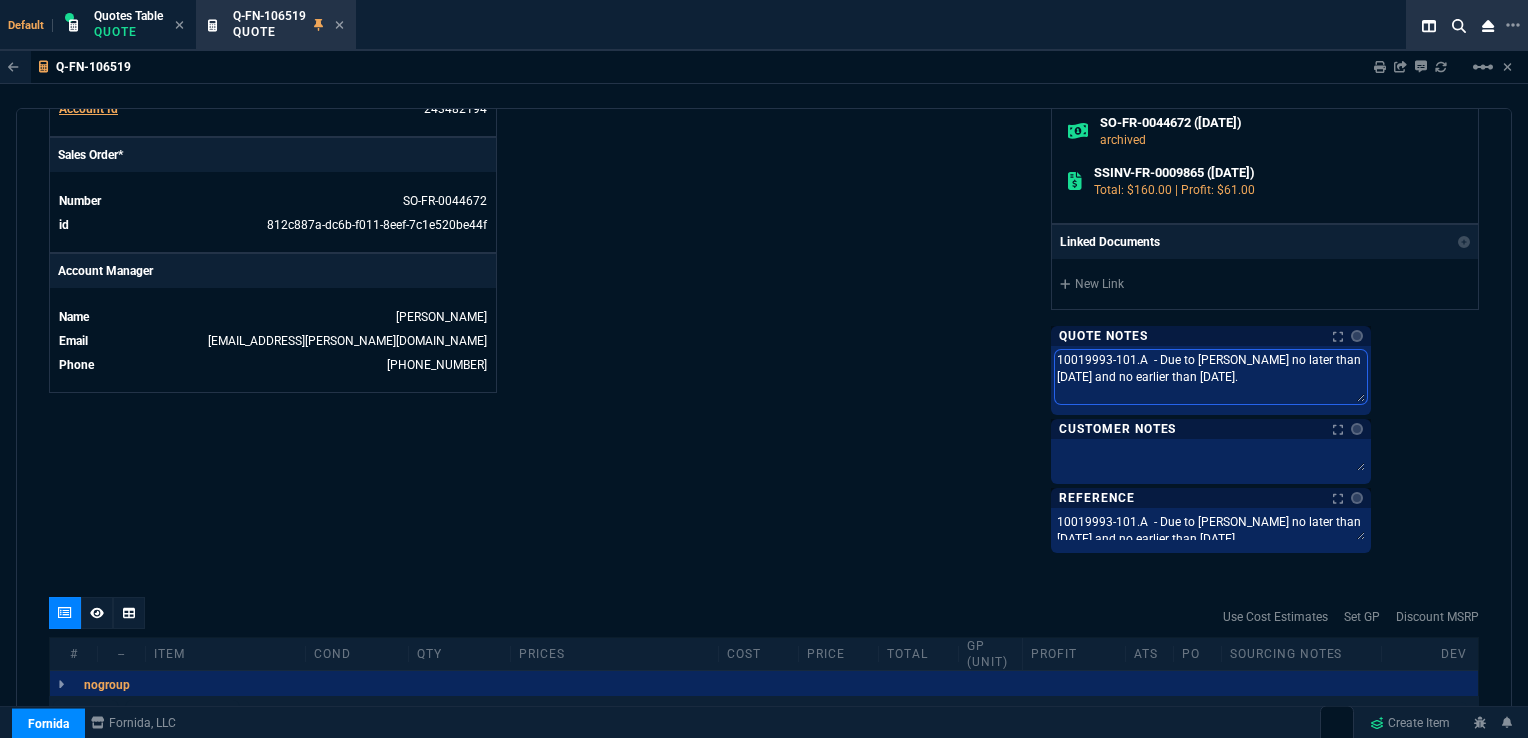 click on "10019993-101.A  - Due to [PERSON_NAME] no later than [DATE] and no earlier than [DATE]." at bounding box center [1211, 377] 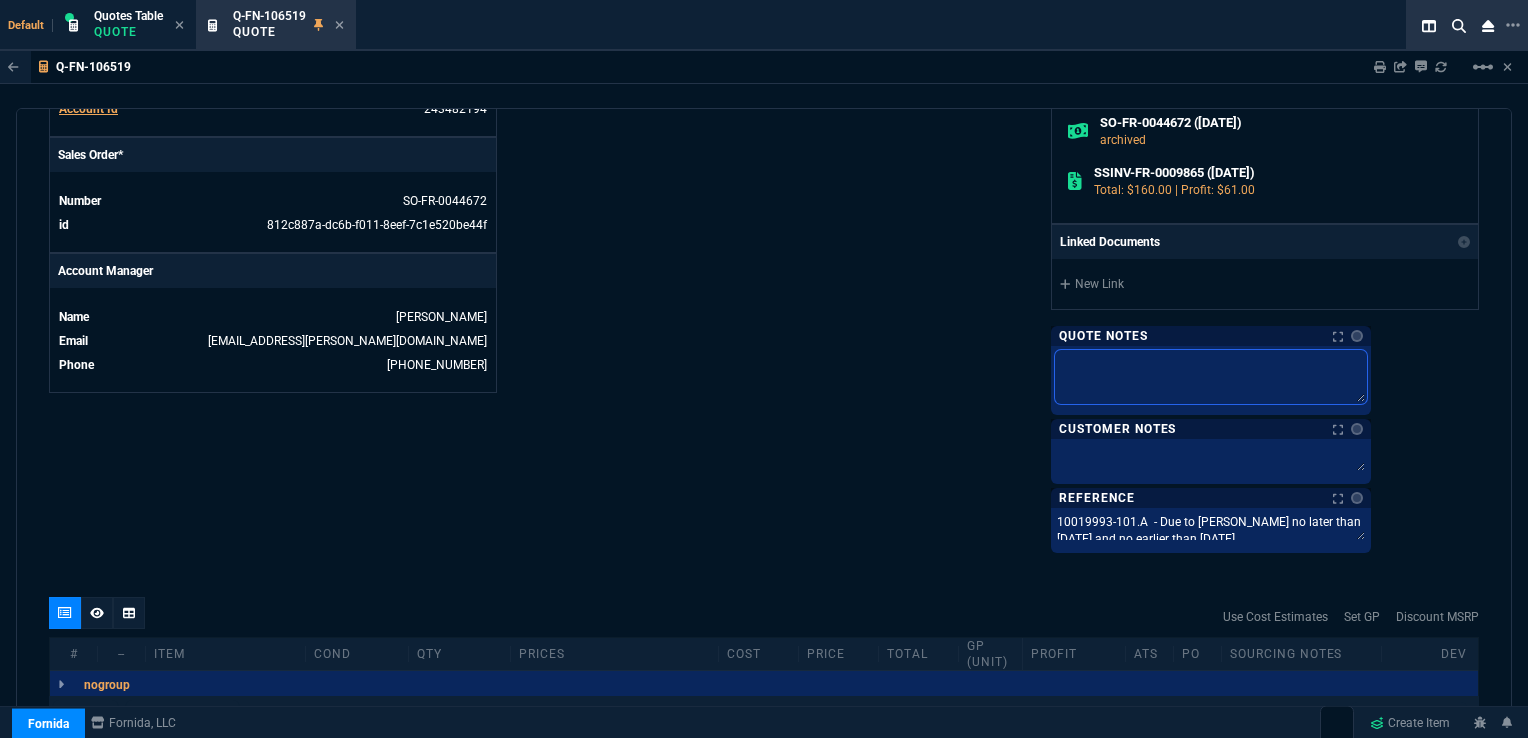 type 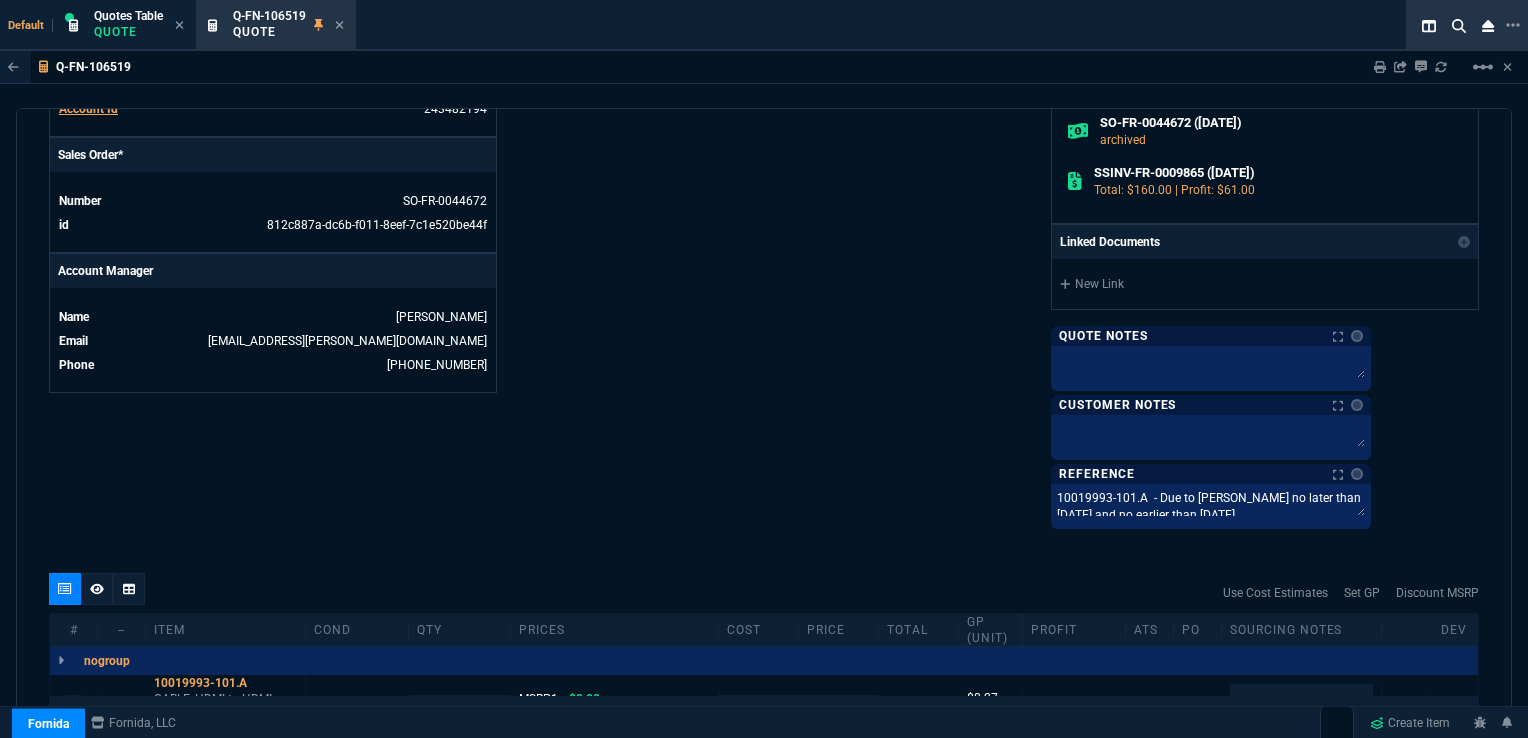 click on "Details Number Q-FN-106519  Order ID Q-FN-106519  Customer Code ABB100  Total Units 8  Expires Mon - 8/11/25, 2:34 PM Creator rob.henneberger@fornida.com  Created Mon - 7/28/25, 5:58 PM Print Specs Number Q-FN-106519  Customer ID ABB100  Customer Name Abbott Laboratories  Expires 8/11/25,  9:34 AM  Customer PO # NP470712   Payment Terms NET90  Shipping Agent FEDEX | GRD  Customer Customer Code ABB100  Customer Name Abbott Laboratories  Customer PO # NP470712   Payment Terms NET90  email susan.werner@abbott.com  phone 972-518-6677   Origin  existing / email   Origin Comment    Staff Sales Person HENN  Engineer 1 --  Engineer 2 --  Shipping Ship Date  Mon - 7/28/25 Agent FEDEX  Agent Service GRD  Account Id 243482194  Sales Order* Number SO-FR-0044672  id 812c887a-dc6b-f011-8eef-7c1e520be44f  Account Manager Name Rob Henneberger  Email rob.henneberger@fornida.com  Phone (469) 476-5219" at bounding box center [406, -52] 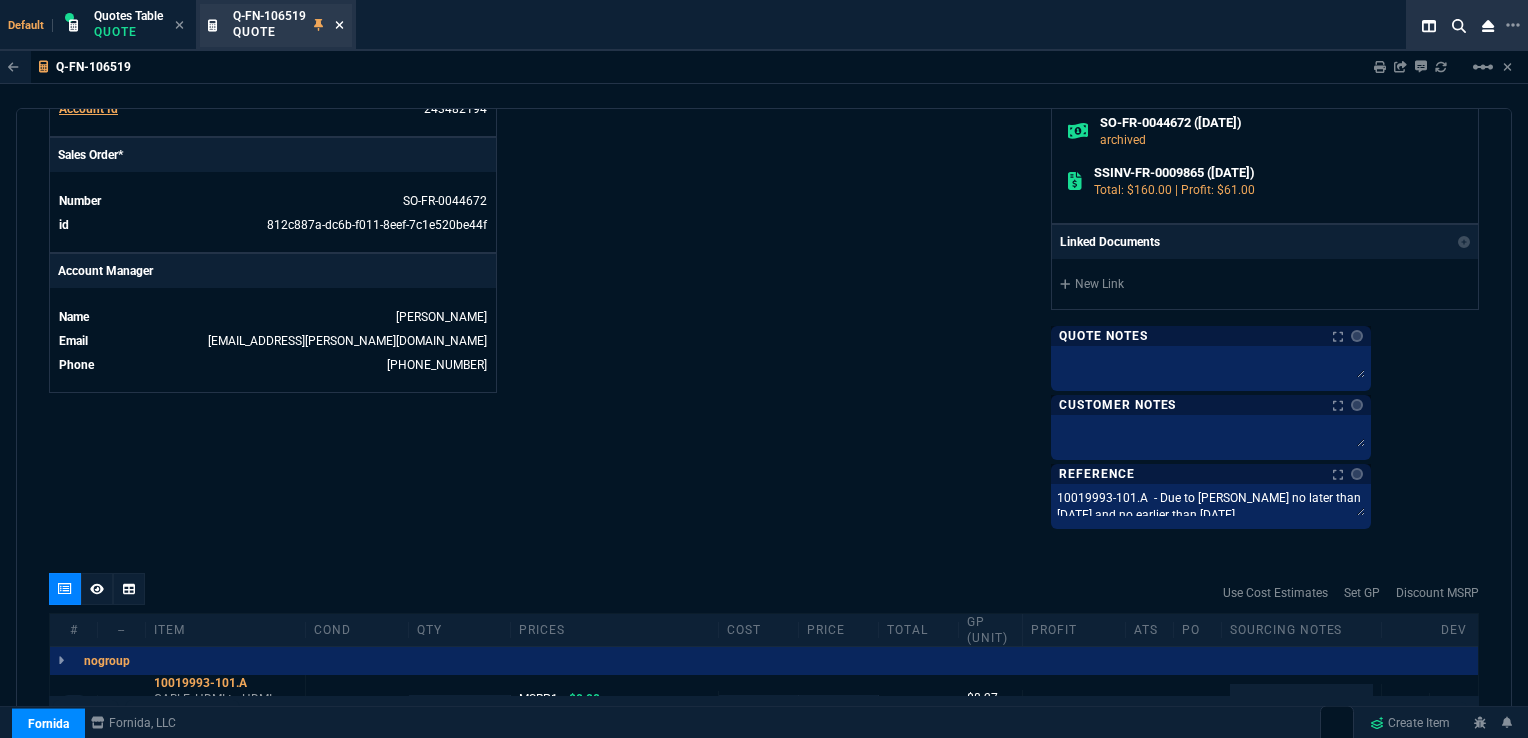 click 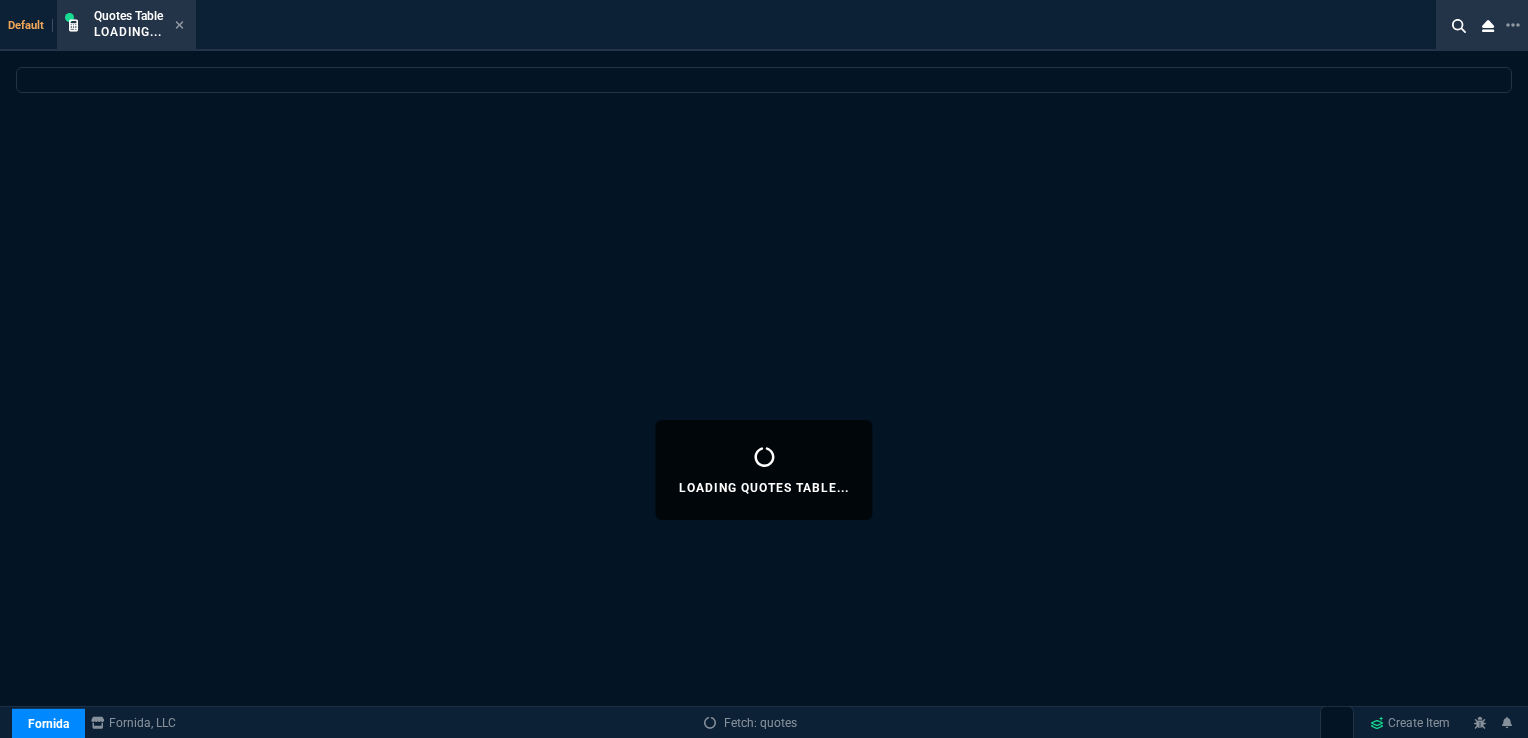 select 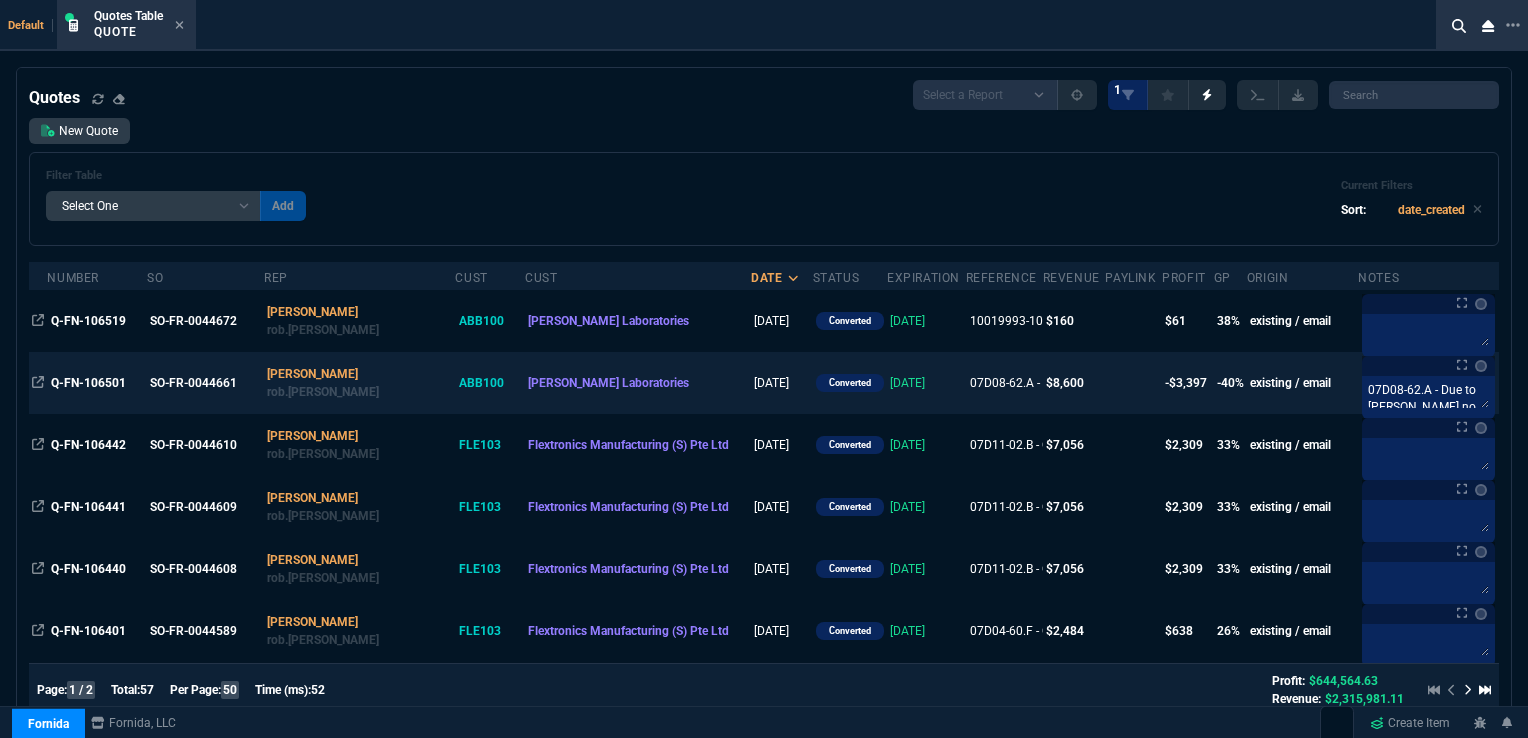 click on "SO-FR-0044661" at bounding box center [205, 383] 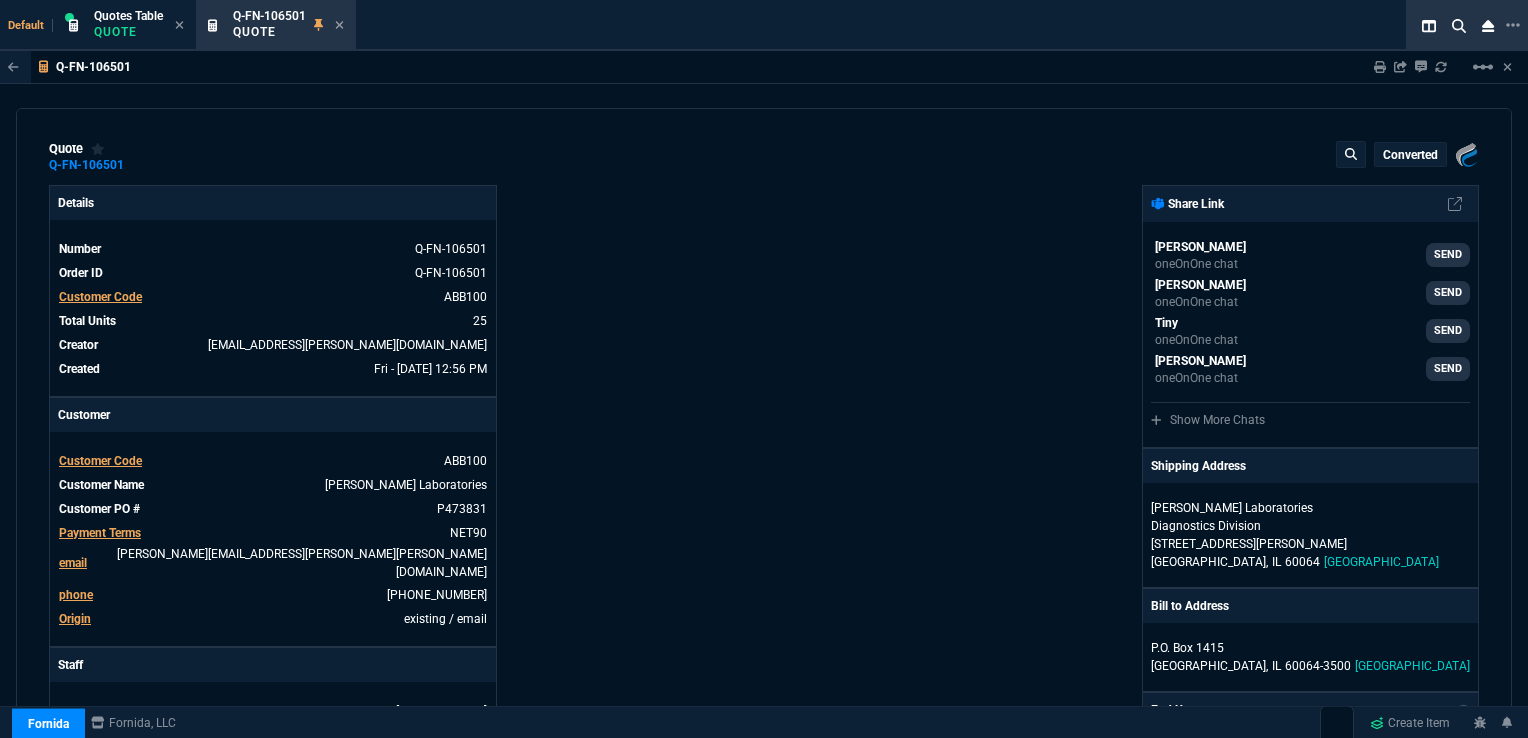 type on "-32" 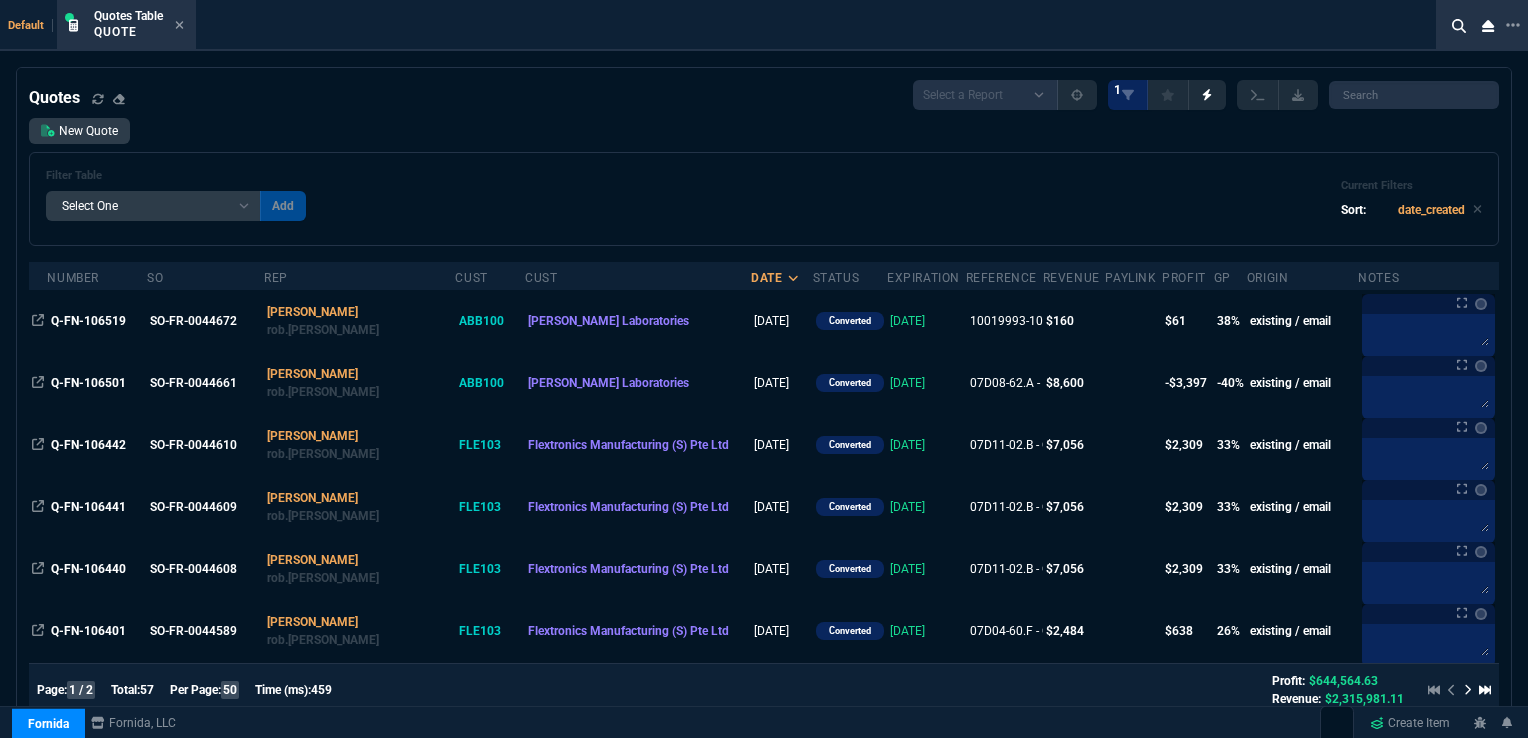 select on "16: [PERSON_NAME]" 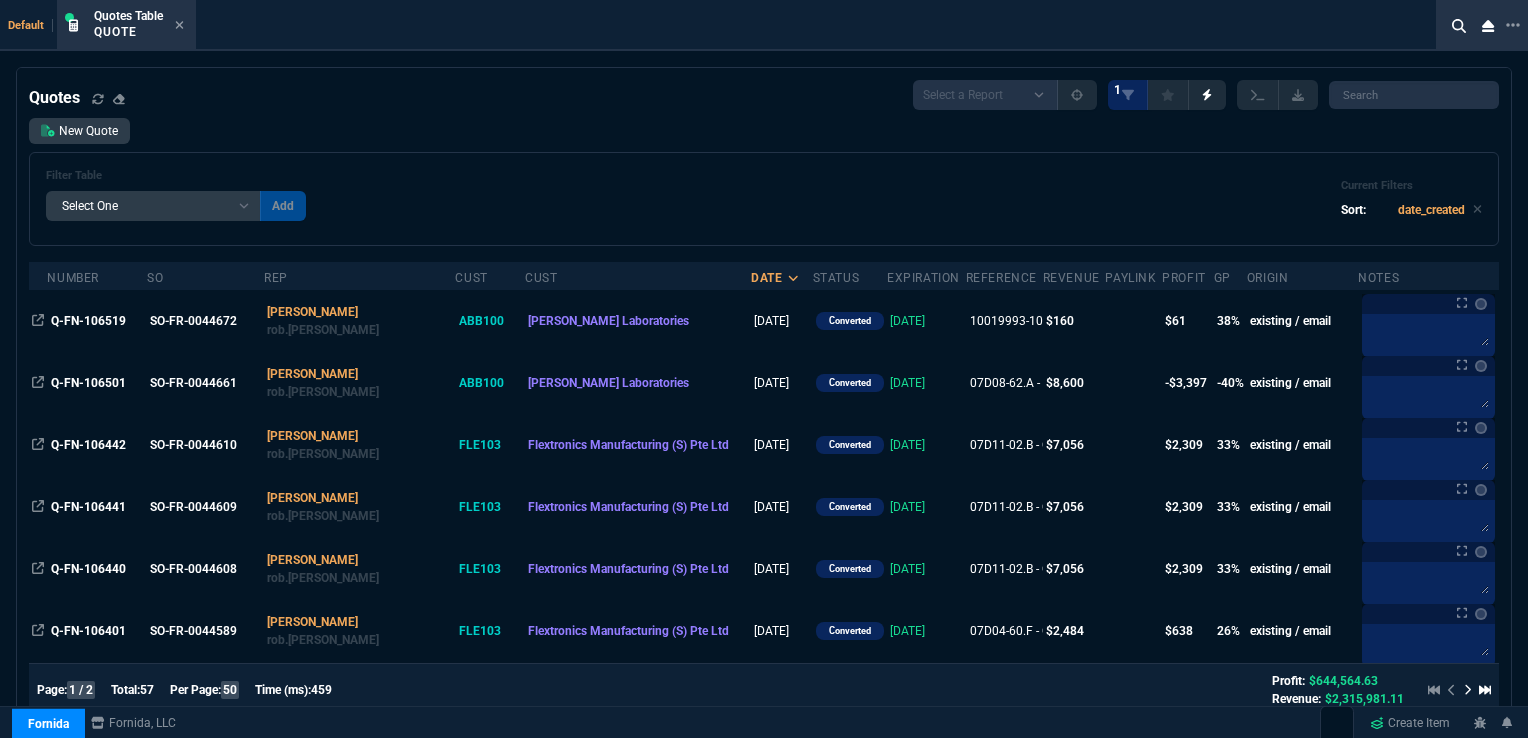 select 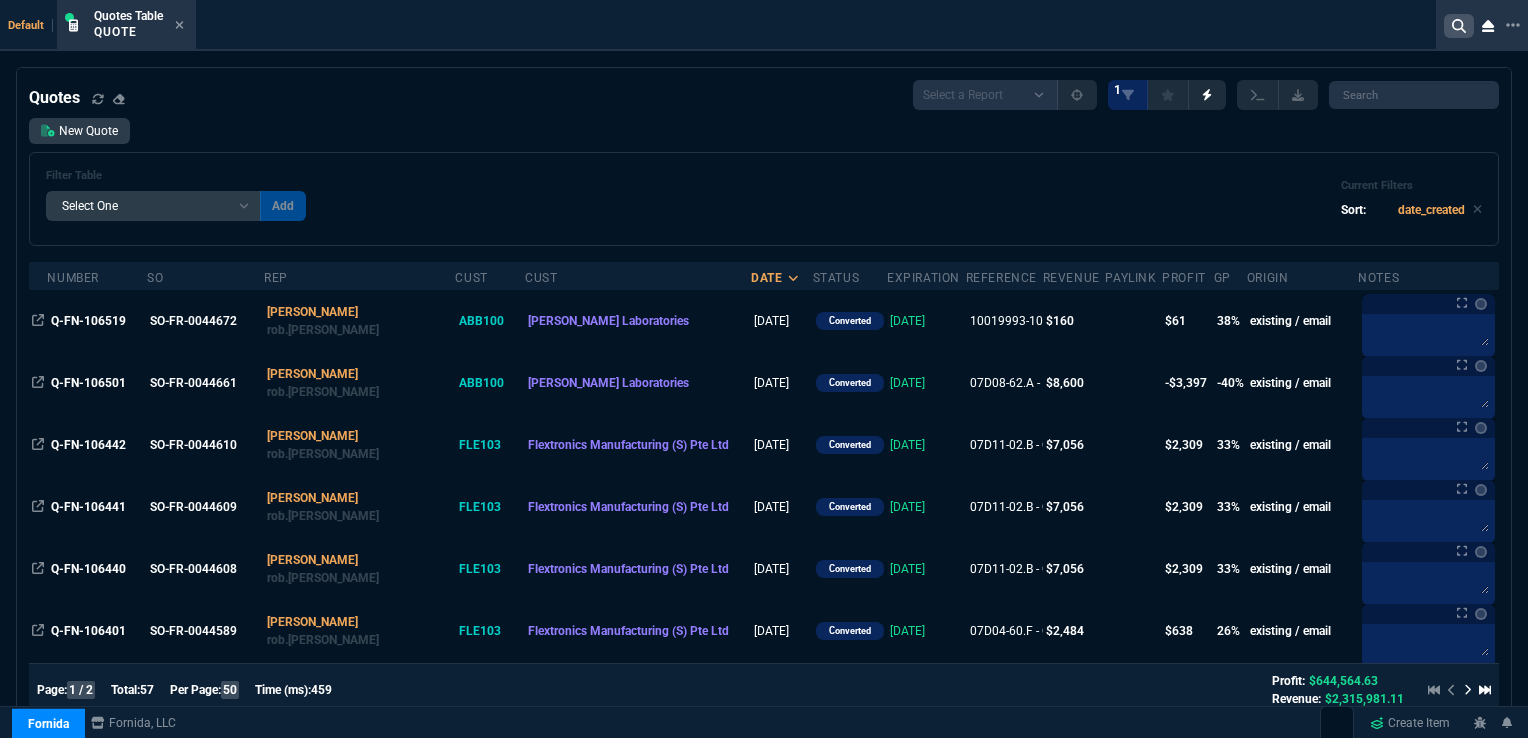 click 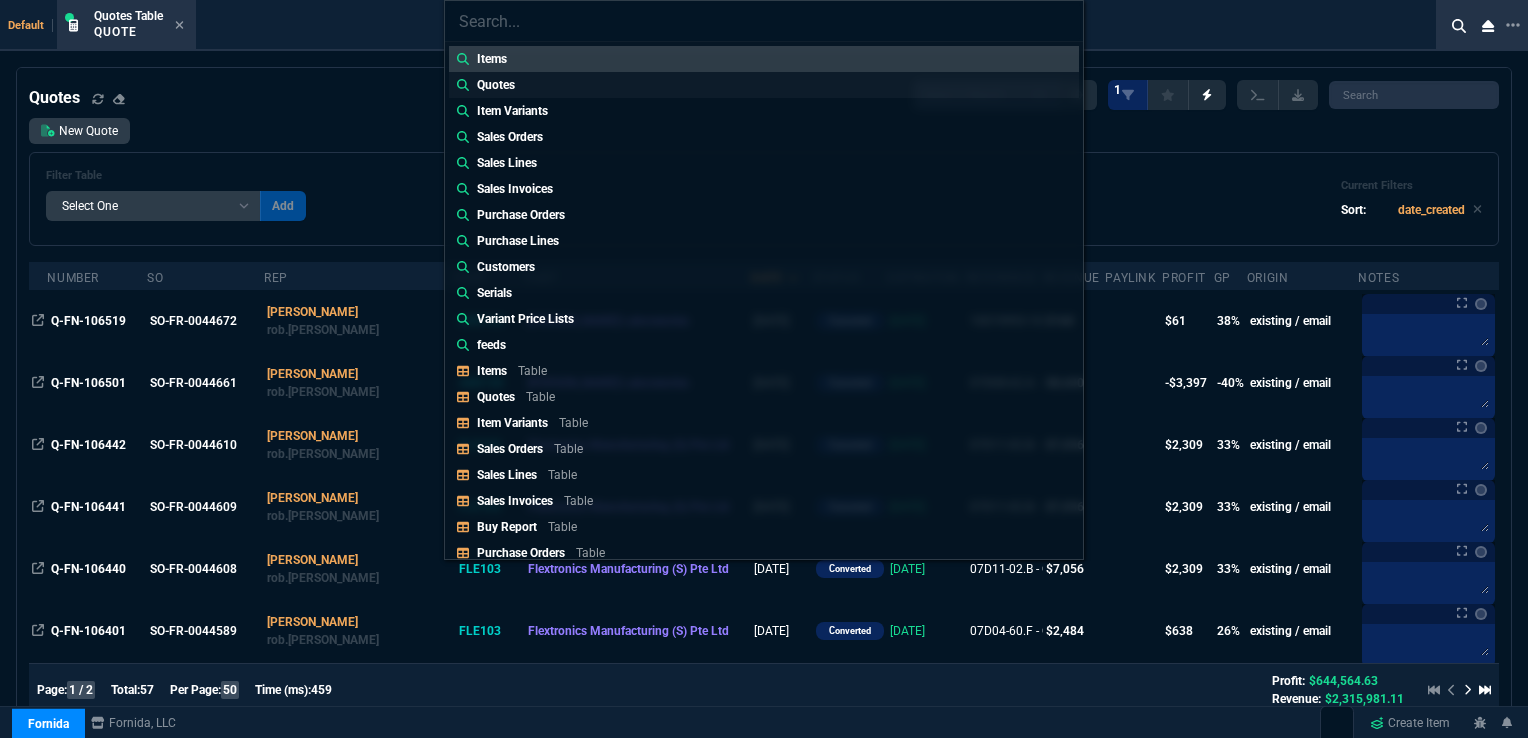 click on "Quotes" at bounding box center [496, 85] 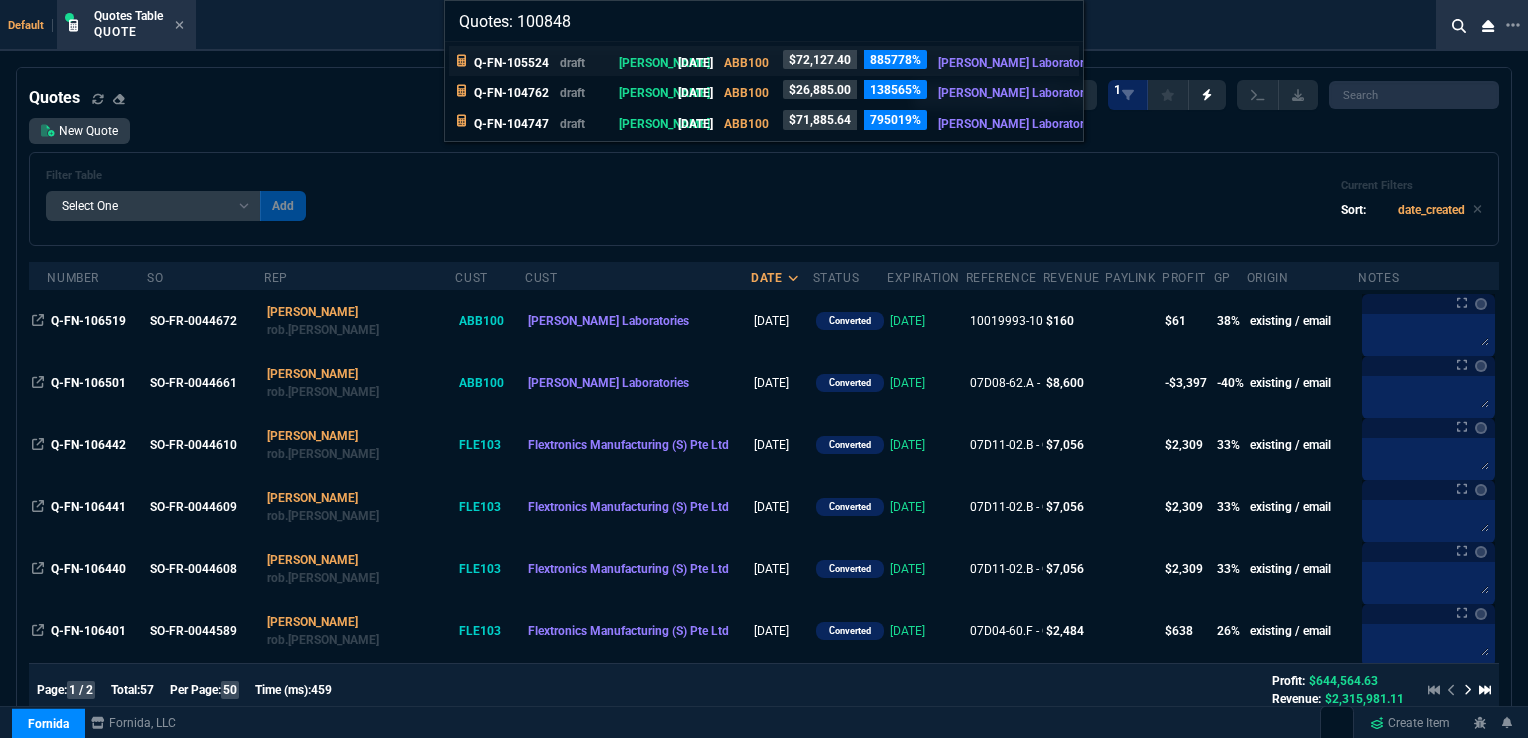 type on "Quotes: 100848" 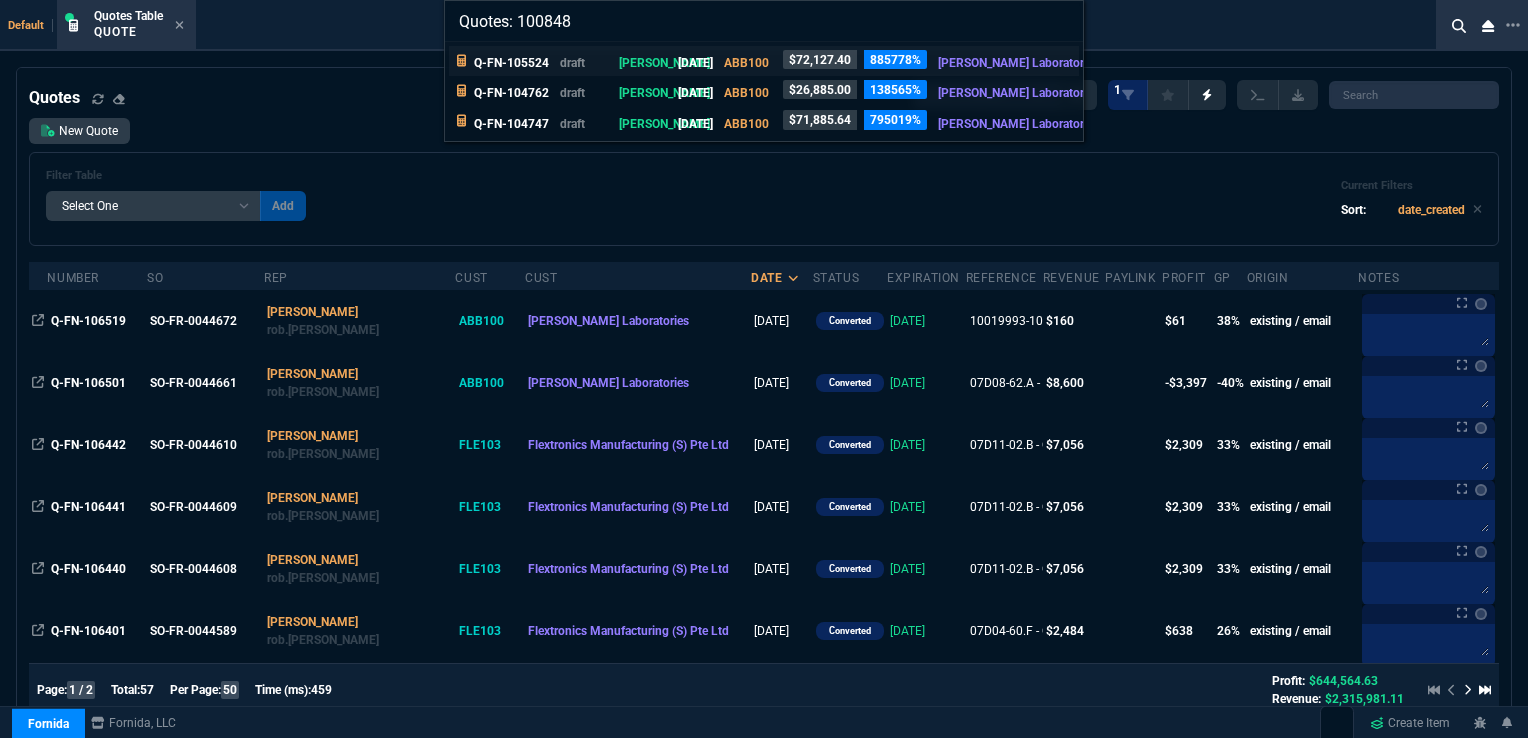 click on "Q-FN-105524" at bounding box center [511, 63] 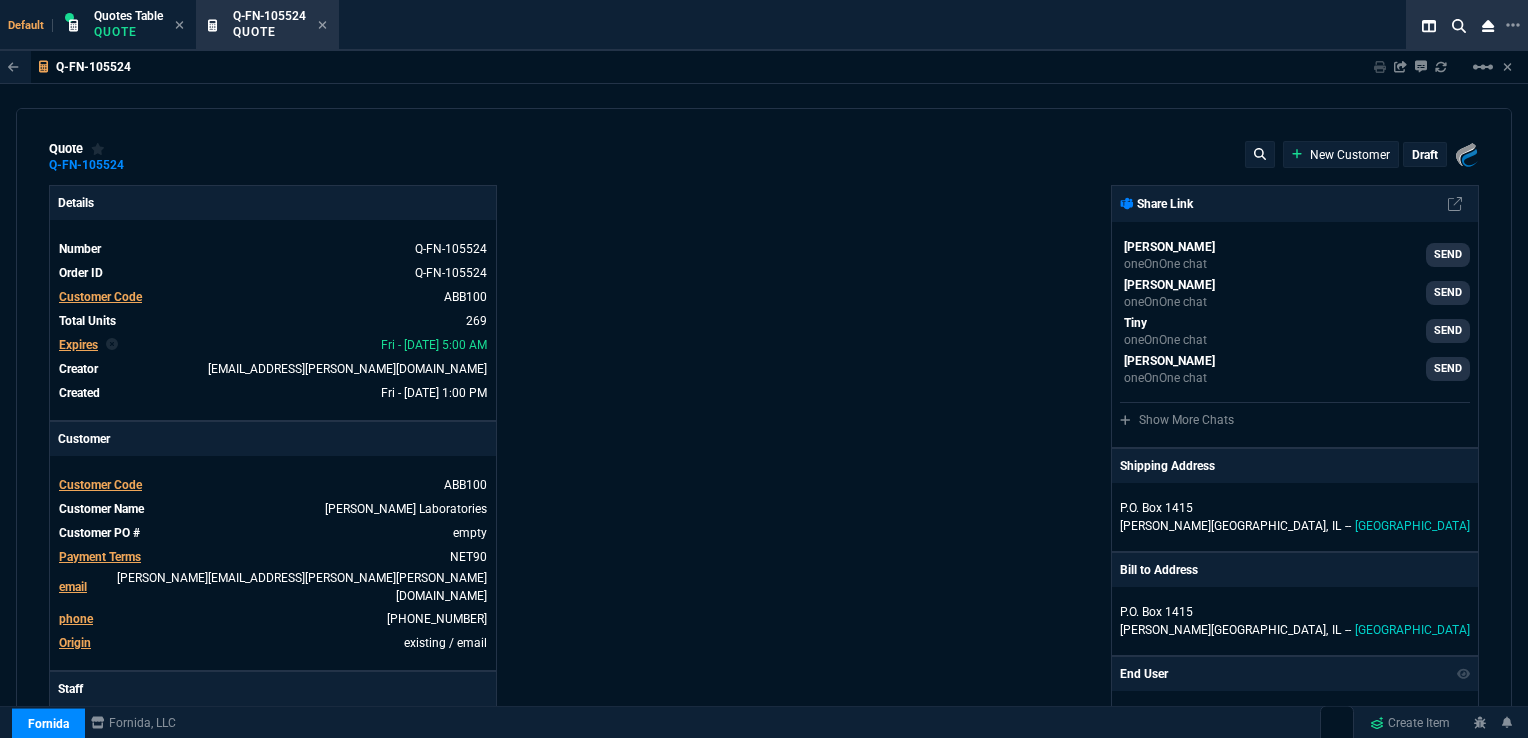 type on "26" 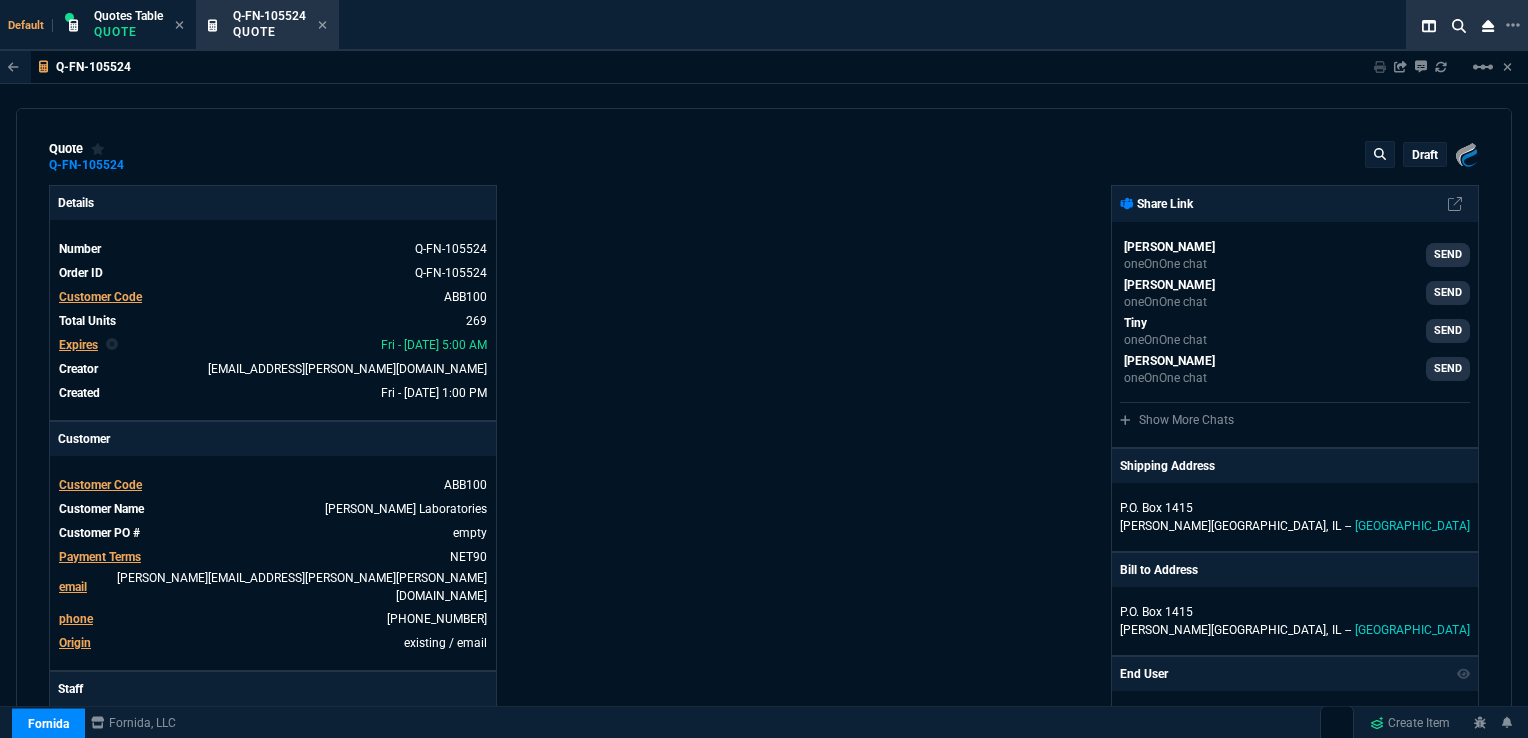 type 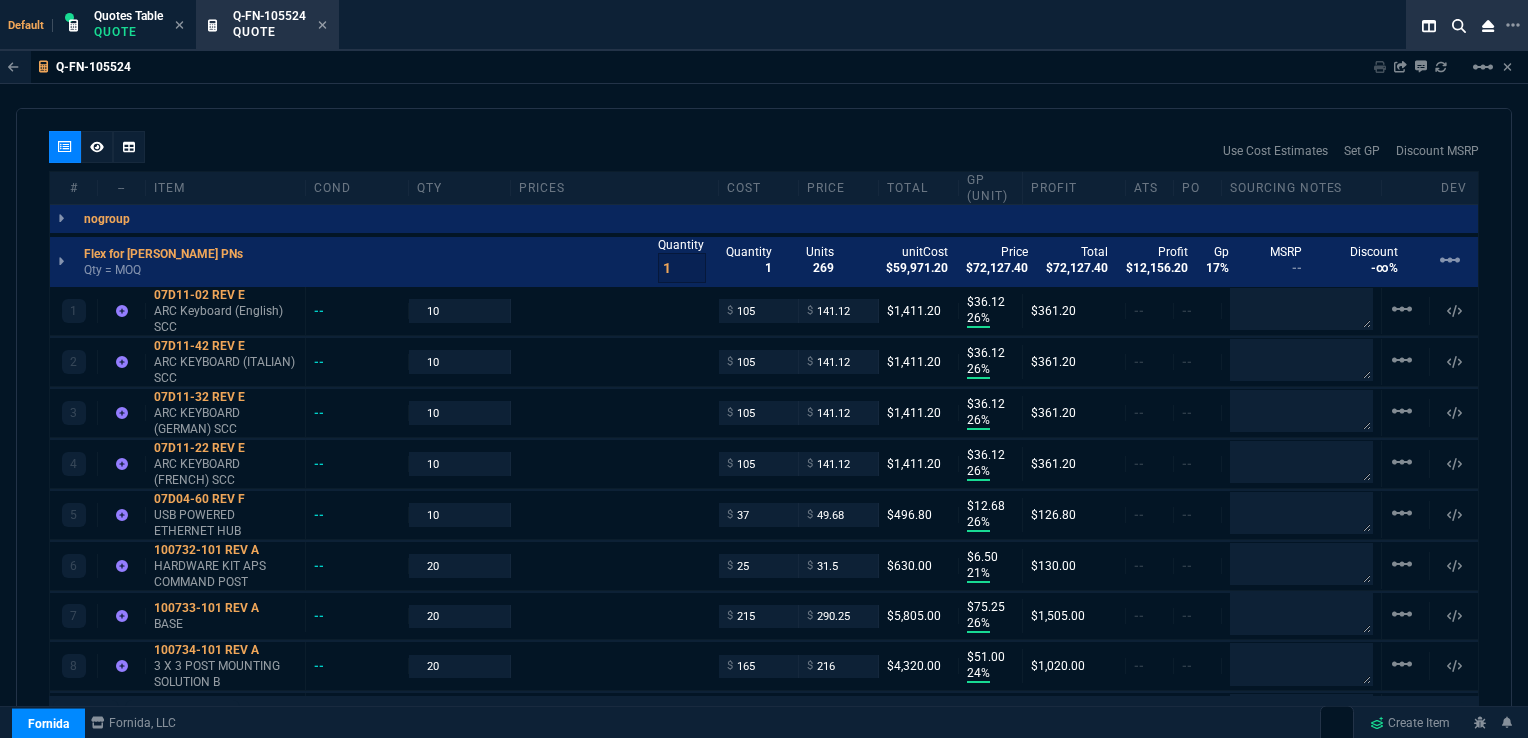 scroll, scrollTop: 1009, scrollLeft: 0, axis: vertical 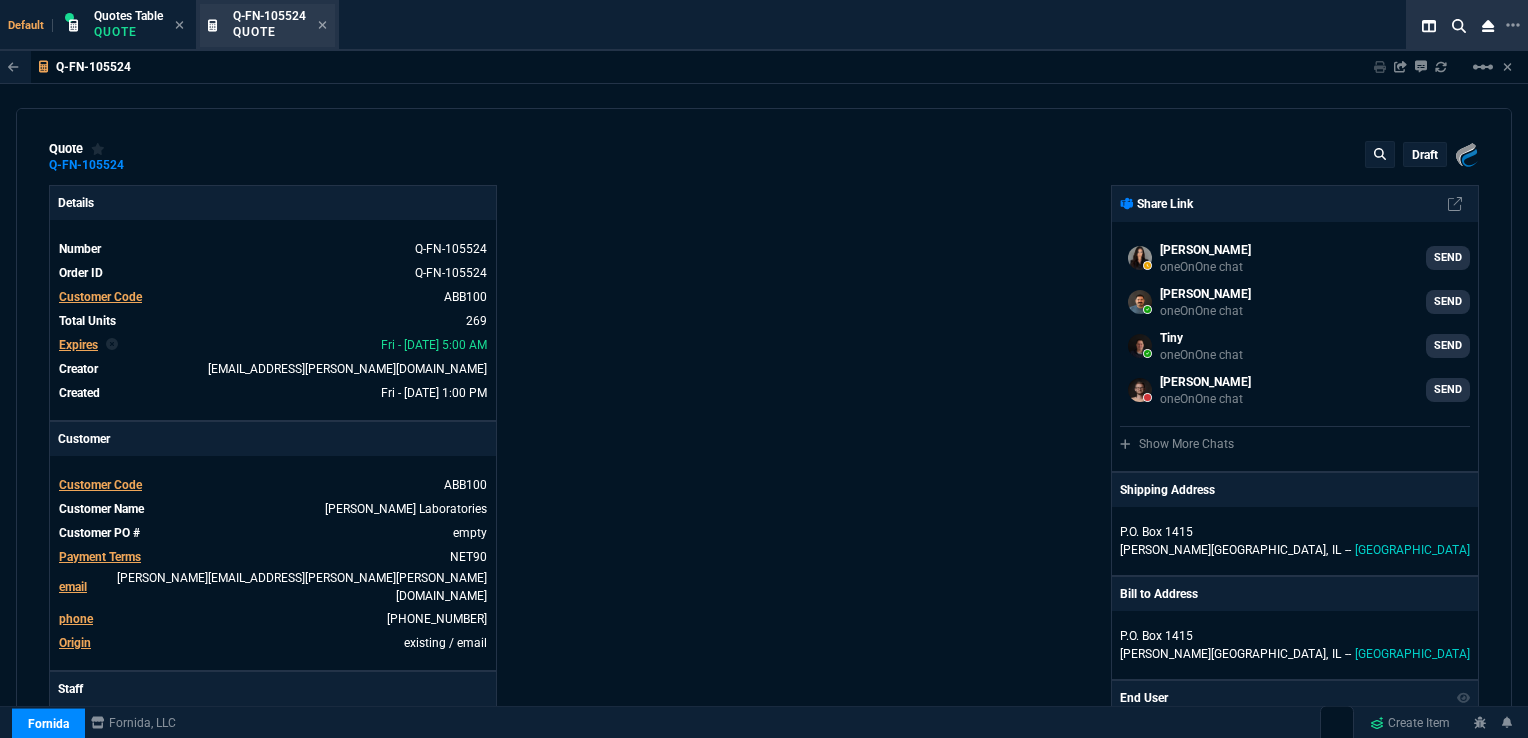 click on "Q-FN-105524  Quote" at bounding box center (280, 25) 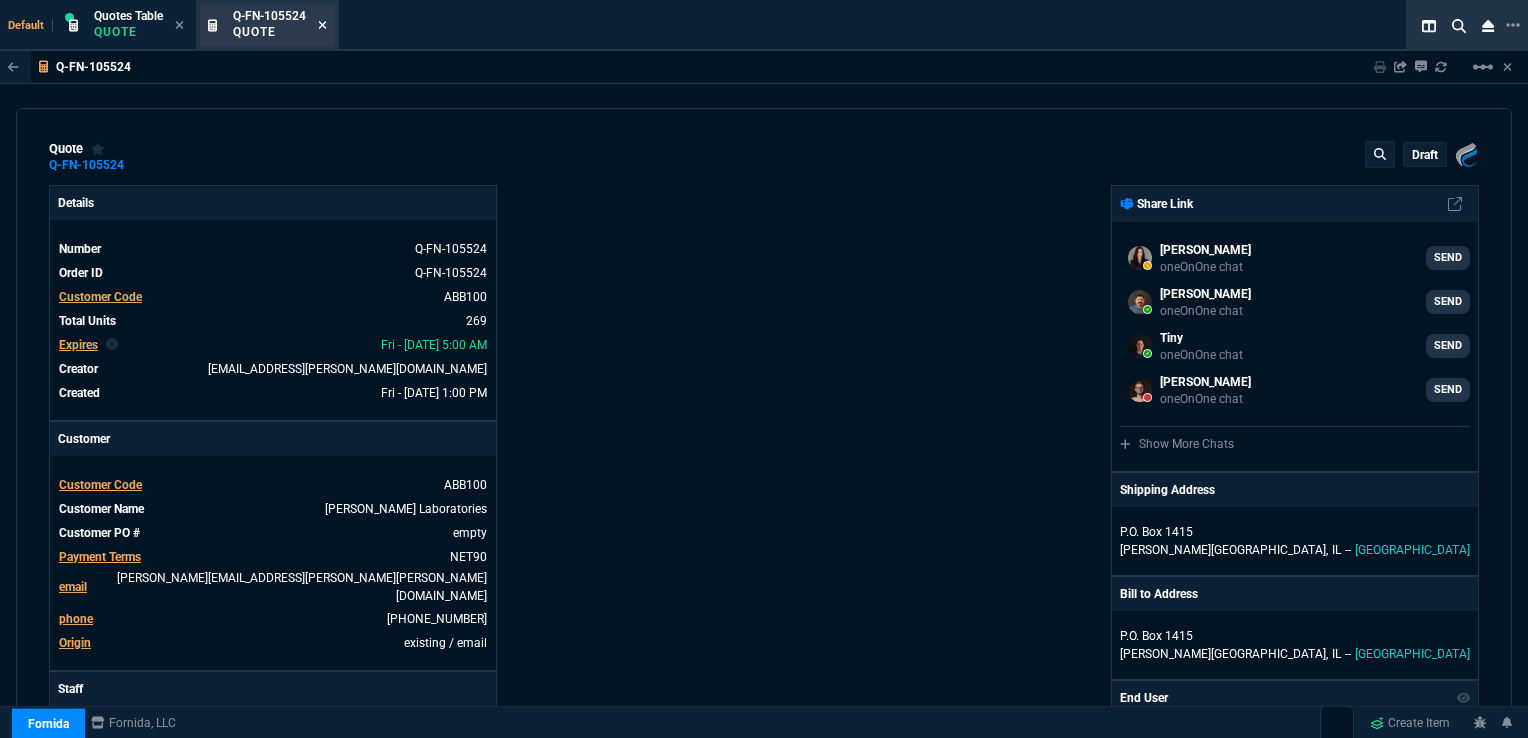 click 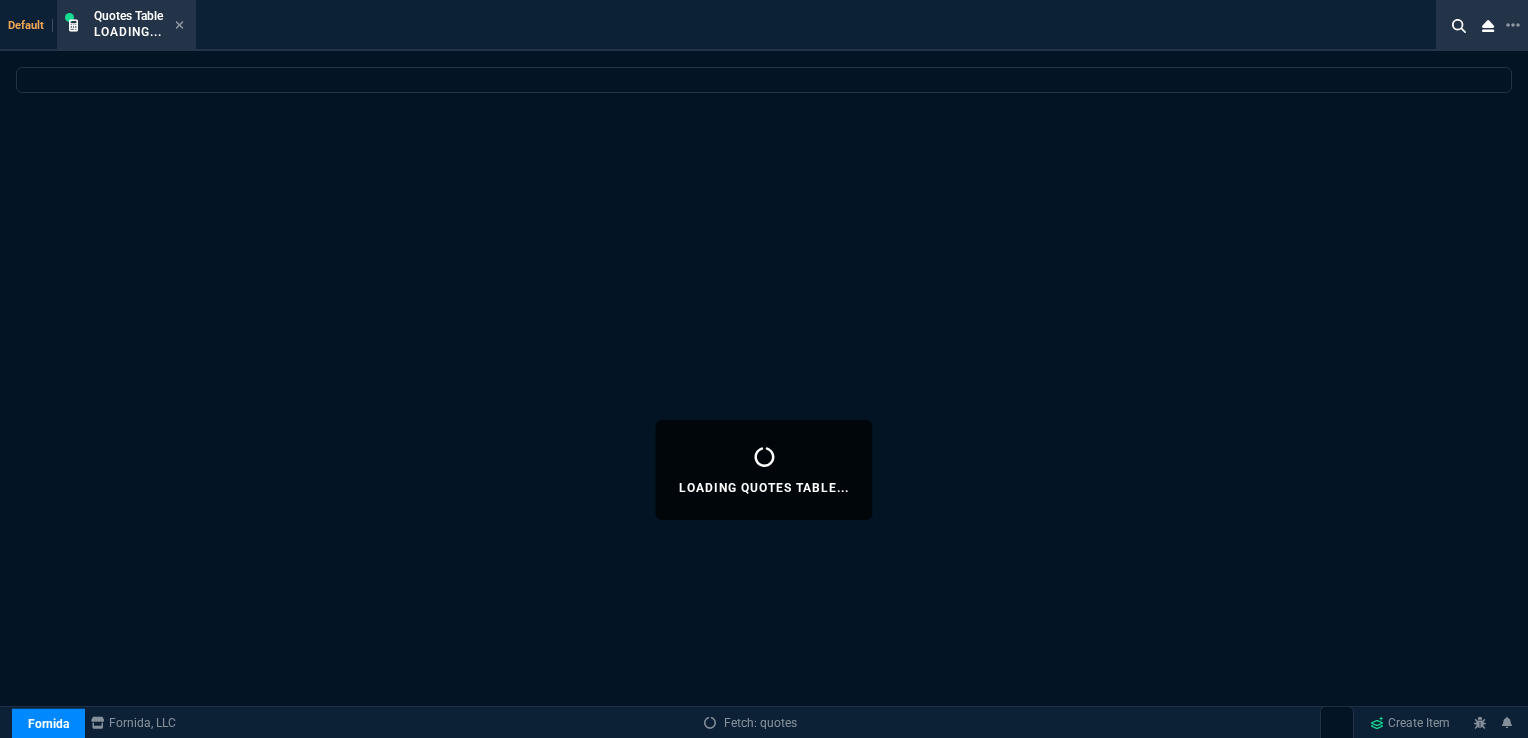 select 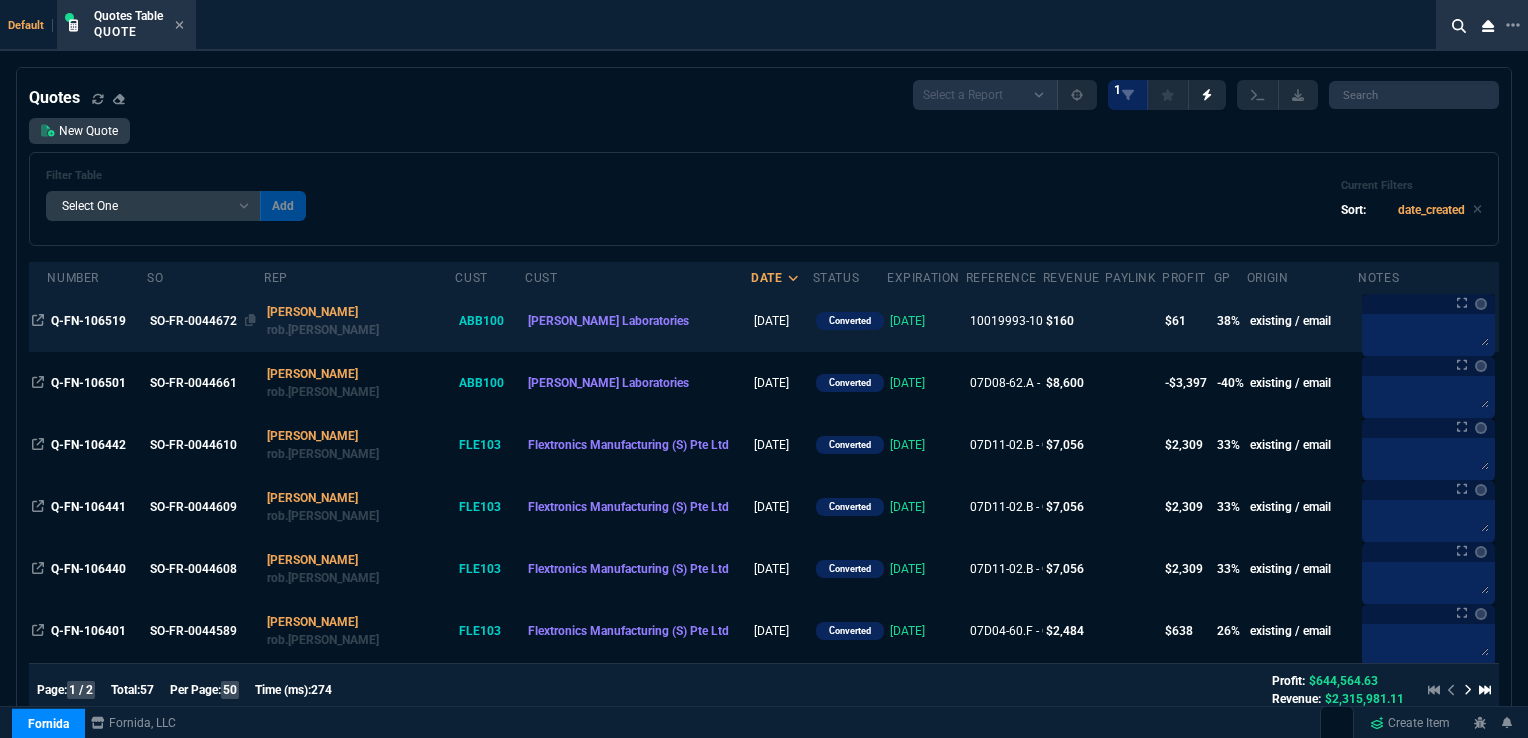 click on "SO-FR-0044672" at bounding box center (203, 321) 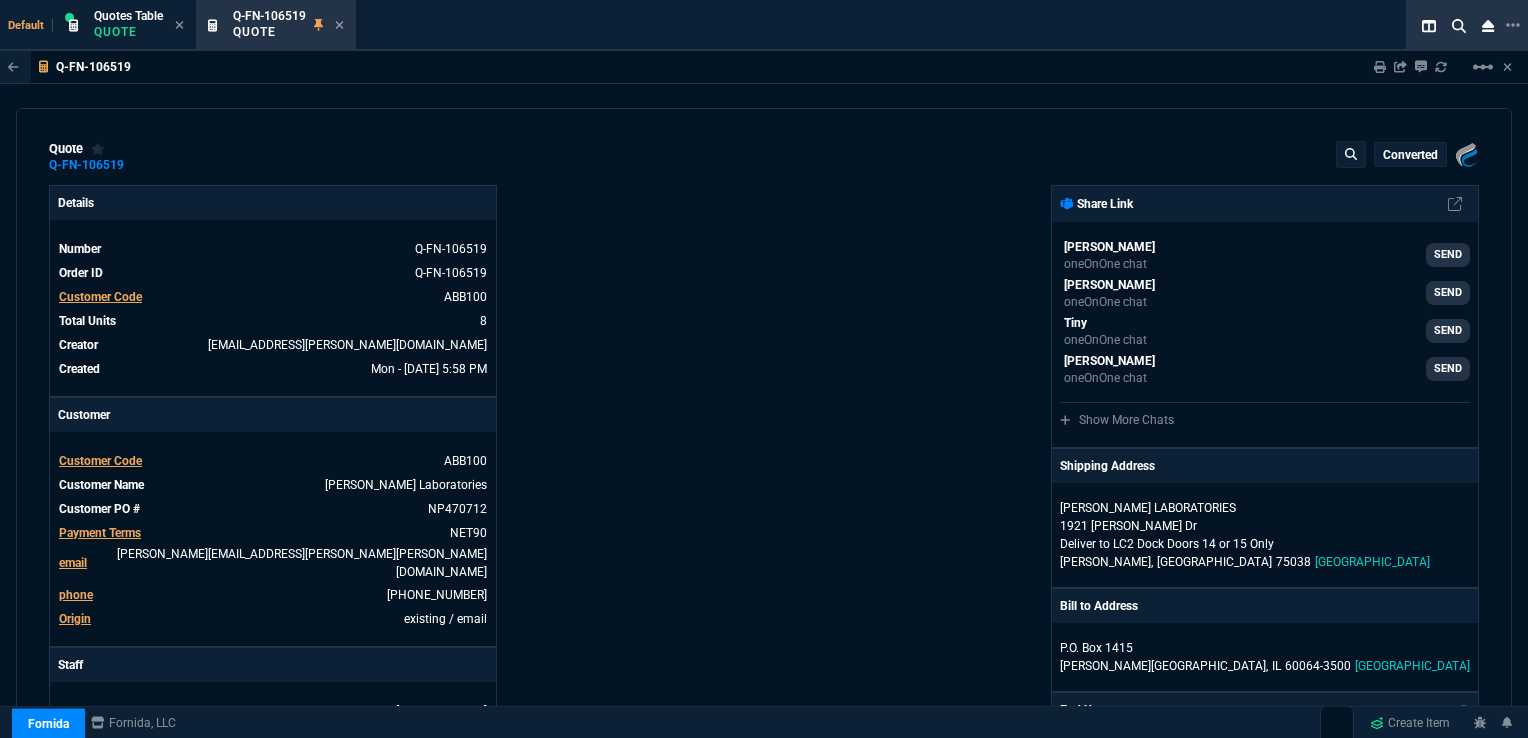 type on "41" 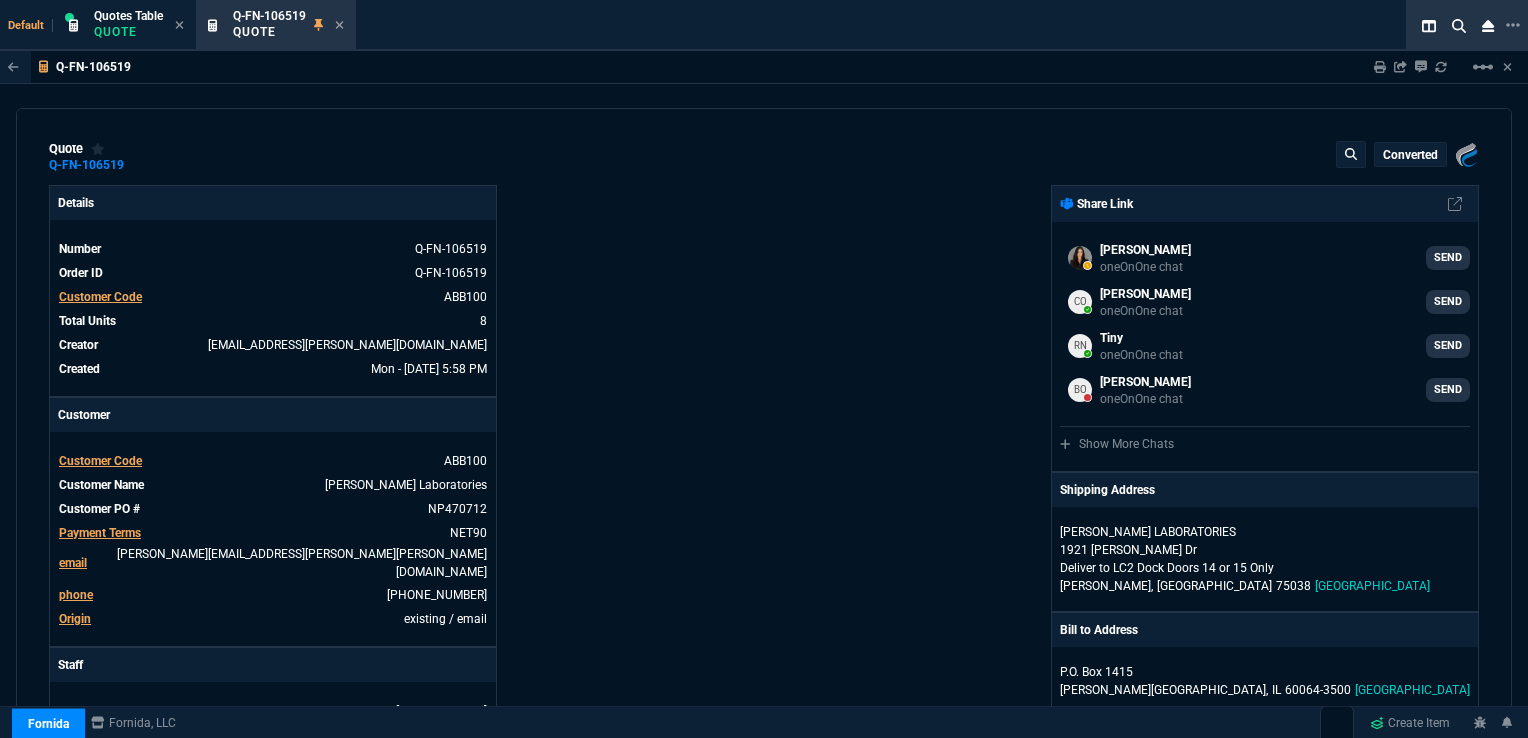 type 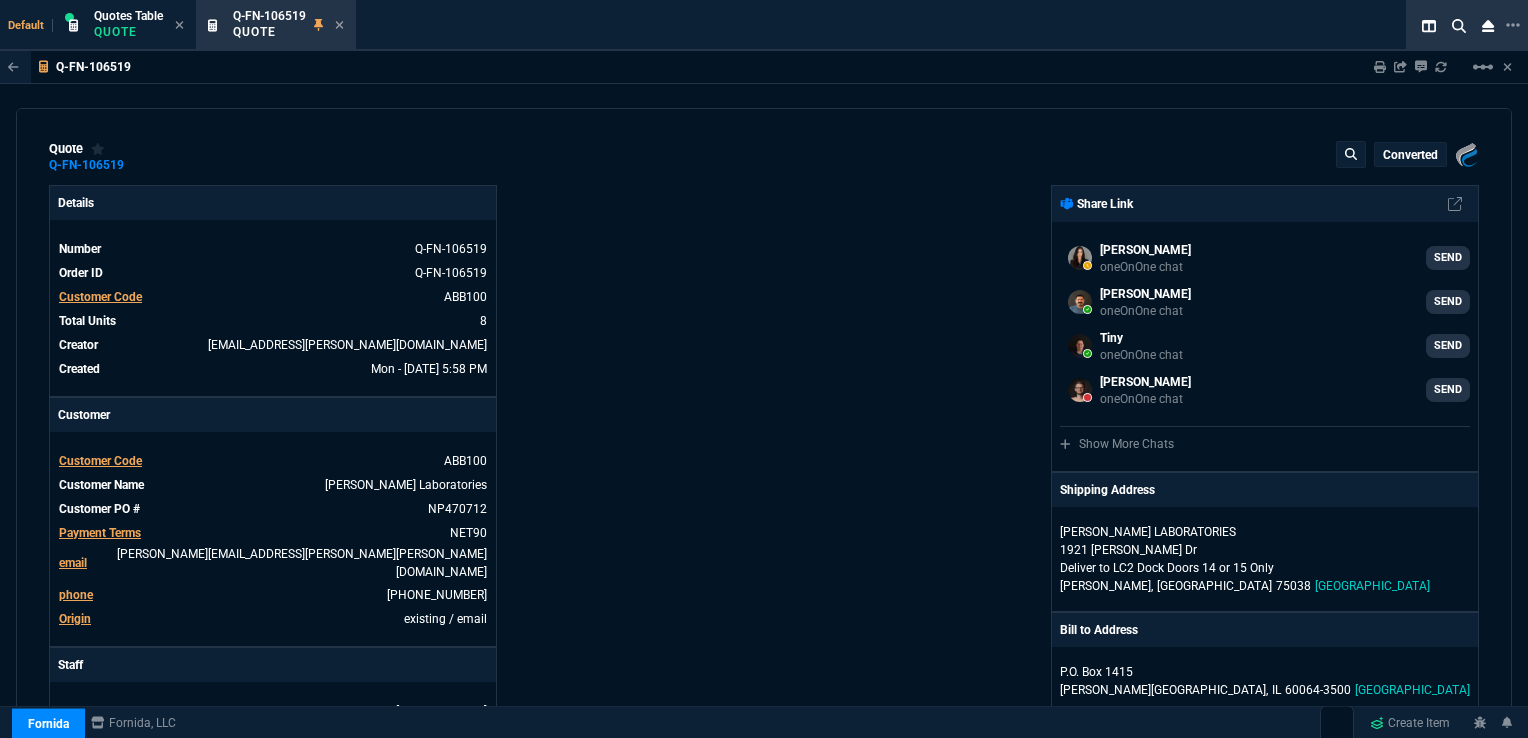 select on "16: [PERSON_NAME]" 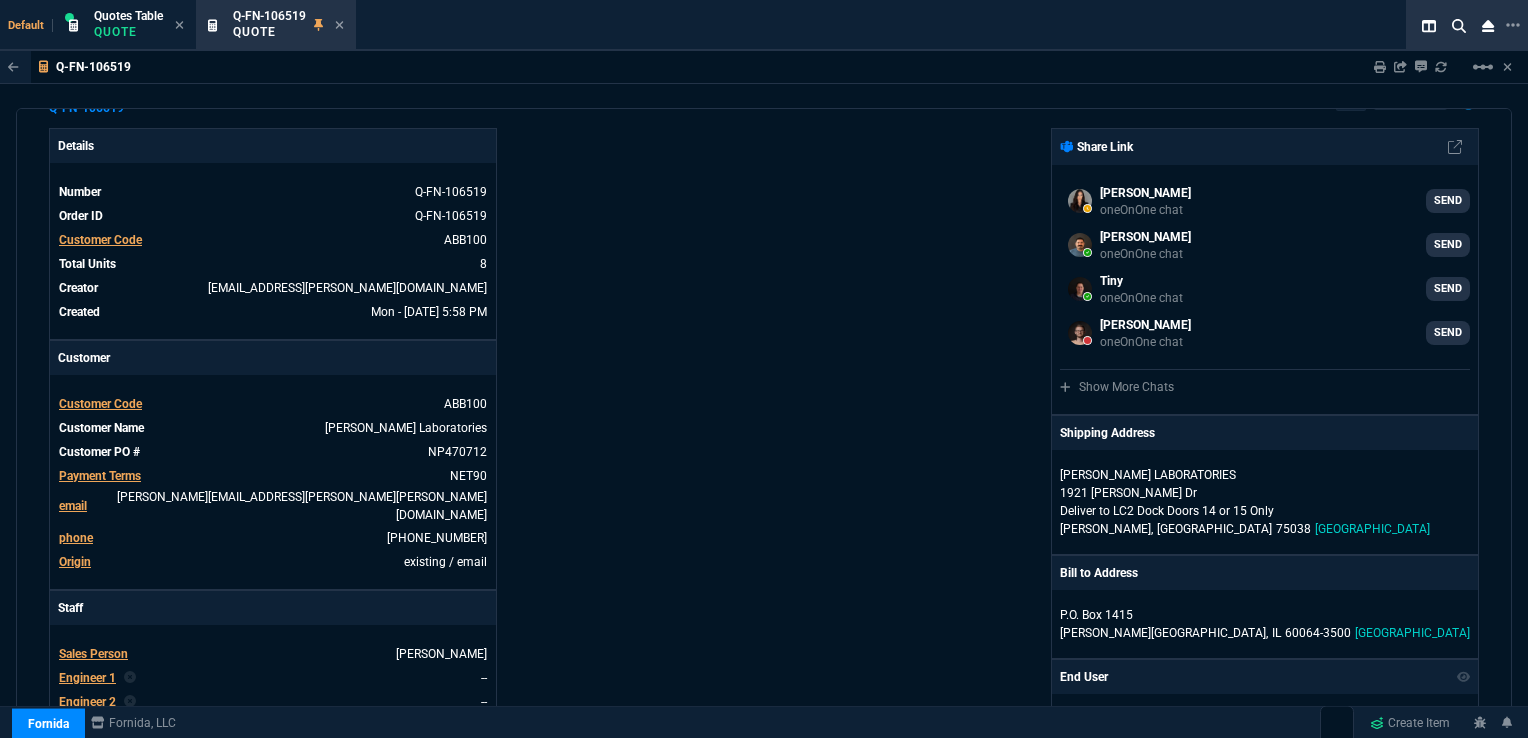 scroll, scrollTop: 0, scrollLeft: 0, axis: both 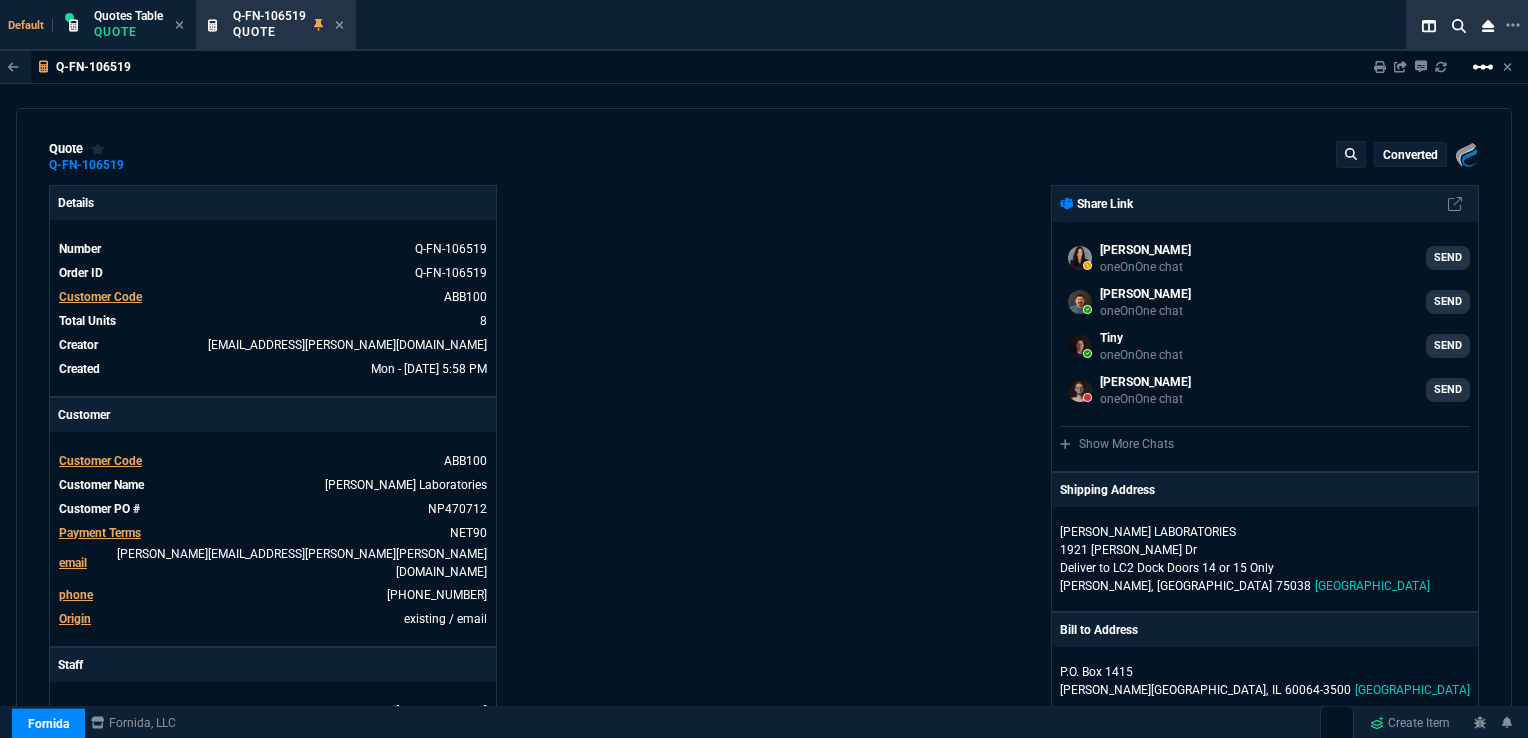 click on "linear_scale" at bounding box center [1483, 67] 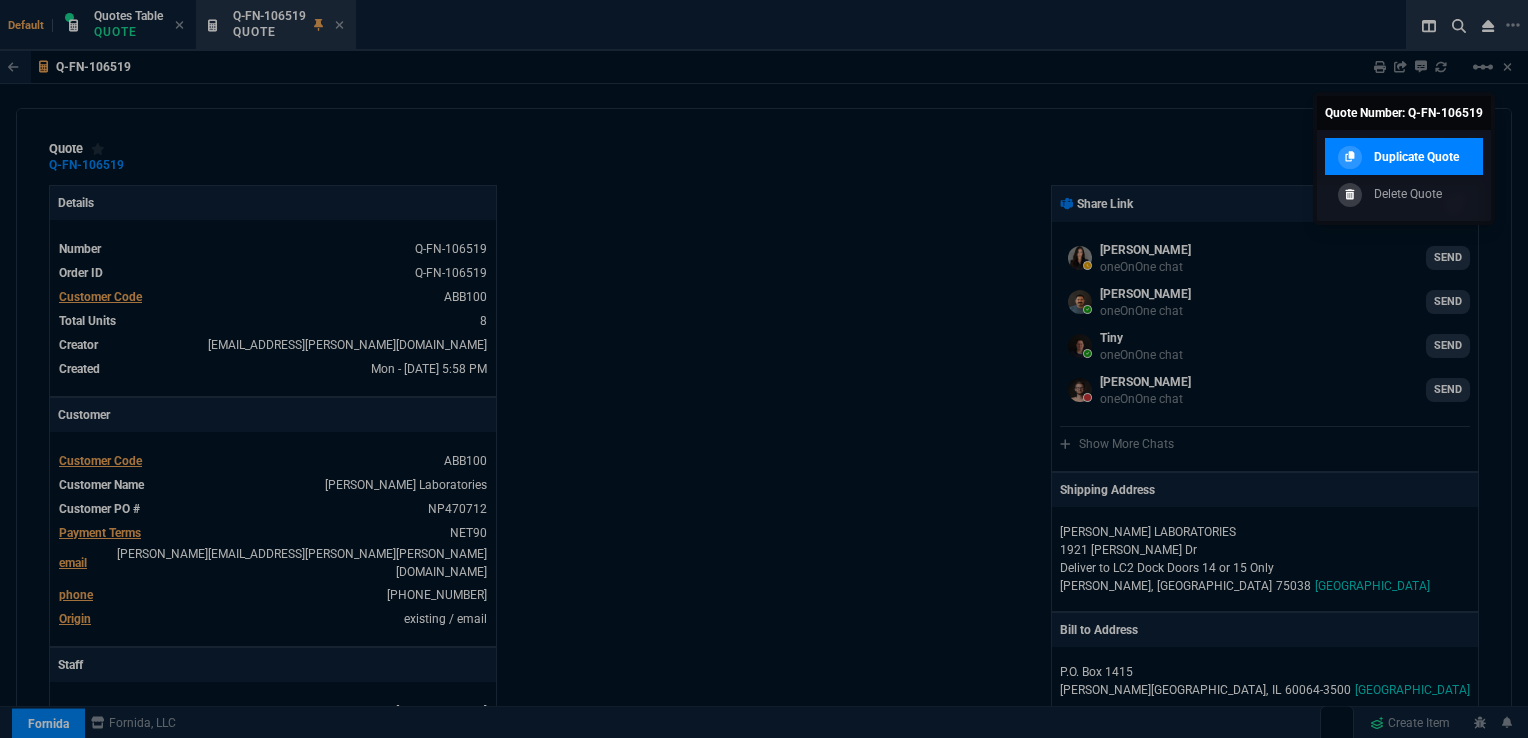 click on "Duplicate Quote" at bounding box center [1416, 157] 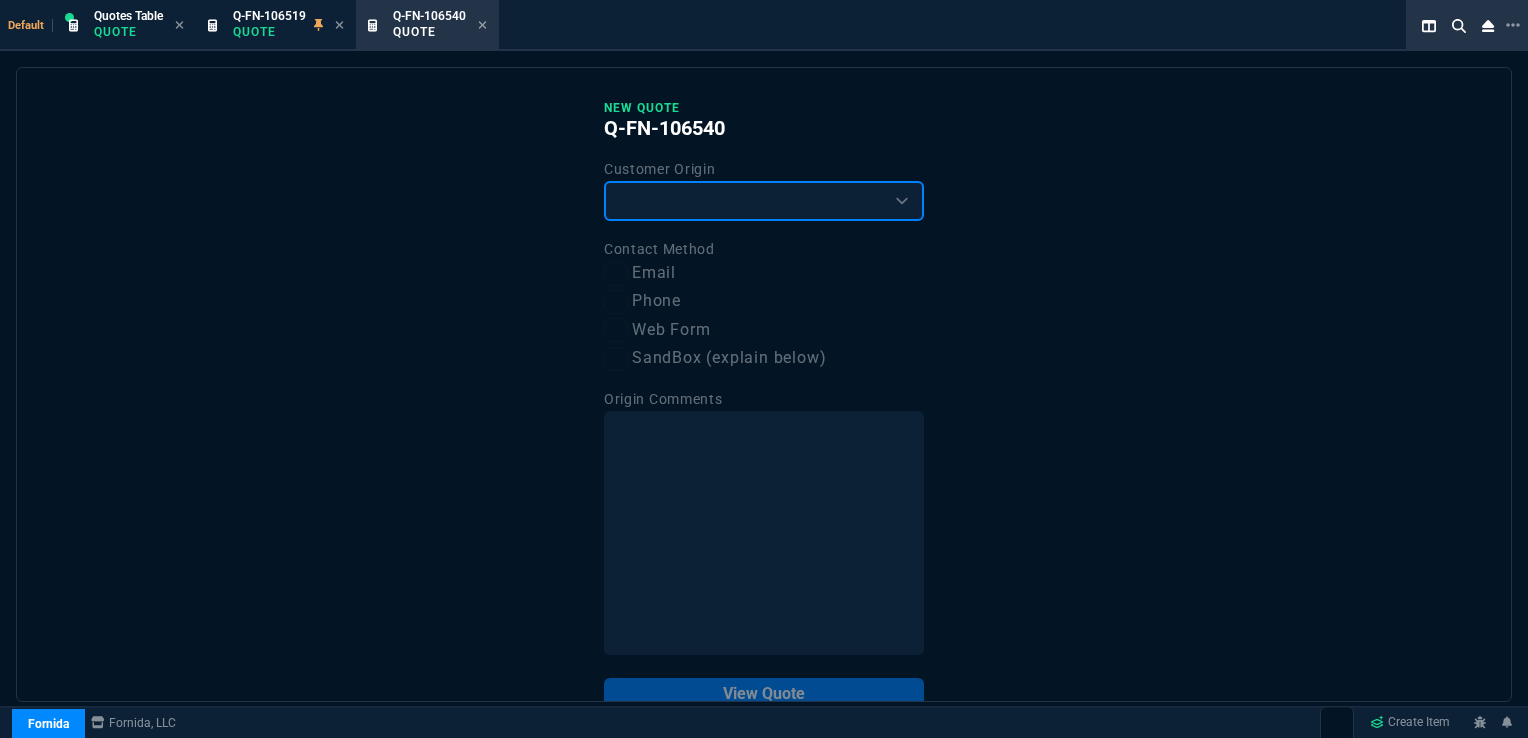 click on "Existing Customer Amazon Lead (first order) Website Lead (first order) Called (first order) Referral (first order) SandBox (explain below)" at bounding box center (764, 201) 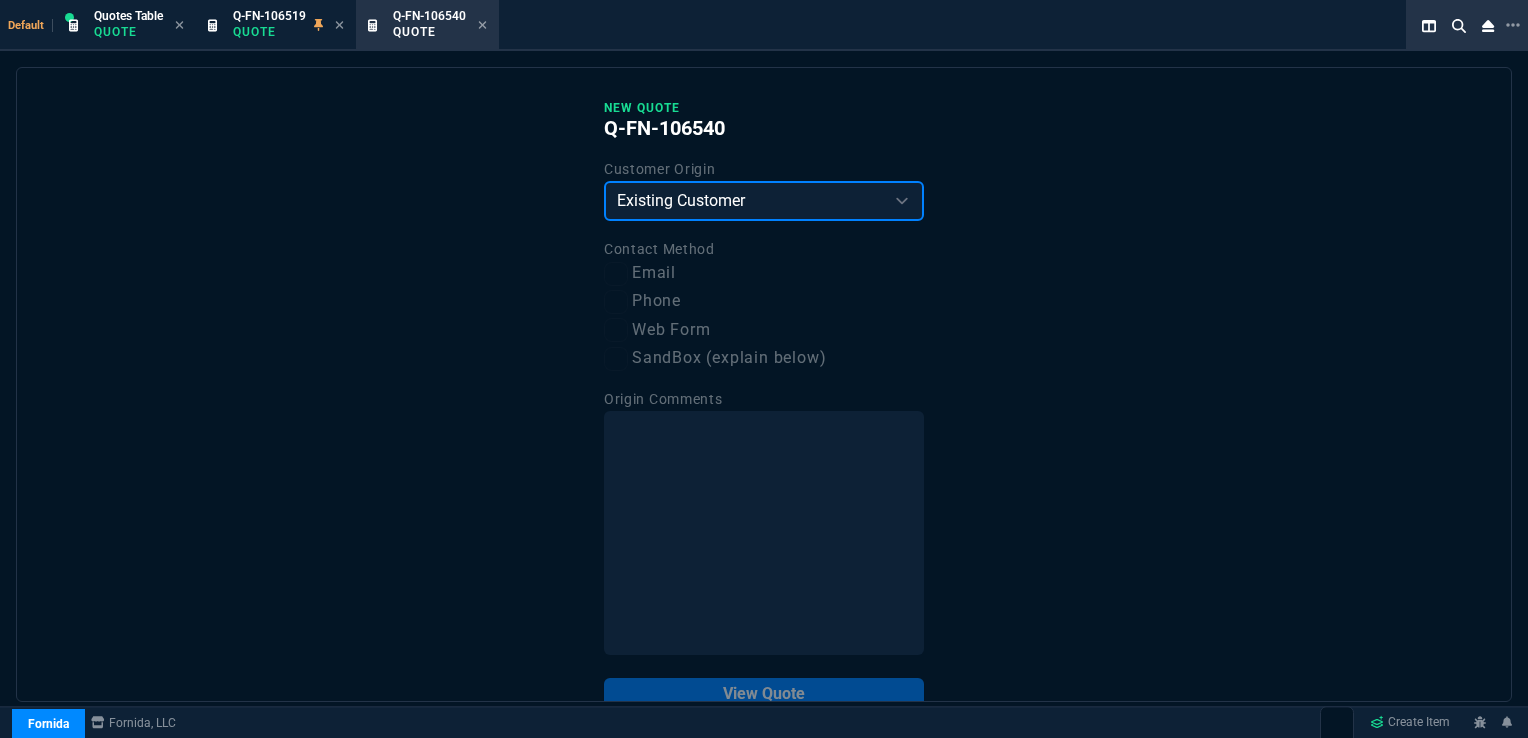 click on "Existing Customer Amazon Lead (first order) Website Lead (first order) Called (first order) Referral (first order) SandBox (explain below)" at bounding box center (764, 201) 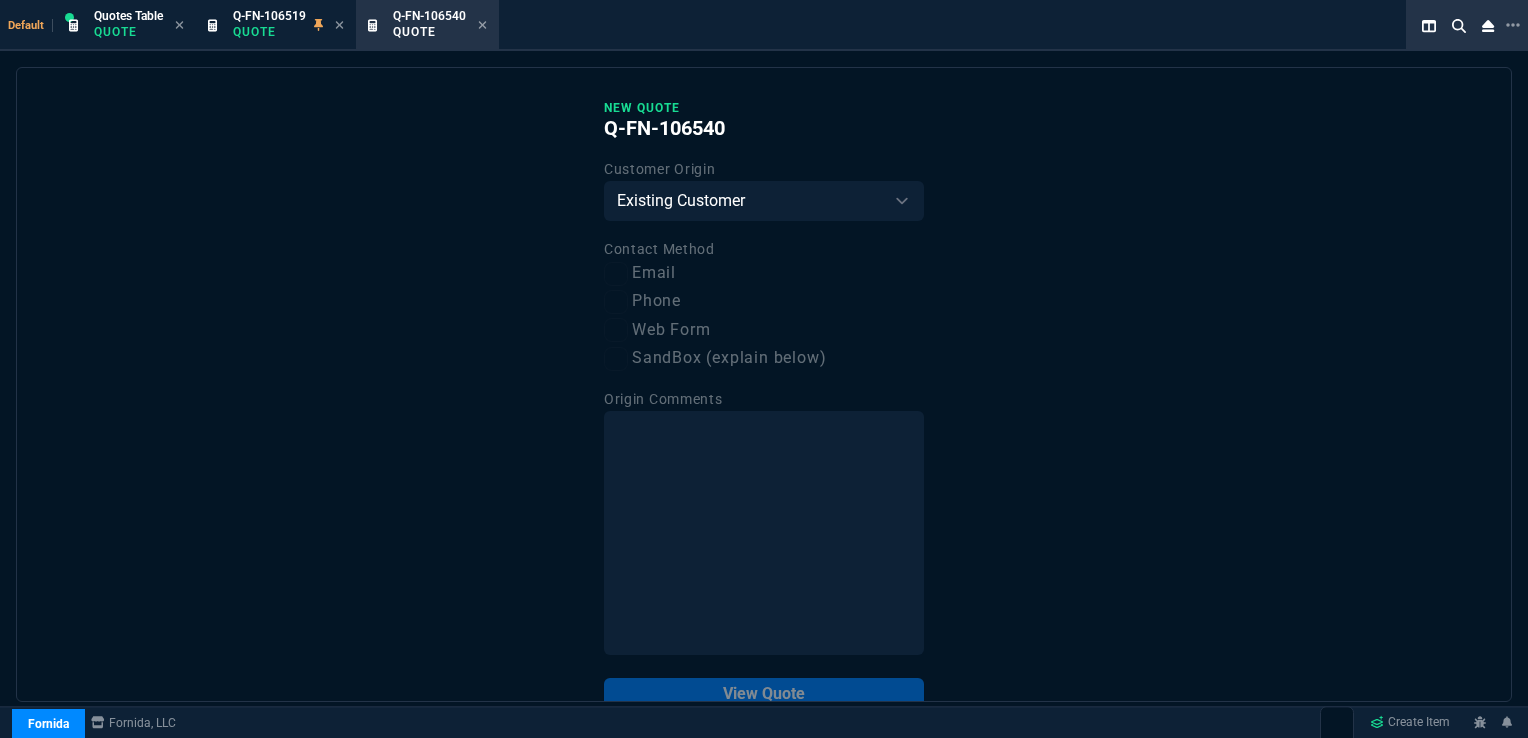 click on "Email" at bounding box center [764, 273] 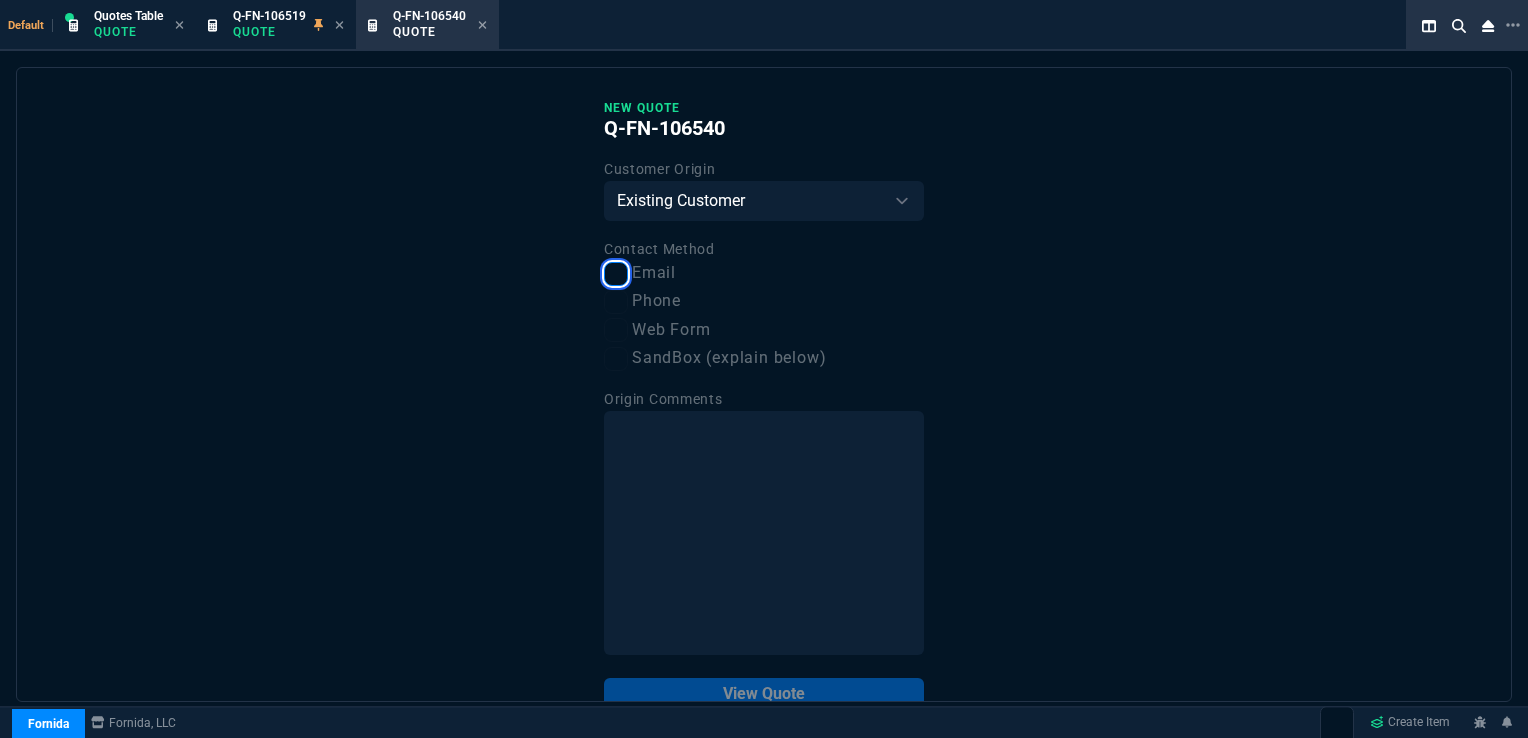 checkbox on "true" 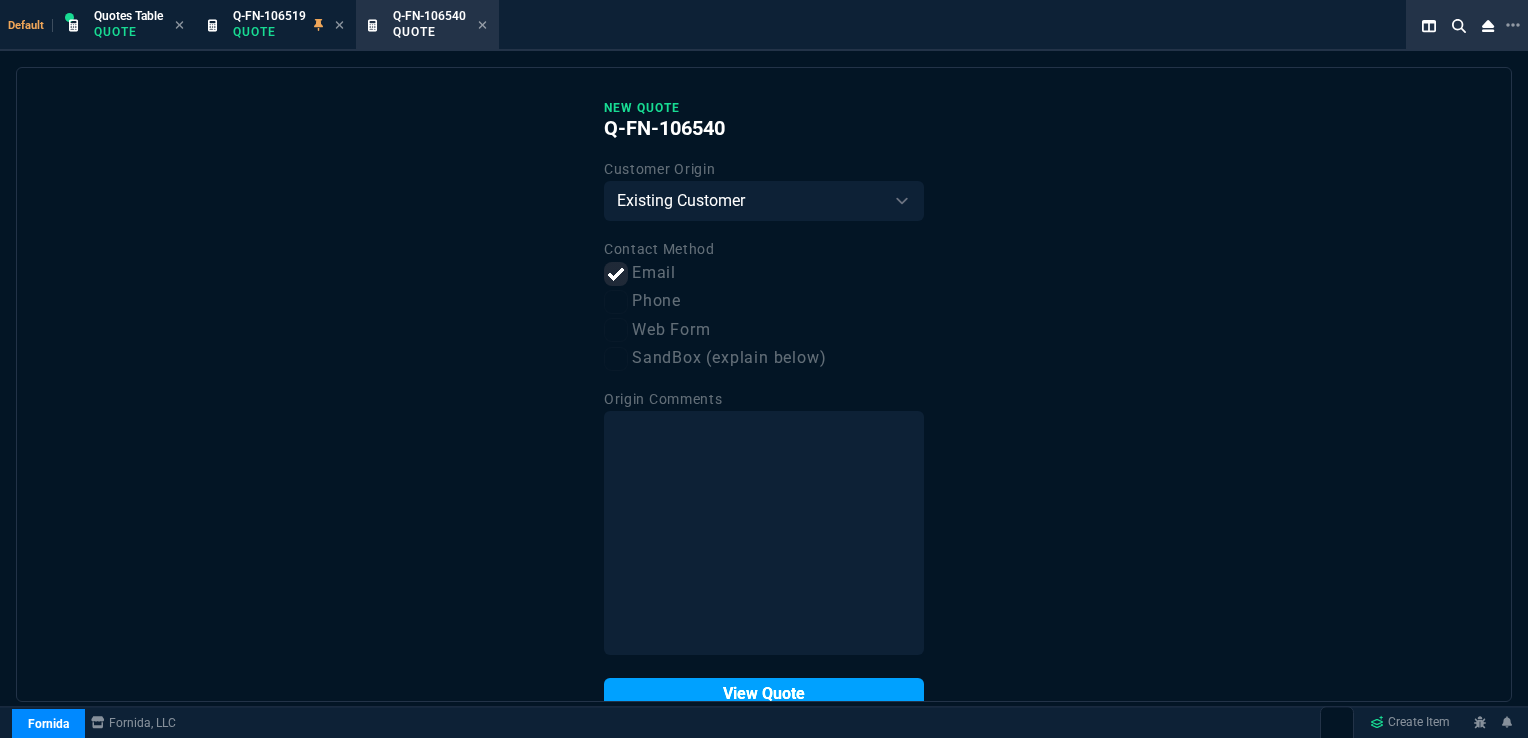 click on "View Quote" at bounding box center [764, 694] 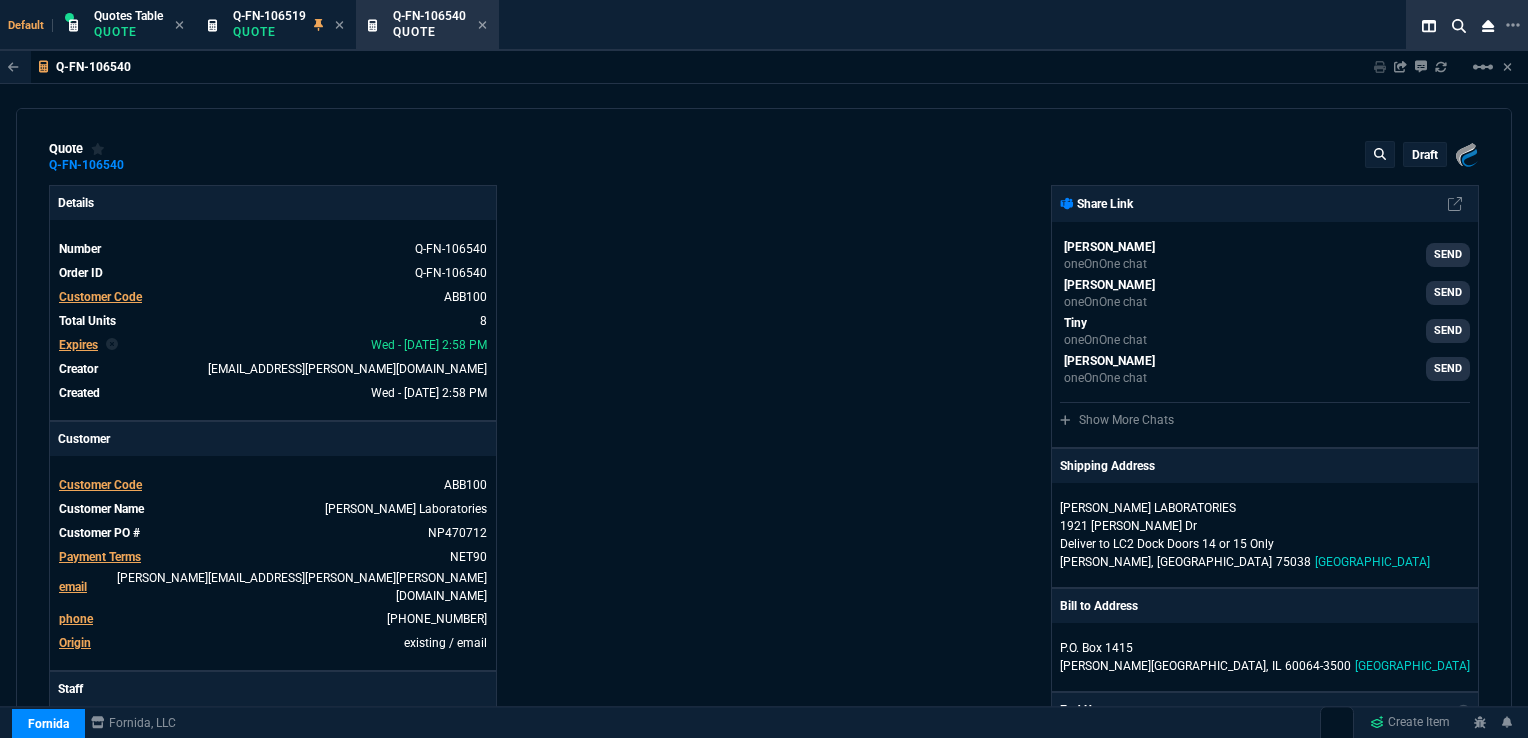 type on "41" 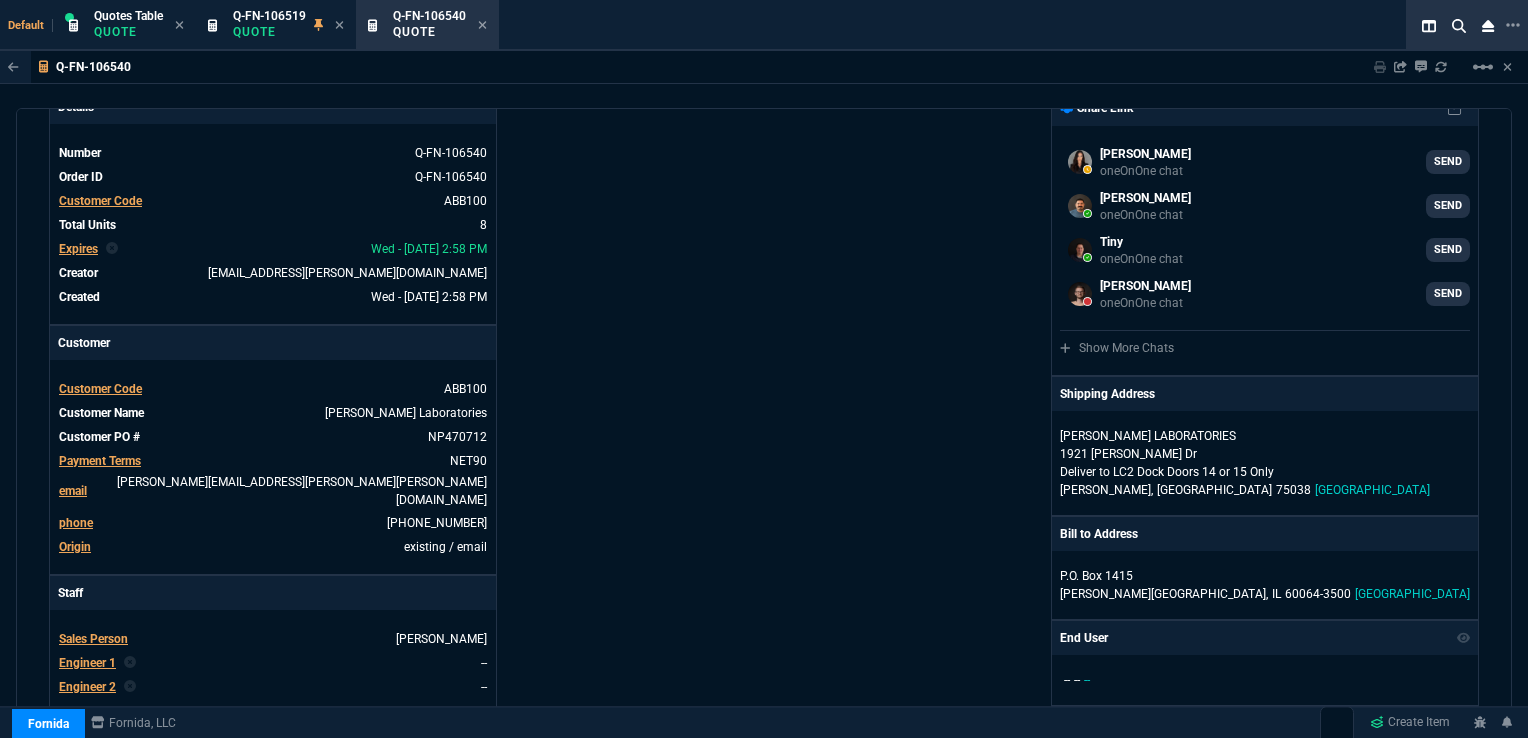 scroll, scrollTop: 98, scrollLeft: 0, axis: vertical 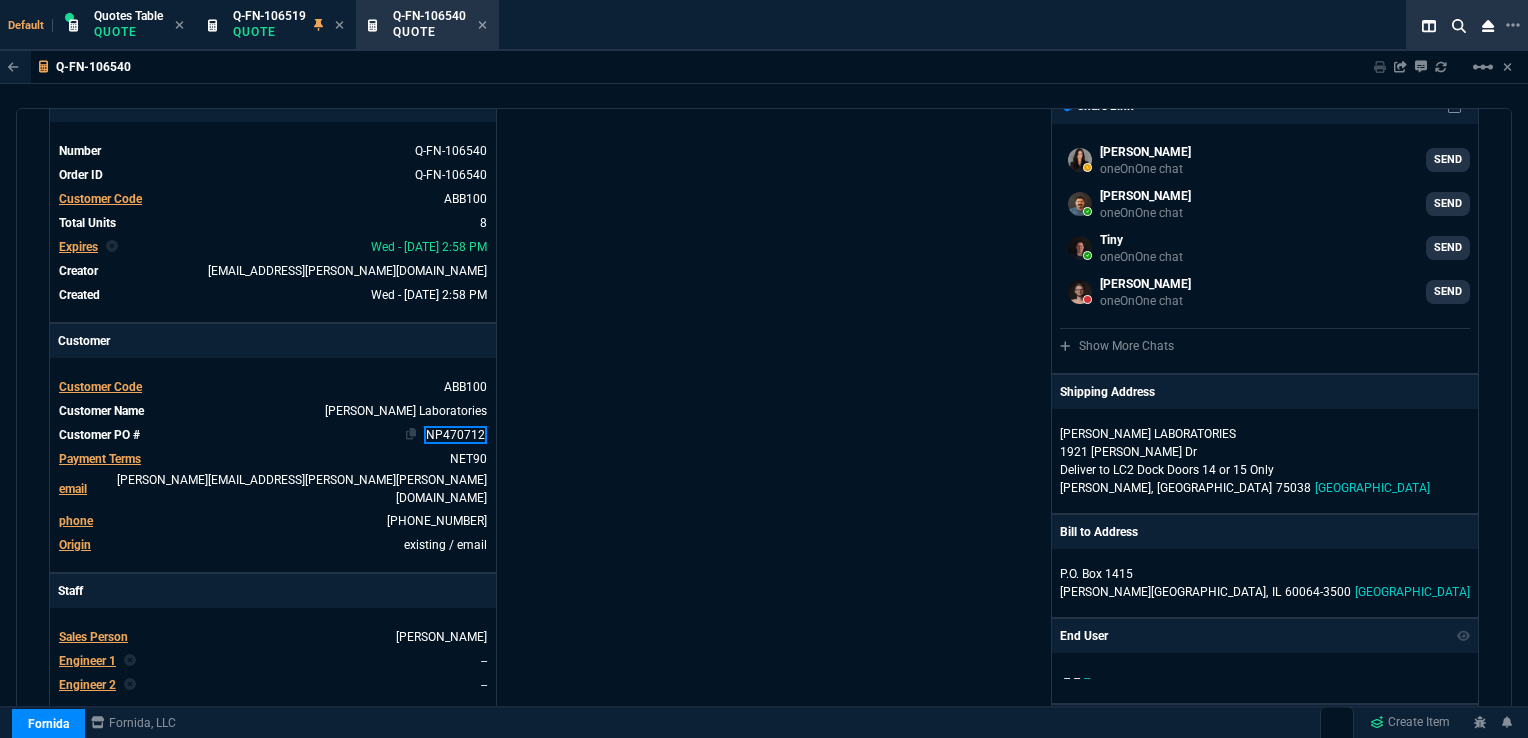 click on "NP470712" at bounding box center (455, 435) 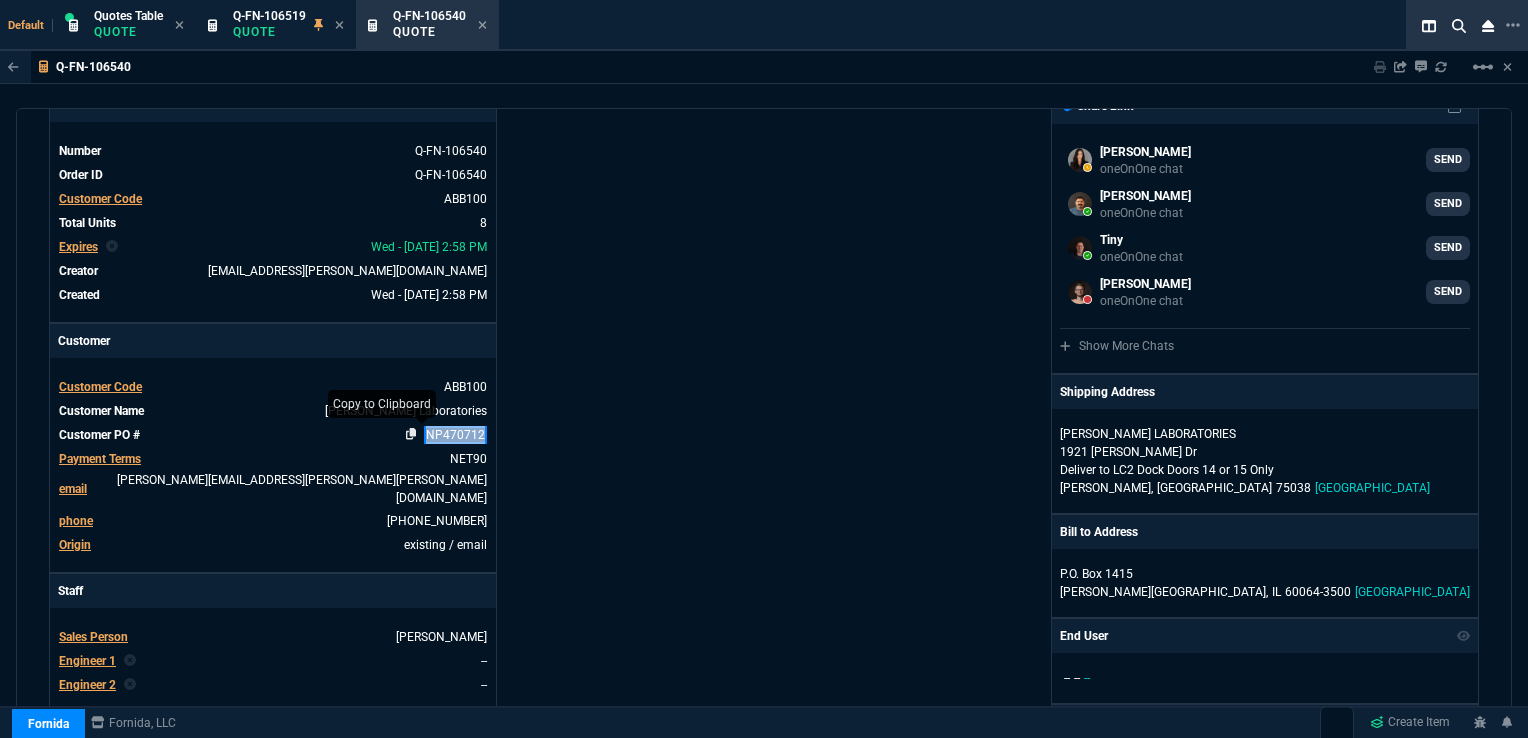 drag, startPoint x: 480, startPoint y: 433, endPoint x: 410, endPoint y: 431, distance: 70.028564 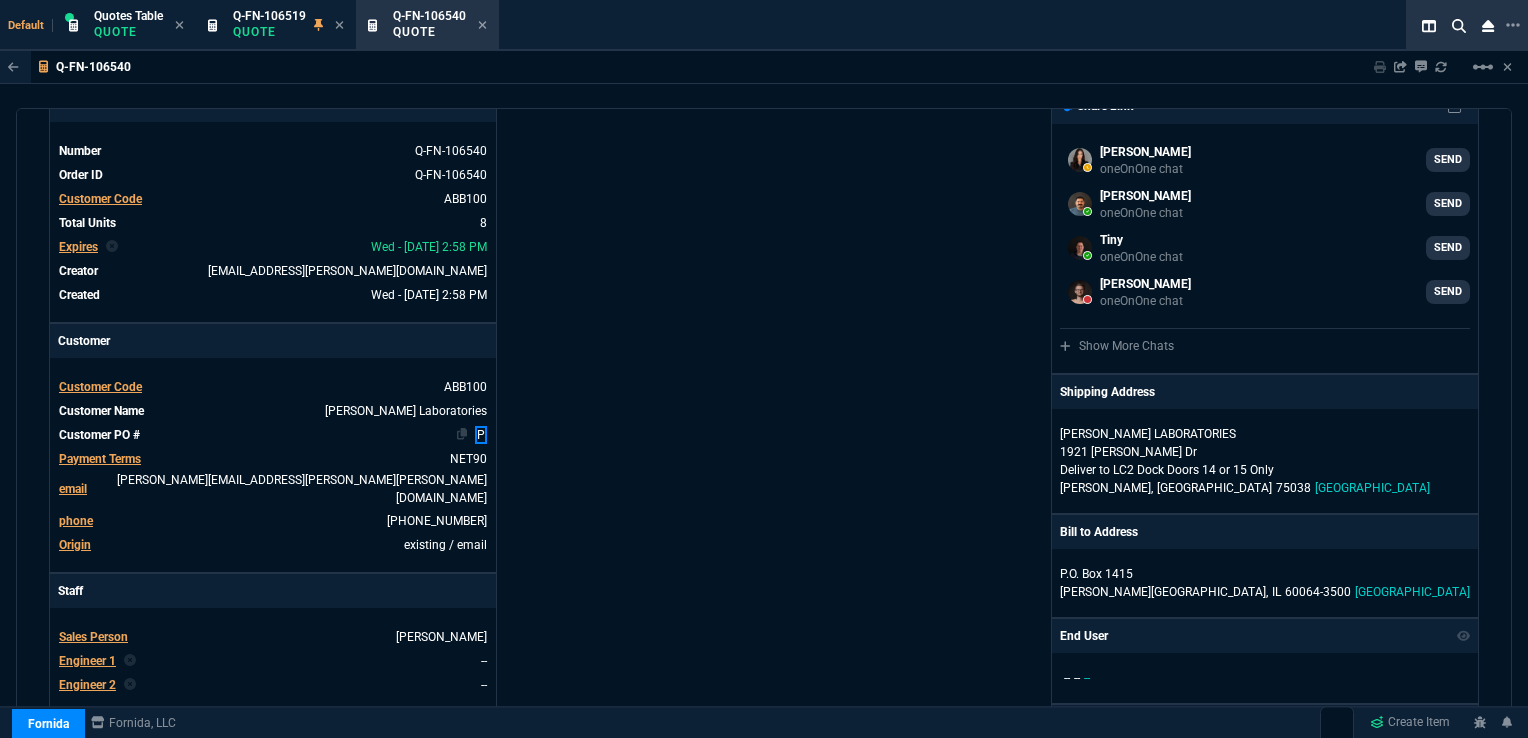 click on "P" at bounding box center [481, 435] 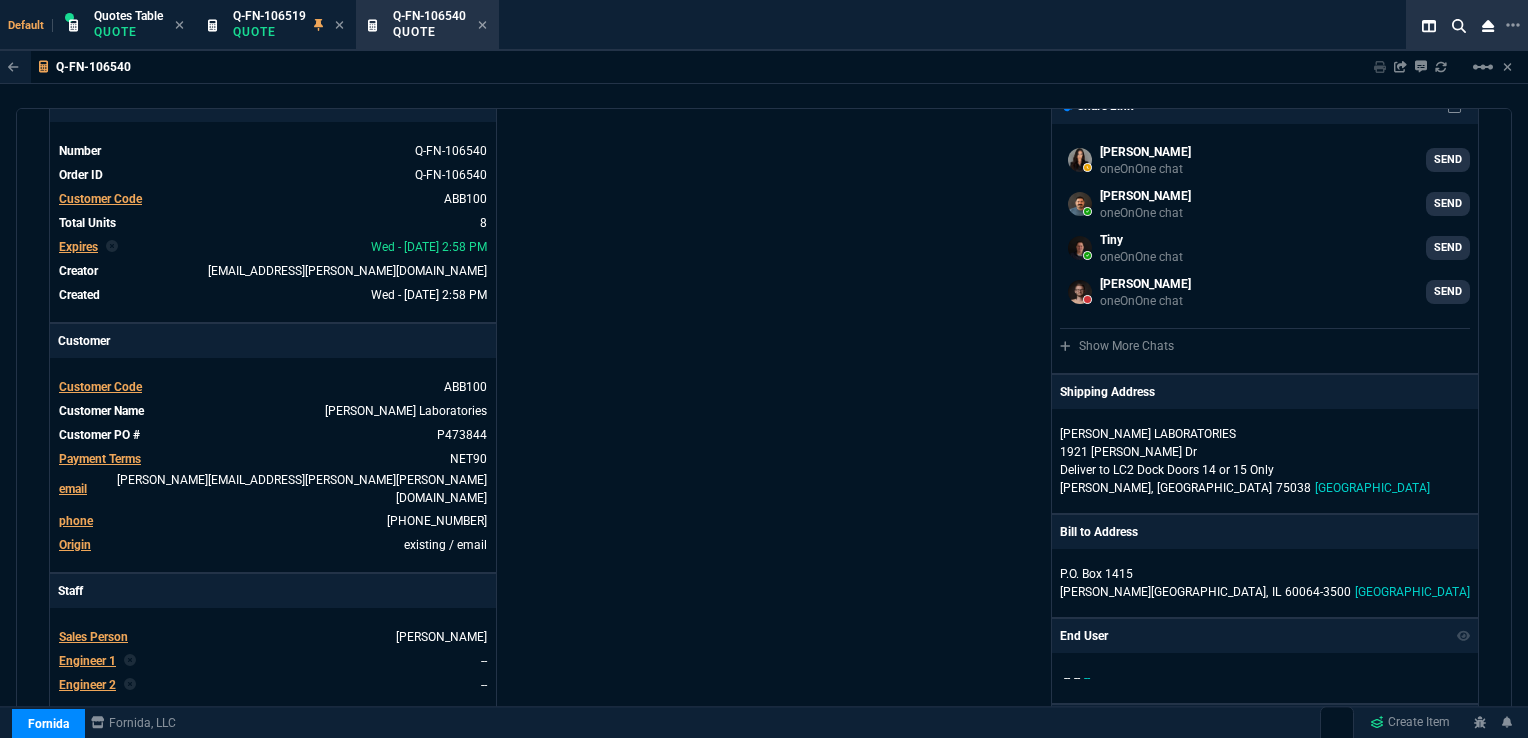 click on "Details Number Q-FN-106540  Order ID Q-FN-106540  Customer Code ABB100  Total Units 8  Expires Wed - 8/13/25, 2:58 PM Creator rob.henneberger@fornida.com  Created Wed - 7/30/25, 2:58 PM Print Specs Number Q-FN-106540  Customer ID ABB100  Customer Name Abbott Laboratories  Expires 8/13/25,  9:58 AM  Customer PO # P    Payment Terms NET90  Shipping Agent FEDEX | GRD  Customer Customer Code ABB100  Customer Name Abbott Laboratories  Customer PO # P473844    Payment Terms NET90  email susan.werner@abbott.com  phone 972-518-6677   Origin  existing / email   Origin Comment    Staff Sales Person HENN  Engineer 1 --  Engineer 2 --  Shipping Ship Date -- Agent FEDEX  Agent Service GRD  Account Id 243482194  Sales Order* Number --  id --  Account Manager Name Rob Henneberger  Email rob.henneberger@fornida.com  Phone (469) 476-5219" at bounding box center [406, 610] 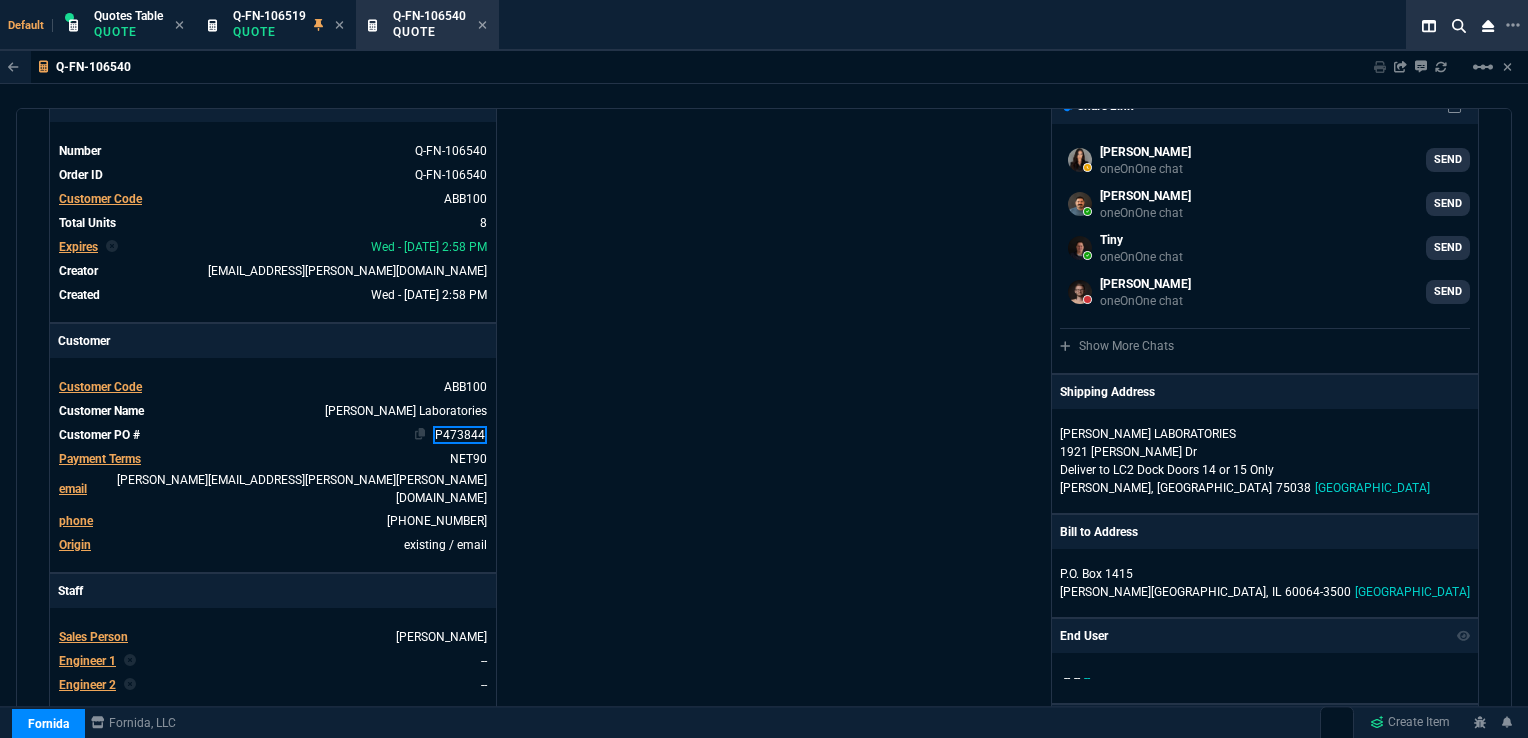 click on "P473844" at bounding box center (460, 435) 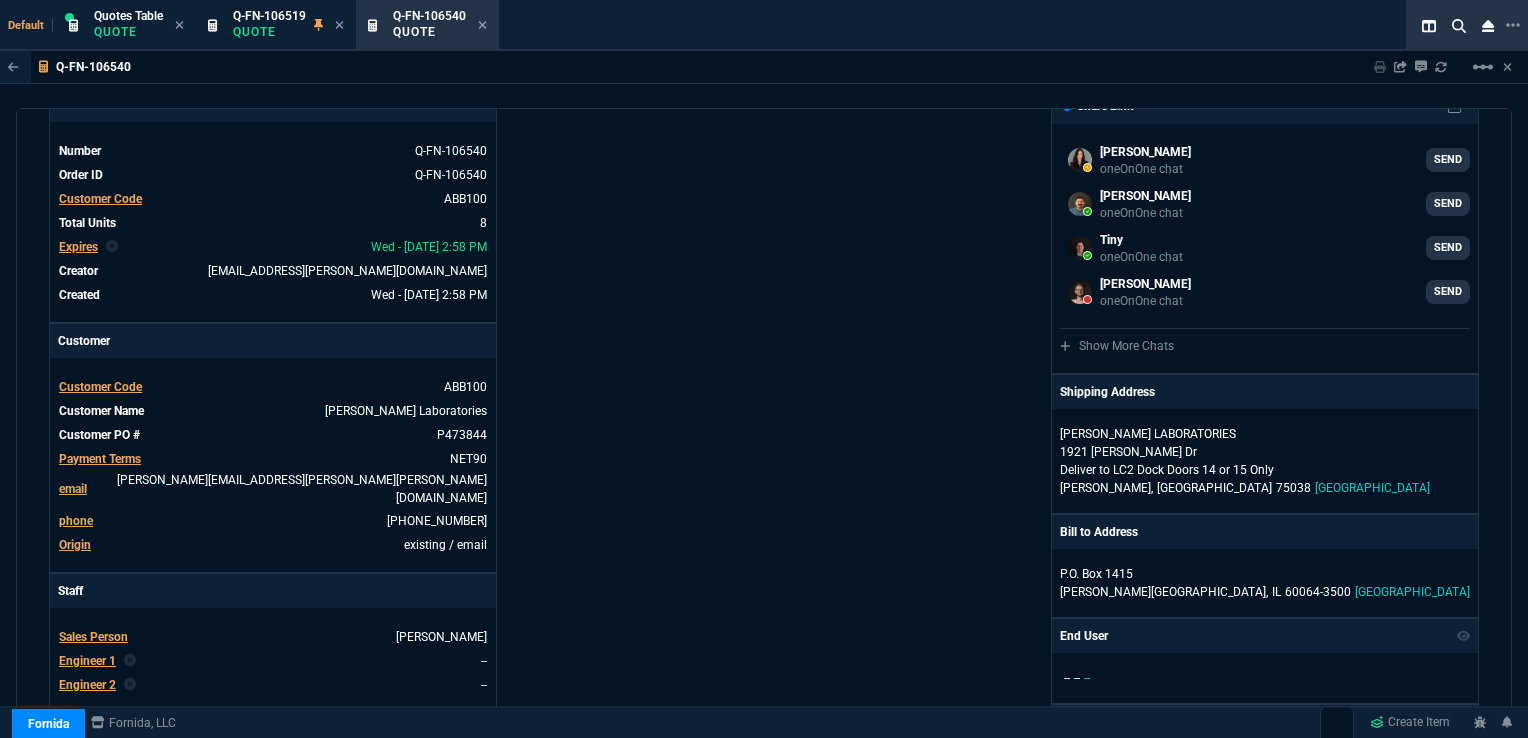 scroll, scrollTop: 98, scrollLeft: 0, axis: vertical 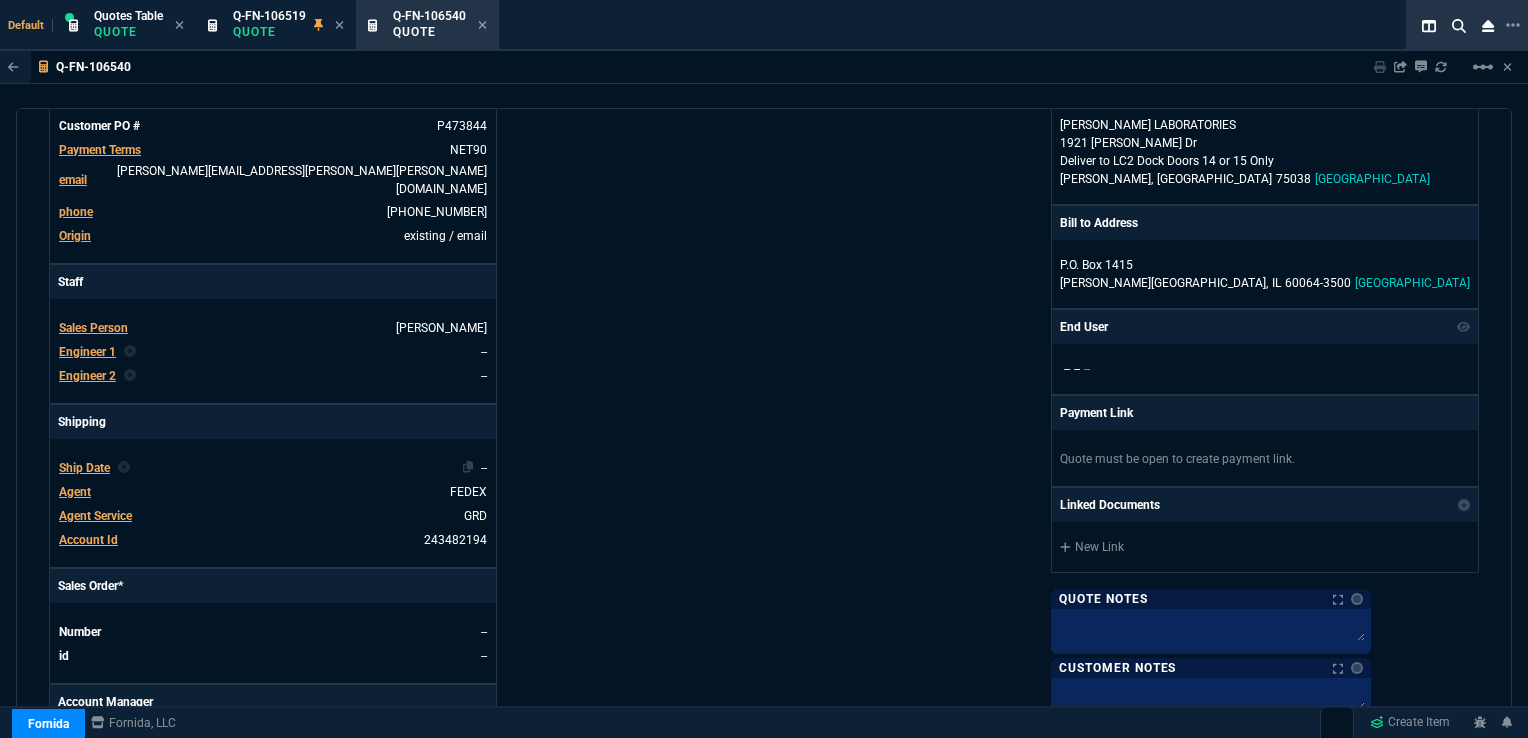 click on "--" at bounding box center (484, 468) 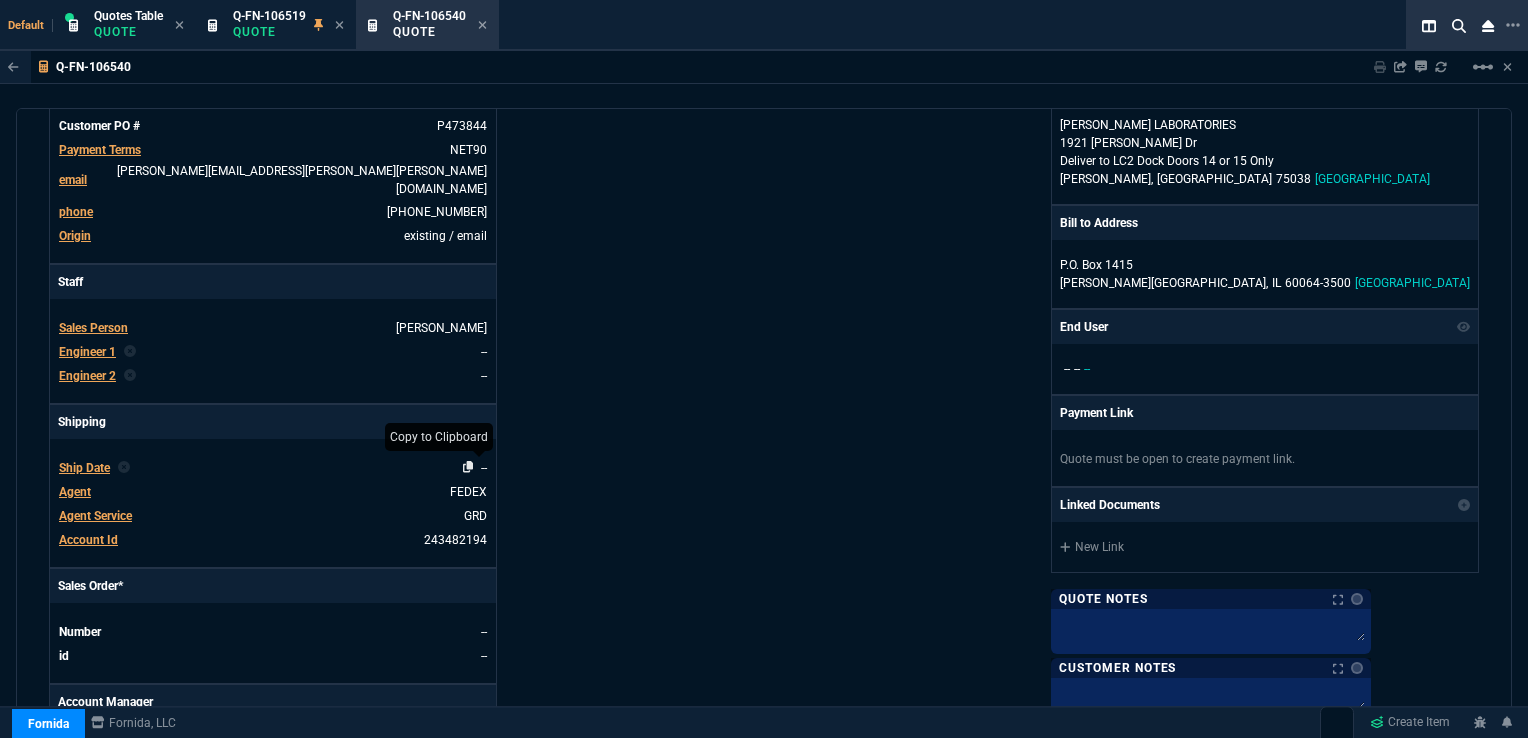 click 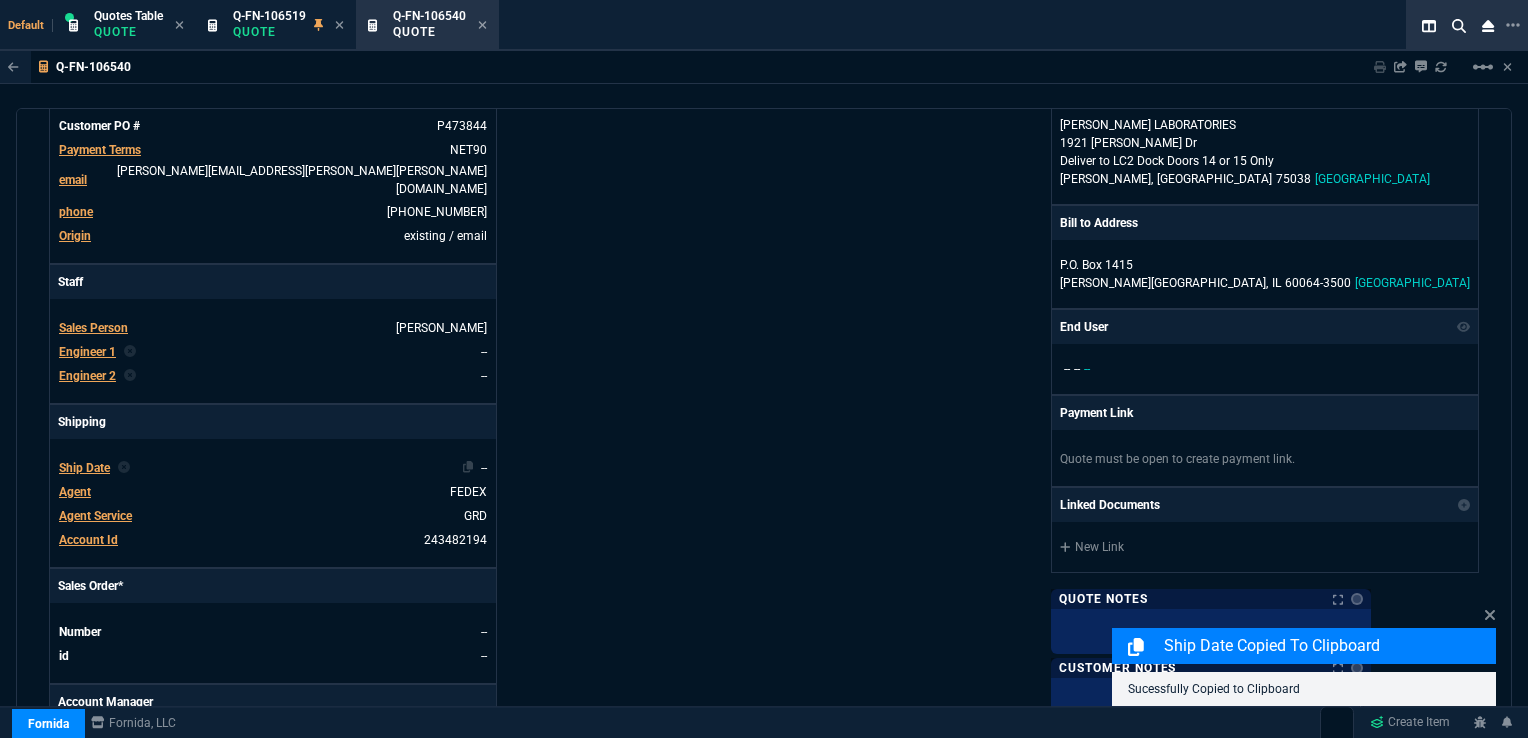 click on "--" at bounding box center [484, 468] 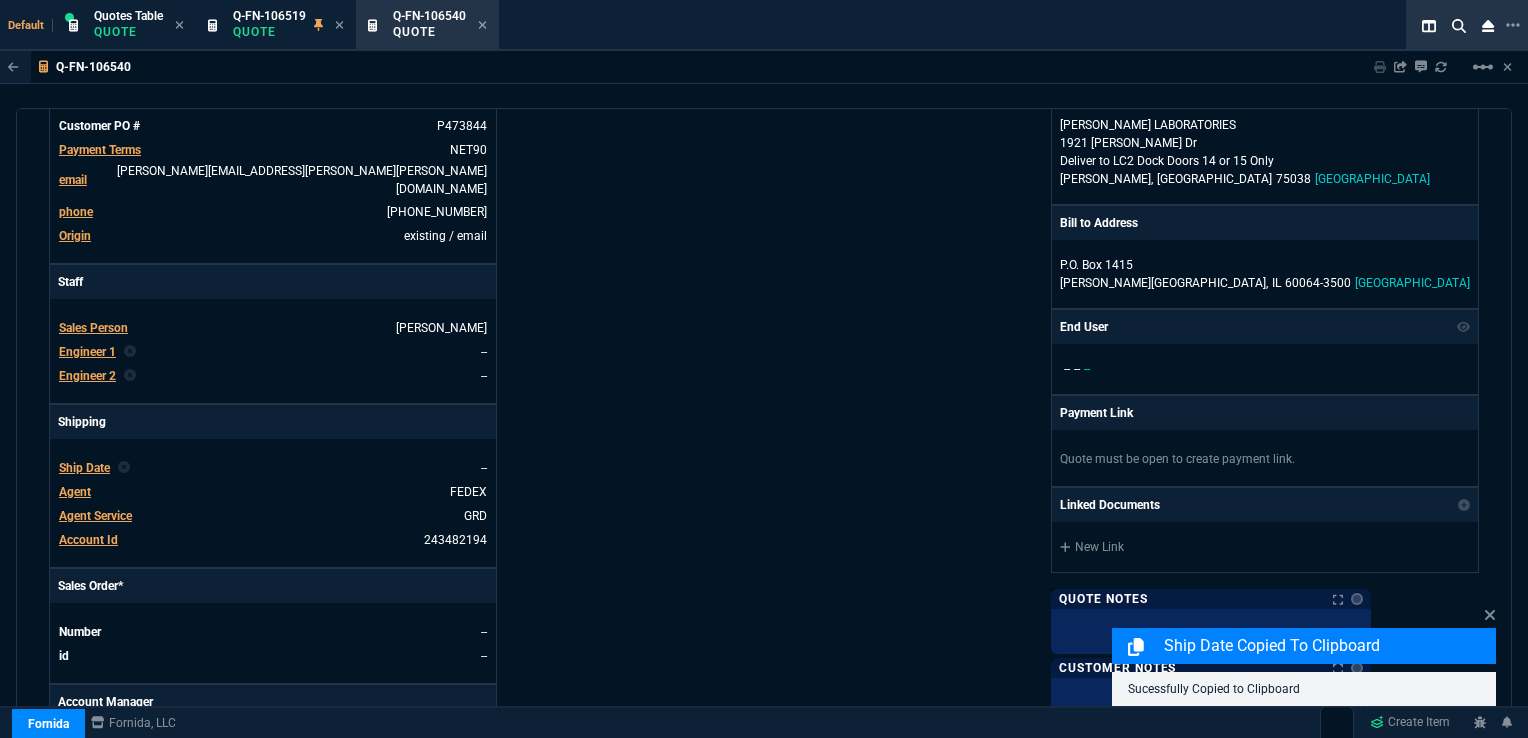 click on "Ship Date" at bounding box center [84, 468] 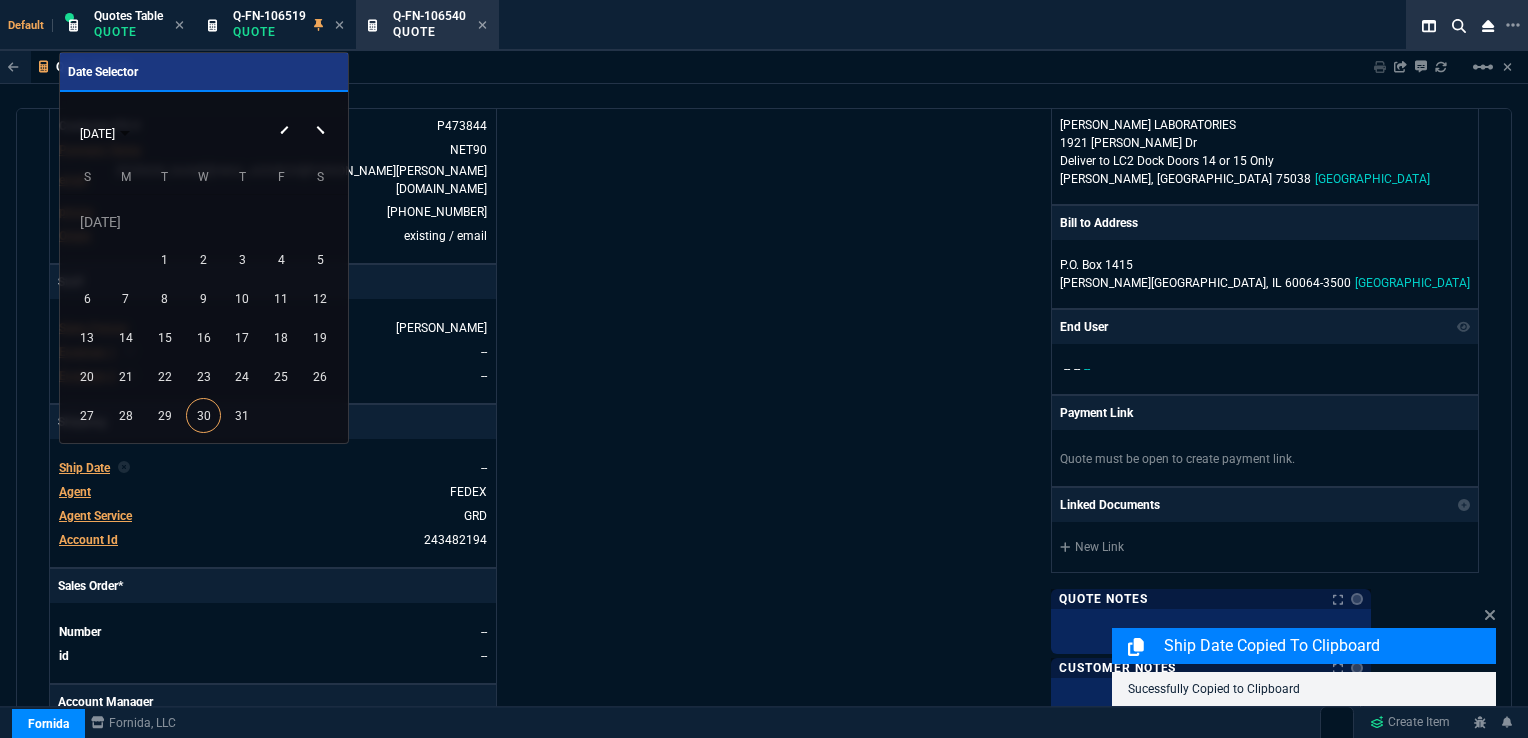 click on "31" at bounding box center (242, 415) 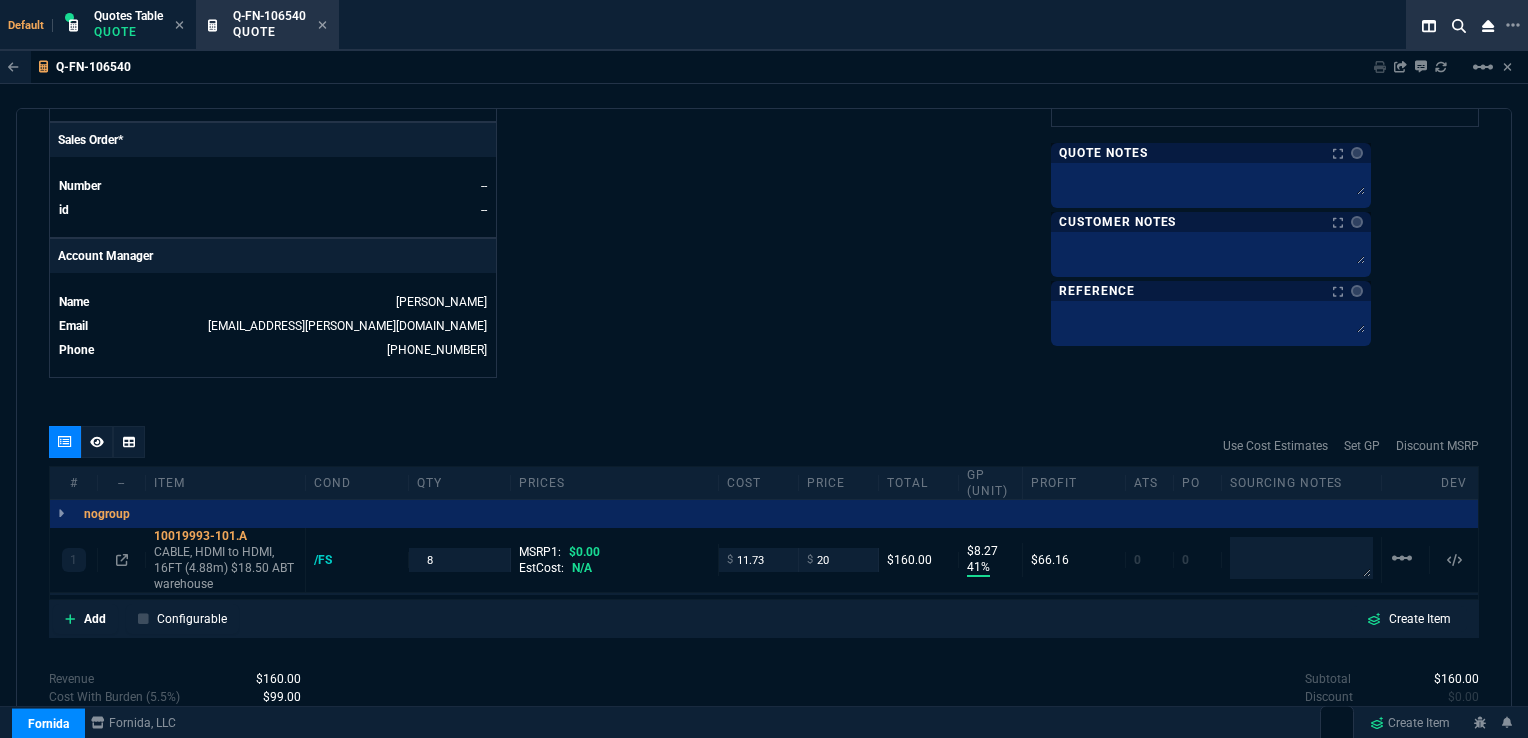 scroll, scrollTop: 876, scrollLeft: 0, axis: vertical 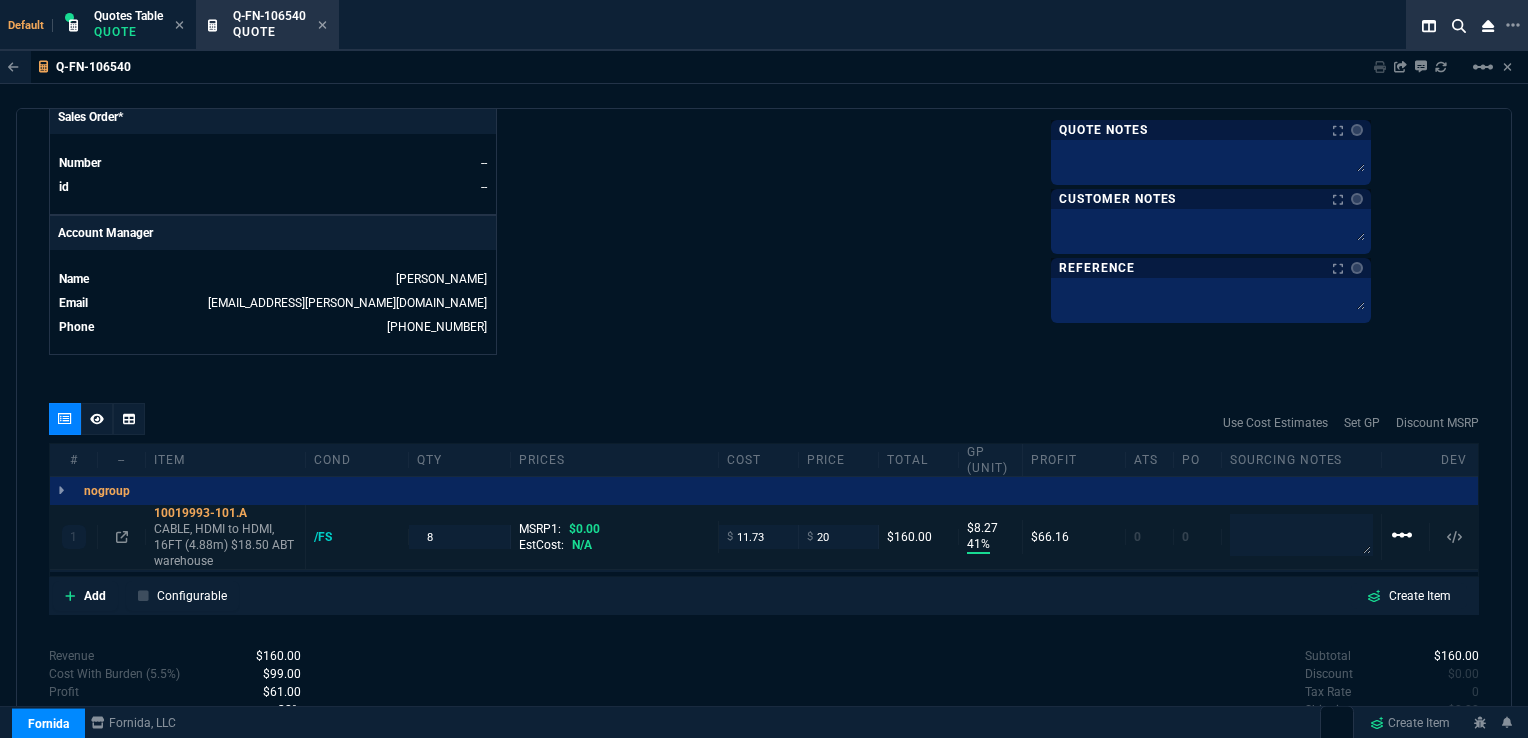 click on "linear_scale" at bounding box center [1402, 535] 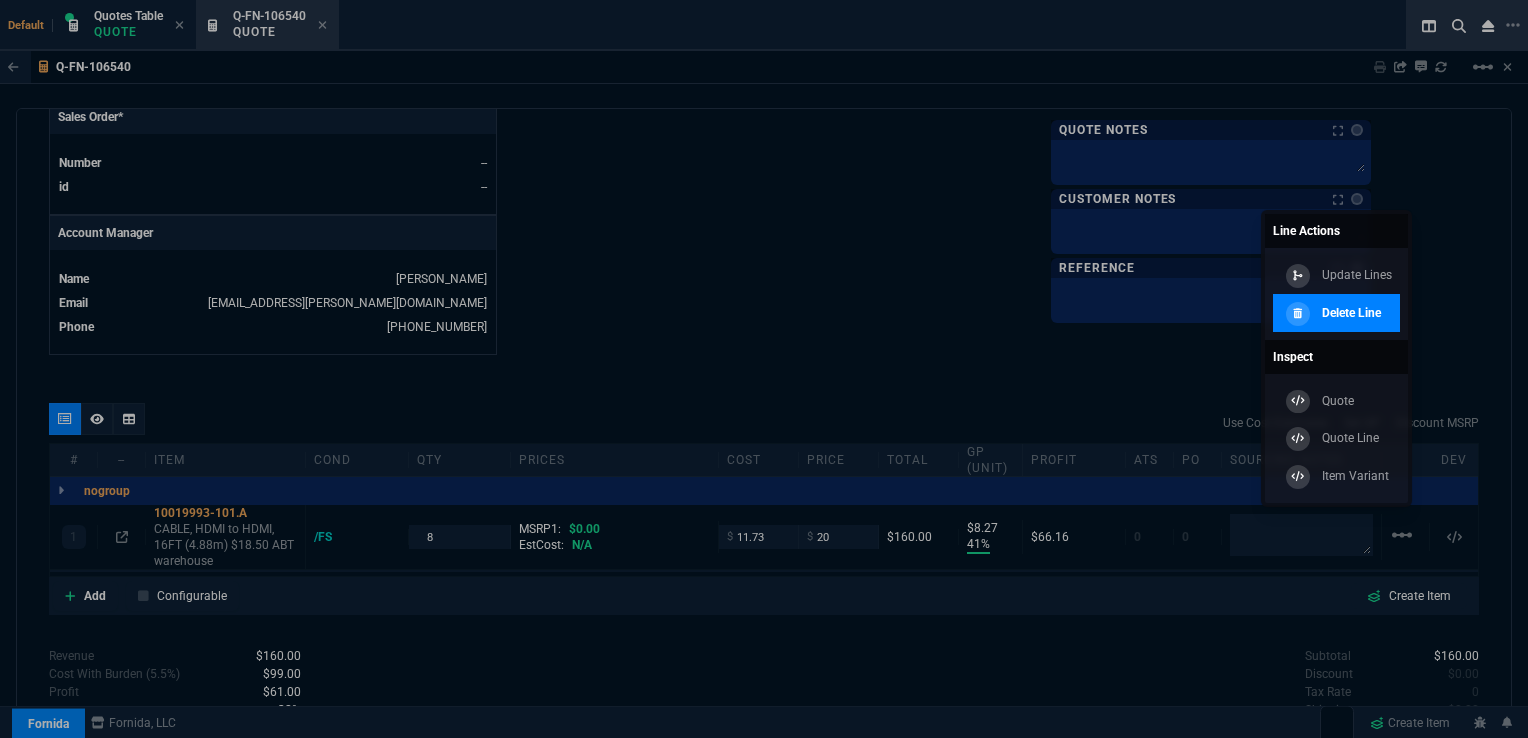 click on "Delete Line" at bounding box center (1351, 313) 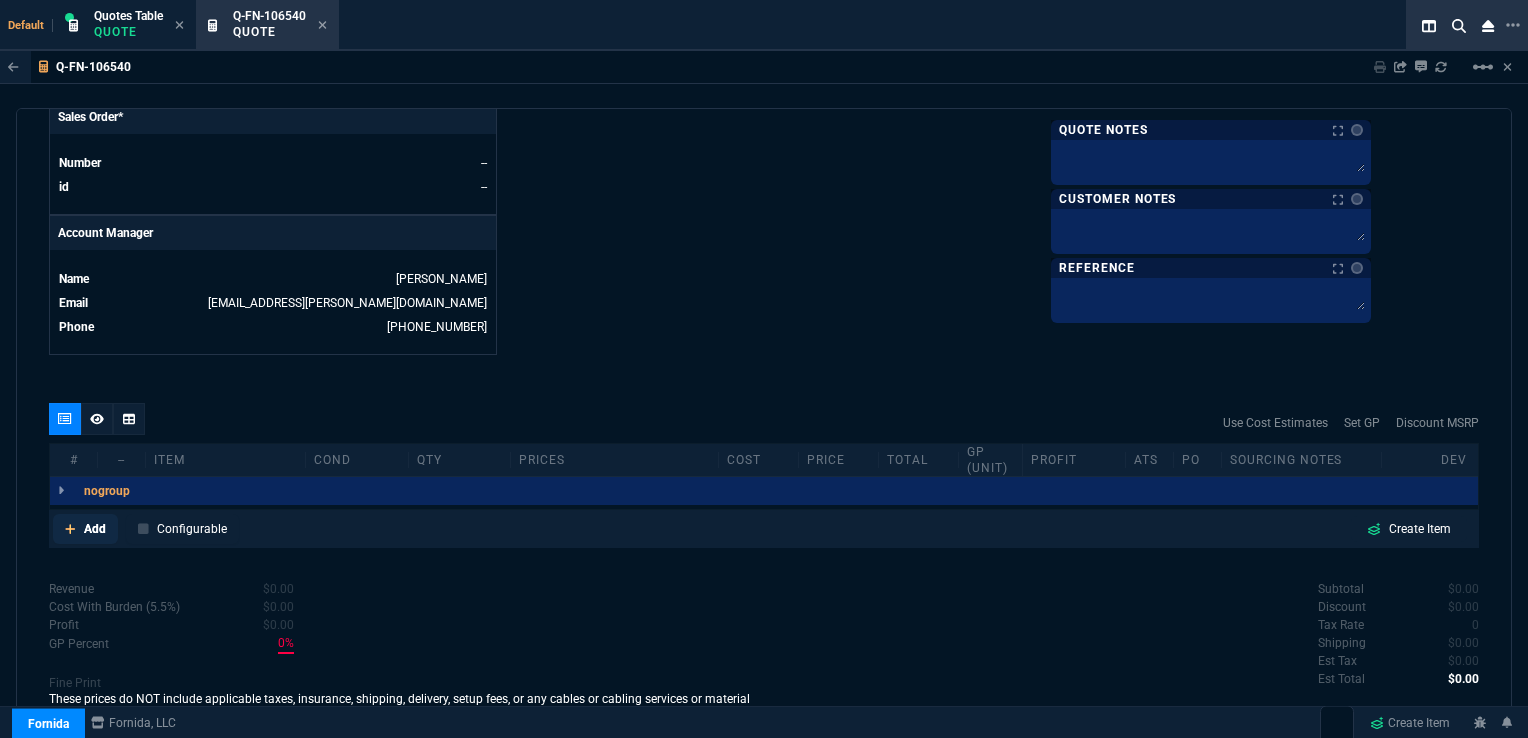 click on "Add" at bounding box center (95, 529) 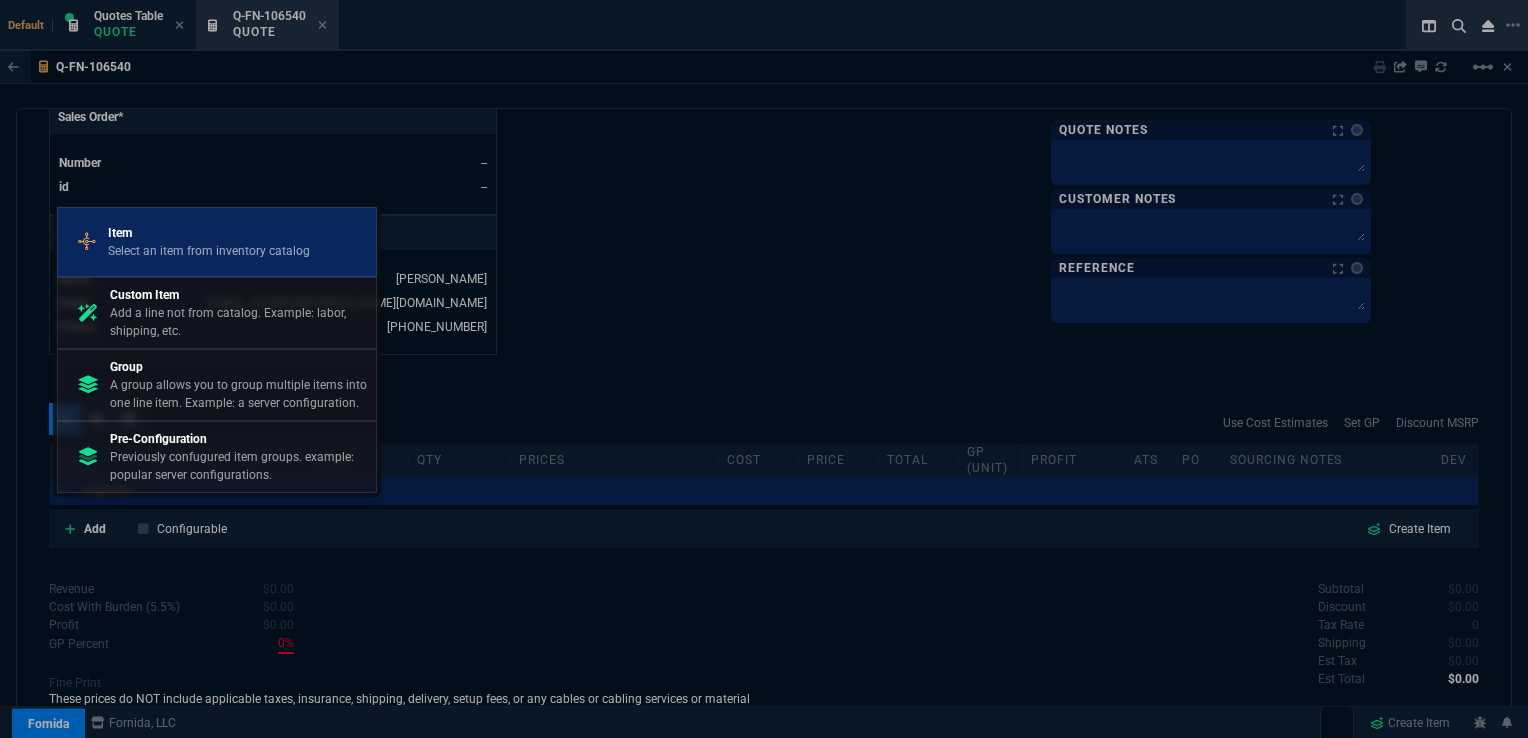 click on "Select an item from inventory catalog" at bounding box center (209, 251) 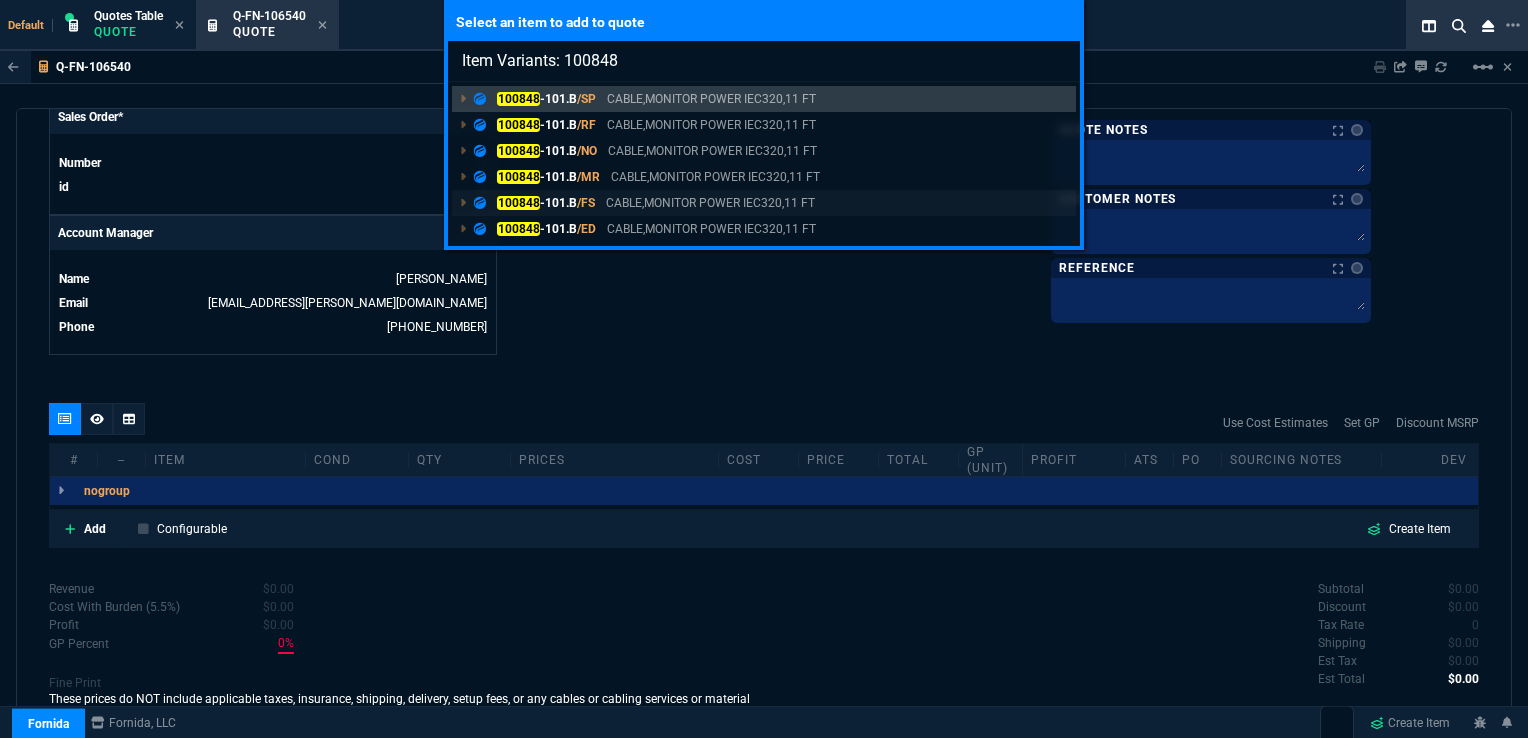 type on "Item Variants: 100848" 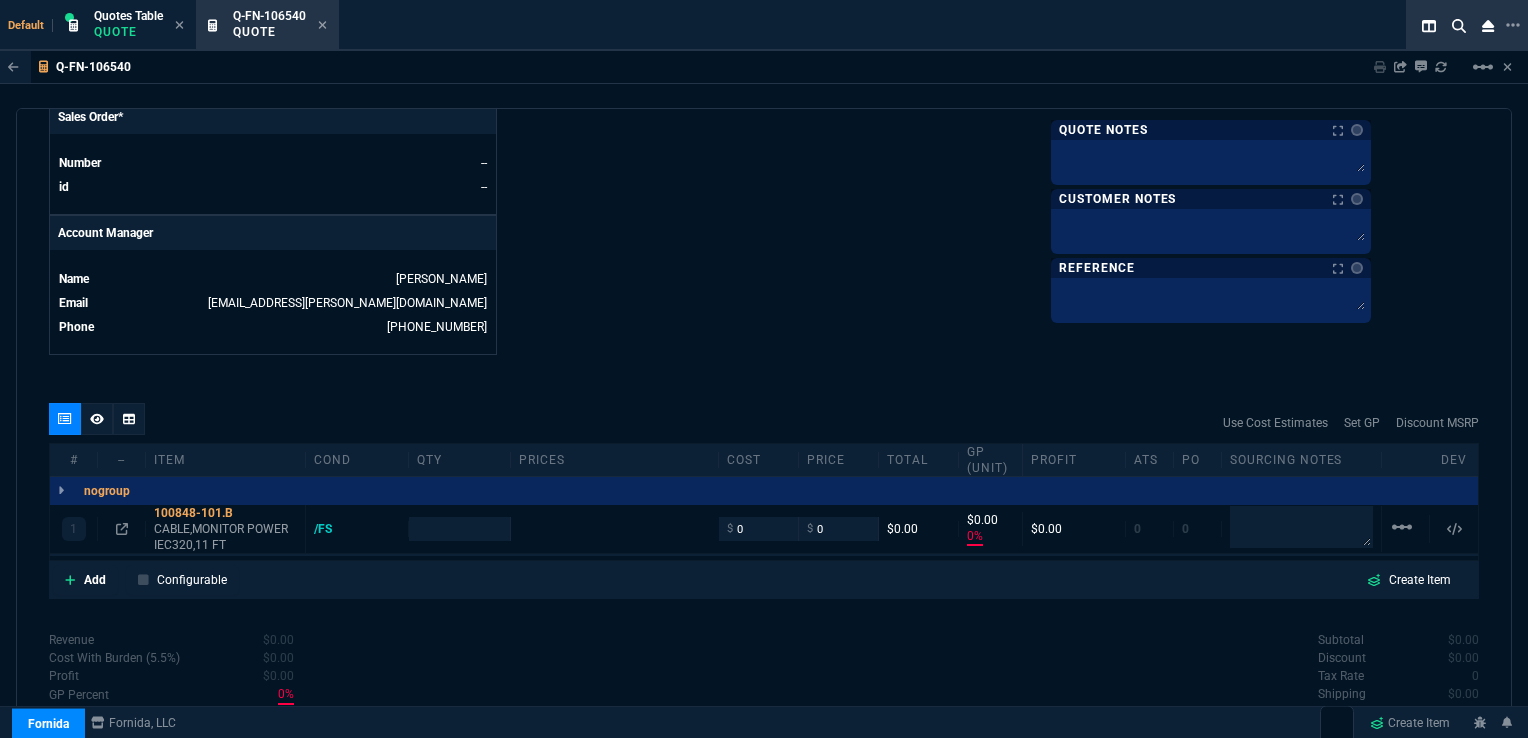 type on "0" 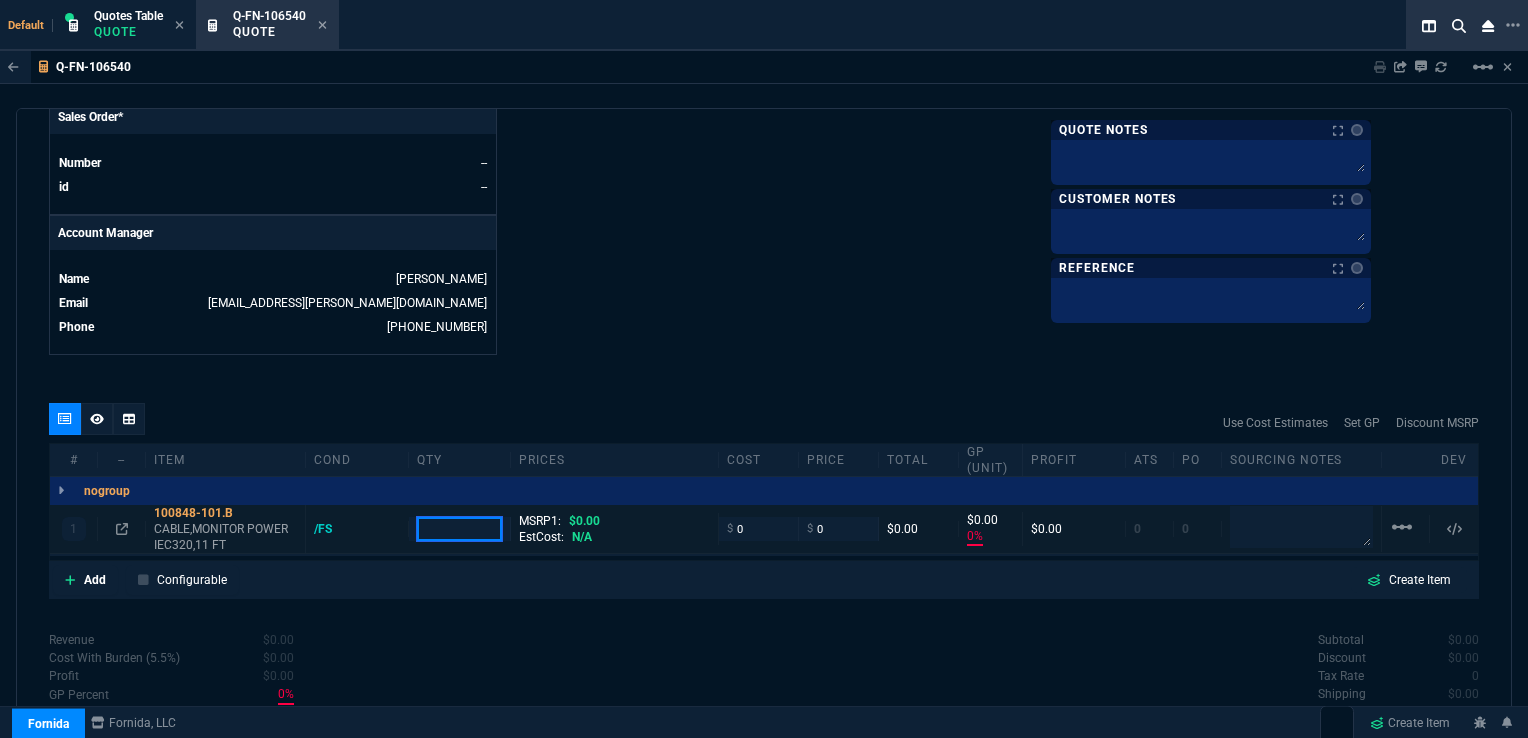 click at bounding box center [460, 528] 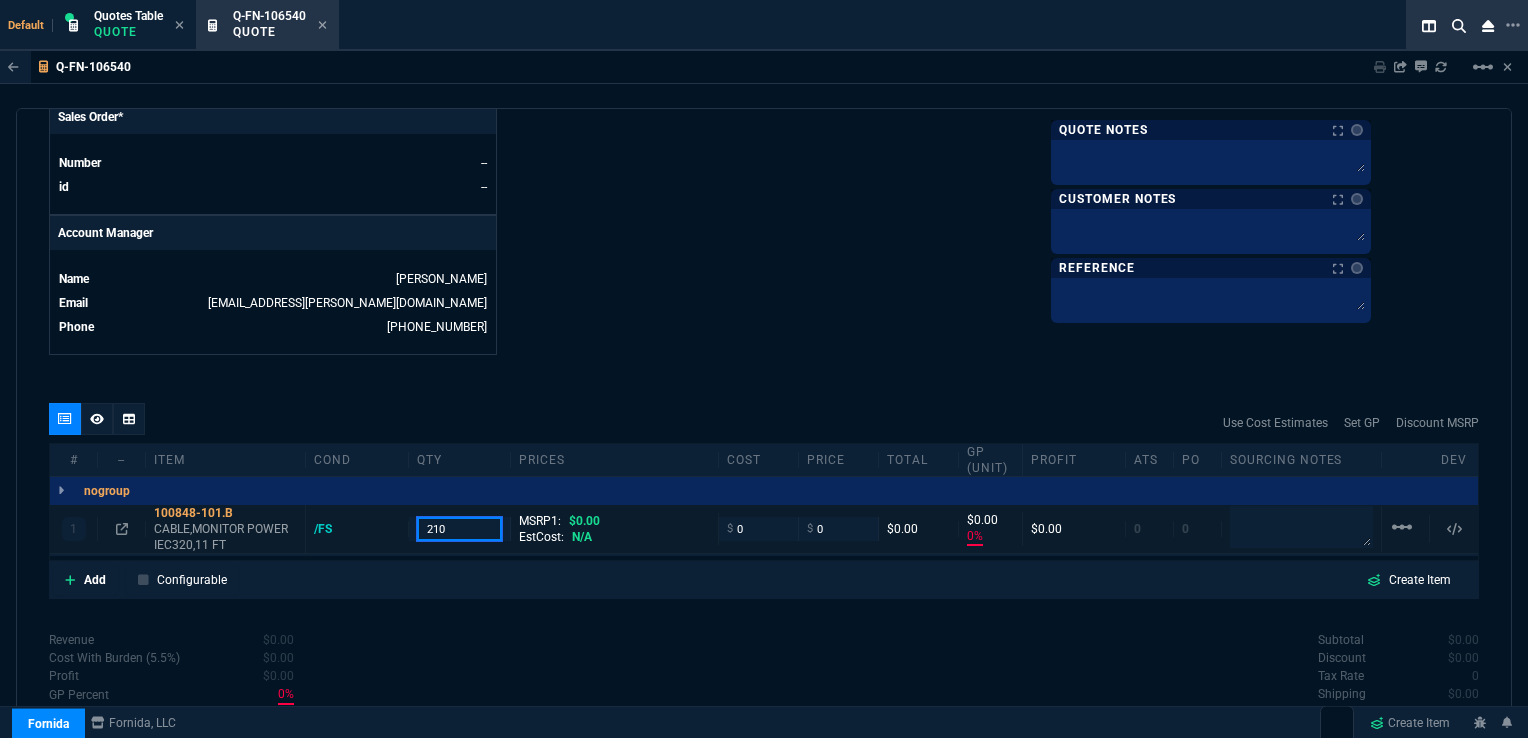 type on "210" 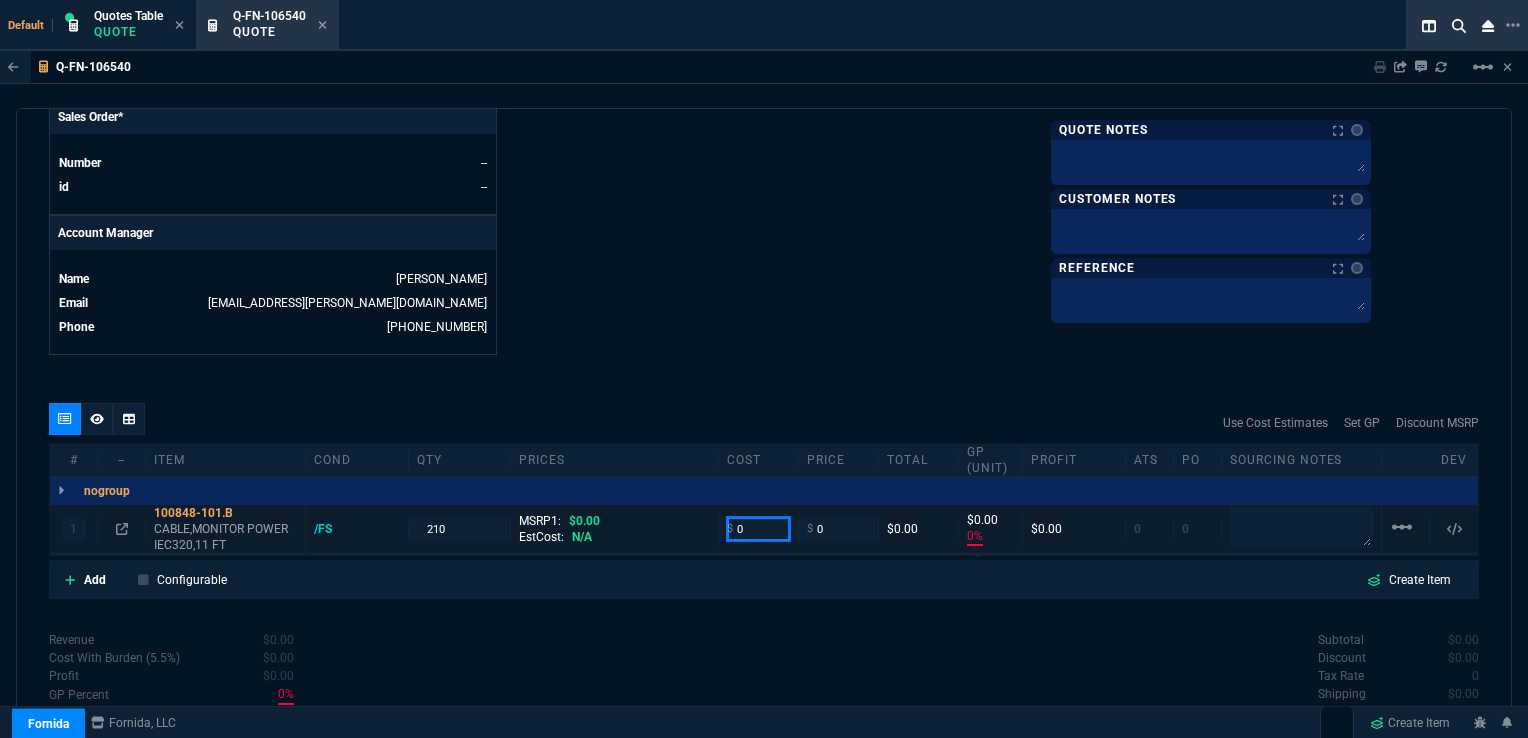 click on "0" at bounding box center [758, 528] 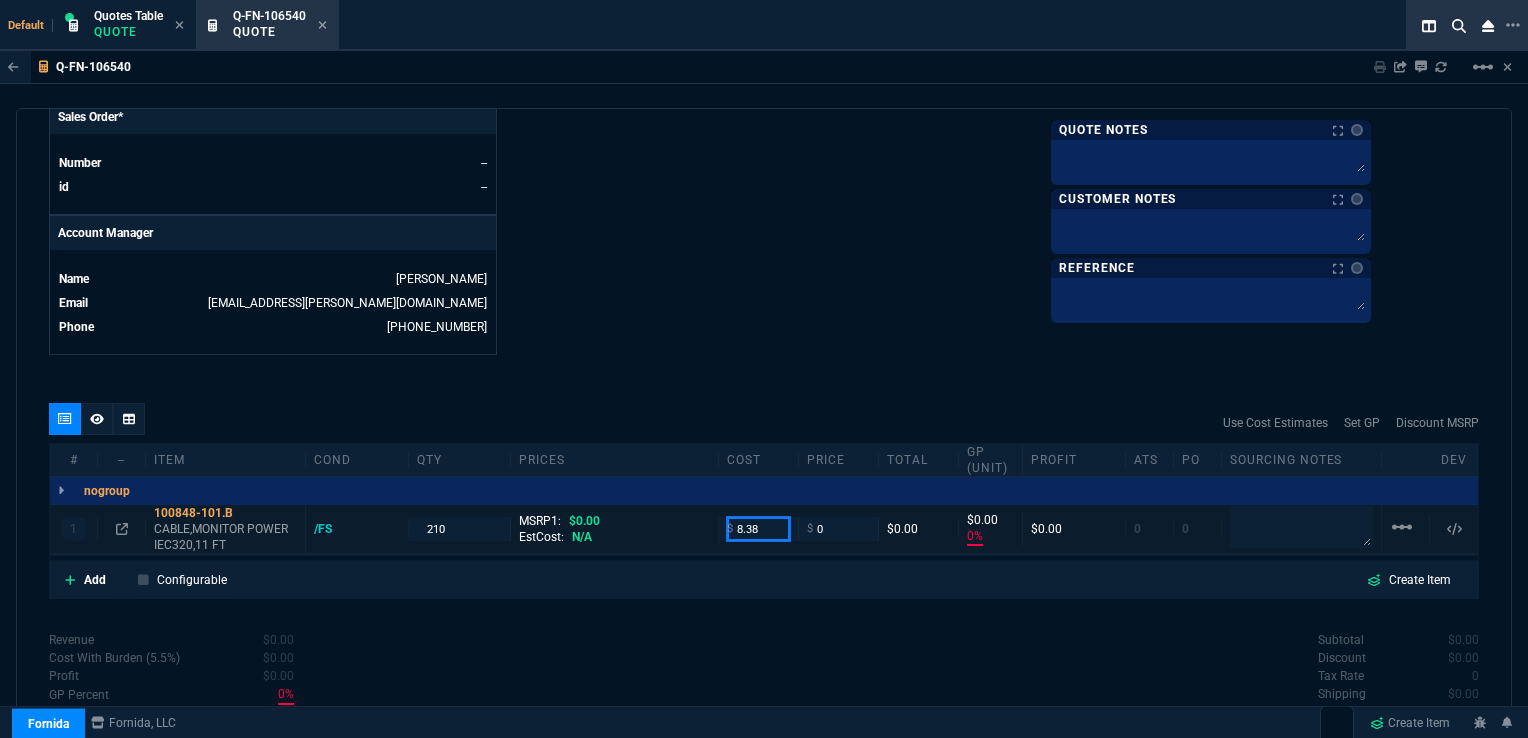 type on "8.38" 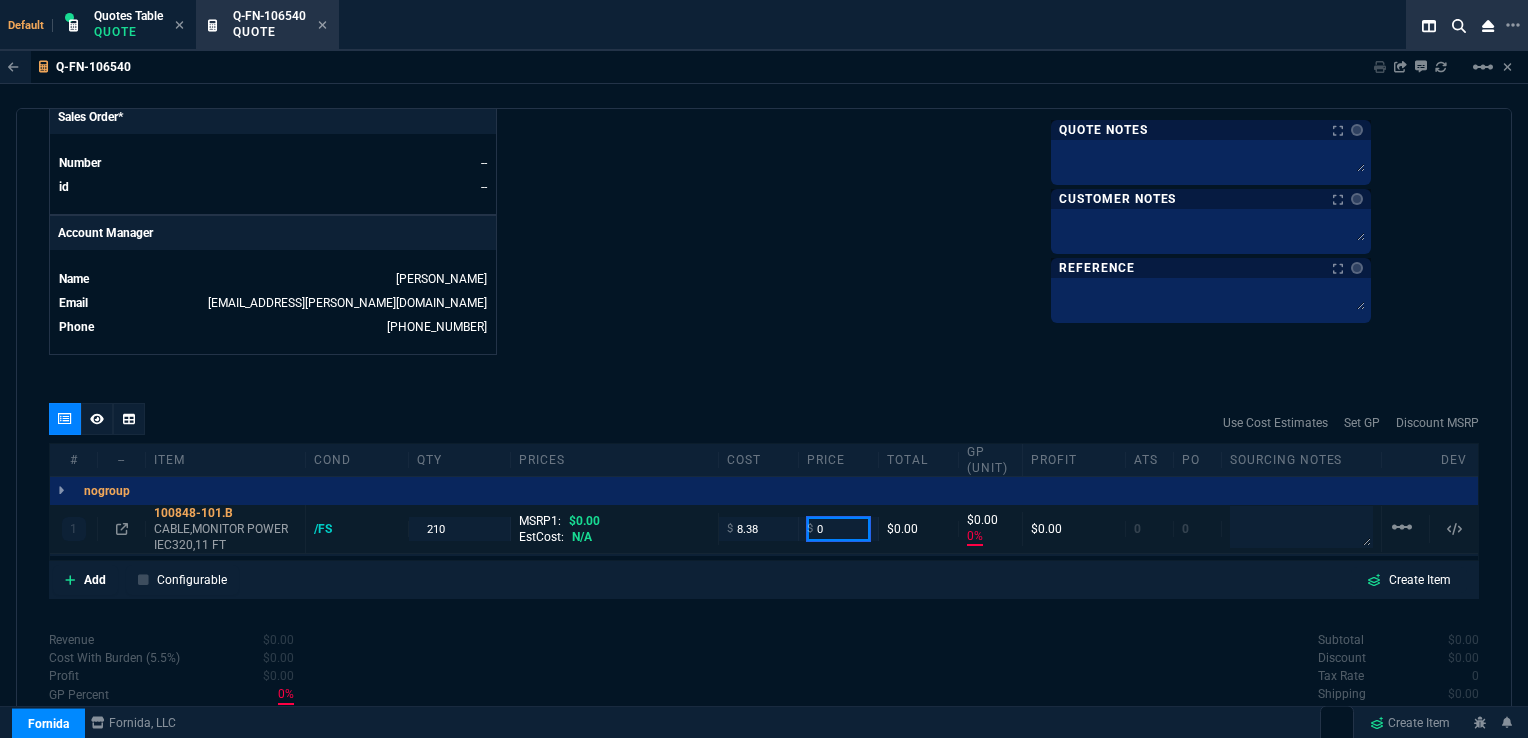 click on "0" at bounding box center [838, 528] 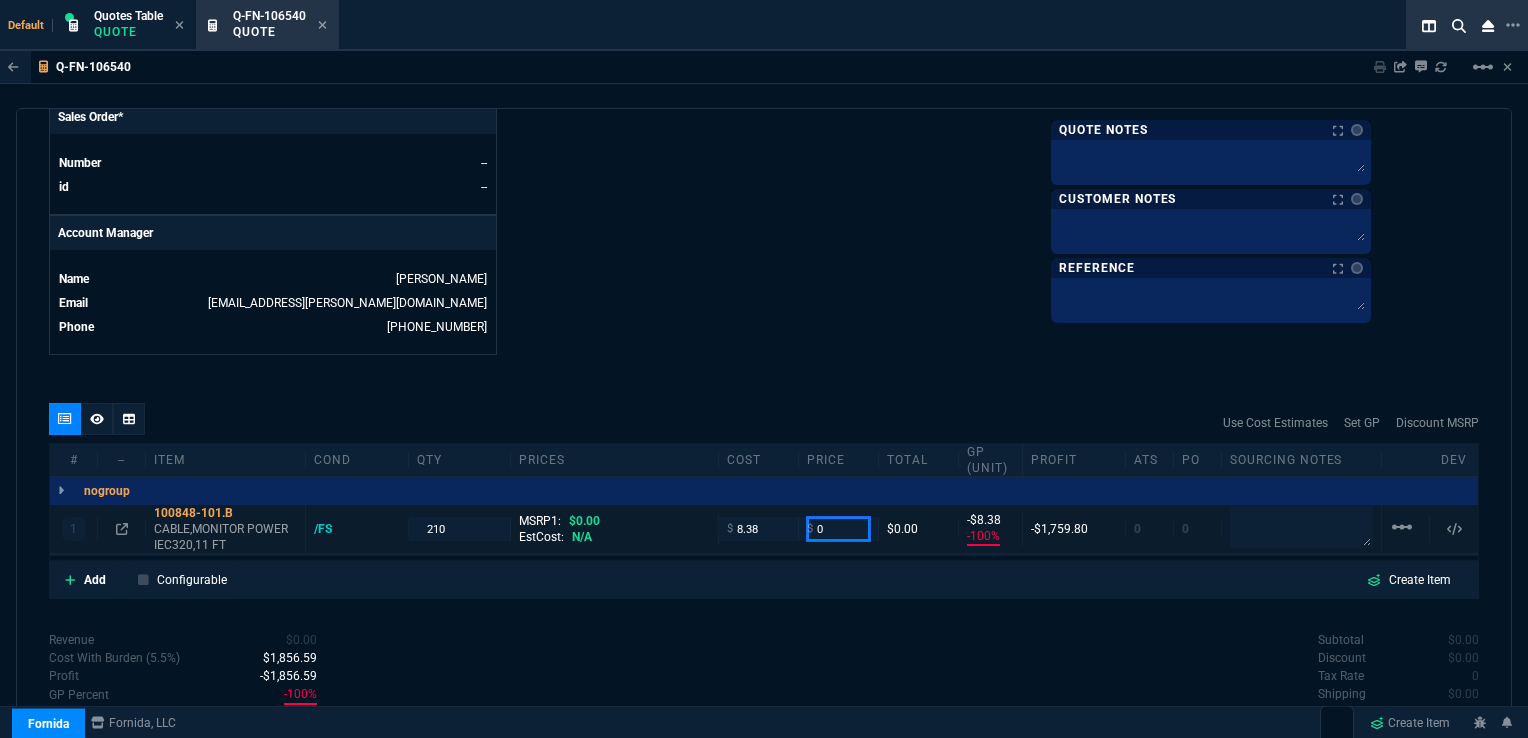 type on "-100" 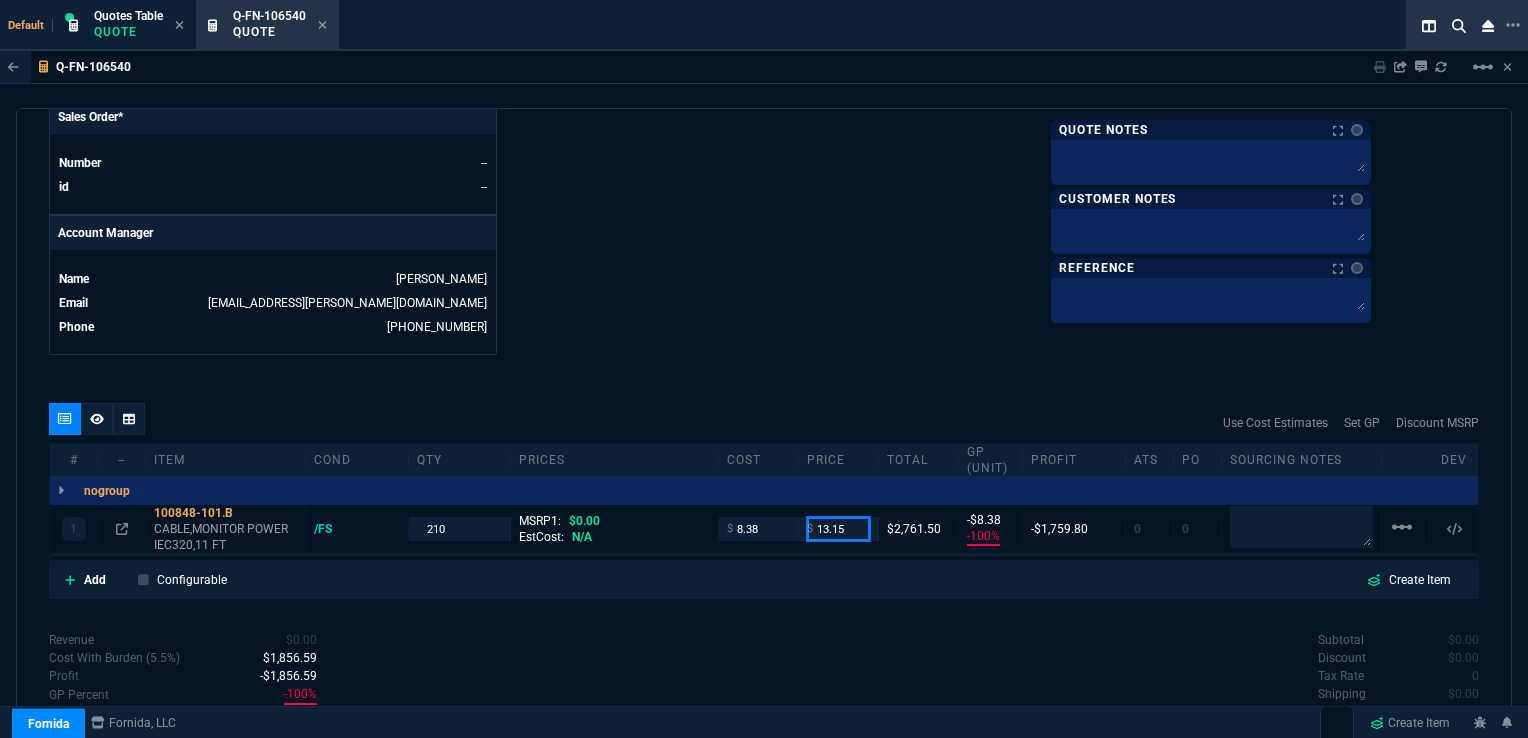 type on "13.15" 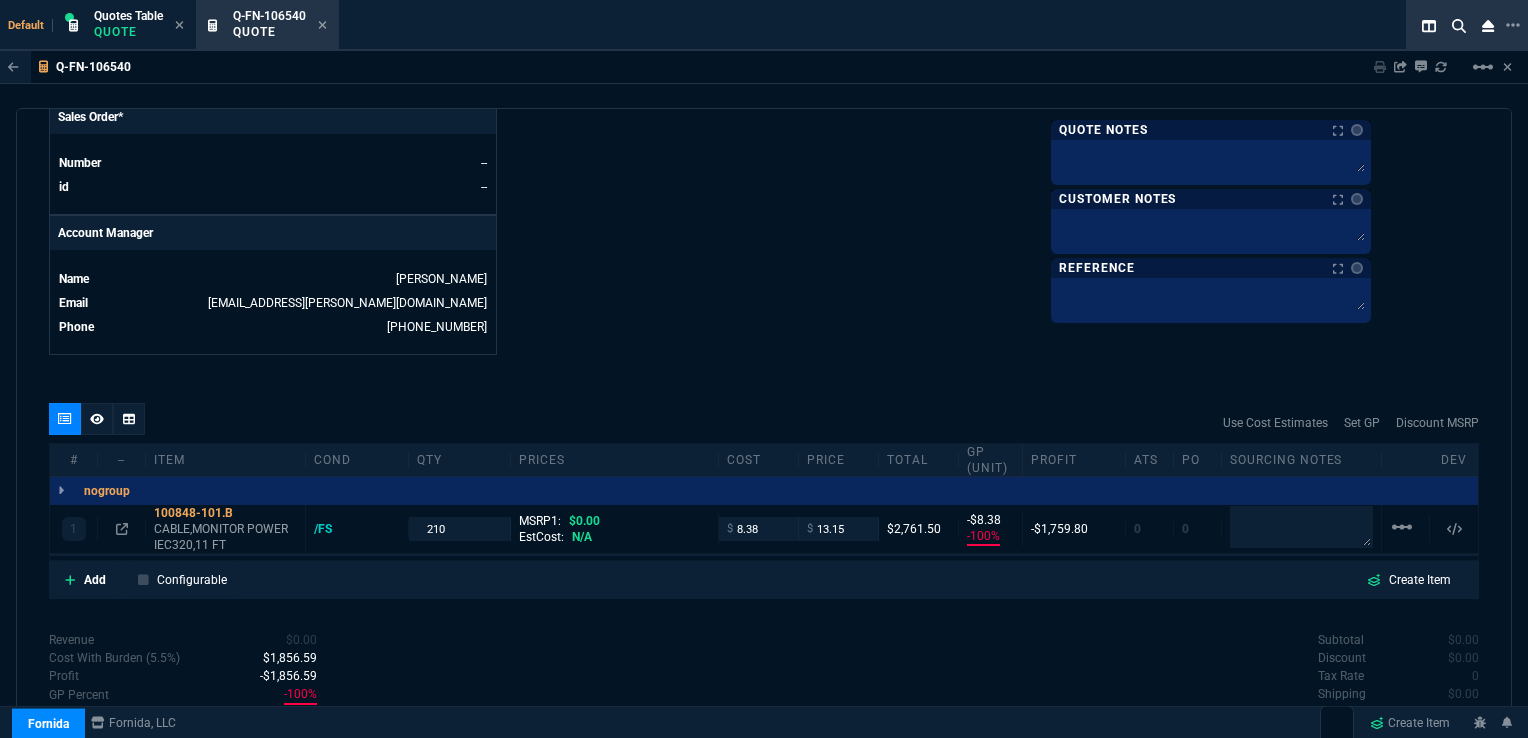 click on "Fornida, LLC 2609 Technology Dr Suite 300 Plano, TX 75074  Share Link  Sarah Costa oneOnOne chat SEND Carlos Ocampo oneOnOne chat SEND Tiny oneOnOne chat SEND Brian Over oneOnOne chat SEND  Show More Chats  Shipping Address ABBOTT LABORATORIES  1921 Hurd Dr Deliver to LC2 Dock Doors 14 or 15 Only Irving,  TX 75038 USA Bill to Address P.O. Box 1415 Abbott Park,  IL 60064-3500 USA End User -- -- -- Payment Link  Quote must be open to create payment link.  Linked Documents  New Link  Quote Notes Quote Notes    Customer Notes Customer Notes    Reference Reference" at bounding box center (1121, -168) 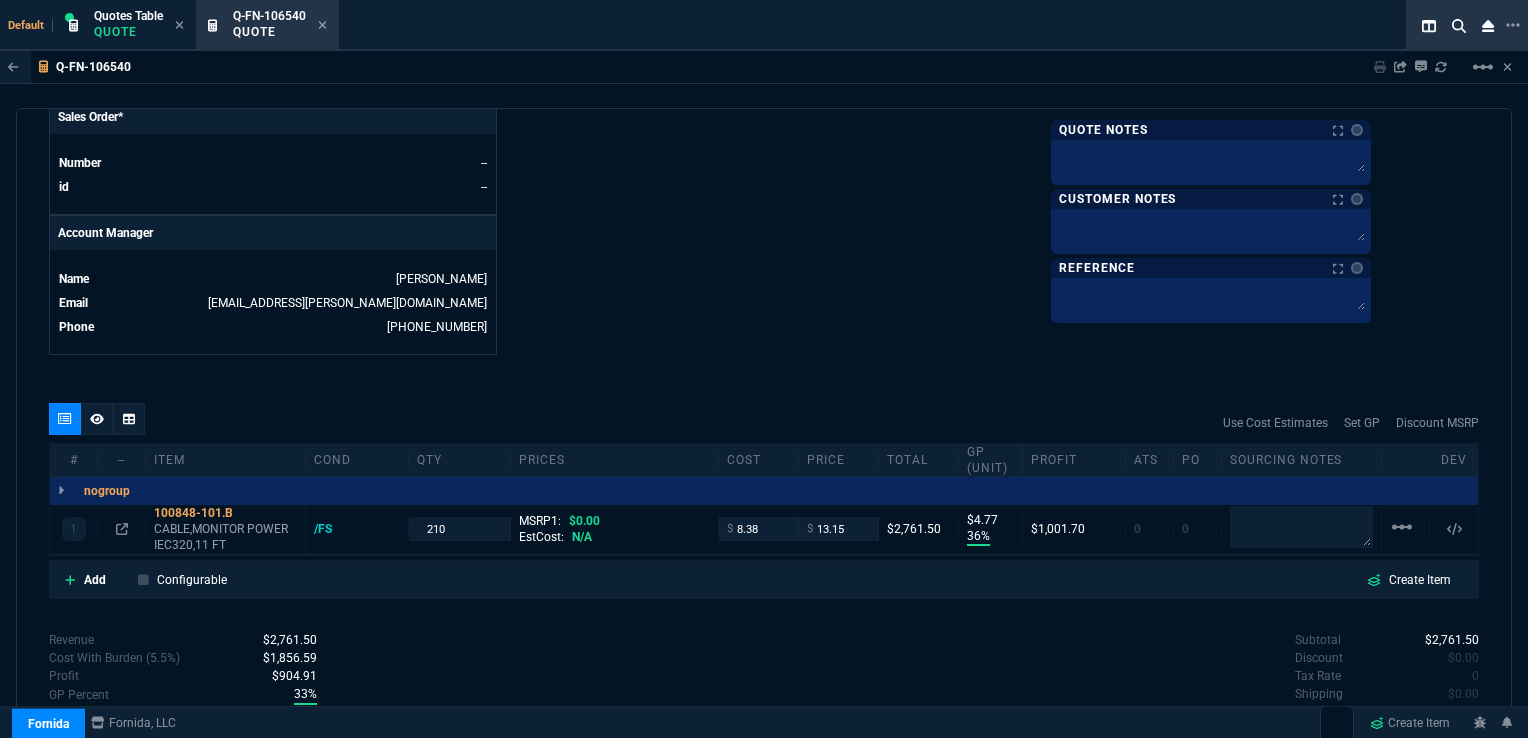 type on "36" 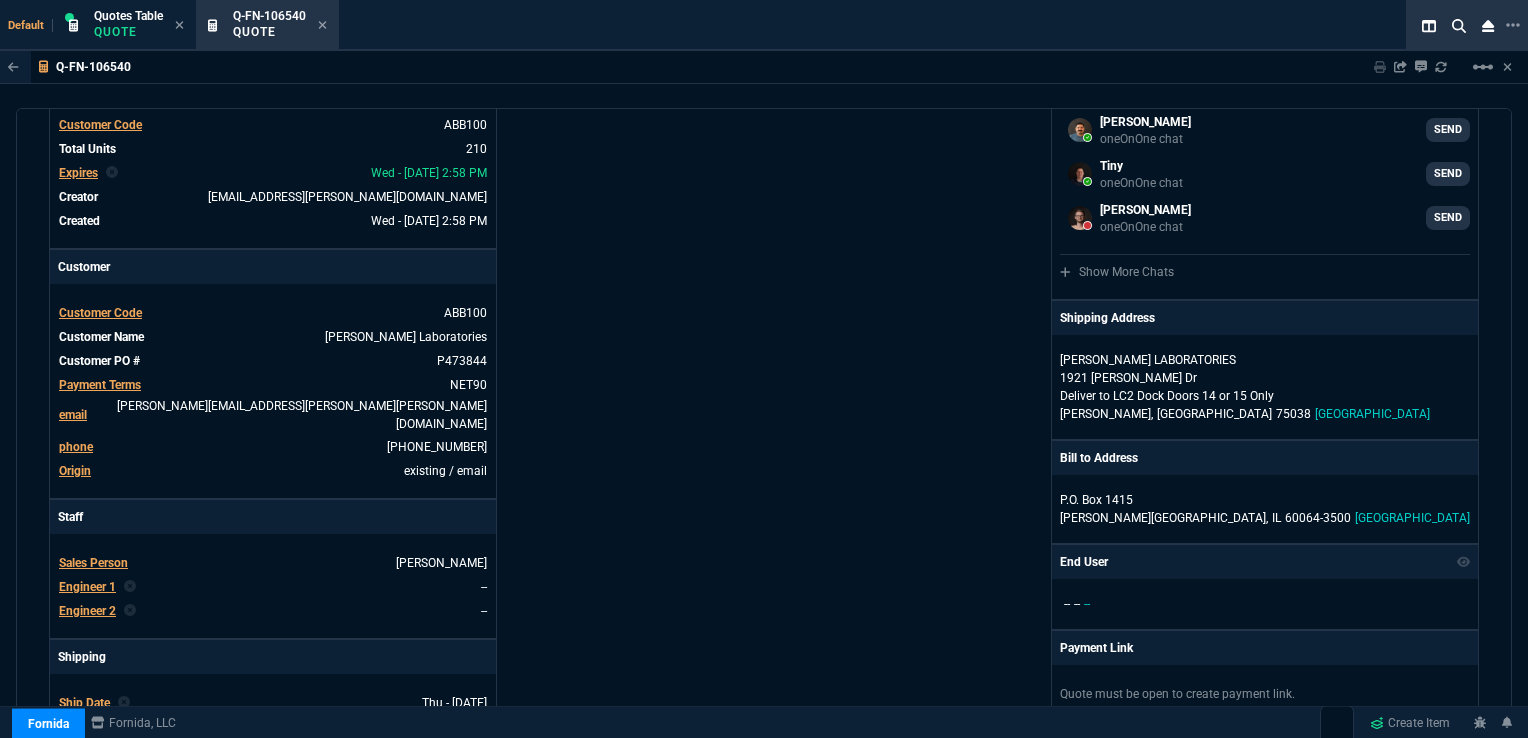 scroll, scrollTop: 169, scrollLeft: 0, axis: vertical 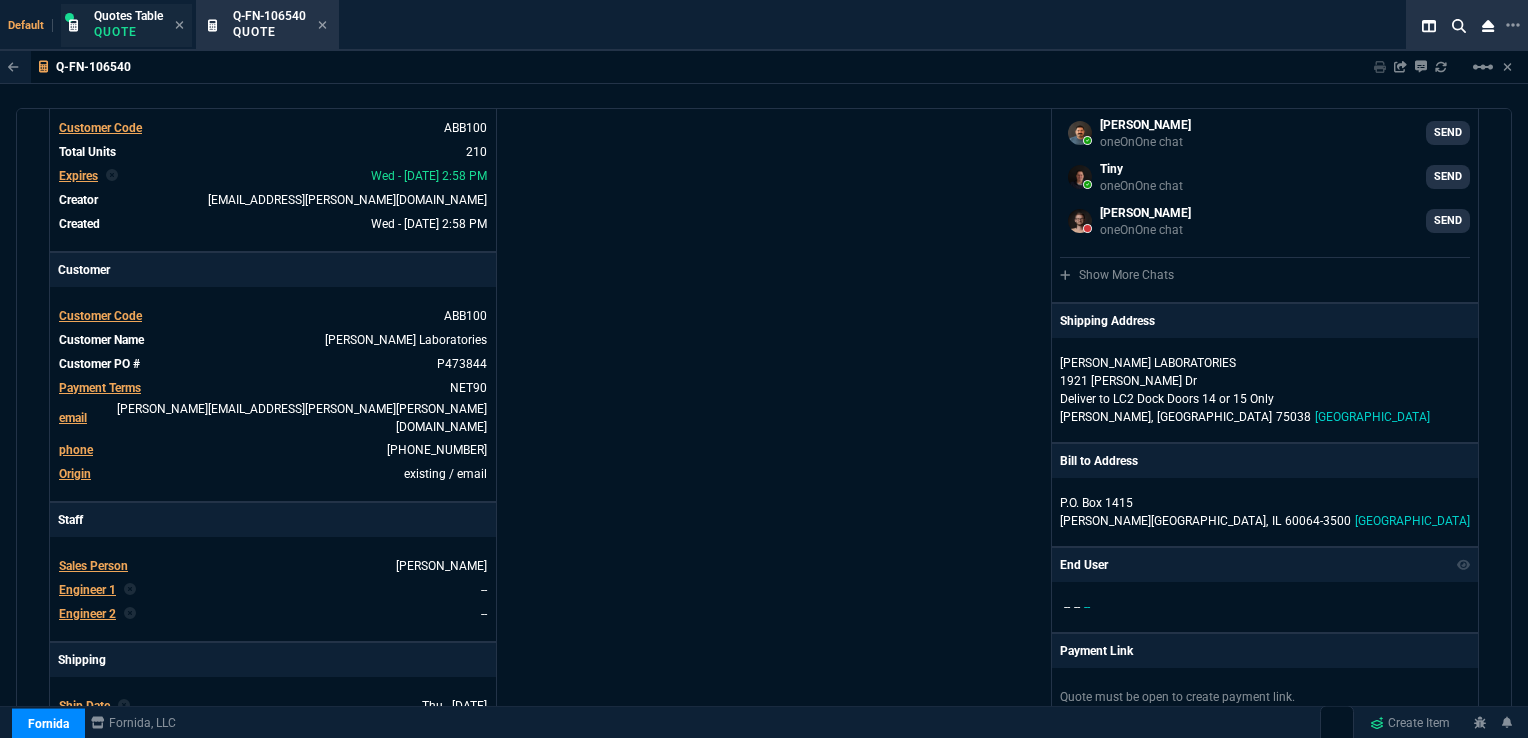 click on "Quotes Table" at bounding box center (128, 16) 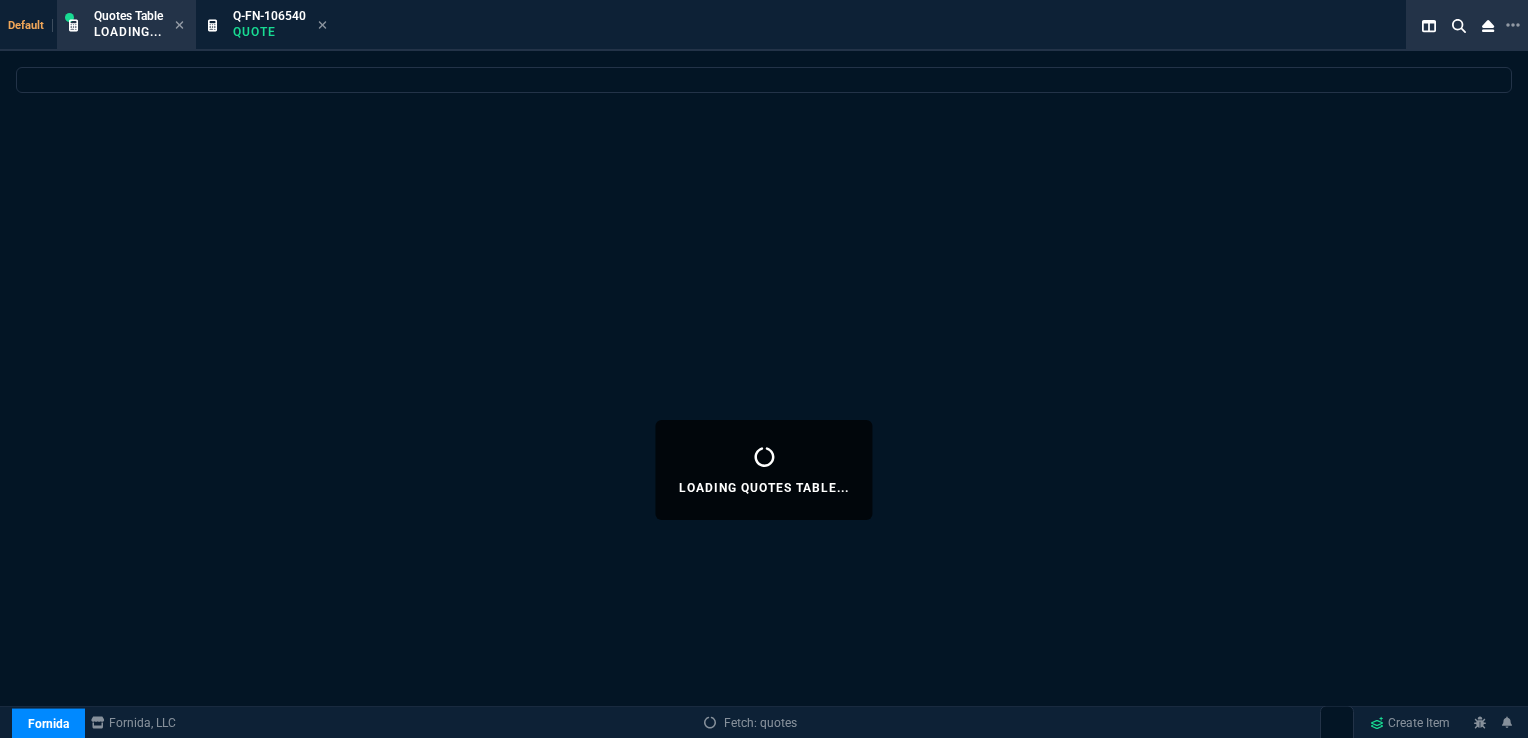 select 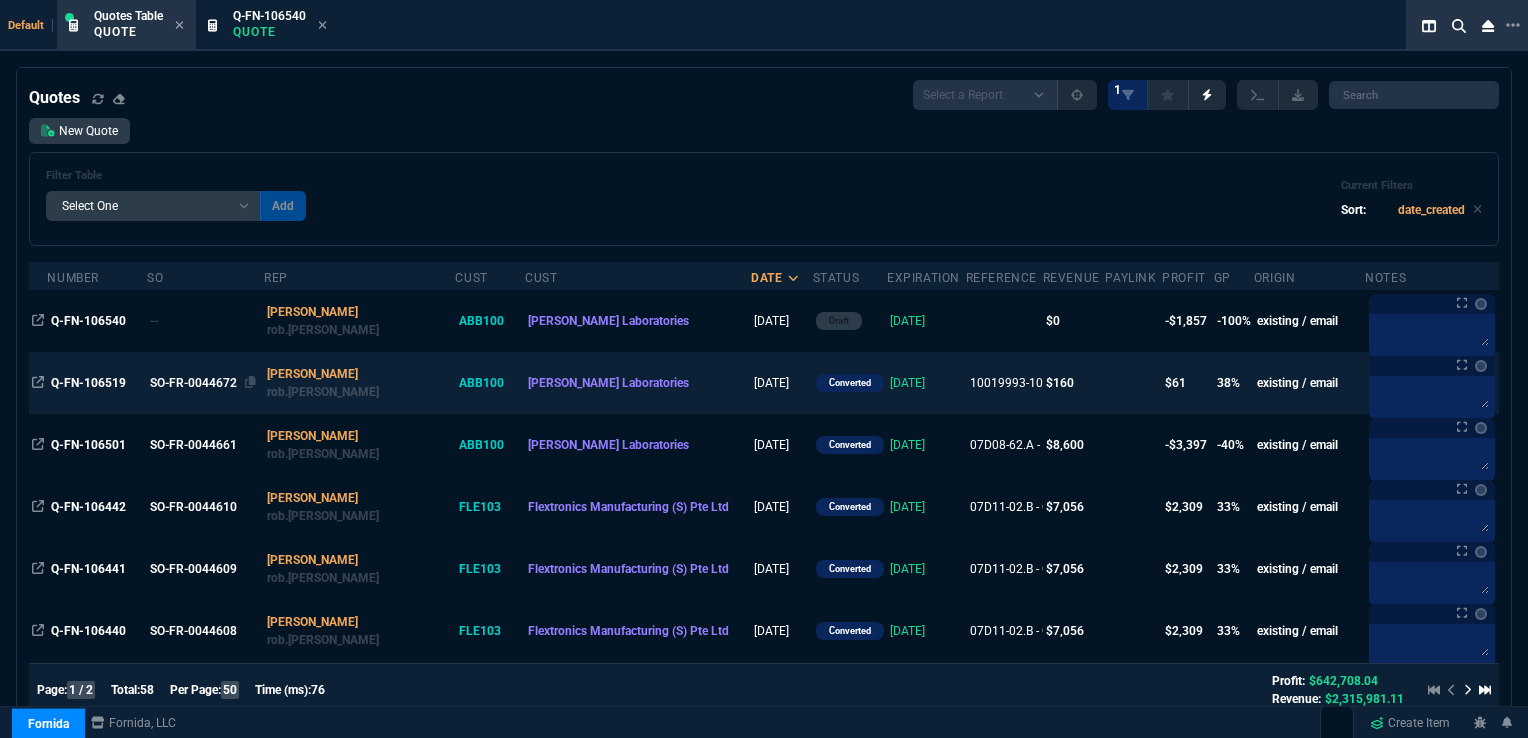 click on "SO-FR-0044672" at bounding box center (203, 383) 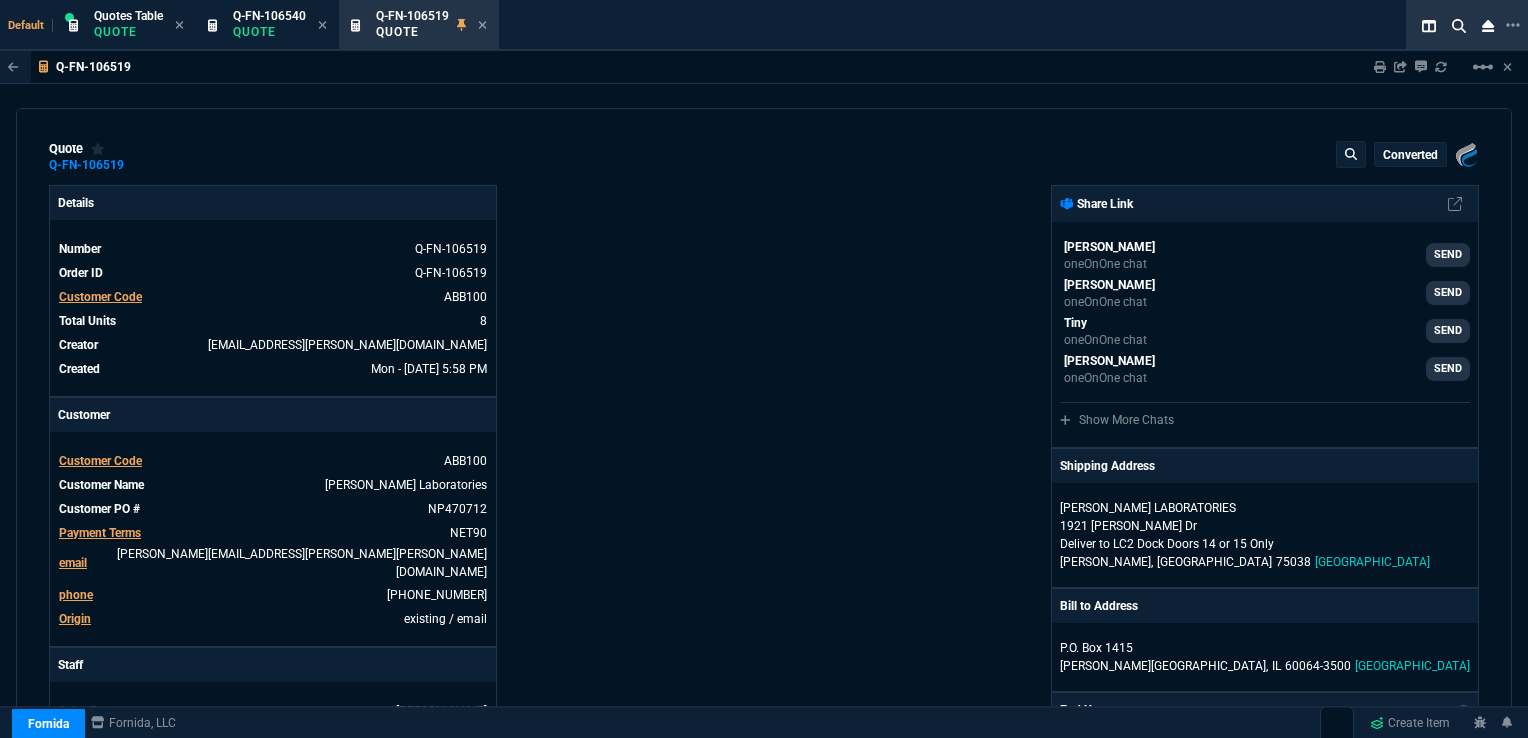 type on "41" 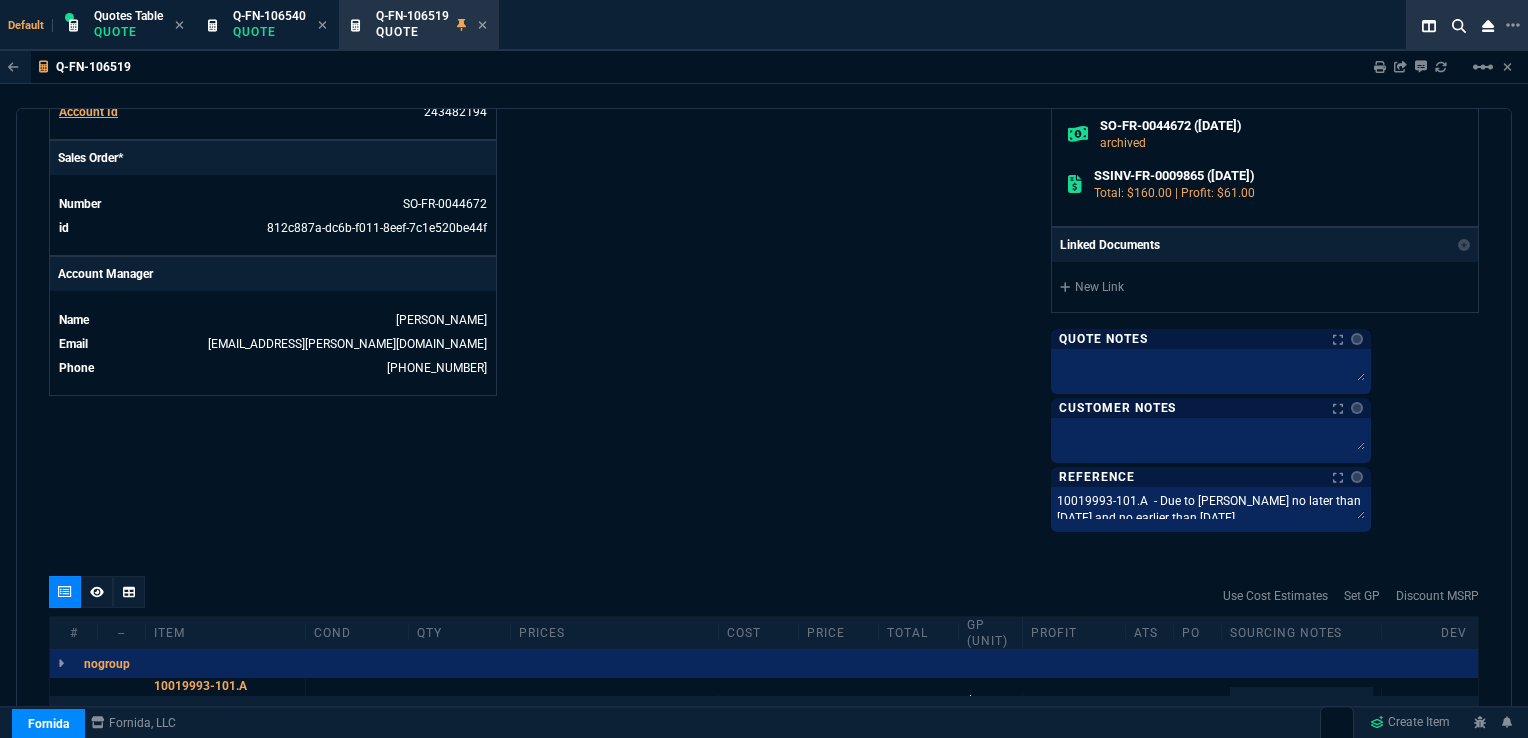 scroll, scrollTop: 813, scrollLeft: 0, axis: vertical 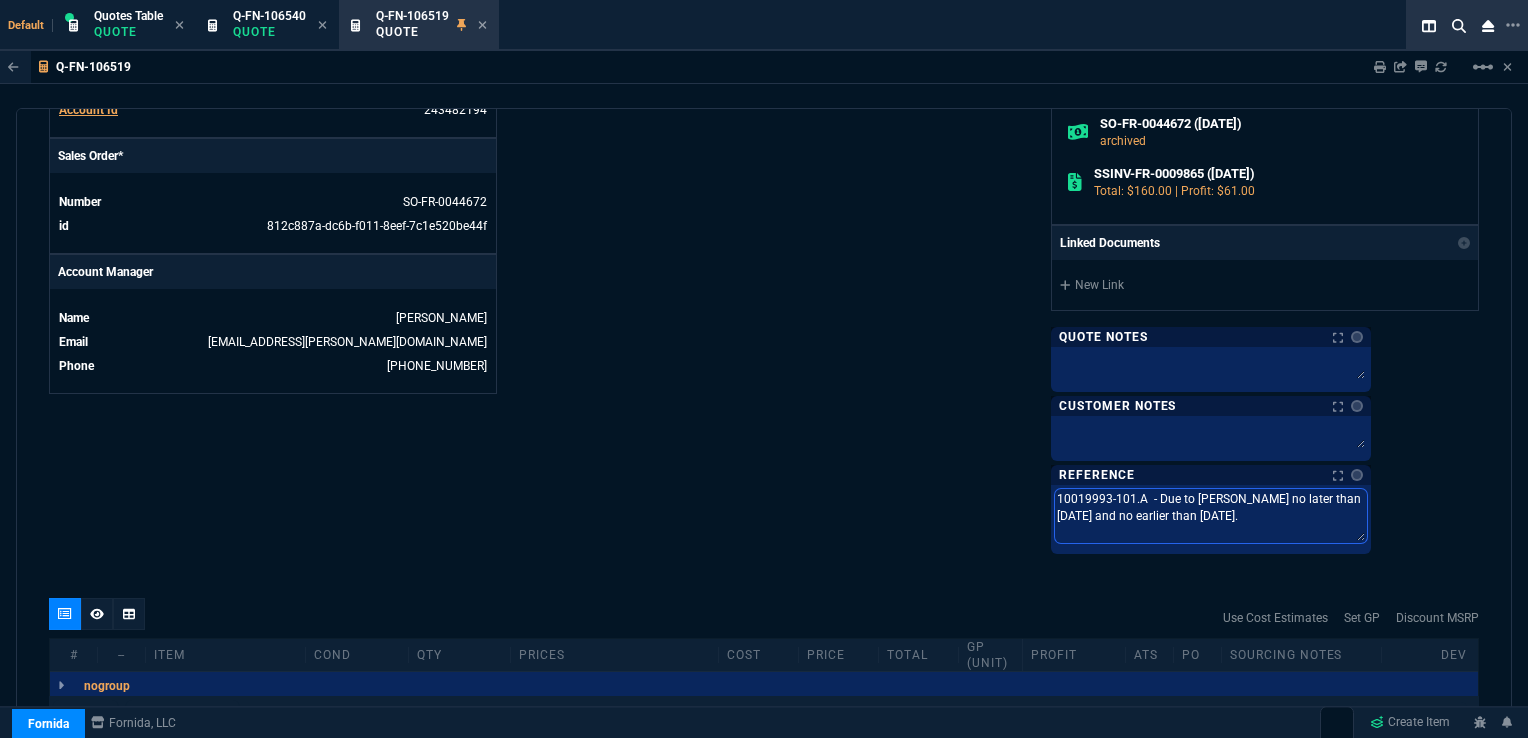 drag, startPoint x: 1336, startPoint y: 512, endPoint x: 1138, endPoint y: 494, distance: 198.8165 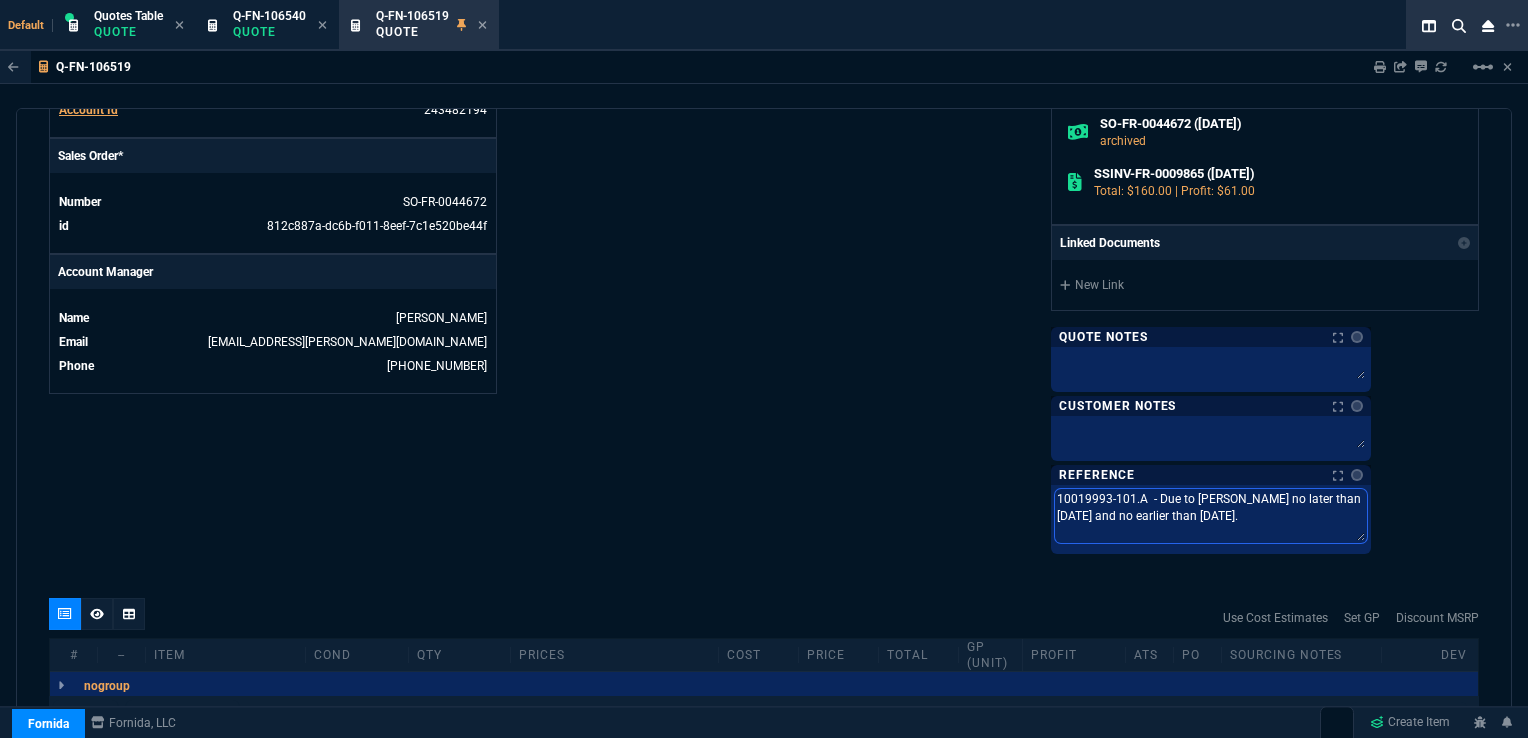 click on "Fornida, LLC 2609 Technology Dr Suite 300 Plano, TX 75074  Share Link  Sarah Costa oneOnOne chat SEND Carlos Ocampo oneOnOne chat SEND Tiny oneOnOne chat SEND Brian Over oneOnOne chat SEND  Show More Chats  Shipping Address ABBOTT LABORATORIES  1921 Hurd Dr Deliver to LC2 Dock Doors 14 or 15 Only Irving,  TX 75038 USA Bill to Address P.O. Box 1415 Abbott Park,  IL 60064-3500 USA End User -- -- -- Payment Link Shortcuts SO-FR-0044672 (7-27-25) archived SSINV-FR-0009865 (7-27-25) Total: $160.00 | Profit: $61.00 Linked Documents  New Link  Quote Notes Notes Quote Notes Notes Last updated by  rob.henneberger@fornida.com  at  7/30/25, 9:53 AM     Customer Notes Customer Notes Last updated by  rob.henneberger@fornida.com  at  7/28/25, 11:57 AM    Reference Notes Reference Notes 10019993-101.A  - Due to Abbott no later than 7/29/25 and no earlier than 07/28/25. 10019993-101.A  - Due to Abbott no later than 7/29/25 and no earlier than 07/28/25." at bounding box center (1121, -39) 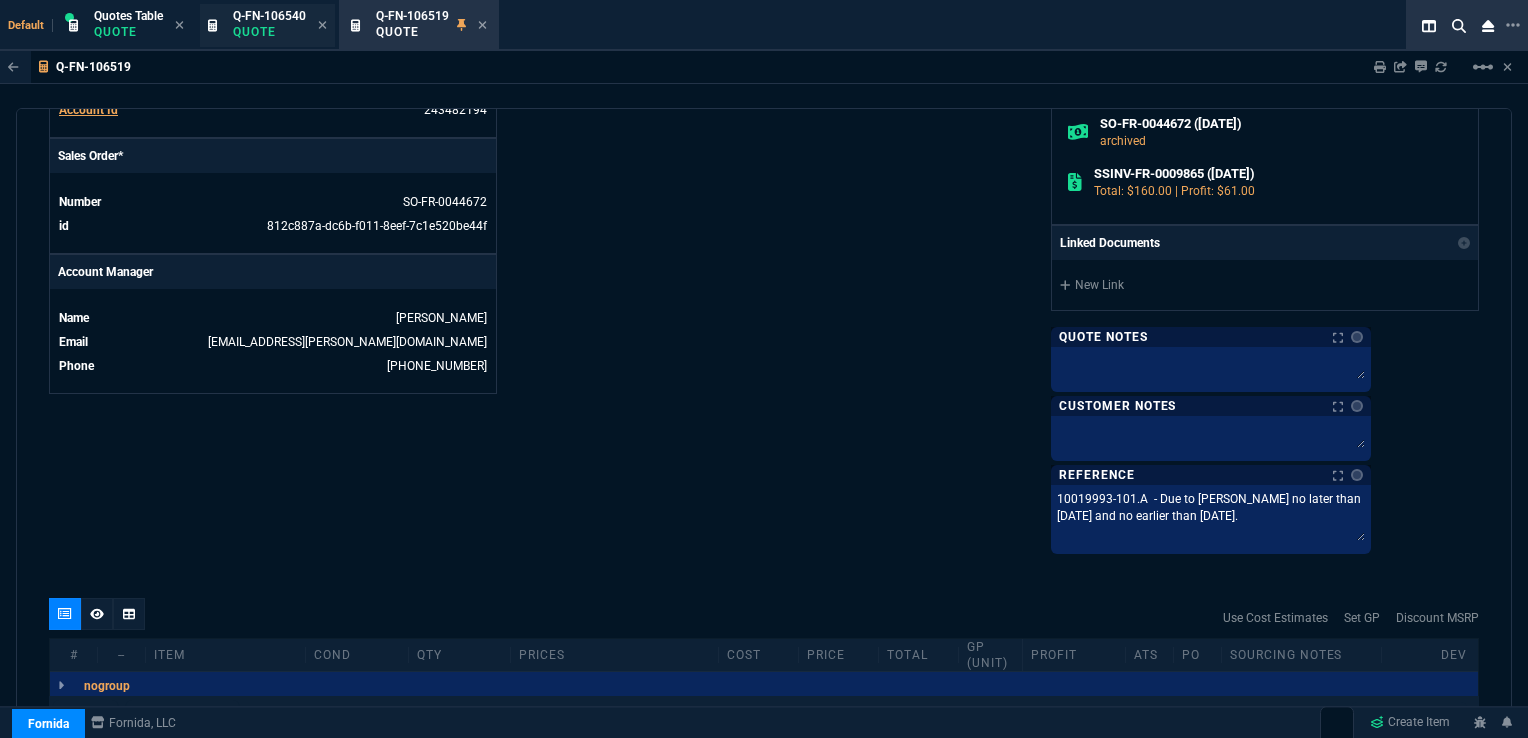 click on "Quote" at bounding box center (269, 32) 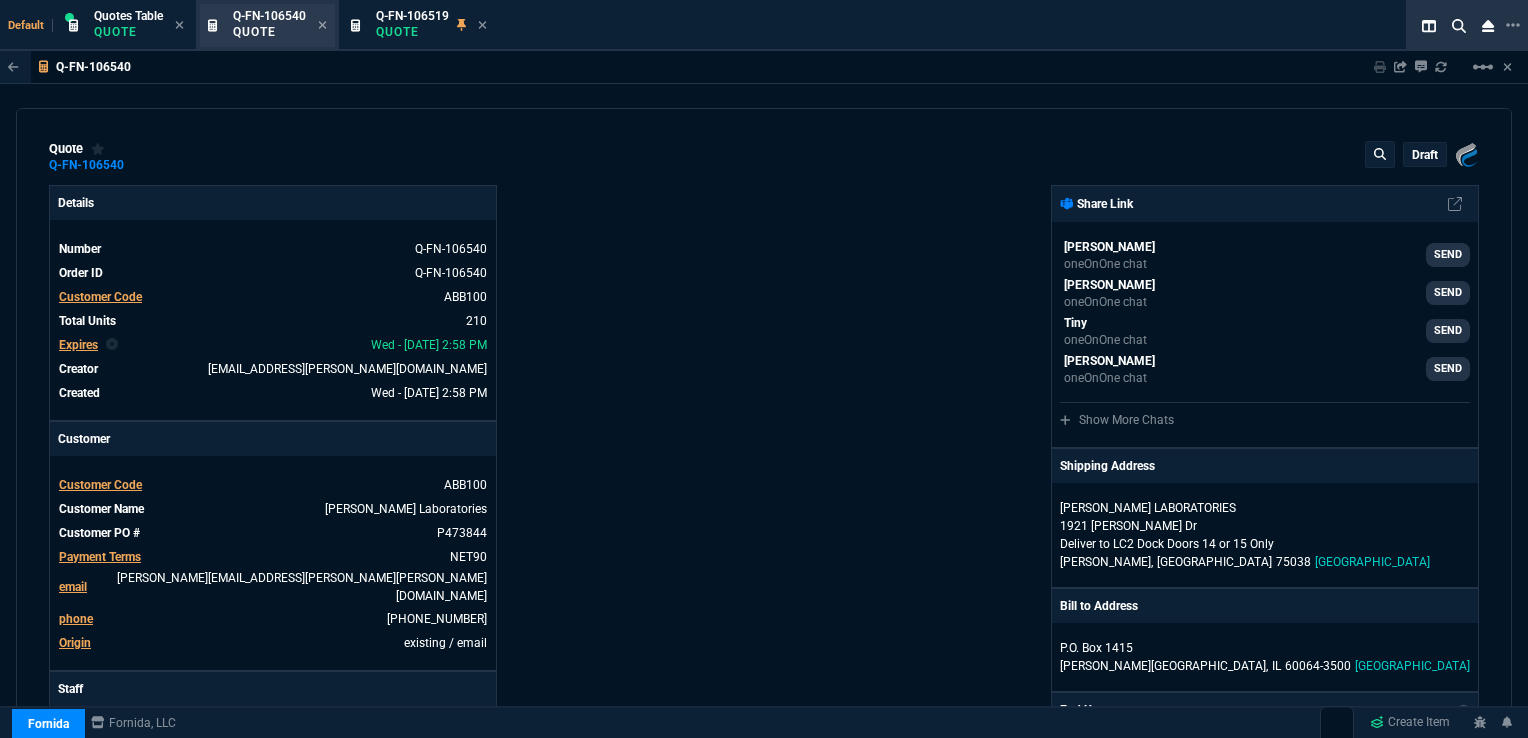type on "36" 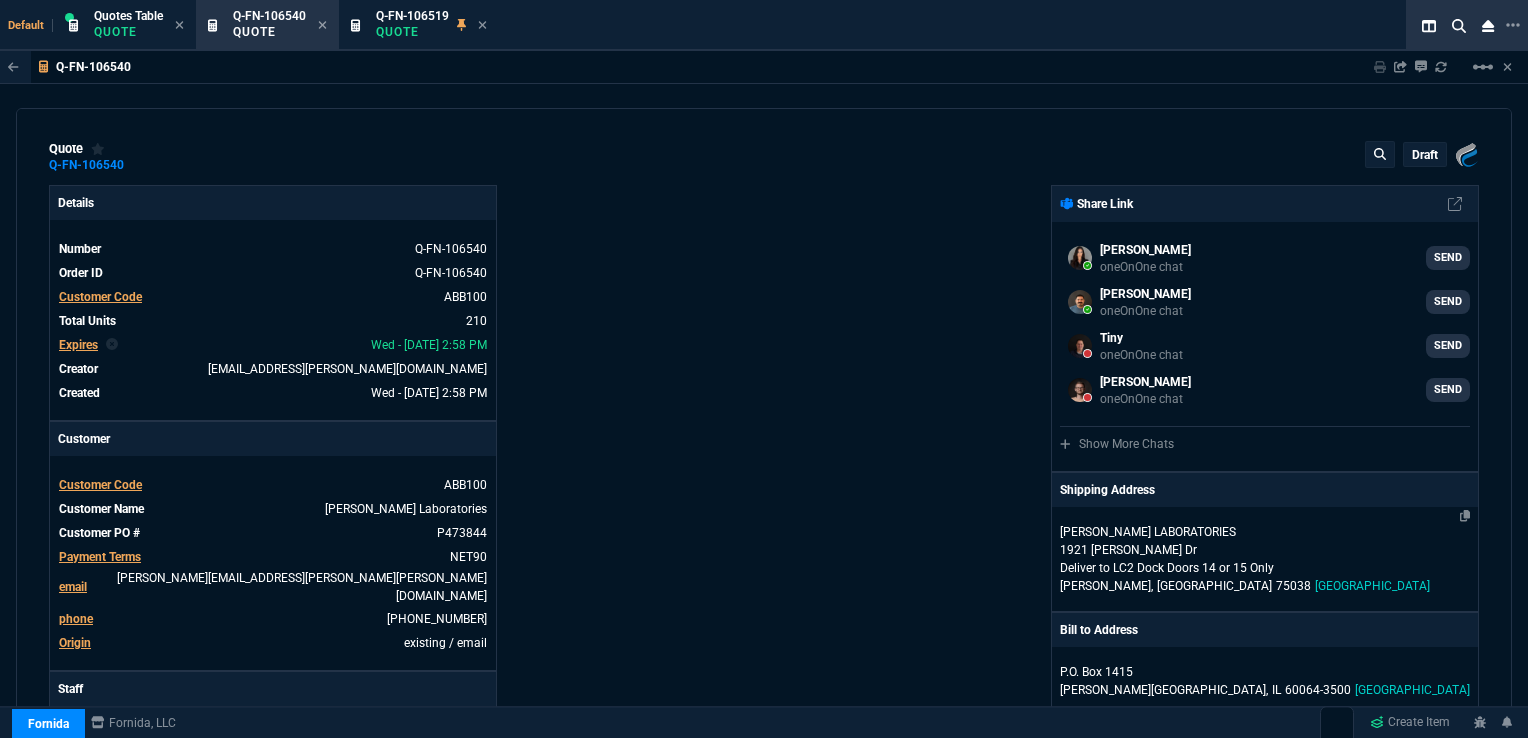 type 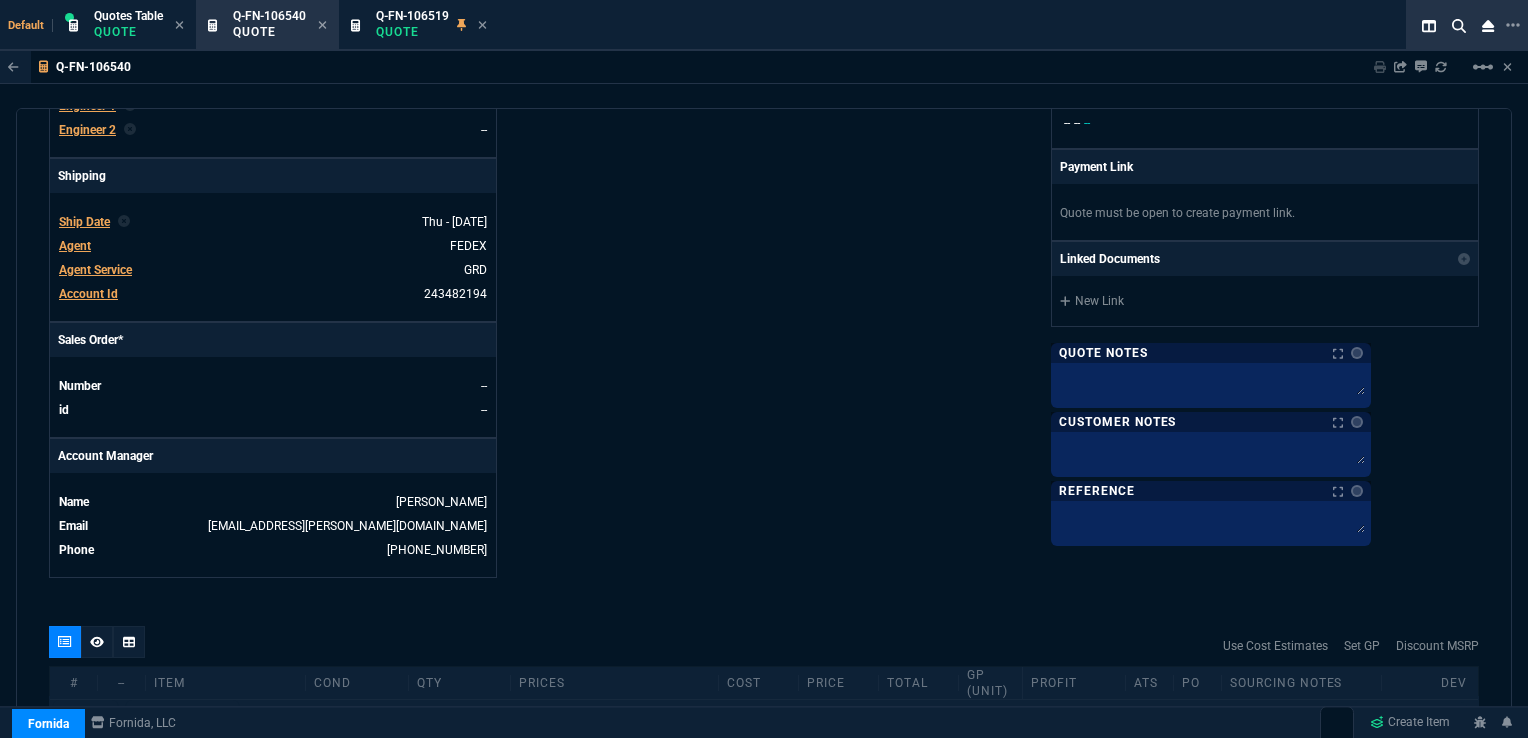scroll, scrollTop: 661, scrollLeft: 0, axis: vertical 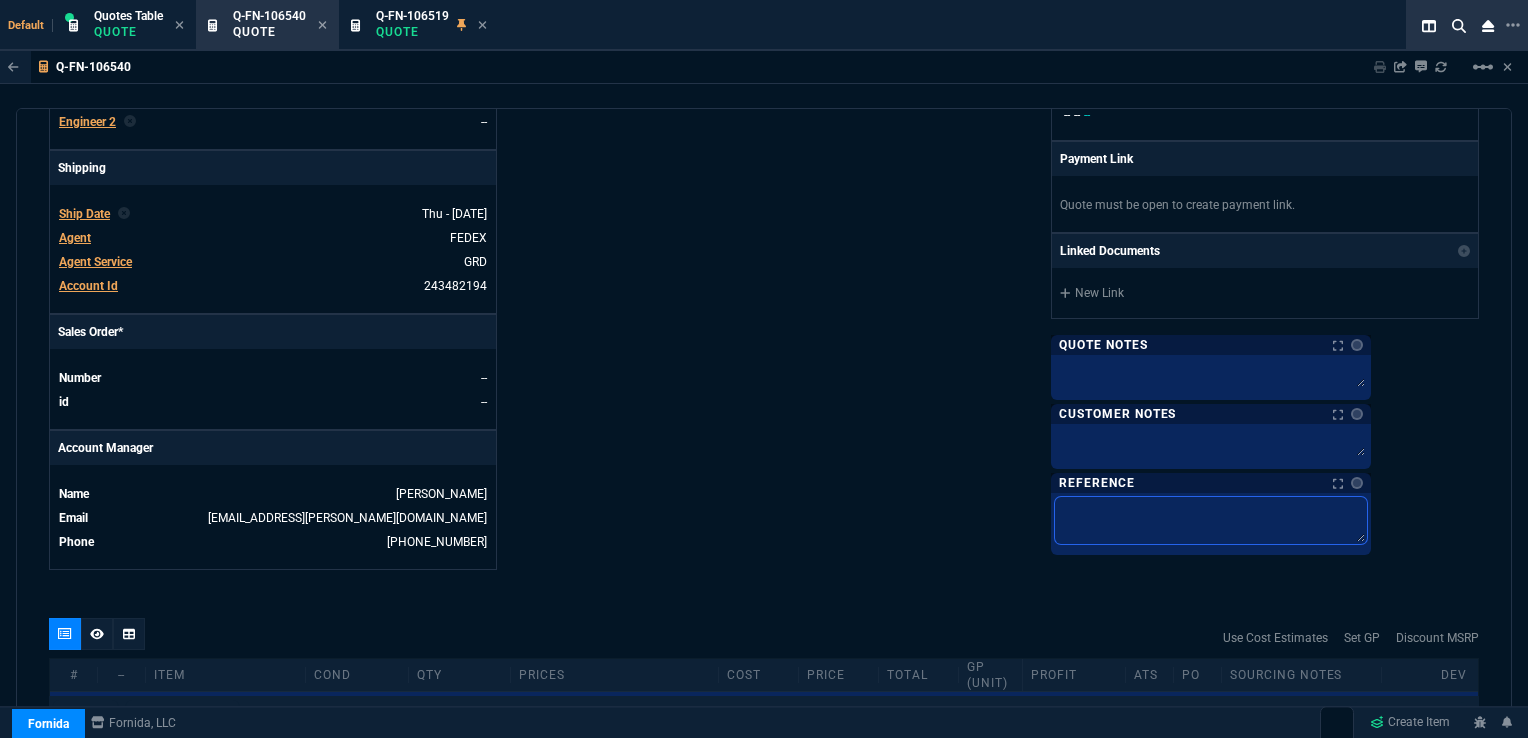 click at bounding box center [1211, 520] 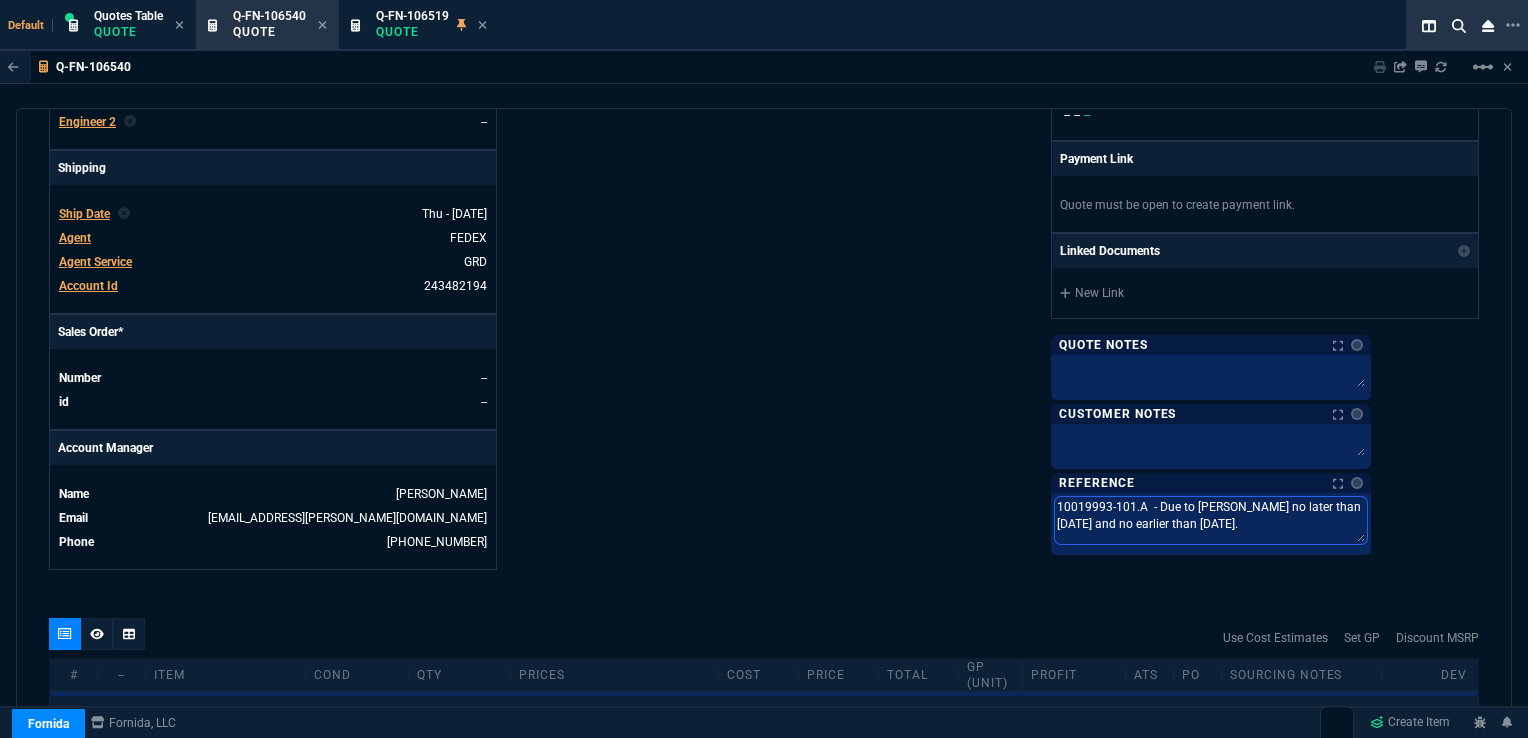 drag, startPoint x: 1240, startPoint y: 502, endPoint x: 1116, endPoint y: 500, distance: 124.01613 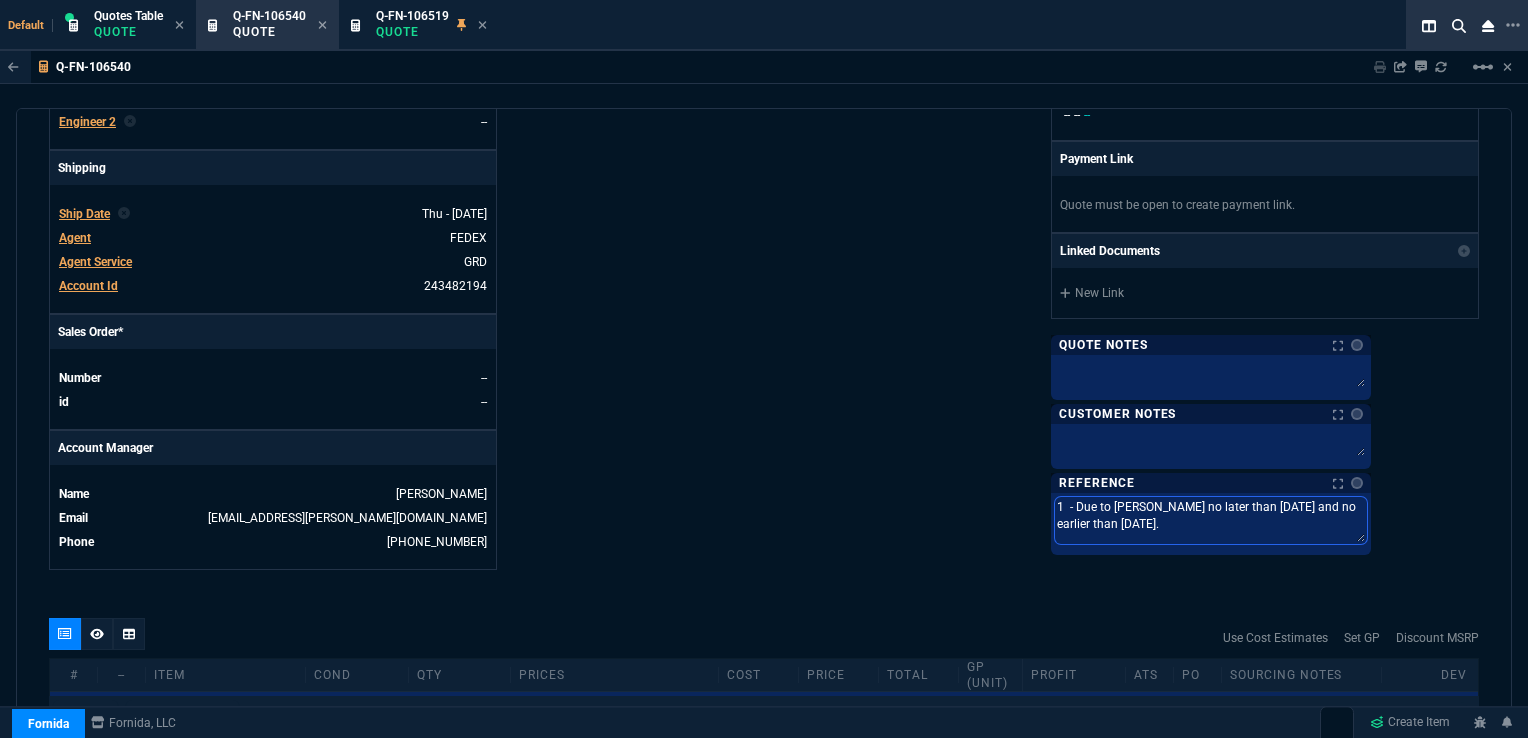 type on "10  - Due to Abbott no later than 7/29/25 and no earlier than 07/28/25." 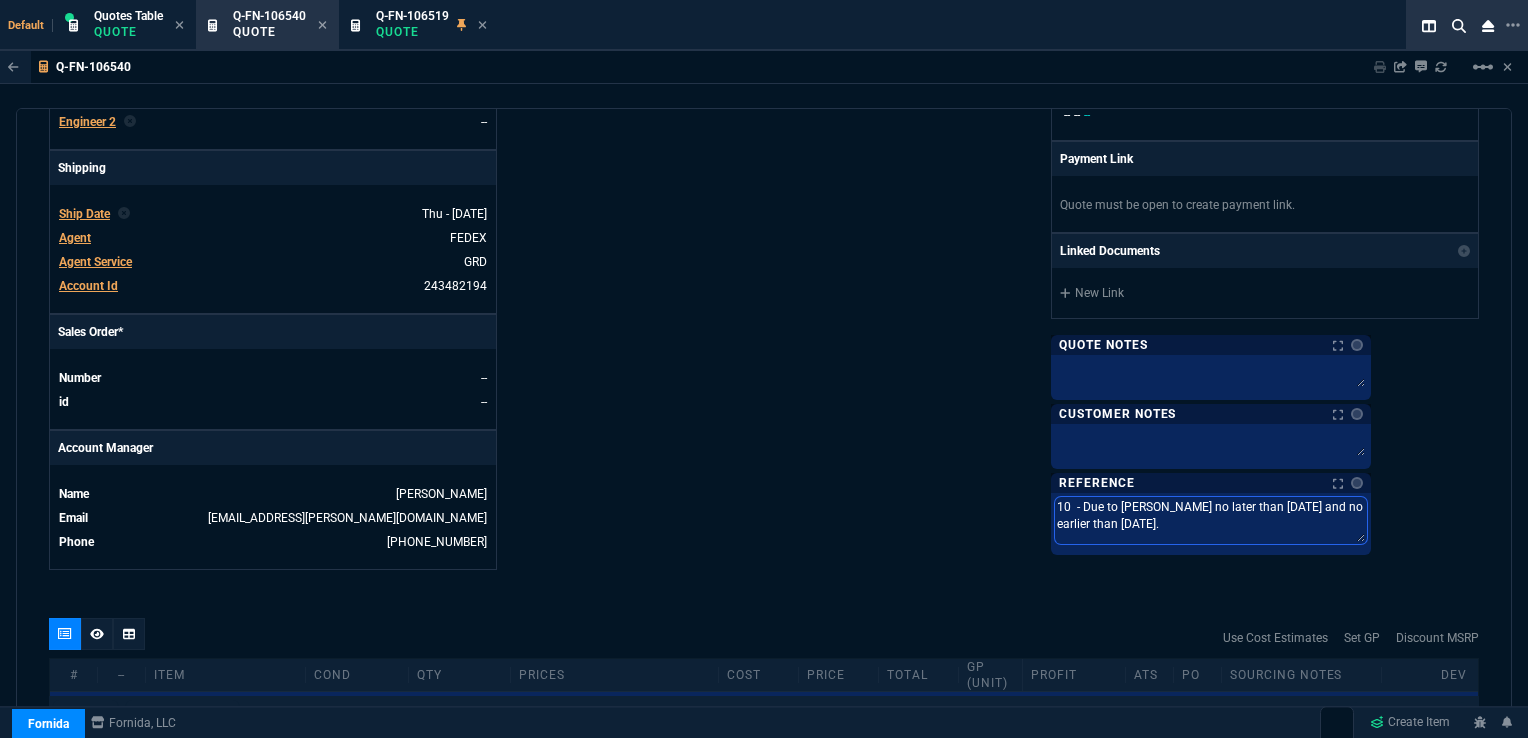 type on "100  - Due to Abbott no later than 7/29/25 and no earlier than 07/28/25." 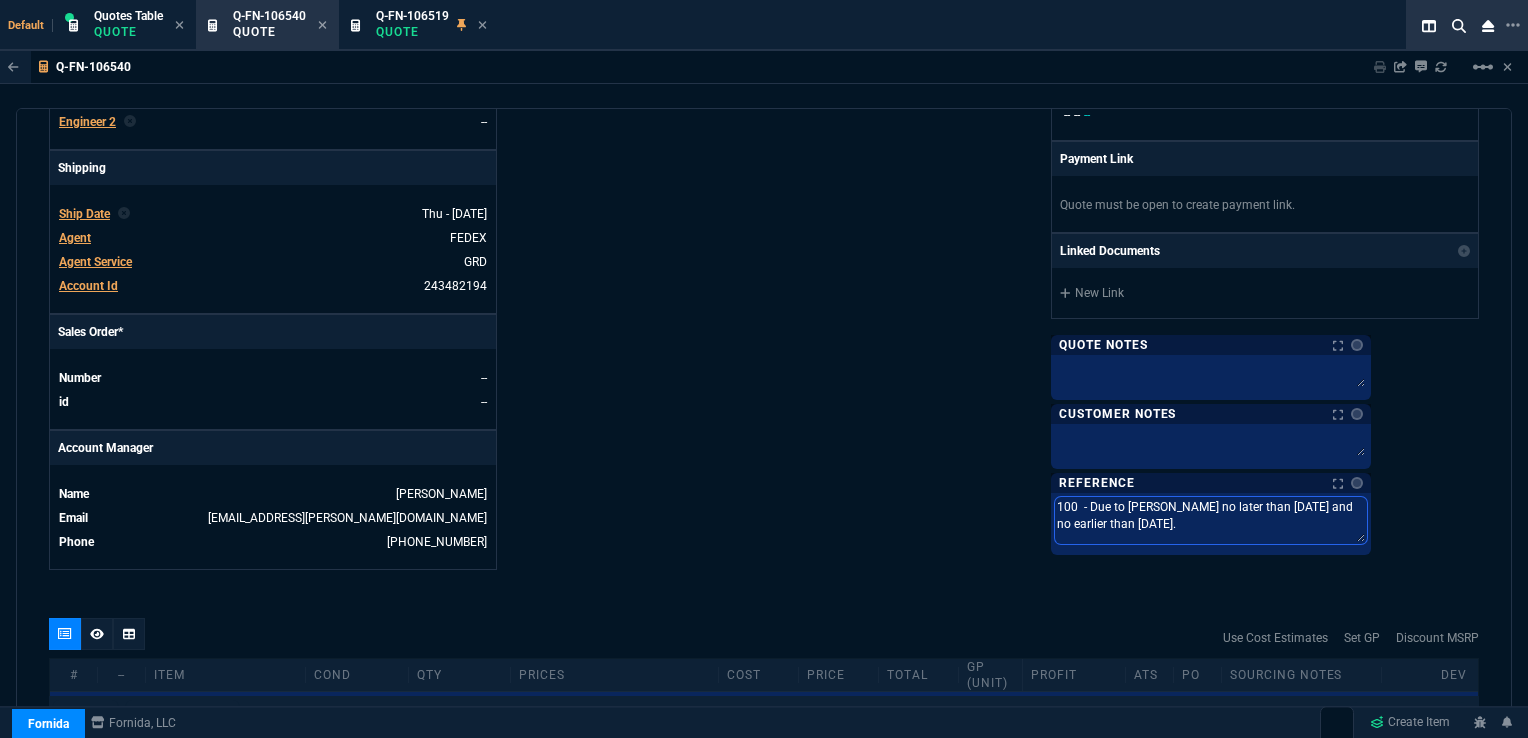 type on "1008  - Due to Abbott no later than 7/29/25 and no earlier than 07/28/25." 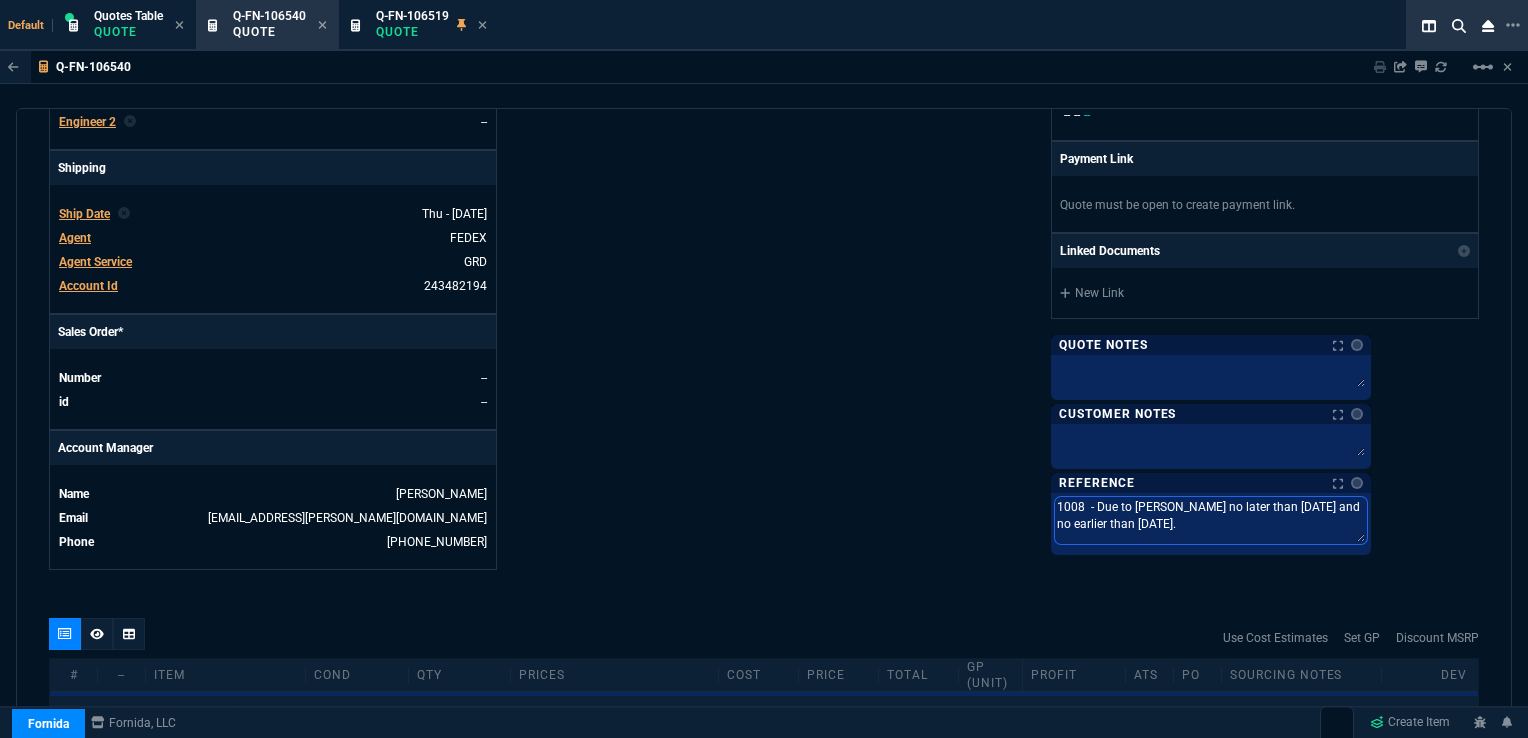 type on "10084  - Due to Abbott no later than 7/29/25 and no earlier than 07/28/25." 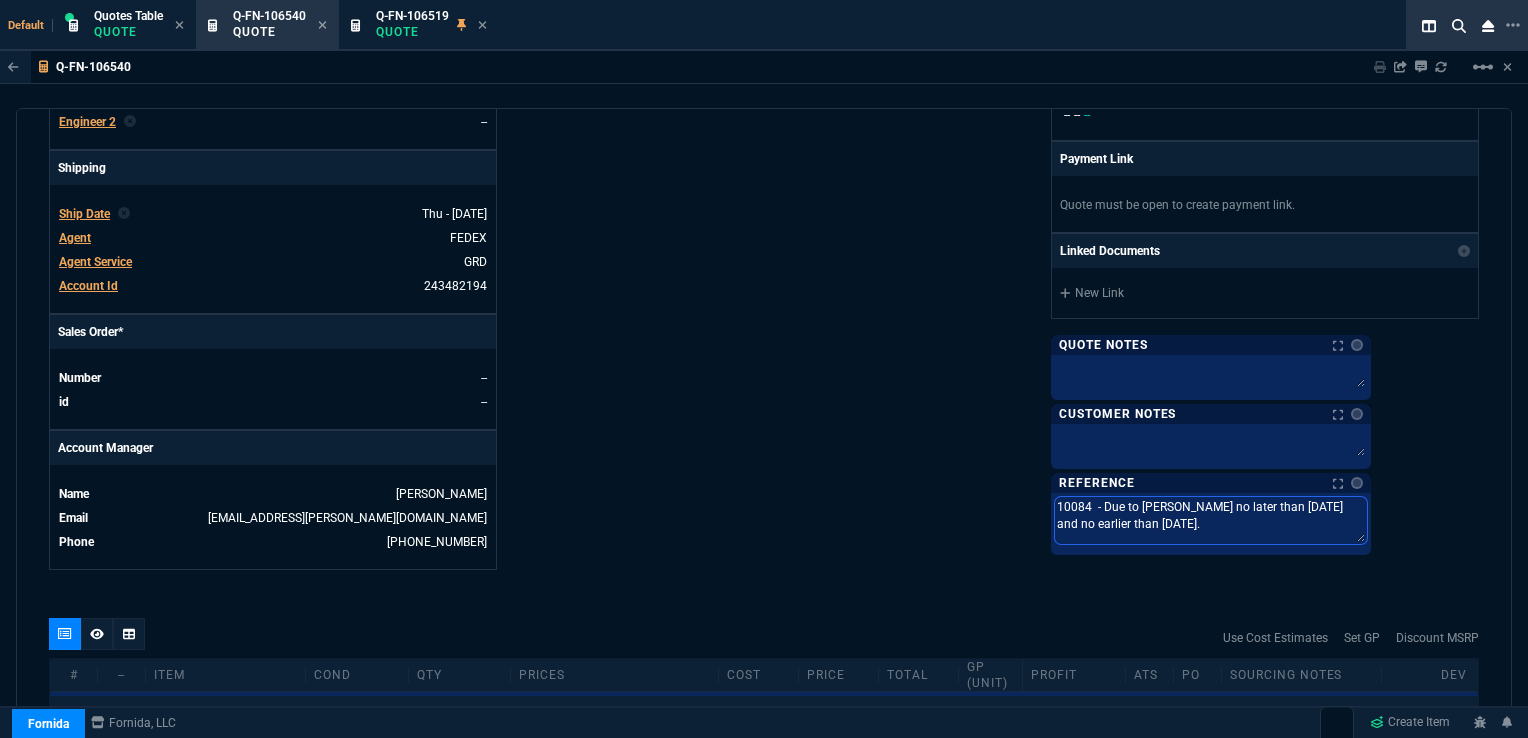 type on "100848  - Due to Abbott no later than 7/29/25 and no earlier than 07/28/25." 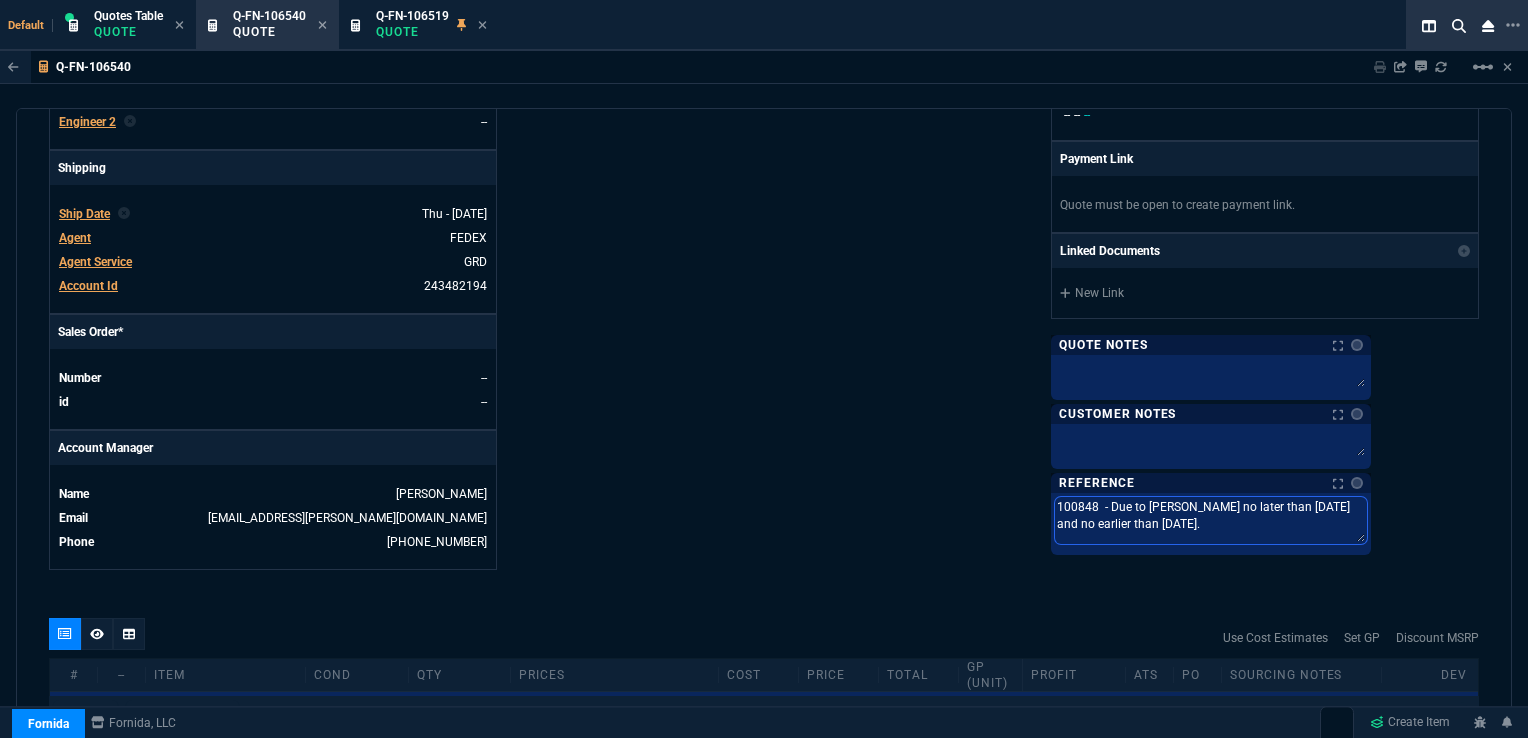 type on "100848-  - Due to Abbott no later than 7/29/25 and no earlier than 07/28/25." 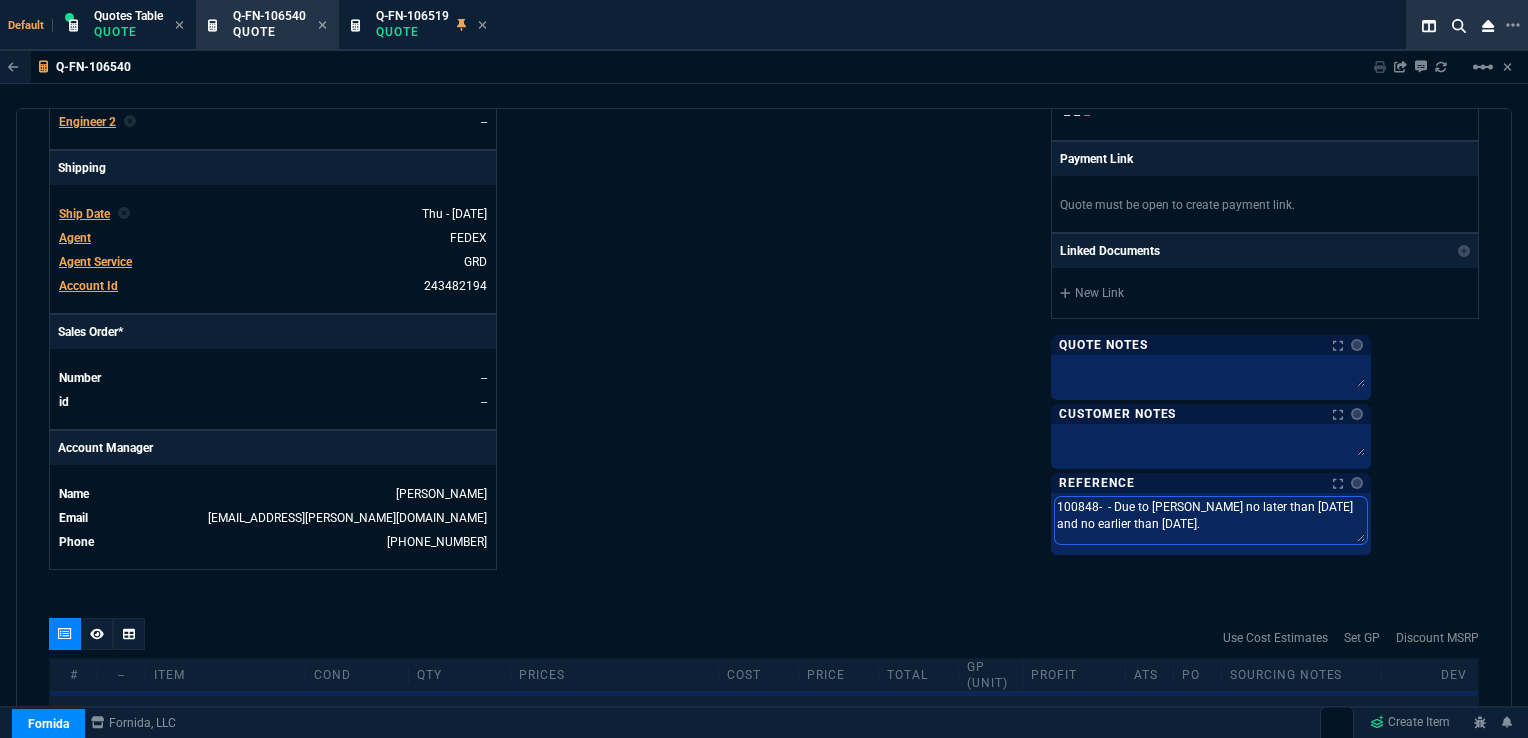 type on "100848-1  - Due to Abbott no later than 7/29/25 and no earlier than 07/28/25." 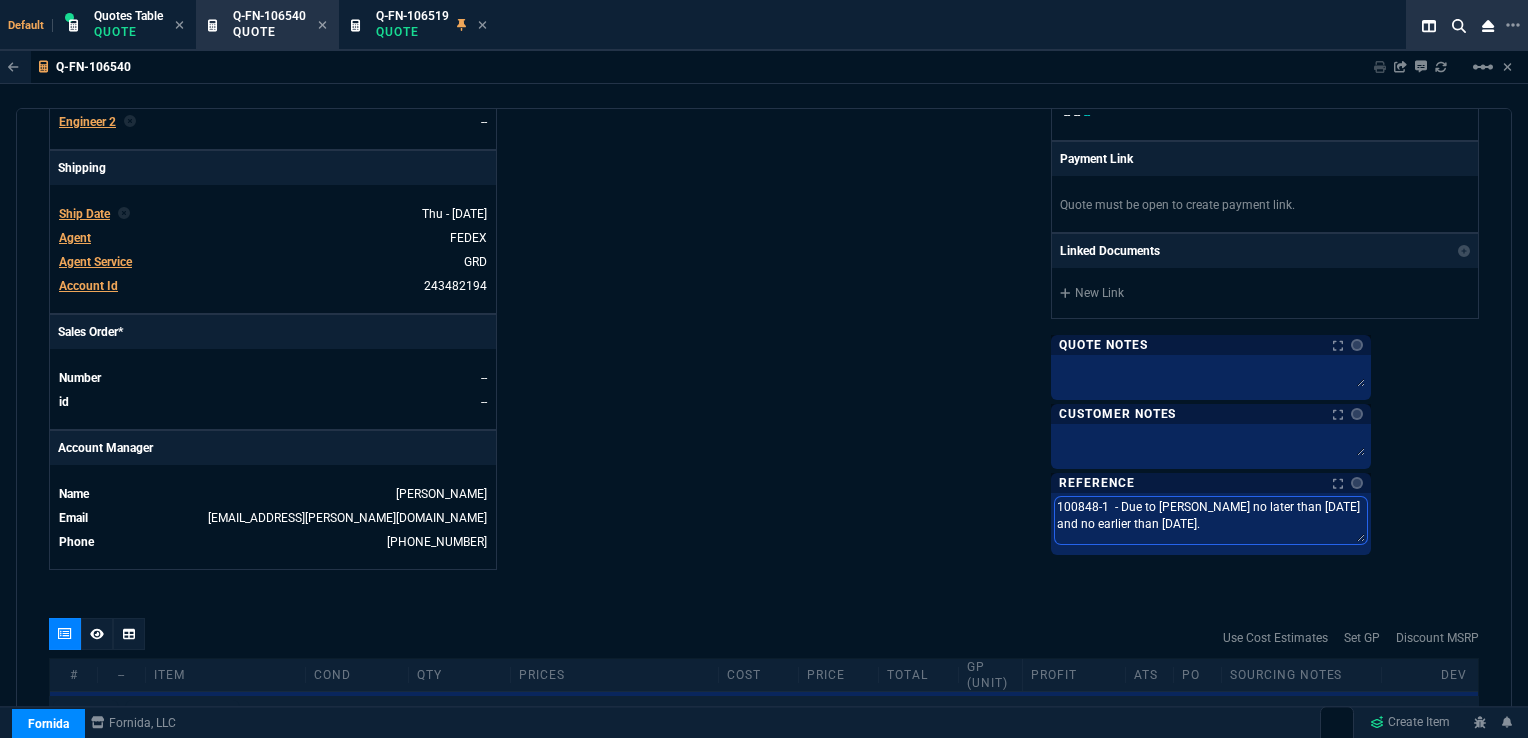 type on "100848-10  - Due to Abbott no later than 7/29/25 and no earlier than 07/28/25." 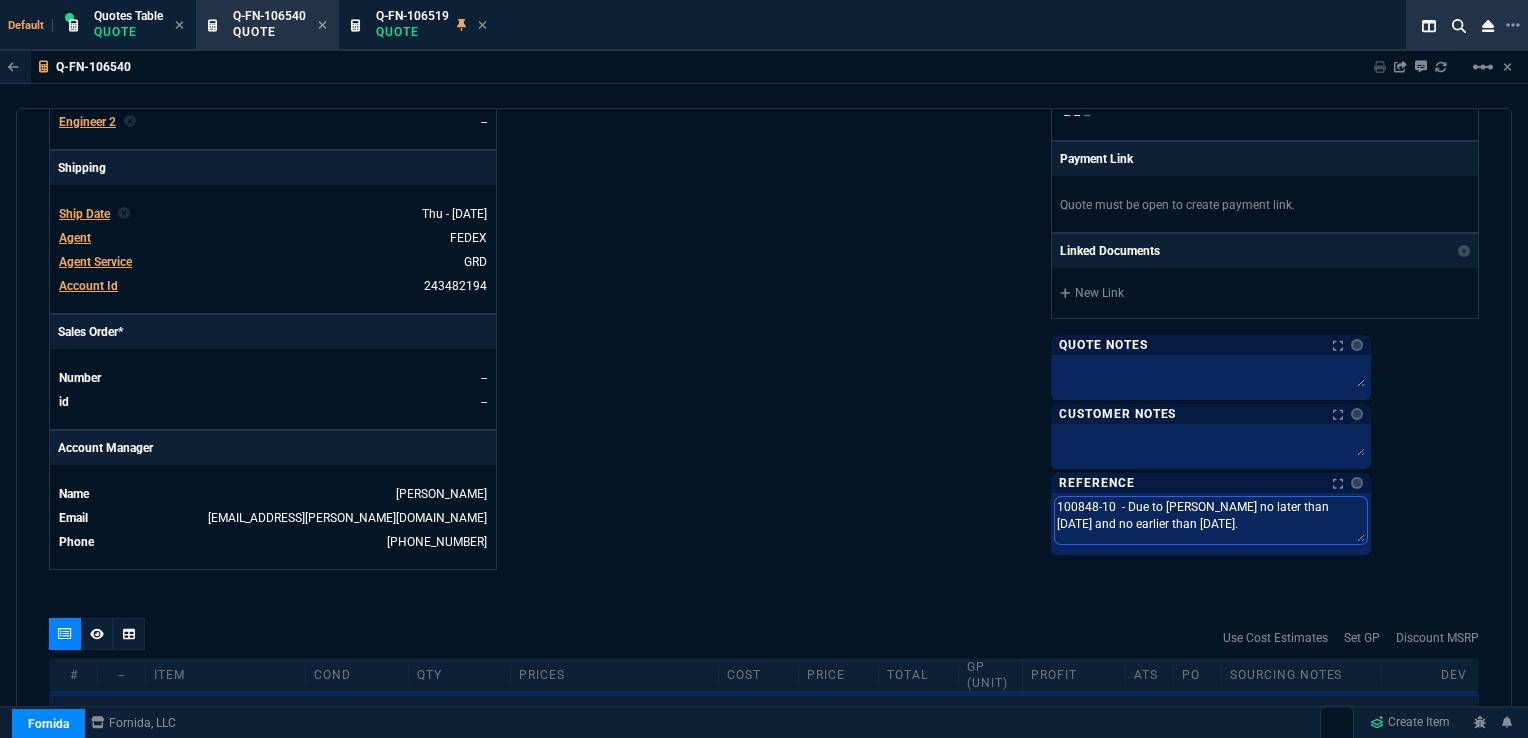 type on "100848-101  - Due to Abbott no later than 7/29/25 and no earlier than 07/28/25." 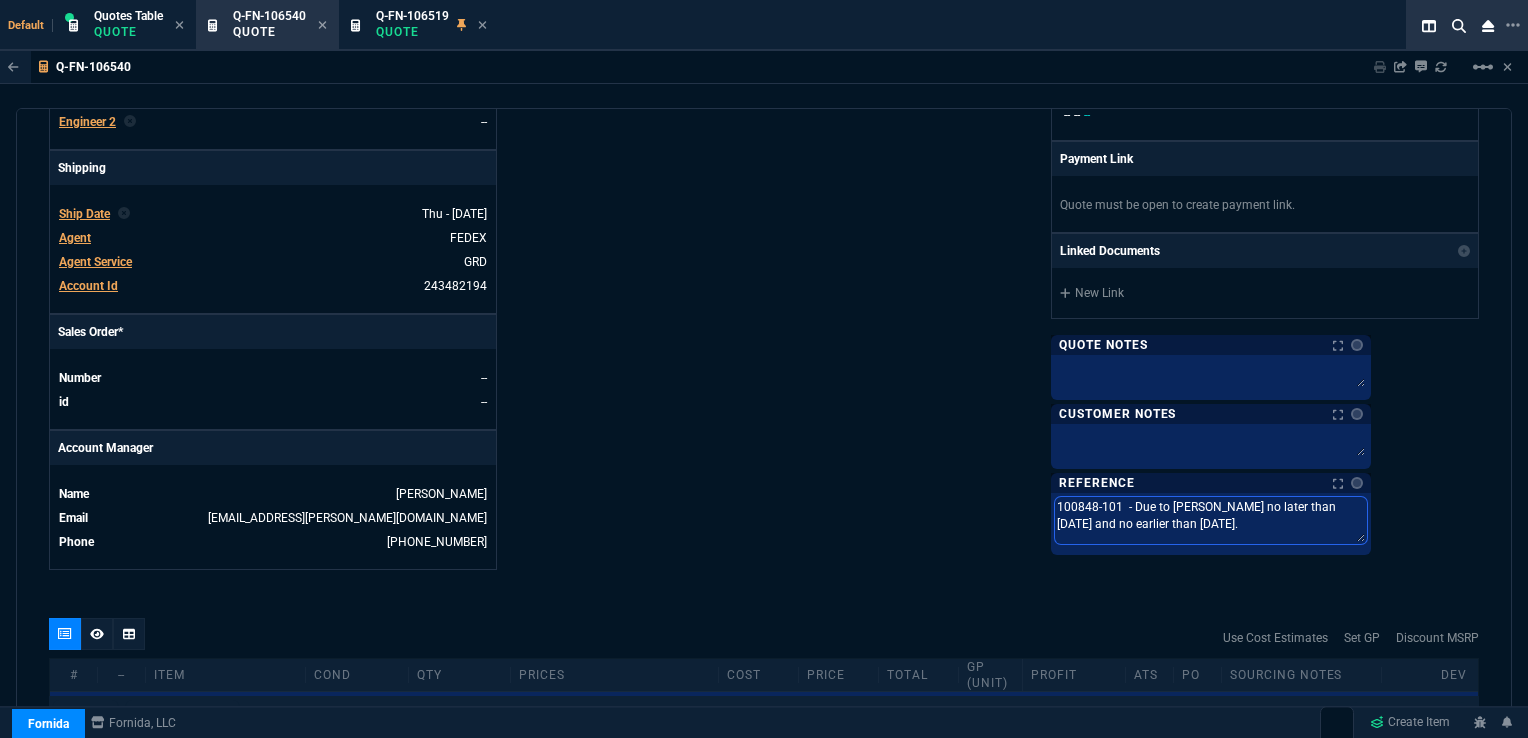 type on "100848-101.  - Due to Abbott no later than 7/29/25 and no earlier than 07/28/25." 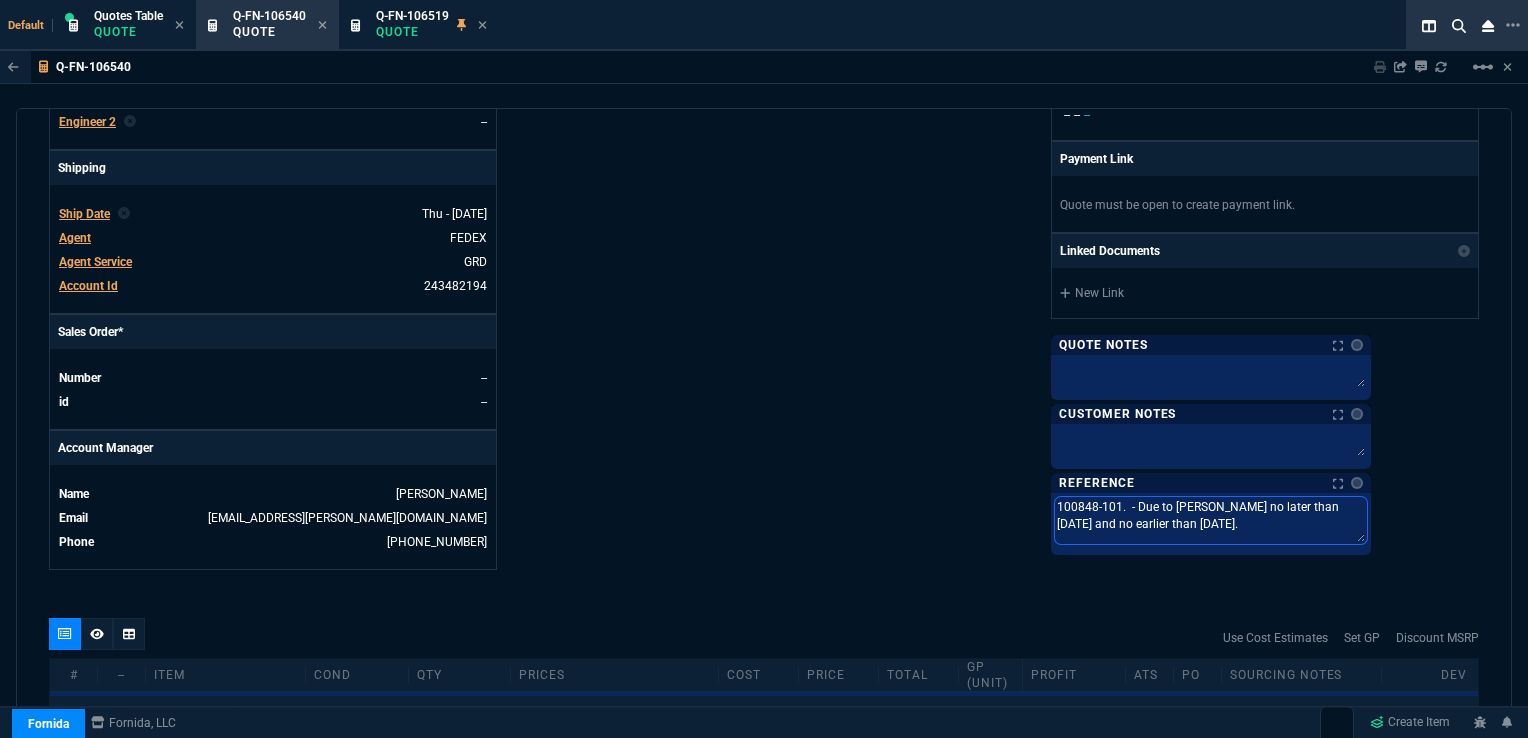 type on "100848-101.B  - Due to Abbott no later than 7/29/25 and no earlier than 07/28/25." 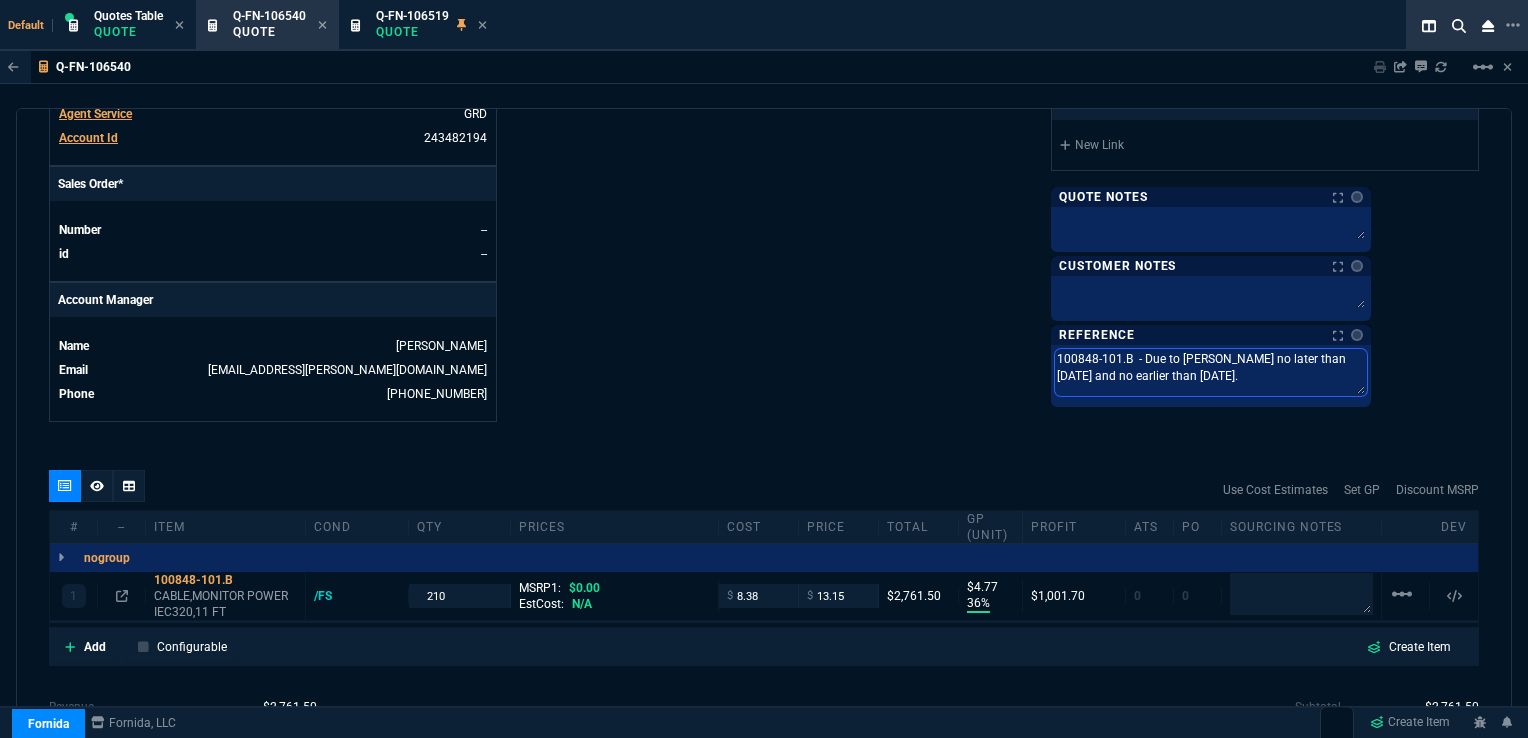 scroll, scrollTop: 699, scrollLeft: 0, axis: vertical 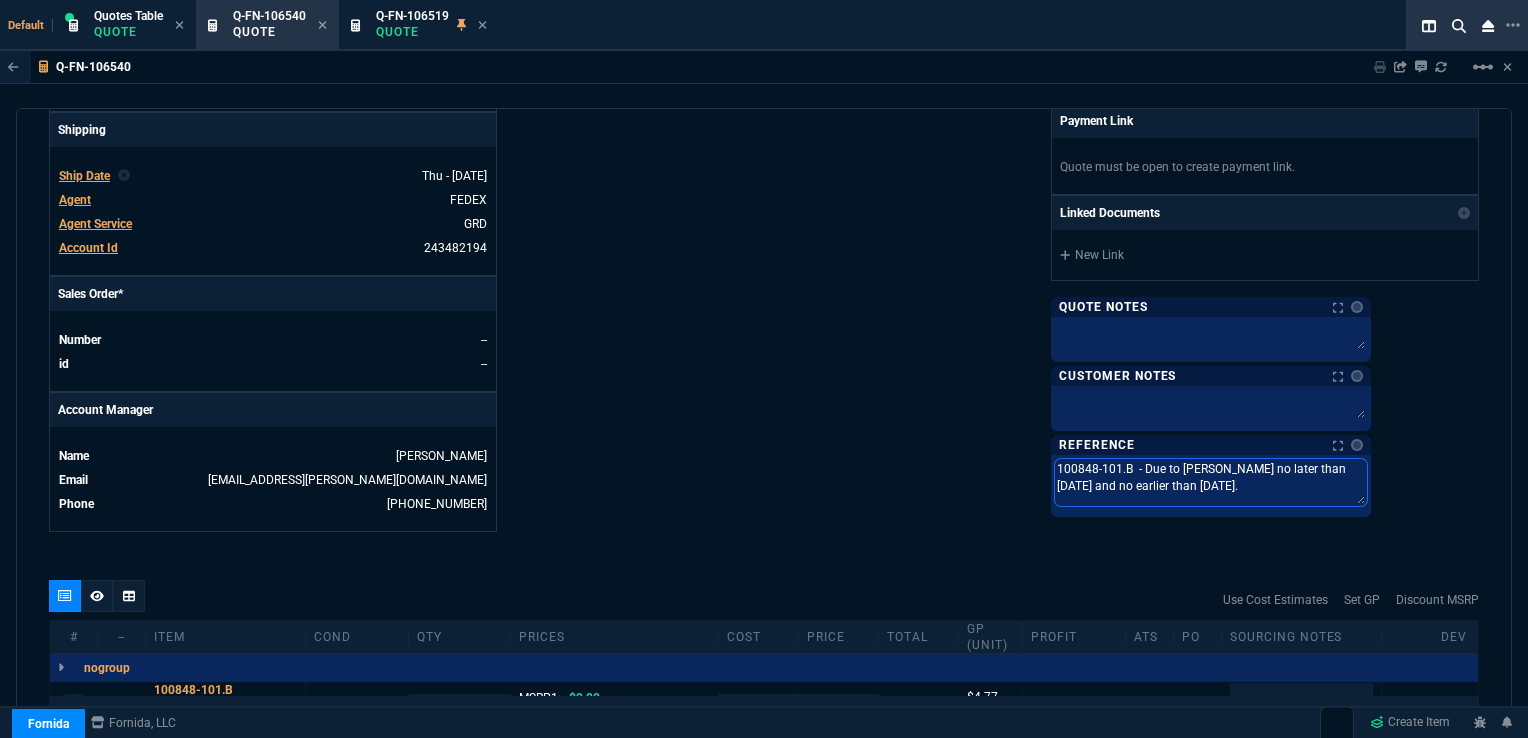 click on "100848-101.B  - Due to Abbott no later than 7/29/25 and no earlier than 07/28/25." at bounding box center [1211, 482] 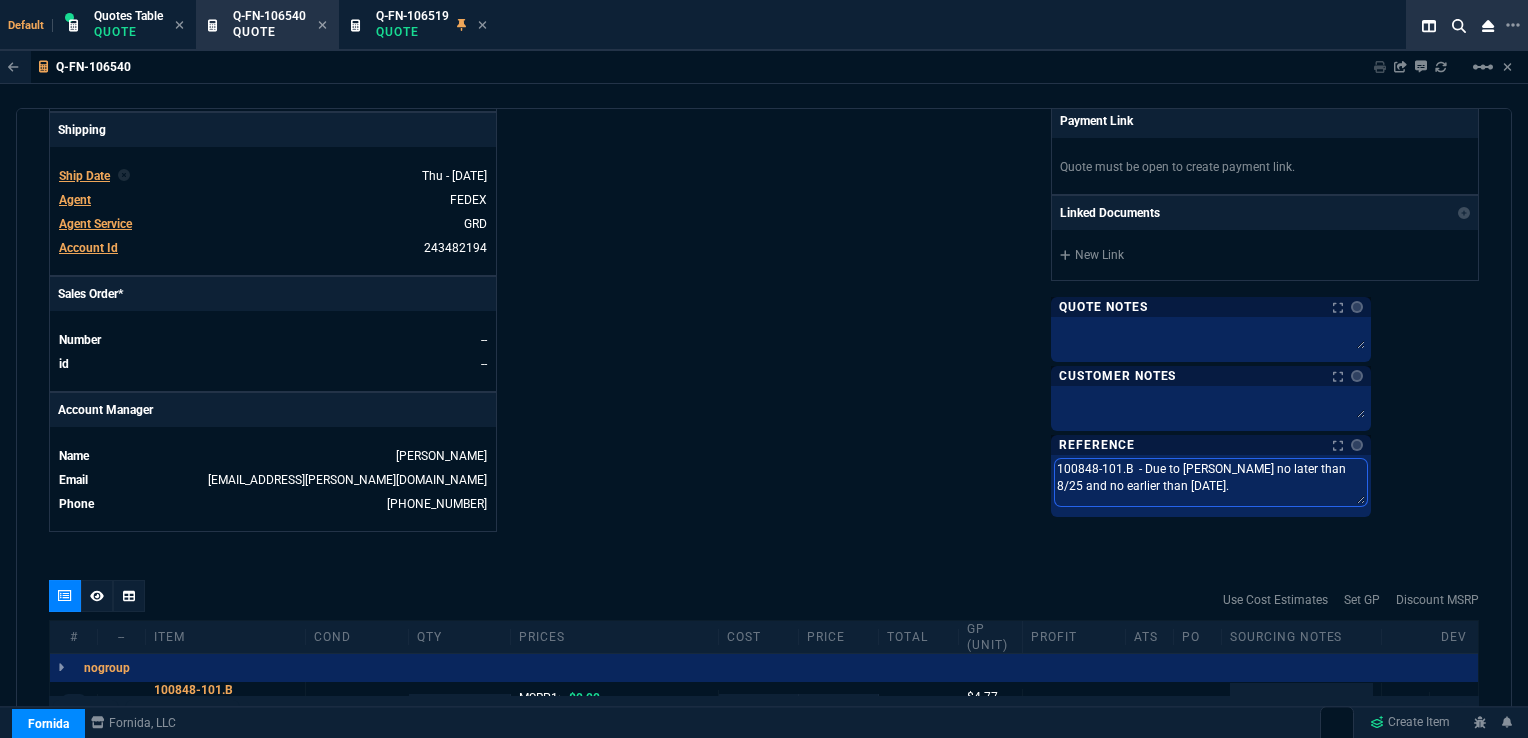 type on "100848-101.B  - Due to Abbott no later than 8//25 and no earlier than 07/28/25." 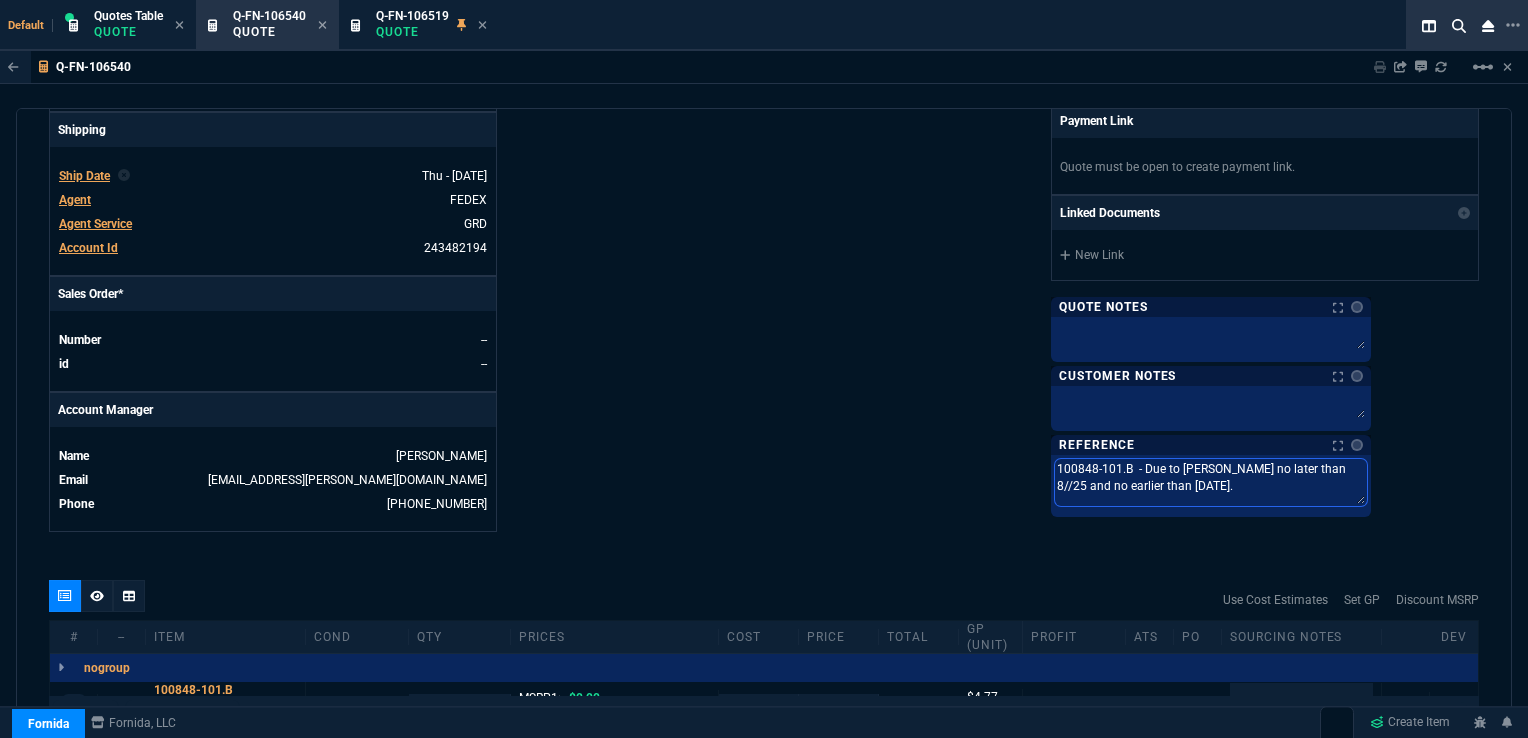 type on "100848-101.B  - Due to Abbott no later than 8/7/25 and no earlier than 07/28/25." 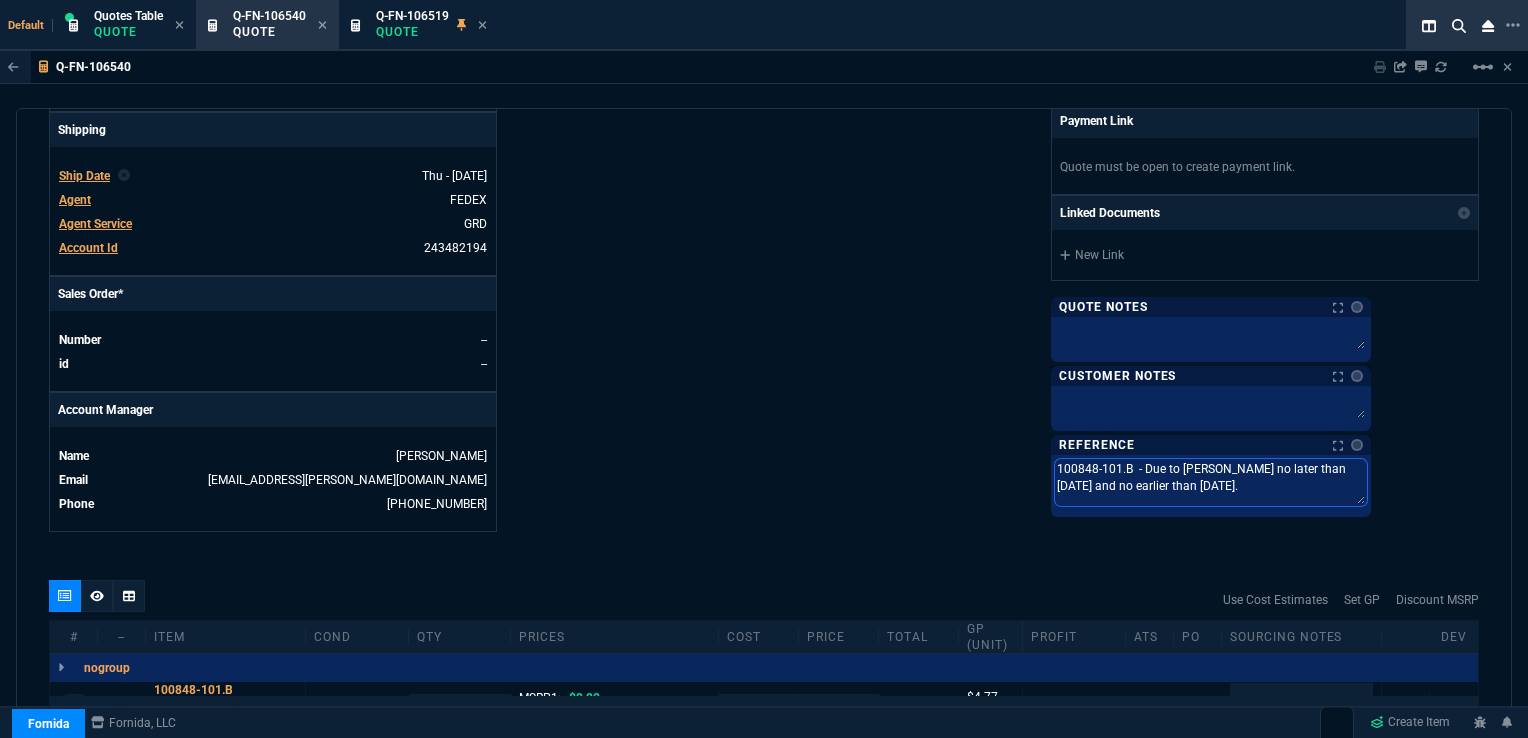 drag, startPoint x: 1236, startPoint y: 479, endPoint x: 1263, endPoint y: 480, distance: 27.018513 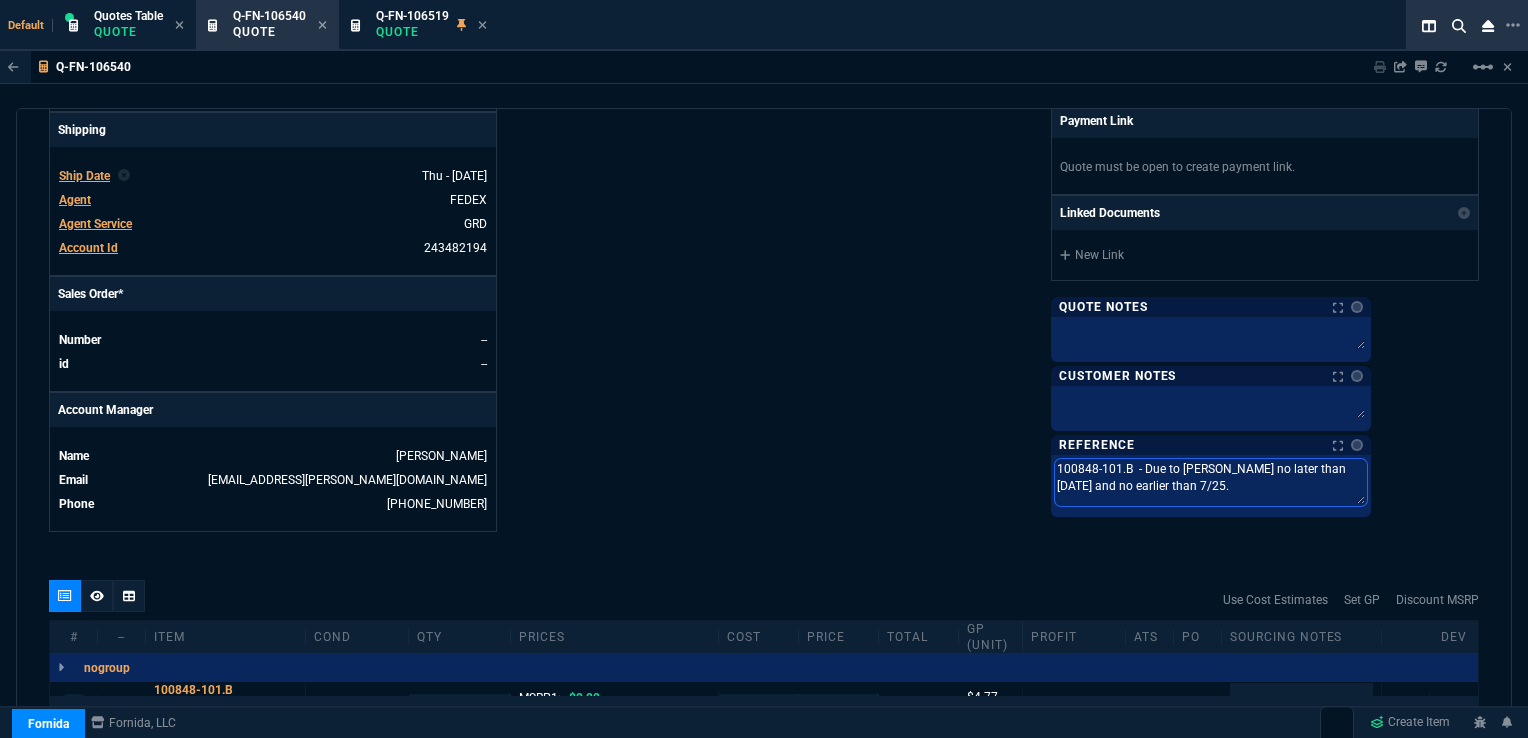 type on "100848-101.B  - Due to Abbott no later than 8/7/25 and no earlier than 7//25." 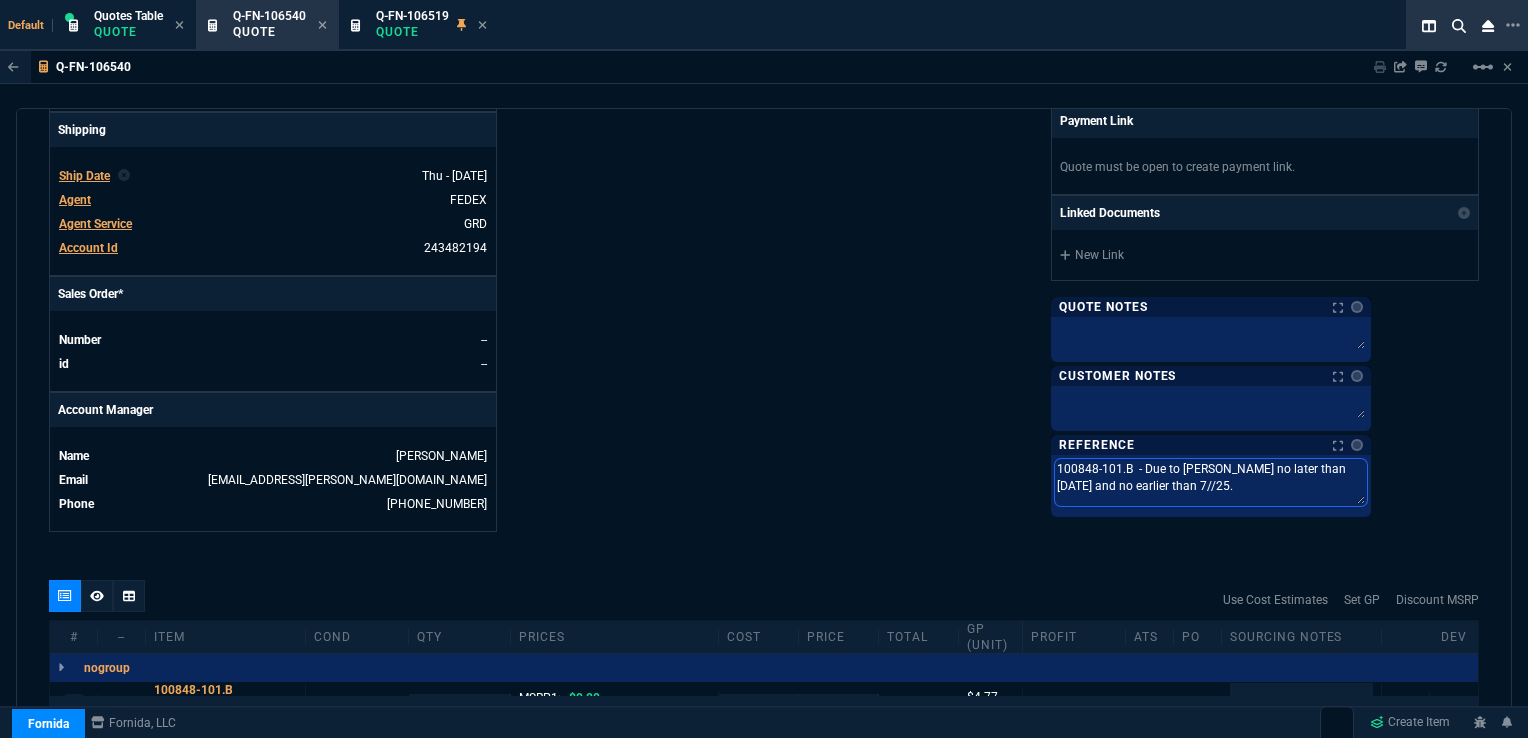 type on "100848-101.B  - Due to Abbott no later than 8/7/25 and no earlier than 7/3/25." 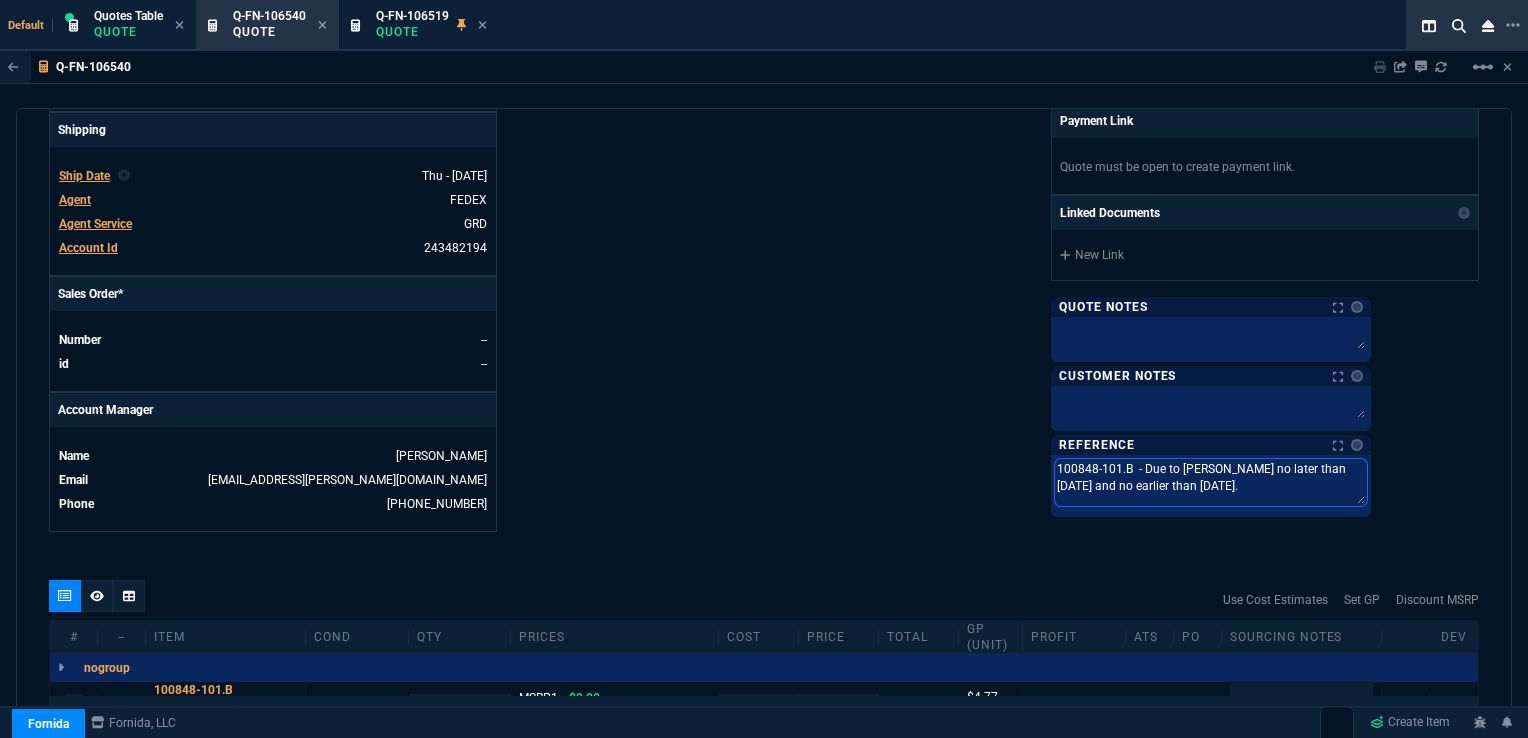 type on "100848-101.B  - Due to Abbott no later than 8/7/25 and no earlier than 7/31/25." 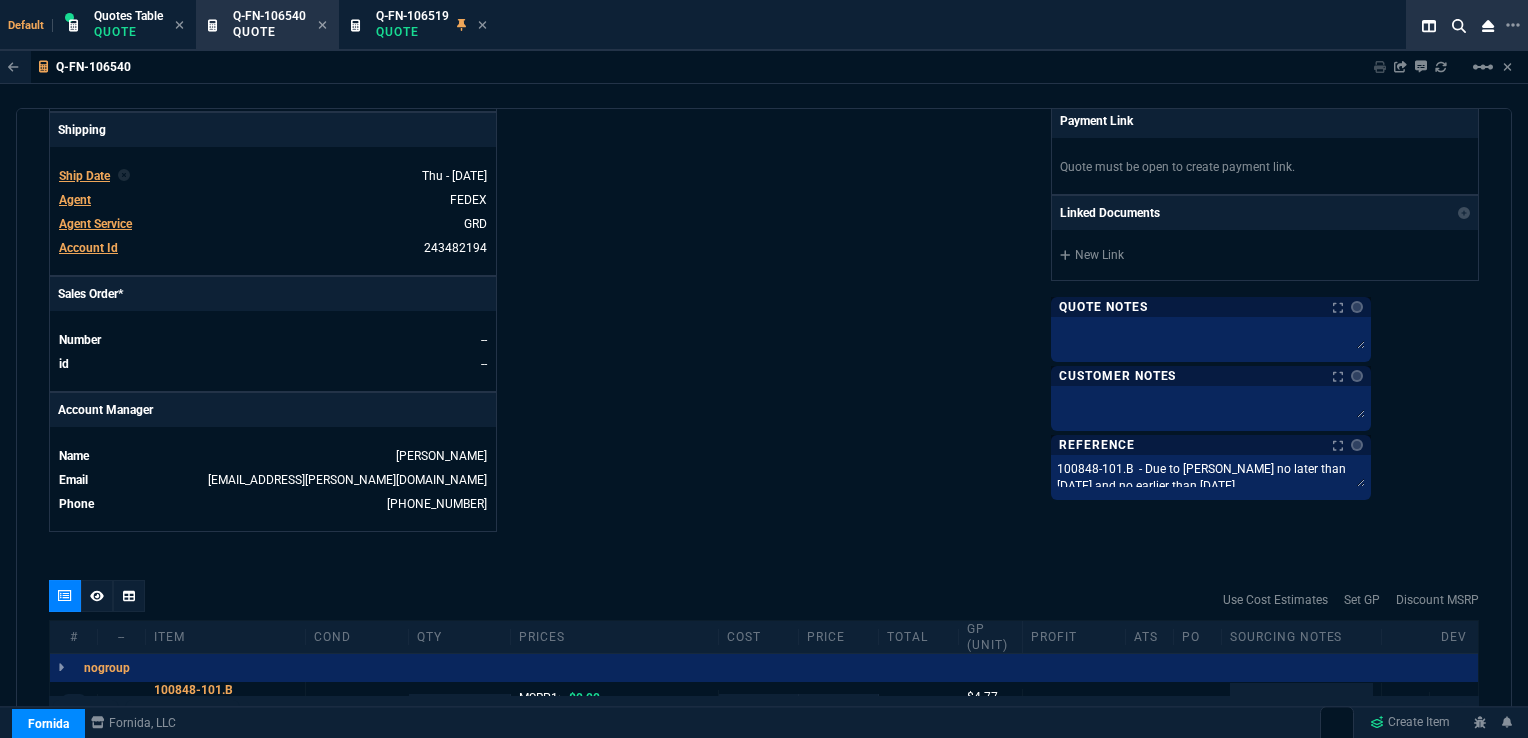 click on "Fornida, LLC 2609 Technology Dr Suite 300 Plano, TX 75074  Share Link  Sarah Costa oneOnOne chat SEND Carlos Ocampo oneOnOne chat SEND Tiny oneOnOne chat SEND Brian Over oneOnOne chat SEND  Show More Chats  Shipping Address ABBOTT LABORATORIES  1921 Hurd Dr Deliver to LC2 Dock Doors 14 or 15 Only Irving,  TX 75038 USA Bill to Address P.O. Box 1415 Abbott Park,  IL 60064-3500 USA End User -- -- -- Payment Link  Quote must be open to create payment link.  Linked Documents  New Link  Quote Notes Quote Notes    Customer Notes Customer Notes    Reference Notes Reference Notes 100848-101.B  - Due to Abbott no later than 8/7/25 and no earlier than 7/31/25. 100848-101.B  - Due to Abbott no later than 8/7/25 and no earlier than 7/31/25.  100848-101.B  - Due to Abbott no later than 8/7/25 and no earlier than 7/31/25." at bounding box center (1121, 9) 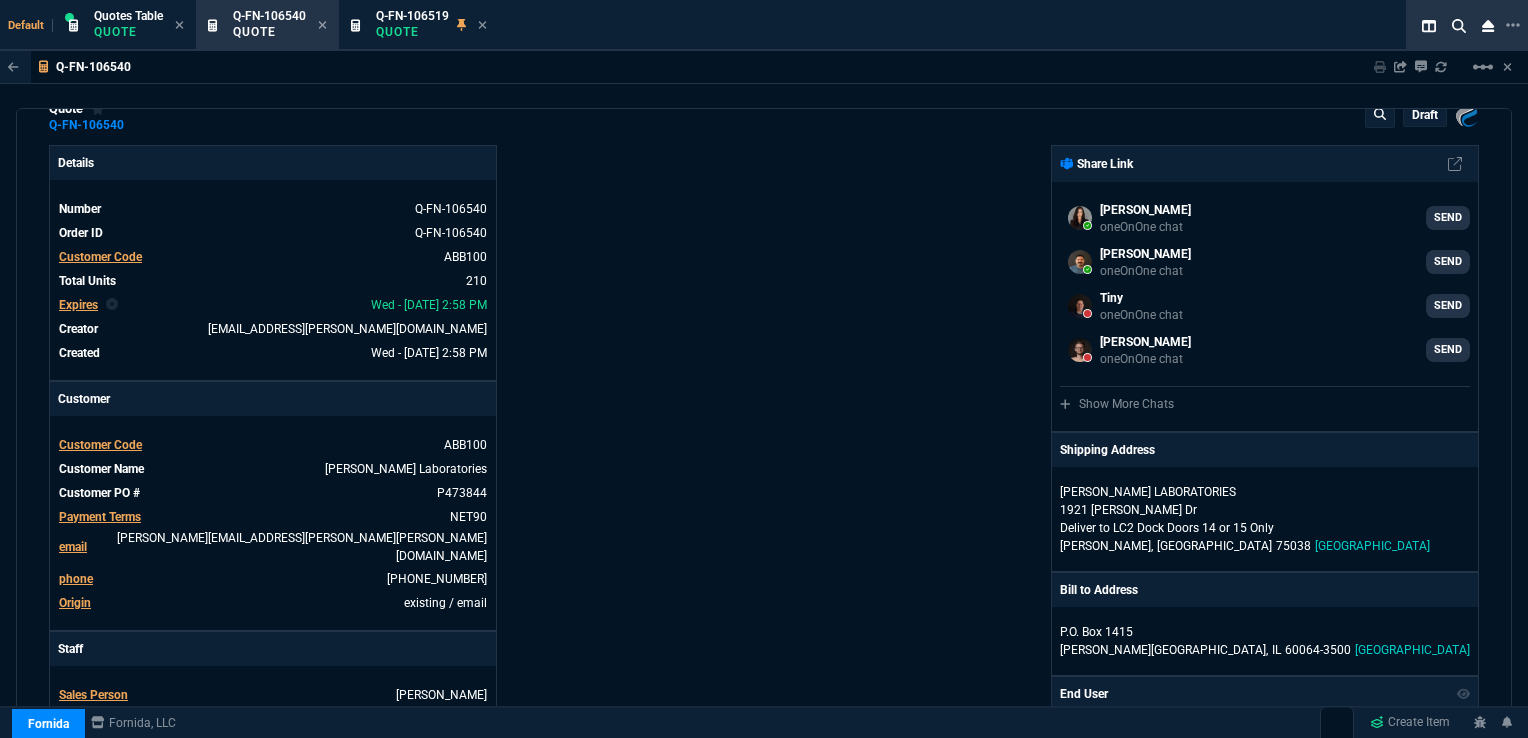 scroll, scrollTop: 46, scrollLeft: 0, axis: vertical 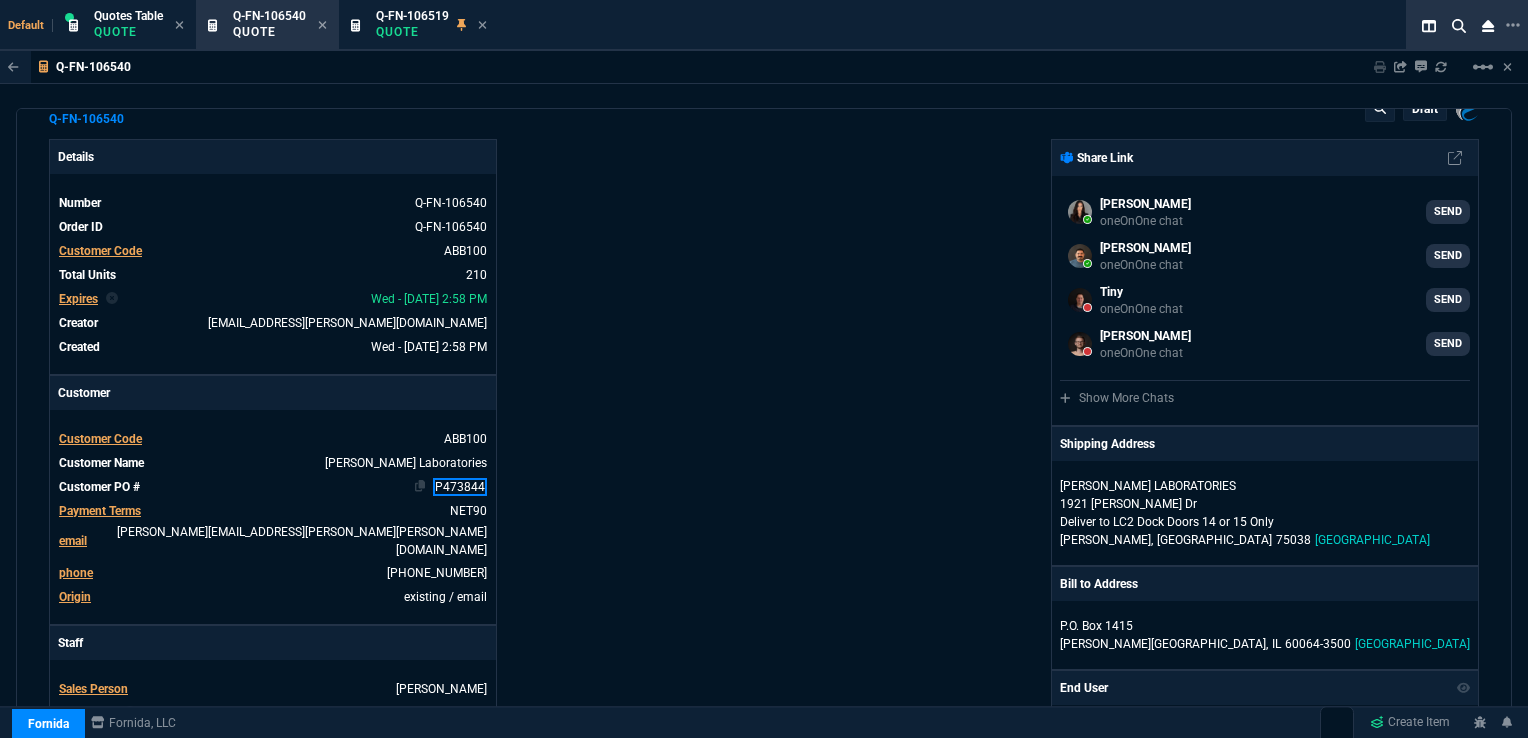 click on "P473844" at bounding box center (460, 487) 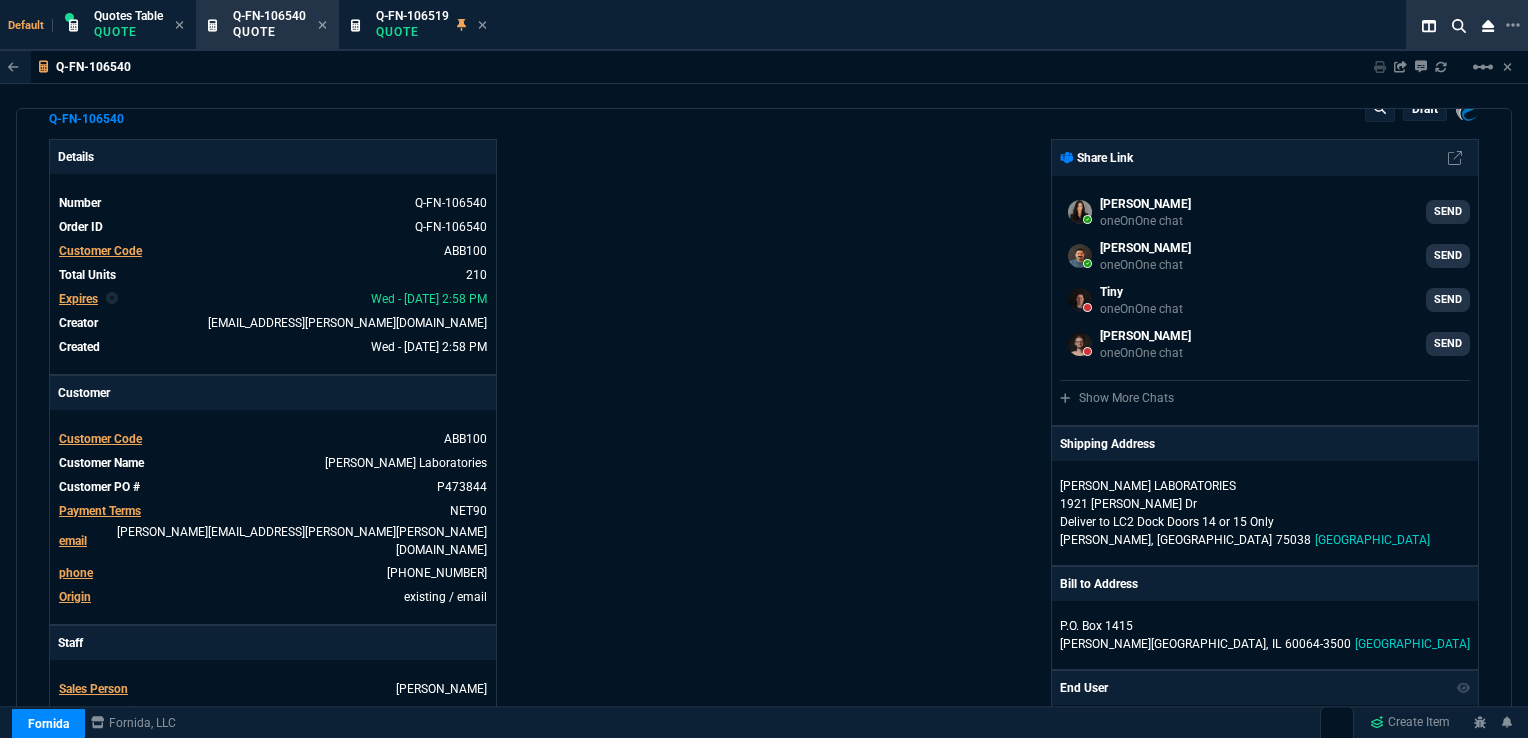 click on "Details Number Q-FN-106540  Order ID Q-FN-106540  Customer Code ABB100  Total Units 210  Expires Wed - 8/13/25, 2:58 PM Creator rob.henneberger@fornida.com  Created Wed - 7/30/25, 2:58 PM Print Specs Number Q-FN-106540  Customer ID ABB100  Customer Name Abbott Laboratories  Expires 8/13/25,  9:58 AM  Customer PO # P473844      Payment Terms NET90  Shipping Agent FEDEX | GRD  Customer Customer Code ABB100  Customer Name Abbott Laboratories  Customer PO # P473844  Payment Terms NET90  email susan.werner@abbott.com  phone 972-518-6677   Origin  existing / email   Origin Comment    Staff Sales Person HENN  Engineer 1 --  Engineer 2 --  Shipping Ship Date  Thu - 7/31/25 Agent FEDEX  Agent Service GRD  Account Id 243482194  Sales Order* Number --  id --  Account Manager Name Rob Henneberger  Email rob.henneberger@fornida.com  Phone (469) 476-5219" at bounding box center (406, 662) 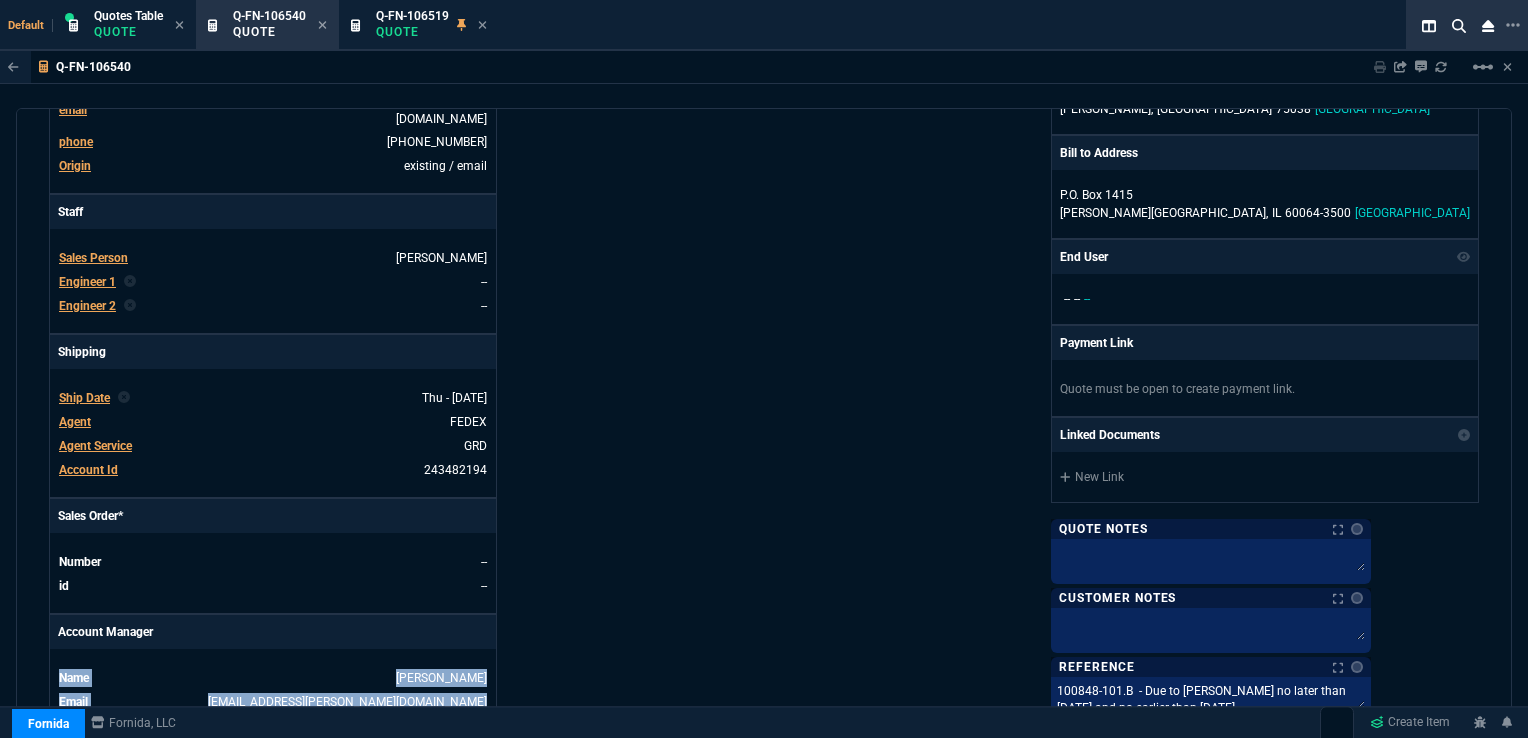 scroll, scrollTop: 0, scrollLeft: 0, axis: both 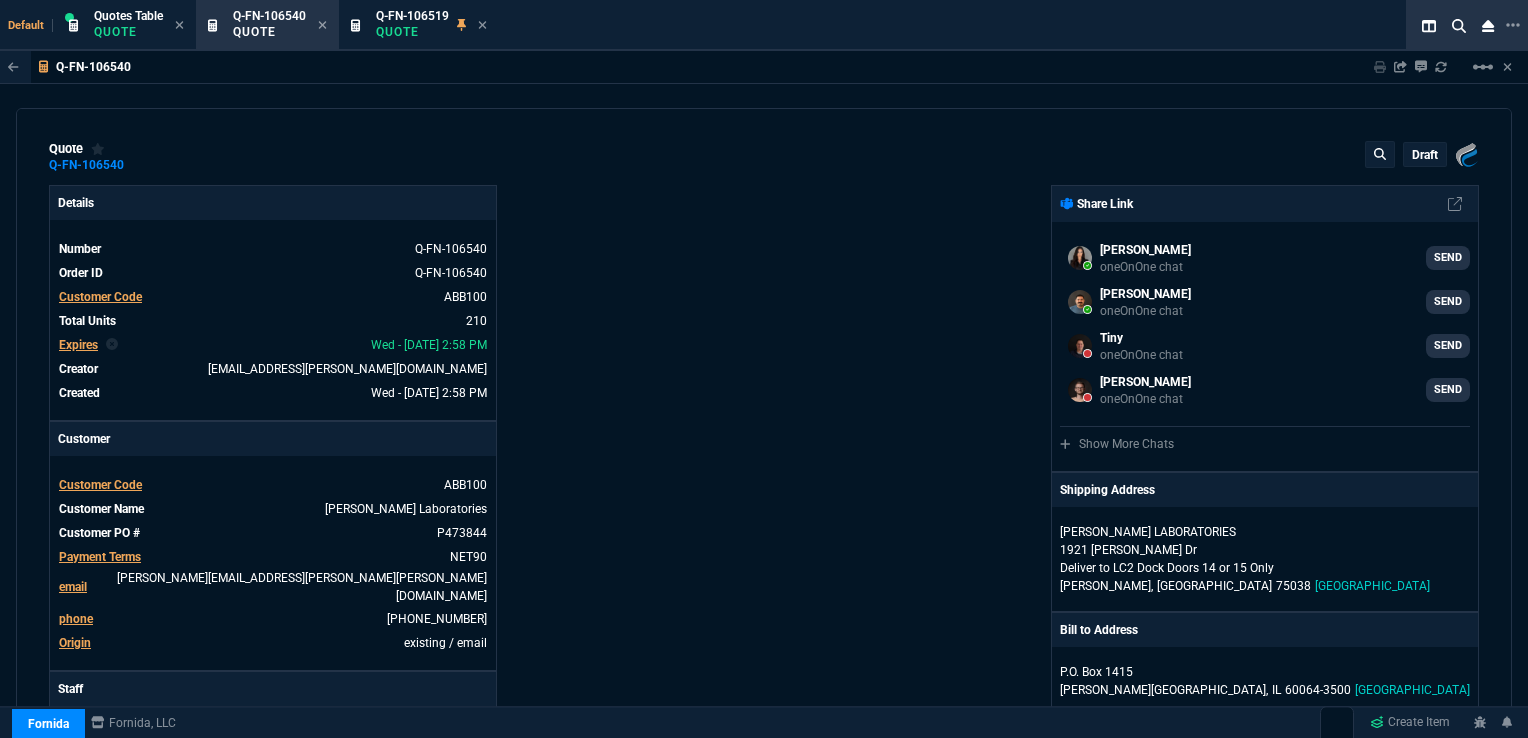 click on "draft" at bounding box center [1425, 154] 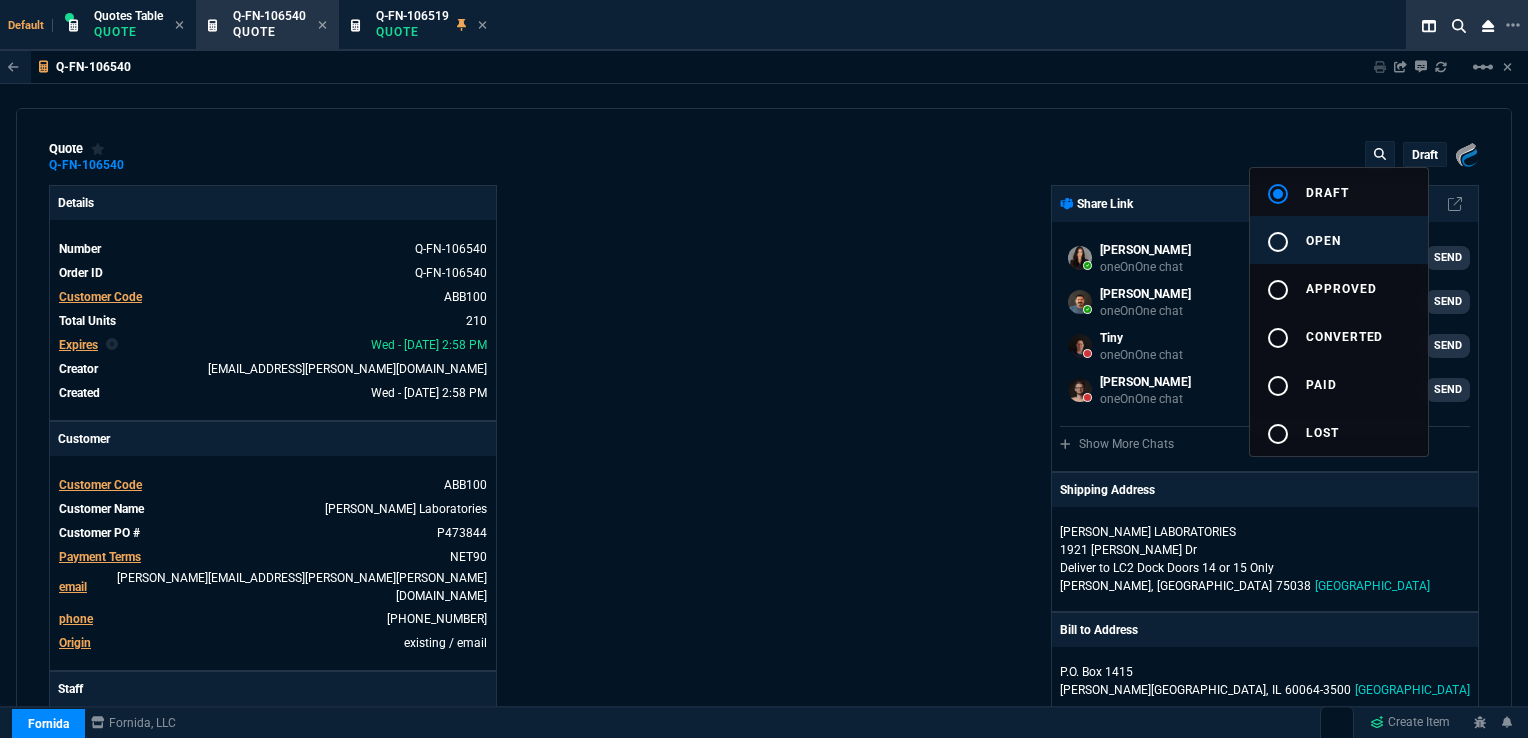 click on "radio_button_unchecked open" at bounding box center [1339, 240] 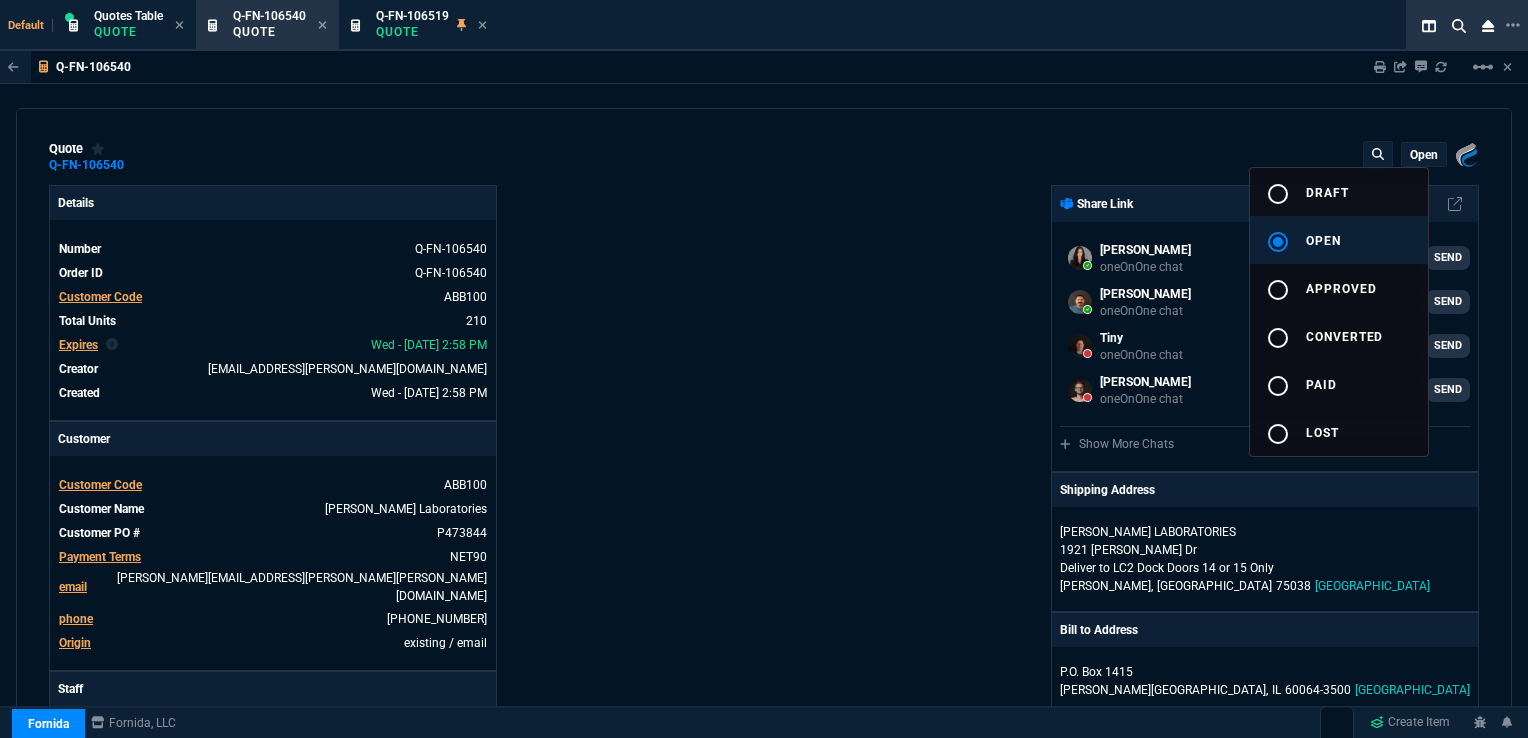 type on "36" 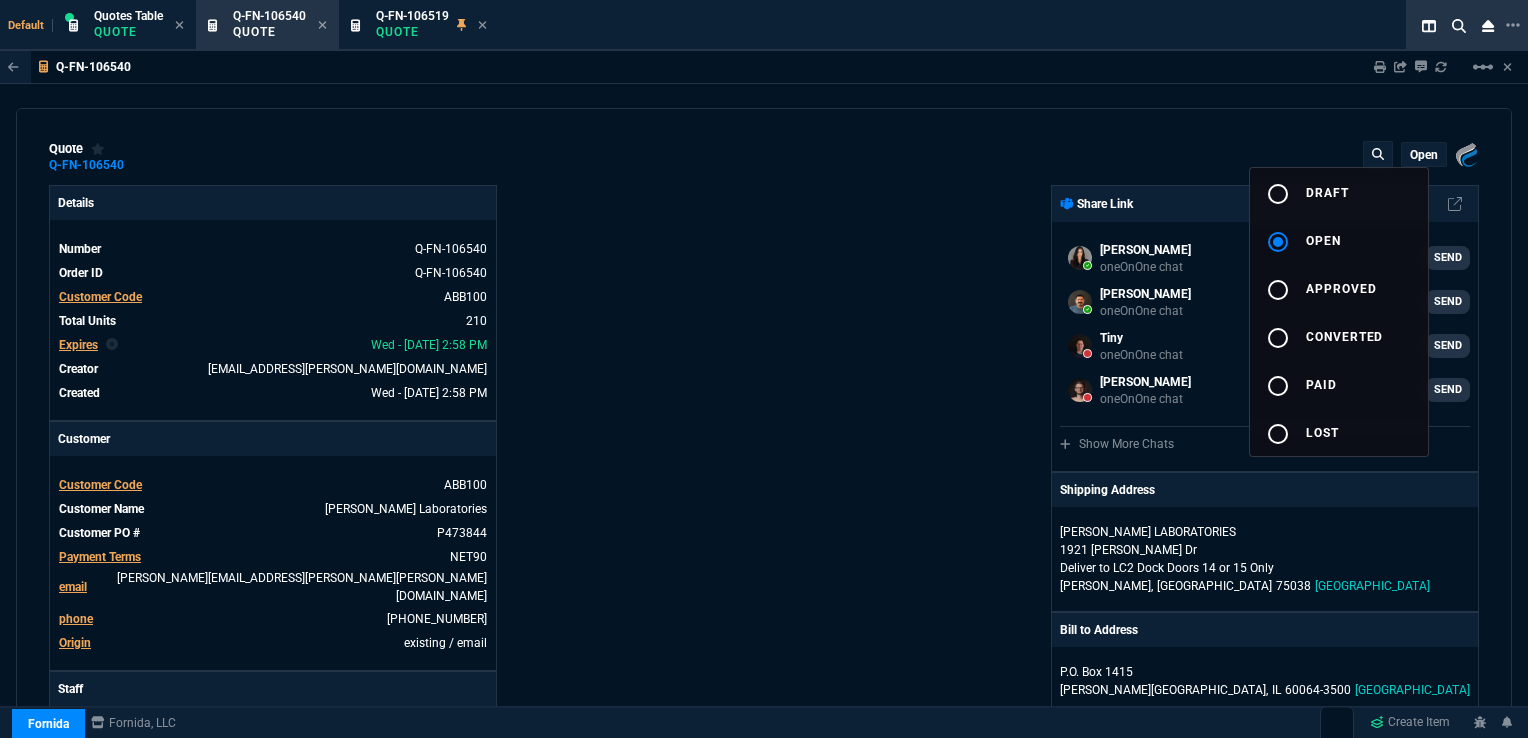 click at bounding box center [764, 369] 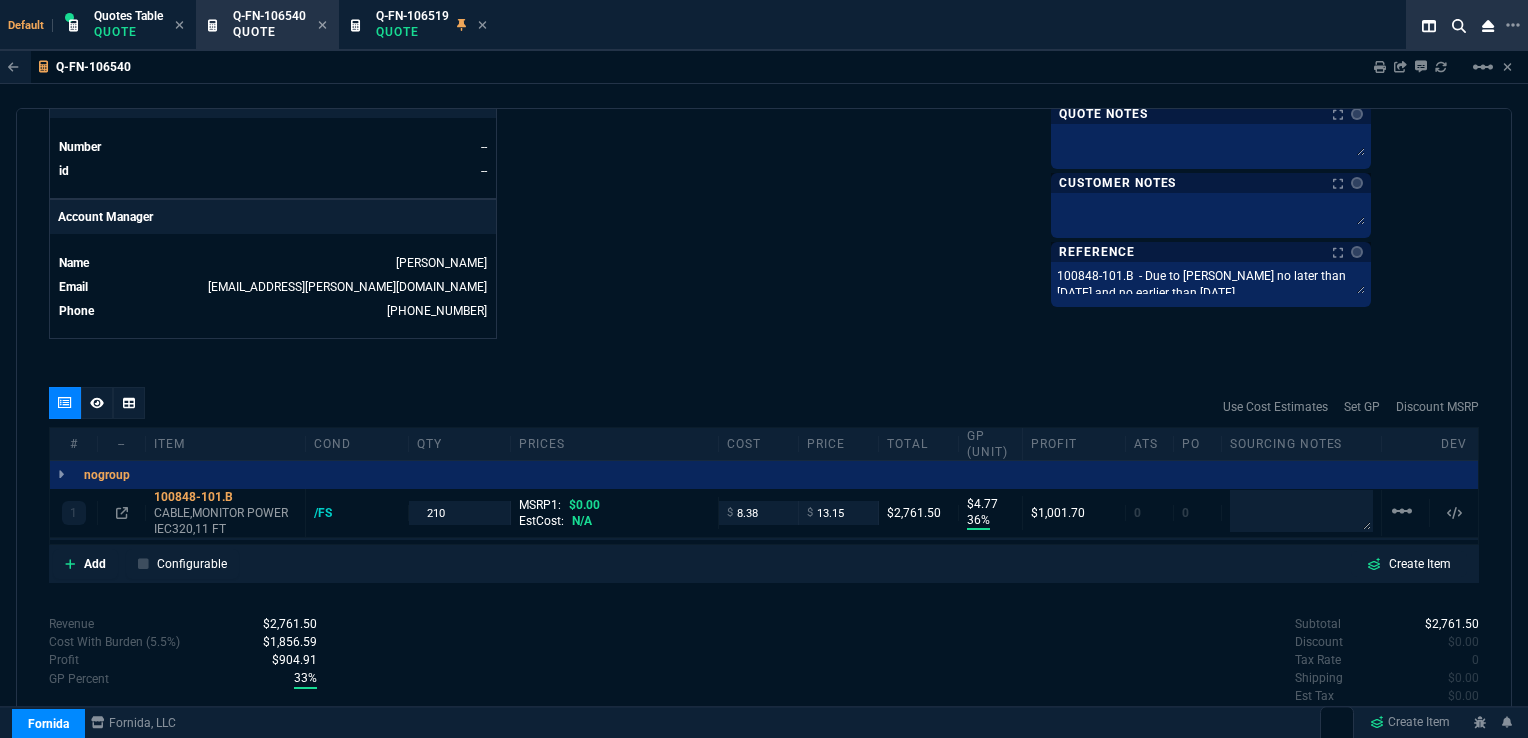 scroll, scrollTop: 896, scrollLeft: 0, axis: vertical 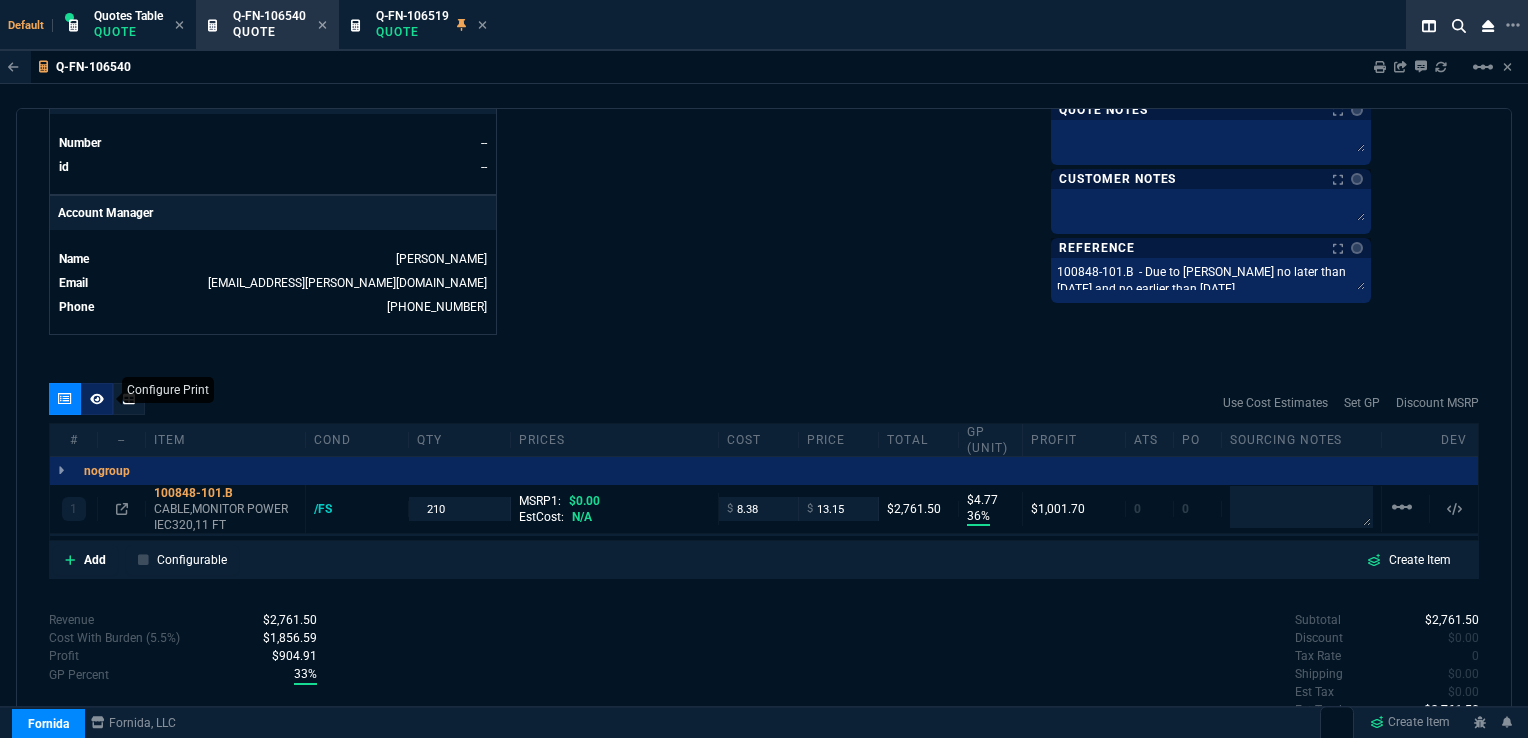 click at bounding box center [97, 399] 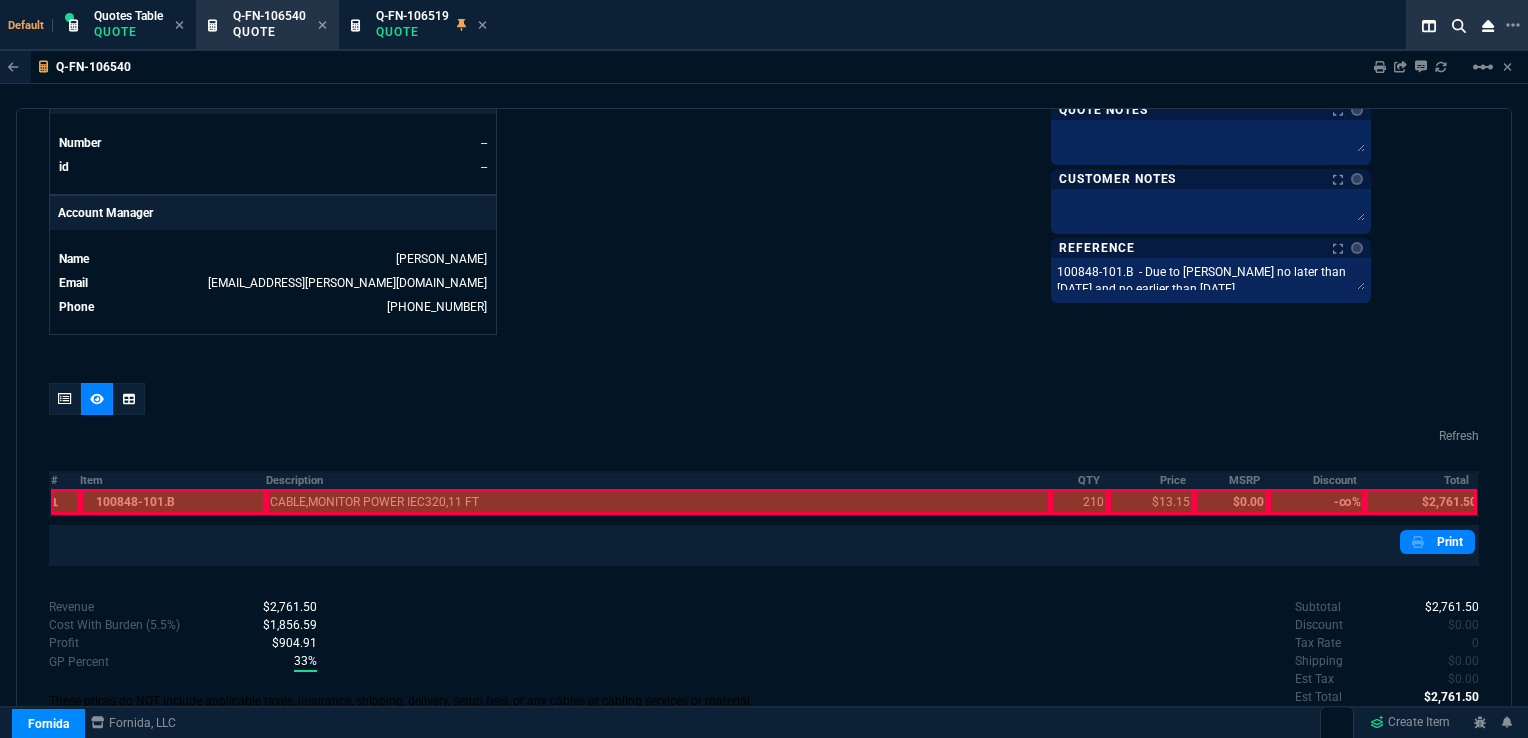 click at bounding box center (173, 502) 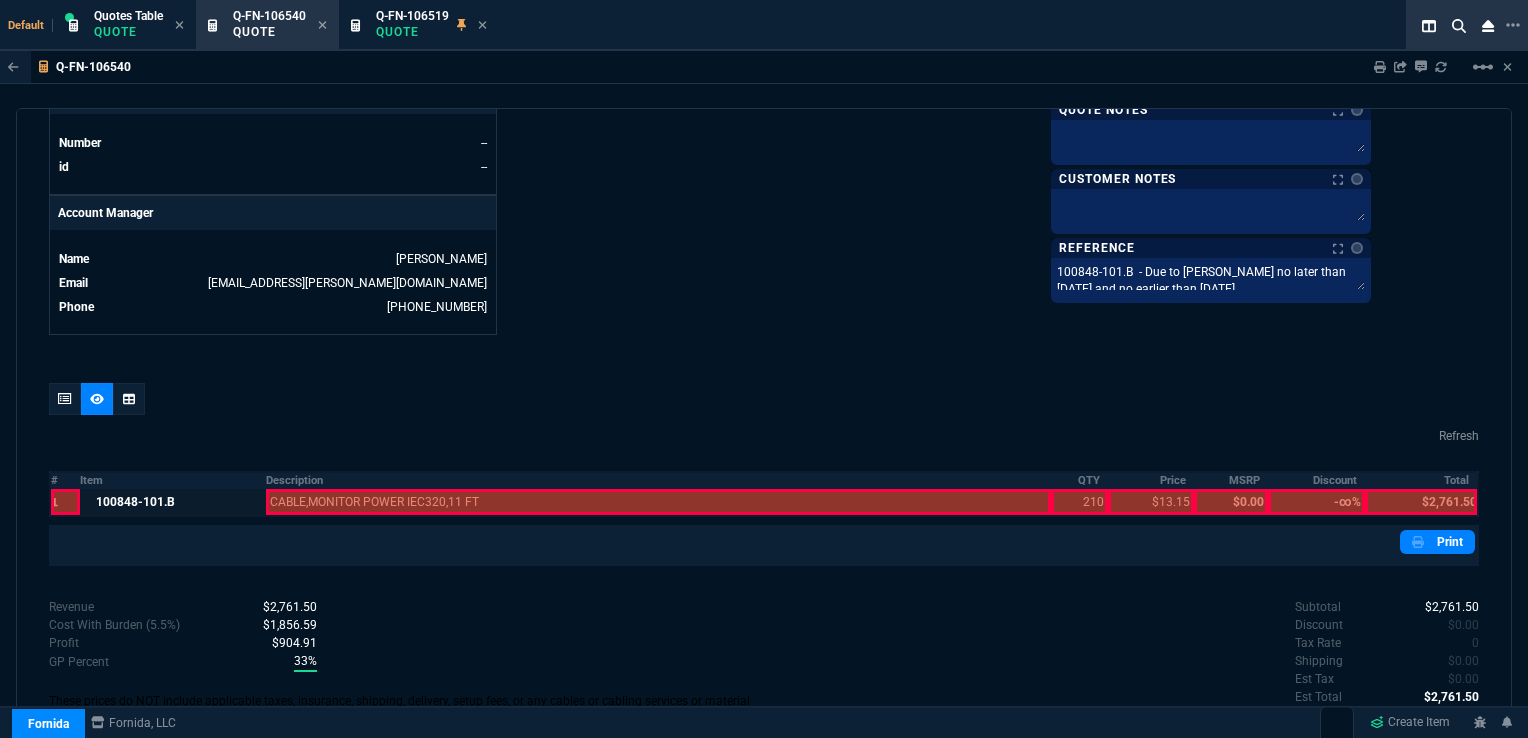 click at bounding box center [658, 502] 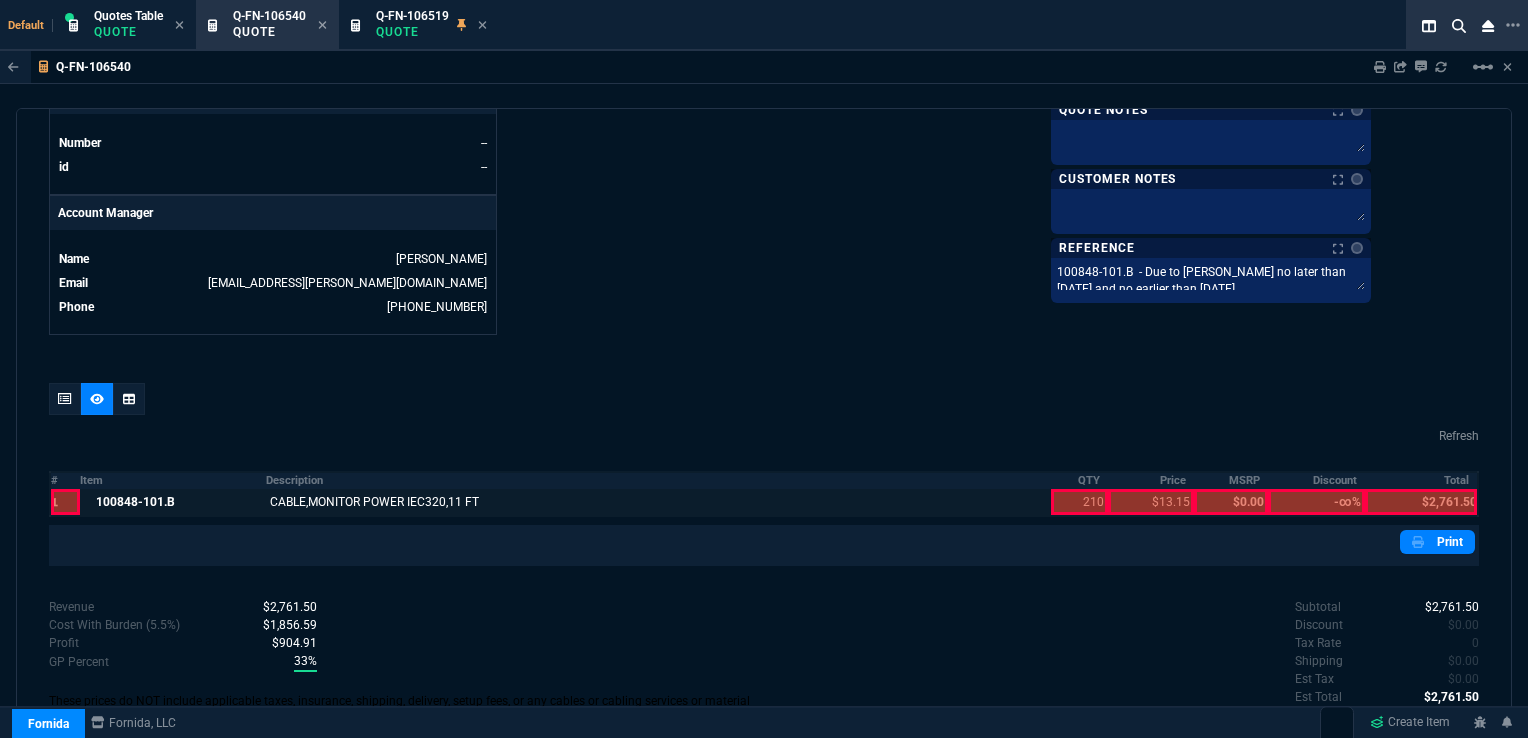 click at bounding box center [1079, 502] 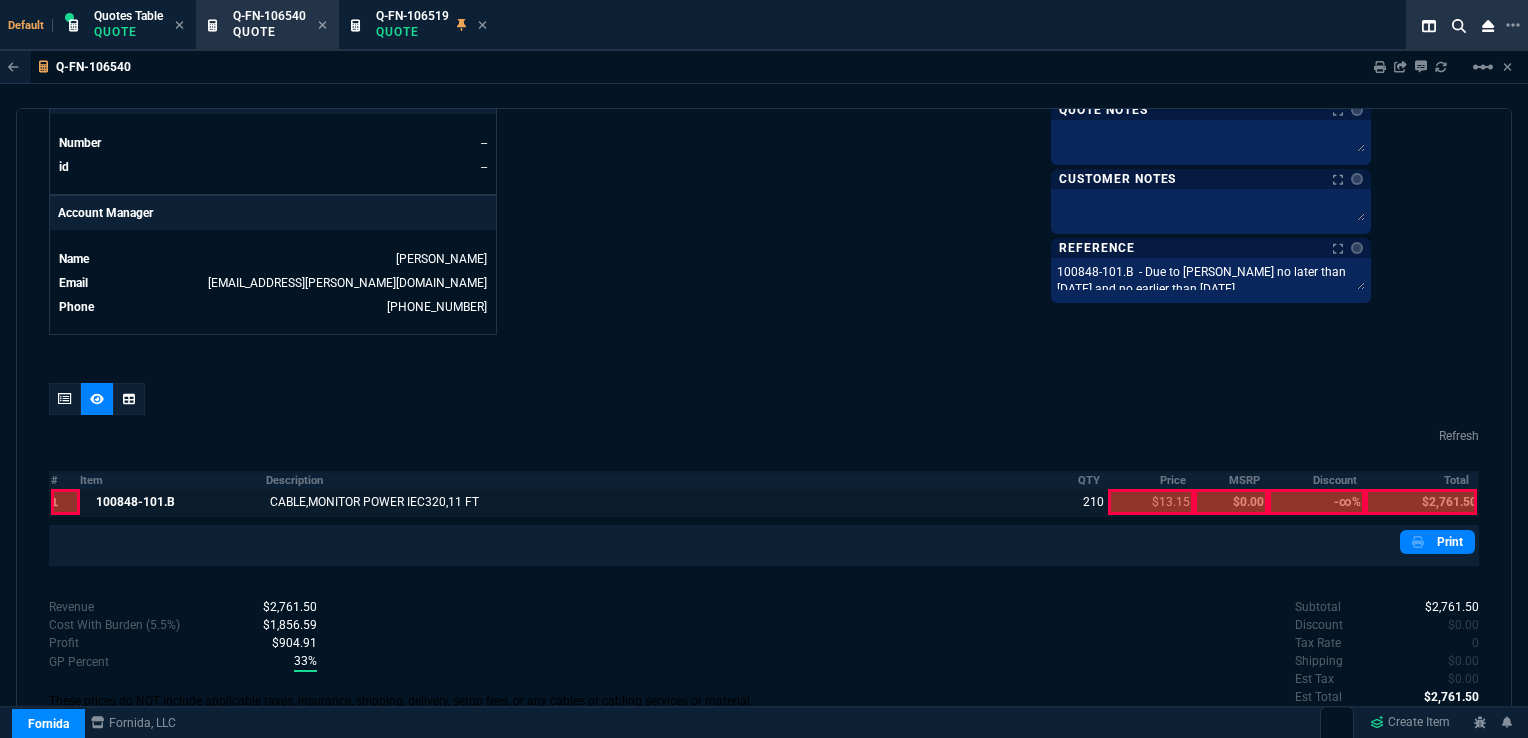 click at bounding box center (1151, 502) 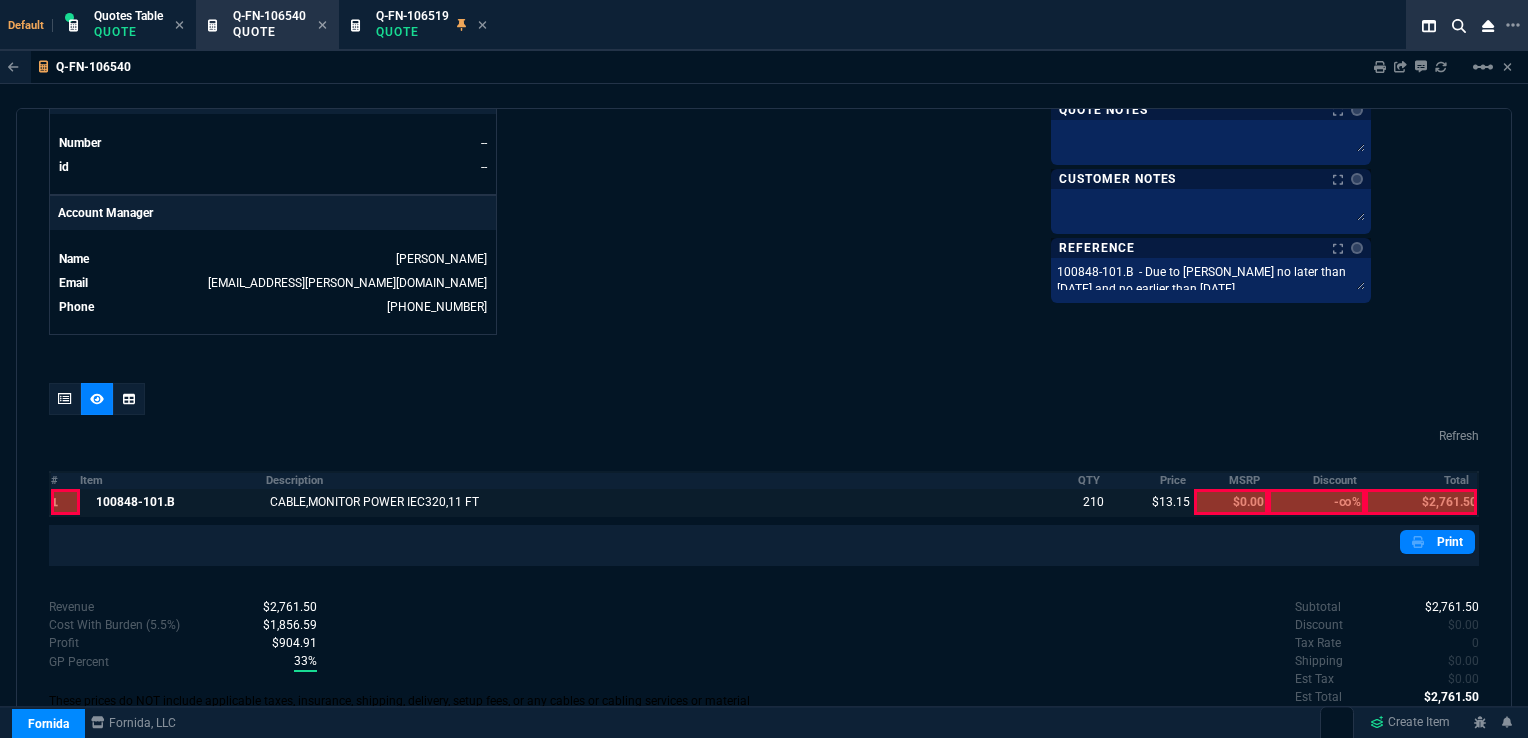 click at bounding box center [1421, 502] 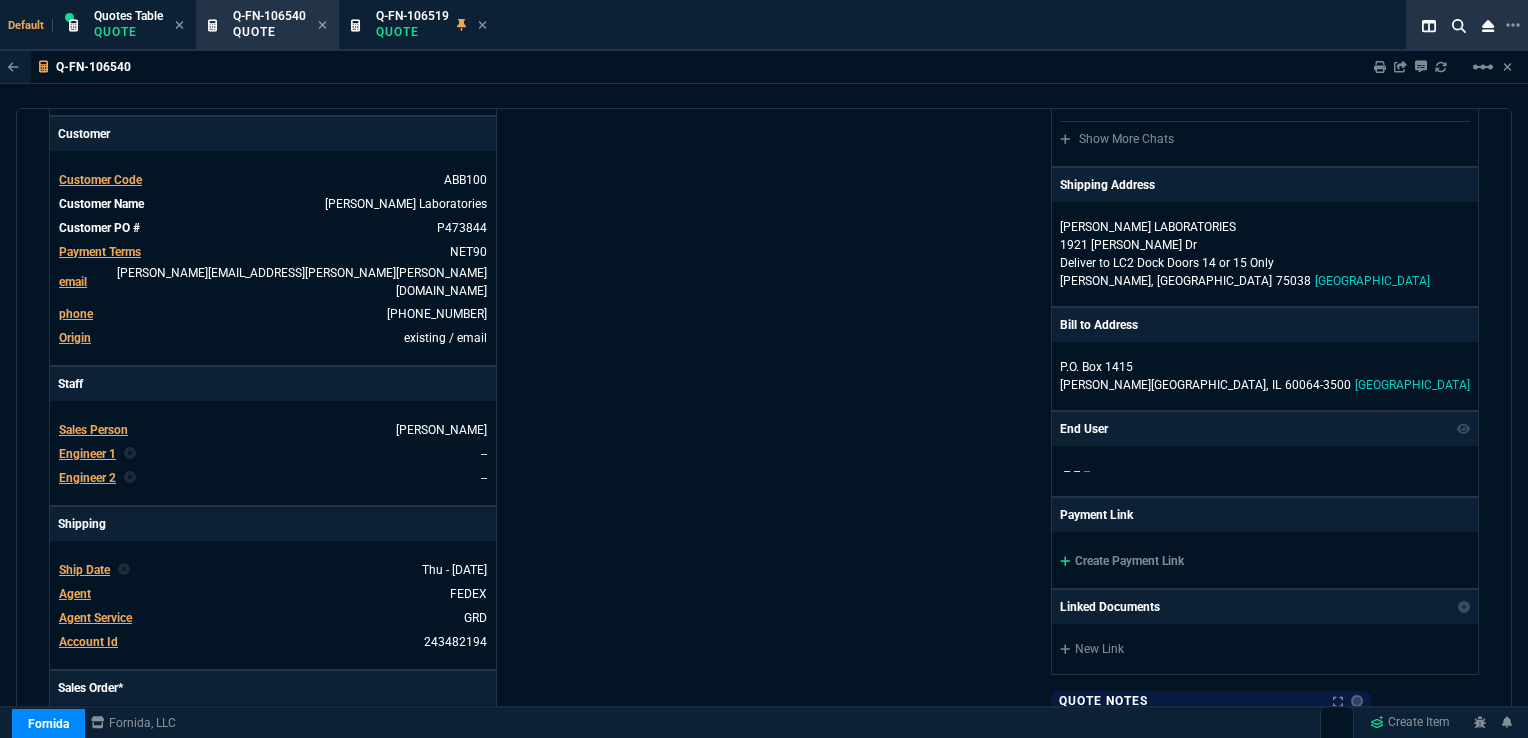 scroll, scrollTop: 0, scrollLeft: 0, axis: both 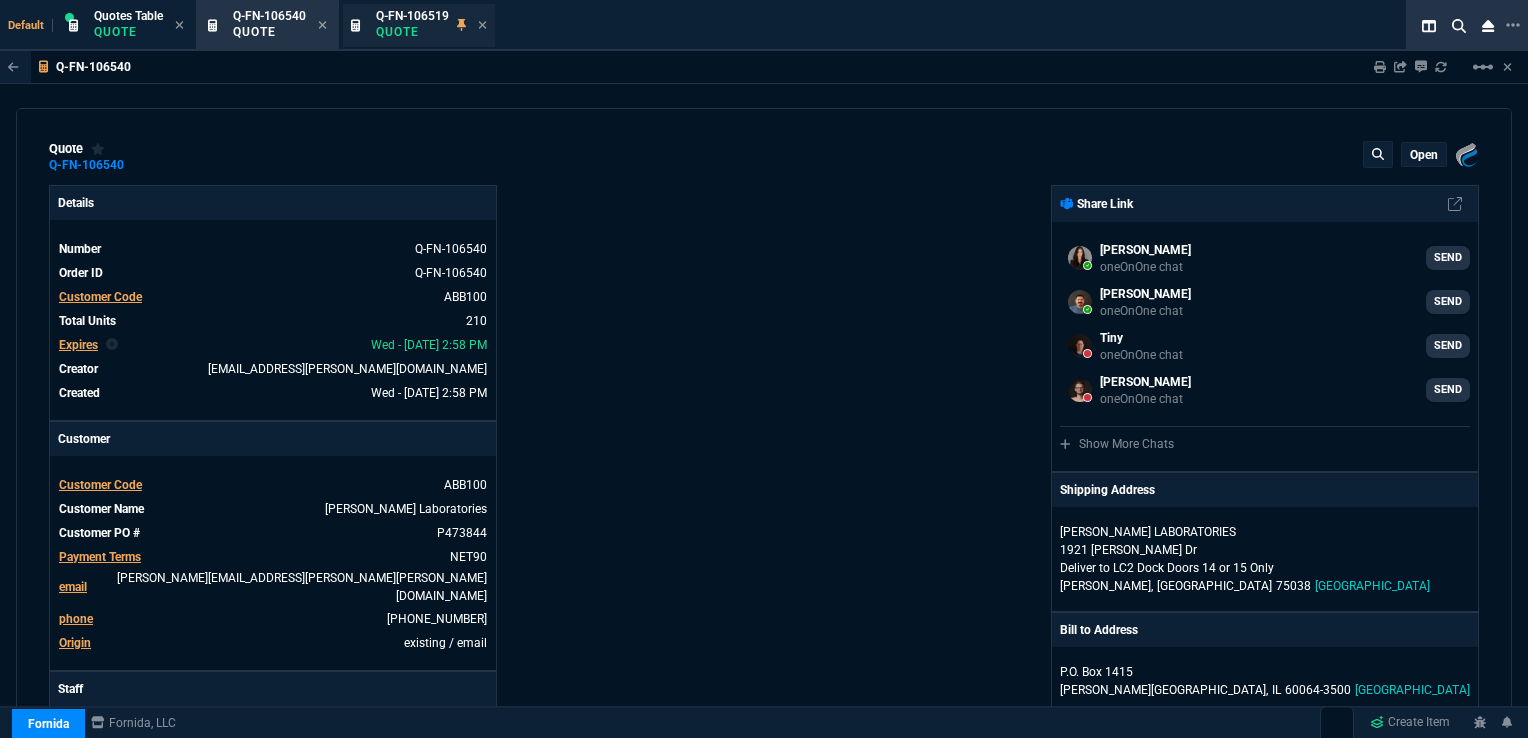 click on "Quote" at bounding box center [412, 32] 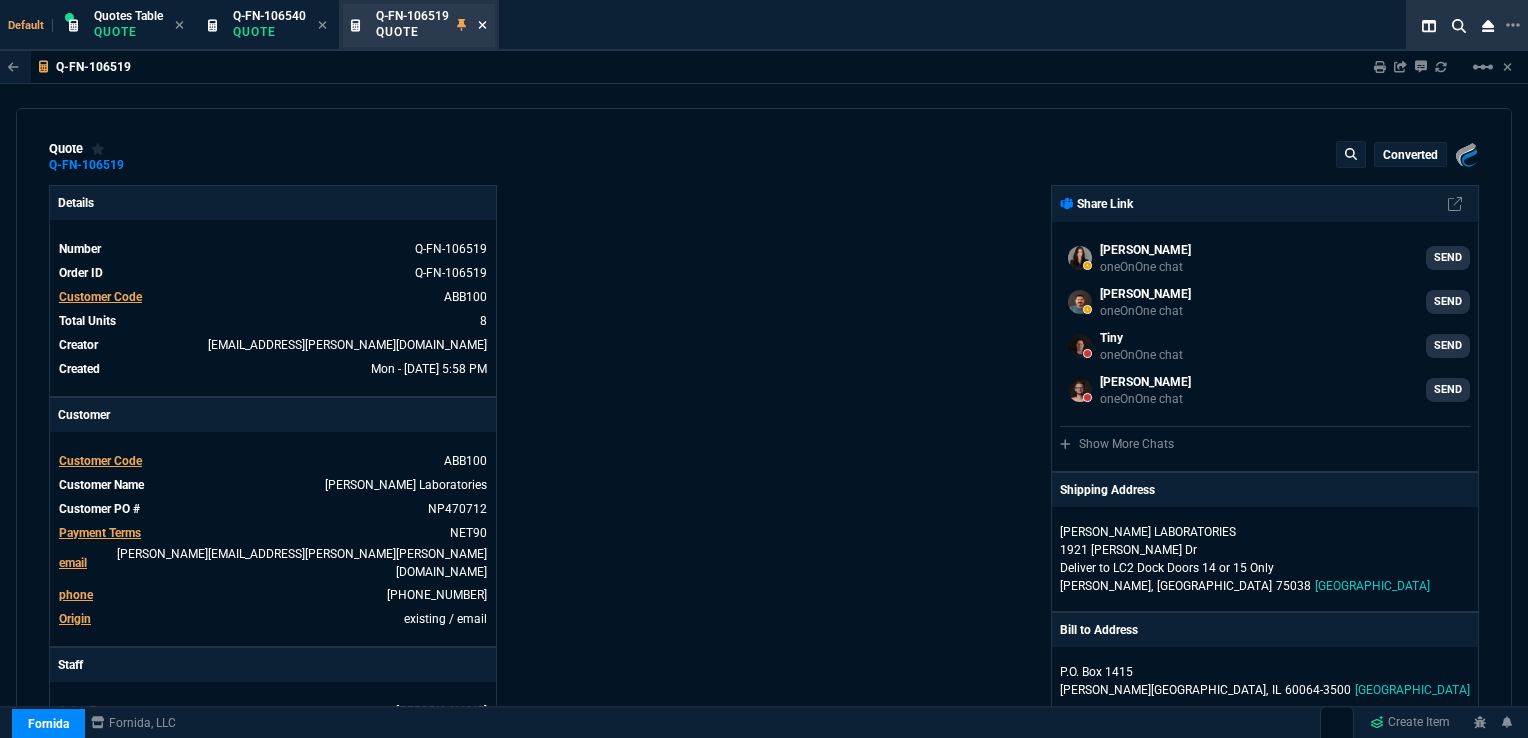 click 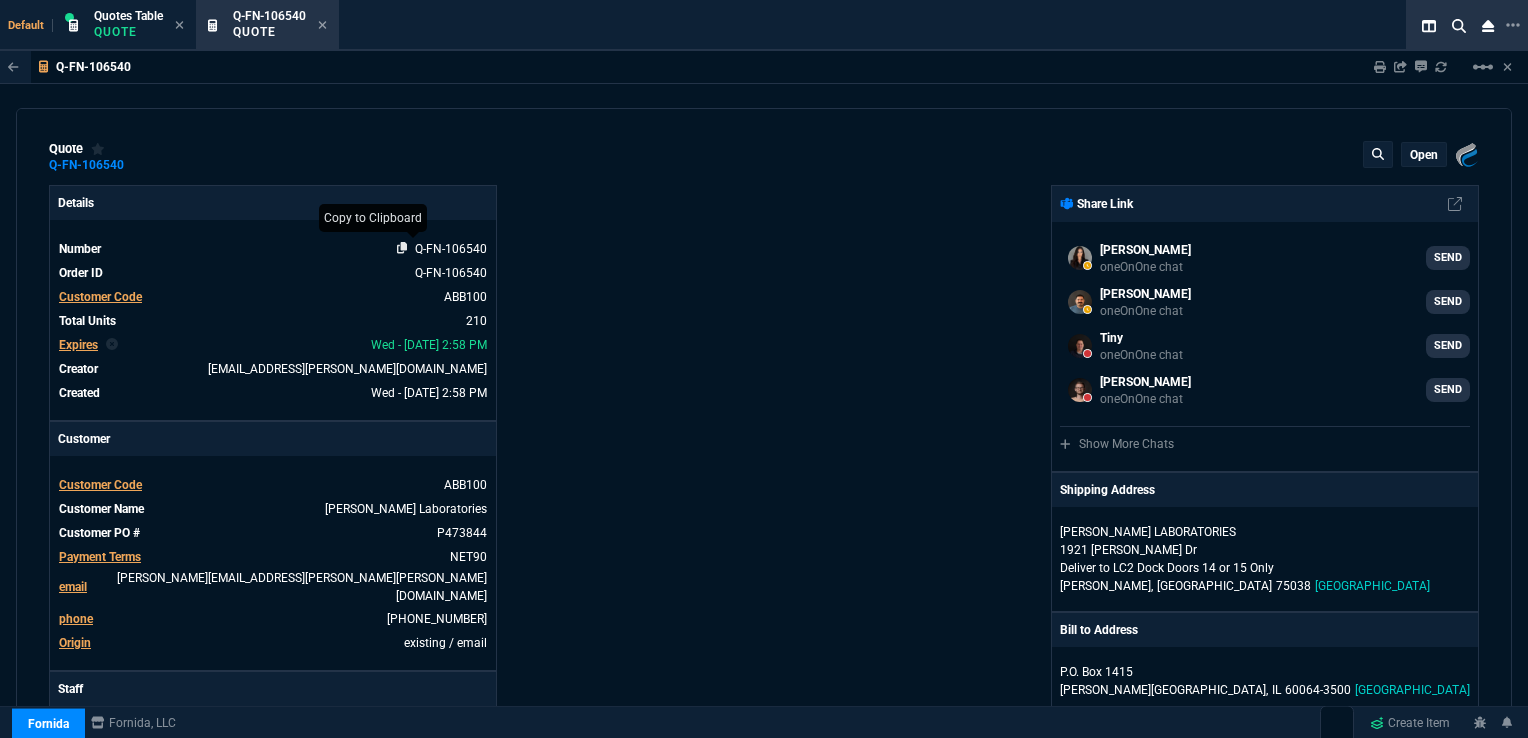 click at bounding box center (402, 249) 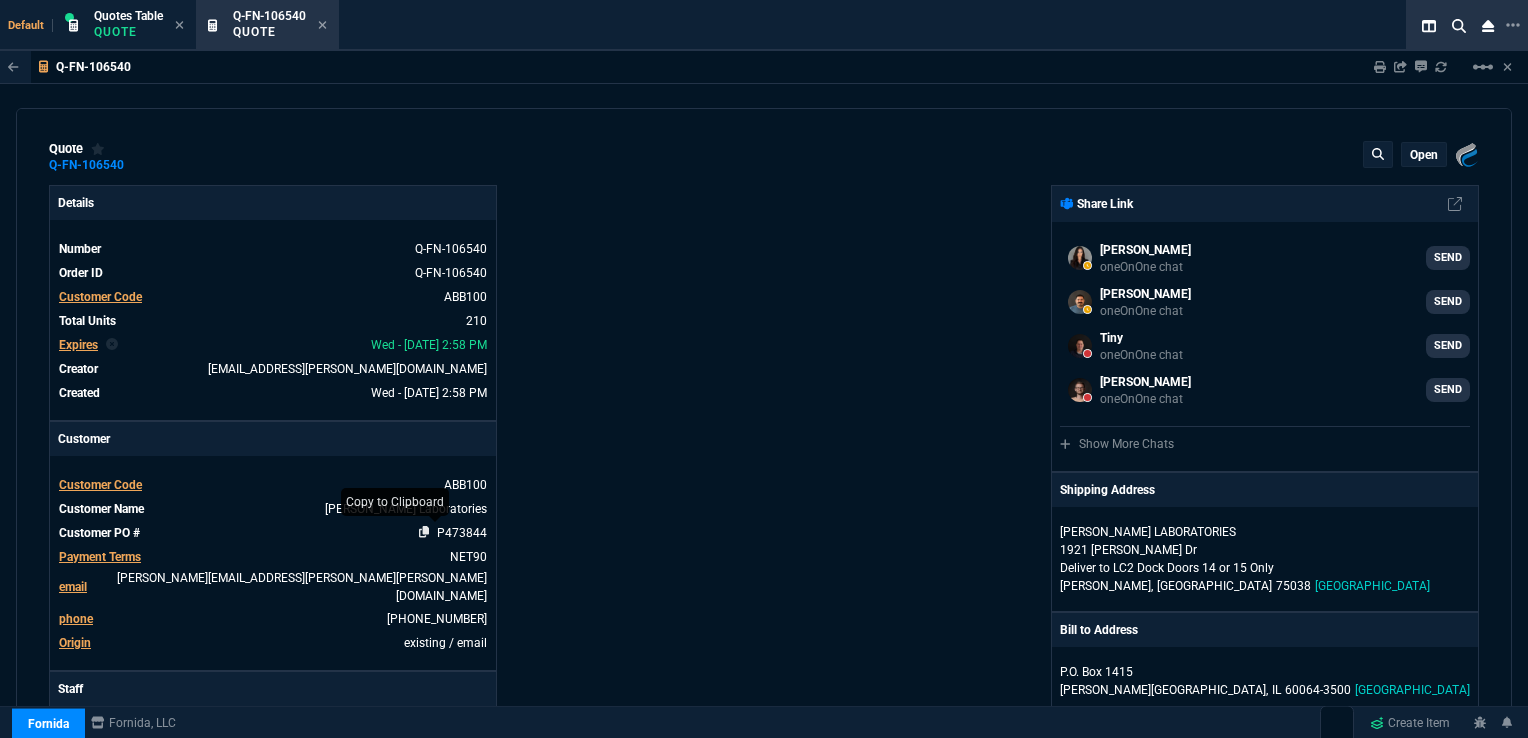 click 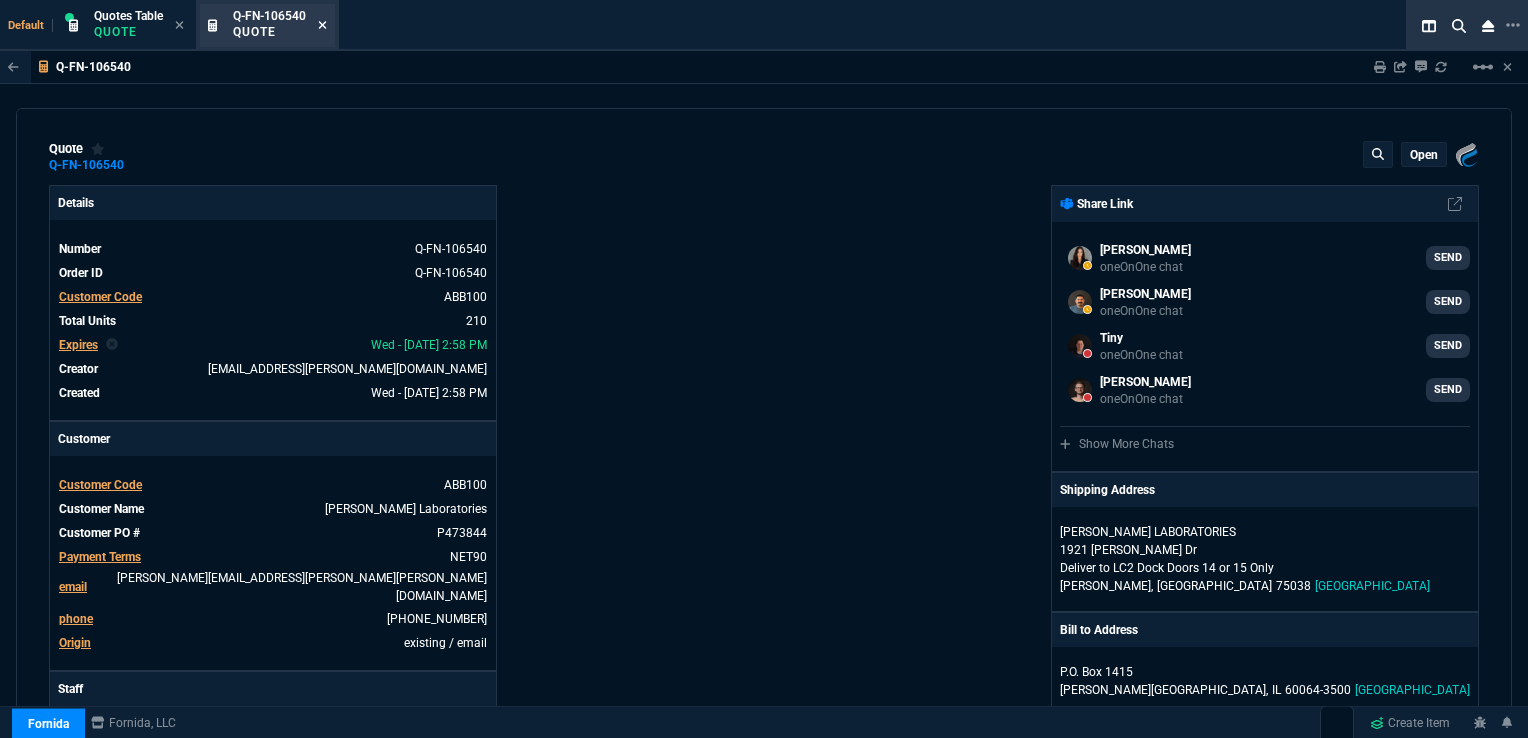 click 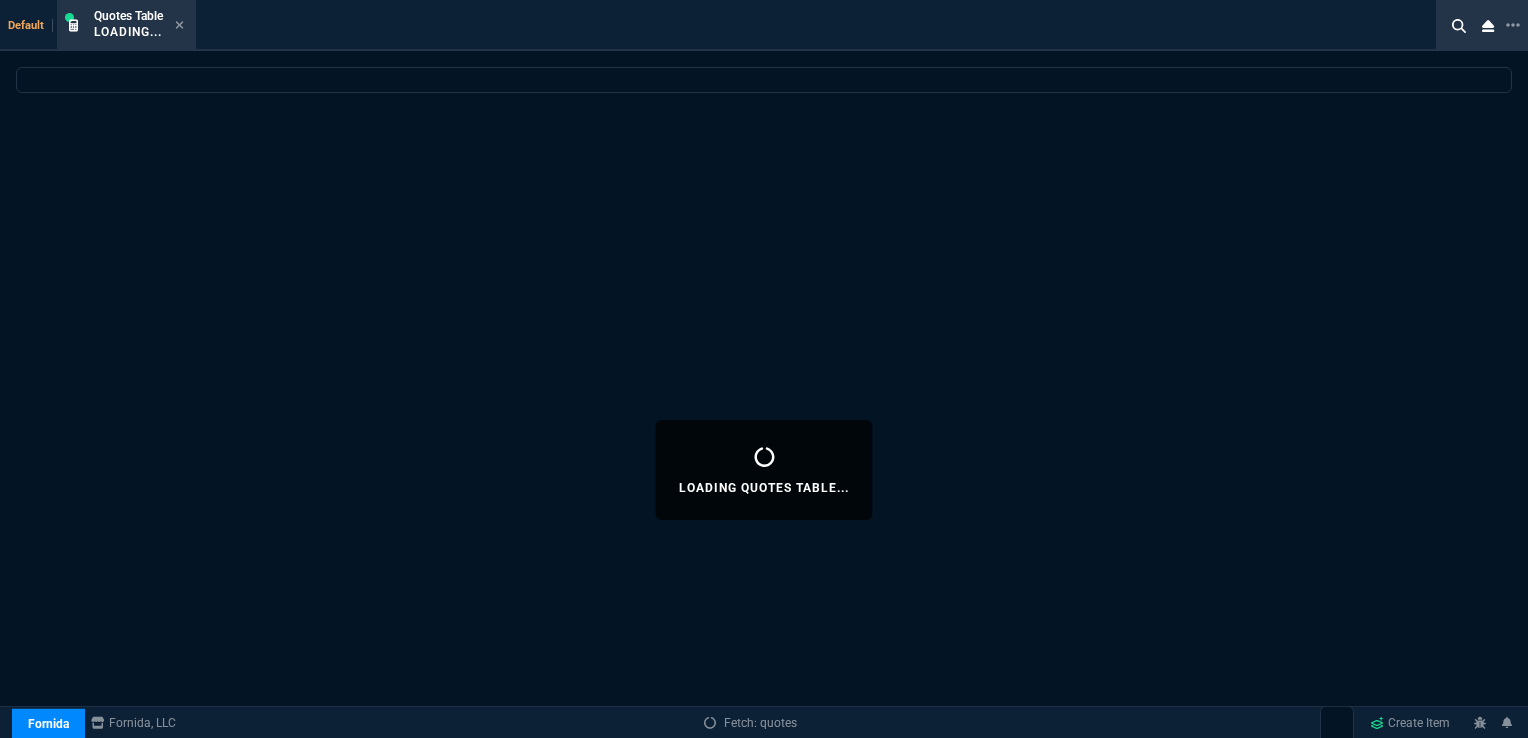 select 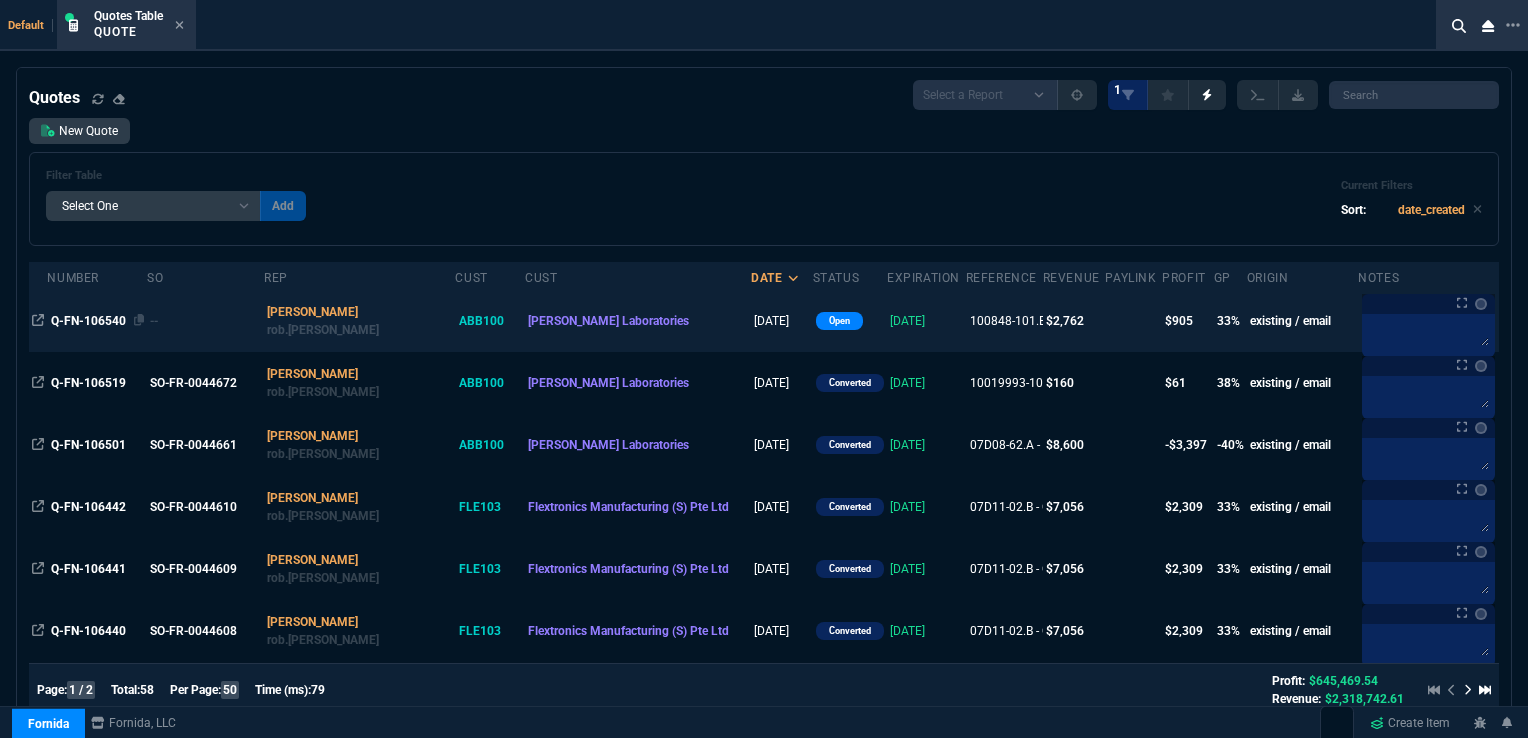 click on "Q-FN-106540" at bounding box center (88, 321) 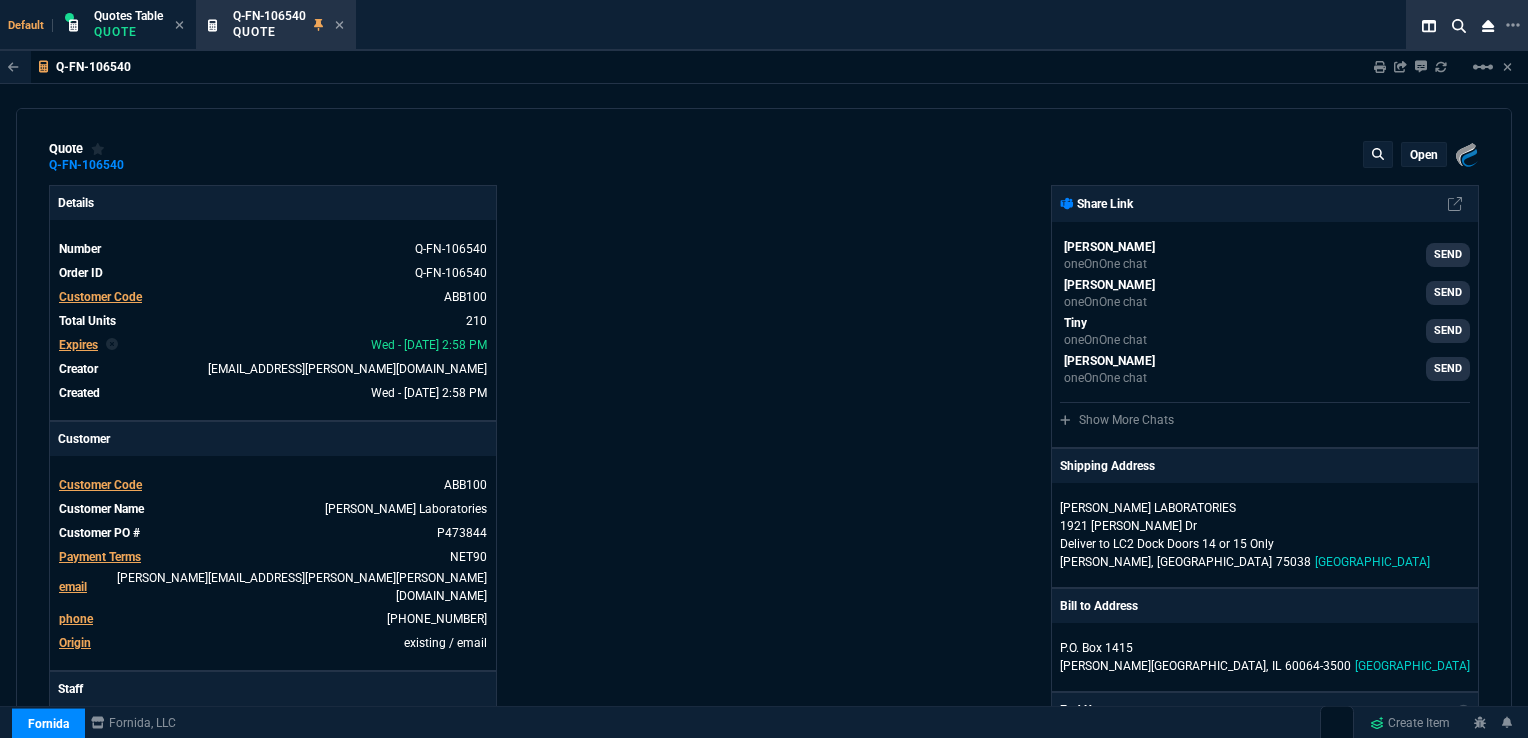 type on "36" 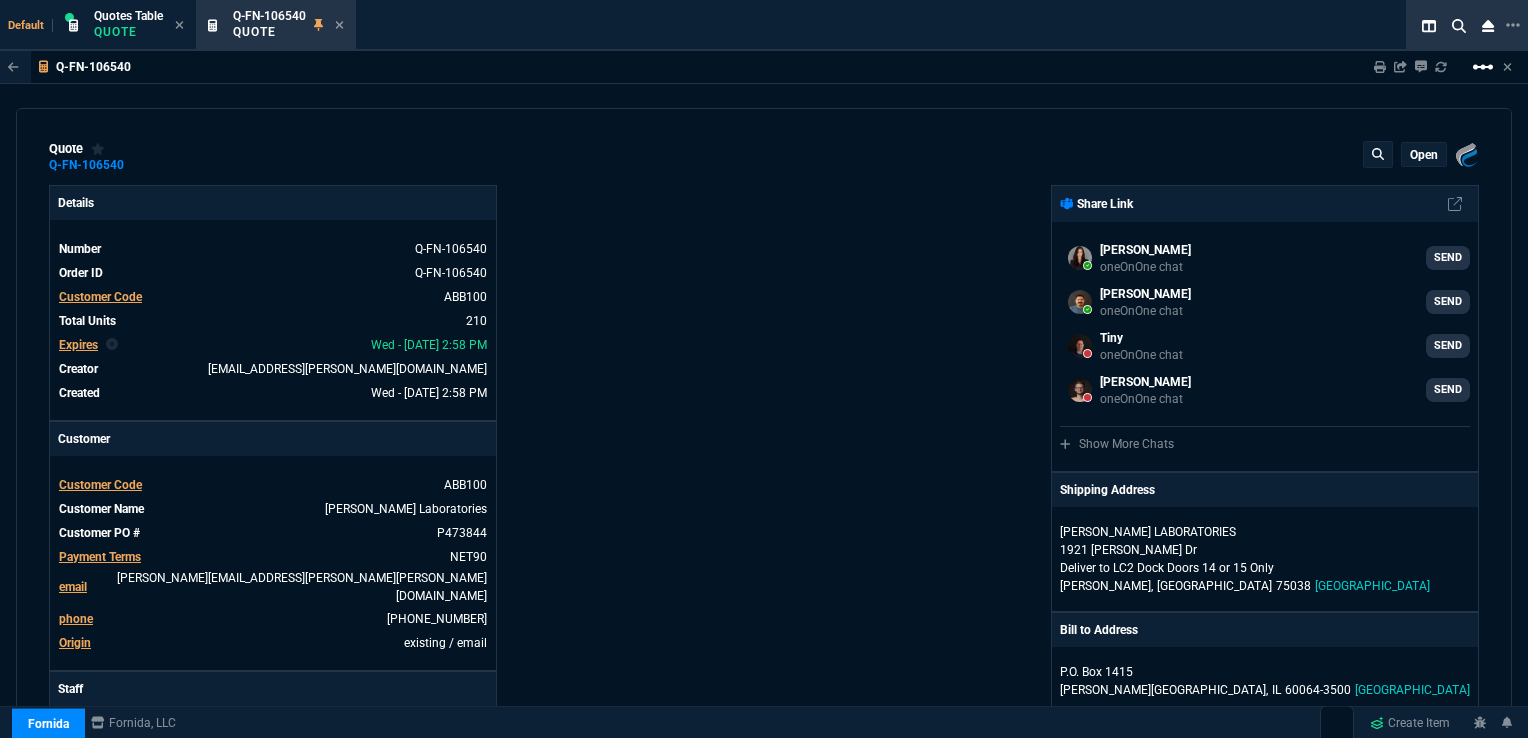 click on "linear_scale" at bounding box center [1483, 67] 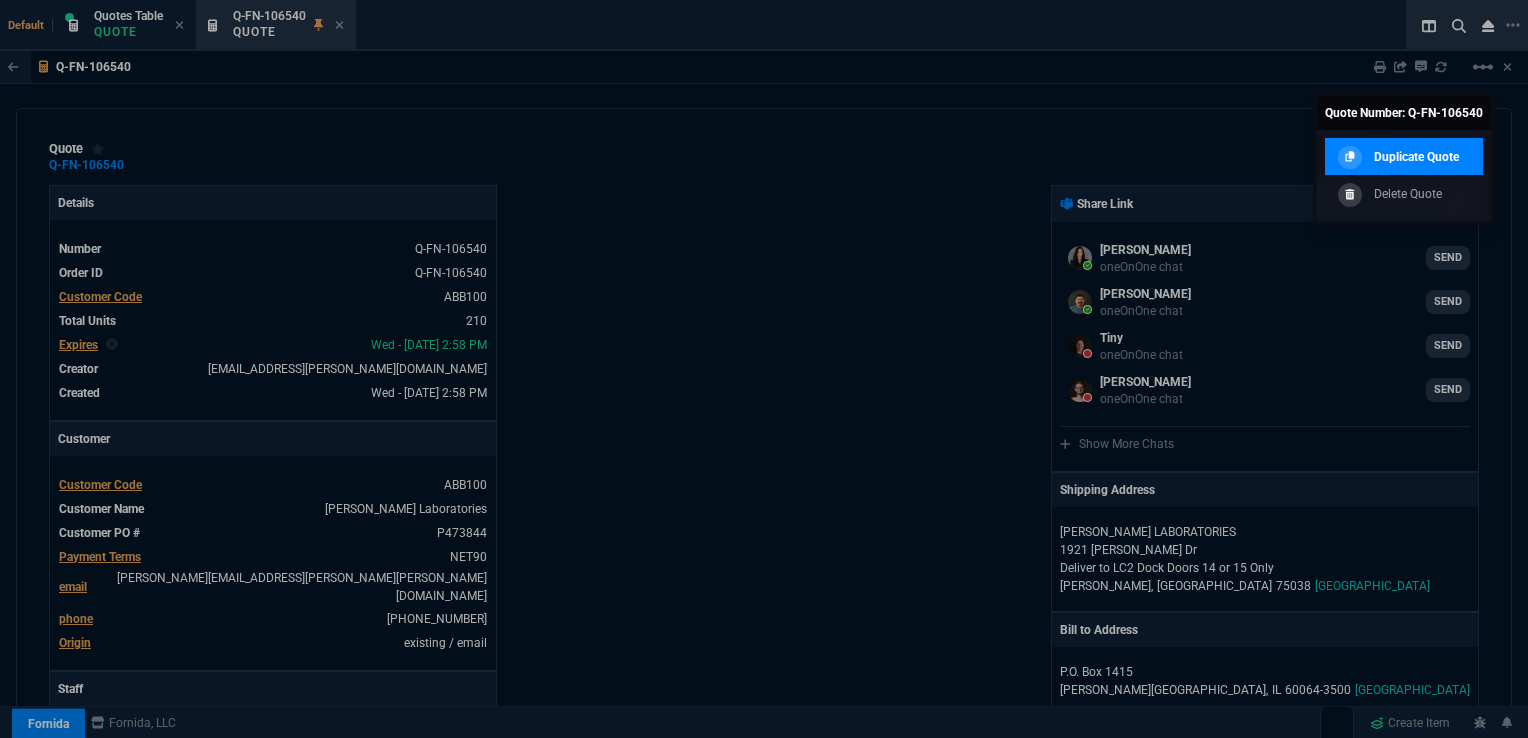 click on "Duplicate Quote" at bounding box center (1416, 157) 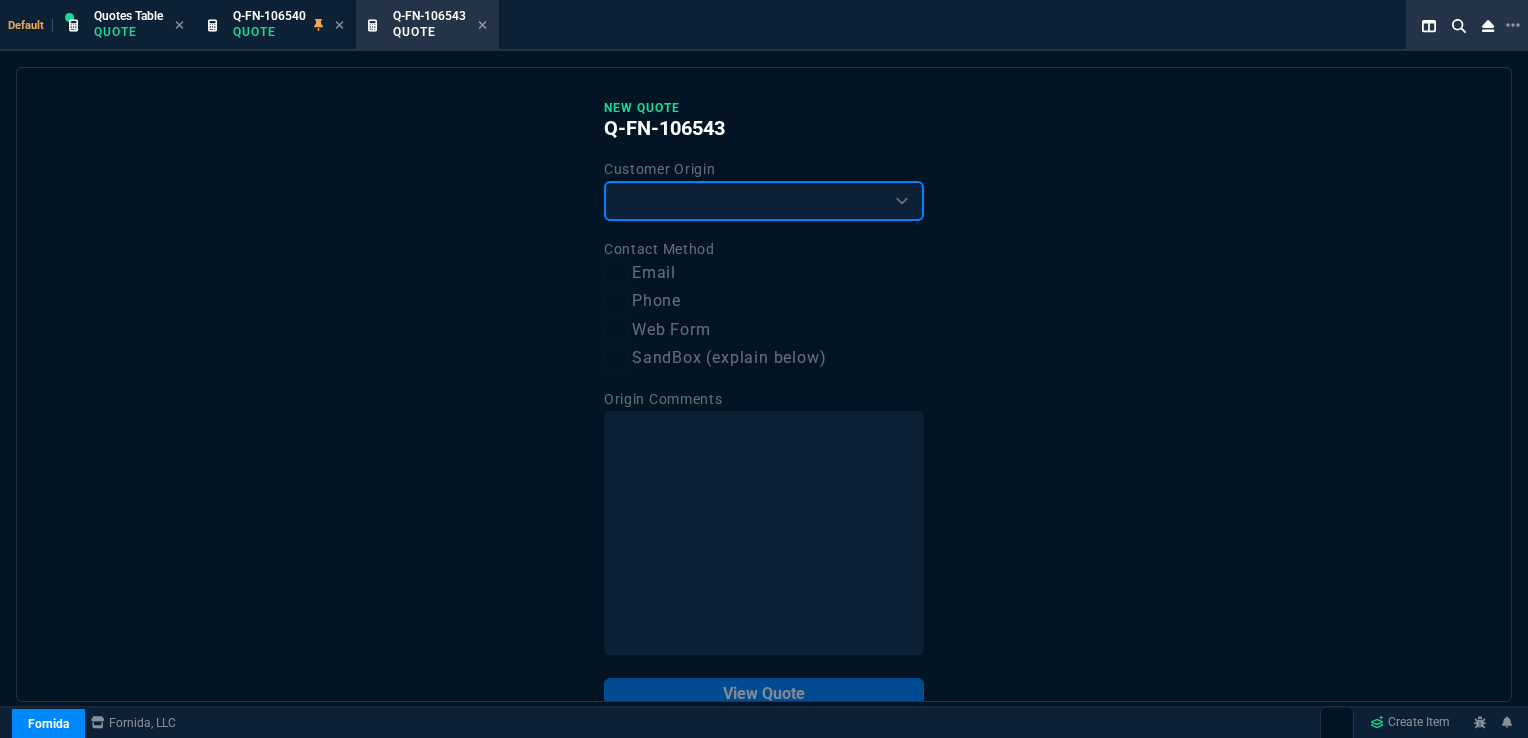 click on "Existing Customer Amazon Lead (first order) Website Lead (first order) Called (first order) Referral (first order) SandBox (explain below)" at bounding box center [764, 201] 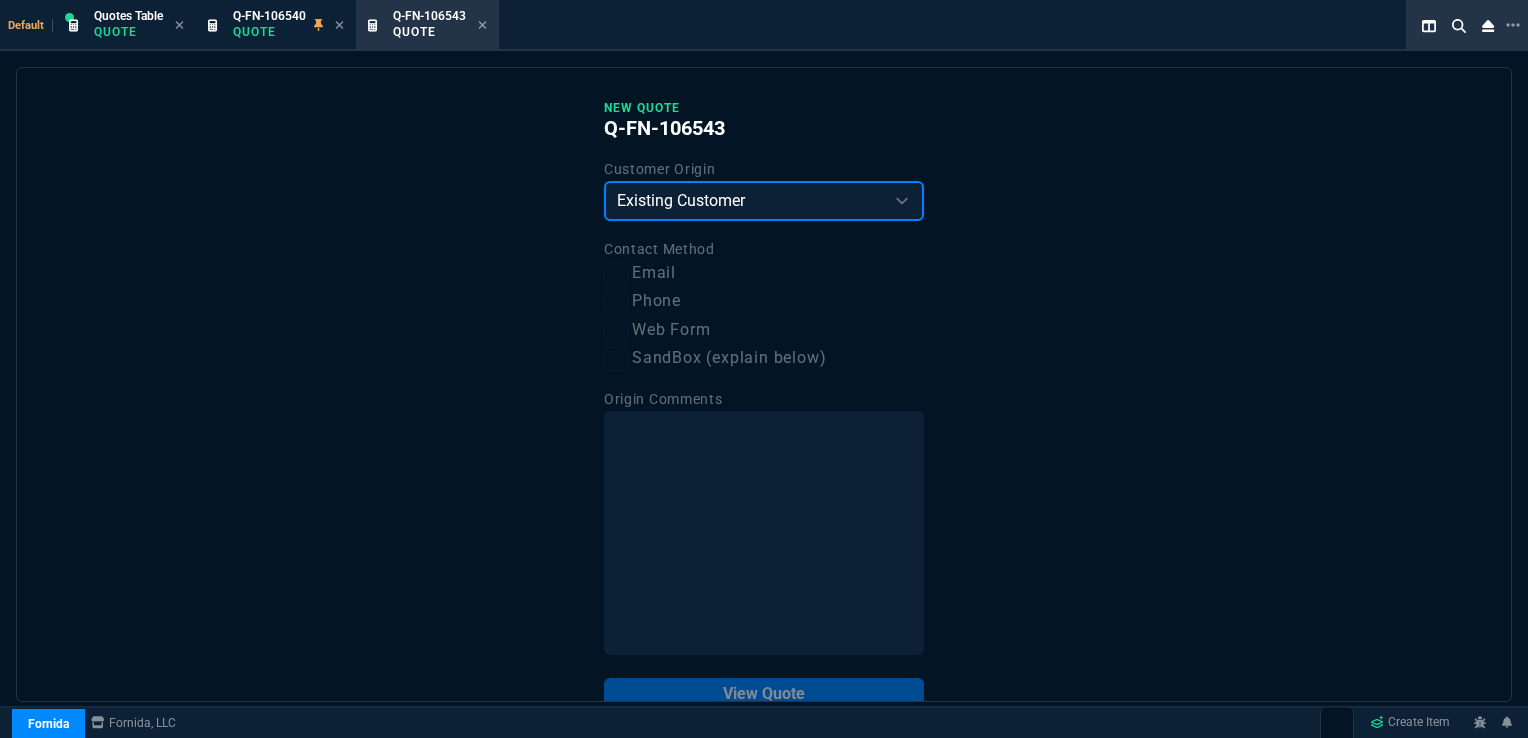 click on "Existing Customer Amazon Lead (first order) Website Lead (first order) Called (first order) Referral (first order) SandBox (explain below)" at bounding box center (764, 201) 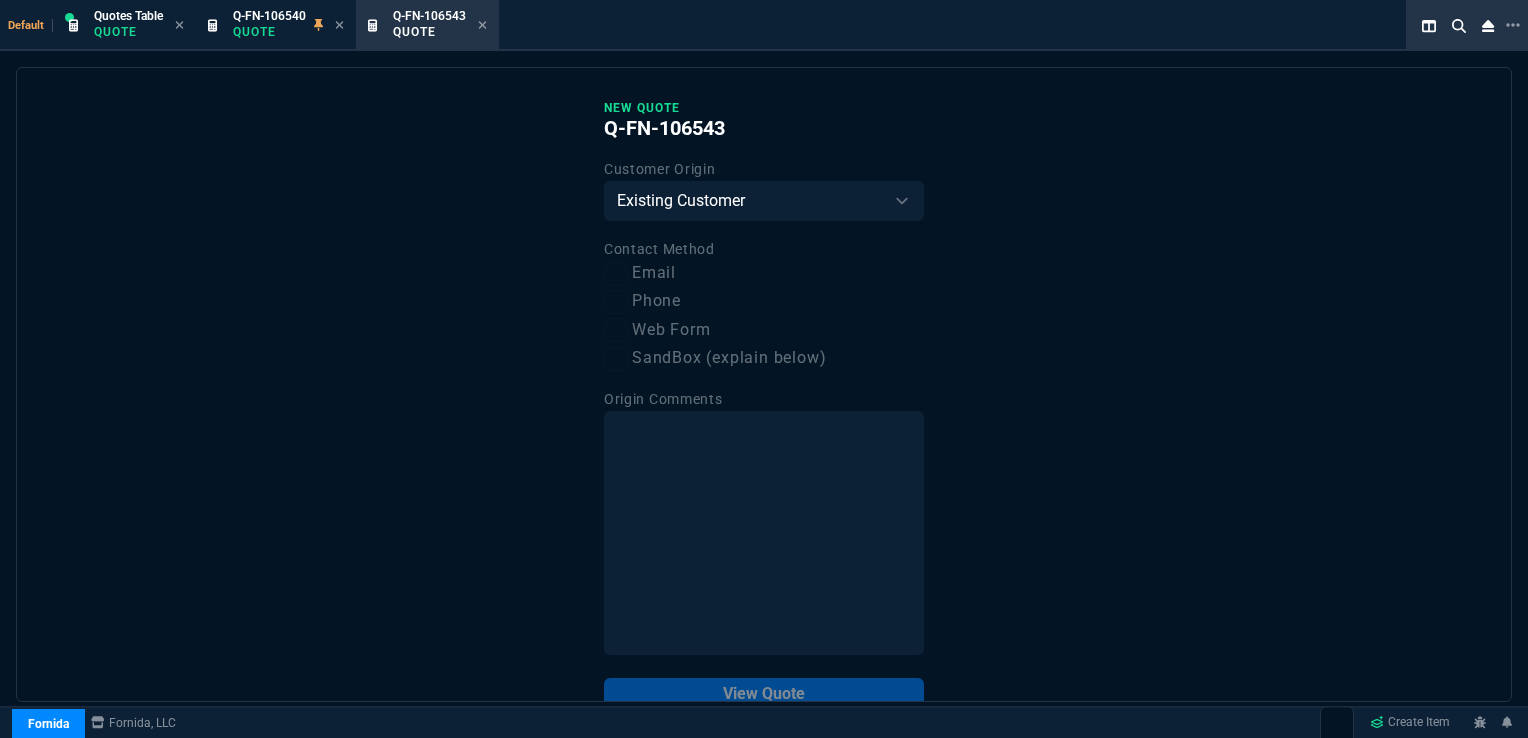 click on "Email" at bounding box center (764, 273) 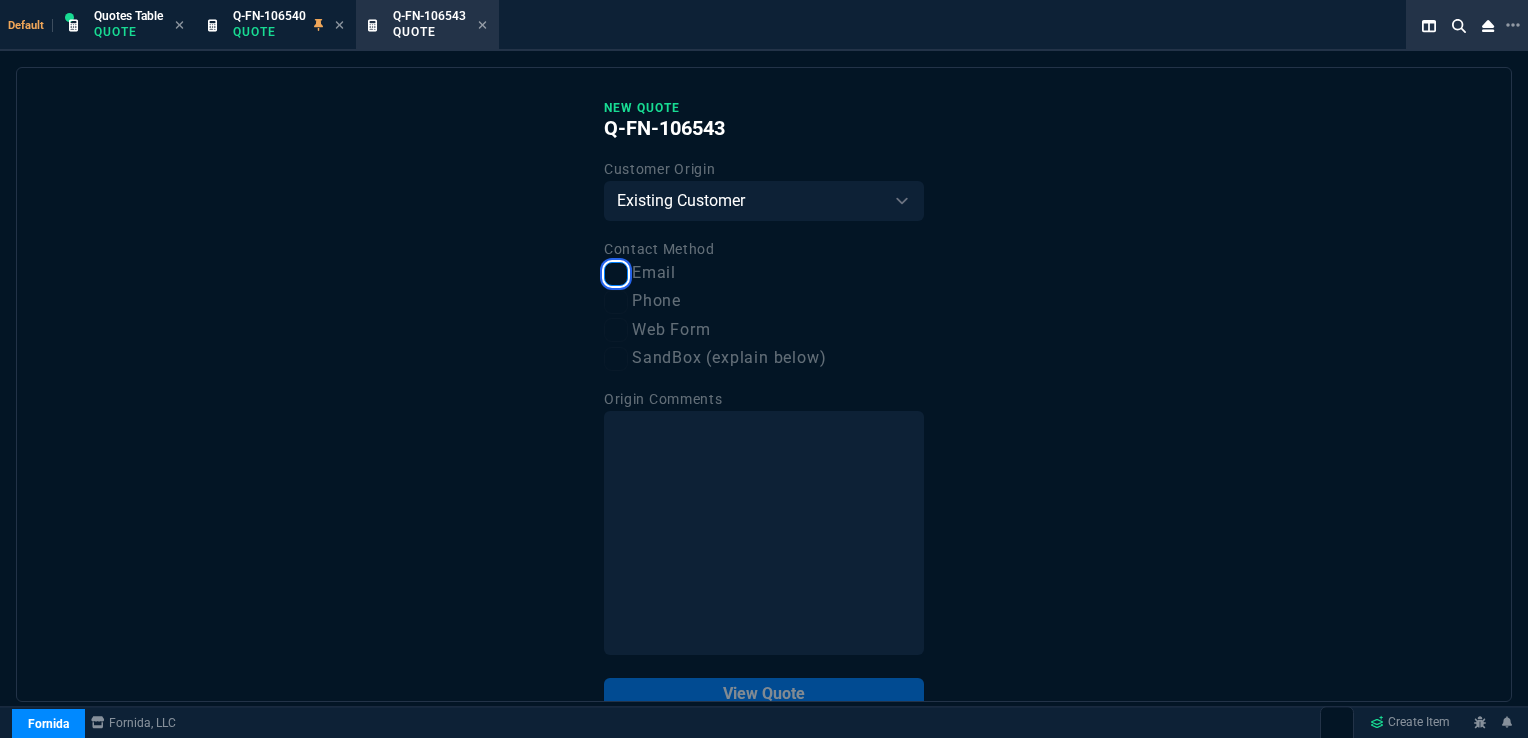 checkbox on "true" 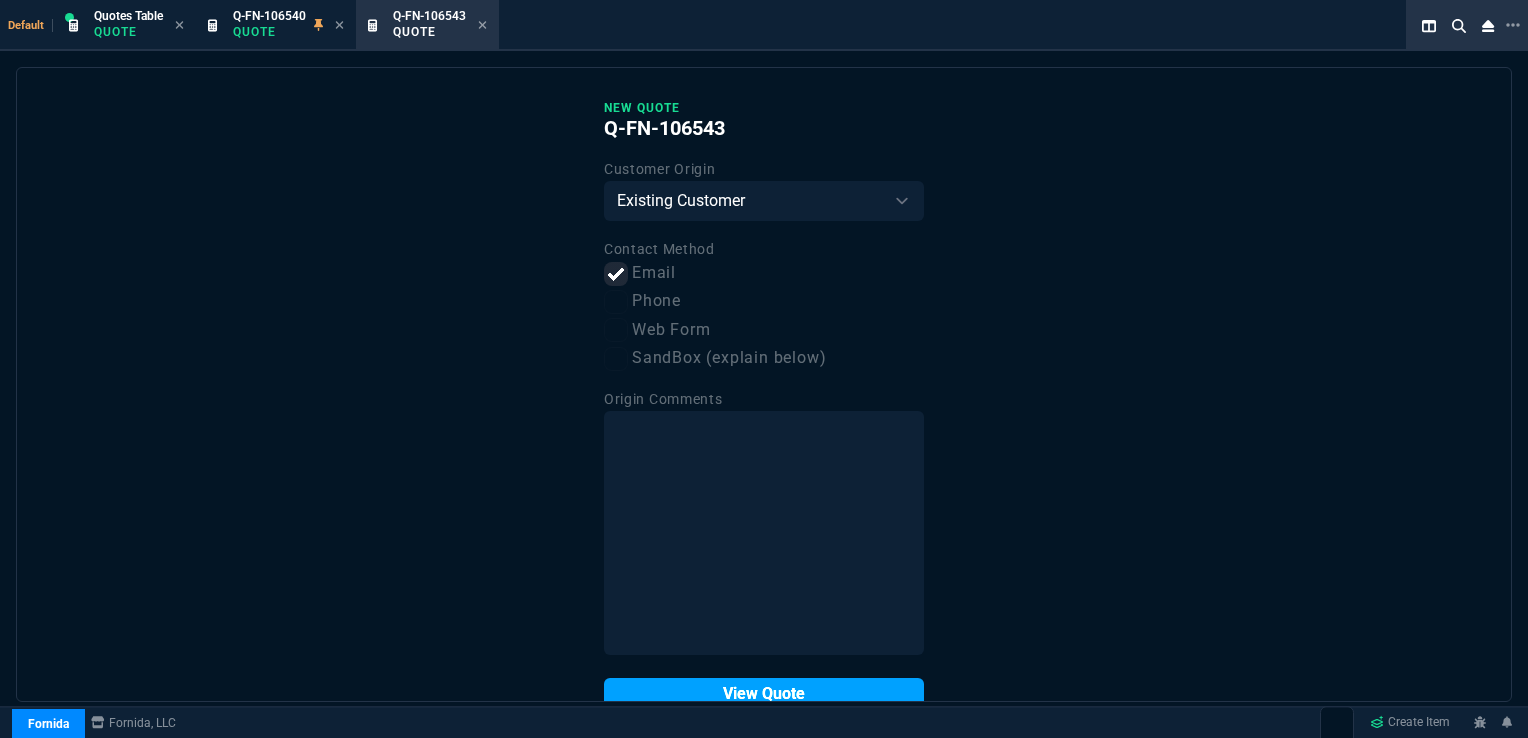 click on "View Quote" at bounding box center [764, 694] 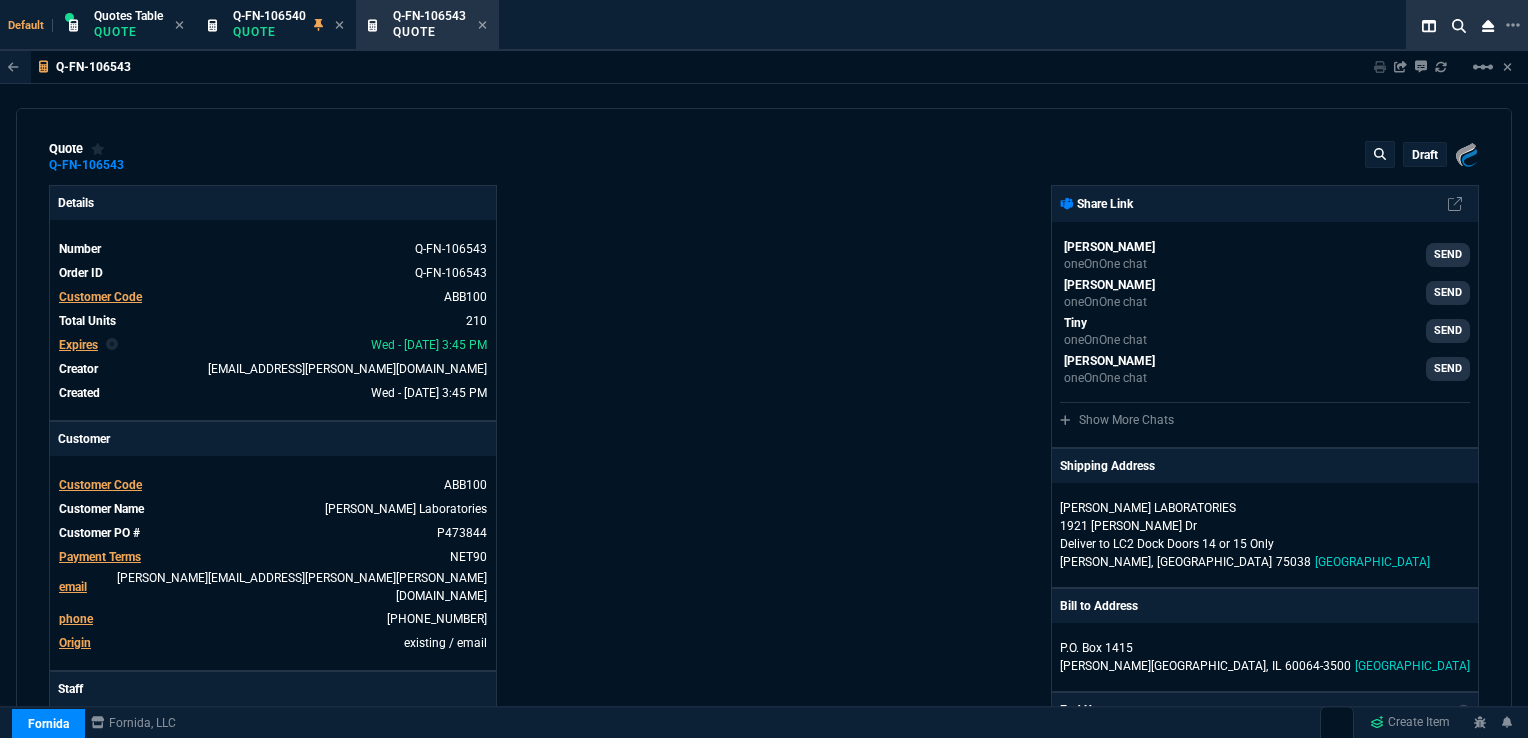 type on "36" 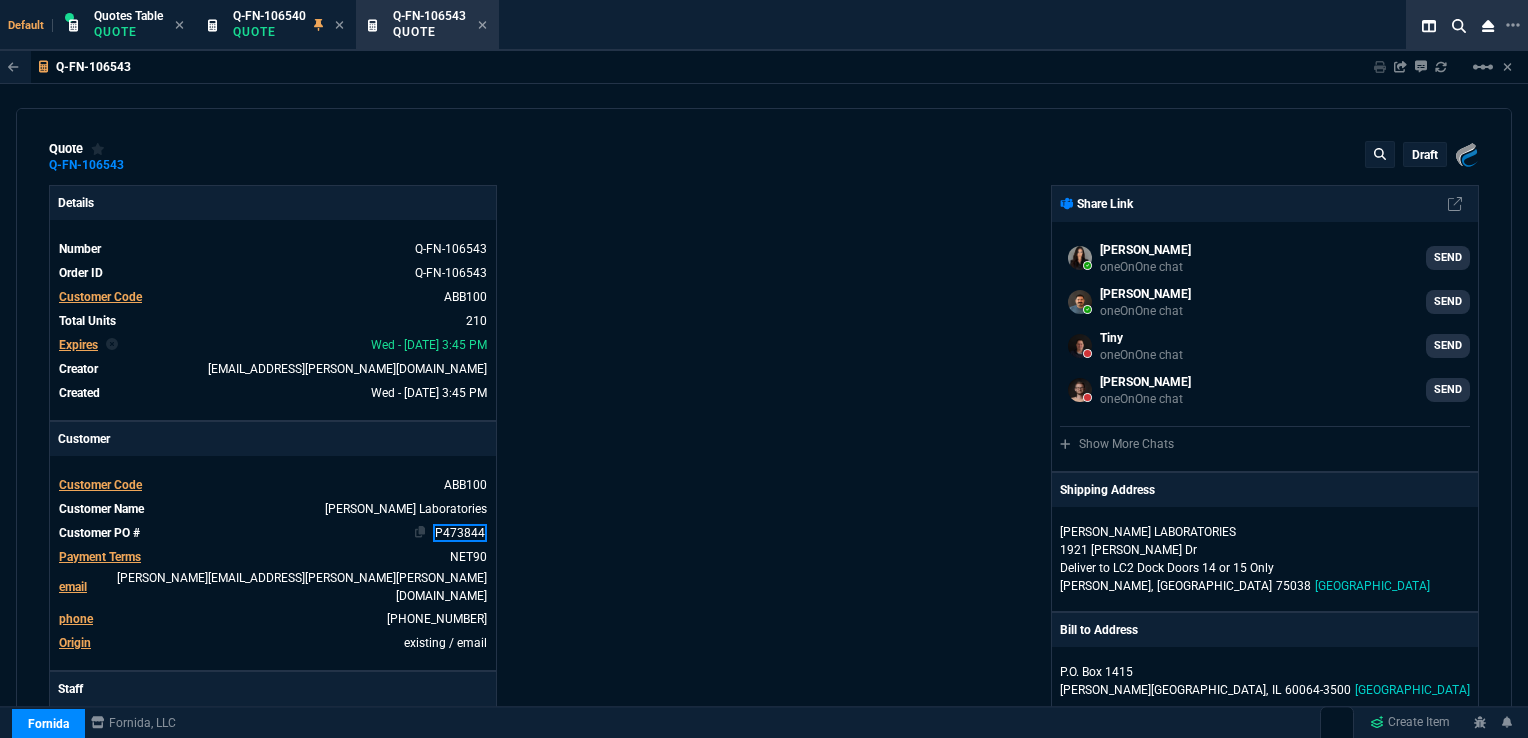 click on "P473844" at bounding box center (460, 533) 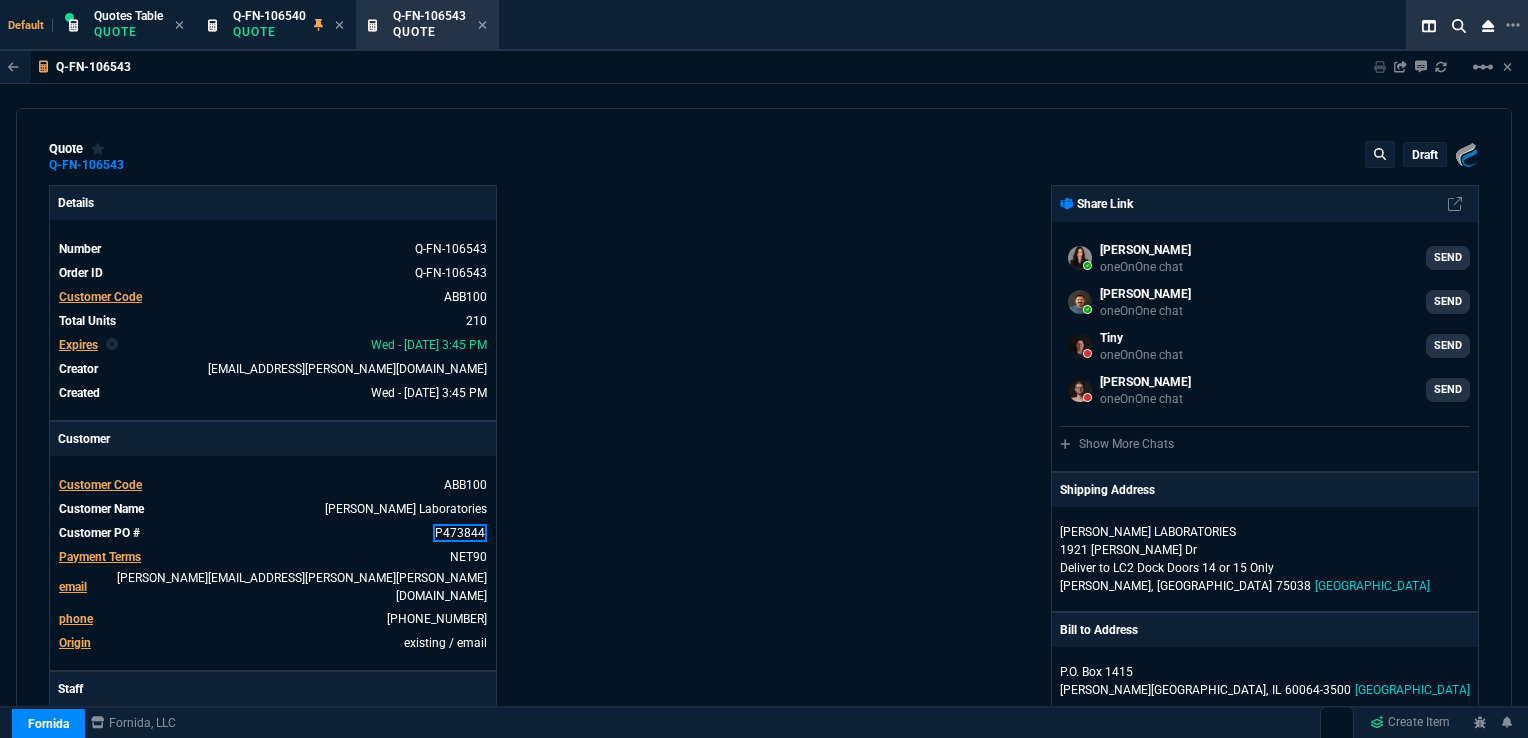 type 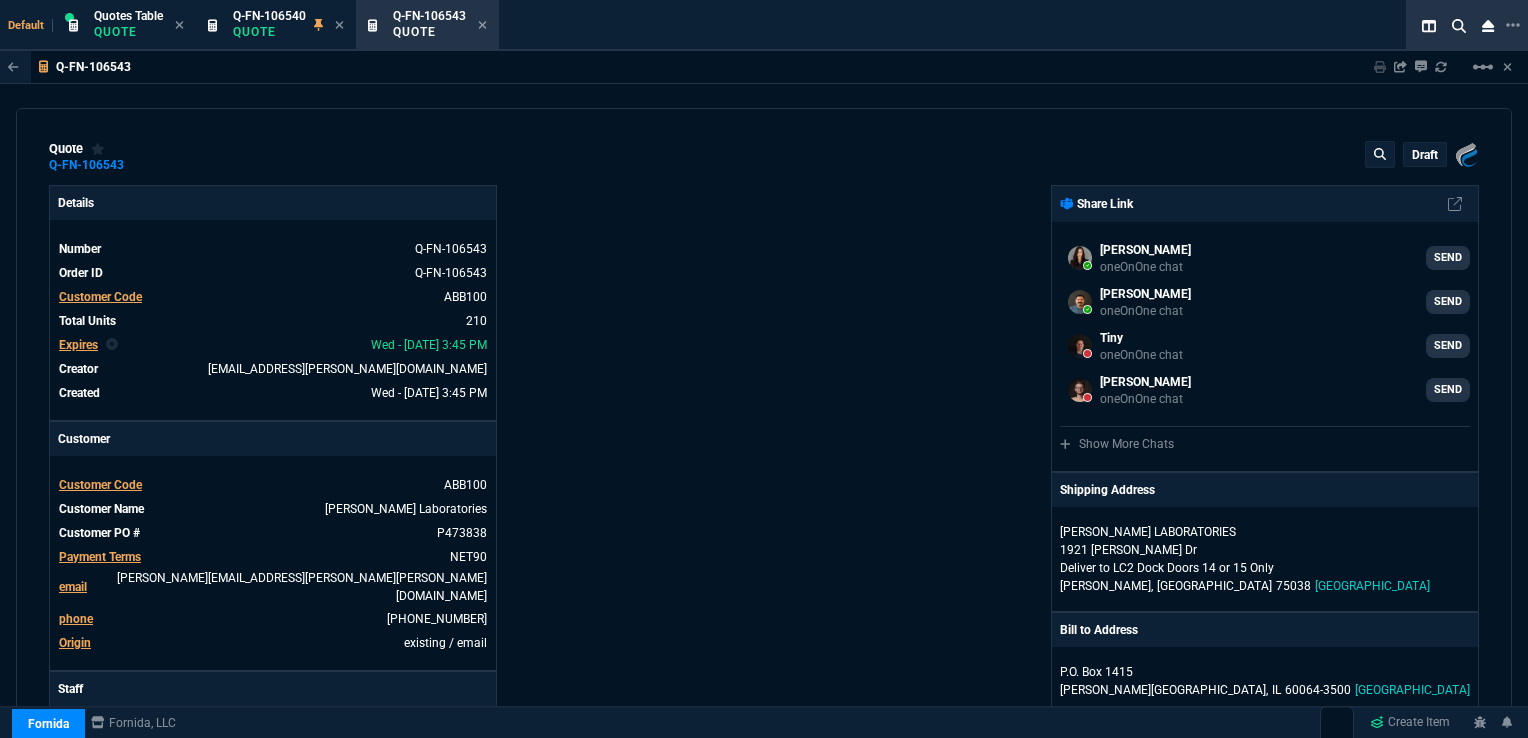 click on "Details Number Q-FN-106543  Order ID Q-FN-106543  Customer Code ABB100  Total Units 210  Expires Wed - 8/13/25, 3:45 PM Creator rob.henneberger@fornida.com  Created Wed - 7/30/25, 3:45 PM Print Specs Number Q-FN-106543  Customer ID ABB100  Customer Name Abbott Laboratories  Expires 8/13/25,  10:45 AM  Customer PO # P473844   Payment Terms NET90  Shipping Agent FEDEX | GRD  Customer Customer Code ABB100  Customer Name Abbott Laboratories  Customer PO # P473838   Payment Terms NET90  email susan.werner@abbott.com  phone 972-518-6677   Origin  existing / email   Origin Comment    Staff Sales Person HENN  Engineer 1 --  Engineer 2 --  Shipping Ship Date -- Agent FEDEX  Agent Service GRD  Account Id 243482194  Sales Order* Number --  id --  Account Manager Name Rob Henneberger  Email rob.henneberger@fornida.com  Phone (469) 476-5219" at bounding box center [406, 708] 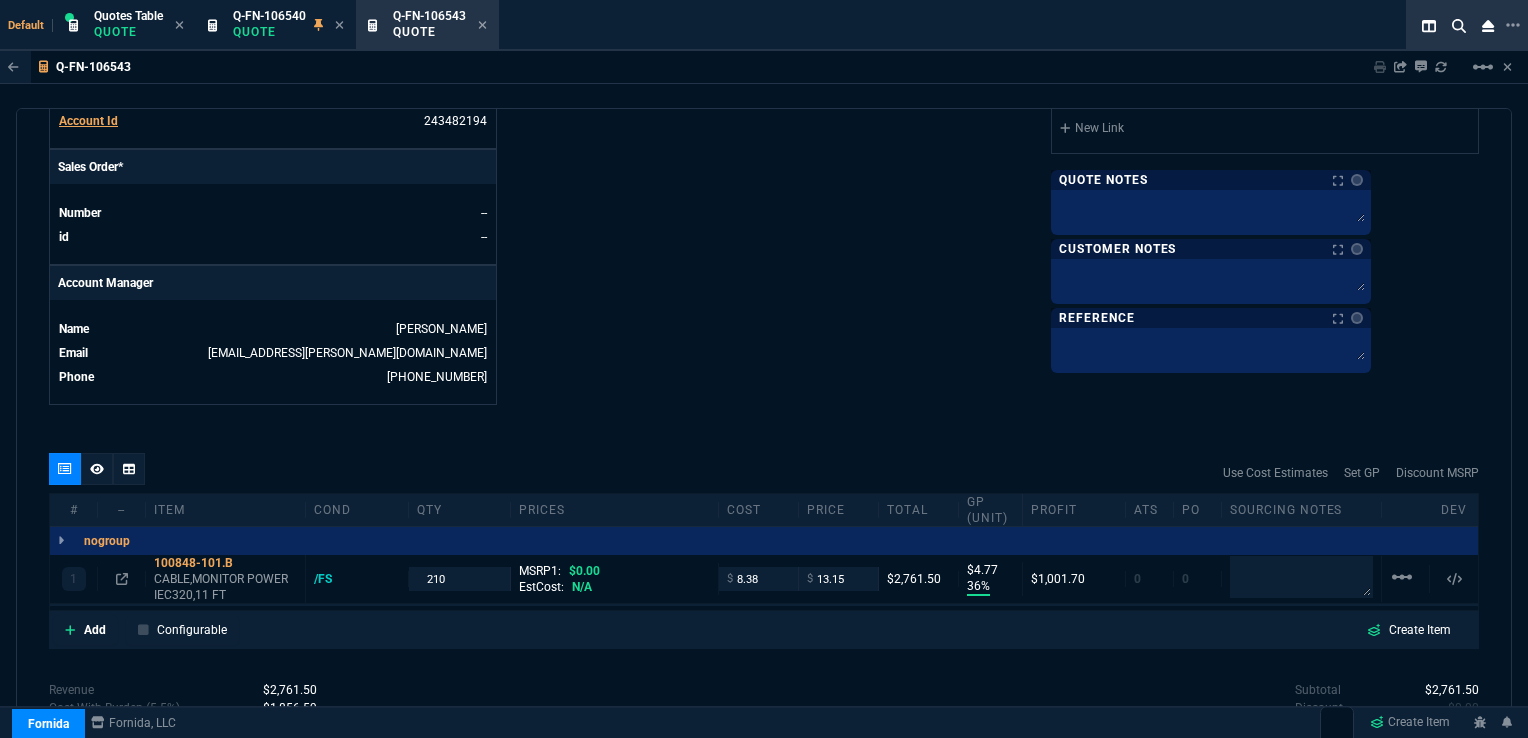 scroll, scrollTop: 832, scrollLeft: 0, axis: vertical 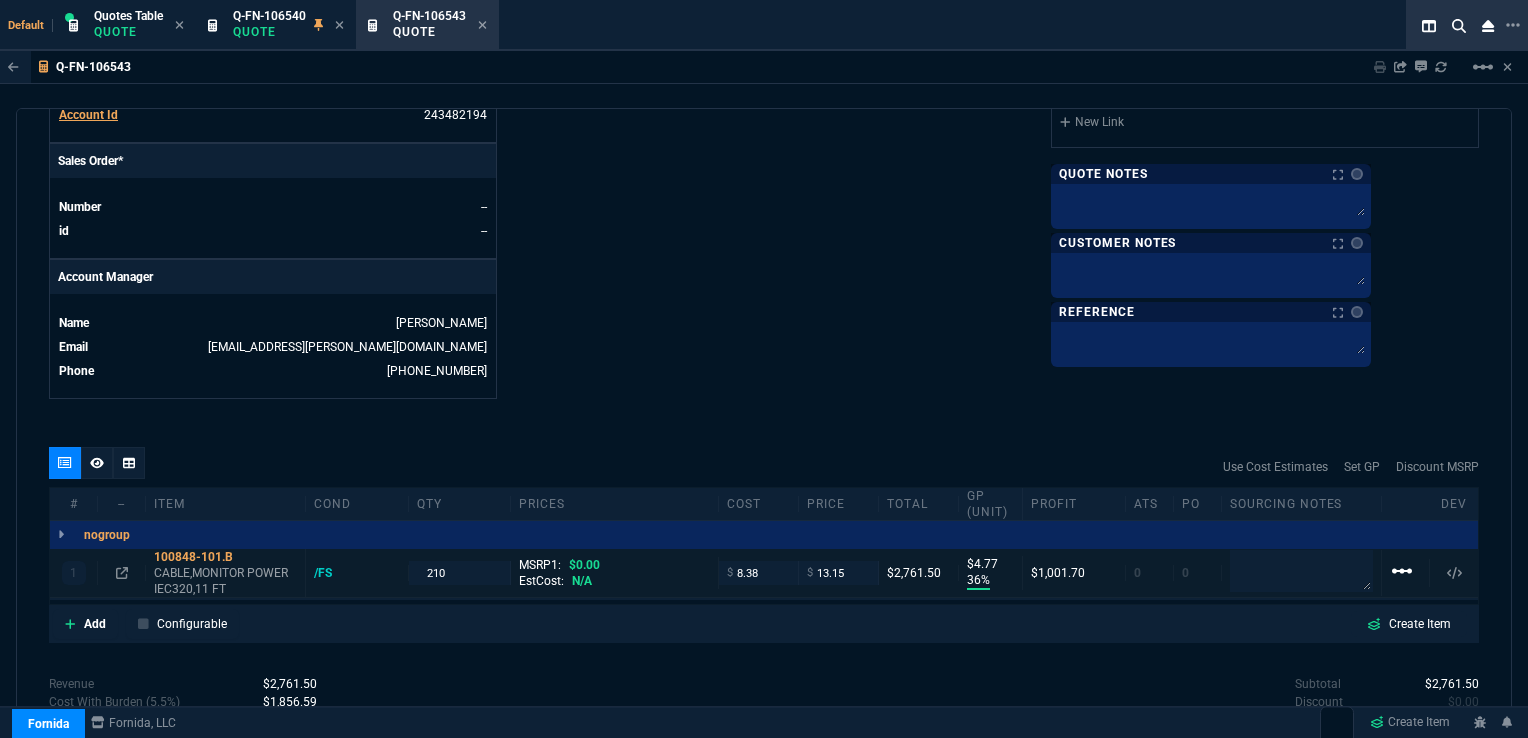 click on "linear_scale" at bounding box center [1402, 571] 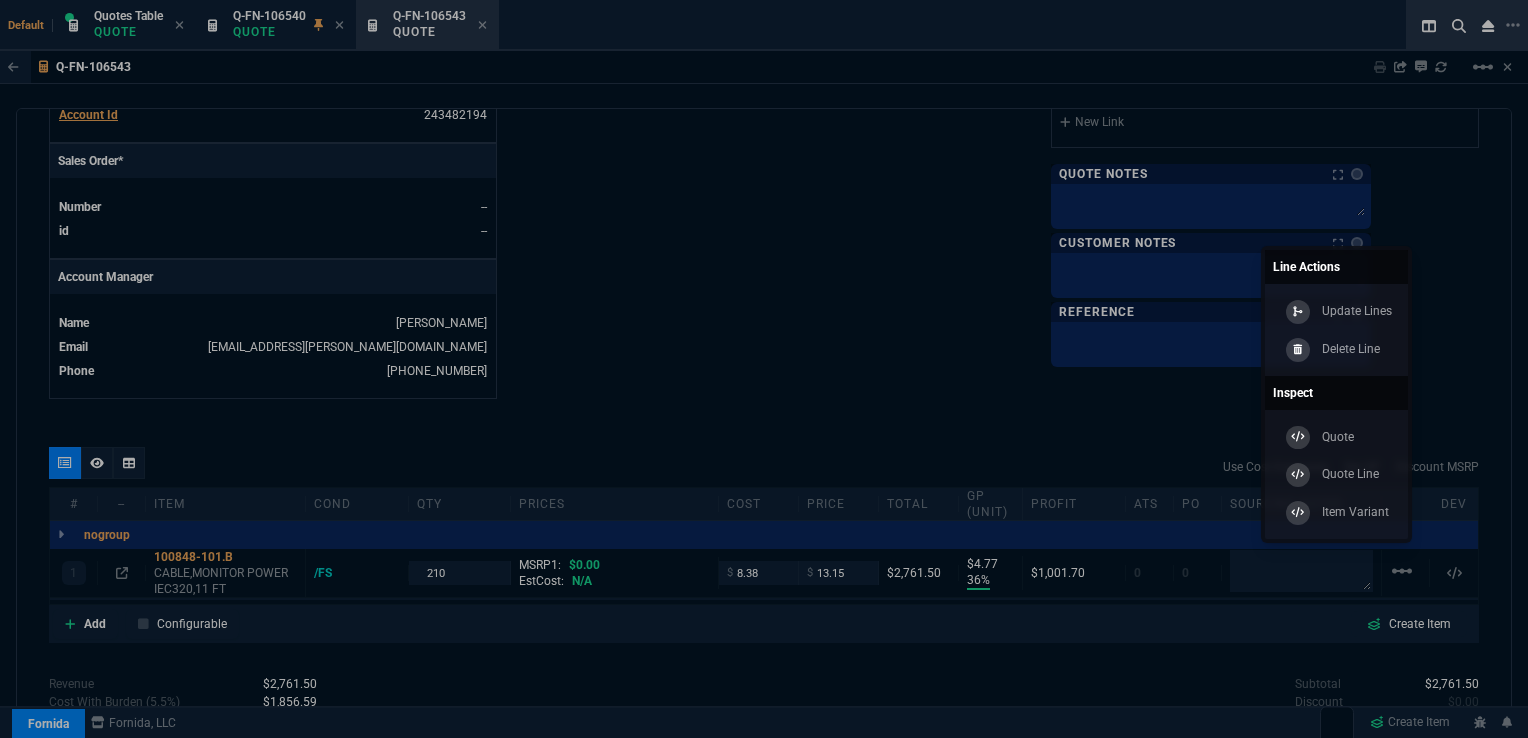 click on "Delete Line" at bounding box center [1351, 349] 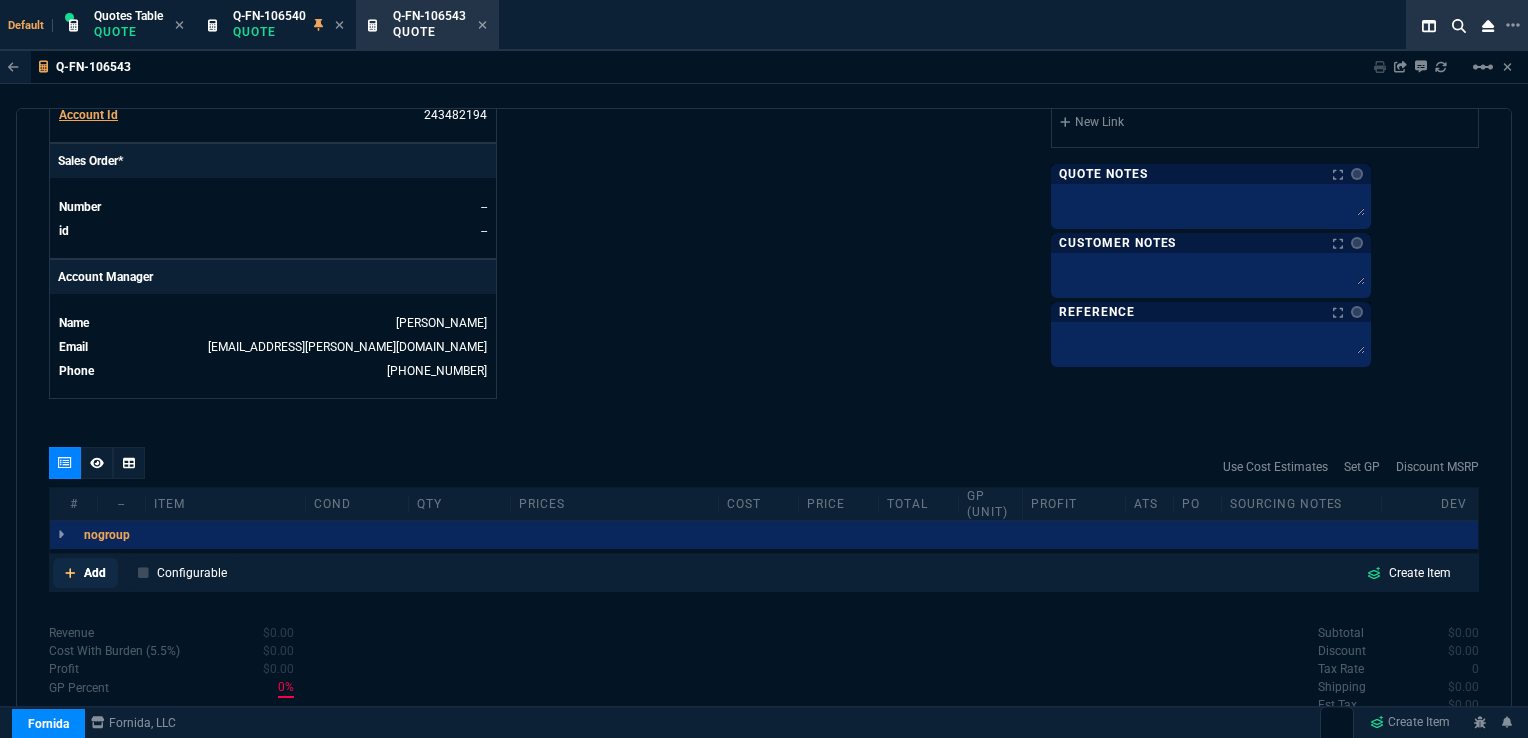 click on "Add" at bounding box center (95, 573) 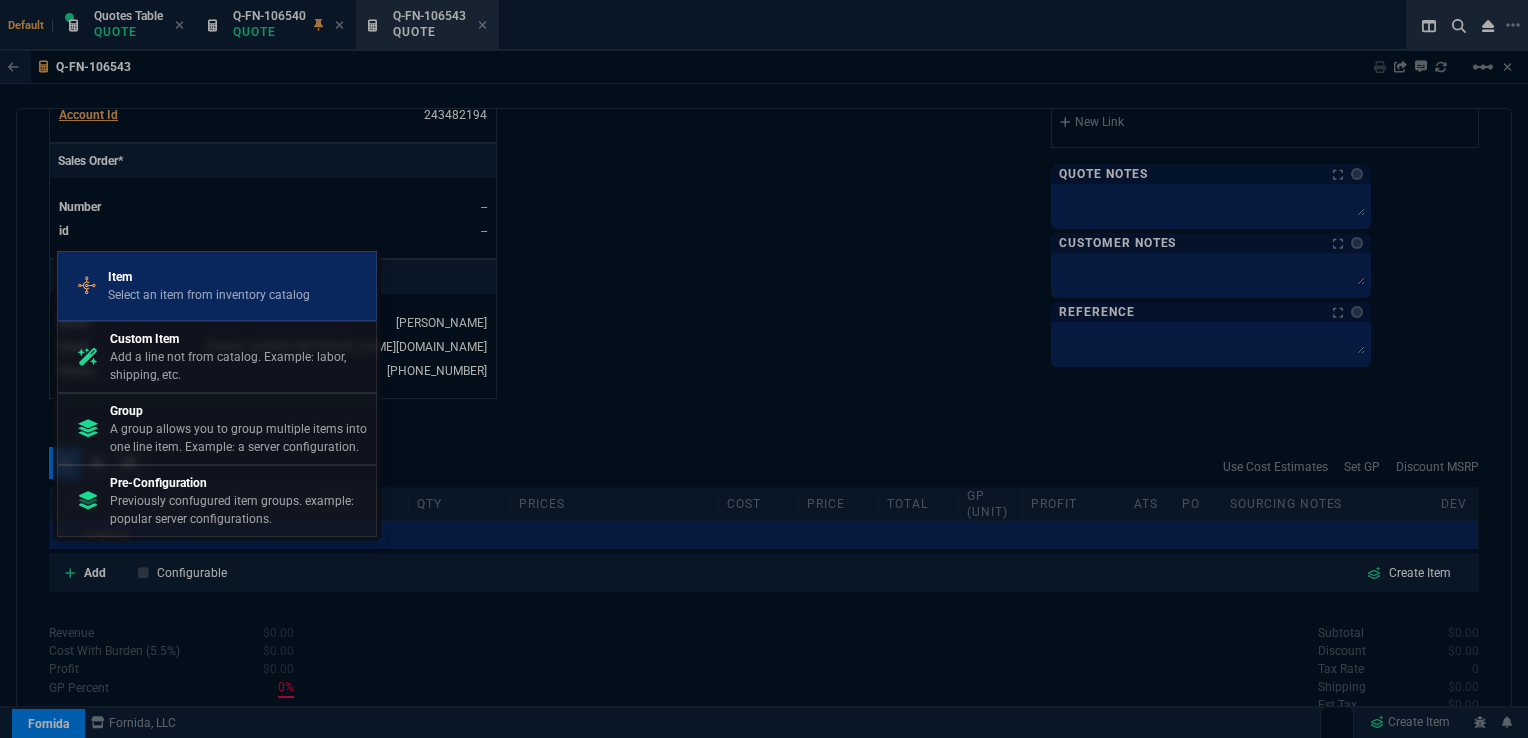 click on "Item" at bounding box center (209, 277) 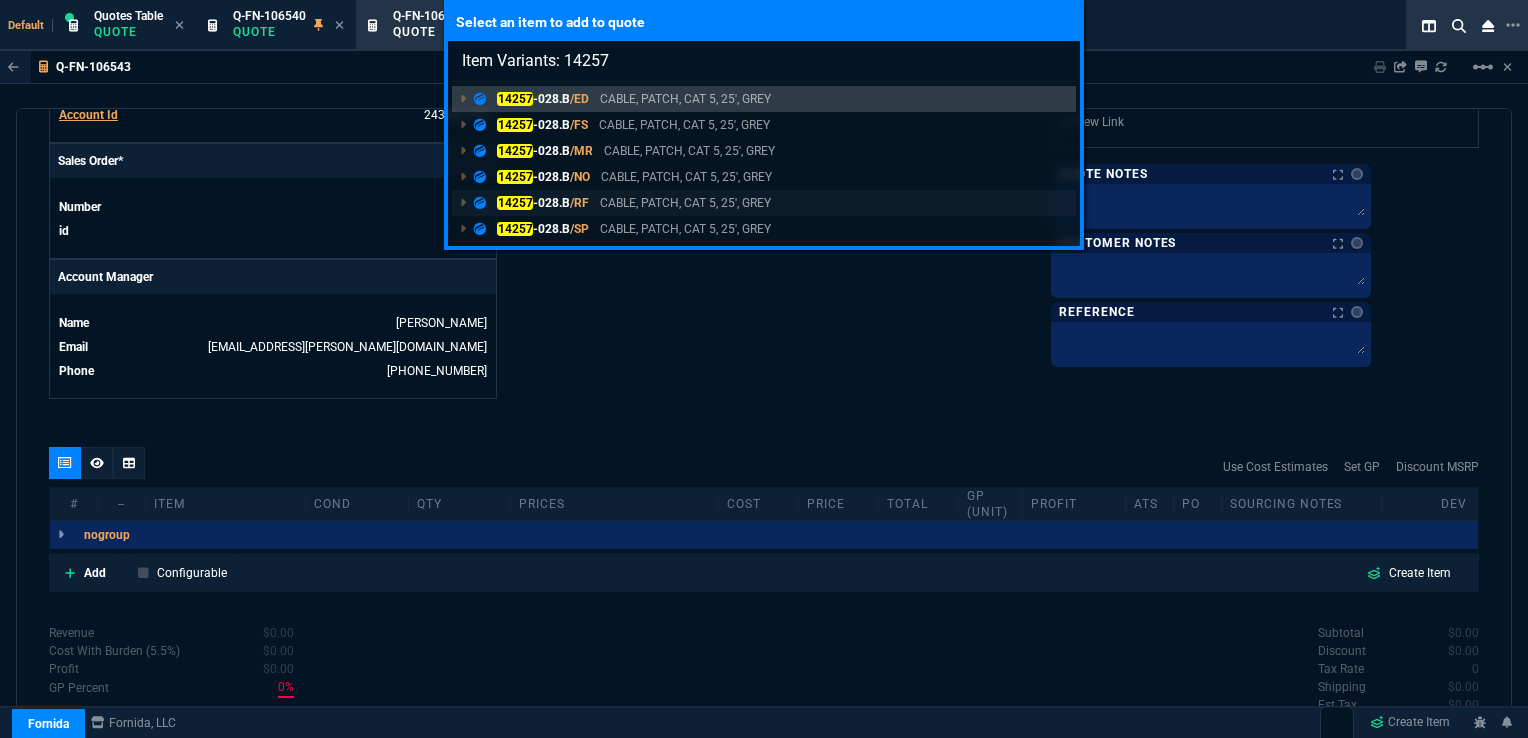 type on "Item Variants: 14257" 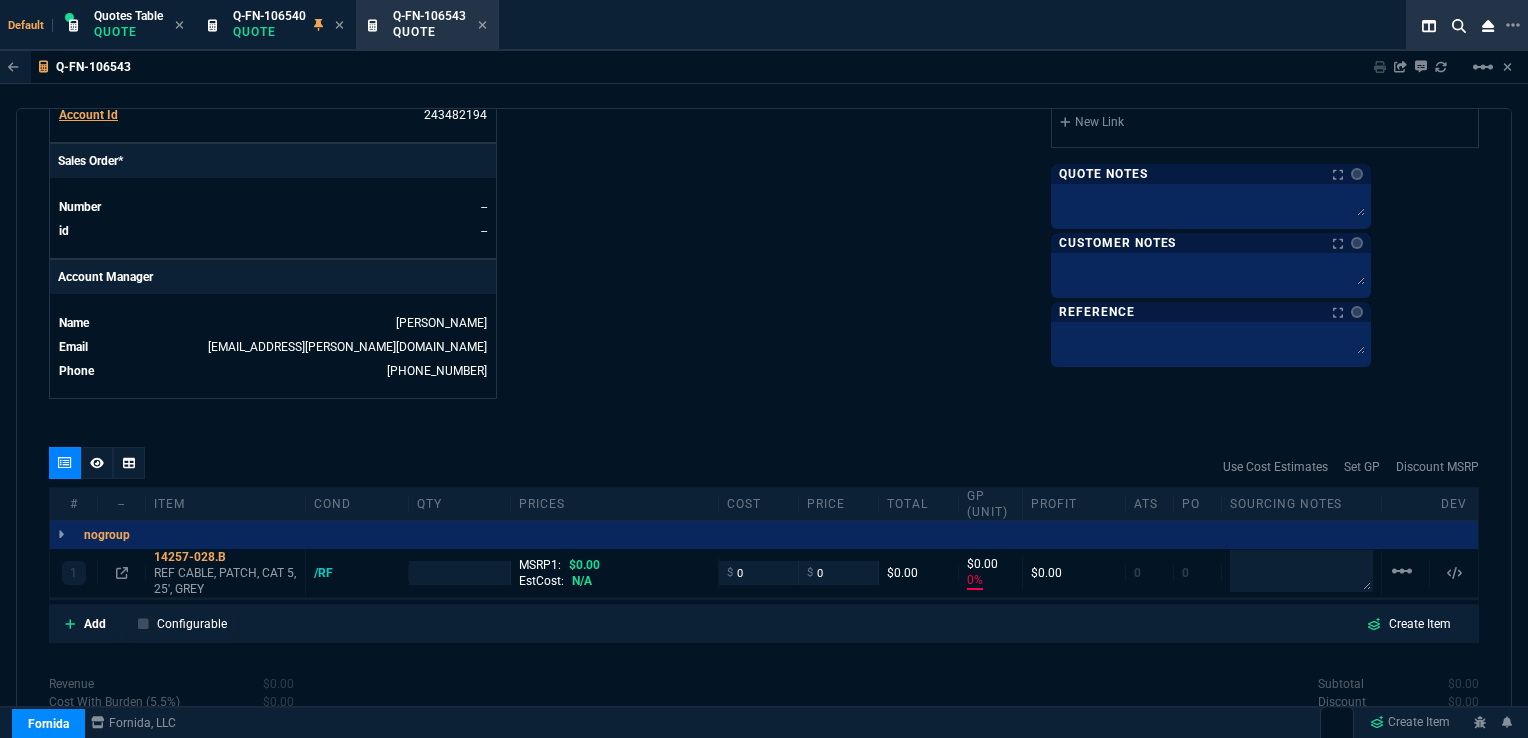type on "0" 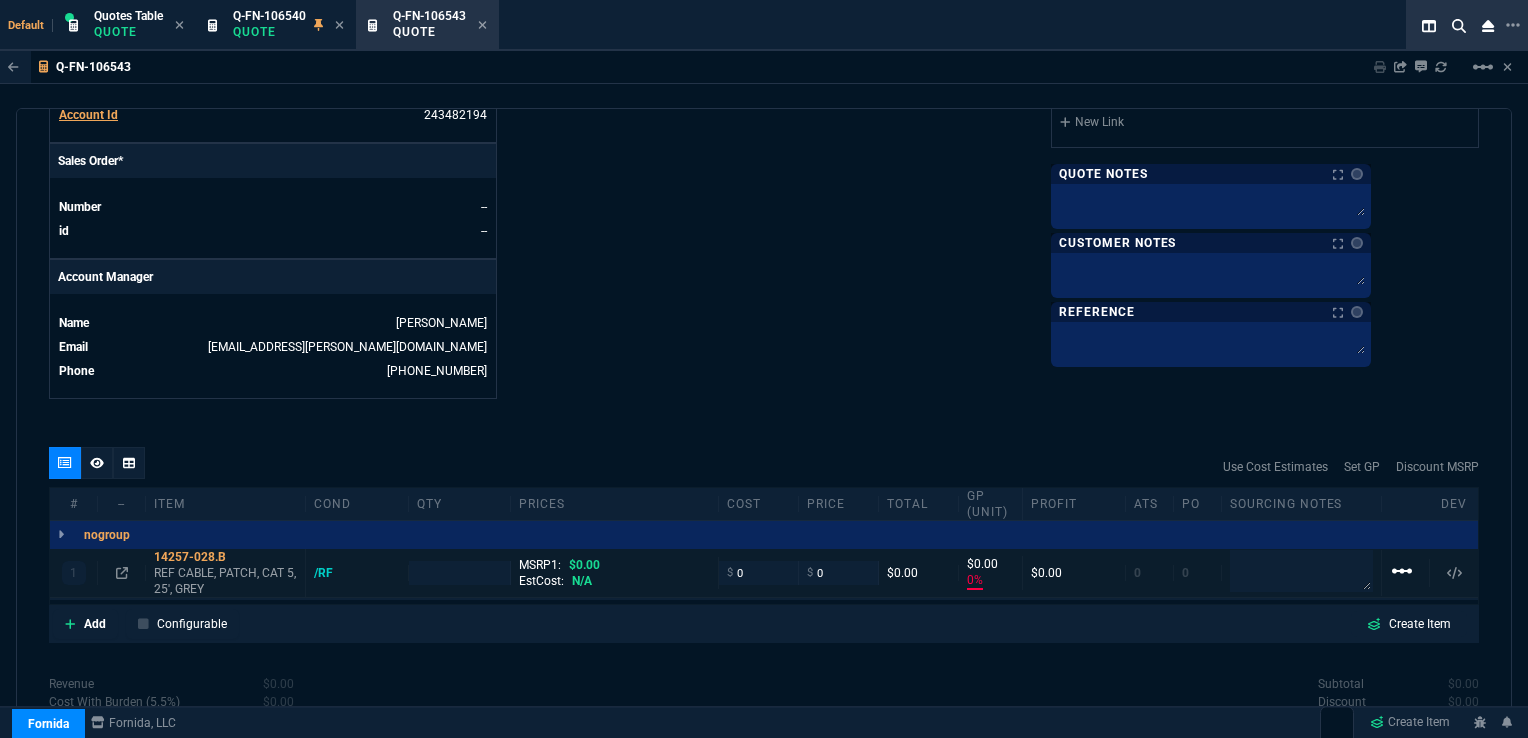 click on "linear_scale" at bounding box center (1402, 571) 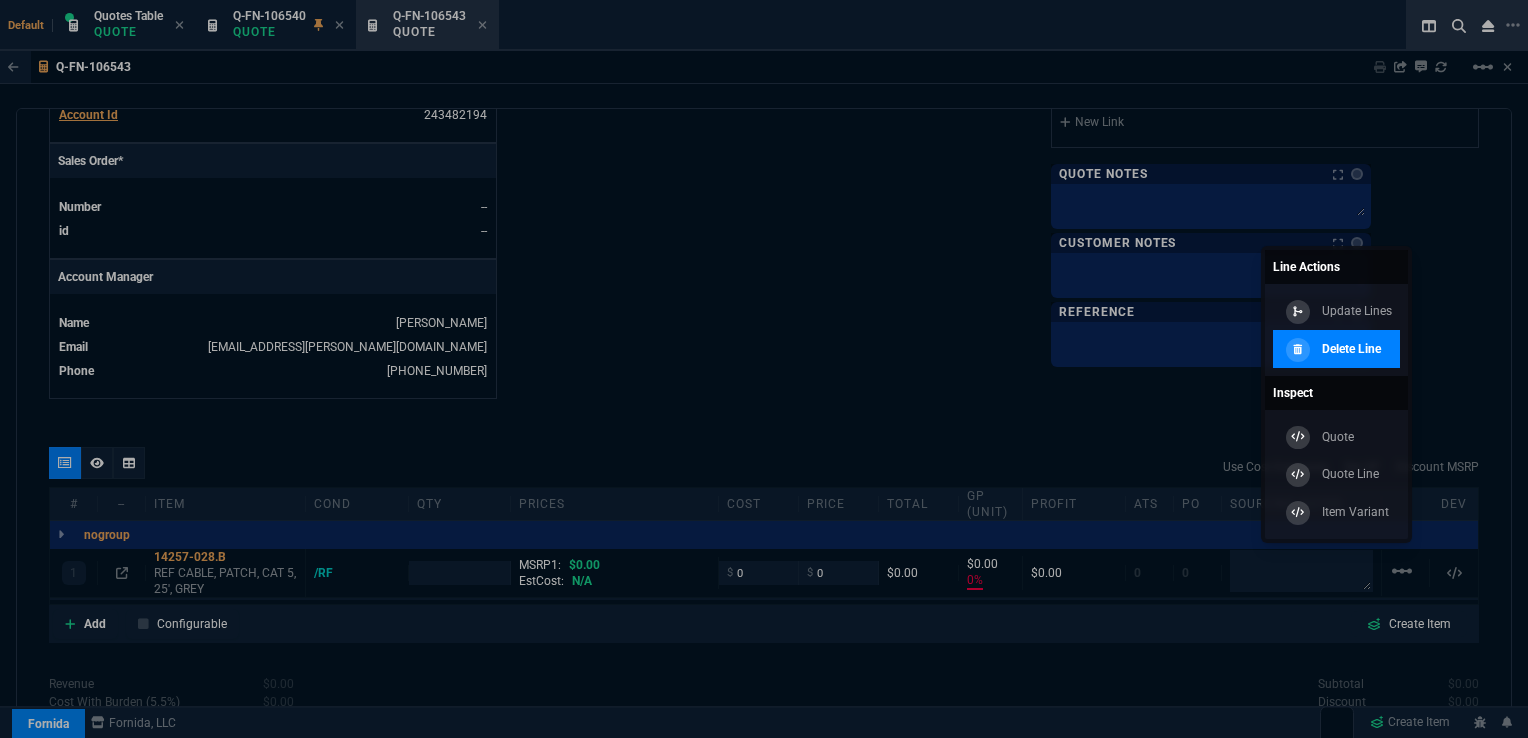 click on "Delete Line" at bounding box center [1351, 349] 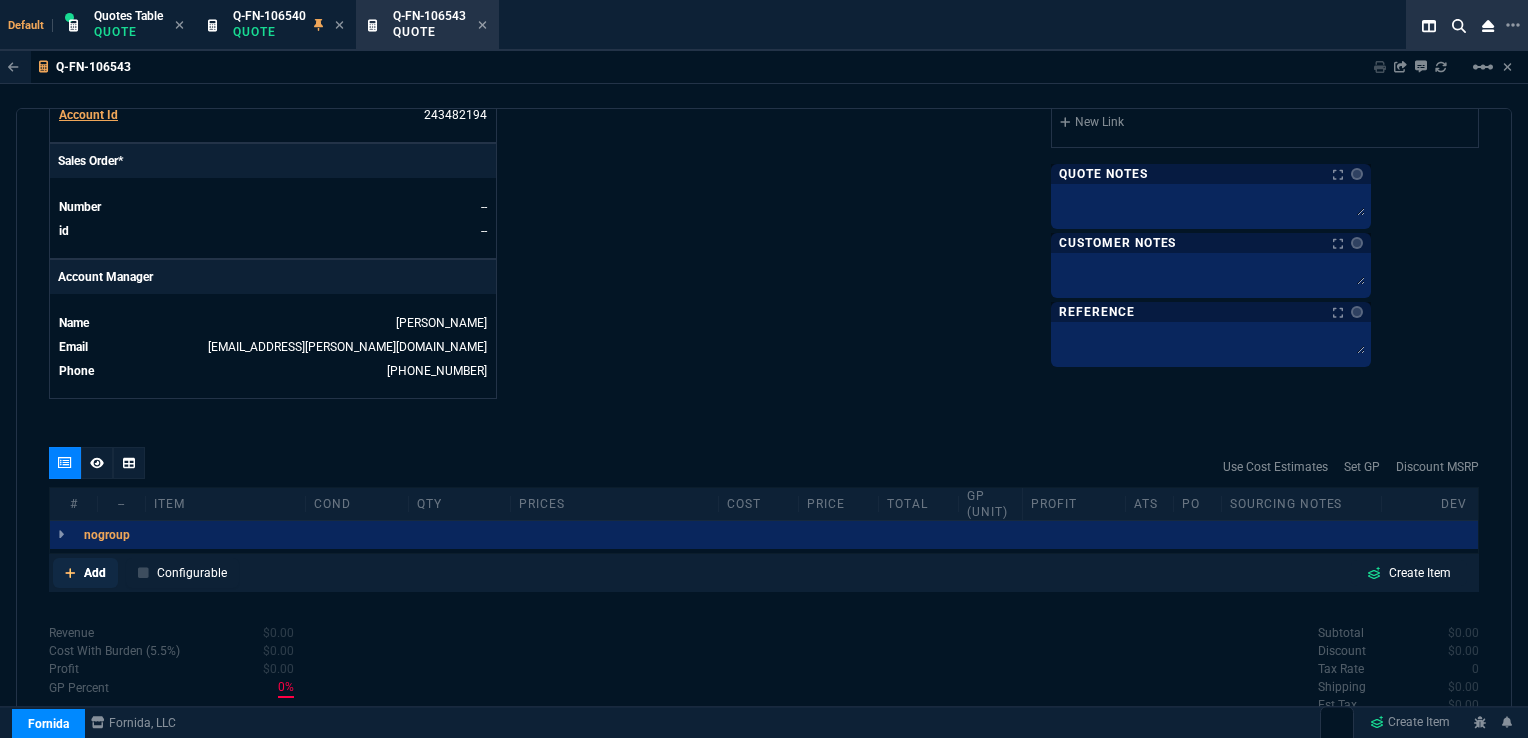 click on "Add" at bounding box center [95, 573] 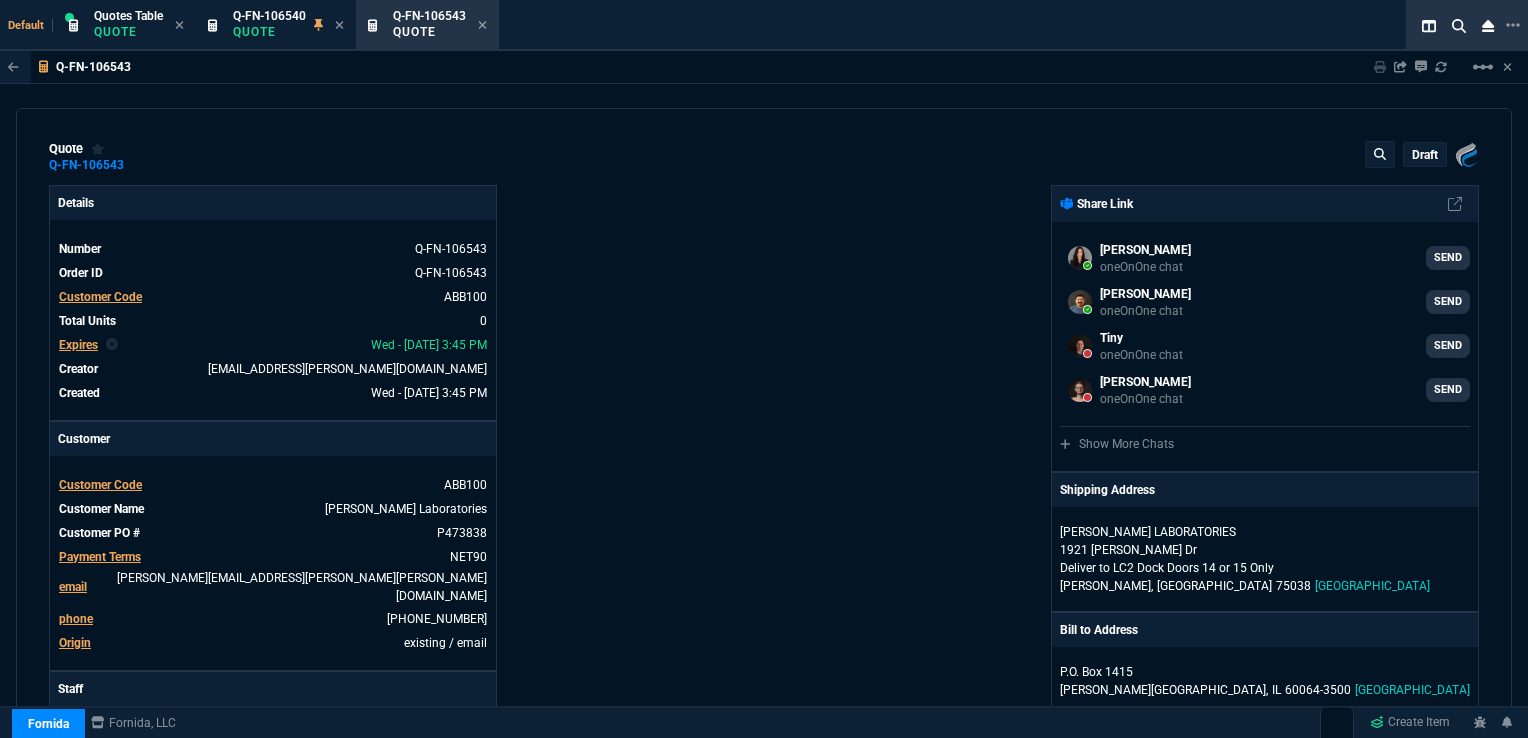 select on "16: [PERSON_NAME]" 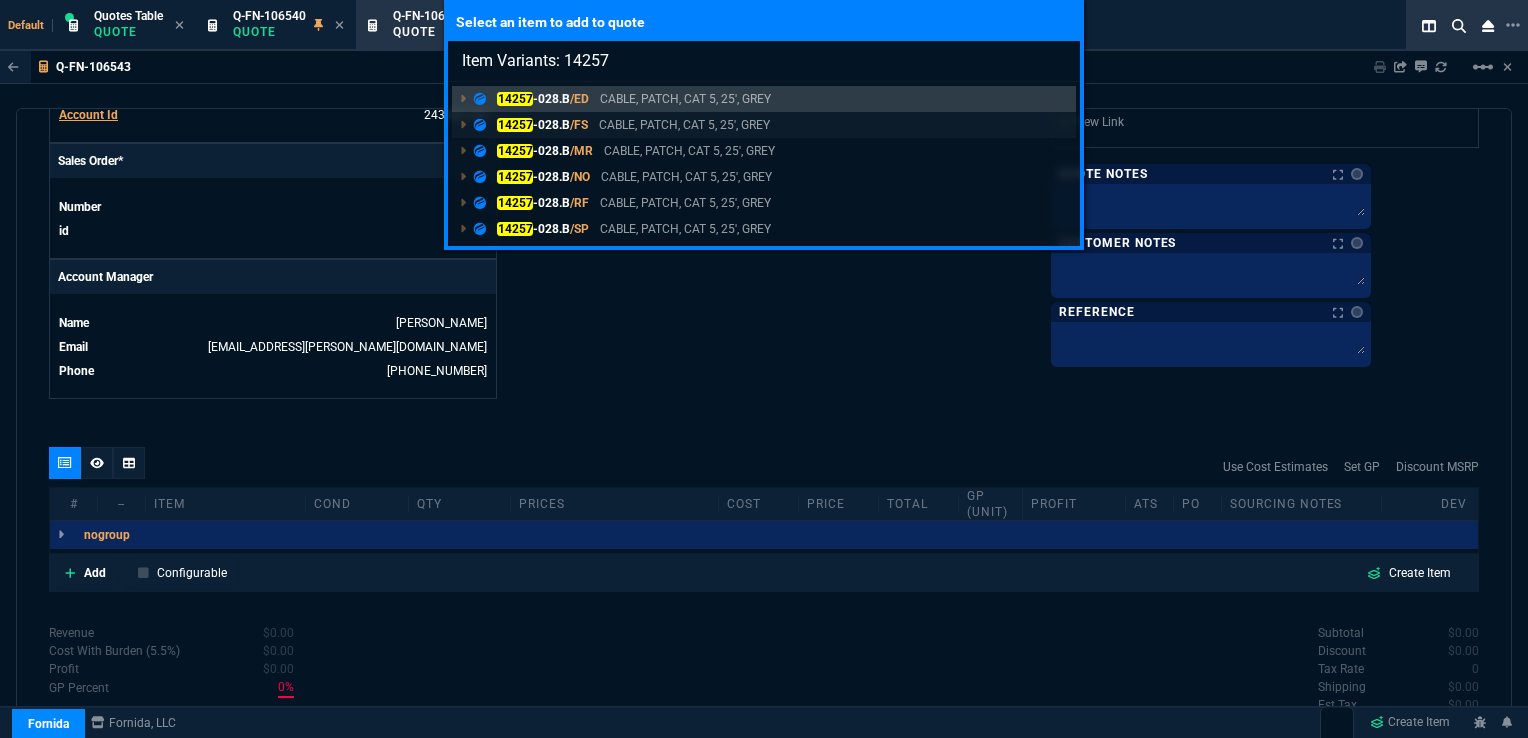 type on "Item Variants: 14257" 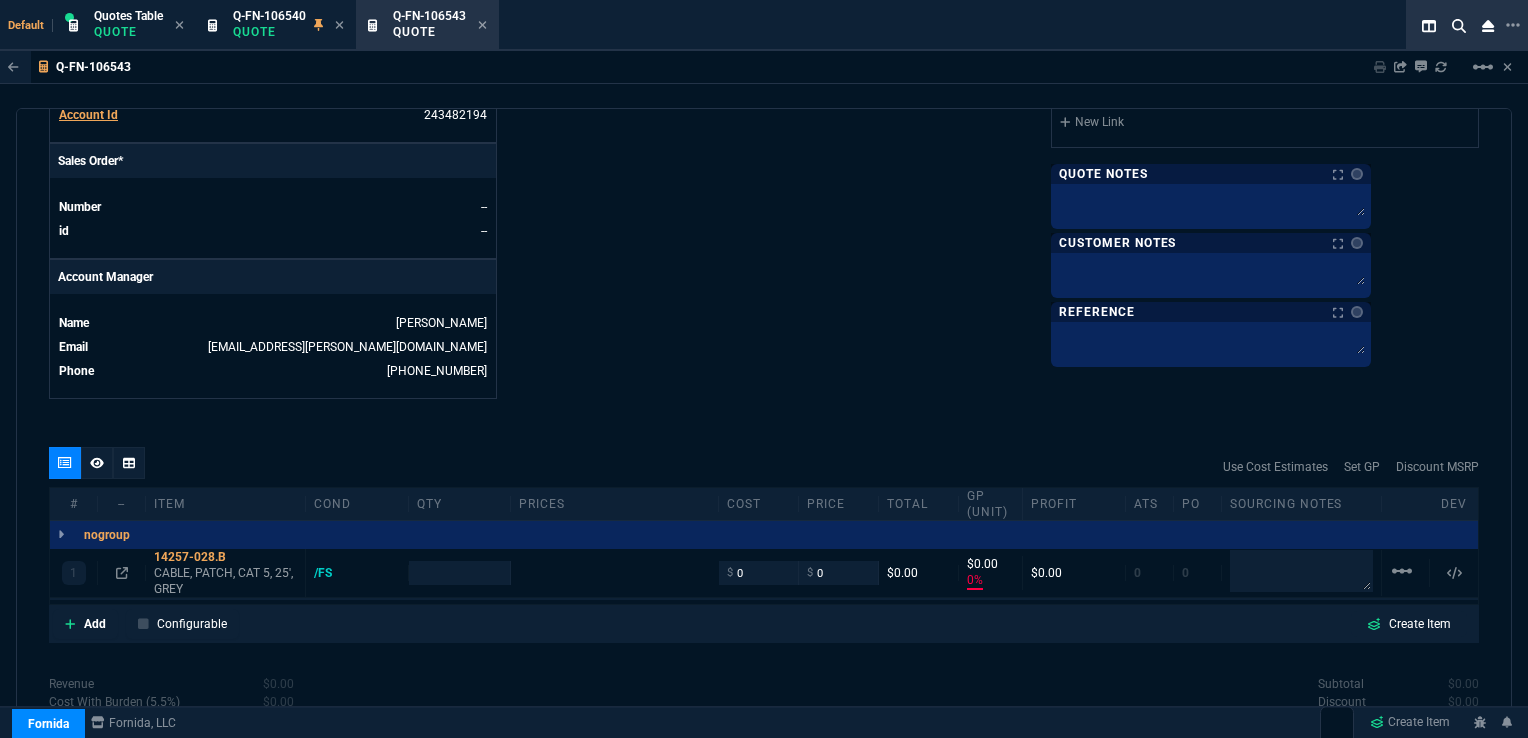 type on "0" 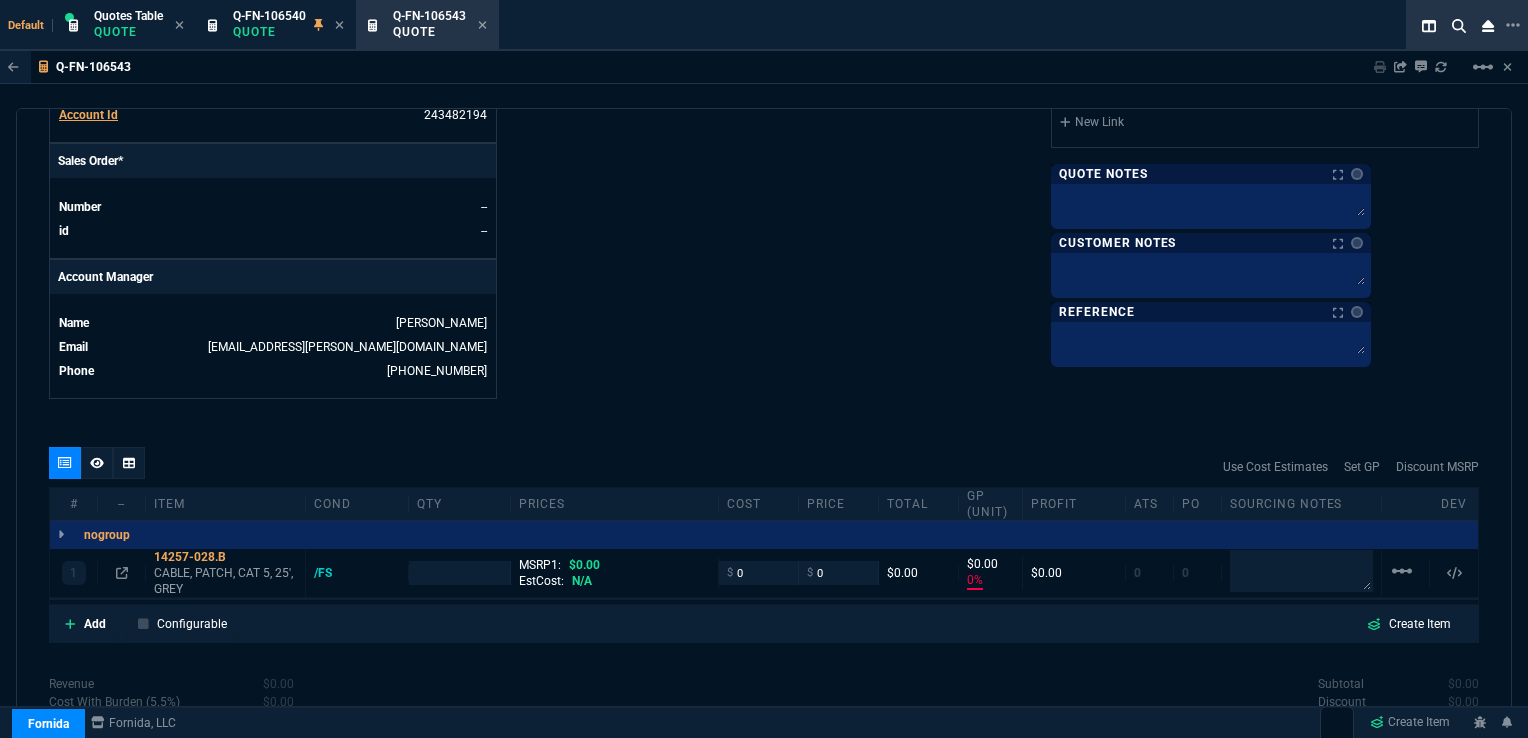 drag, startPoint x: 1512, startPoint y: 493, endPoint x: 1518, endPoint y: 371, distance: 122.14745 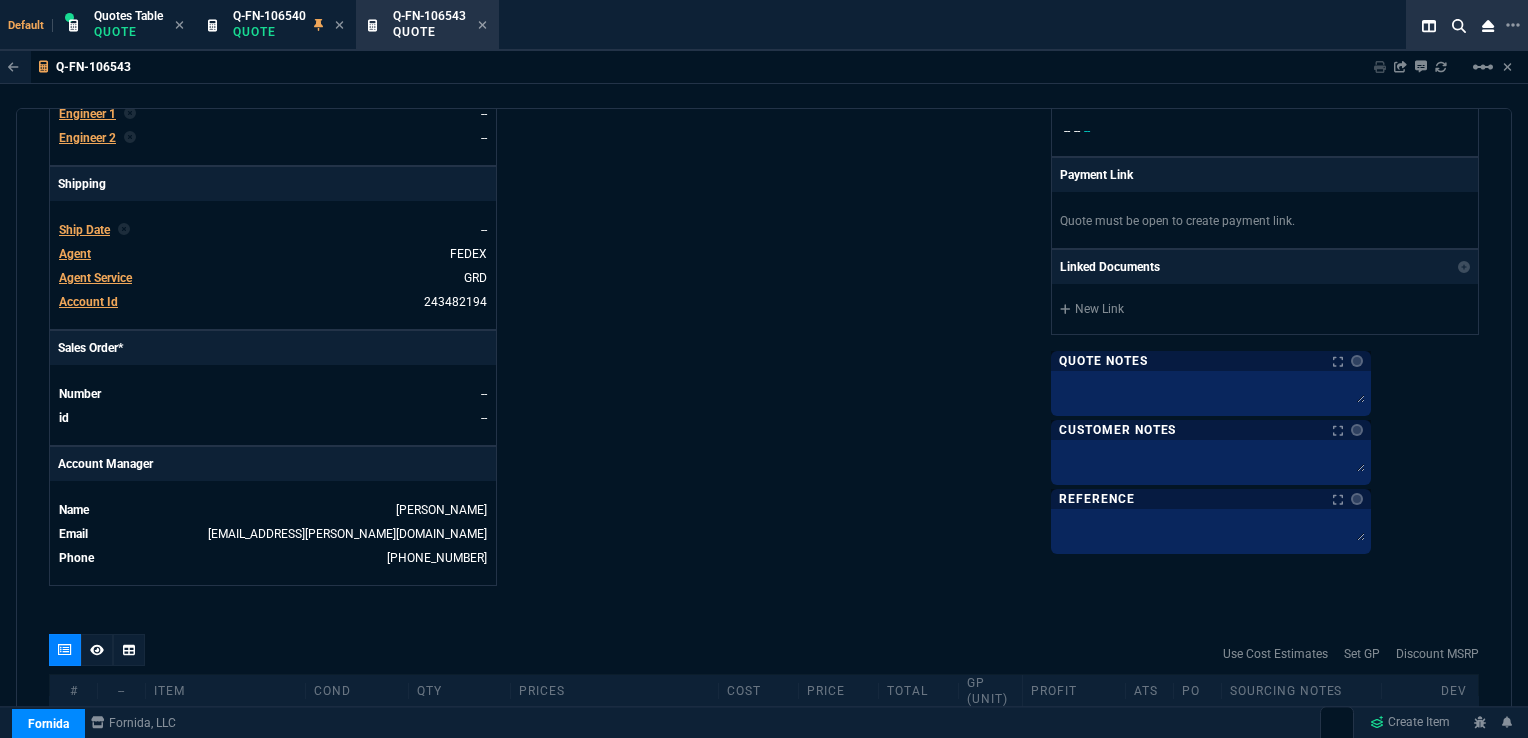 scroll, scrollTop: 641, scrollLeft: 0, axis: vertical 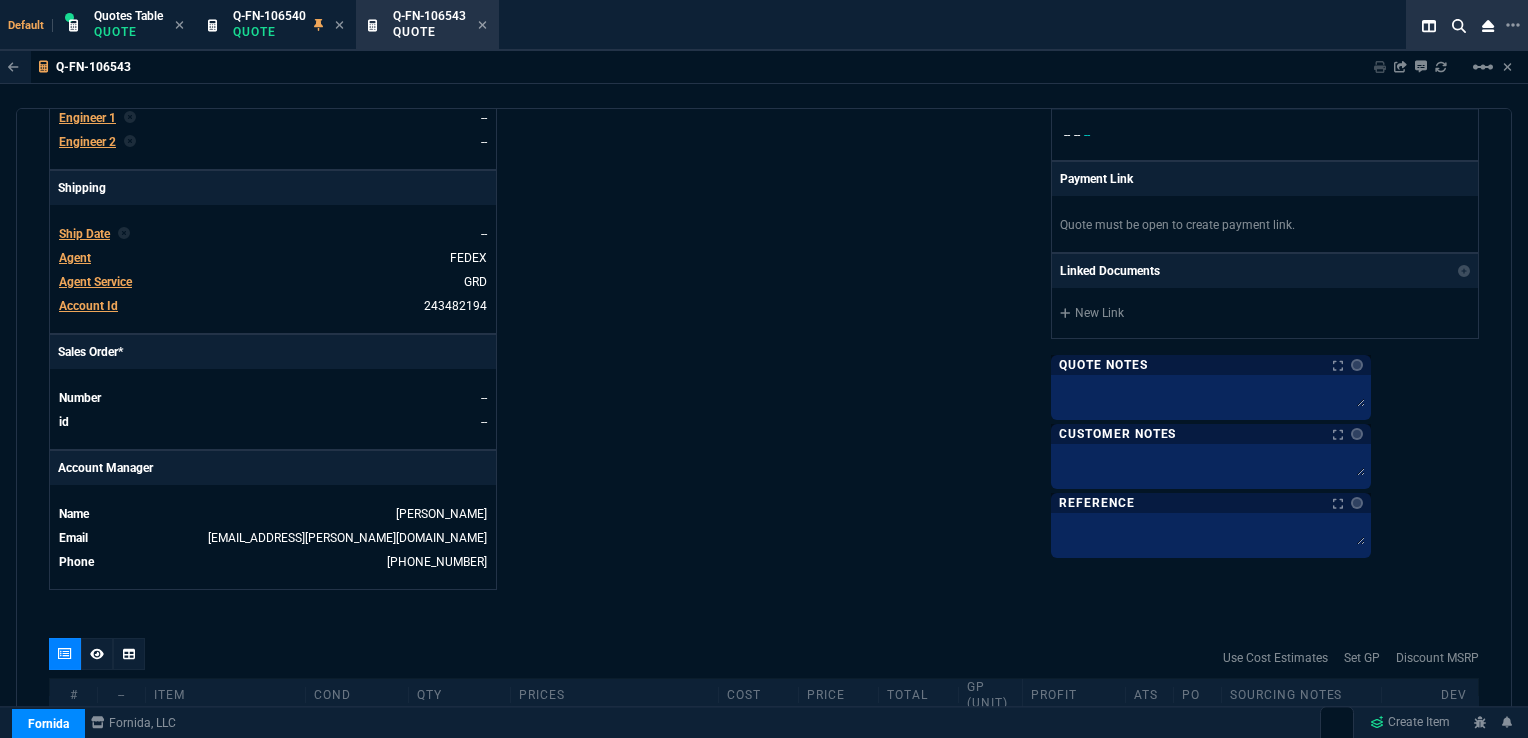 click on "Fornida, LLC 2609 Technology Dr Suite 300 Plano, TX 75074  Share Link  Sarah Costa oneOnOne chat SEND Carlos Ocampo oneOnOne chat SEND Tiny oneOnOne chat SEND Brian Over oneOnOne chat SEND  Show More Chats  Shipping Address ABBOTT LABORATORIES  1921 Hurd Dr Deliver to LC2 Dock Doors 14 or 15 Only Irving,  TX 75038 USA Bill to Address P.O. Box 1415 Abbott Park,  IL 60064-3500 USA End User -- -- -- Payment Link  Quote must be open to create payment link.  Linked Documents  New Link  Quote Notes Quote Notes    Customer Notes Customer Notes    Reference Reference" at bounding box center [1121, 67] 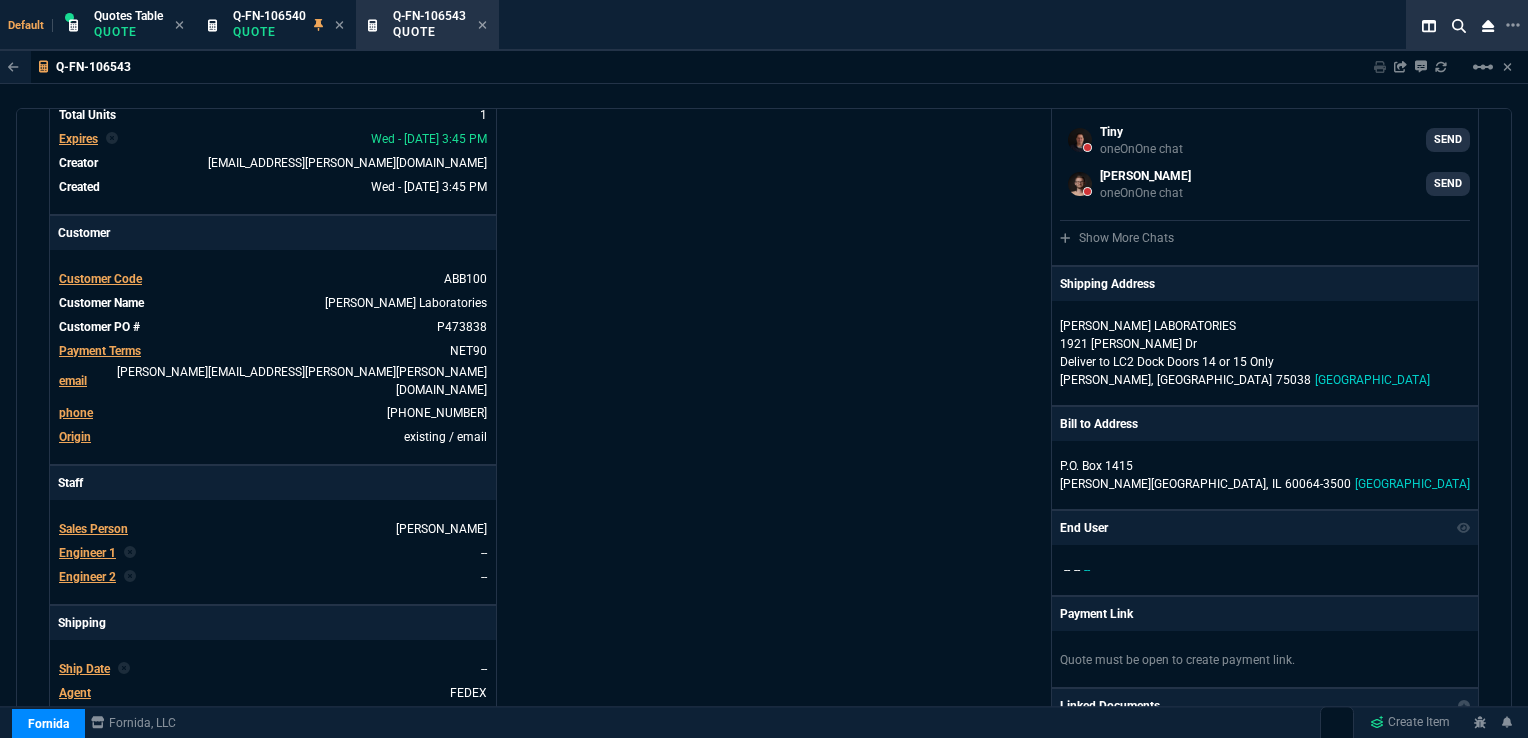 scroll, scrollTop: 196, scrollLeft: 0, axis: vertical 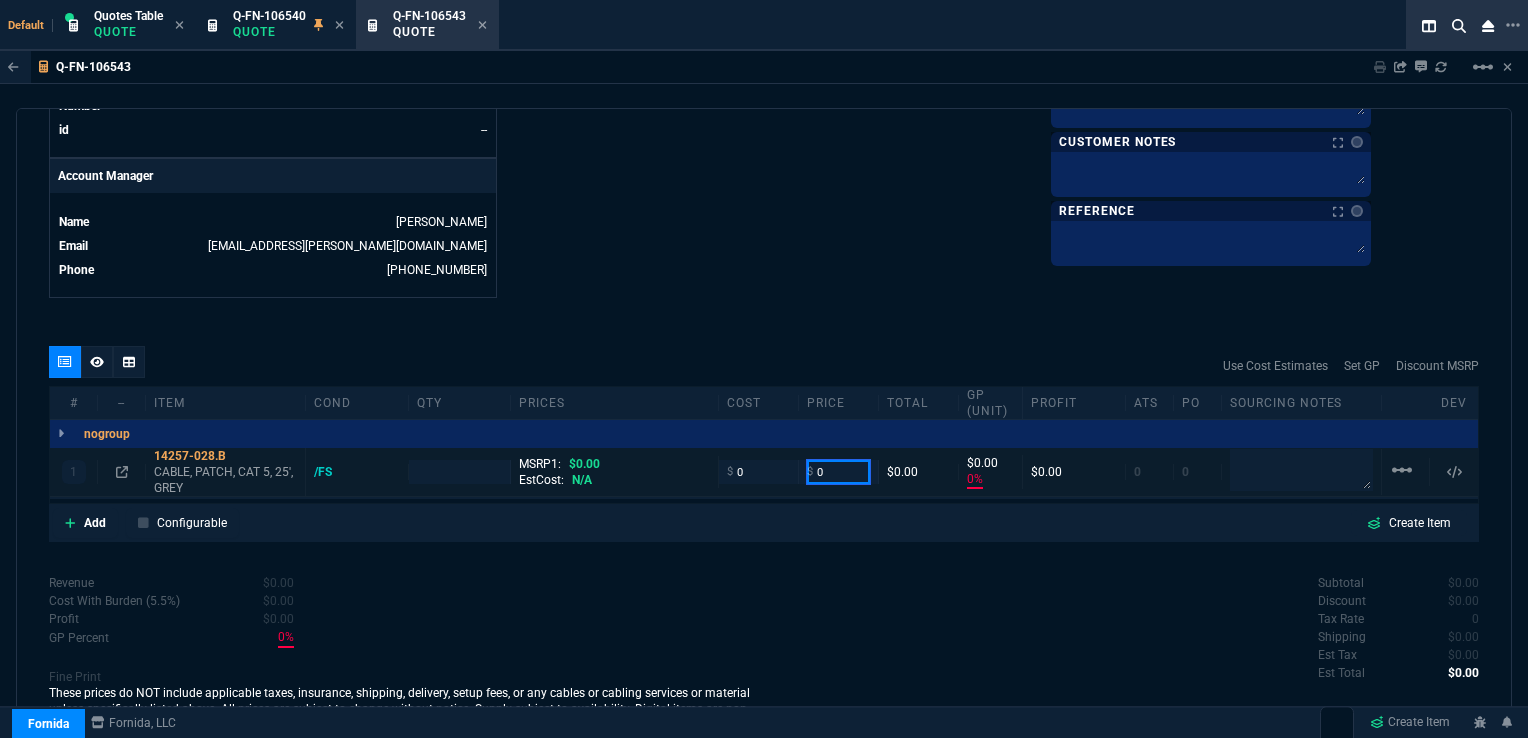 click on "0" at bounding box center (838, 471) 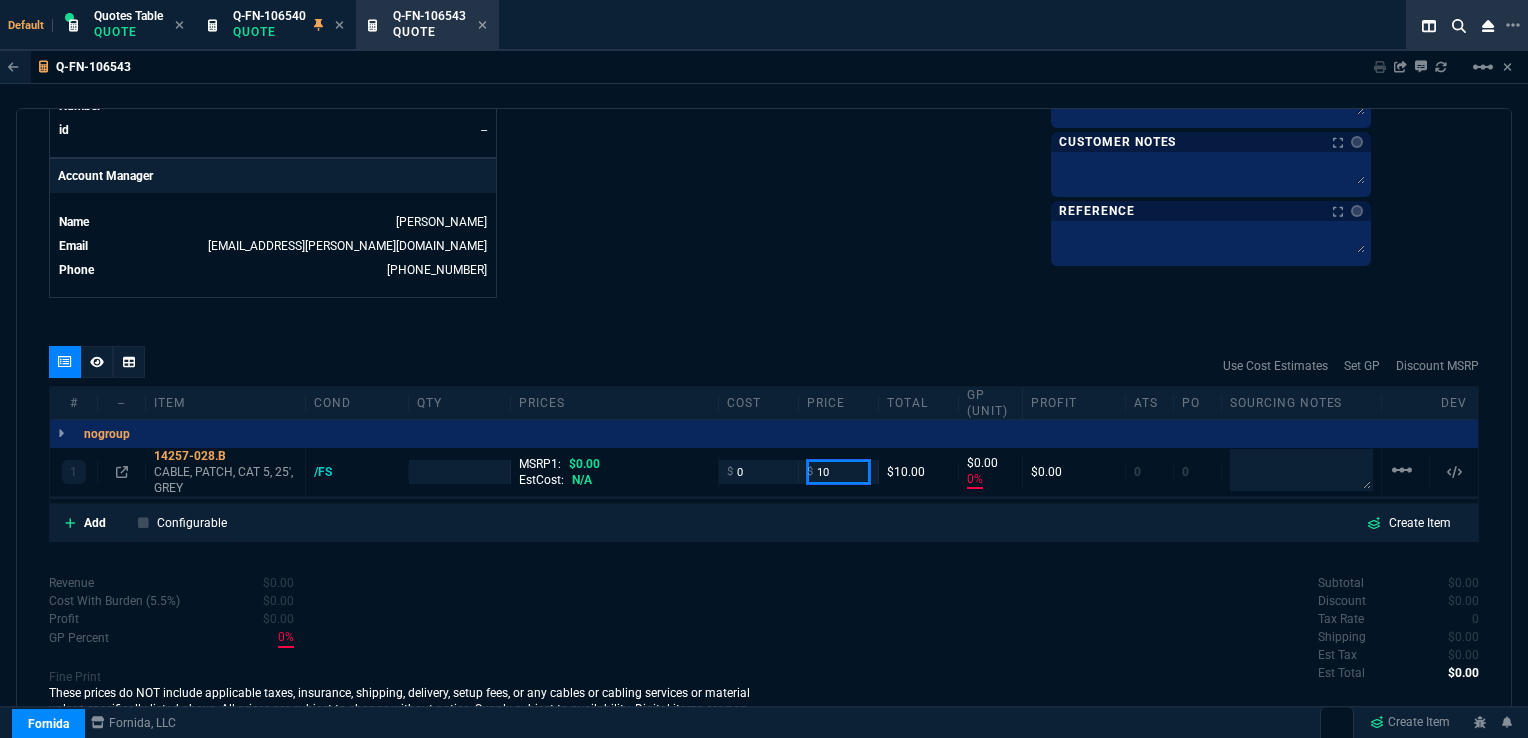 type on "10" 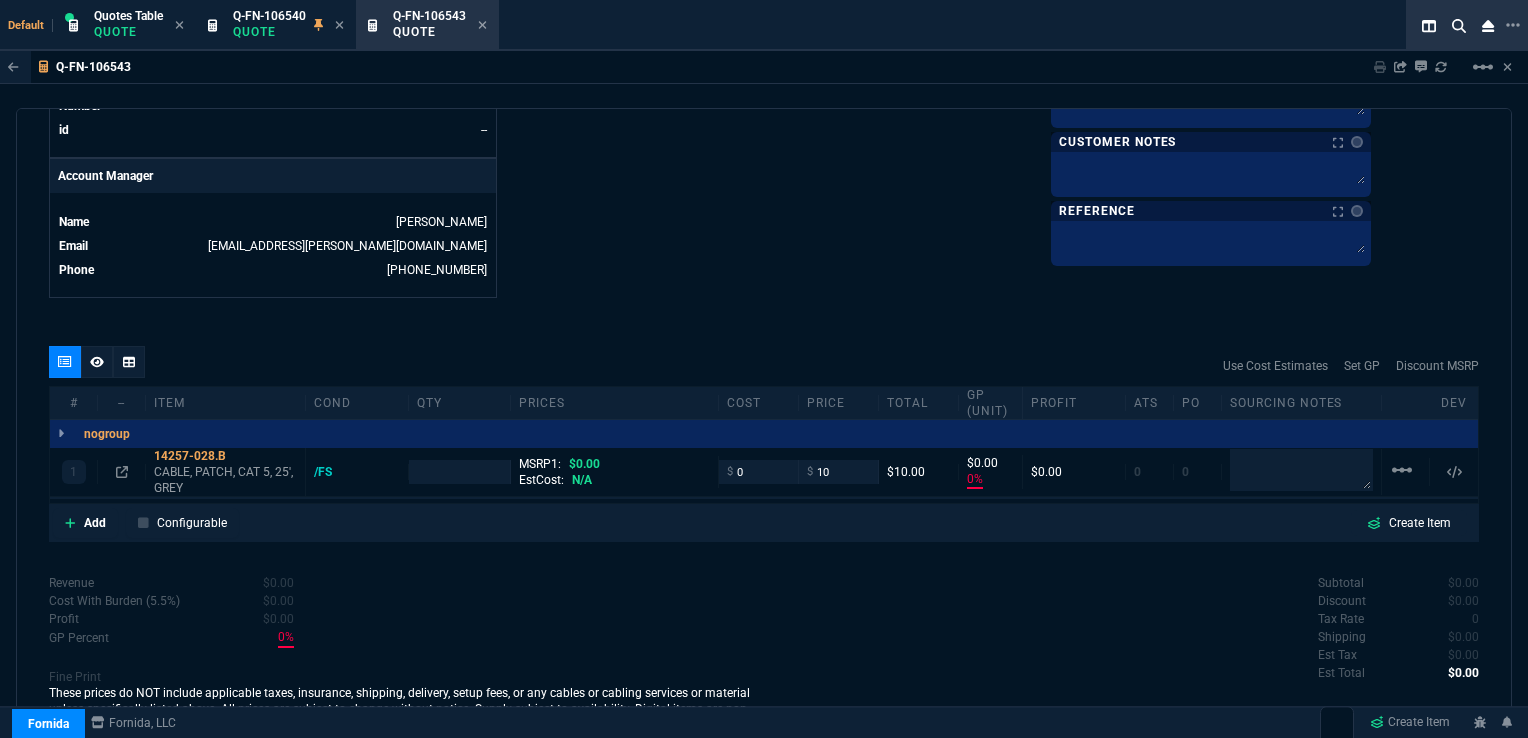 click on "quote   Q-FN-106543  draft Fornida, LLC 2609 Technology Dr Suite 300 Plano, TX 75074 Details Number Q-FN-106543  Order ID Q-FN-106543  Customer Code ABB100  Total Units 1  Expires Wed - 8/13/25, 3:45 PM Creator rob.henneberger@fornida.com  Created Wed - 7/30/25, 3:45 PM Print Specs Number Q-FN-106543  Customer ID ABB100  Customer Name Abbott Laboratories  Expires 8/13/25,  10:45 AM  Customer PO # P473838    Payment Terms NET90  Shipping Agent FEDEX | GRD  Customer Customer Code ABB100  Customer Name Abbott Laboratories  Customer PO # P473838    Payment Terms NET90  email susan.werner@abbott.com  phone 972-518-6677   Origin  existing / email   Origin Comment    Staff Sales Person HENN  Engineer 1 --  Engineer 2 --  Shipping Ship Date -- Agent FEDEX  Agent Service GRD  Account Id 243482194  Sales Order* Number --  id --  Account Manager Name Rob Henneberger  Email rob.henneberger@fornida.com  Phone (469) 476-5219  Fornida, LLC 2609 Technology Dr Suite 300 Plano, TX 75074  Share Link  Sarah Costa oneOnOne chat" at bounding box center (764, 421) 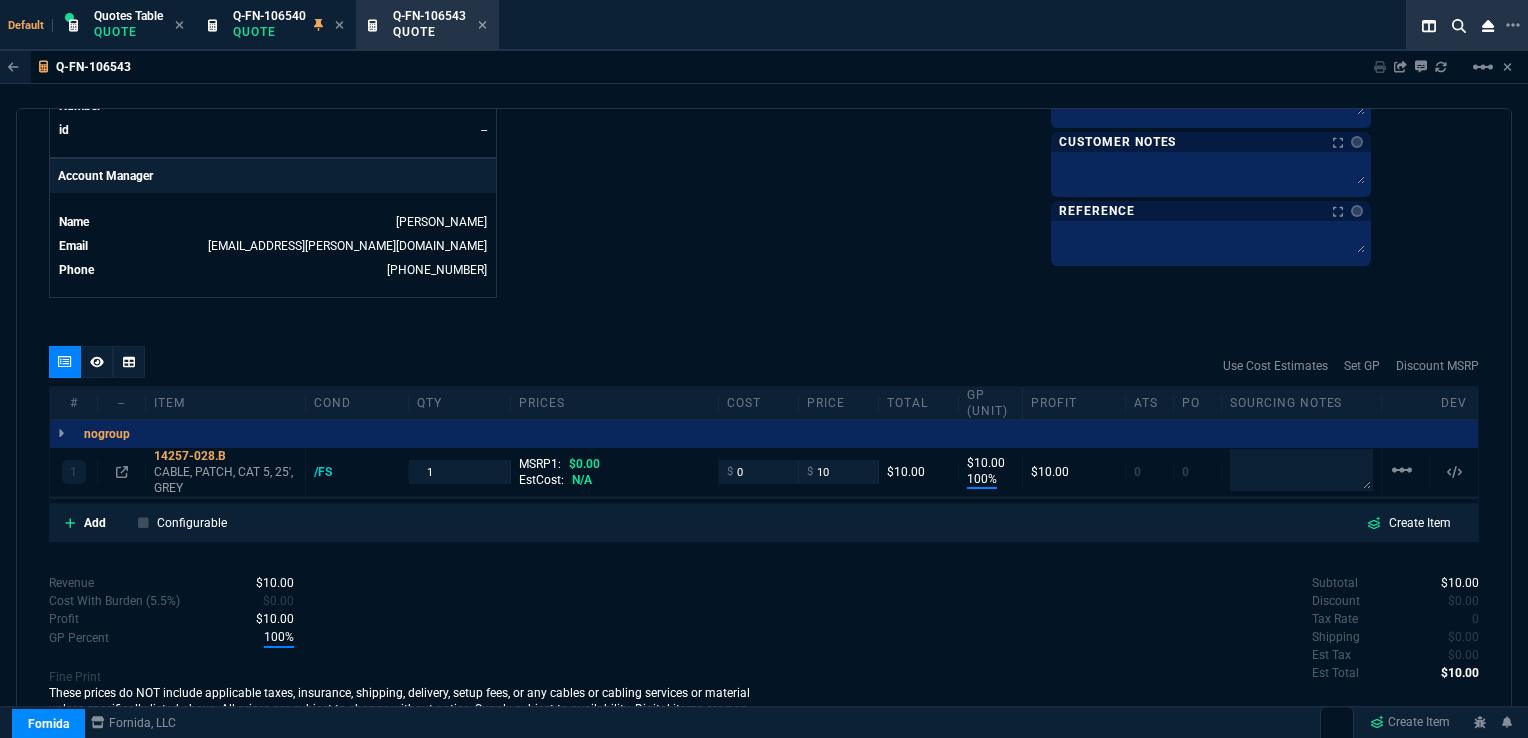 type on "100" 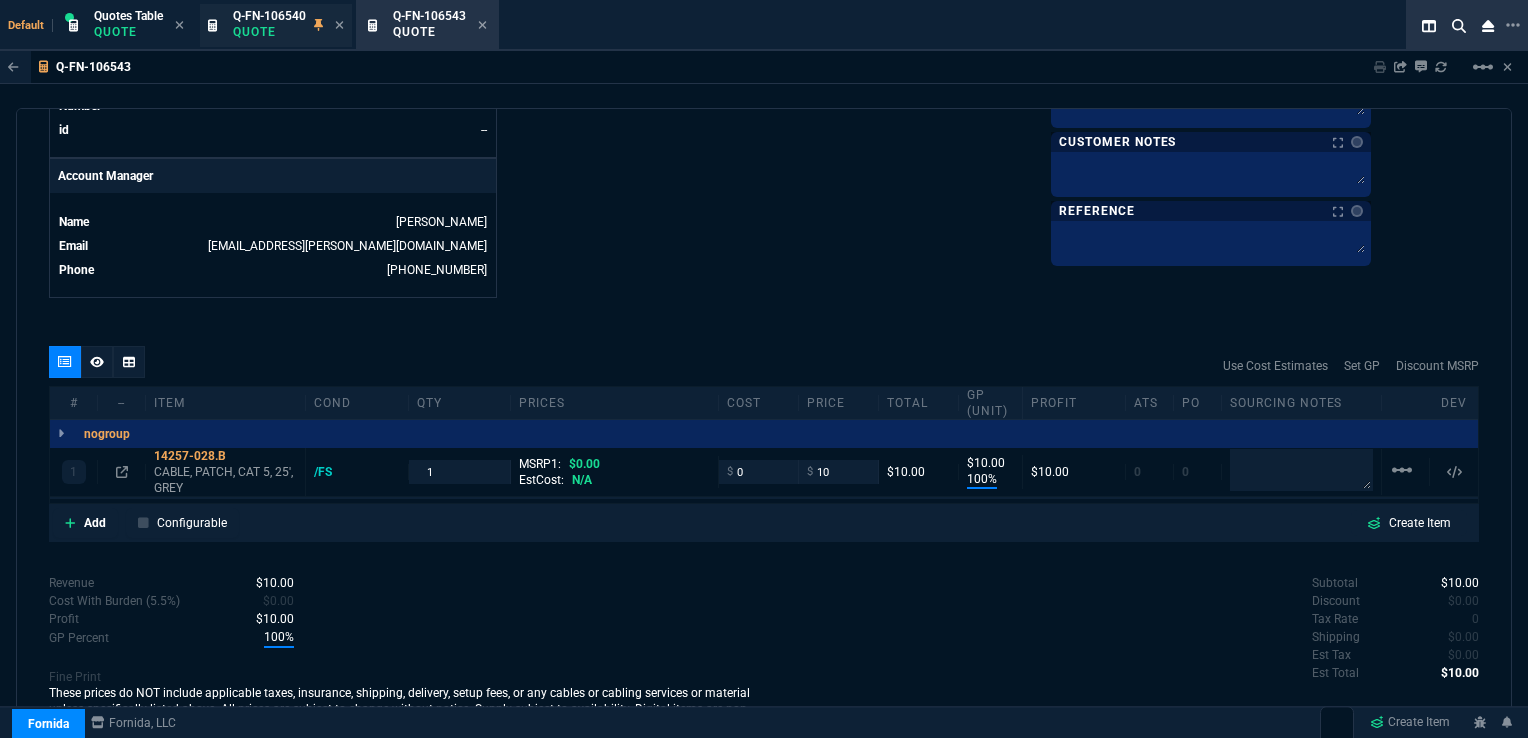 click on "Q-FN-106540" at bounding box center (269, 16) 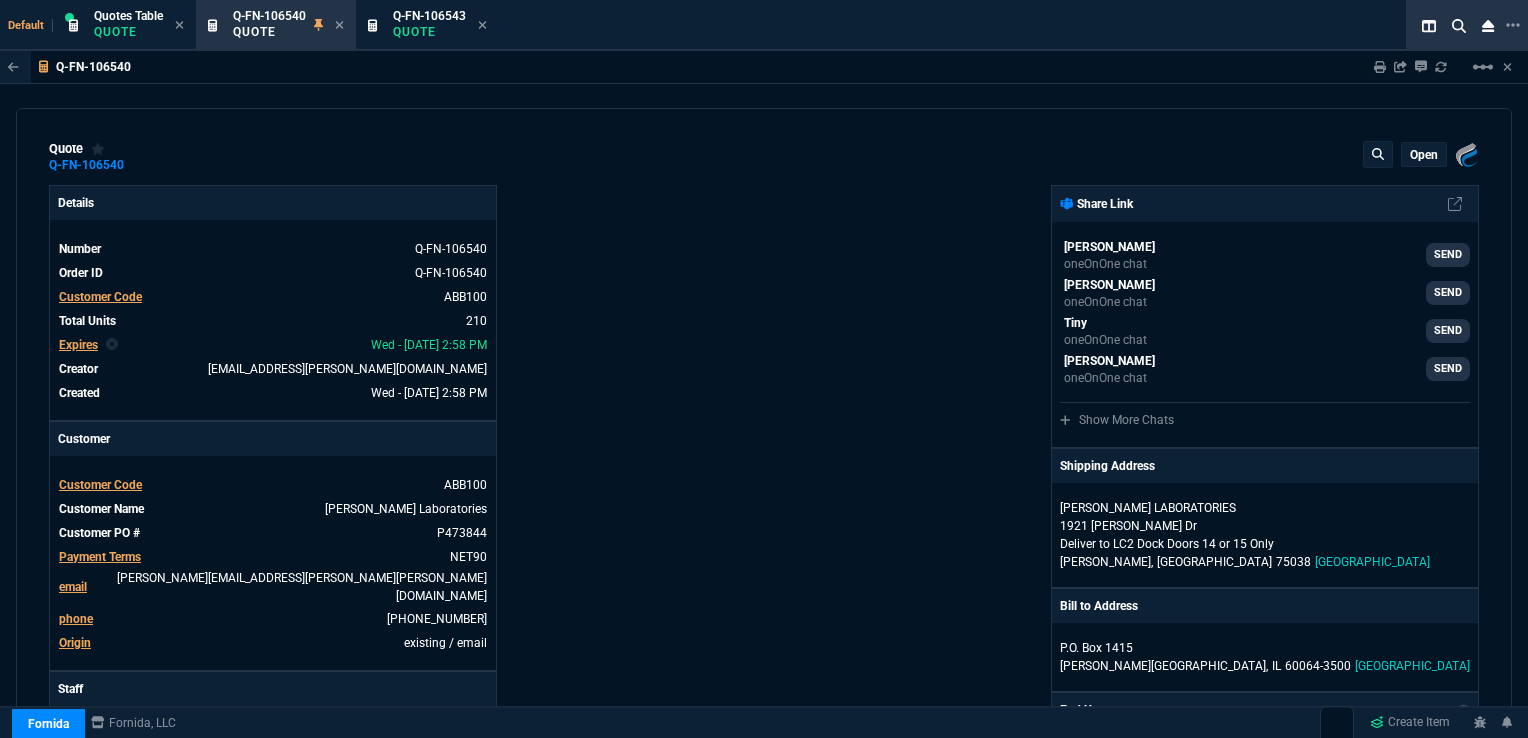 type on "36" 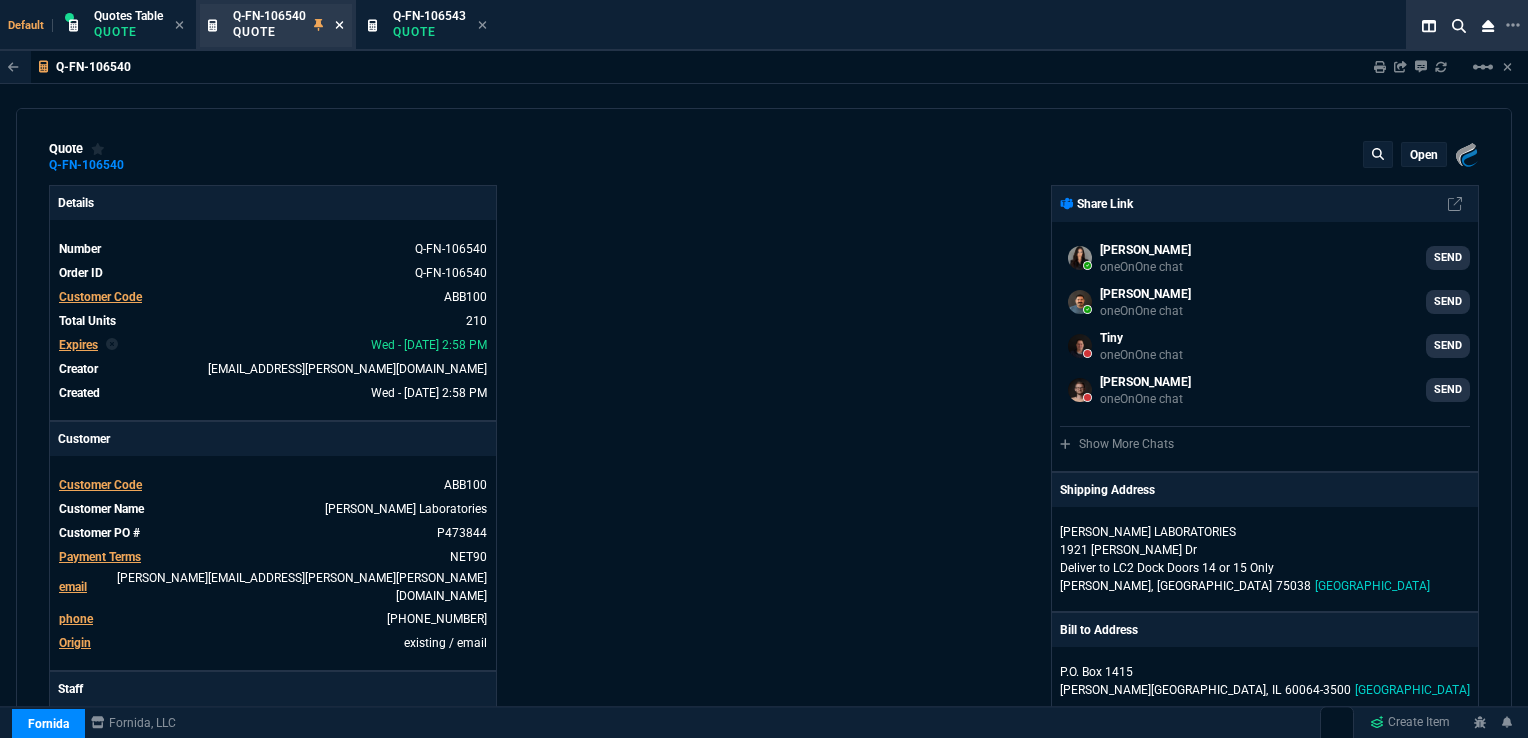 click on "Q-FN-106540  Quote" at bounding box center [288, 25] 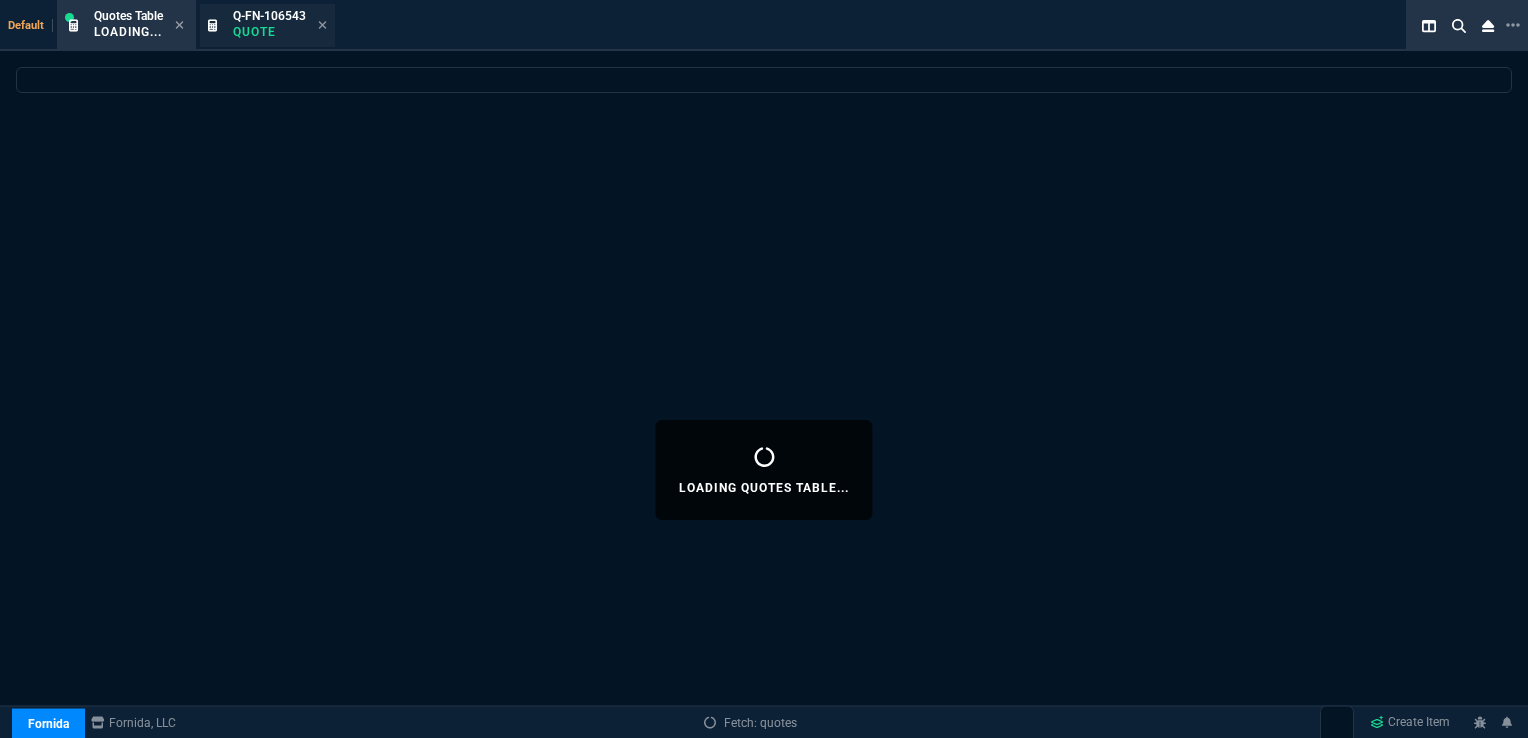 select 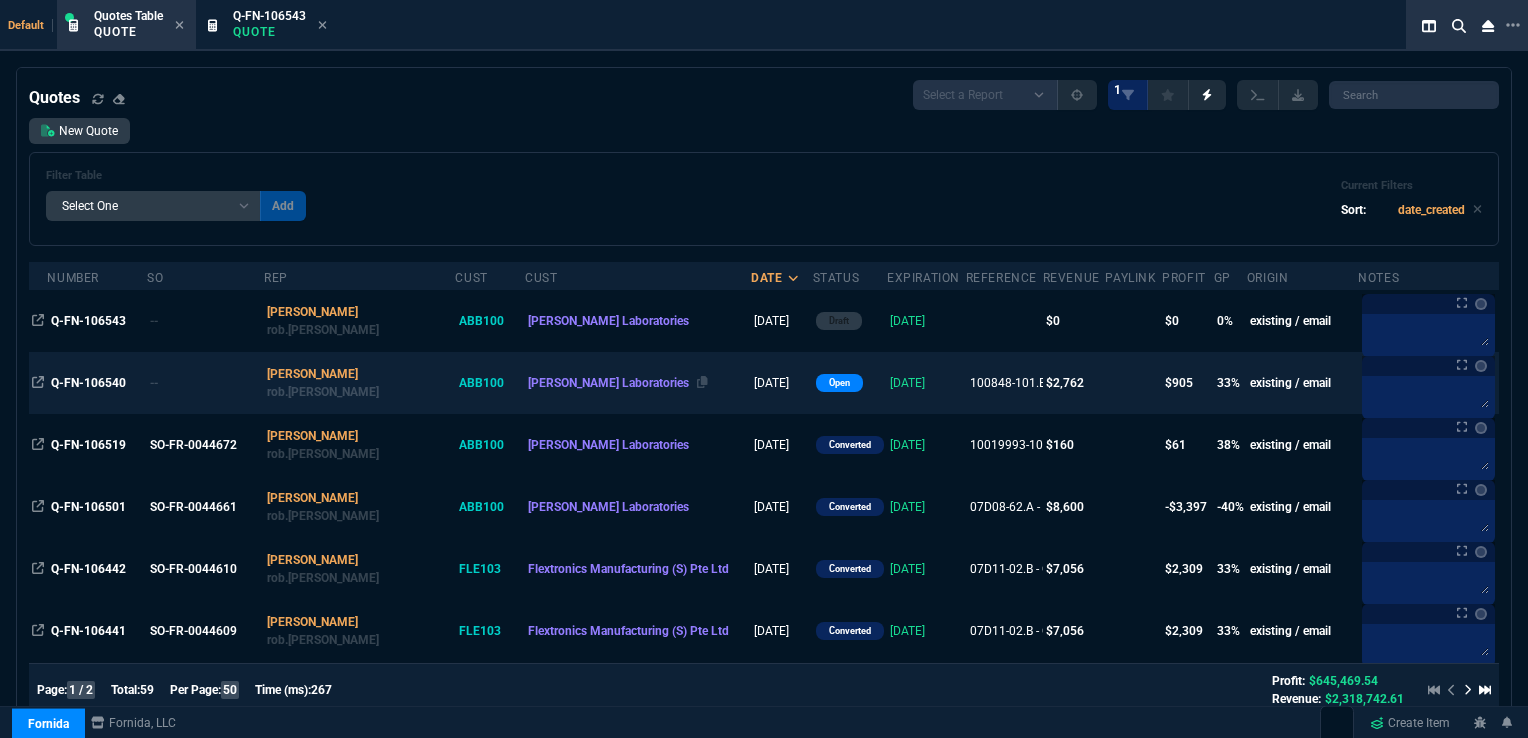 click on "[PERSON_NAME] Laboratories" at bounding box center [608, 383] 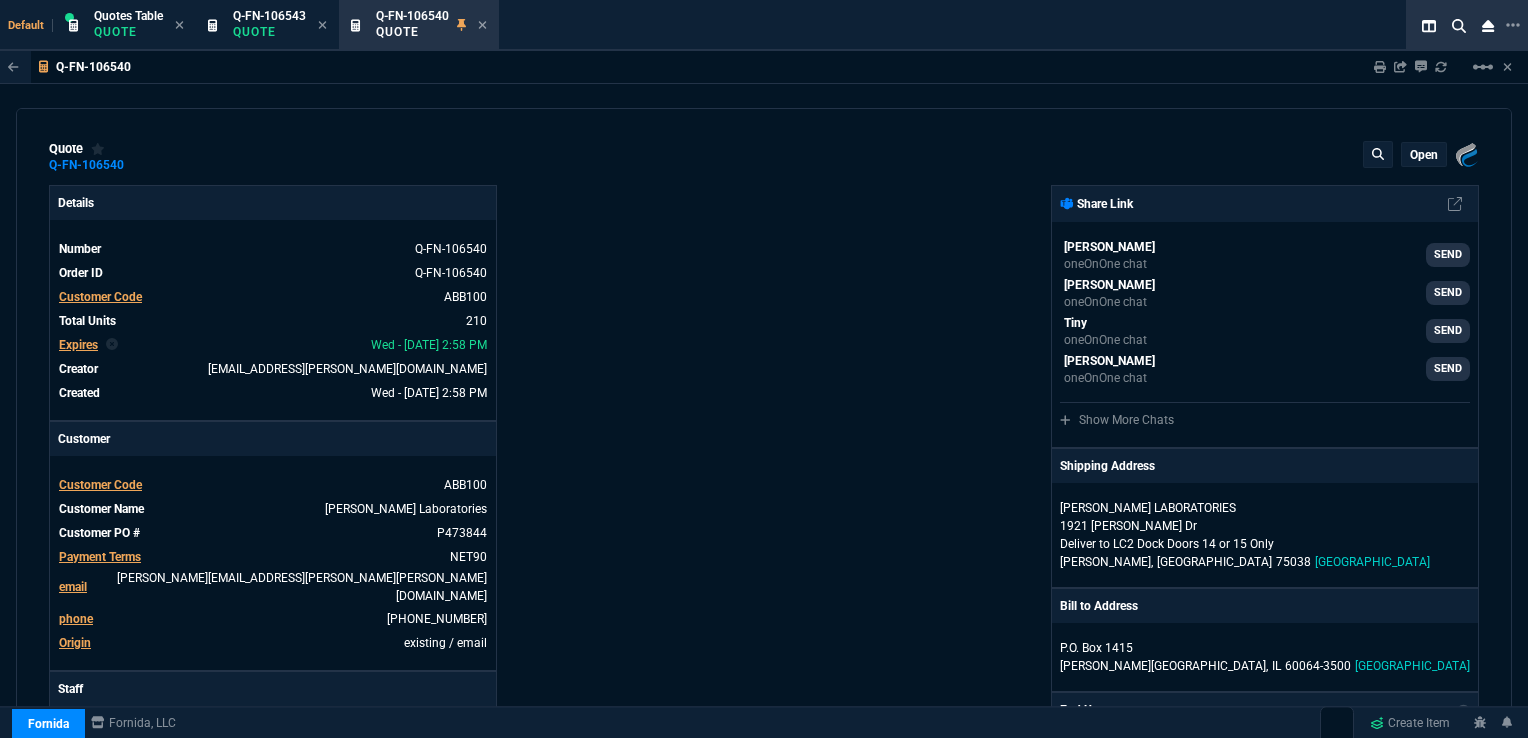 type on "36" 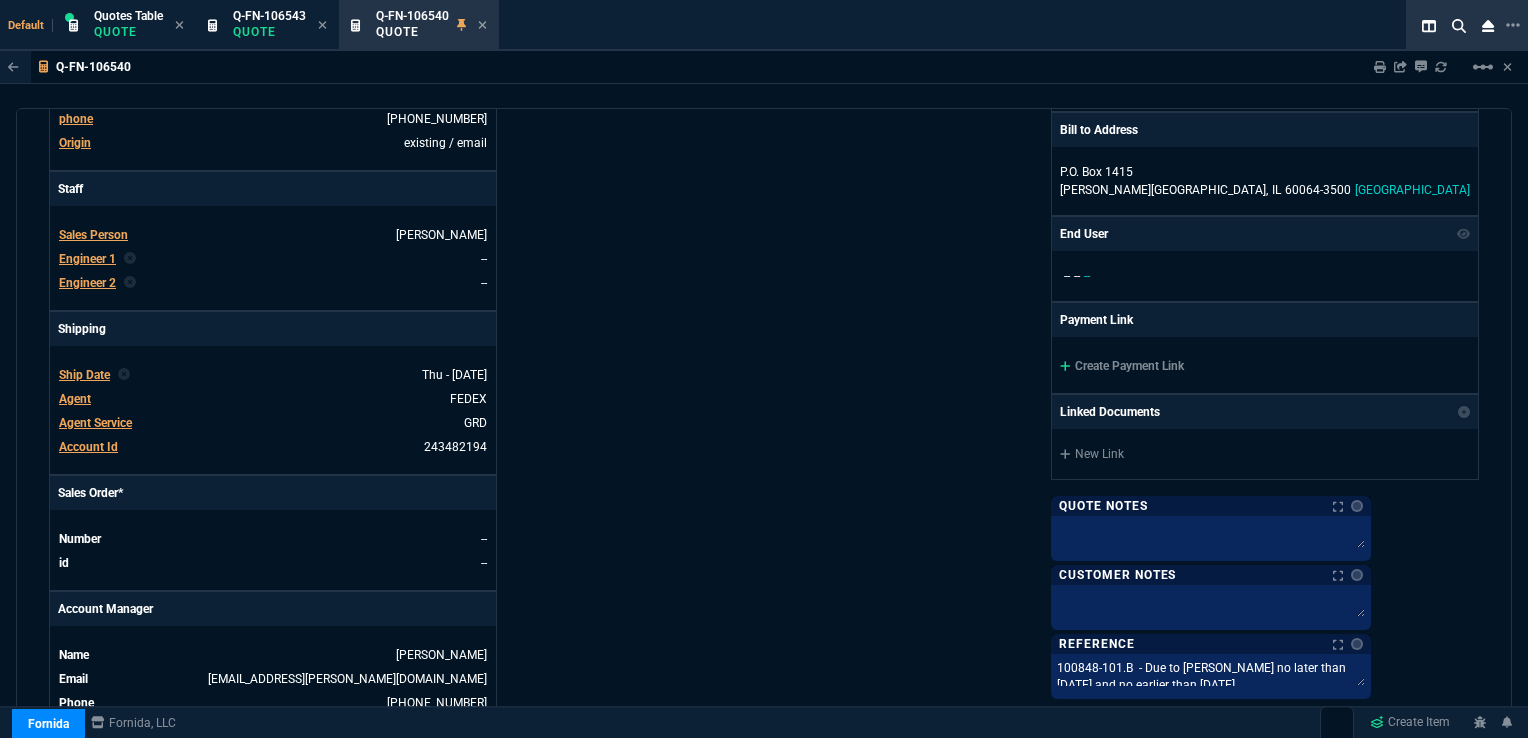 scroll, scrollTop: 504, scrollLeft: 0, axis: vertical 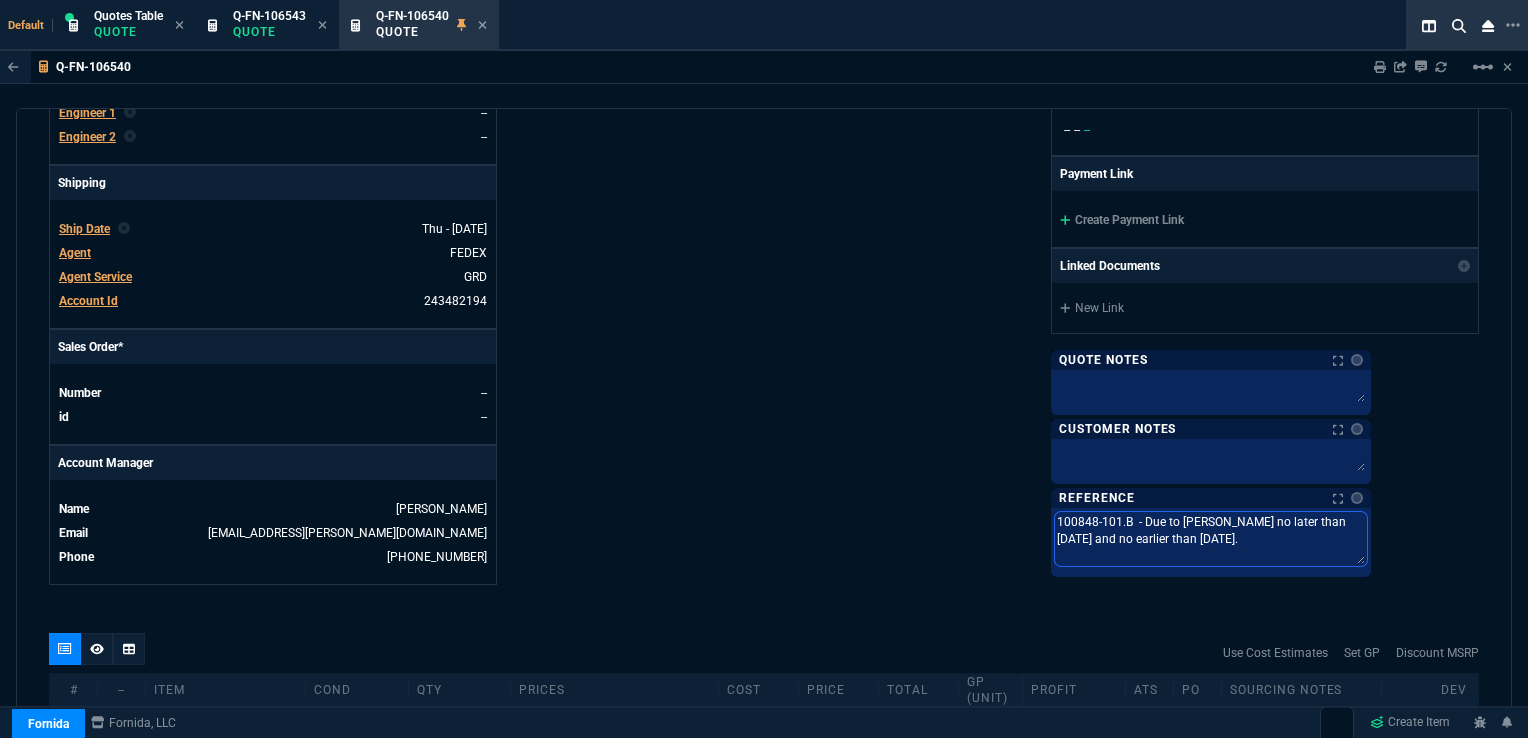 drag, startPoint x: 1308, startPoint y: 533, endPoint x: 1136, endPoint y: 518, distance: 172.65283 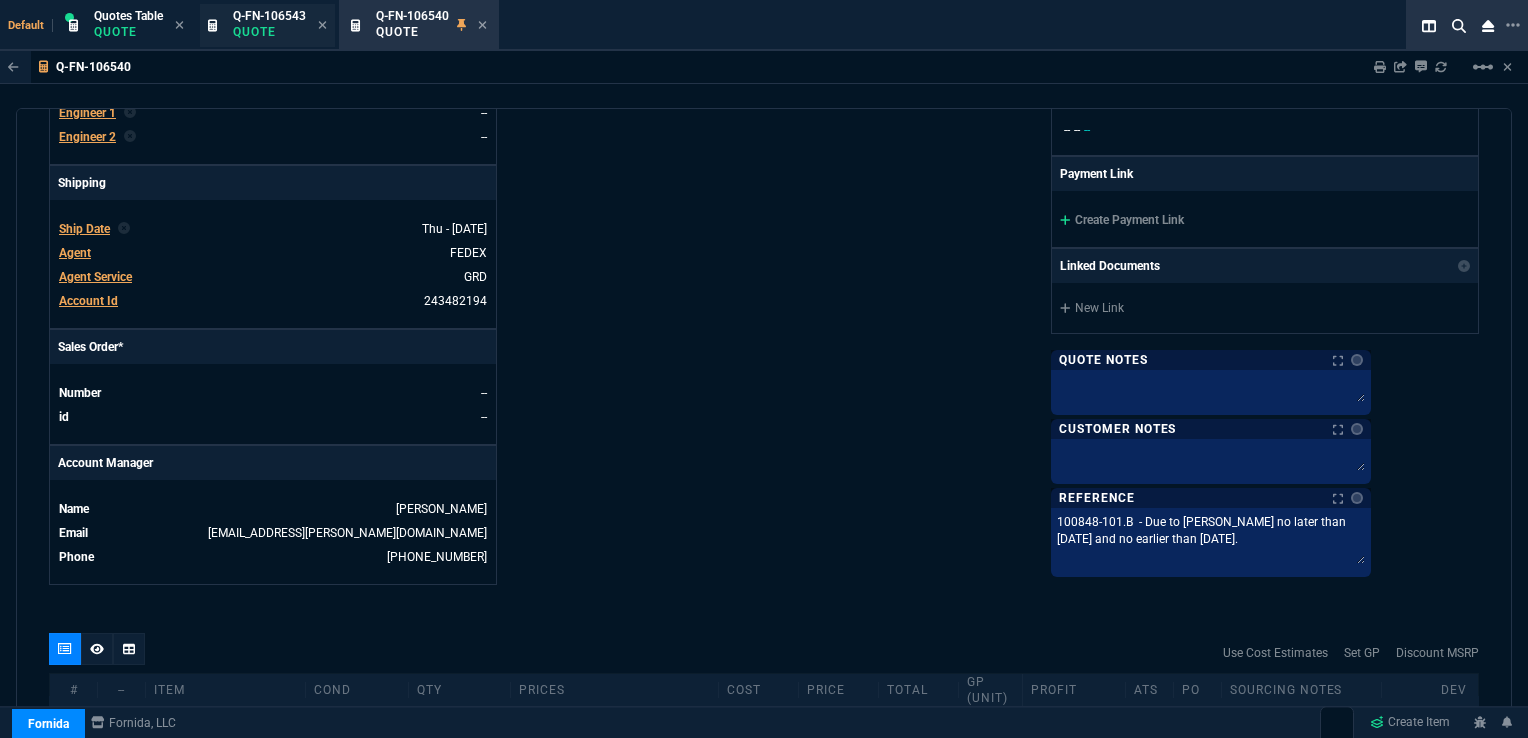 click on "Quote" at bounding box center [269, 32] 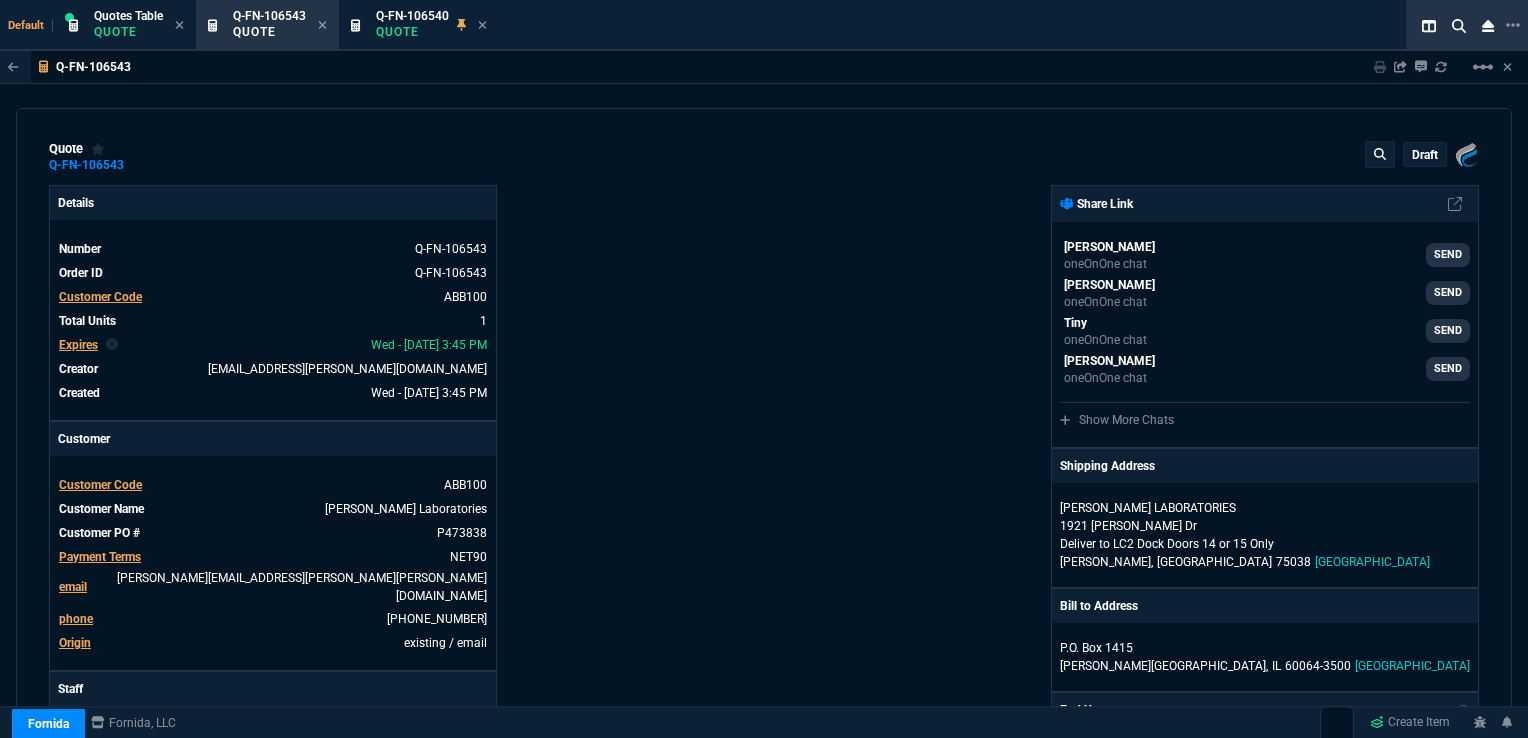 type on "100" 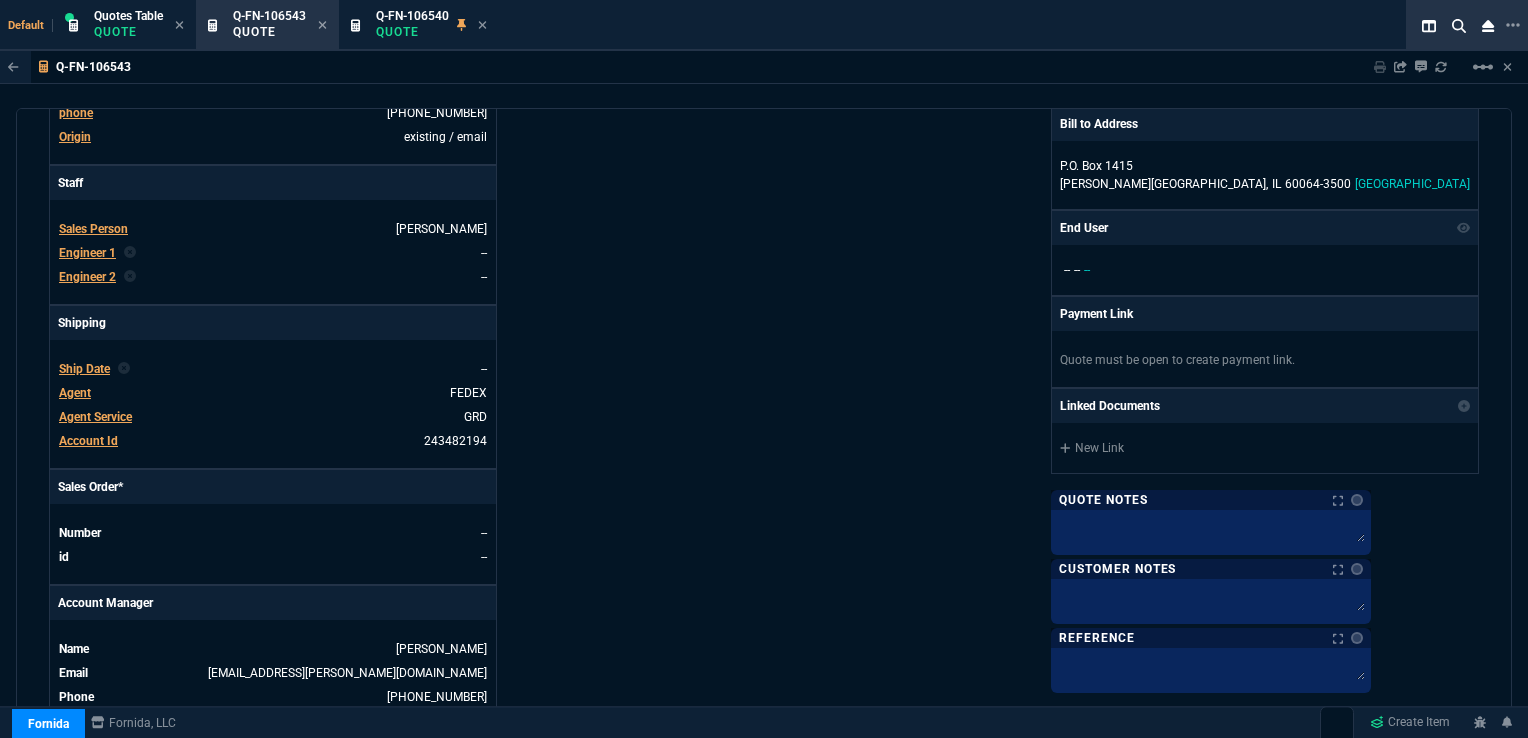 scroll, scrollTop: 656, scrollLeft: 0, axis: vertical 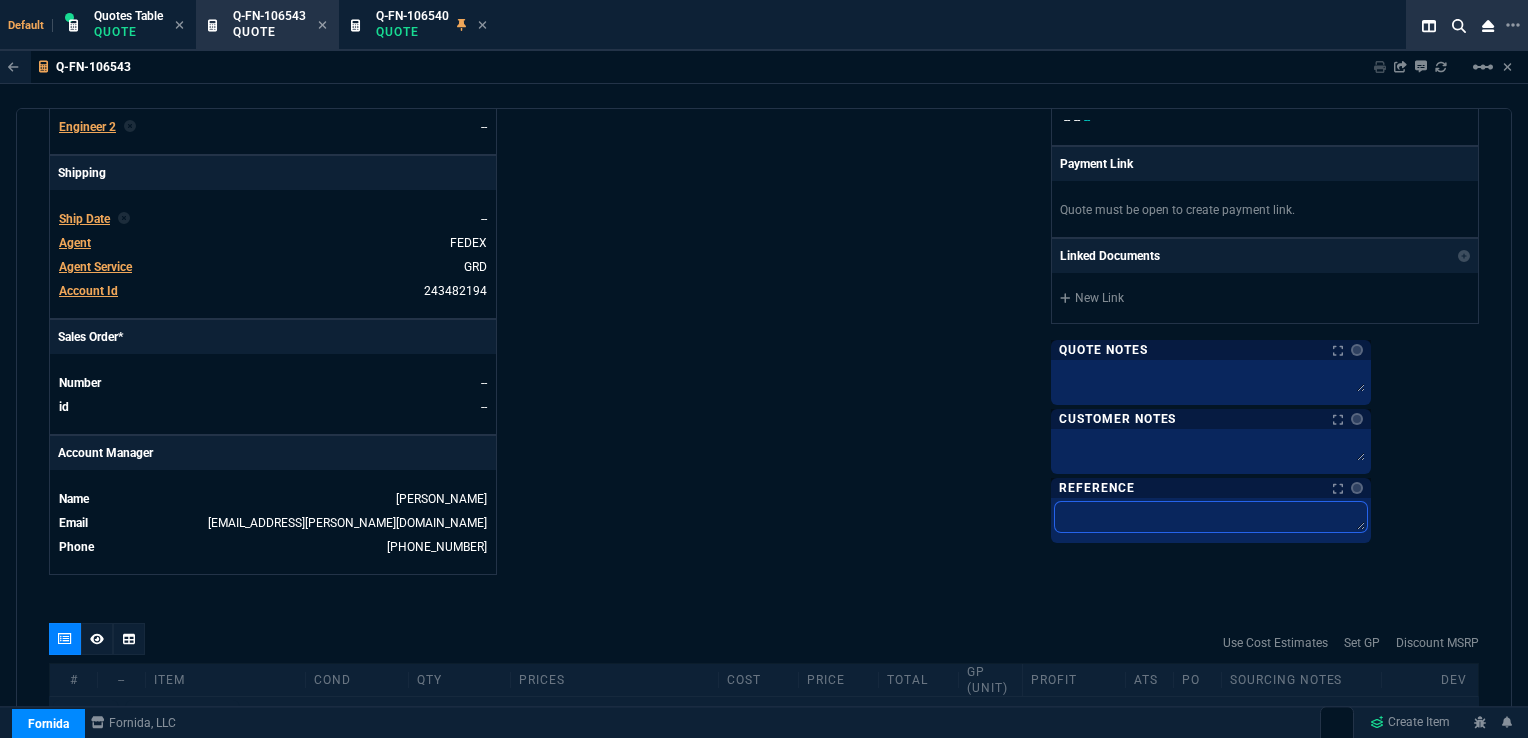 click at bounding box center [1211, 517] 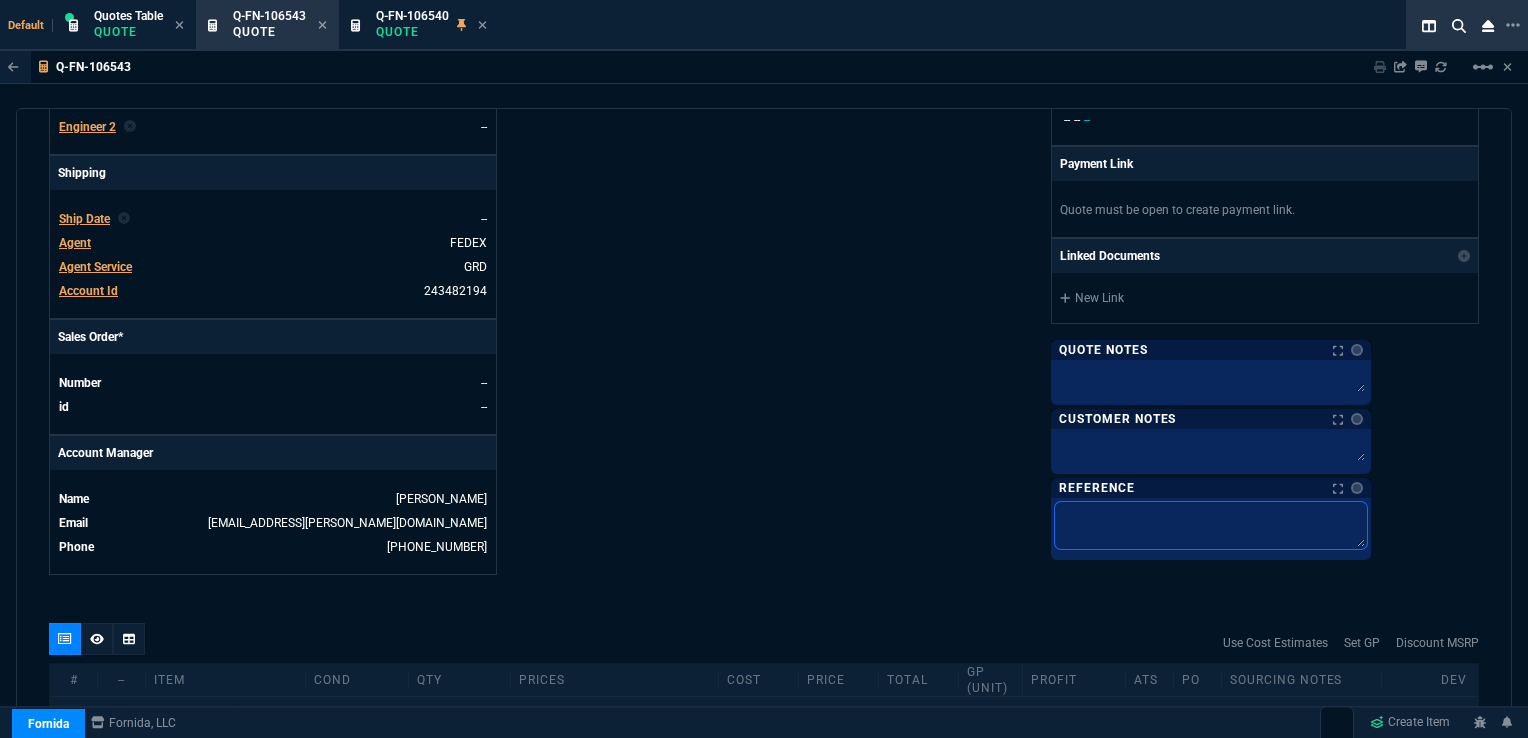 paste on "100848-101.B  - Due to Abbott no later than 8/7/25 and no earlier than 7/31/25." 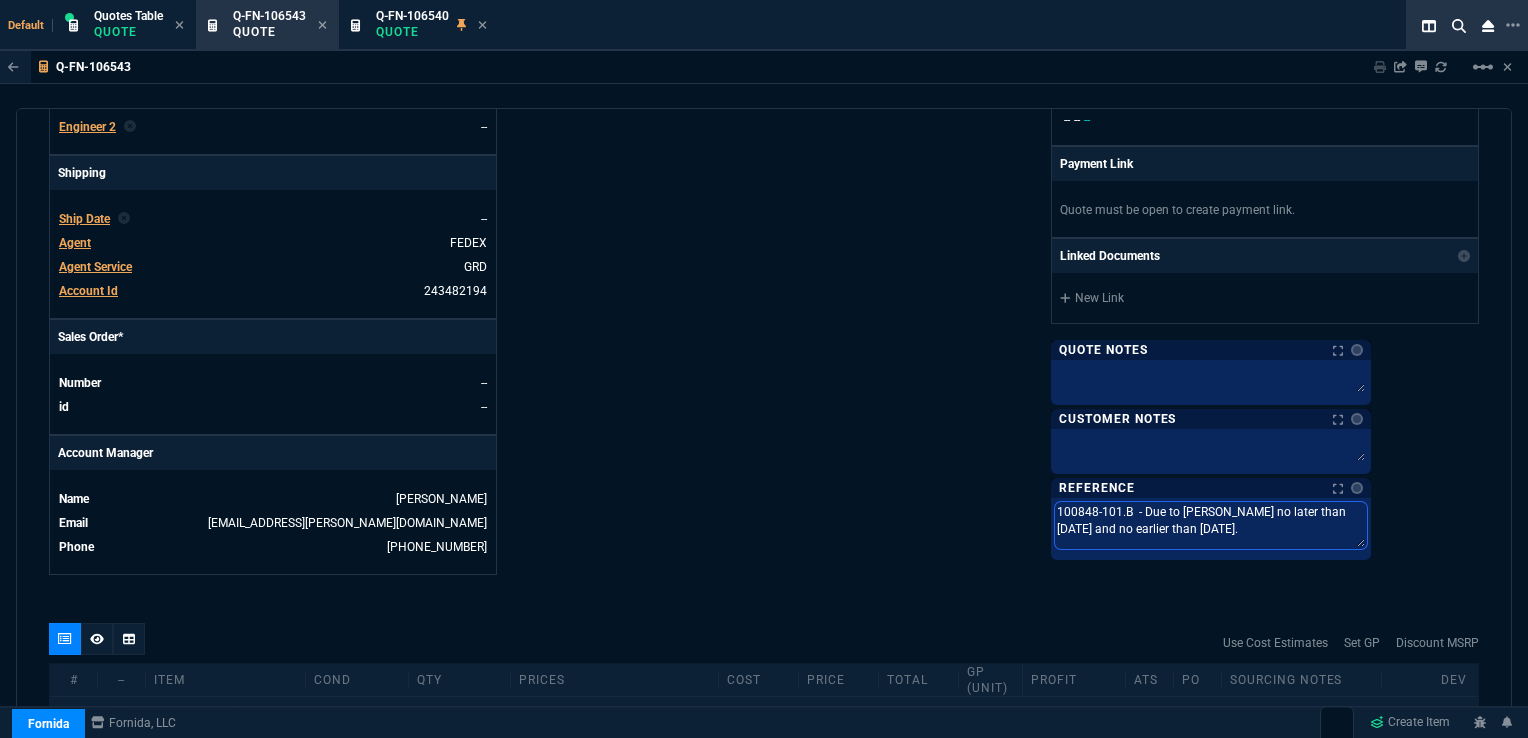 drag, startPoint x: 1228, startPoint y: 509, endPoint x: 1146, endPoint y: 498, distance: 82.73451 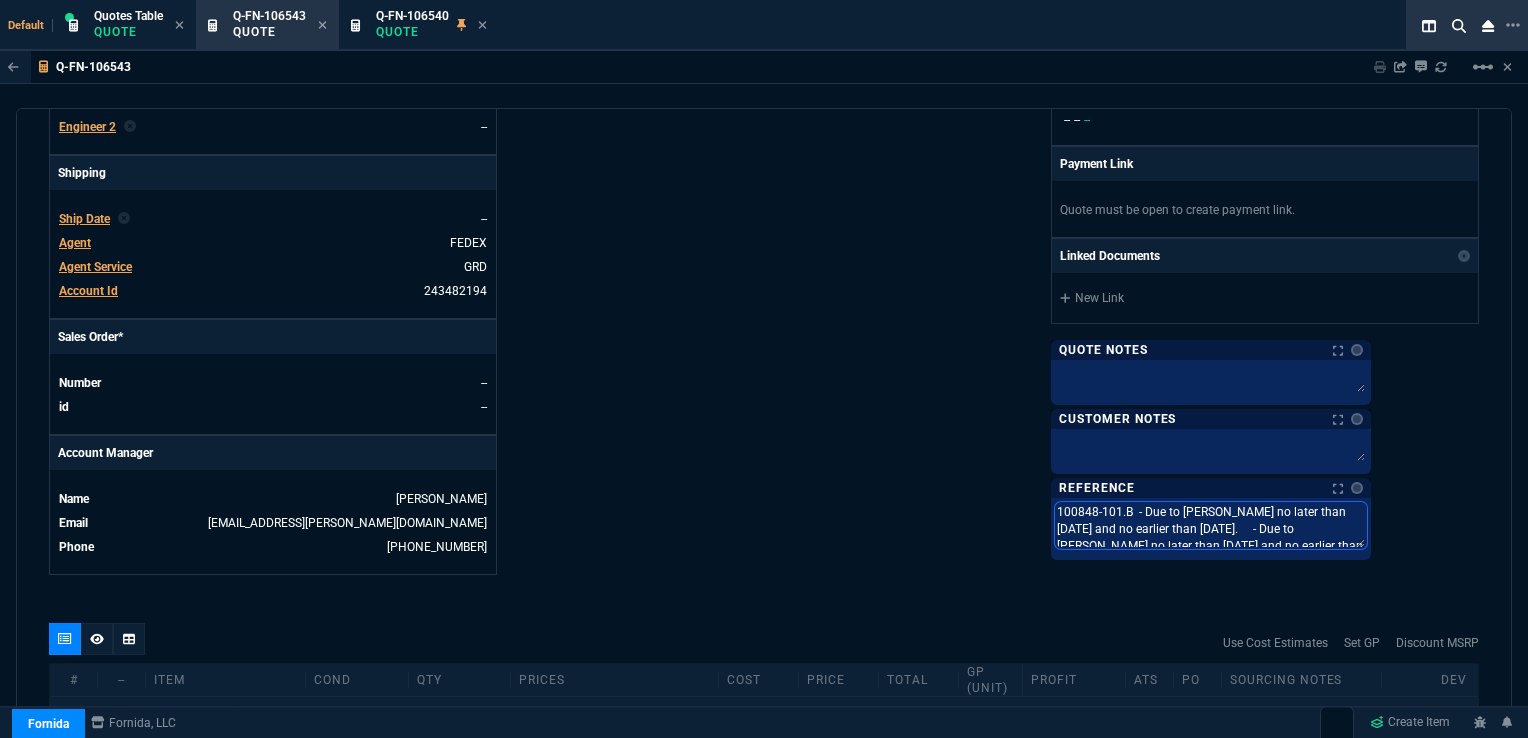 type on "100848-101.B  - Due to Abbott no later than 8/7/25 and no earlier than 7/31/25." 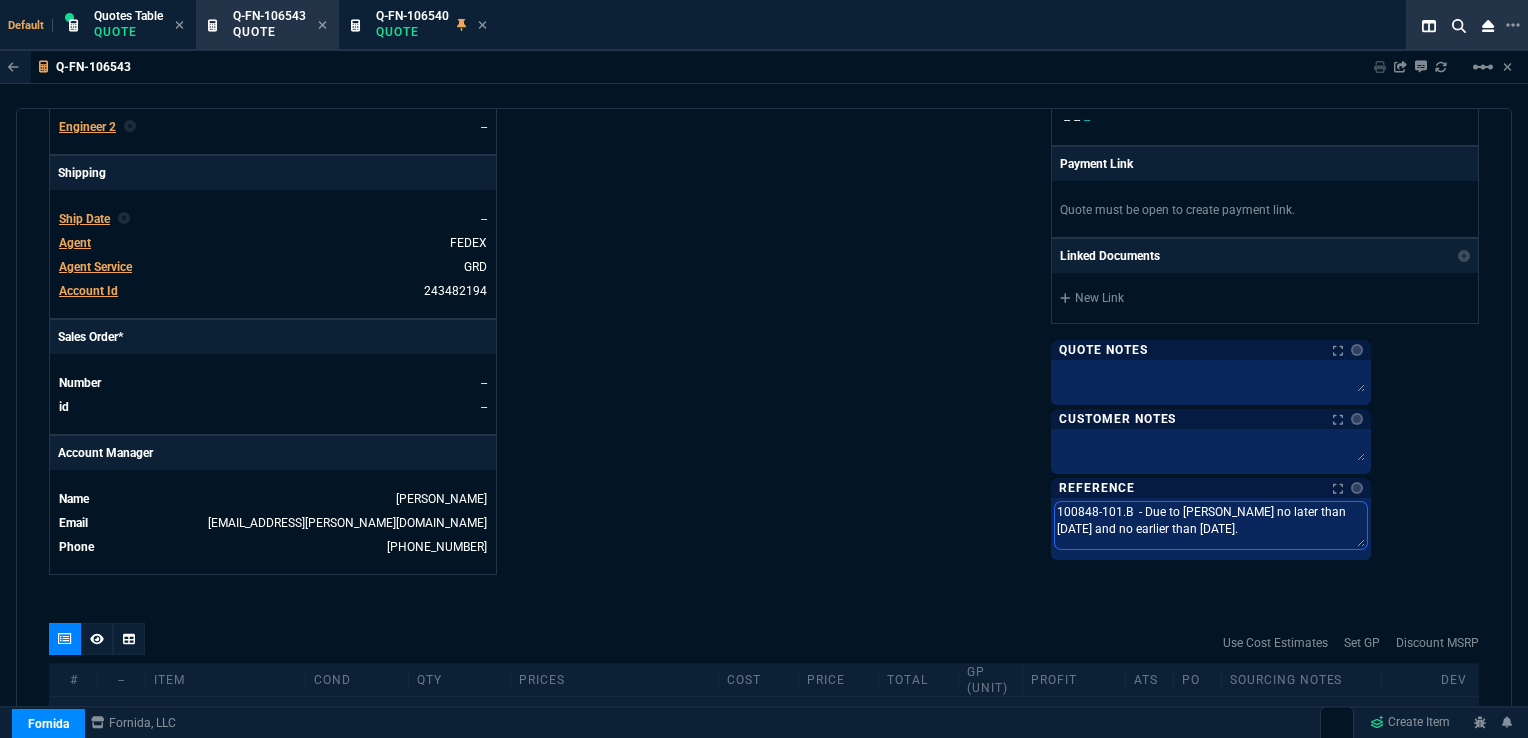 type on "1  - Due to Abbott no later than 8/7/25 and no earlier than 7/31/25." 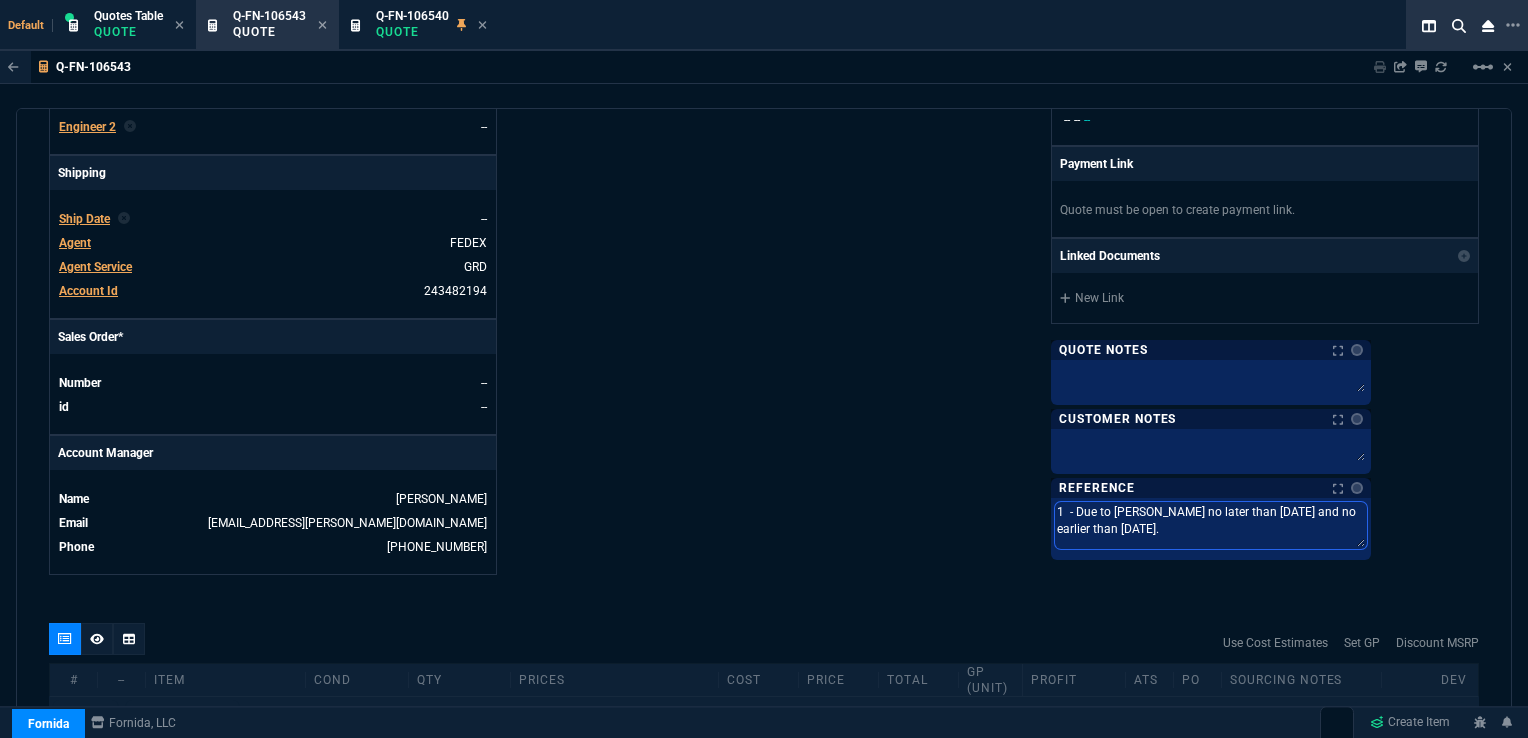 type on "14  - Due to Abbott no later than 8/7/25 and no earlier than 7/31/25." 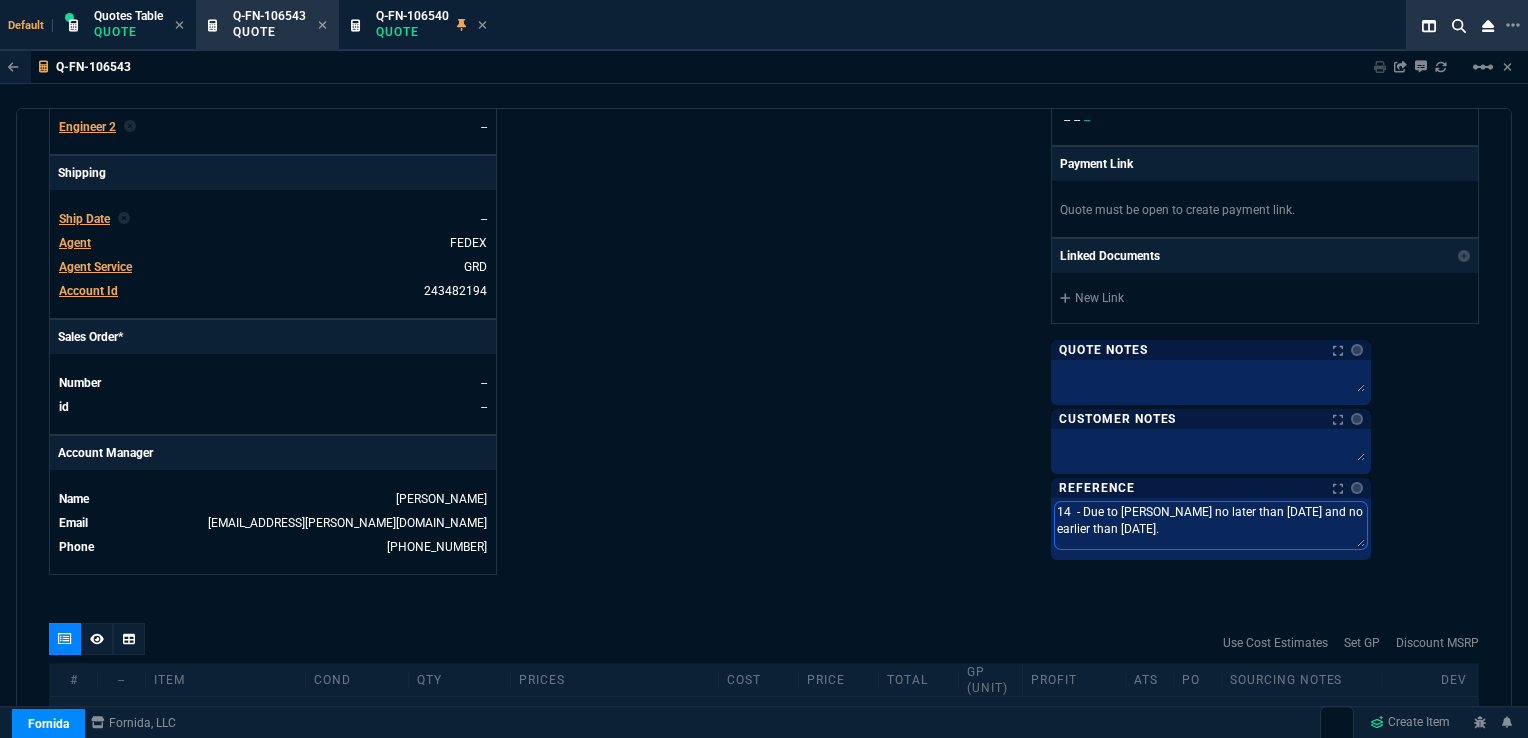 type on "142  - Due to Abbott no later than 8/7/25 and no earlier than 7/31/25." 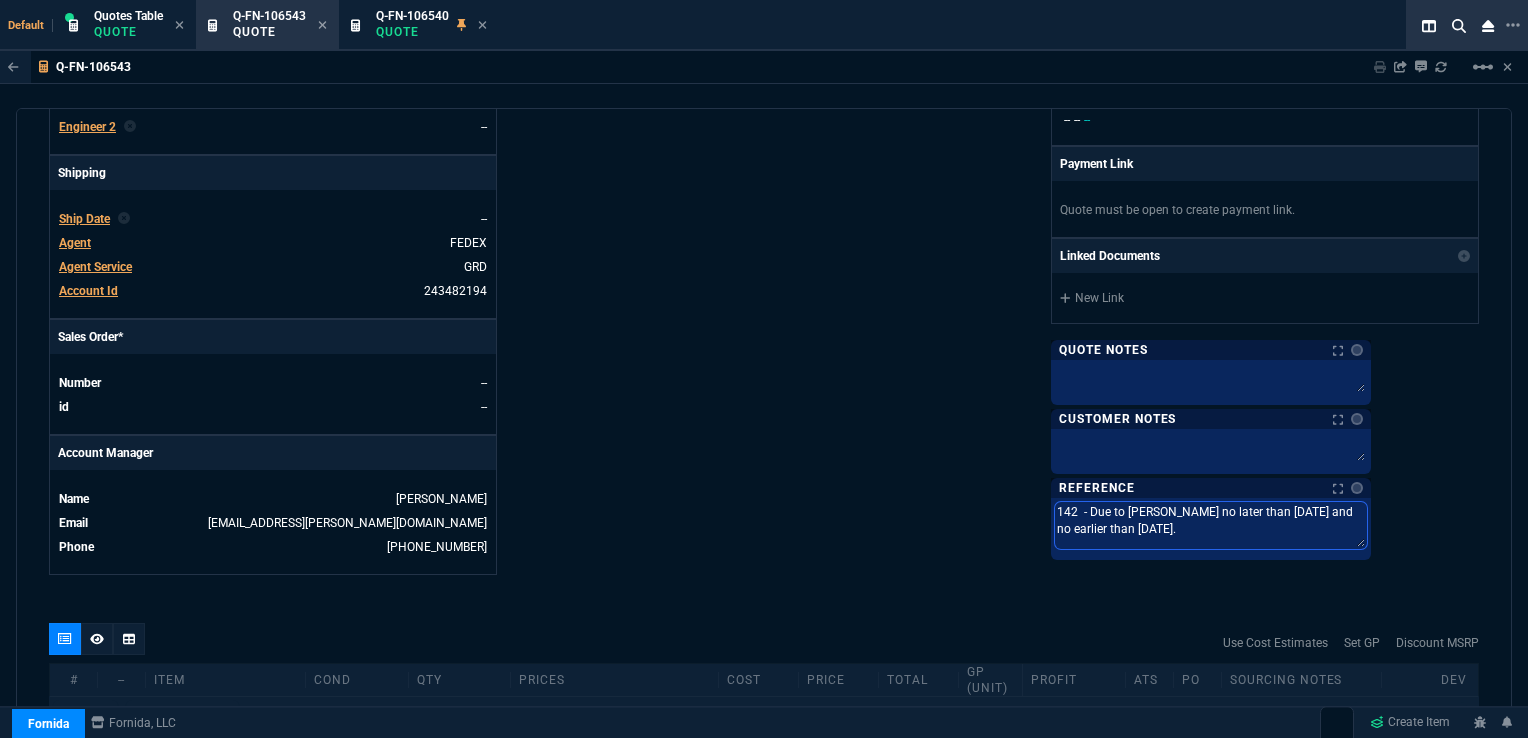 type on "1425  - Due to Abbott no later than 8/7/25 and no earlier than 7/31/25." 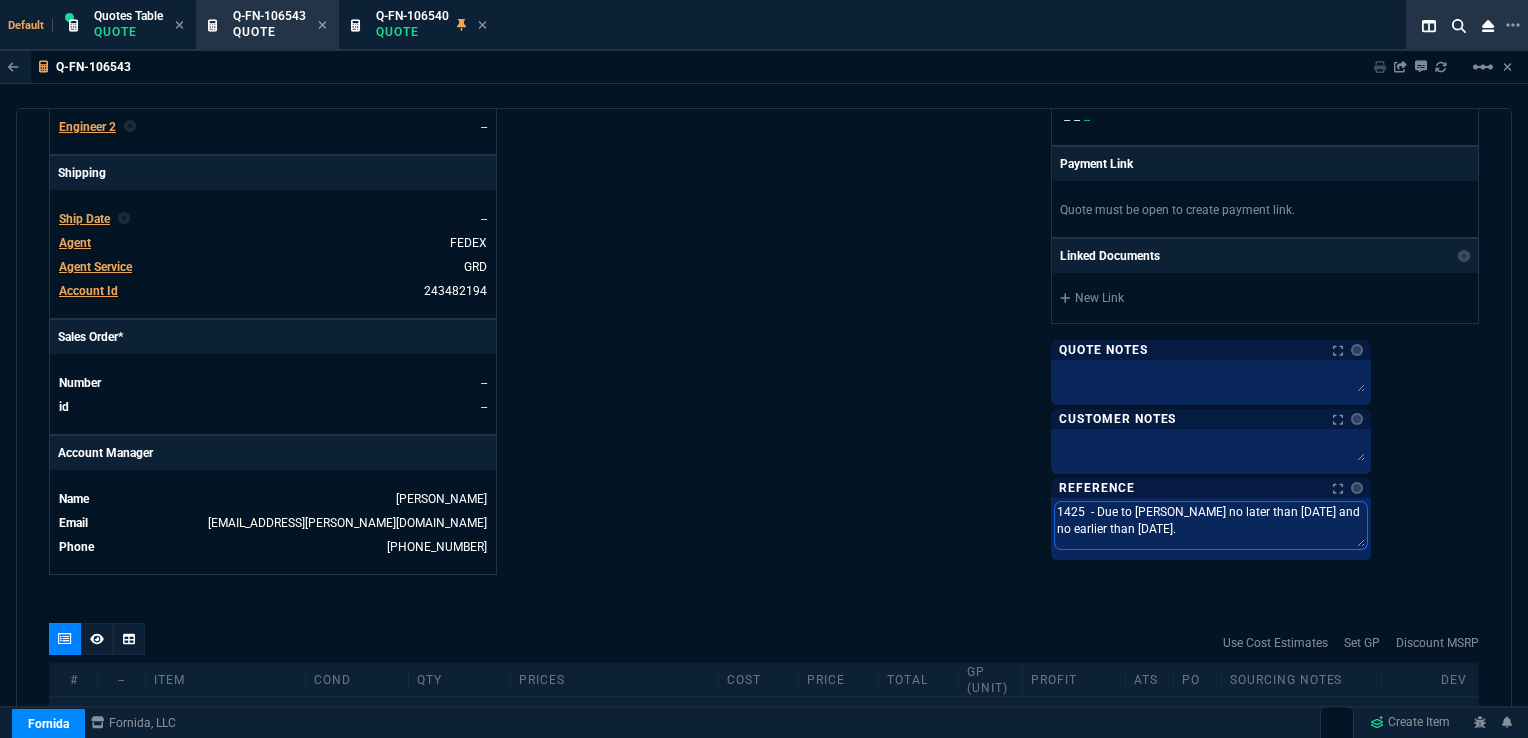 type on "14257  - Due to Abbott no later than 8/7/25 and no earlier than 7/31/25." 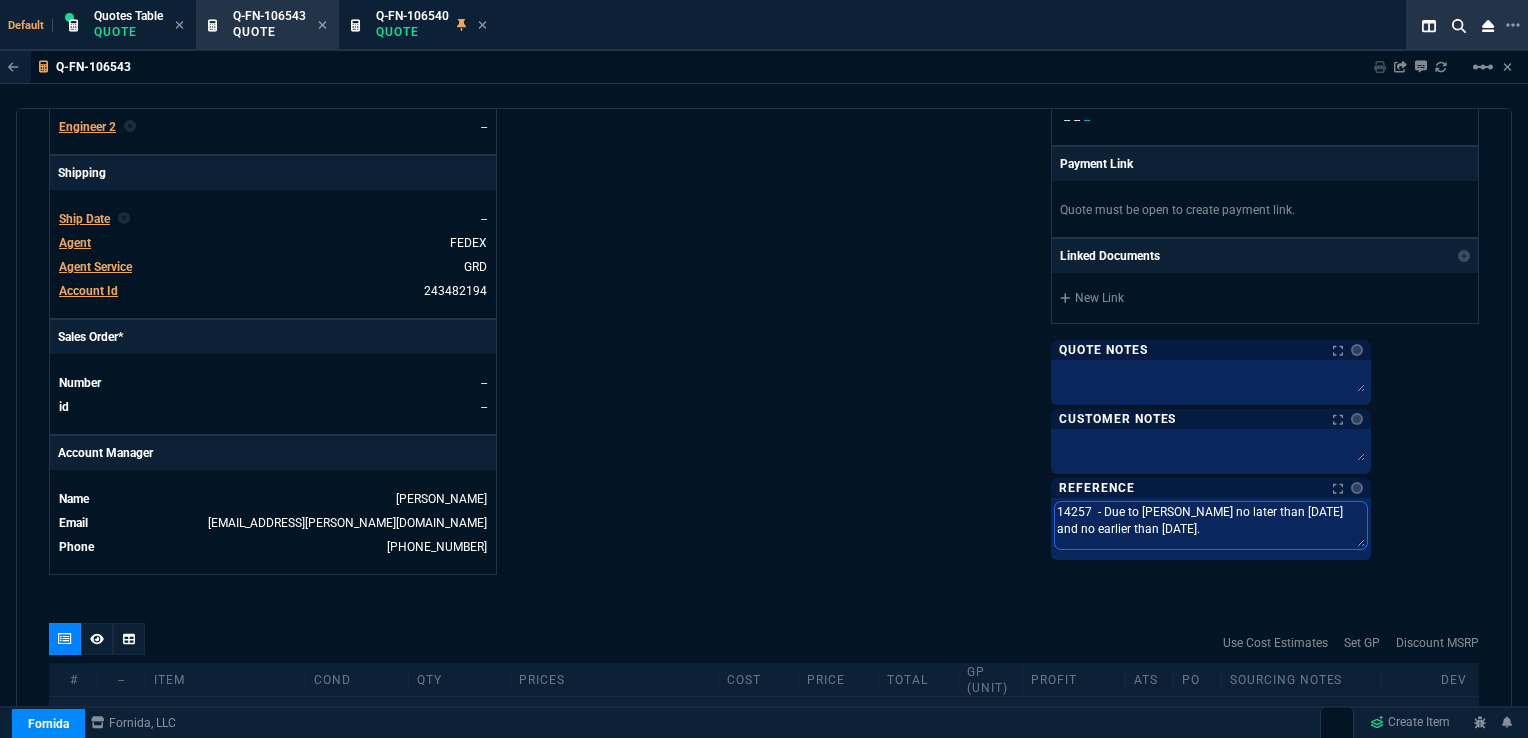 type on "14257-  - Due to Abbott no later than 8/7/25 and no earlier than 7/31/25." 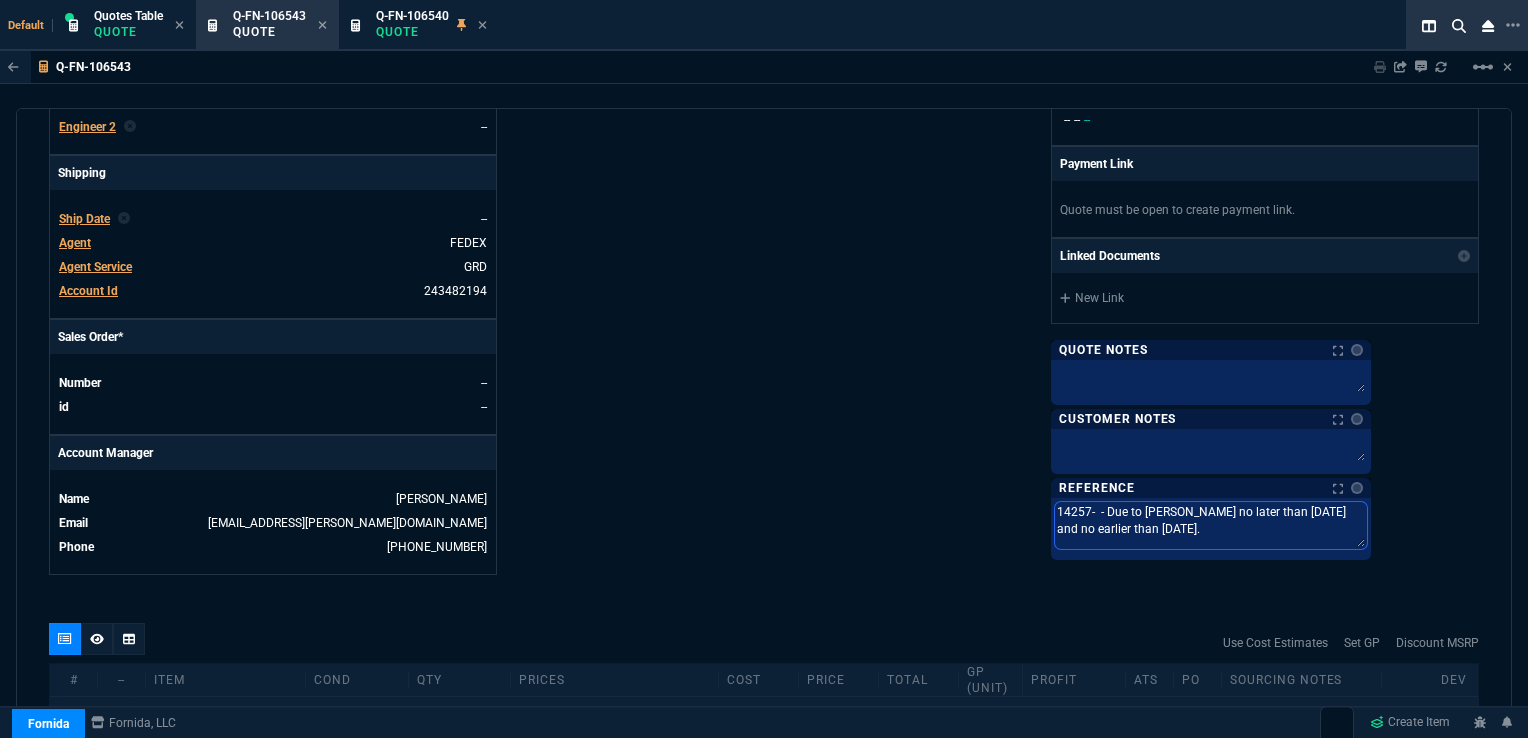 type on "14257-0  - Due to Abbott no later than 8/7/25 and no earlier than 7/31/25." 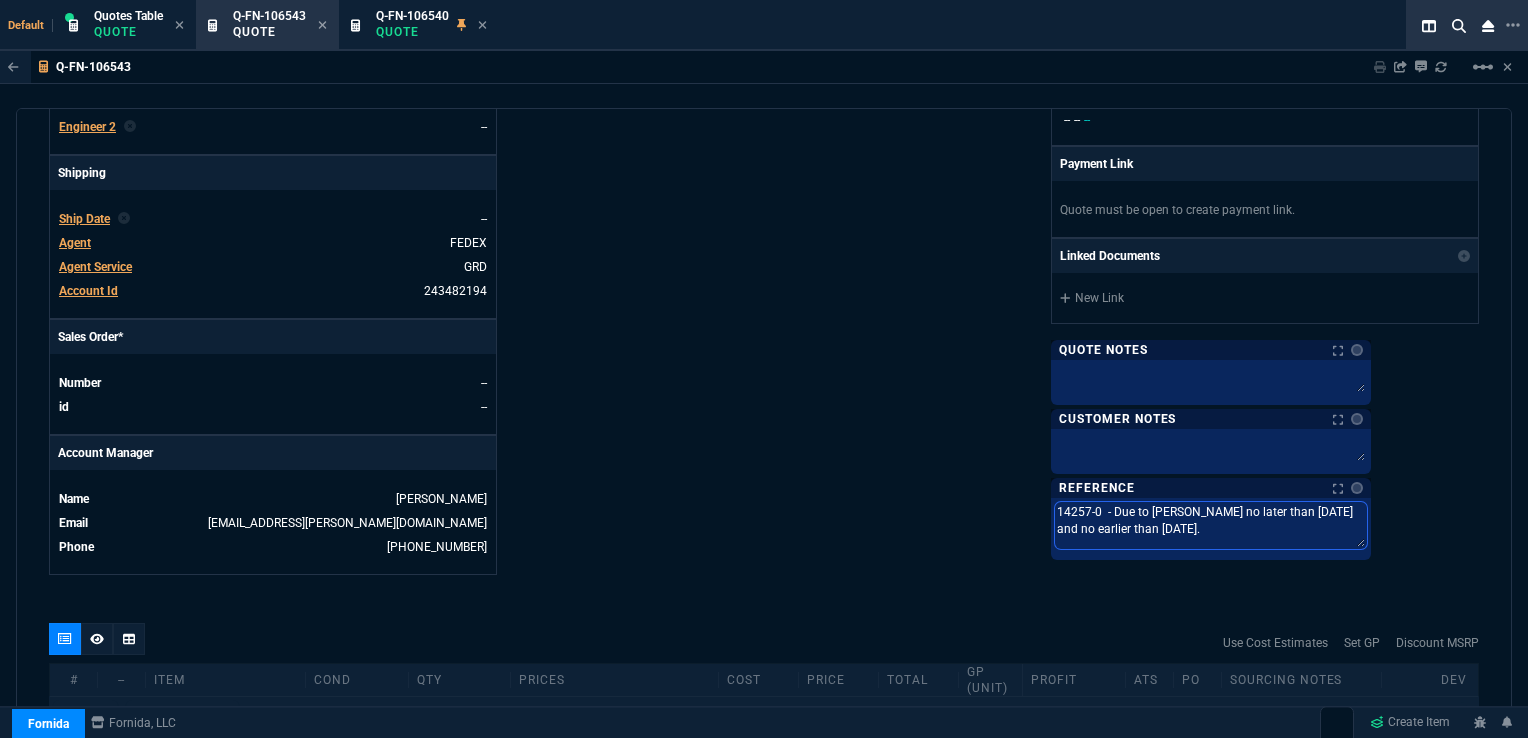 type on "14257-02  - Due to Abbott no later than 8/7/25 and no earlier than 7/31/25." 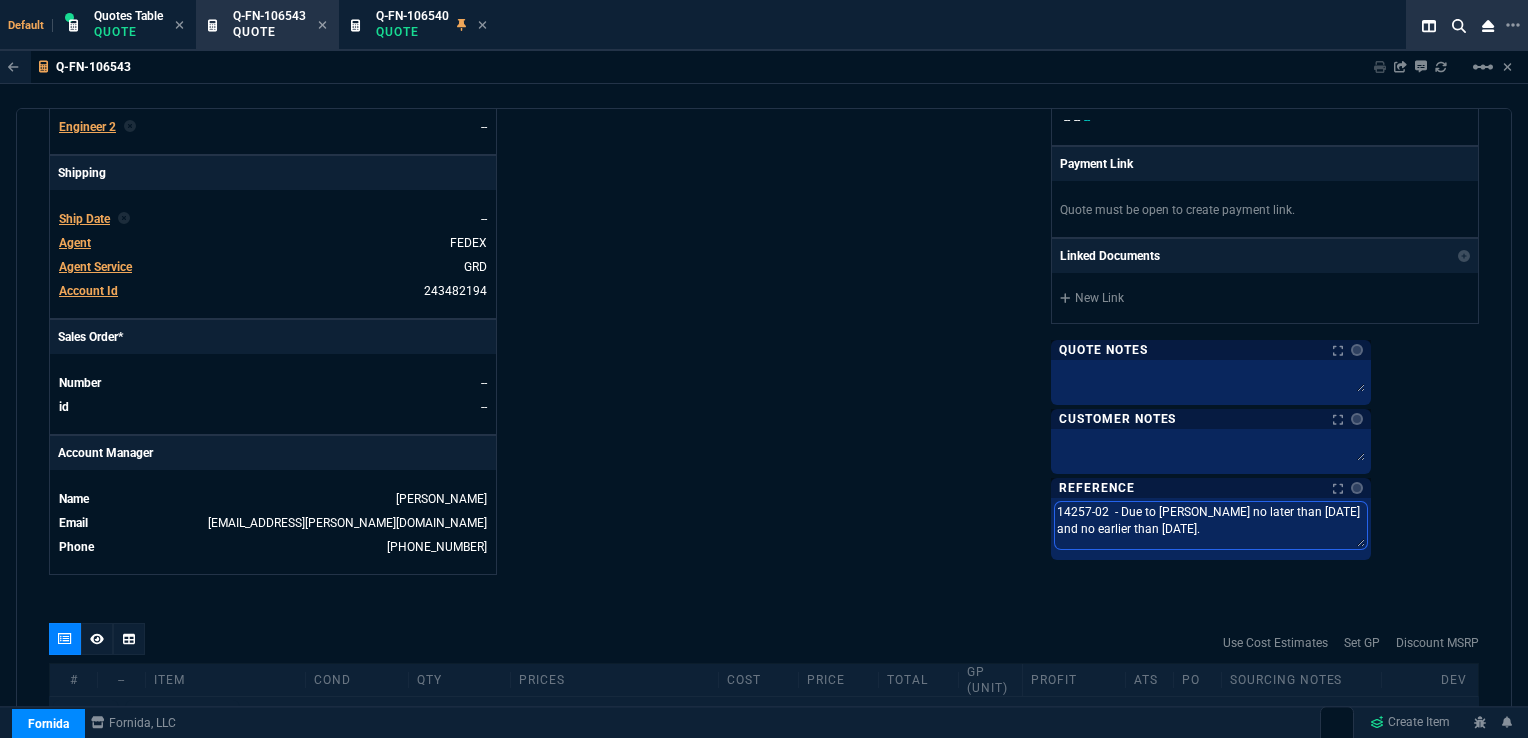 type on "14257-028  - Due to Abbott no later than 8/7/25 and no earlier than 7/31/25." 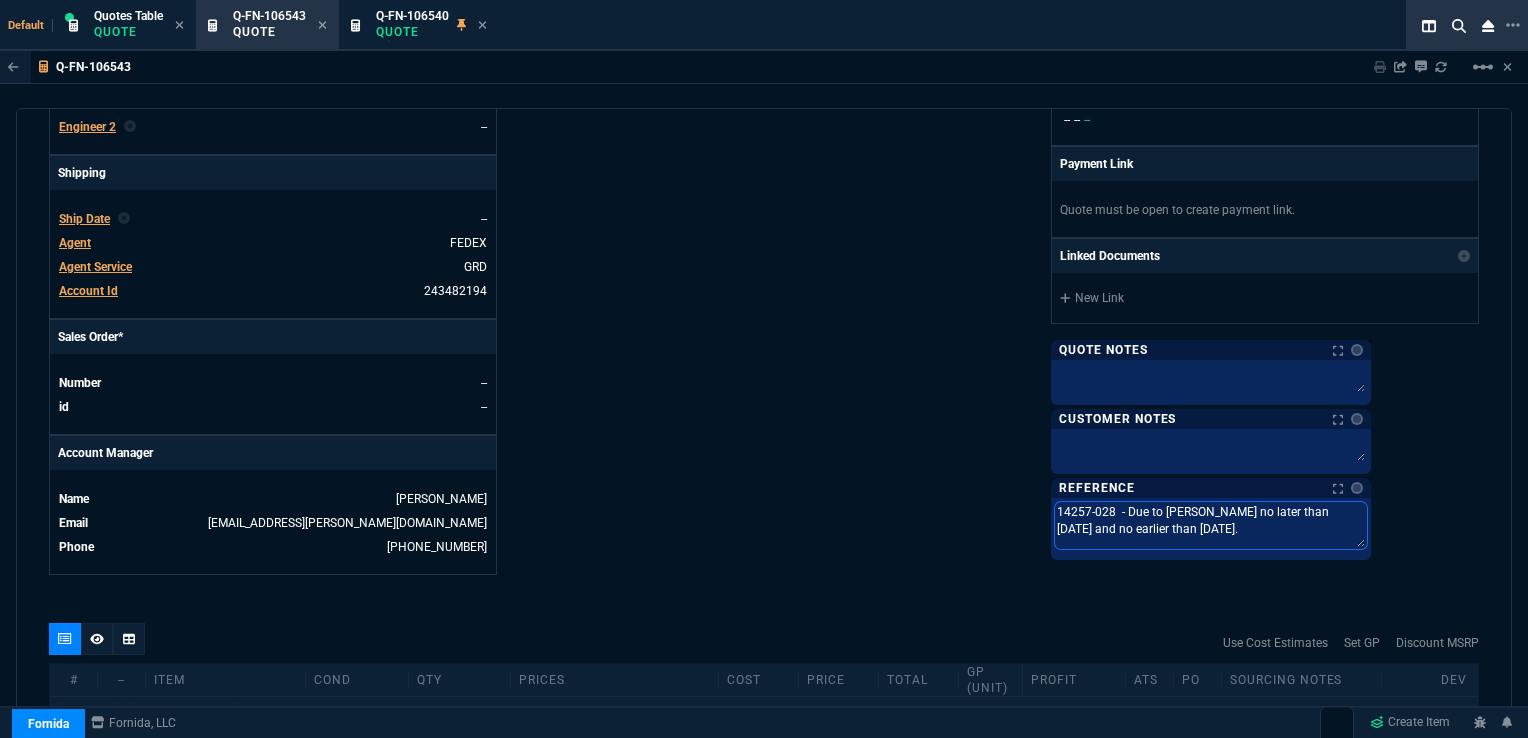type on "14257-028.  - Due to Abbott no later than 8/7/25 and no earlier than 7/31/25." 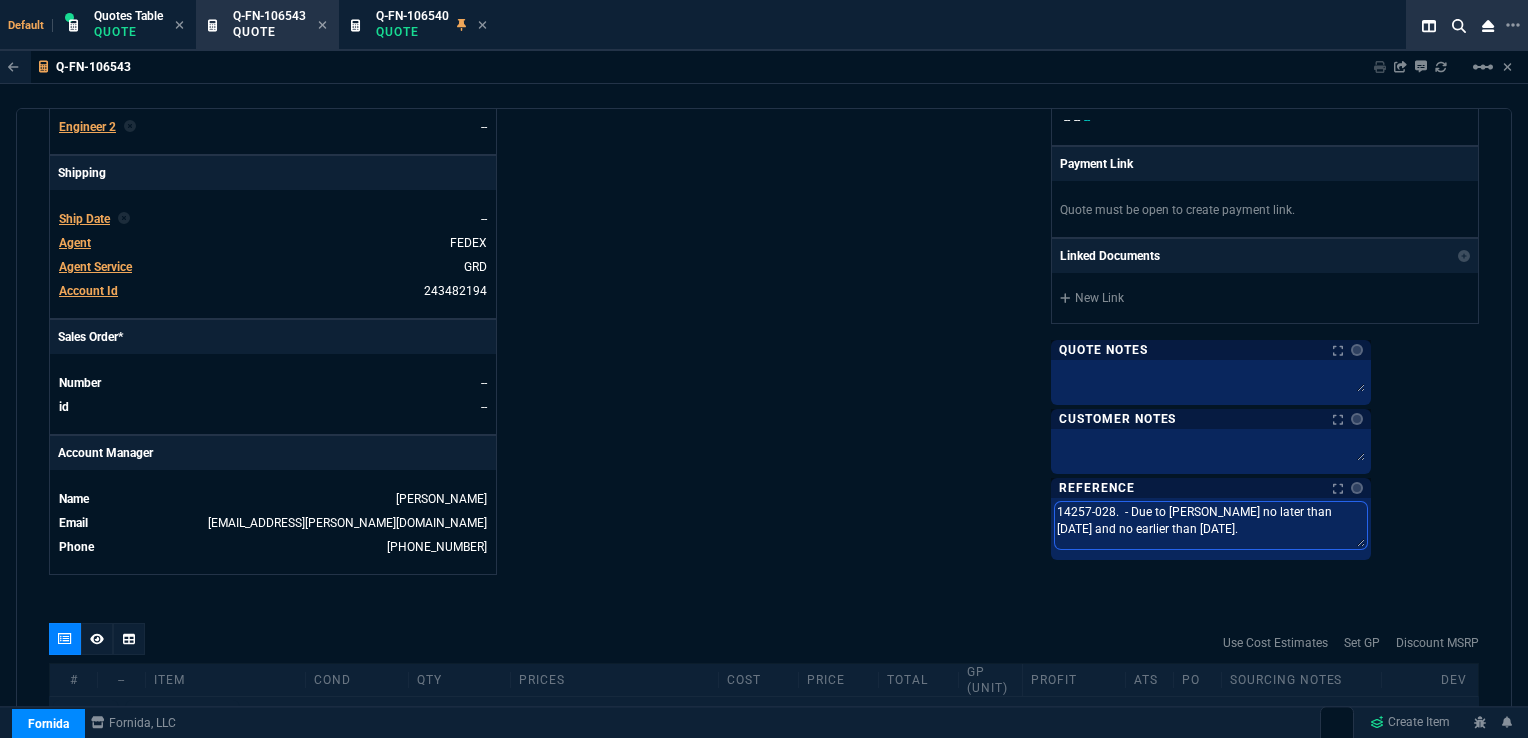 type on "14257-028.B  - Due to Abbott no later than 8/7/25 and no earlier than 7/31/25." 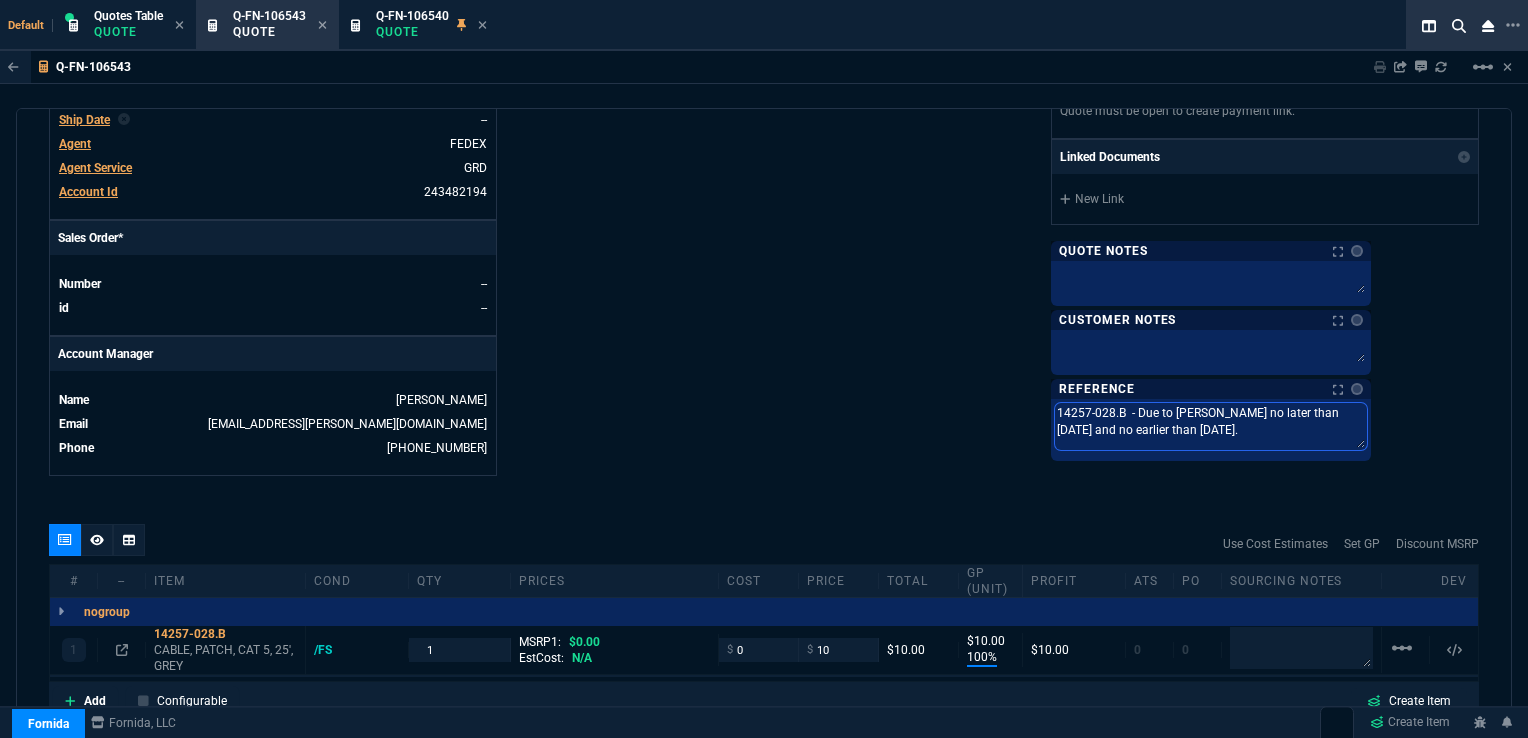 scroll, scrollTop: 723, scrollLeft: 0, axis: vertical 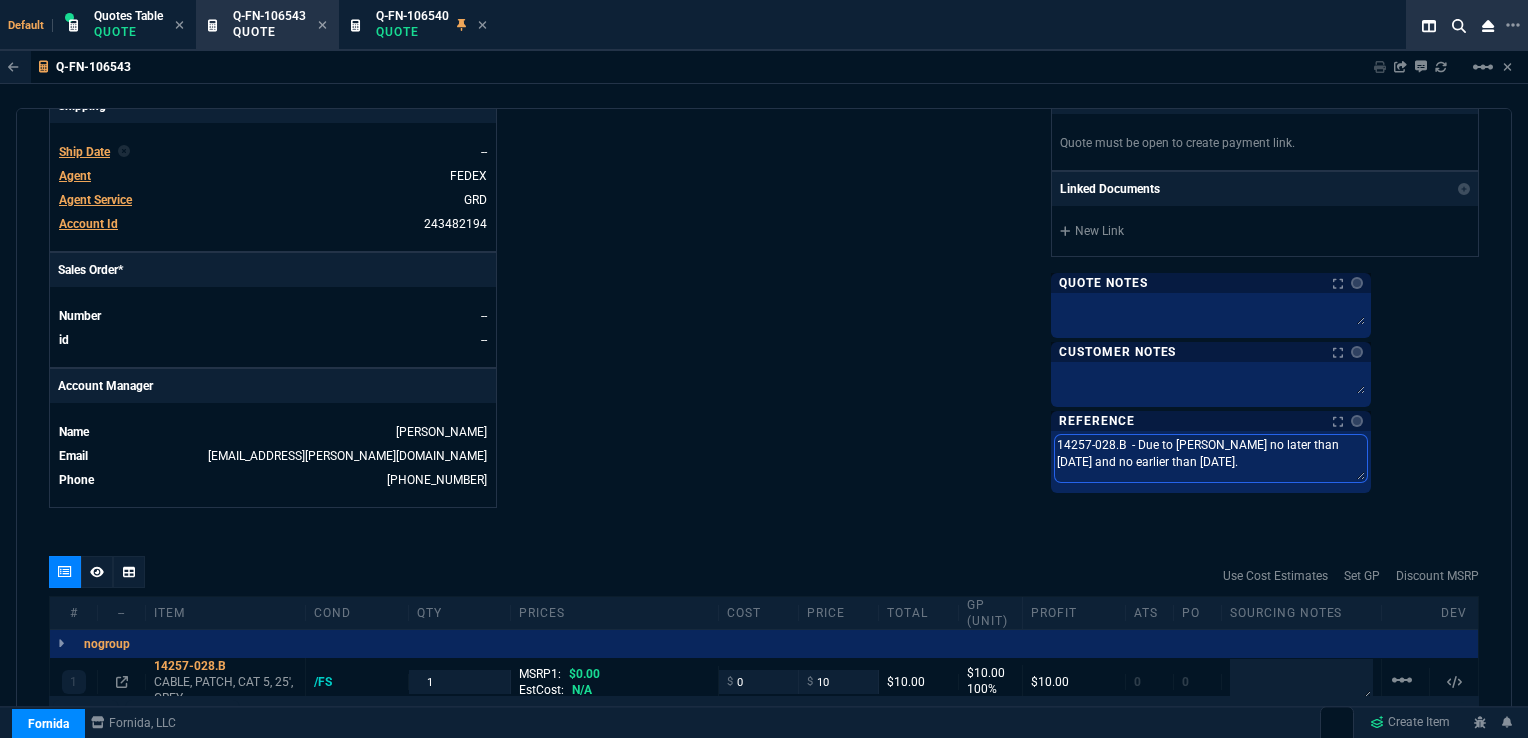 drag, startPoint x: 1384, startPoint y: 438, endPoint x: 1397, endPoint y: 445, distance: 14.764823 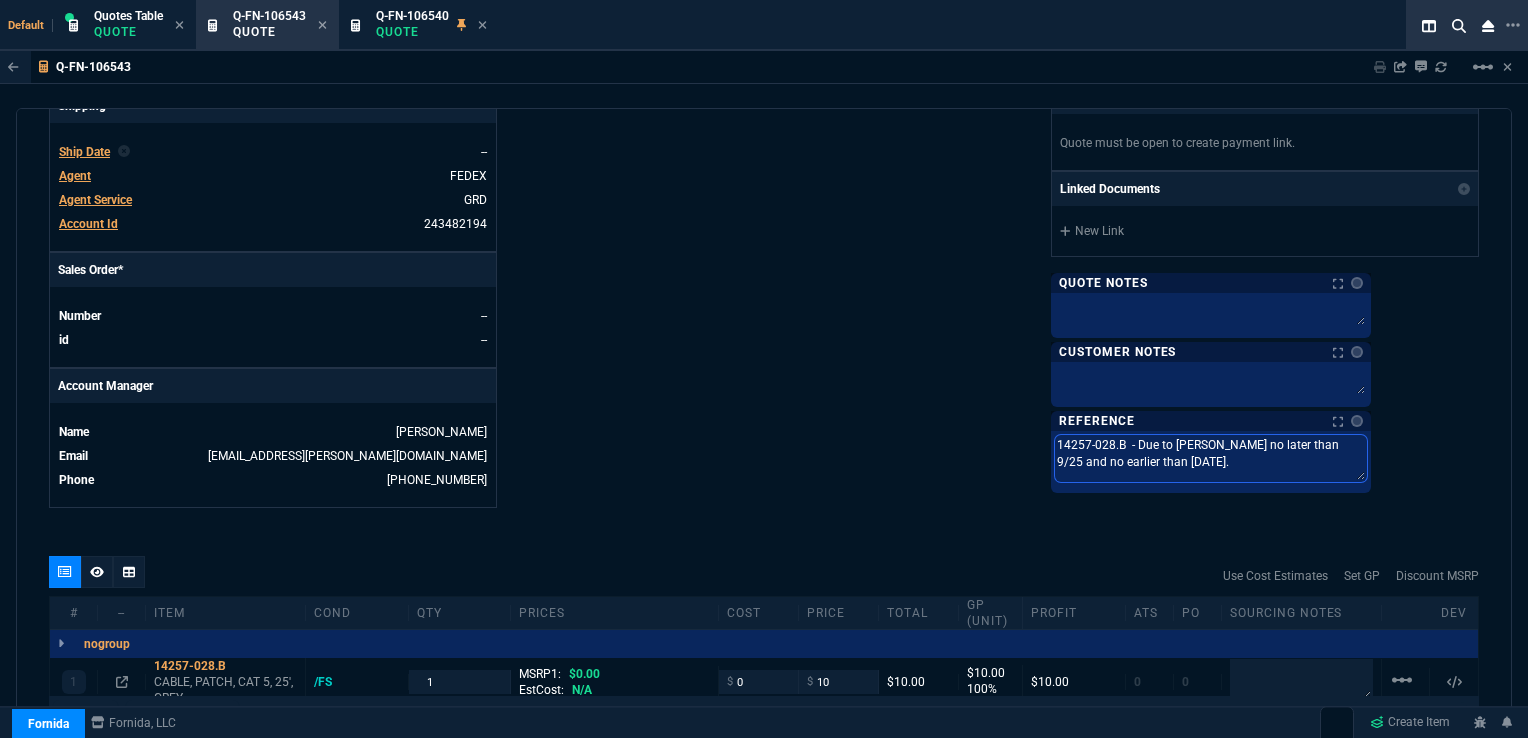 type on "14257-028.B  - Due to Abbott no later than 9//25 and no earlier than 7/31/25." 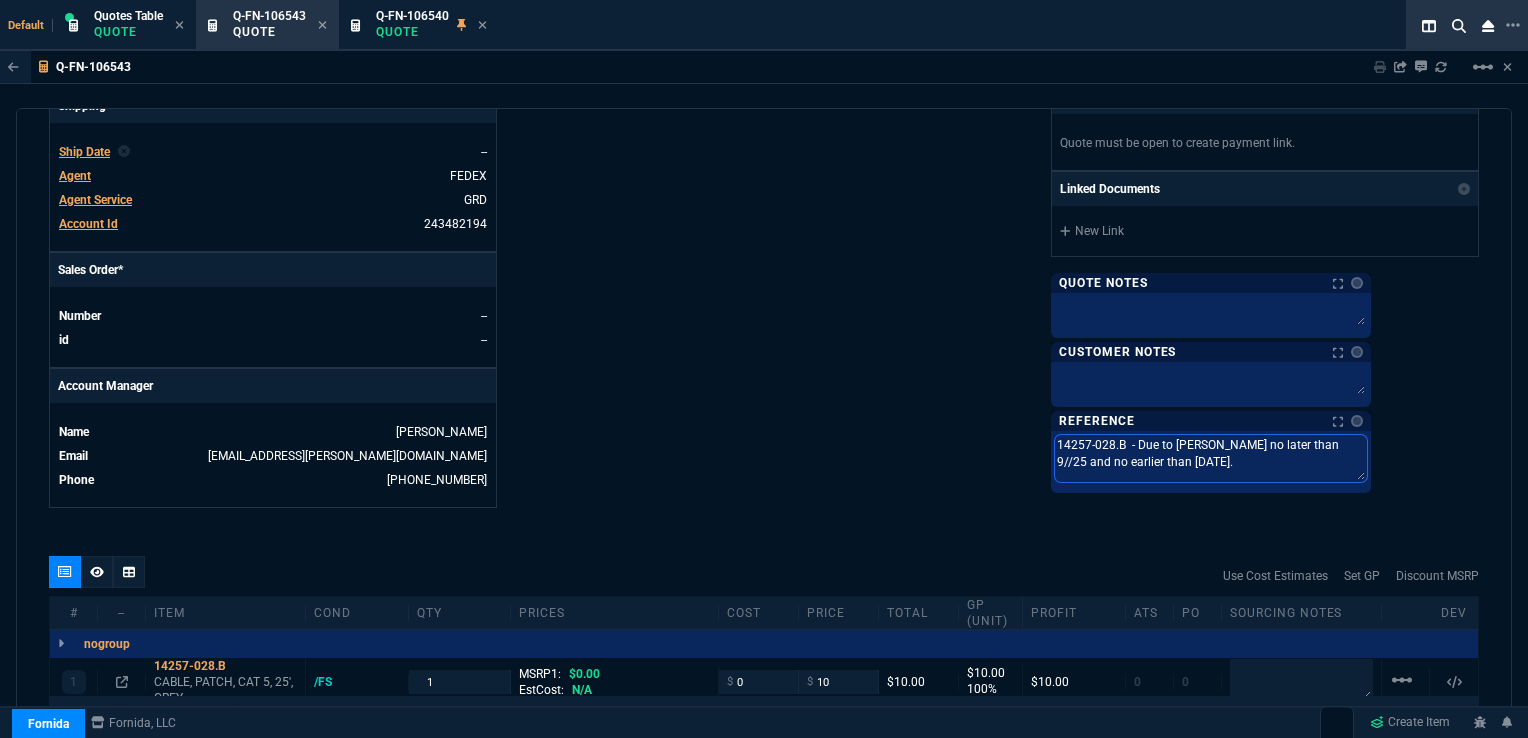 type on "14257-028.B  - Due to Abbott no later than 9/1/25 and no earlier than 7/31/25." 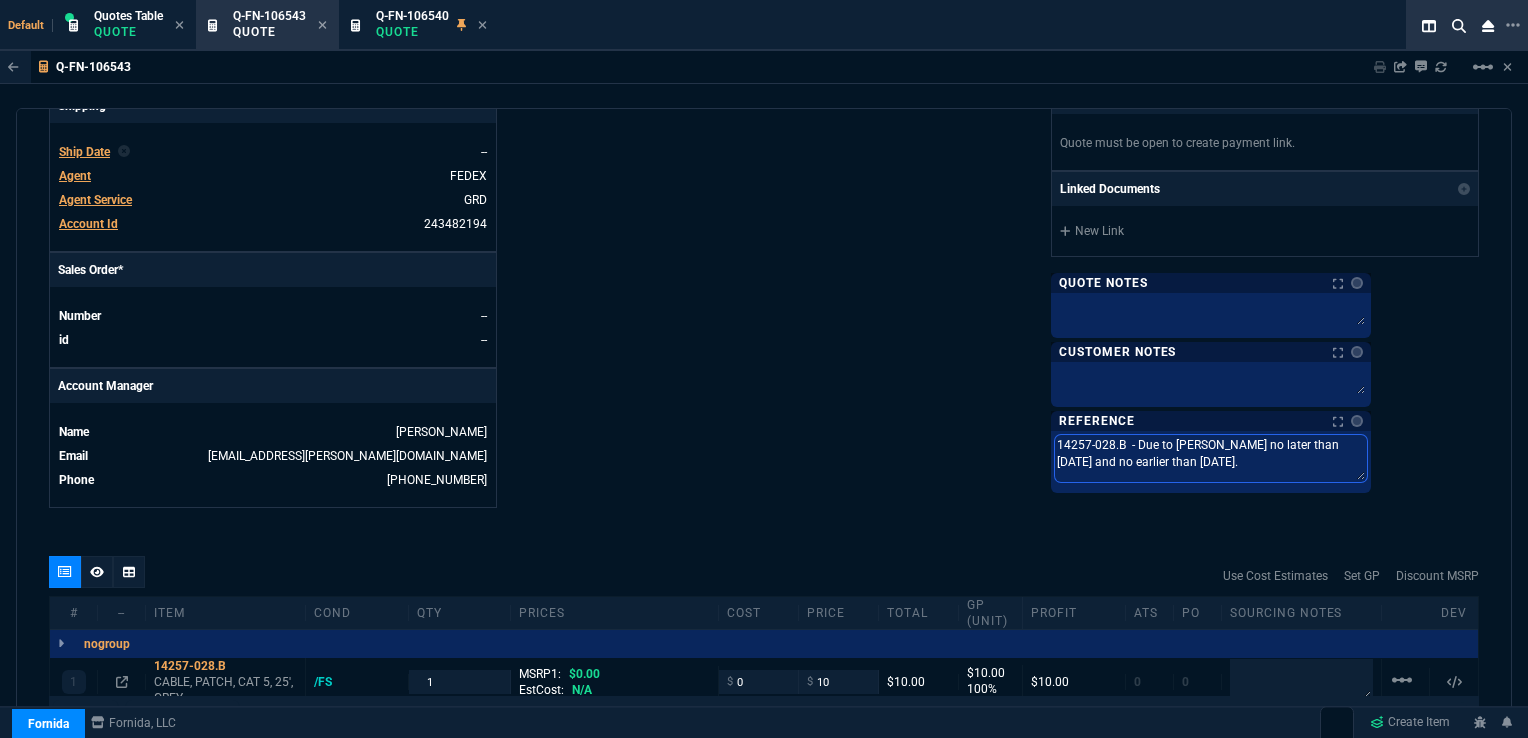 type on "14257-028.B  - Due to Abbott no later than 9/10/25 and no earlier than 7/31/25." 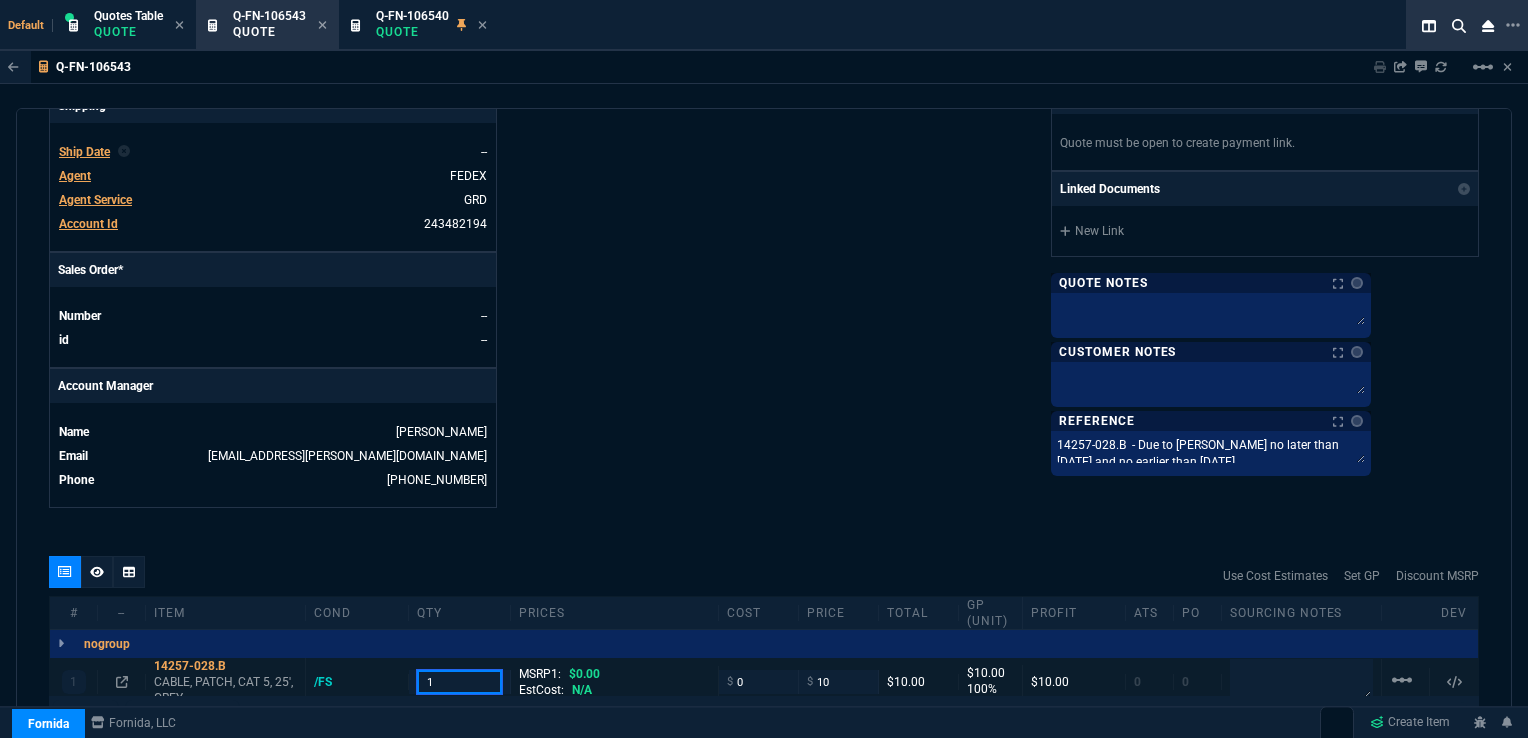 click on "1" at bounding box center [460, 681] 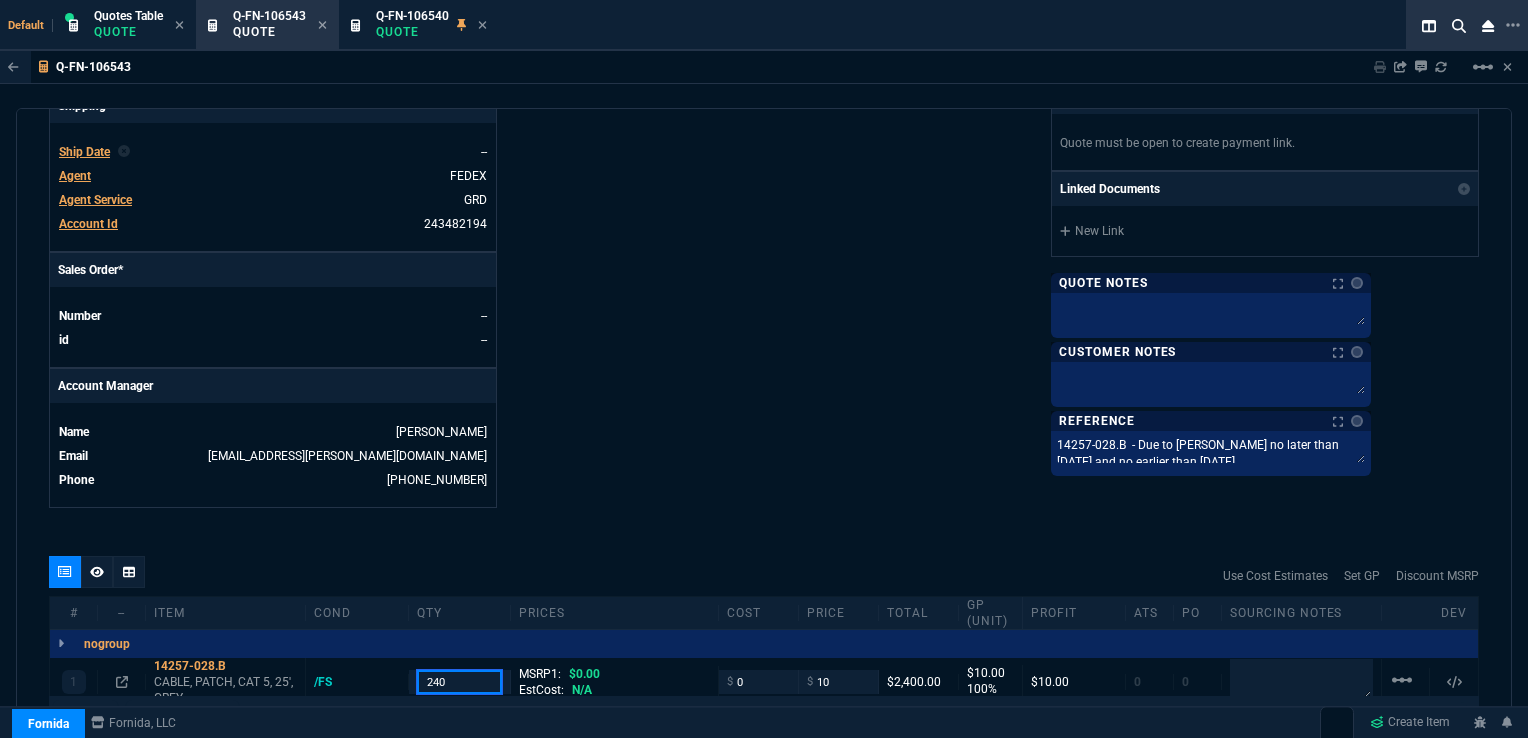 type on "240" 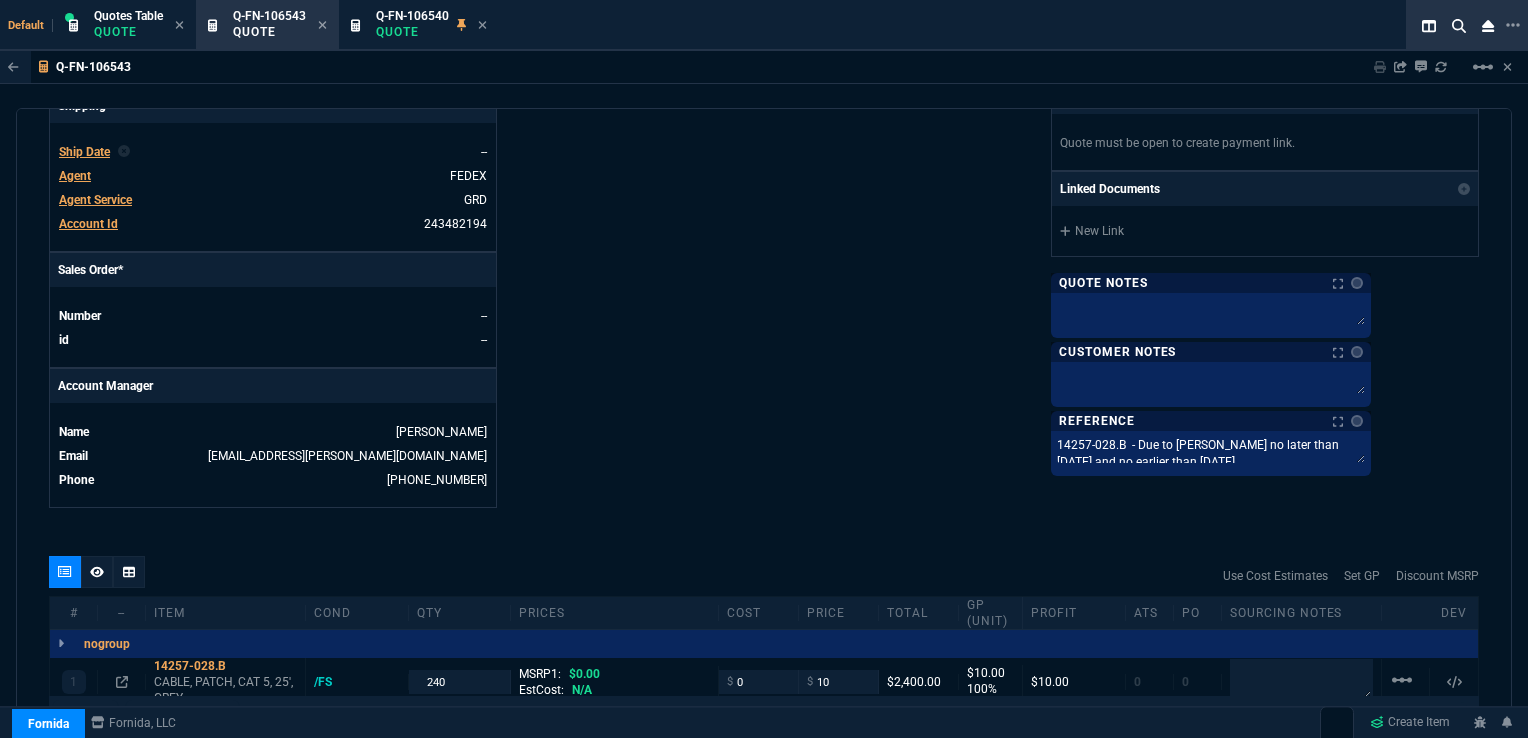 click on "quote   Q-FN-106543  draft Fornida, LLC 2609 Technology Dr Suite 300 Plano, TX 75074 Details Number Q-FN-106543  Order ID Q-FN-106543  Customer Code ABB100  Total Units 1  Expires Wed - 8/13/25, 3:45 PM Creator rob.henneberger@fornida.com  Created Wed - 7/30/25, 3:45 PM Print Specs Number Q-FN-106543  Customer ID ABB100  Customer Name Abbott Laboratories  Expires 8/13/25,  10:45 AM  Customer PO # P473838    Payment Terms NET90  Shipping Agent FEDEX | GRD  Customer Customer Code ABB100  Customer Name Abbott Laboratories  Customer PO # P473838    Payment Terms NET90  email susan.werner@abbott.com  phone 972-518-6677   Origin  existing / email   Origin Comment    Staff Sales Person HENN  Engineer 1 --  Engineer 2 --  Shipping Ship Date -- Agent FEDEX  Agent Service GRD  Account Id 243482194  Sales Order* Number --  id --  Account Manager Name Rob Henneberger  Email rob.henneberger@fornida.com  Phone (469) 476-5219  Fornida, LLC 2609 Technology Dr Suite 300 Plano, TX 75074  Share Link  Sarah Costa oneOnOne chat" at bounding box center [764, 421] 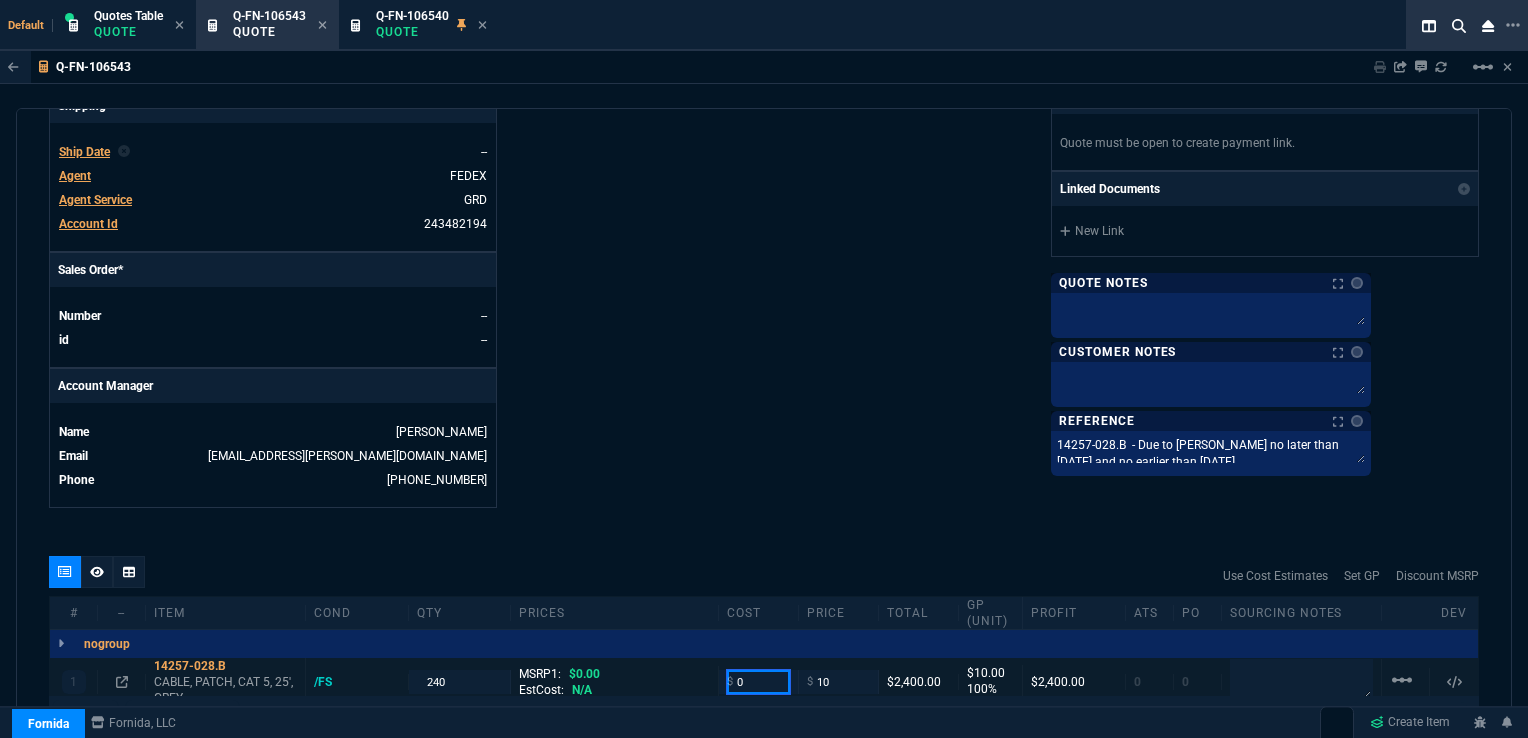 click on "0" at bounding box center [758, 681] 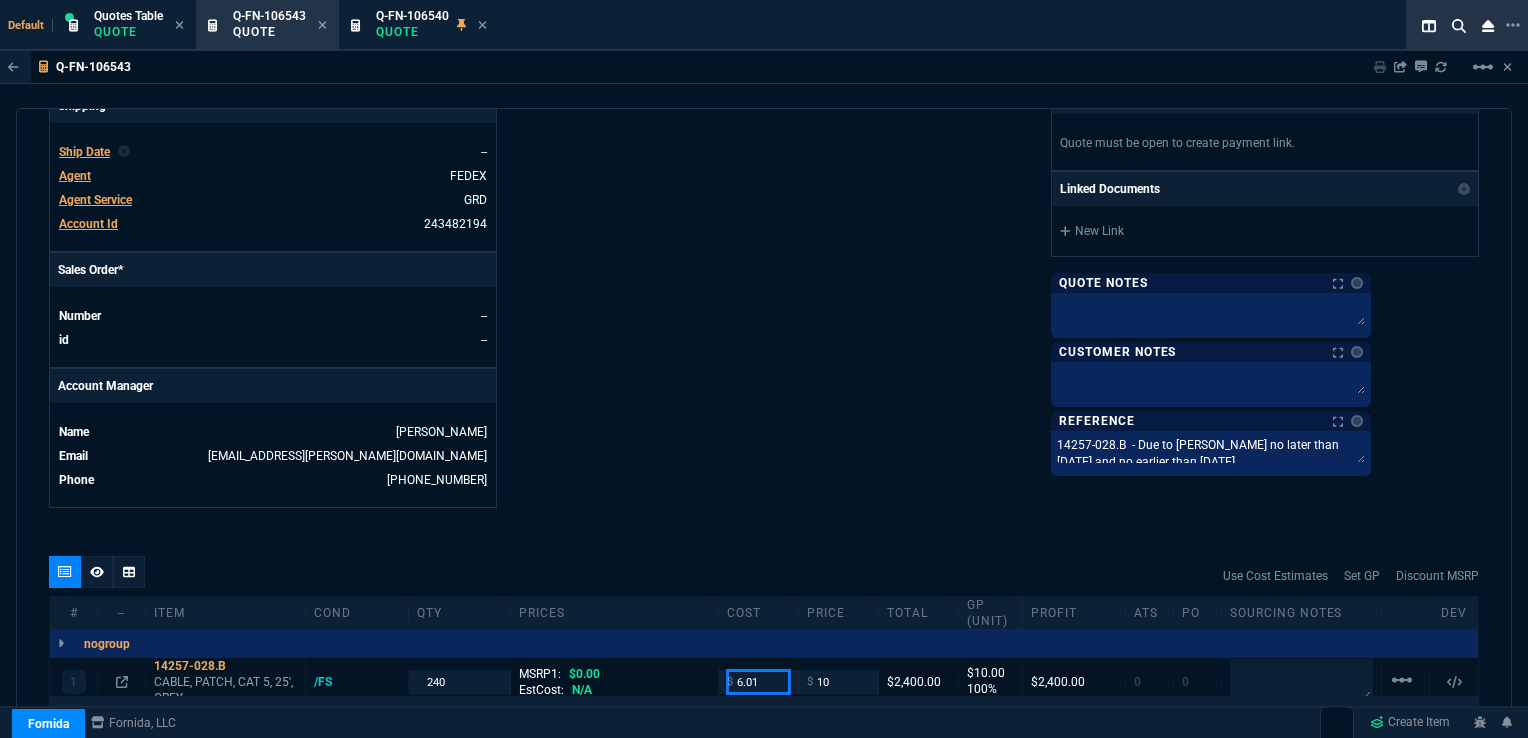 type on "6.01" 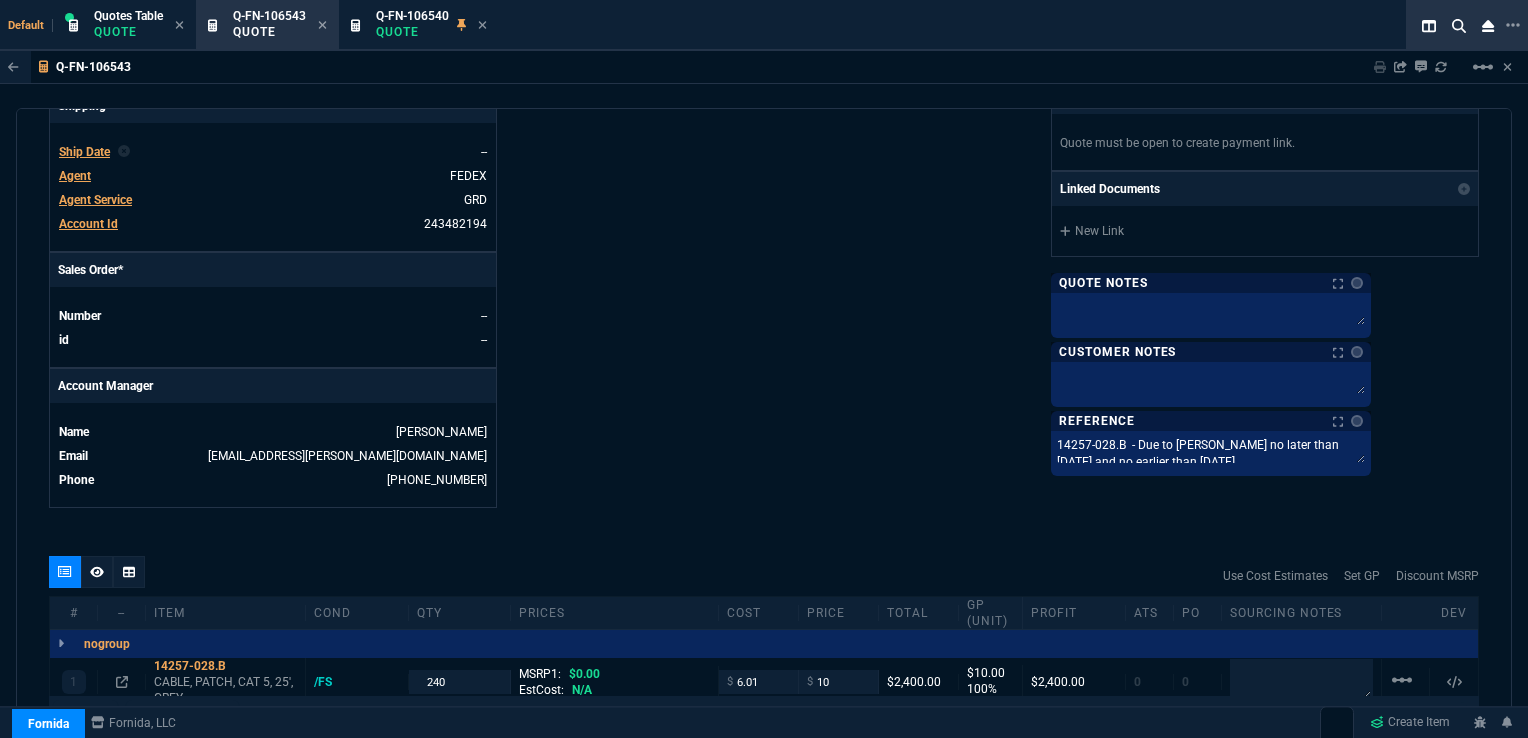 click on "Fornida, LLC 2609 Technology Dr Suite 300 Plano, TX 75074  Share Link  Sarah Costa oneOnOne chat SEND Carlos Ocampo oneOnOne chat SEND Tiny oneOnOne chat SEND Brian Over oneOnOne chat SEND  Show More Chats  Shipping Address ABBOTT LABORATORIES  1921 Hurd Dr Deliver to LC2 Dock Doors 14 or 15 Only Irving,  TX 75038 USA Bill to Address P.O. Box 1415 Abbott Park,  IL 60064-3500 USA End User -- -- -- Payment Link  Quote must be open to create payment link.  Linked Documents  New Link  Quote Notes Quote Notes    Customer Notes Customer Notes    Reference Notes Reference Notes 14257-028.B  - Due to Abbott no later than 9/10/25 and no earlier than 7/31/25. 14257-028.B  - Due to Abbott no later than 9/10/25 and no earlier than 7/31/25.  14257-028.B  - Due to Abbott no later than 9/10/25 and no earlier than 7/31/25." at bounding box center [1121, -15] 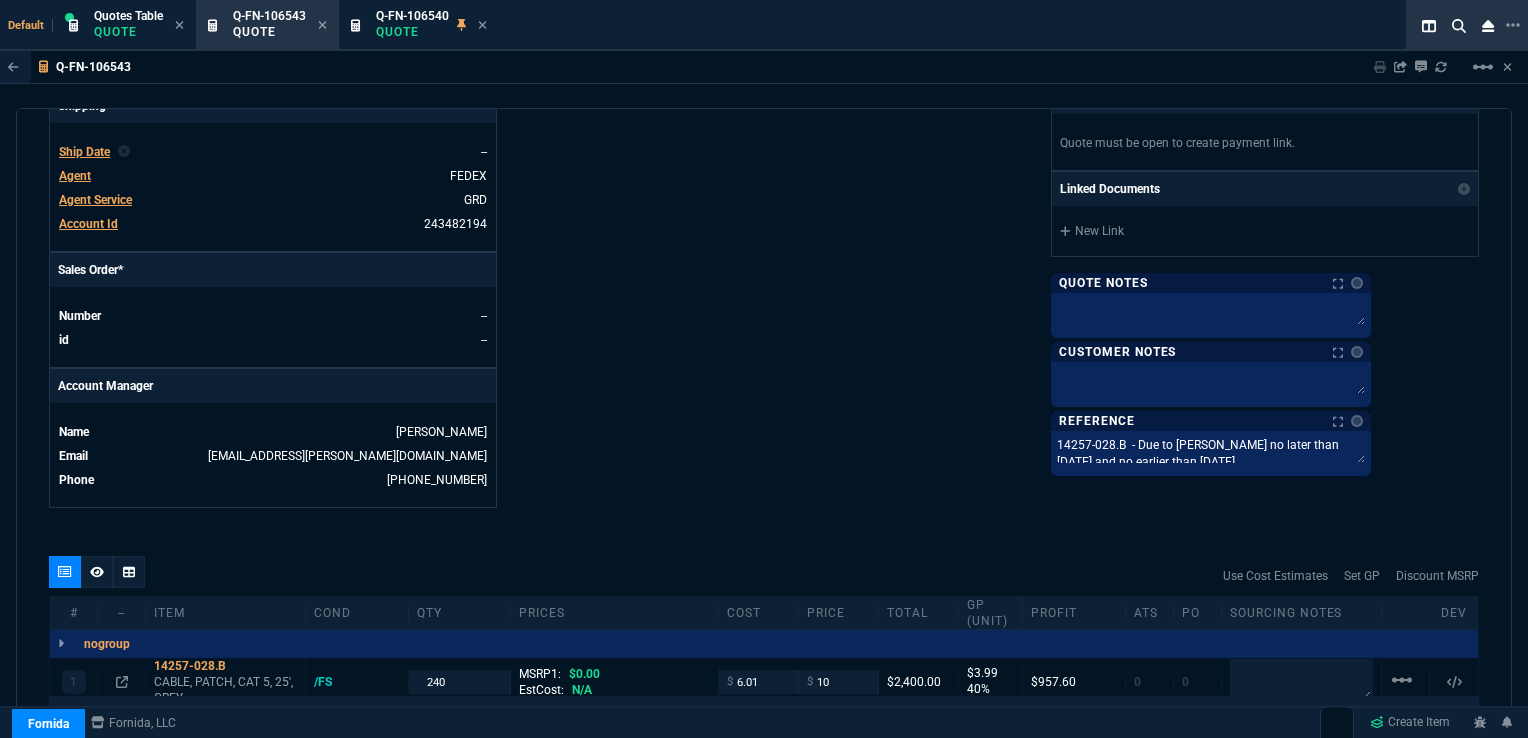 type on "6.01" 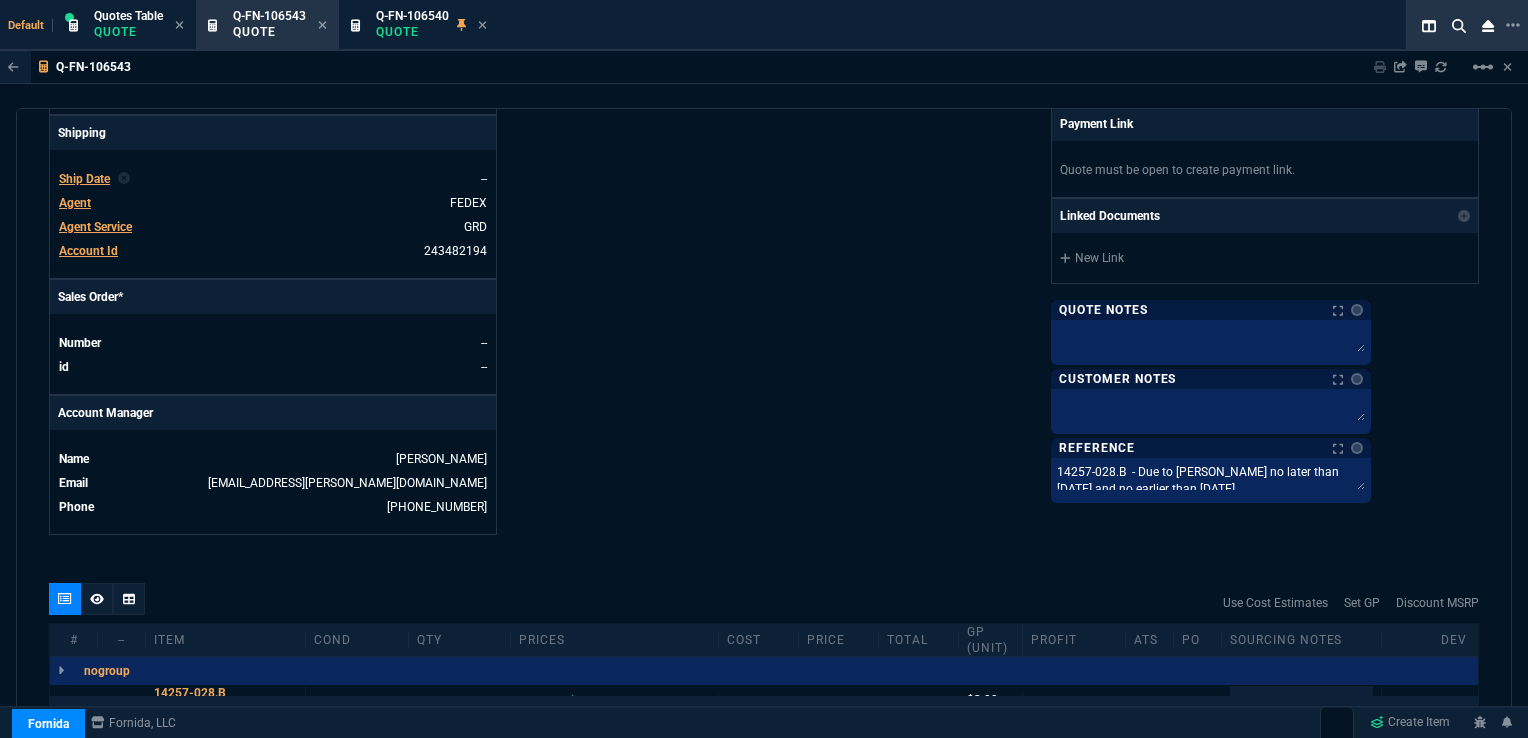 scroll, scrollTop: 698, scrollLeft: 0, axis: vertical 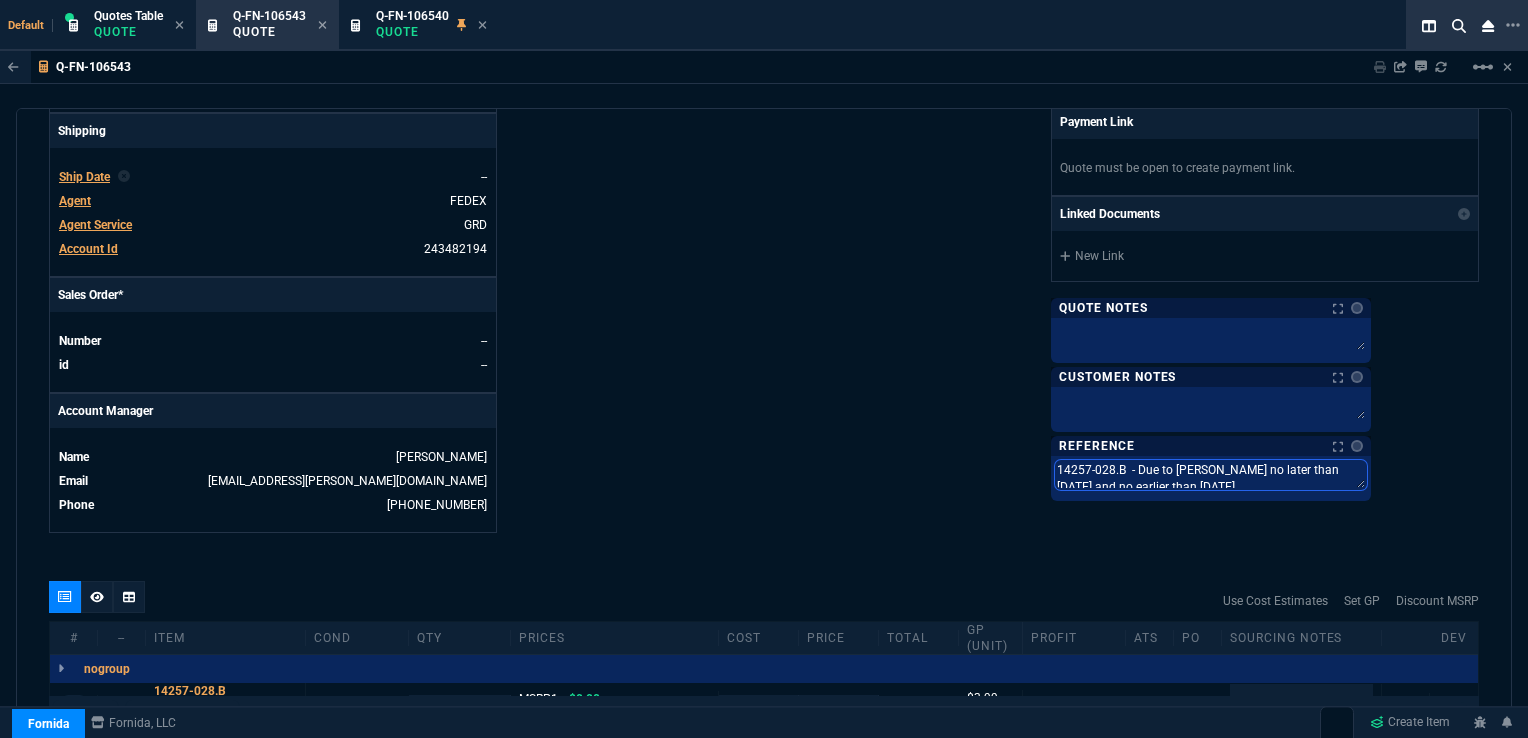click on "14257-028.B  - Due to Abbott no later than 9/10/25 and no earlier than 7/31/25." at bounding box center [1211, 475] 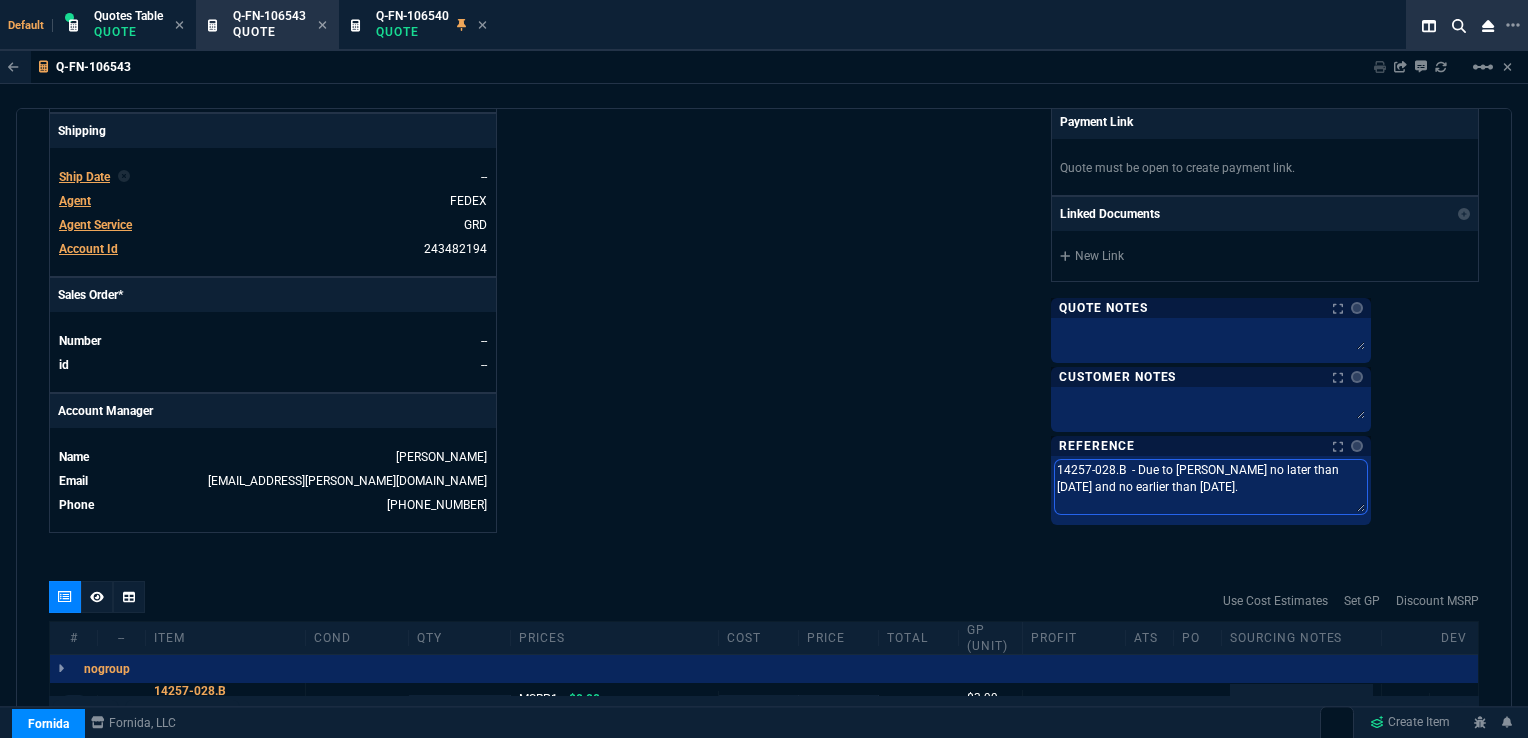 drag, startPoint x: 1279, startPoint y: 482, endPoint x: 1236, endPoint y: 479, distance: 43.104523 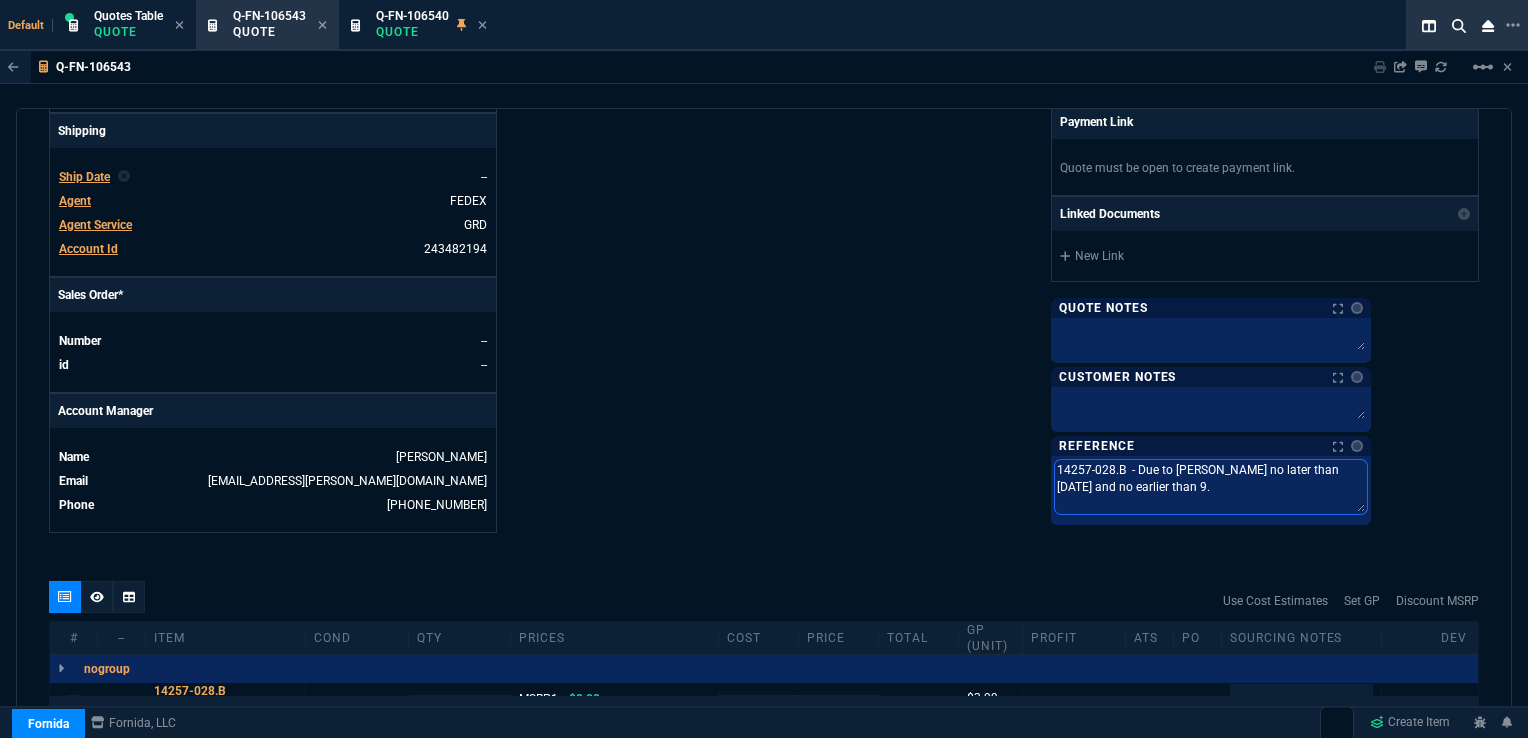 type on "14257-028.B  - Due to Abbott no later than 9/10/25 and no earlier than 9/." 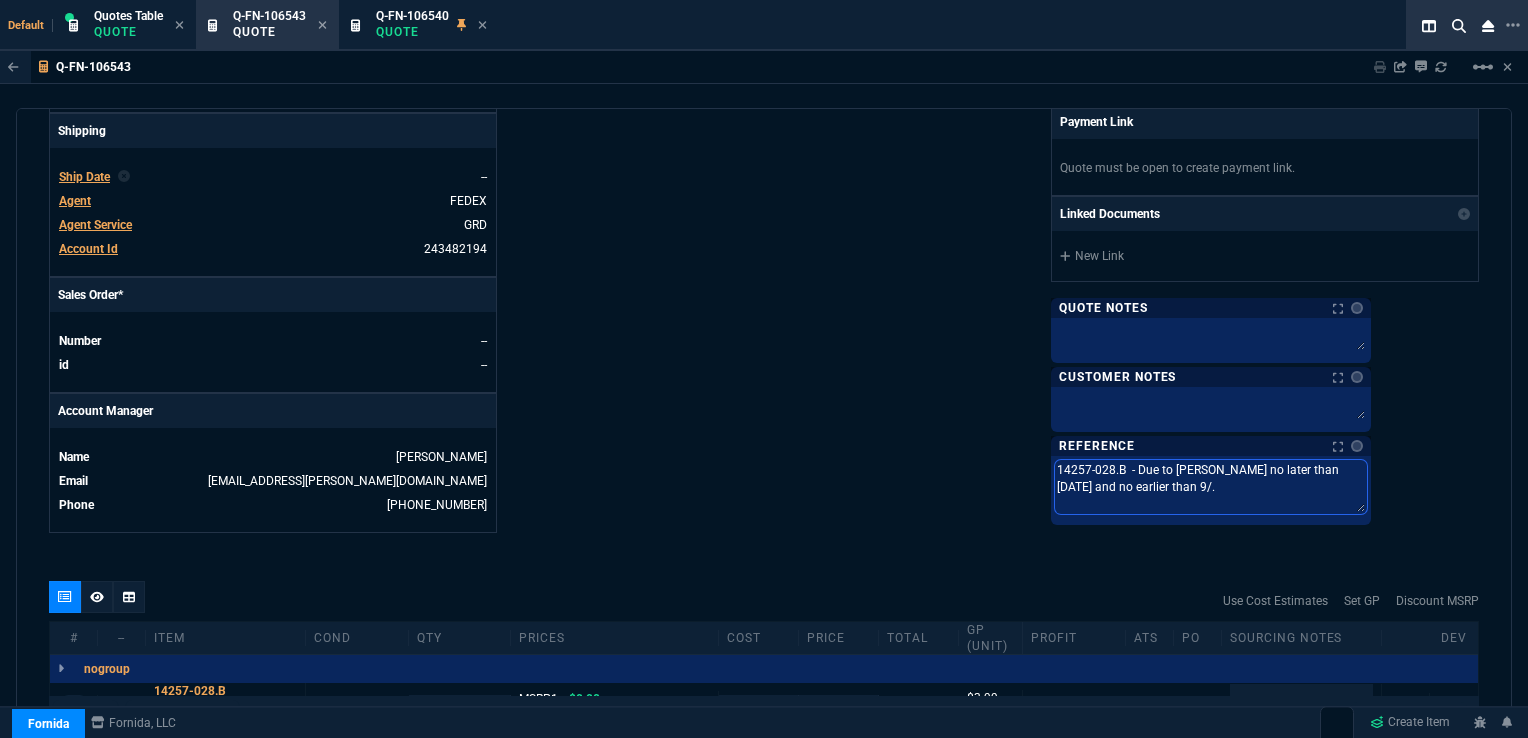 type on "14257-028.B  - Due to Abbott no later than 9/10/25 and no earlier than 9/3." 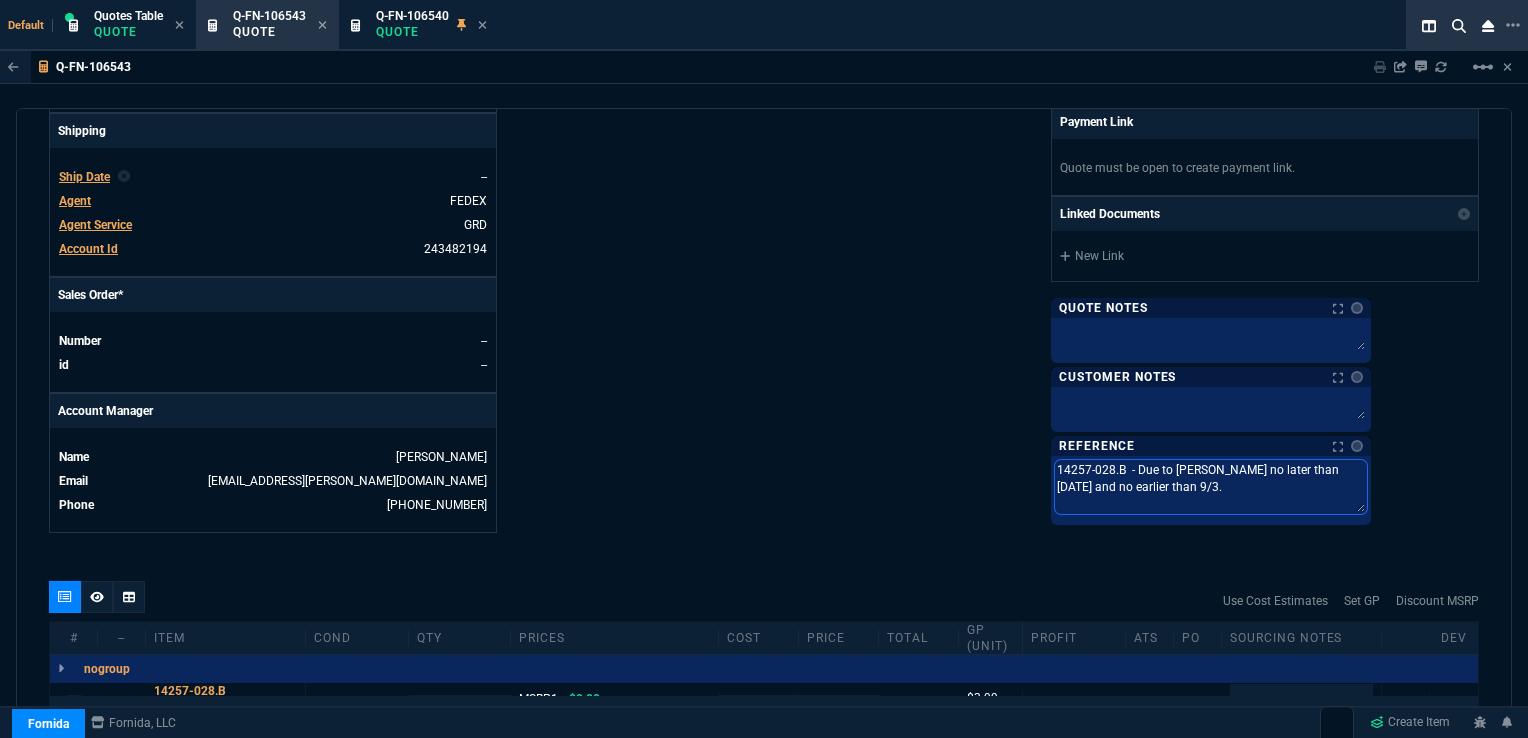 type on "14257-028.B  - Due to Abbott no later than 9/10/25 and no earlier than 9/3/." 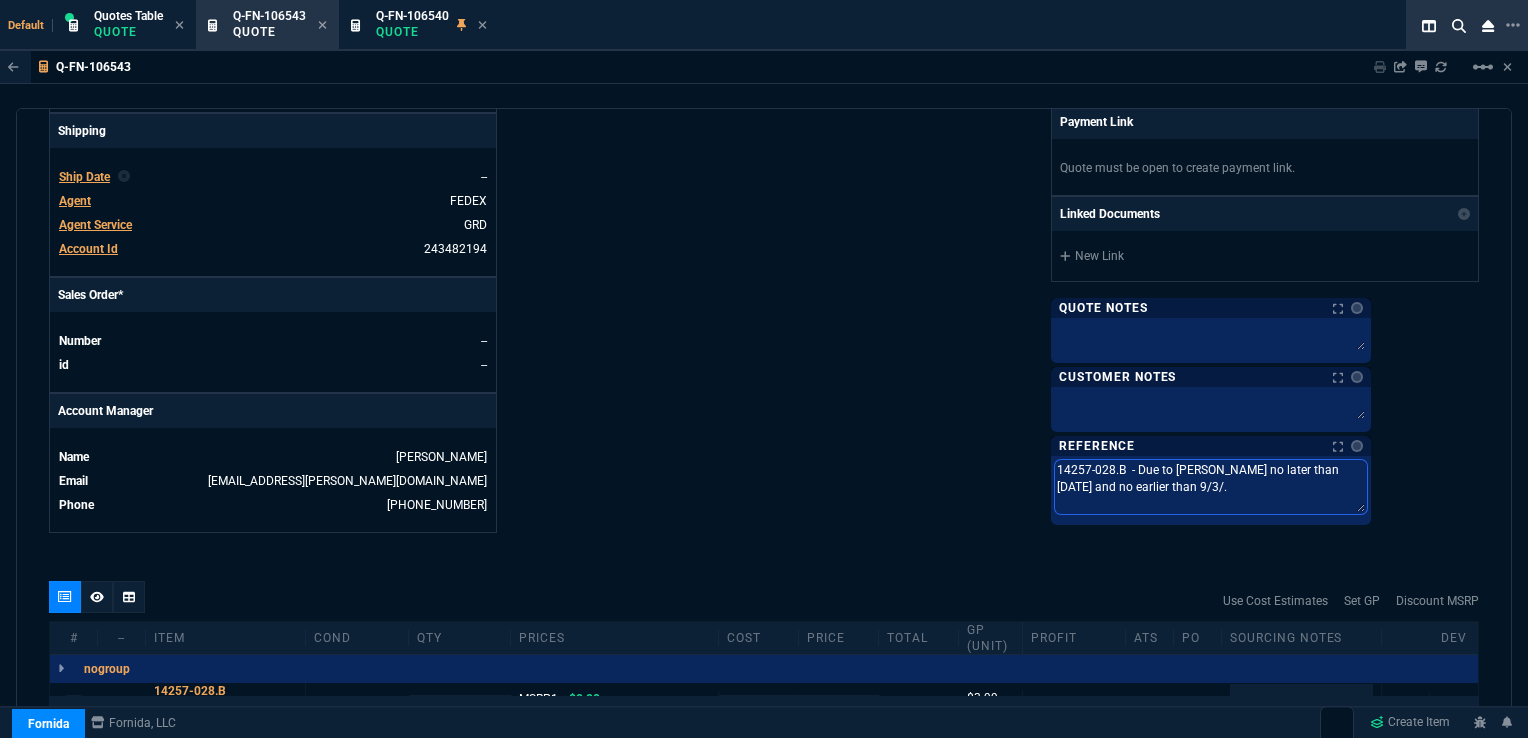type on "14257-028.B  - Due to Abbott no later than 9/10/25 and no earlier than 9/3/2." 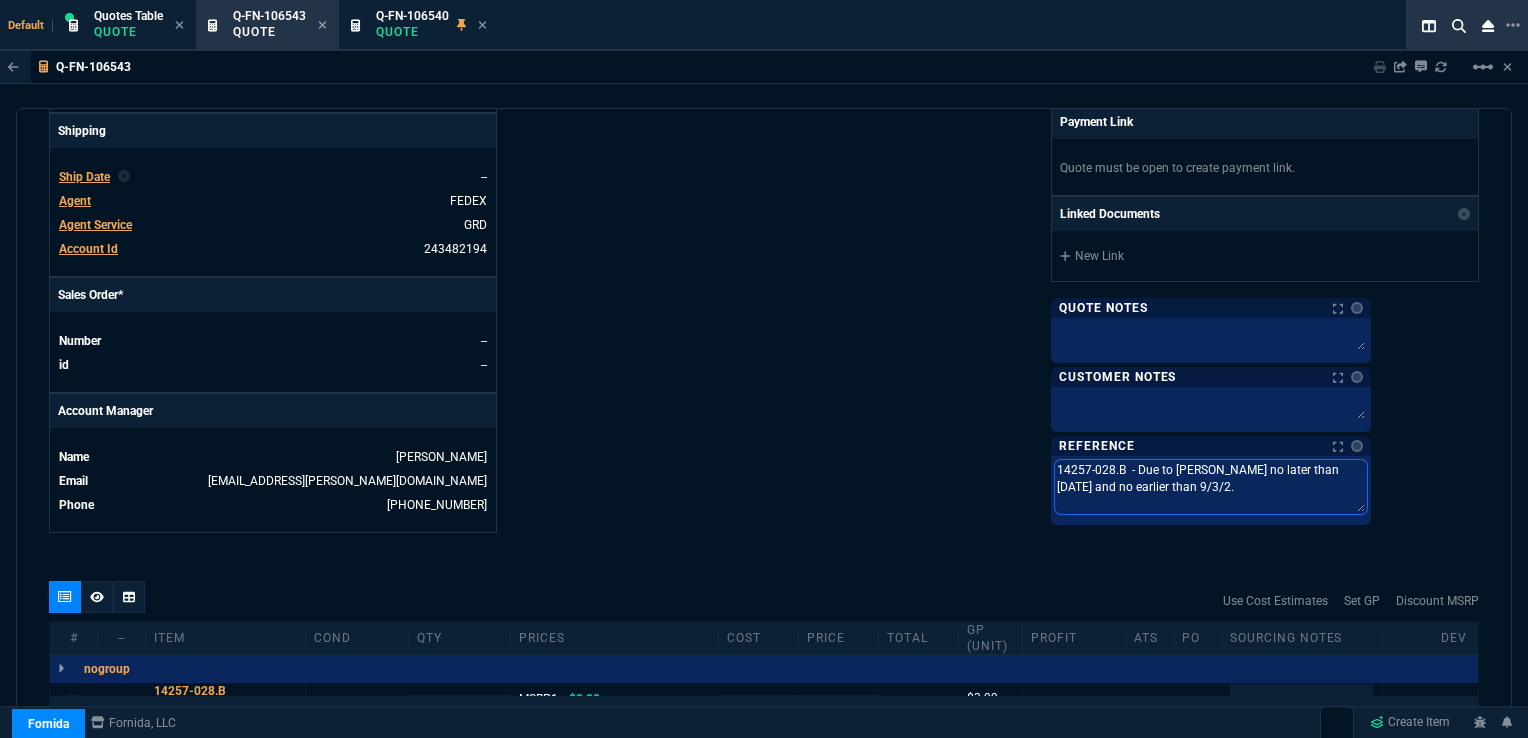 type on "14257-028.B  - Due to [PERSON_NAME] no later than [DATE] and no earlier than [DATE]." 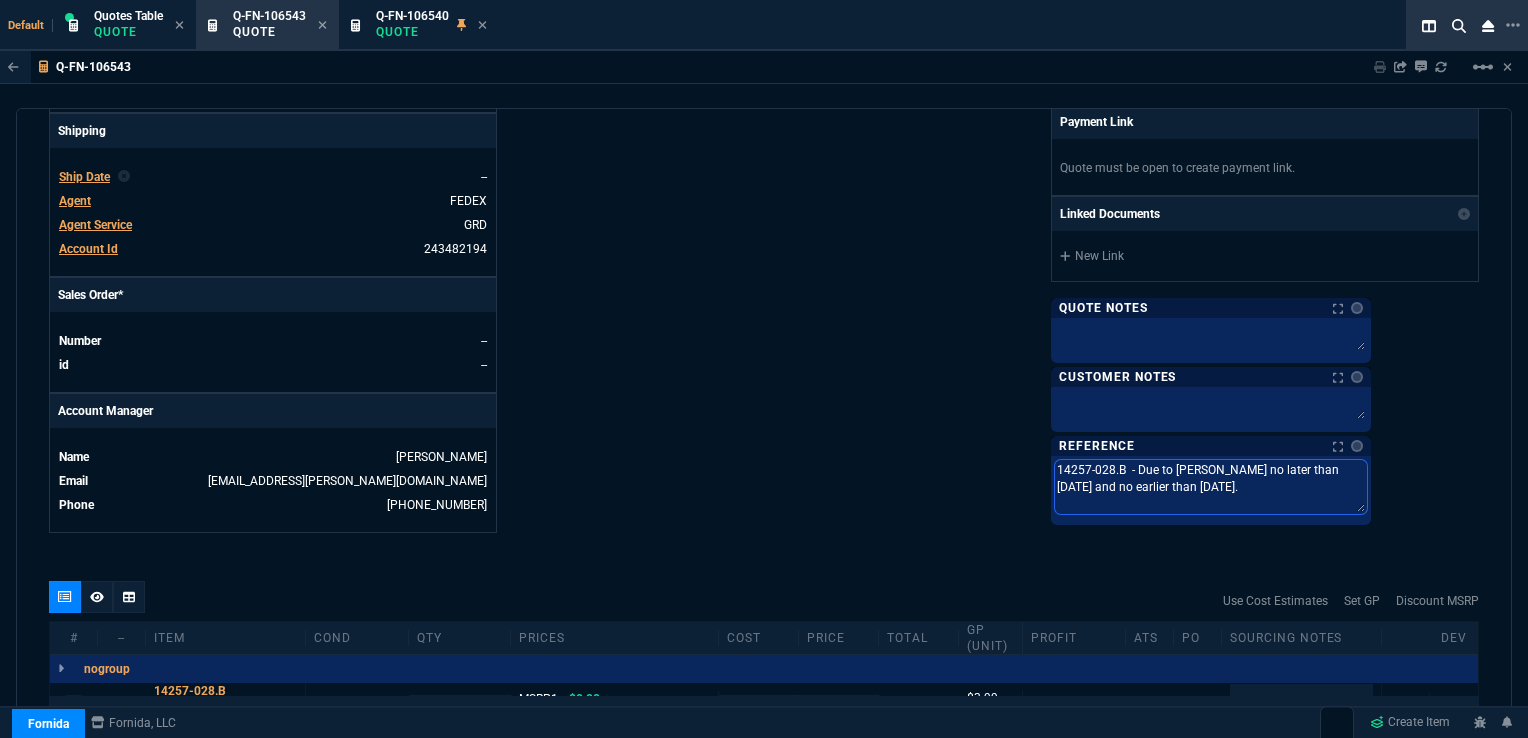 type on "14257-028.B  - Due to [PERSON_NAME] no later than [DATE] and no earlier than [DATE]." 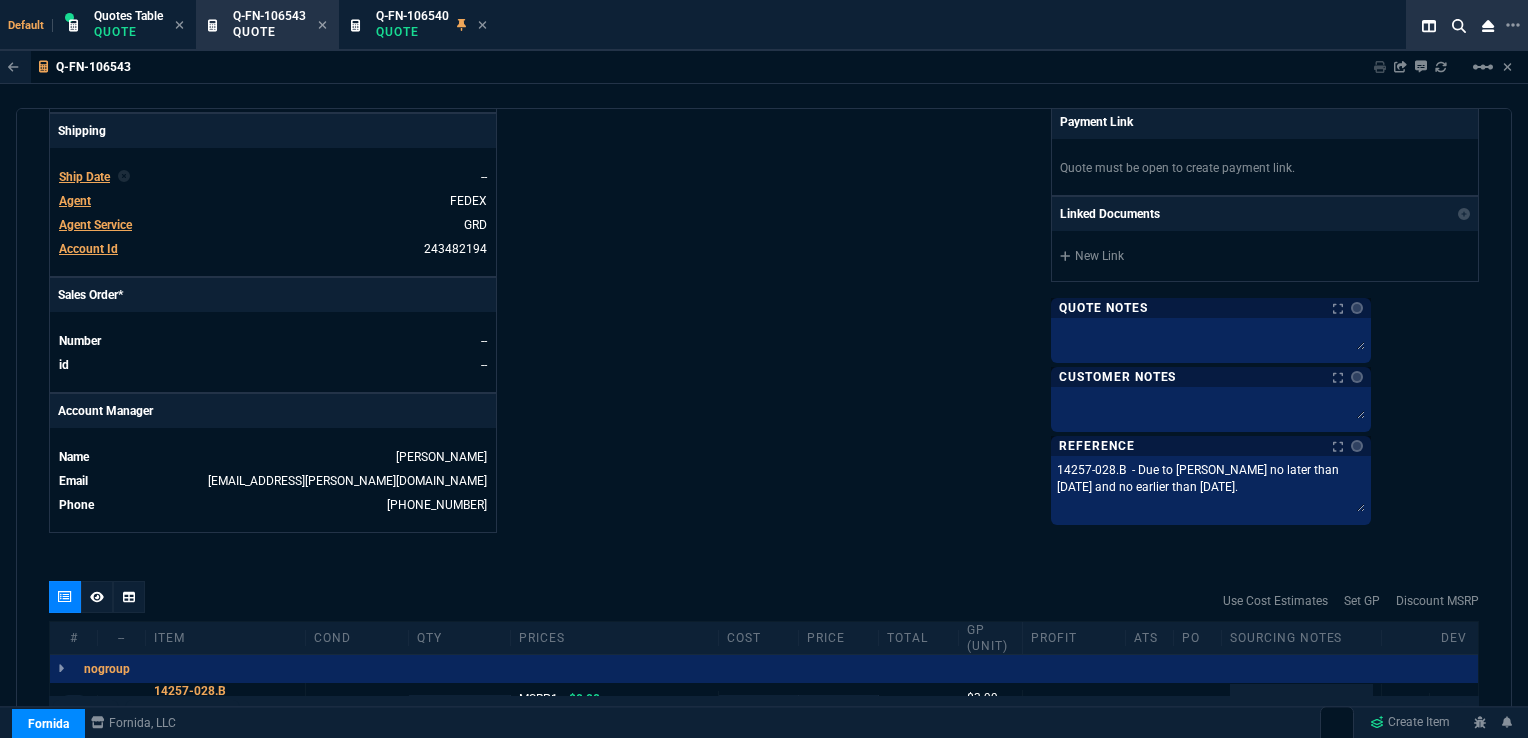 click on "Ship Date" at bounding box center (84, 177) 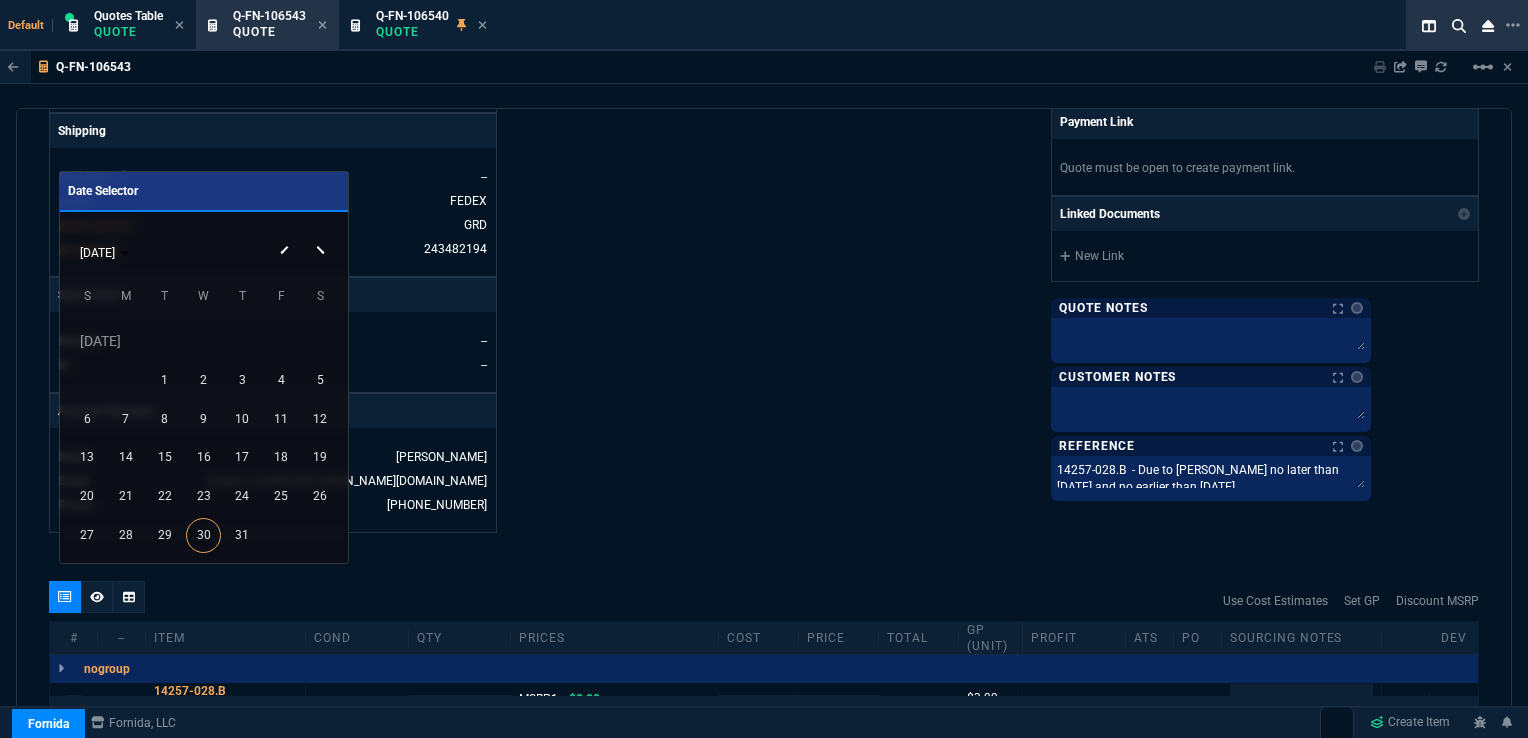 click at bounding box center (323, 233) 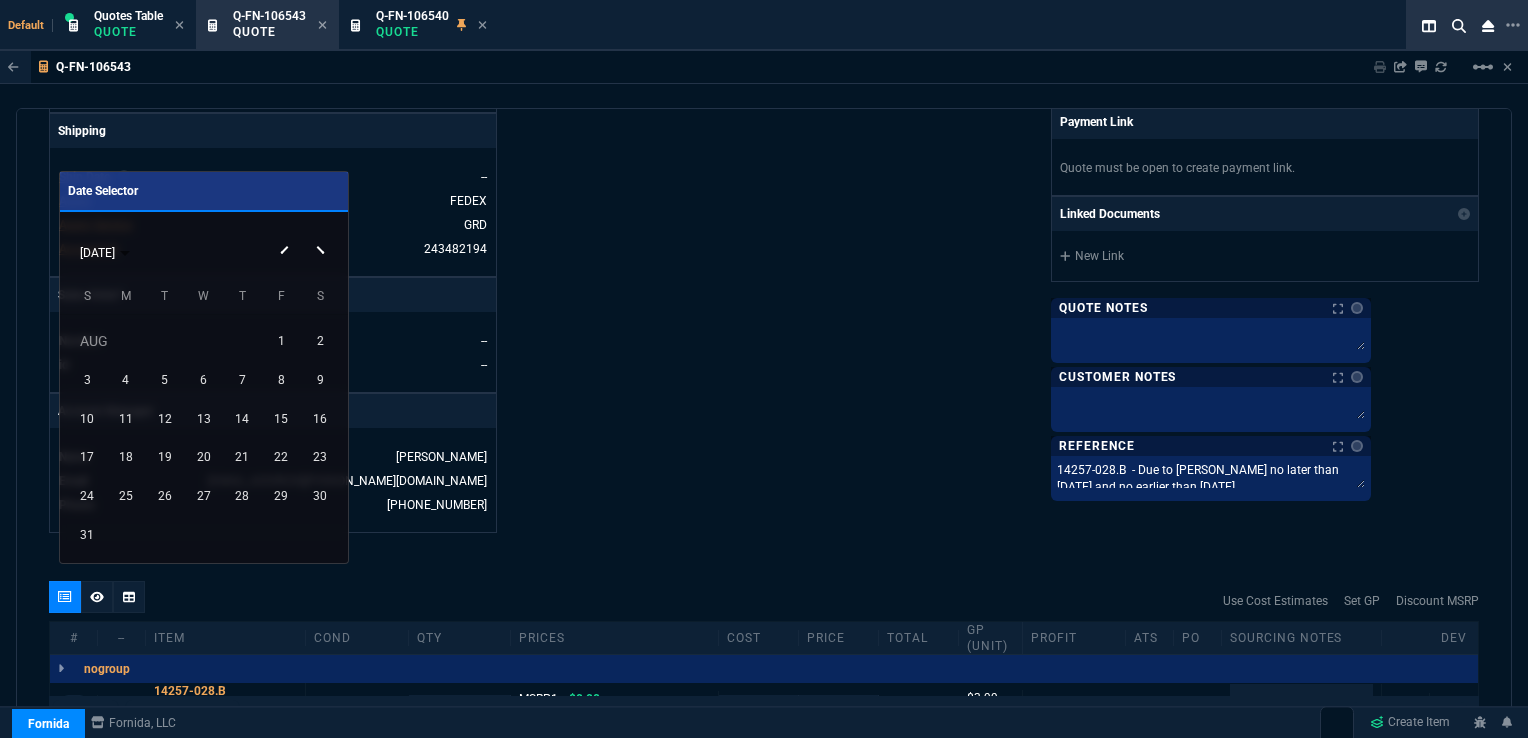 click at bounding box center [323, 233] 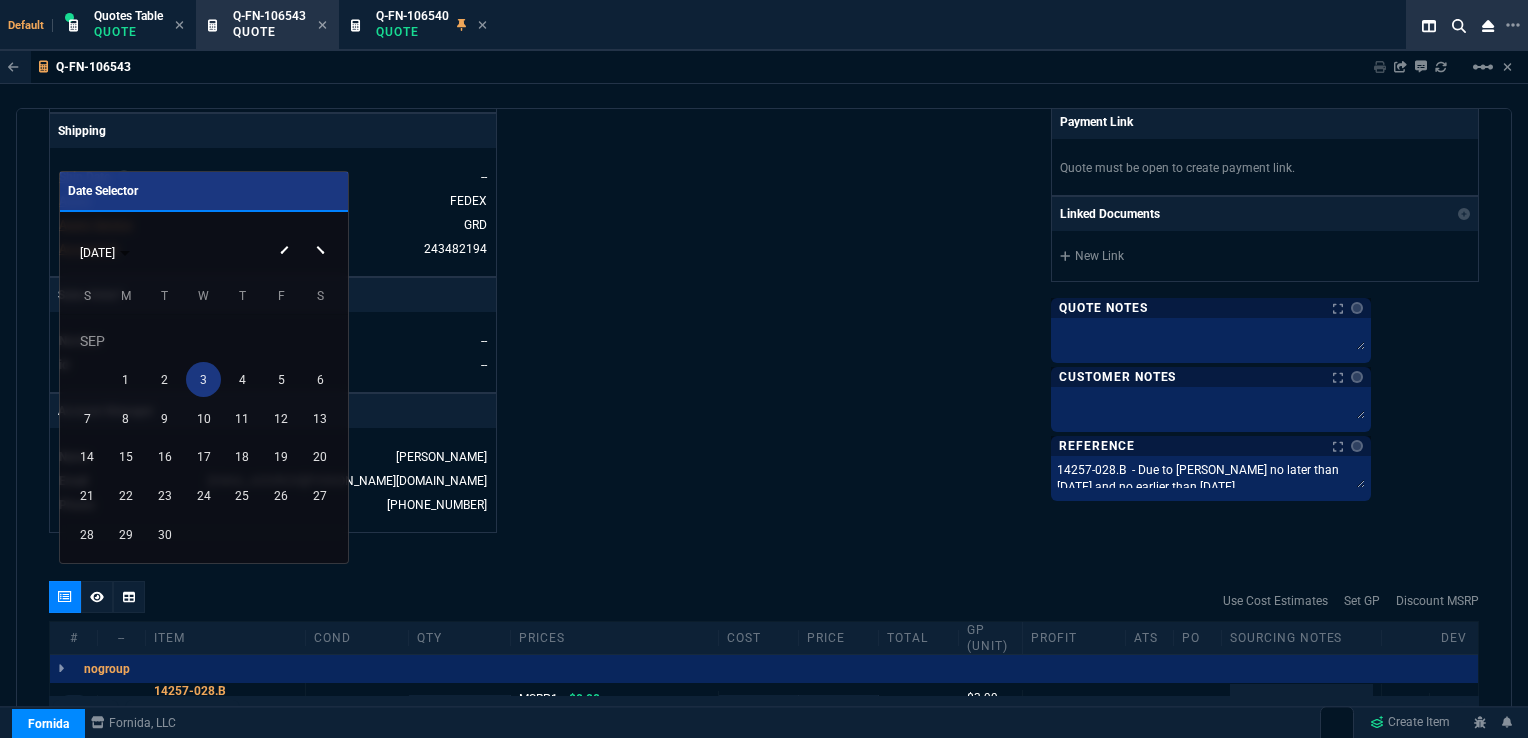 click on "3" at bounding box center [203, 379] 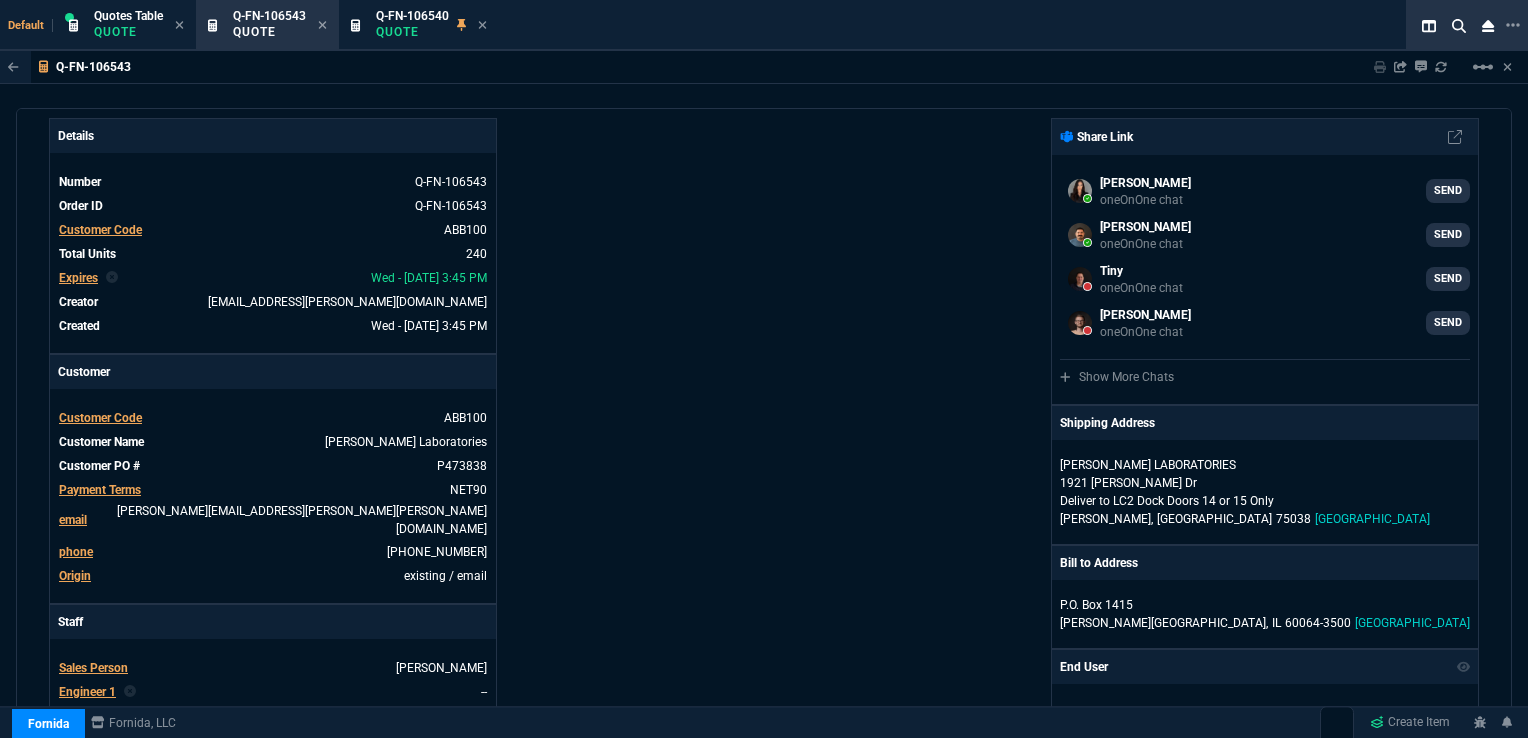 scroll, scrollTop: 0, scrollLeft: 0, axis: both 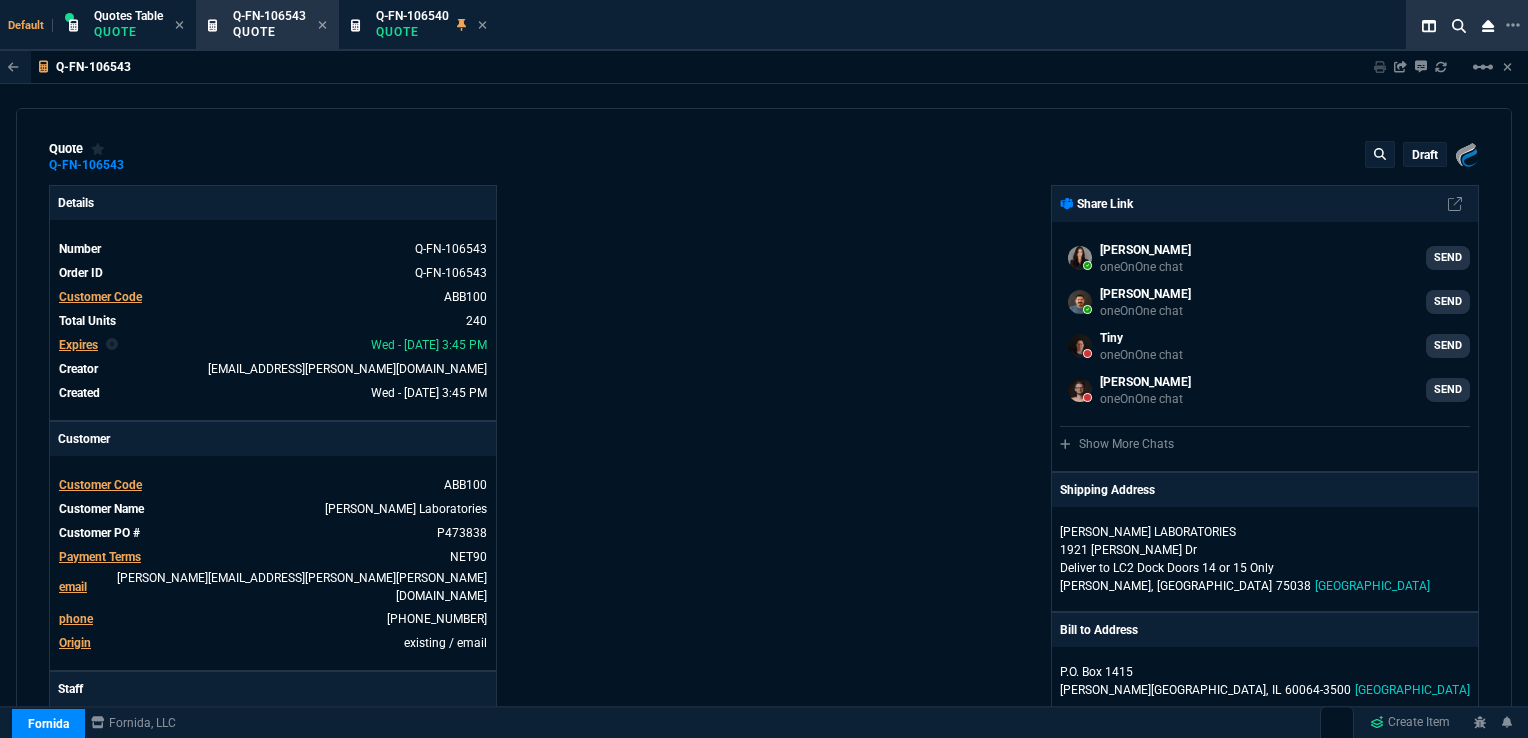 click on "draft" at bounding box center (1425, 155) 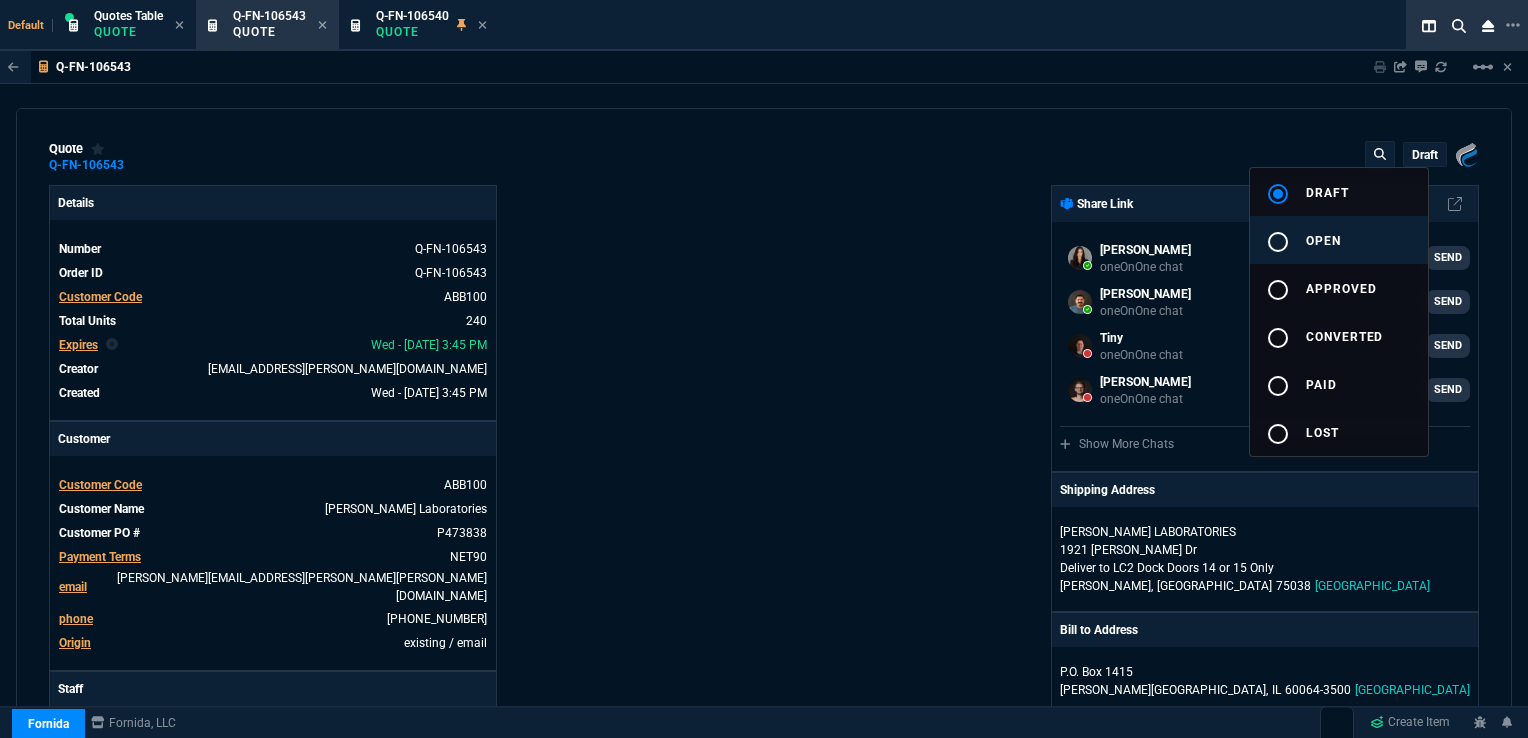 click on "open" at bounding box center (1323, 241) 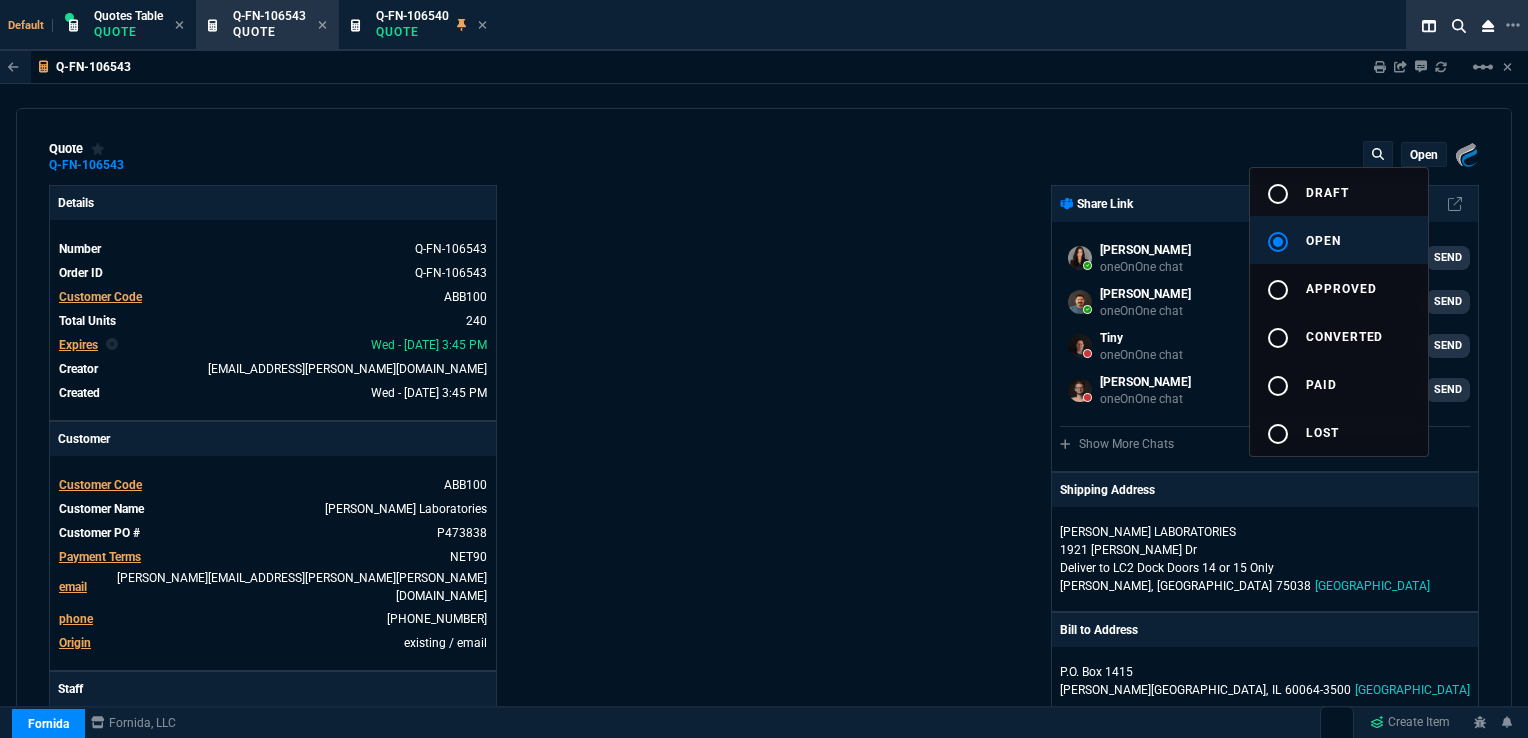 type on "40" 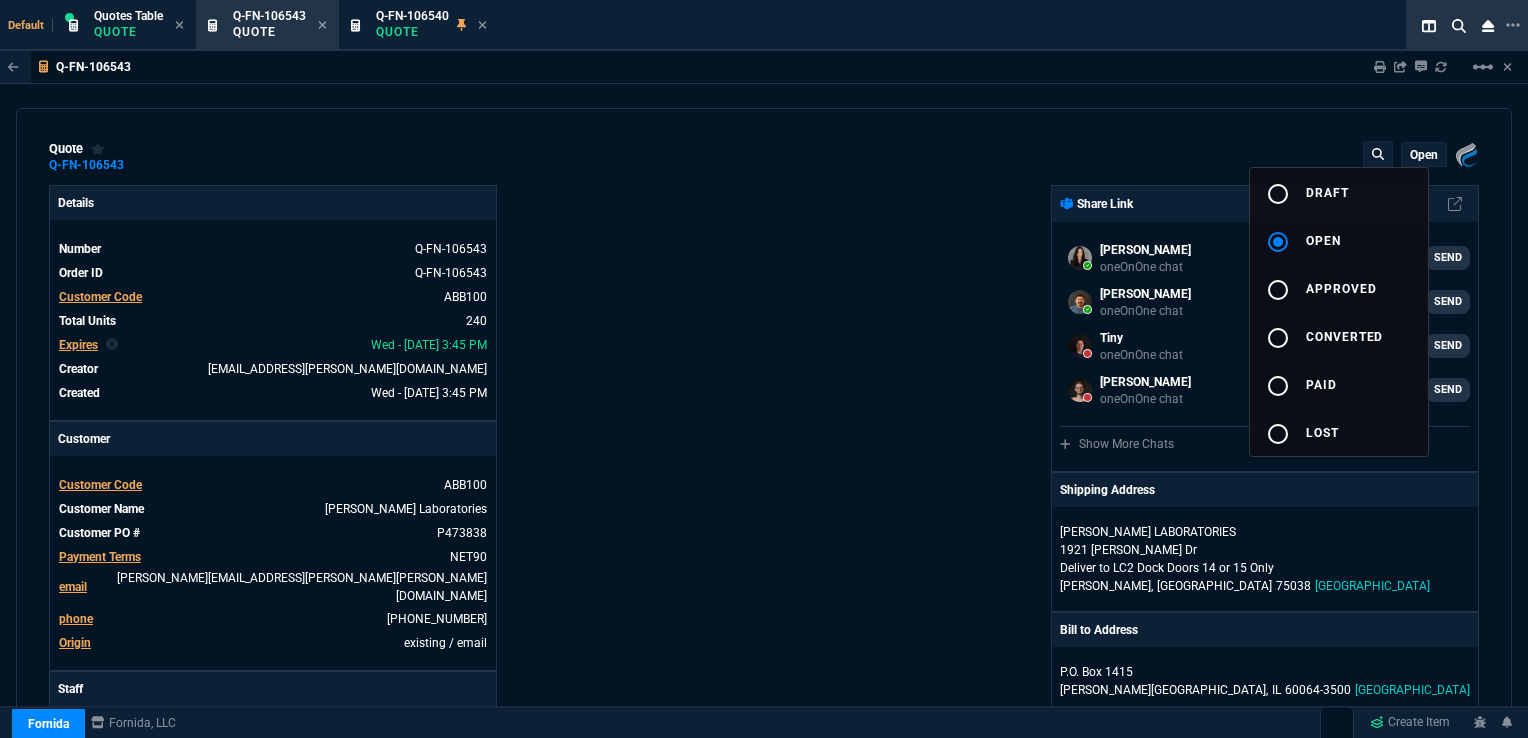 click at bounding box center (764, 369) 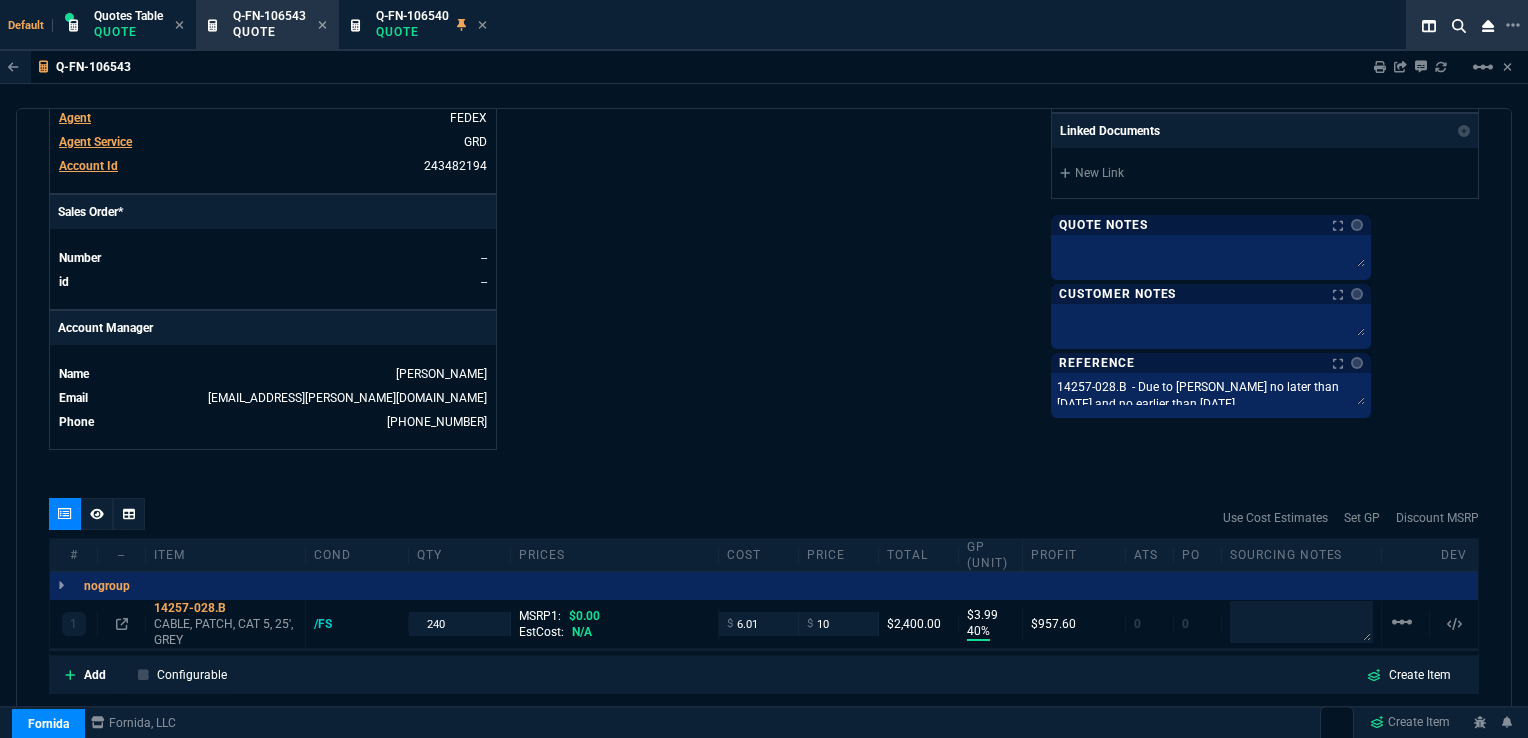 scroll, scrollTop: 783, scrollLeft: 0, axis: vertical 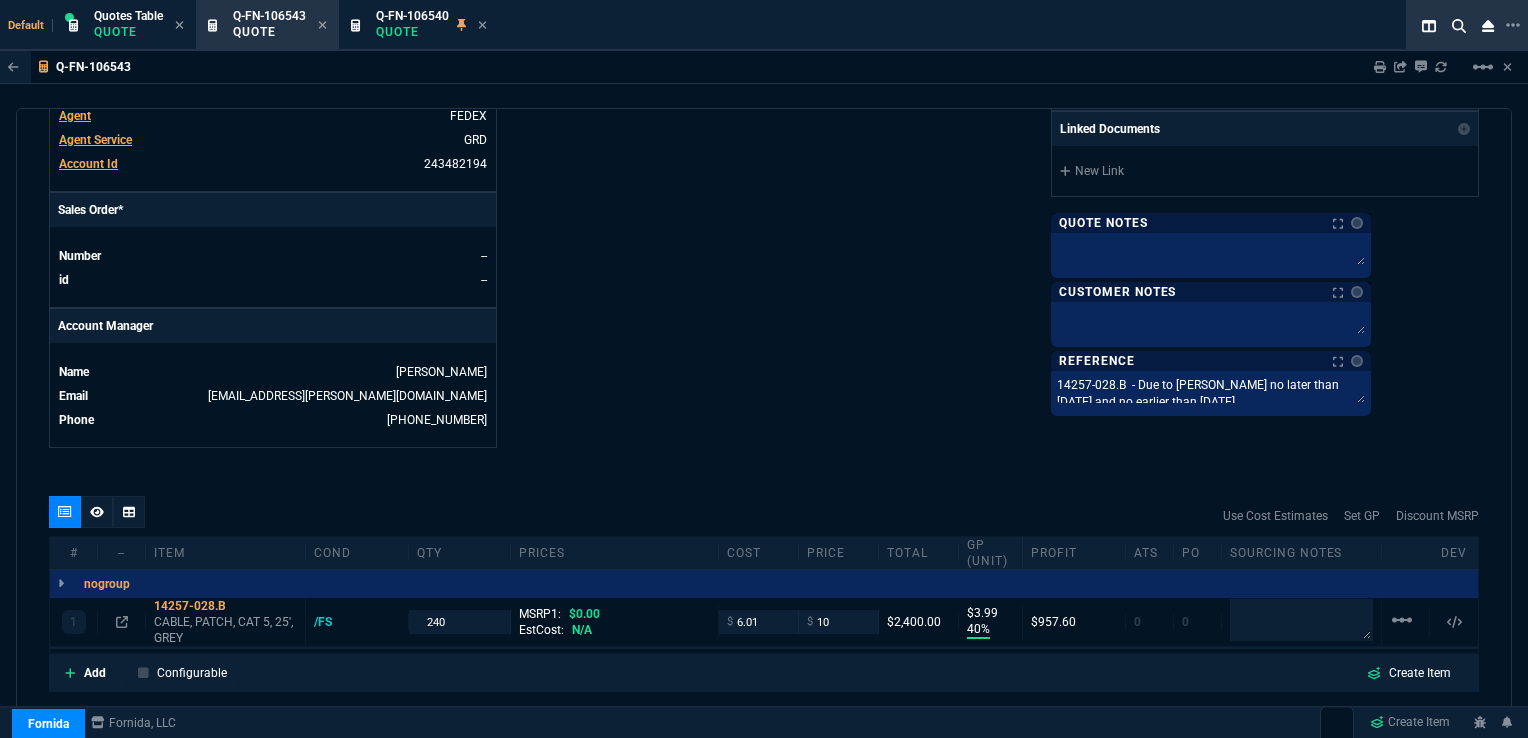 click at bounding box center (97, 512) 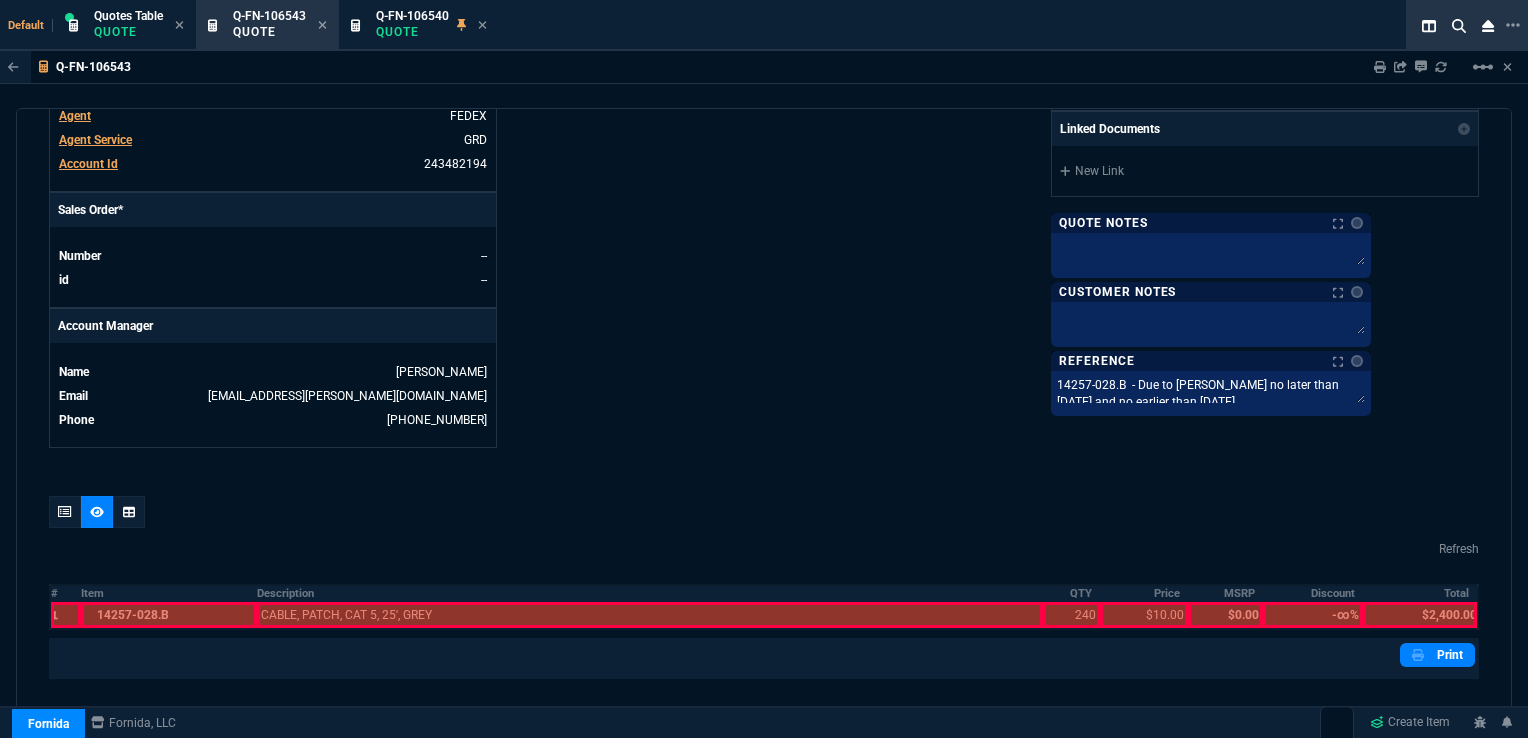 click at bounding box center [66, 615] 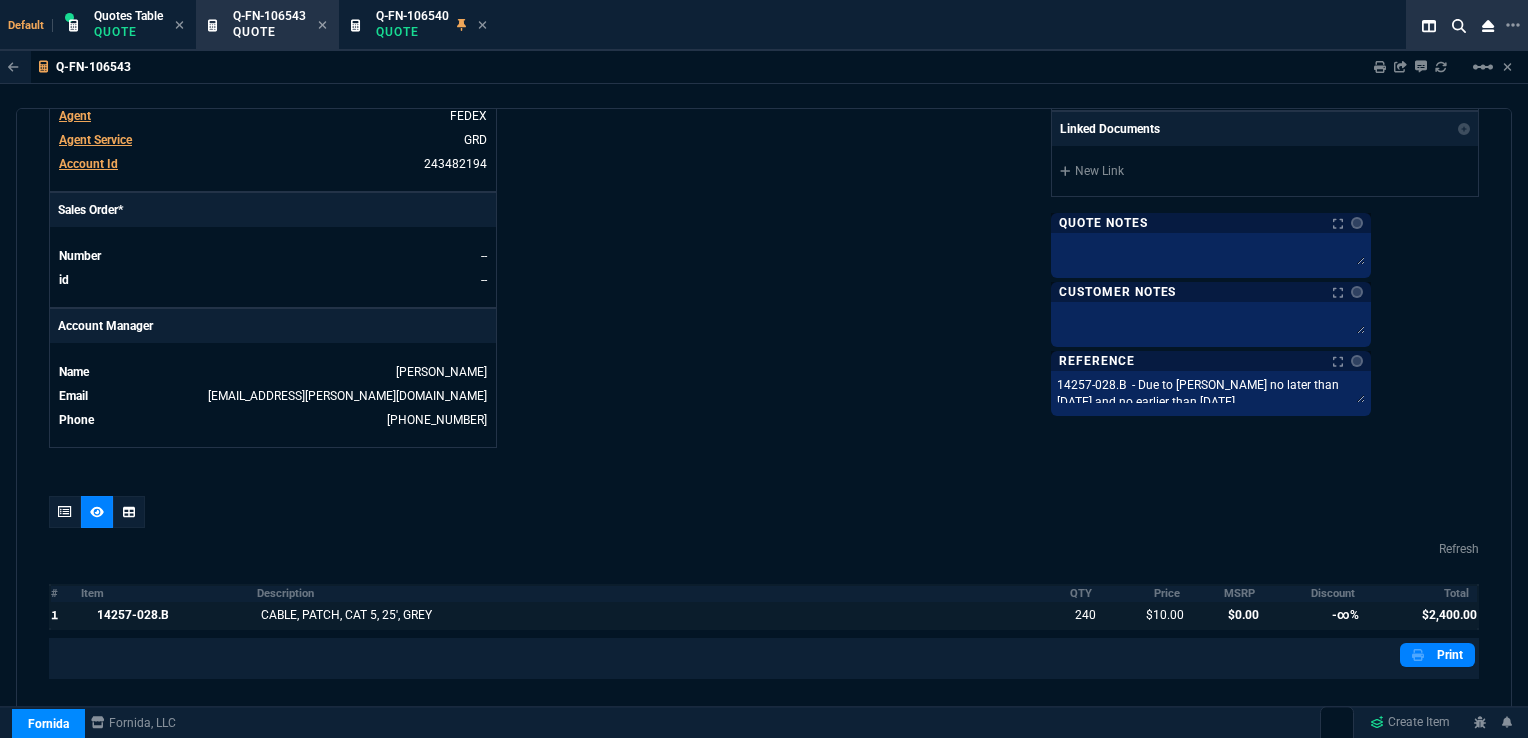 click at bounding box center (169, 615) 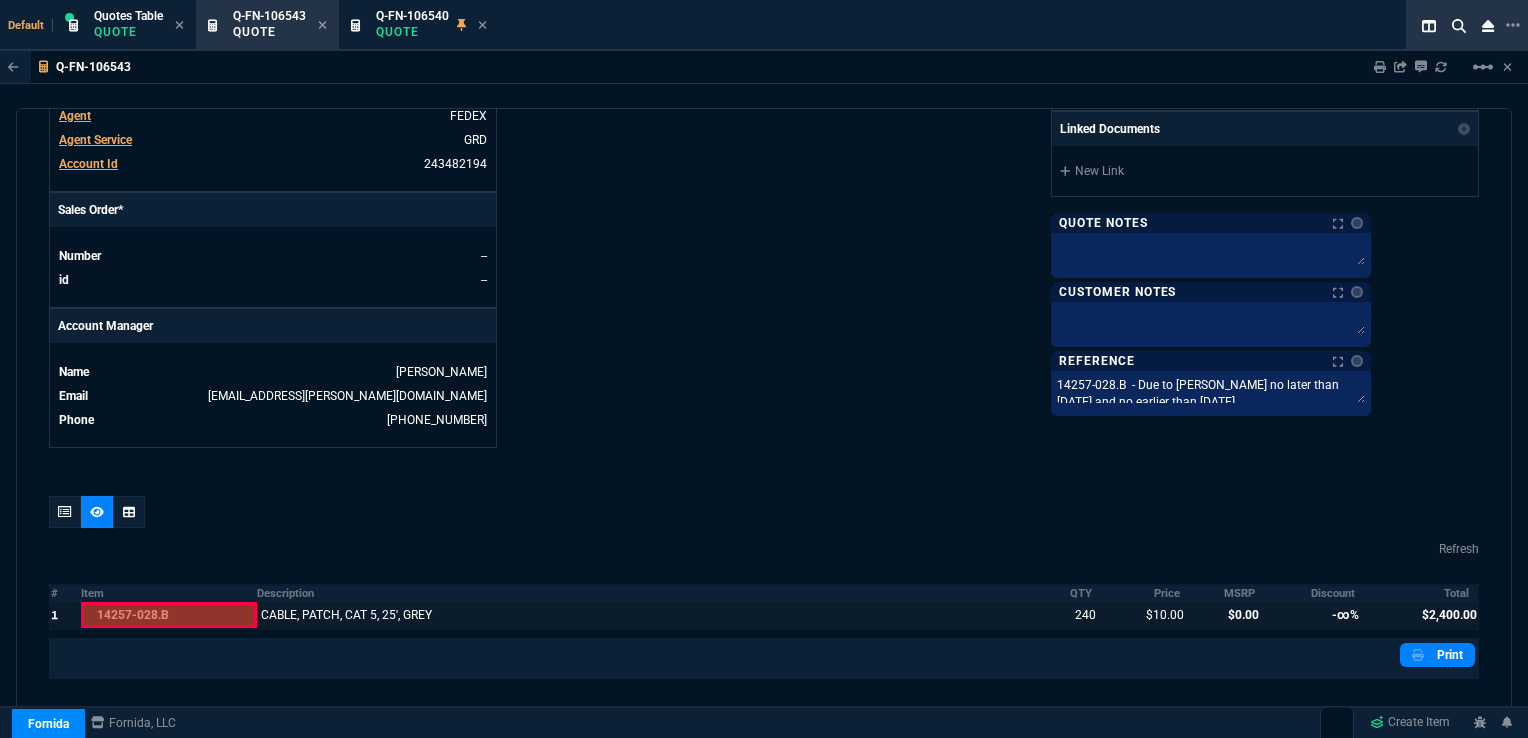 click at bounding box center (66, 615) 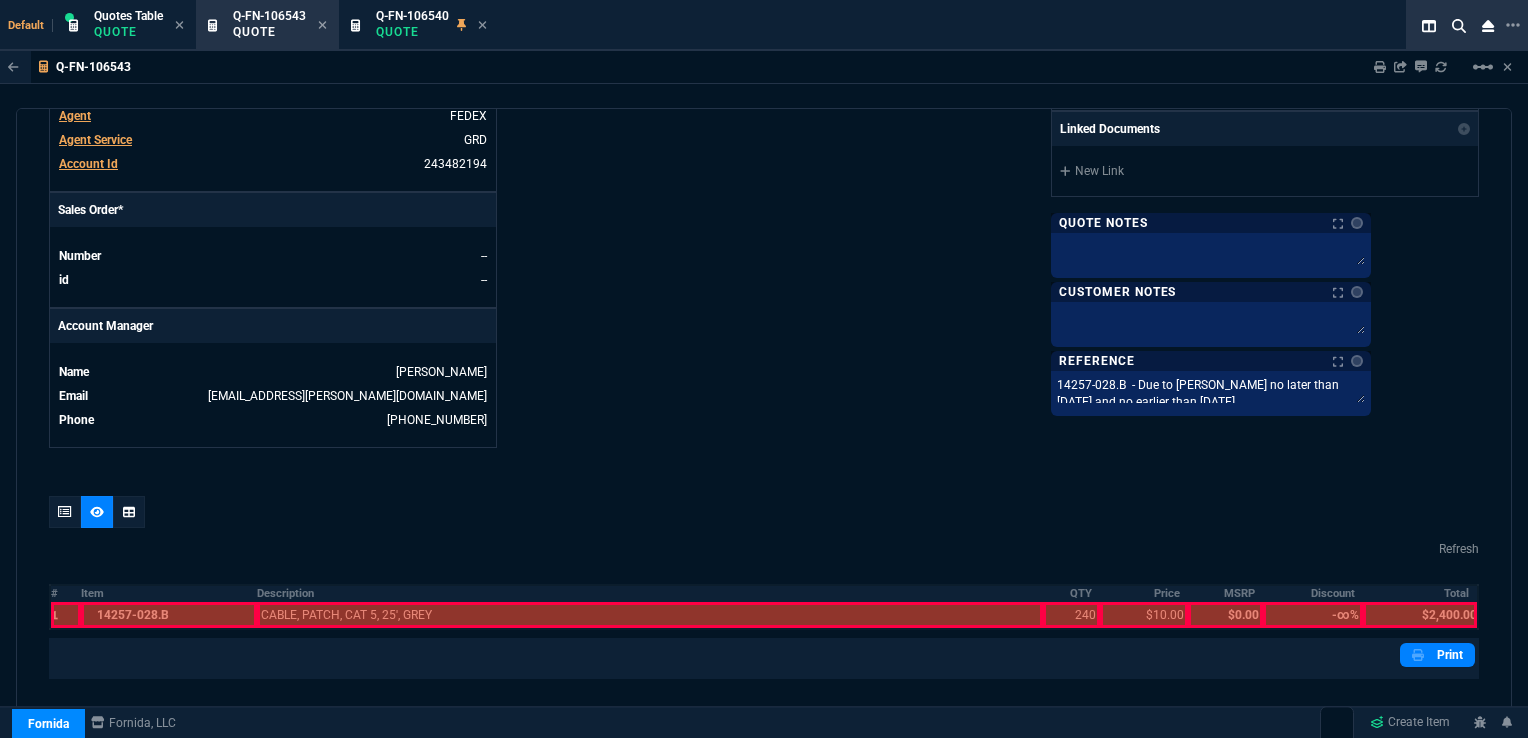 click at bounding box center (169, 615) 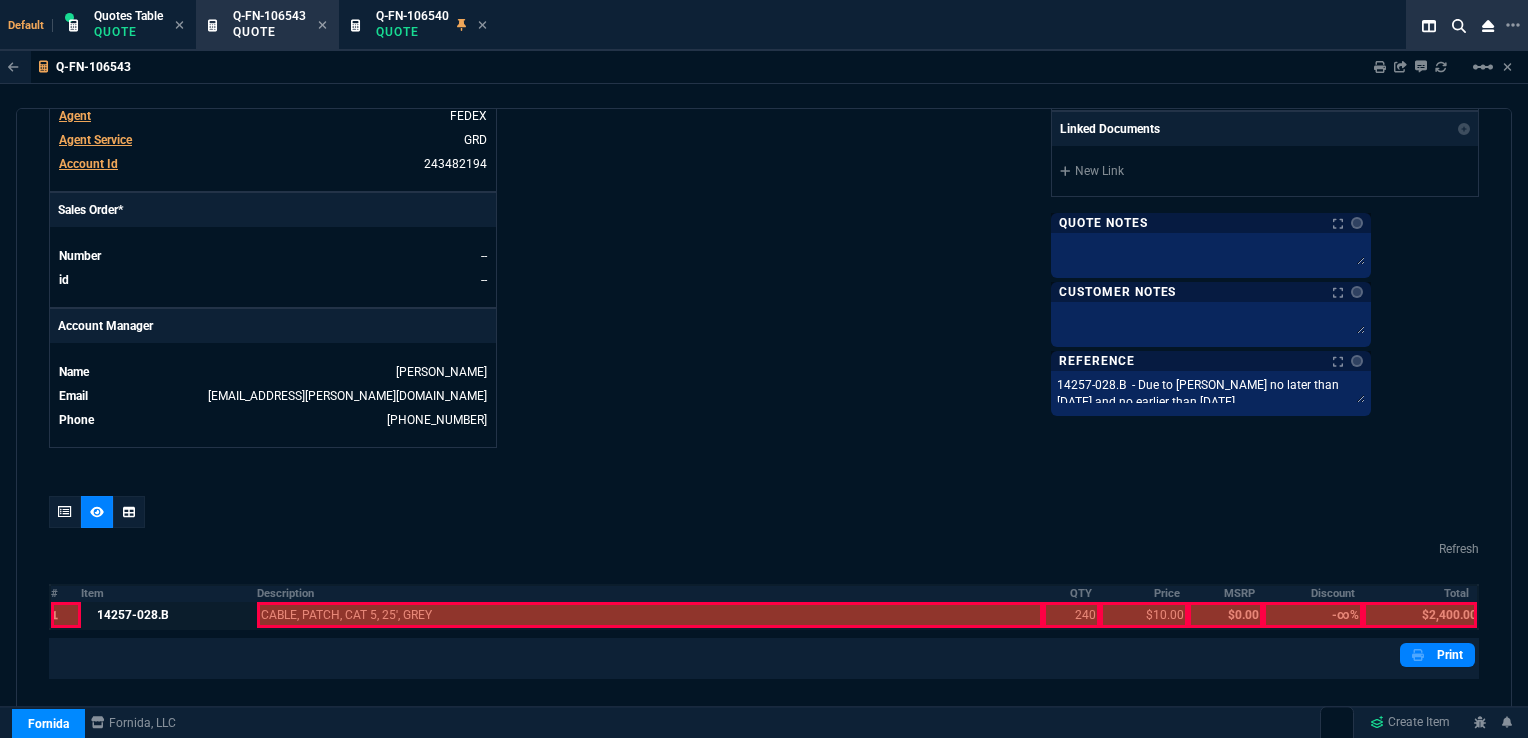 click at bounding box center [649, 615] 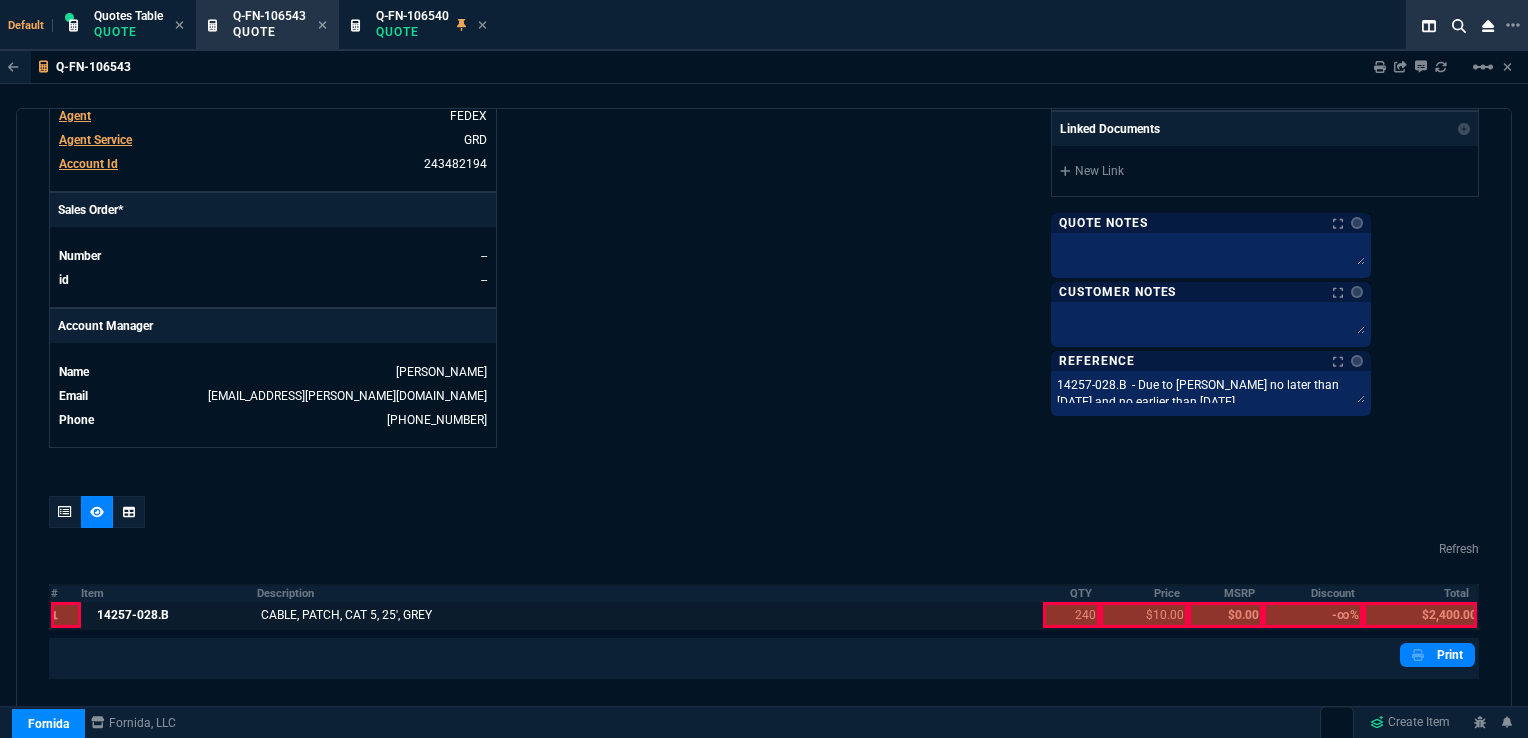 click at bounding box center [1072, 615] 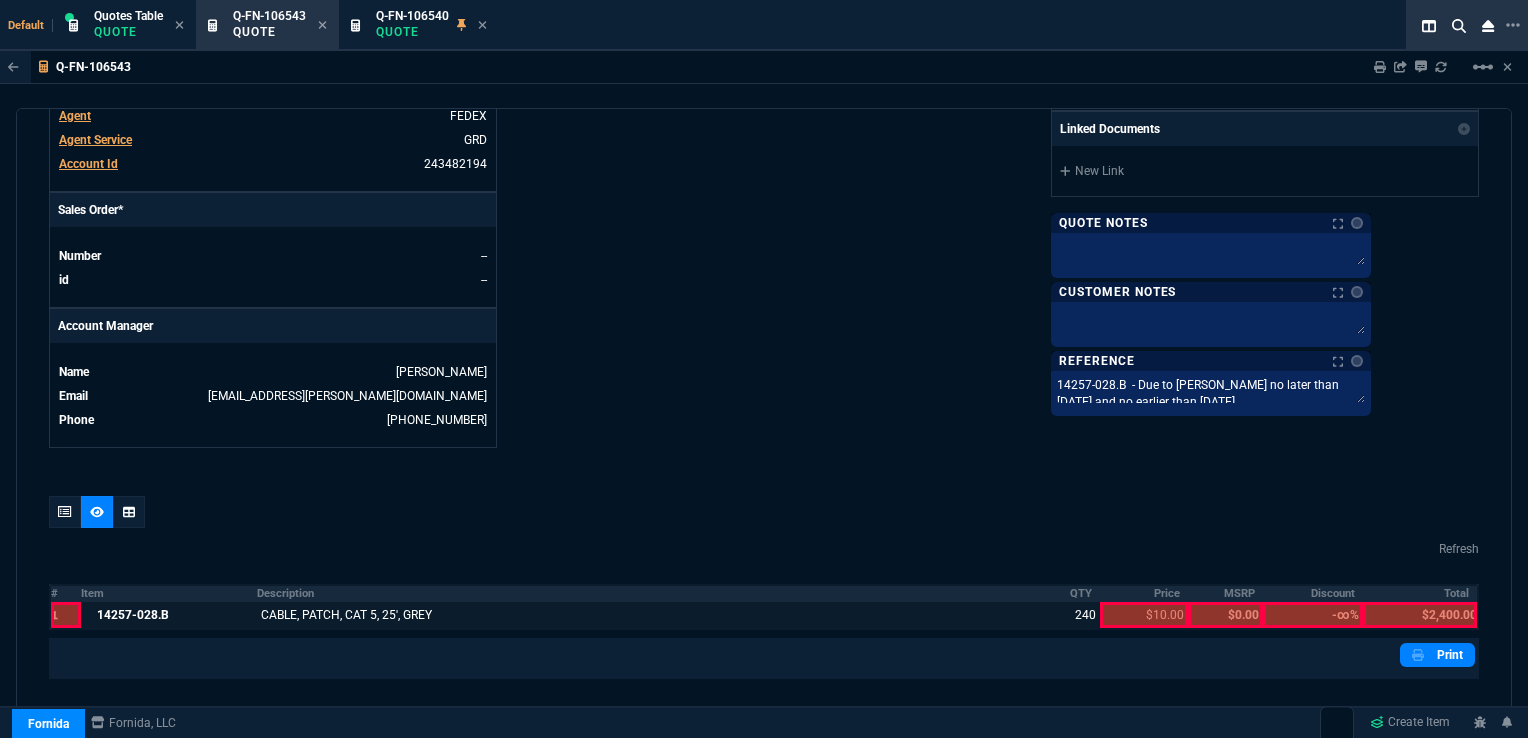 click on "Price" at bounding box center (1144, 593) 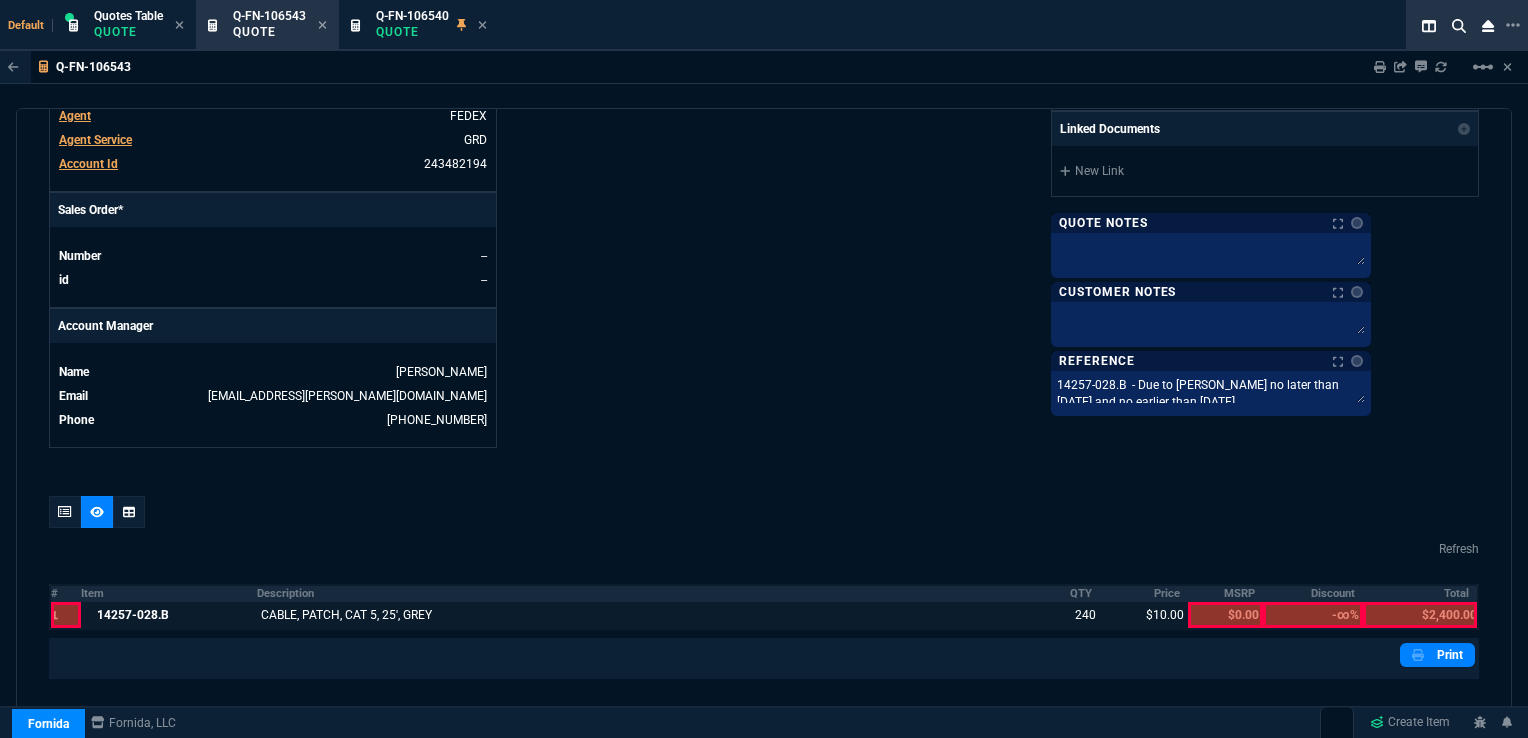 click at bounding box center [1420, 615] 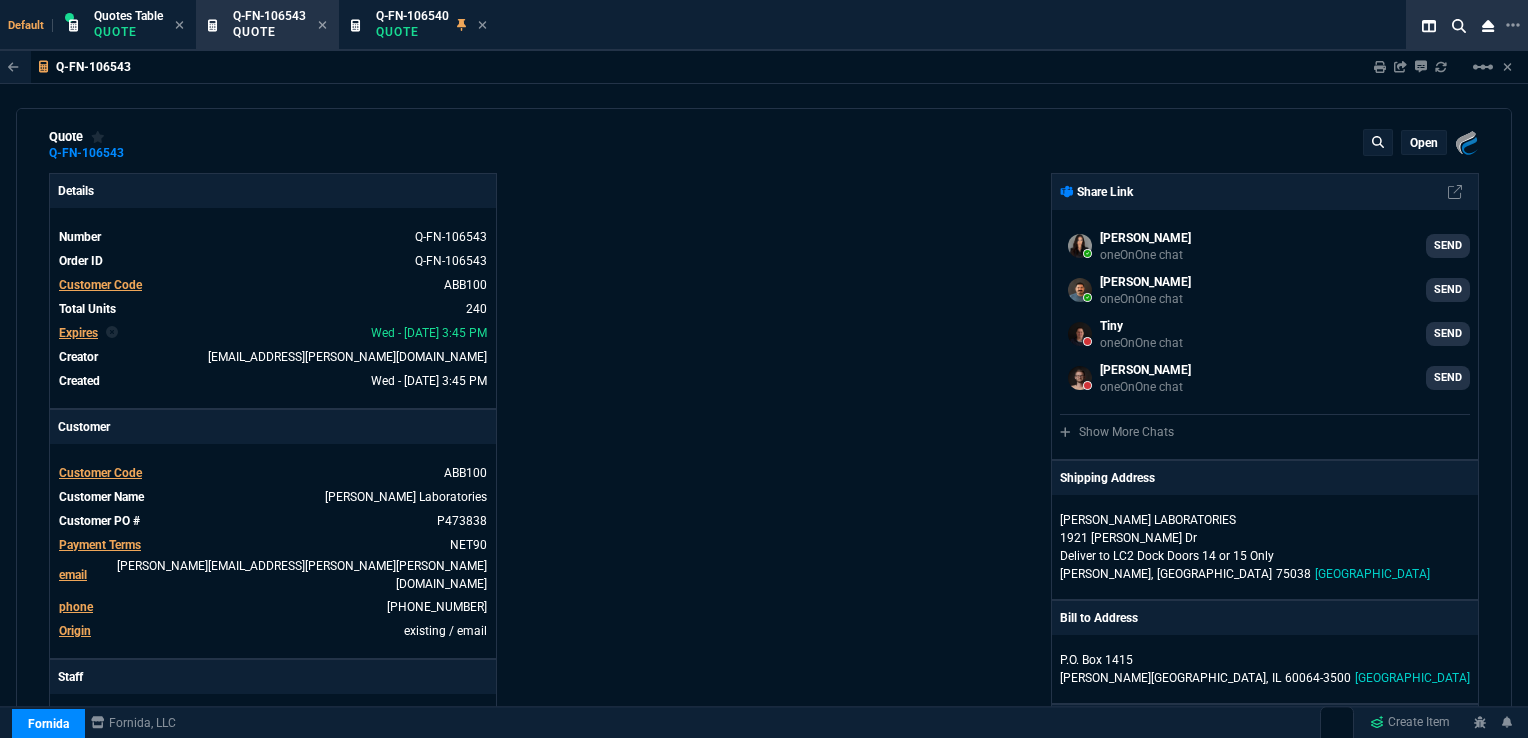 scroll, scrollTop: 0, scrollLeft: 0, axis: both 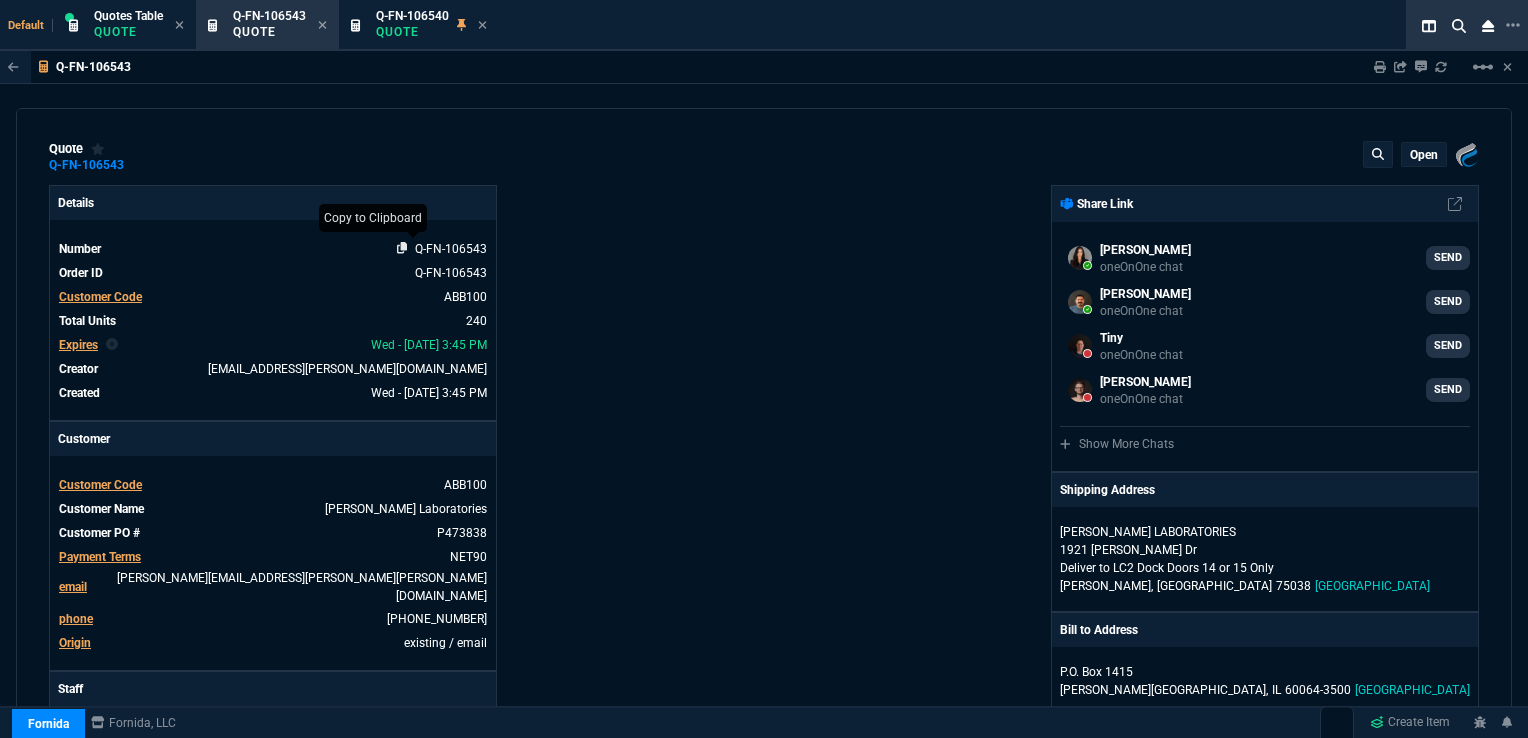 click 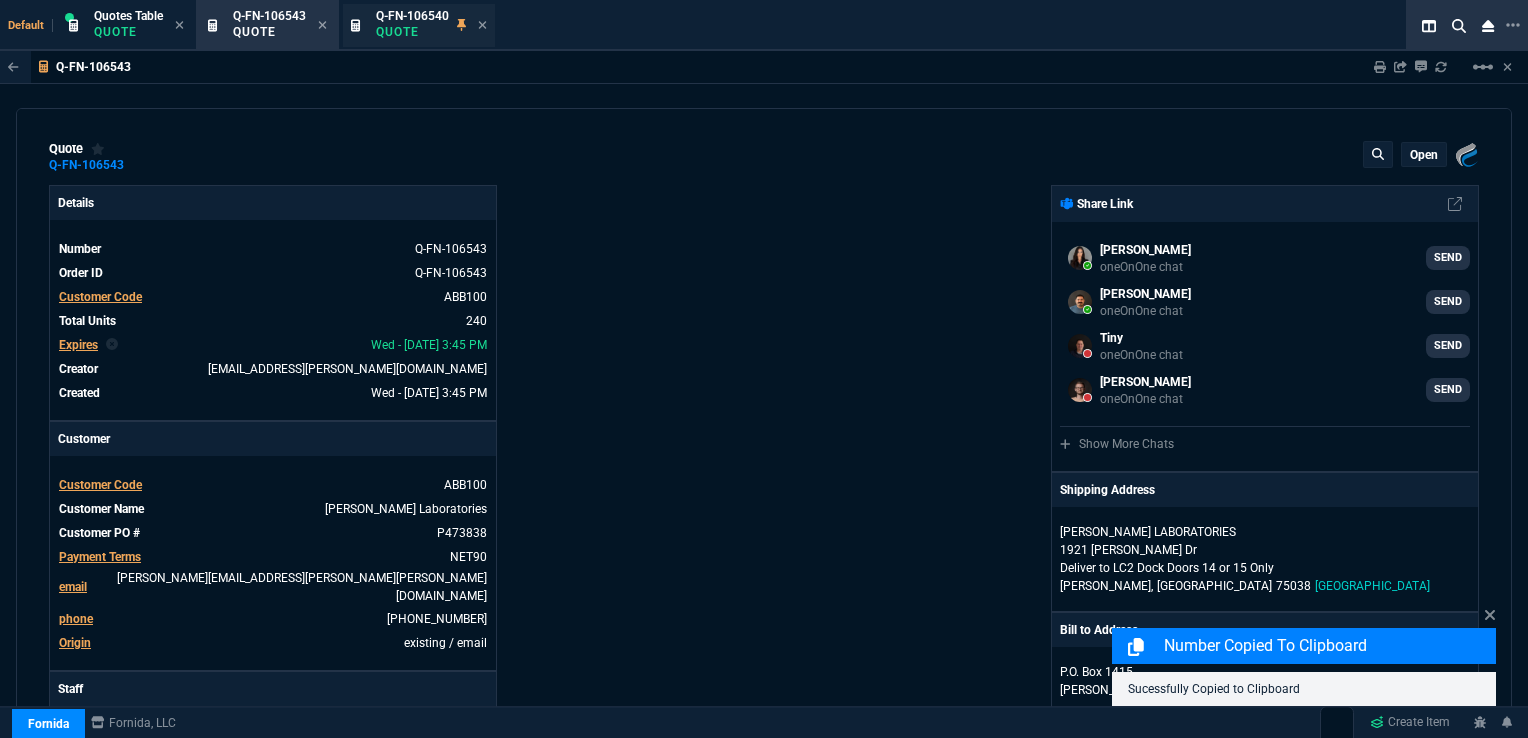 click on "Quote" at bounding box center [412, 32] 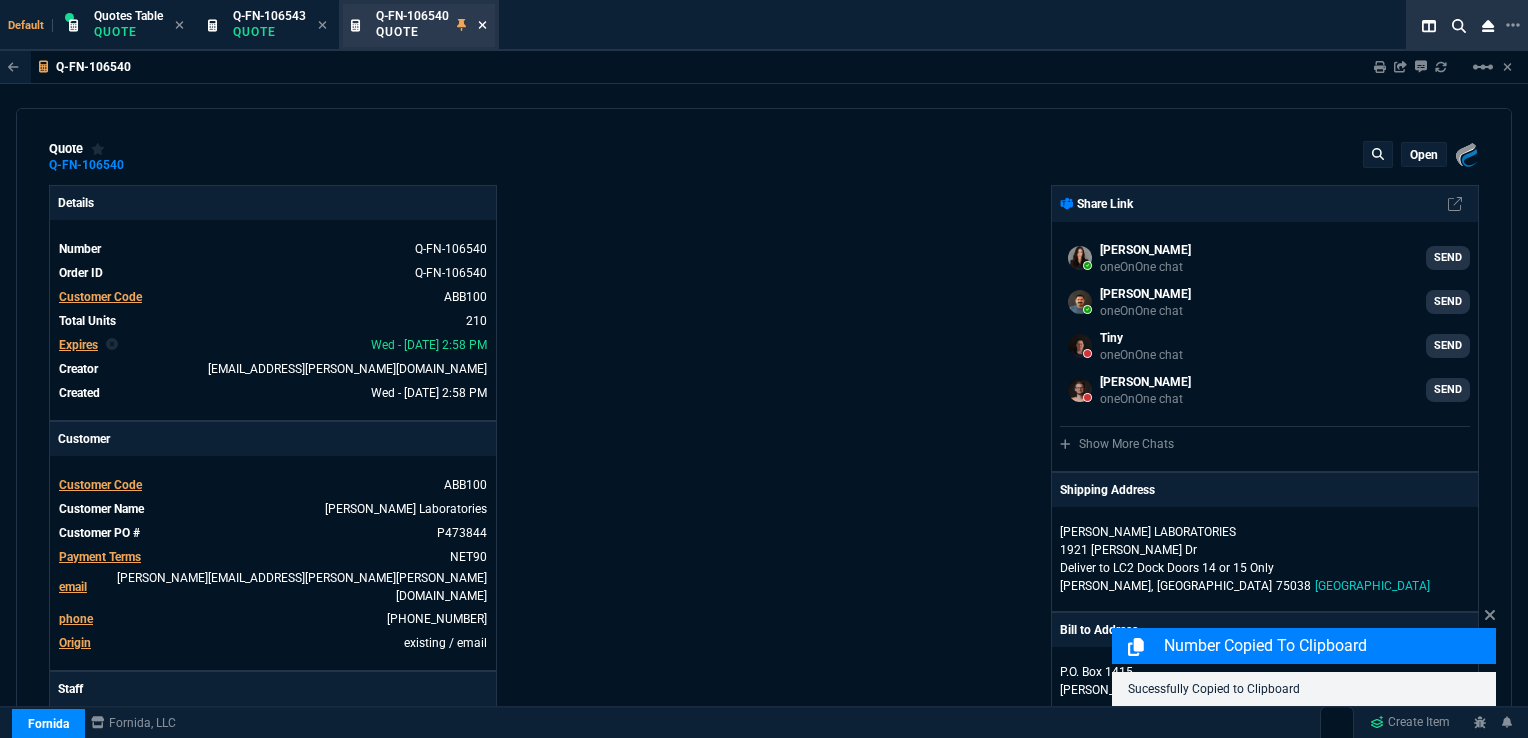 click 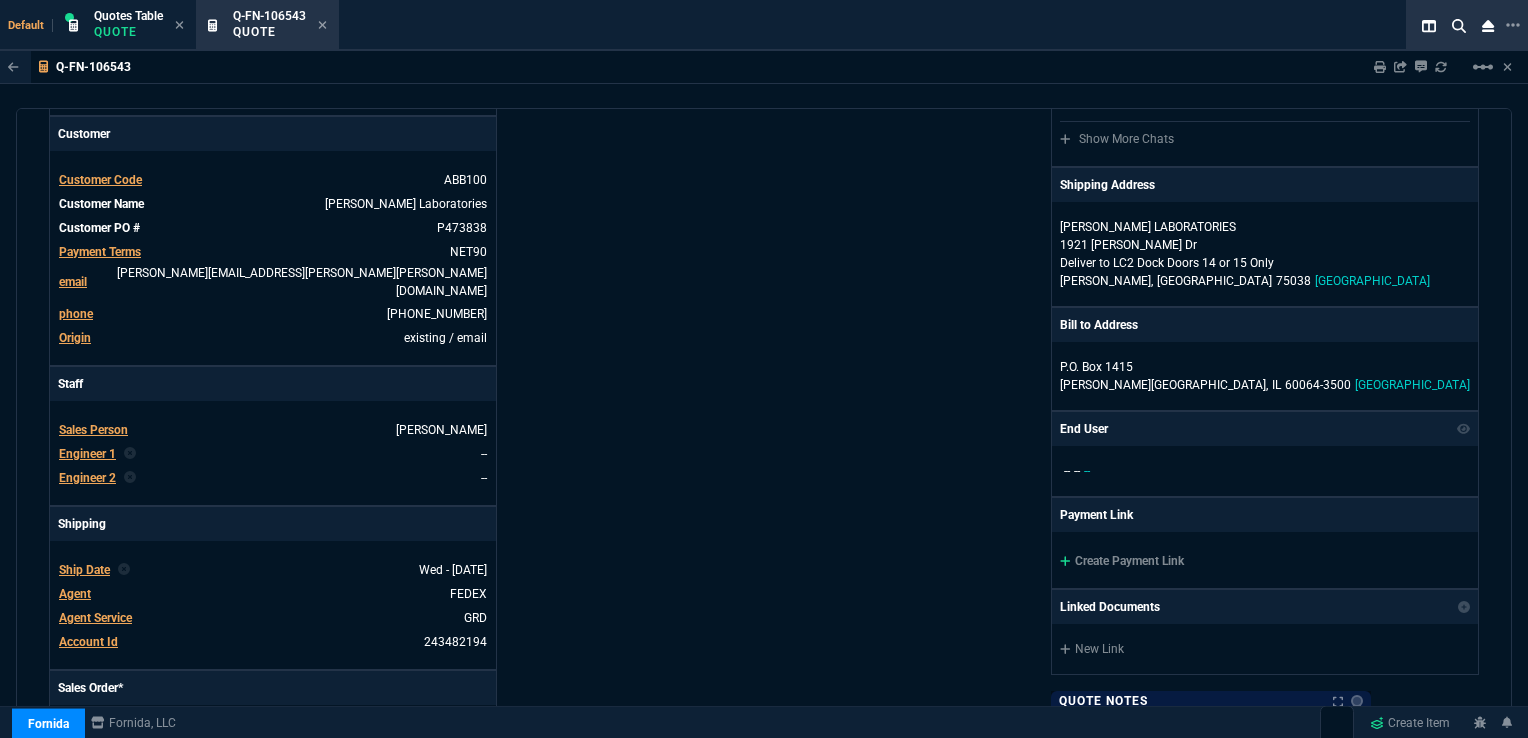 scroll, scrollTop: 301, scrollLeft: 0, axis: vertical 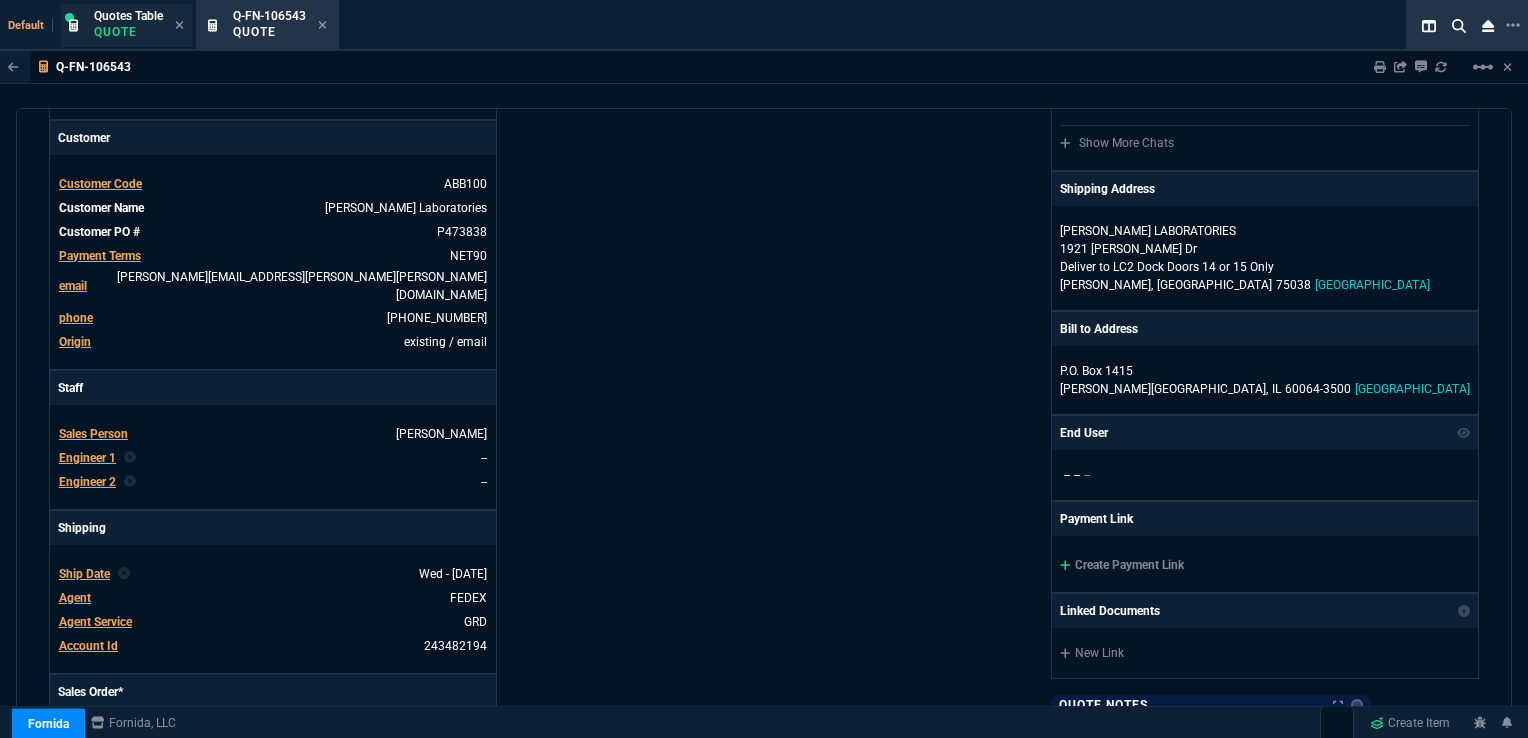 click on "Quote" at bounding box center [128, 32] 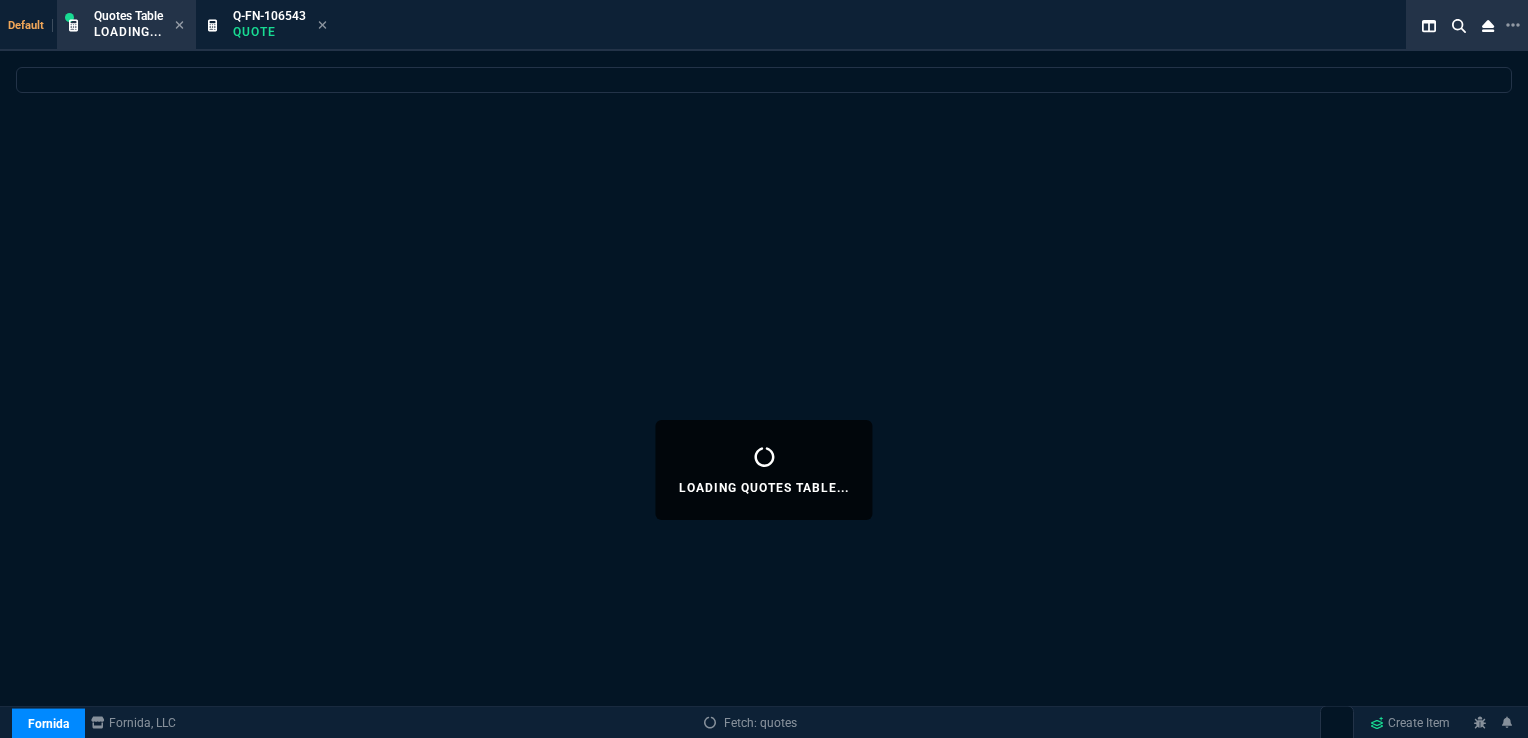 select 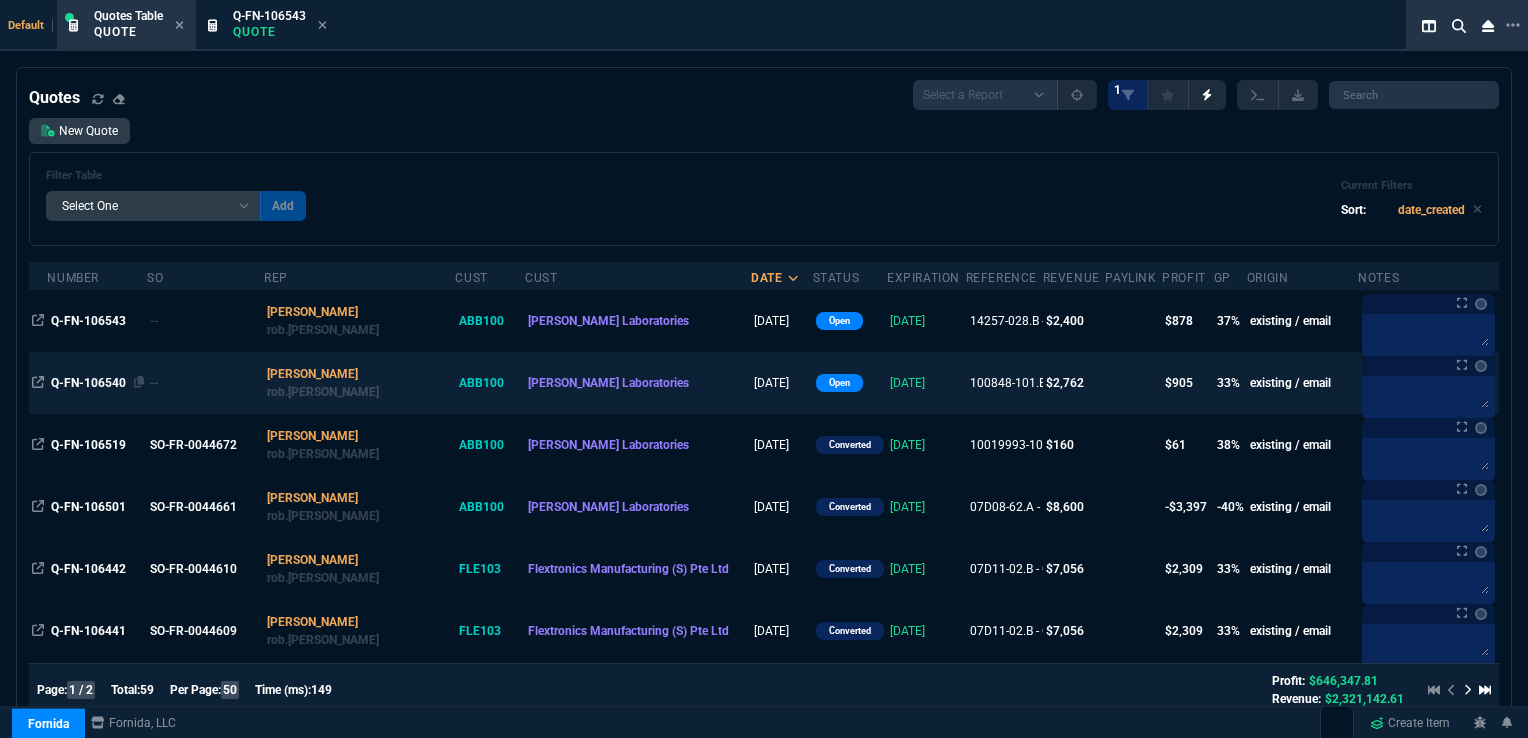 click on "Q-FN-106540" at bounding box center [88, 383] 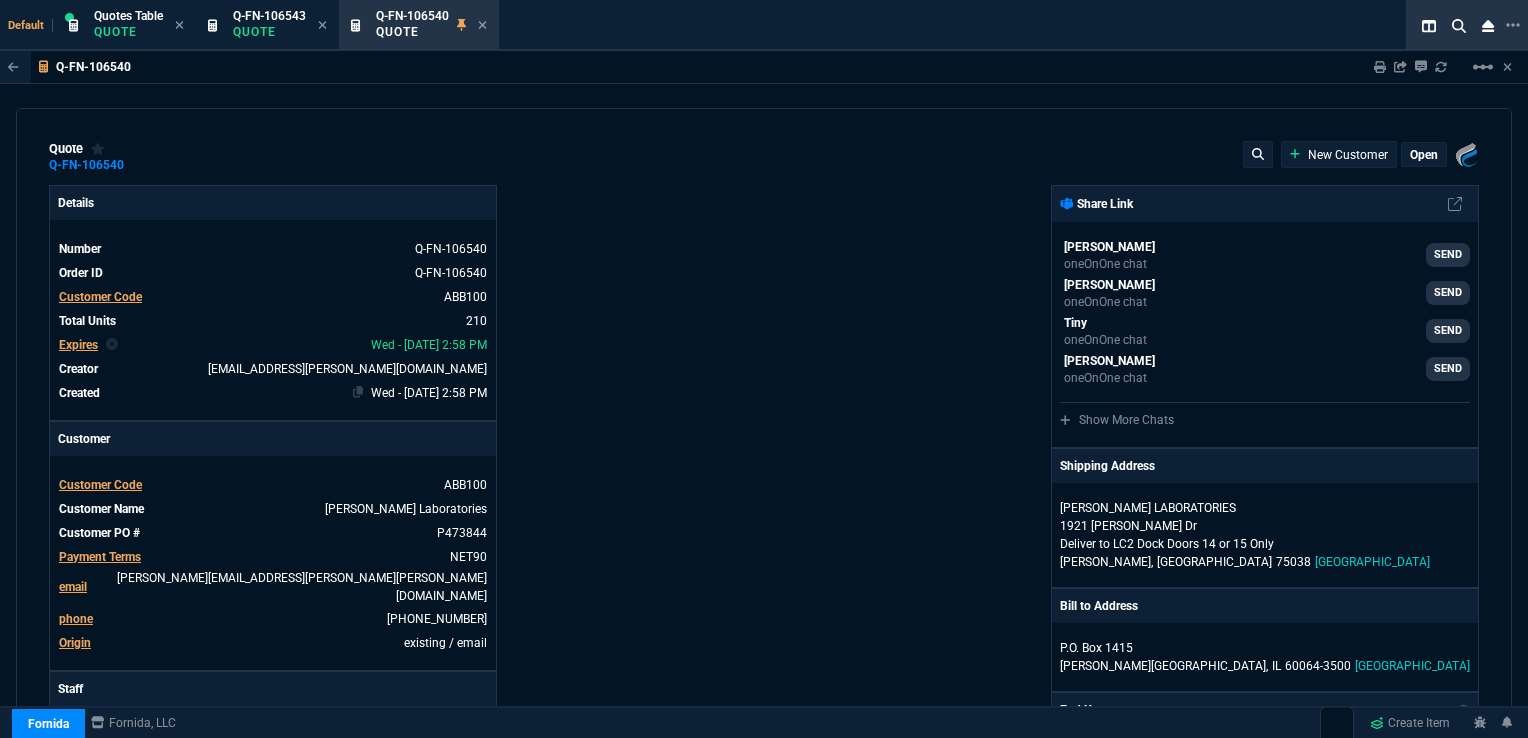 type on "36" 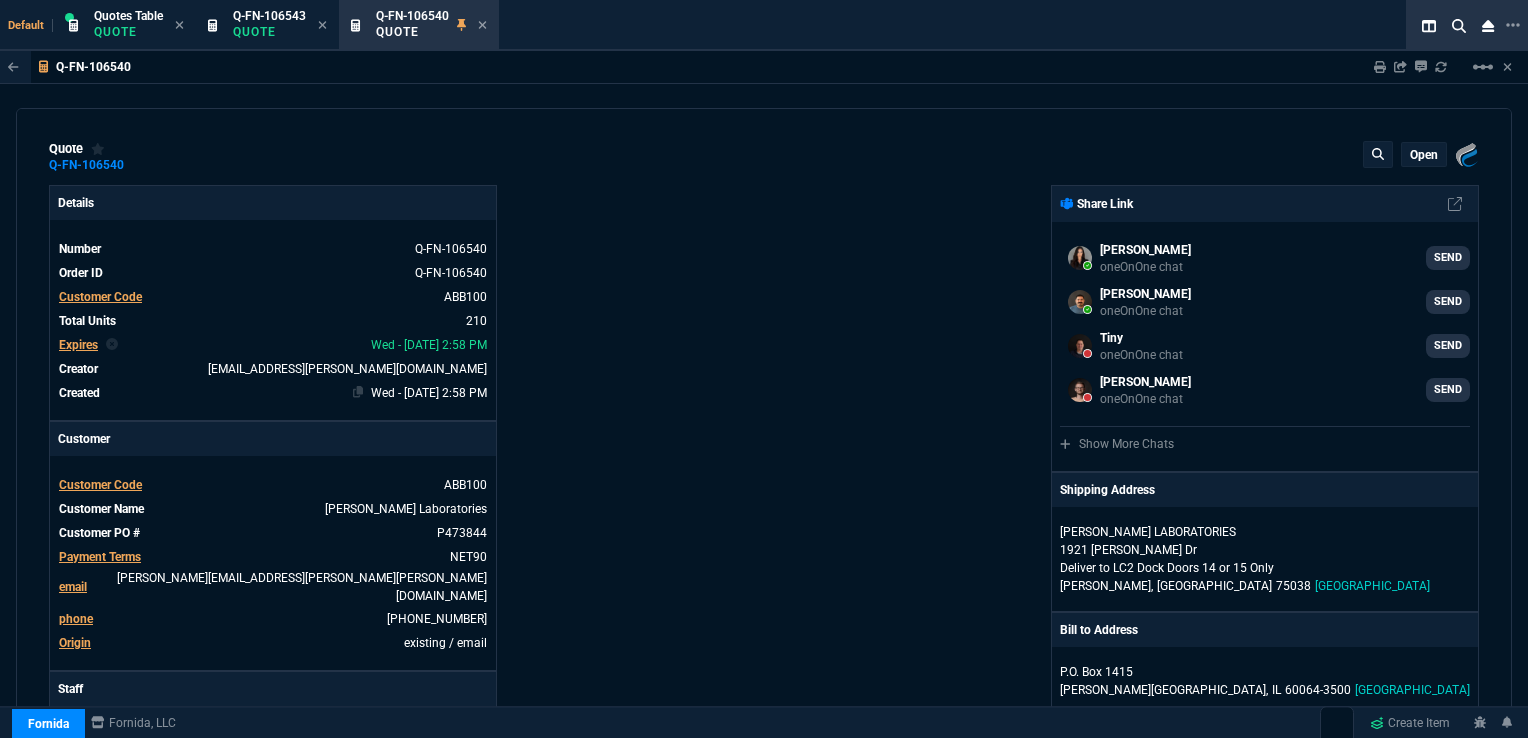 type 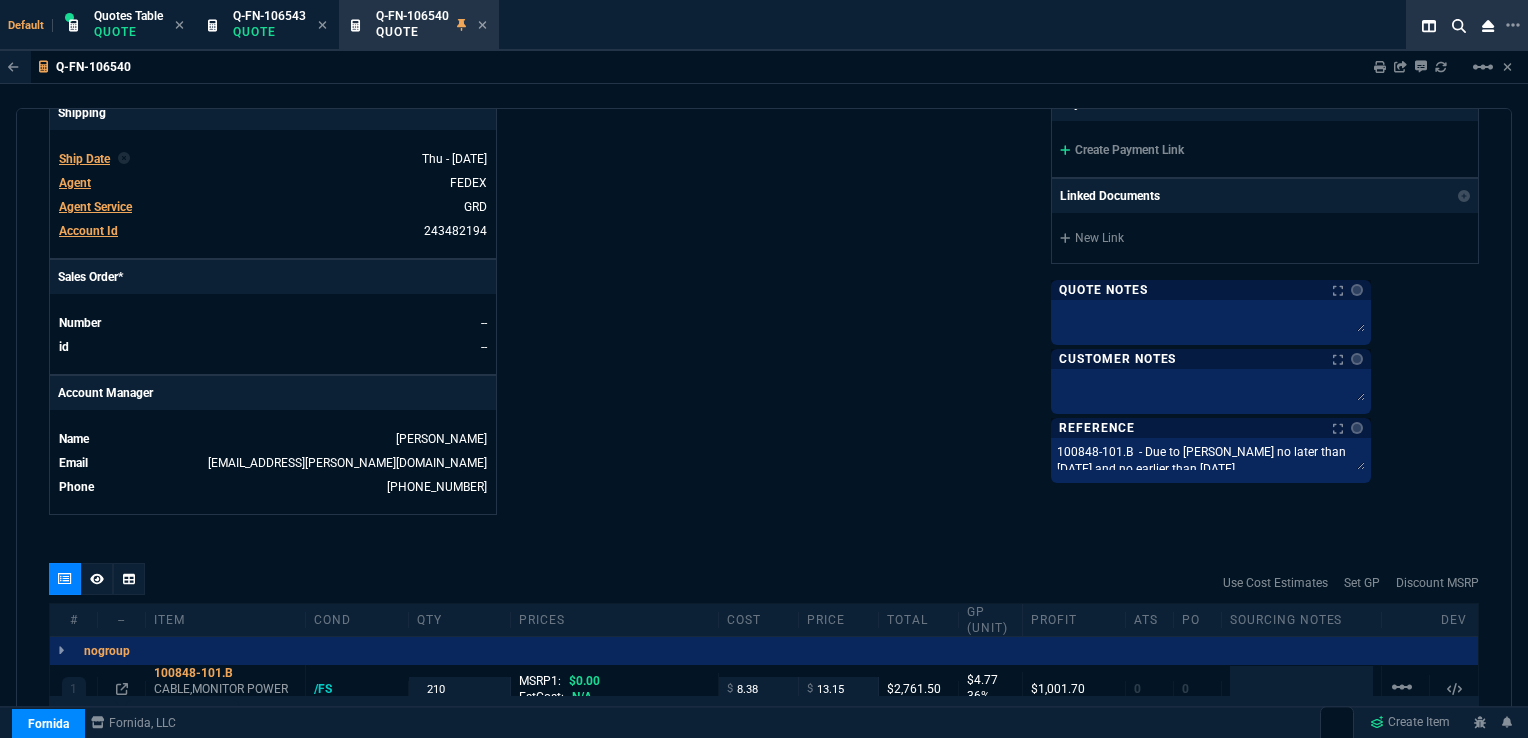 scroll, scrollTop: 724, scrollLeft: 0, axis: vertical 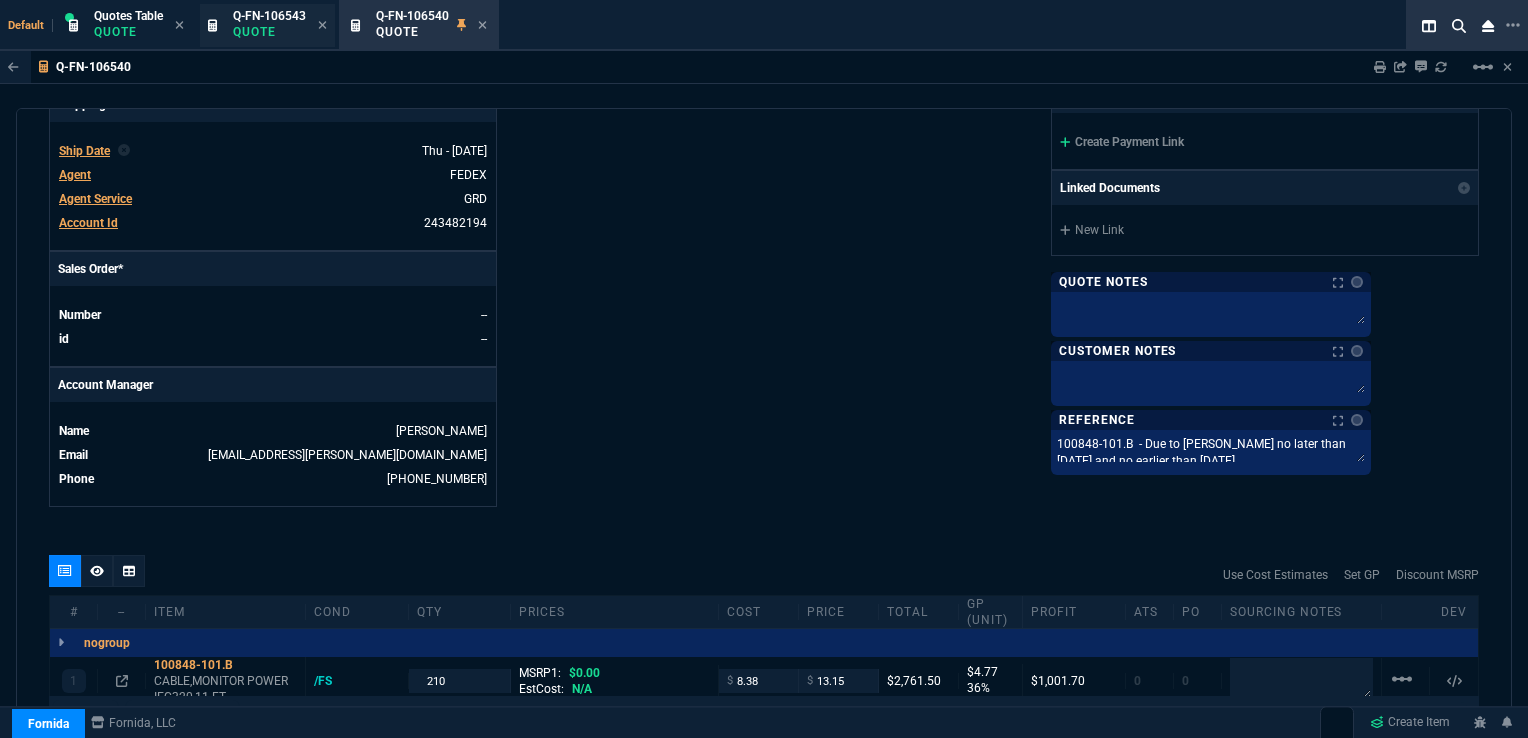 click on "Q-FN-106543" at bounding box center [269, 16] 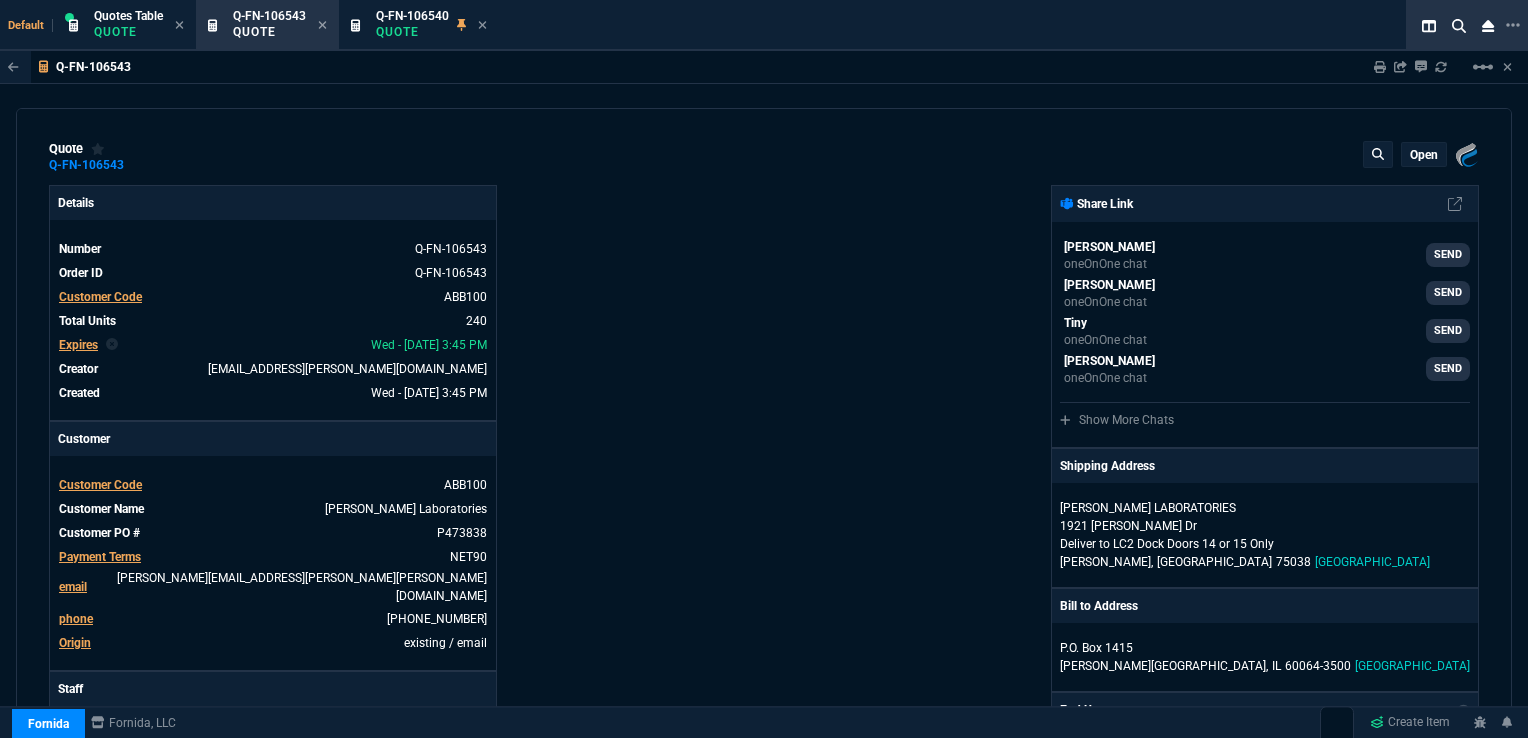 type on "40" 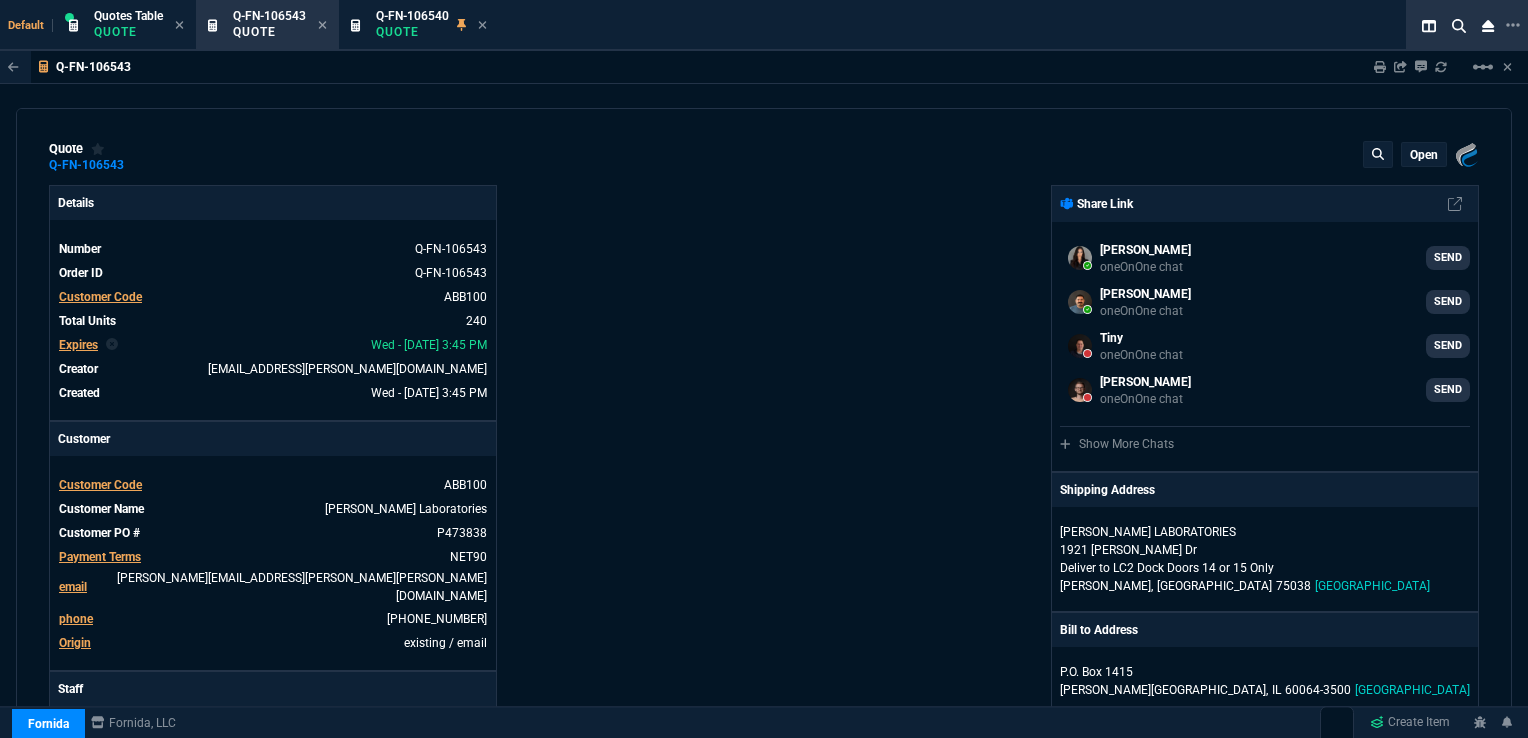 click on "Expires" at bounding box center (78, 345) 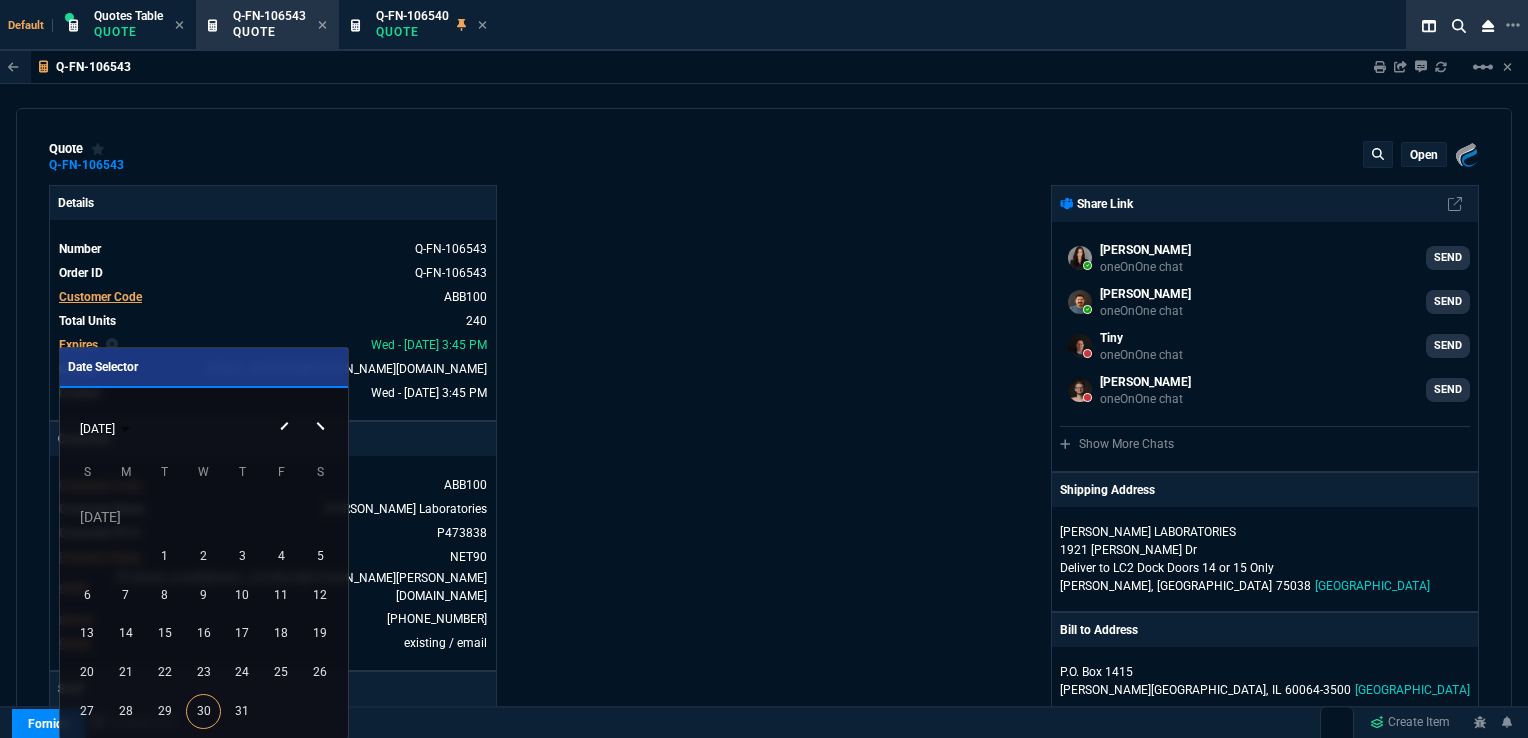 click at bounding box center (323, 409) 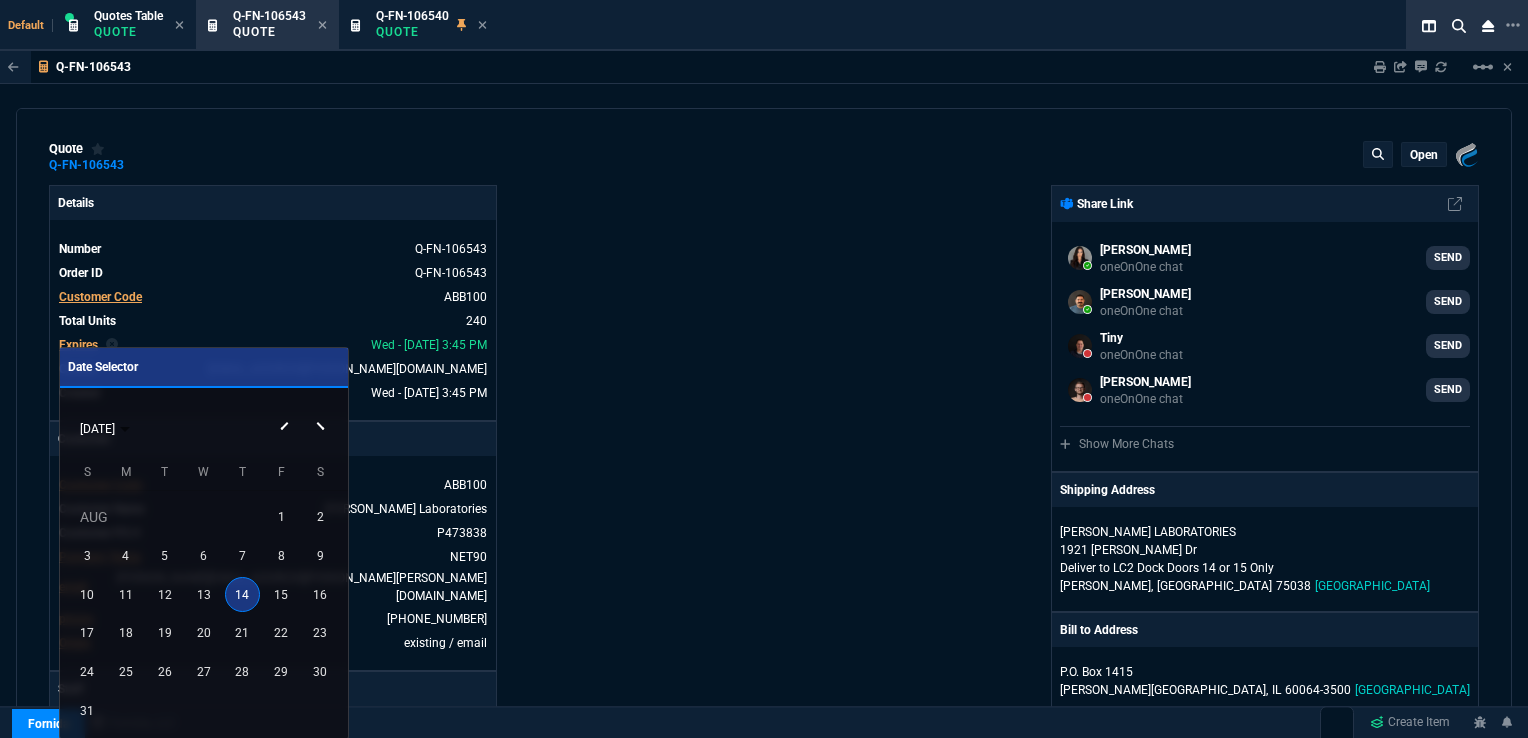 click at bounding box center (323, 409) 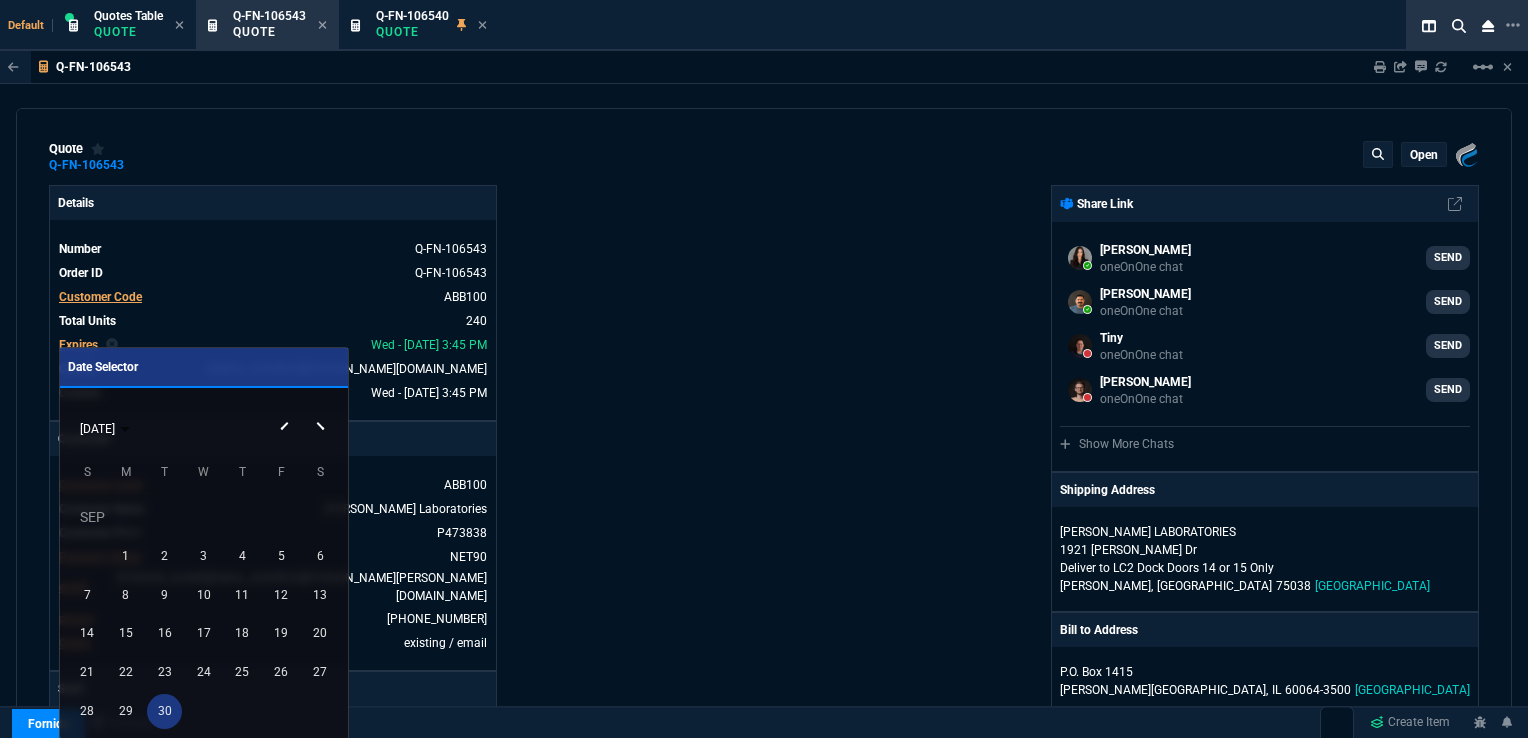 click on "30" at bounding box center (164, 711) 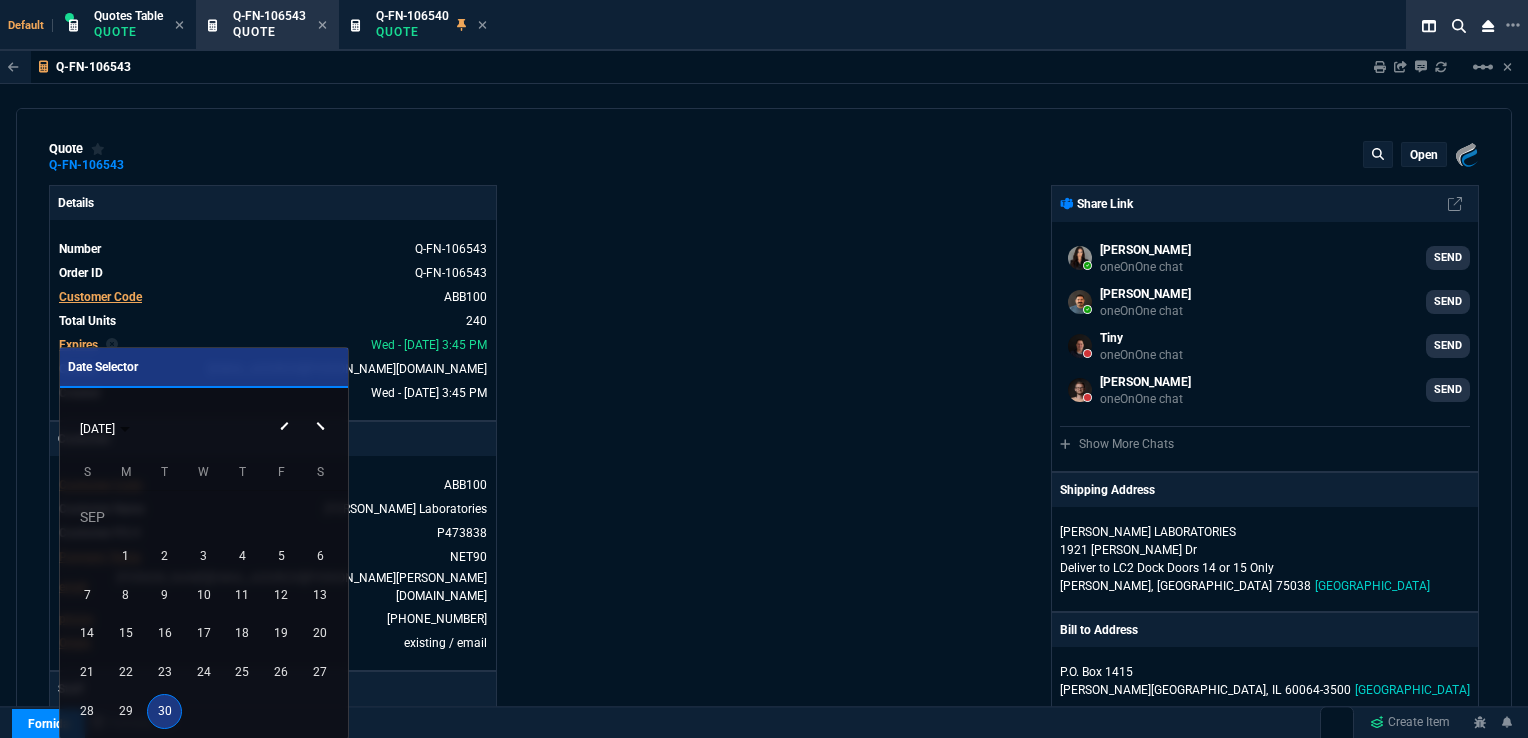 click at bounding box center [764, 369] 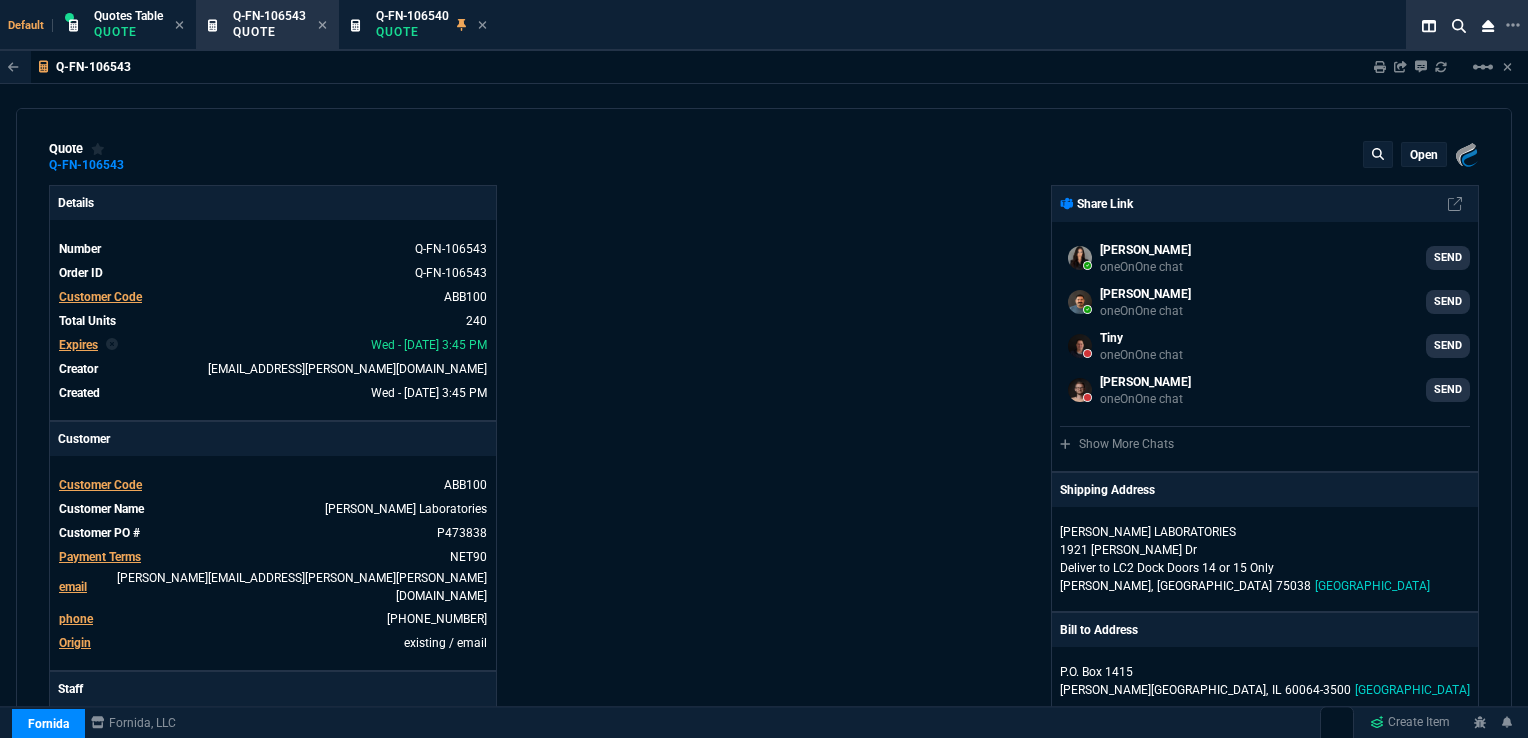 click on "open" at bounding box center (1424, 155) 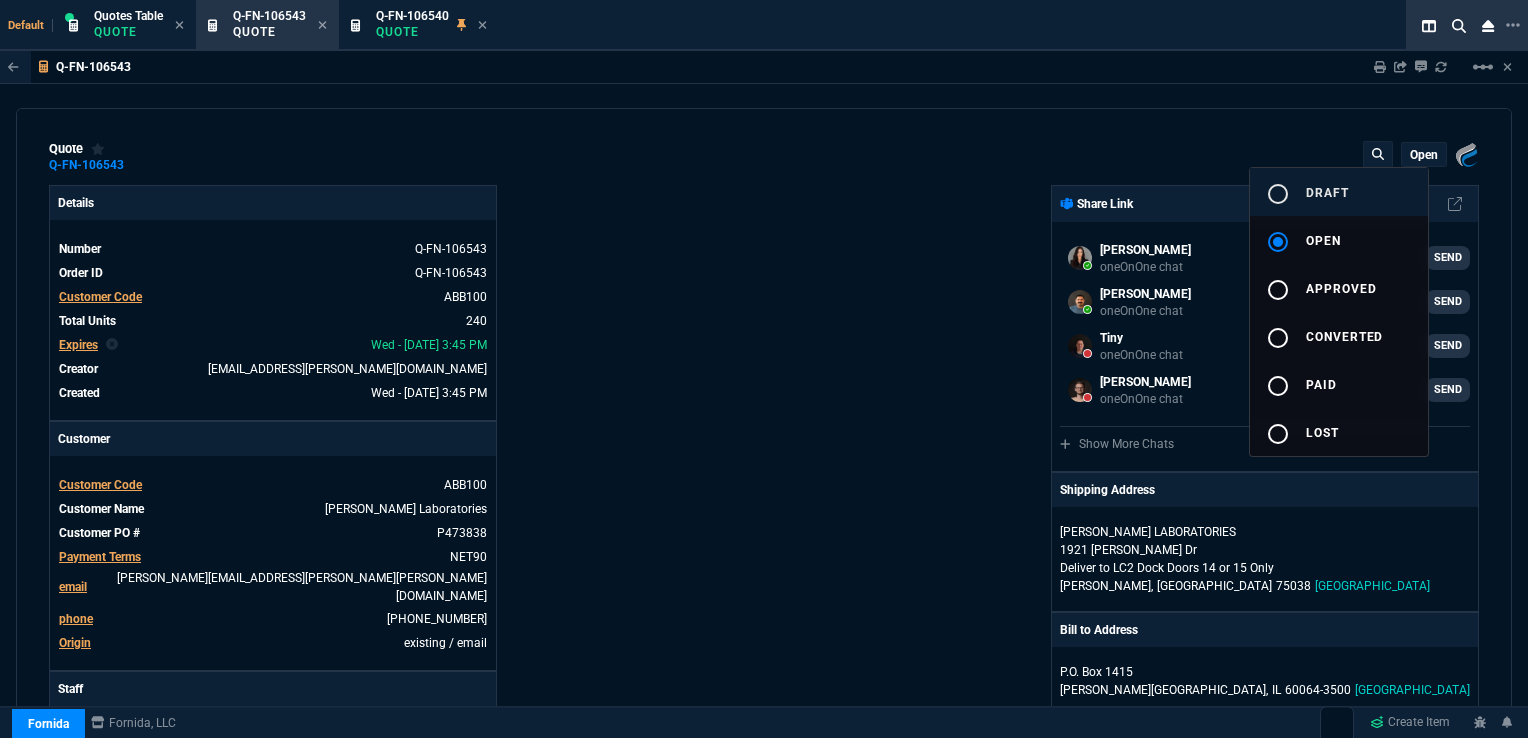 click on "draft" at bounding box center (1327, 193) 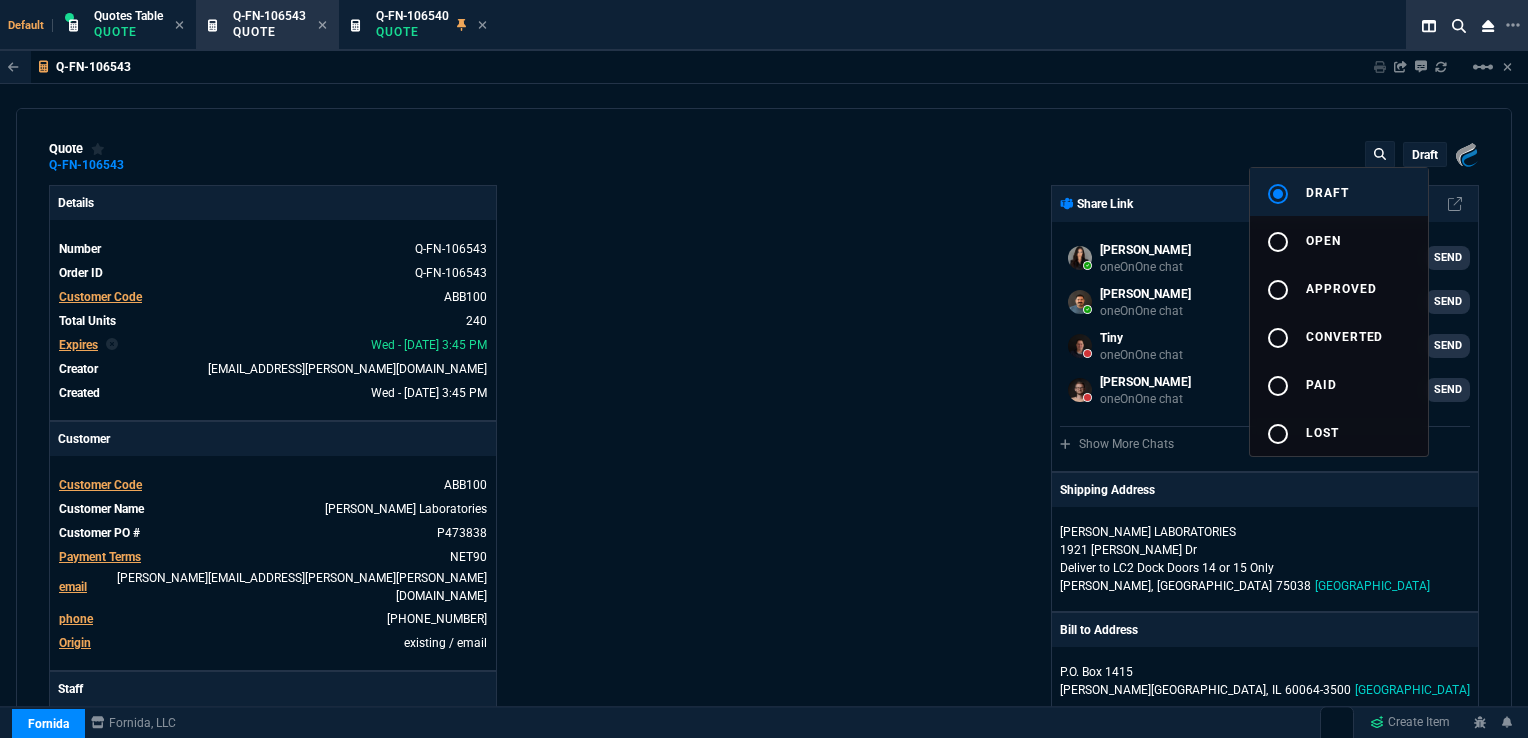 type on "40" 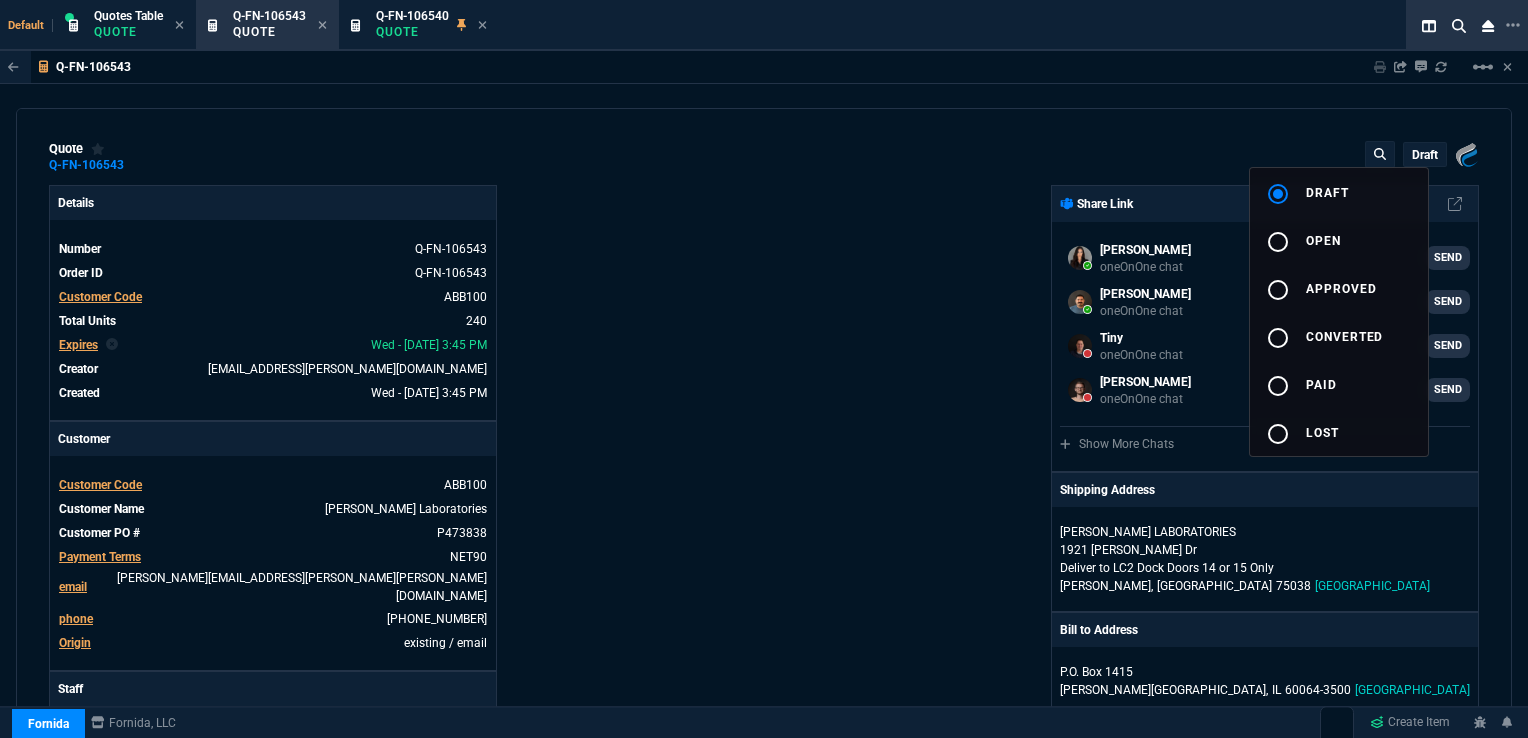 type 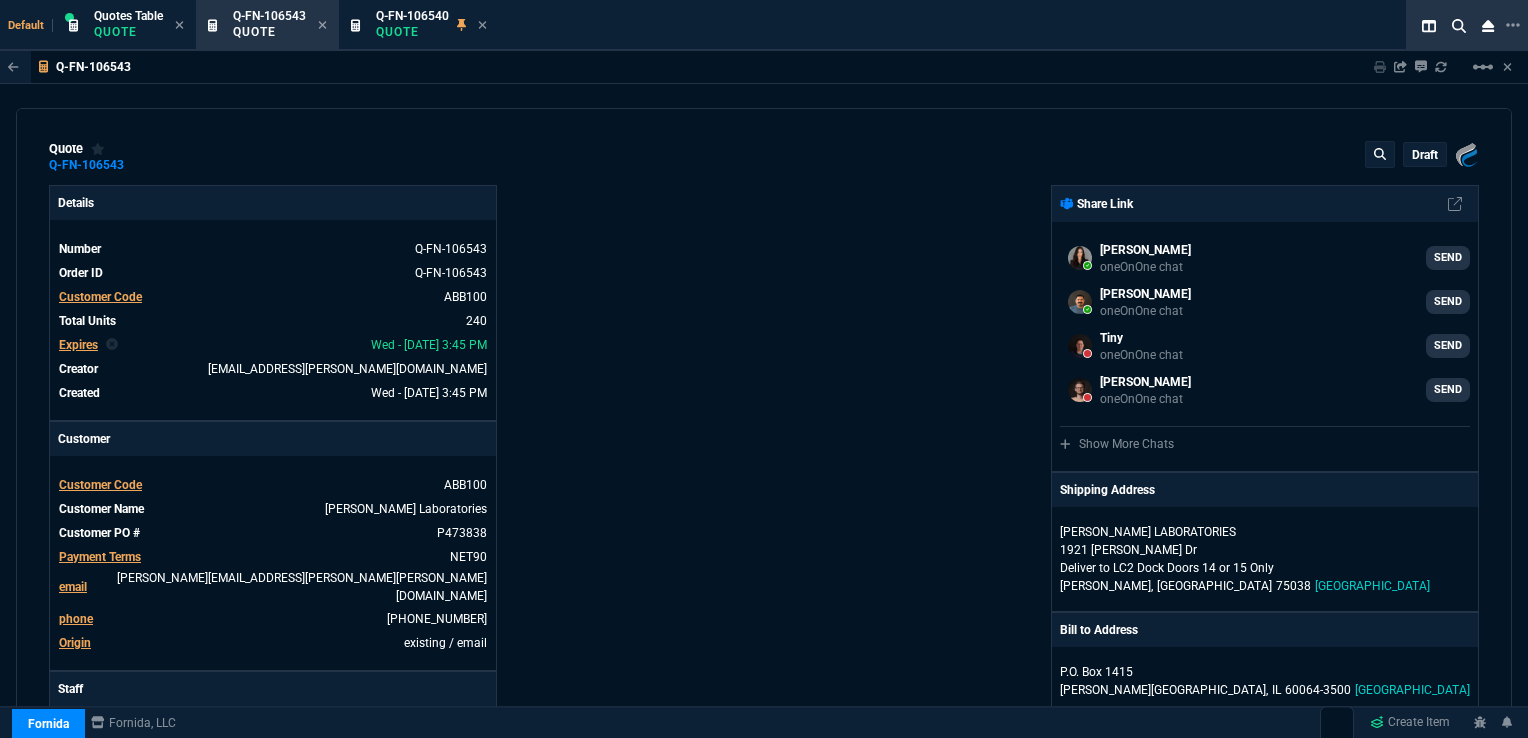 click on "Expires" at bounding box center [78, 345] 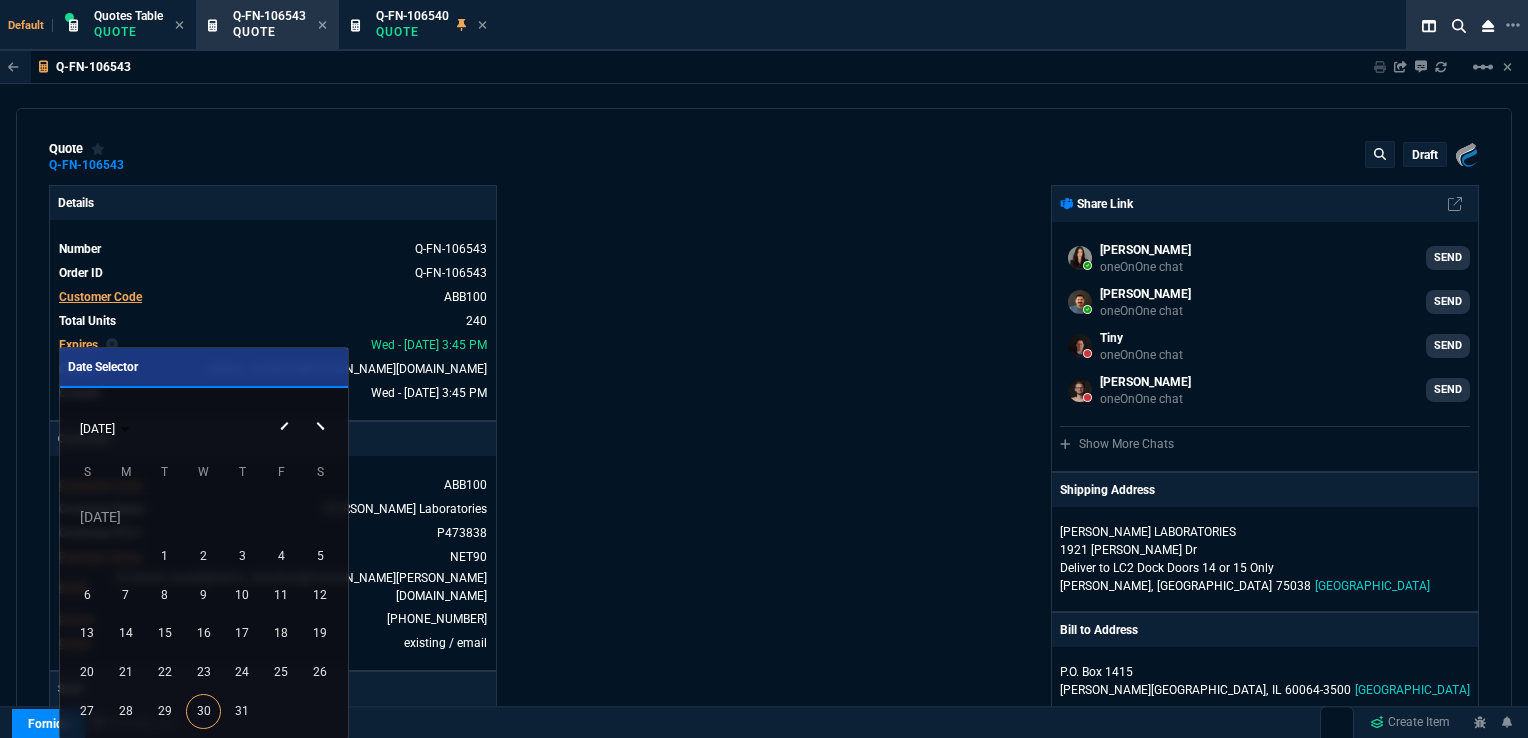 click on "JUL 2025" at bounding box center [203, 428] 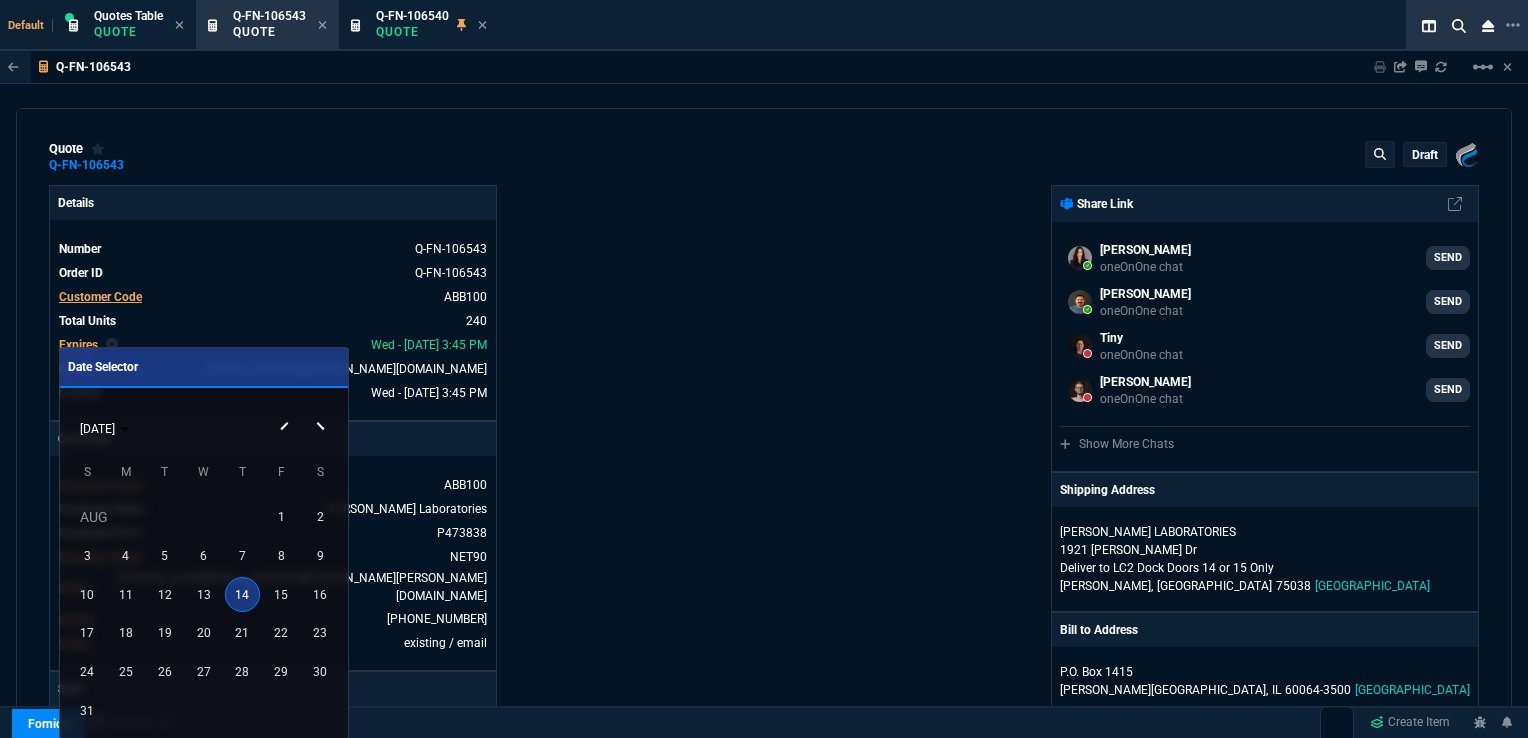 click at bounding box center (323, 409) 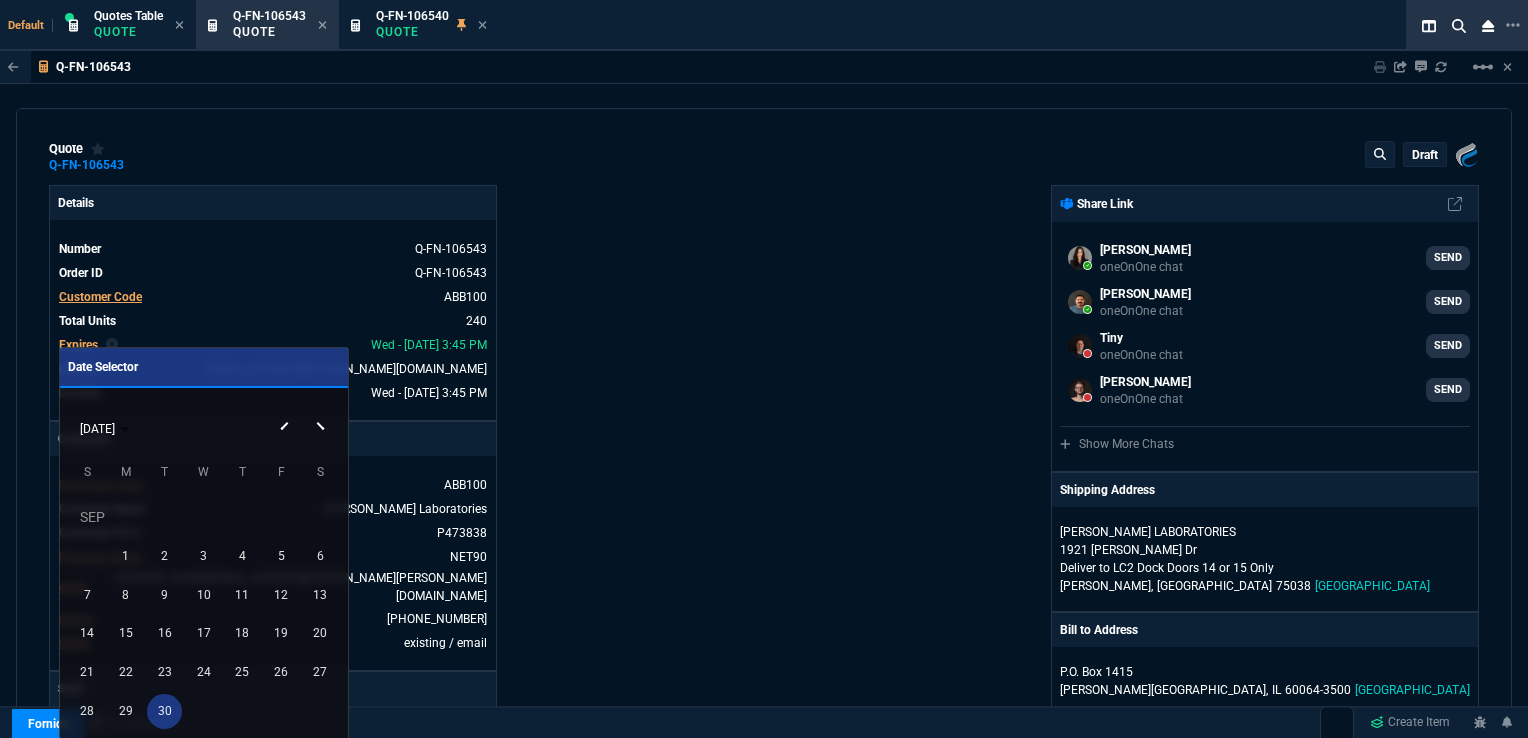 click on "30" at bounding box center (164, 711) 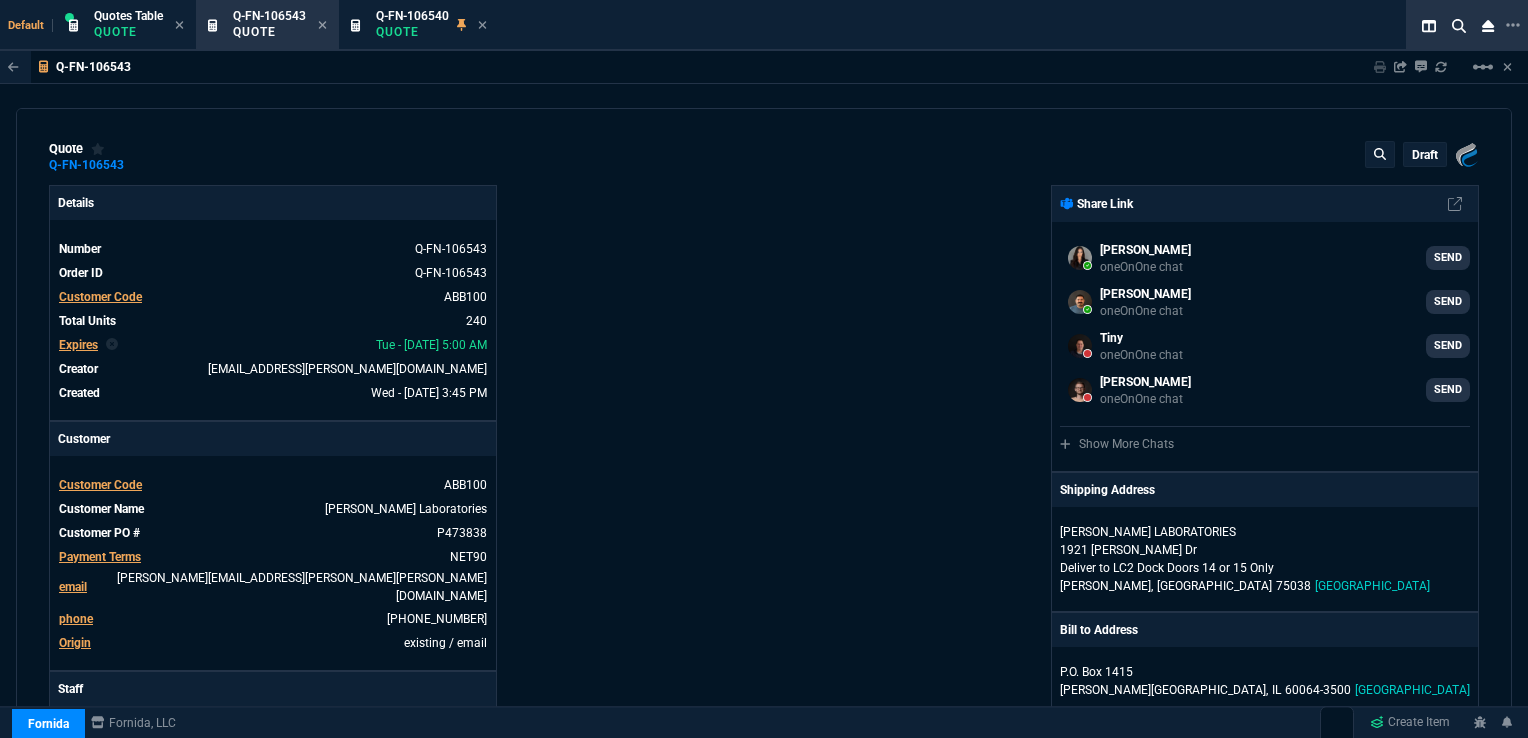 type on "40" 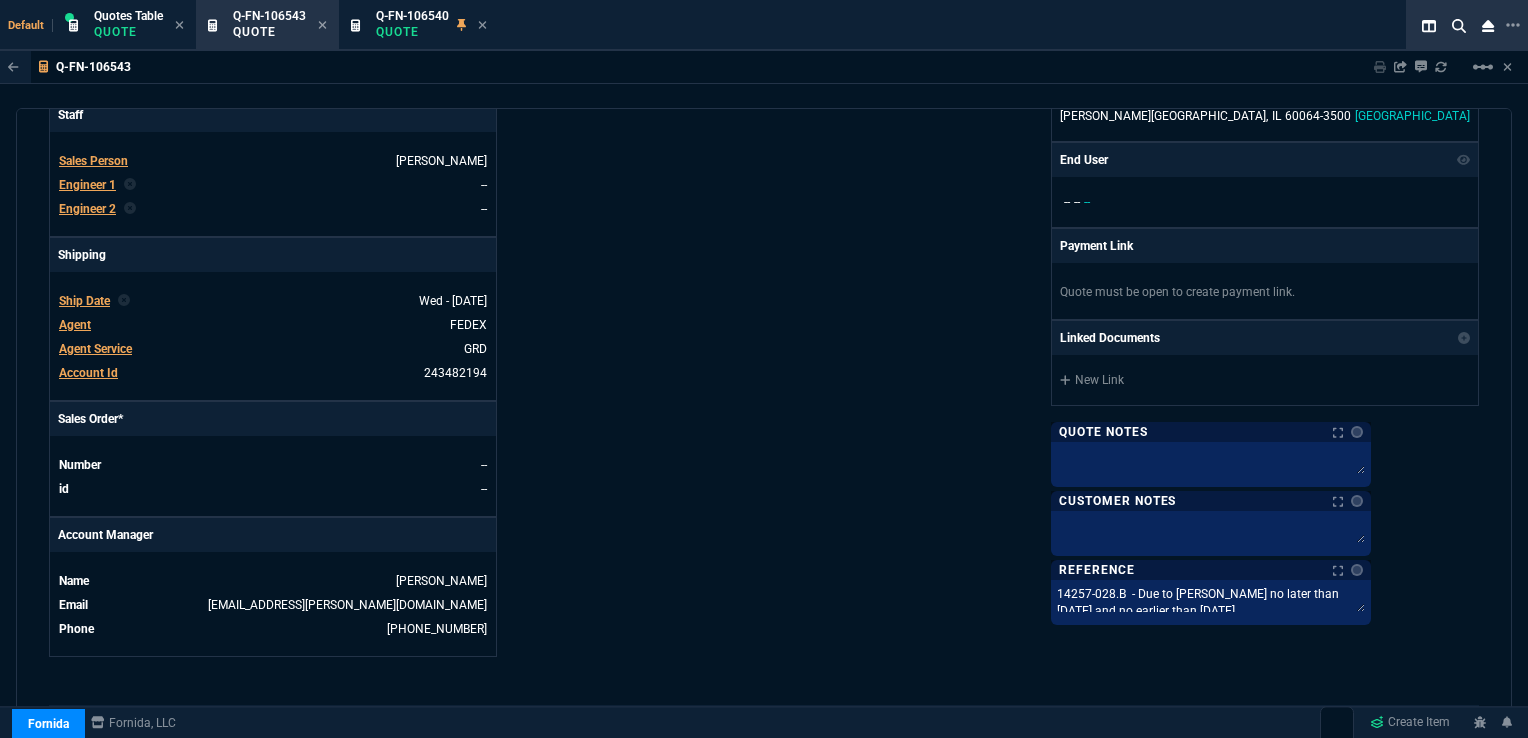 scroll, scrollTop: 0, scrollLeft: 0, axis: both 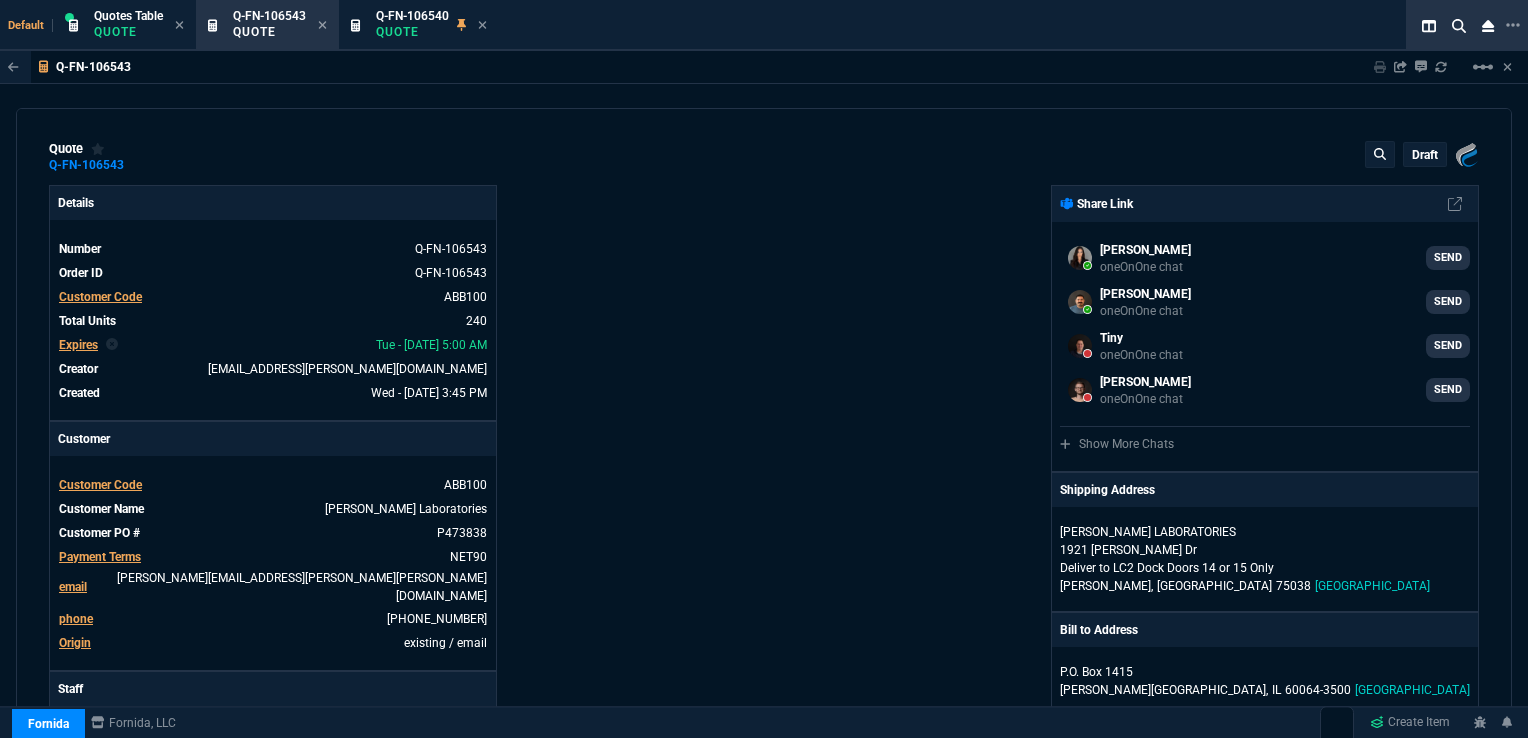 click on "draft" at bounding box center (1425, 155) 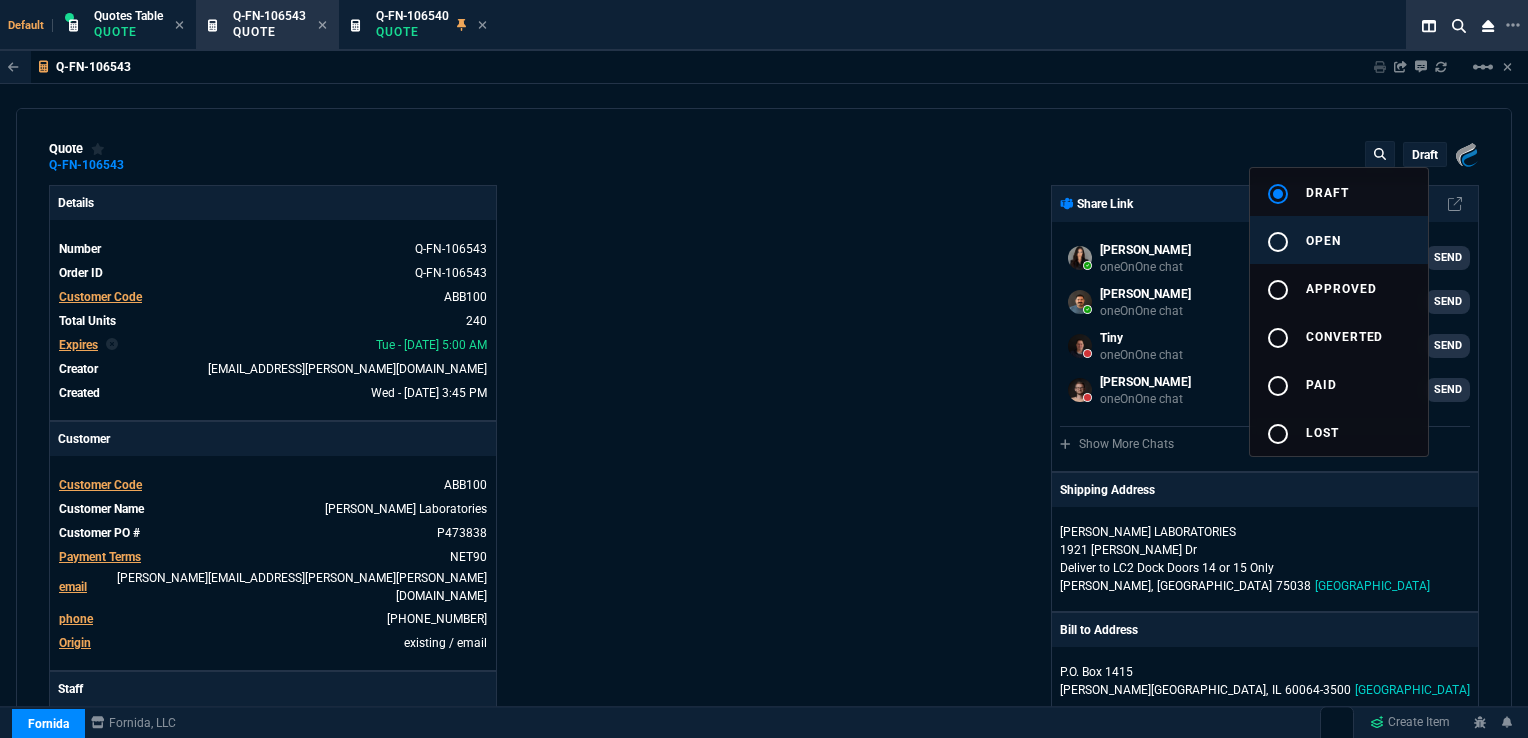 click on "open" at bounding box center [1323, 241] 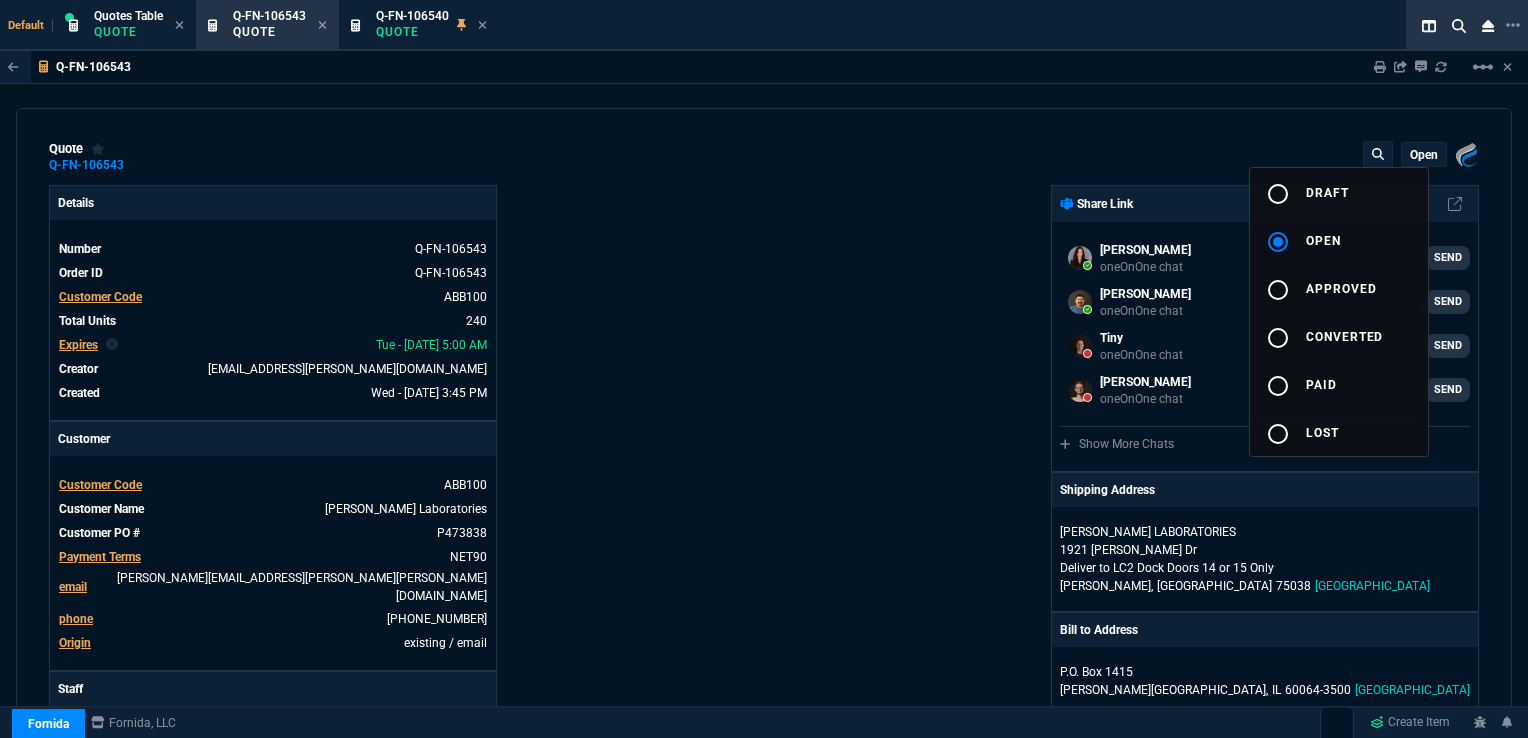 type on "40" 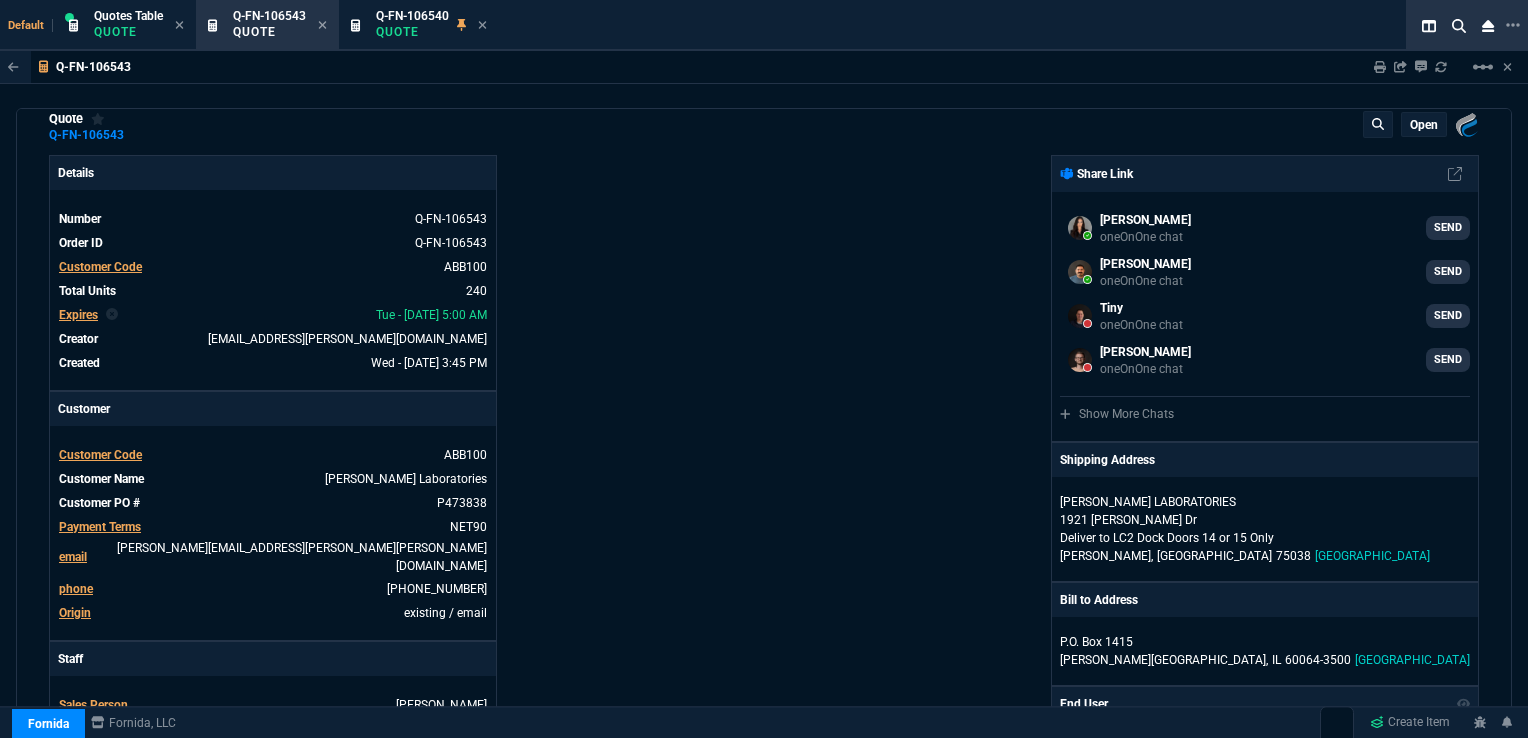 scroll, scrollTop: 0, scrollLeft: 0, axis: both 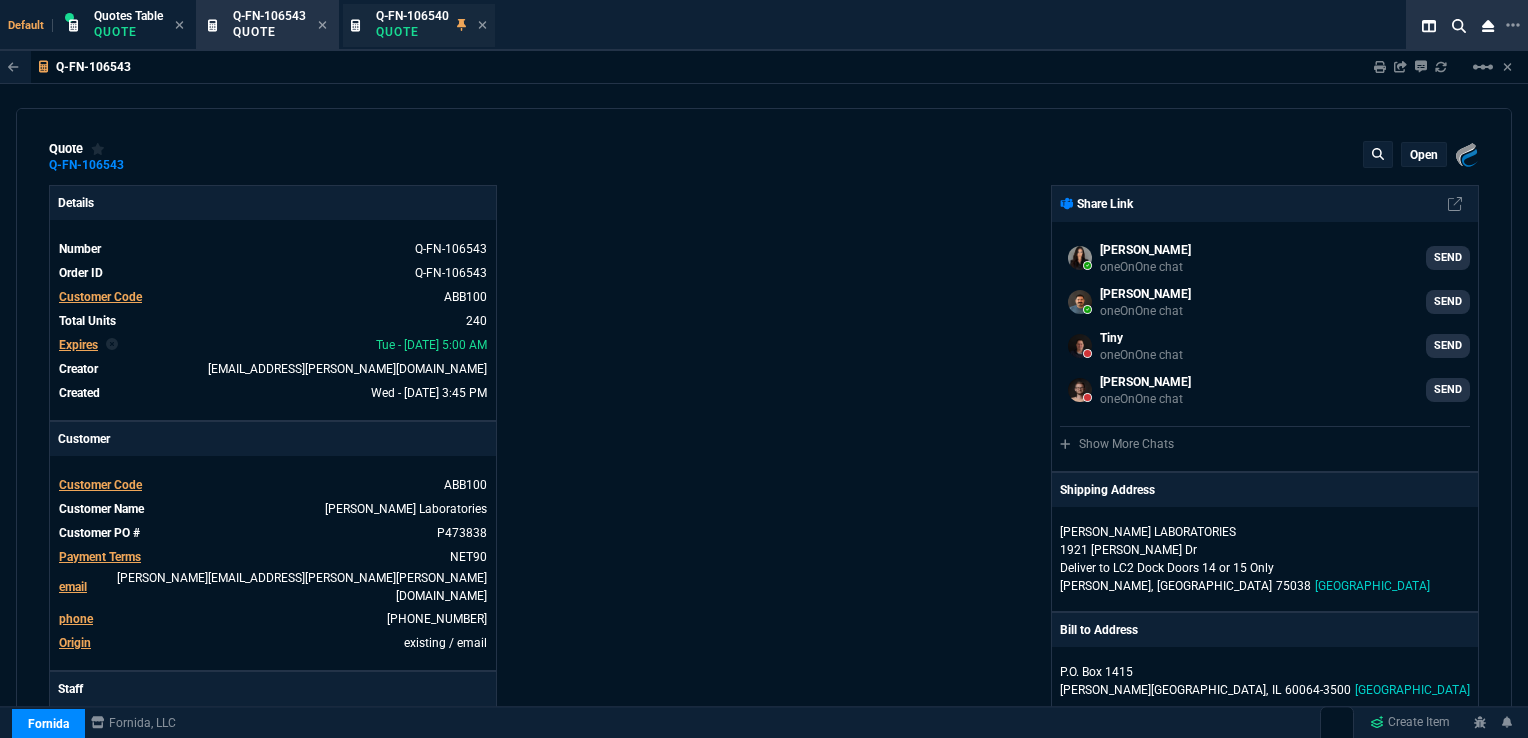 click on "Q-FN-106540" at bounding box center (412, 16) 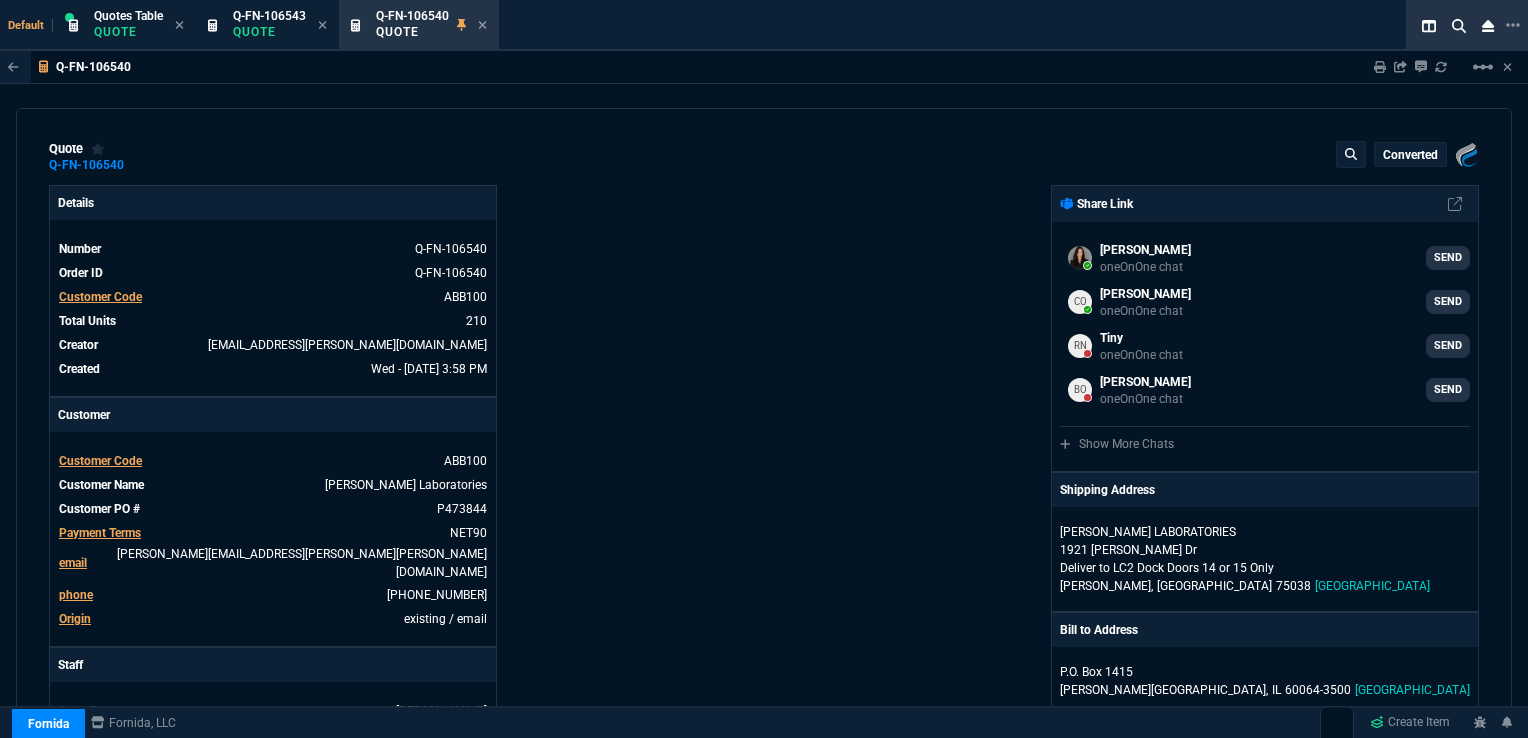 type on "36" 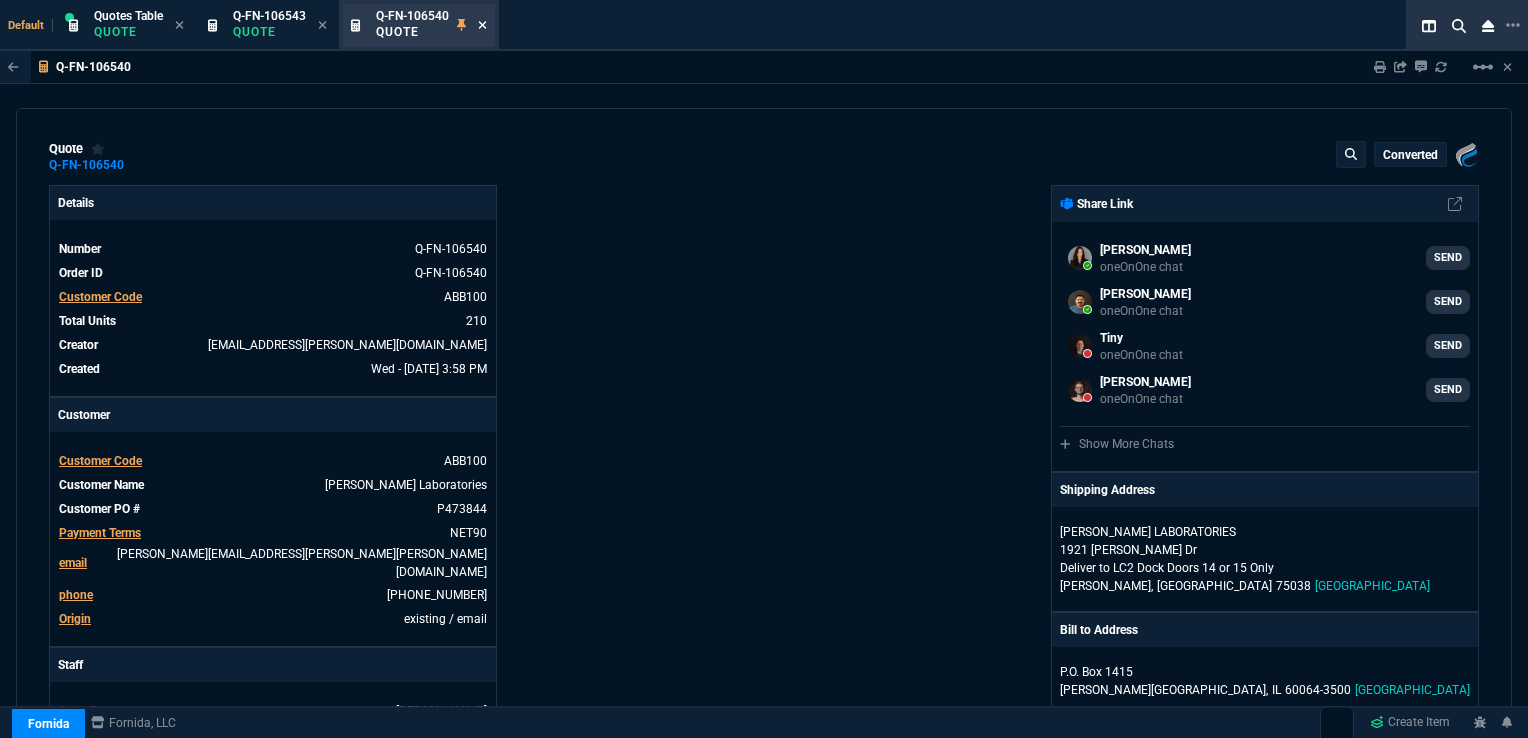 click 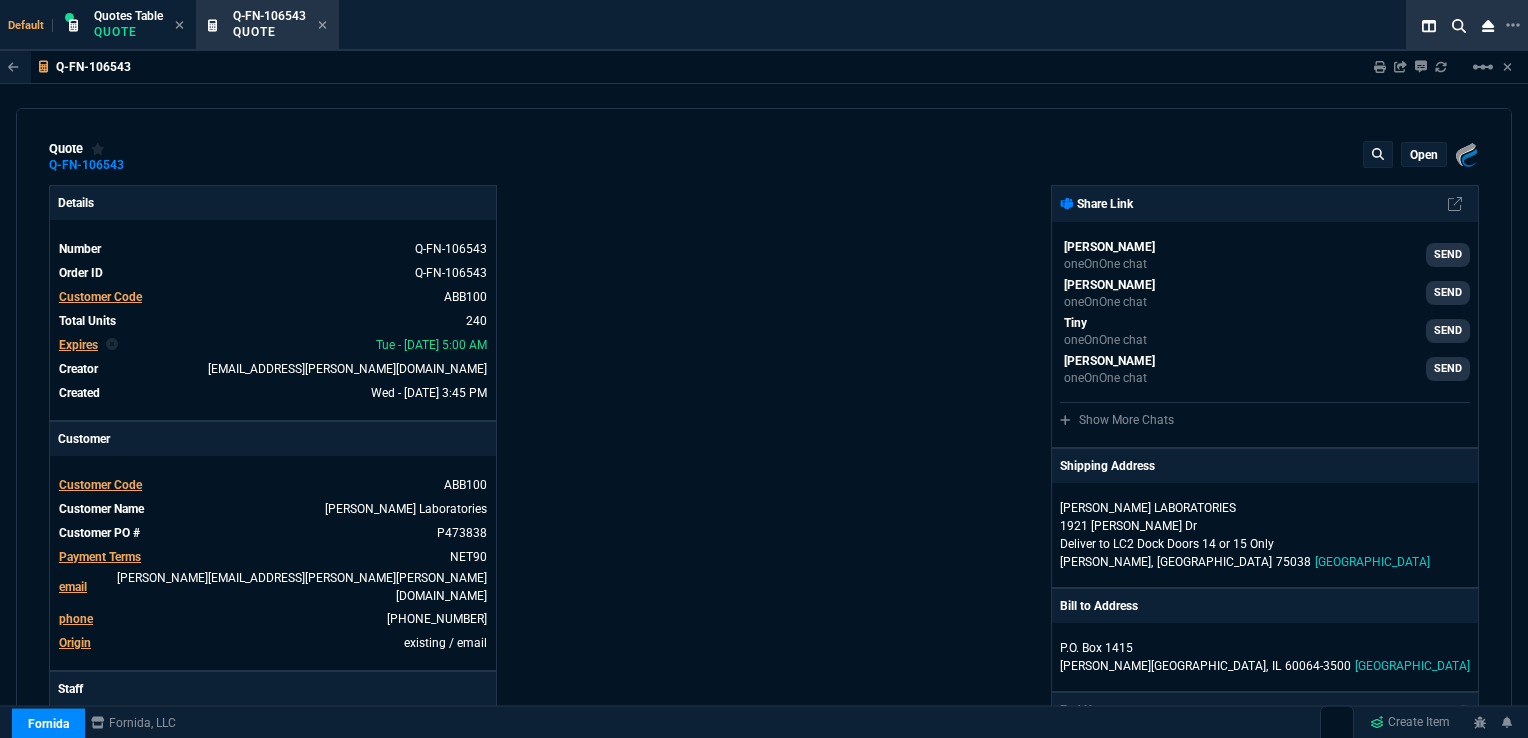 type on "40" 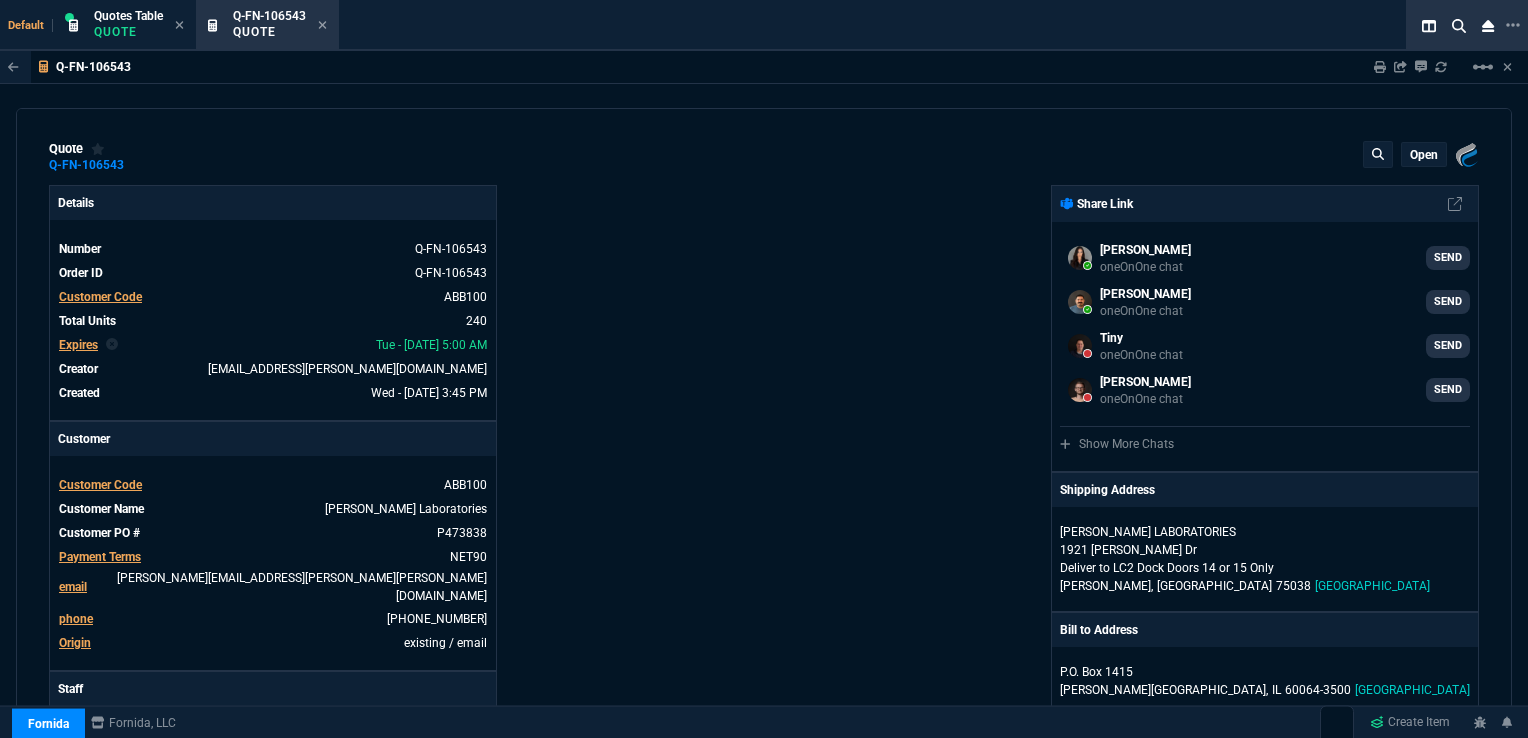 type 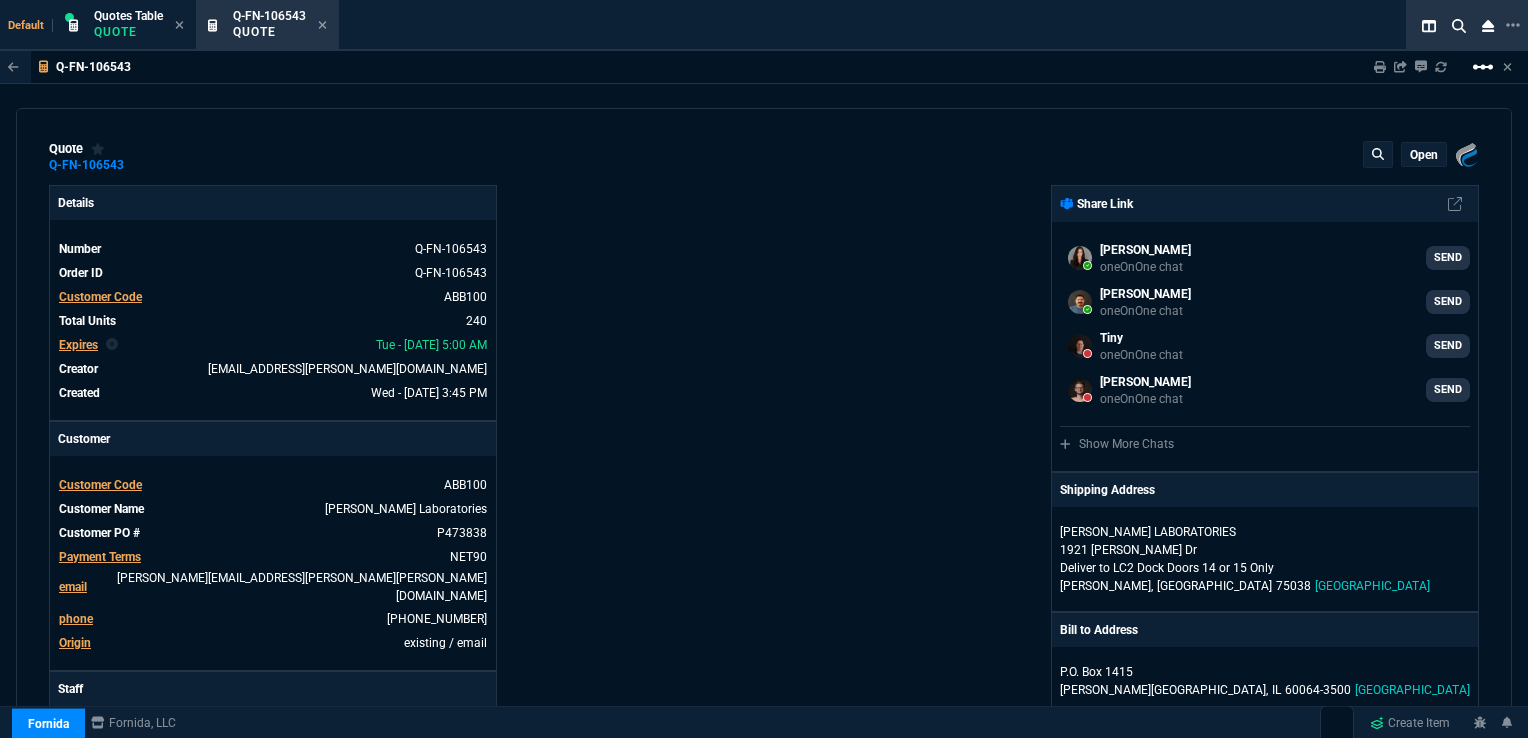 click on "linear_scale" at bounding box center [1483, 67] 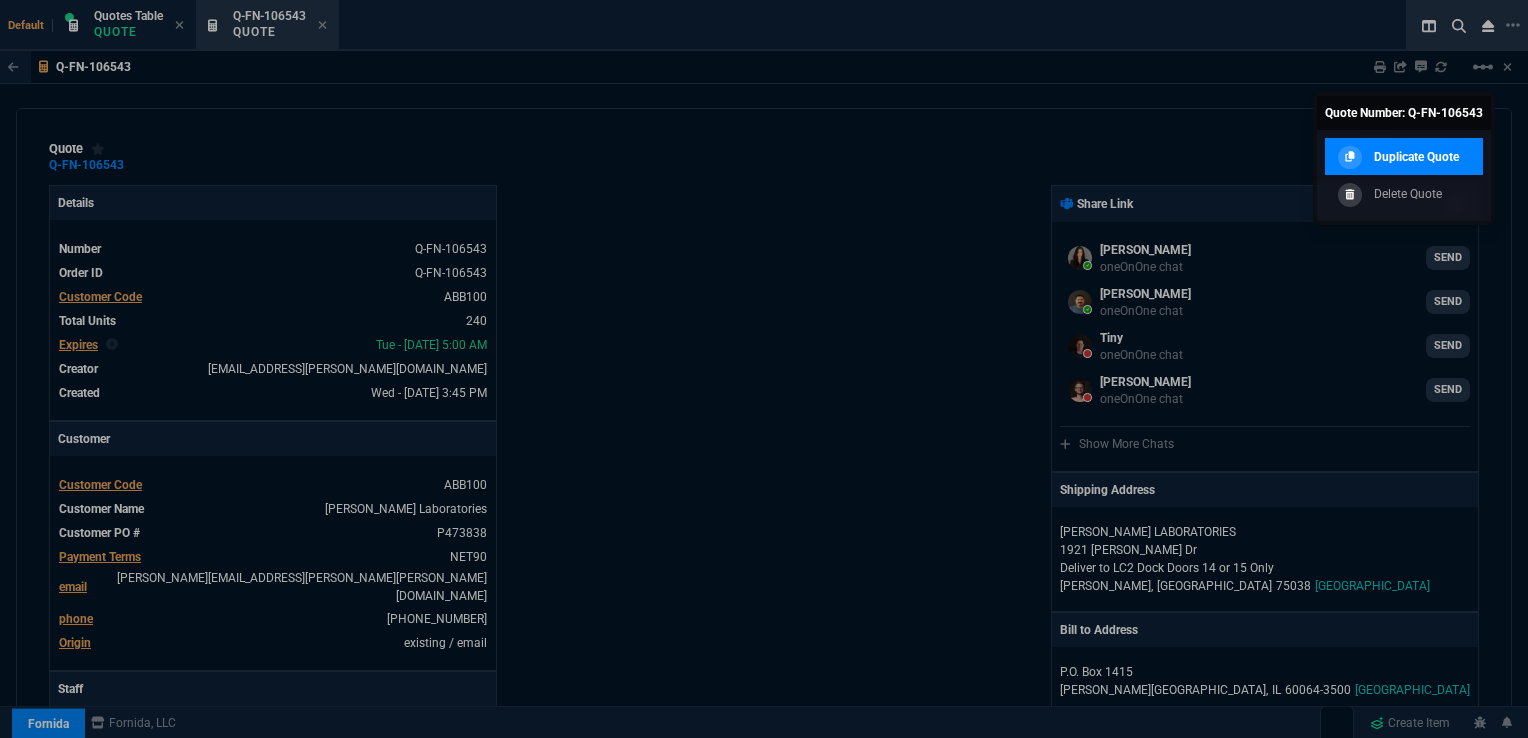 click on "Duplicate Quote" at bounding box center [1416, 157] 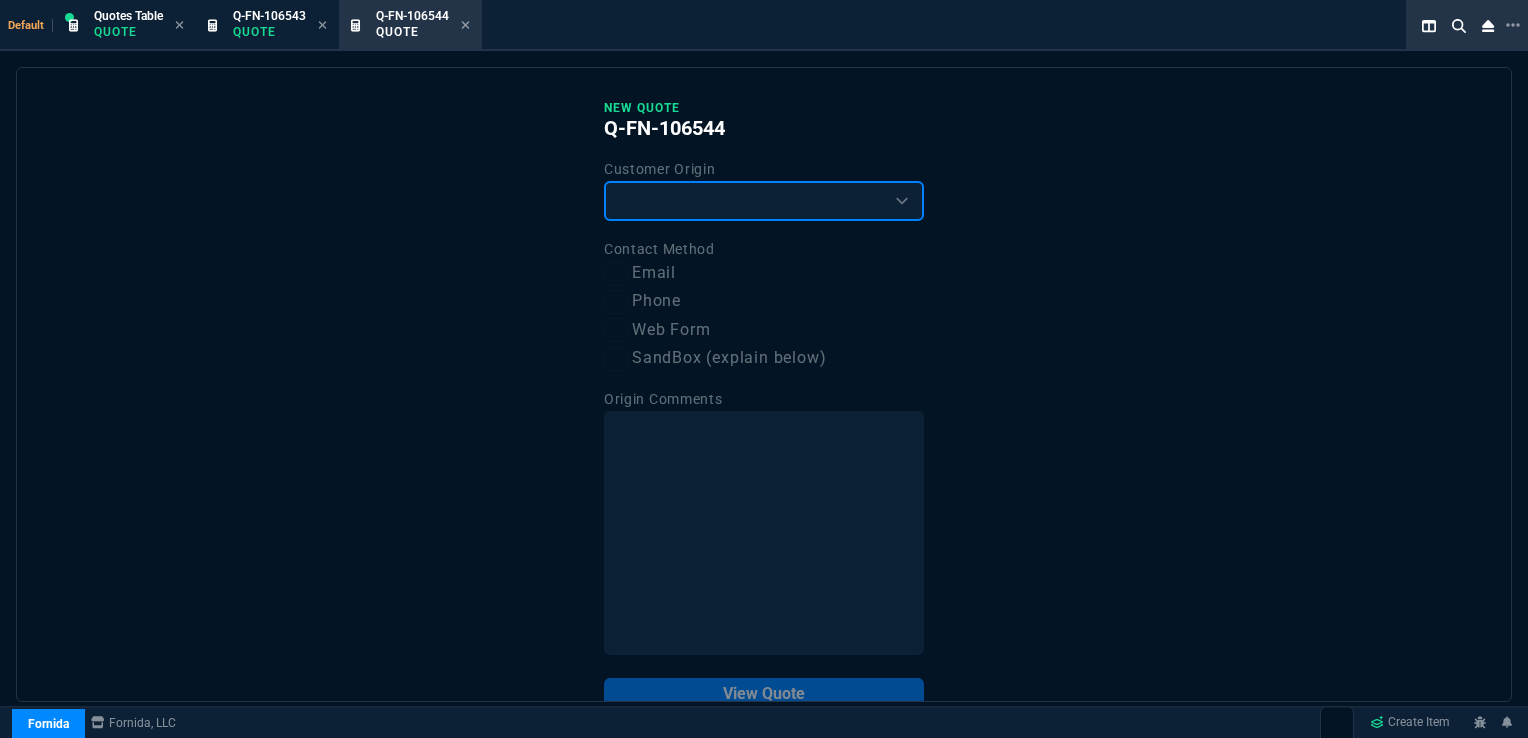 click on "Existing Customer Amazon Lead (first order) Website Lead (first order) Called (first order) Referral (first order) SandBox (explain below)" at bounding box center (764, 201) 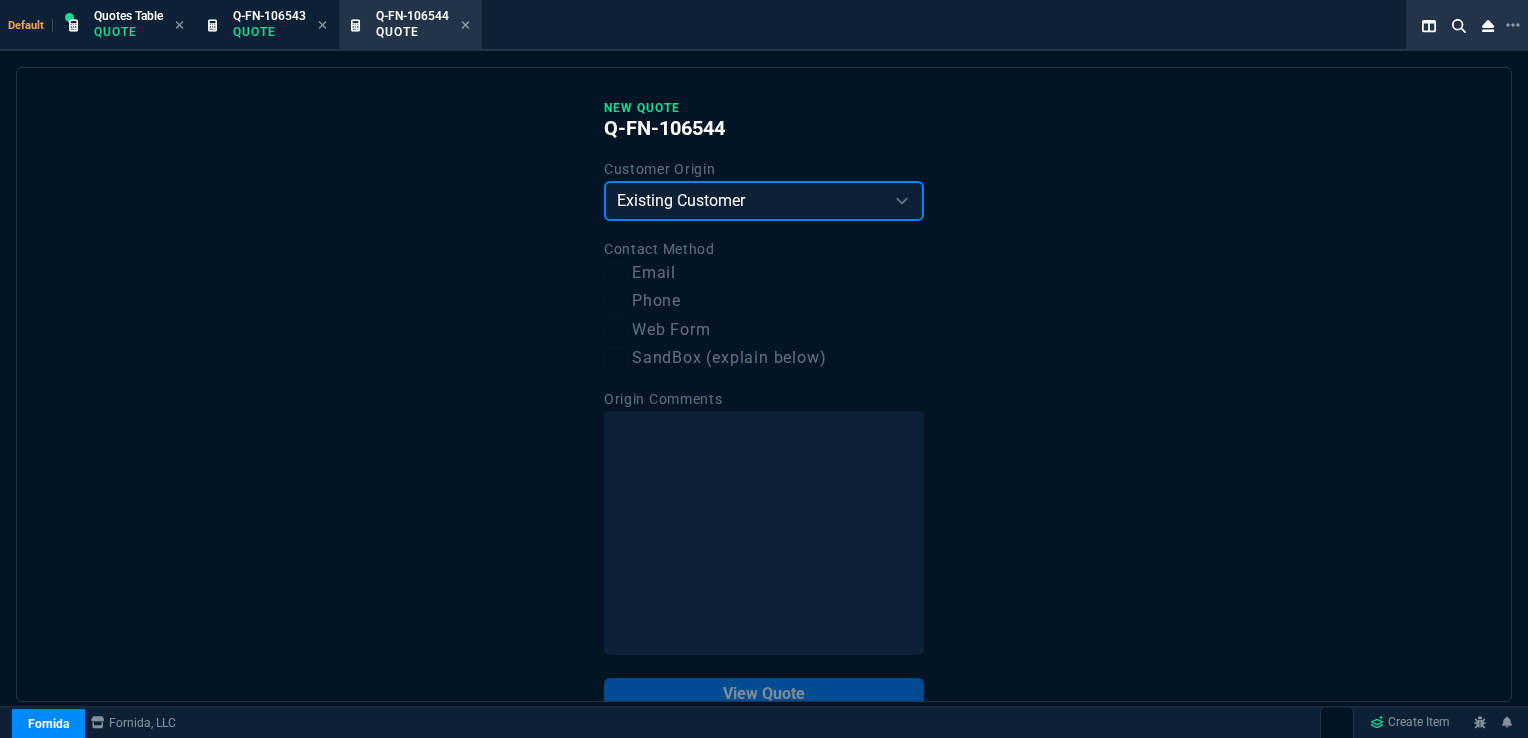 click on "Existing Customer Amazon Lead (first order) Website Lead (first order) Called (first order) Referral (first order) SandBox (explain below)" at bounding box center [764, 201] 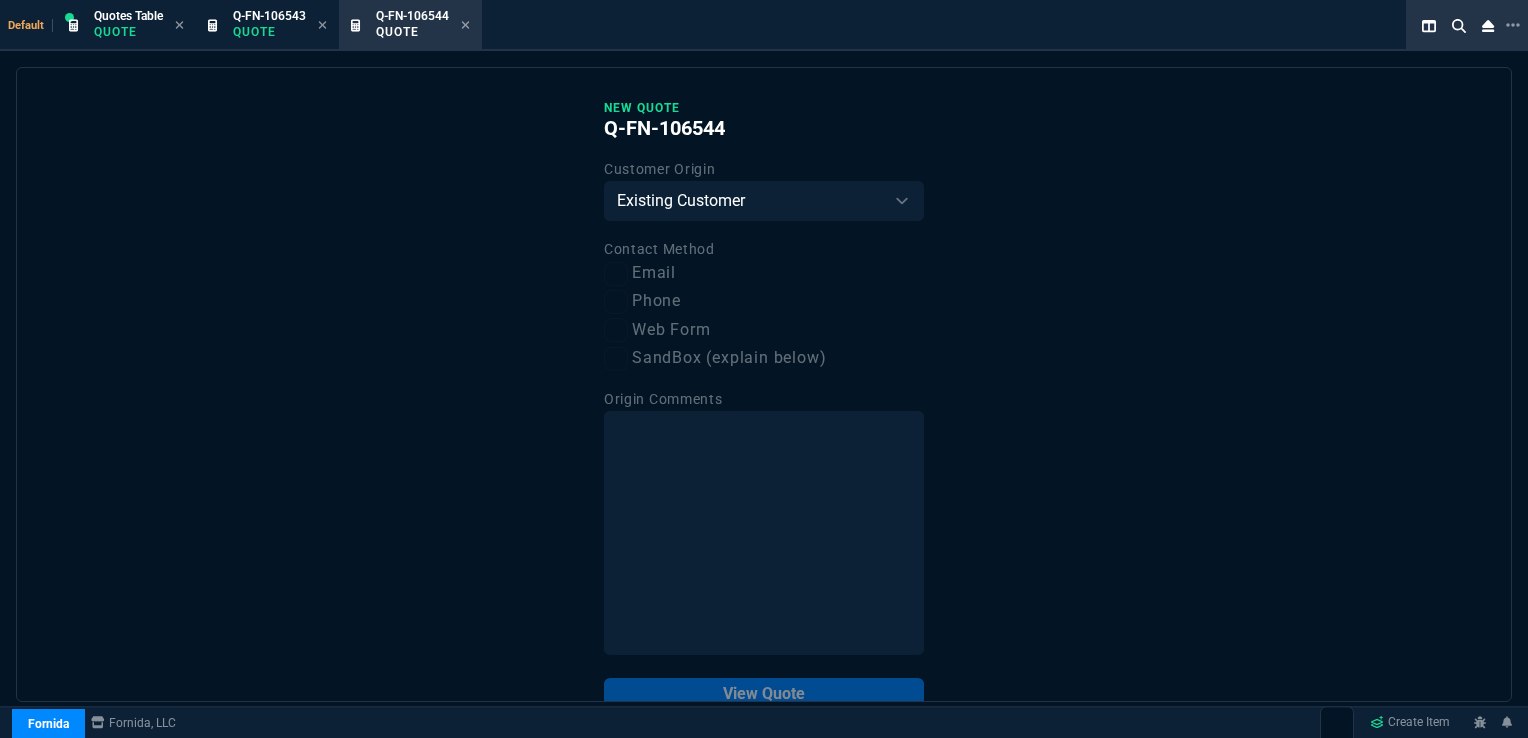 click on "Email" at bounding box center [764, 273] 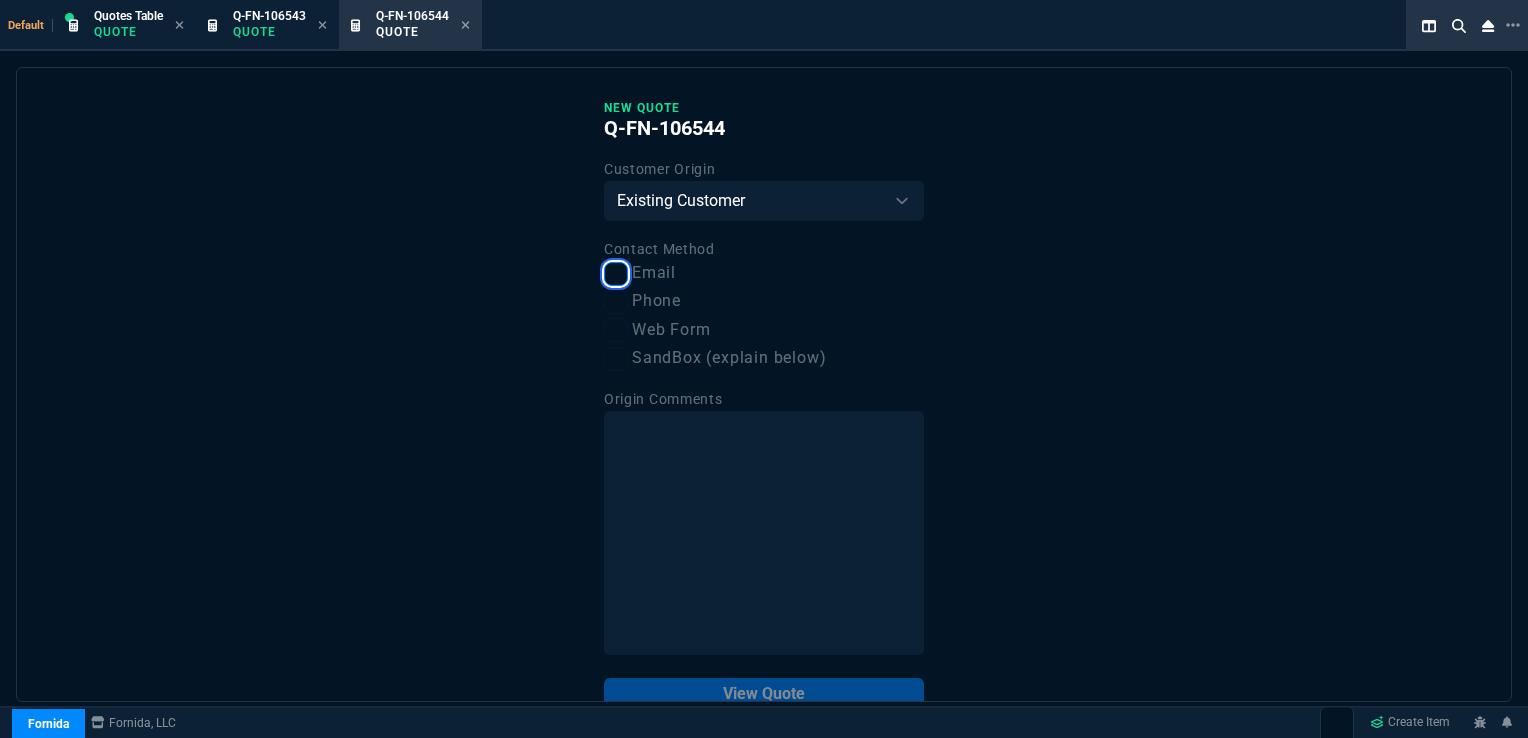 click on "Email" at bounding box center (616, 274) 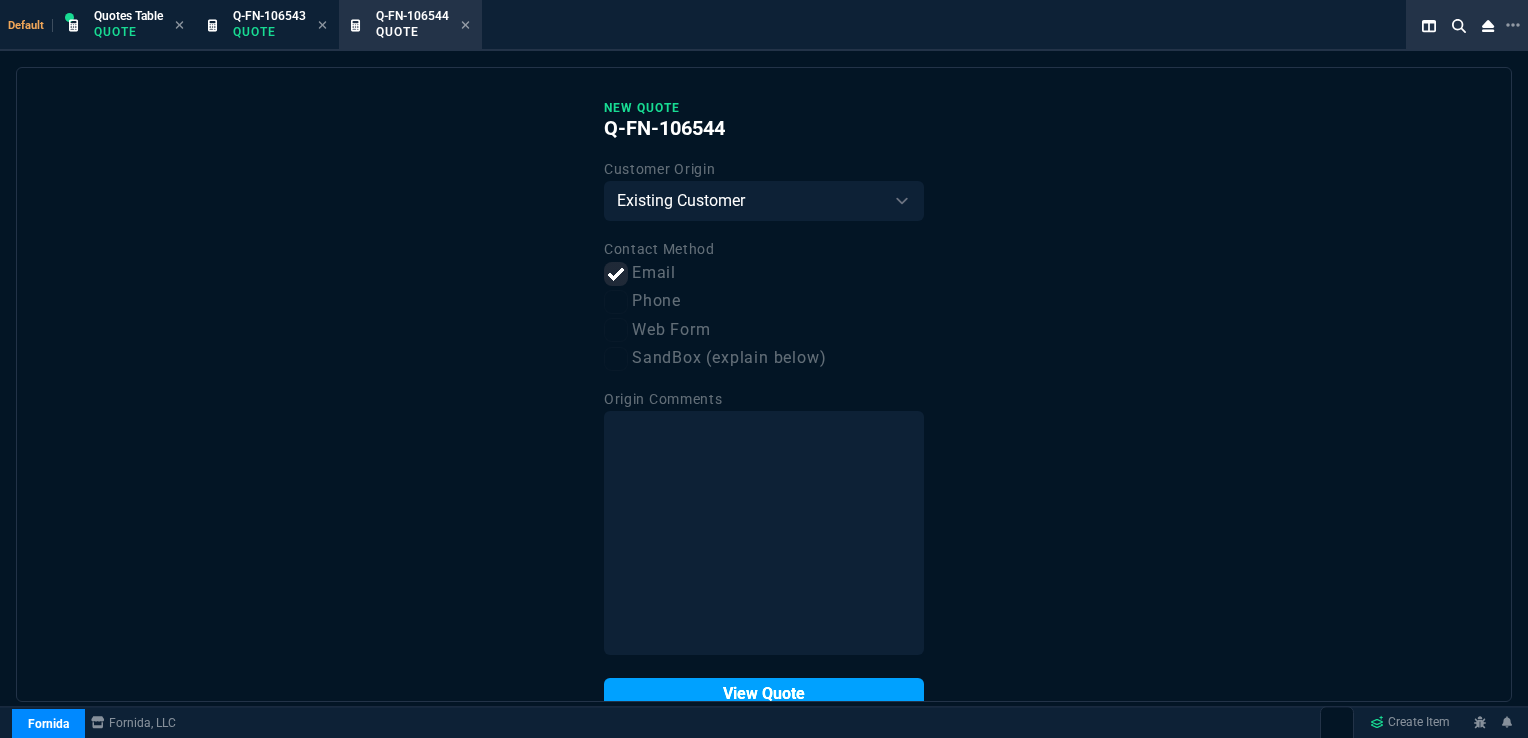 click on "View Quote" at bounding box center [764, 694] 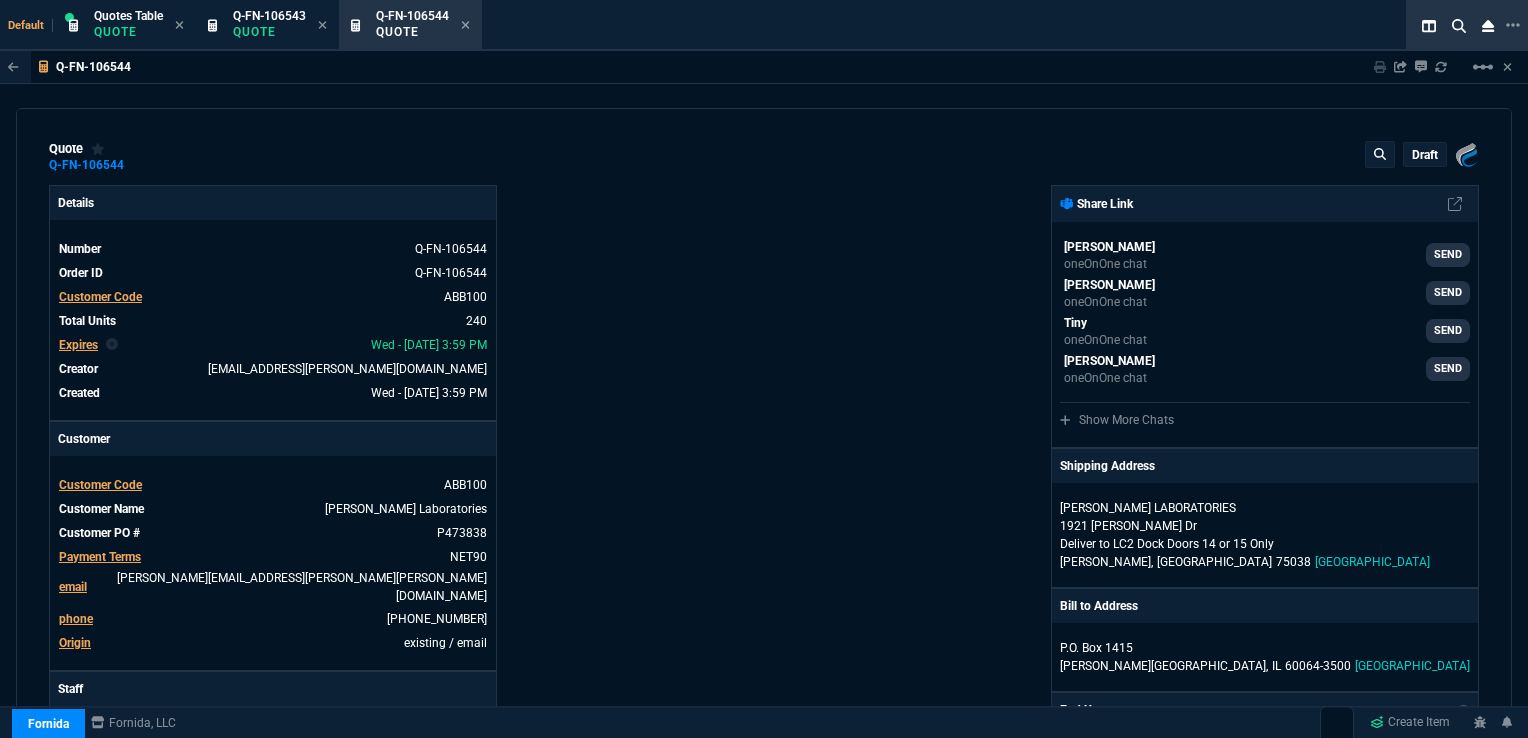 type on "40" 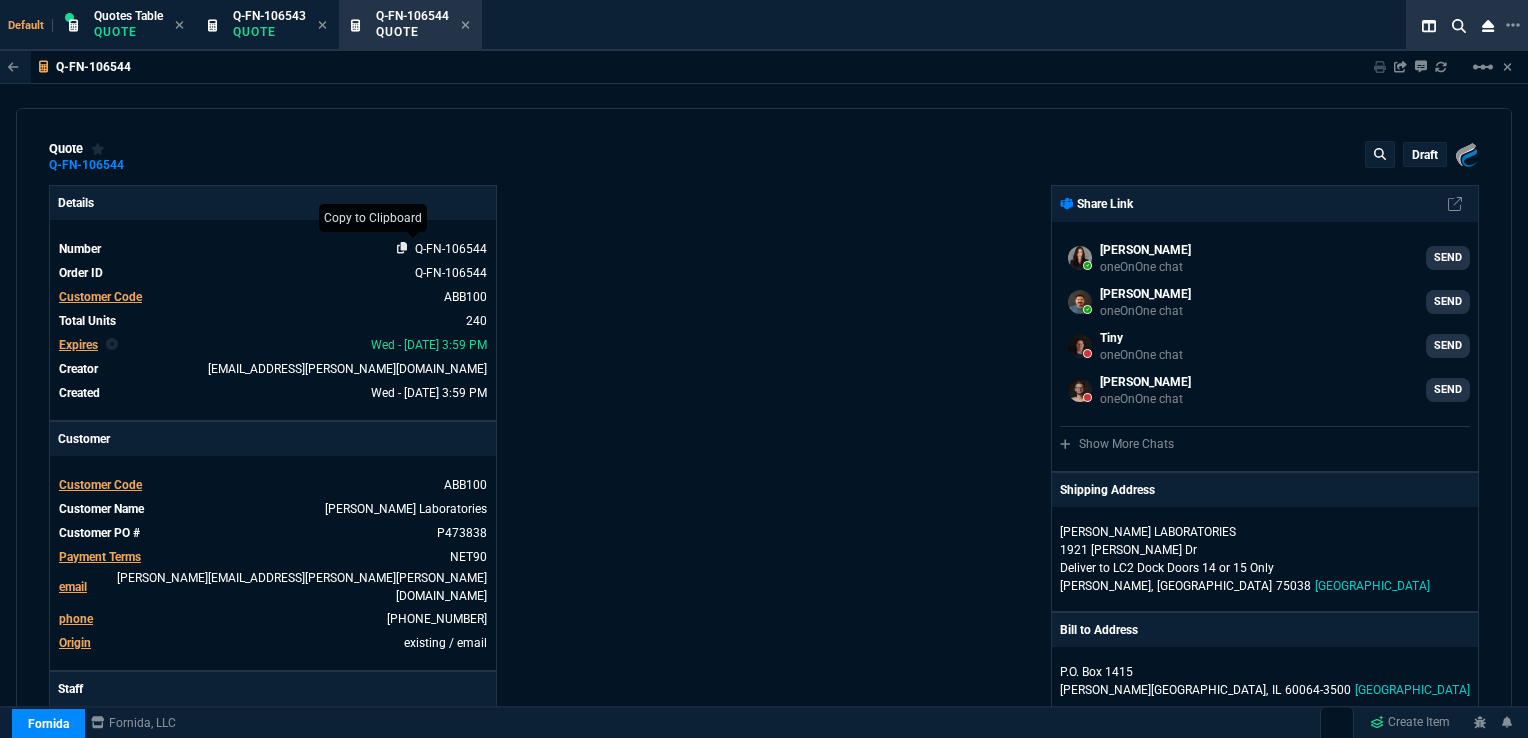 click 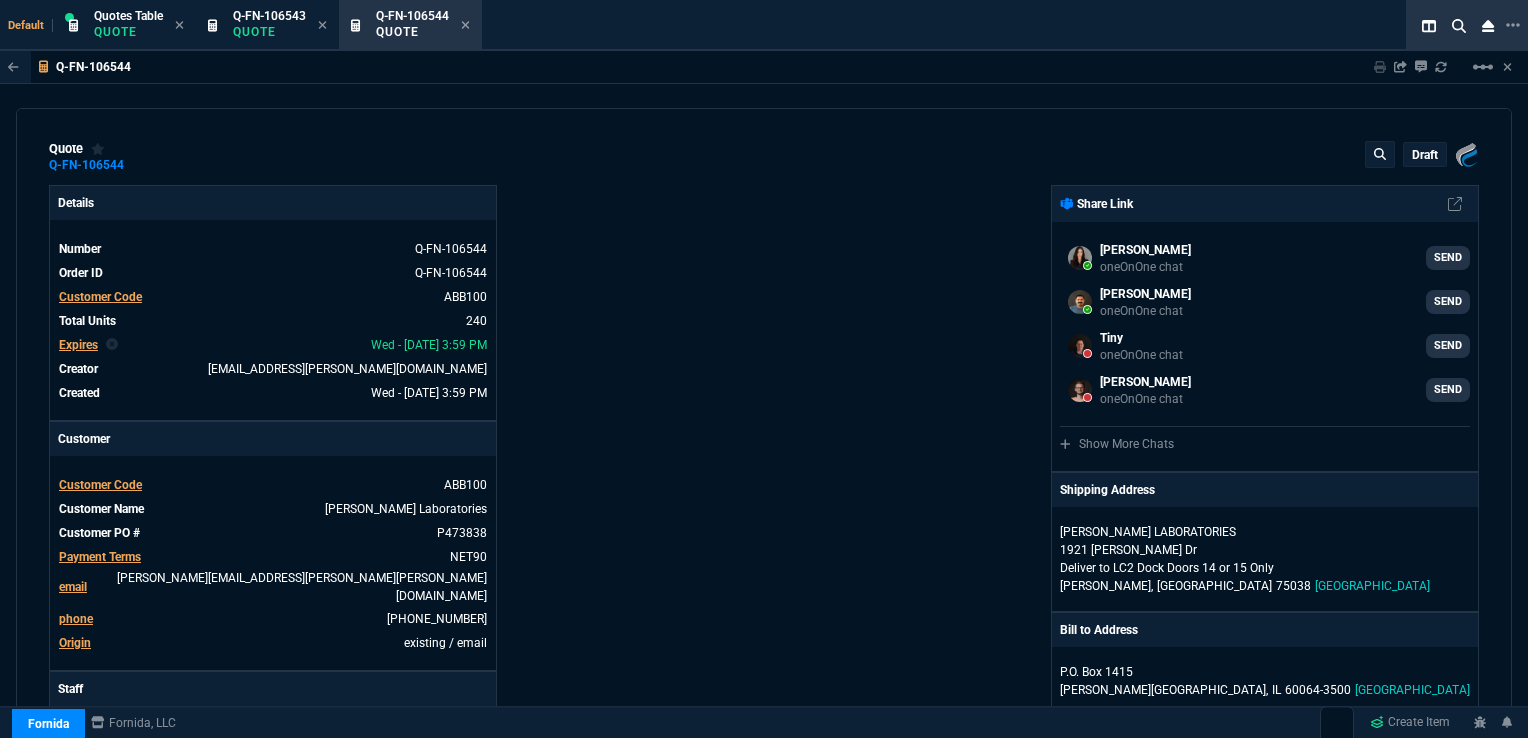 click on "Expires" at bounding box center [78, 345] 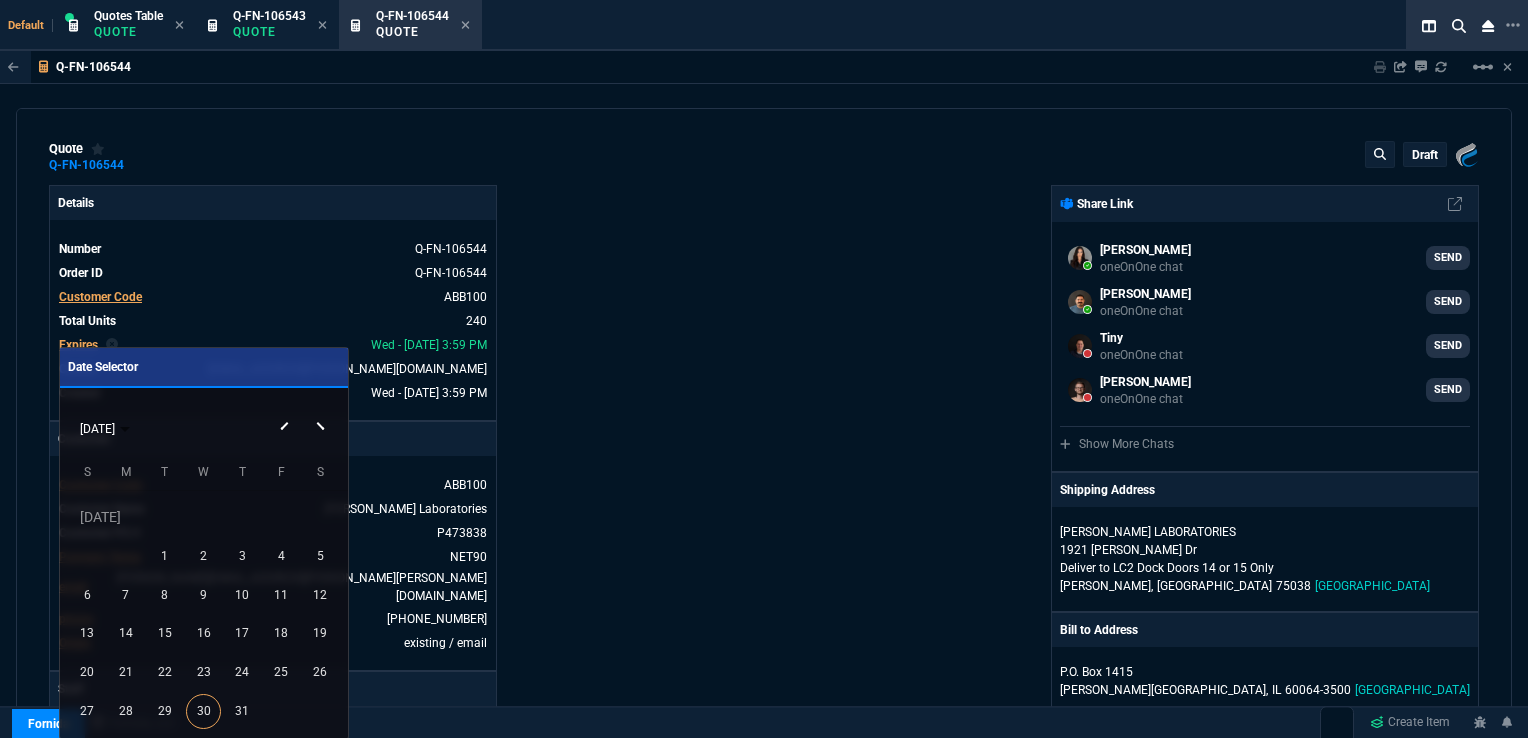 click at bounding box center [323, 409] 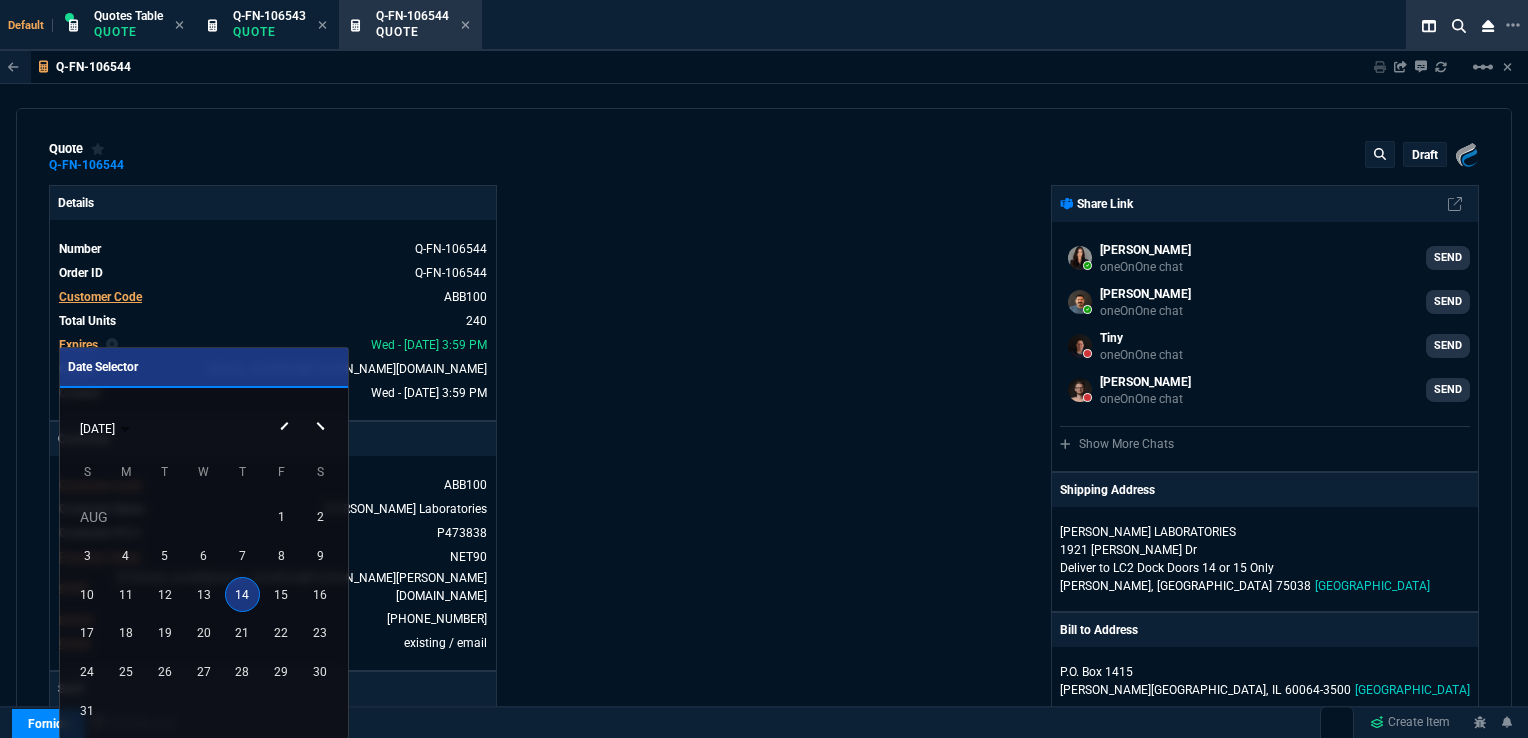 click at bounding box center [323, 409] 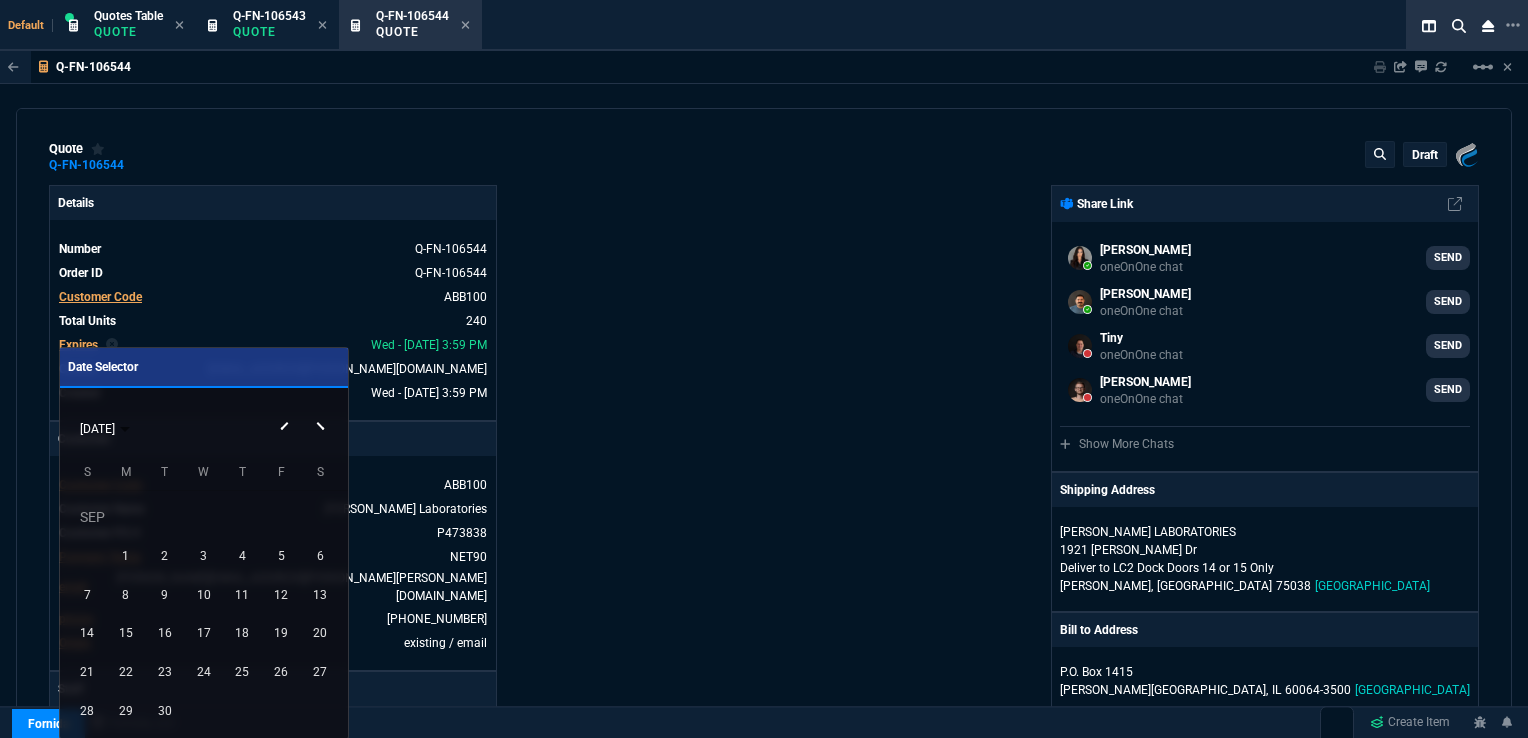 click at bounding box center (323, 409) 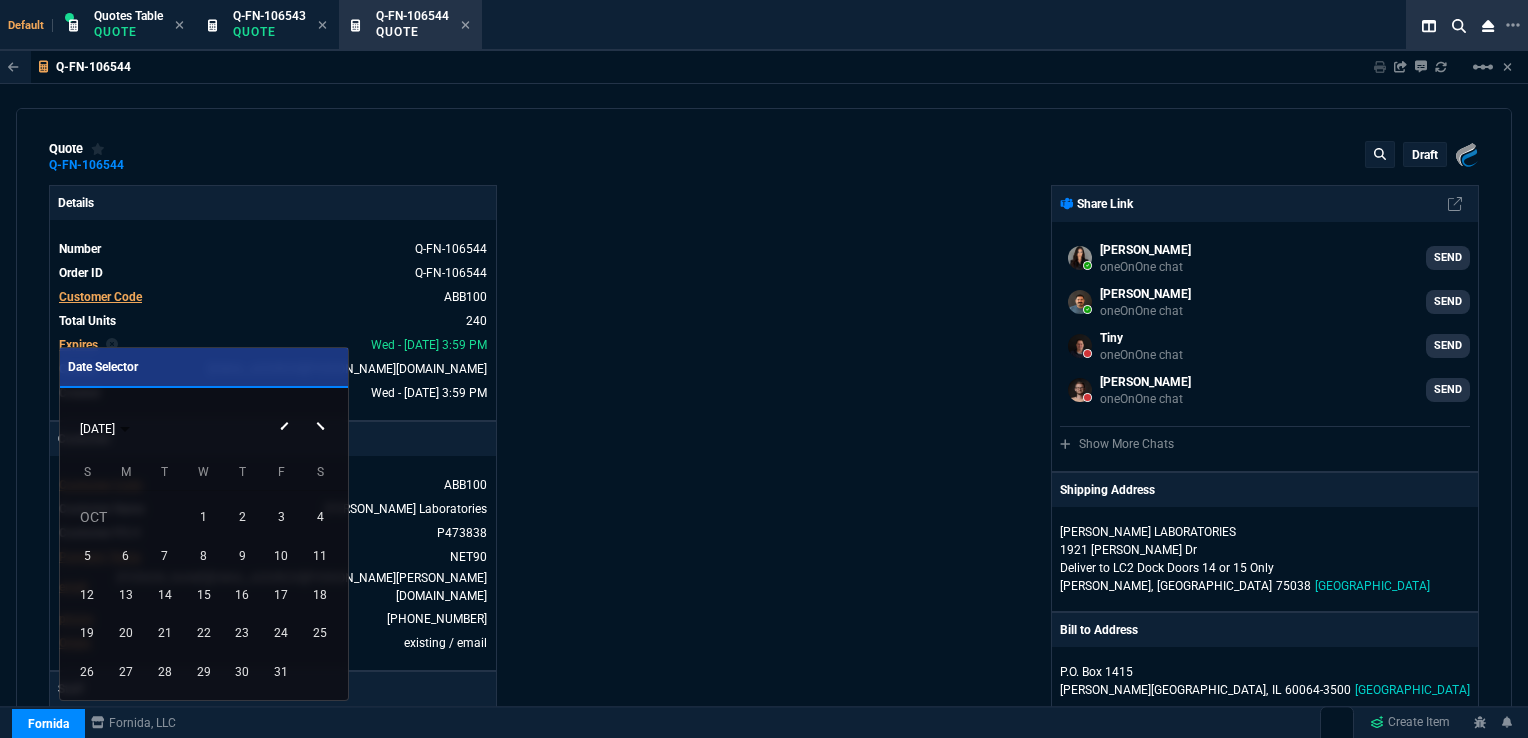 click at bounding box center [323, 409] 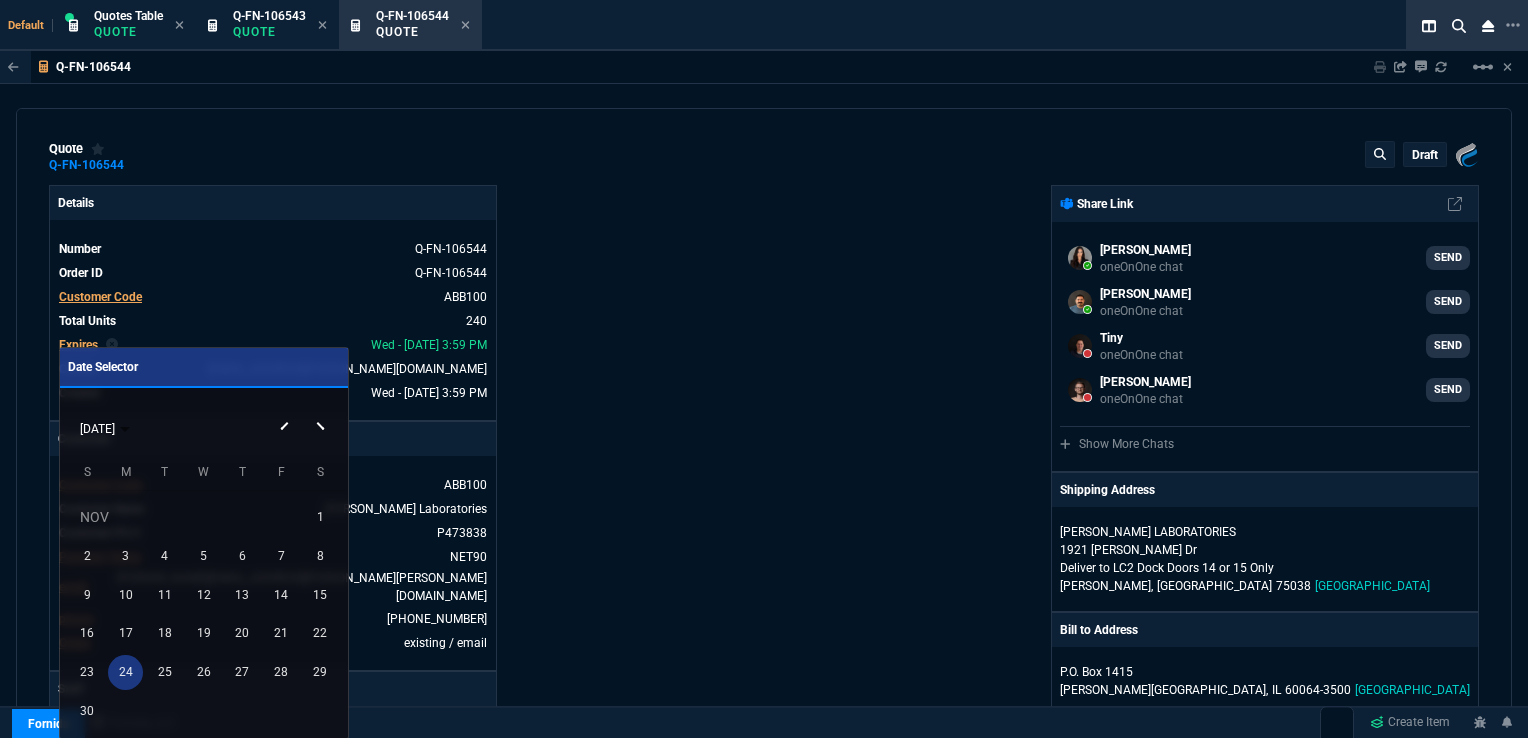 click on "24" at bounding box center [125, 672] 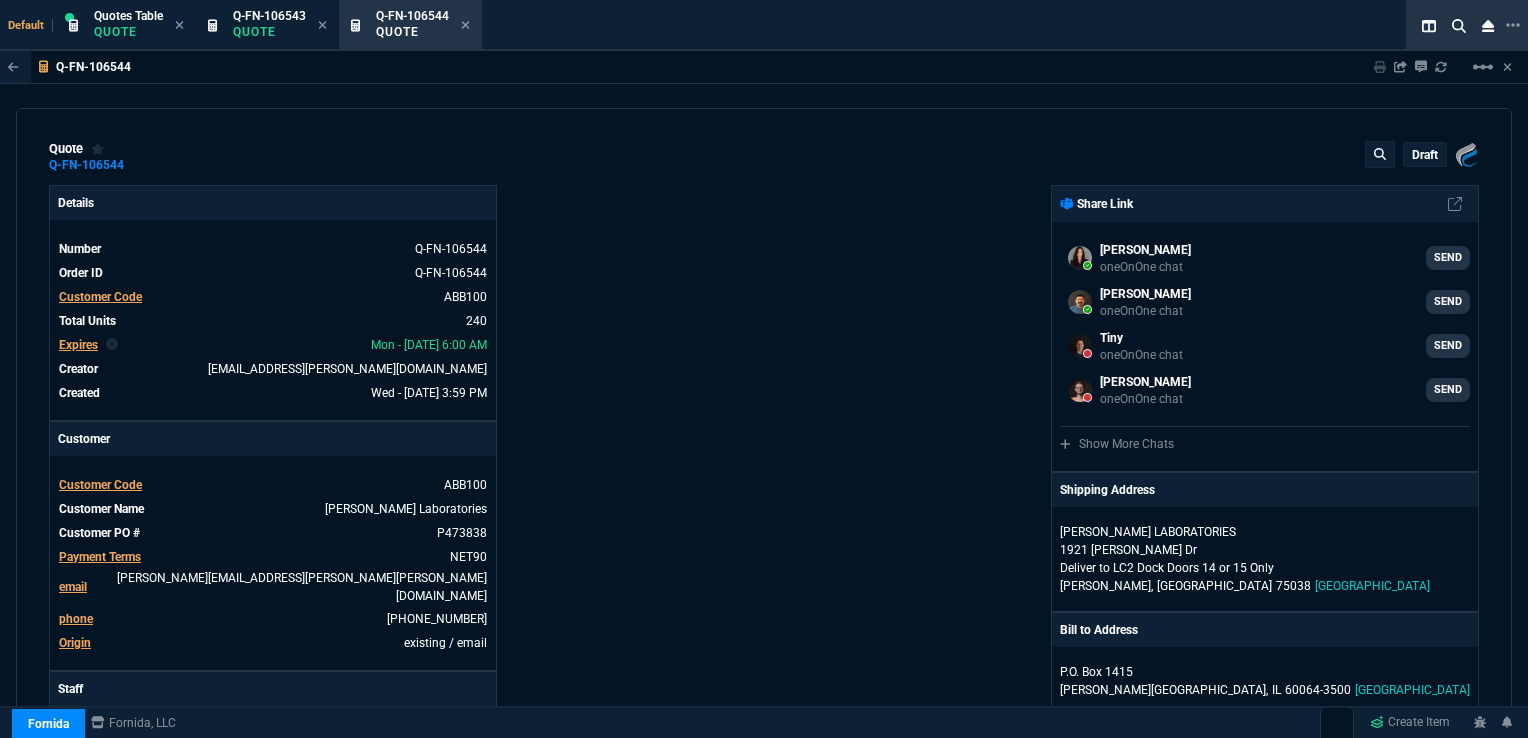 type on "40" 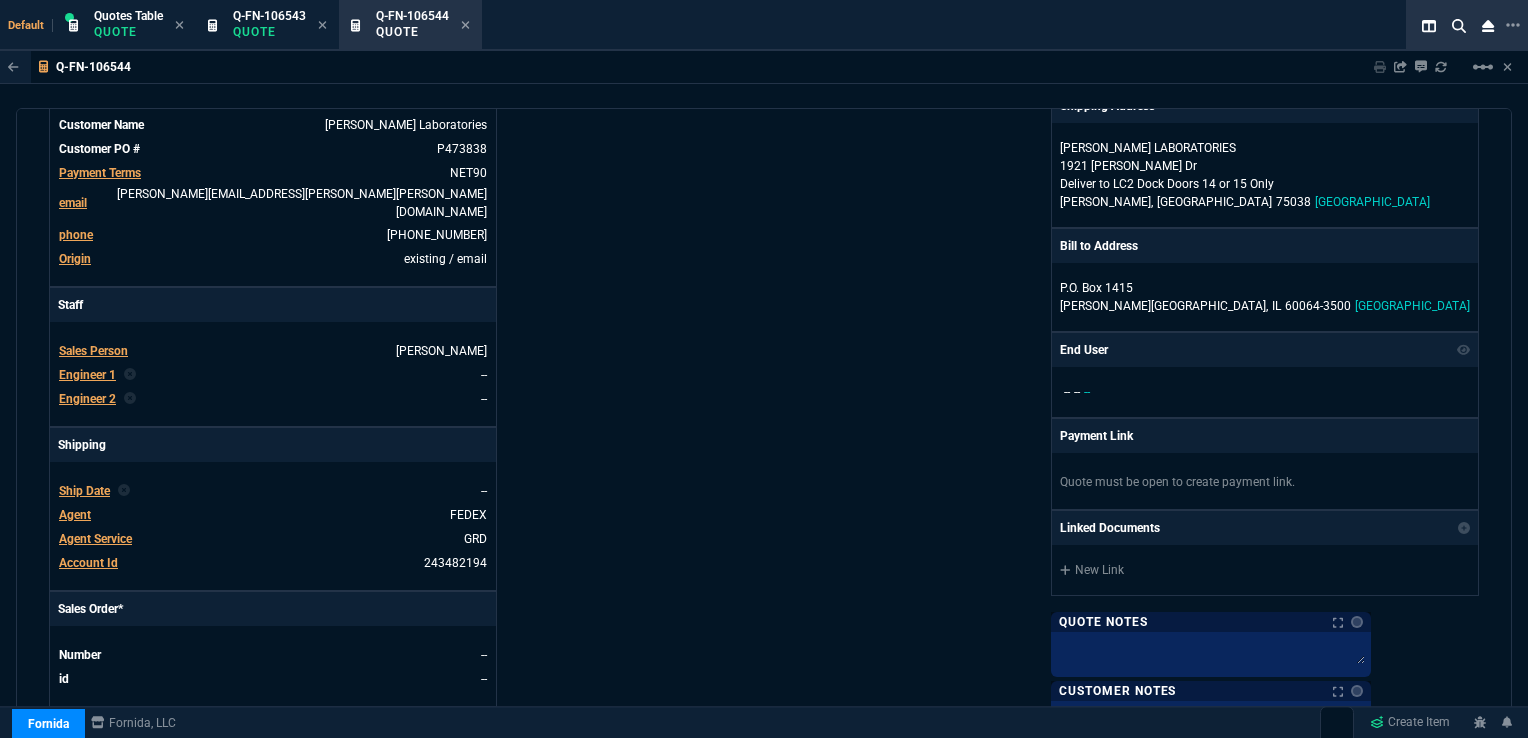 scroll, scrollTop: 388, scrollLeft: 0, axis: vertical 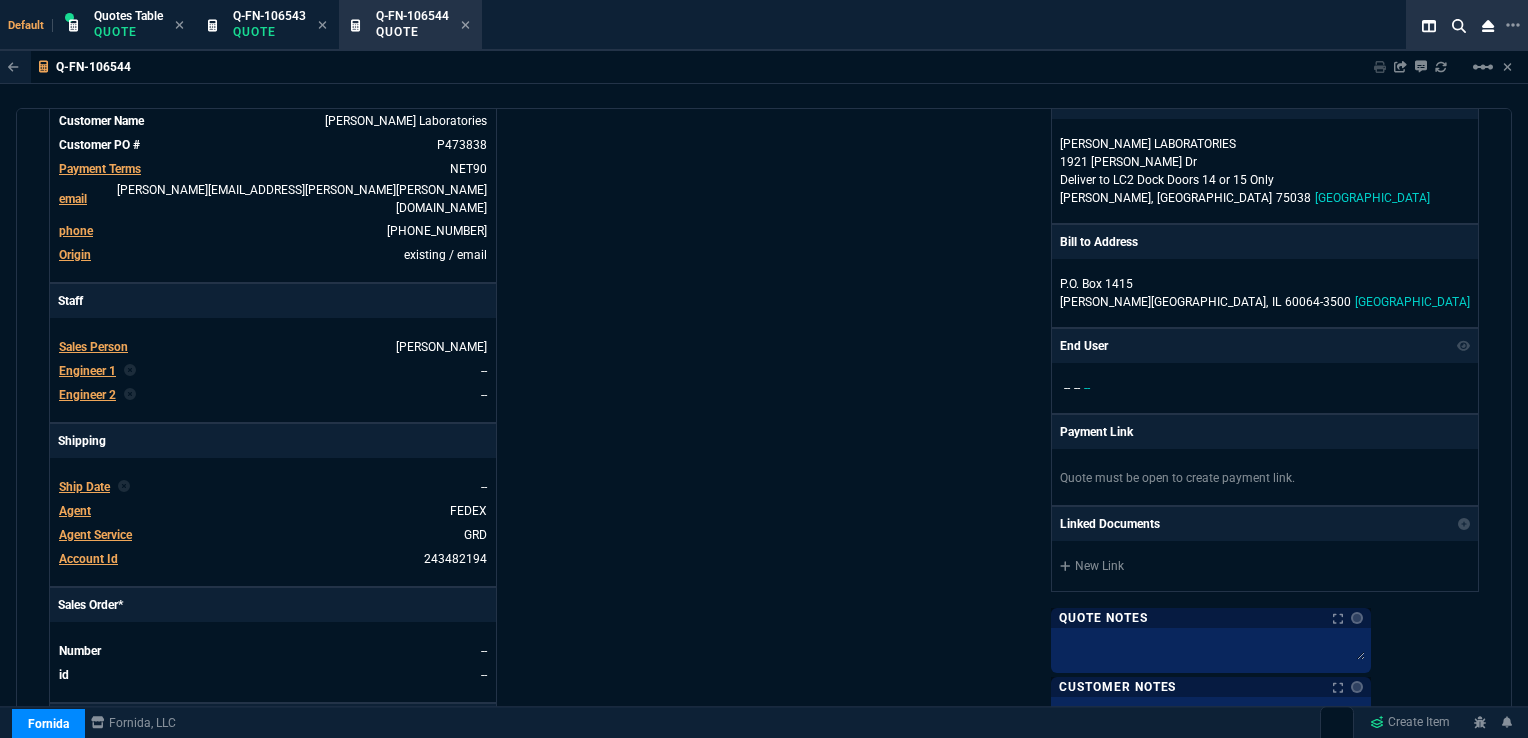 click on "Ship Date" at bounding box center [84, 487] 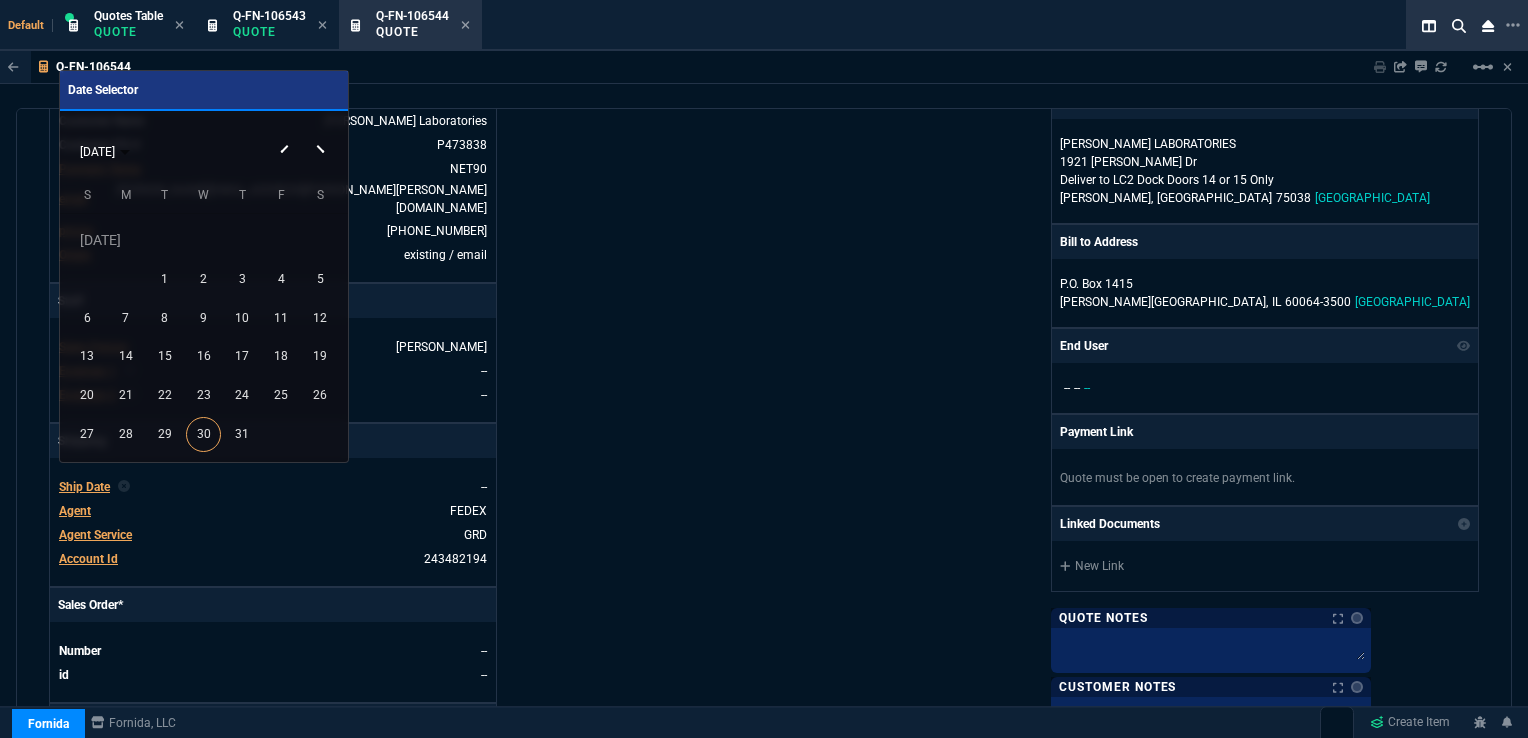 click on "[DATE]" at bounding box center [203, 151] 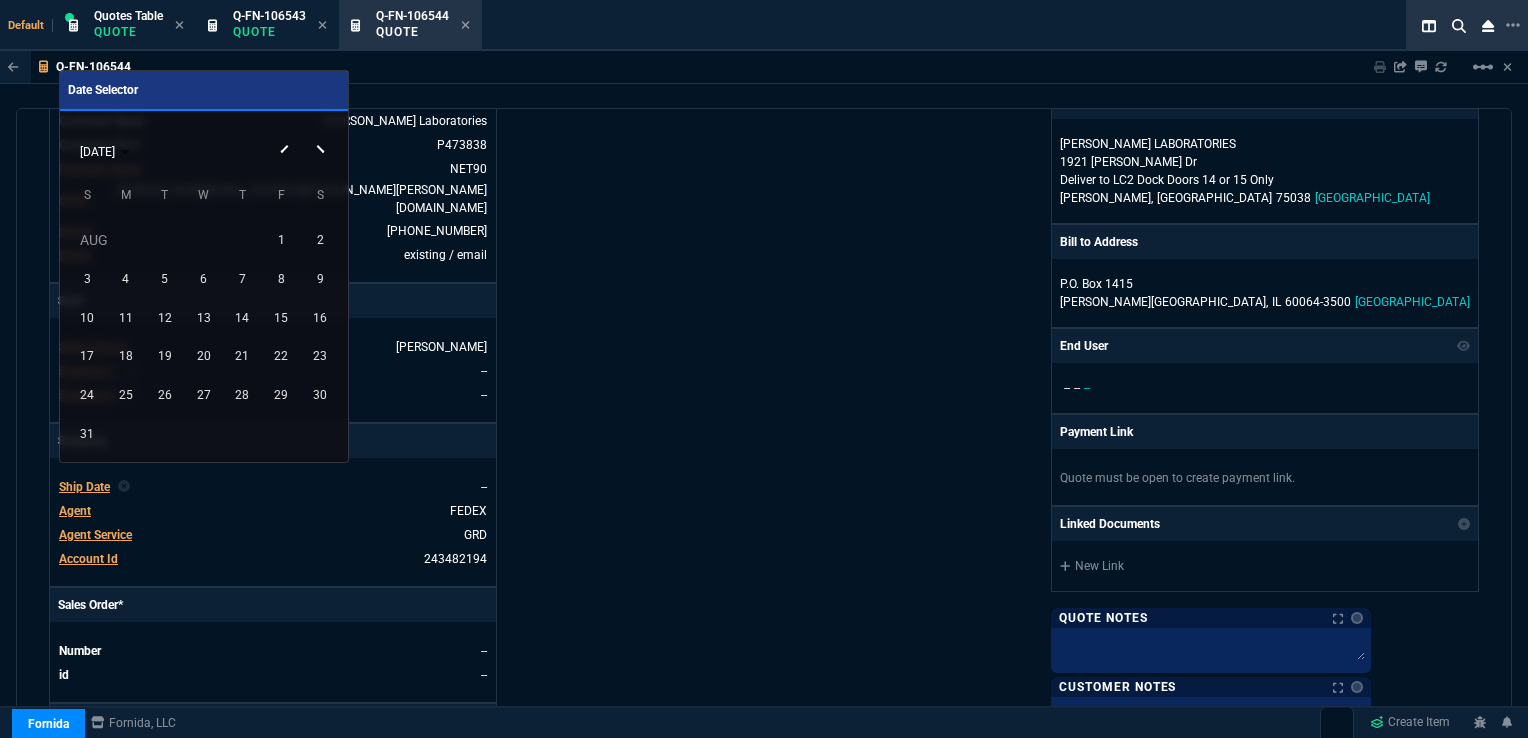click at bounding box center (323, 132) 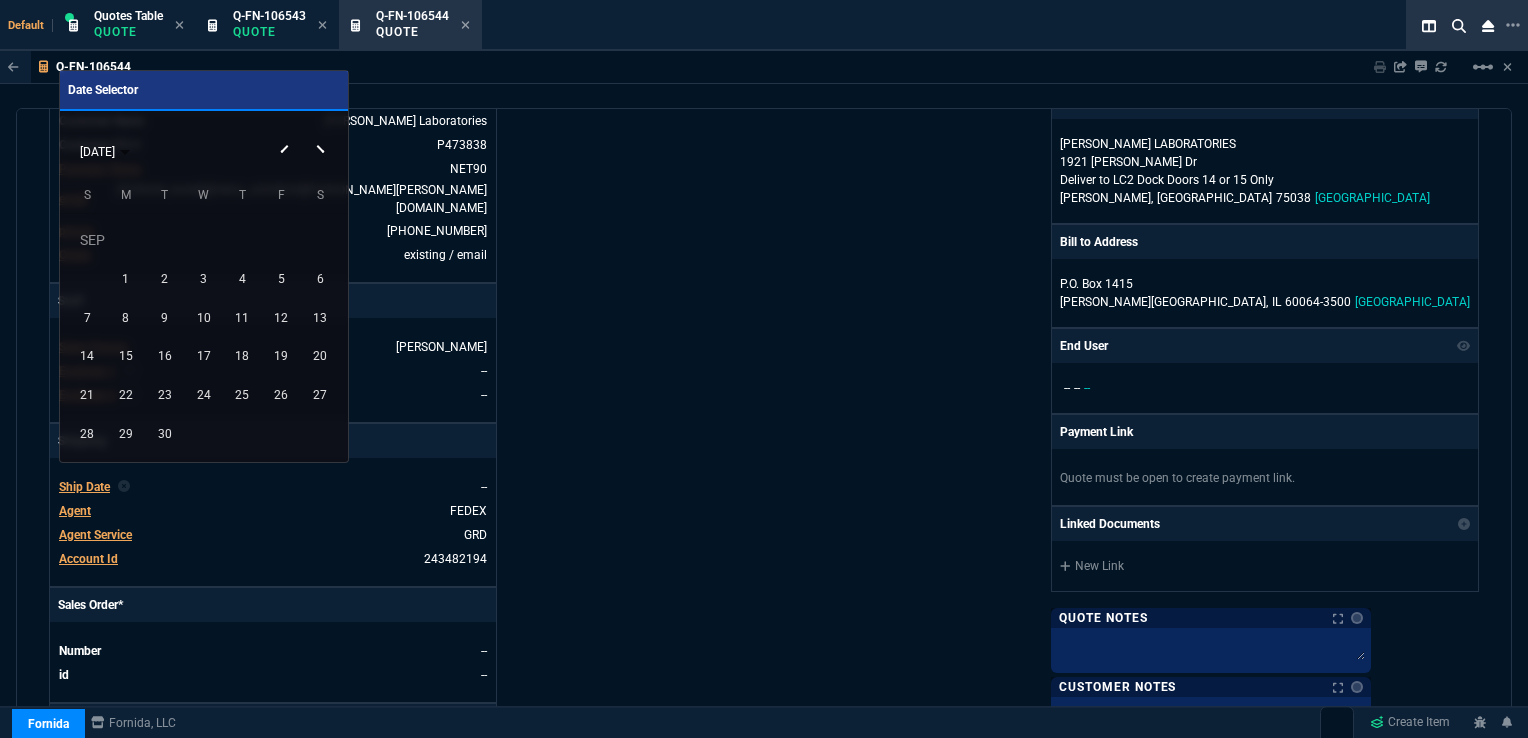 click at bounding box center (323, 132) 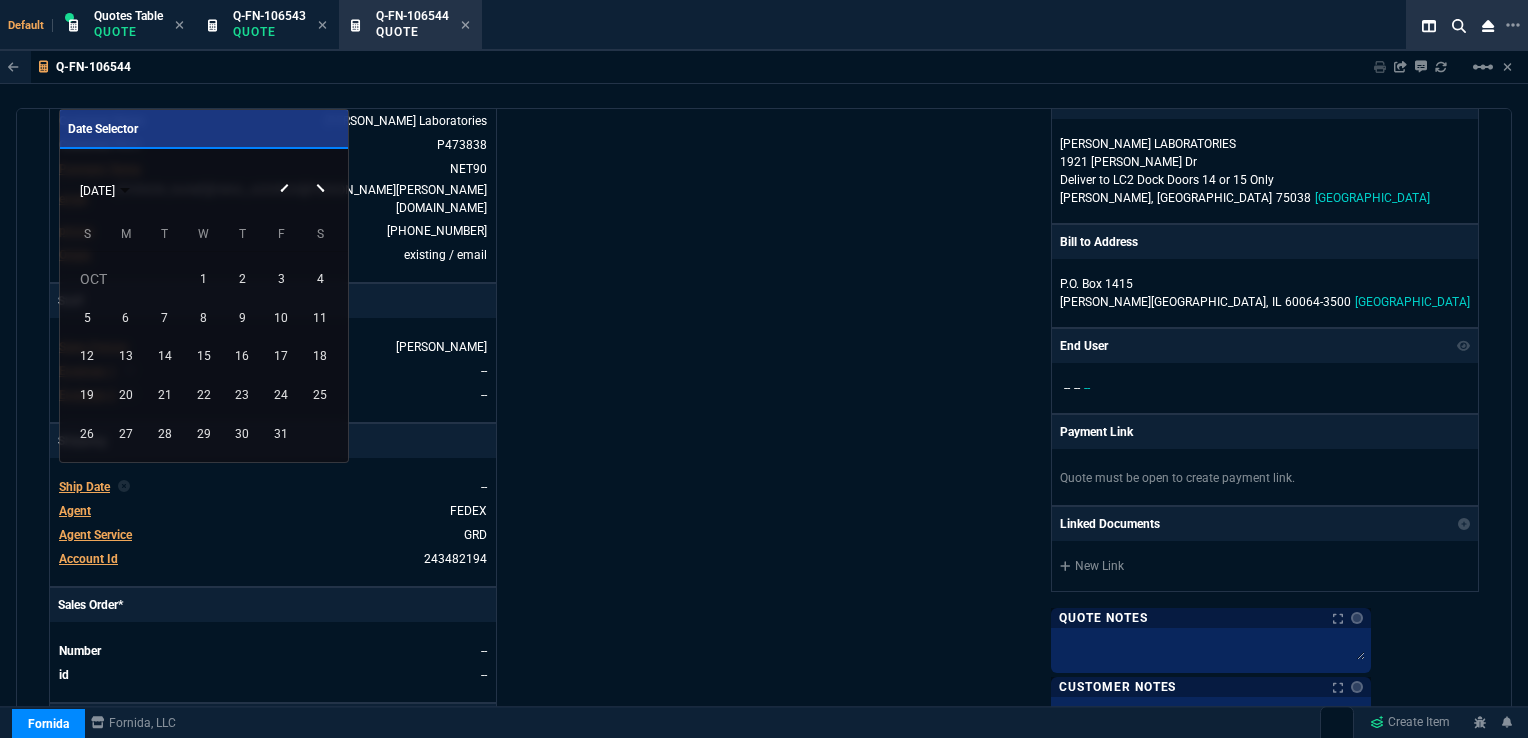 click at bounding box center (323, 171) 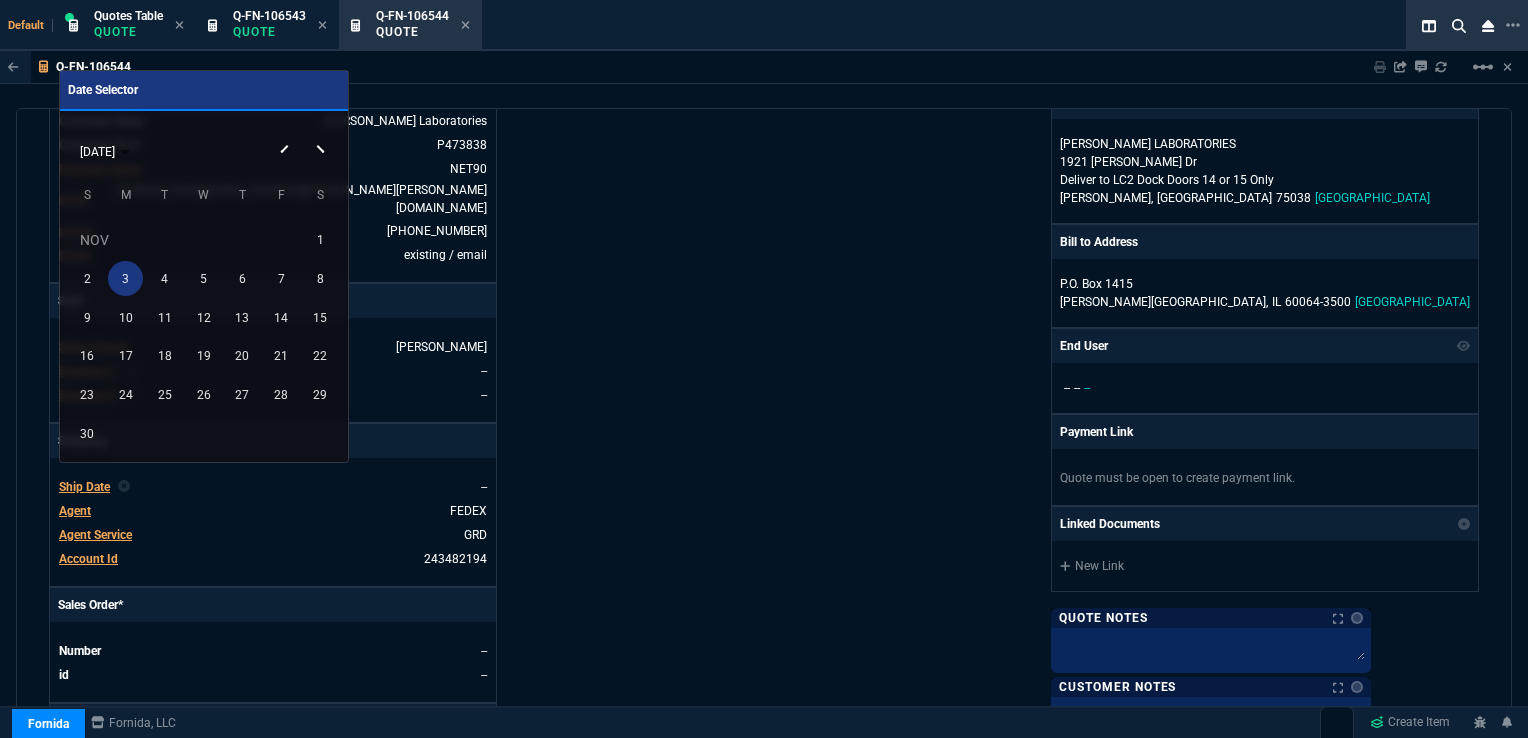 click on "3" at bounding box center (125, 278) 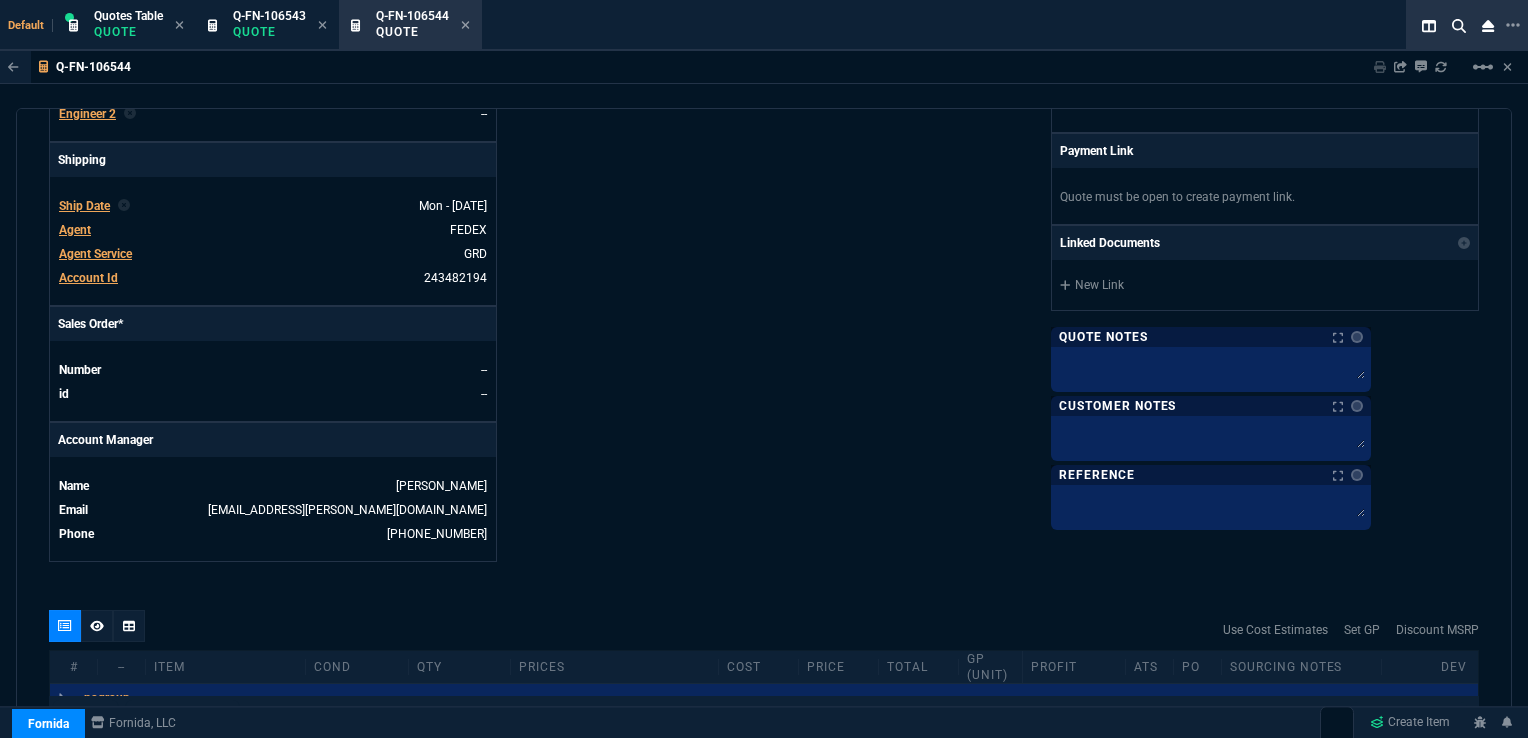 scroll, scrollTop: 676, scrollLeft: 0, axis: vertical 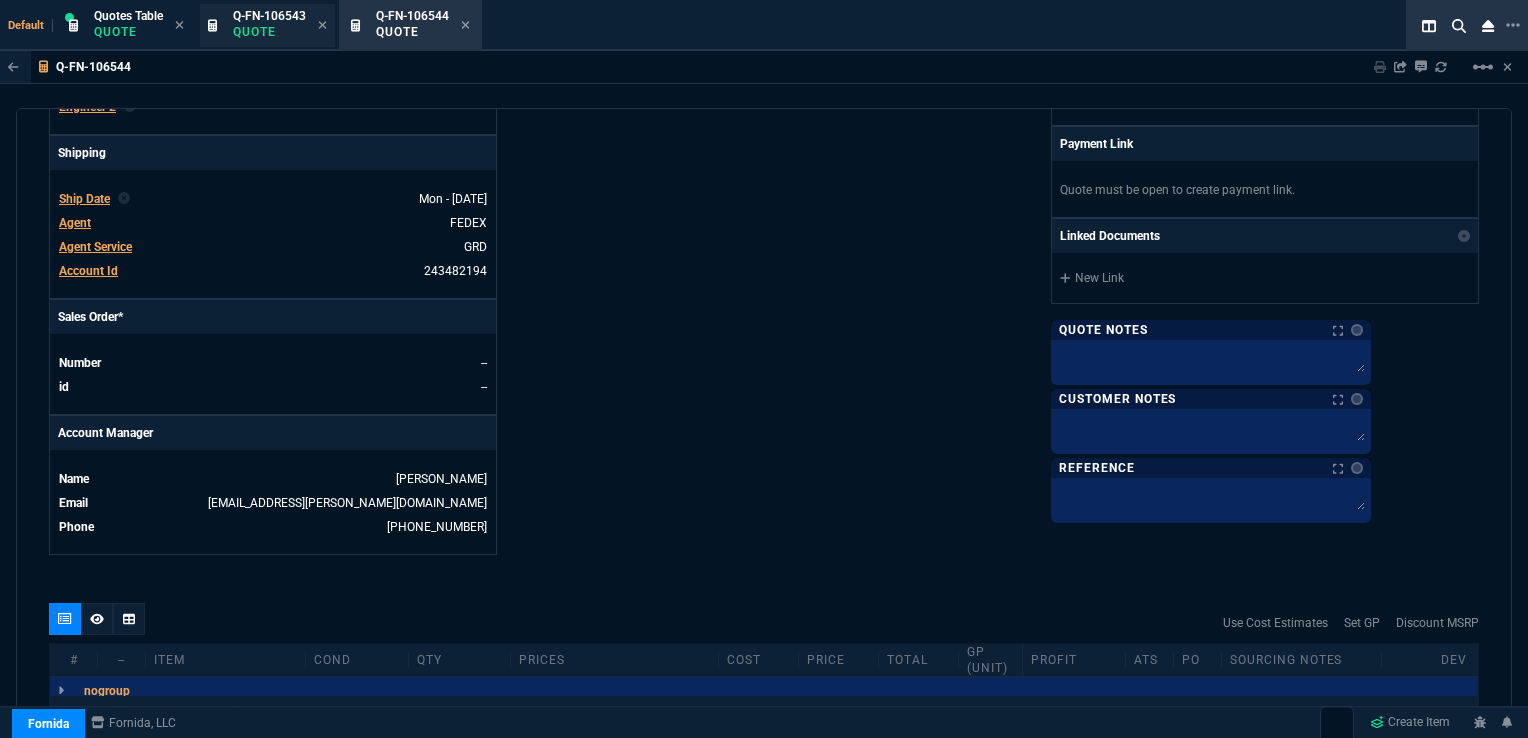 click on "Quote" at bounding box center (269, 32) 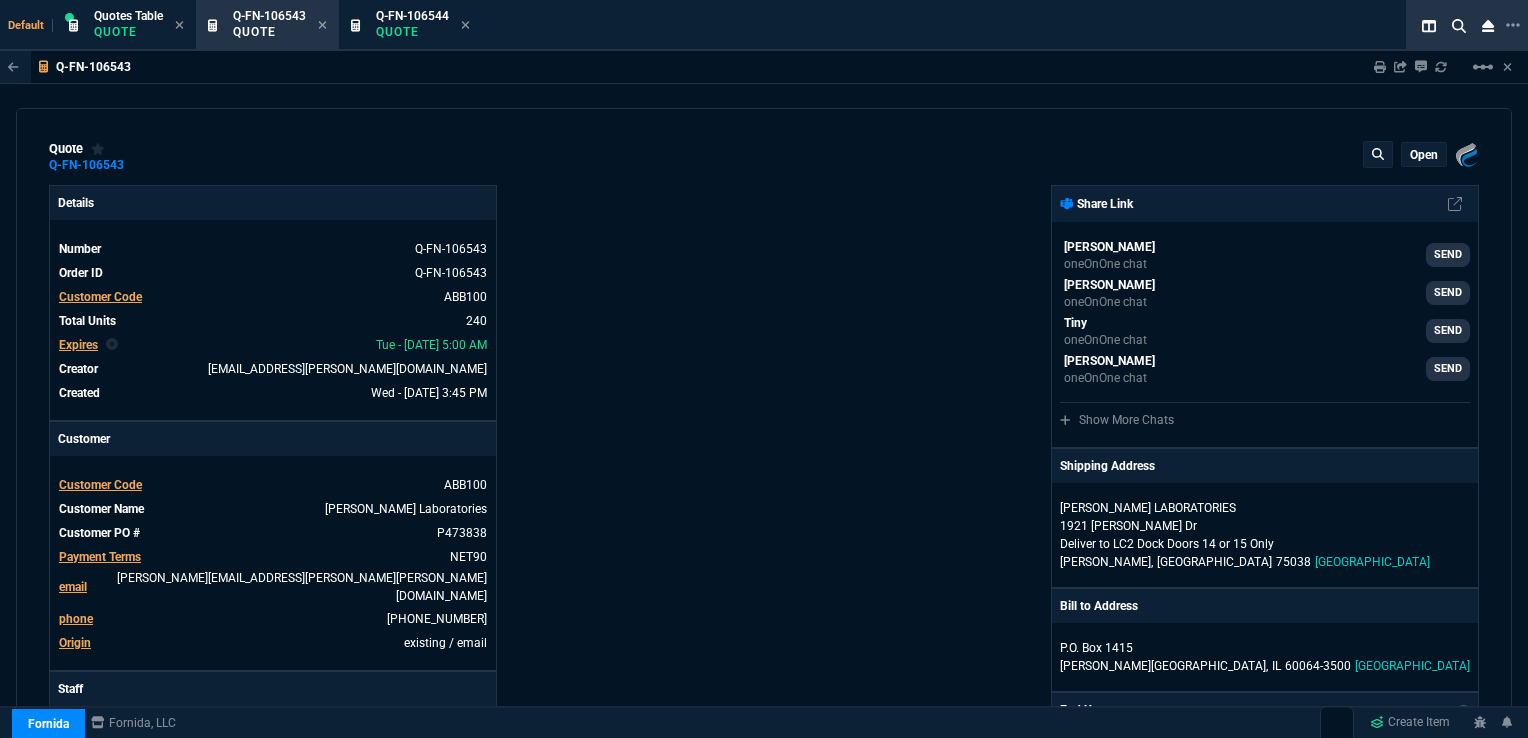 type on "40" 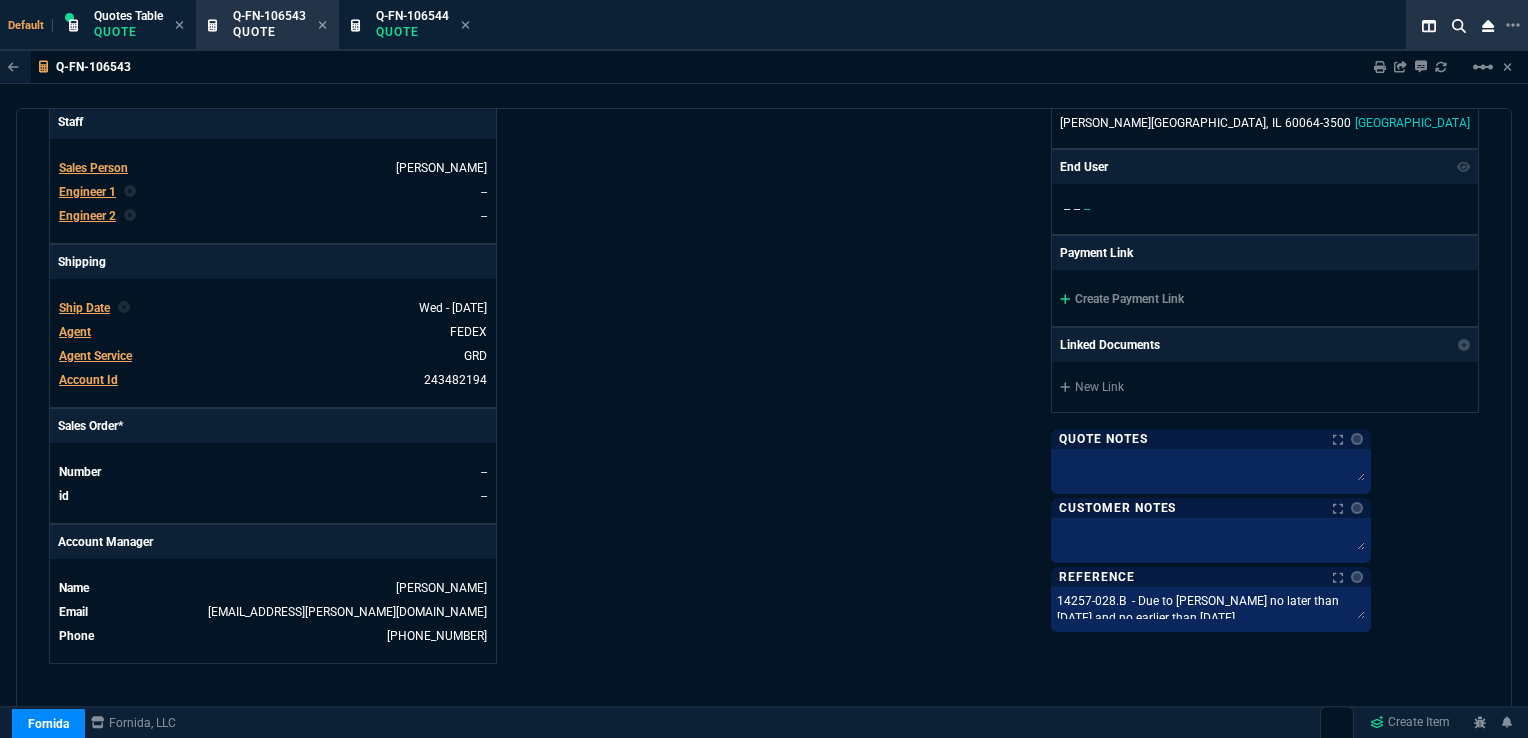 scroll, scrollTop: 577, scrollLeft: 0, axis: vertical 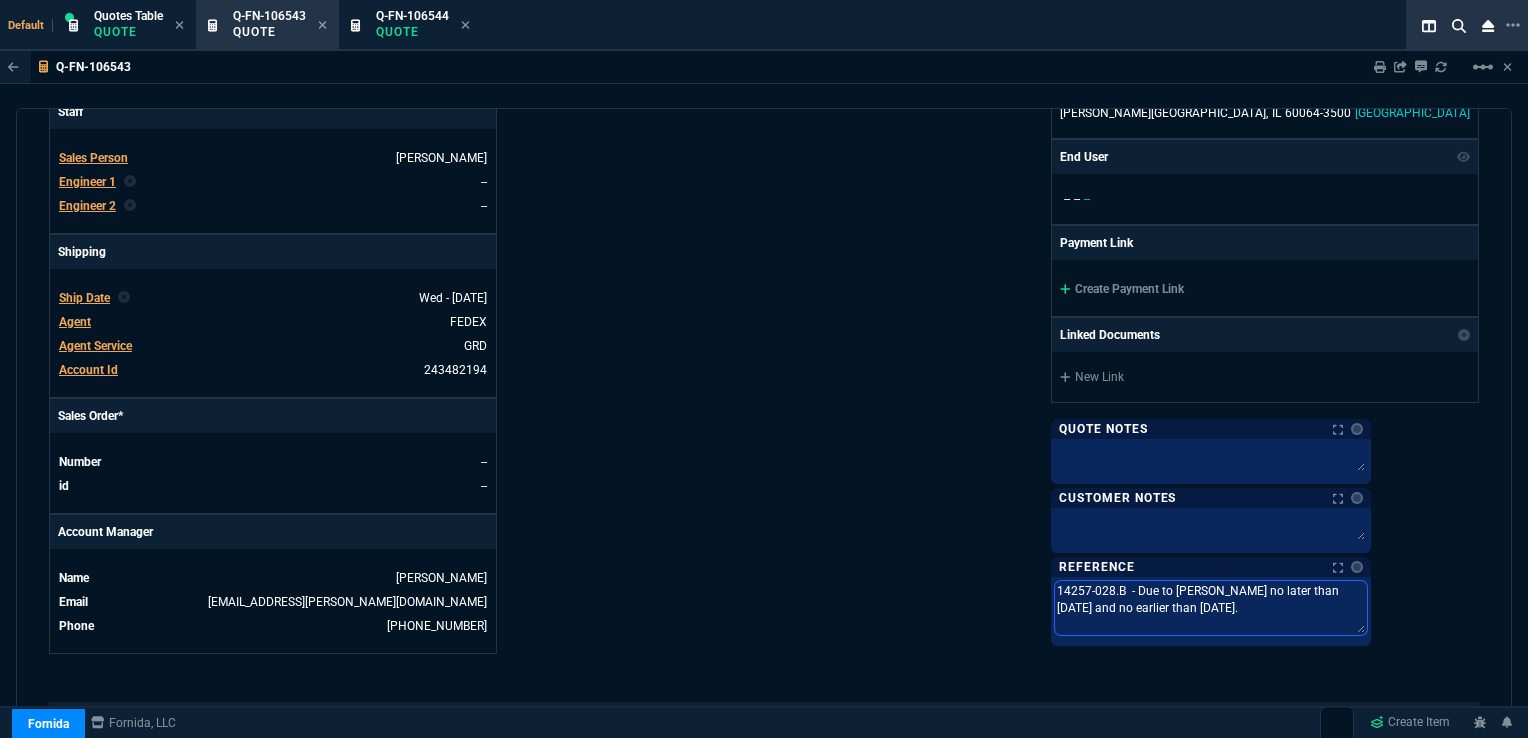 drag, startPoint x: 1277, startPoint y: 604, endPoint x: 1148, endPoint y: 590, distance: 129.75746 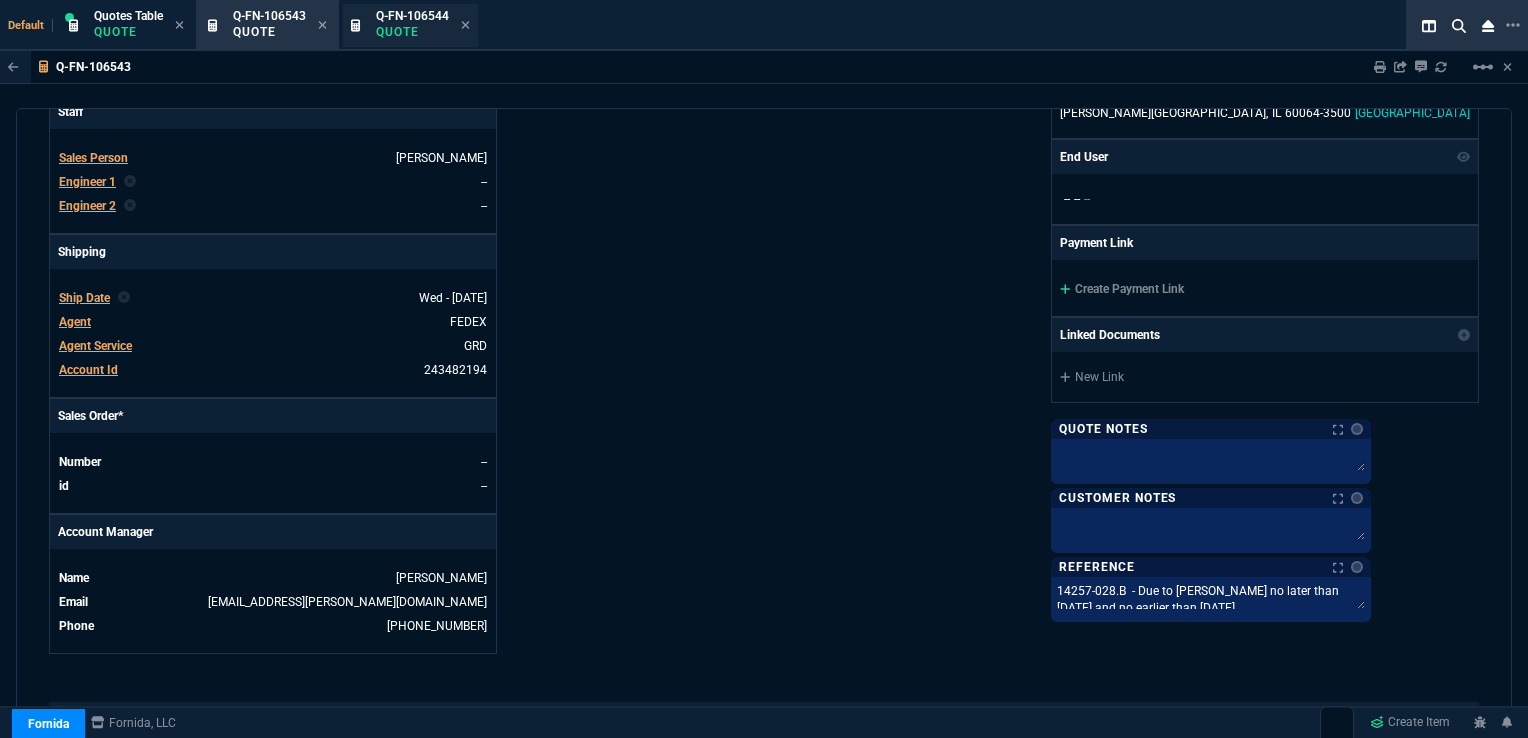 click on "Quote" at bounding box center (412, 32) 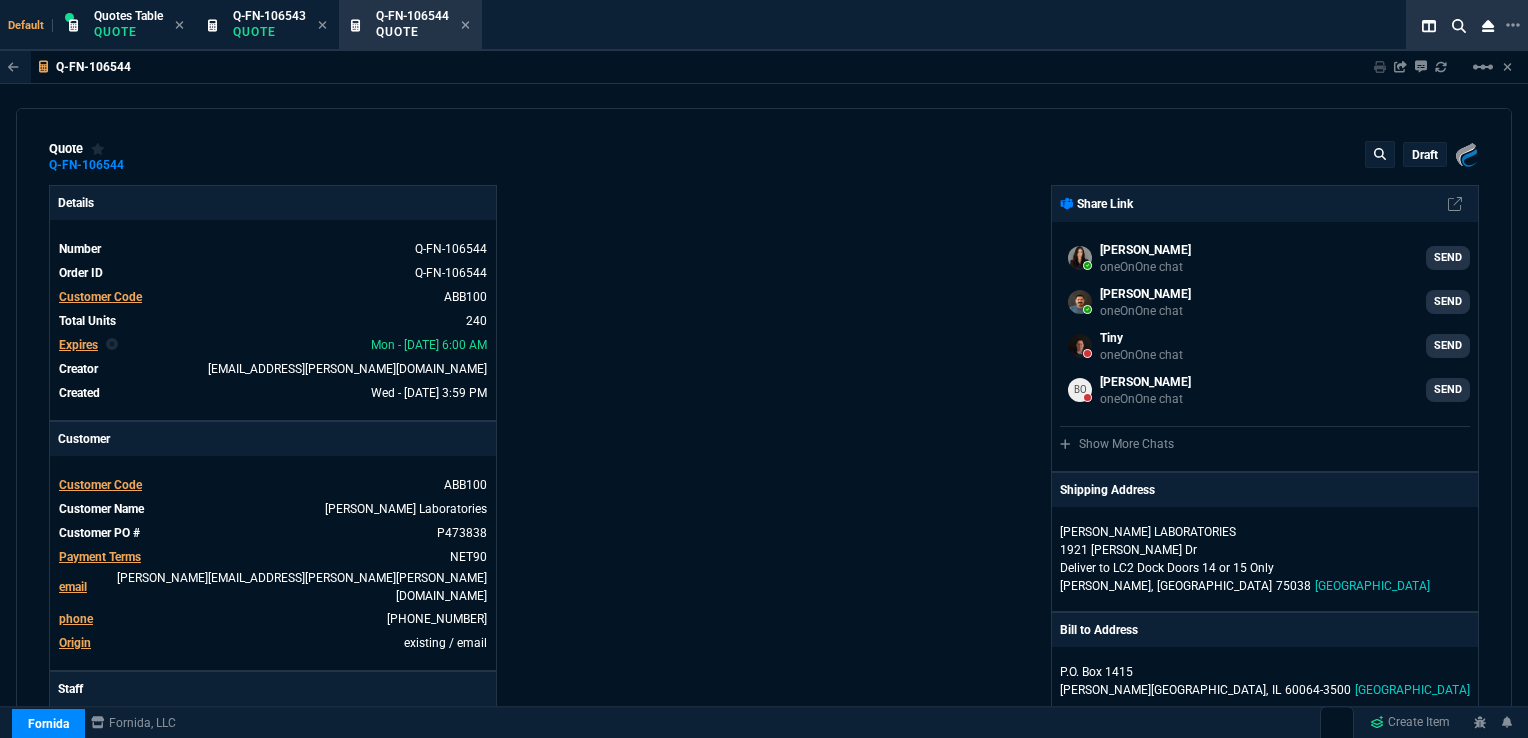 type on "40" 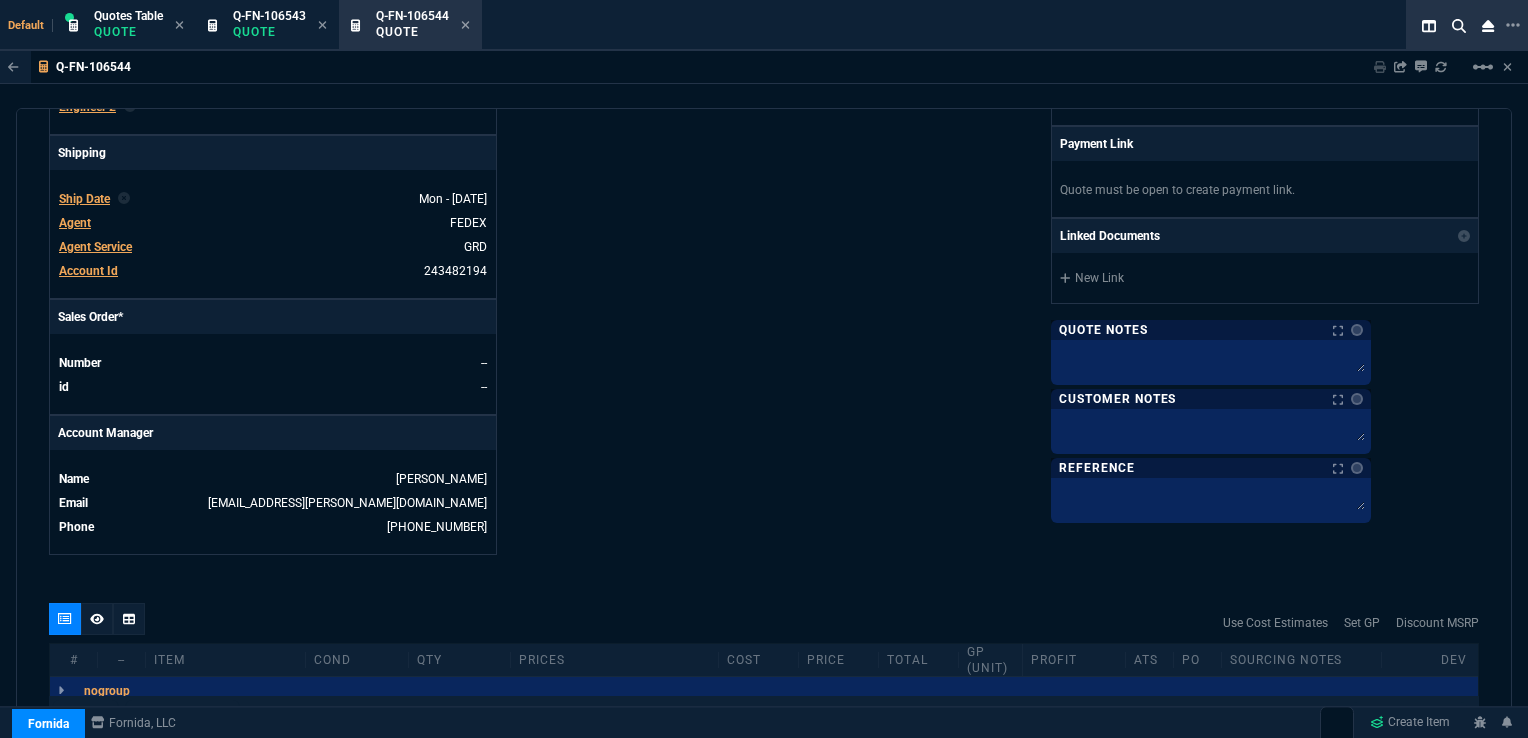 scroll, scrollTop: 698, scrollLeft: 0, axis: vertical 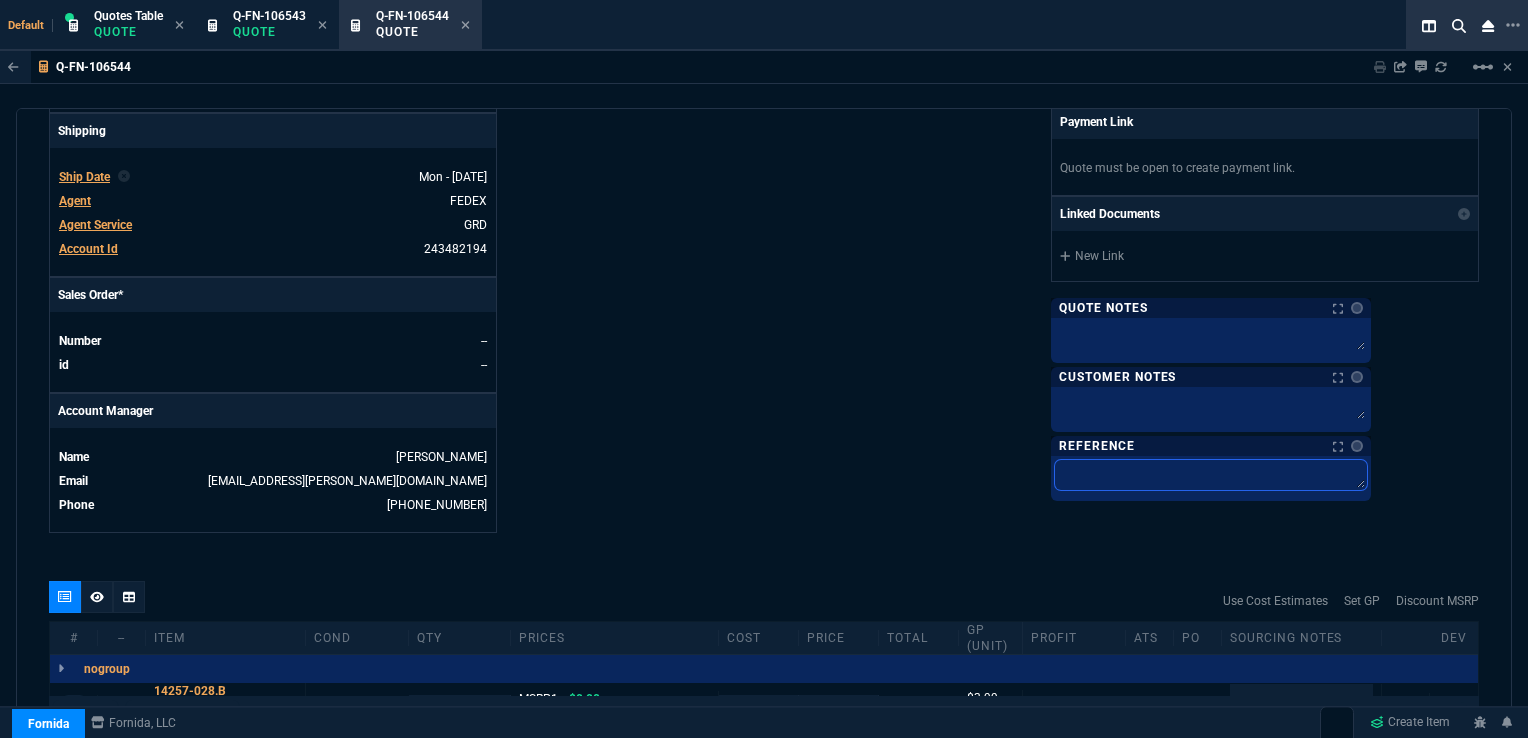 click at bounding box center [1211, 475] 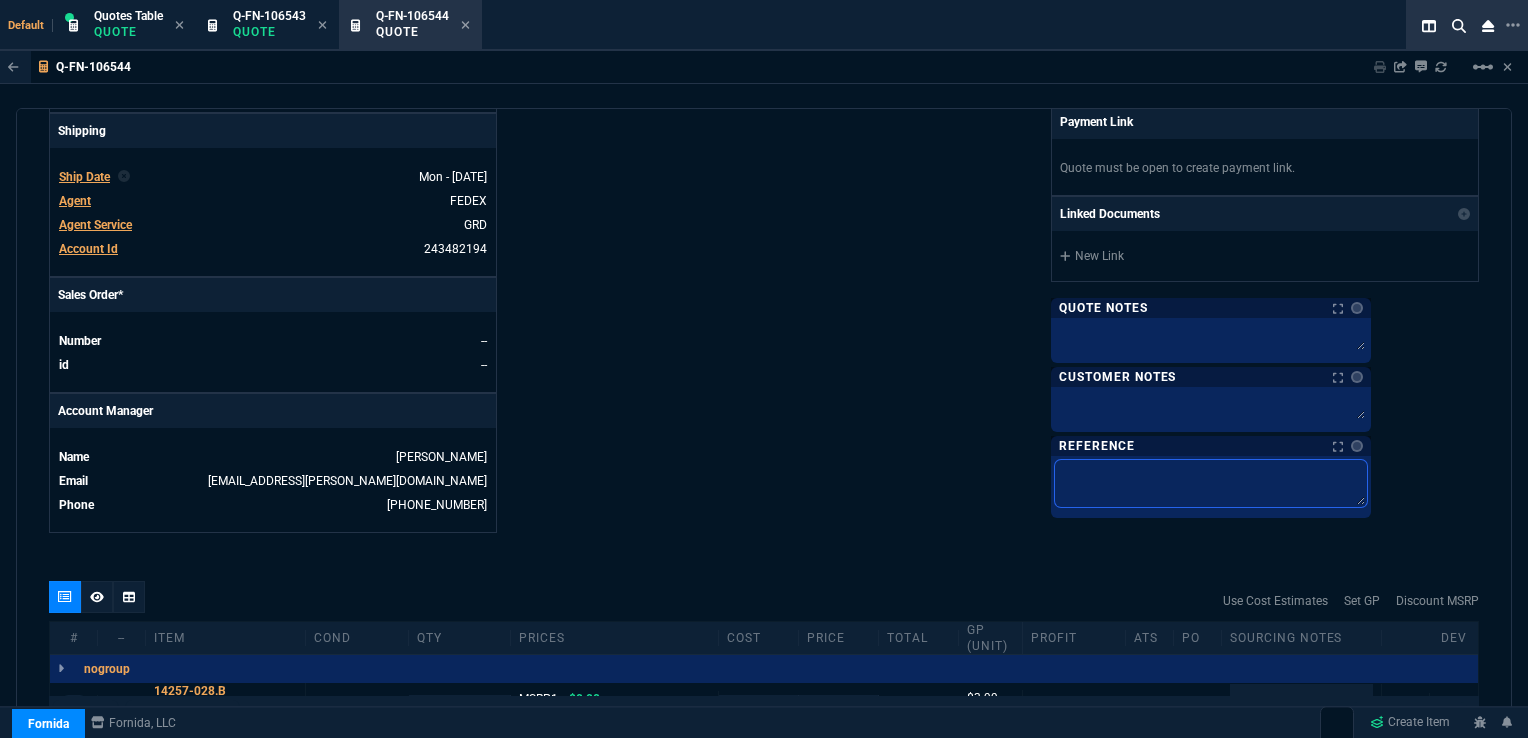 paste on "14257-028.B  - Due to [PERSON_NAME] no later than [DATE] and no earlier than [DATE]." 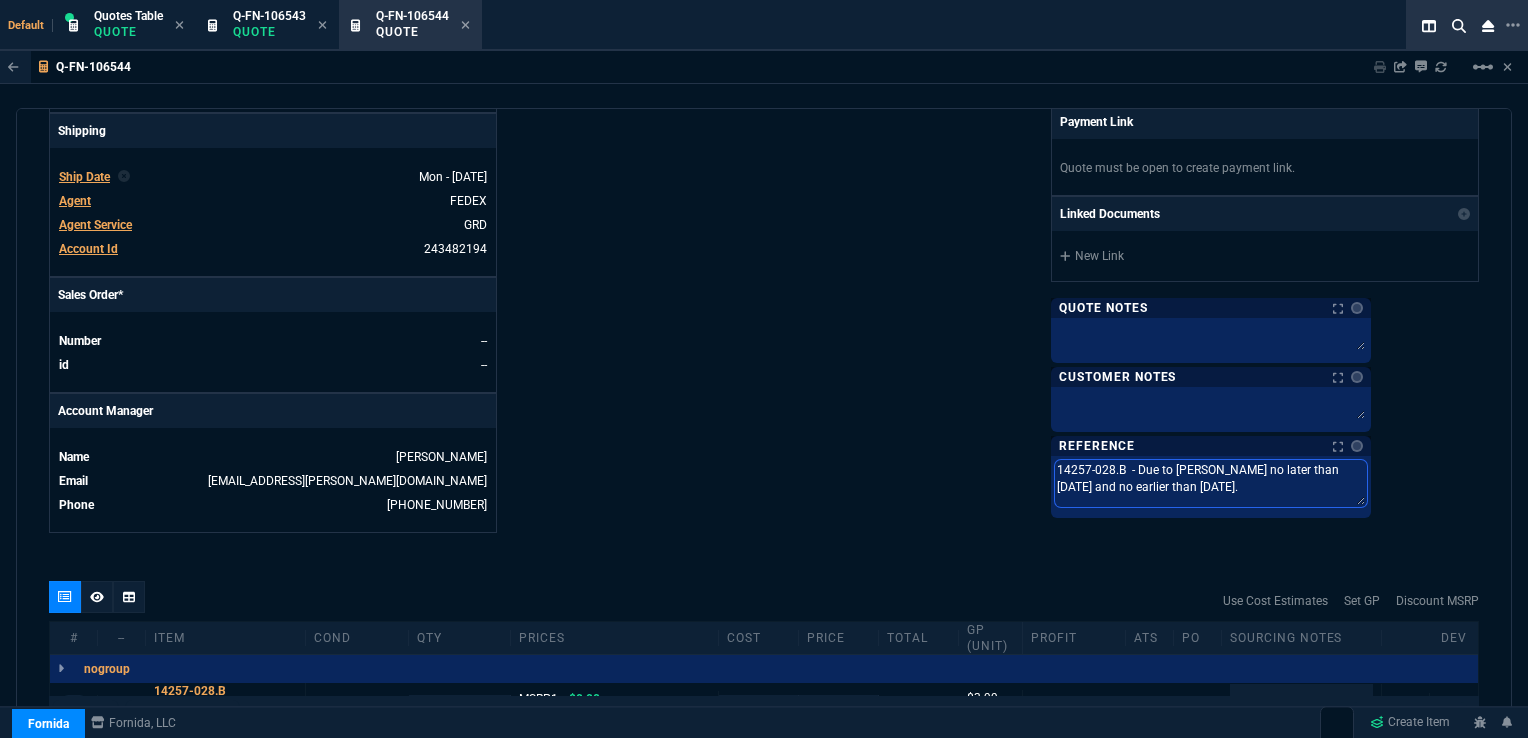 click on "14257-028.B  - Due to [PERSON_NAME] no later than [DATE] and no earlier than [DATE]." at bounding box center (1211, 483) 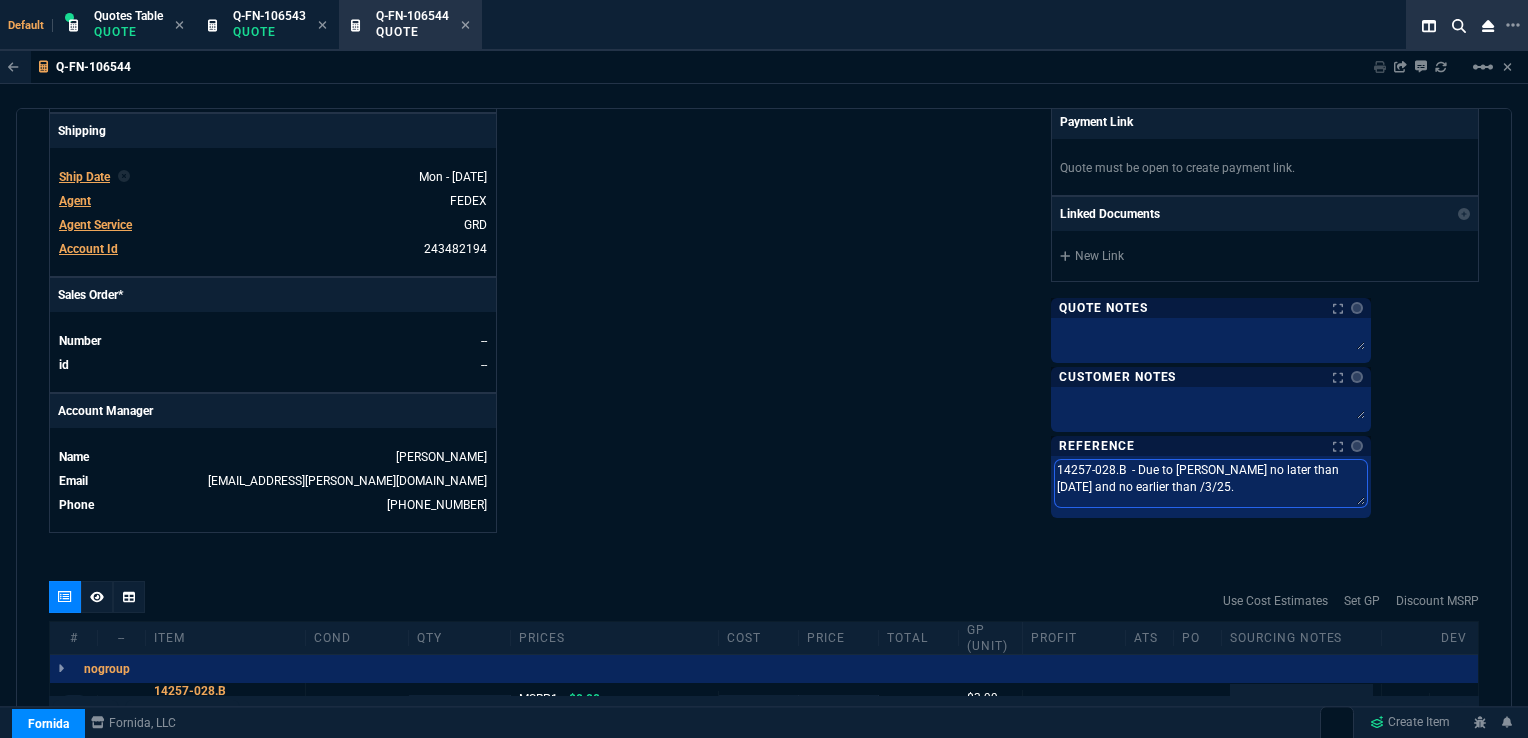 type on "14257-028.B  - Due to [PERSON_NAME] no later than [DATE] and no earlier than [DATE]." 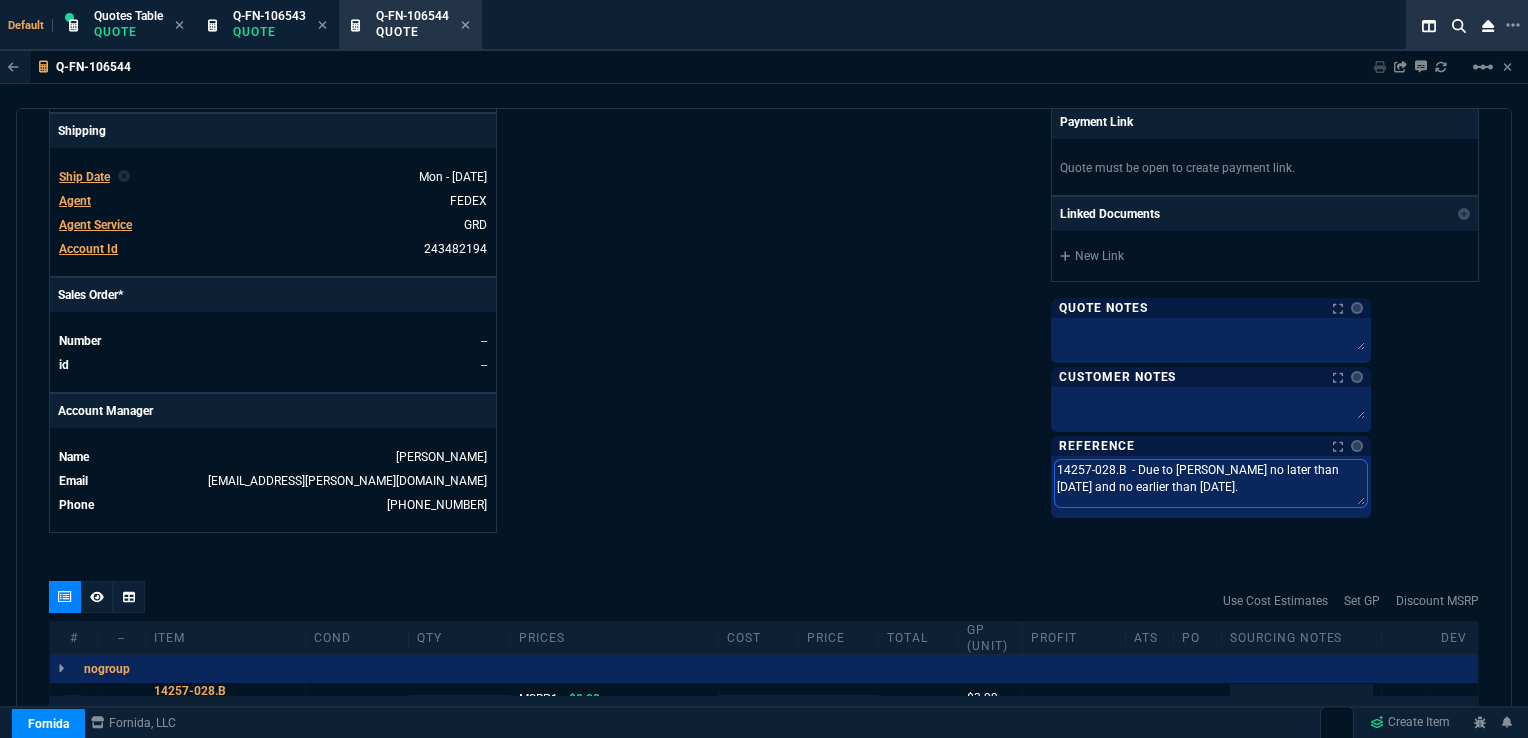 type on "14257-028.B  - Due to [PERSON_NAME] no later than [DATE] and no earlier than [DATE]." 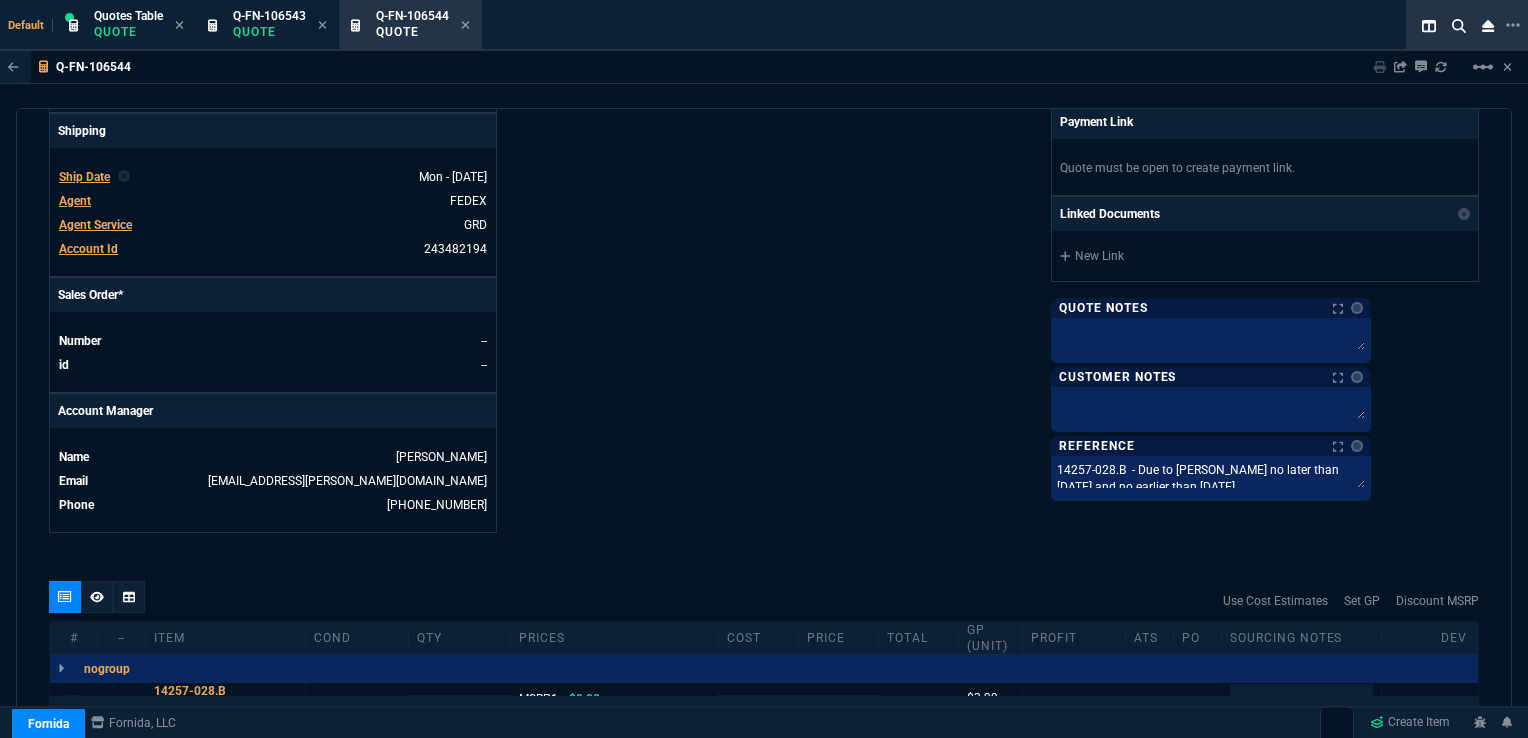 click on "Fornida, LLC [STREET_ADDRESS]  Share Link  [PERSON_NAME] oneOnOne chat SEND [PERSON_NAME] oneOnOne chat SEND Tiny oneOnOne chat SEND [PERSON_NAME] oneOnOne chat SEND  Show More Chats  Shipping Address [PERSON_NAME] LABORATORIES  [GEOGRAPHIC_DATA][PERSON_NAME] Deliver to LC2 Dock Doors 14 or [GEOGRAPHIC_DATA] USA Bill to Address P.O. [STREET_ADDRESS][PERSON_NAME] End User -- -- -- Payment Link  Quote must be open to create payment link.  Linked Documents  New Link  Quote Notes Quote Notes    Customer Notes Customer Notes    Reference Notes Reference Notes 14257-028.B  - Due to [PERSON_NAME] no later than [DATE] and no earlier than [DATE]. 14257-028.B  - Due to [PERSON_NAME] no later than [DATE] and no earlier than [DATE].  14257-028.B  - Due to [PERSON_NAME] no later than [DATE] and no earlier than [DATE]." at bounding box center [1121, 10] 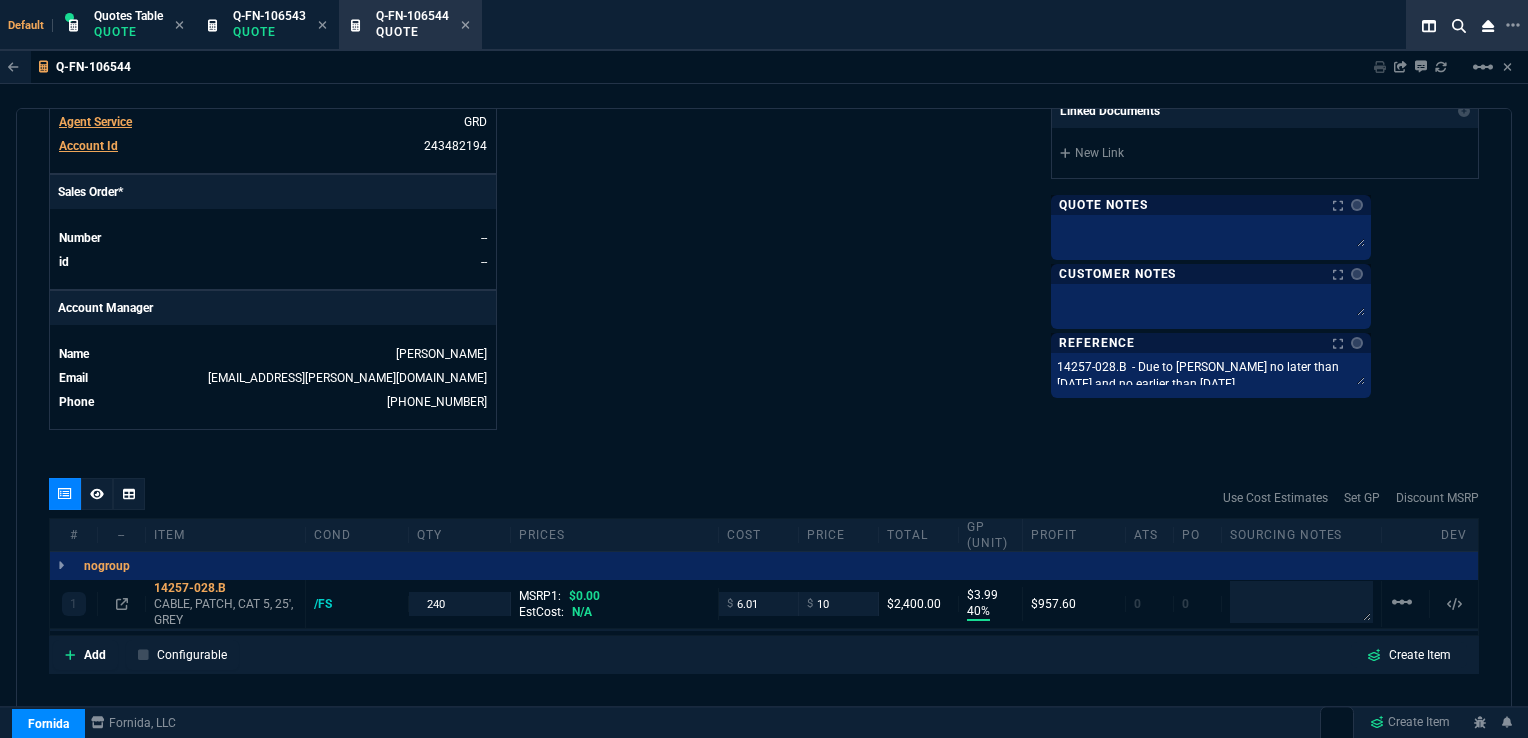 scroll, scrollTop: 820, scrollLeft: 0, axis: vertical 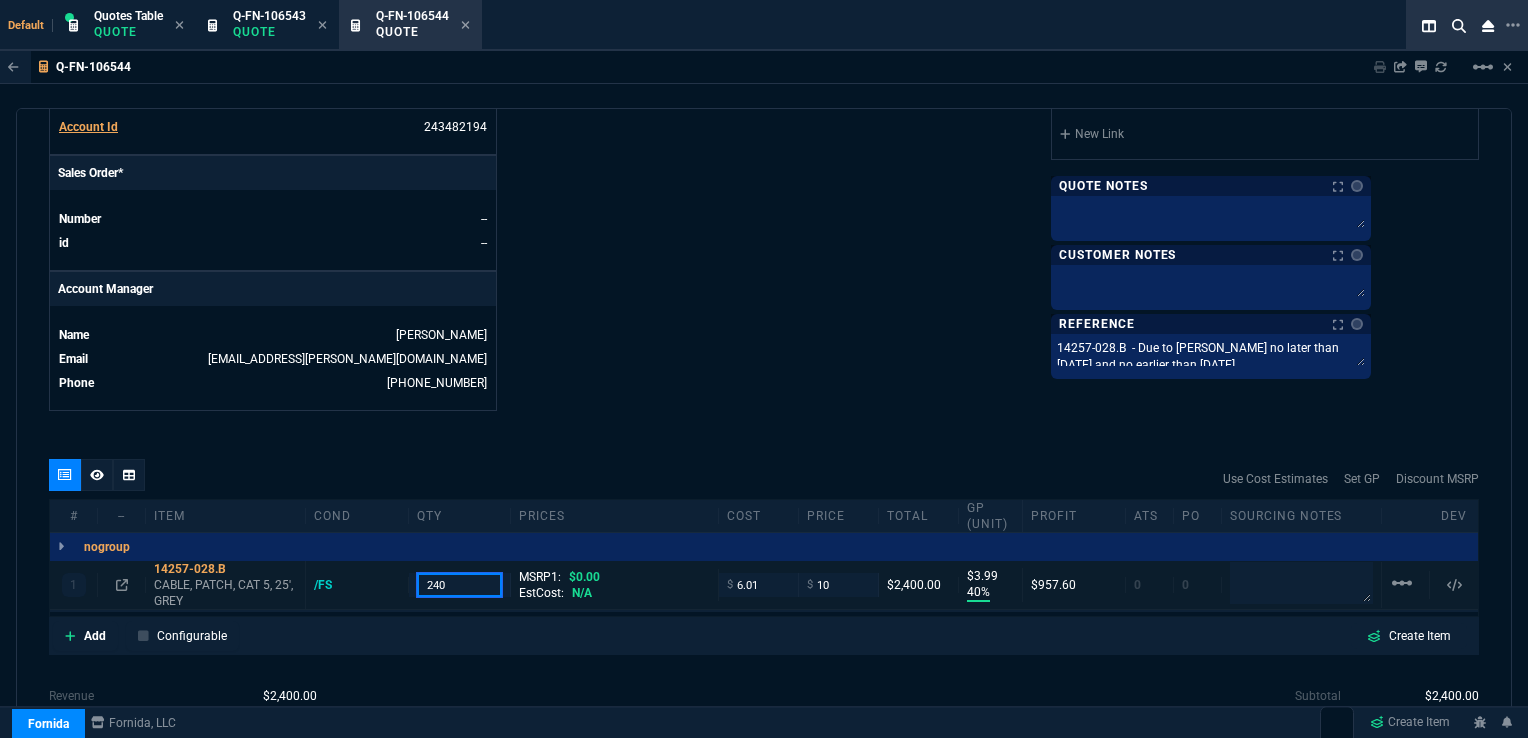 drag, startPoint x: 457, startPoint y: 563, endPoint x: 416, endPoint y: 561, distance: 41.04875 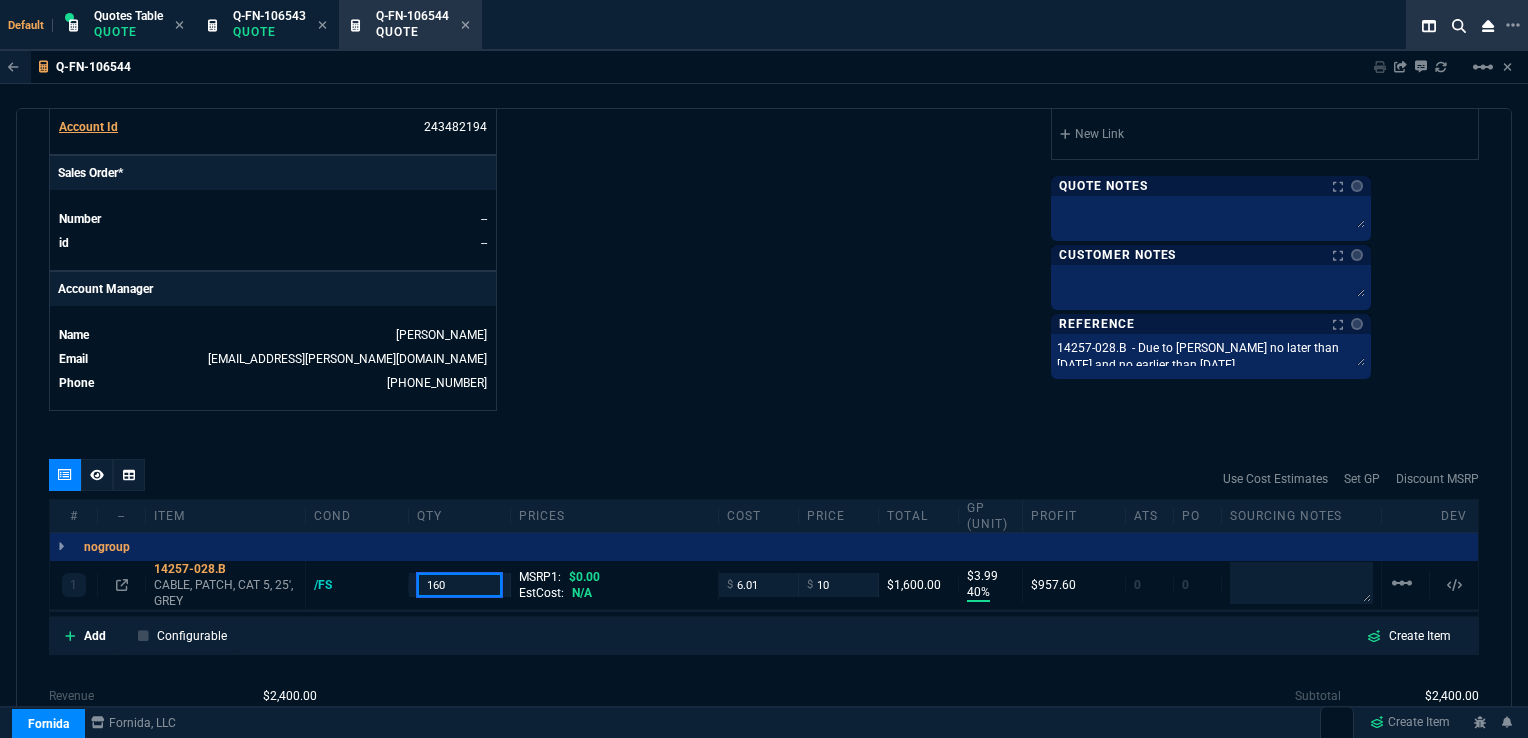 type on "160" 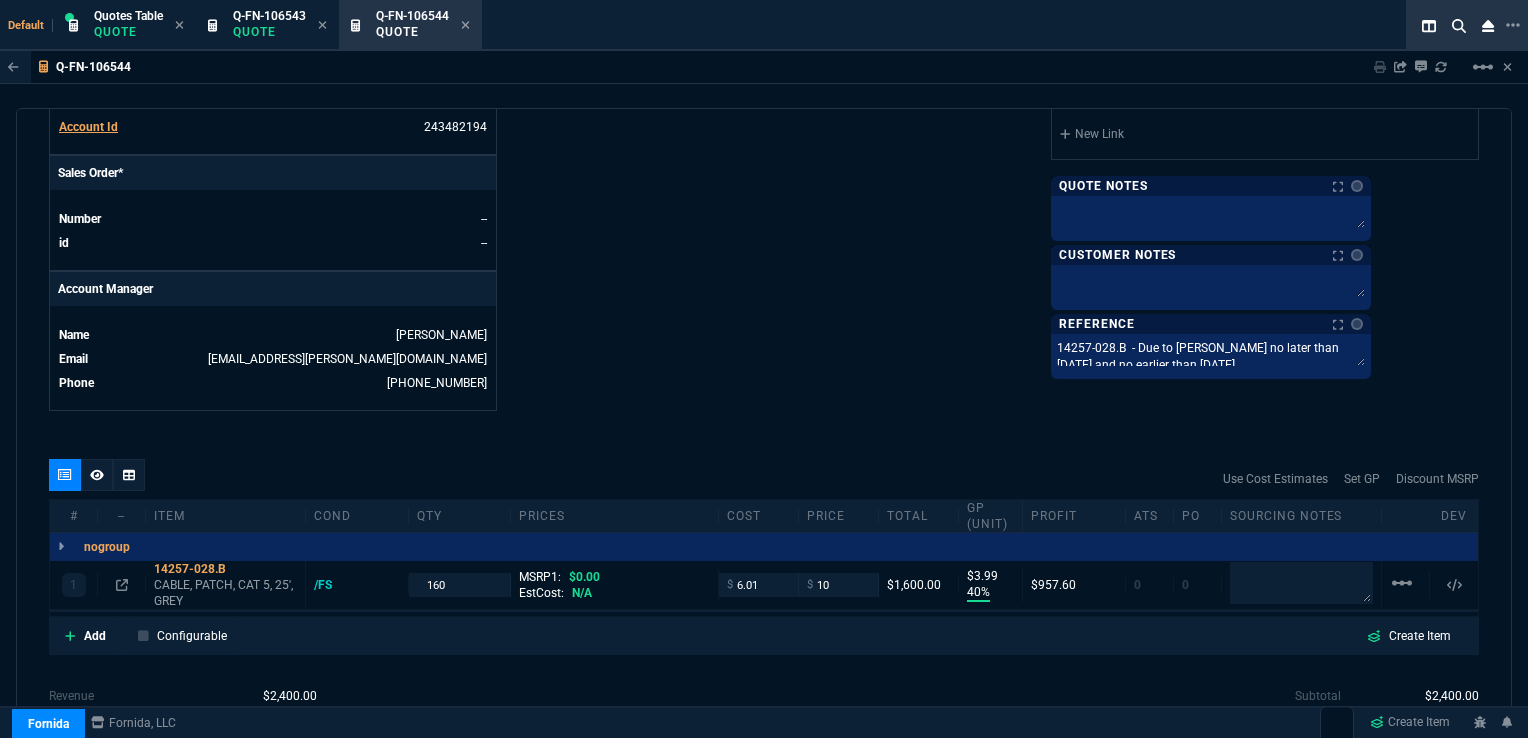 click on "Fornida, LLC [STREET_ADDRESS]  Share Link  [PERSON_NAME] oneOnOne chat SEND [PERSON_NAME] oneOnOne chat SEND Tiny oneOnOne chat SEND [PERSON_NAME] oneOnOne chat SEND  Show More Chats  Shipping Address [PERSON_NAME] LABORATORIES  [GEOGRAPHIC_DATA][PERSON_NAME] Deliver to LC2 Dock Doors 14 or [GEOGRAPHIC_DATA] USA Bill to Address P.O. [STREET_ADDRESS][PERSON_NAME] End User -- -- -- Payment Link  Quote must be open to create payment link.  Linked Documents  New Link  Quote Notes Quote Notes    Customer Notes Customer Notes    Reference Notes Reference Notes 14257-028.B  - Due to [PERSON_NAME] no later than [DATE] and no earlier than [DATE]. 14257-028.B  - Due to [PERSON_NAME] no later than [DATE] and no earlier than [DATE].  14257-028.B  - Due to [PERSON_NAME] no later than [DATE] and no earlier than [DATE]." at bounding box center [1121, -112] 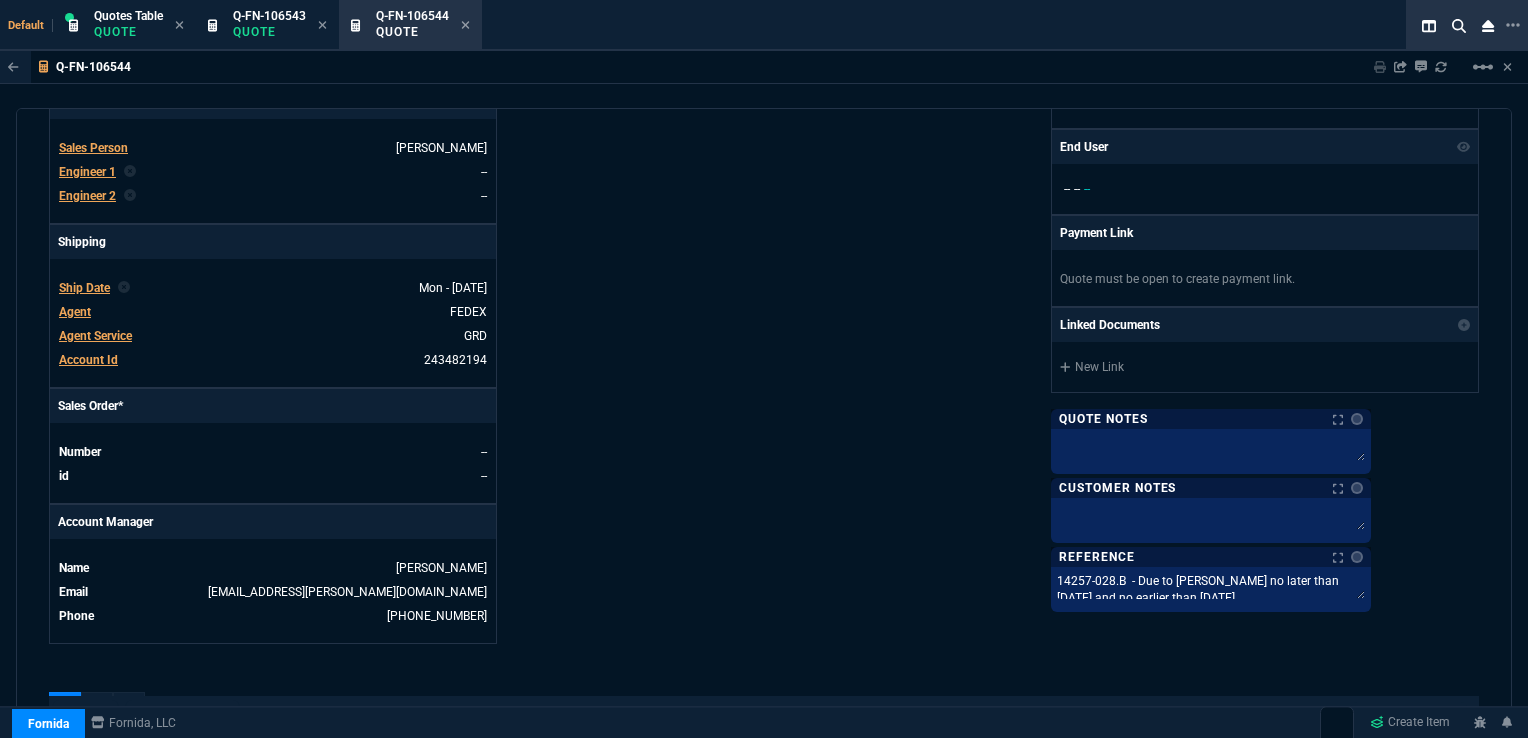 scroll, scrollTop: 692, scrollLeft: 0, axis: vertical 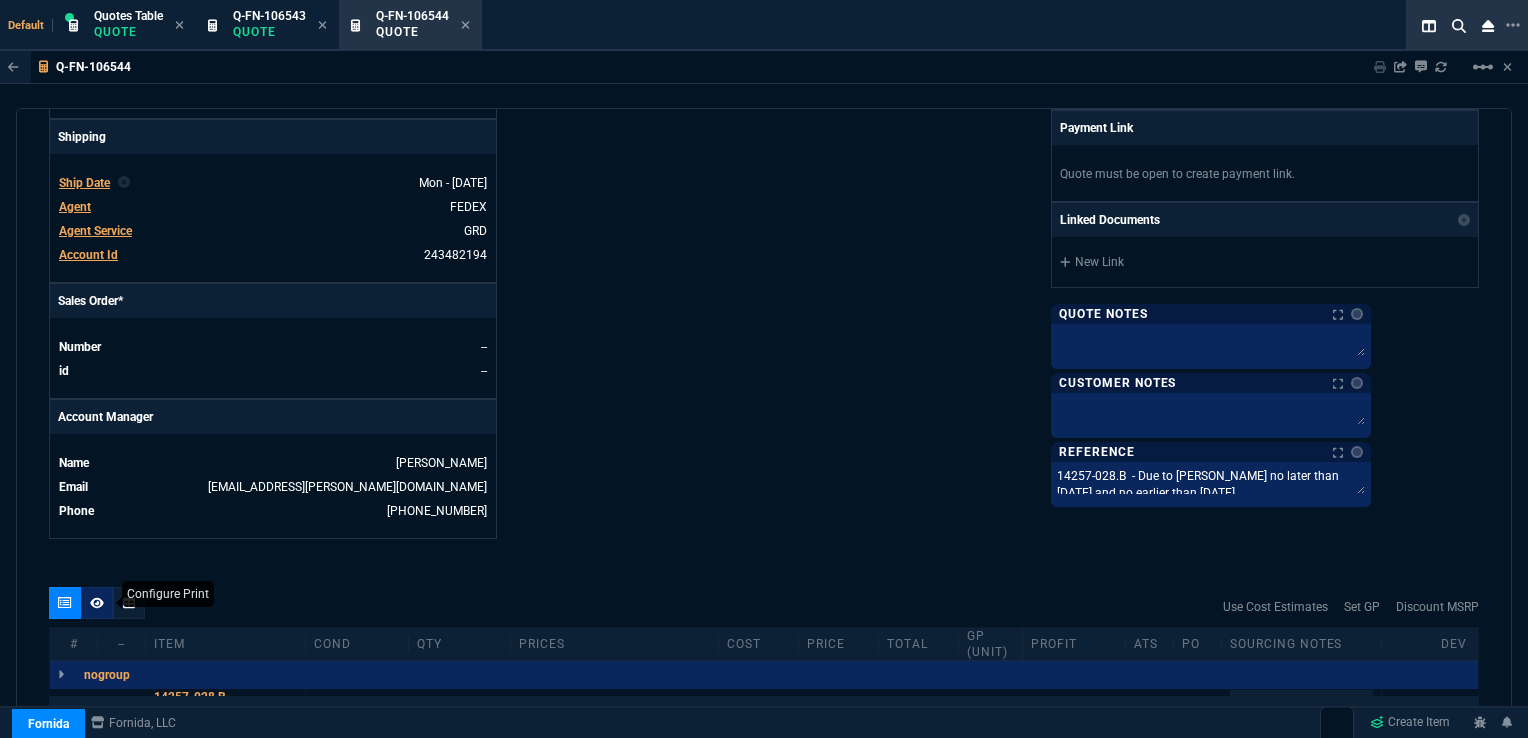 click at bounding box center (97, 603) 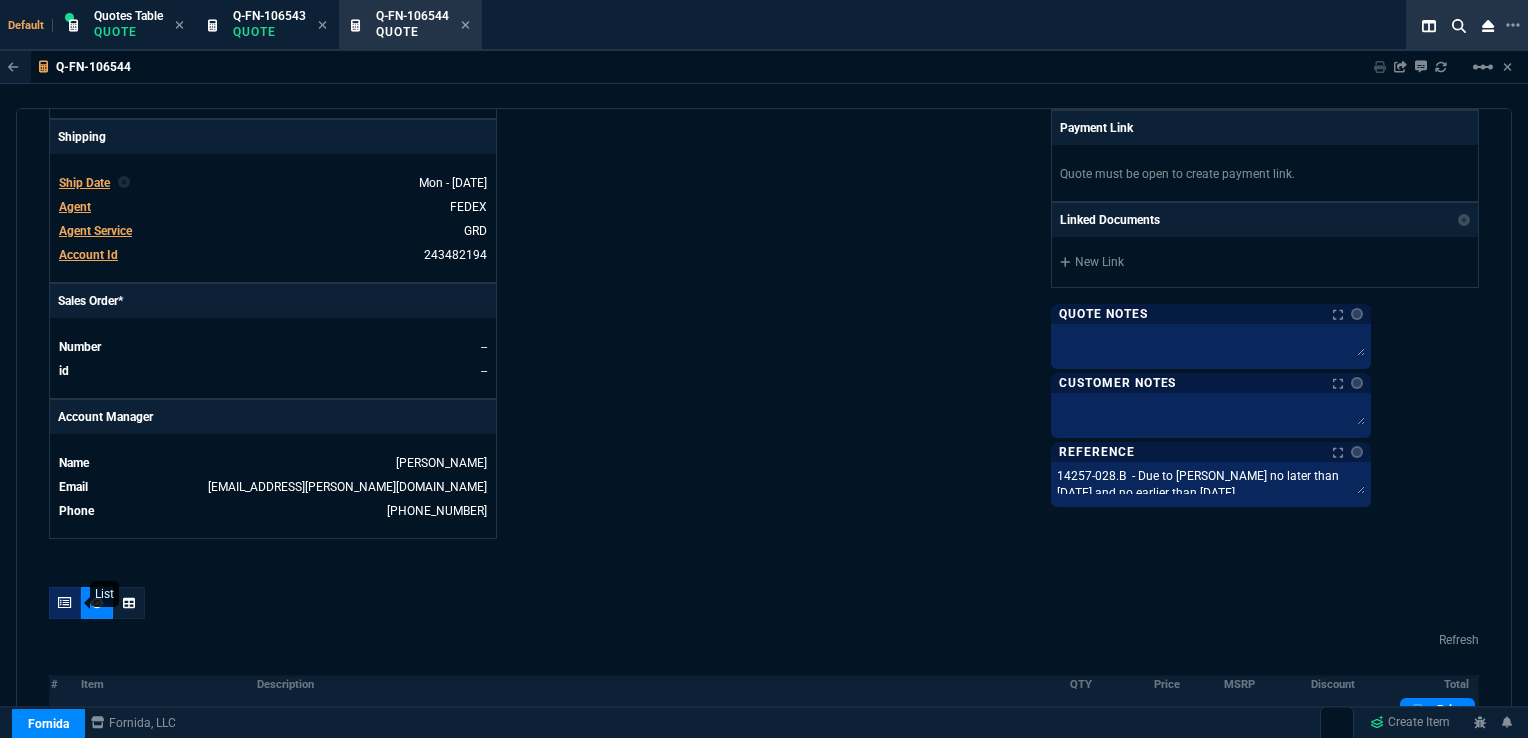 click at bounding box center (65, 603) 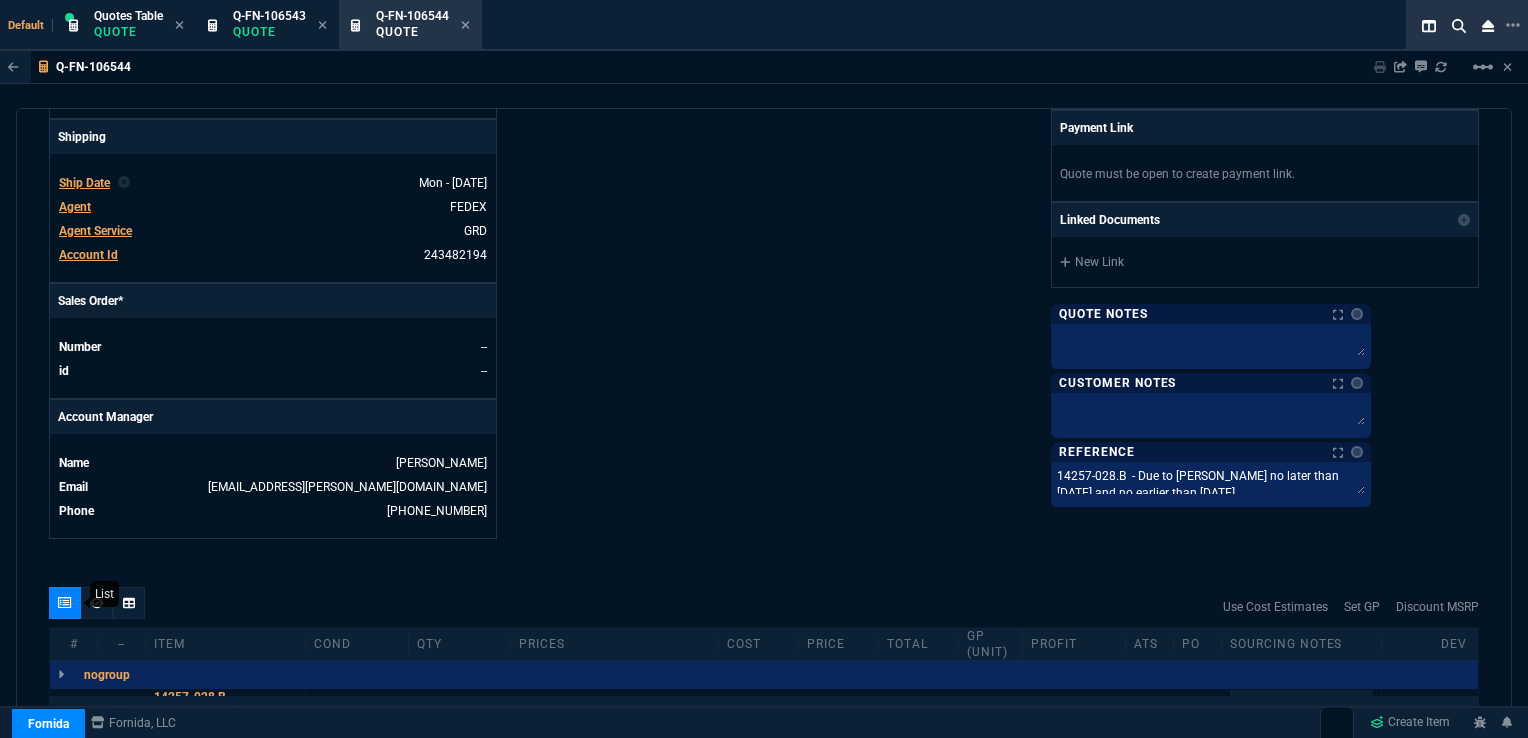 type on "40" 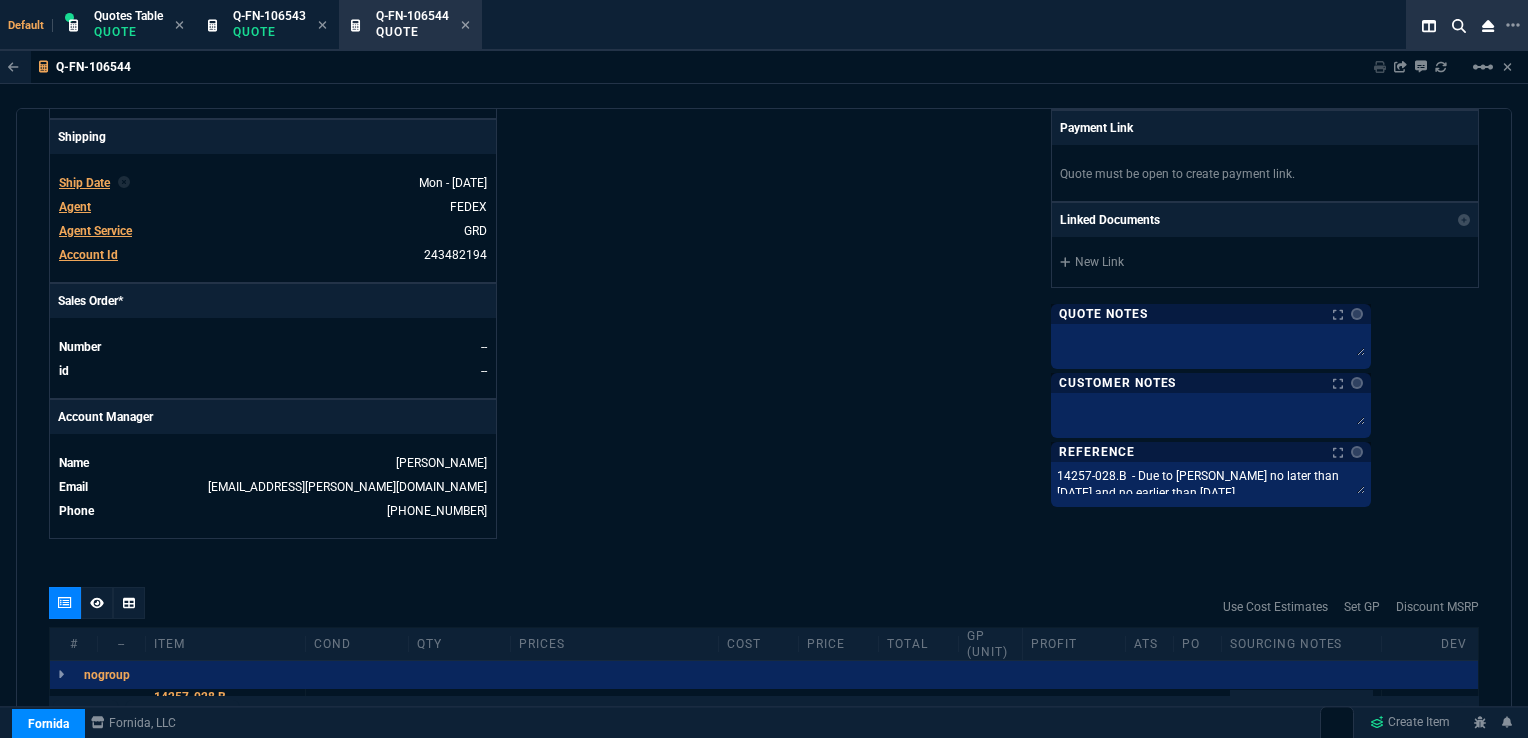 scroll, scrollTop: 685, scrollLeft: 0, axis: vertical 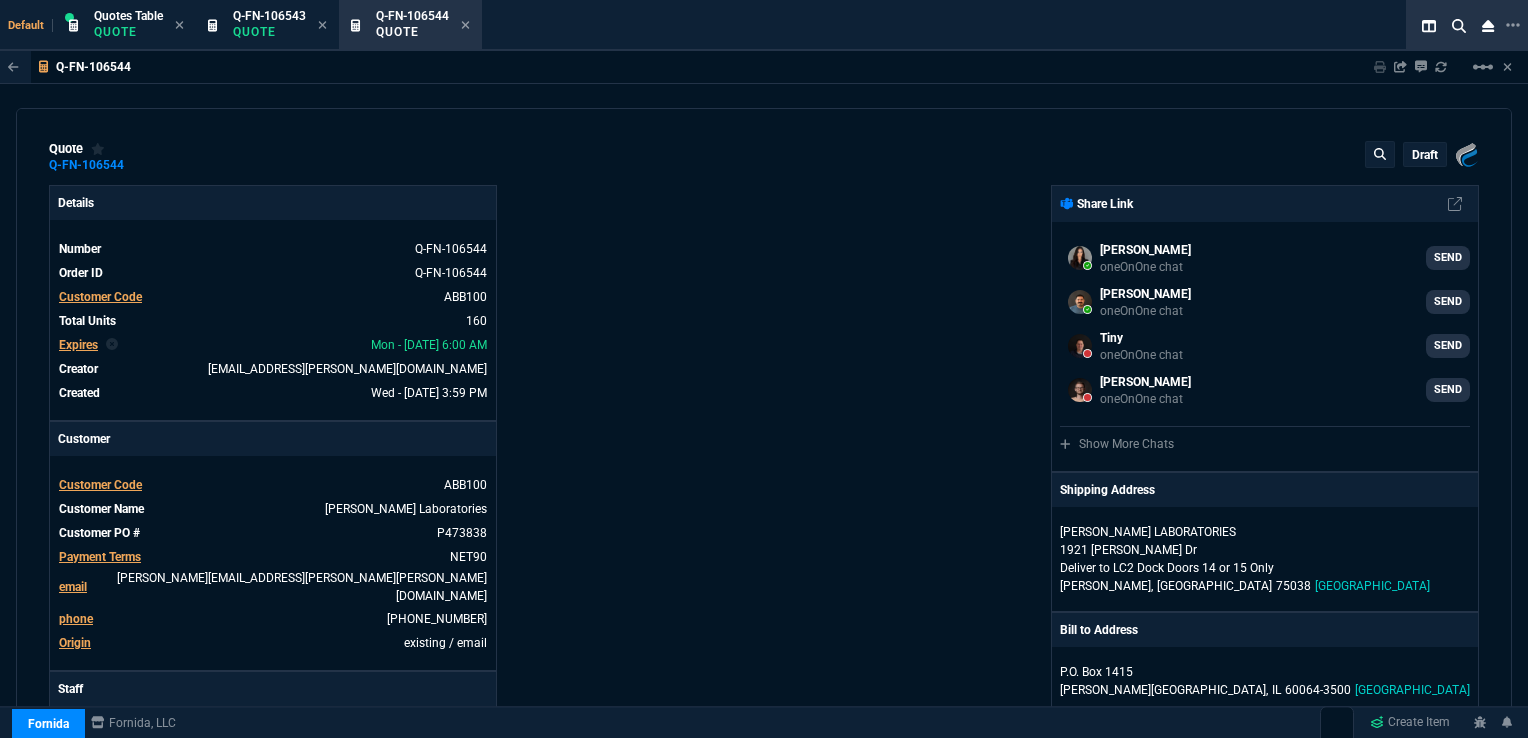 click on "draft" at bounding box center (1425, 155) 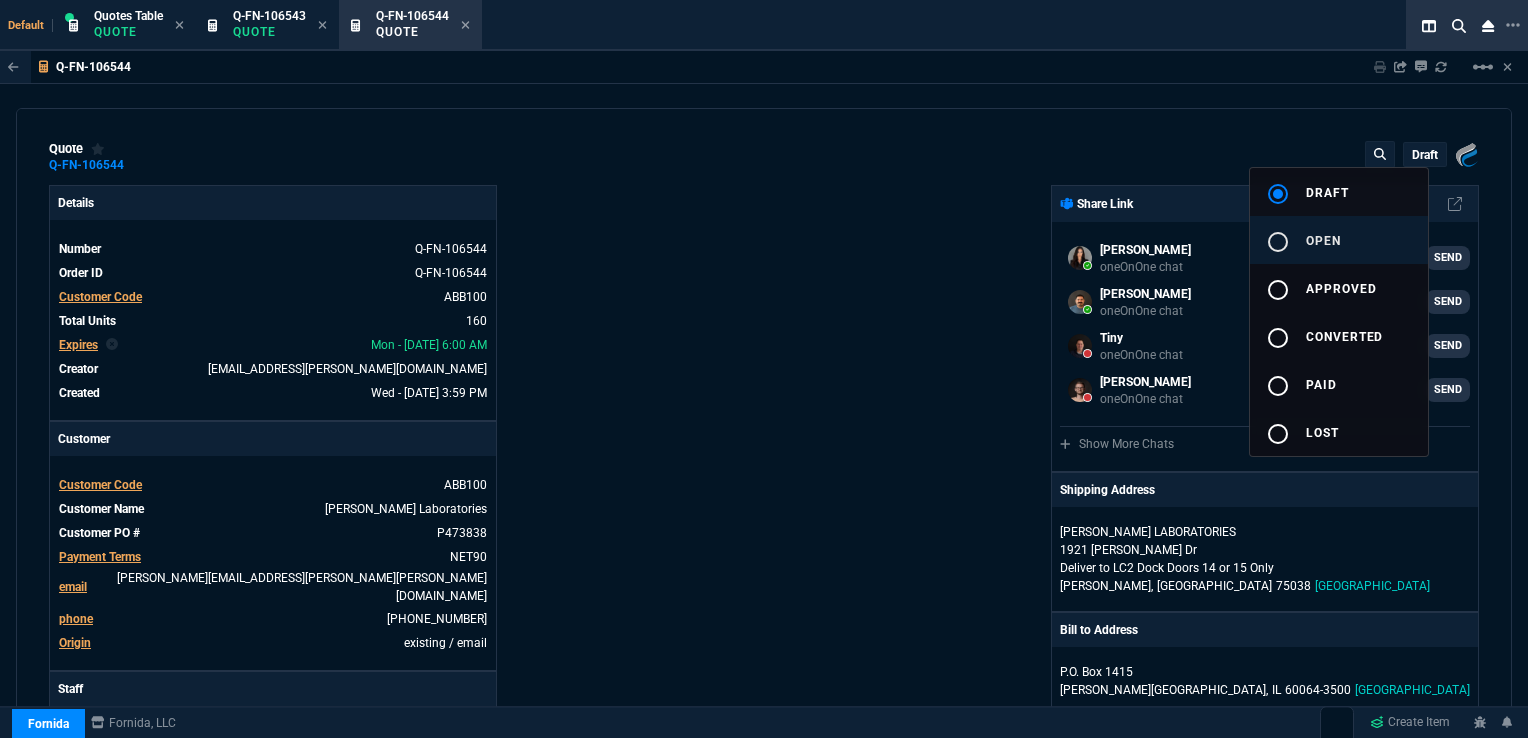 click on "open" at bounding box center (1323, 241) 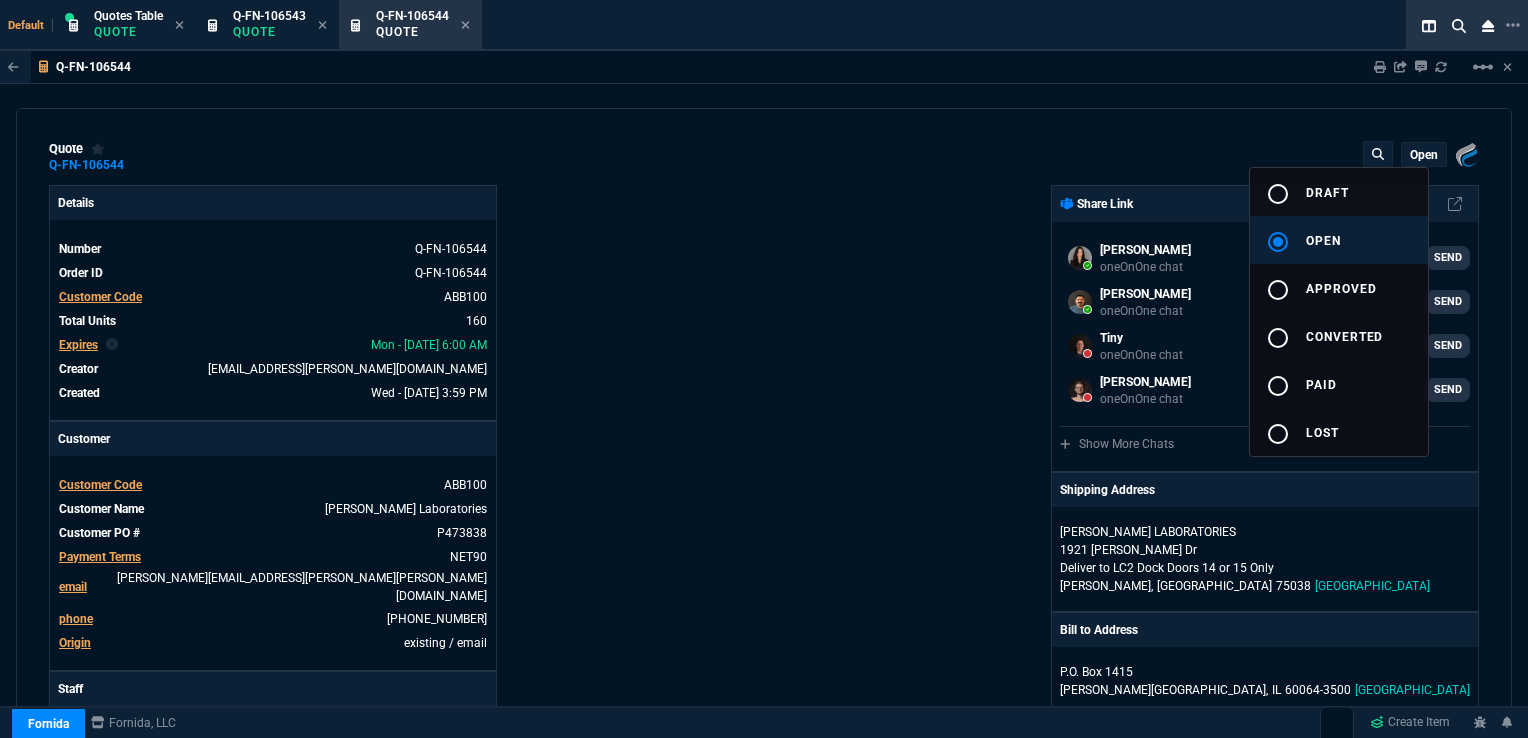 type on "40" 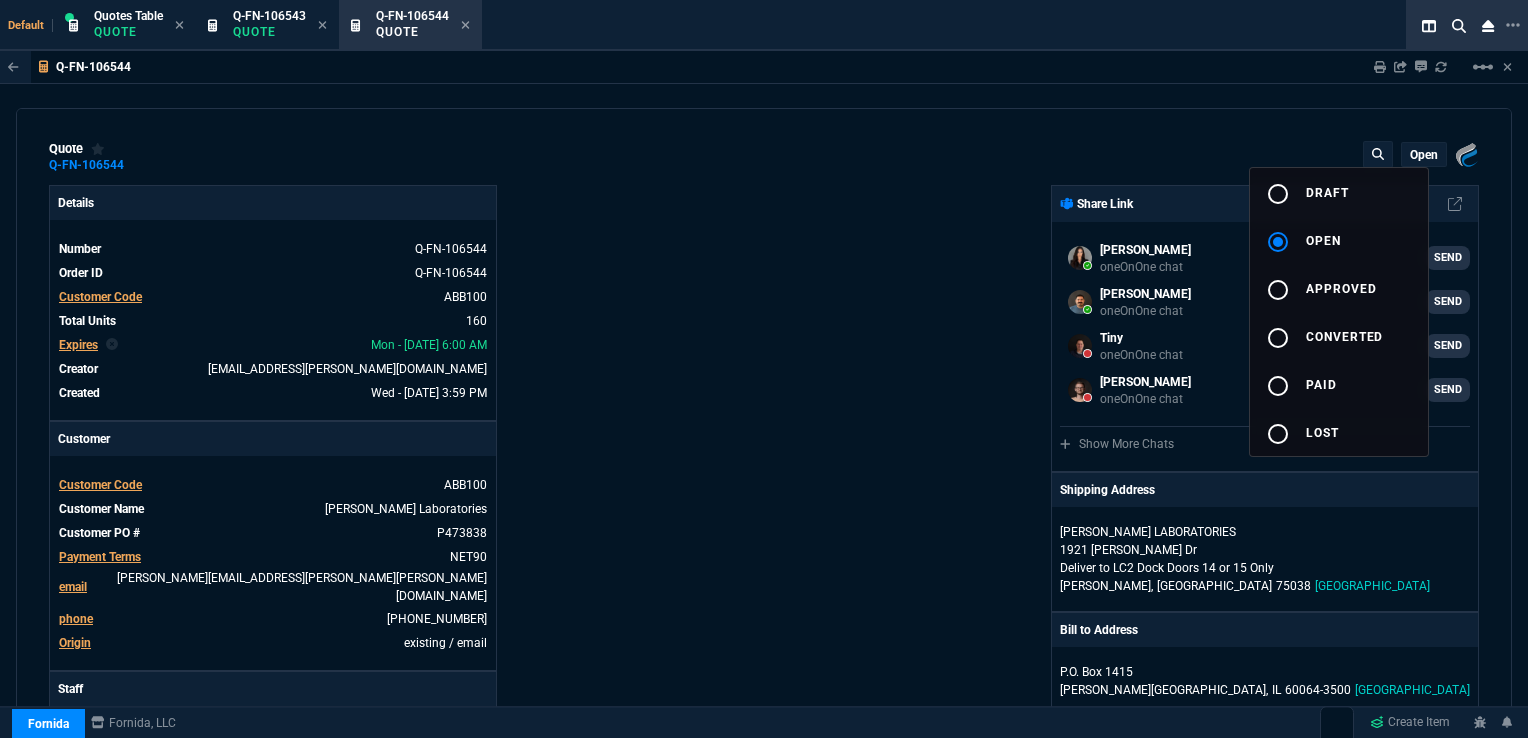 click at bounding box center [764, 369] 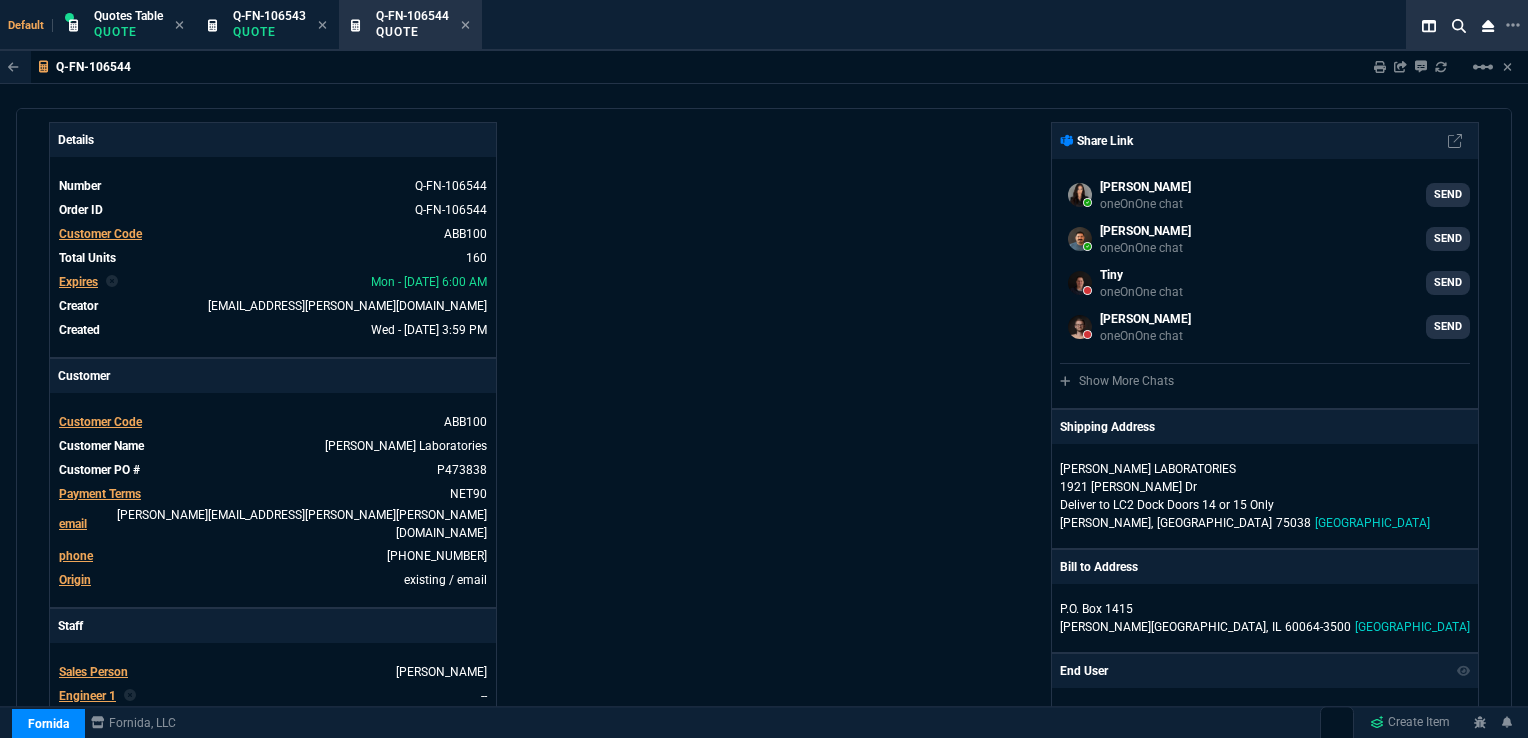 scroll, scrollTop: 0, scrollLeft: 0, axis: both 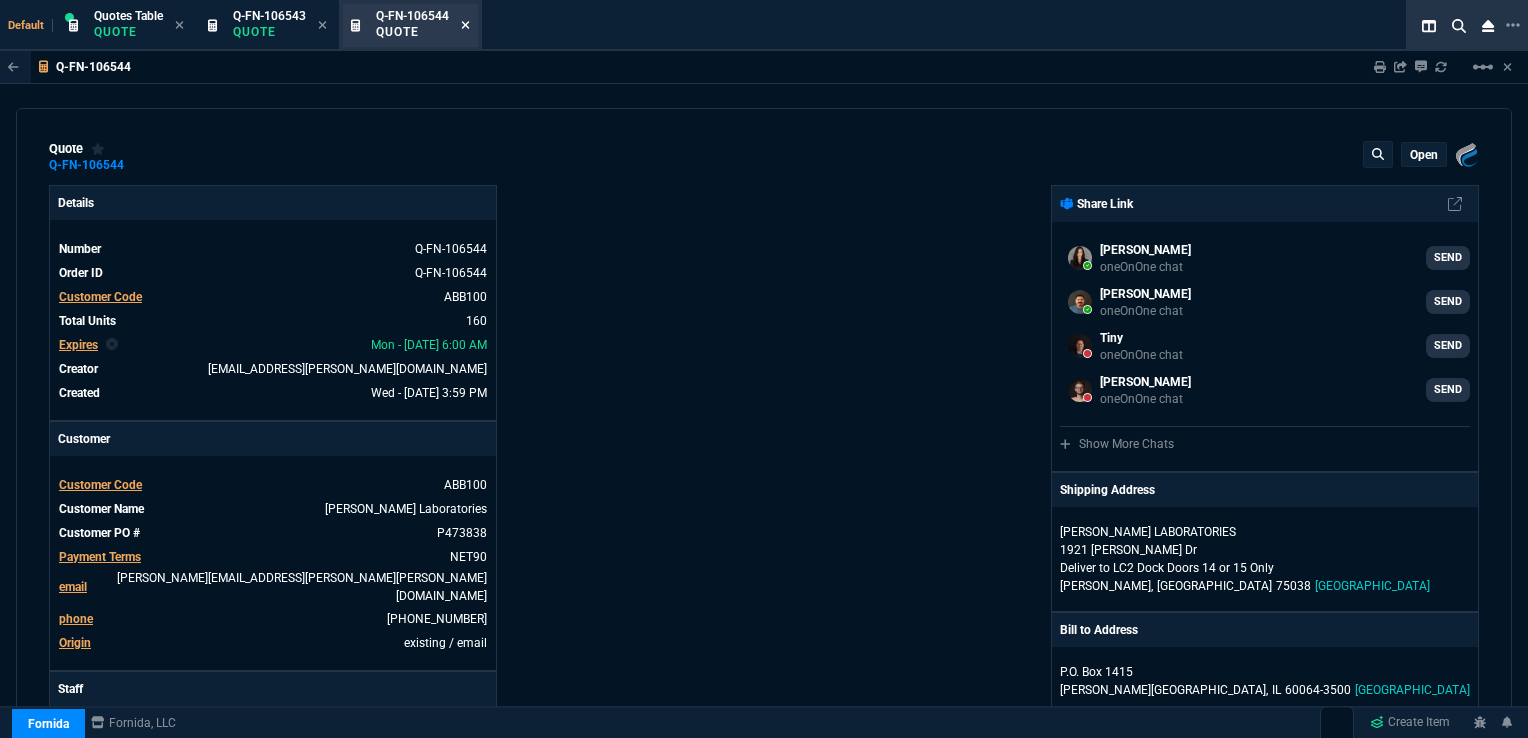 click 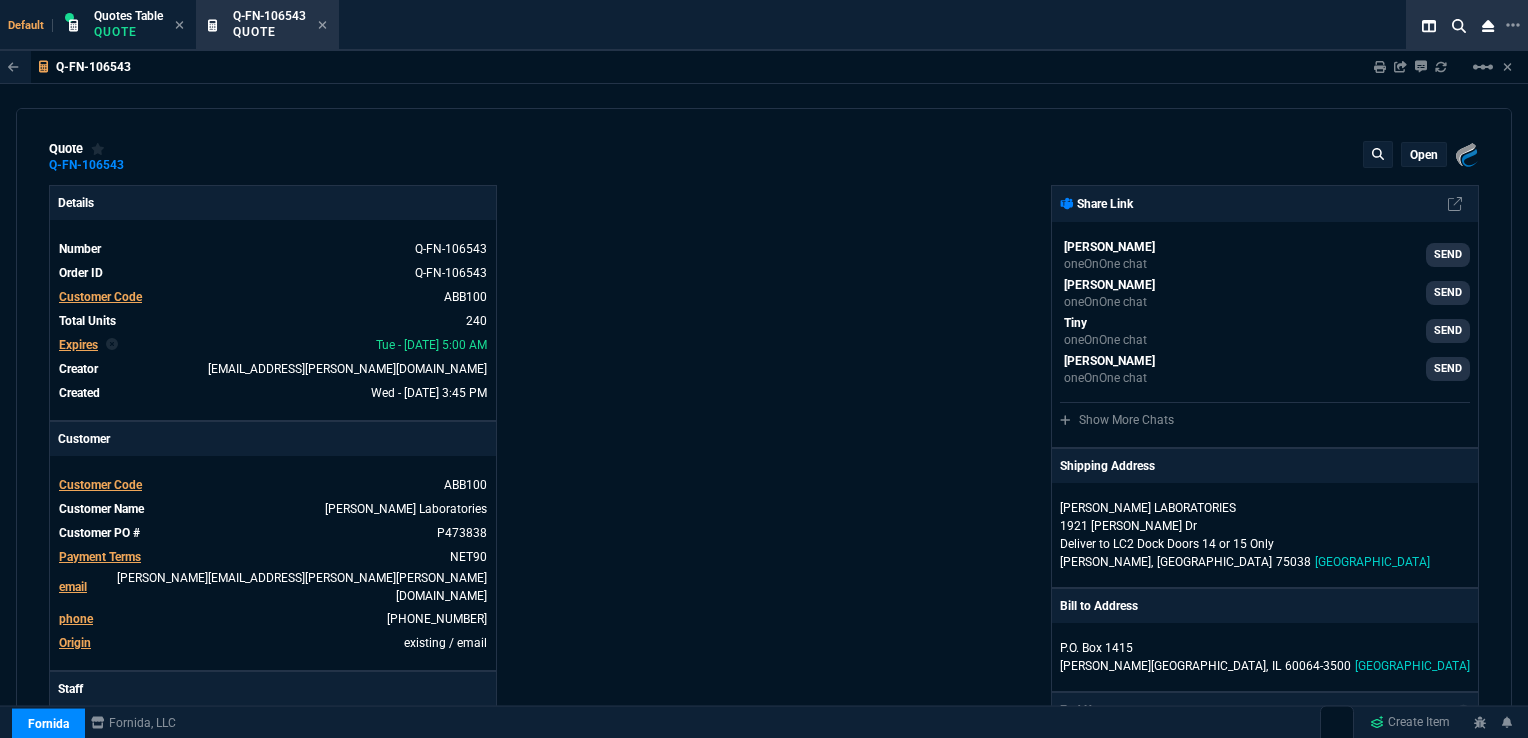 type on "40" 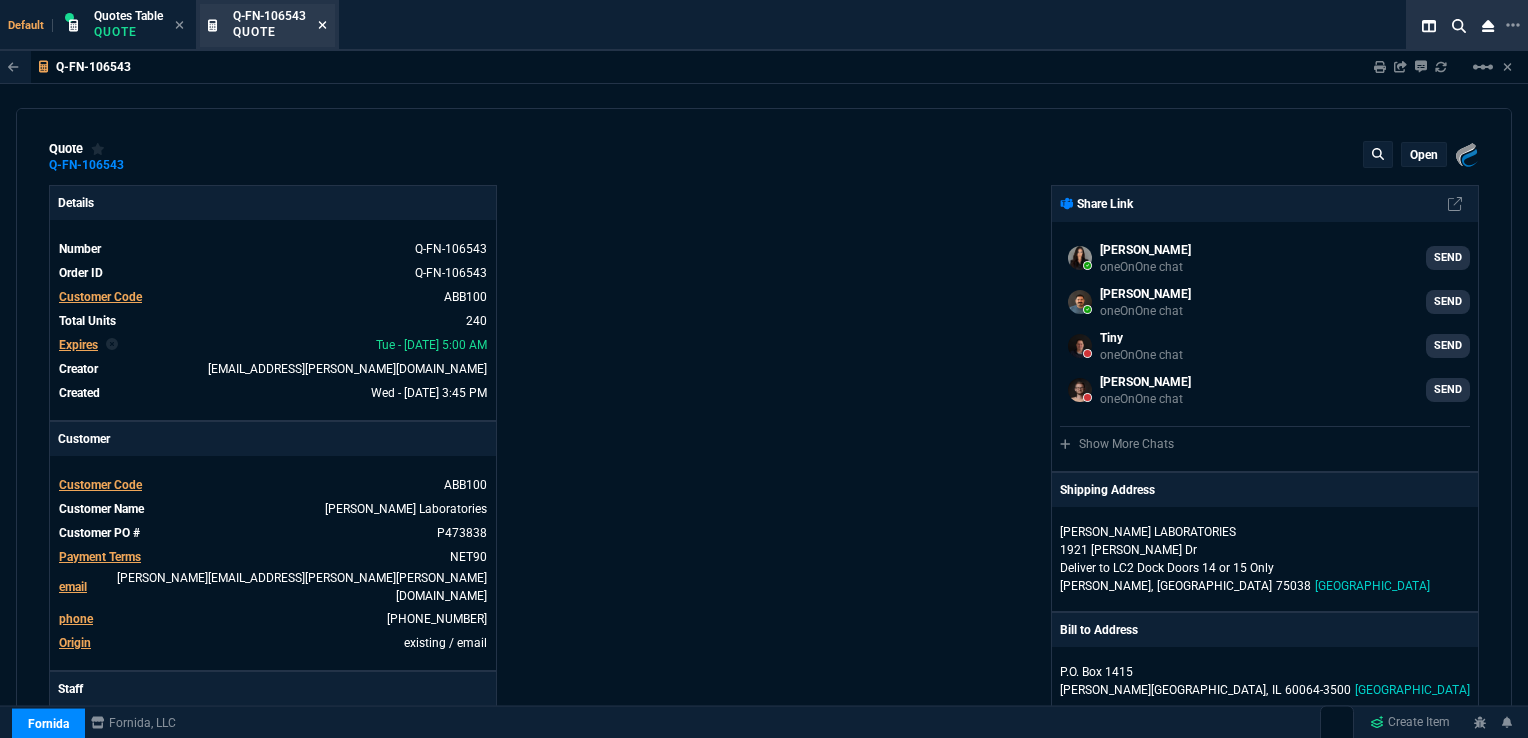 click 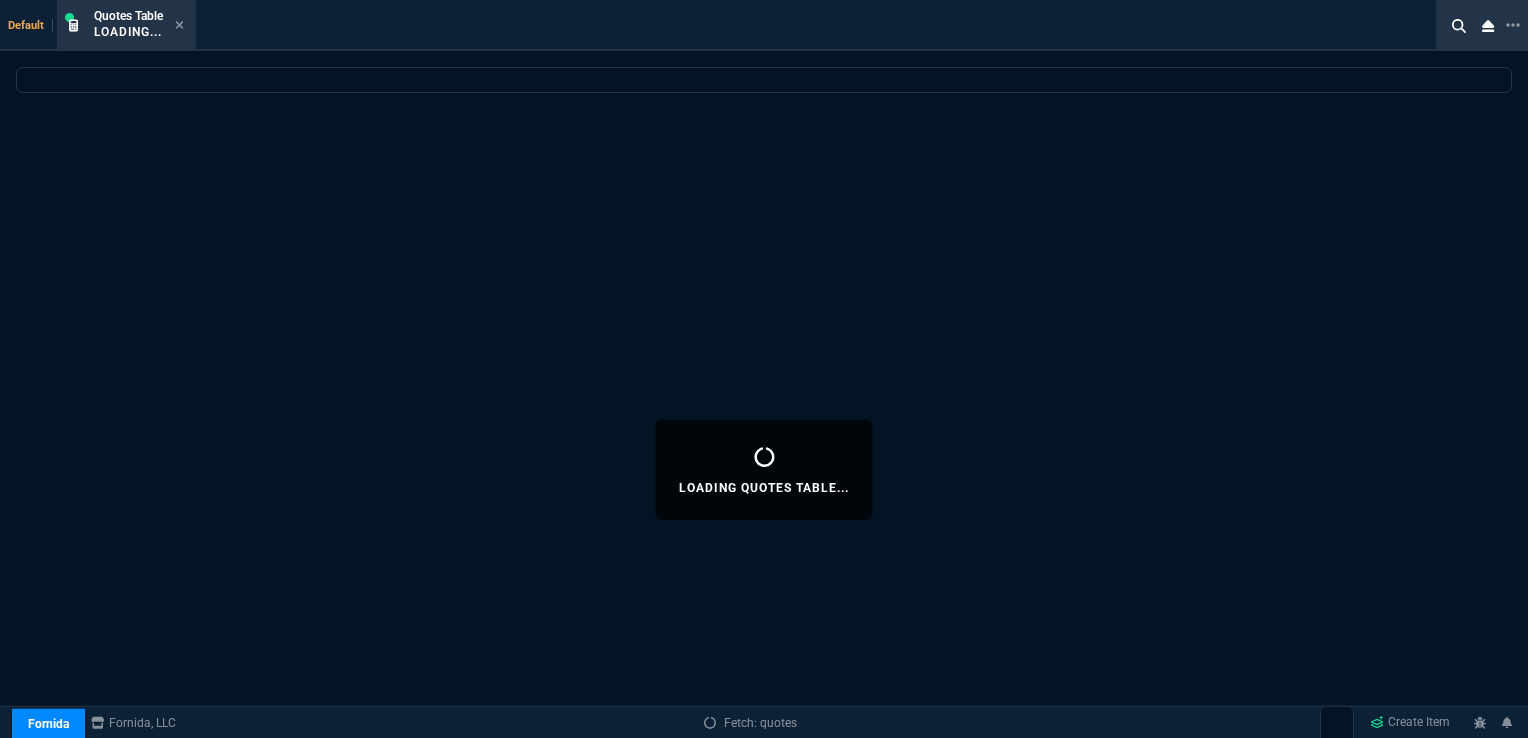 select 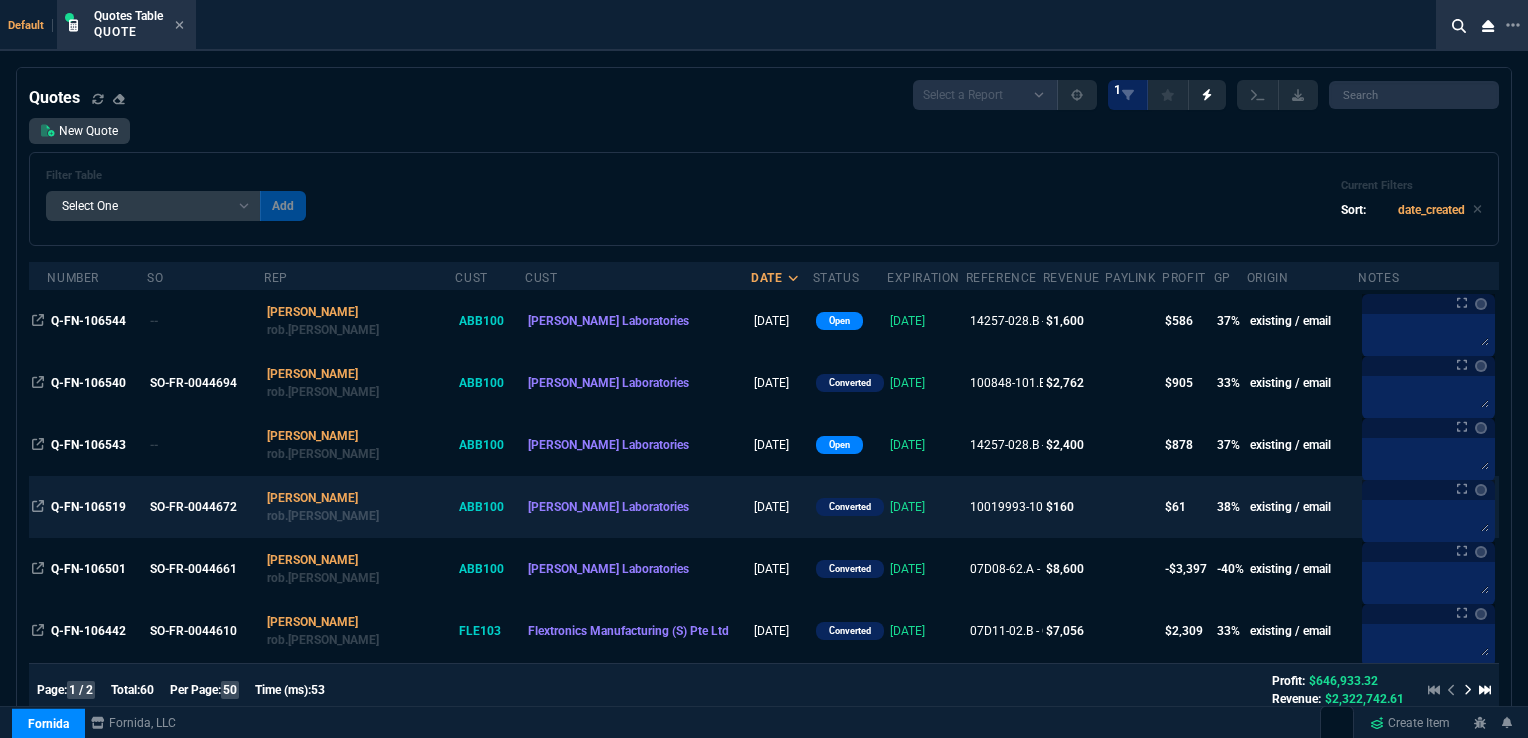 click on "Q-FN-106519" at bounding box center (98, 507) 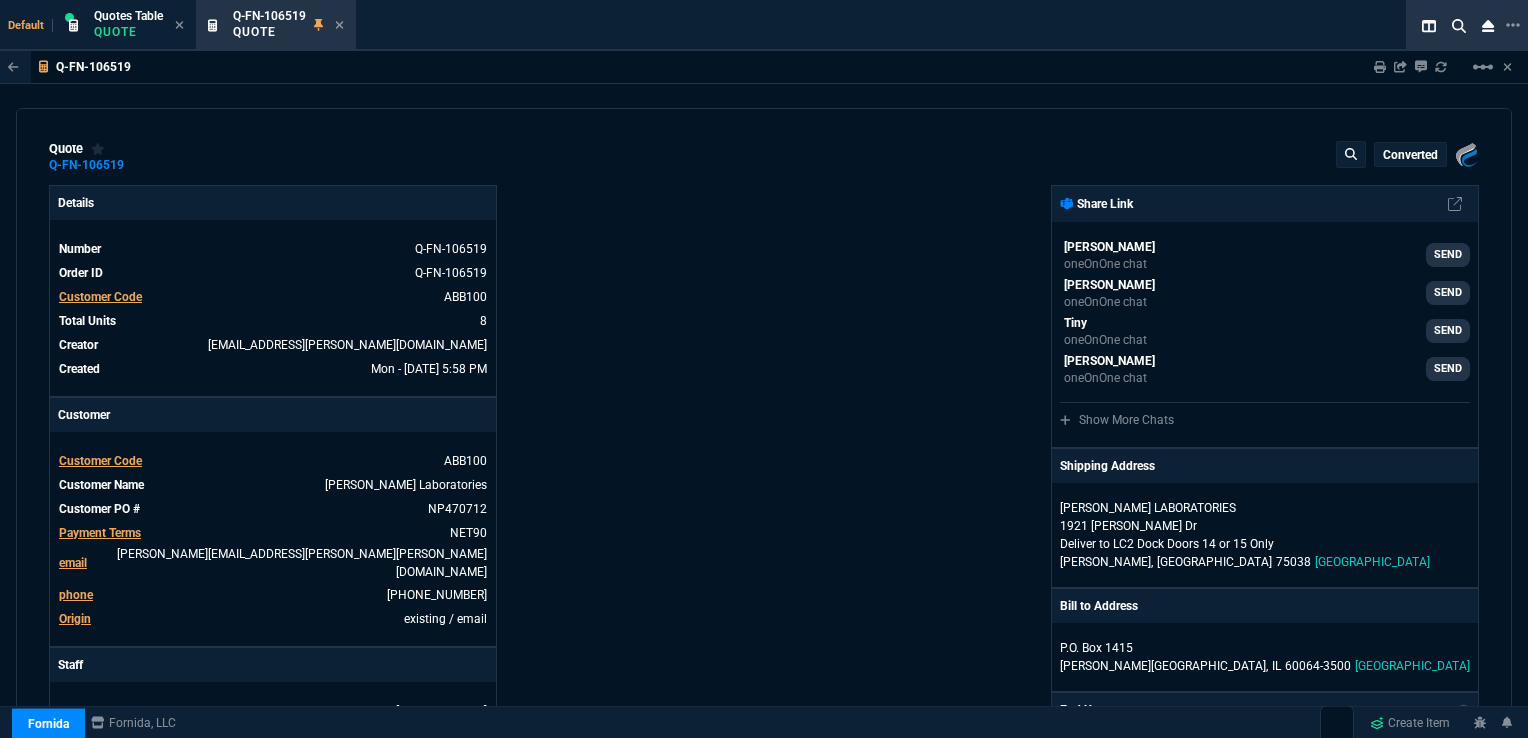 type on "41" 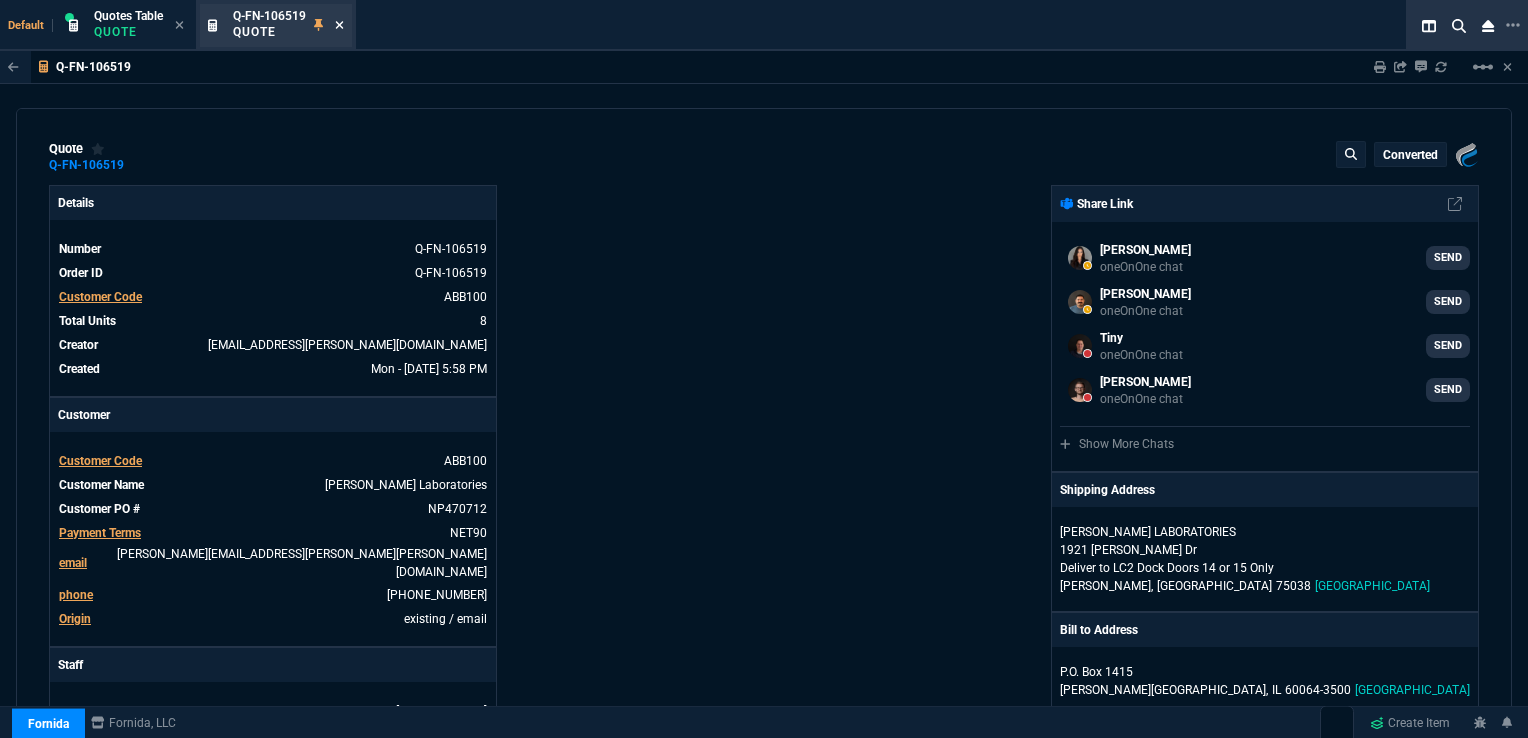 click 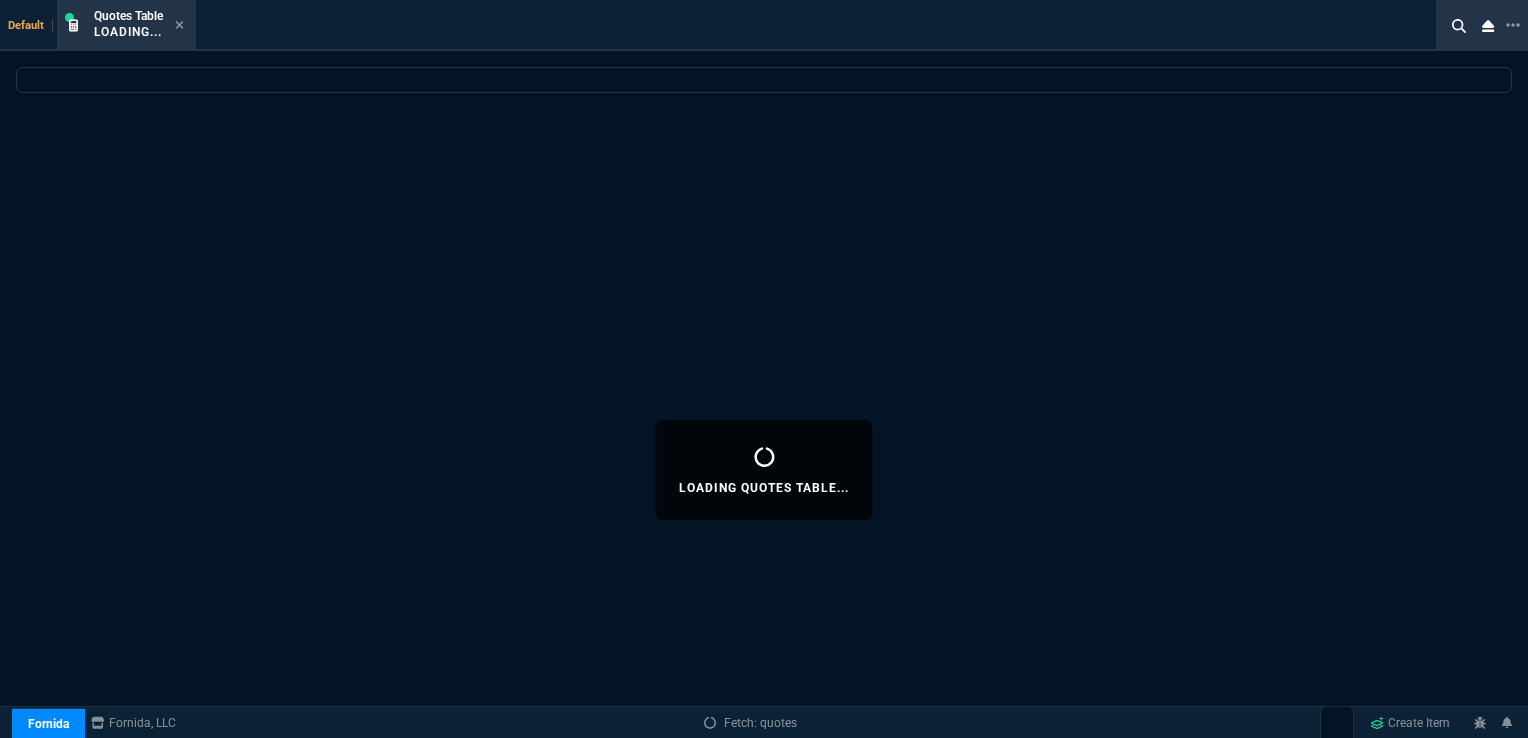 select 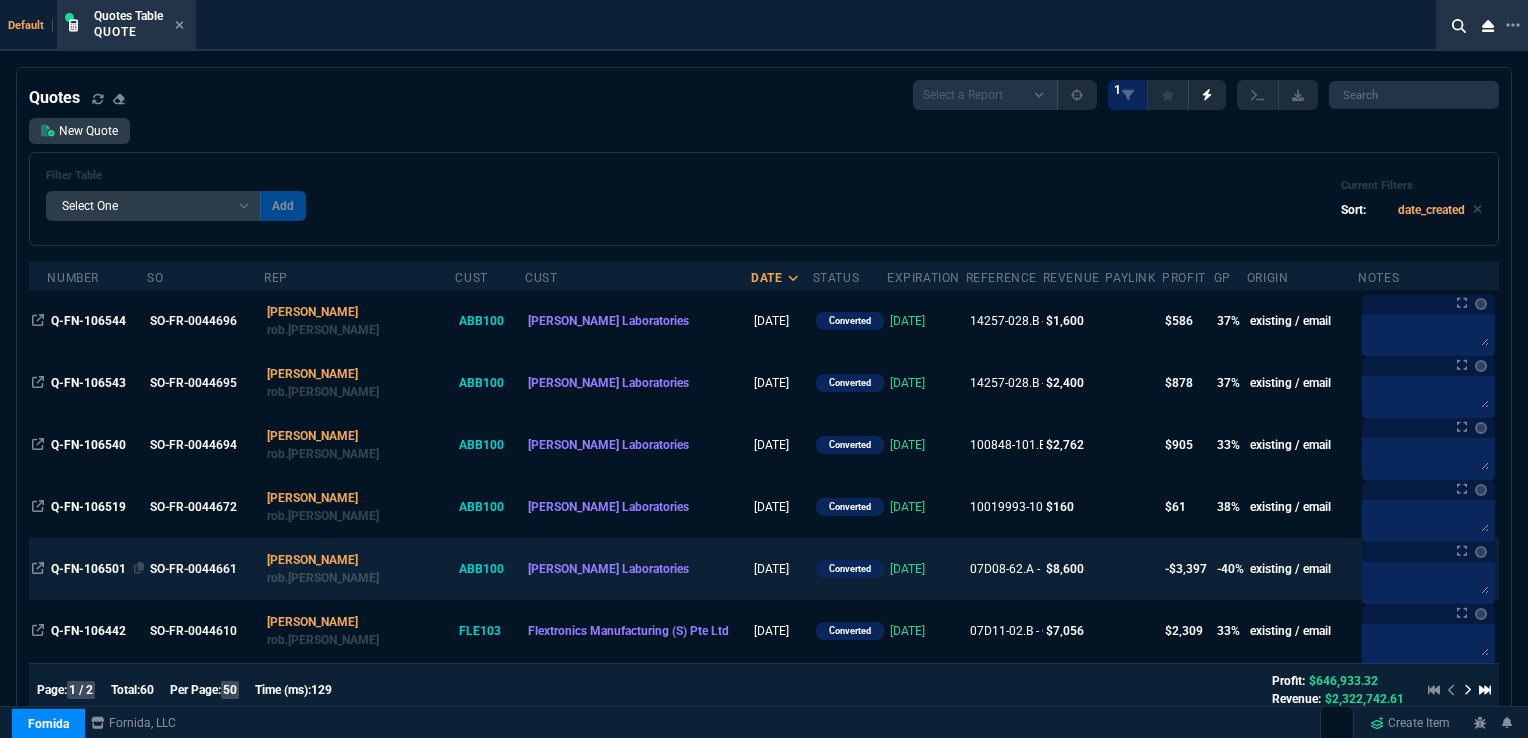 click on "Q-FN-106501" at bounding box center (88, 569) 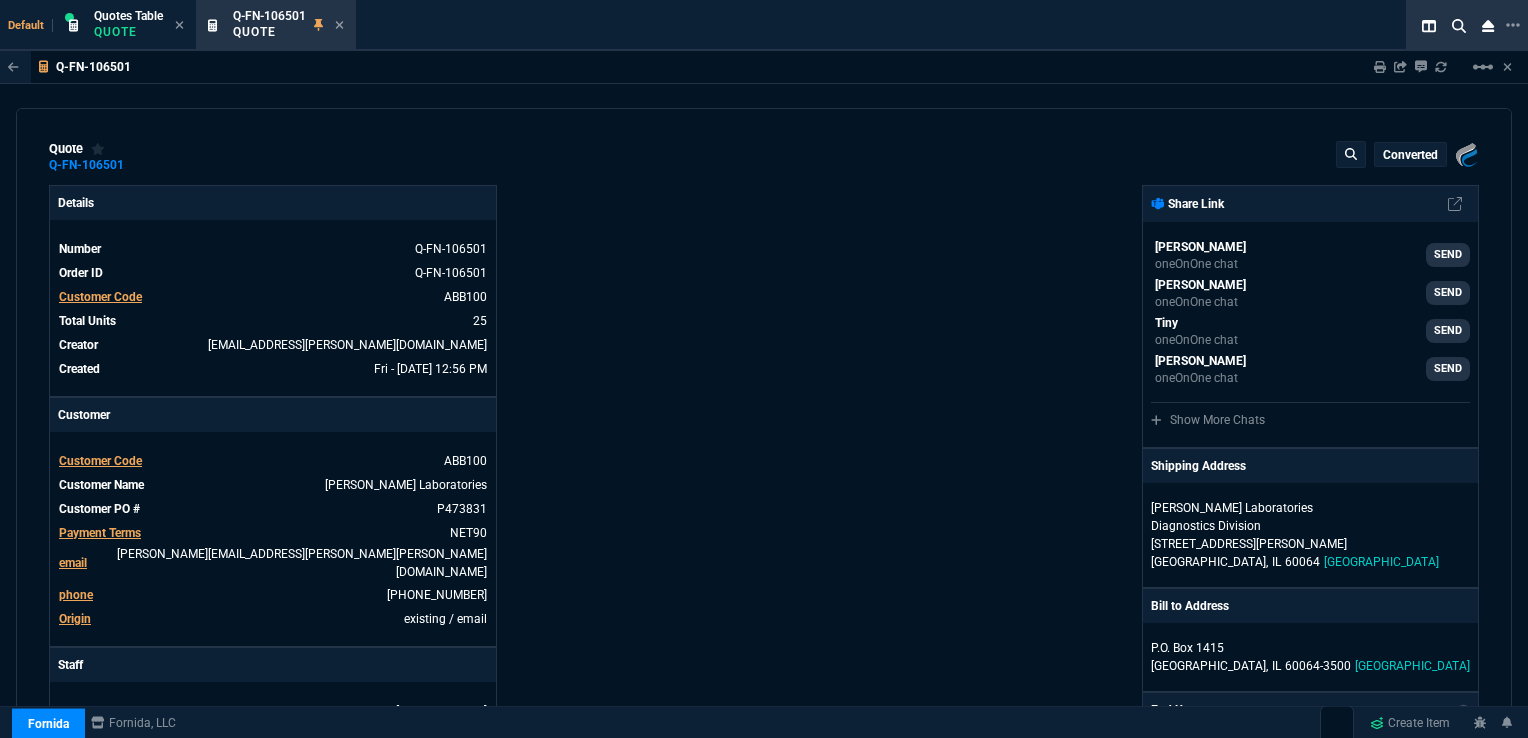 type on "-32" 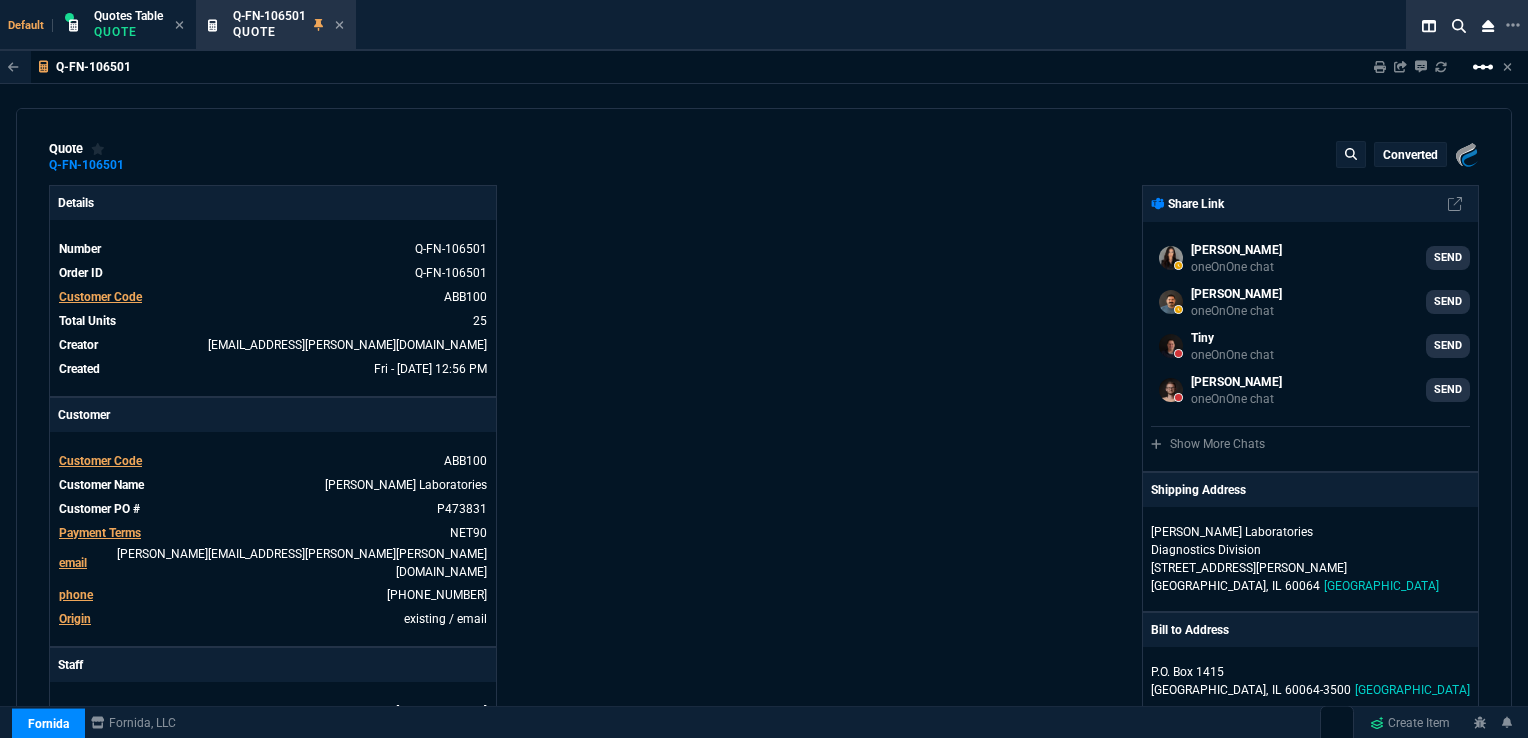 click on "linear_scale" at bounding box center (1483, 67) 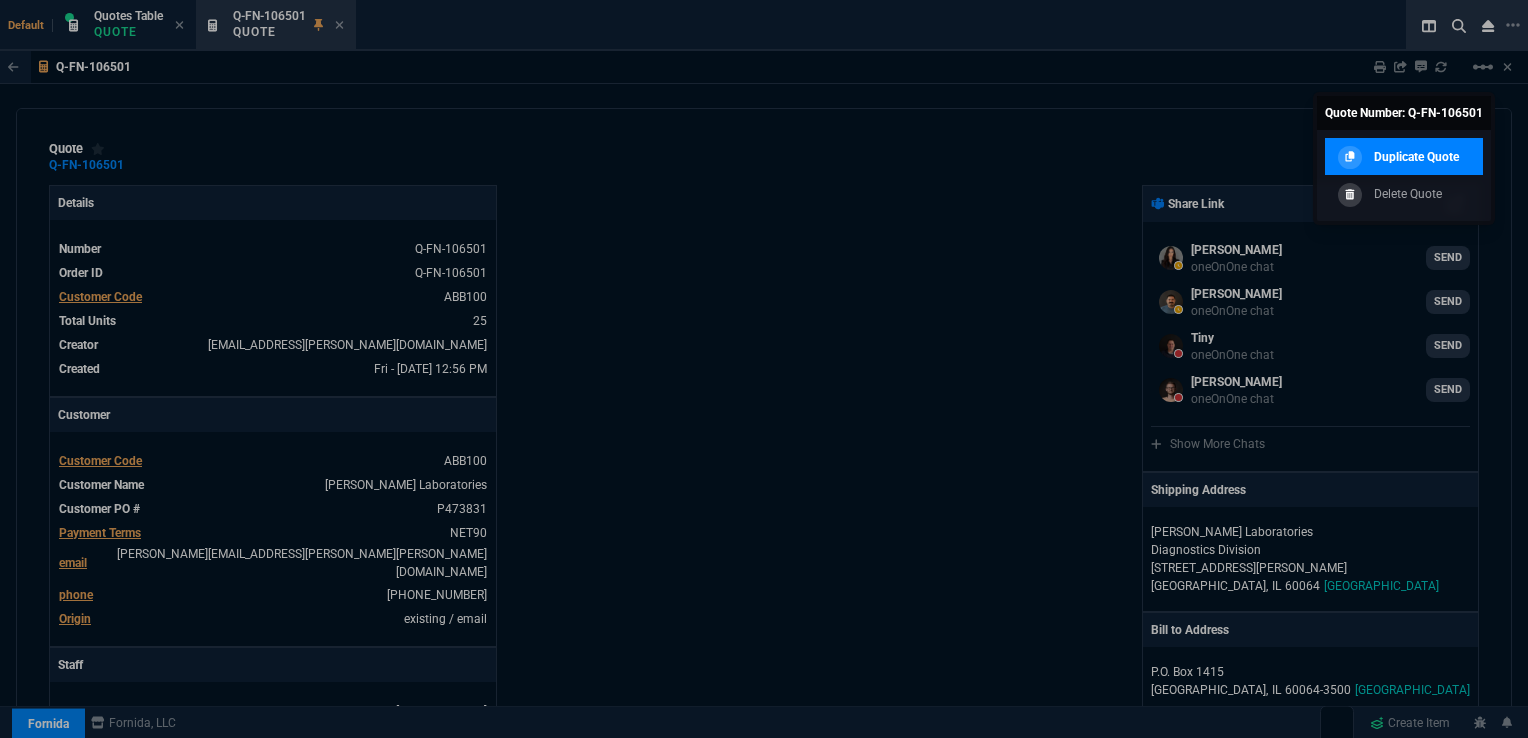 click on "Duplicate Quote" at bounding box center [1416, 157] 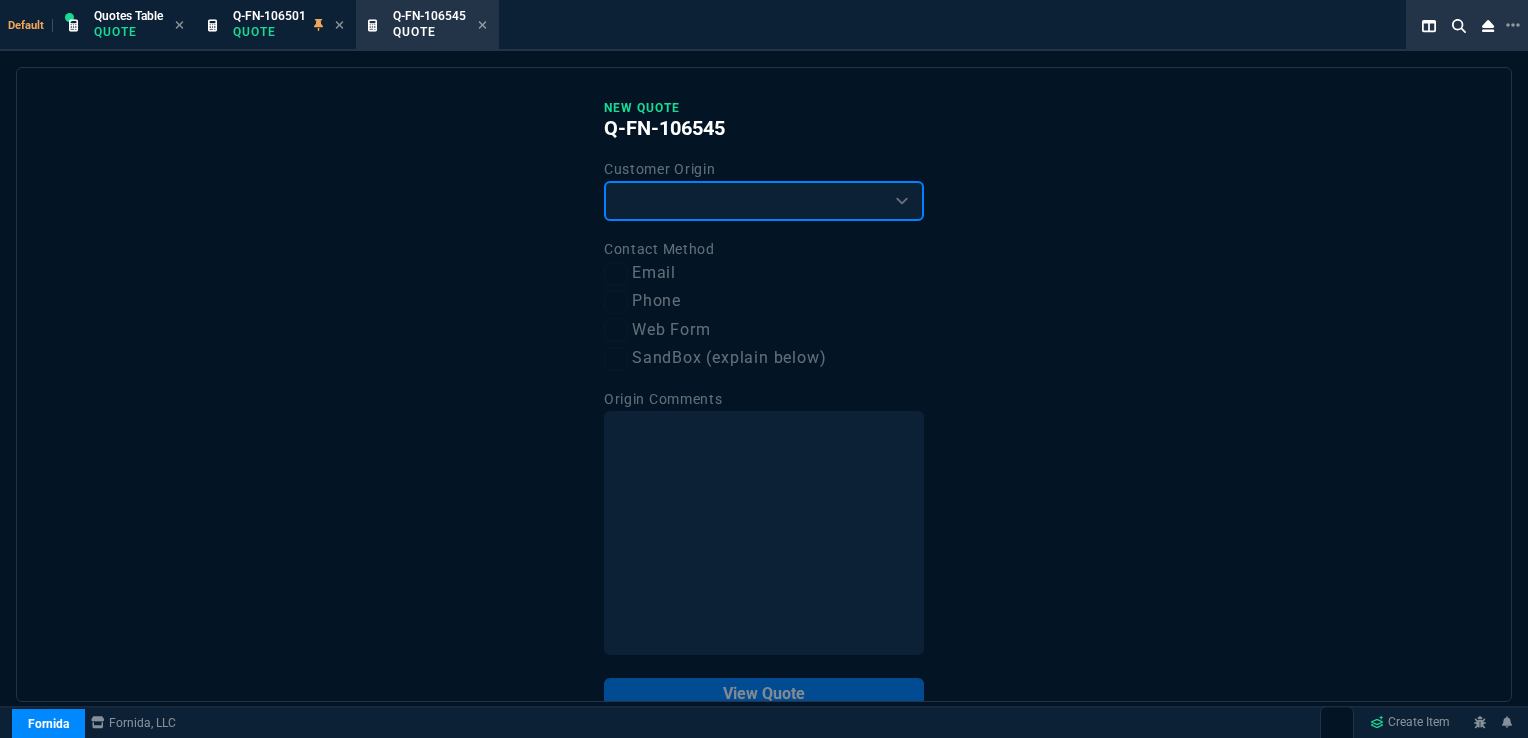 click on "Existing Customer Amazon Lead (first order) Website Lead (first order) Called (first order) Referral (first order) SandBox (explain below)" at bounding box center (764, 201) 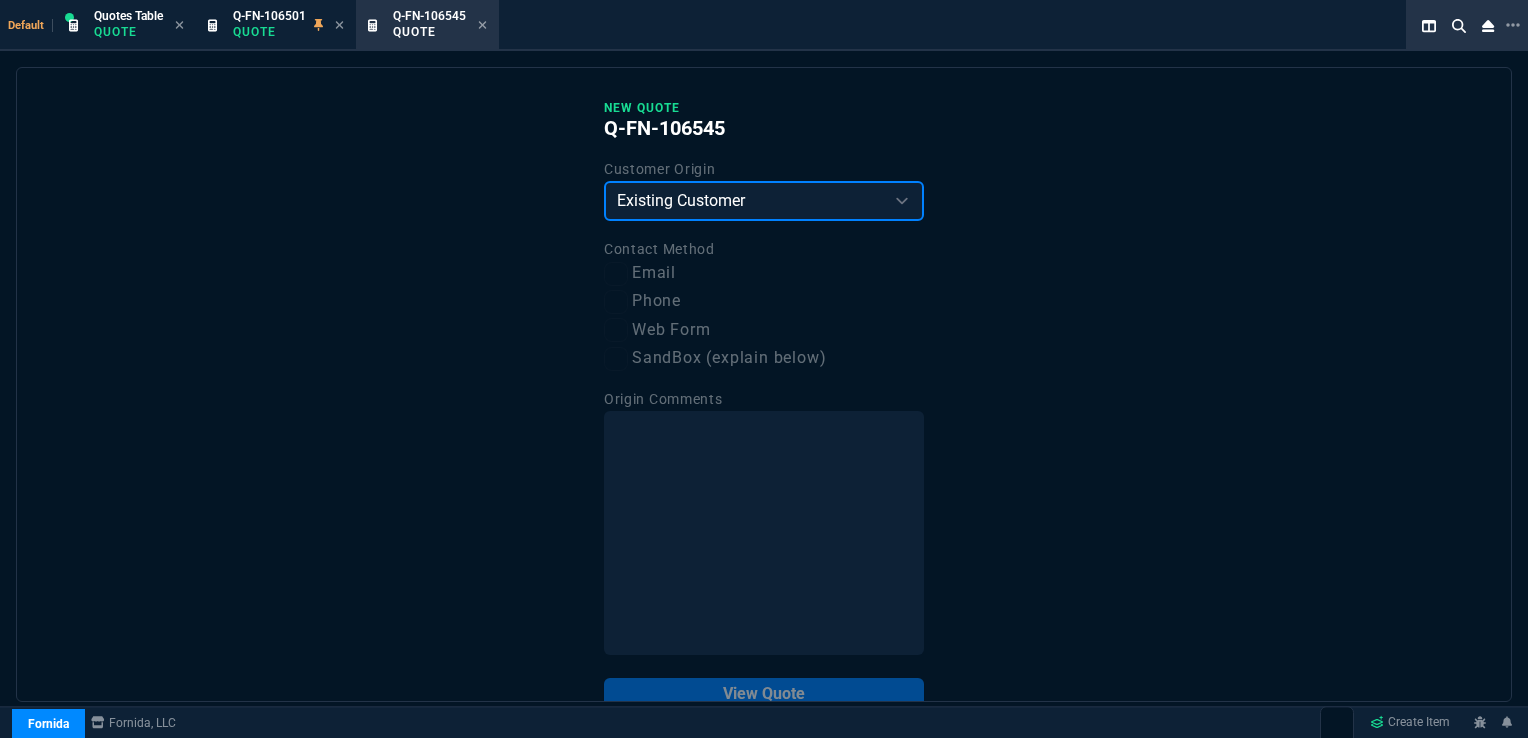 click on "Existing Customer Amazon Lead (first order) Website Lead (first order) Called (first order) Referral (first order) SandBox (explain below)" at bounding box center (764, 201) 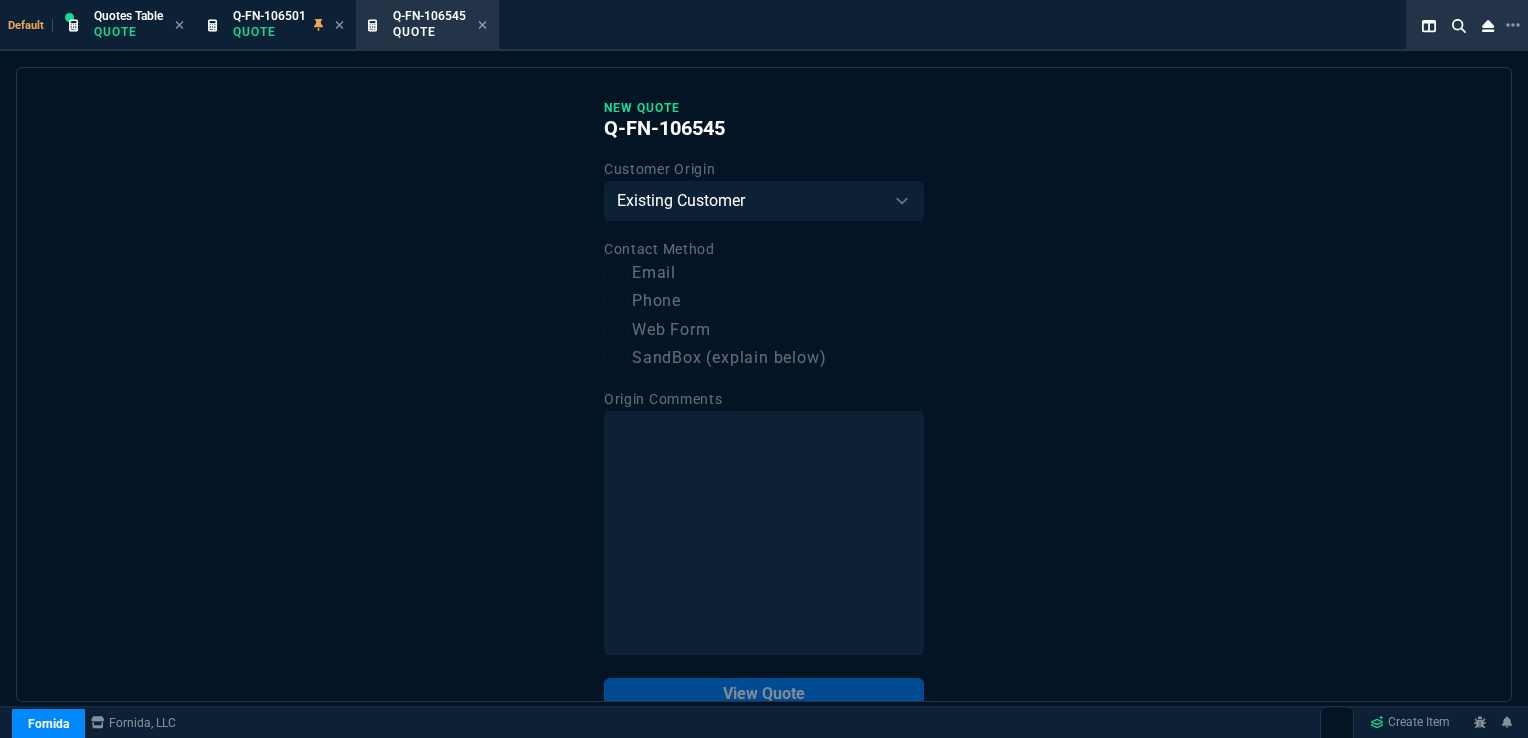 click on "Email" at bounding box center [764, 273] 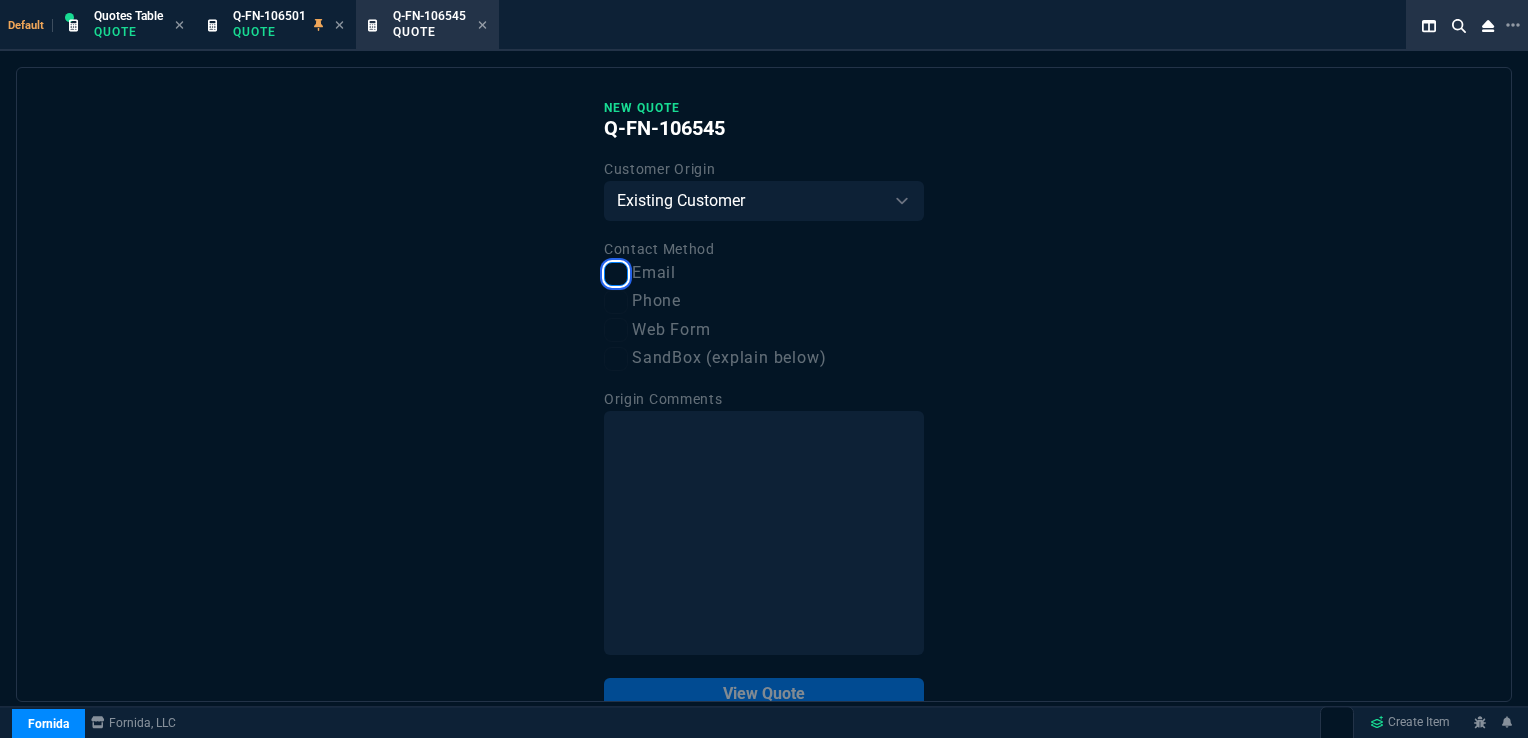 click on "Email" at bounding box center (616, 274) 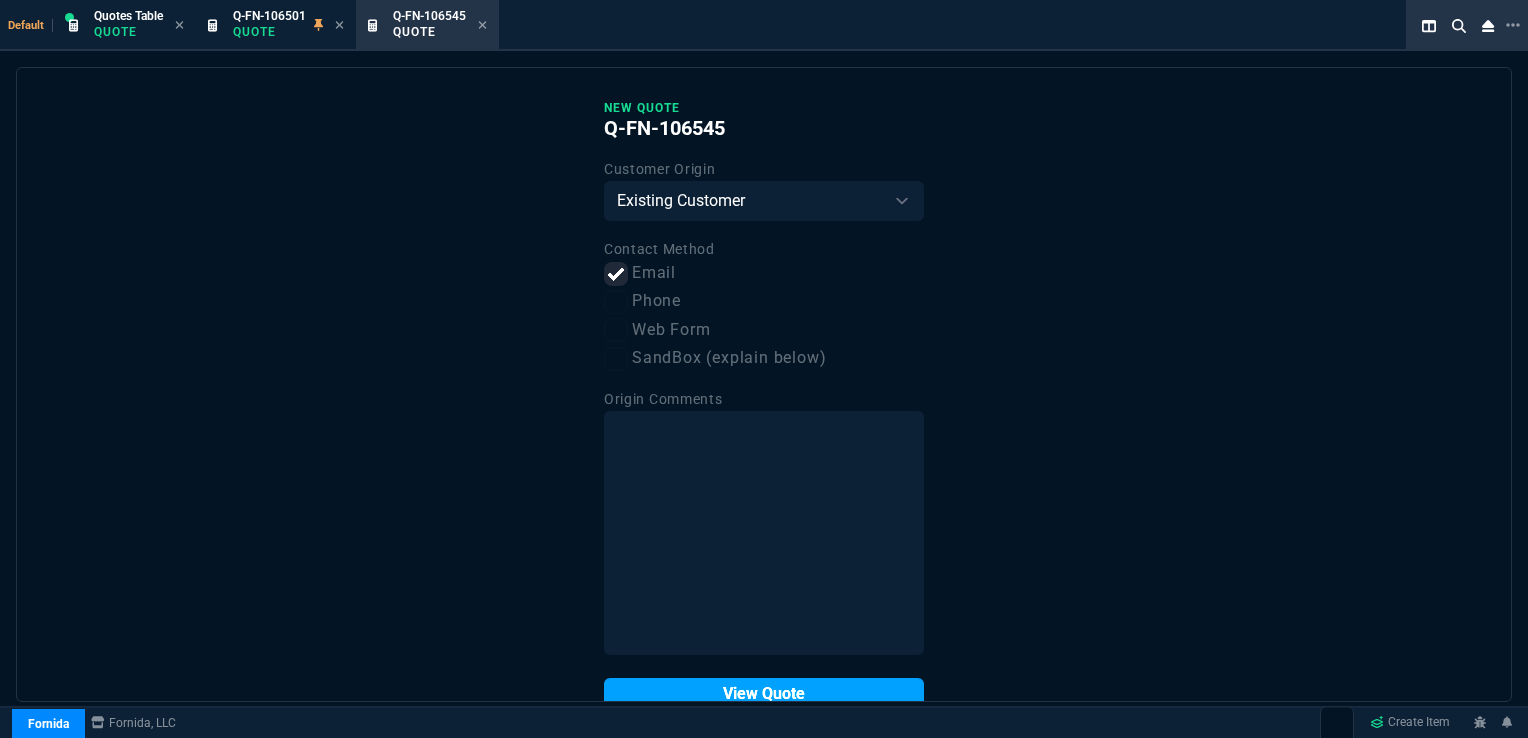 click on "View Quote" at bounding box center (764, 694) 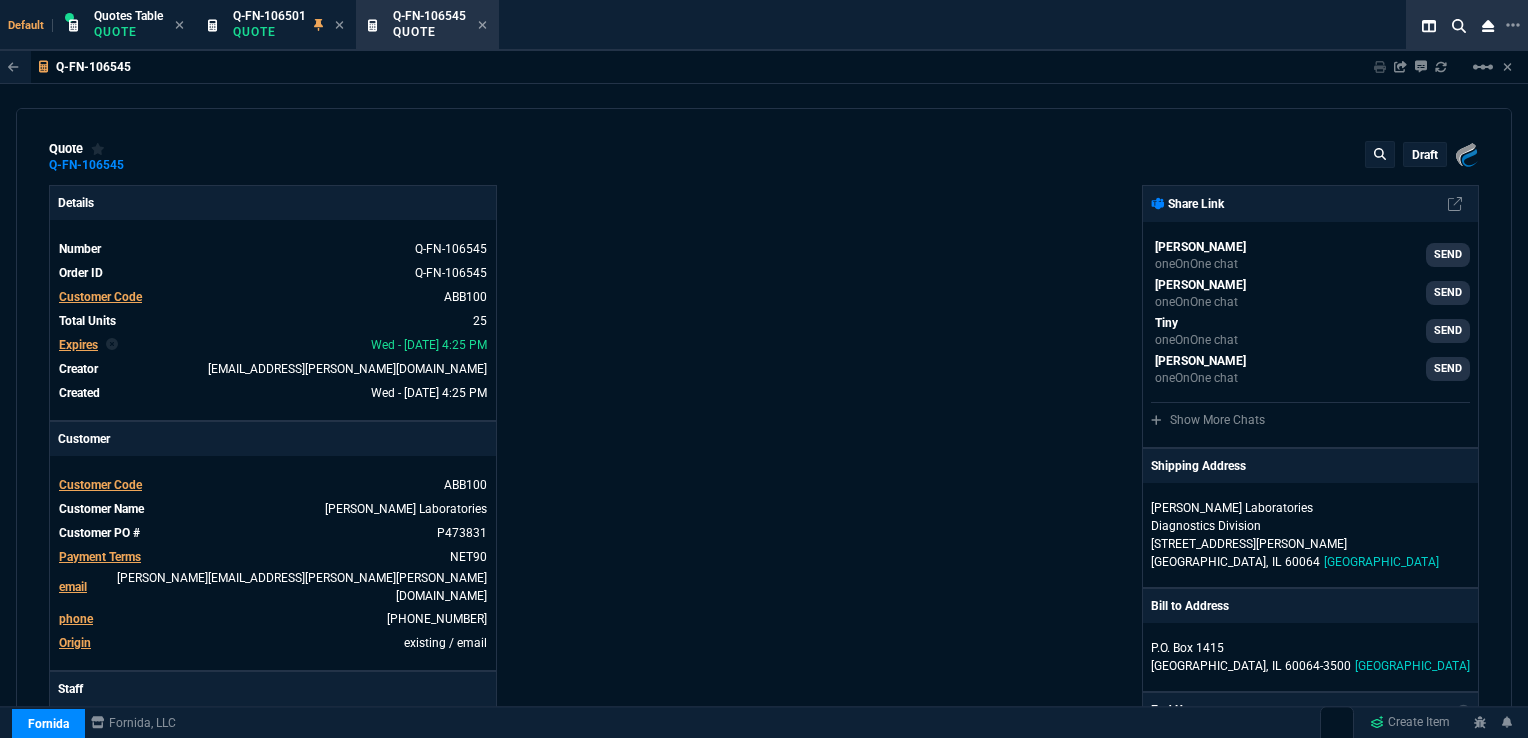 type on "-32" 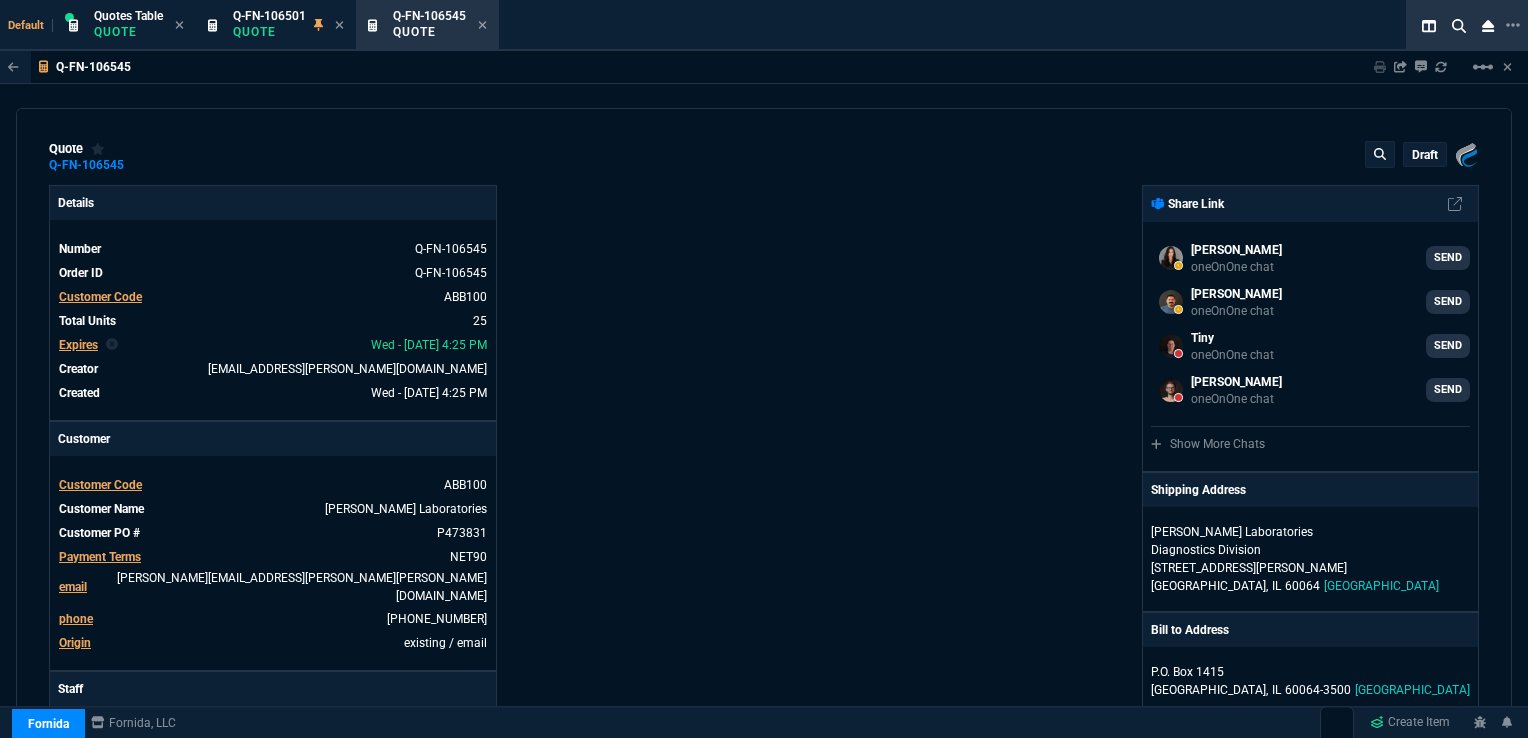 click on "Expires" at bounding box center [78, 345] 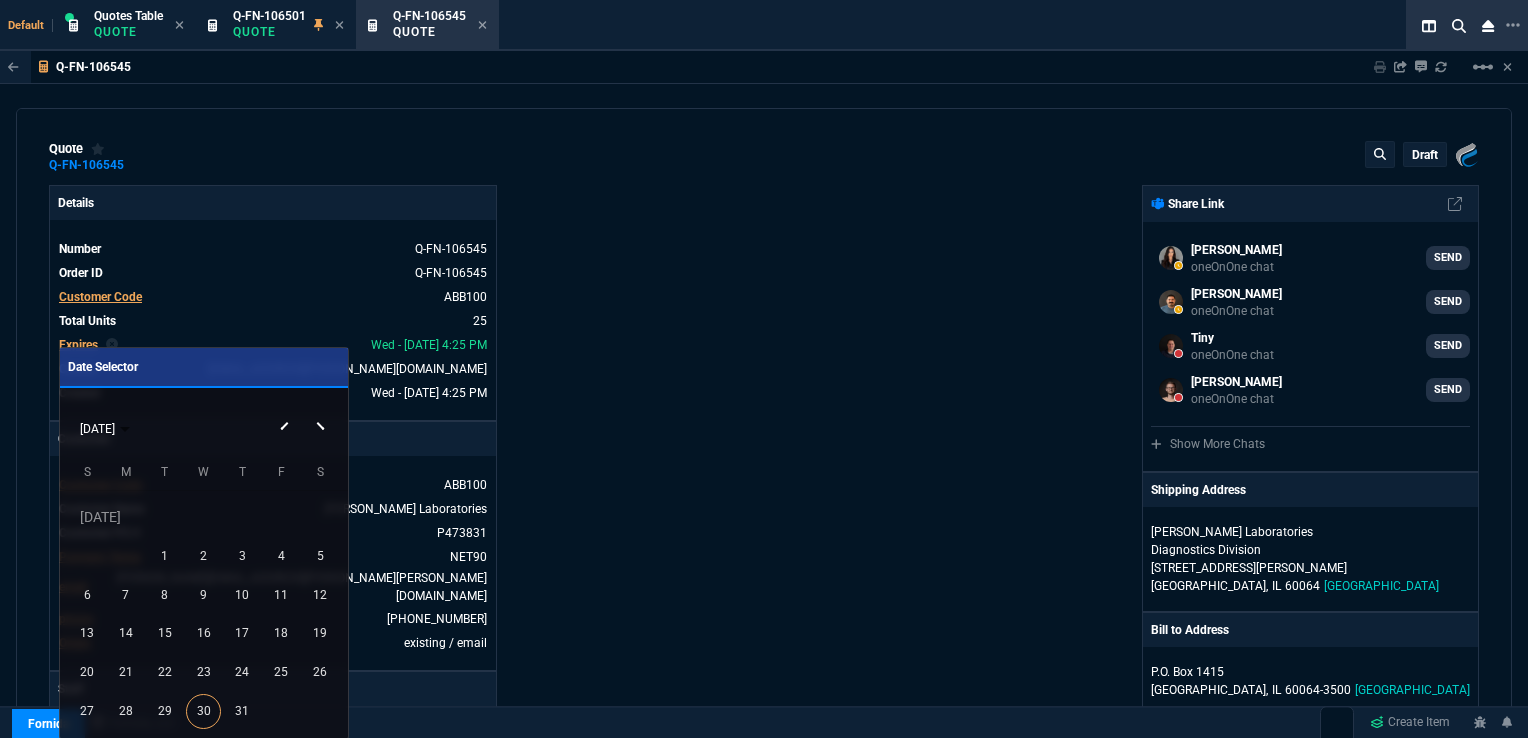 click at bounding box center (323, 409) 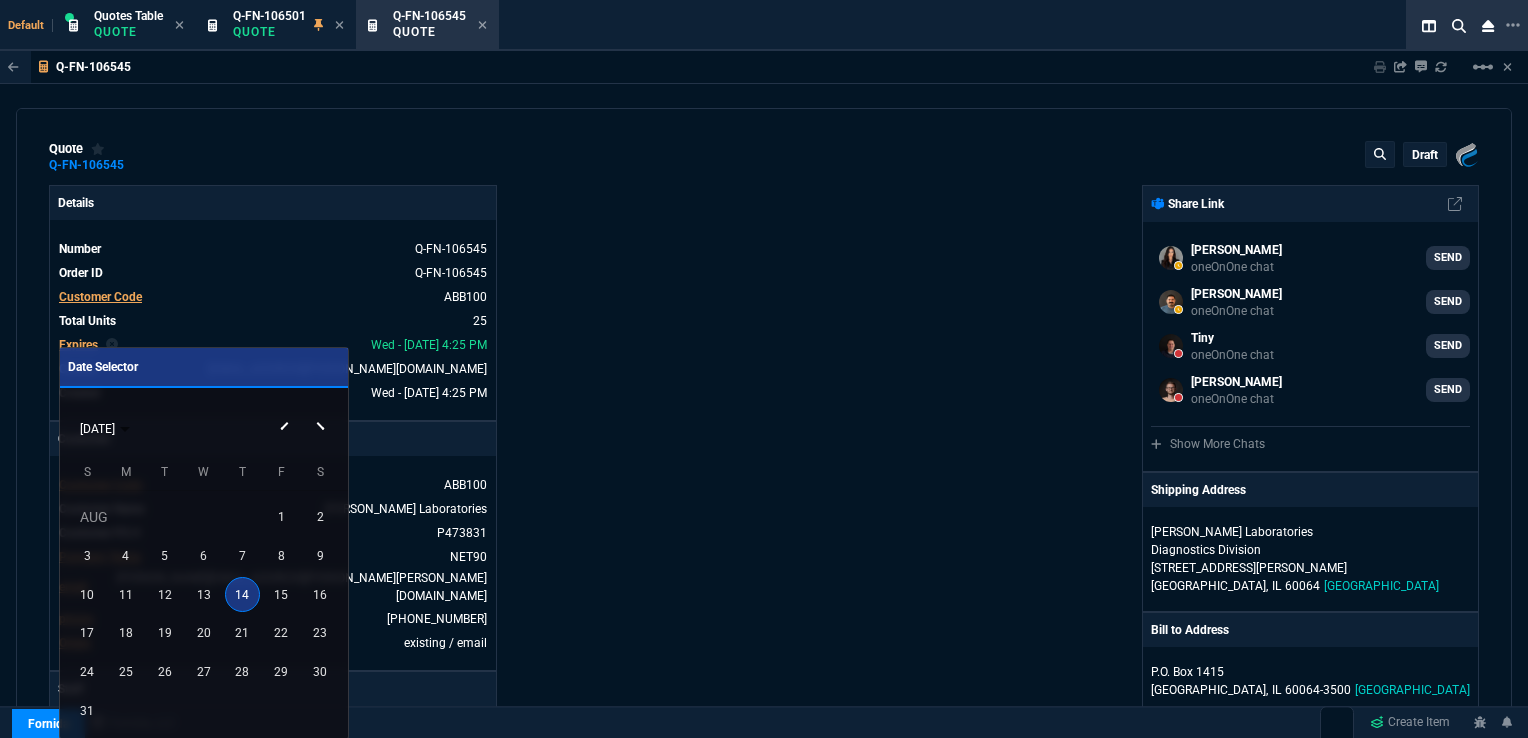 click at bounding box center (323, 409) 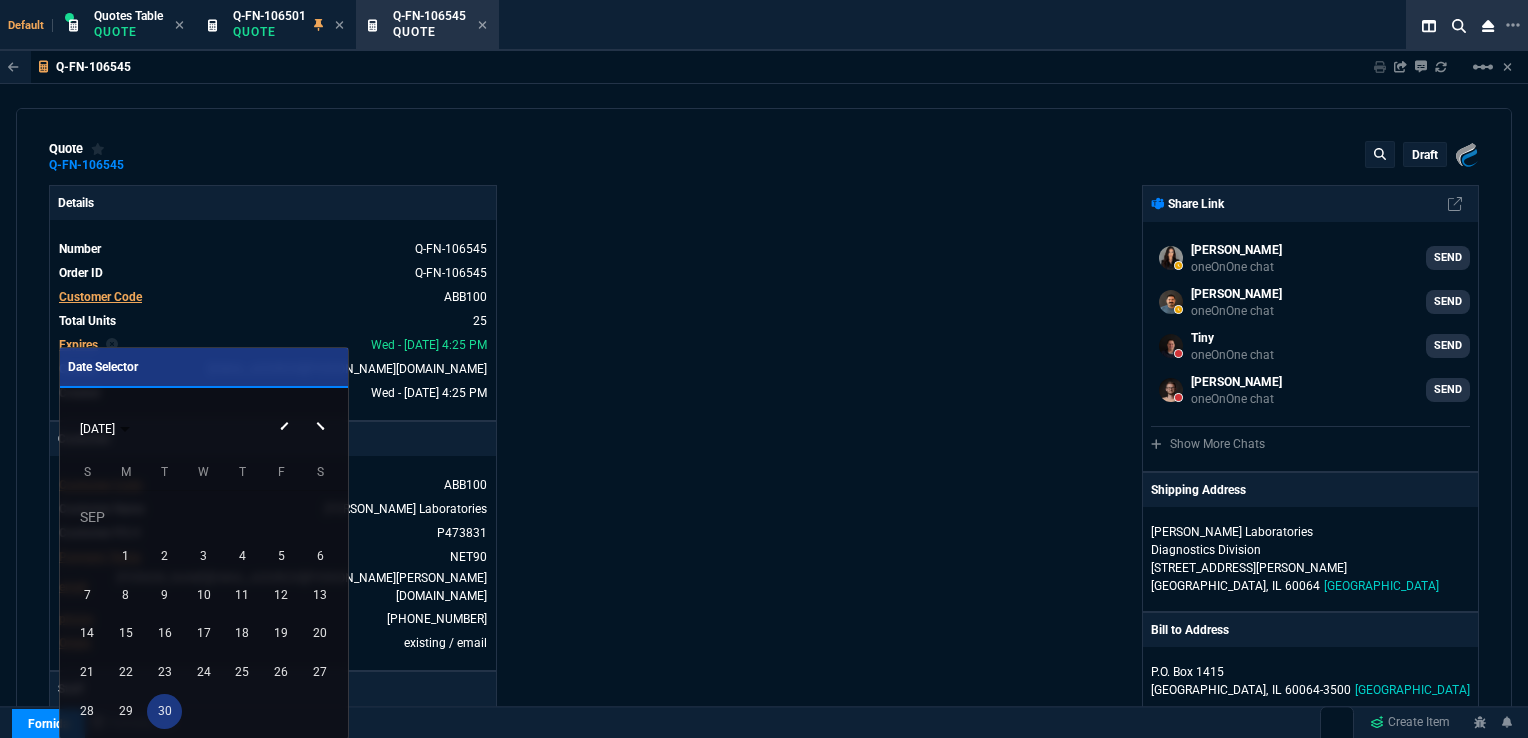 click on "30" at bounding box center (164, 711) 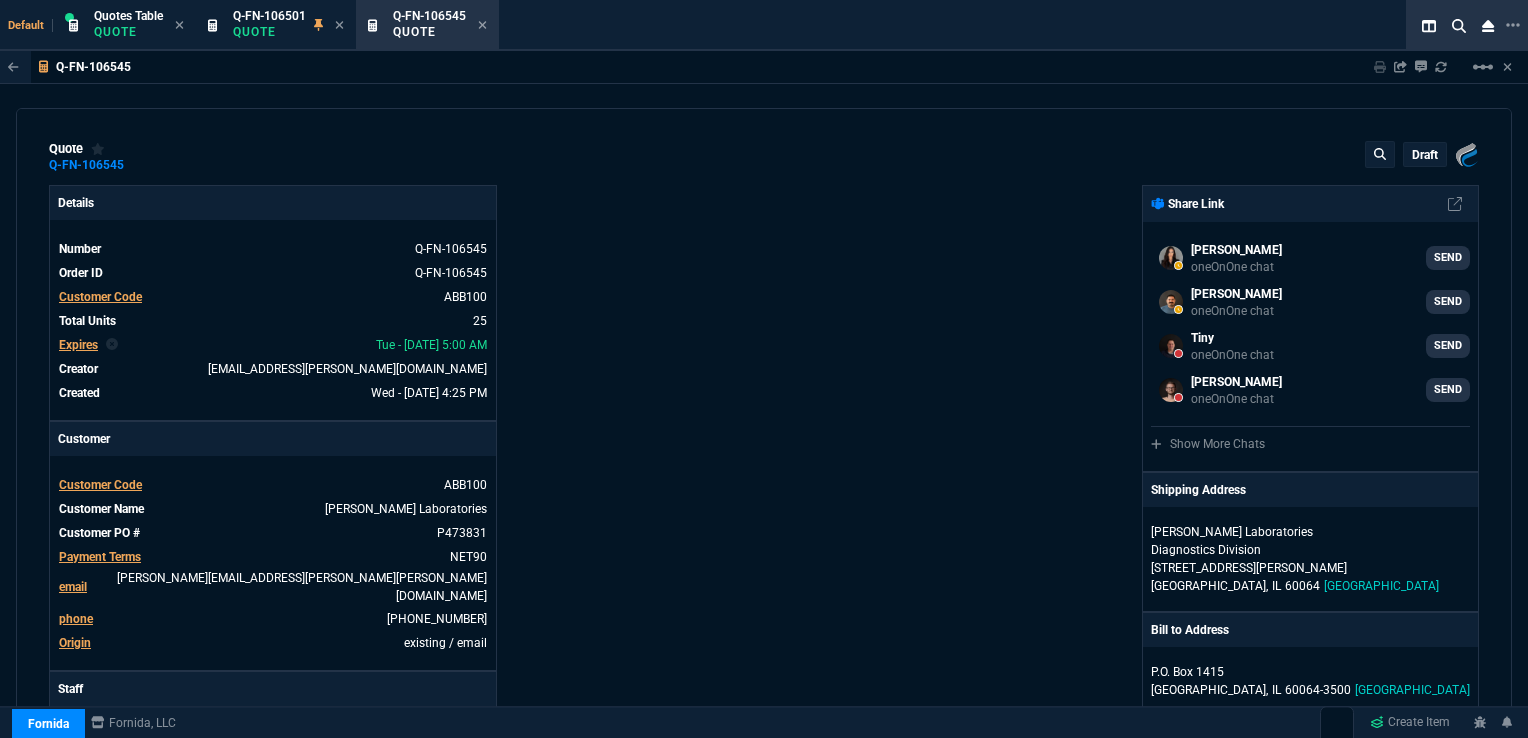 type on "-32" 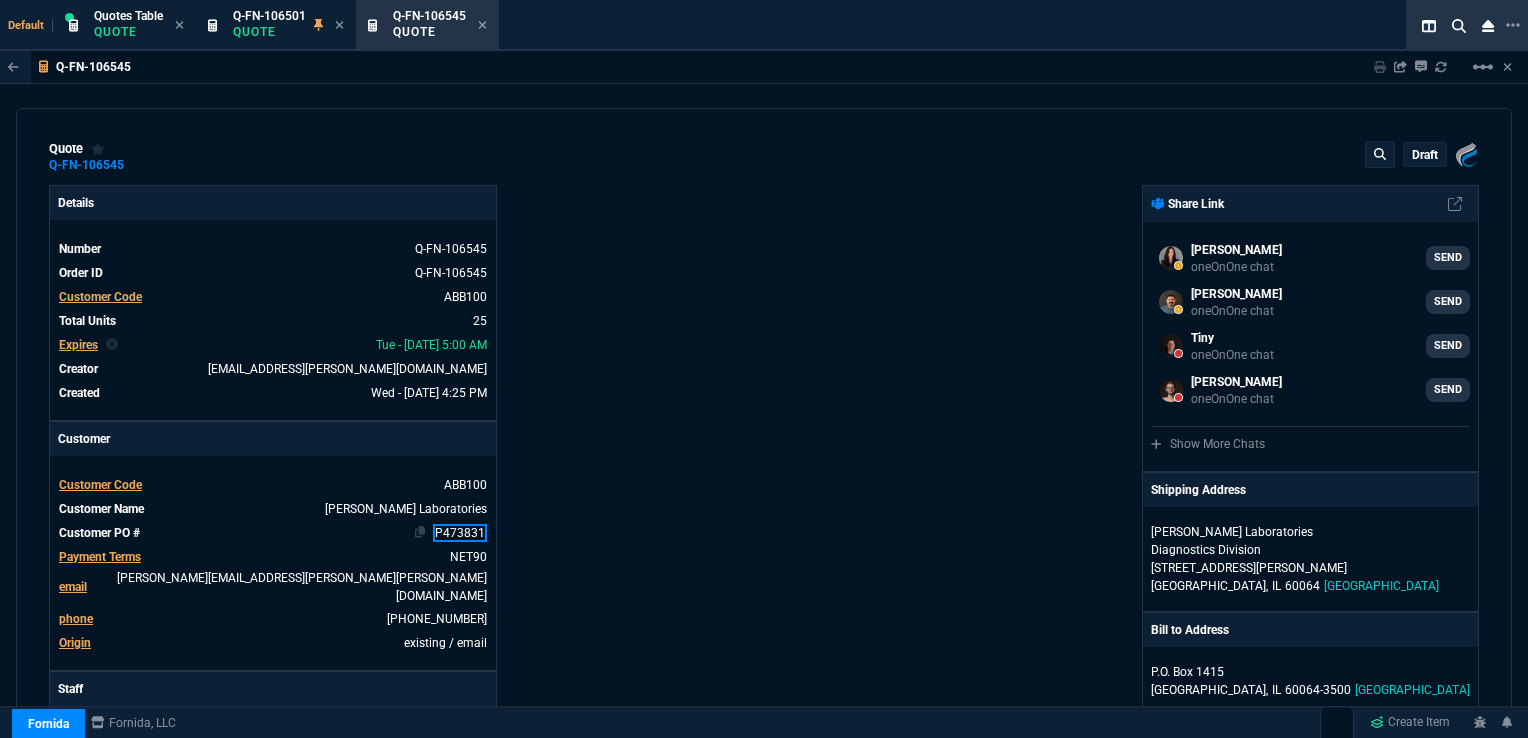 click on "P473831" at bounding box center (460, 533) 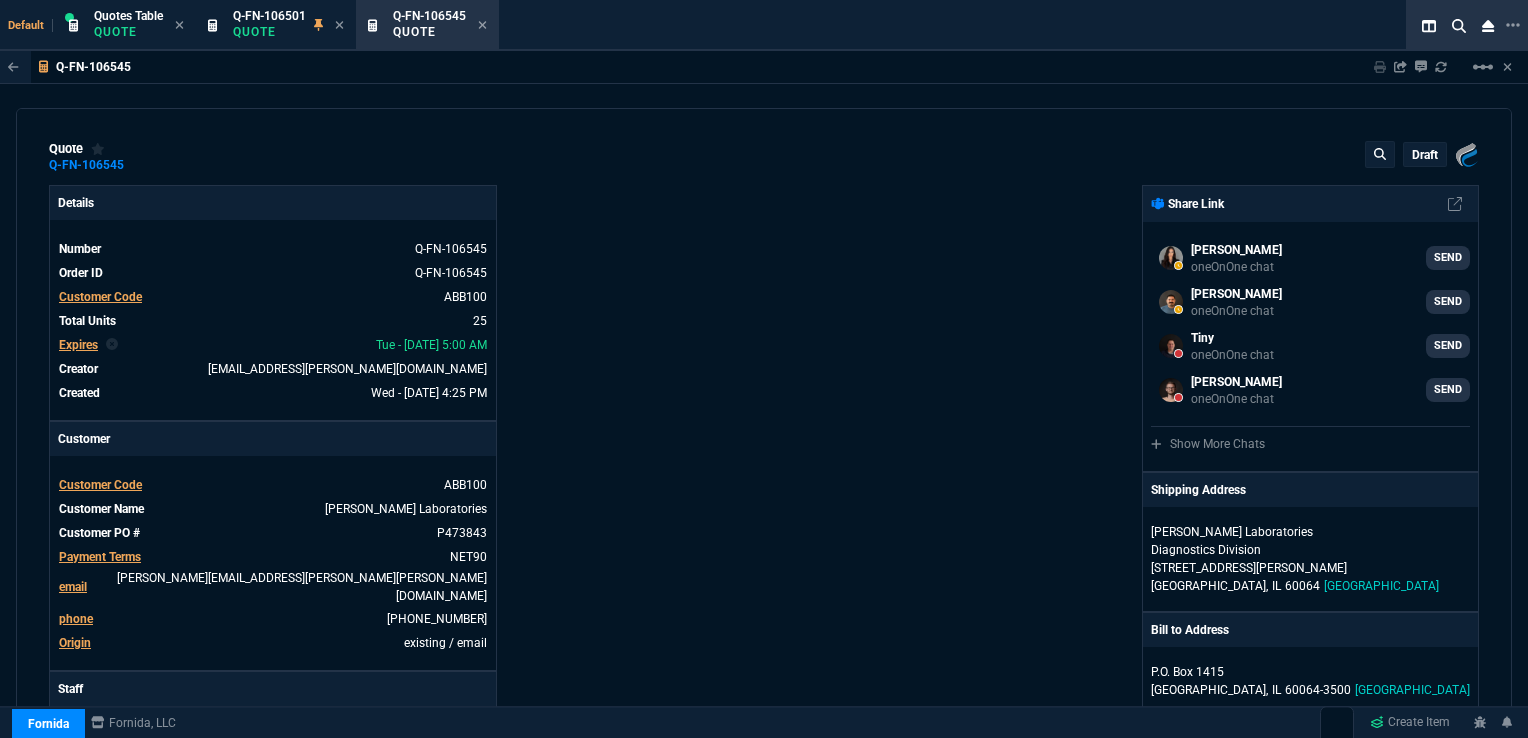 click on "Details Number Q-FN-106545  Order ID Q-FN-106545  Customer Code ABB100  Total Units 25  Expires Tue - 9/30/25, 5:00 AM Creator rob.henneberger@fornida.com  Created Wed - 7/30/25, 4:25 PM Print Specs Number Q-FN-106545  Customer ID ABB100  Customer Name Abbott Laboratories  Expires 9/30/25,  12:00 AM  Customer PO # P473831   Payment Terms NET90  Shipping Agent FEDEX | GRD  Customer Customer Code ABB100  Customer Name Abbott Laboratories  Customer PO # P473843   Payment Terms NET90  email susan.werner@abbott.com  phone 972-518-6677   Origin  existing / email   Origin Comment    Staff Sales Person HENN  Engineer 1 --  Engineer 2 --  Shipping Ship Date -- Agent FEDEX  Agent Service GRD  Account Id 243482194  Sales Order* Number --  id --  Account Manager Name Rob Henneberger  Email rob.henneberger@fornida.com  Phone (469) 476-5219" at bounding box center [406, 708] 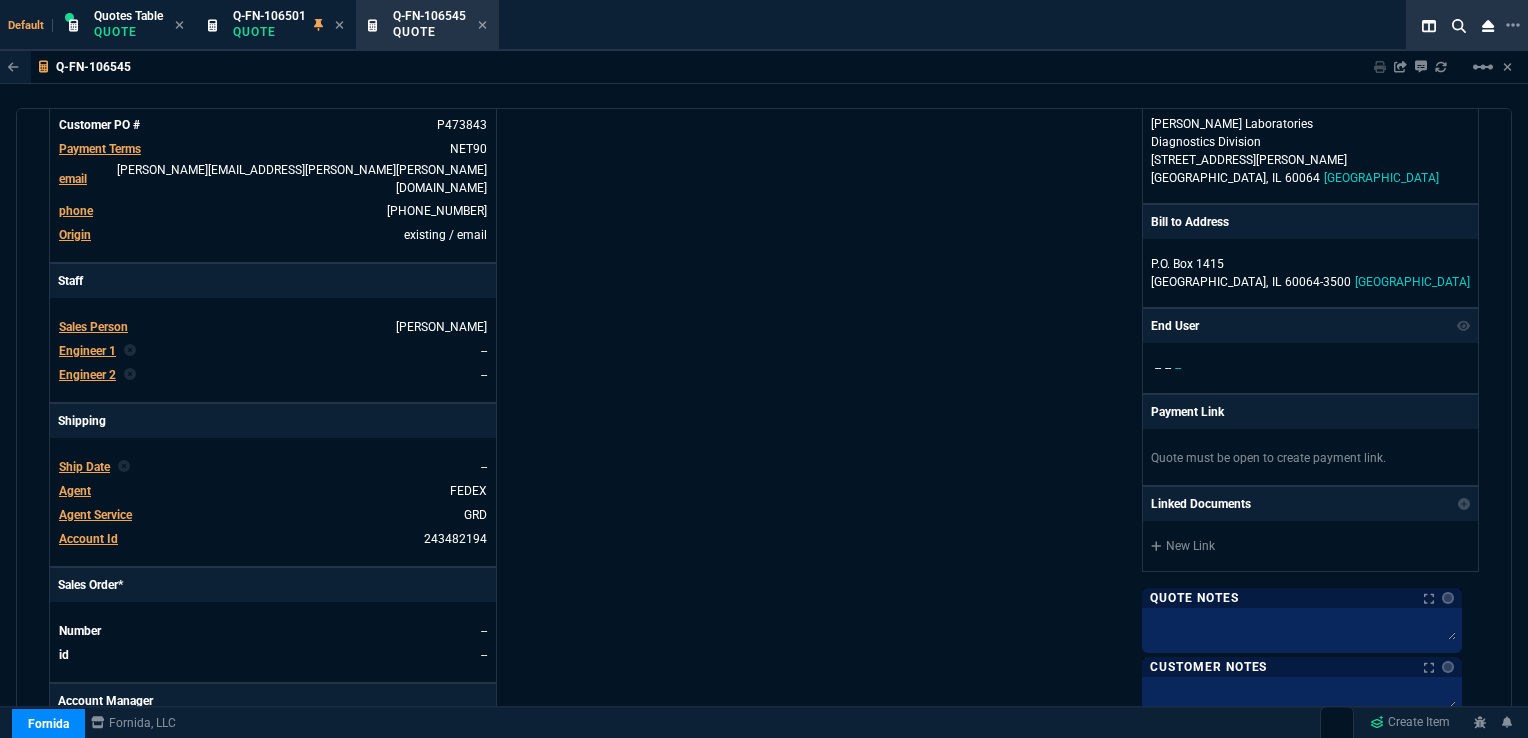 scroll, scrollTop: 411, scrollLeft: 0, axis: vertical 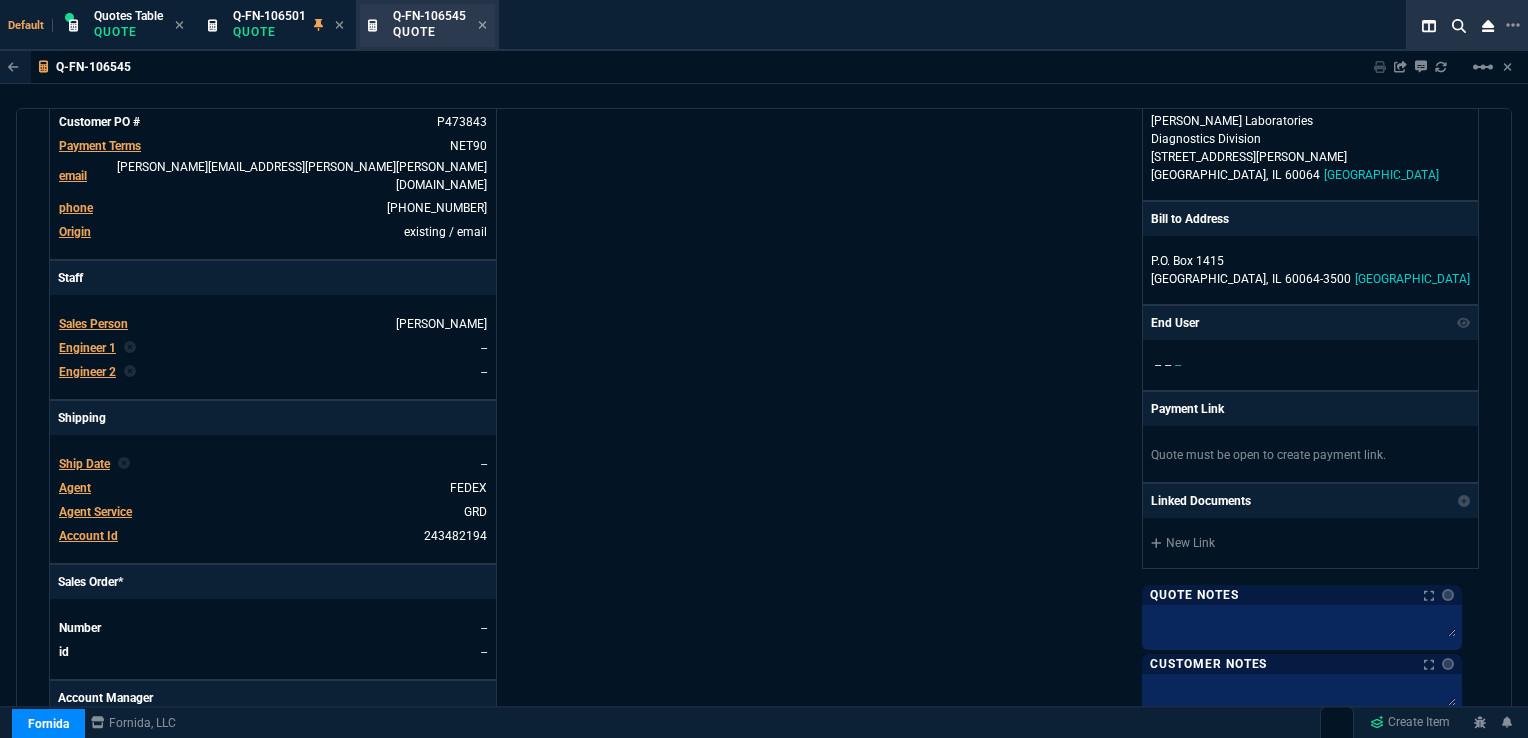 click on "Quote" at bounding box center (429, 32) 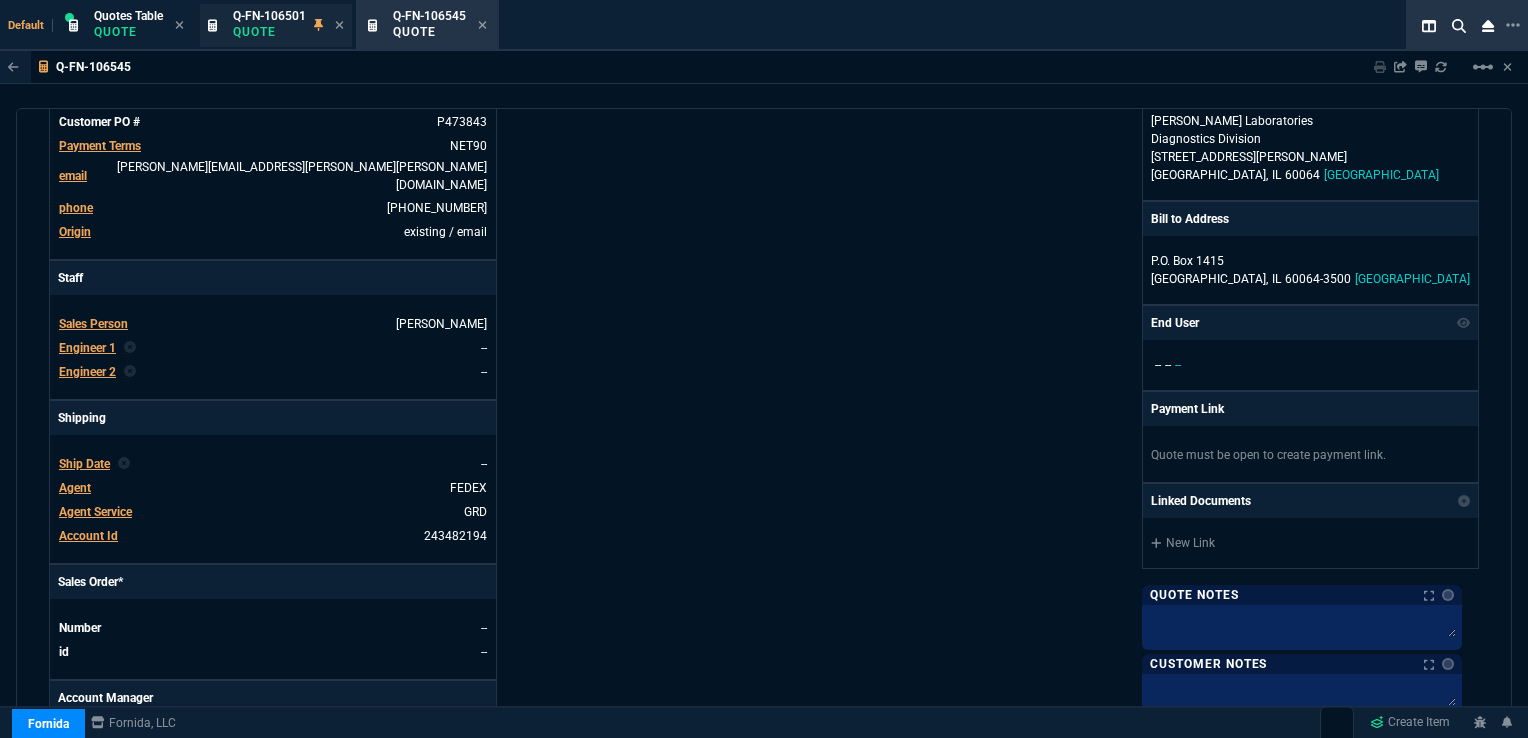 click on "Q-FN-106501" at bounding box center [269, 16] 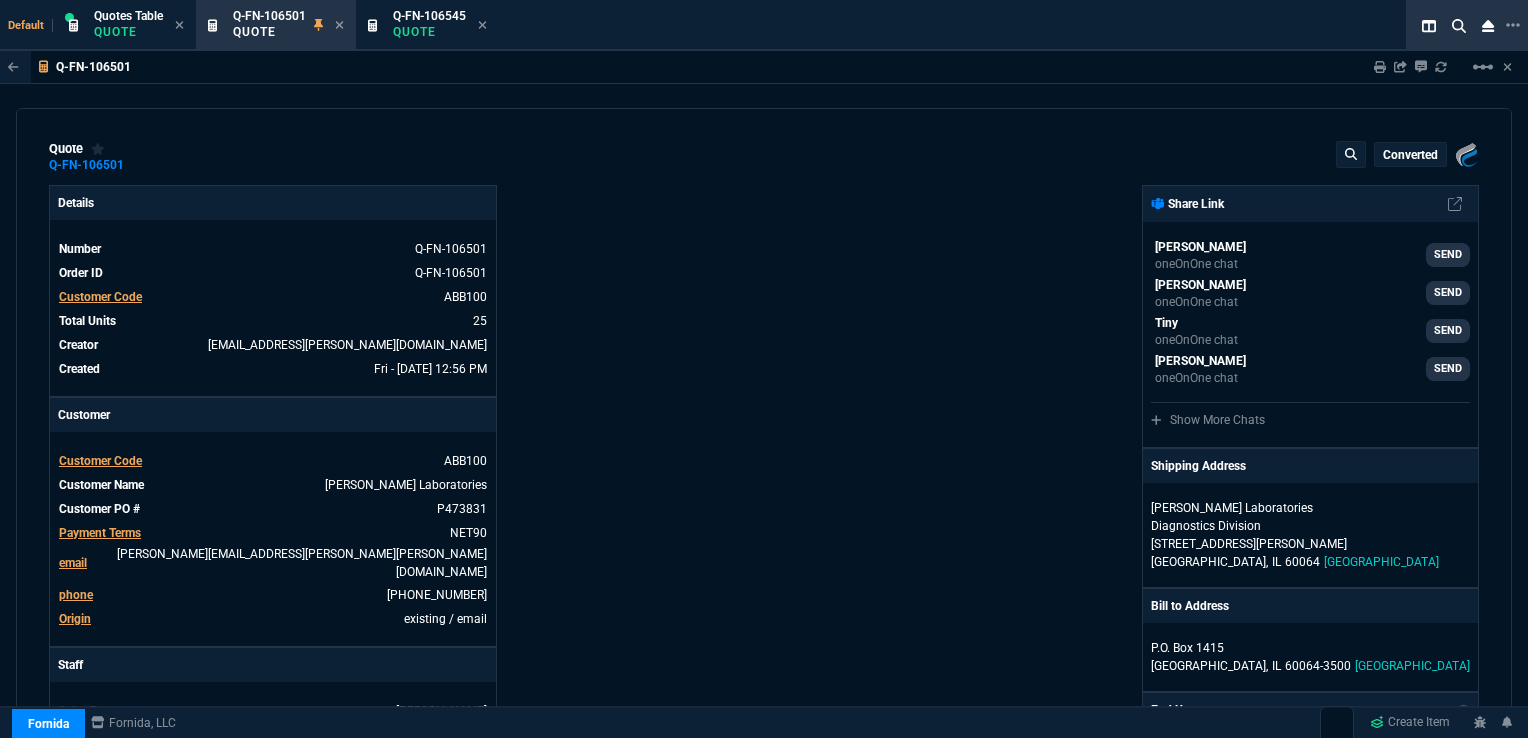 type on "-32" 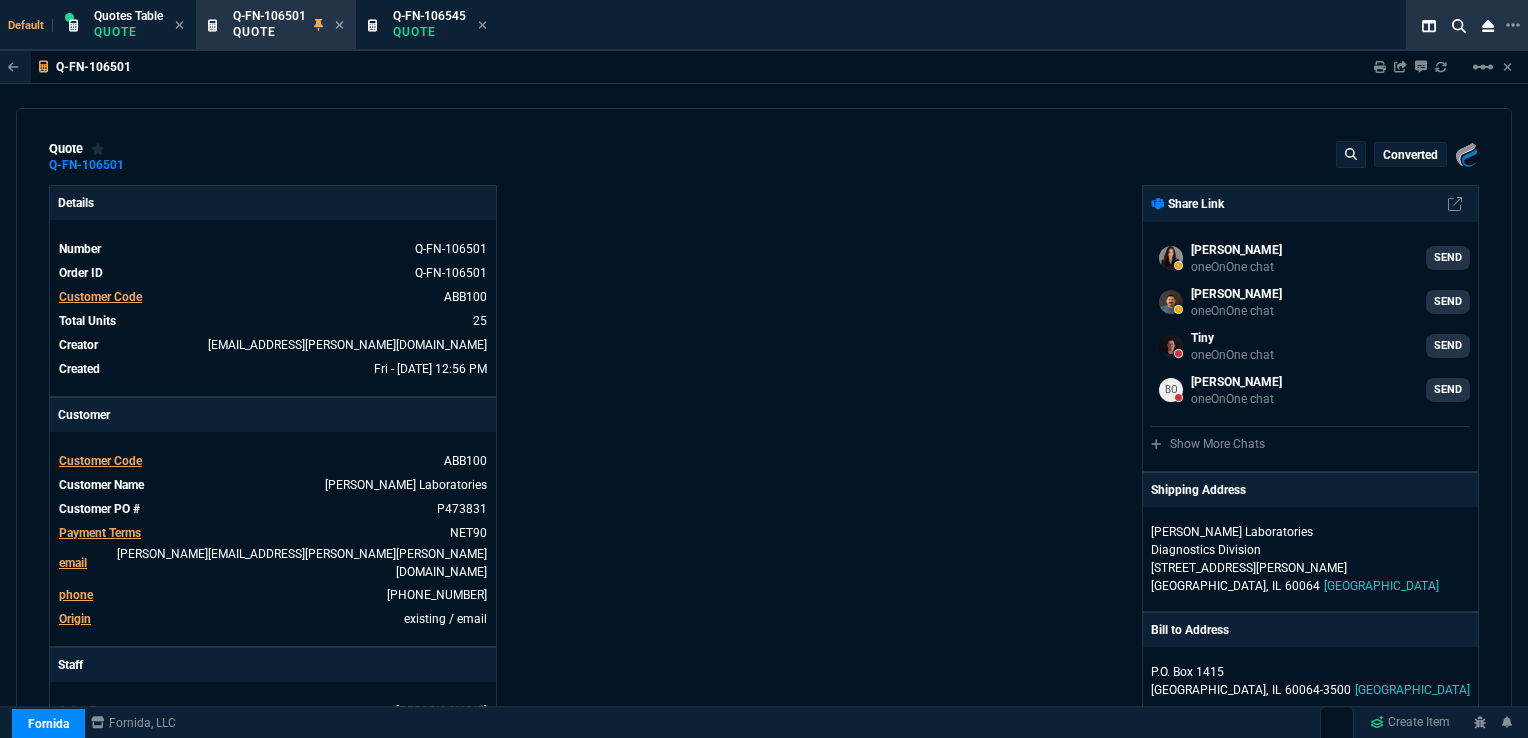 type 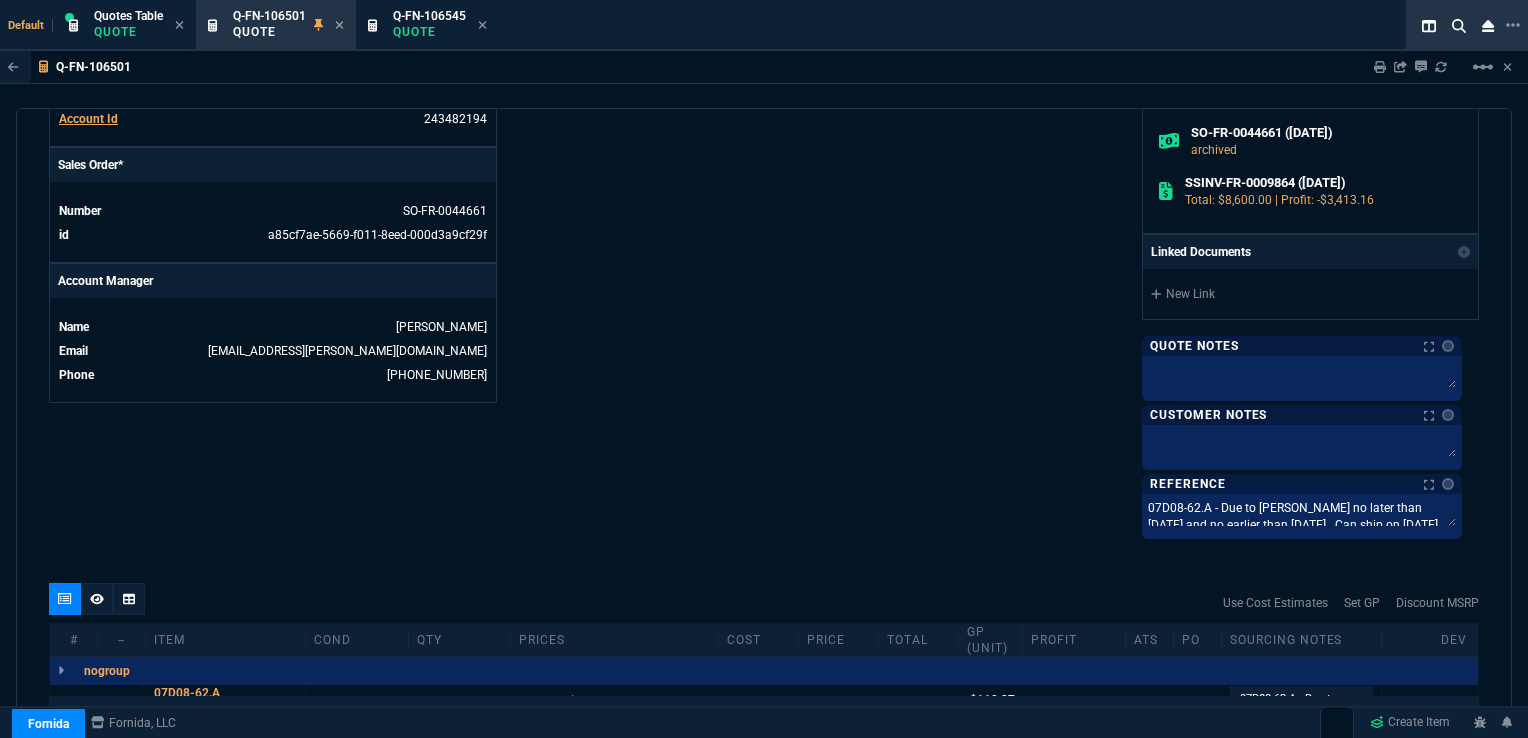 scroll, scrollTop: 806, scrollLeft: 0, axis: vertical 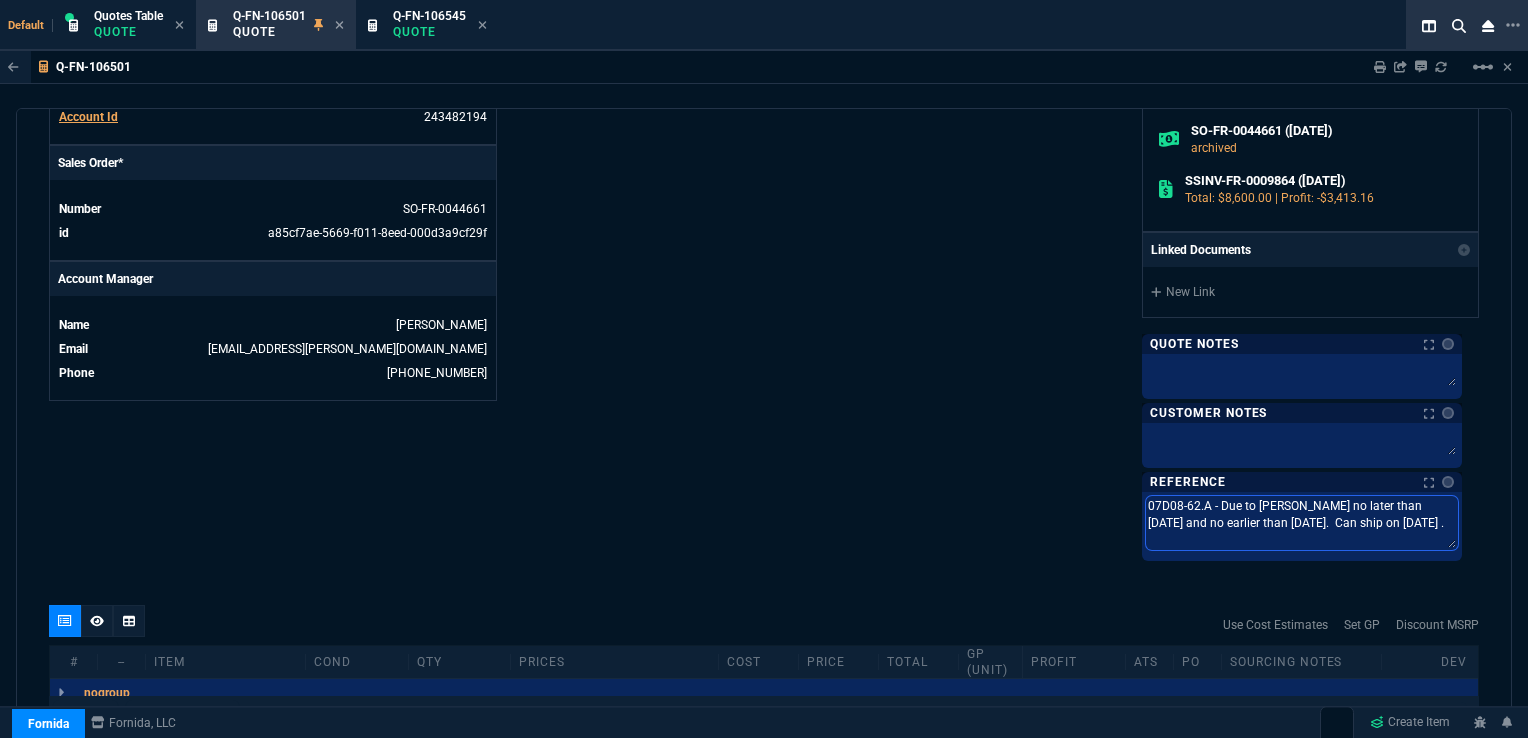 drag, startPoint x: 1154, startPoint y: 494, endPoint x: 1417, endPoint y: 516, distance: 263.91855 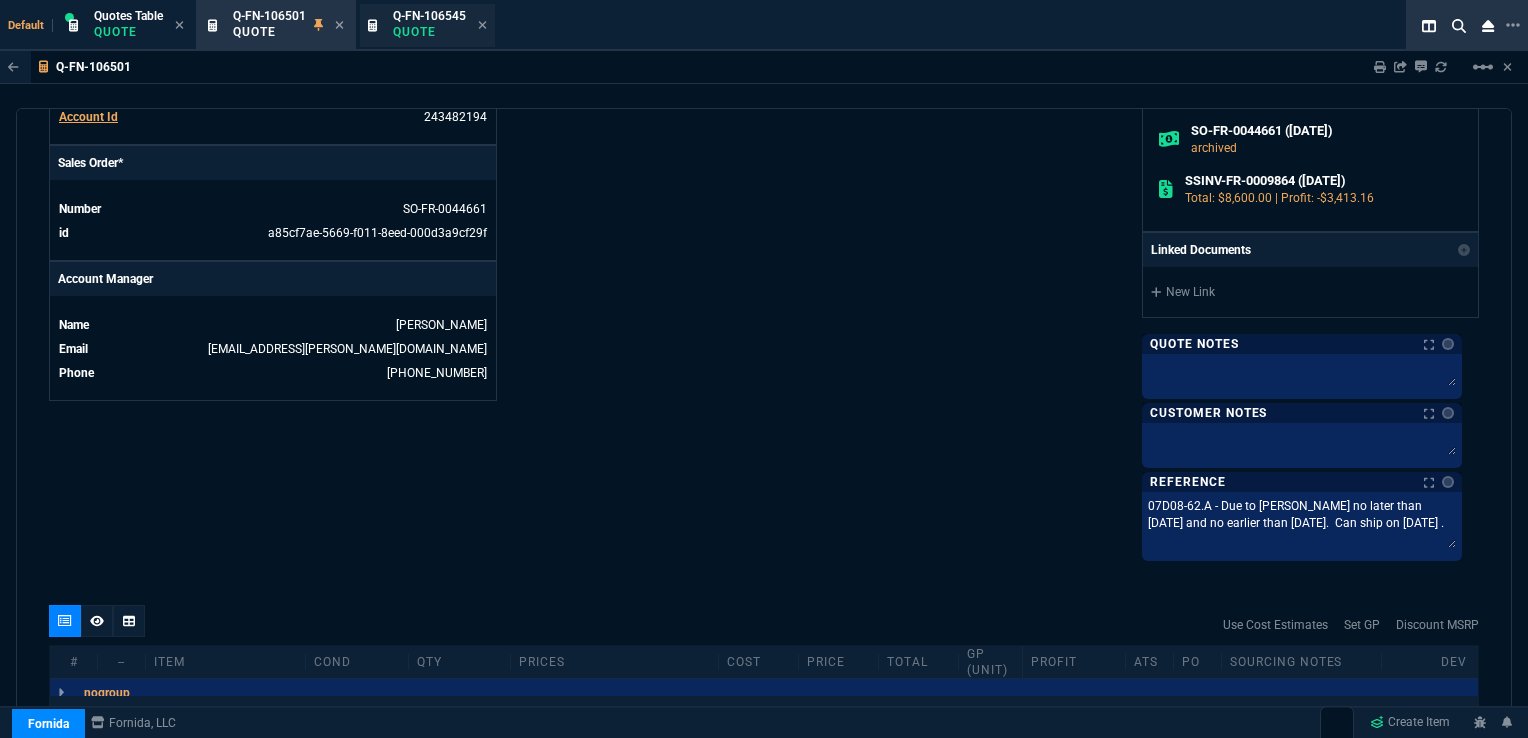 click on "Quote" at bounding box center [429, 32] 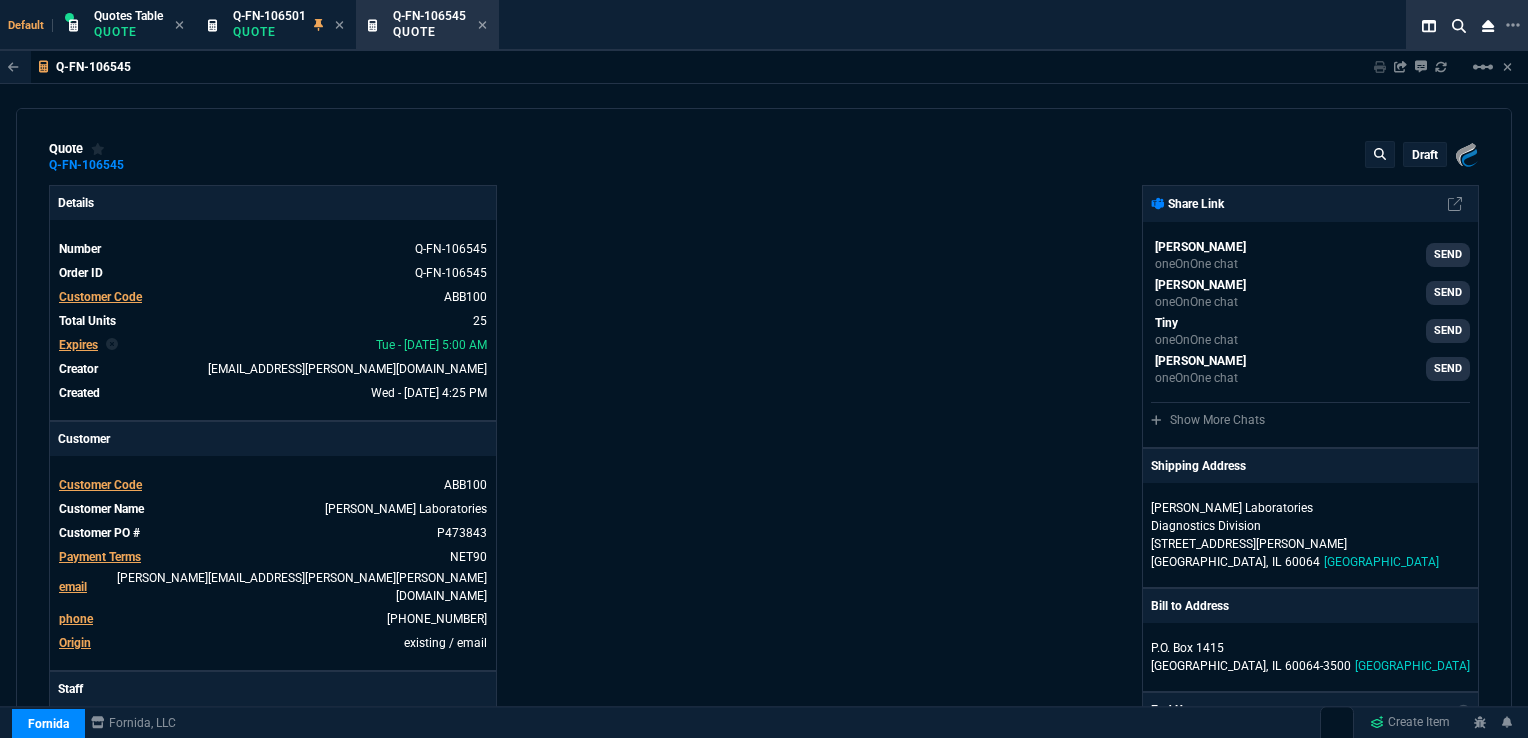 type on "-32" 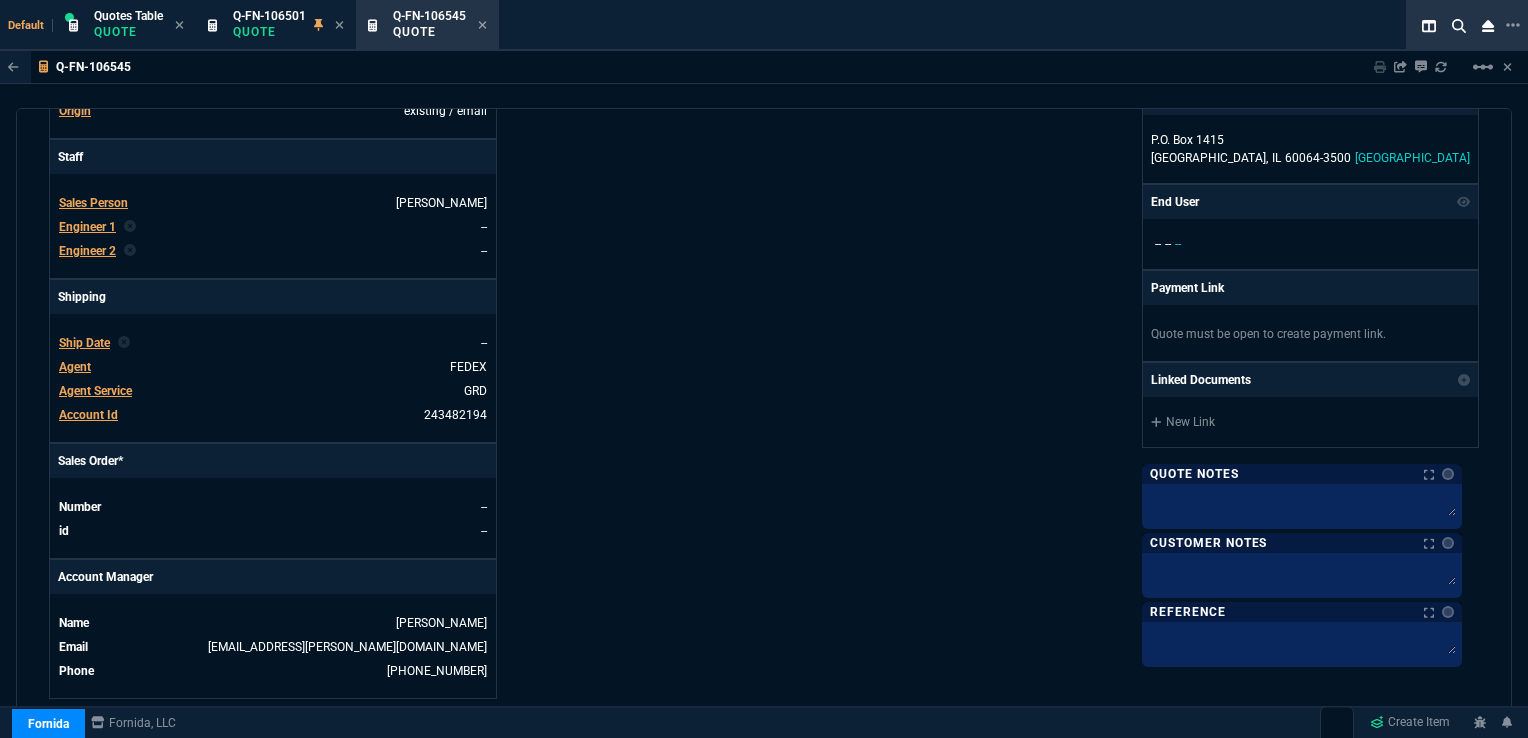 scroll, scrollTop: 538, scrollLeft: 0, axis: vertical 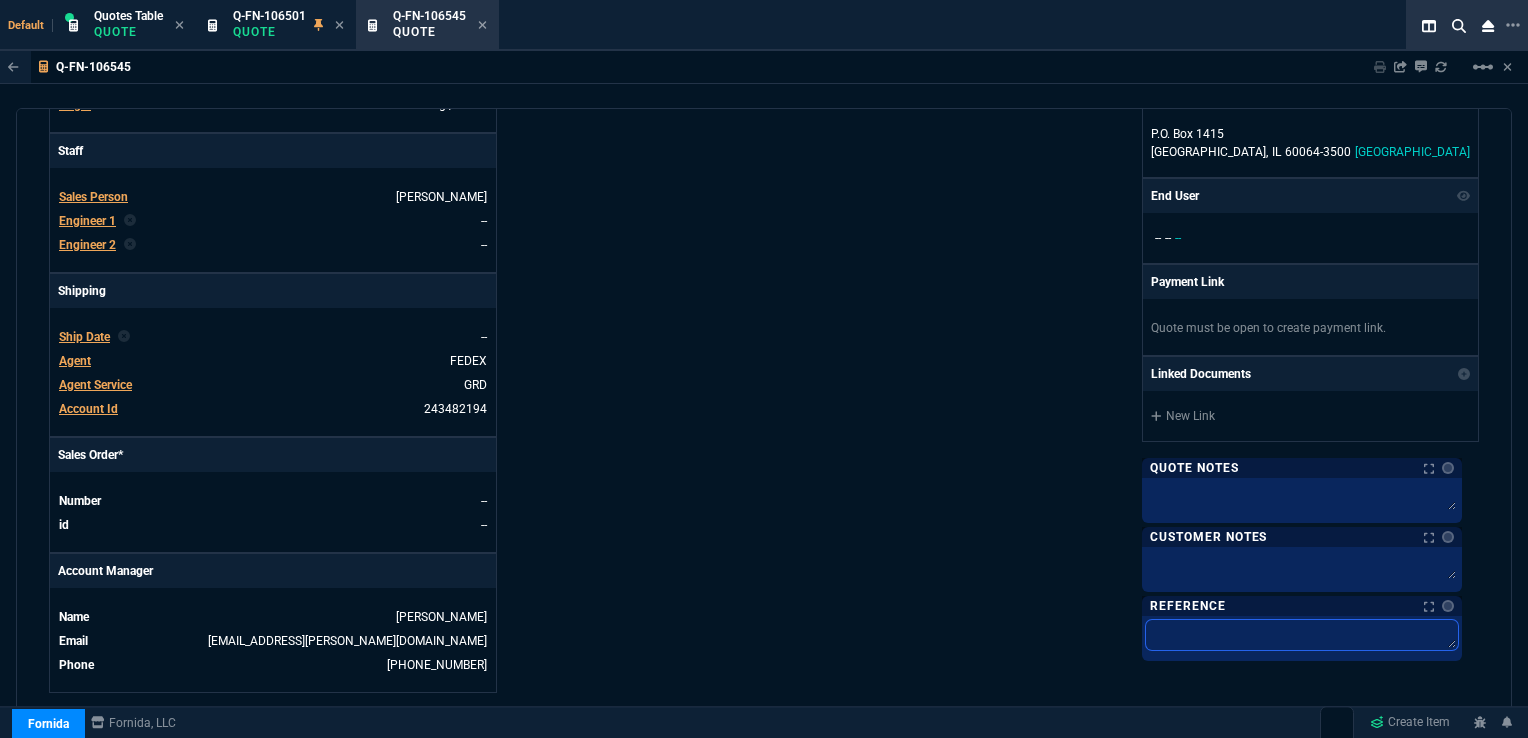 click at bounding box center (1302, 635) 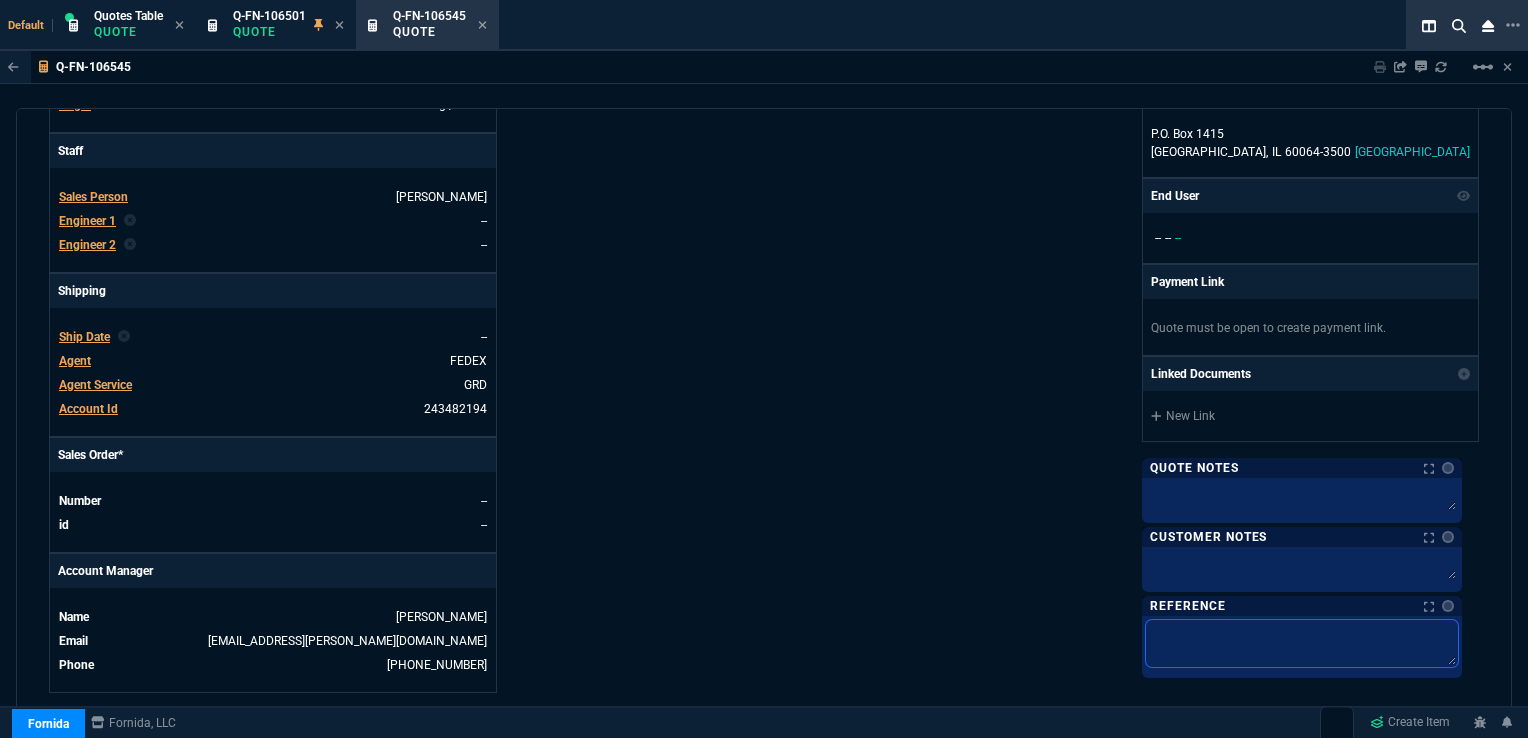 paste on "07D08-62.A - Due to Abbott no later than 07/31/25 and no earlier than 07/27/25.  Can ship on 07/24/25 ." 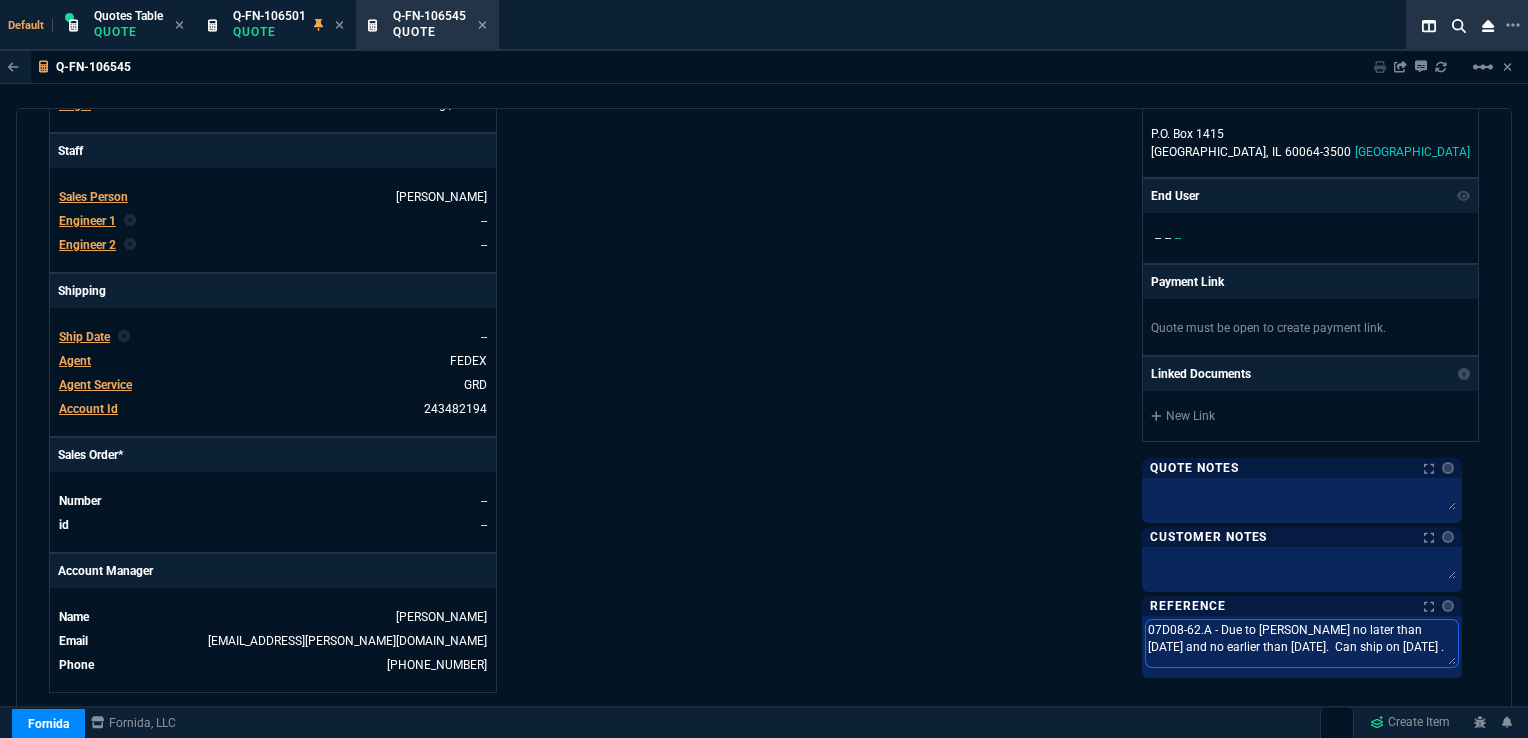drag, startPoint x: 1215, startPoint y: 626, endPoint x: 1153, endPoint y: 627, distance: 62.008064 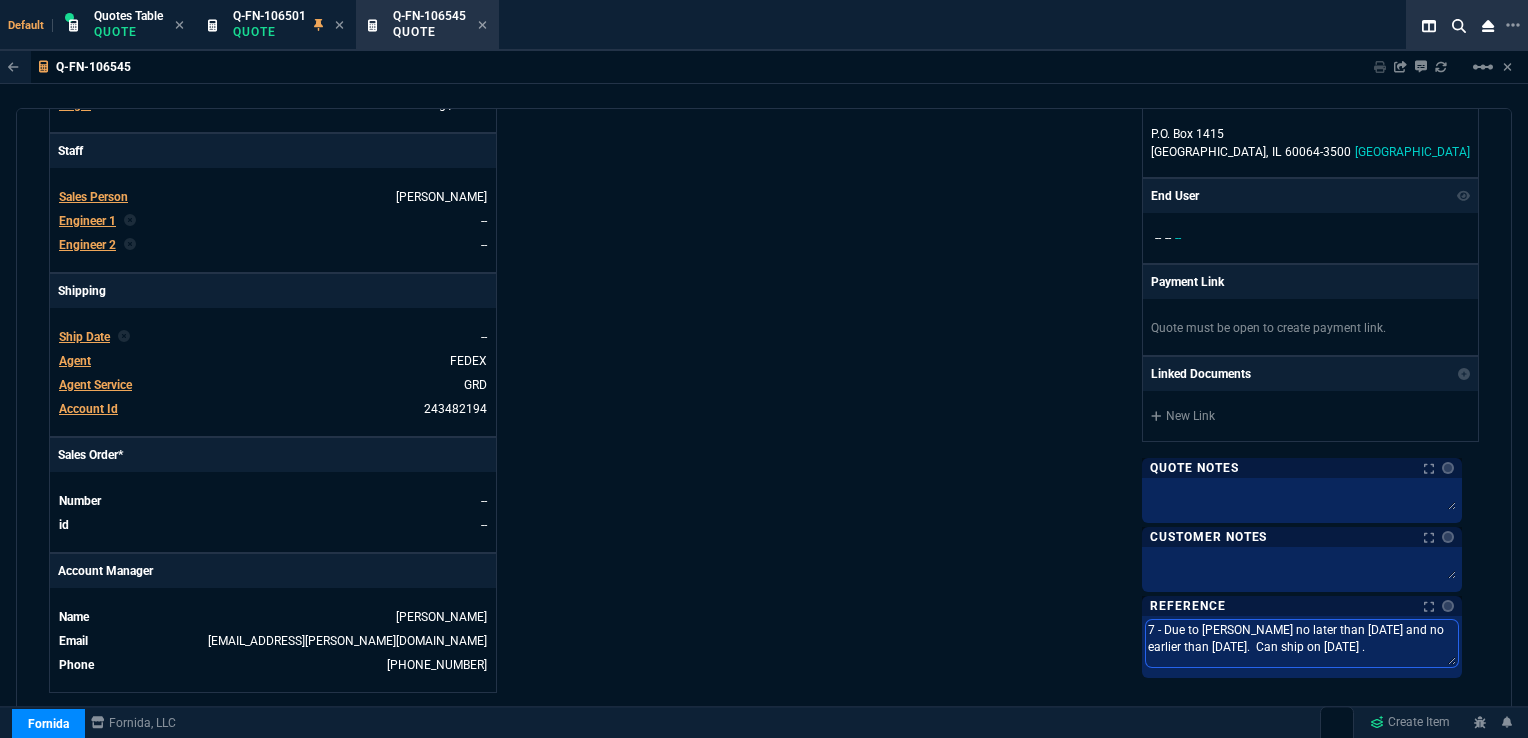 type on "- Due to Abbott no later than 07/31/25 and no earlier than 07/27/25.  Can ship on 07/24/25 ." 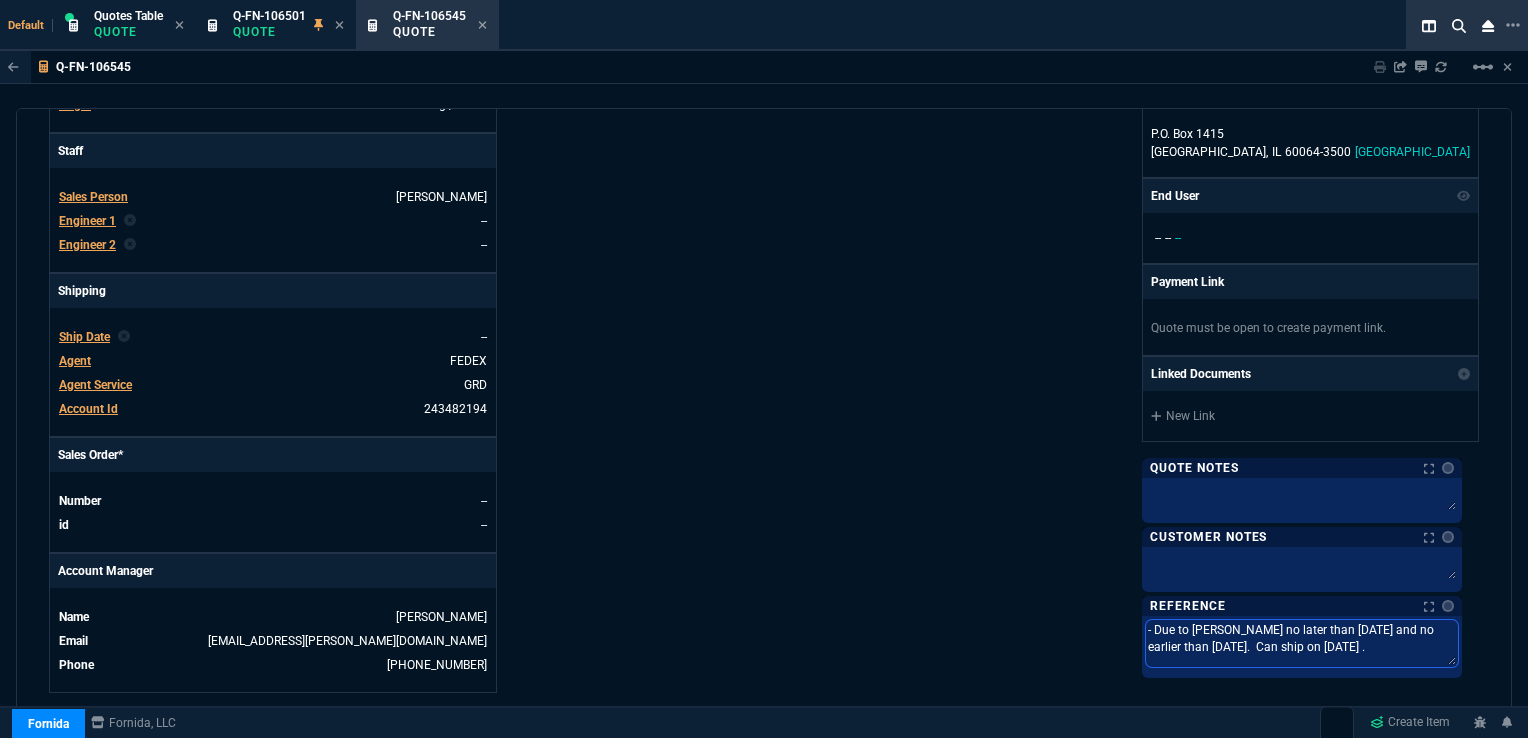 type on "0 - Due to Abbott no later than 07/31/25 and no earlier than 07/27/25.  Can ship on 07/24/25 ." 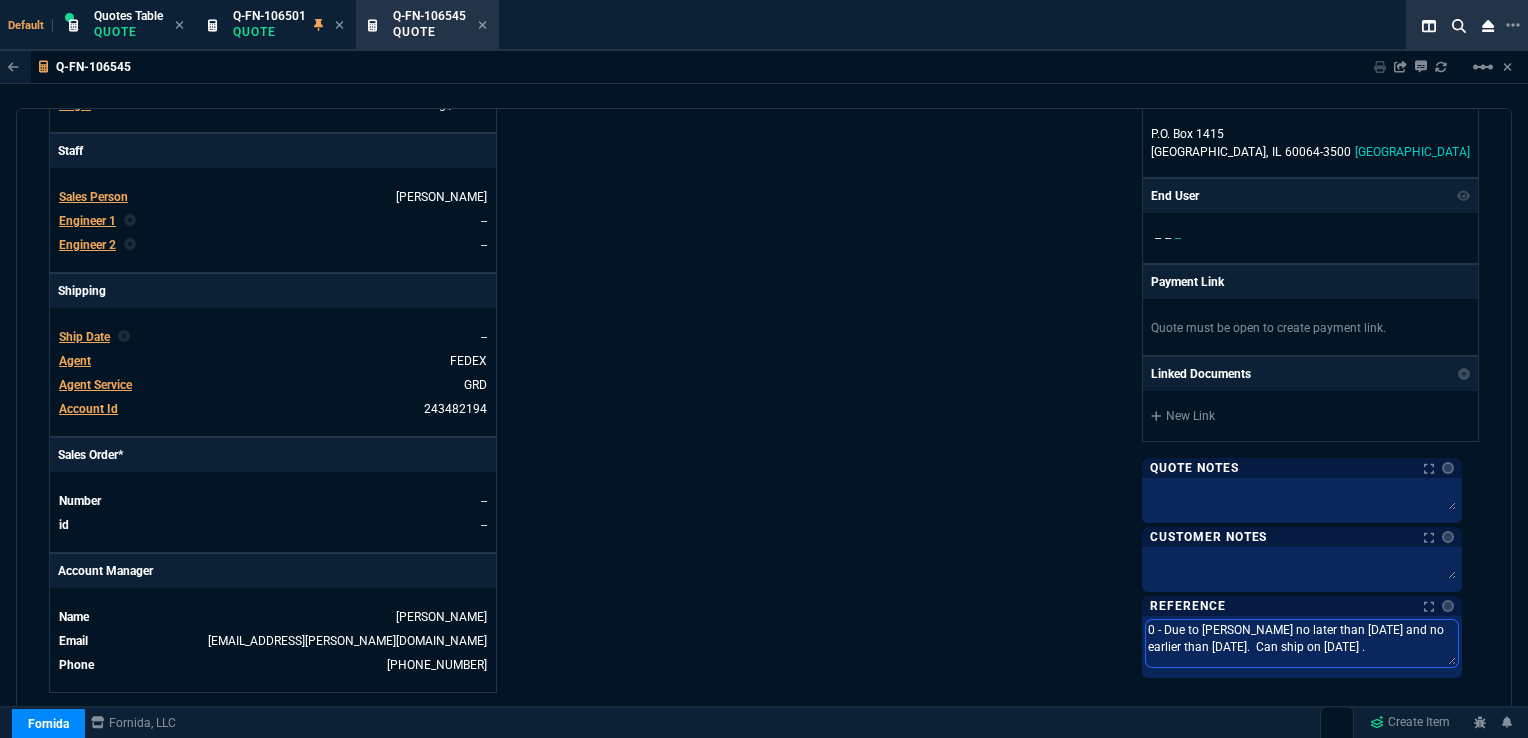 type on "07 - Due to Abbott no later than 07/31/25 and no earlier than 07/27/25.  Can ship on 07/24/25 ." 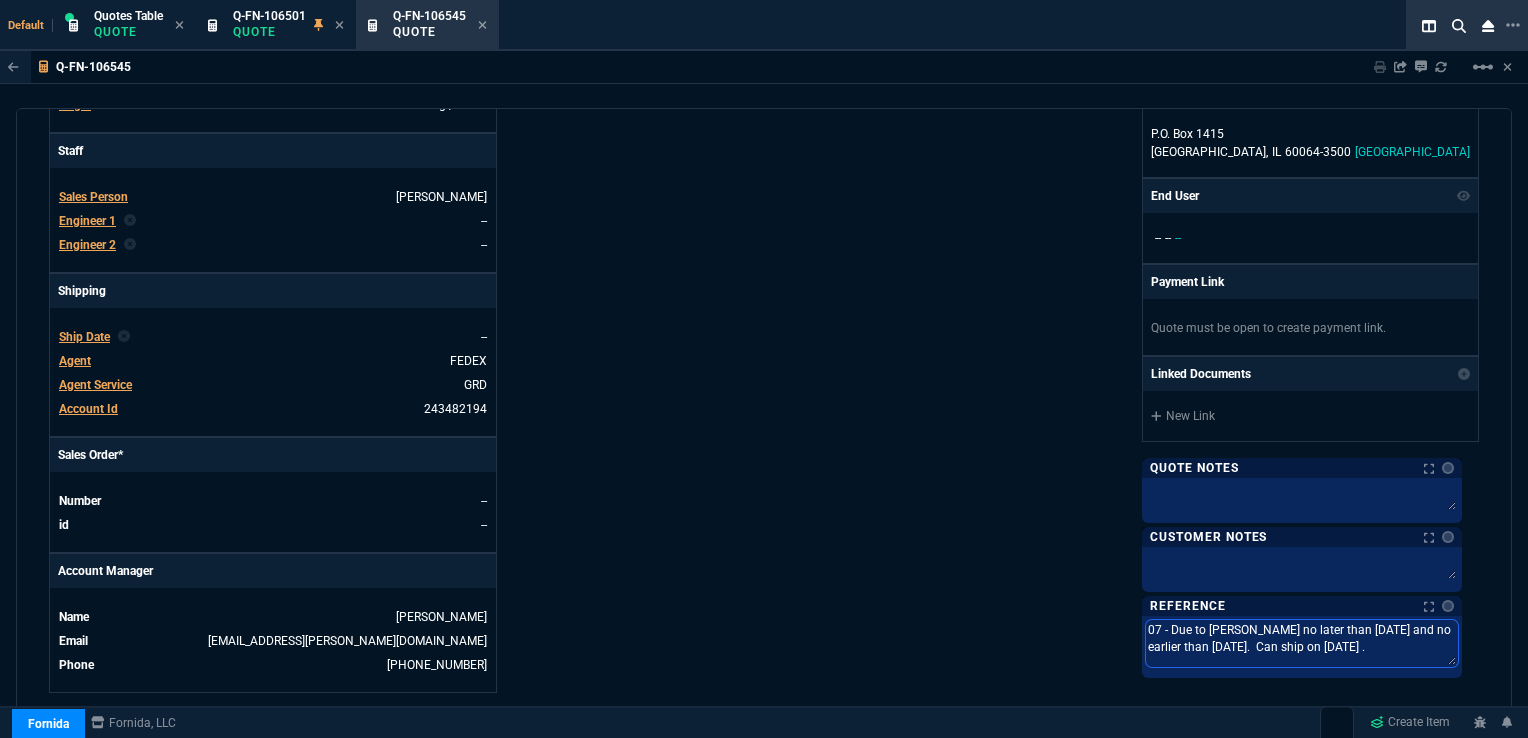 type on "07D - Due to Abbott no later than 07/31/25 and no earlier than 07/27/25.  Can ship on 07/24/25 ." 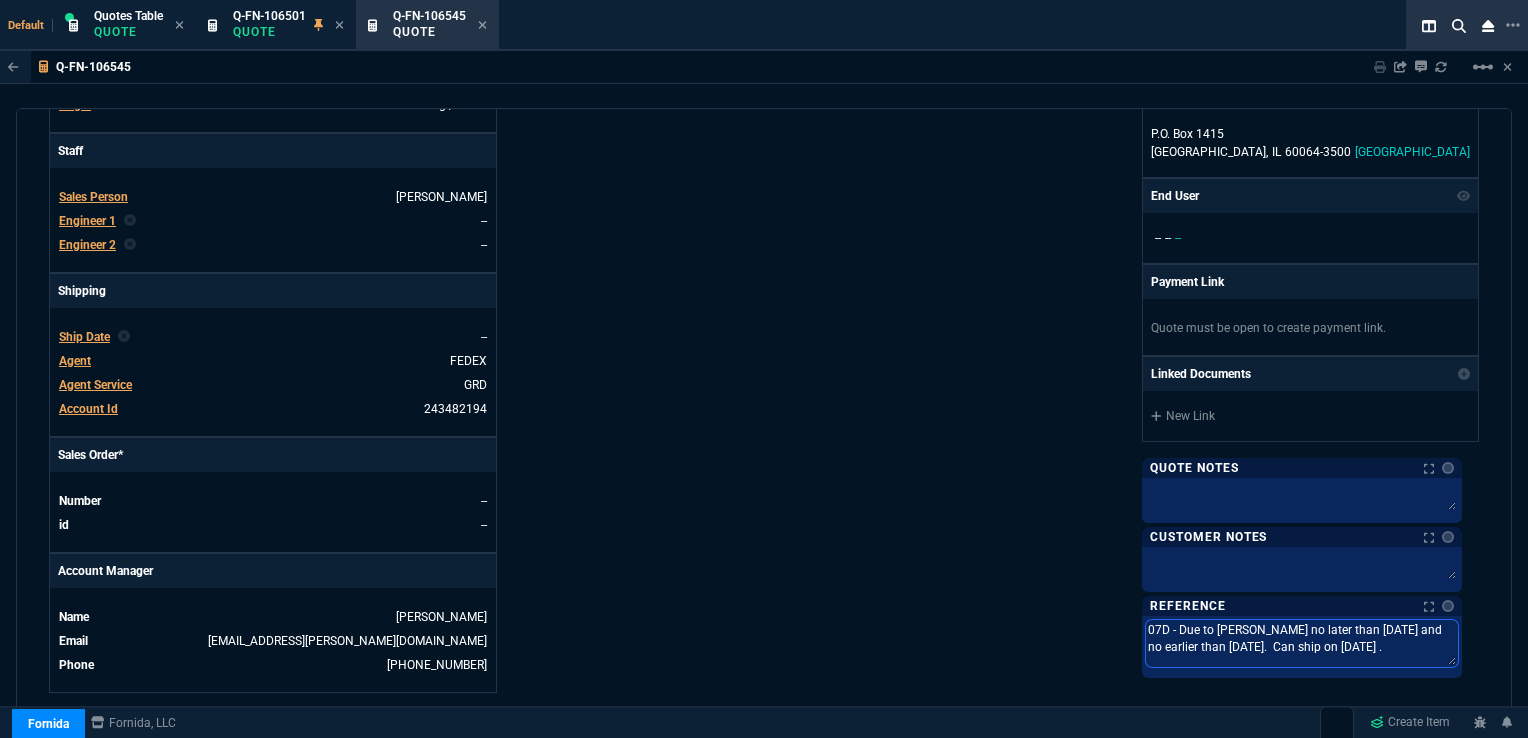 type on "07D1 - Due to Abbott no later than 07/31/25 and no earlier than 07/27/25.  Can ship on 07/24/25 ." 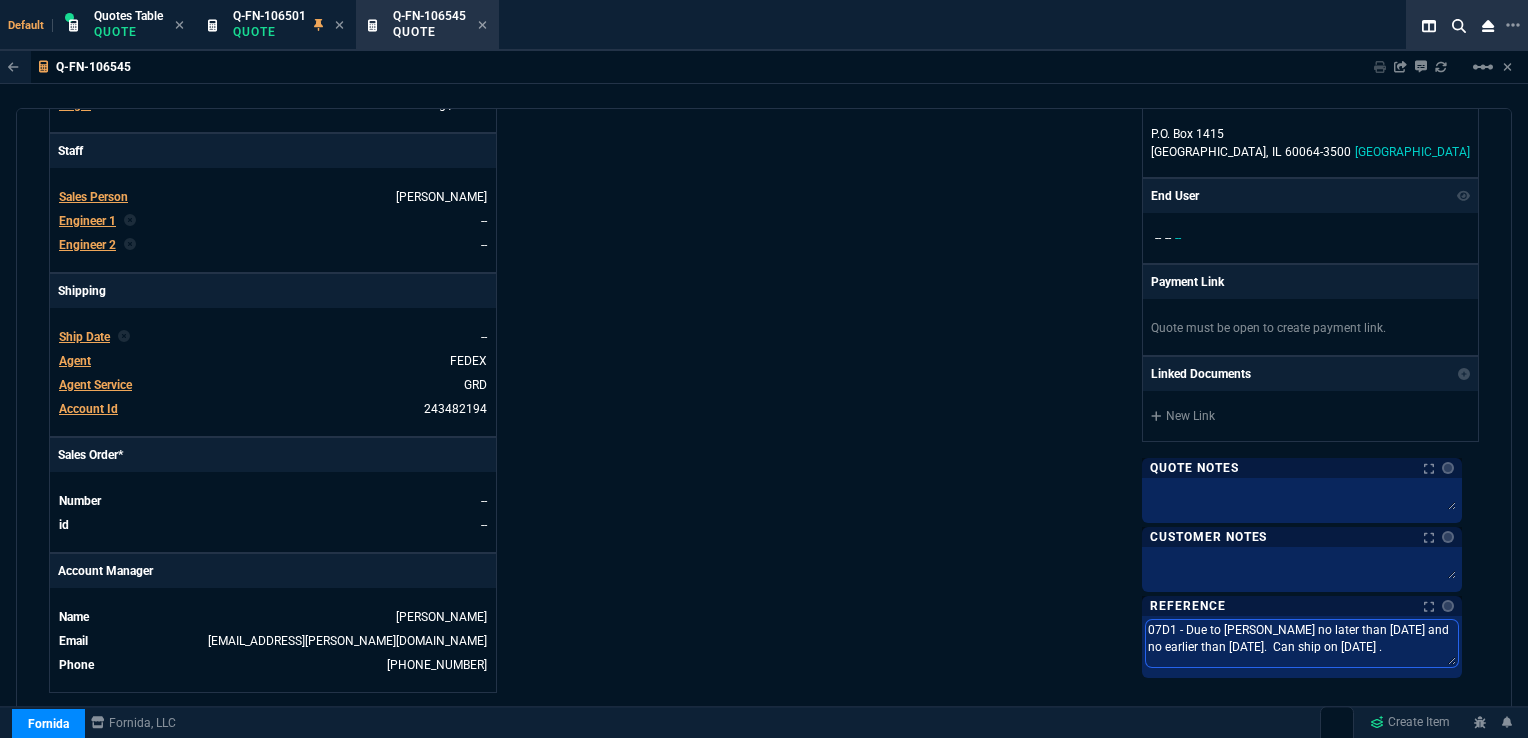 type on "07D11 - Due to Abbott no later than 07/31/25 and no earlier than 07/27/25.  Can ship on 07/24/25 ." 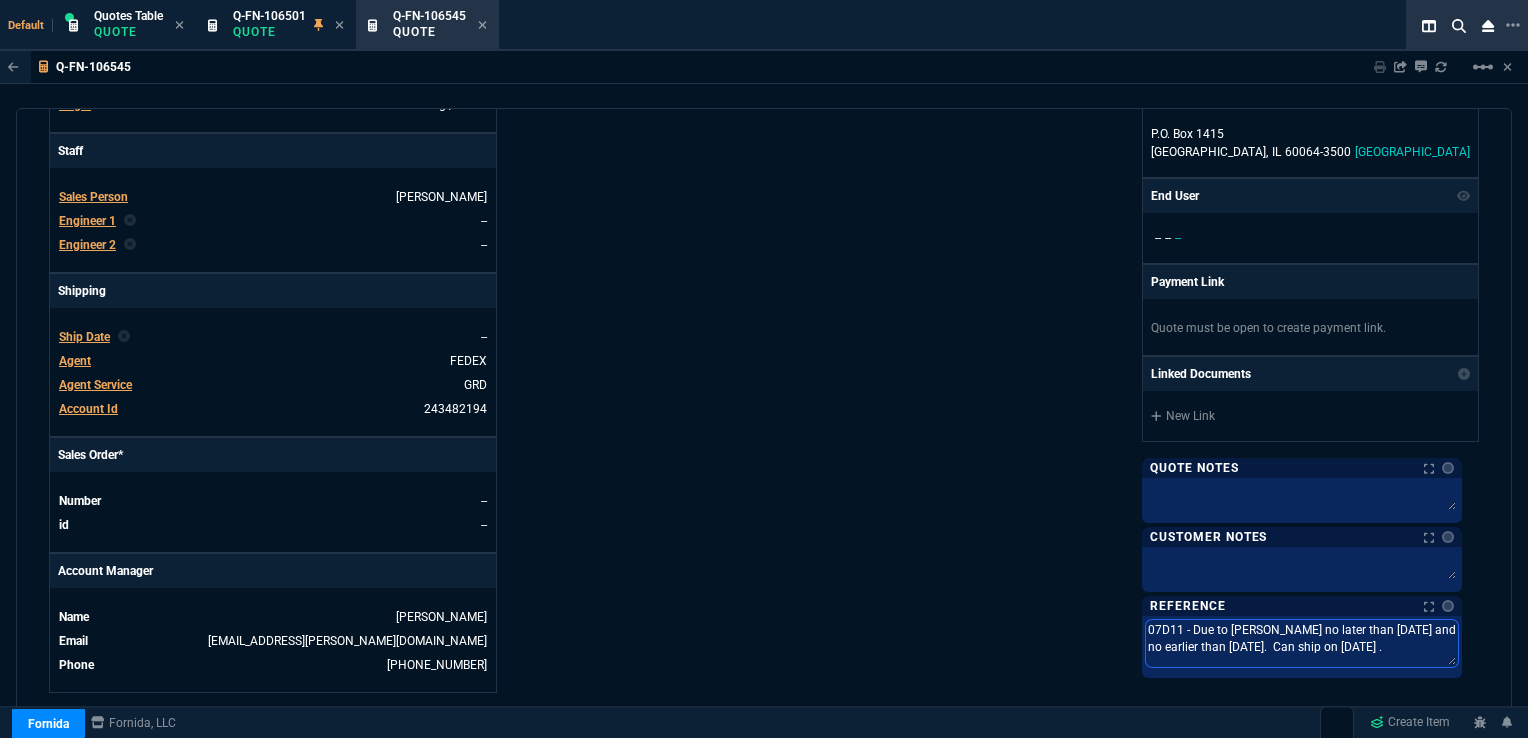 type on "07D11- - Due to Abbott no later than 07/31/25 and no earlier than 07/27/25.  Can ship on 07/24/25 ." 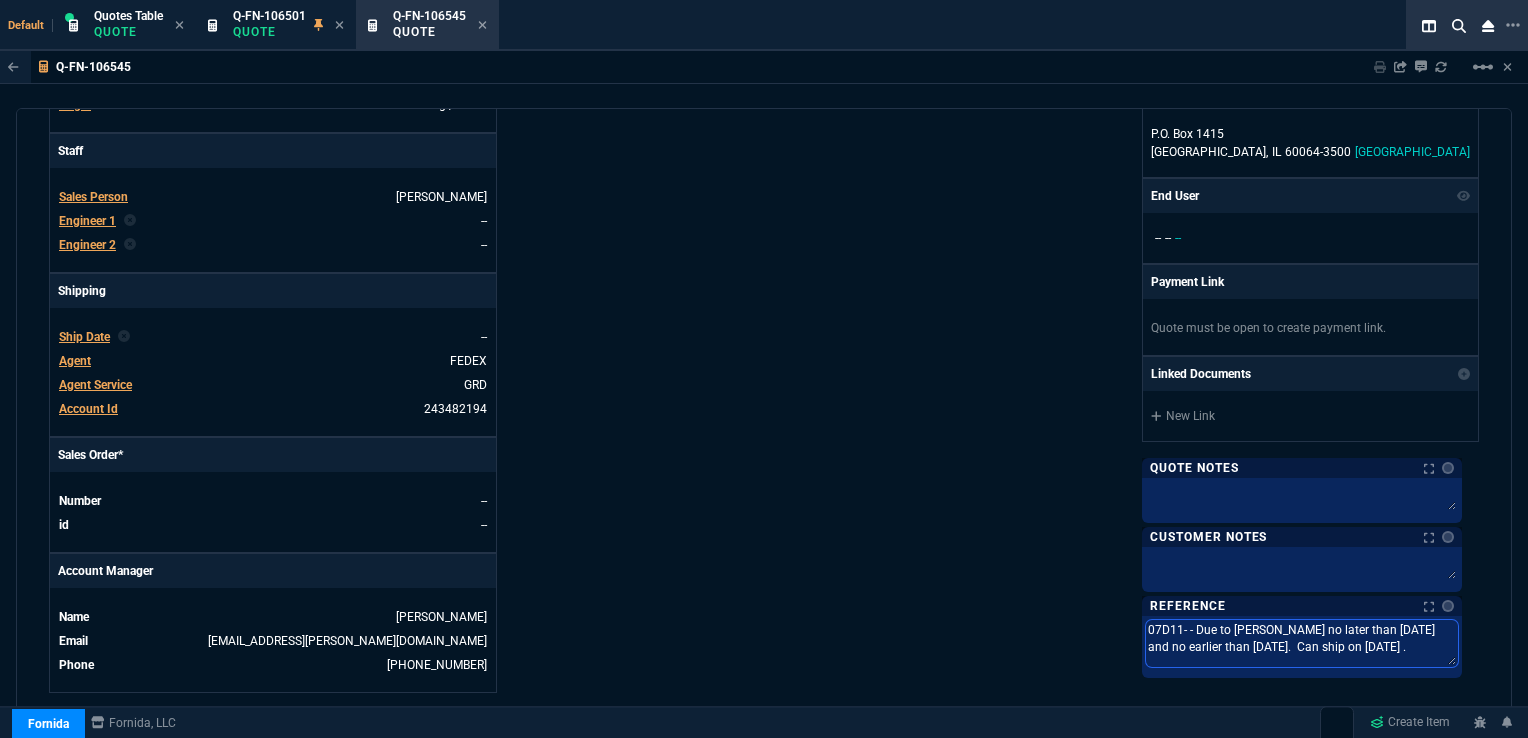 type on "07D11-5 - Due to Abbott no later than 07/31/25 and no earlier than 07/27/25.  Can ship on 07/24/25 ." 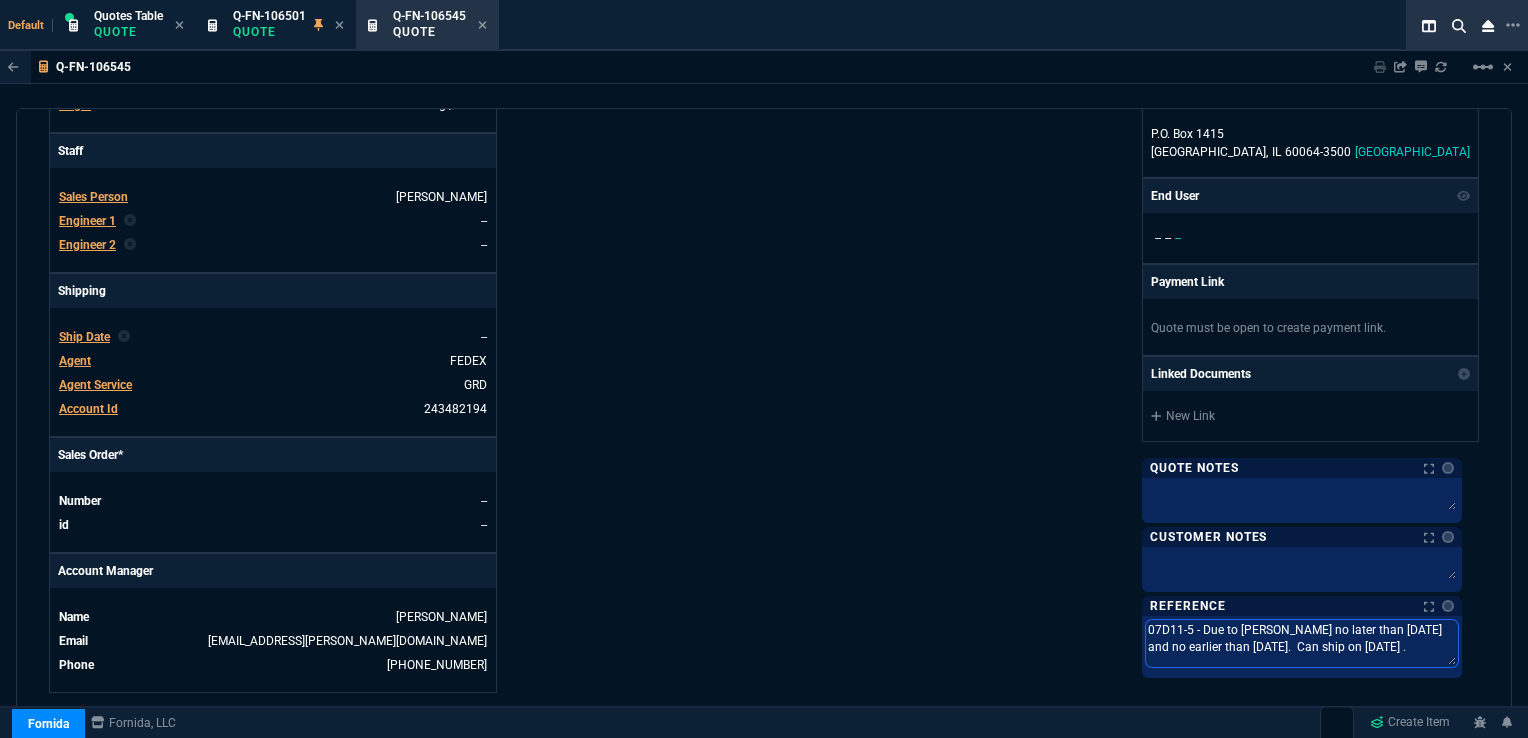 type on "07D11-52 - Due to Abbott no later than 07/31/25 and no earlier than 07/27/25.  Can ship on 07/24/25 ." 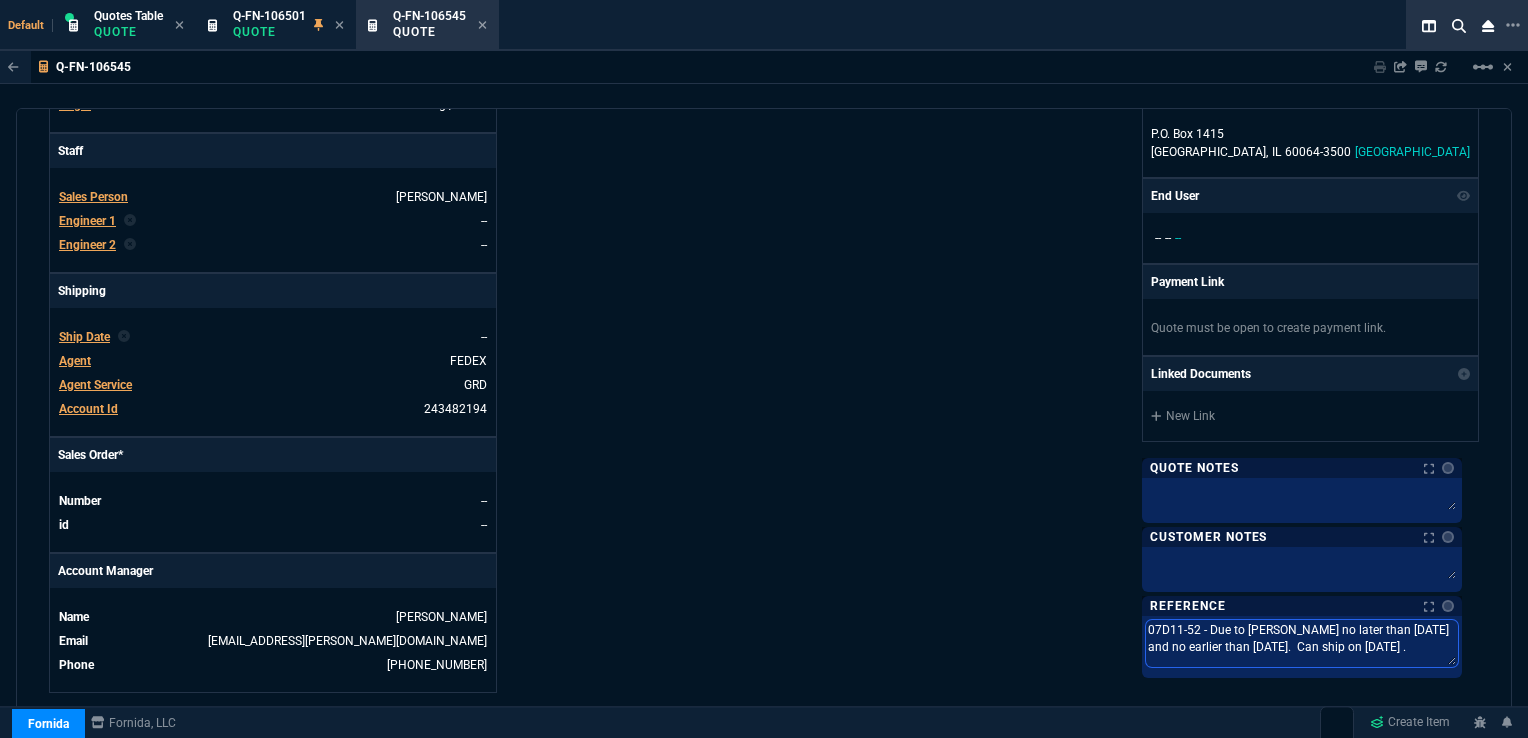 type on "07D11-52. - Due to Abbott no later than 07/31/25 and no earlier than 07/27/25.  Can ship on 07/24/25 ." 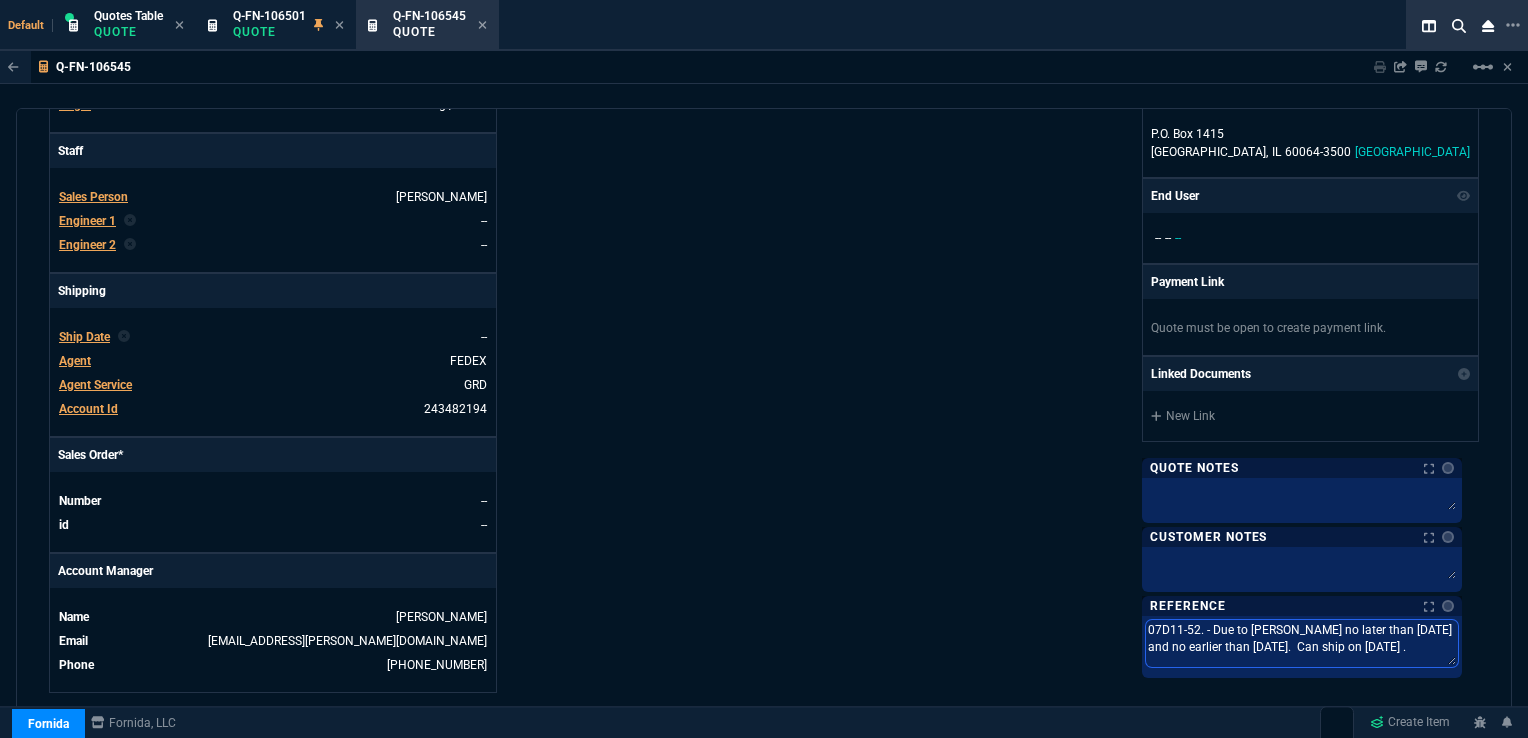 type on "07D11-52.E - Due to Abbott no later than 07/31/25 and no earlier than 07/27/25.  Can ship on 07/24/25 ." 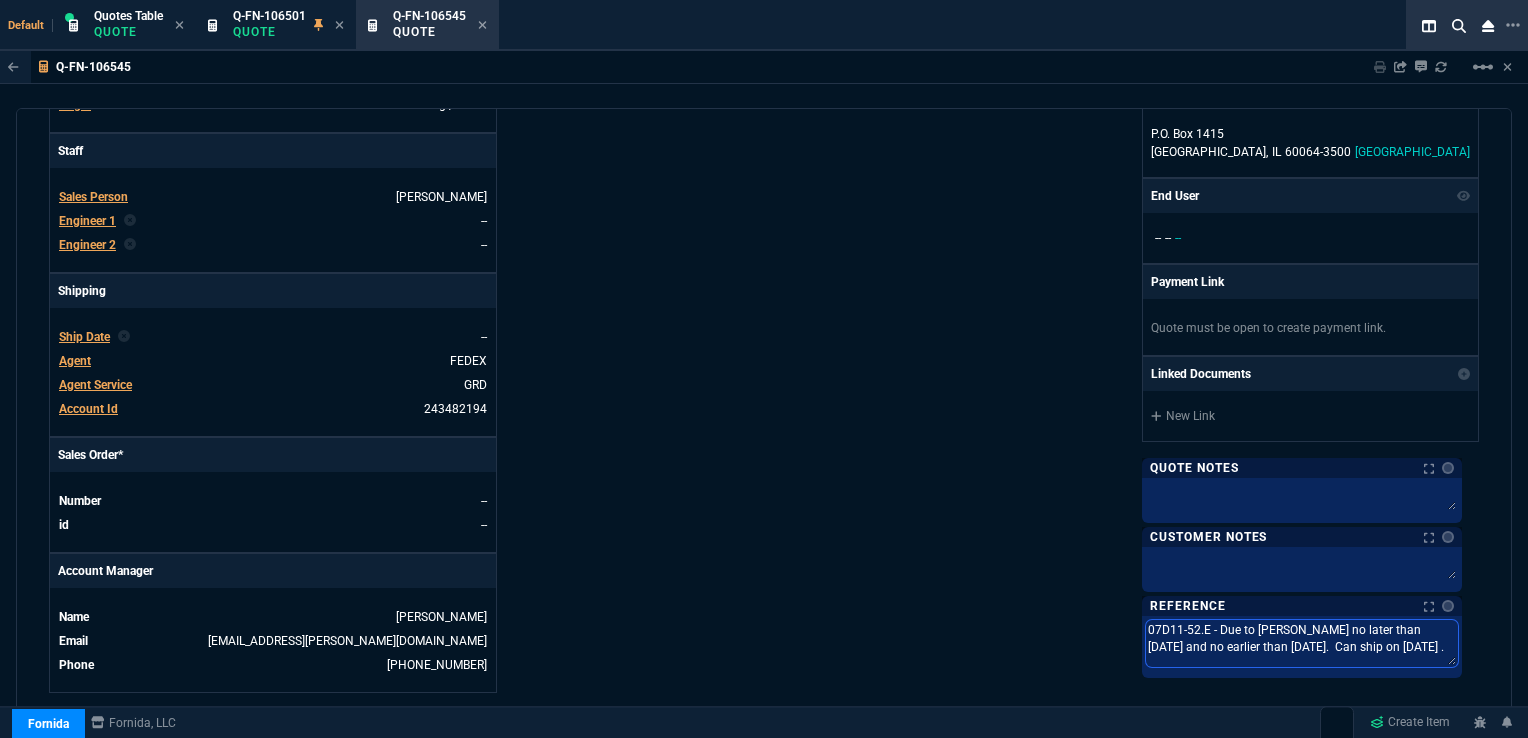 drag, startPoint x: 1379, startPoint y: 629, endPoint x: 1404, endPoint y: 624, distance: 25.495098 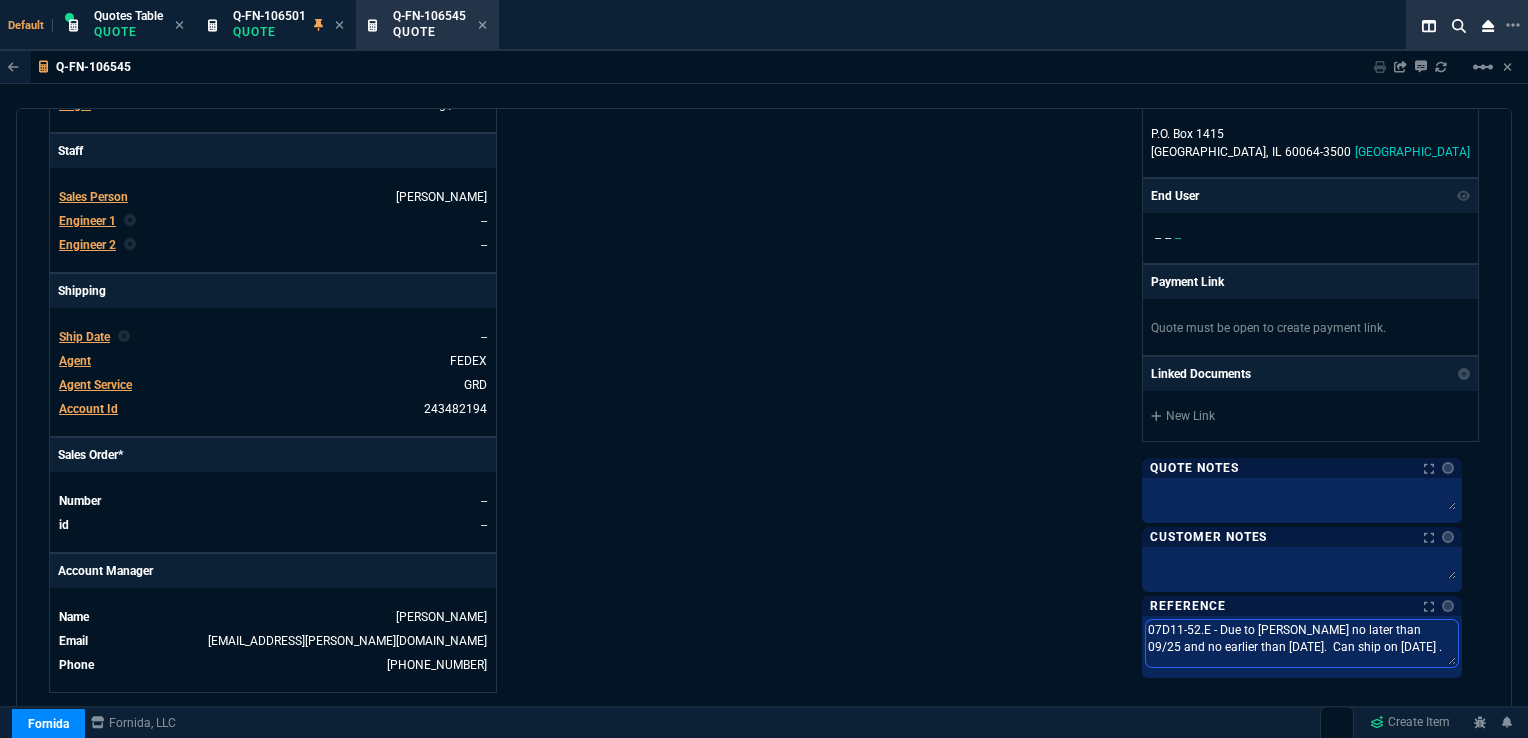 type on "07D11-52.E - Due to Abbott no later than 09//25 and no earlier than 07/27/25.  Can ship on 07/24/25 ." 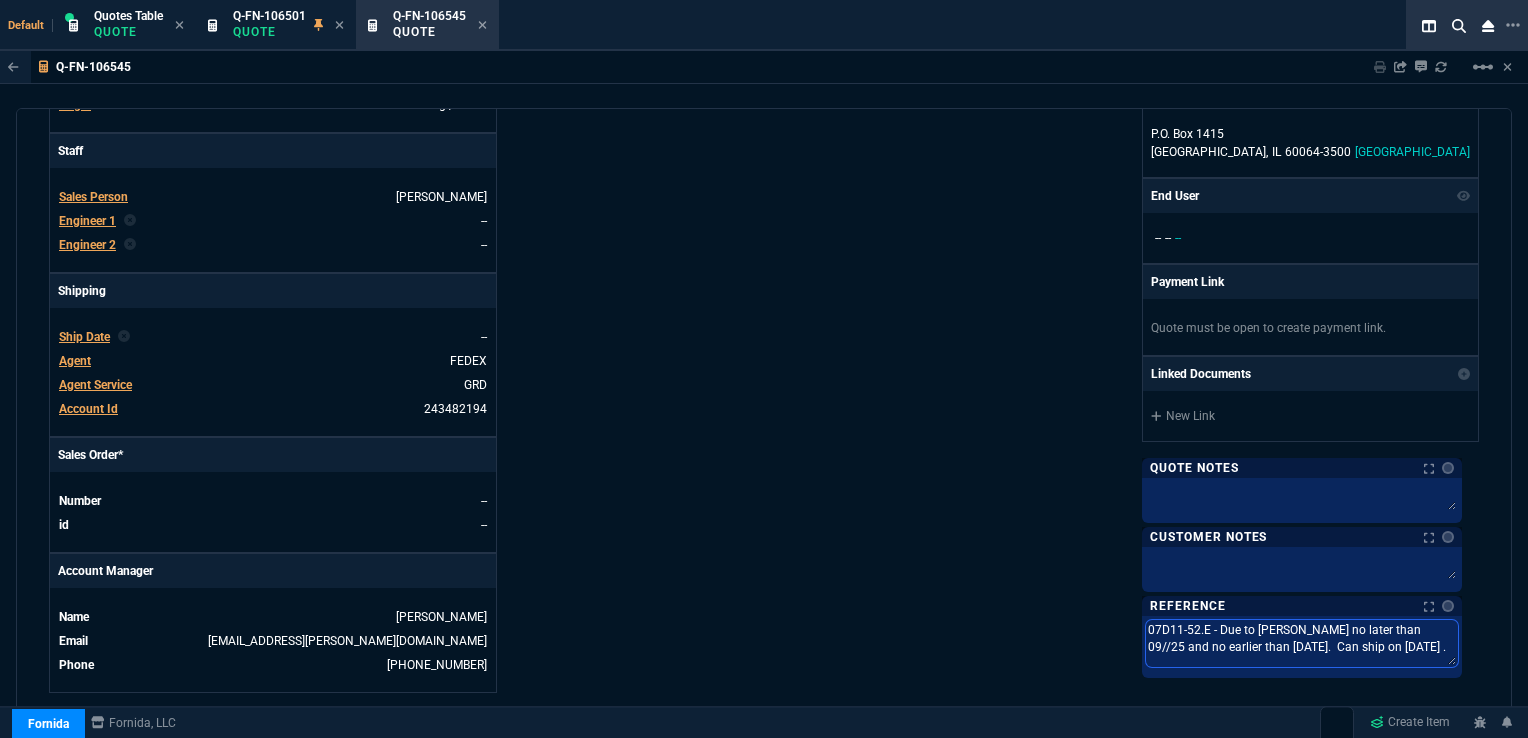 type on "07D11-52.E - Due to Abbott no later than 09/1/25 and no earlier than 07/27/25.  Can ship on 07/24/25 ." 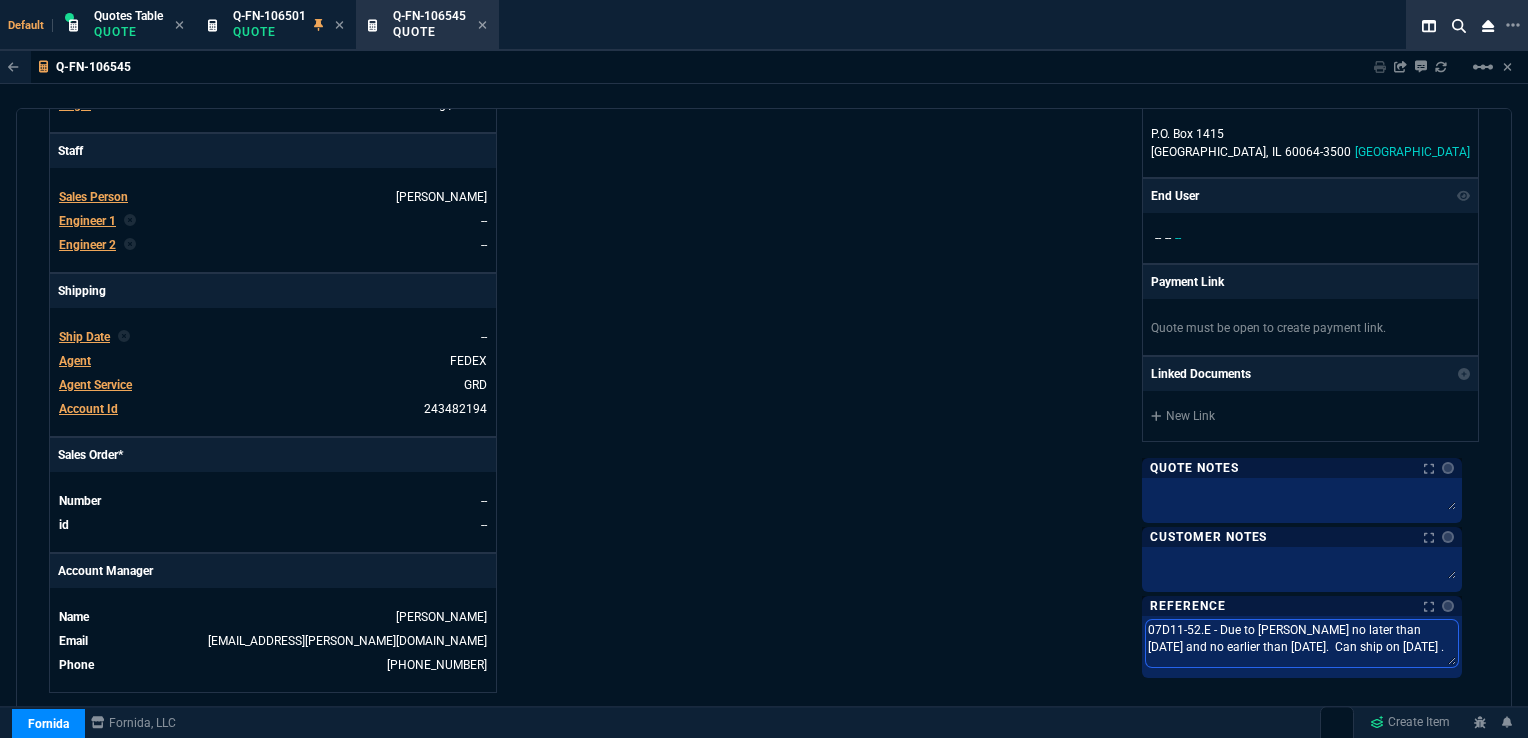 type on "07D11-52.E - Due to Abbott no later than 09/12/25 and no earlier than 07/27/25.  Can ship on 07/24/25 ." 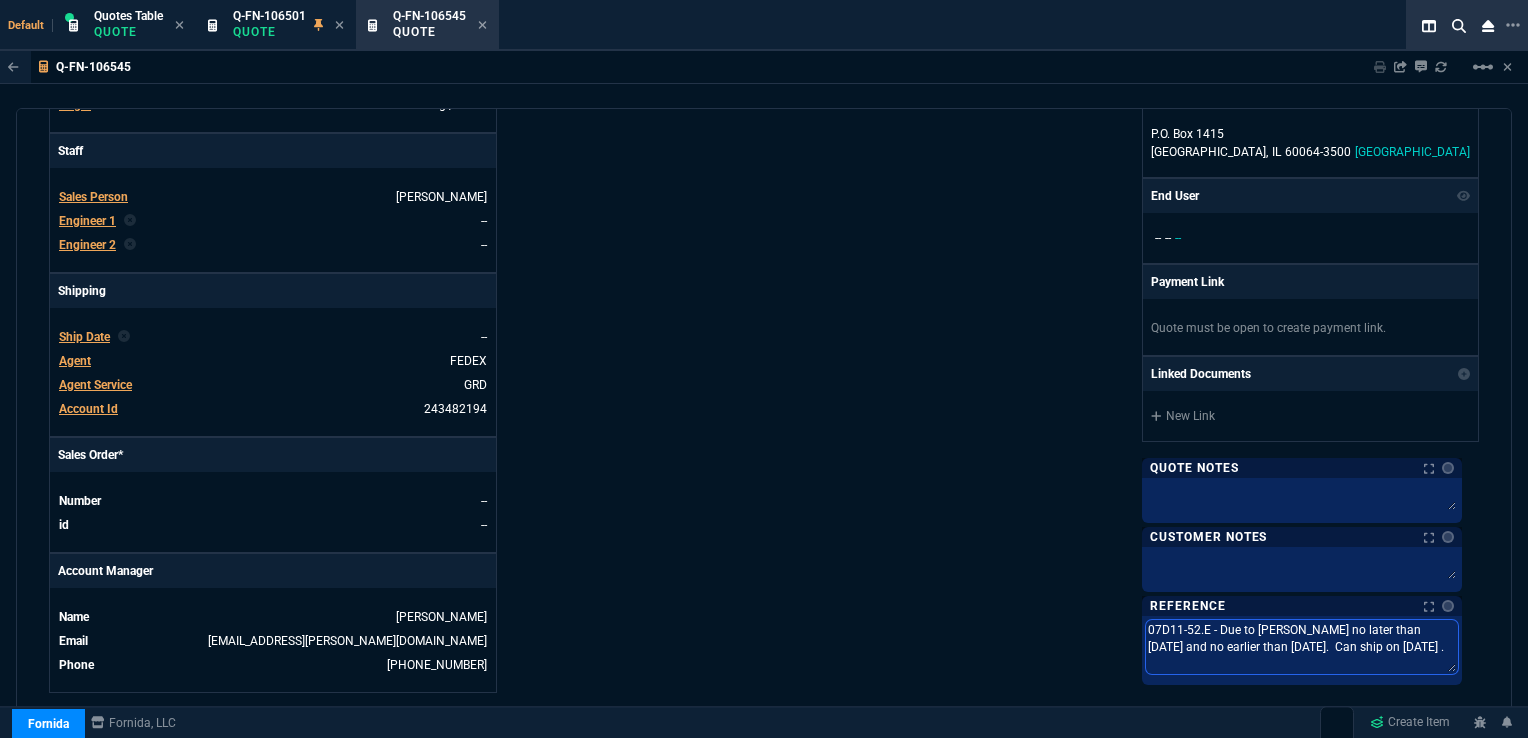 type on "07D11-52.E - Due to Abbott no later than 09/1/25 and no earlier than 07/27/25.  Can ship on 07/24/25 ." 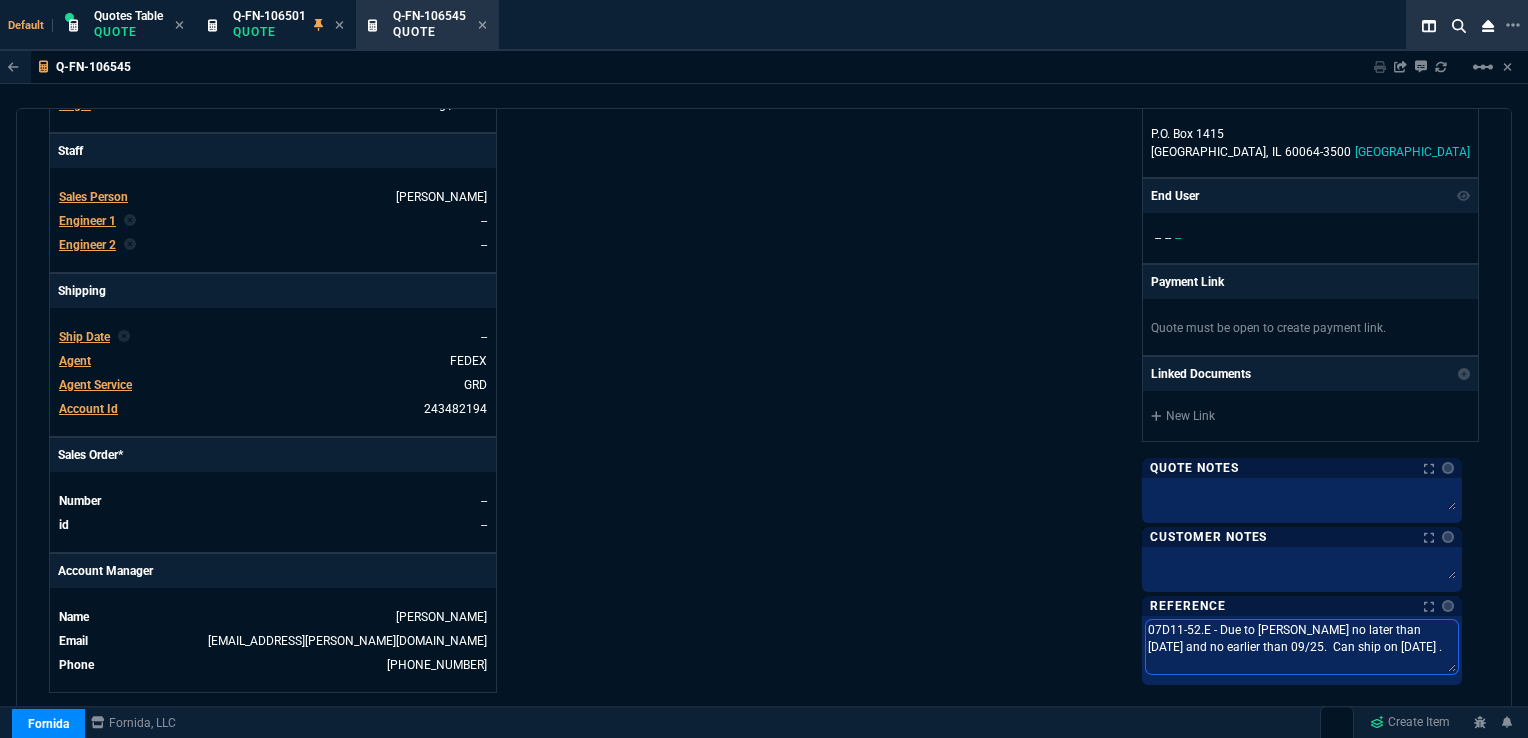 type on "07D11-52.E - Due to Abbott no later than 09/17/25 and no earlier than 09//25.  Can ship on 07/24/25 ." 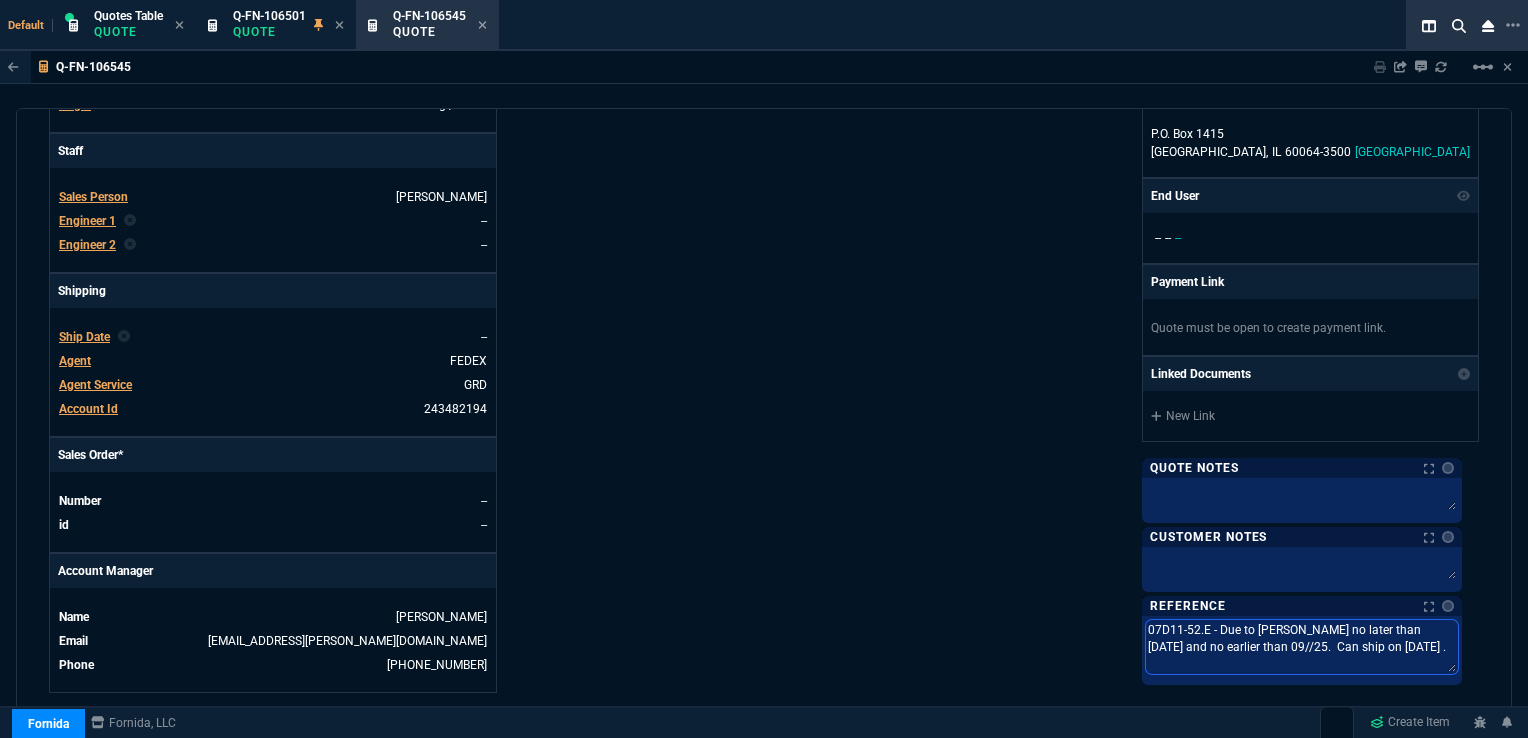 type on "07D11-52.E - Due to Abbott no later than 09/17/25 and no earlier than 09/1/25.  Can ship on 07/24/25 ." 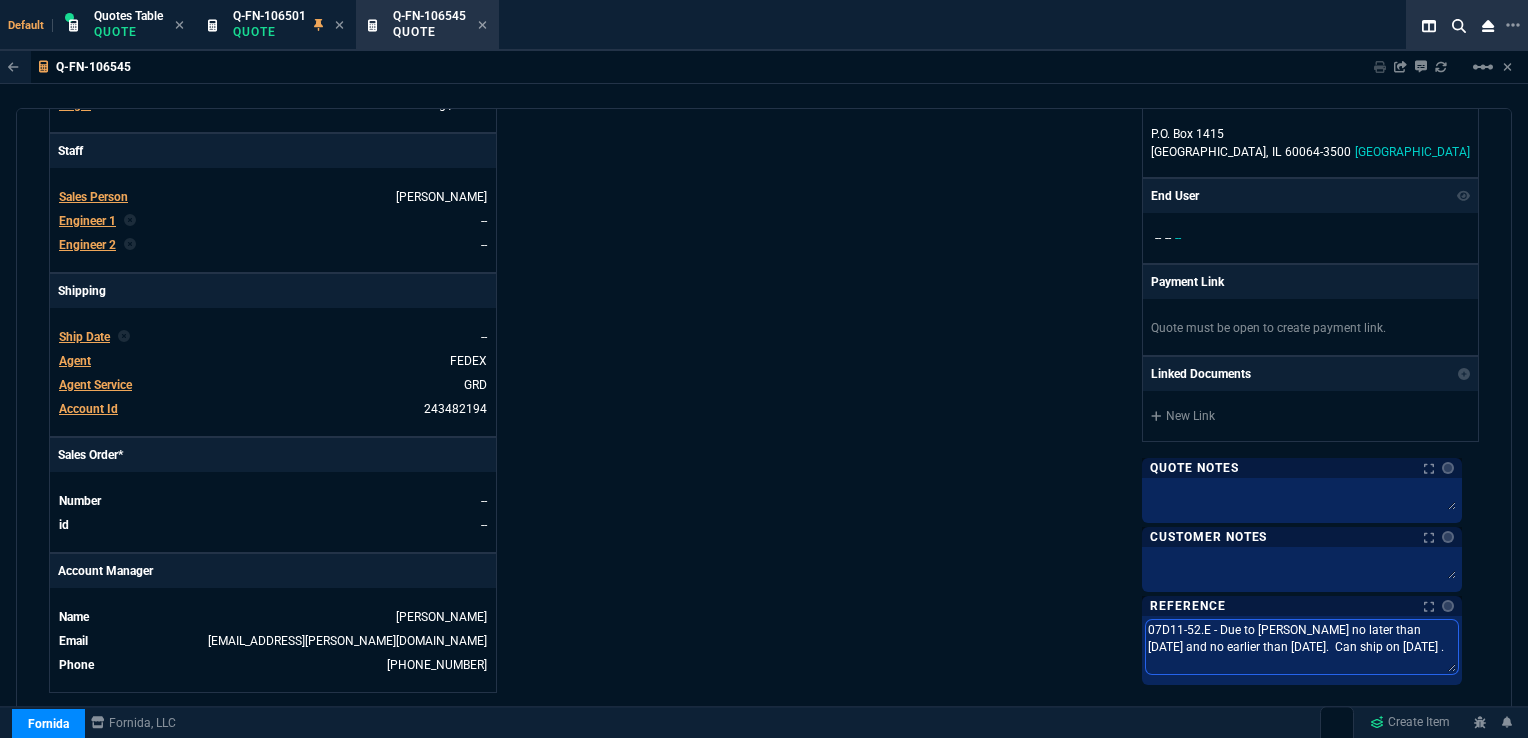 type on "07D11-52.E - Due to Abbott no later than 09/17/25 and no earlier than 09/11/25.  Can ship on 07/24/25 ." 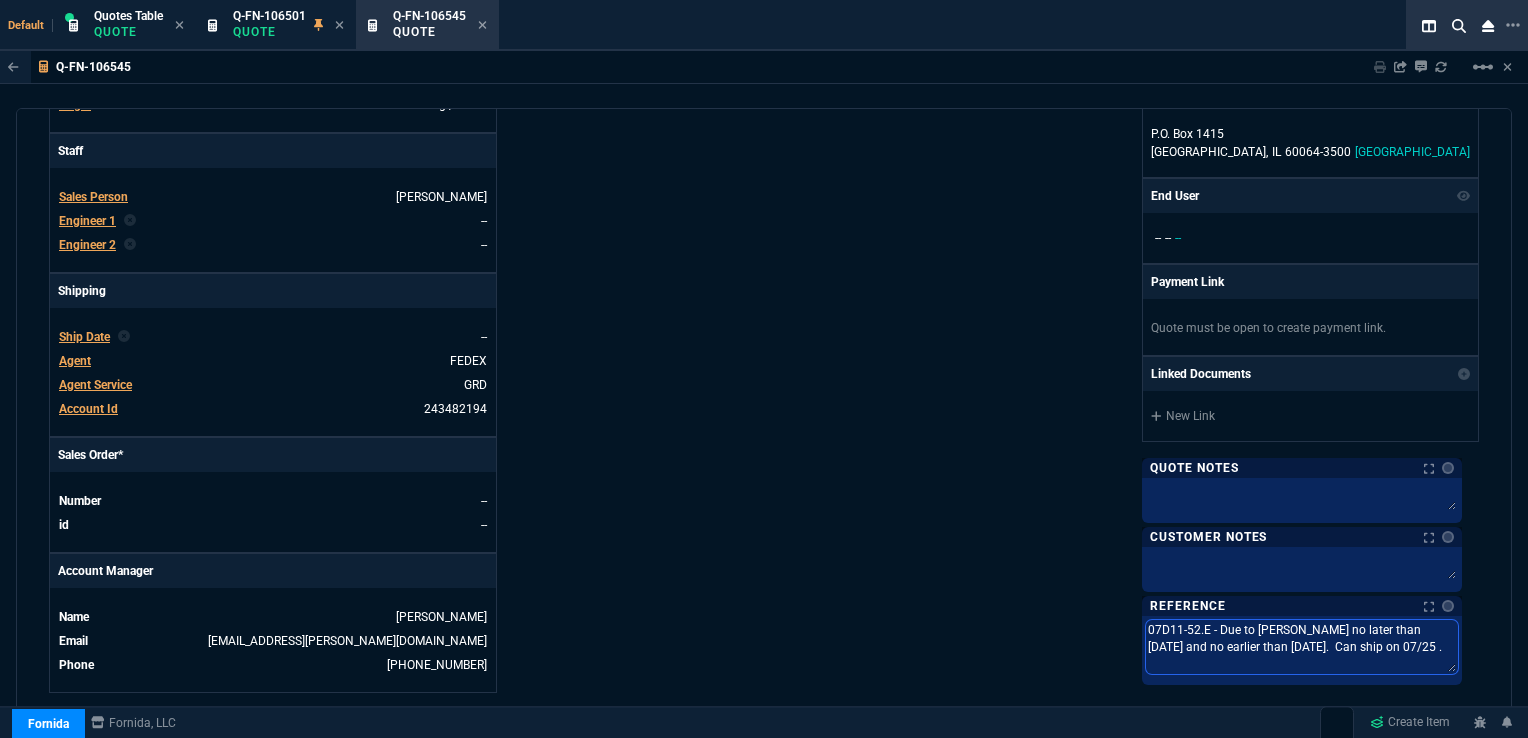 type on "07D11-52.E - Due to Abbott no later than 09/17/25 and no earlier than 09/11/25.  Can ship on 0/25 ." 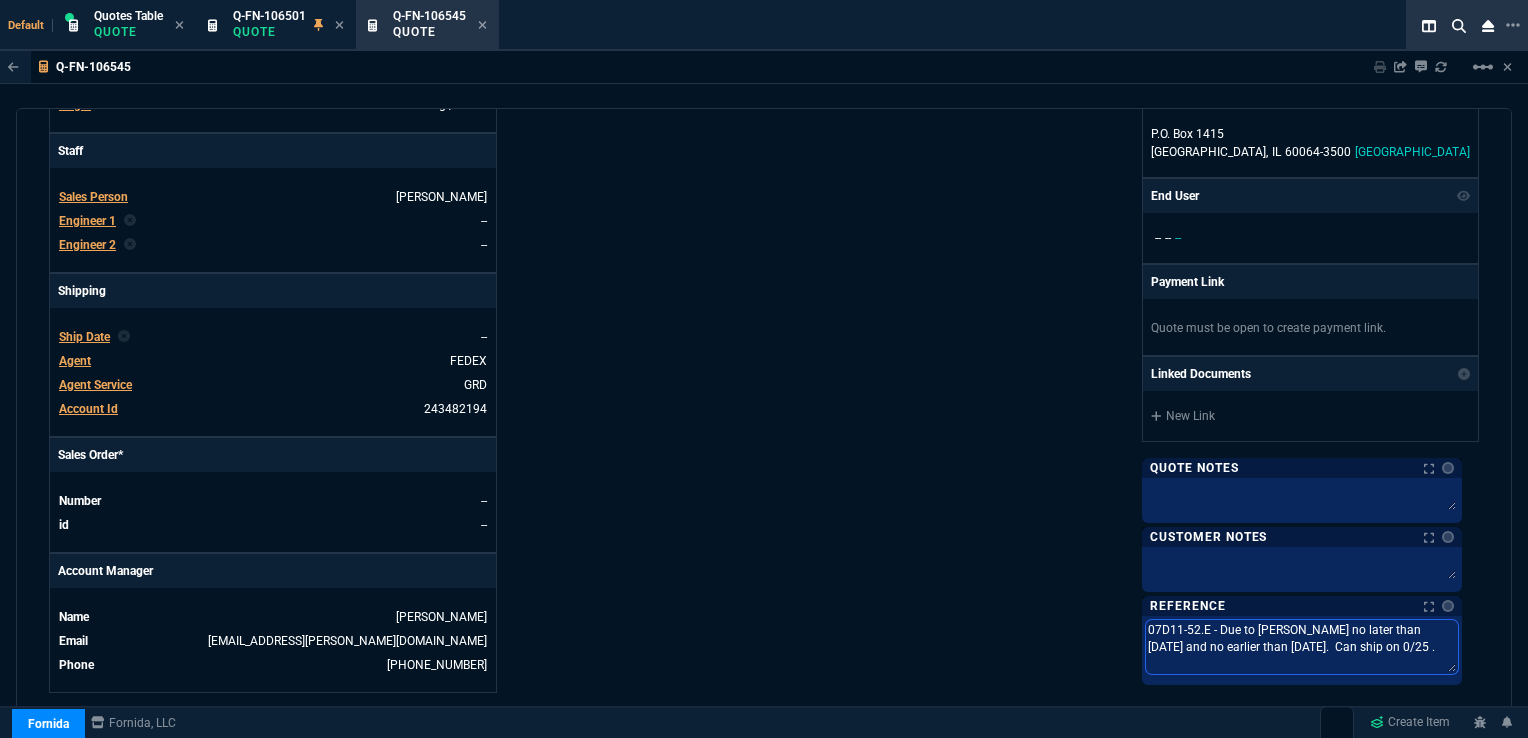 type on "07D11-52.E - Due to Abbott no later than 09/17/25 and no earlier than 09/11/25.  Can ship on 09/25 ." 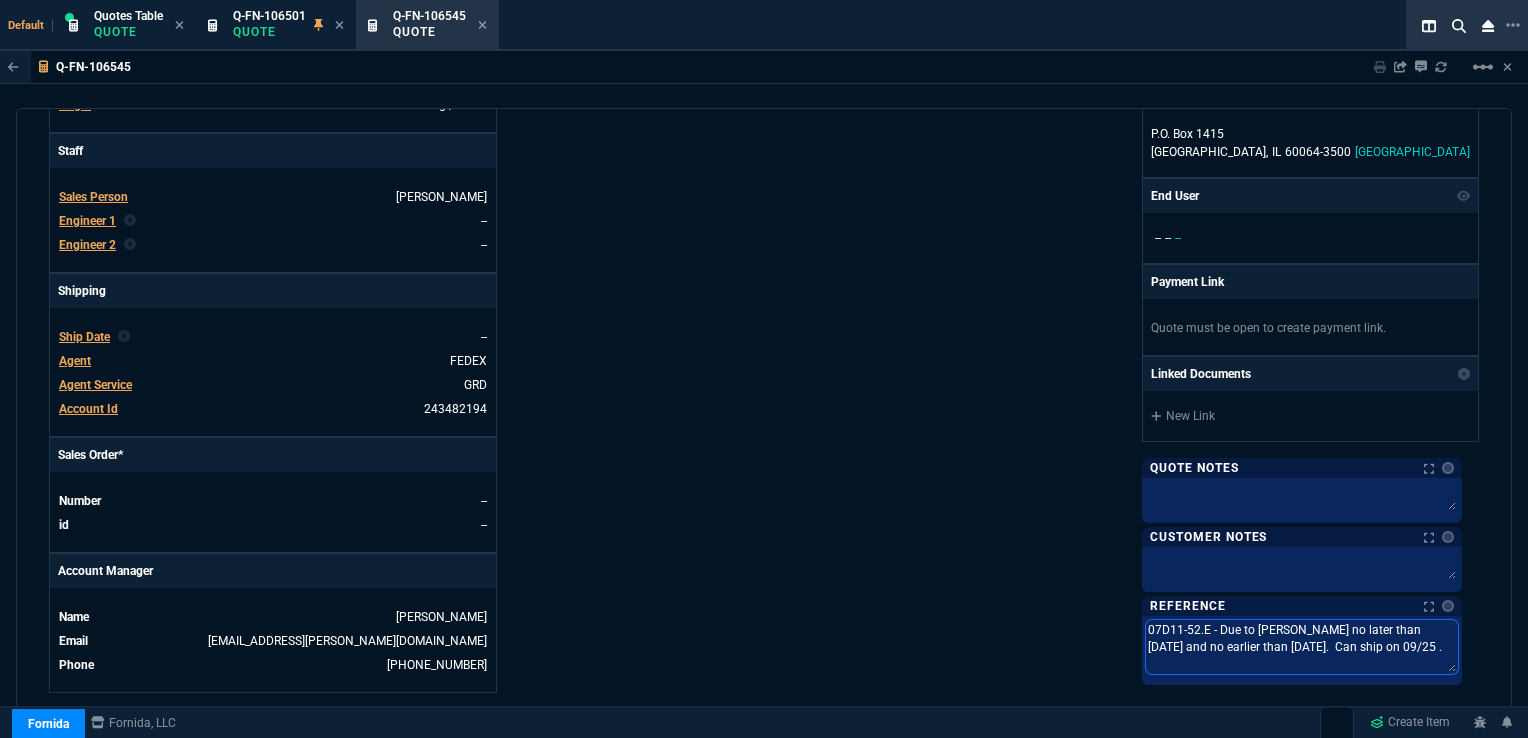 type on "07D11-52.E - Due to Abbott no later than 09/17/25 and no earlier than 09/11/25.  Can ship on 09//25 ." 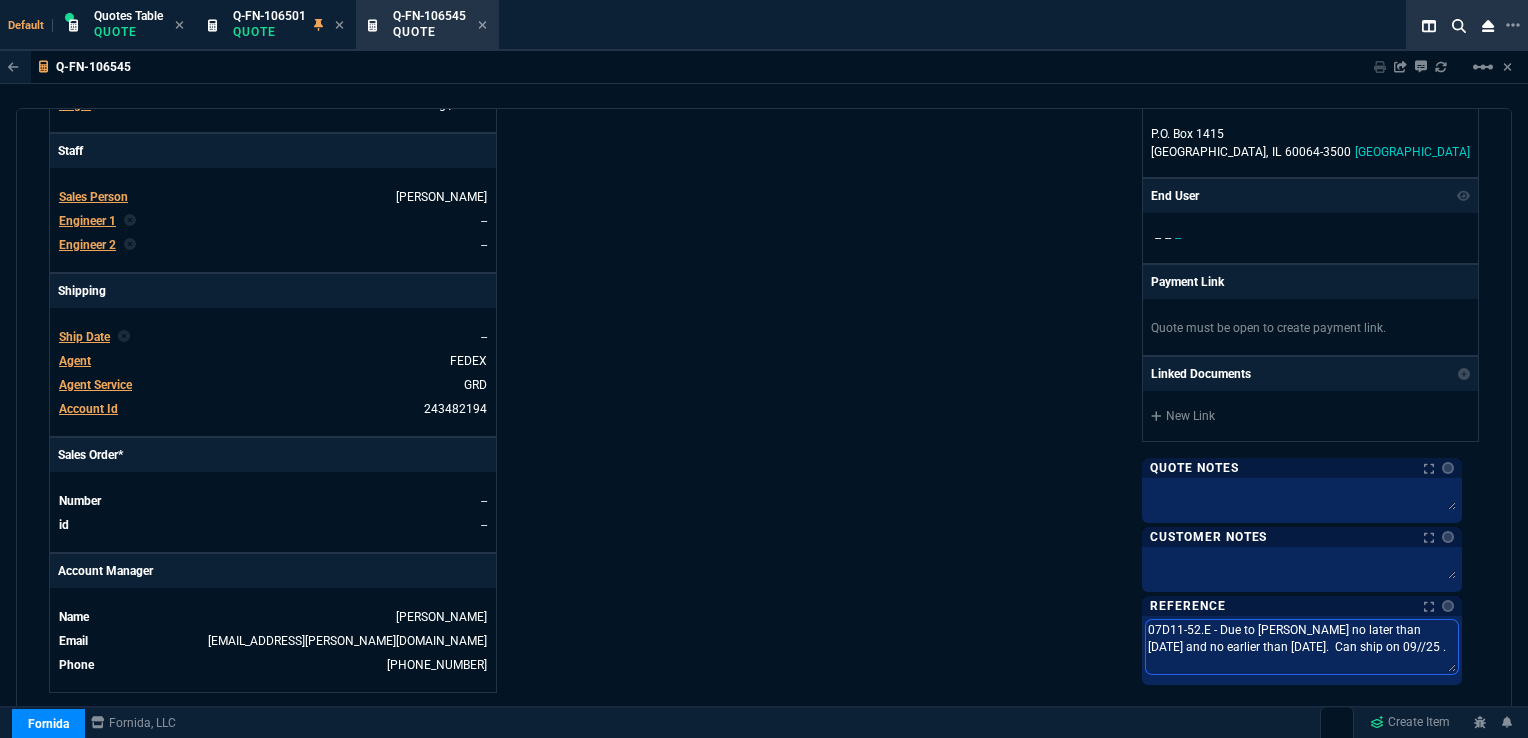 type on "07D11-52.E - Due to Abbott no later than 09/17/25 and no earlier than 09/11/25.  Can ship on 09/0/25 ." 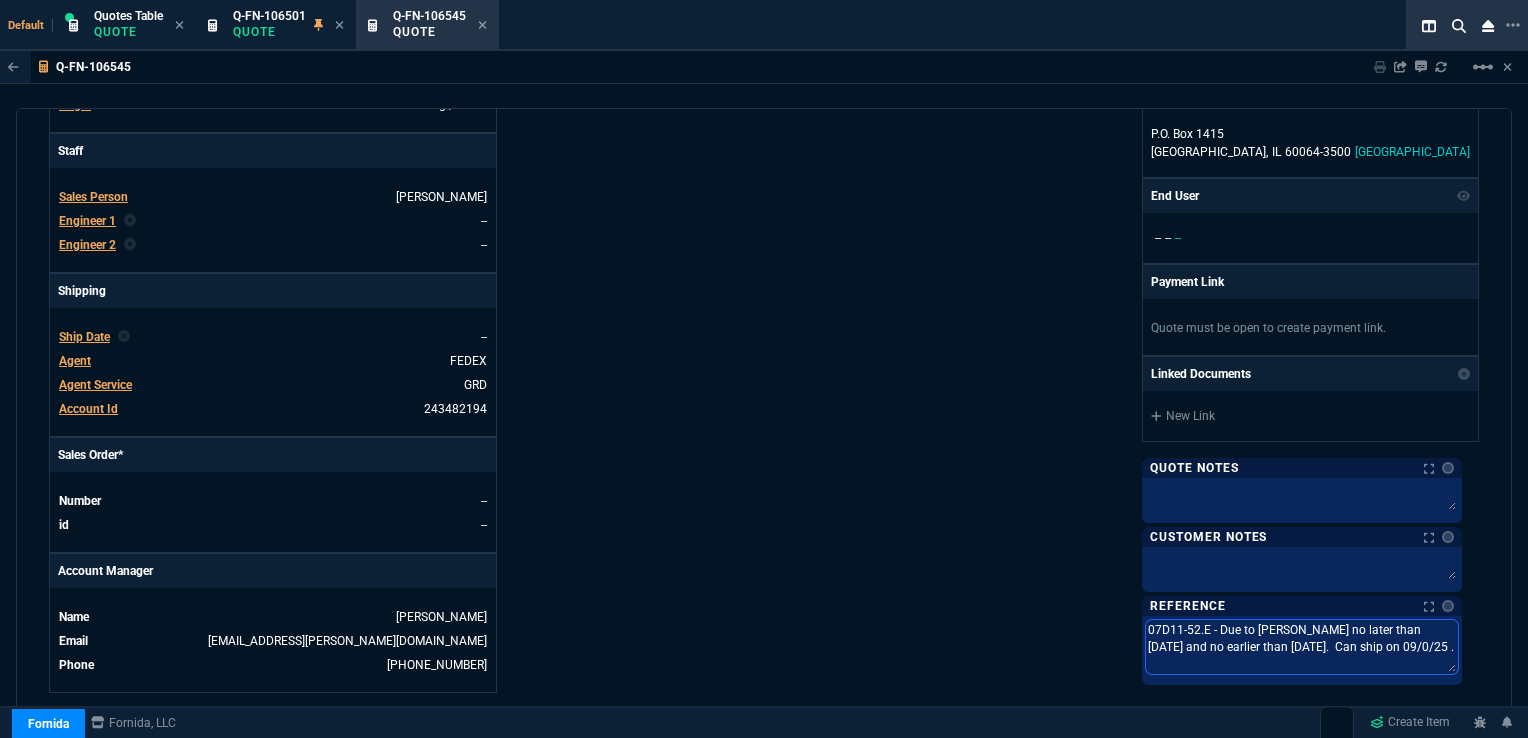 type on "07D11-52.E - Due to Abbott no later than 09/17/25 and no earlier than 09/11/25.  Can ship on 09/09/25 ." 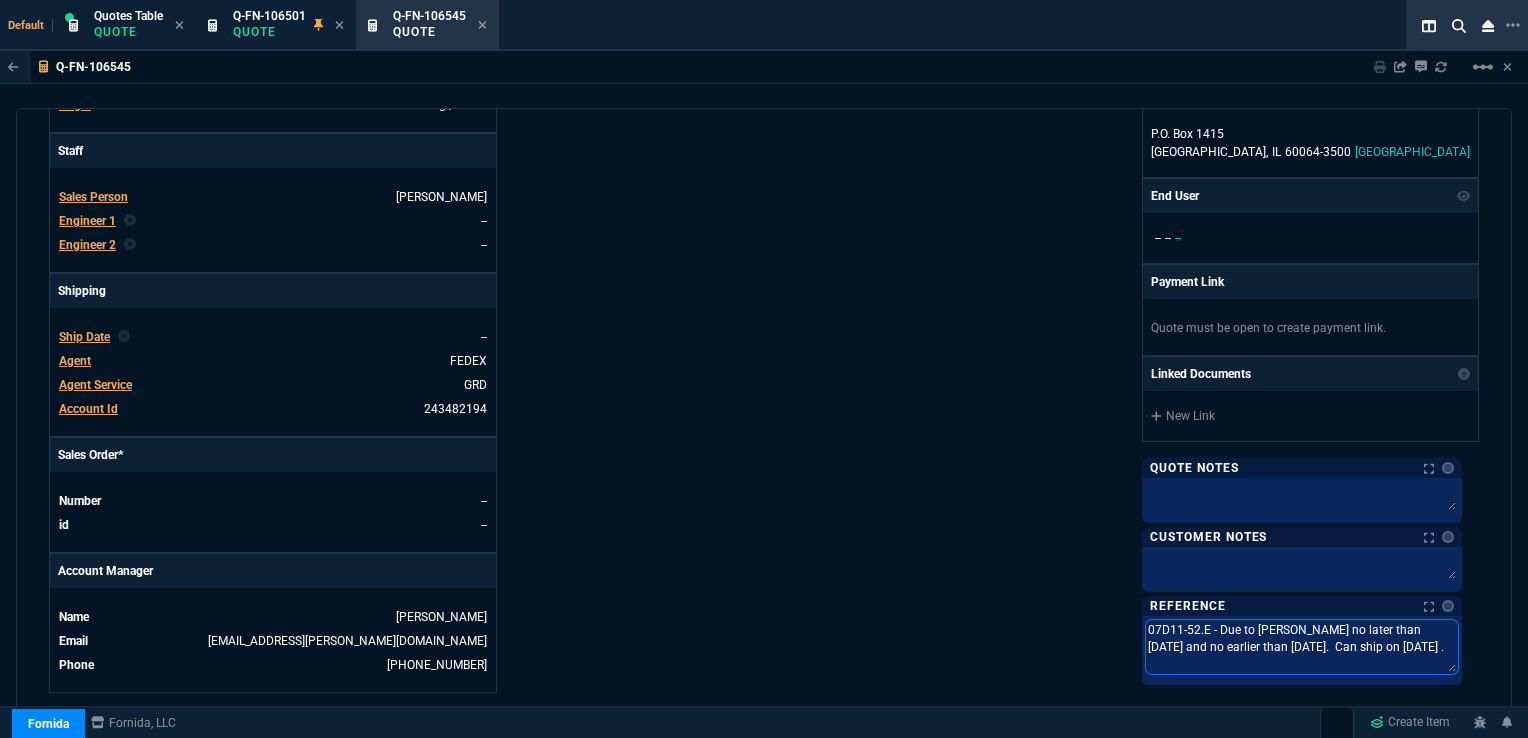 type on "07D11-52.E - Due to Abbott no later than 09/17/25 and no earlier than 09/11/25.  Can ship on 09/09/25 ." 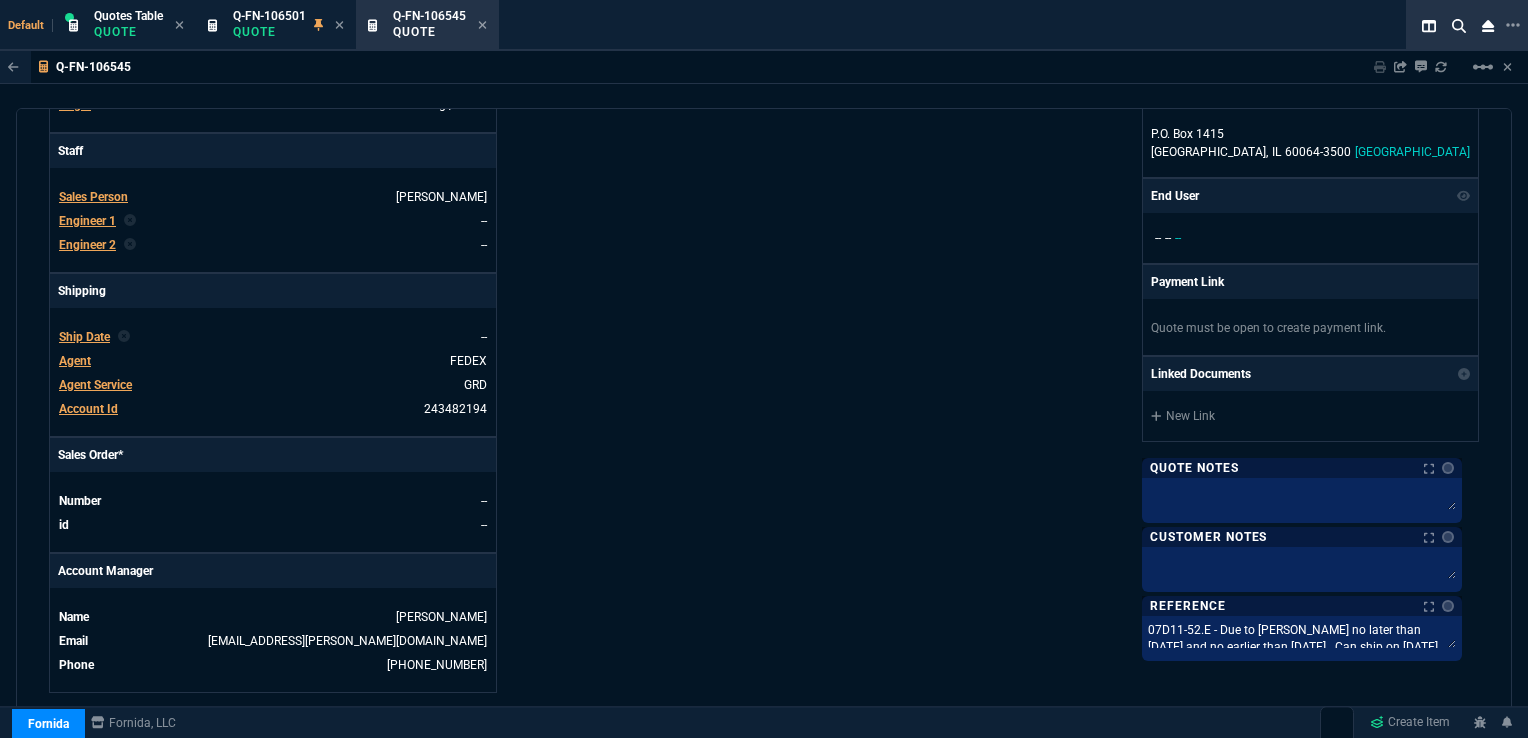 click on "Ship Date" at bounding box center (84, 337) 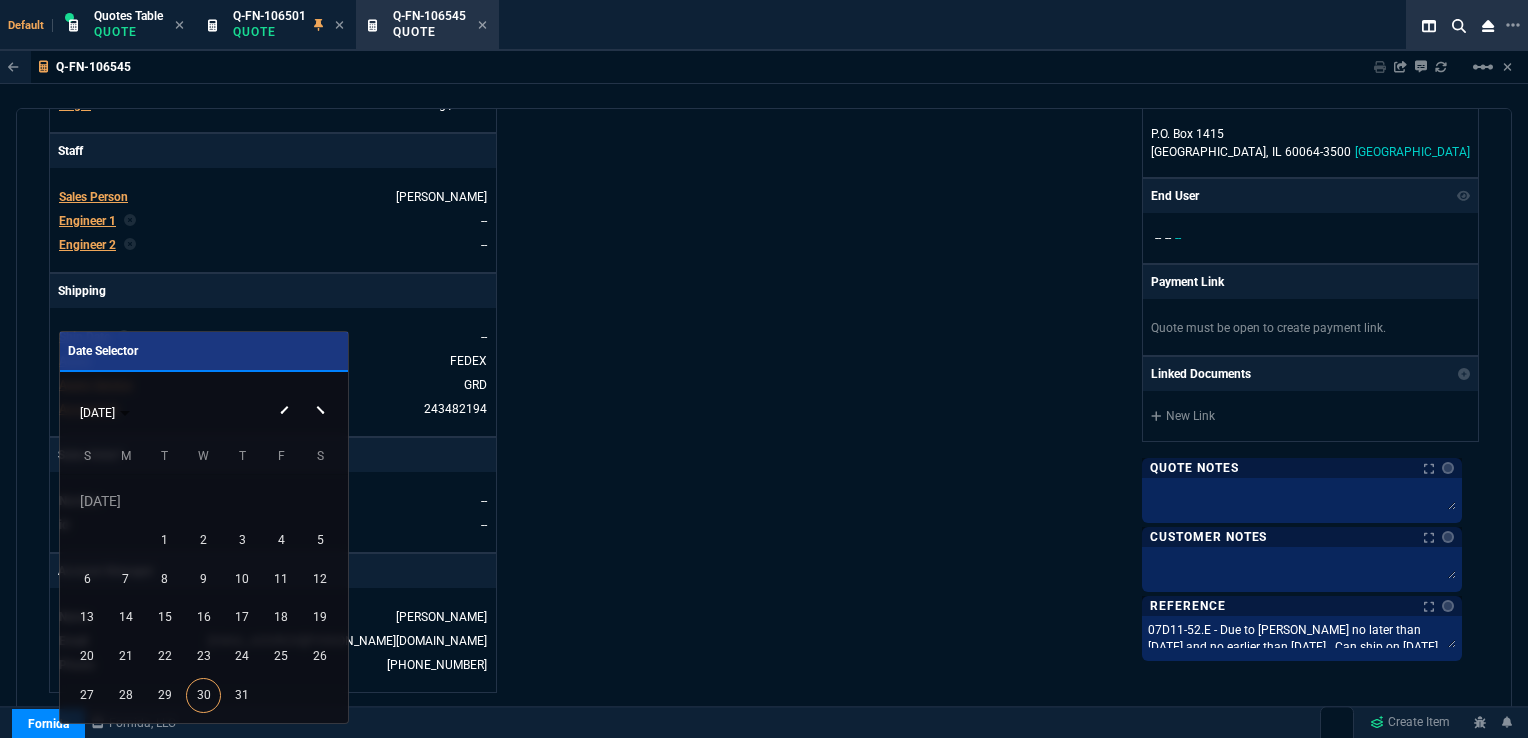 click on "[DATE]" at bounding box center (203, 412) 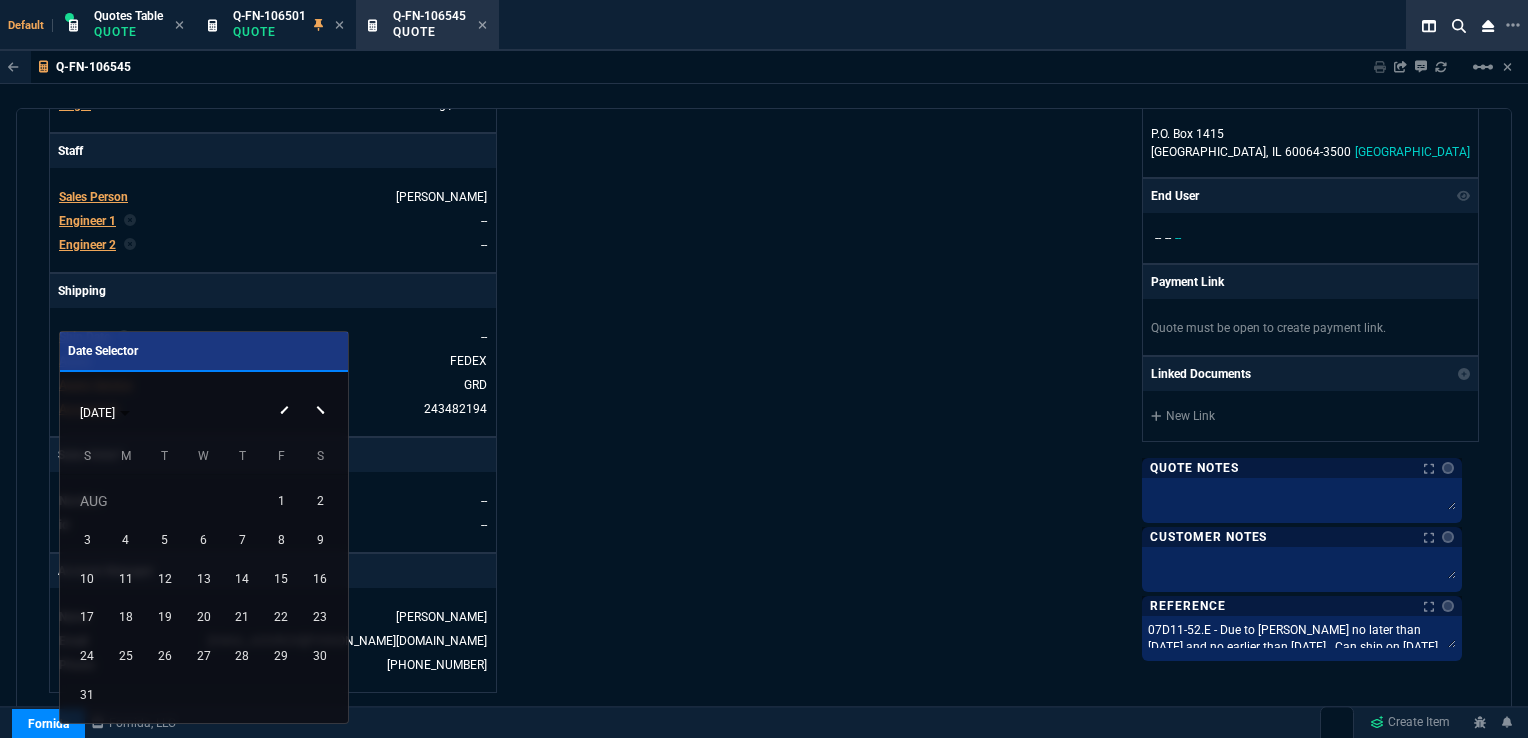 click at bounding box center (323, 393) 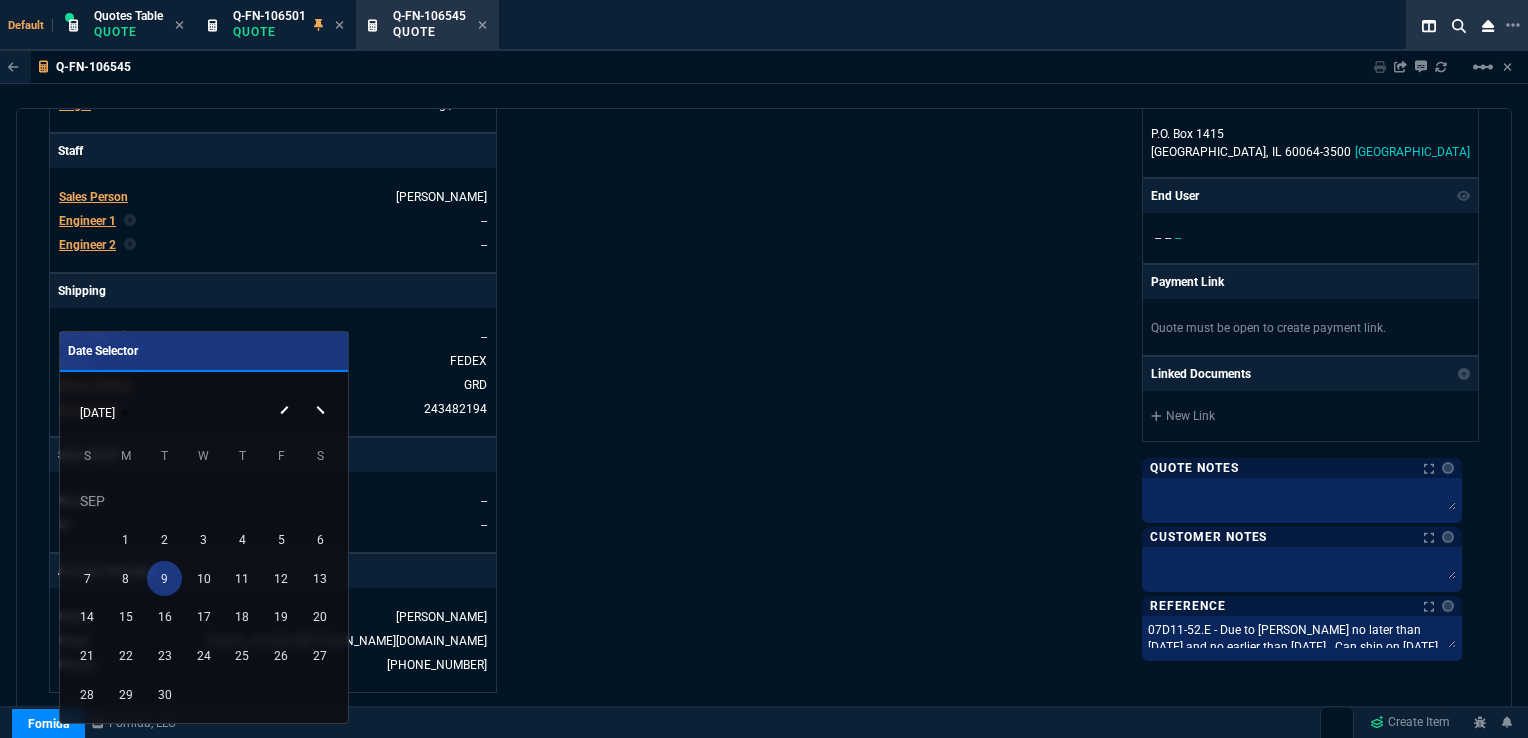 click on "9" at bounding box center [164, 578] 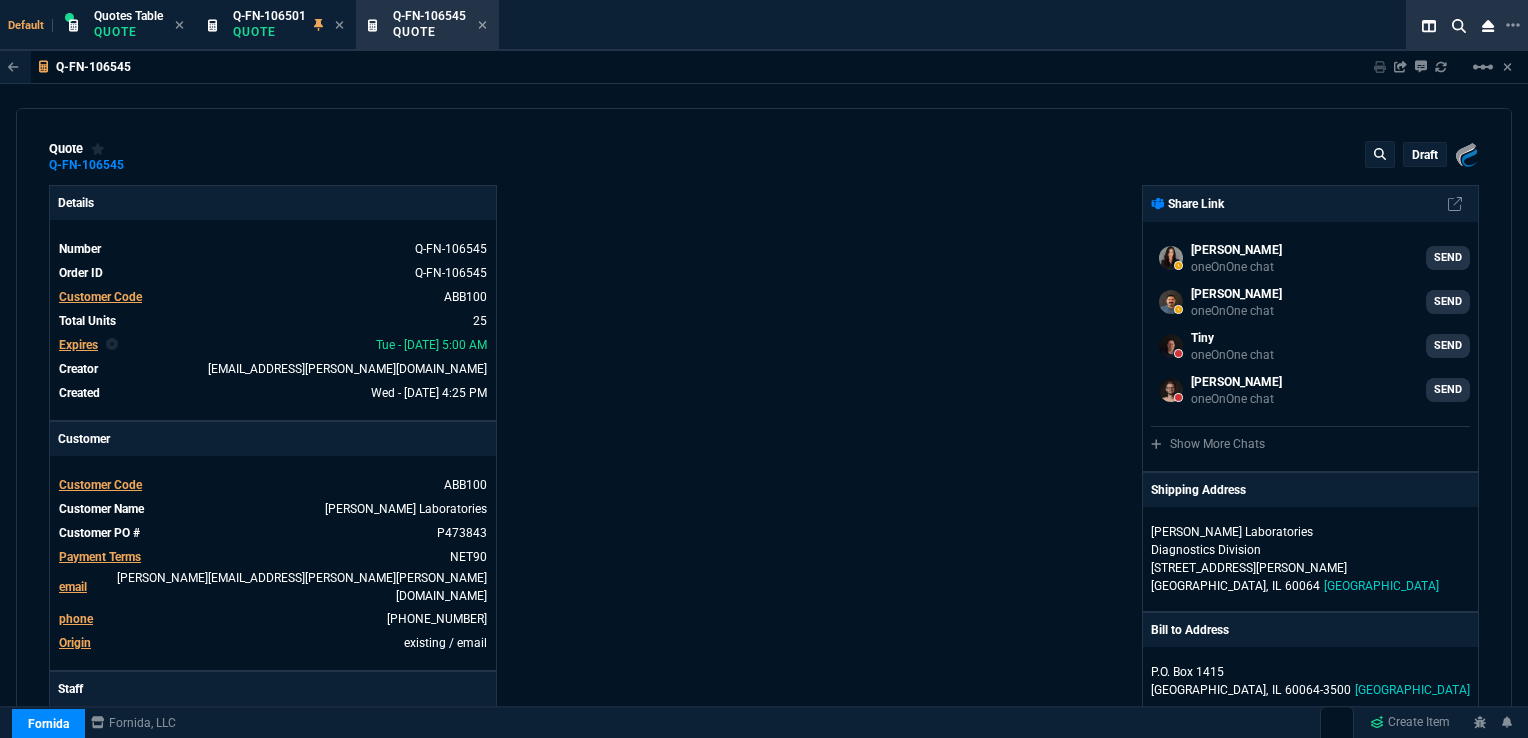 select on "16: [PERSON_NAME]" 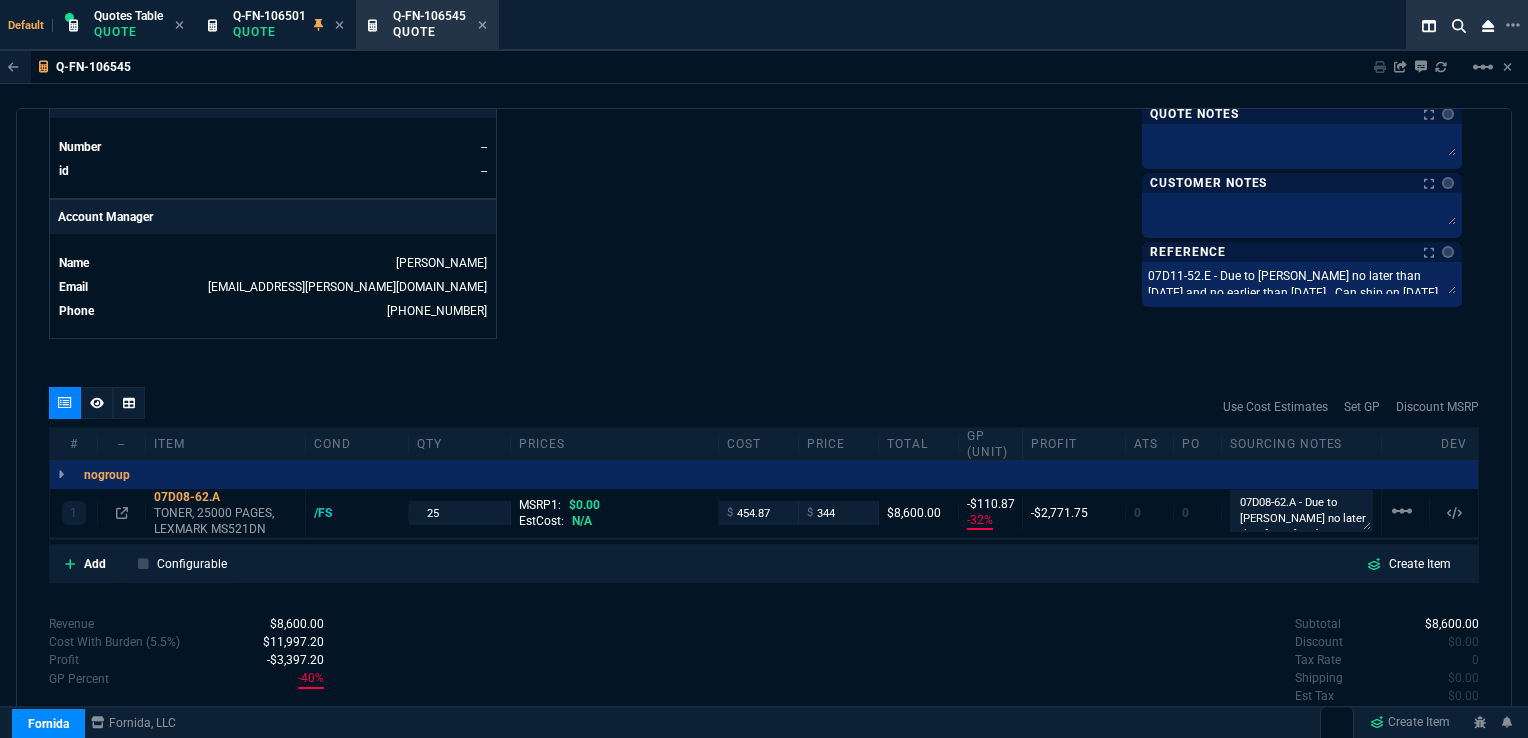 scroll, scrollTop: 933, scrollLeft: 0, axis: vertical 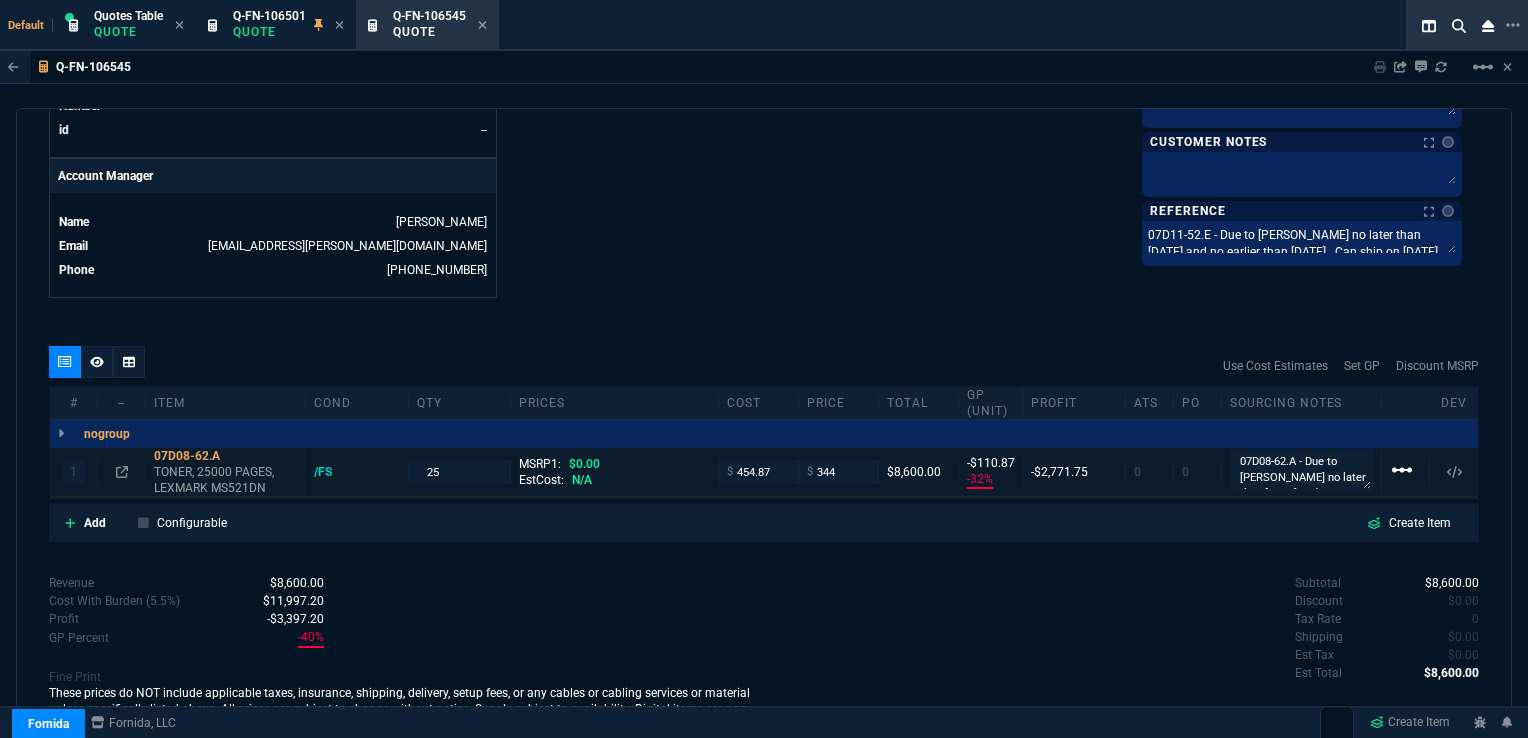 click on "linear_scale" at bounding box center [1402, 470] 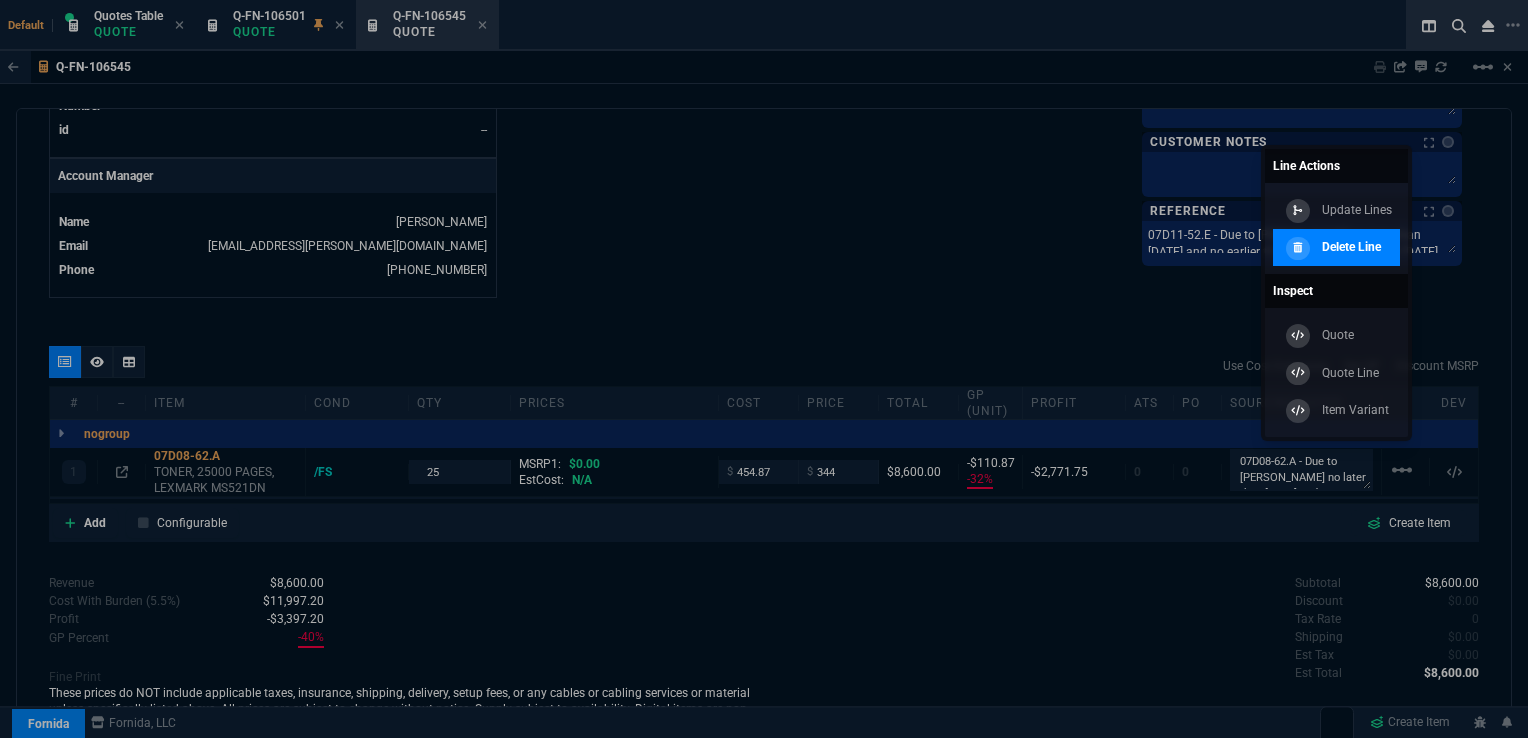 click on "Delete Line" at bounding box center (1351, 247) 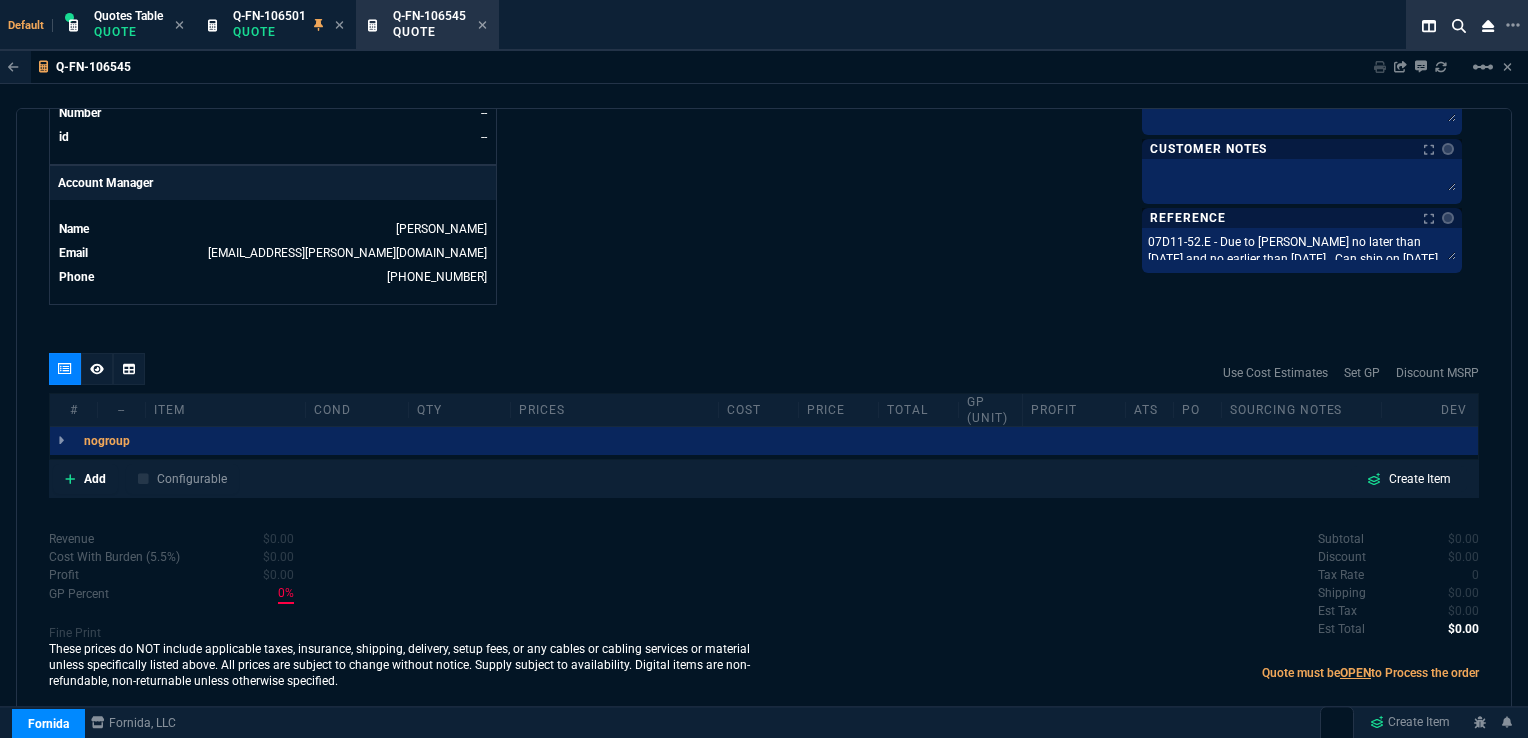 scroll, scrollTop: 907, scrollLeft: 0, axis: vertical 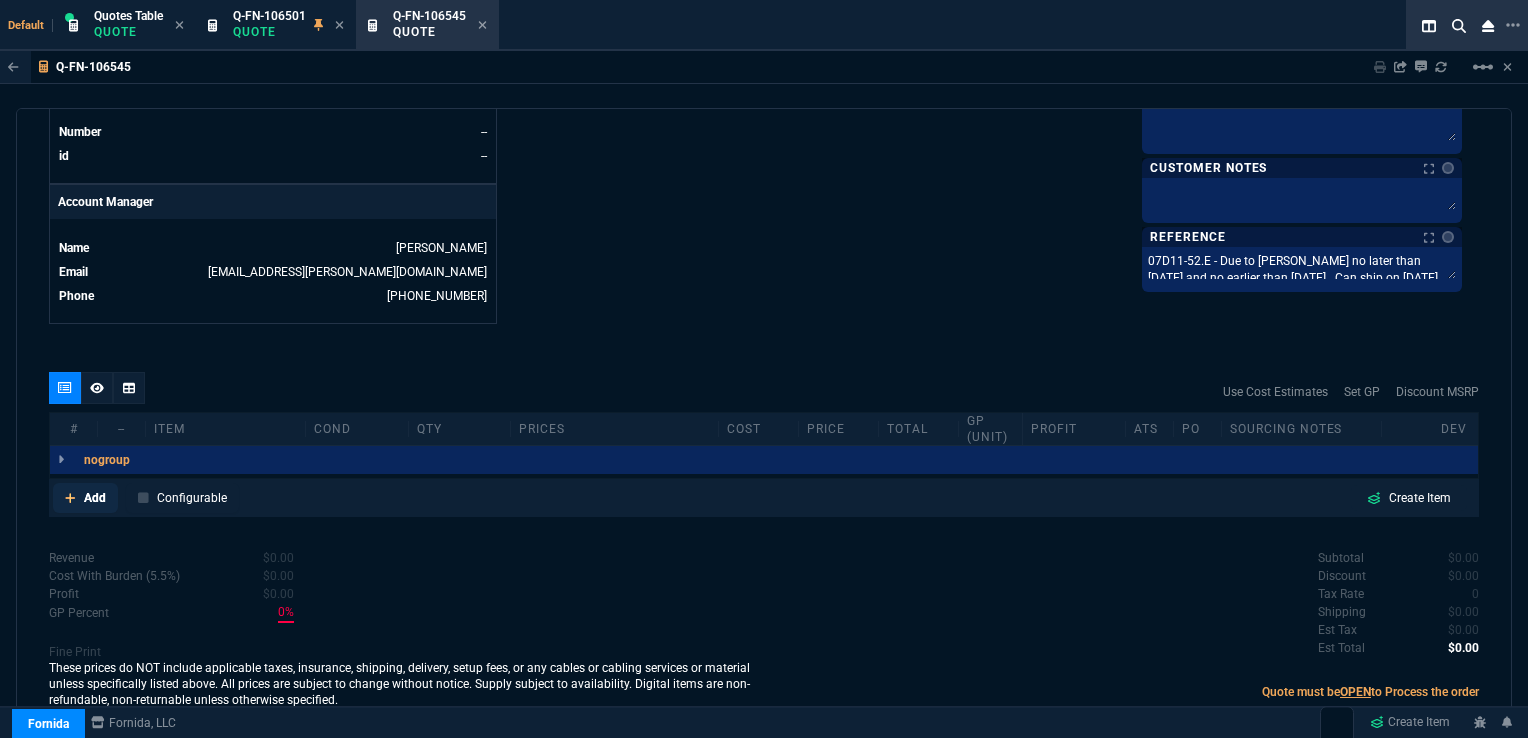 click on "Add" at bounding box center (95, 498) 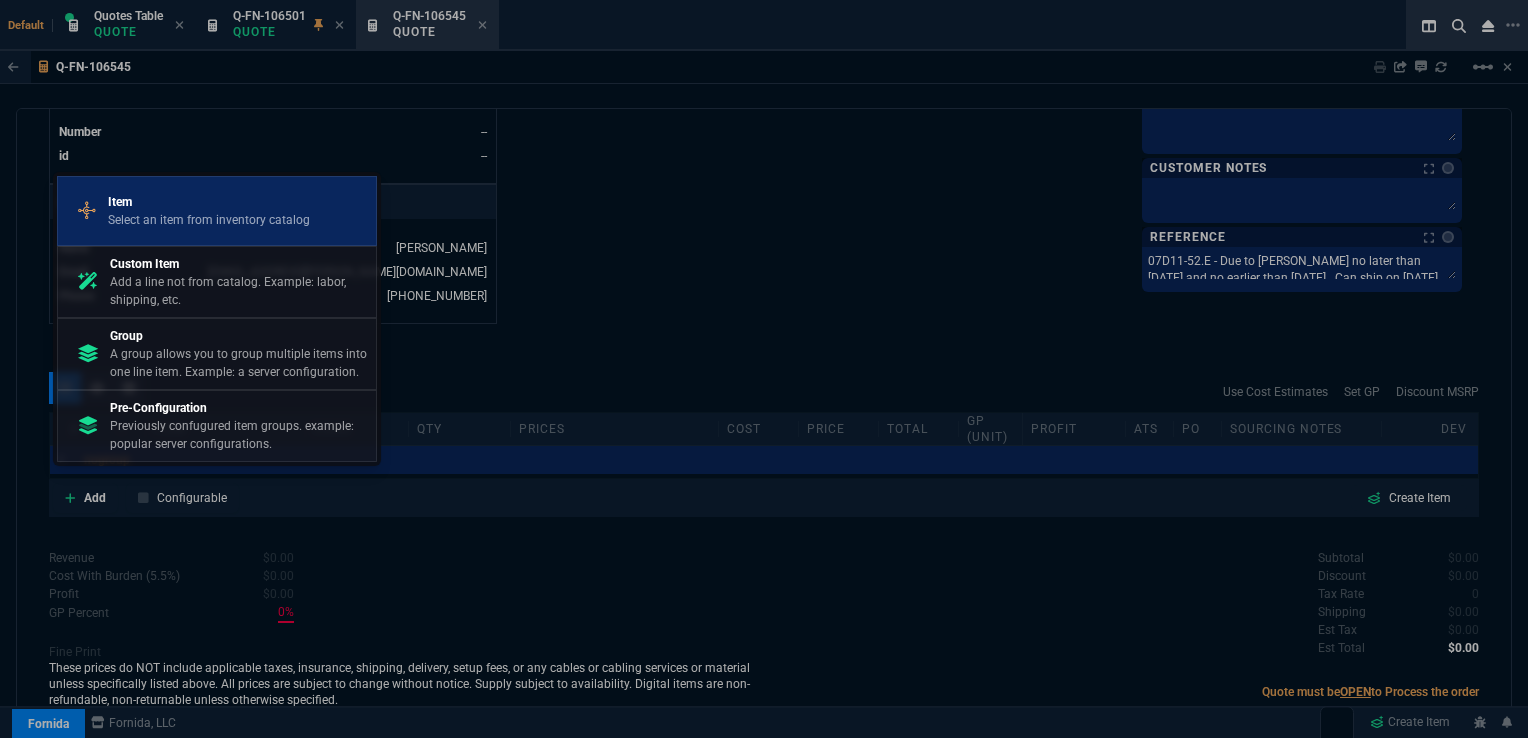 click on "Select an item from inventory catalog" at bounding box center (209, 220) 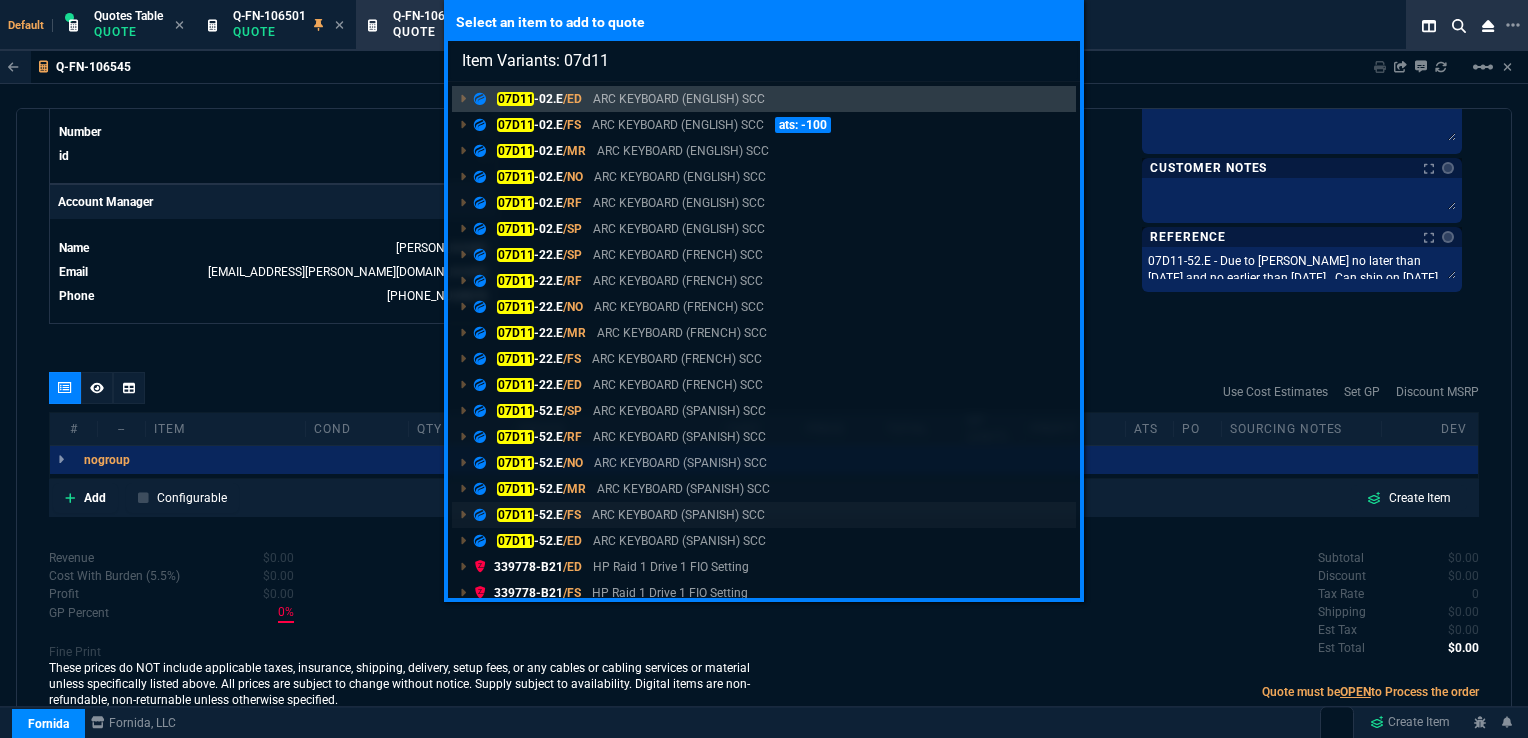 type on "Item Variants: 07d11" 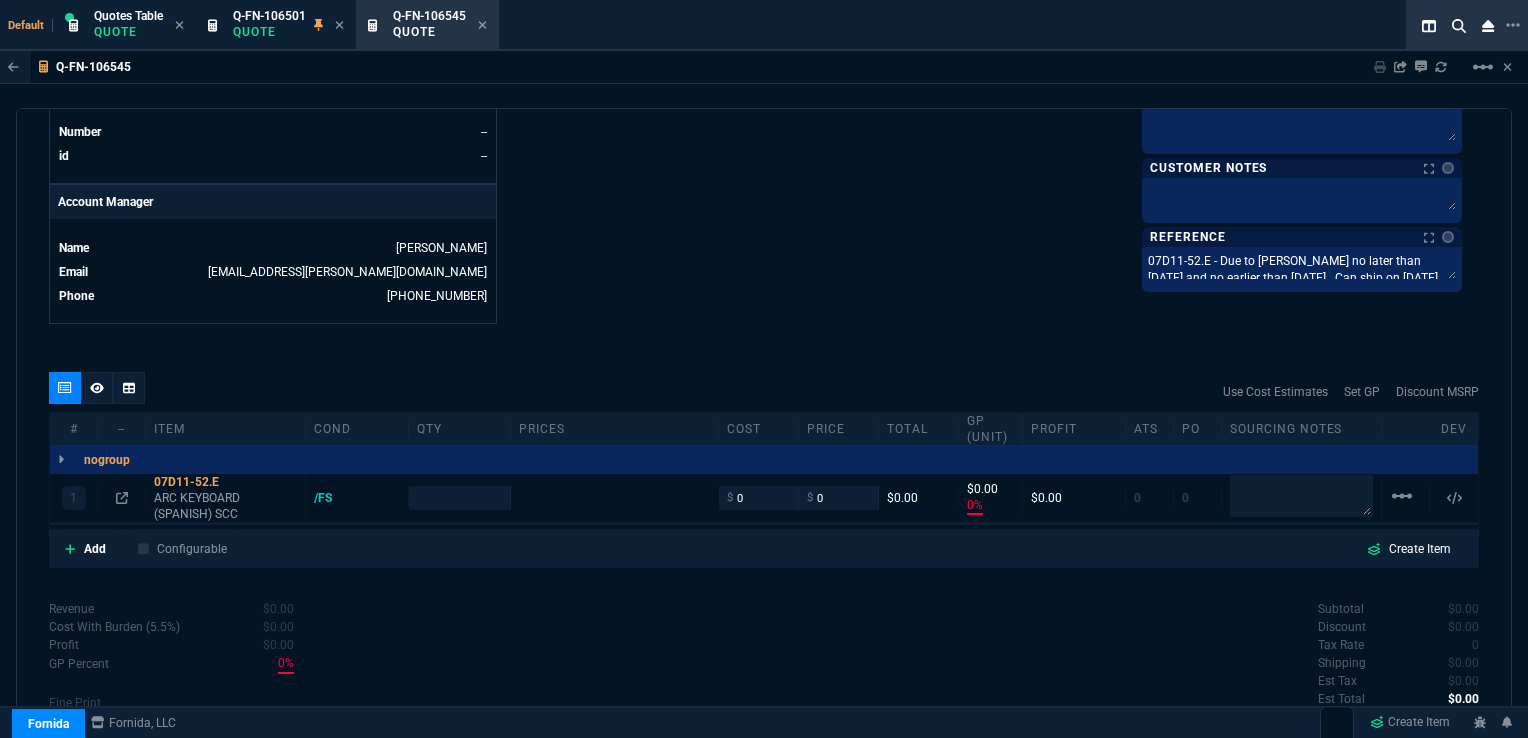 scroll, scrollTop: 933, scrollLeft: 0, axis: vertical 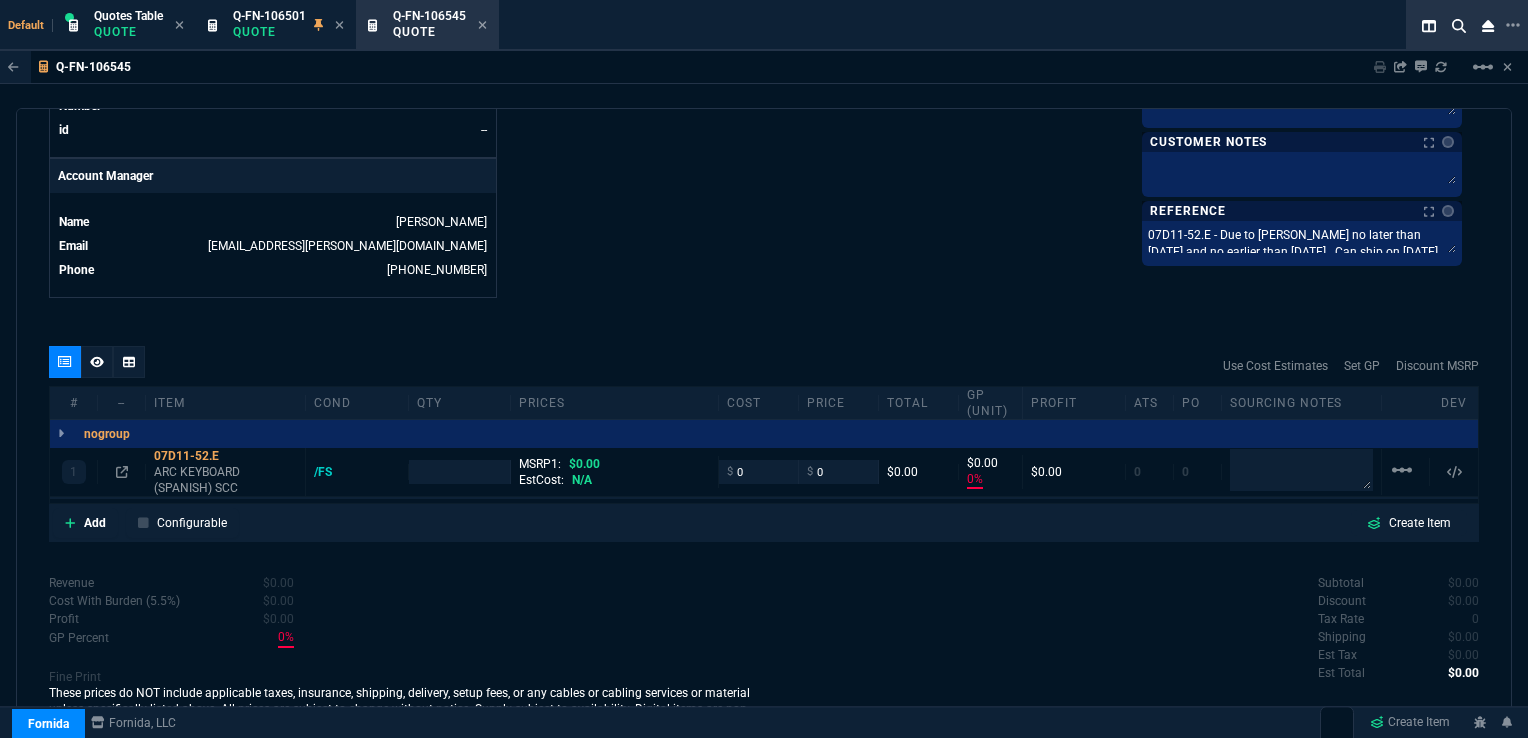 type on "0" 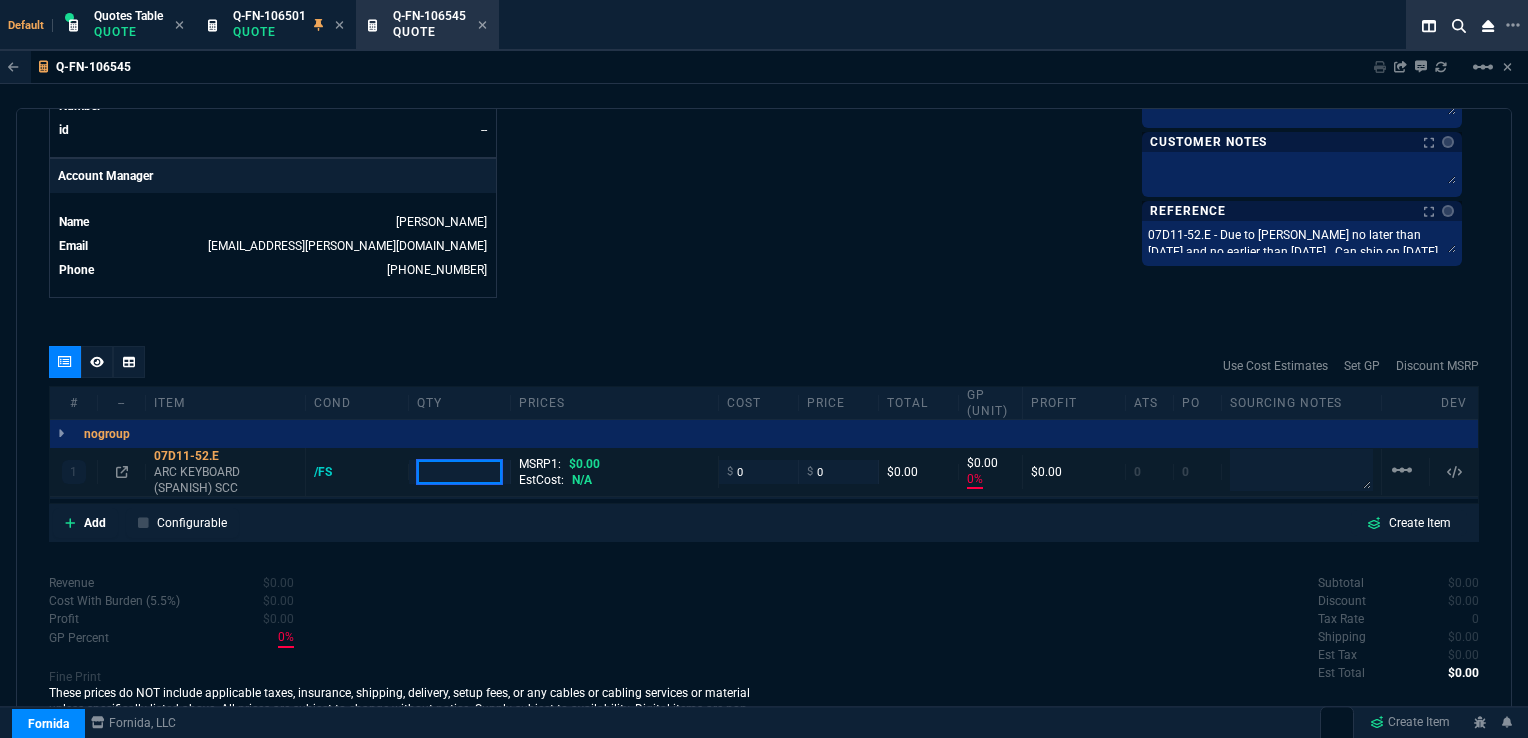 click at bounding box center (460, 471) 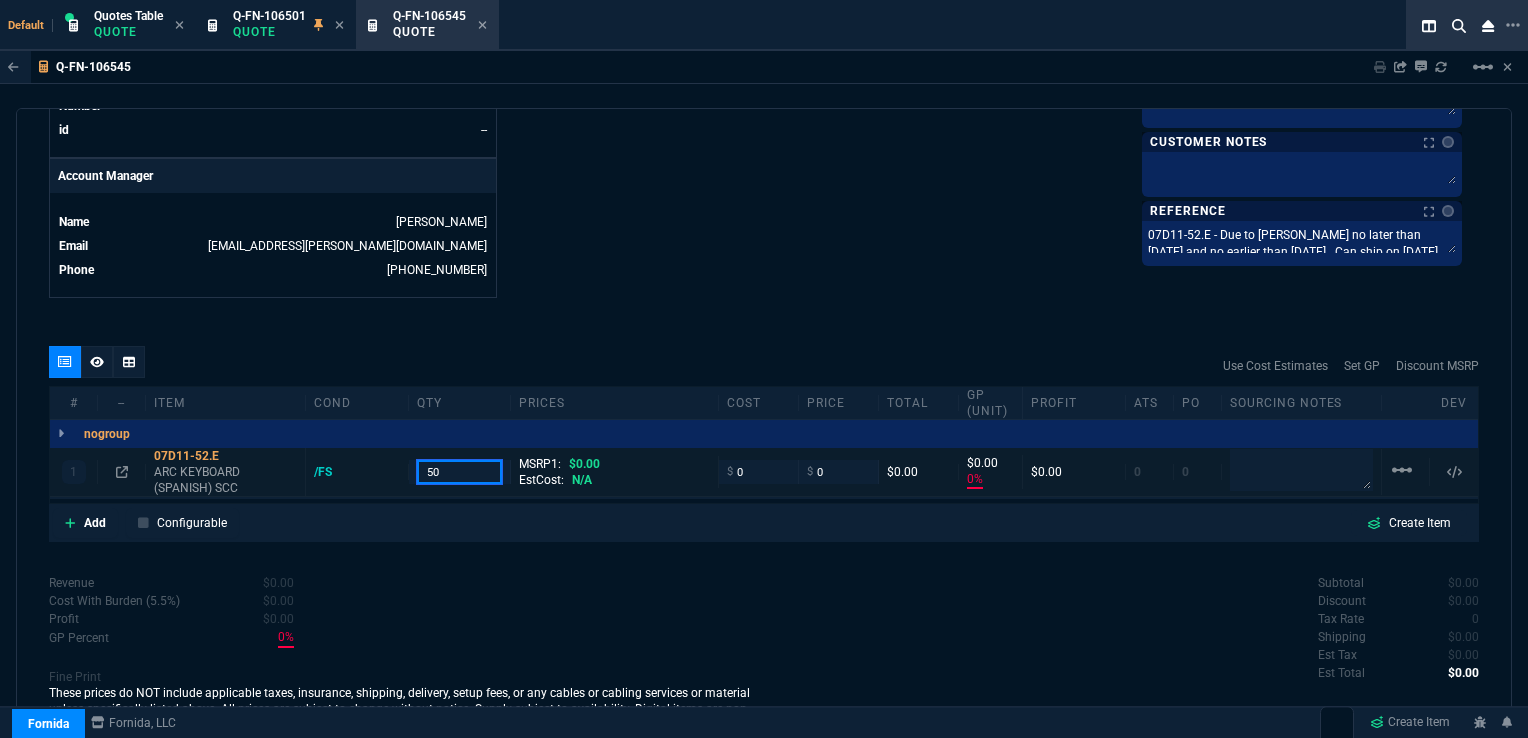 type on "50" 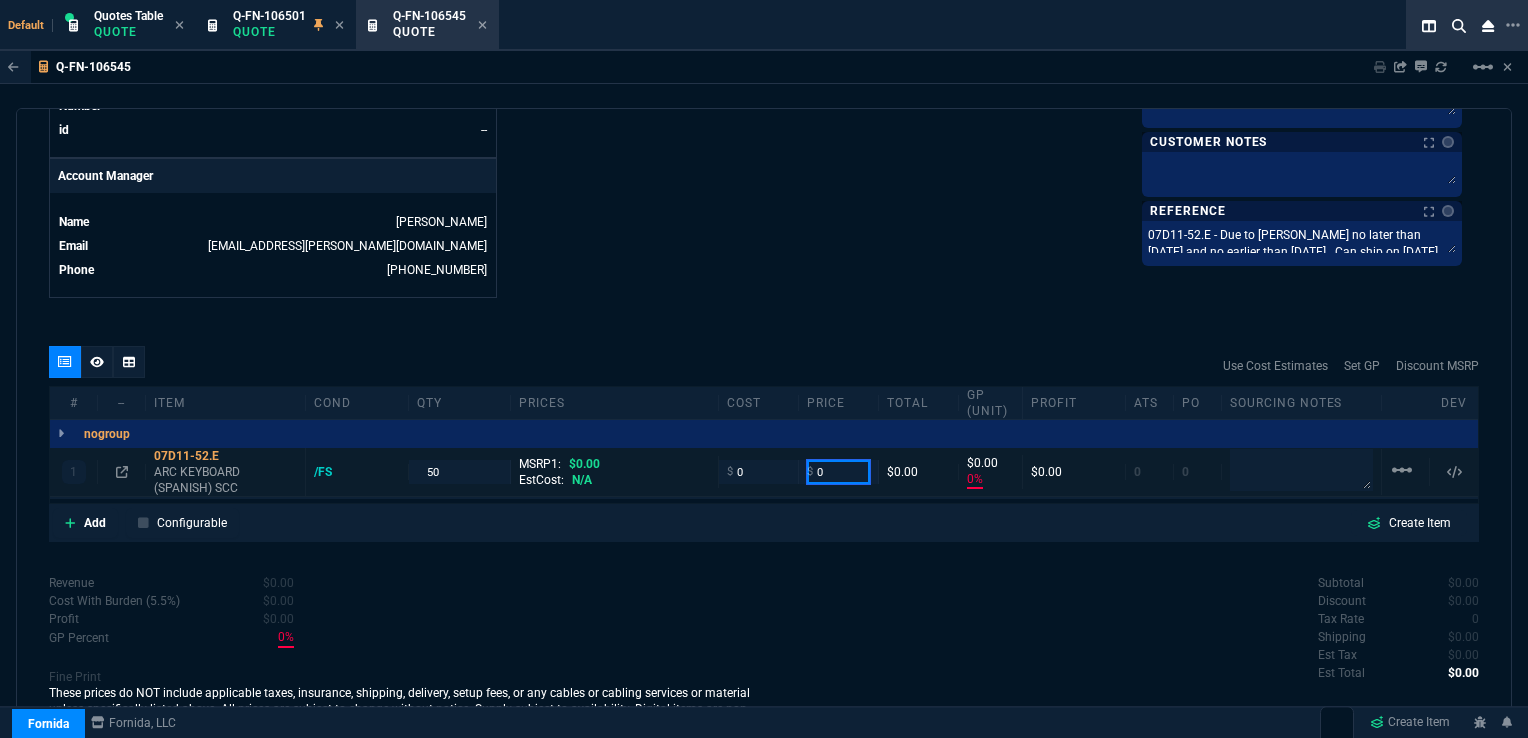 click on "0" at bounding box center (838, 471) 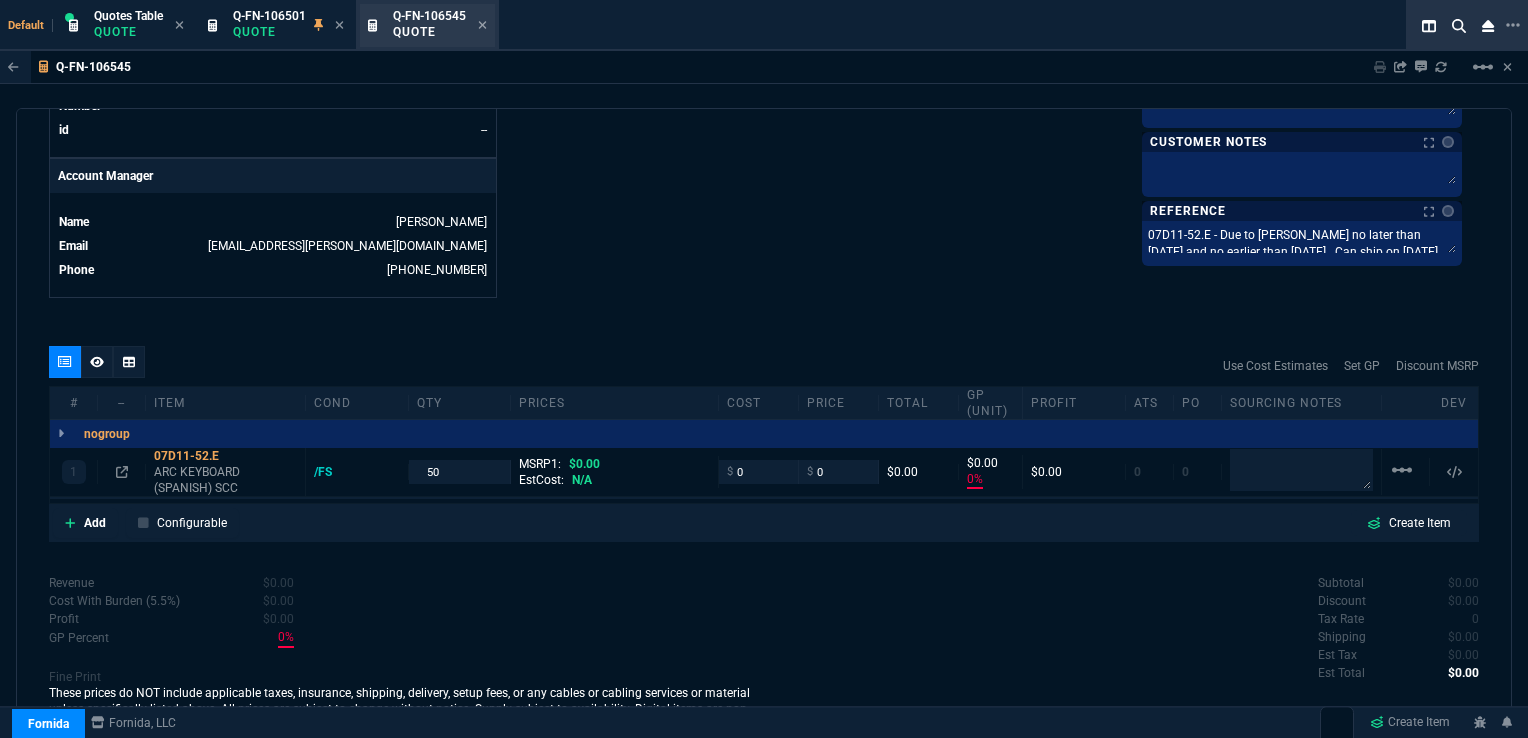 click on "Quote" at bounding box center [429, 32] 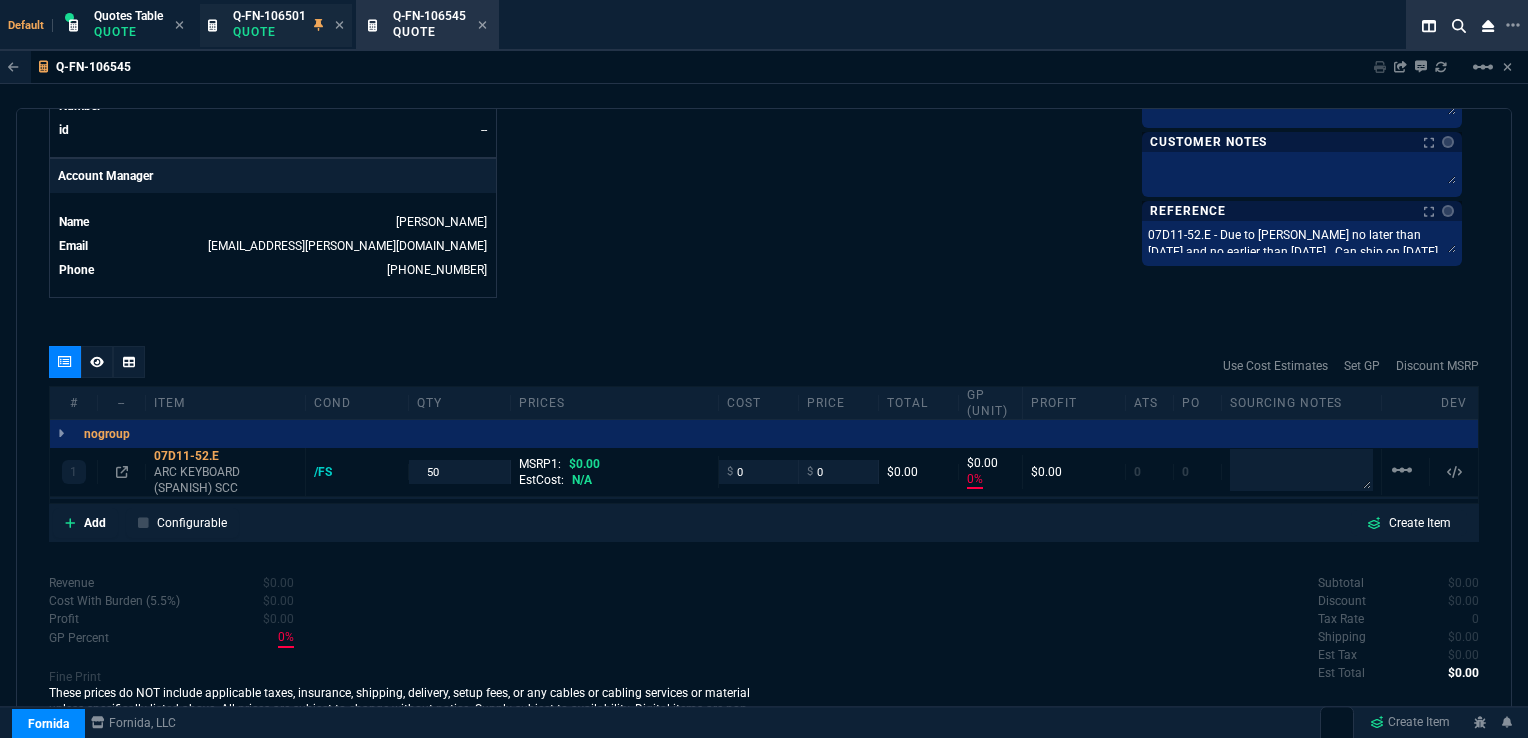 click on "Q-FN-106501" at bounding box center [269, 16] 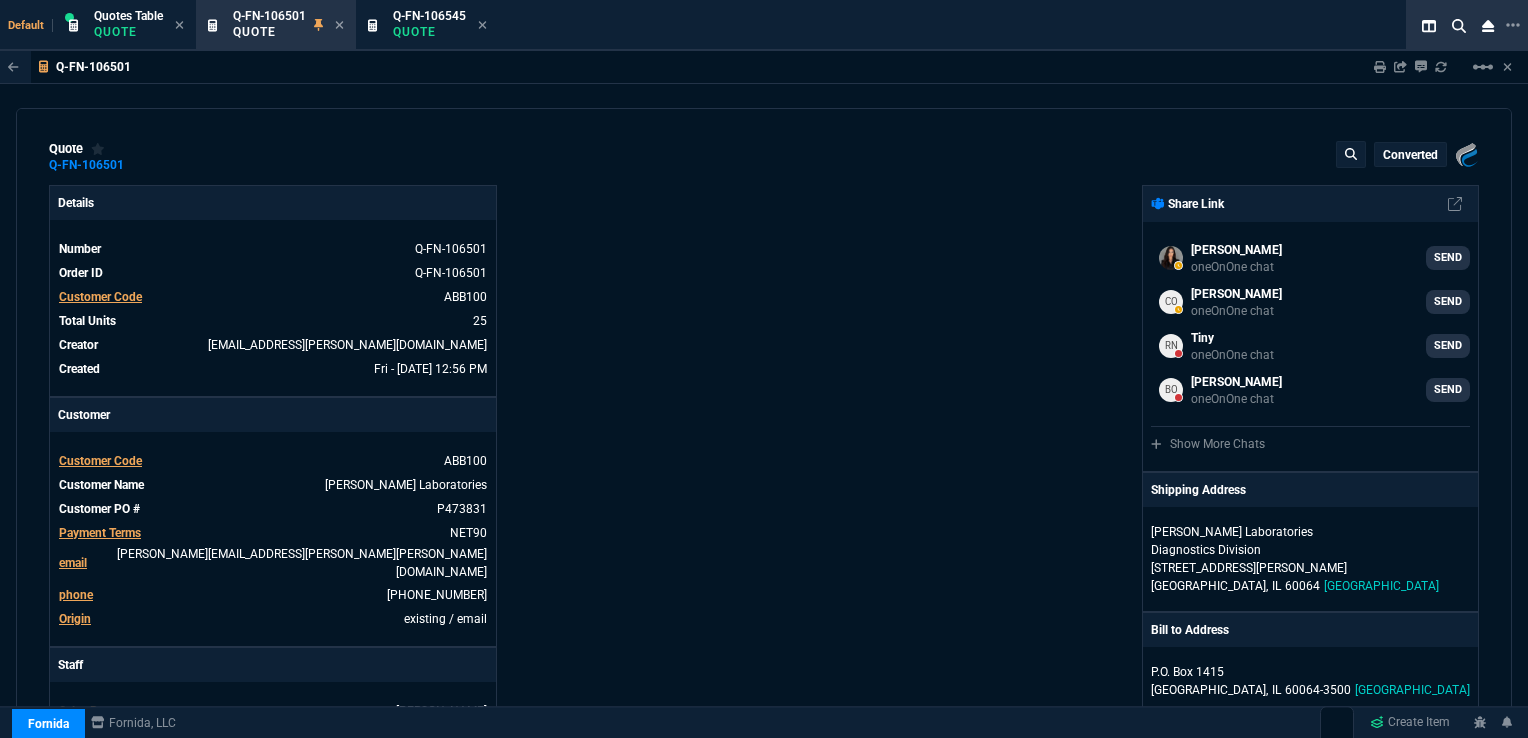 type on "-32" 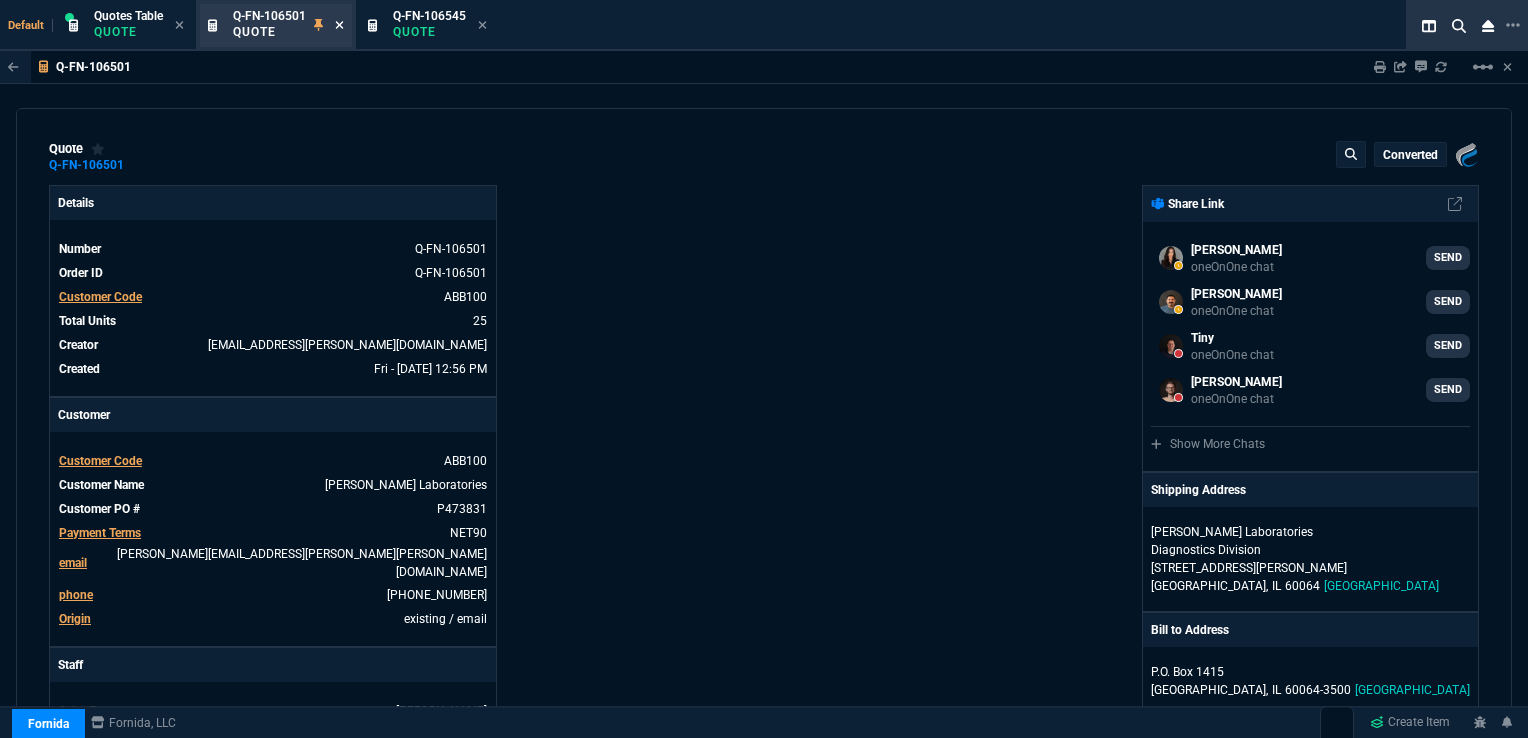 click 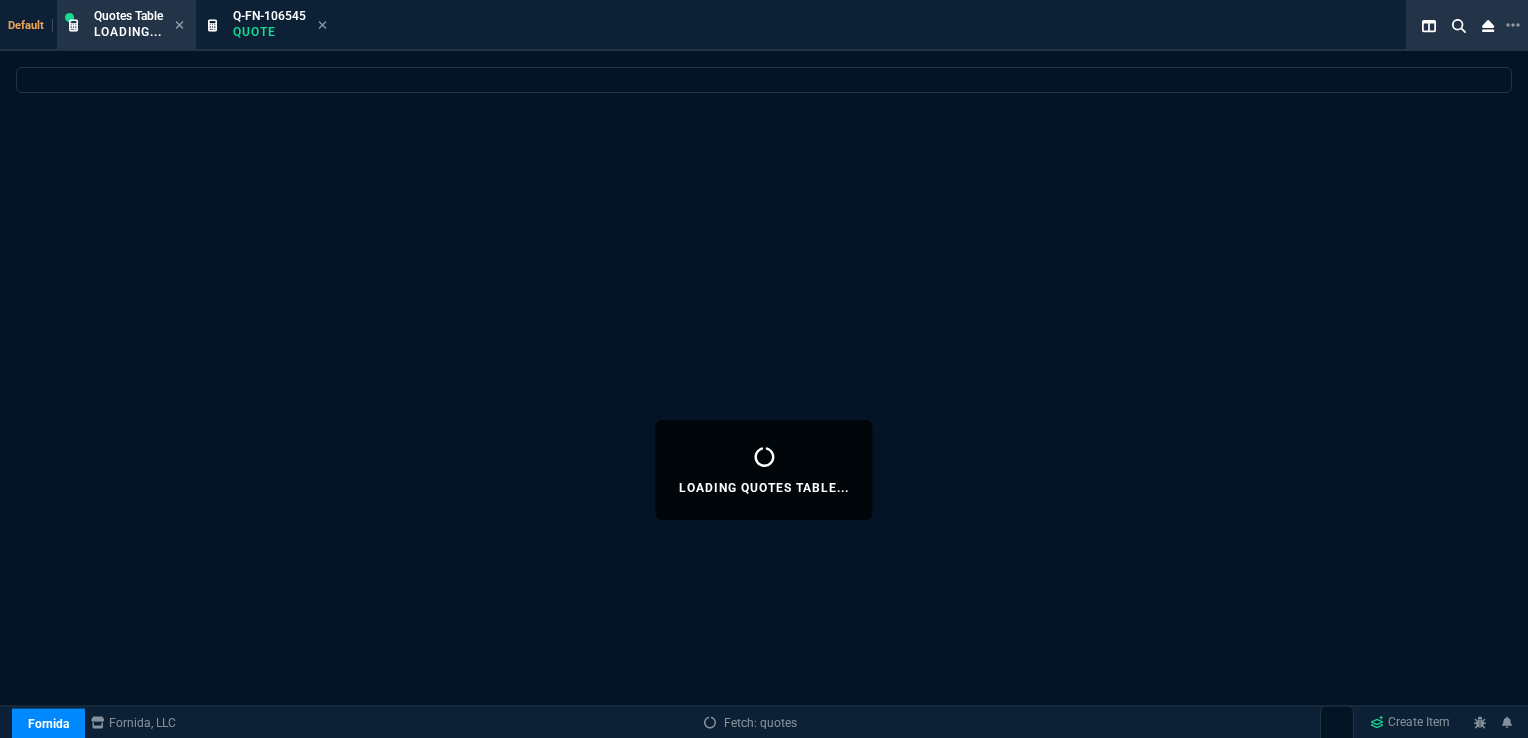 select 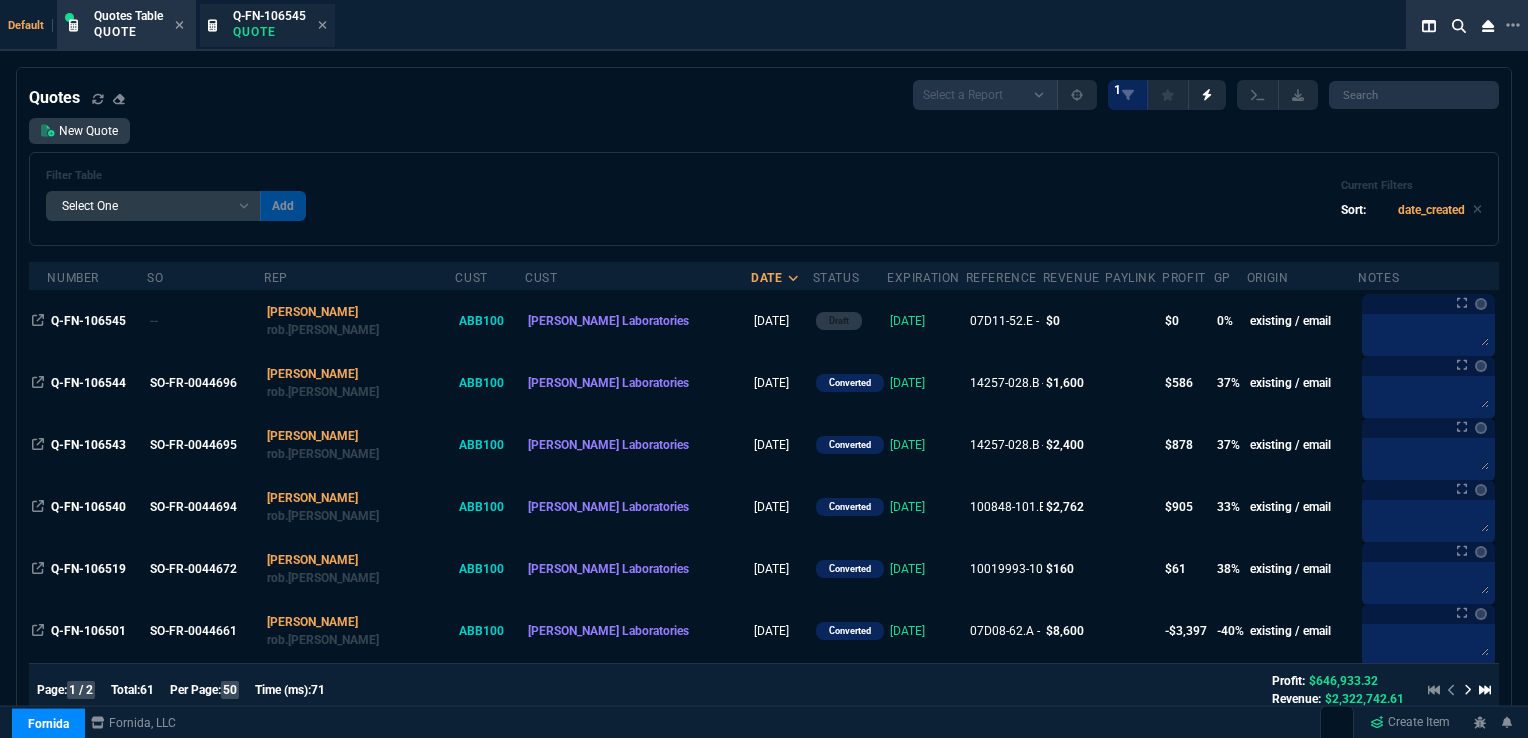 click on "Quote" at bounding box center (269, 32) 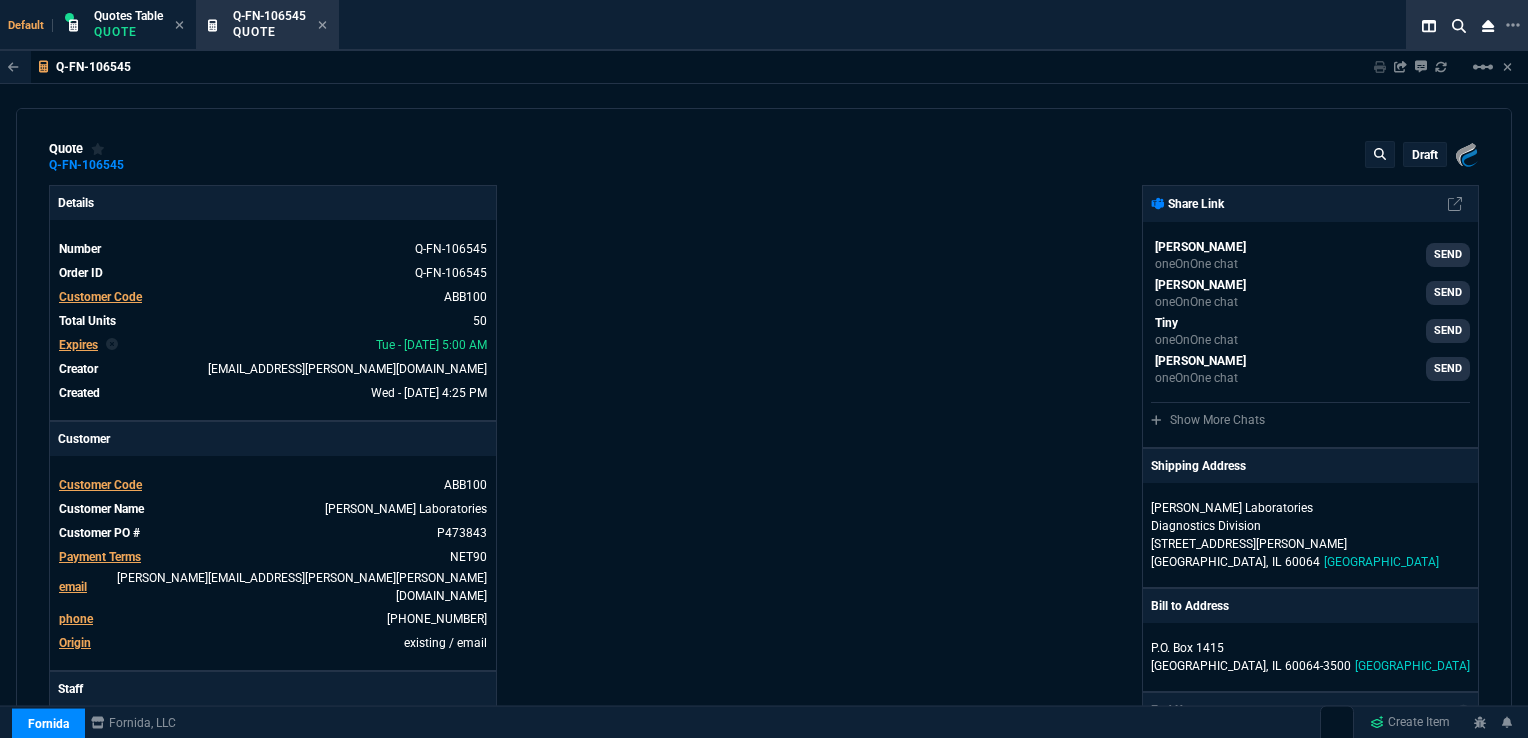 type on "0" 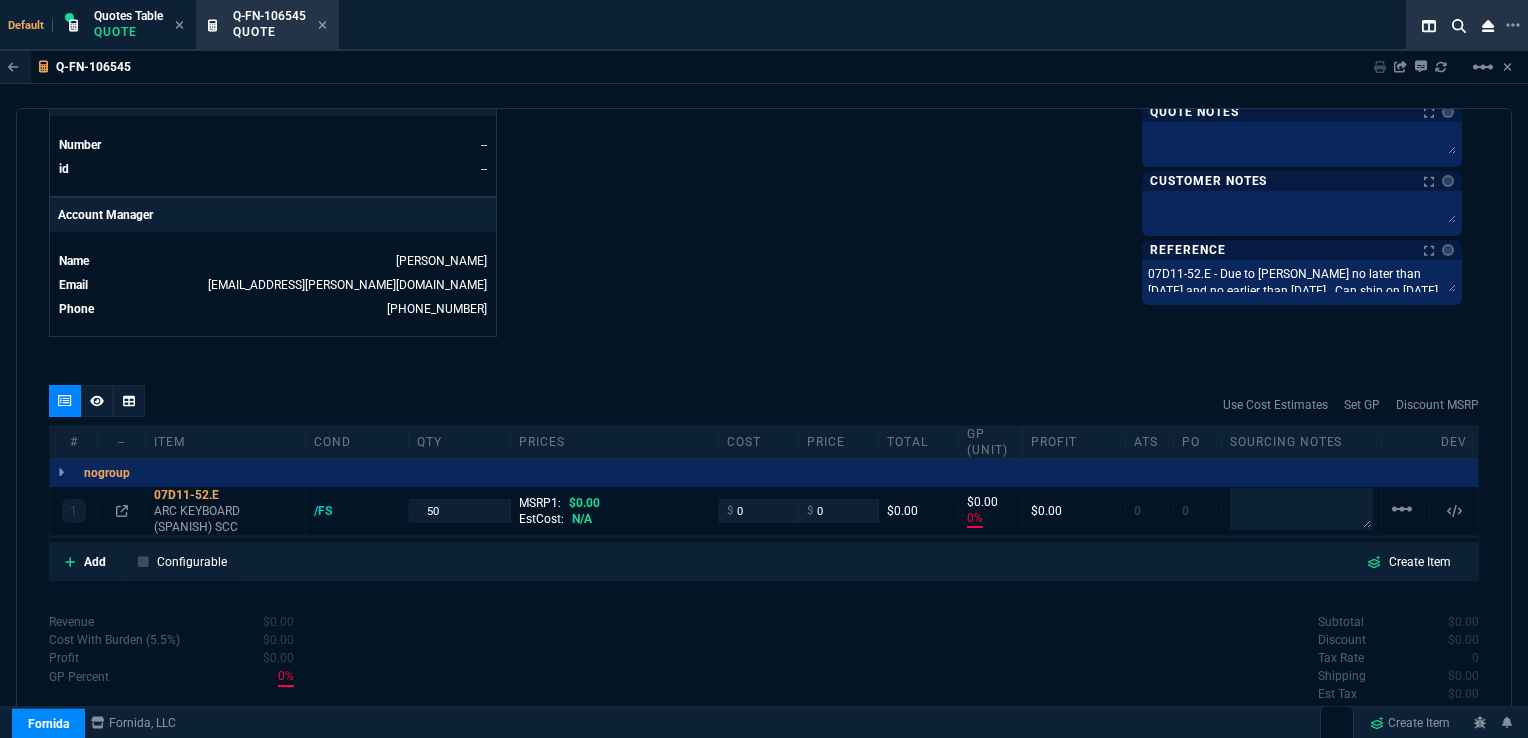 scroll, scrollTop: 896, scrollLeft: 0, axis: vertical 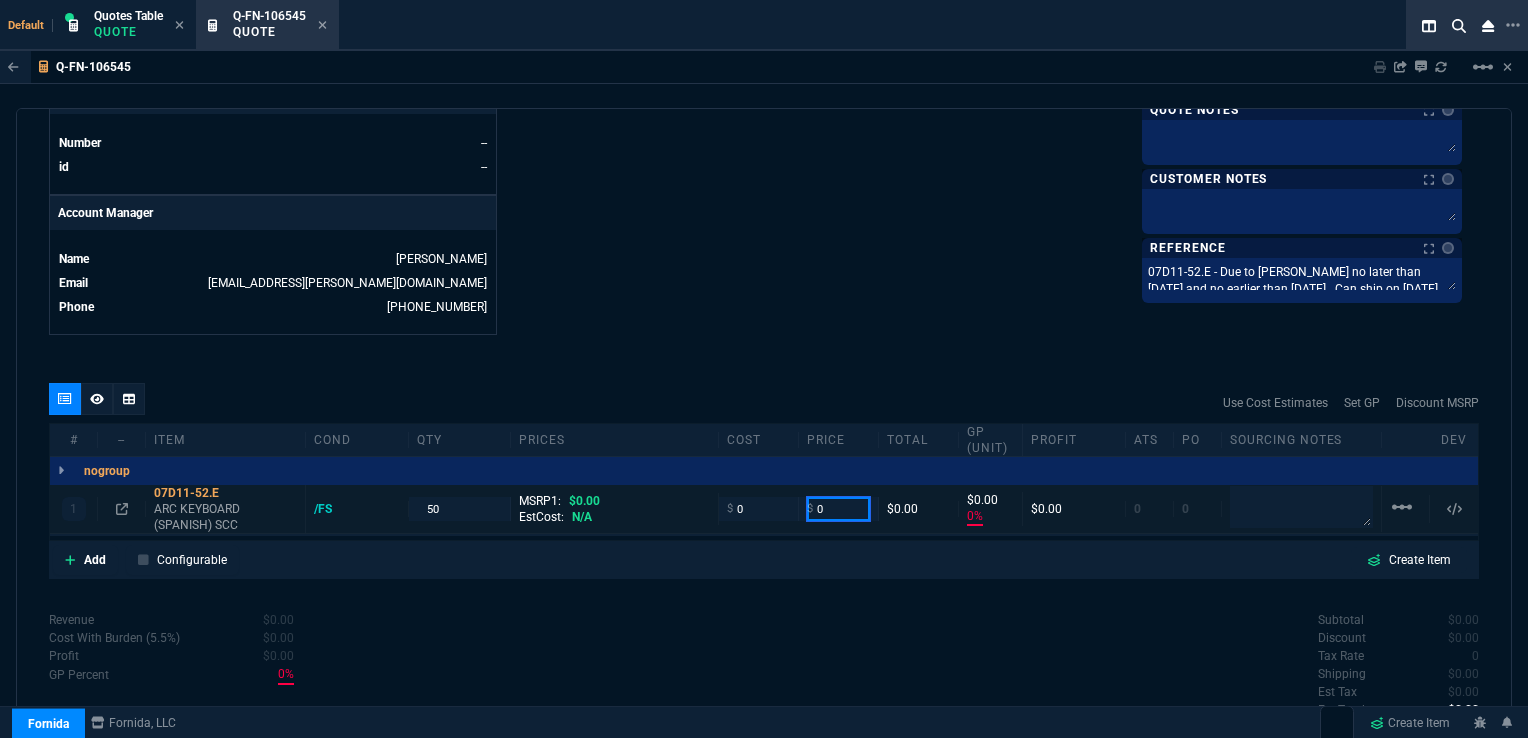 click on "0" at bounding box center (838, 508) 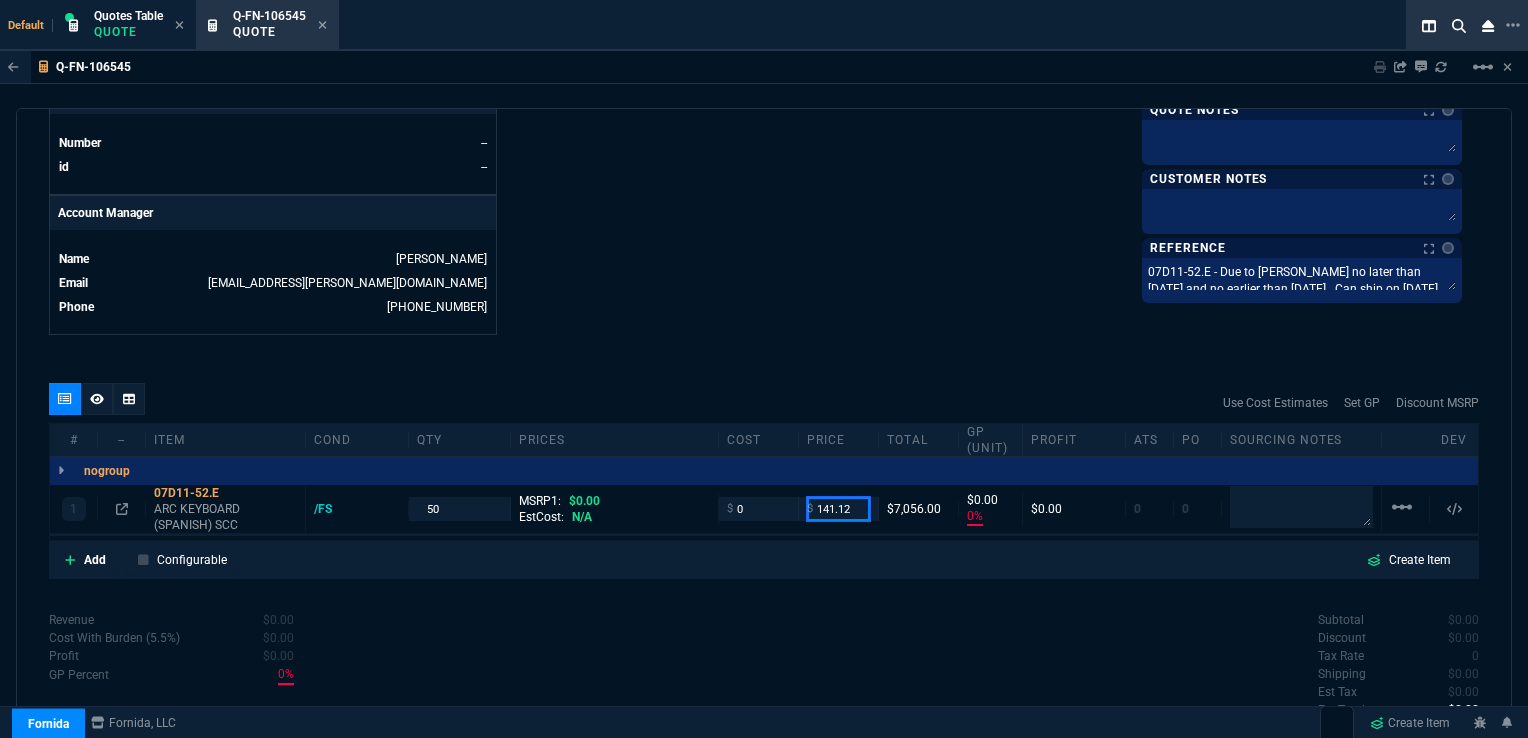 type on "141.12" 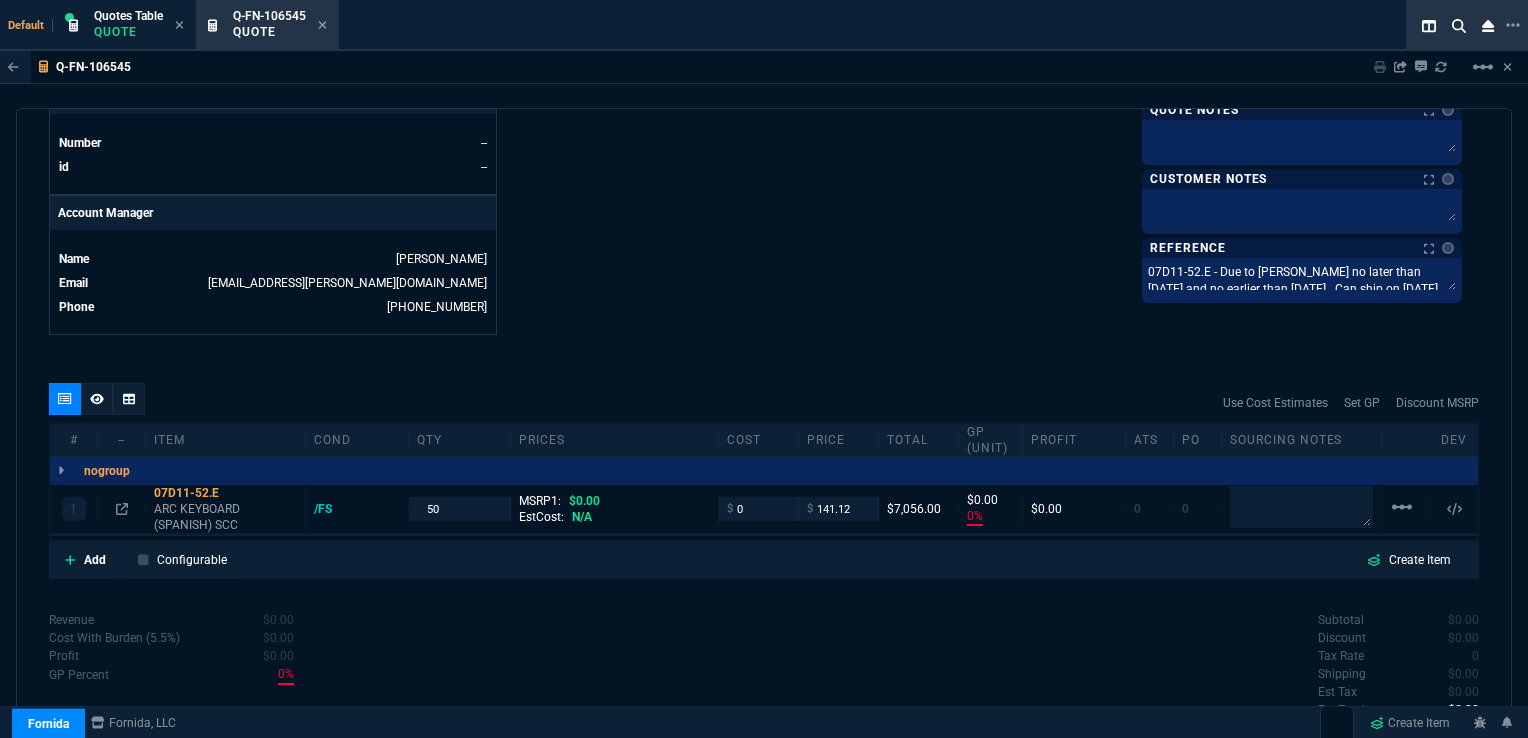 click on "Fornida, LLC 2609 Technology Dr Suite 300 Plano, TX 75074  Share Link  Sarah Costa oneOnOne chat SEND Carlos Ocampo oneOnOne chat SEND Tiny oneOnOne chat SEND Brian Over oneOnOne chat SEND  Show More Chats  Shipping Address Abbott Laboratories Diagnostics Division 3158 Martin Luther King Jr Dr North Chicago,  IL 60064 USA Bill to Address P.O. Box 1415 Abbot Park,  IL 60064-3500 USA End User -- -- -- Payment Link  Quote must be open to create payment link.  Linked Documents  New Link  Quote Notes Quote Notes    Customer Notes Customer Notes    Reference Notes Reference Notes 07D11-52.E - Due to Abbott no later than 09/17/25 and no earlier than 09/11/25.  Can ship on 09/09/25 . 07D11-52.E - Due to Abbott no later than 09/17/25 and no earlier than 09/11/25.  Can ship on 09/09/25 .  07D11-52.E - Due to Abbott no later than 09/17/25 and no earlier than 09/11/25.  Can ship on 09/09/25 ." at bounding box center [1121, -188] 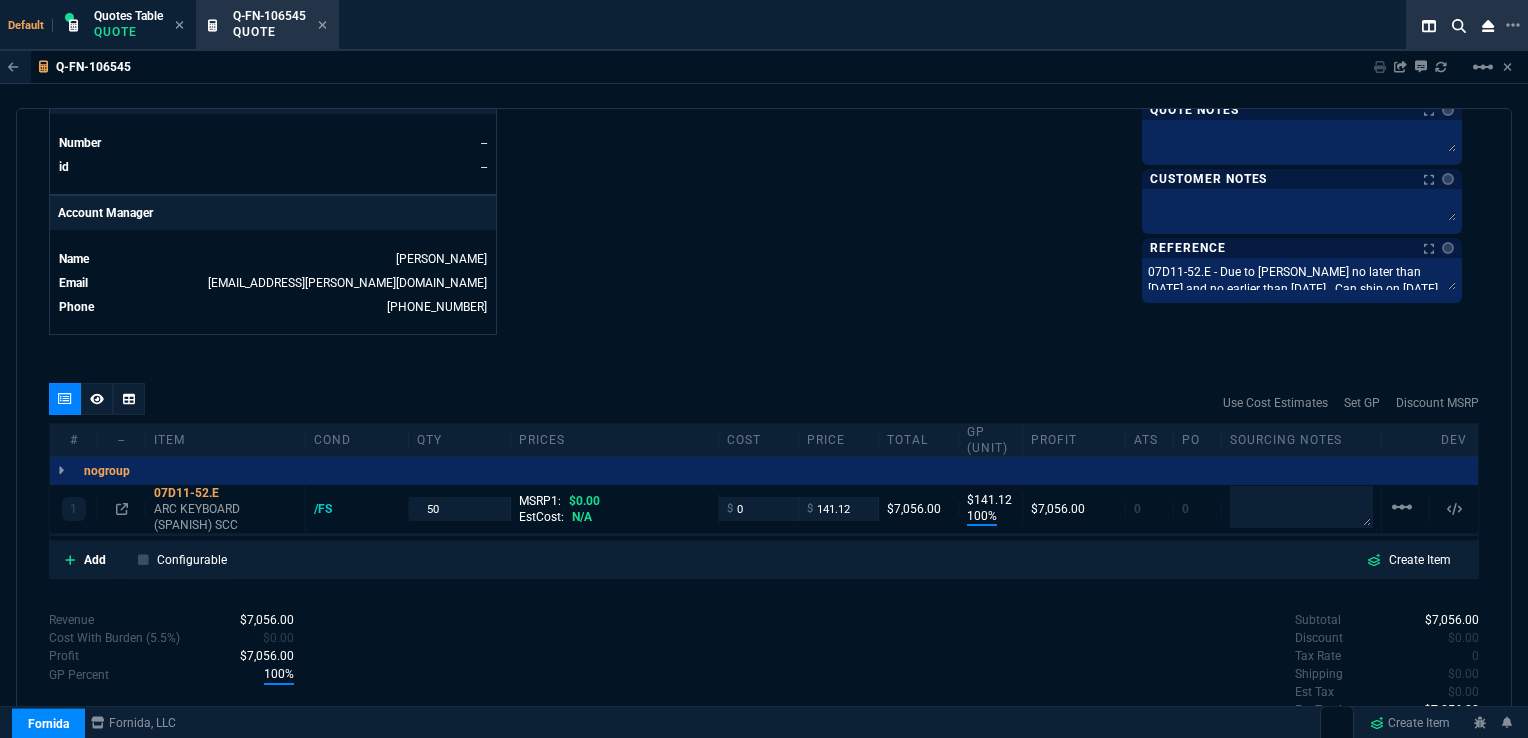 type on "100" 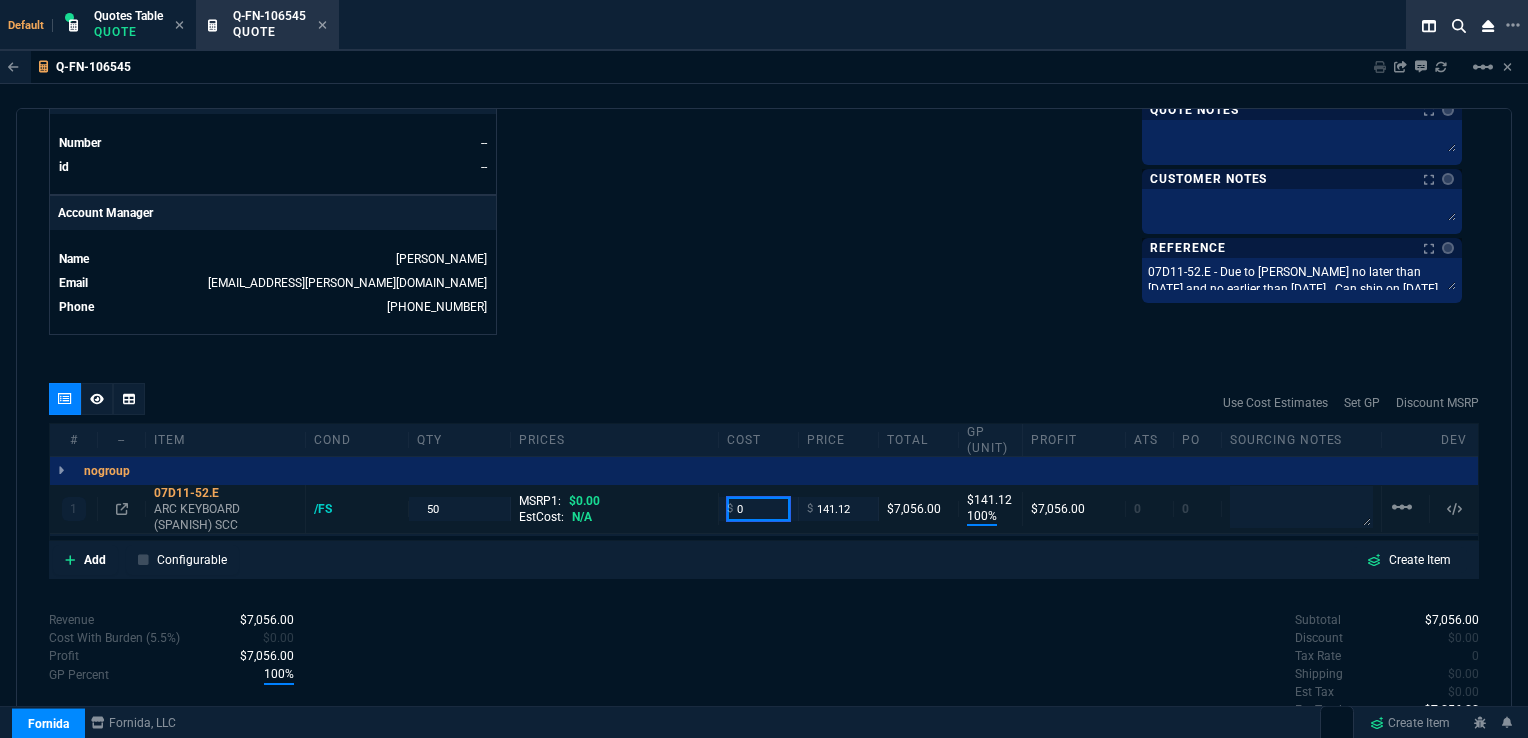 click on "0" at bounding box center [758, 508] 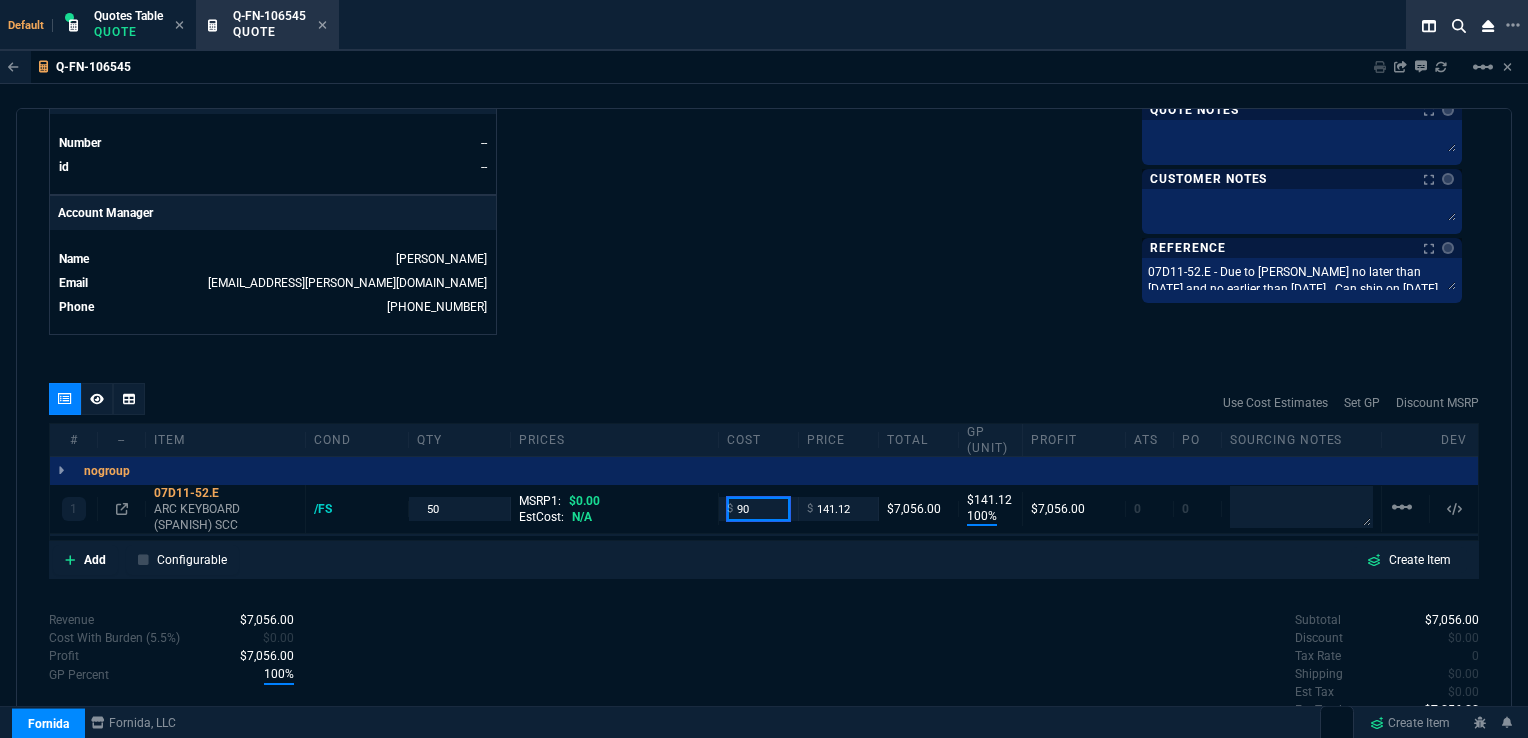 type on "90" 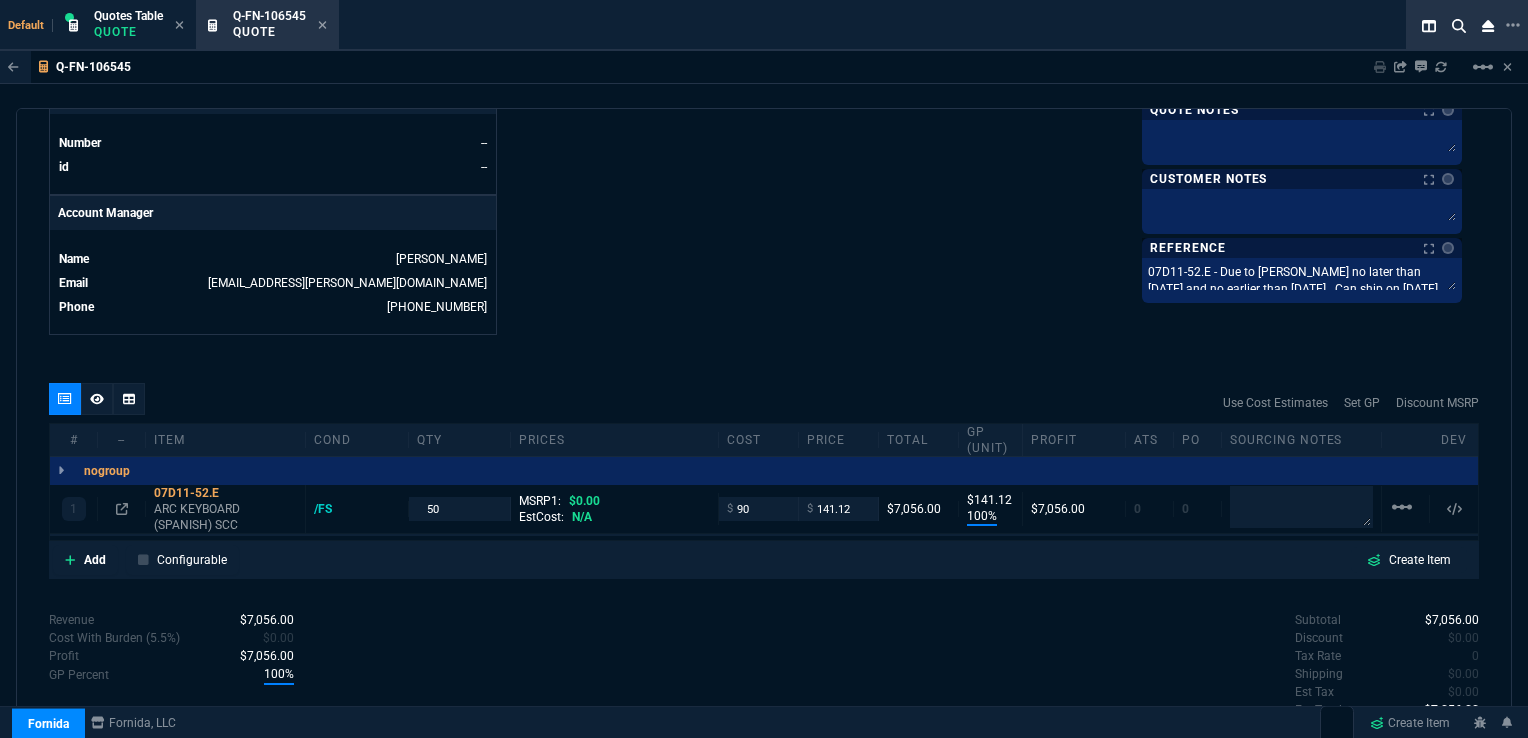 click on "Fornida, LLC 2609 Technology Dr Suite 300 Plano, TX 75074  Share Link  Sarah Costa oneOnOne chat SEND Carlos Ocampo oneOnOne chat SEND Tiny oneOnOne chat SEND Brian Over oneOnOne chat SEND  Show More Chats  Shipping Address Abbott Laboratories Diagnostics Division 3158 Martin Luther King Jr Dr North Chicago,  IL 60064 USA Bill to Address P.O. Box 1415 Abbot Park,  IL 60064-3500 USA End User -- -- -- Payment Link  Quote must be open to create payment link.  Linked Documents  New Link  Quote Notes Quote Notes    Customer Notes Customer Notes    Reference Notes Reference Notes 07D11-52.E - Due to Abbott no later than 09/17/25 and no earlier than 09/11/25.  Can ship on 09/09/25 . 07D11-52.E - Due to Abbott no later than 09/17/25 and no earlier than 09/11/25.  Can ship on 09/09/25 .  07D11-52.E - Due to Abbott no later than 09/17/25 and no earlier than 09/11/25.  Can ship on 09/09/25 ." at bounding box center [1121, -188] 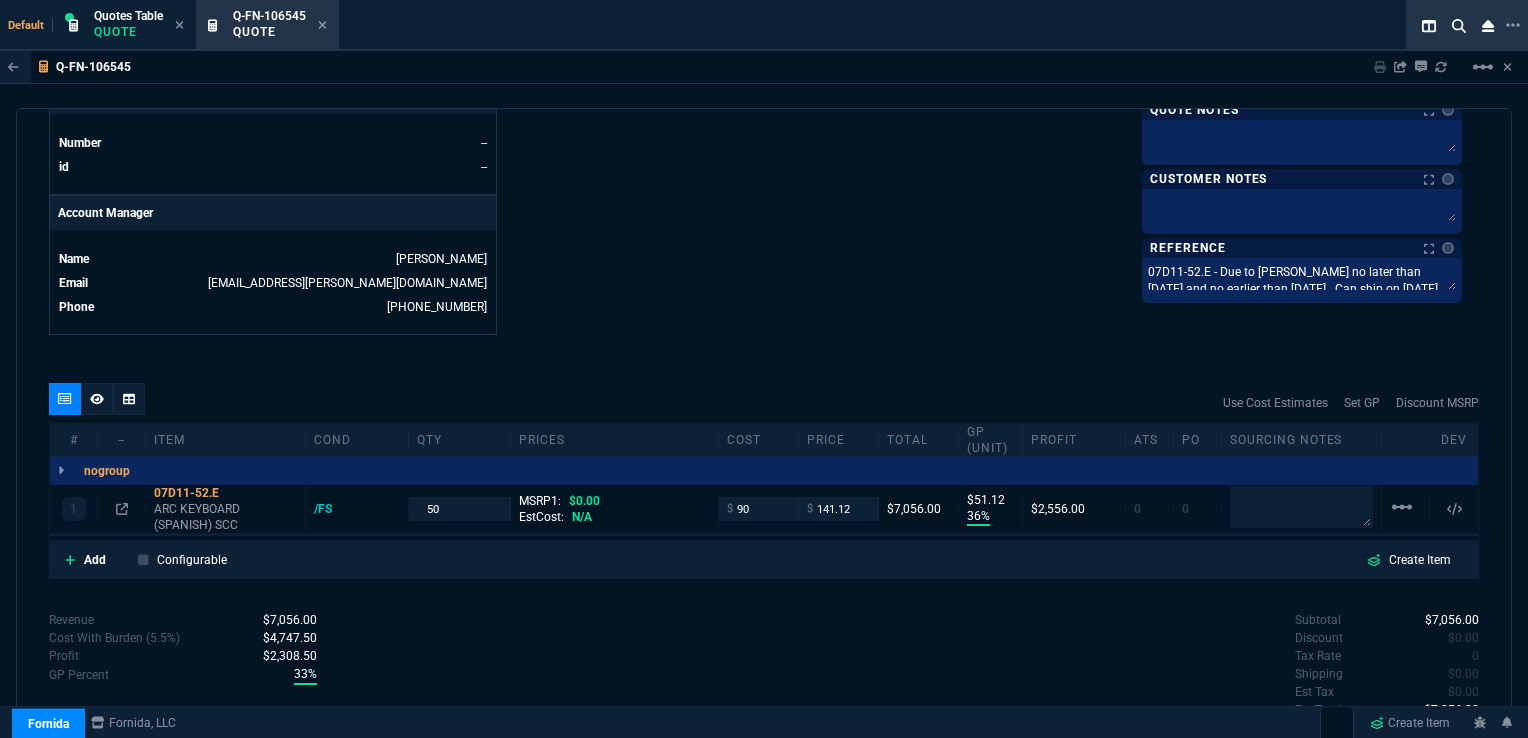type on "36" 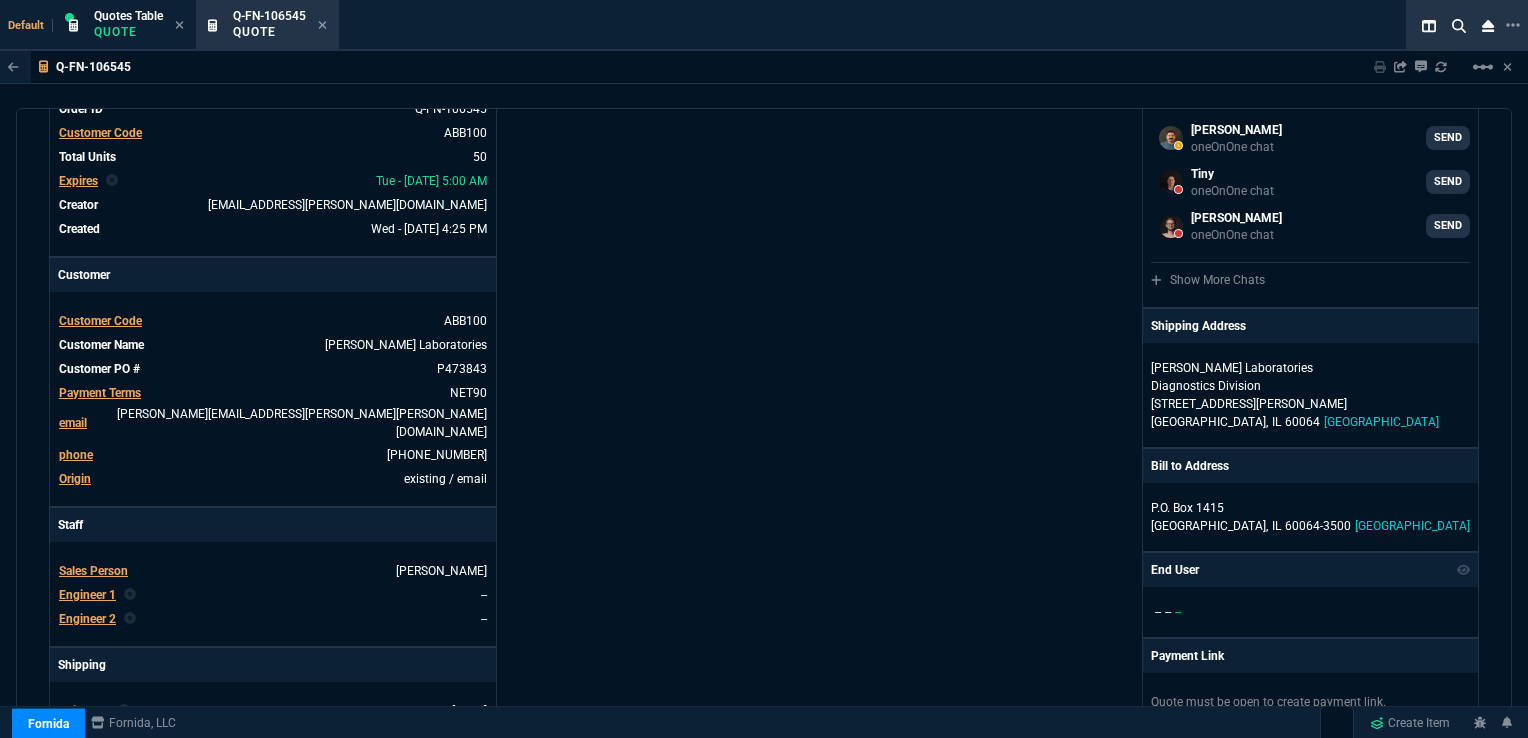scroll, scrollTop: 0, scrollLeft: 0, axis: both 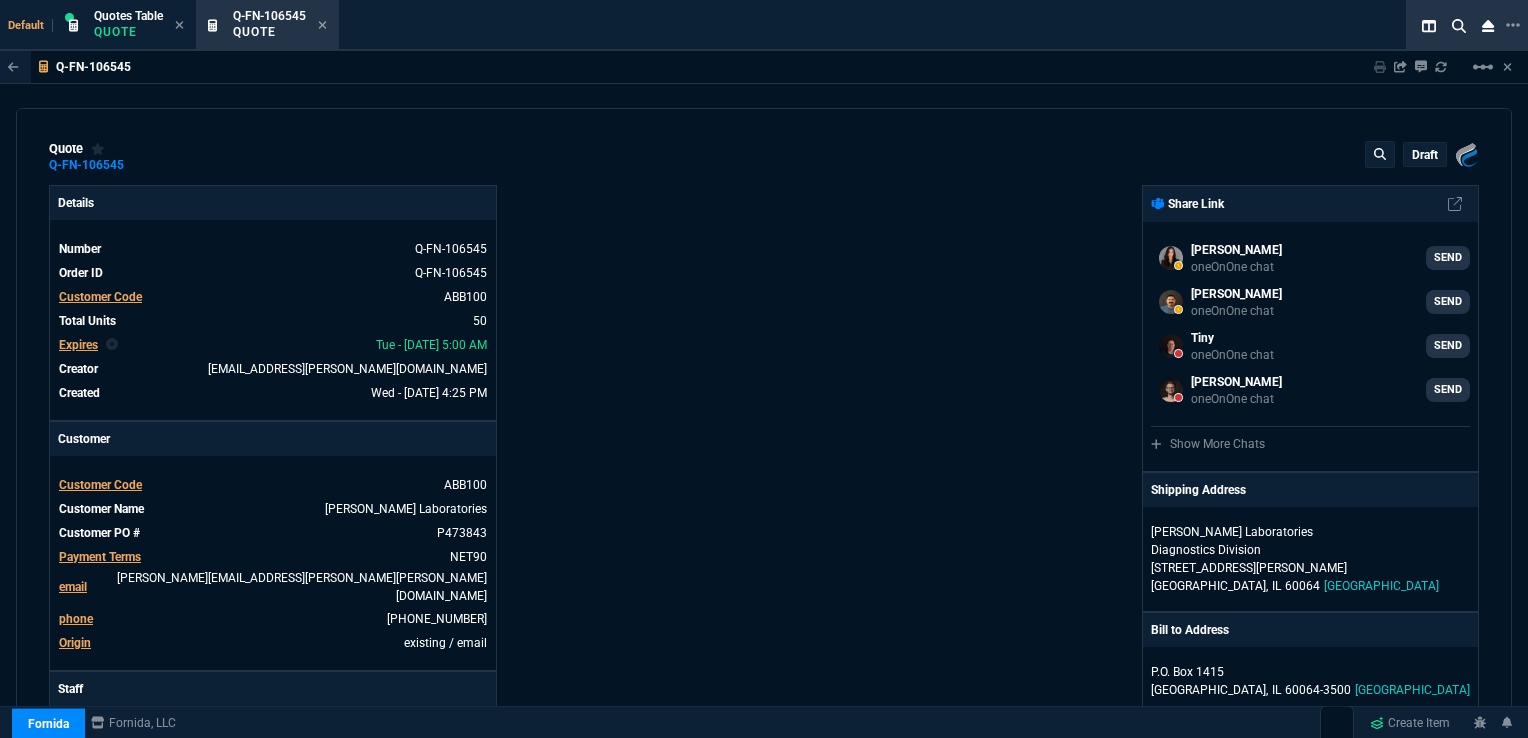 click on "draft" at bounding box center [1425, 155] 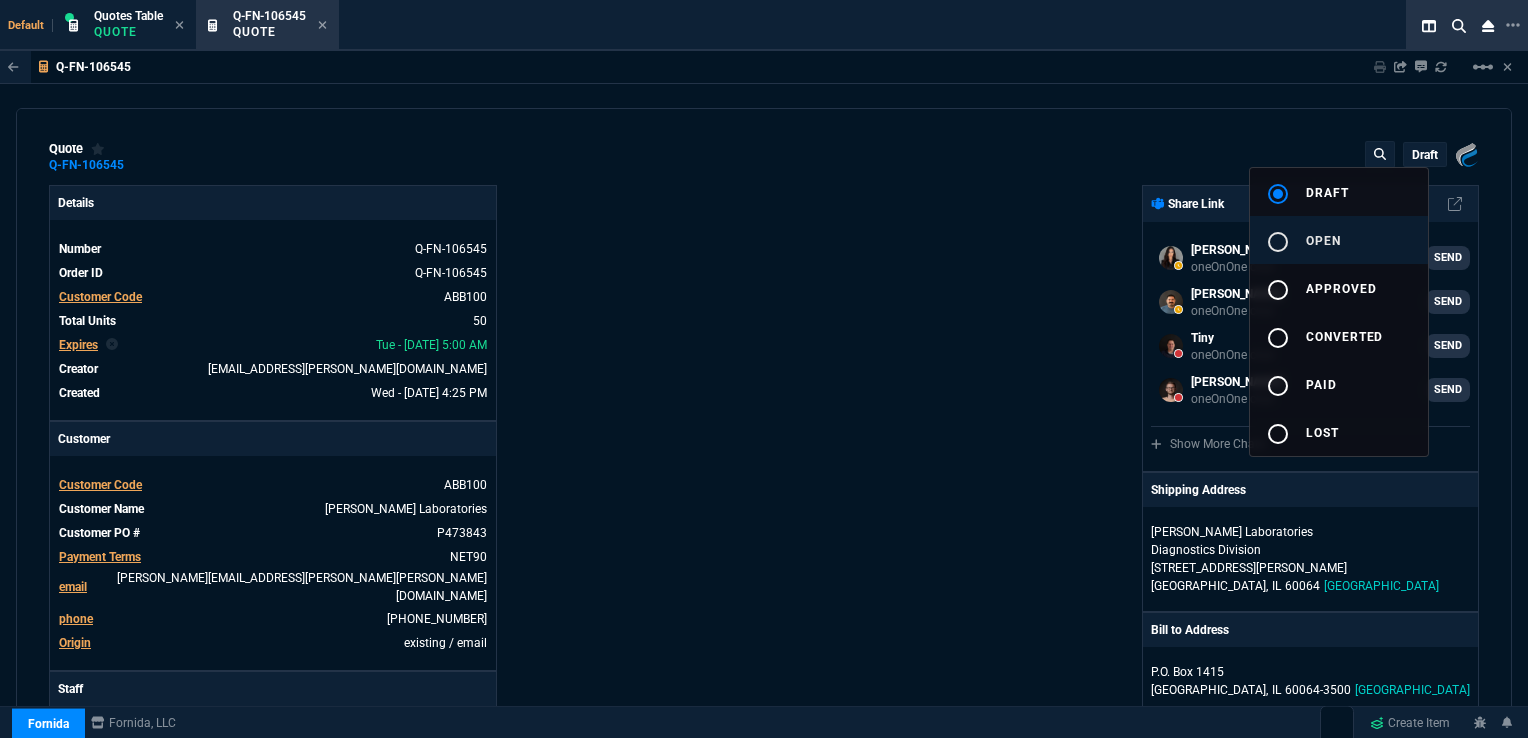 click on "radio_button_unchecked open" at bounding box center (1339, 240) 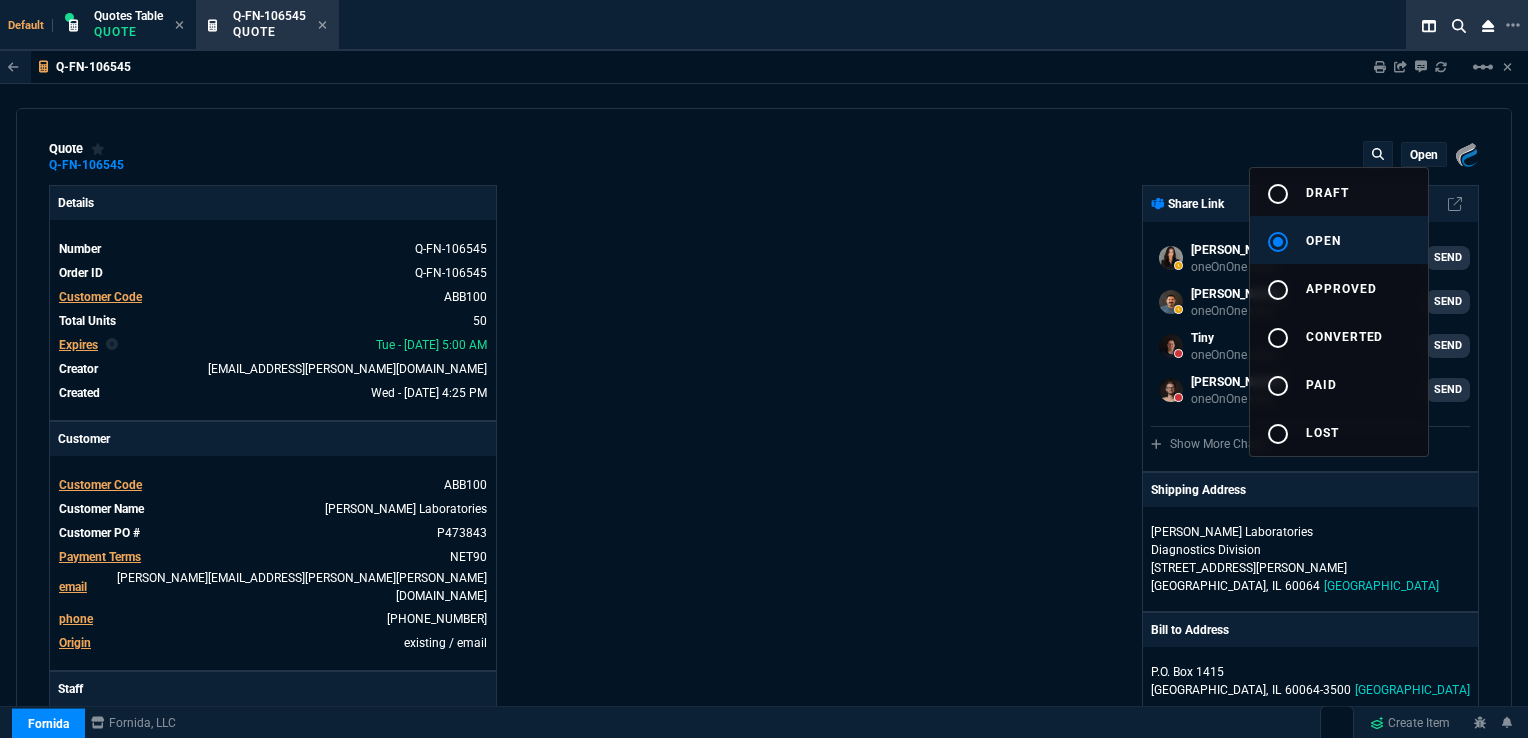 type on "36" 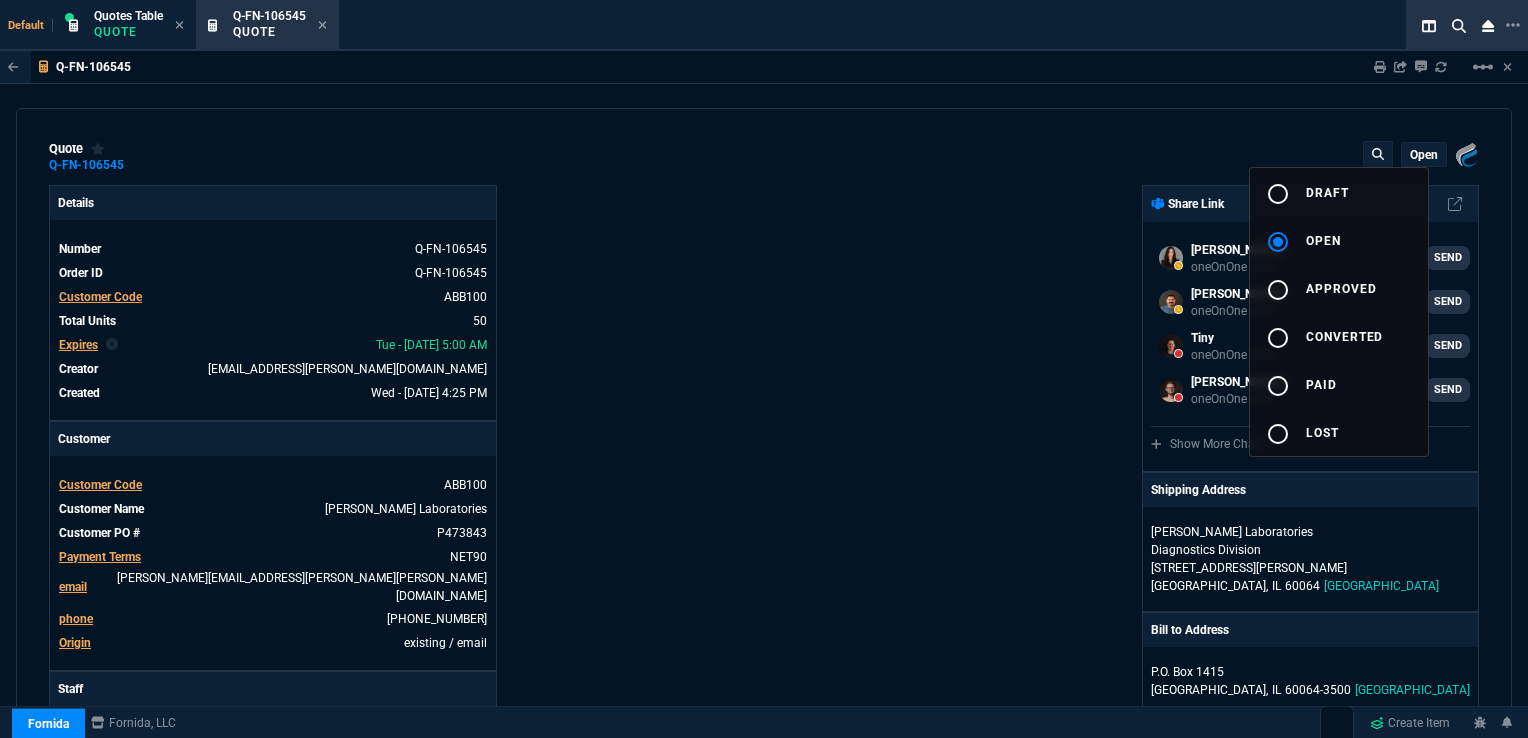 drag, startPoint x: 1501, startPoint y: 162, endPoint x: 1498, endPoint y: 342, distance: 180.025 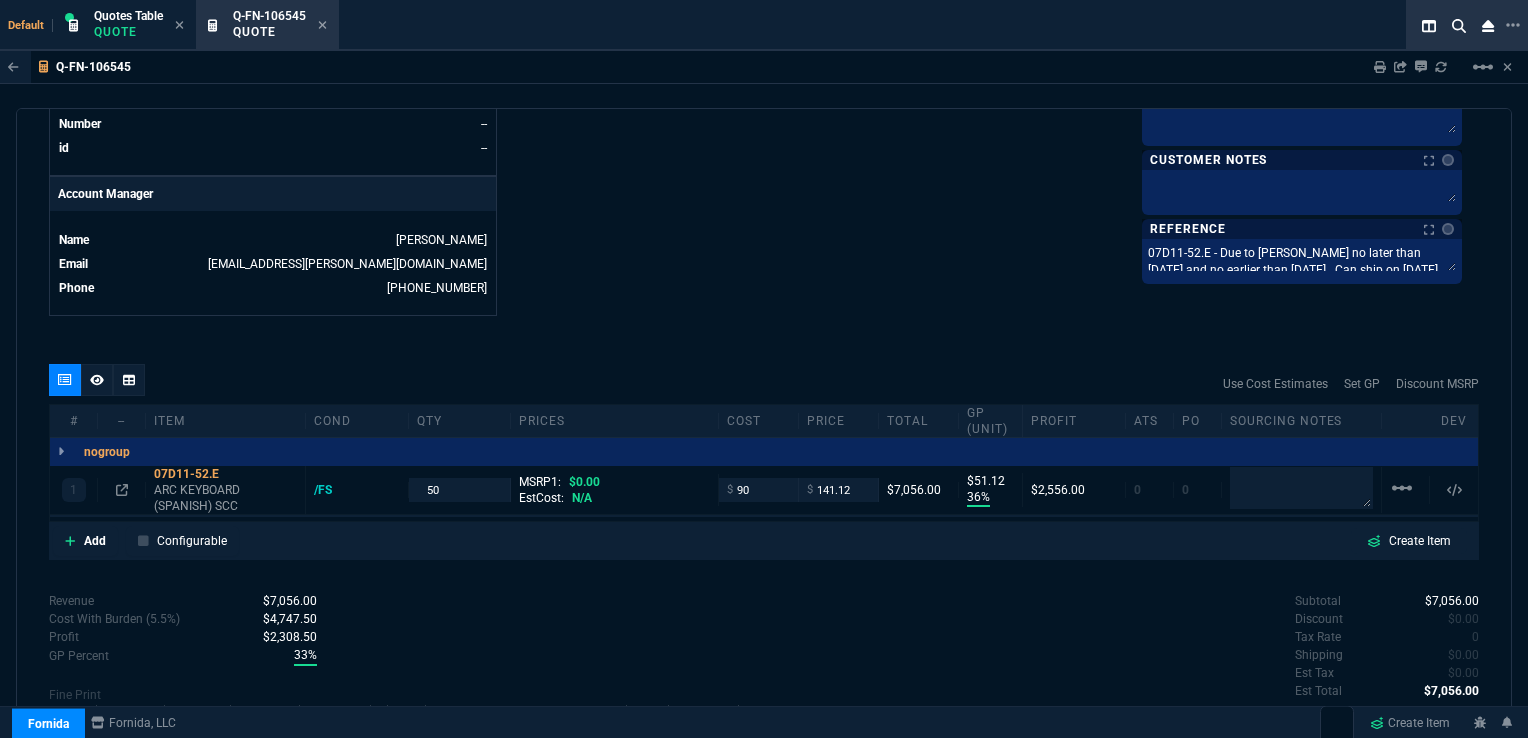 scroll, scrollTop: 952, scrollLeft: 0, axis: vertical 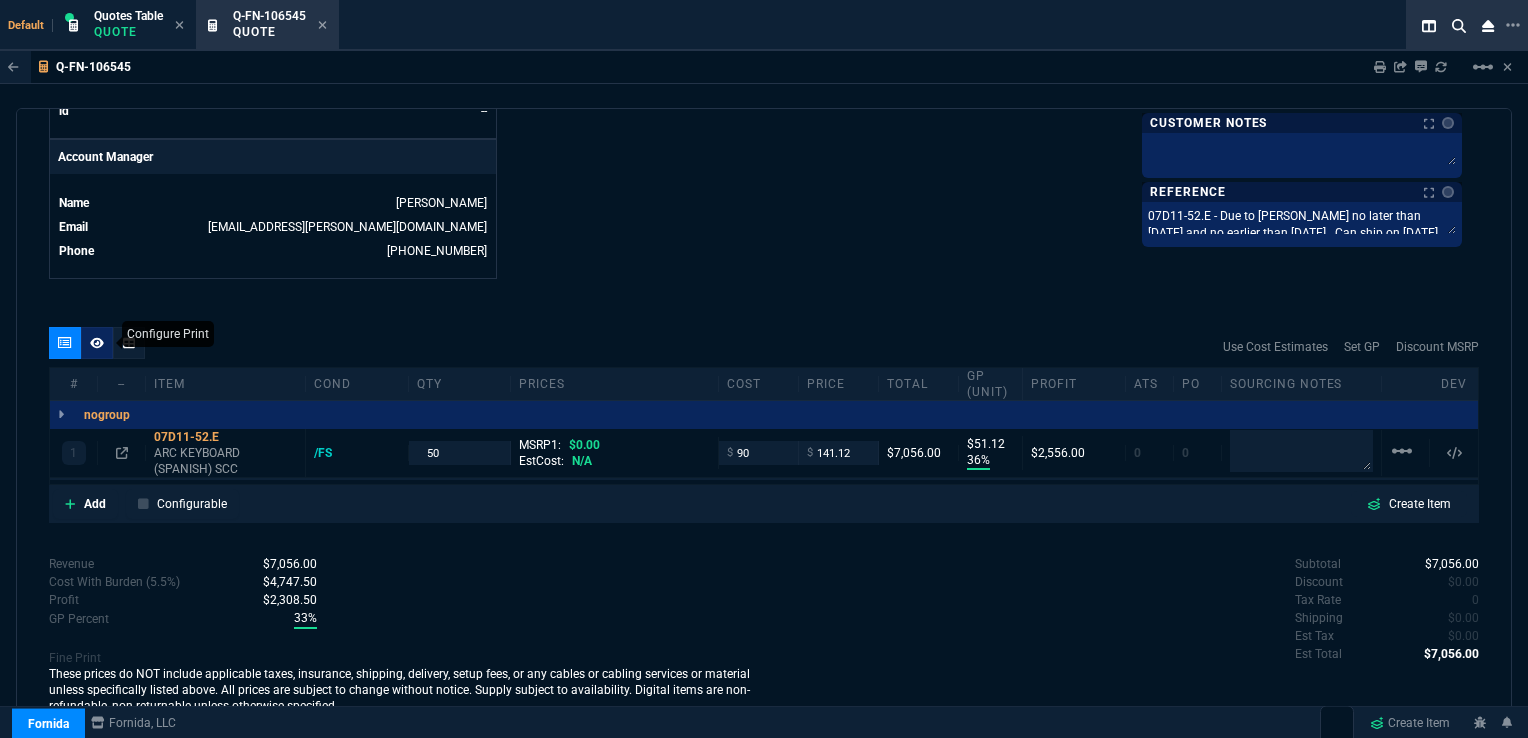 click 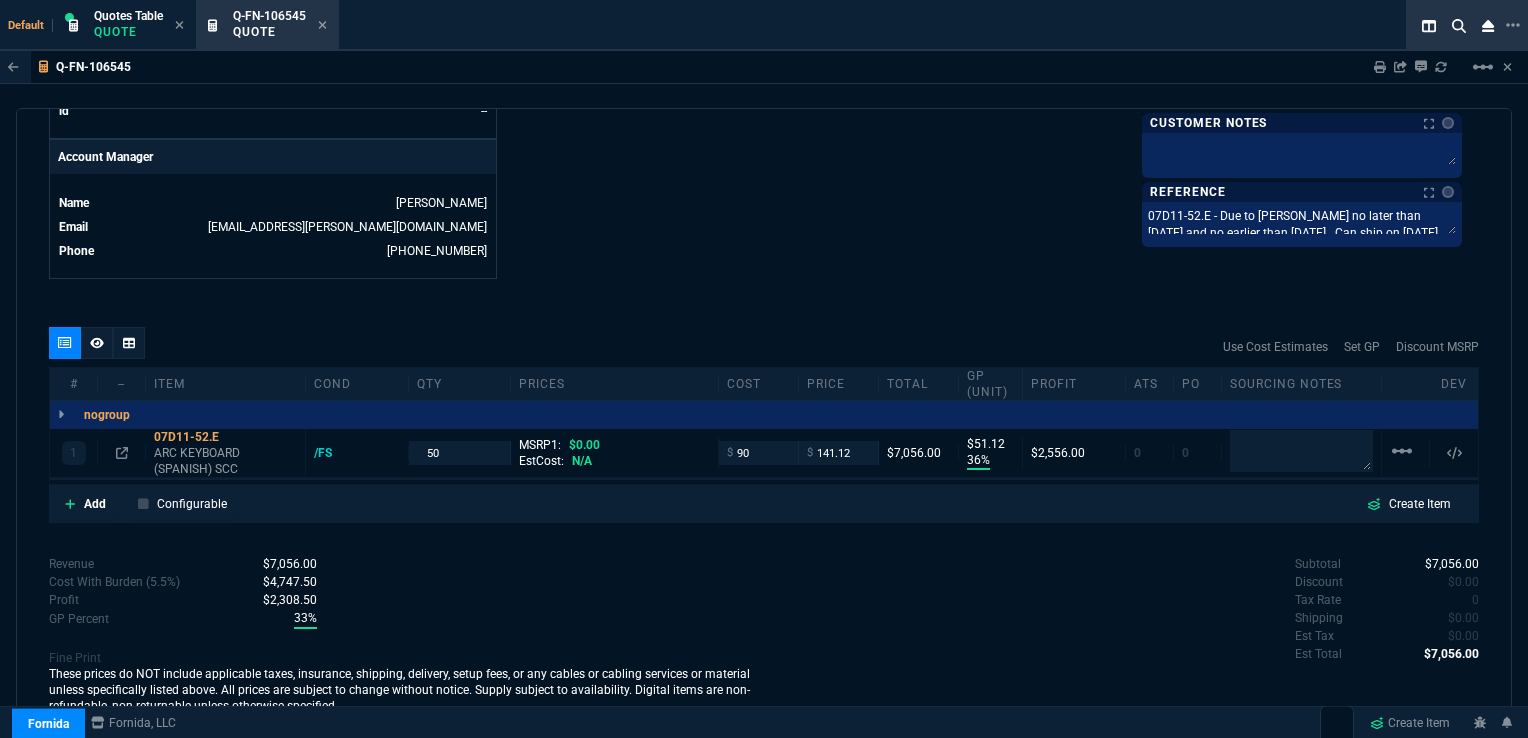 scroll, scrollTop: 924, scrollLeft: 0, axis: vertical 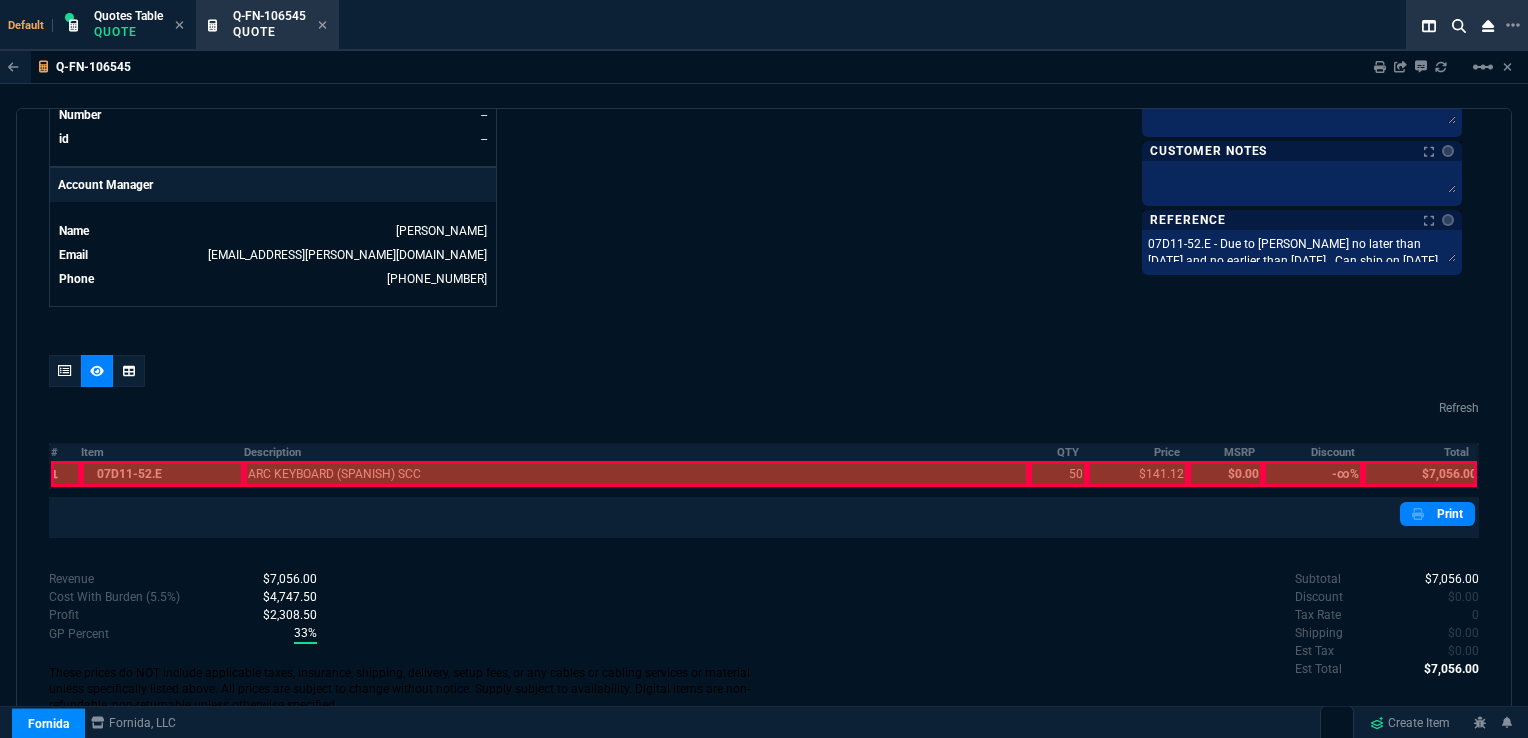 click at bounding box center [66, 474] 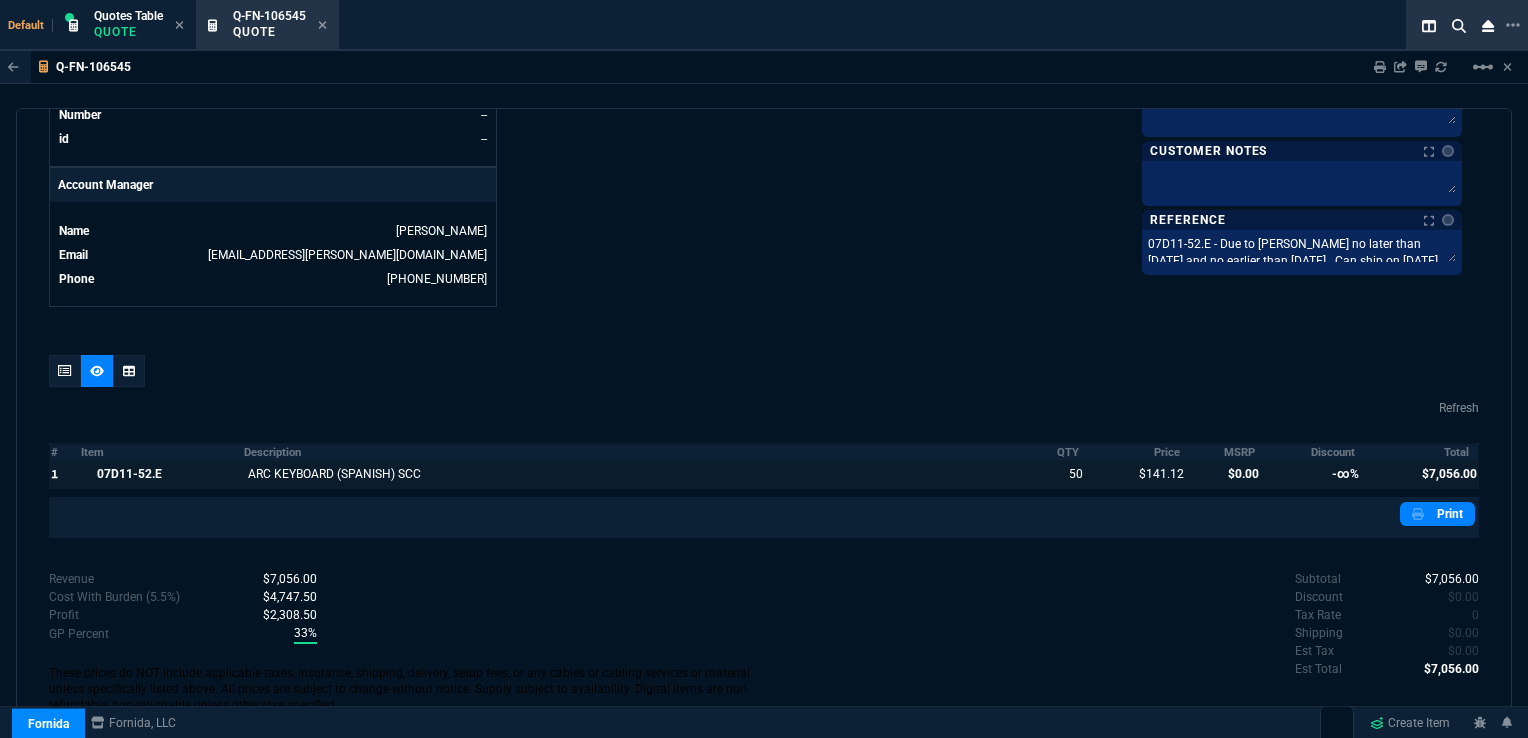 click at bounding box center (66, 474) 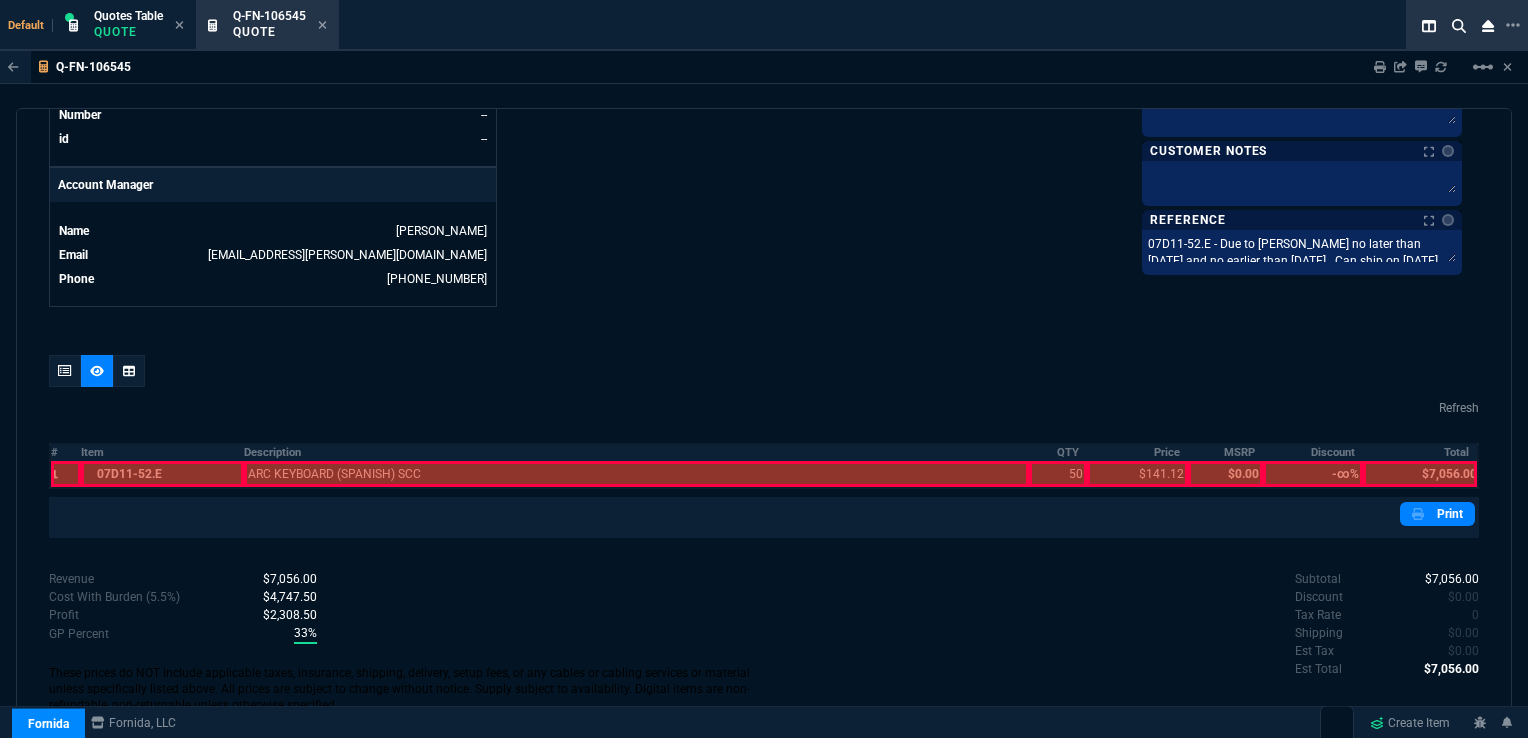 click at bounding box center [162, 474] 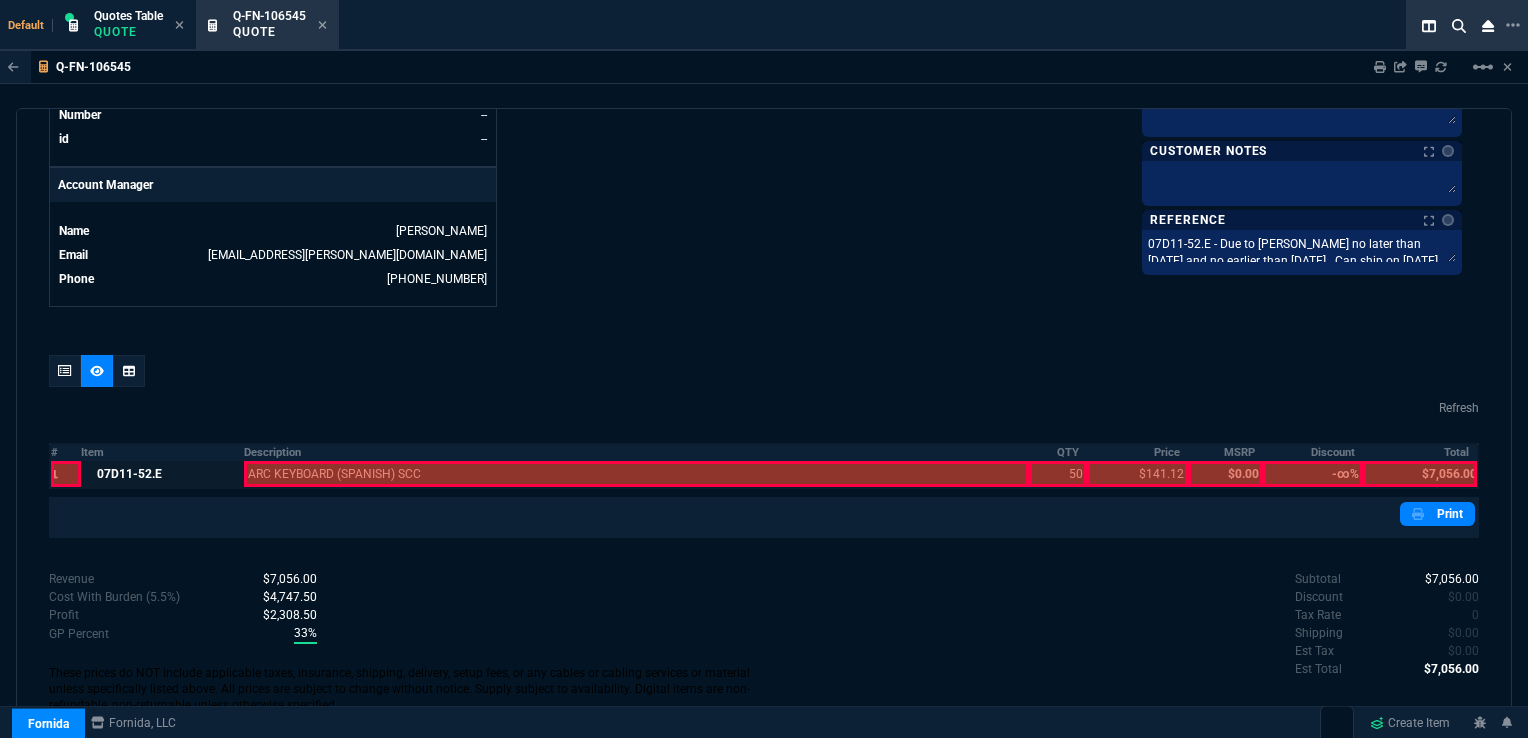 click at bounding box center (636, 474) 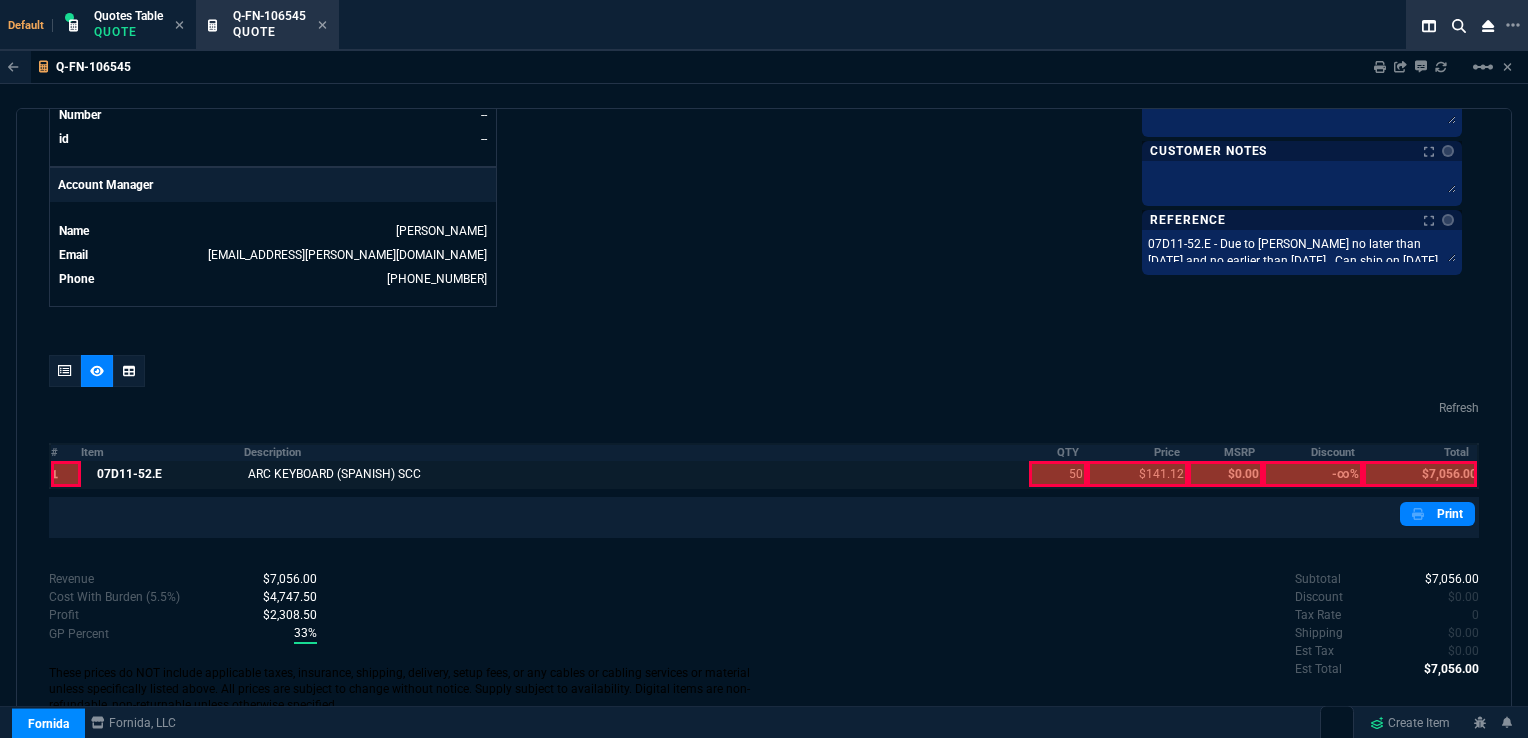 click at bounding box center [1058, 474] 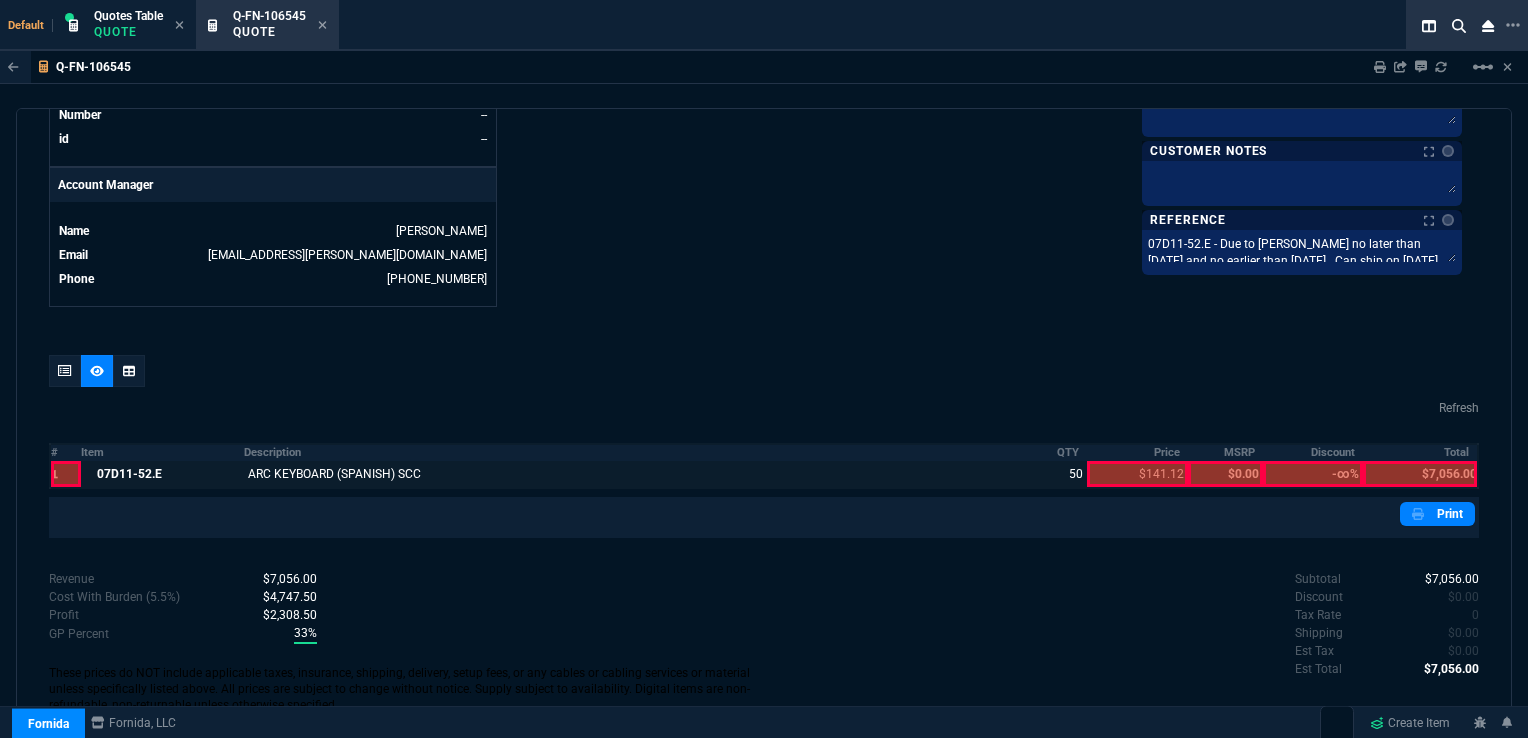 click at bounding box center (1138, 474) 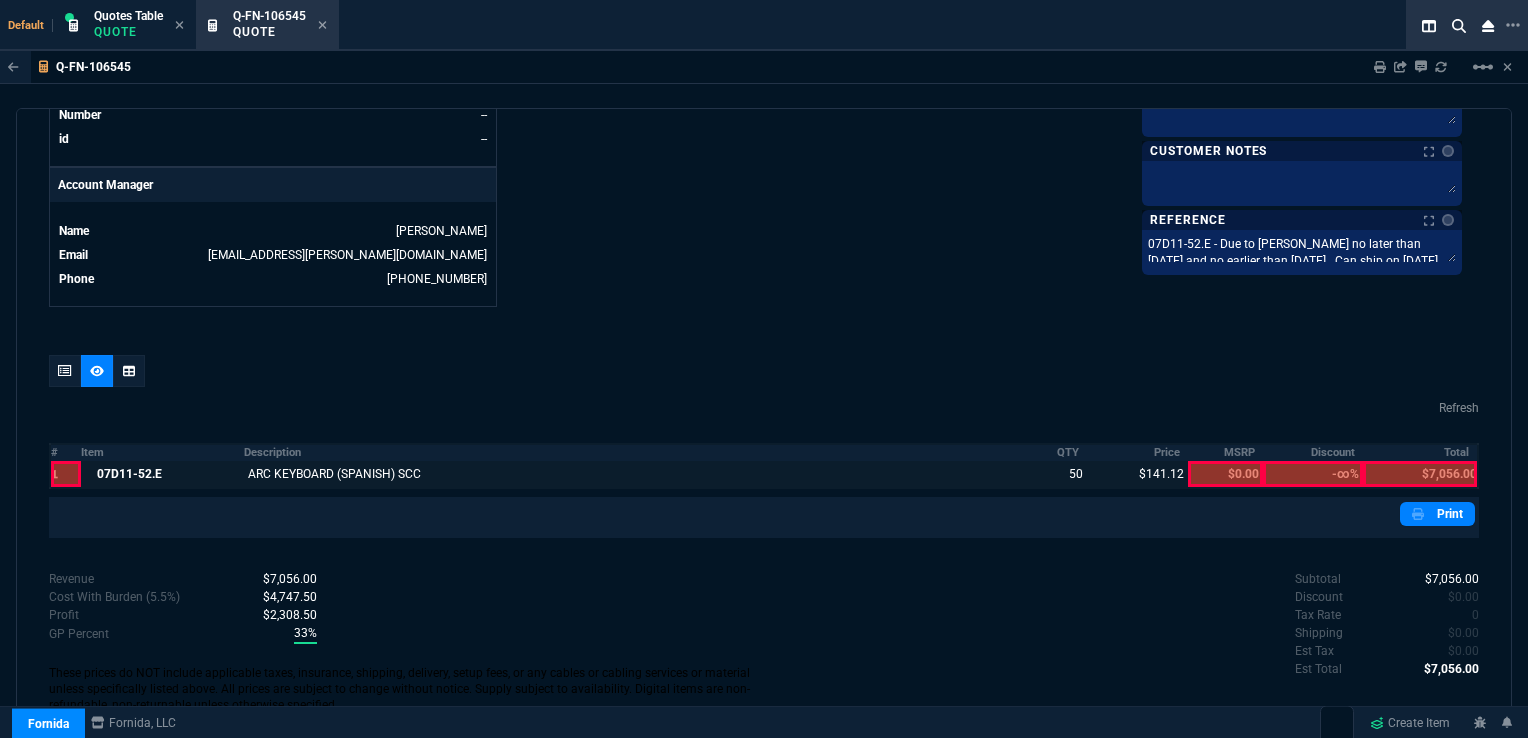 click at bounding box center [1420, 474] 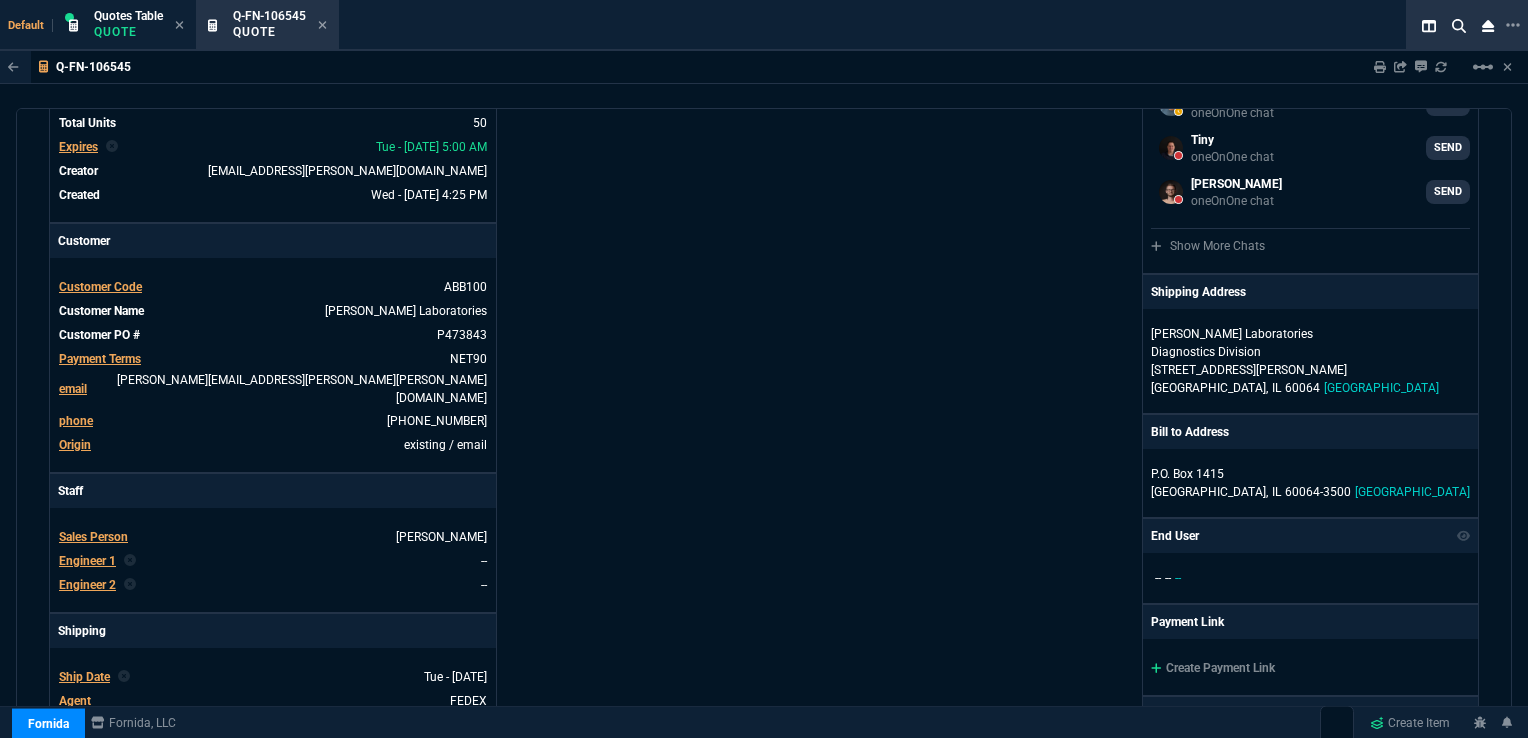 scroll, scrollTop: 0, scrollLeft: 0, axis: both 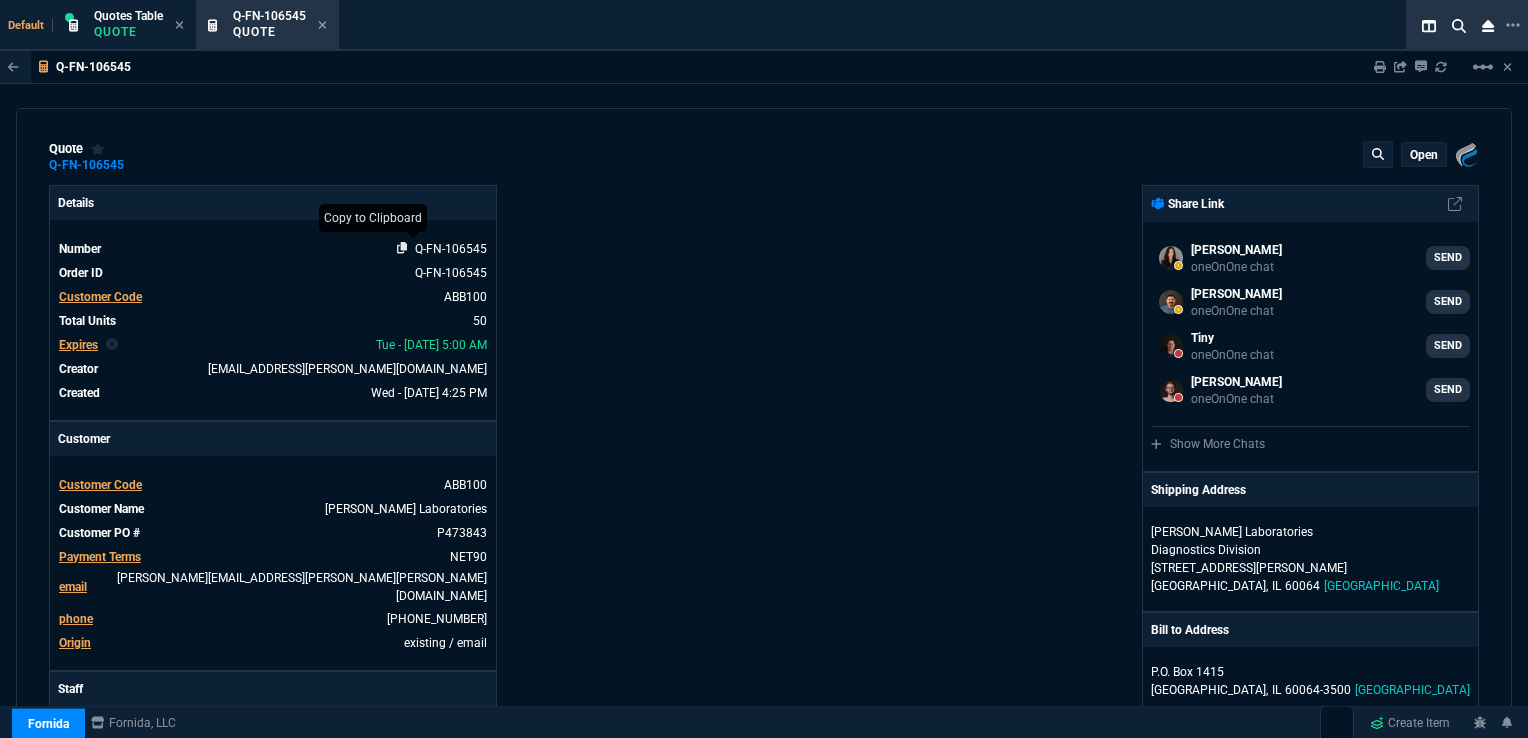 click 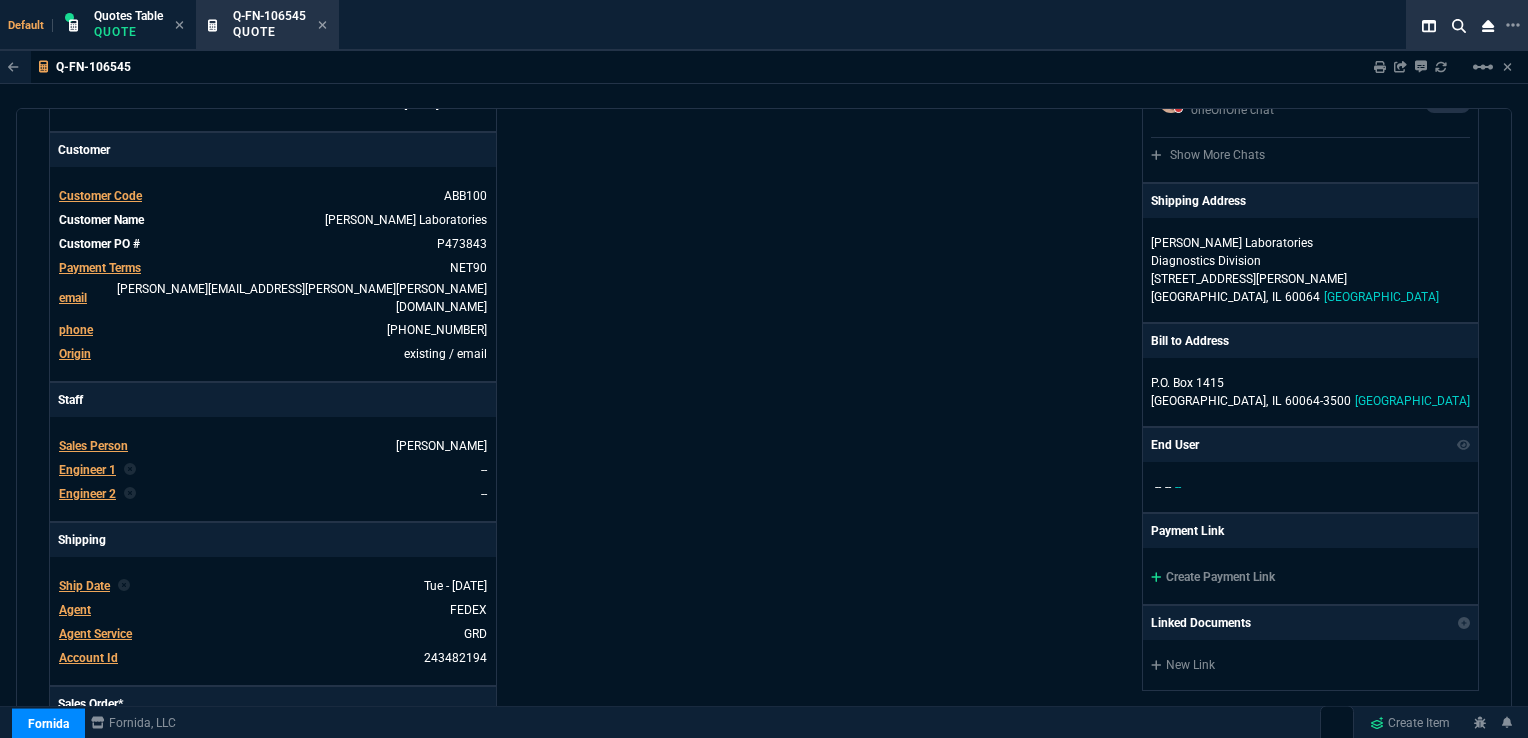 scroll, scrollTop: 309, scrollLeft: 0, axis: vertical 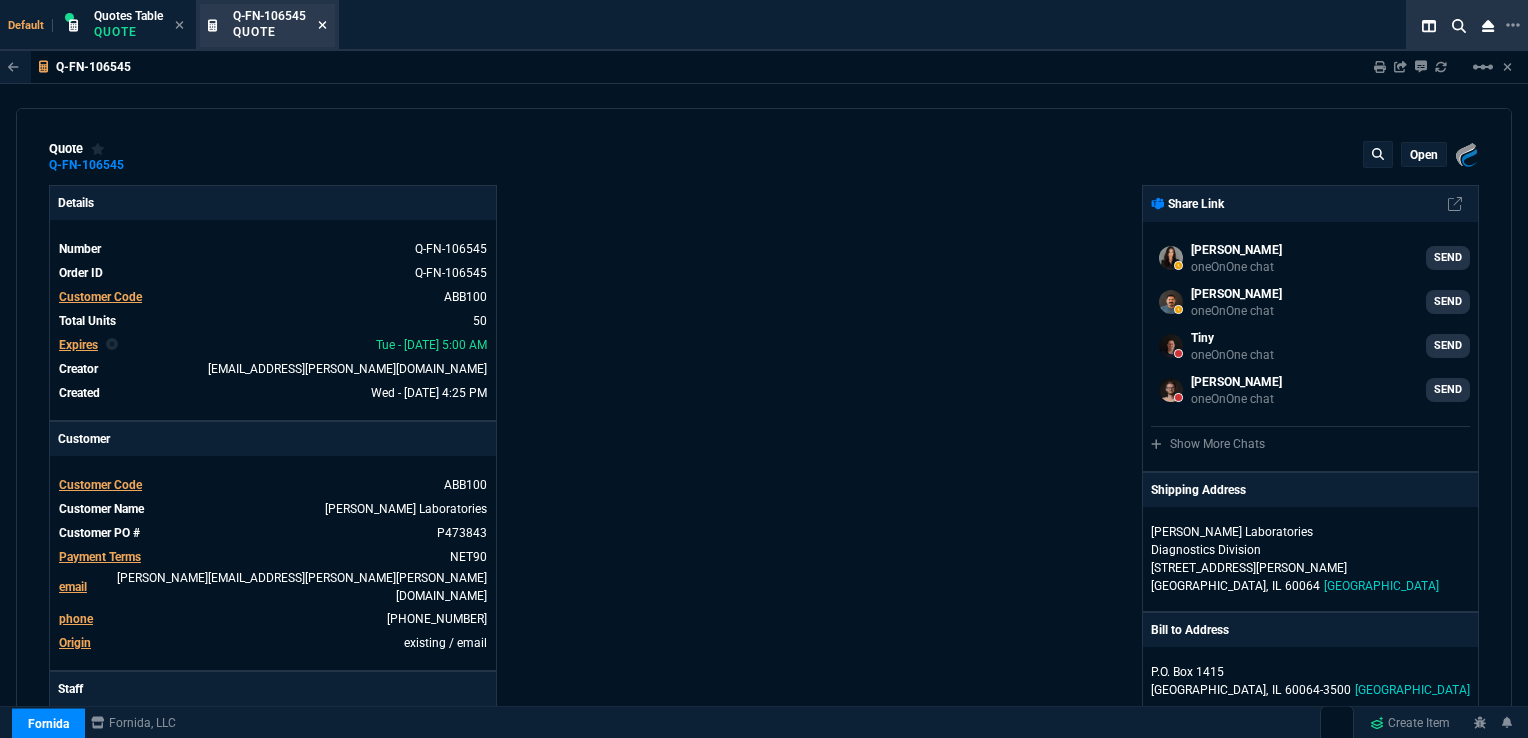 click 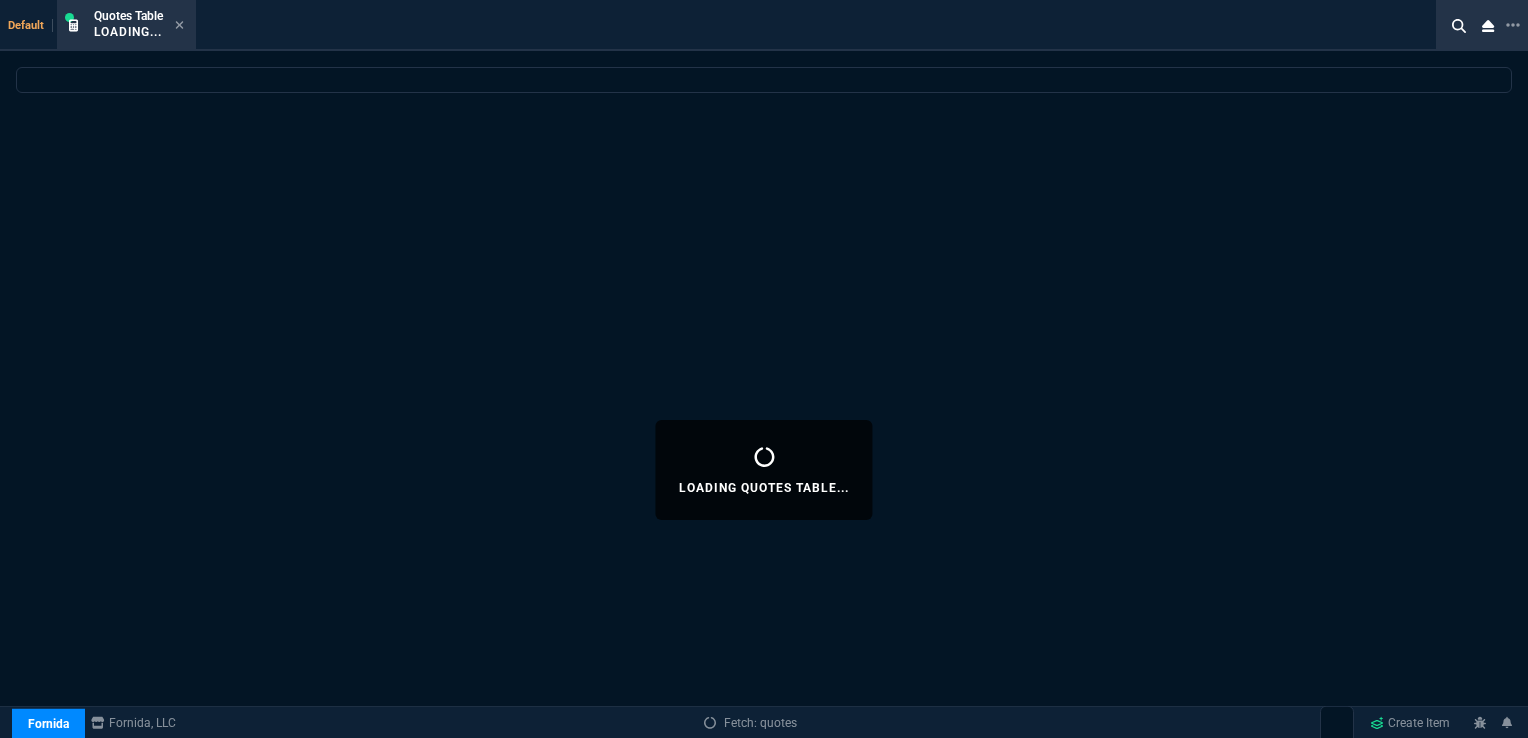 select 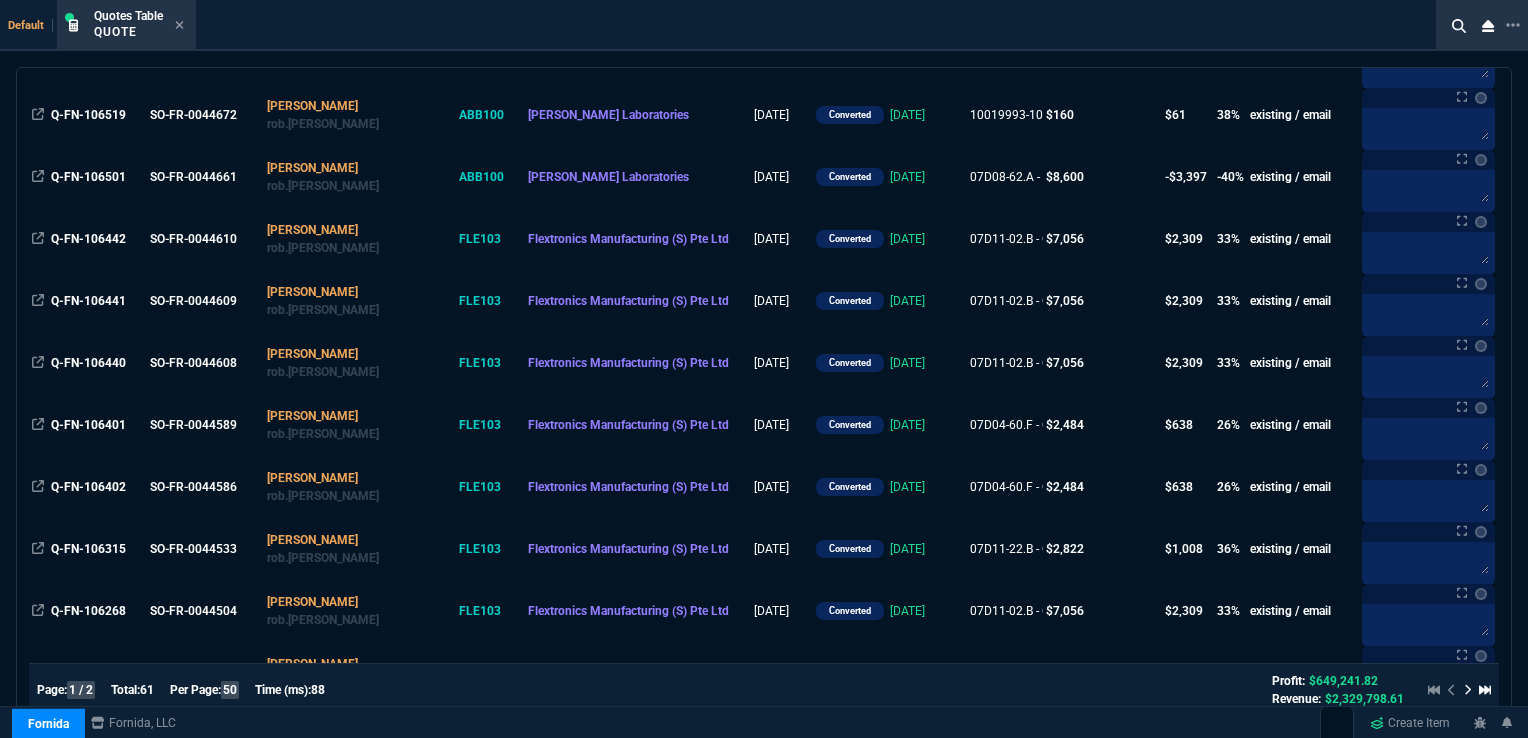 scroll, scrollTop: 449, scrollLeft: 0, axis: vertical 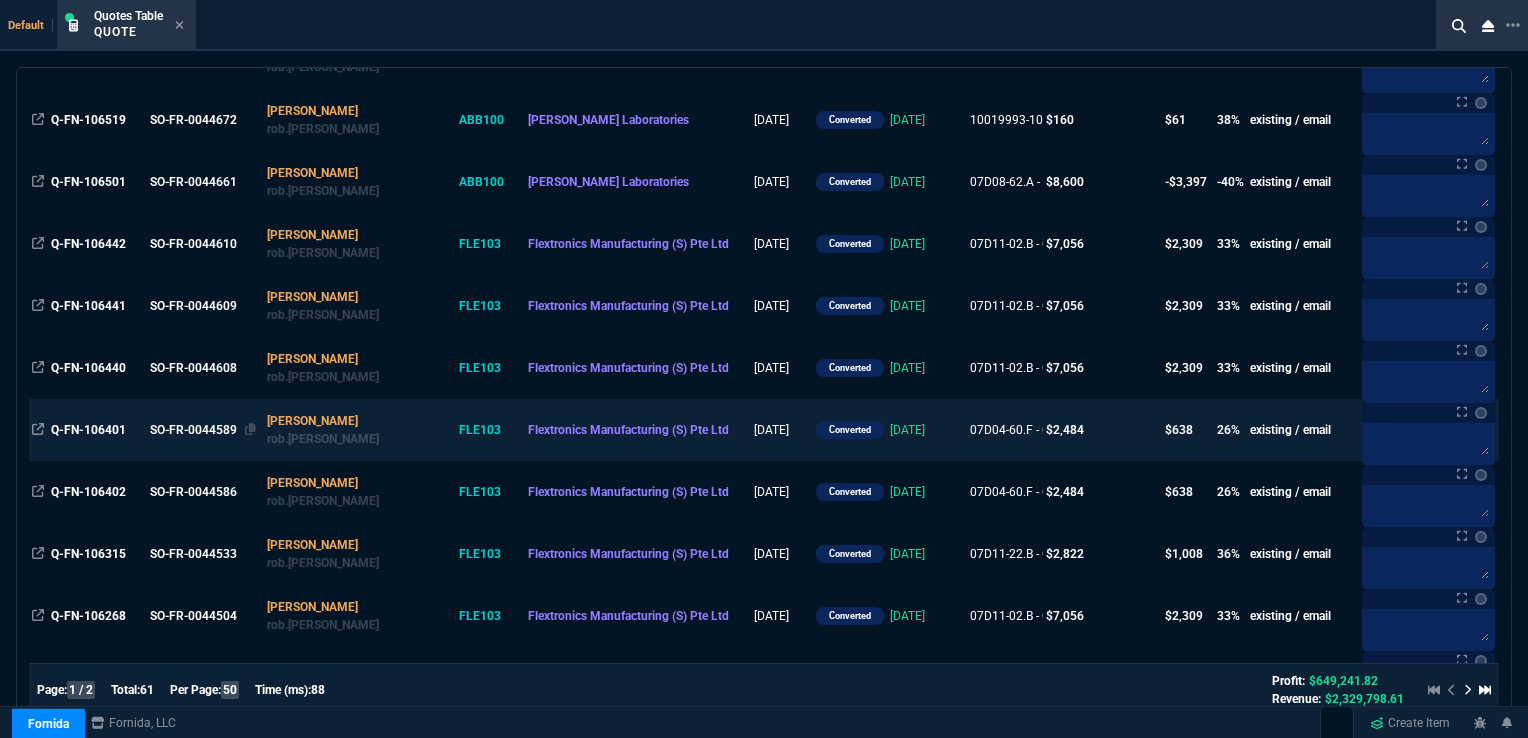 click on "SO-FR-0044589" at bounding box center (203, 430) 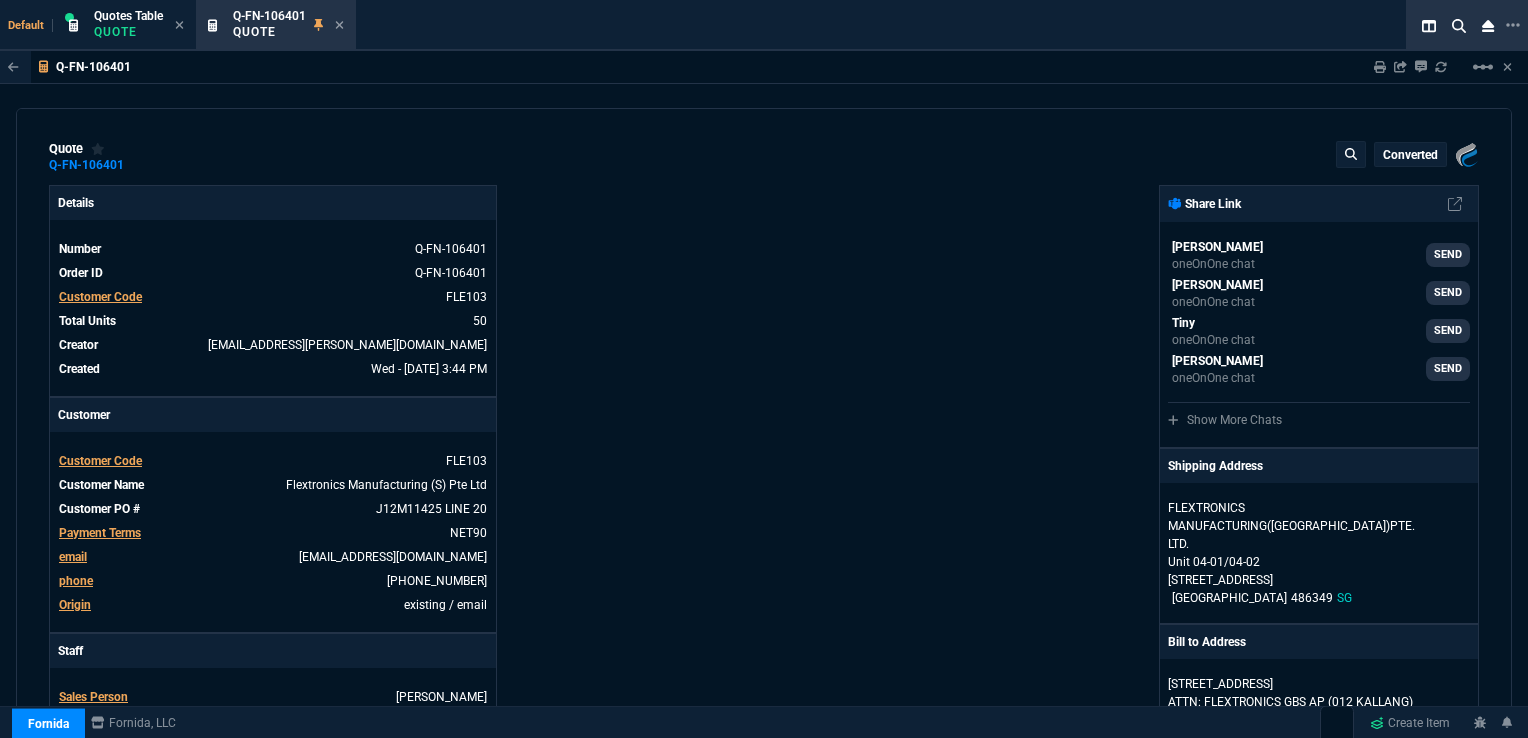 type on "30" 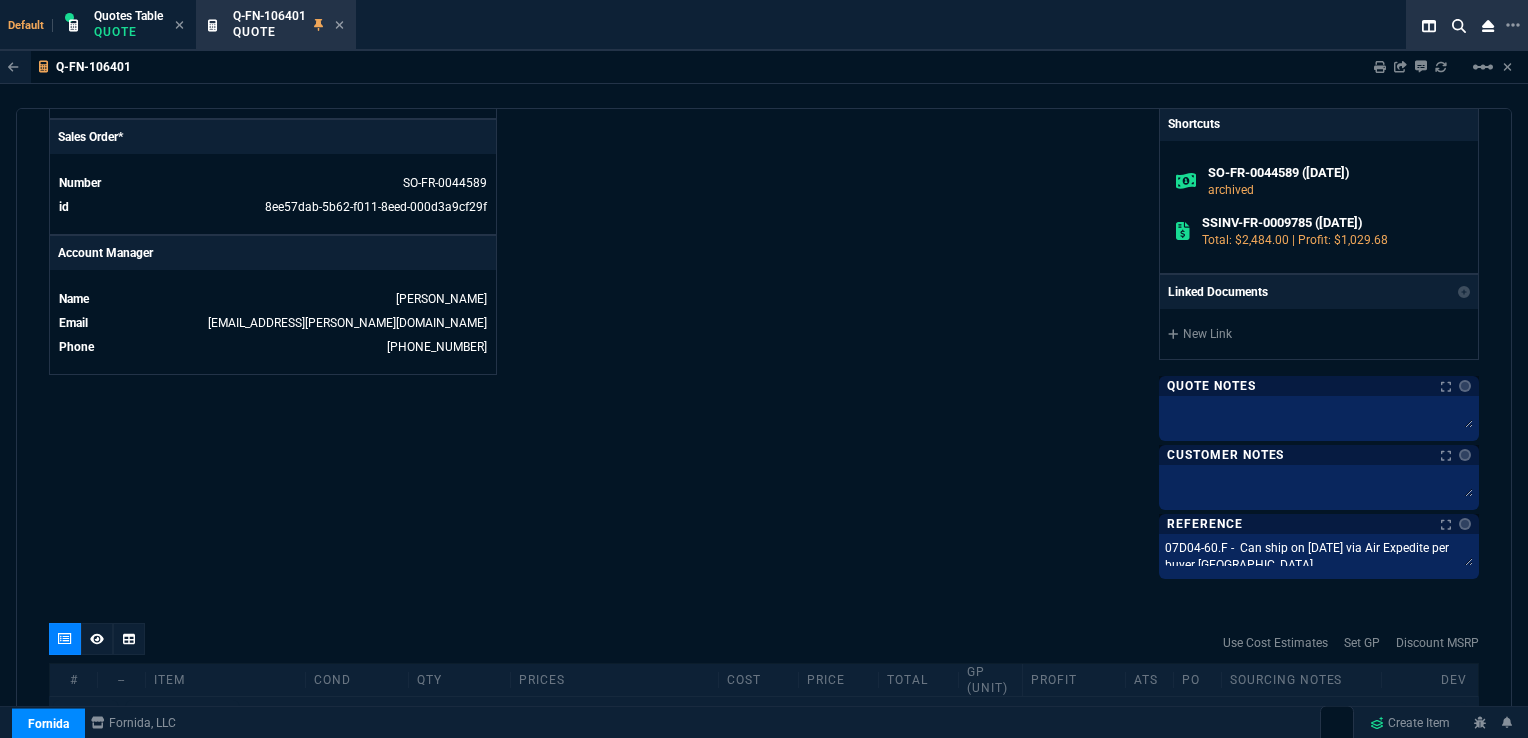 scroll, scrollTop: 0, scrollLeft: 0, axis: both 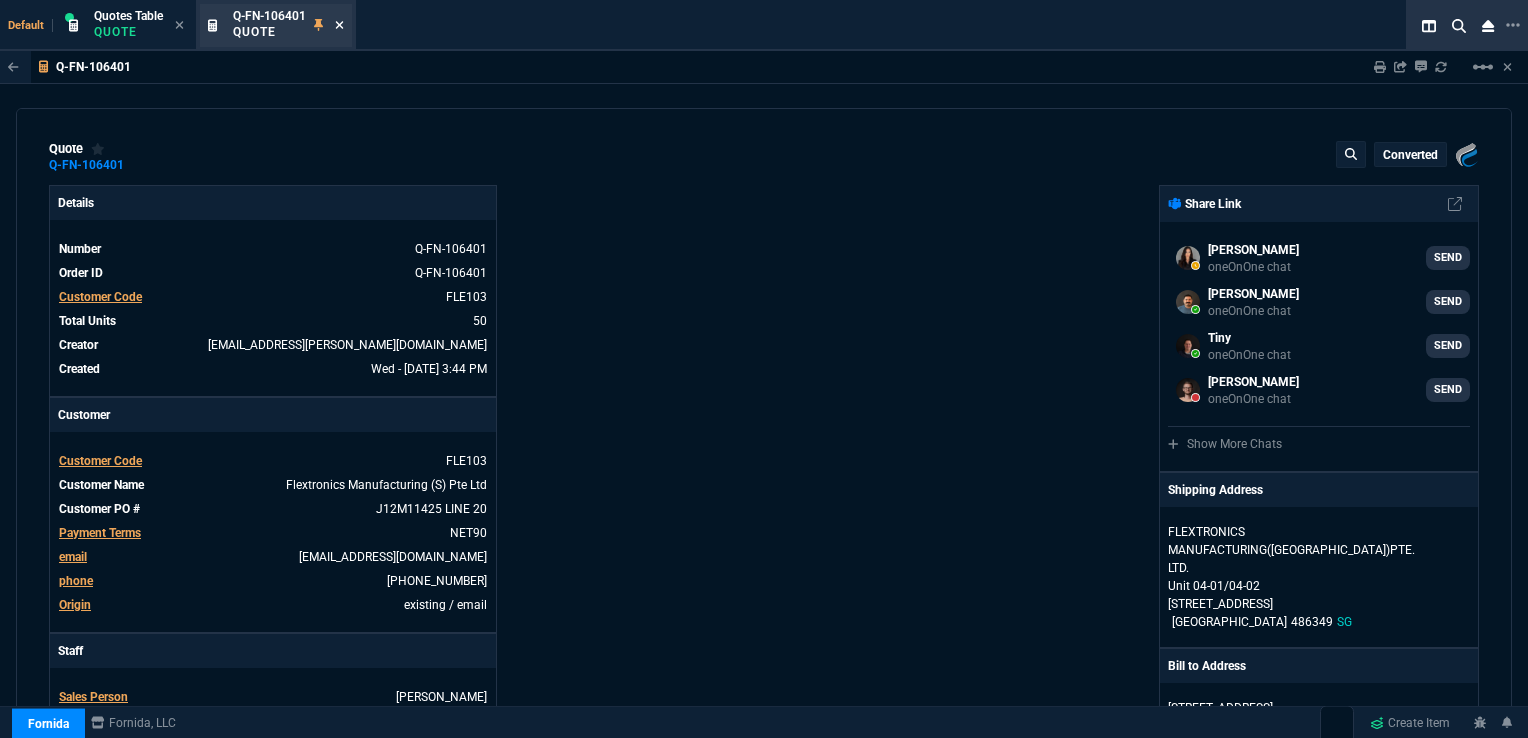 click 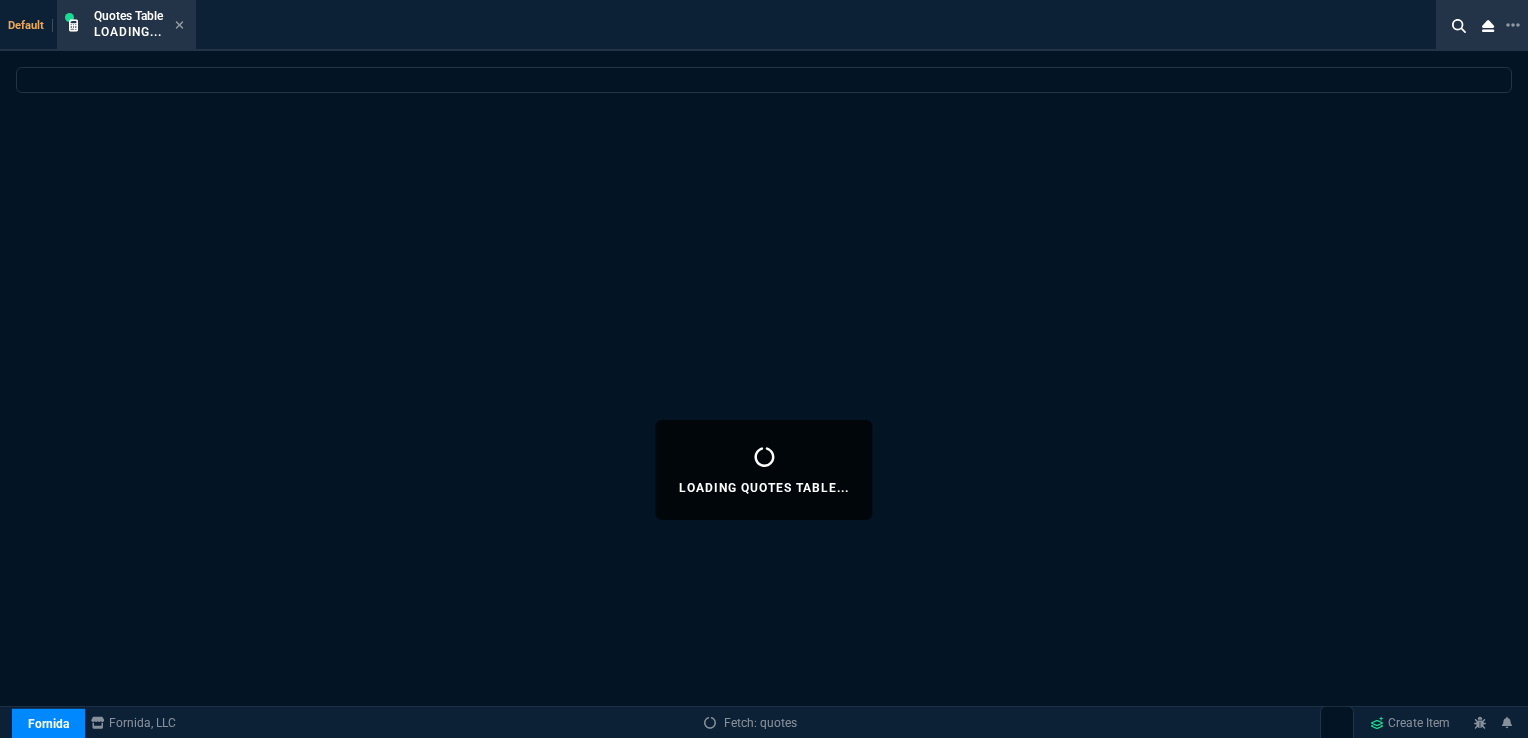 select 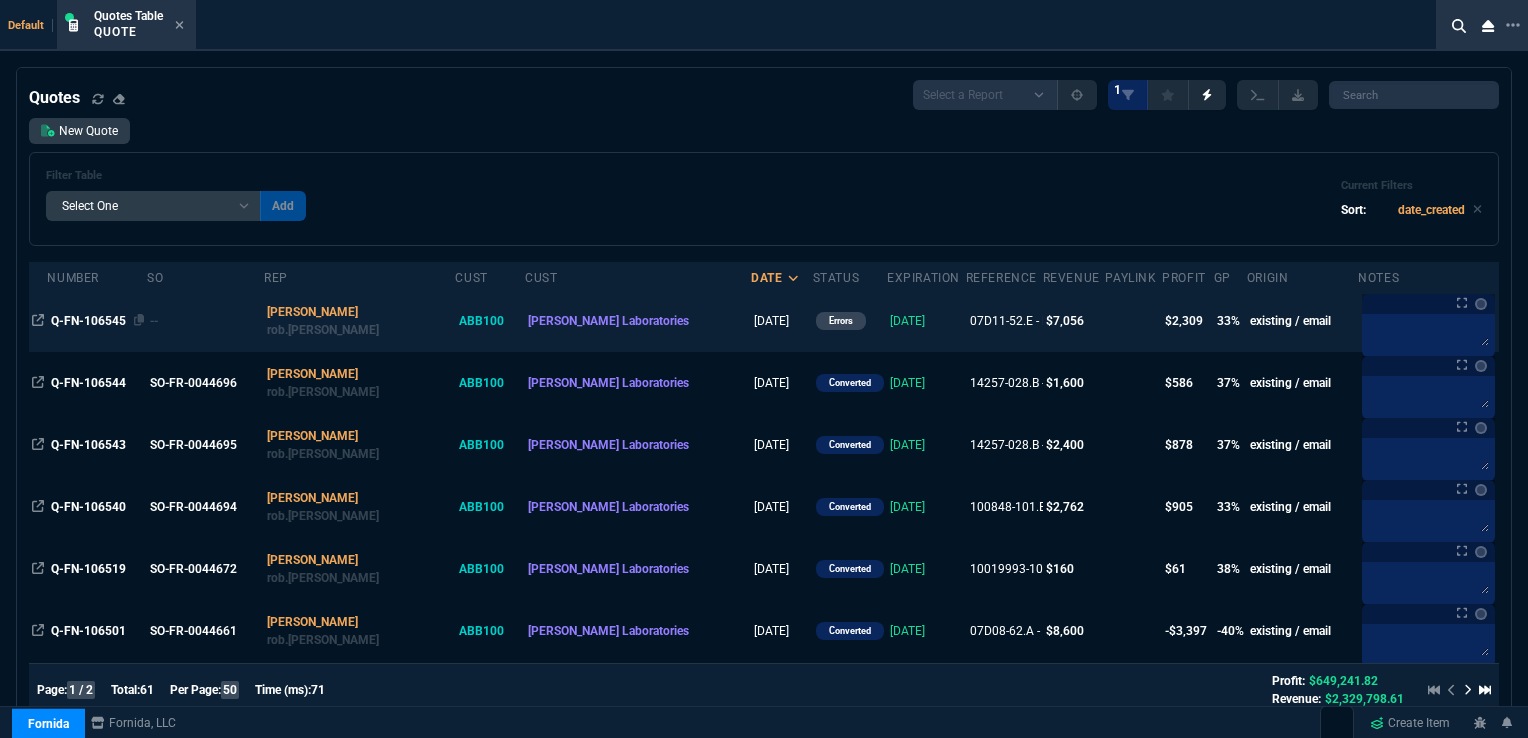 click on "Q-FN-106545" at bounding box center (88, 321) 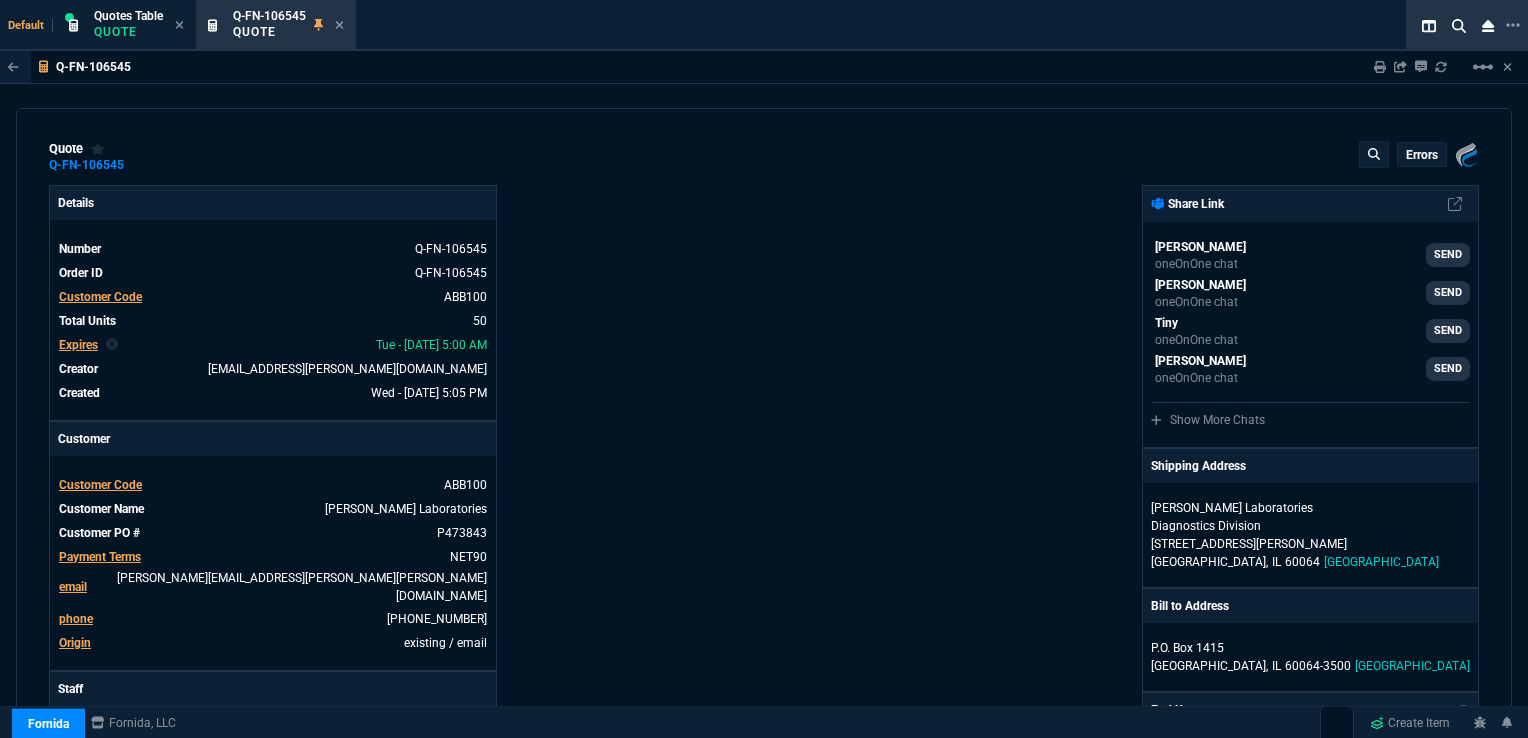 type on "36" 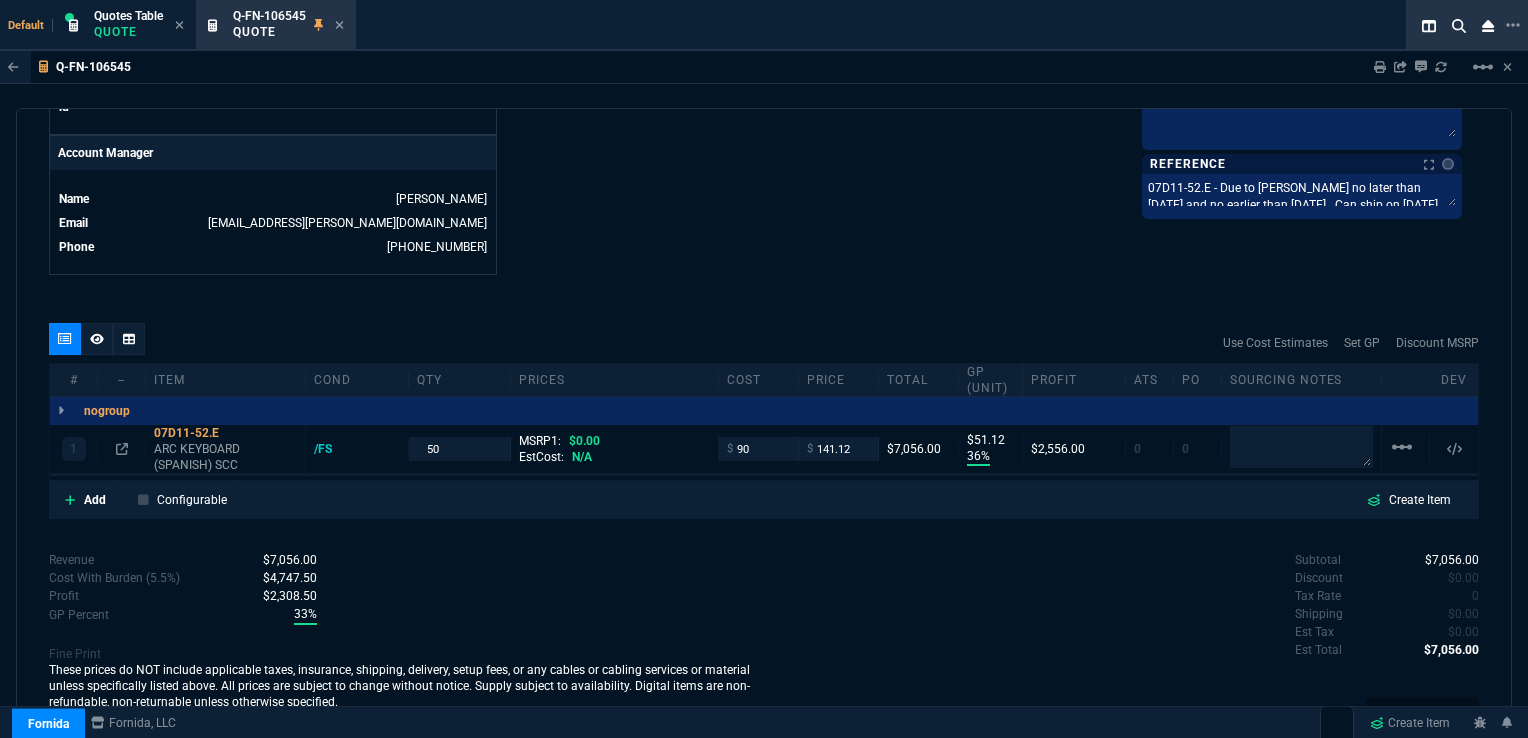 scroll, scrollTop: 993, scrollLeft: 0, axis: vertical 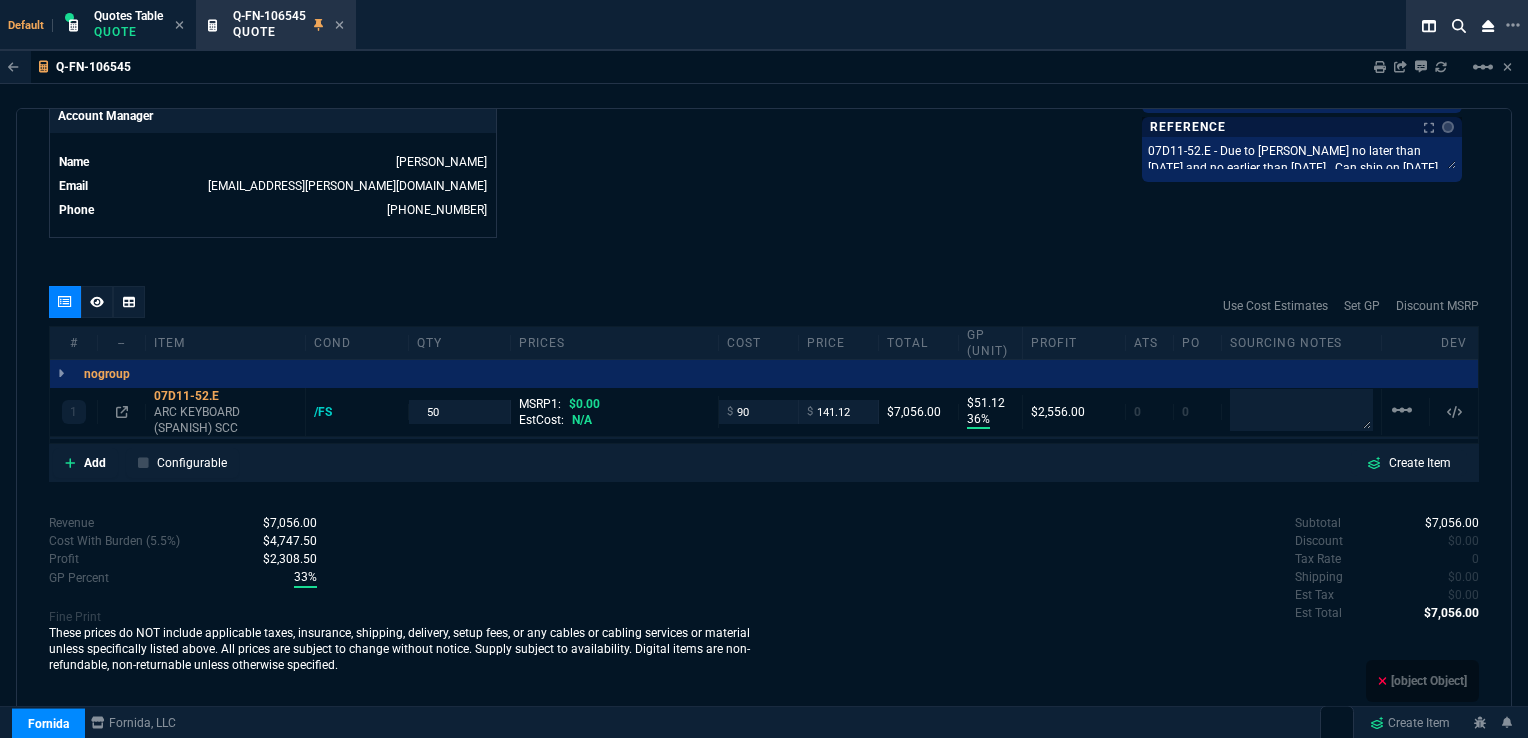 click 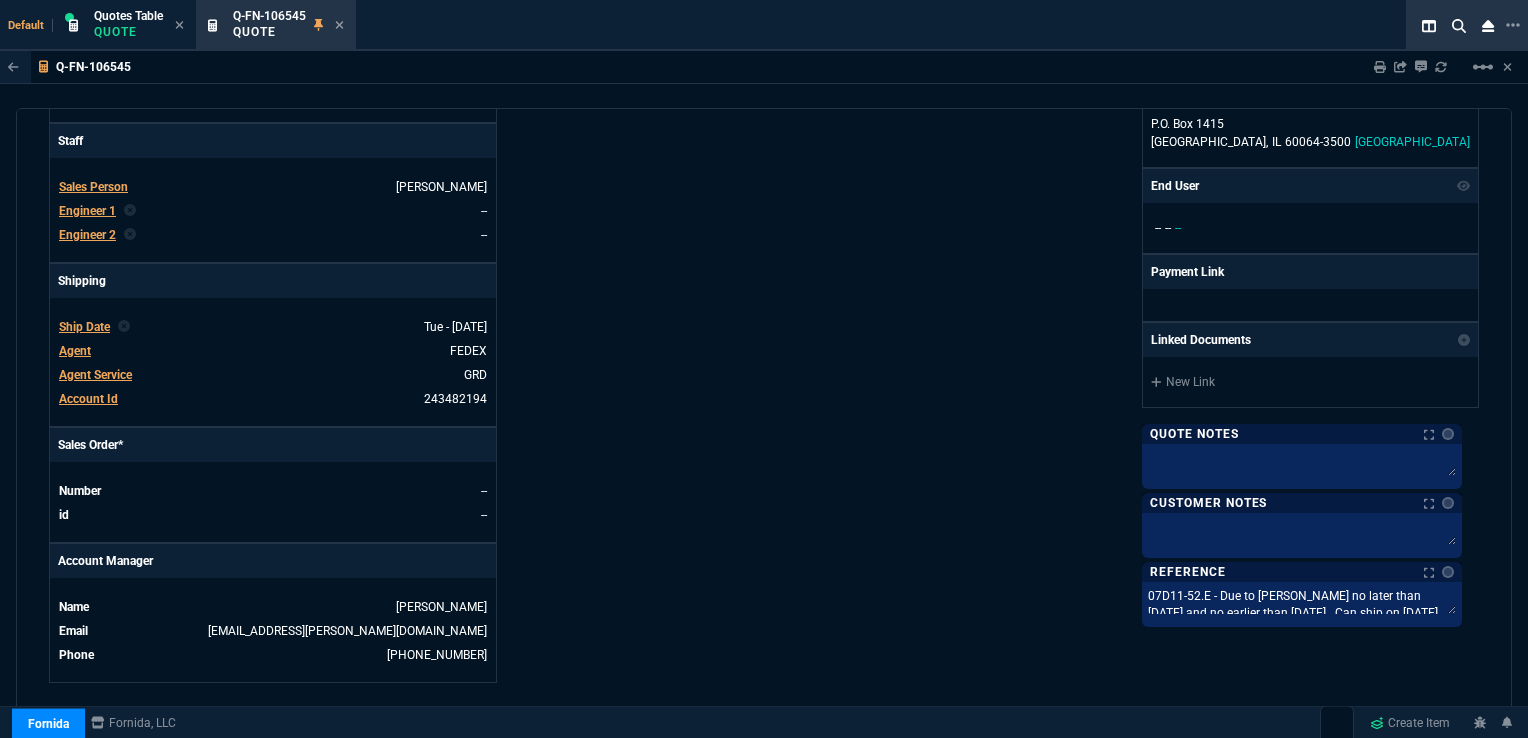 scroll, scrollTop: 0, scrollLeft: 0, axis: both 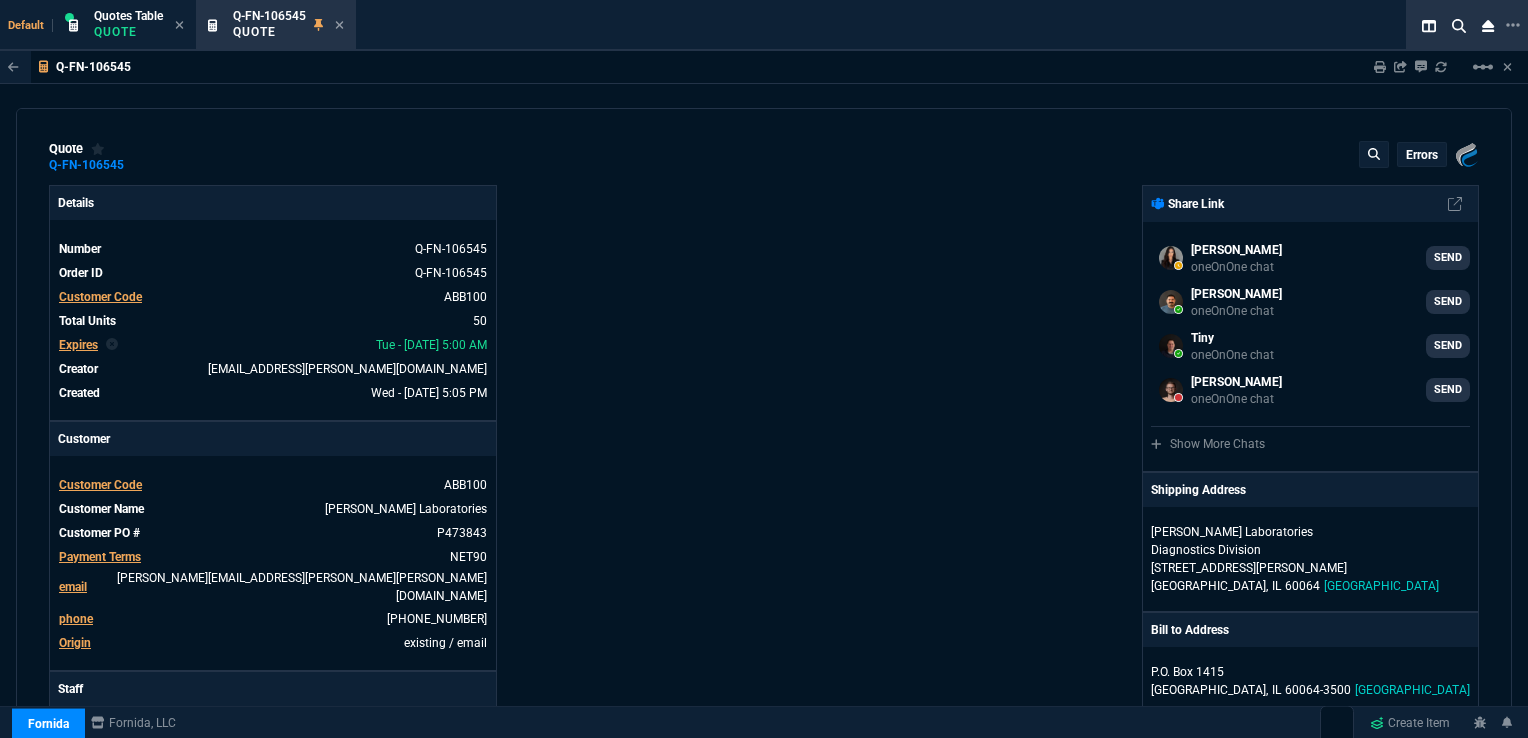 click on "errors" at bounding box center [1422, 155] 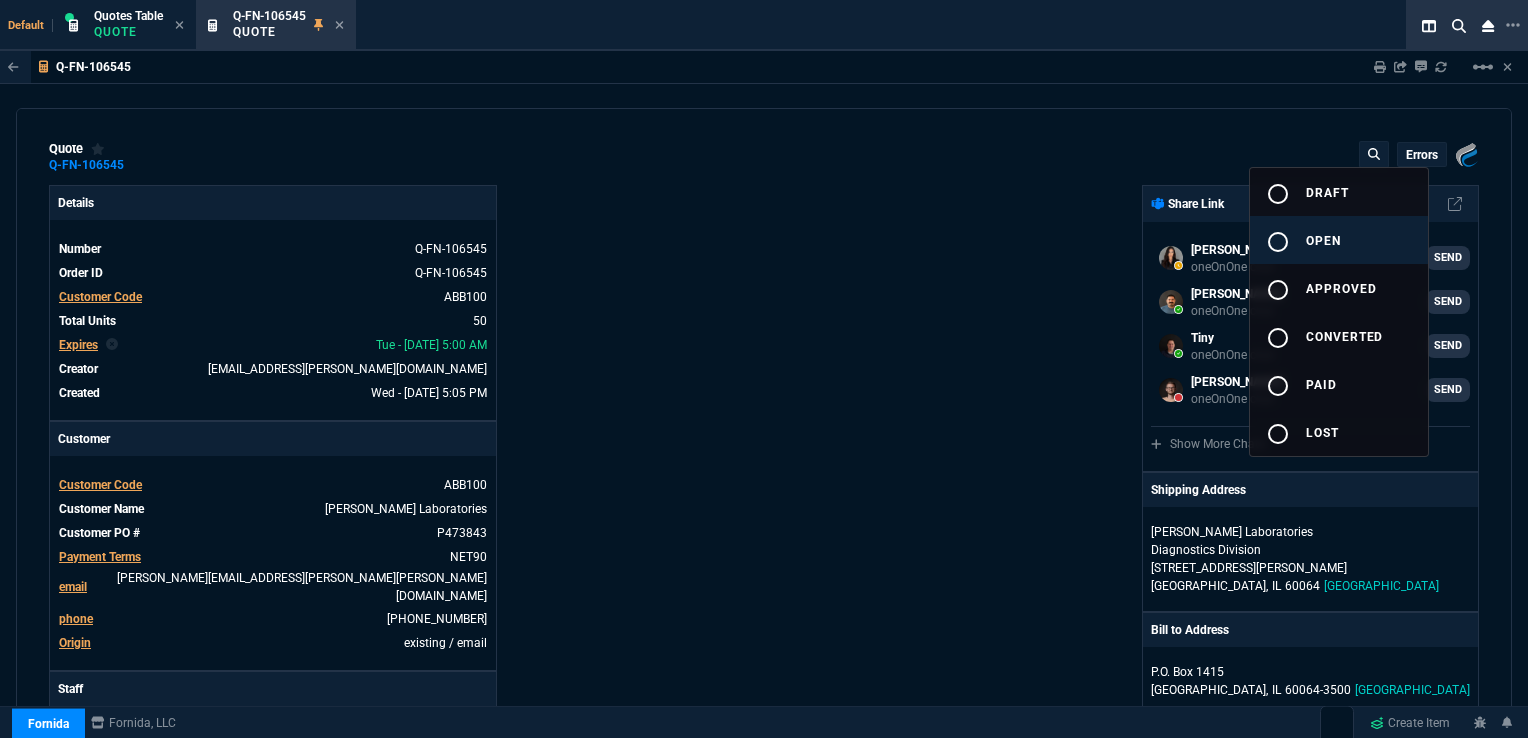 click on "radio_button_unchecked open" at bounding box center (1339, 240) 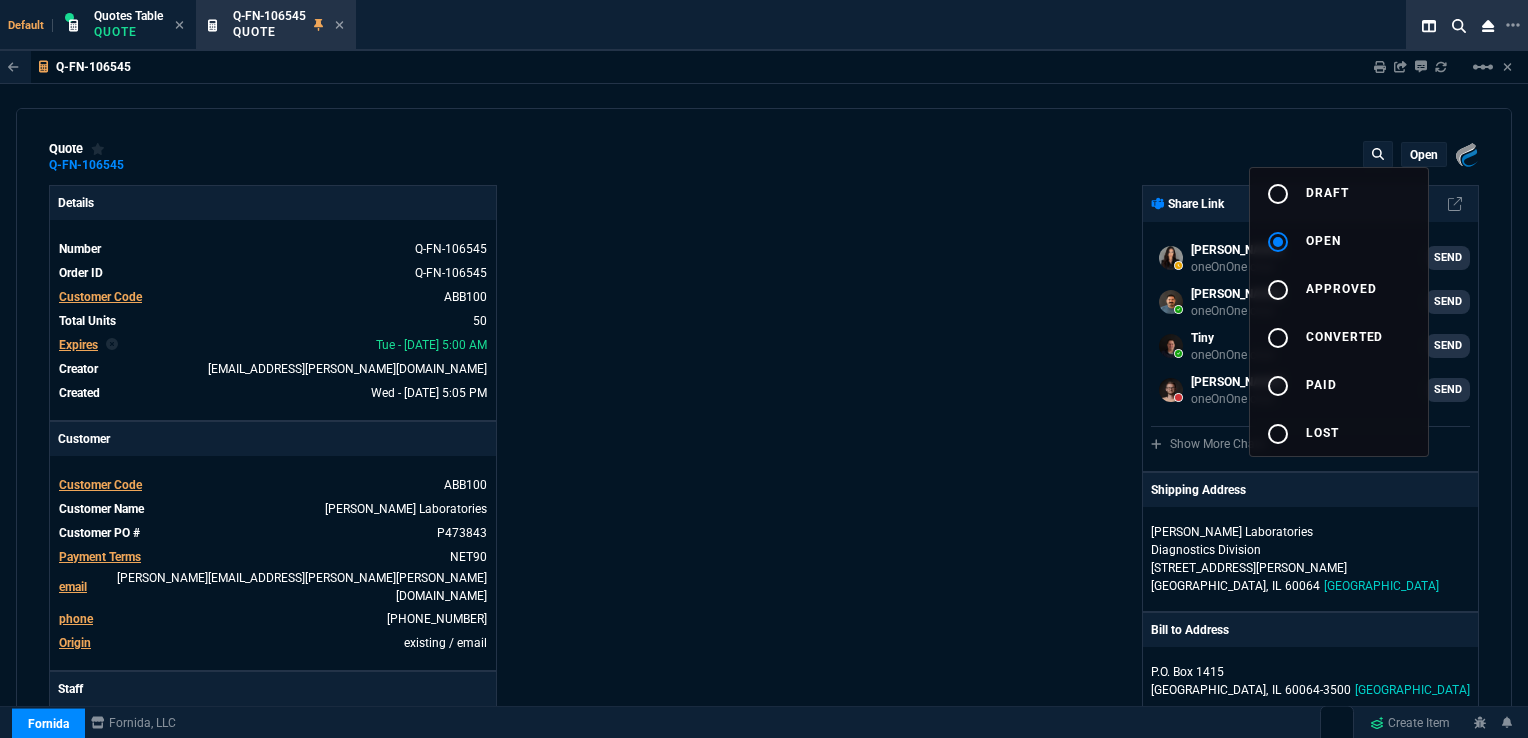 type on "36" 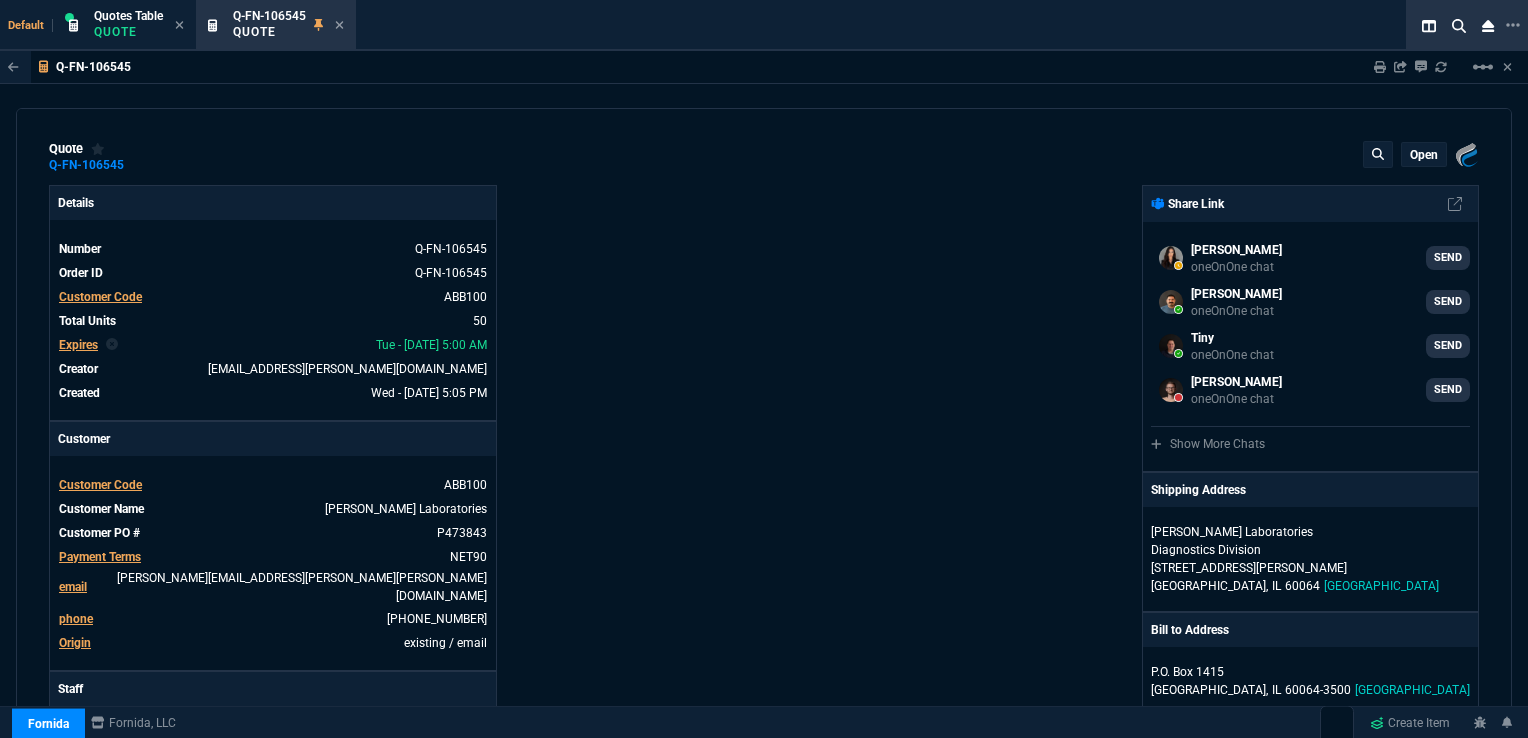 click on "Q-FN-106545  Quote" at bounding box center [288, 25] 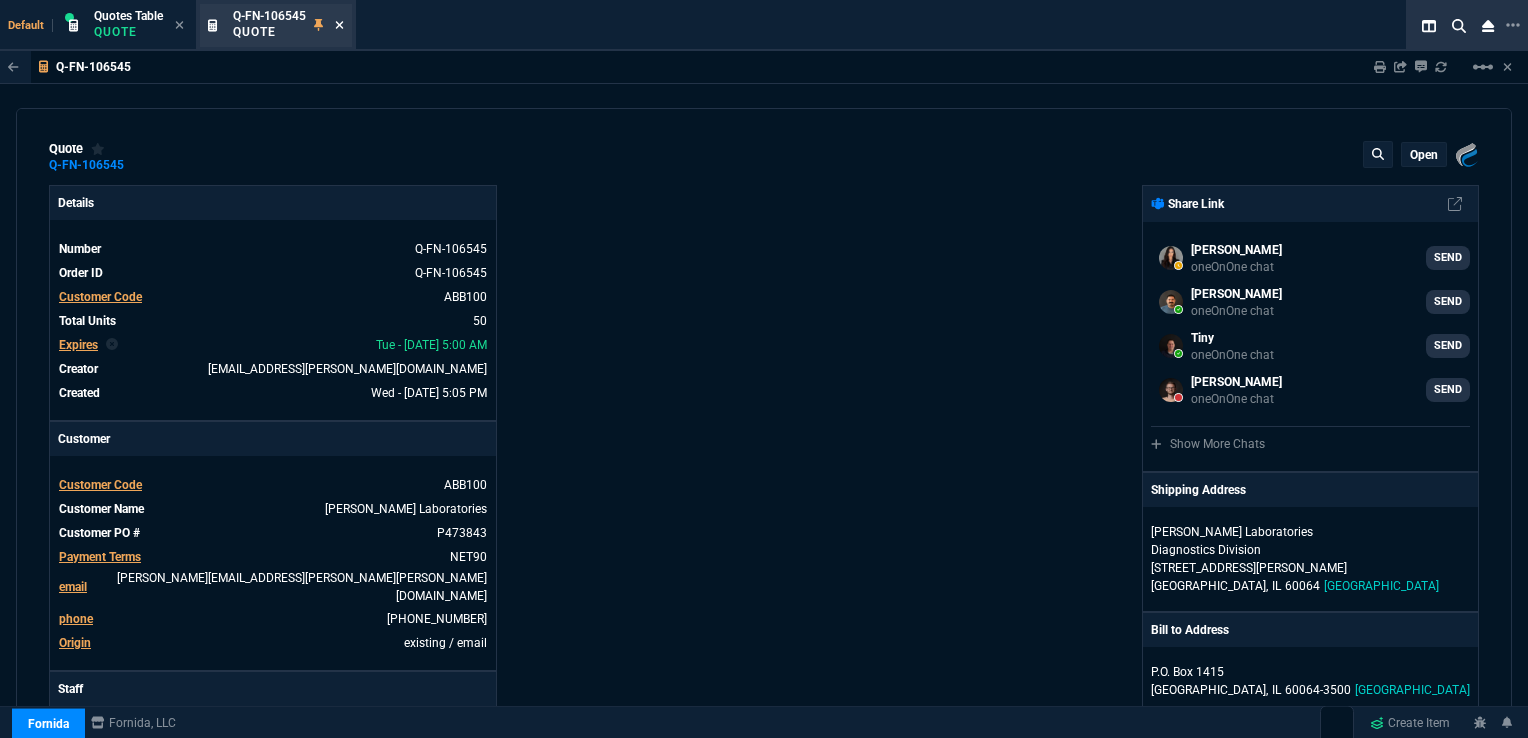 click 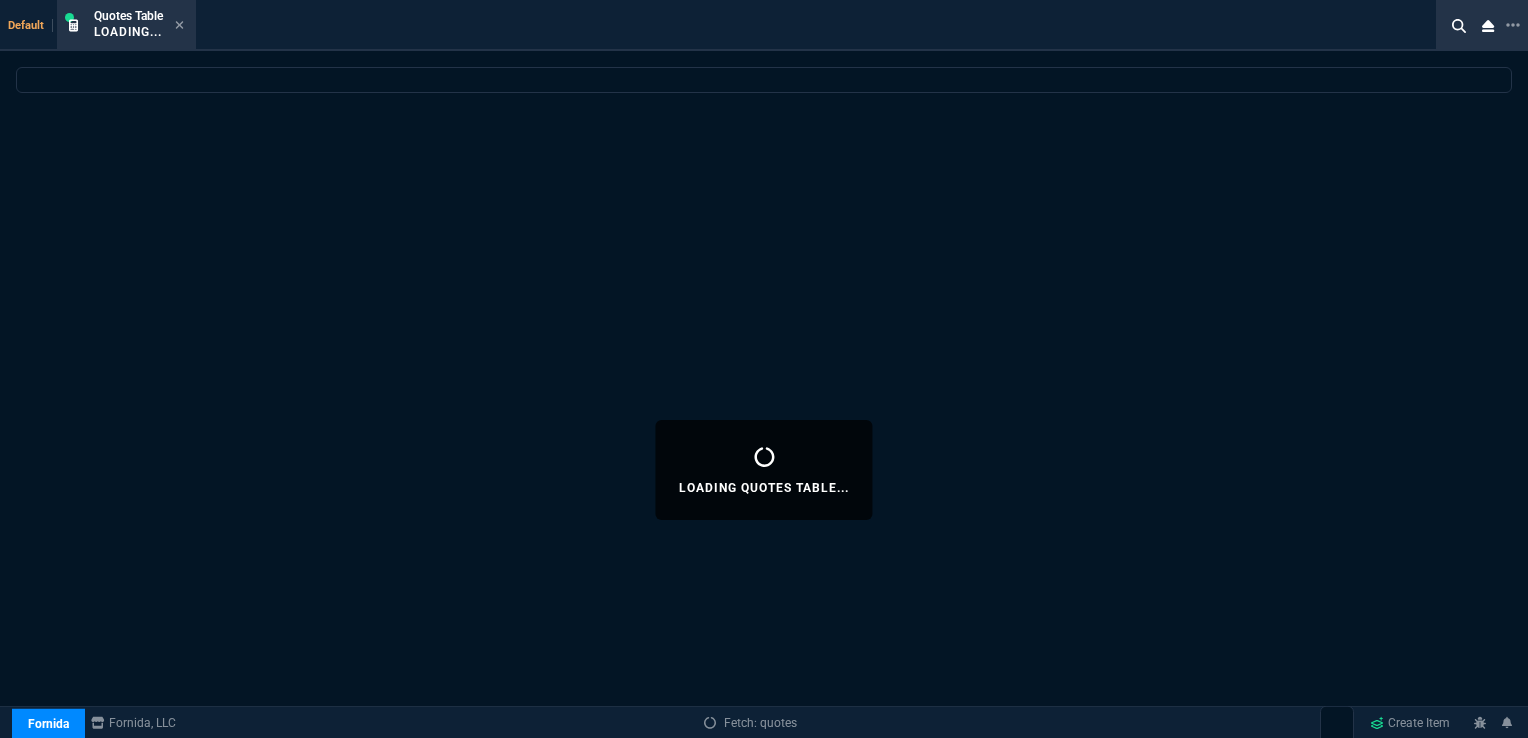 select 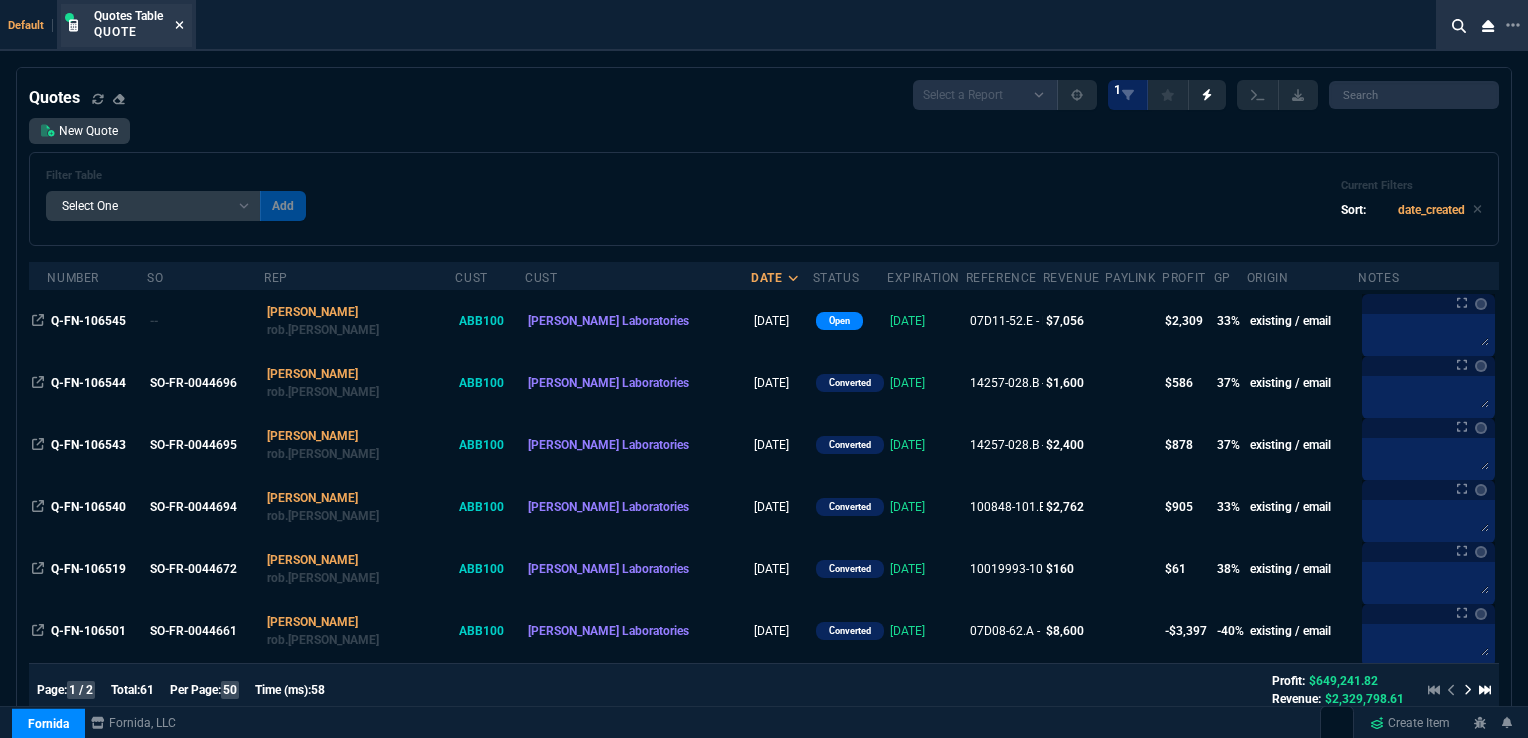 click 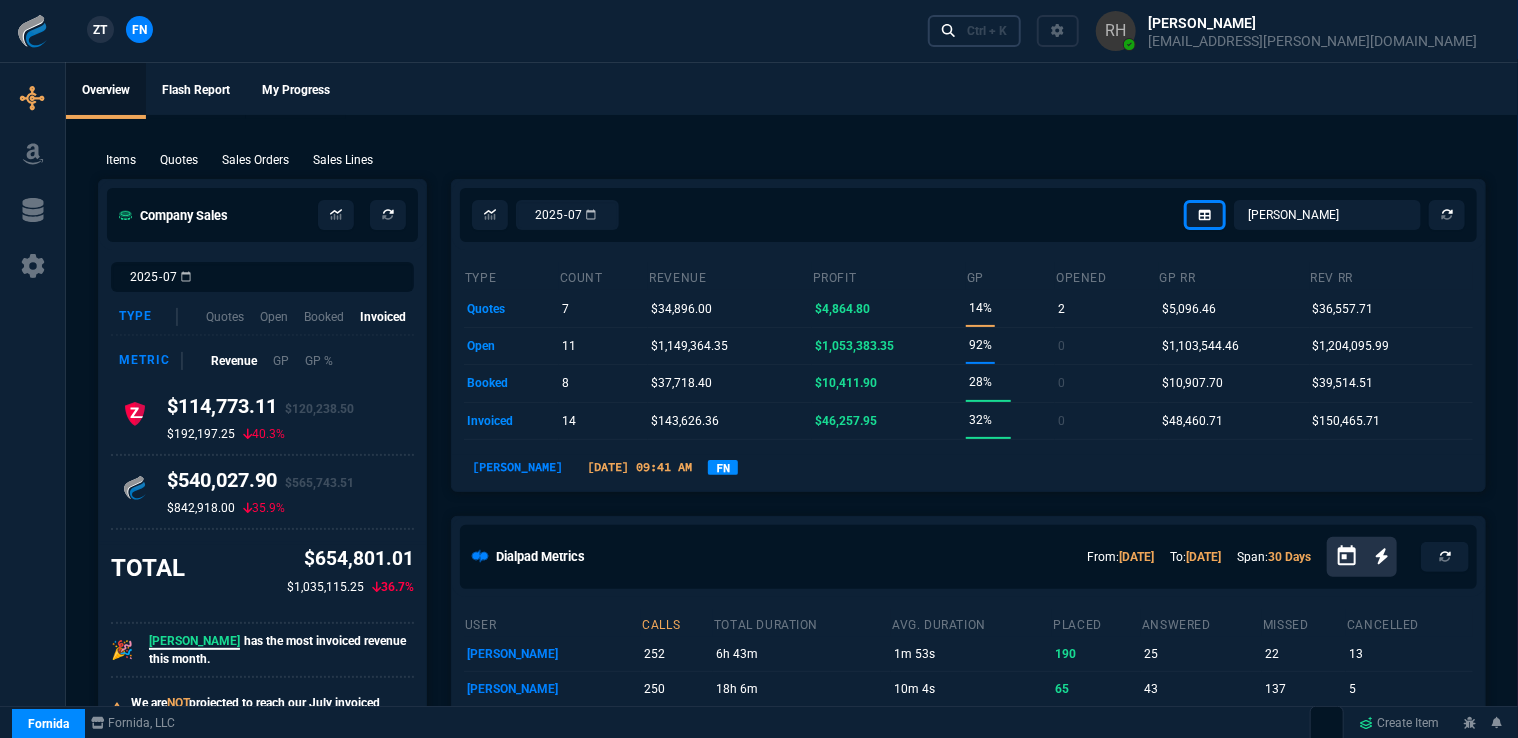 click on "Ctrl + K" at bounding box center (987, 31) 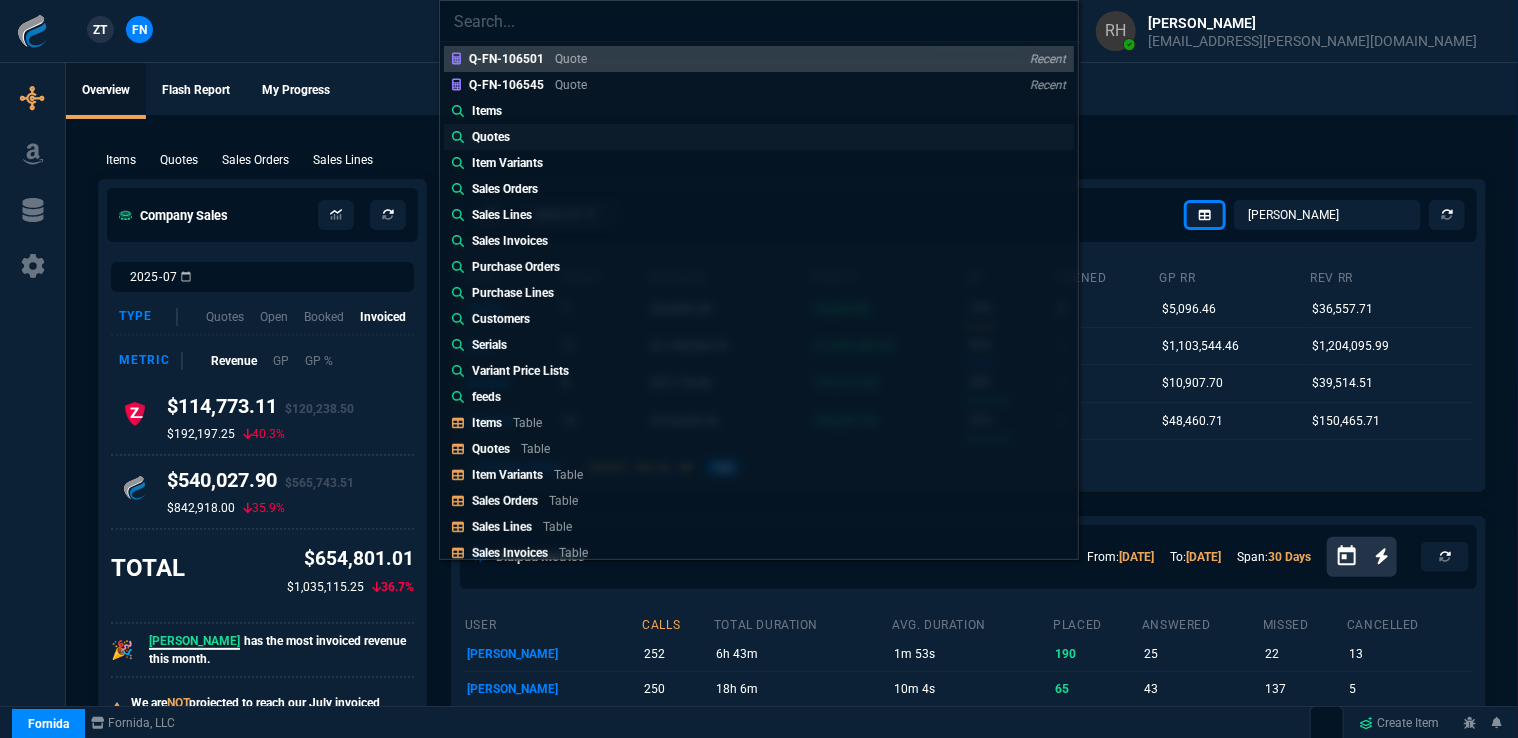 click on "Quotes" at bounding box center [491, 137] 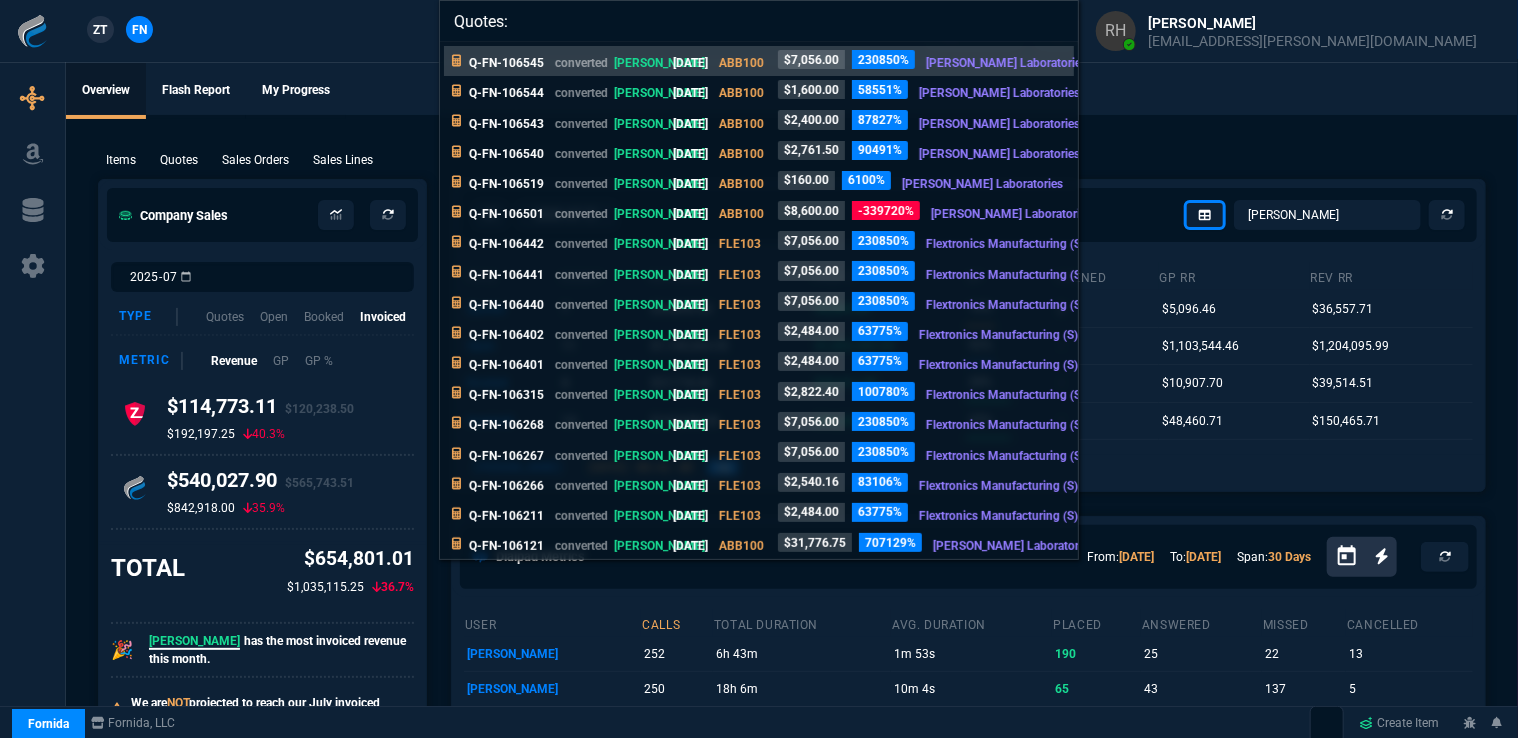 paste on "J12M13750" 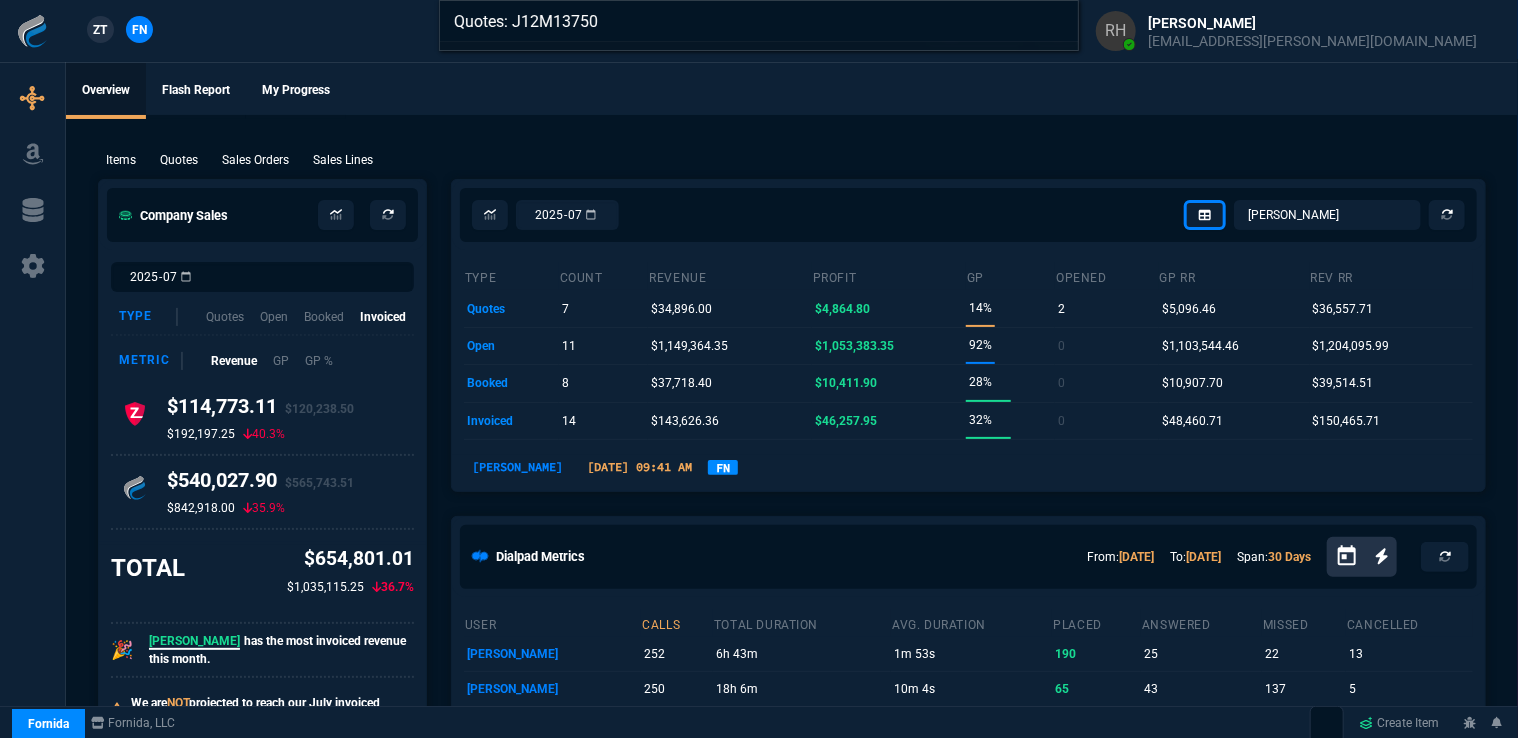 type on "Quotes: J12M13750" 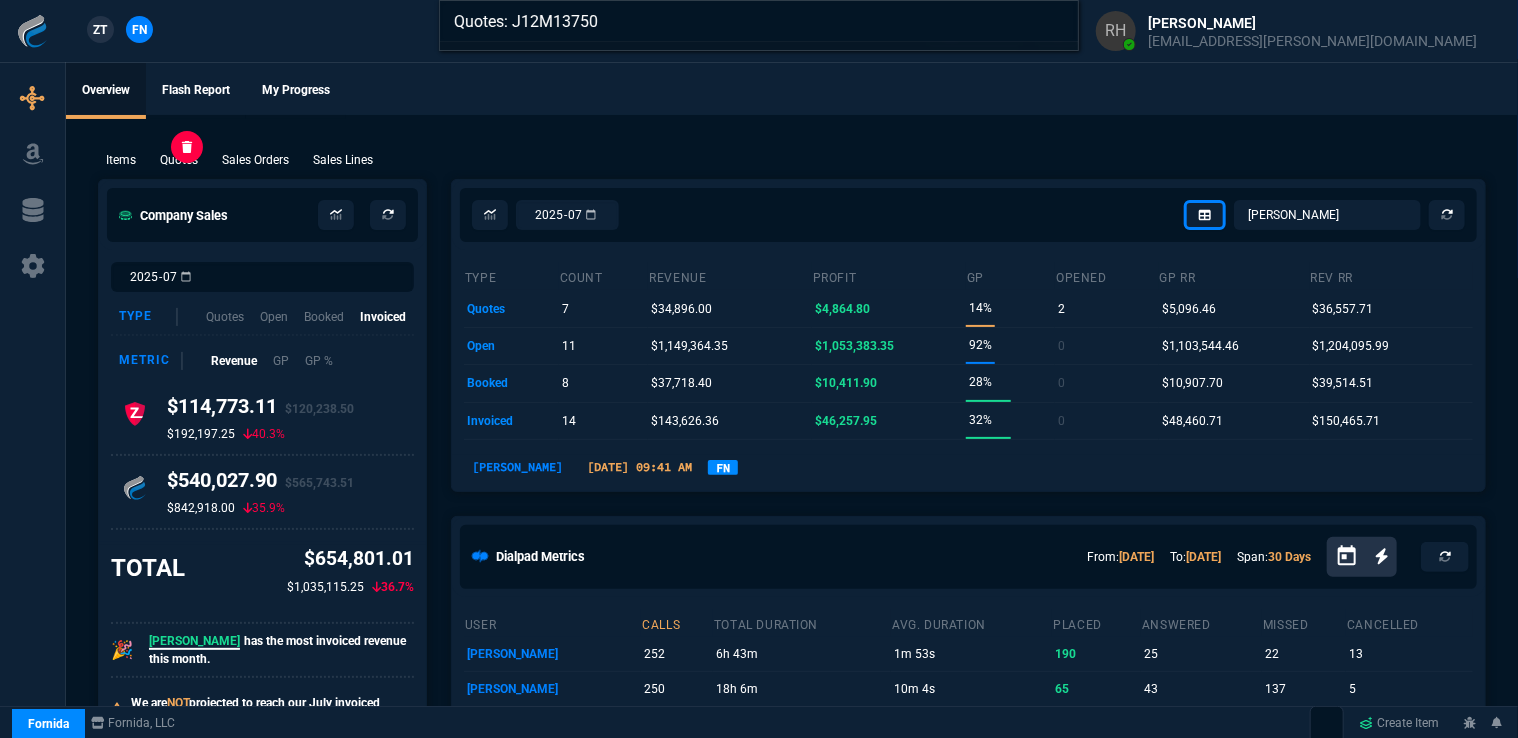 click on "Quotes: J12M13750" at bounding box center [759, 369] 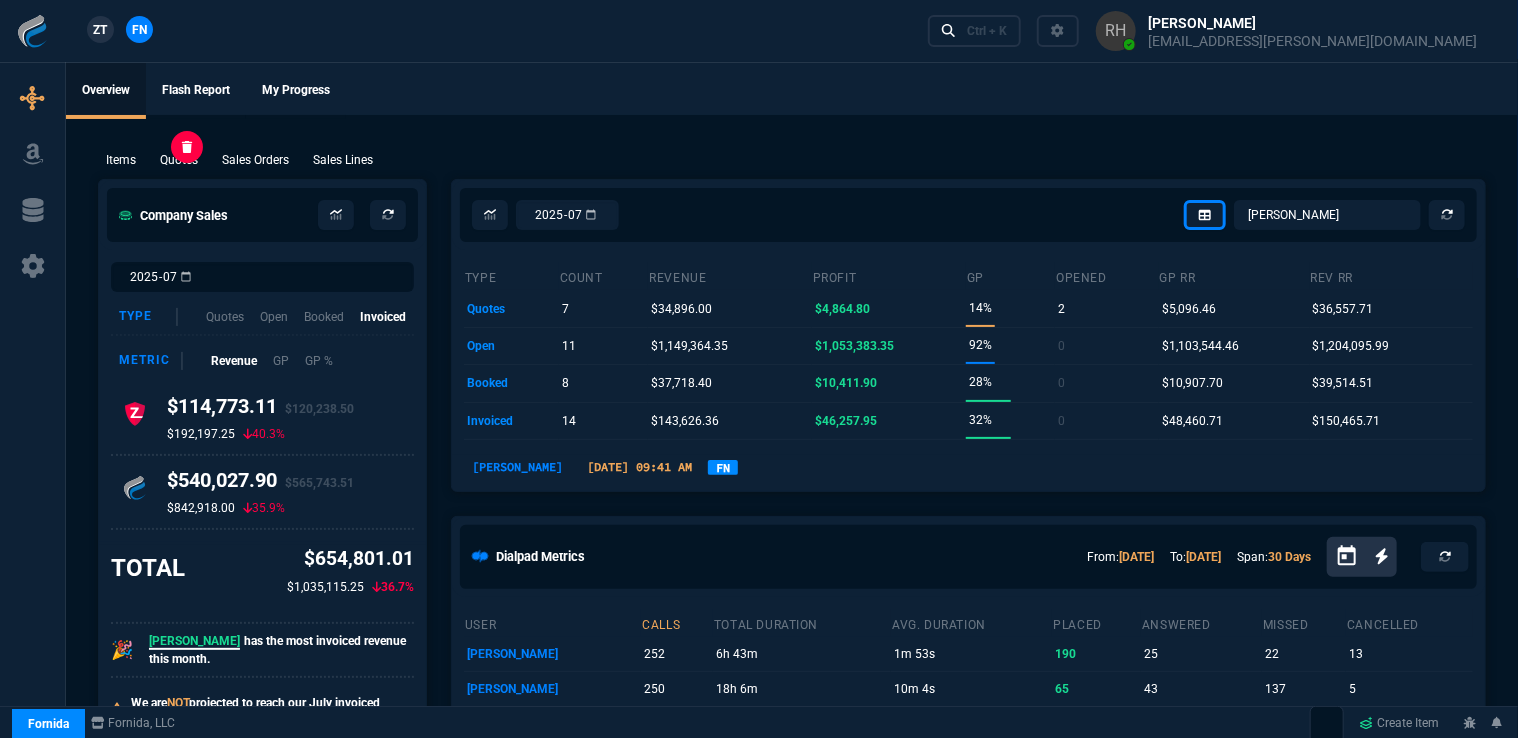 click on "Quotes" at bounding box center [179, 160] 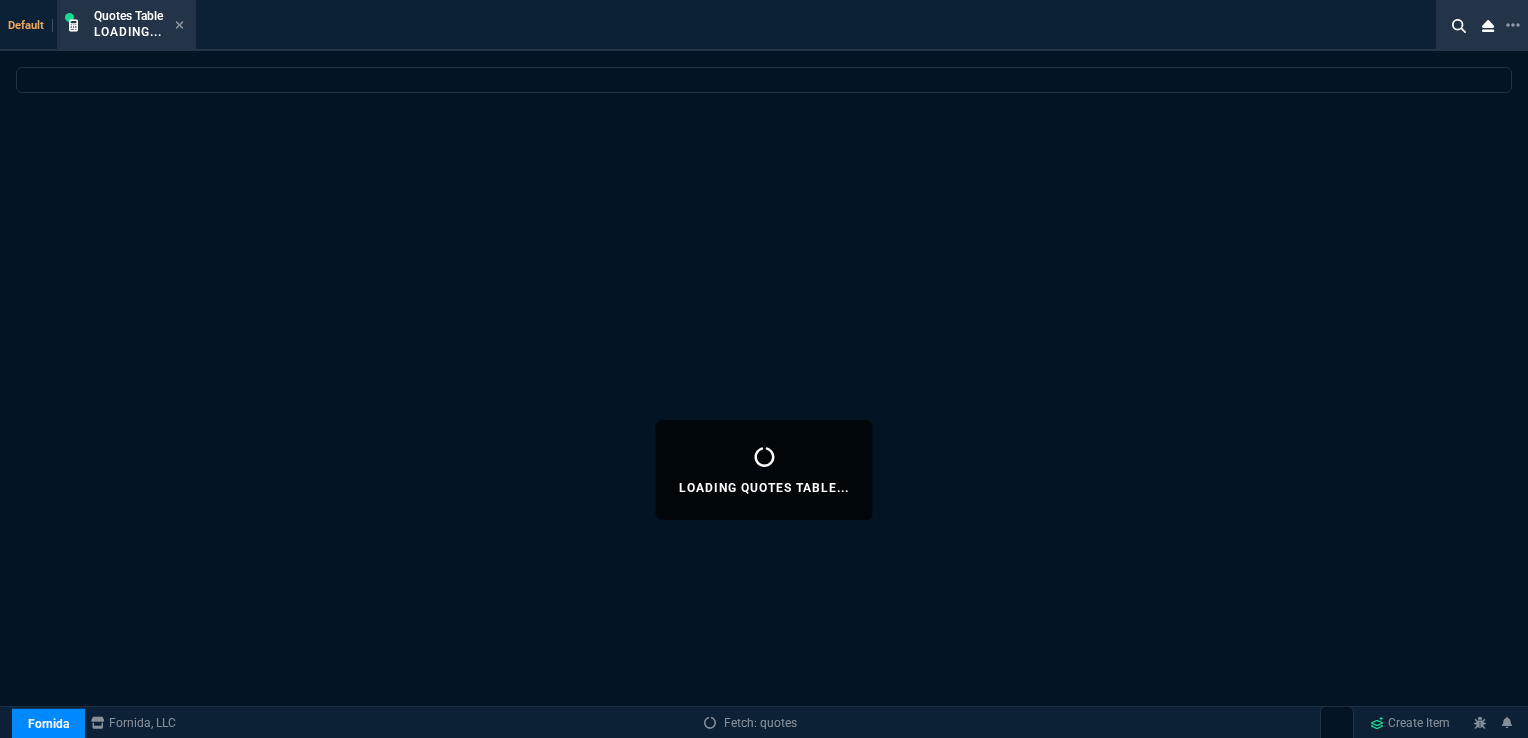 select 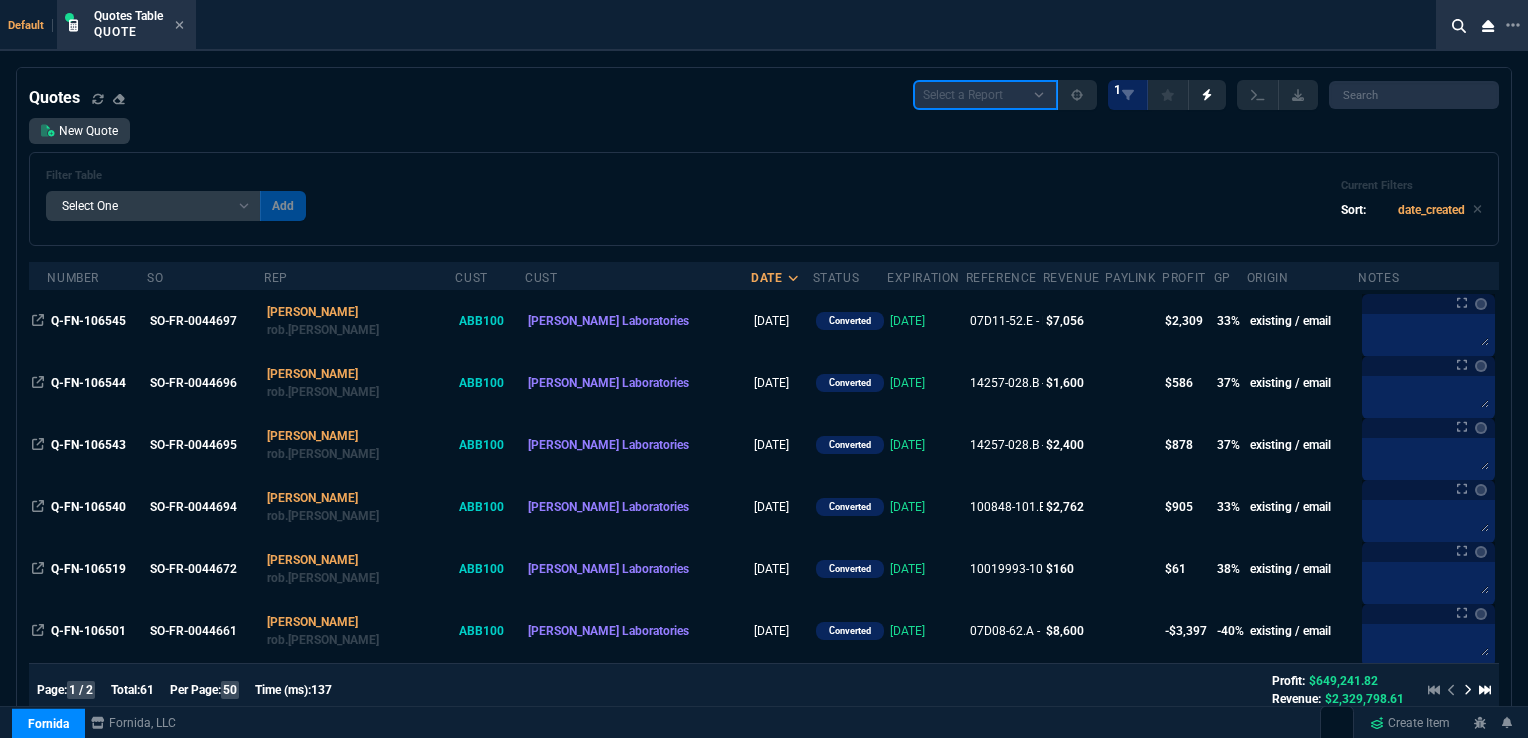 click on "Select a Report  Fruit (MTD)   APPROVED Quotes" at bounding box center (985, 95) 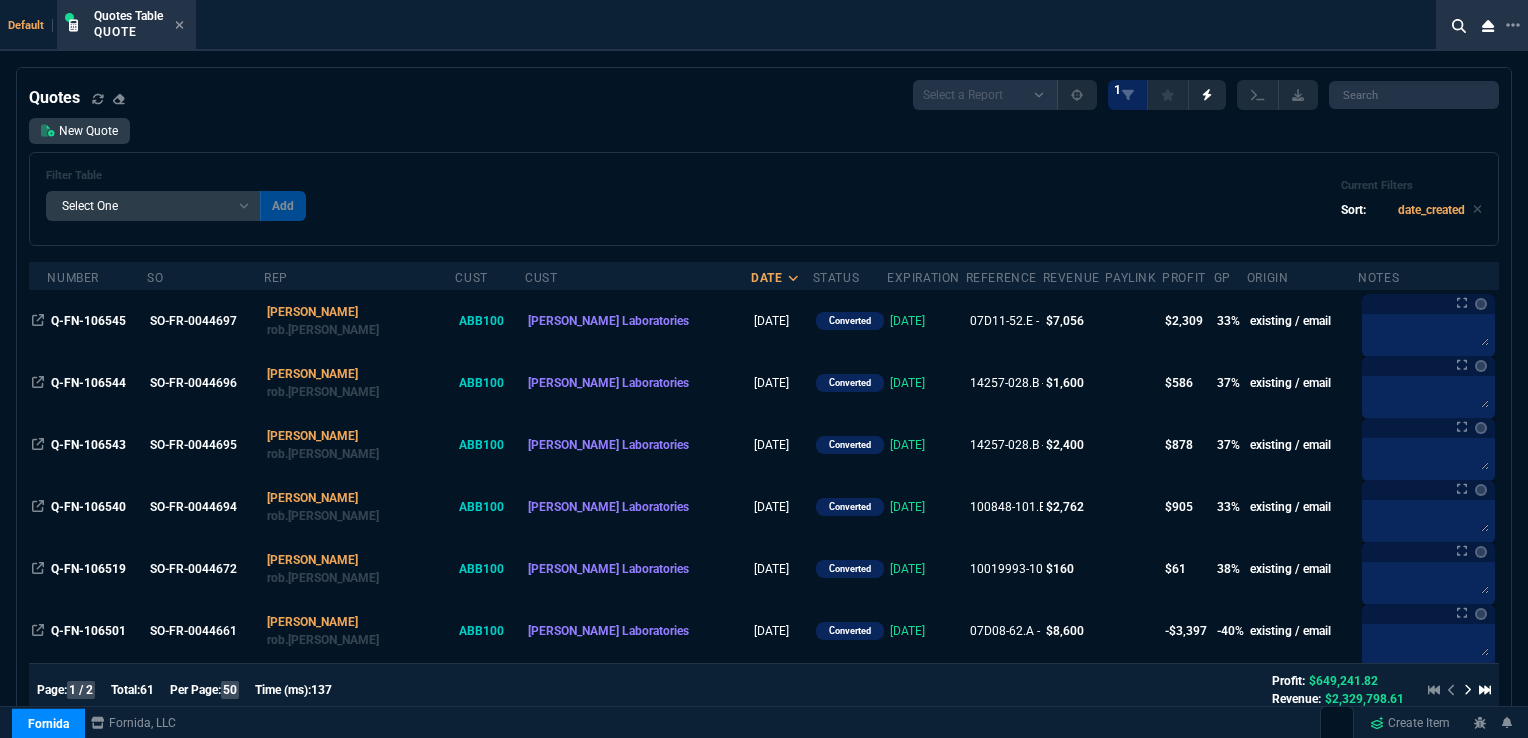click on "Default Quotes Table  Quote   Quotes  Select a Report  Fruit (MTD)   APPROVED Quotes  1  New Quote  Filter Table Select One Add Filter  () creator (creator) Cust (headers.customerNumber) Cust (headers._customerName) Date (date_created) Expiration (expires) GP (marginsObj.Profit) Notes (notes) Number (number) origin (origin) PayLink (stripeInvoice.status) profit (marginsObj.Profit) Reference (reference) Rep (headers.salesperson) Revenue (margins.0.value) SO (SO.number) Status (status) Add Current Filters Sort: date_created     Number   SO   Rep   Cust   Cust   Date   Status   Expiration   Reference   creator   Revenue   PayLink   profit   GP   origin   Notes  Q-FN-106545  SO-FR-0044697  HENN rob.henneberger ABB100 Abbott Laboratories  7/30/25  converted  9/30/25  07D11-52.E - Due to Abb...  $7,056   $2,309   33%  existing / email    Q-FN-106544  SO-FR-0044696  HENN rob.henneberger ABB100 Abbott Laboratories  7/30/25  converted  11/24/25  14257-028.B  - Due to A...  $1,600   $586   37%  existing / email    HENN" at bounding box center [764, 402] 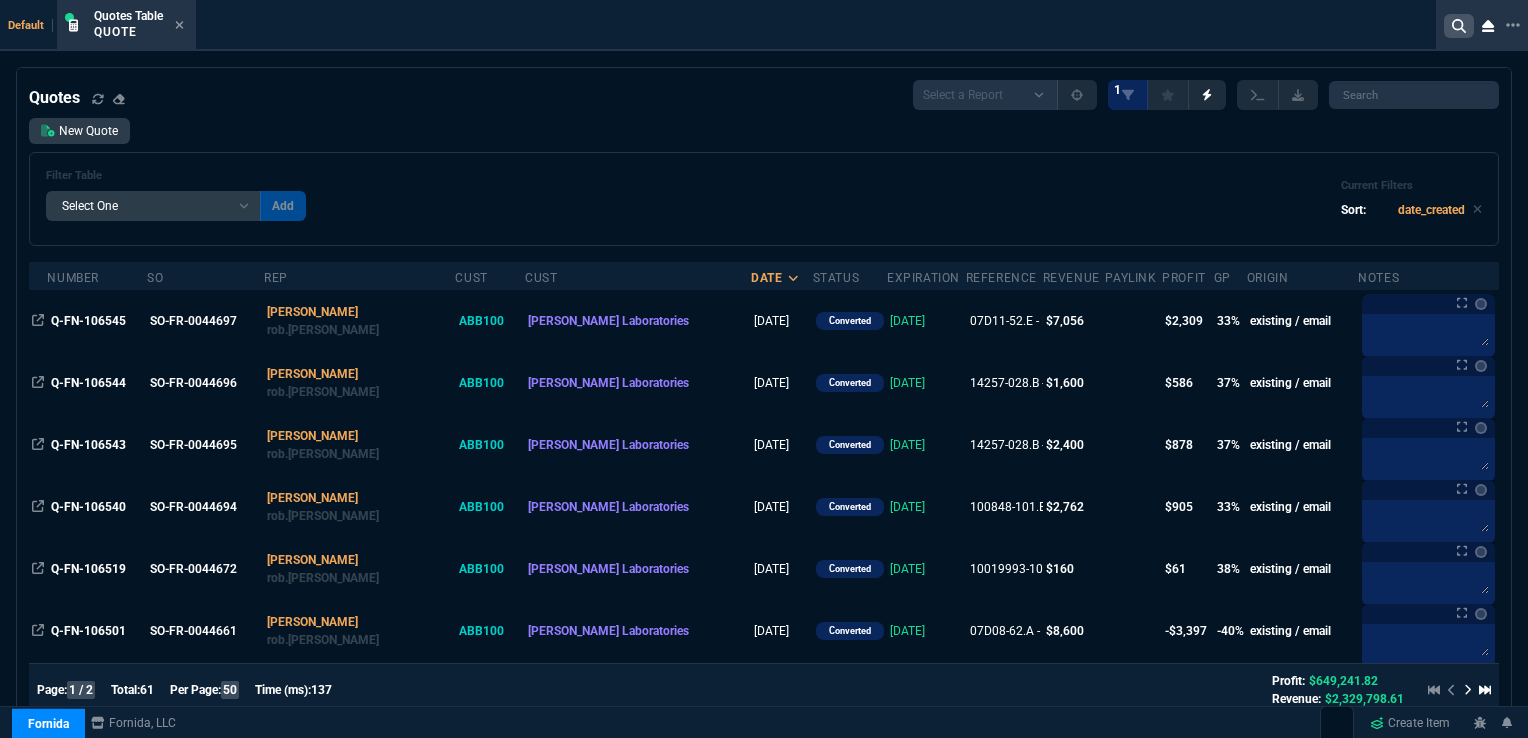 click at bounding box center (1459, 26) 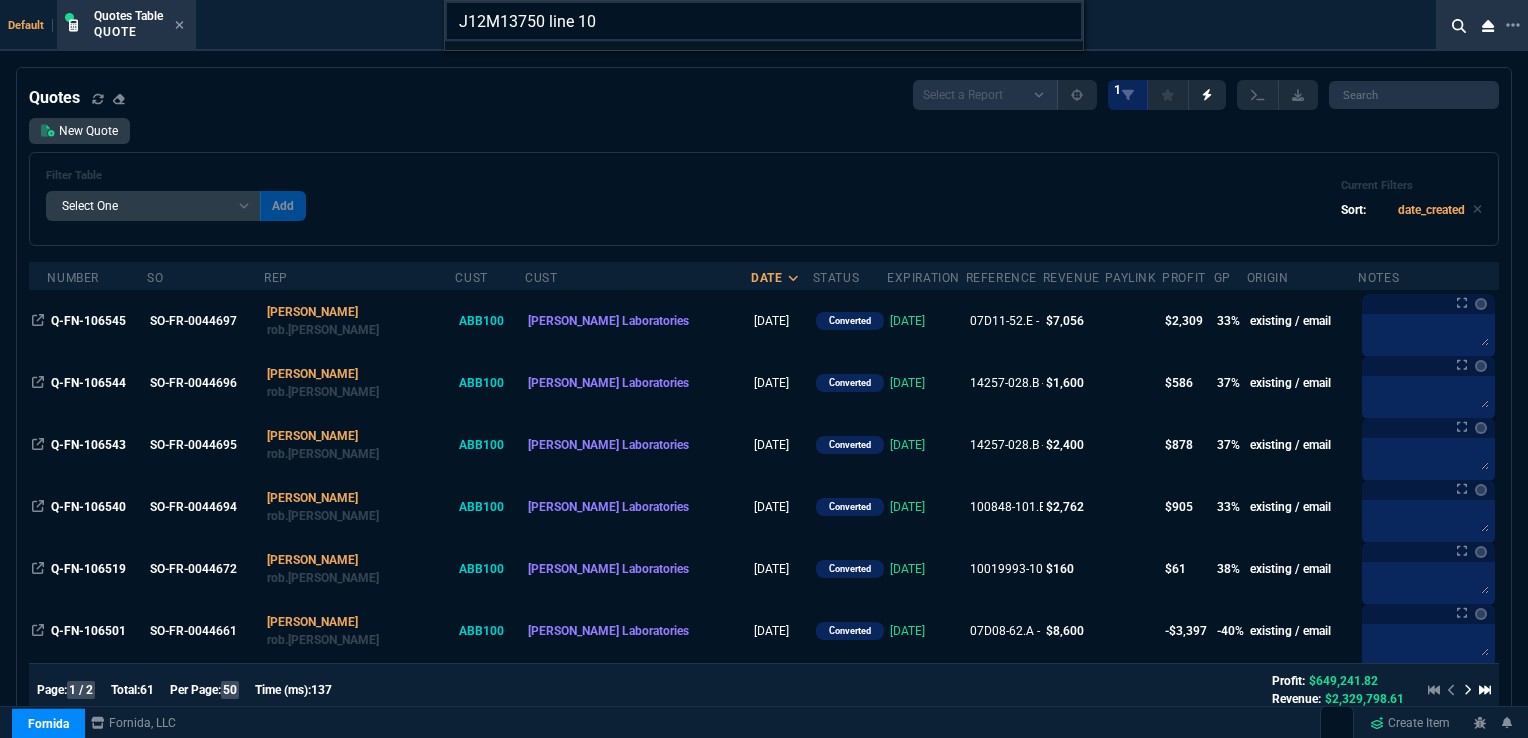 type on "J12M13750 line 10" 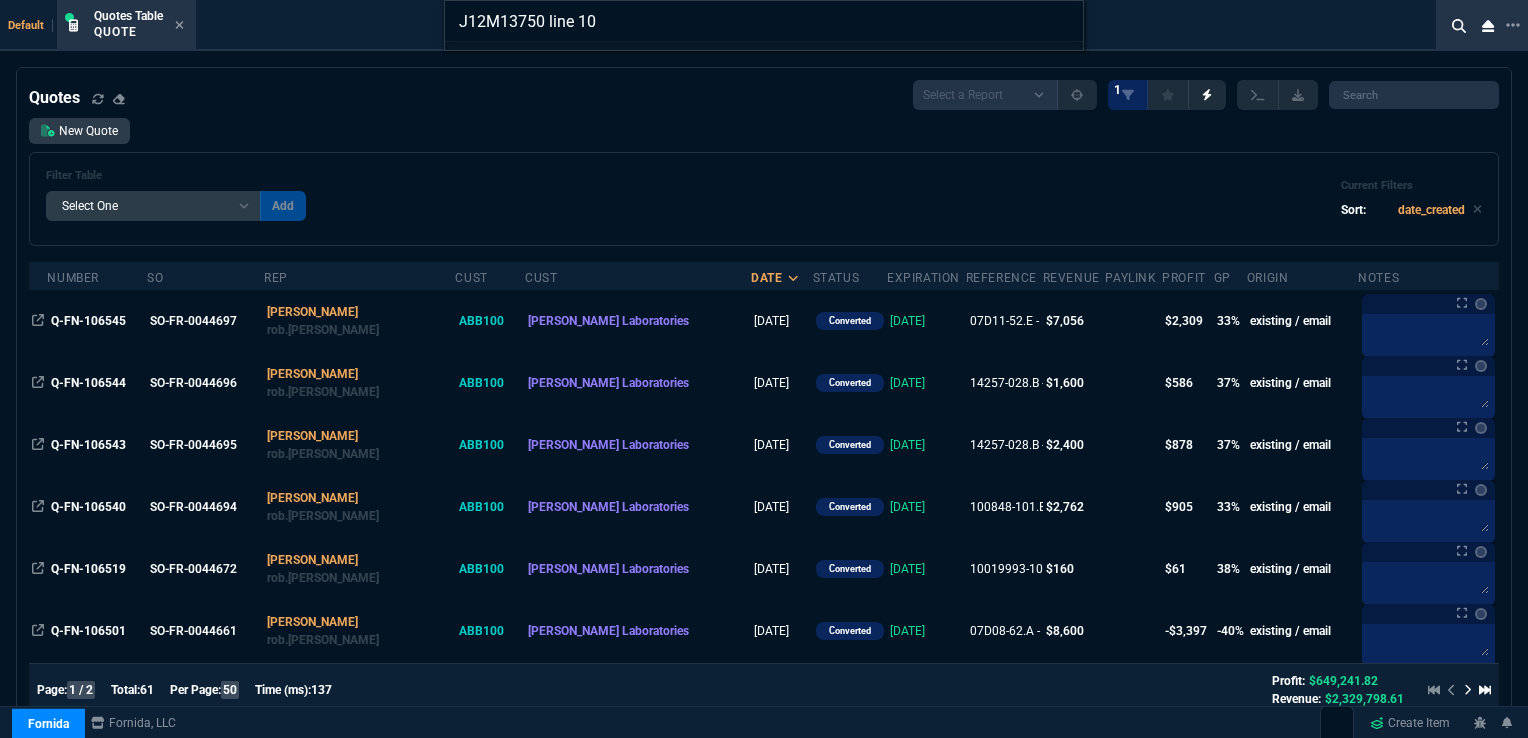 drag, startPoint x: 1506, startPoint y: 170, endPoint x: 1506, endPoint y: 230, distance: 60 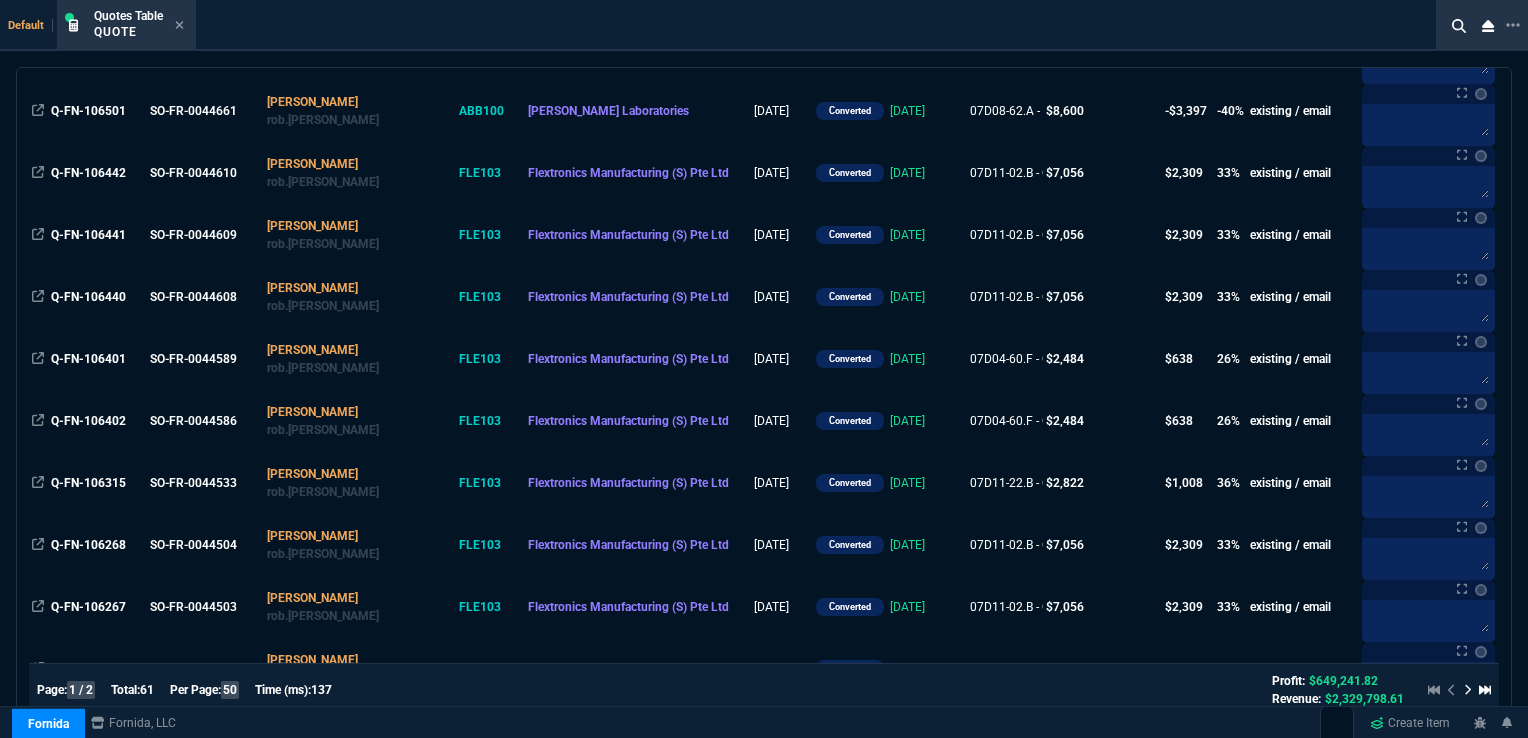 scroll, scrollTop: 521, scrollLeft: 0, axis: vertical 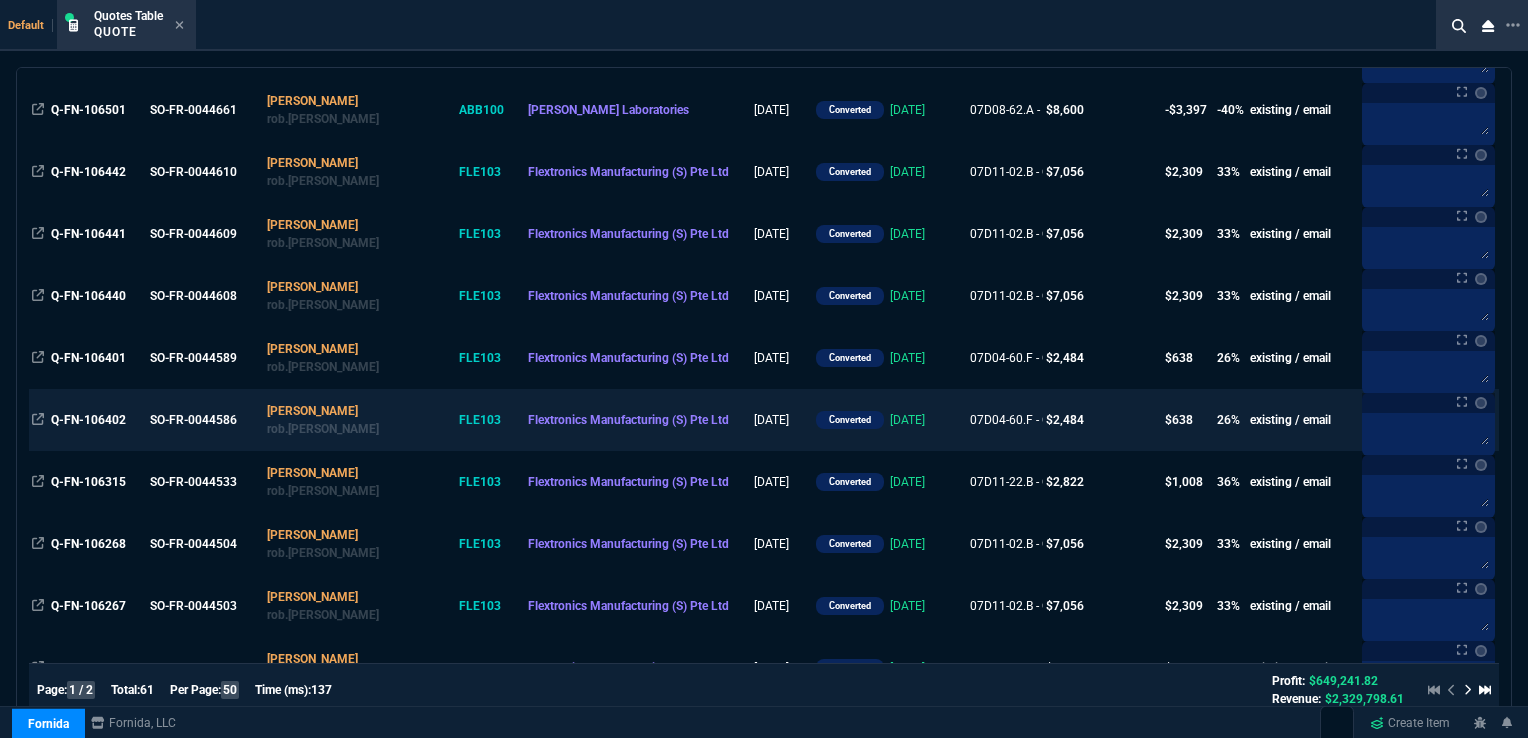 click on "Flextronics Manufacturing (S) Pte Ltd" at bounding box center (638, 420) 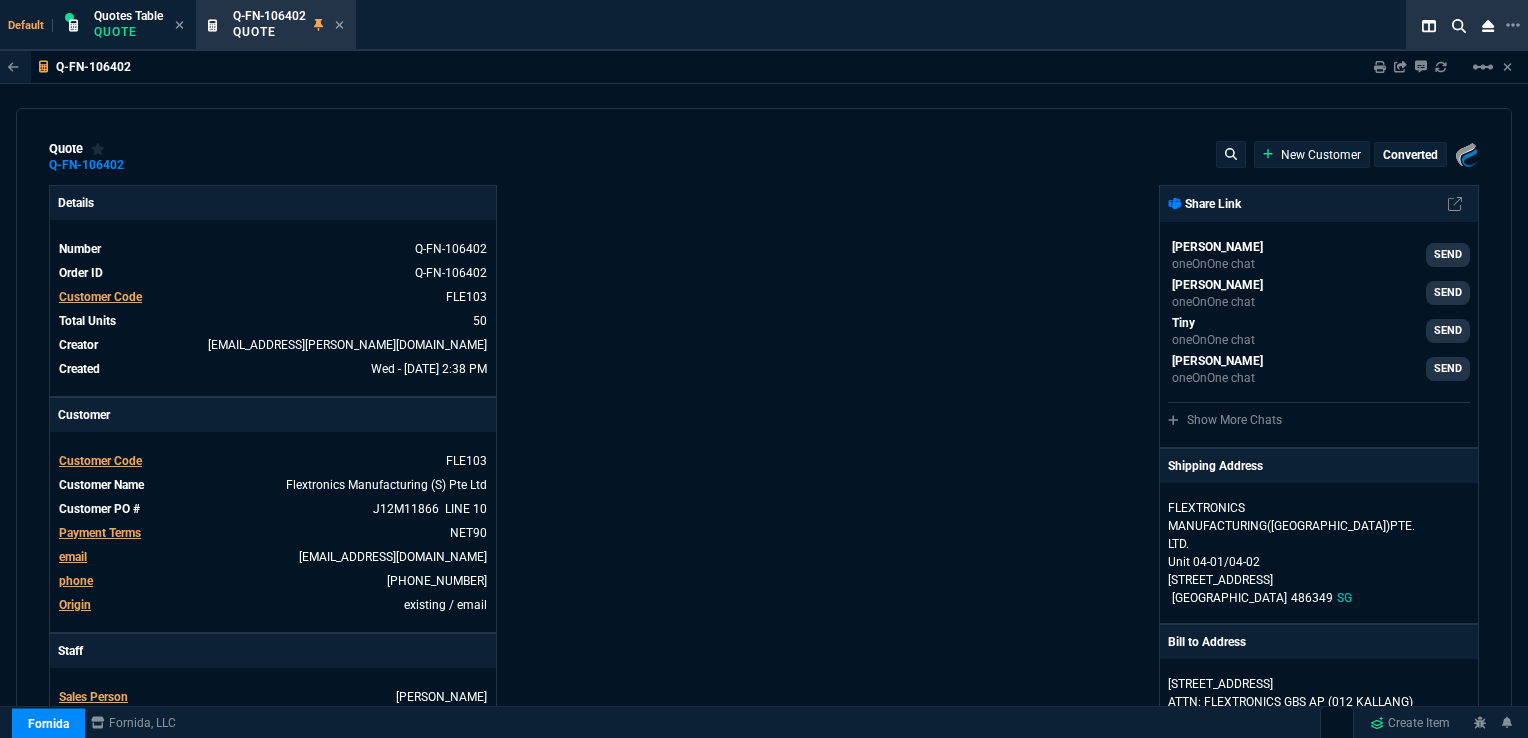 type on "30" 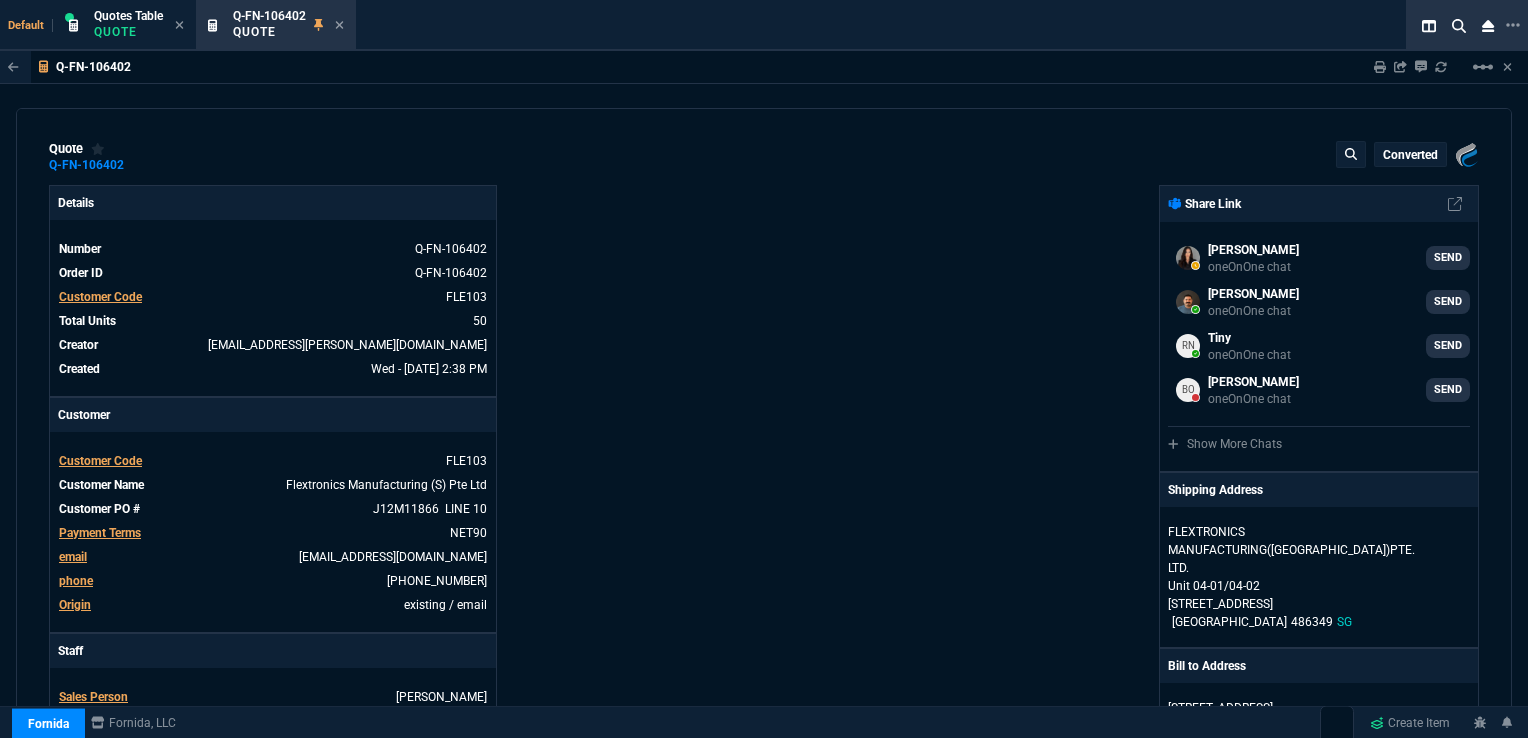 type 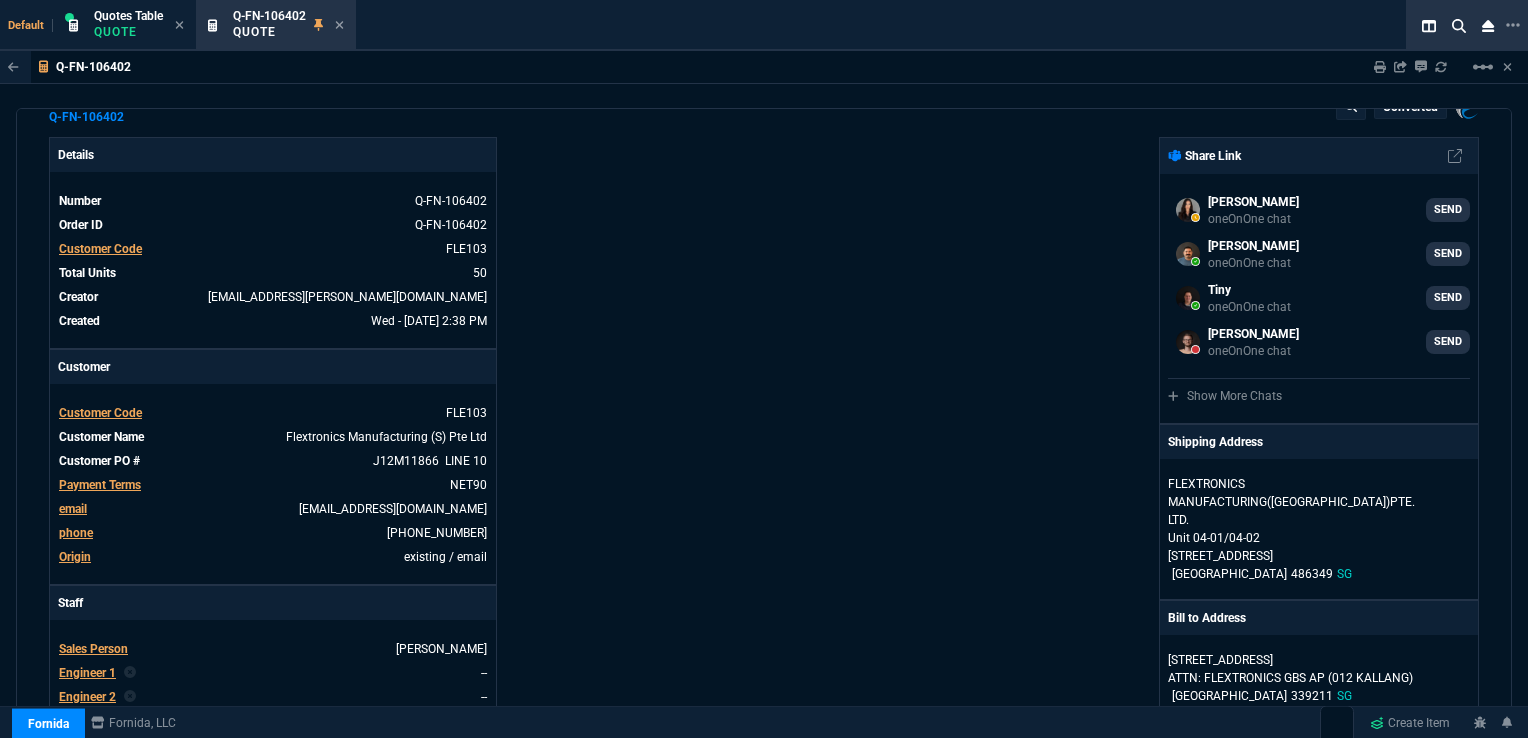 scroll, scrollTop: 29, scrollLeft: 0, axis: vertical 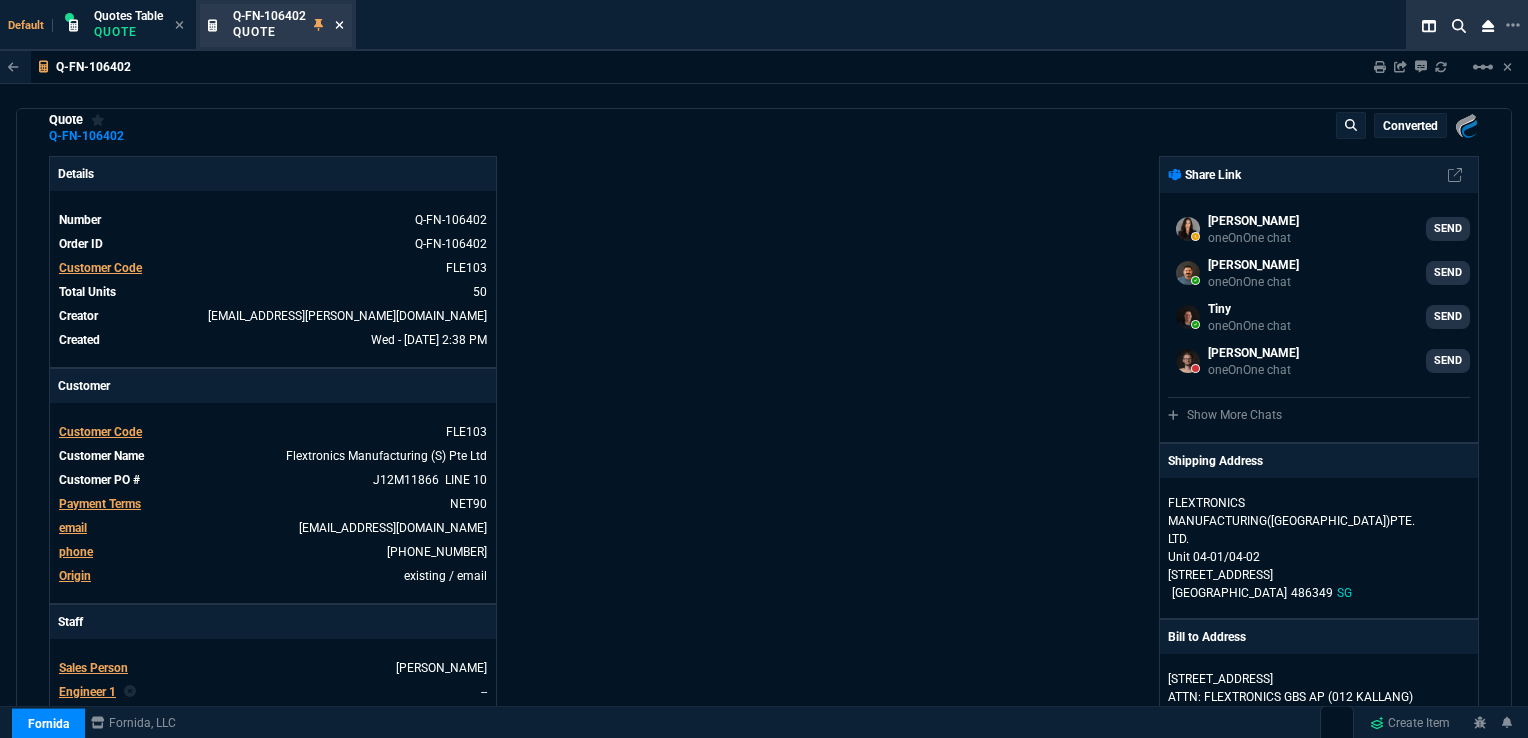 click 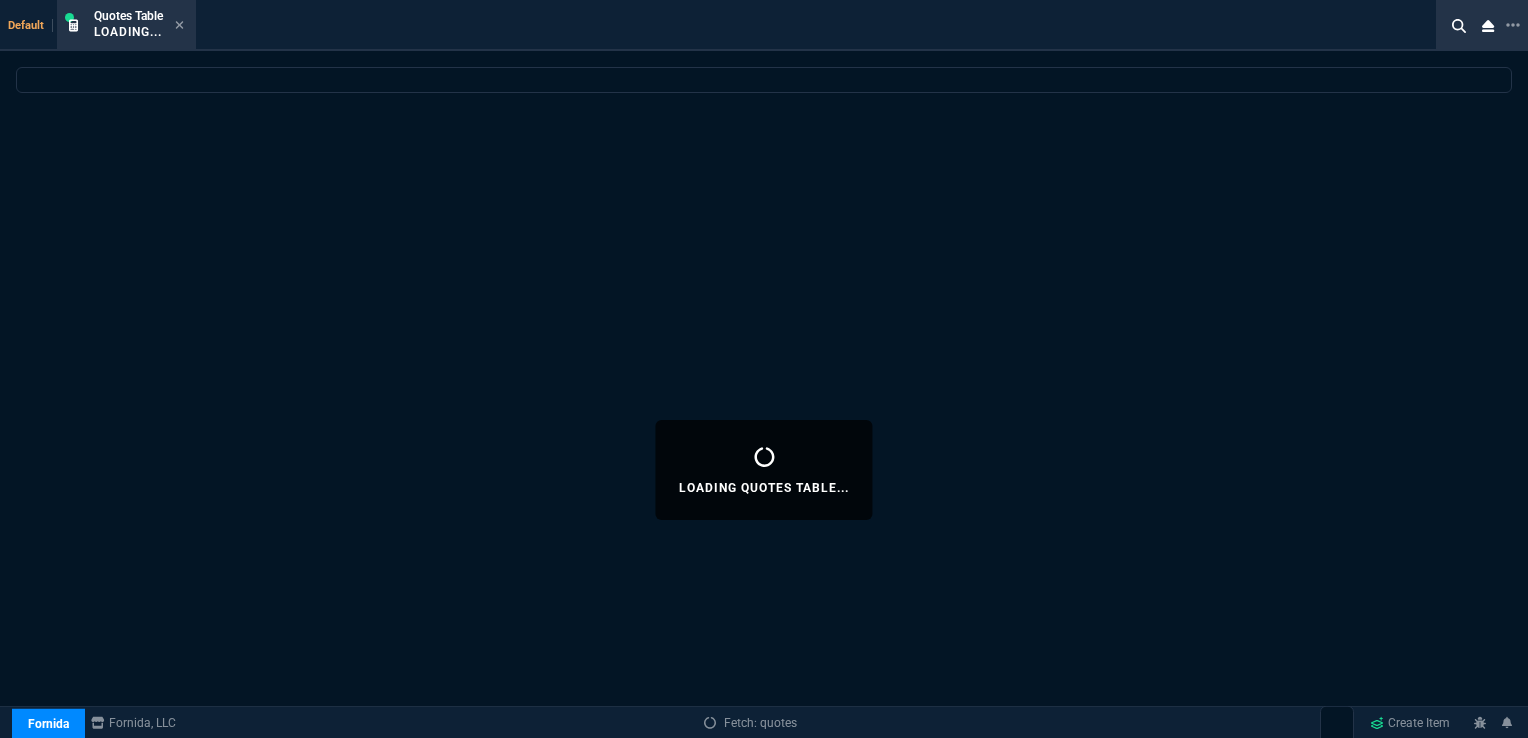 select 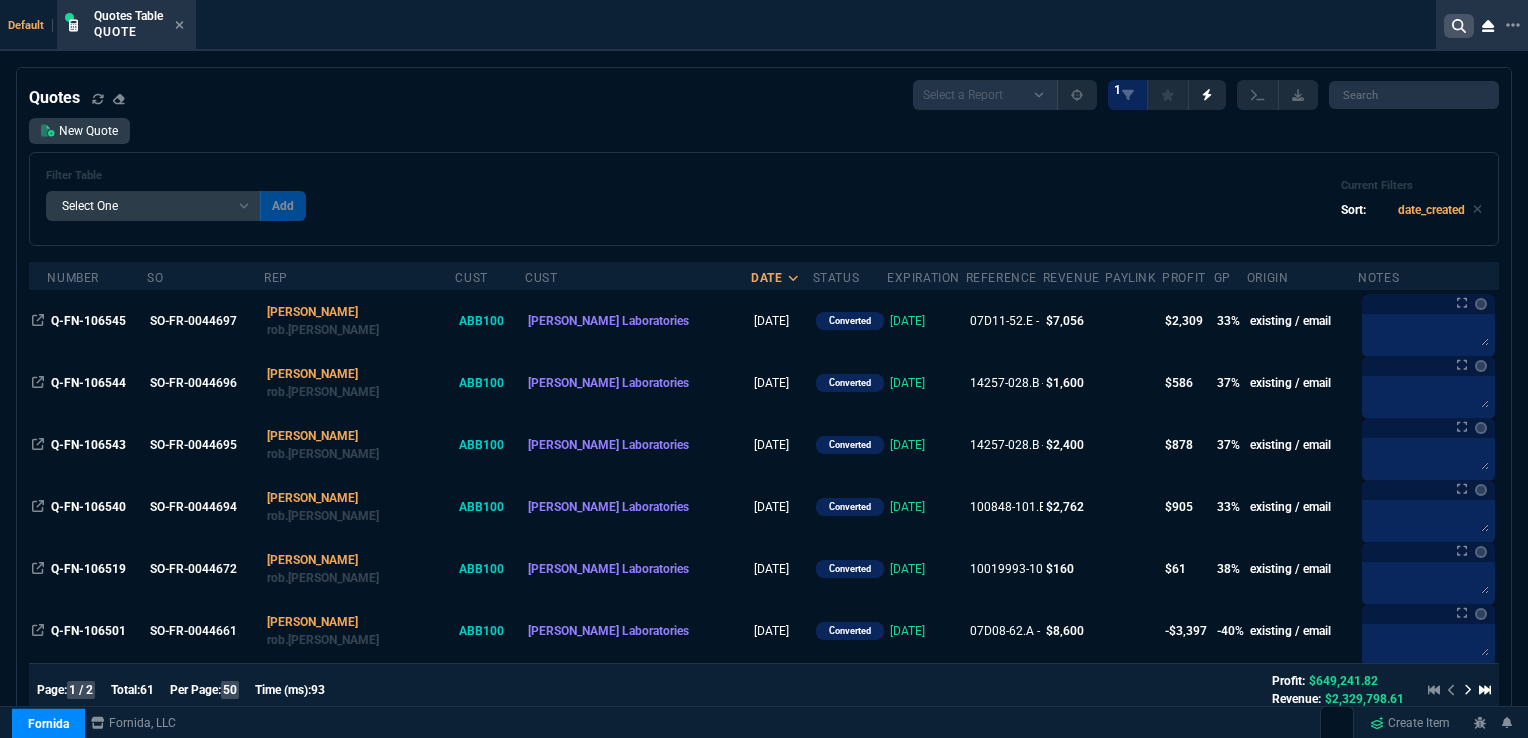 click at bounding box center (1459, 26) 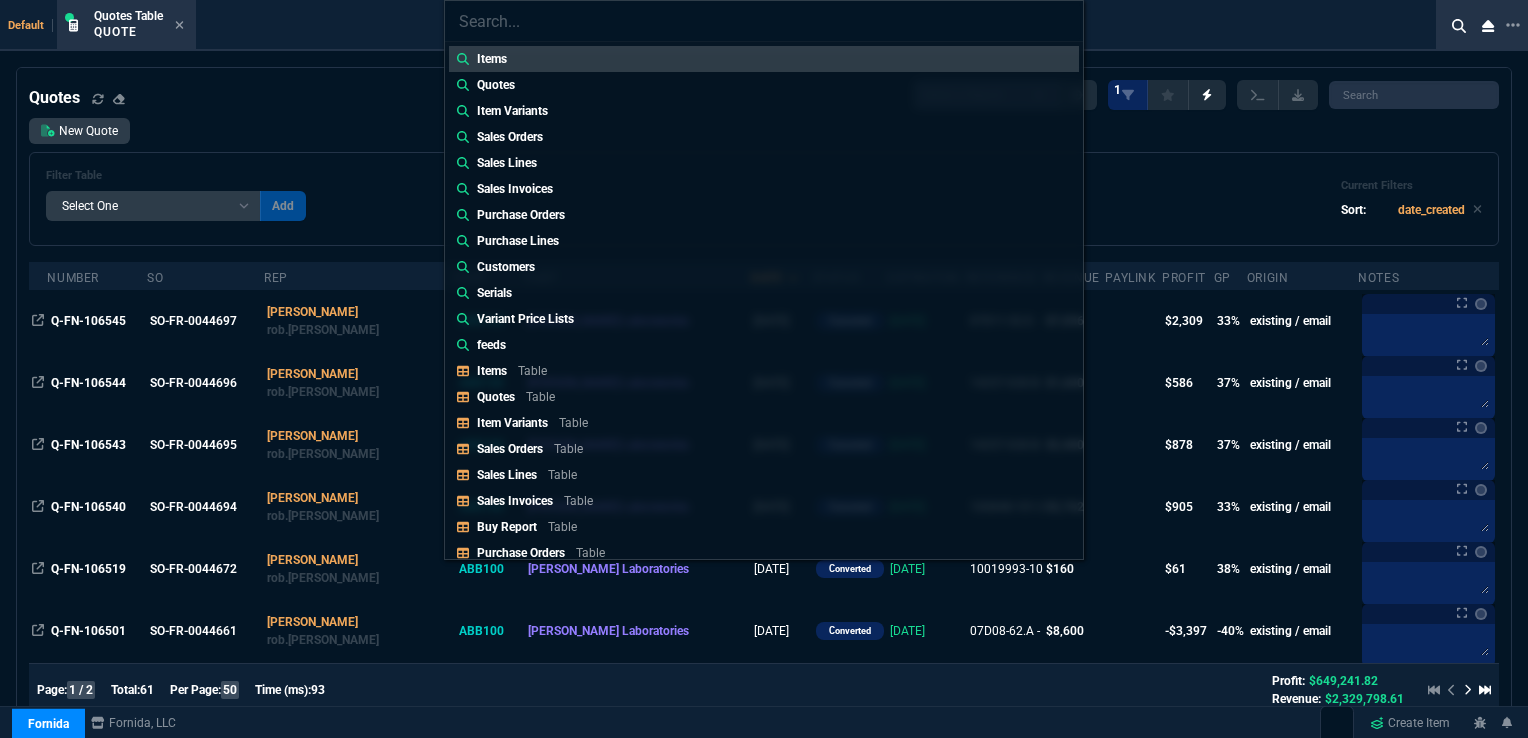 select on "16: [PERSON_NAME]" 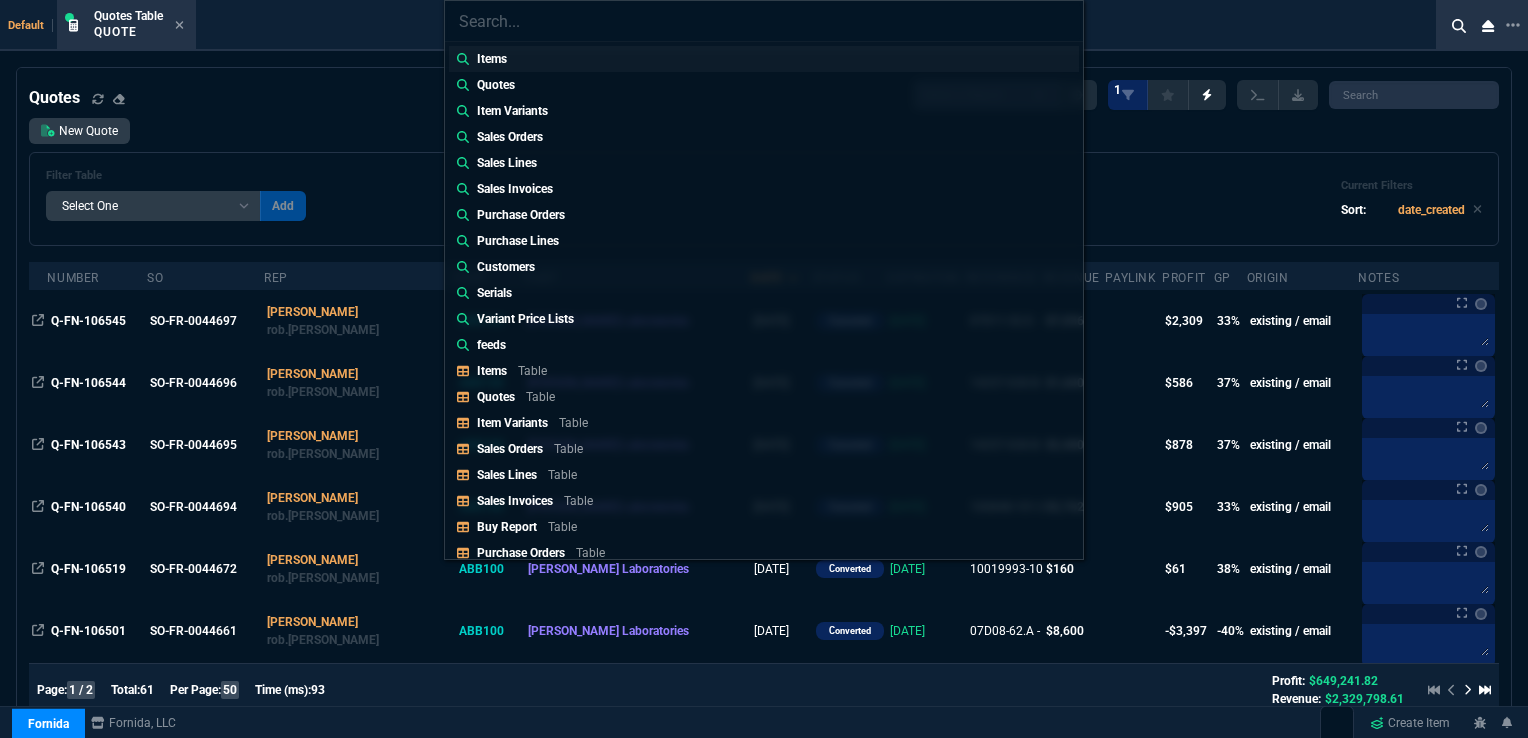 scroll, scrollTop: 0, scrollLeft: 0, axis: both 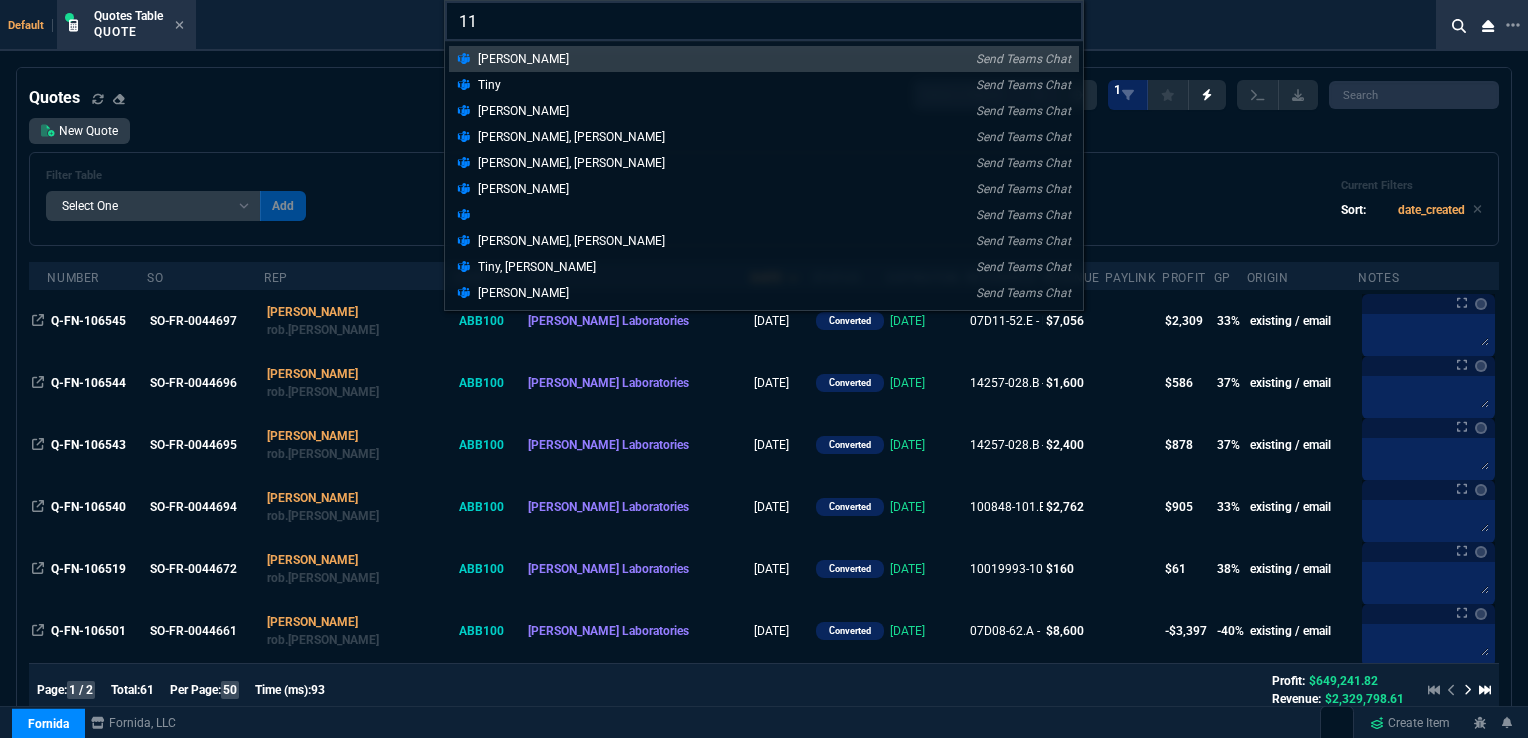 type on "1" 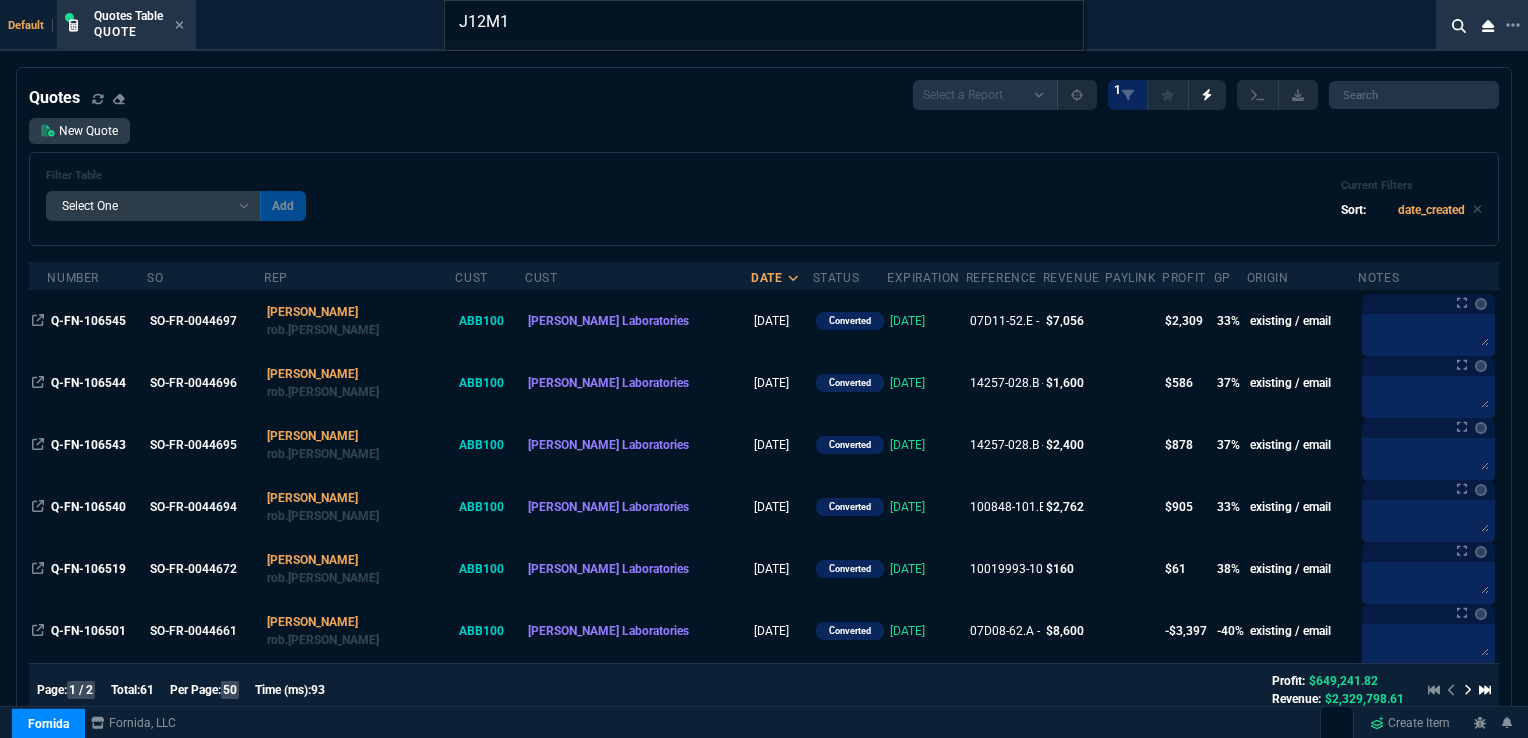 type on "J12M1" 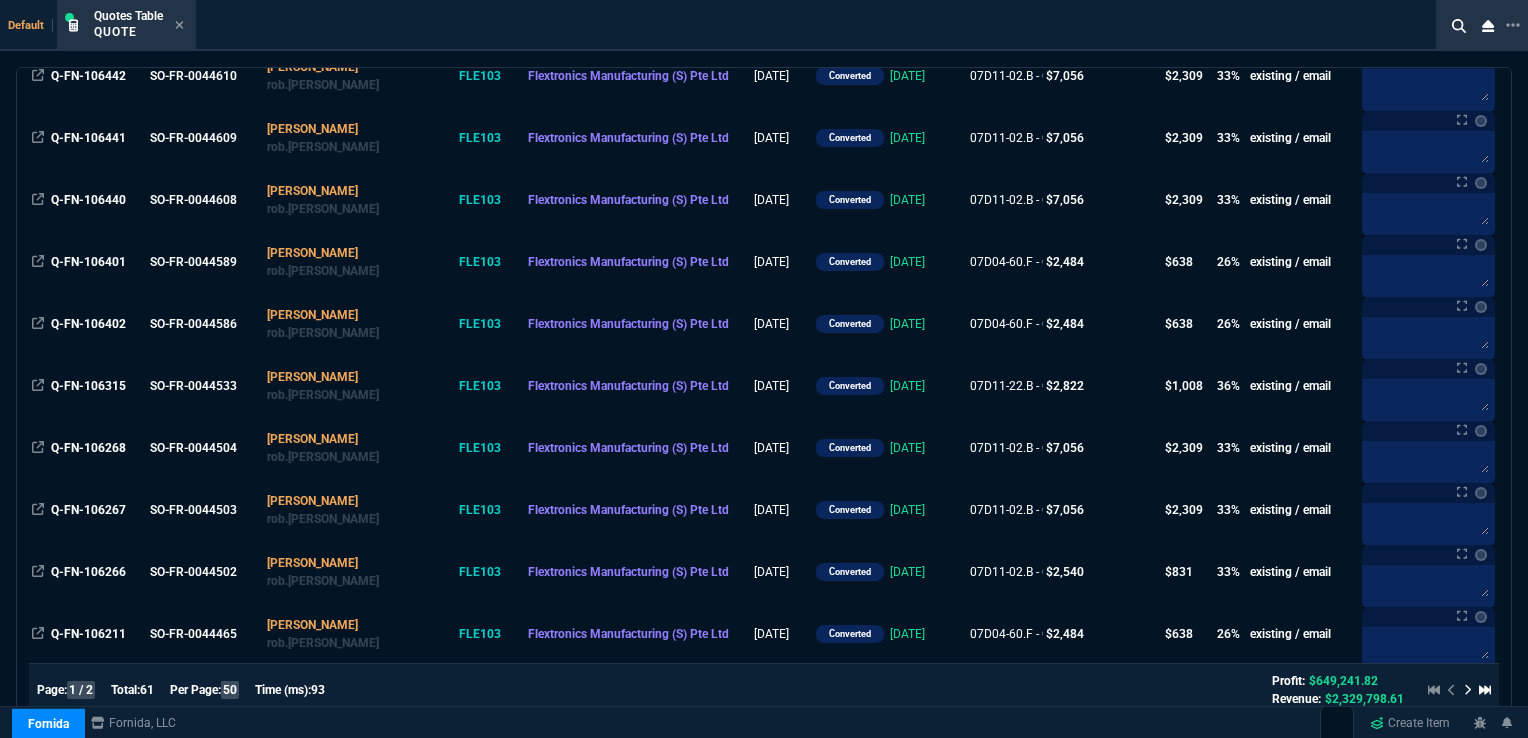 scroll, scrollTop: 626, scrollLeft: 0, axis: vertical 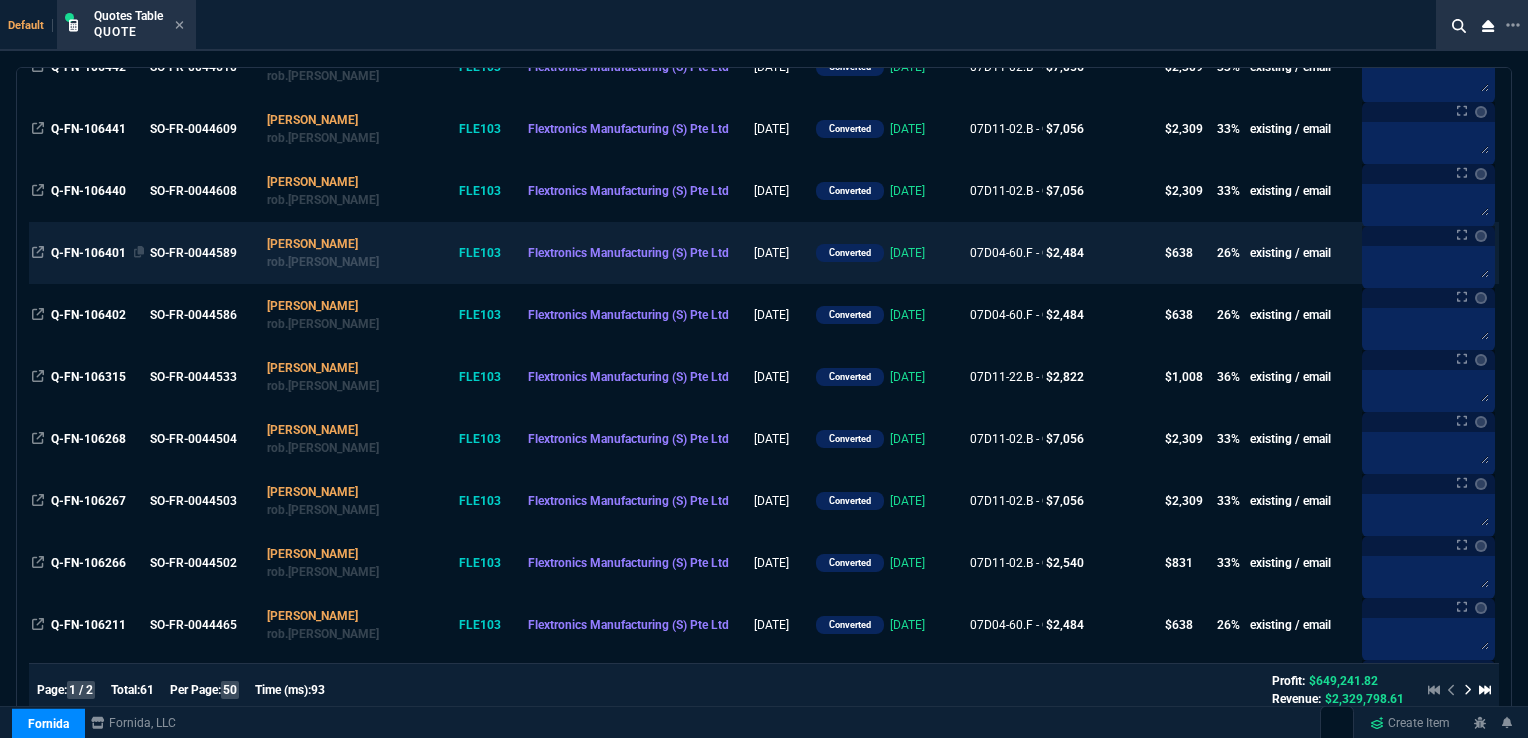 click on "Q-FN-106401" at bounding box center [88, 253] 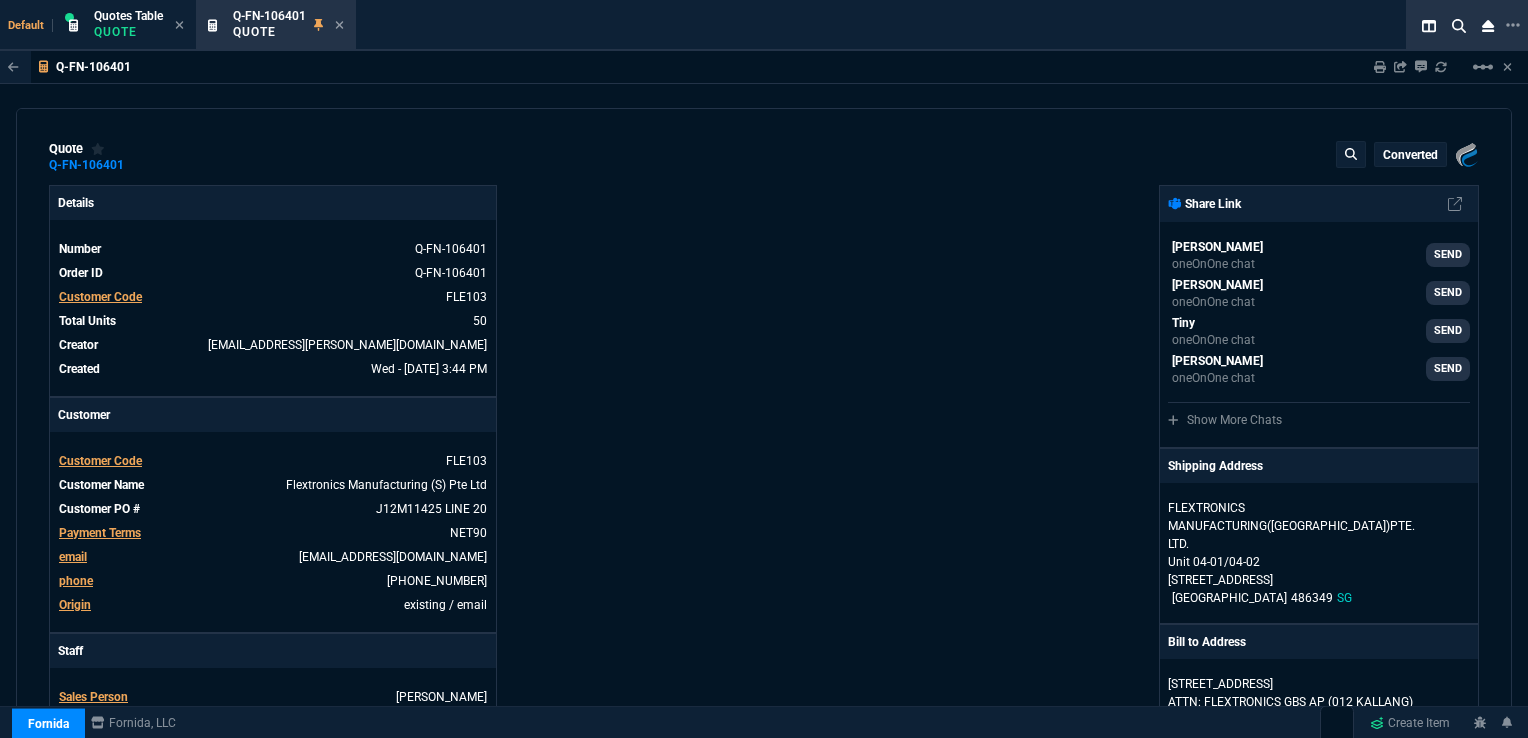 type on "30" 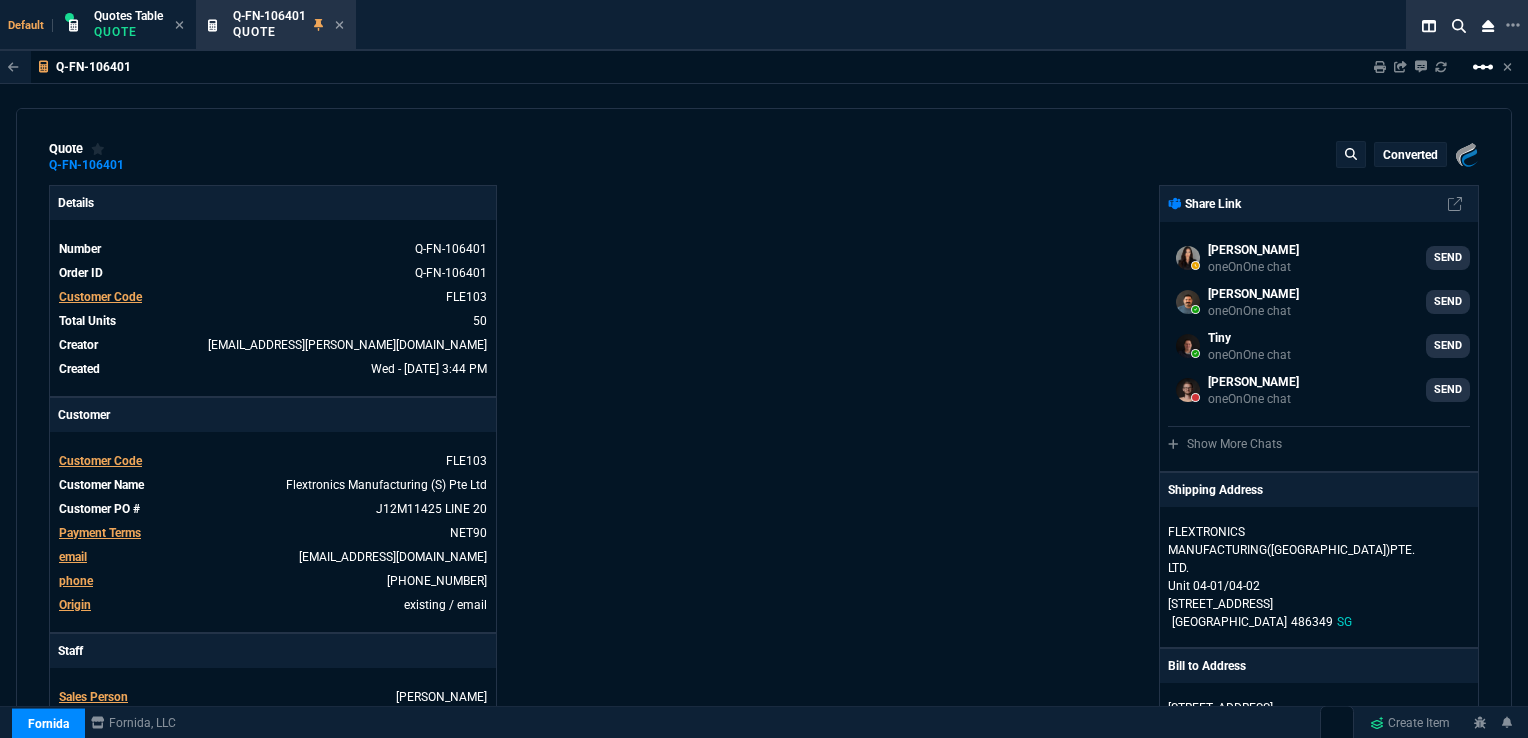 click on "linear_scale" at bounding box center (1483, 67) 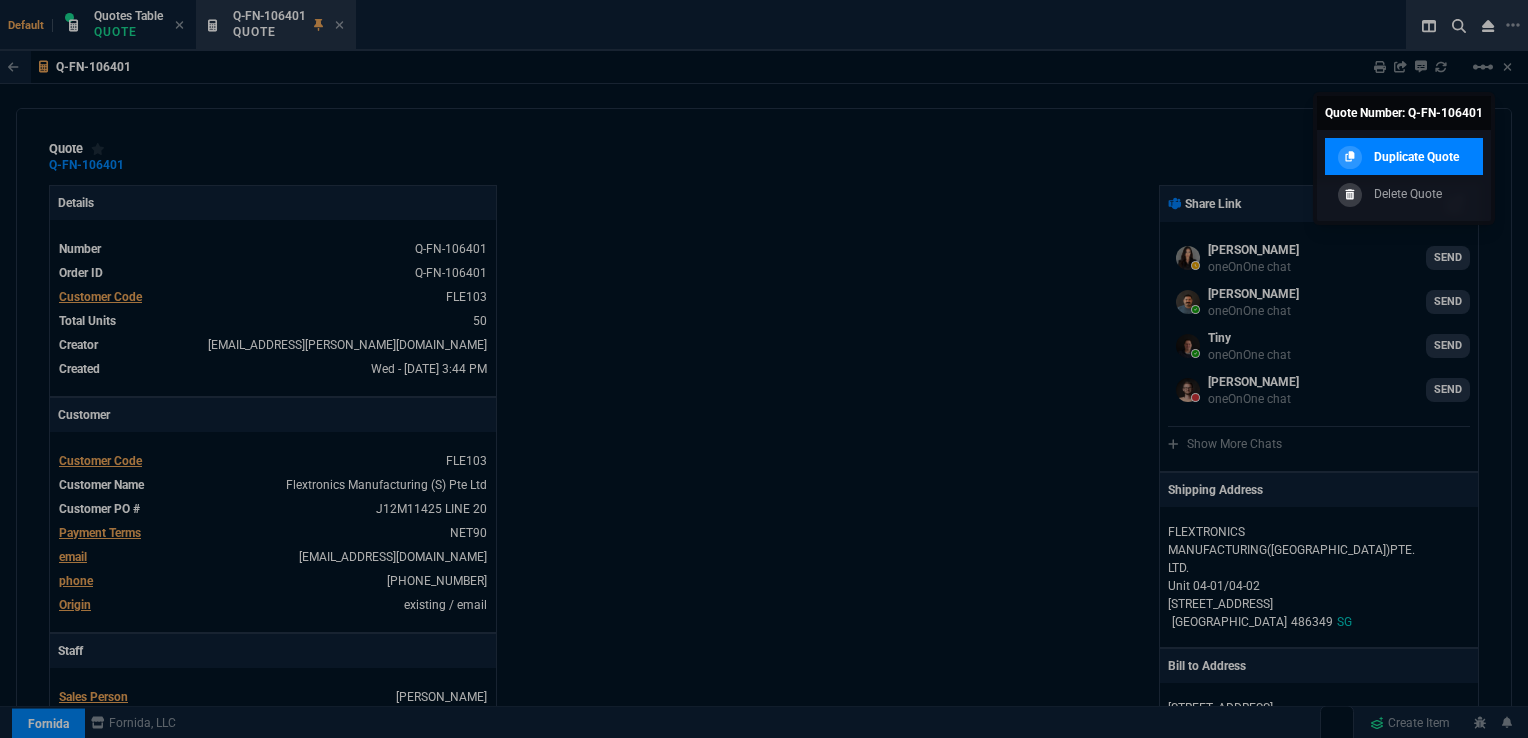 click on "Duplicate Quote" at bounding box center (1416, 157) 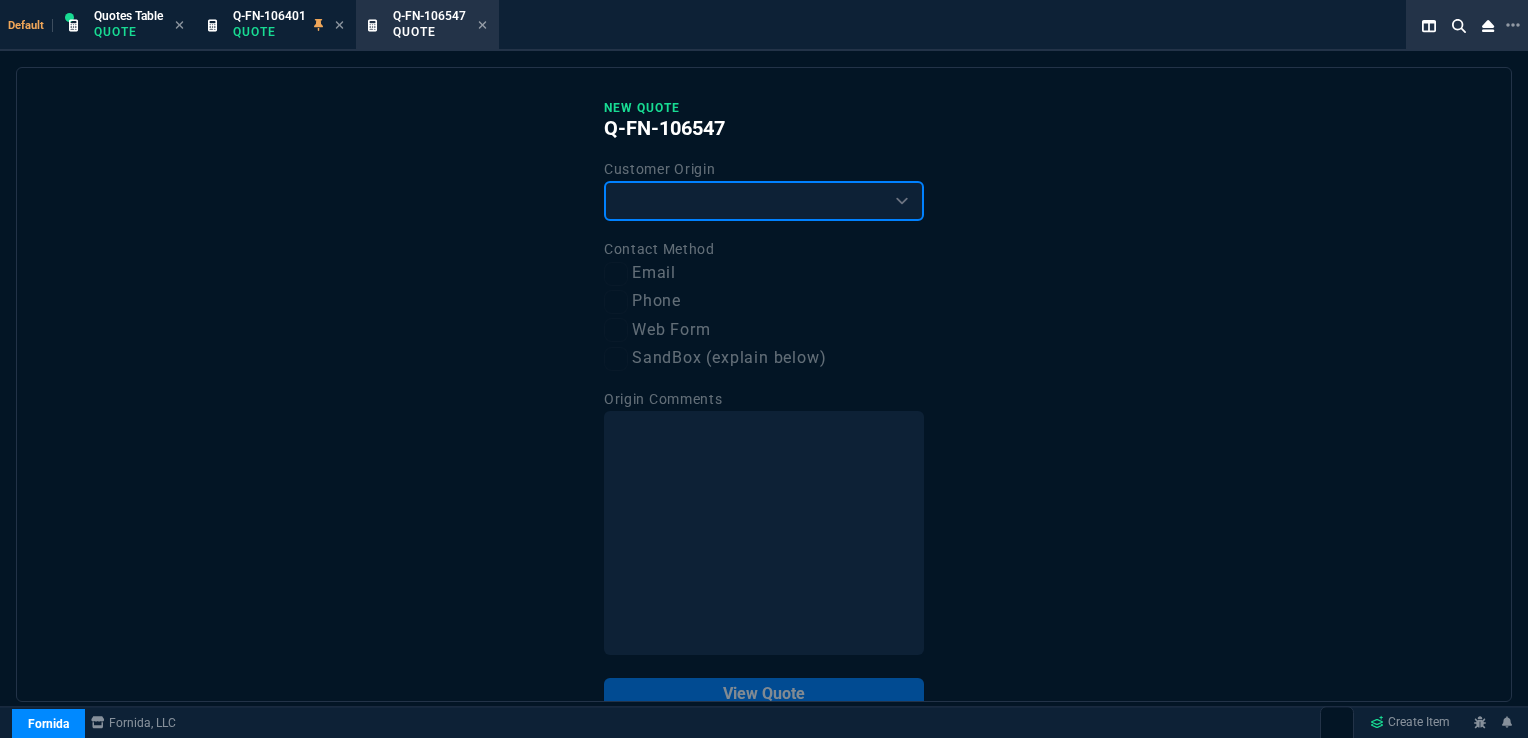 click on "Existing Customer Amazon Lead (first order) Website Lead (first order) Called (first order) Referral (first order) SandBox (explain below)" at bounding box center [764, 201] 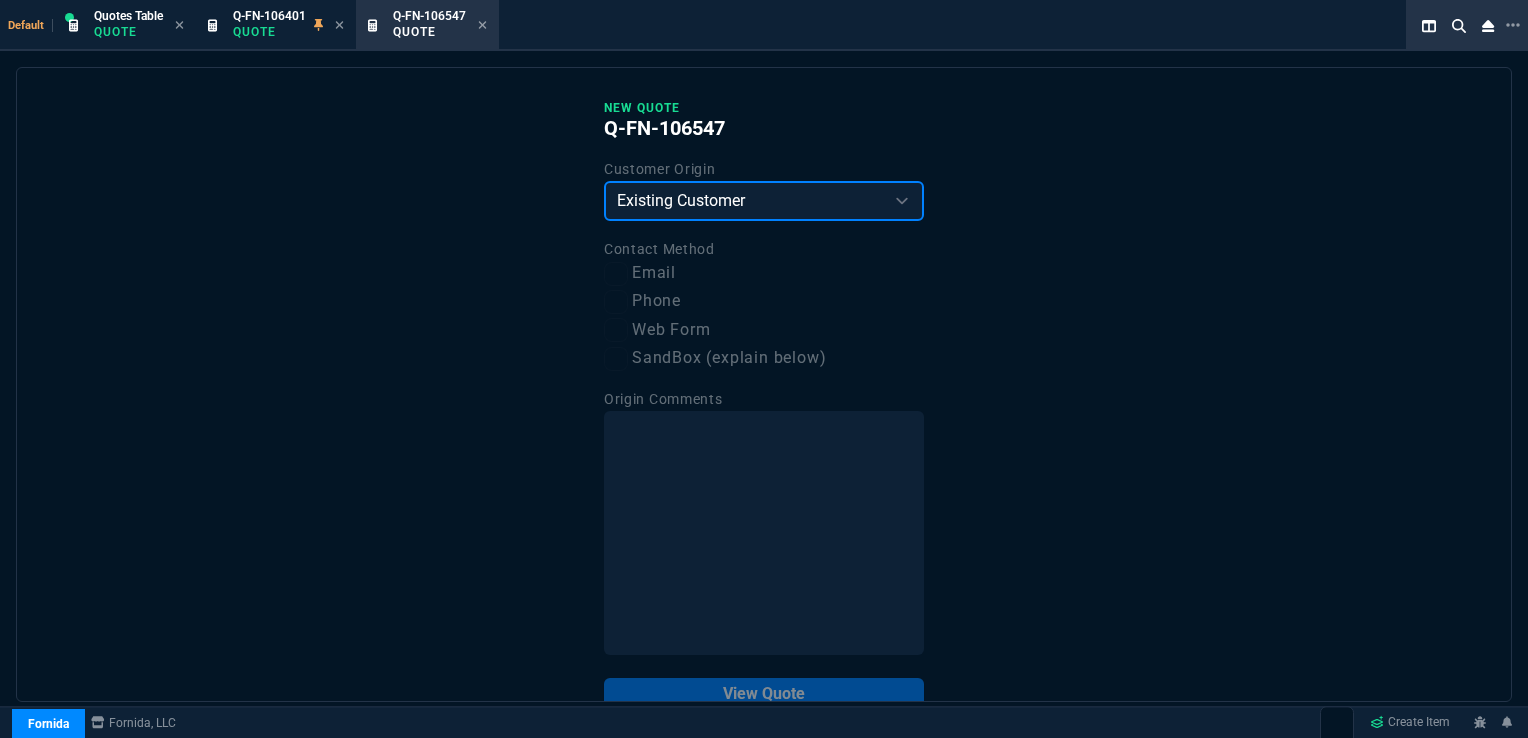 click on "Existing Customer Amazon Lead (first order) Website Lead (first order) Called (first order) Referral (first order) SandBox (explain below)" at bounding box center (764, 201) 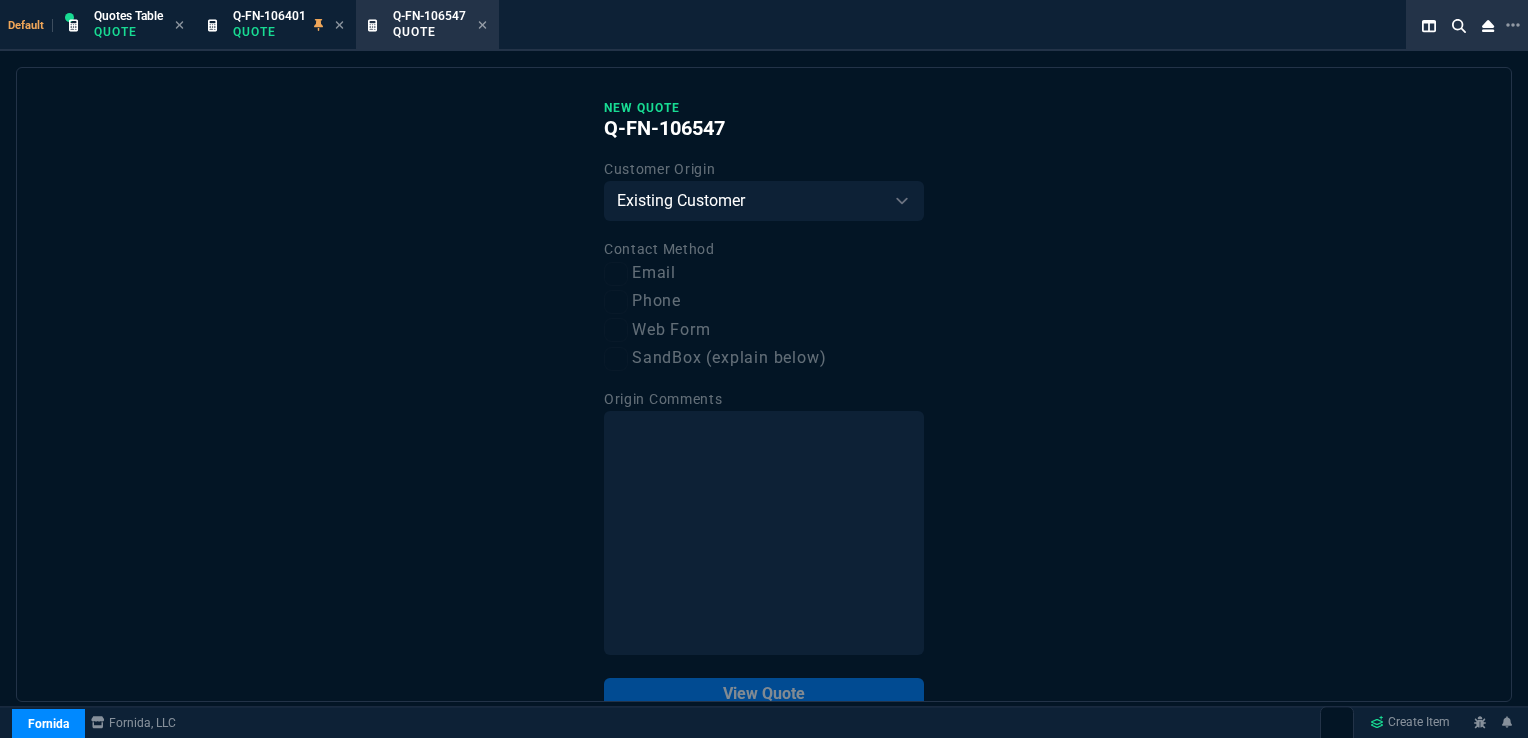 click on "Email" at bounding box center (764, 273) 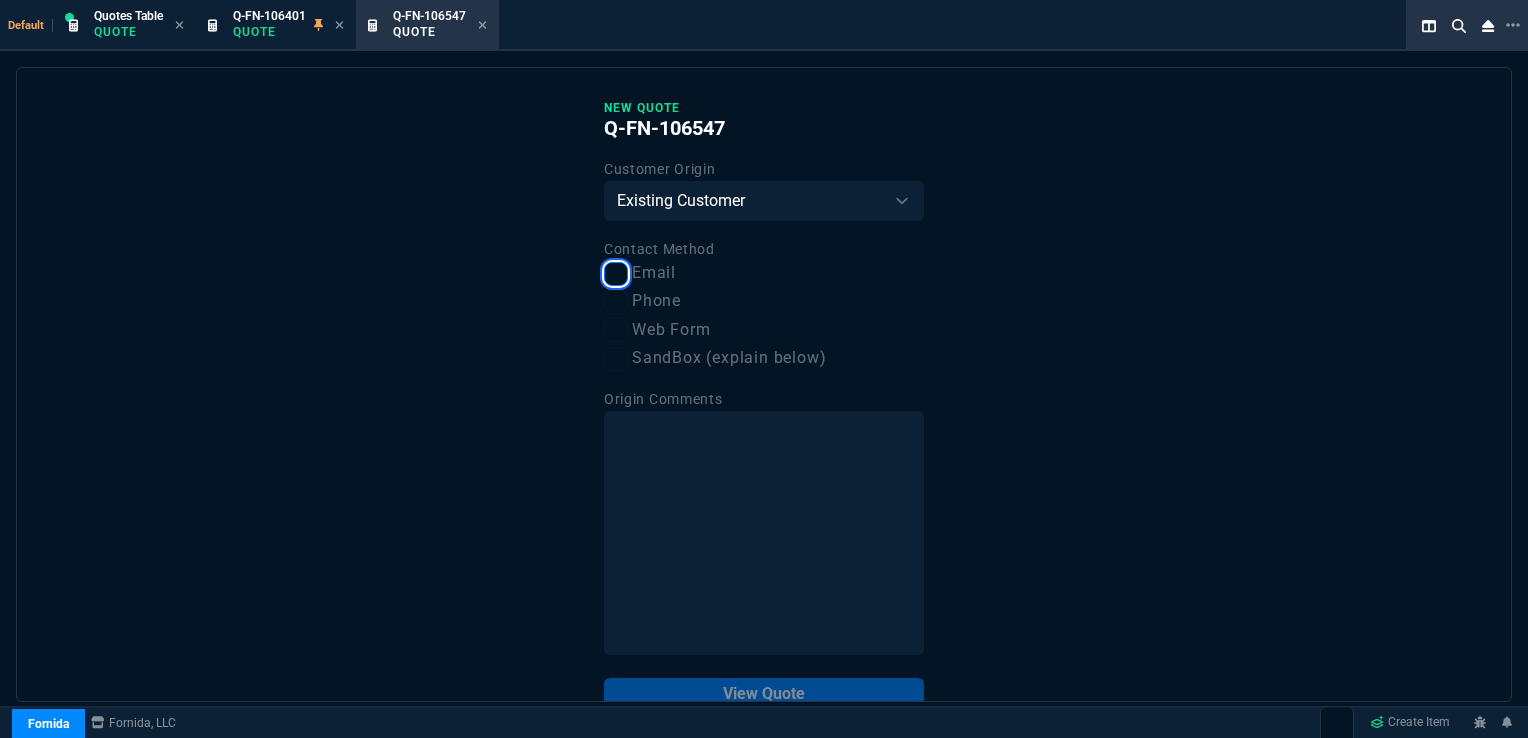 click on "Email" at bounding box center (616, 274) 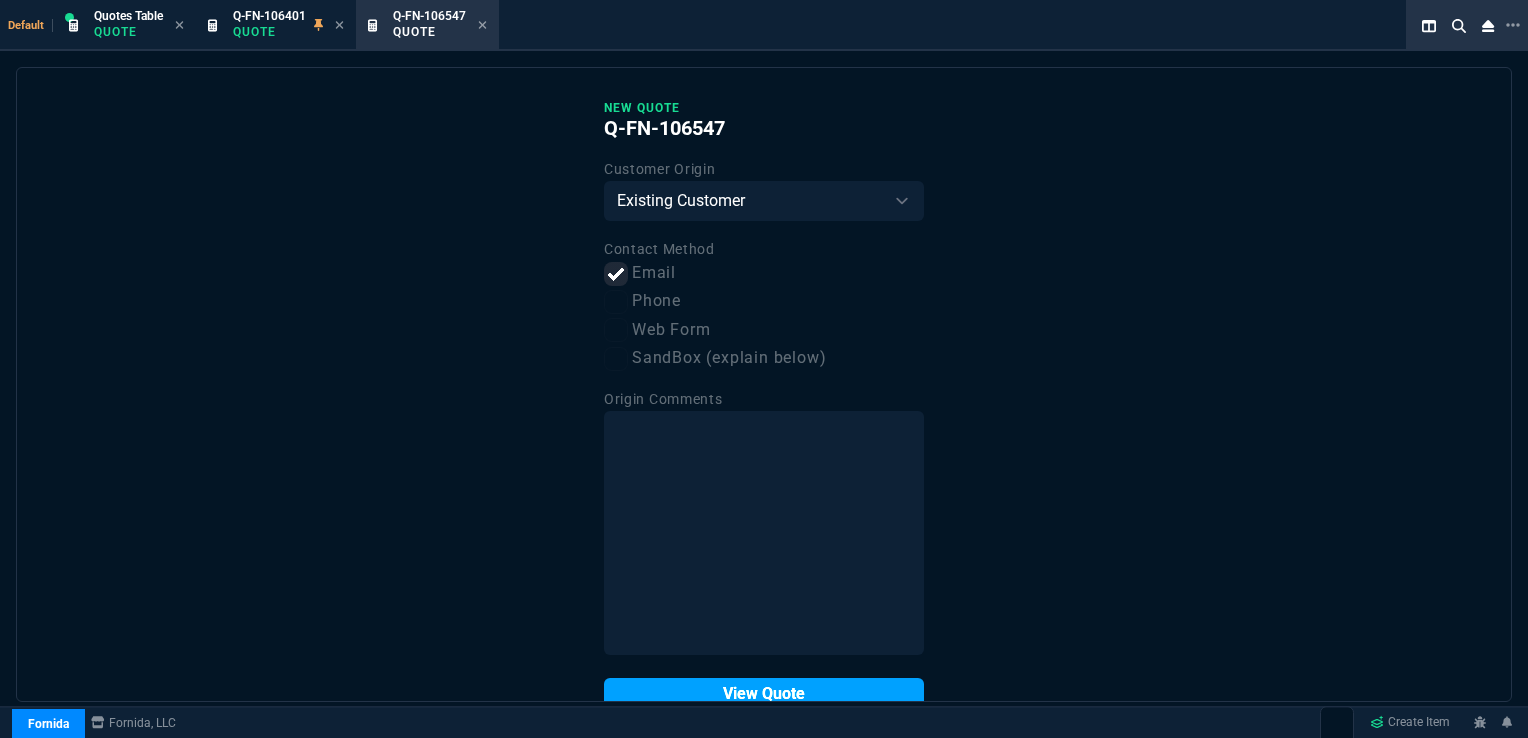 click on "View Quote" at bounding box center [764, 694] 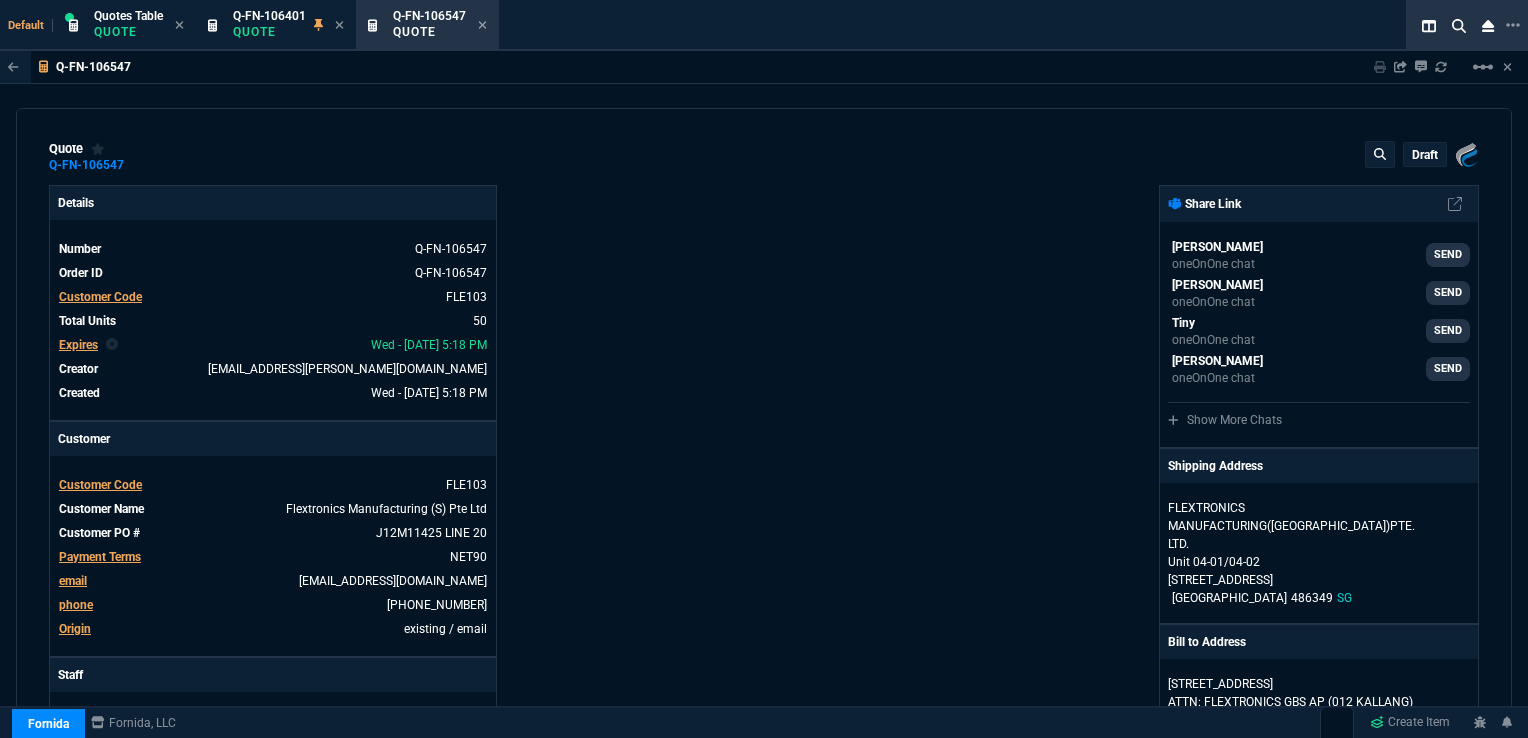 type on "30" 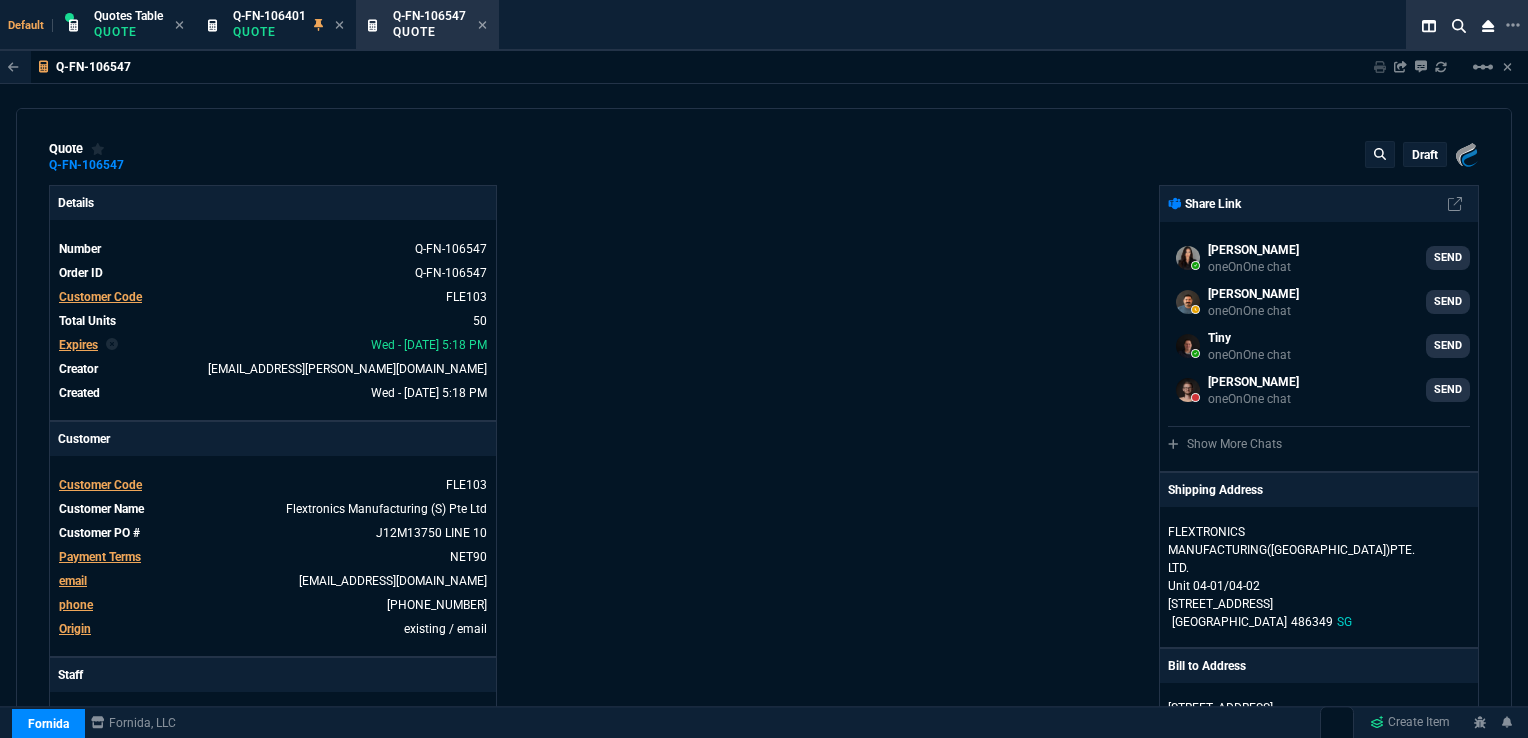 select on "16: [PERSON_NAME]" 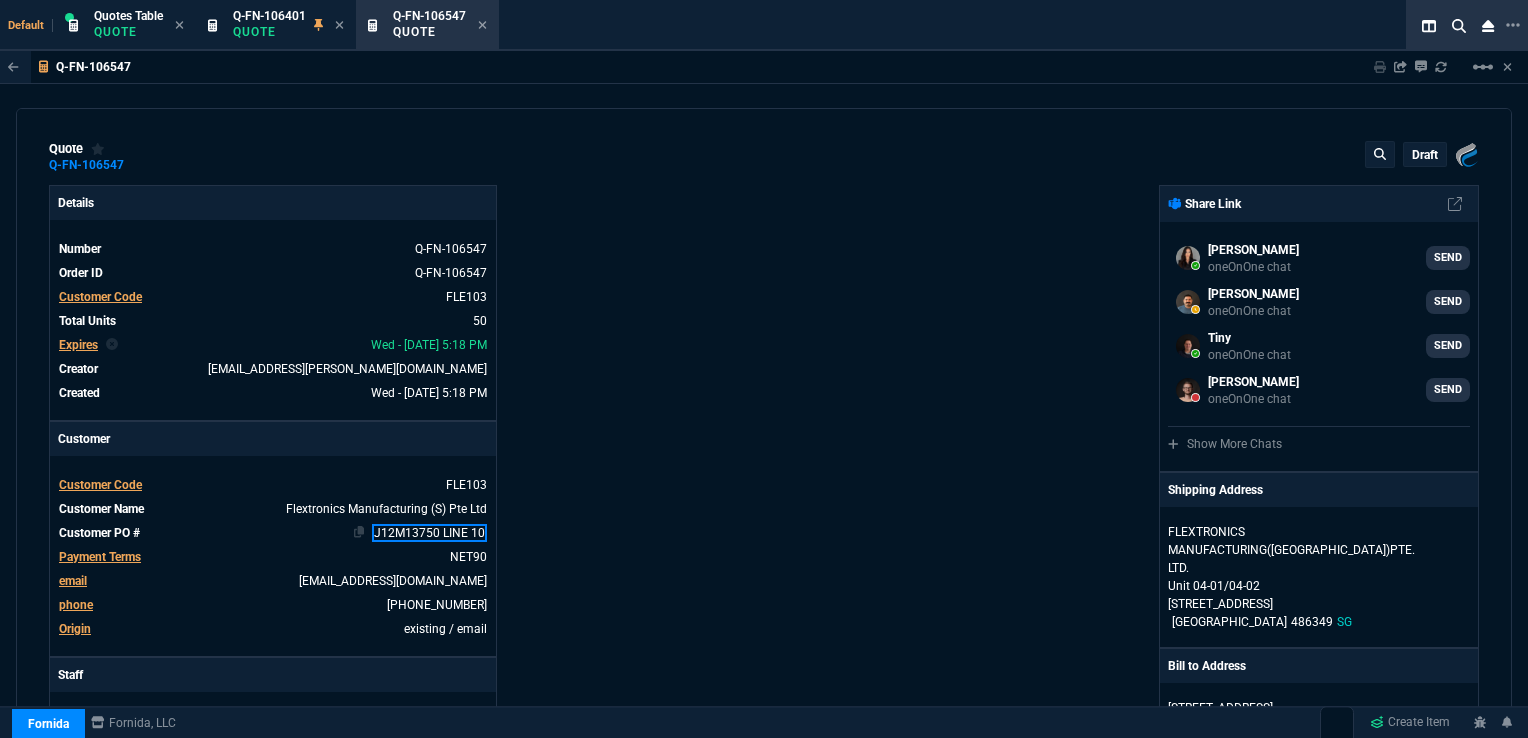 click on "J12M13750 LINE 10" at bounding box center (429, 533) 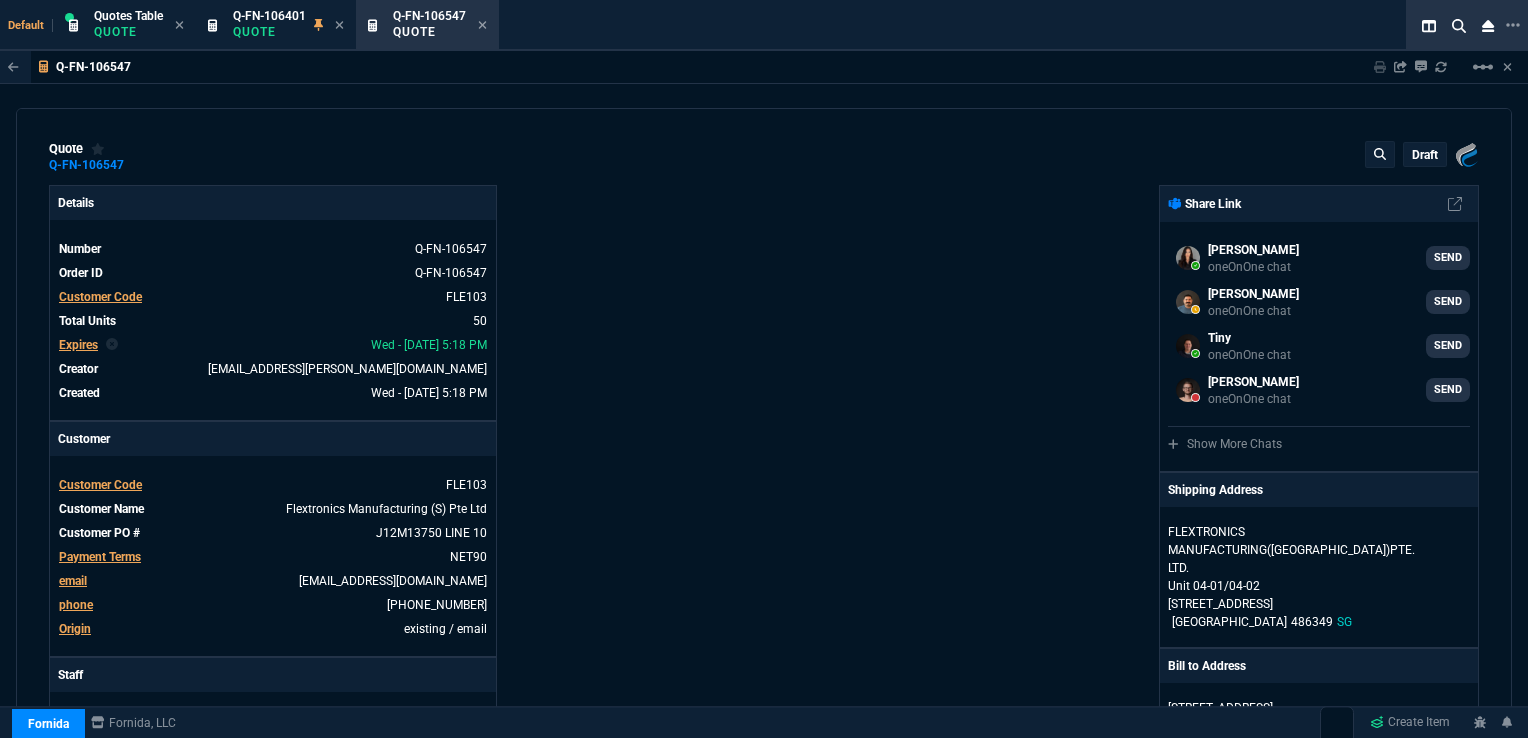 click on "Details Number Q-FN-106547  Order ID Q-FN-106547  Customer Code FLE103  Total Units 50  Expires Wed - [DATE] 5:18 PM Creator [EMAIL_ADDRESS][PERSON_NAME][DOMAIN_NAME]  Created Wed - [DATE] 5:18 PM Print Specs Number Q-FN-106547  Customer ID FLE103  Customer Name Flextronics Manufacturing (S) Pte Ltd  Expires [DATE]  12:18 PM  Customer PO # J12M13750 LINE 10       Payment Terms NET90  Shipping Agent OTHER | TBD  Customer Customer Code FLE103  Customer Name Flextronics Manufacturing (S) Pte Ltd  Customer PO # J12M13750 LINE 10  Payment Terms NET90  email [EMAIL_ADDRESS][DOMAIN_NAME]  phone [PHONE_NUMBER]   Origin  existing / email   Origin Comment    Staff Sales Person [PERSON_NAME]  Engineer 1 --  Engineer 2 --  Shipping Ship Date -- Agent OTHER  Agent Service TBD  Account Id --  Sales Order* Number --  id --  Account Manager Name [PERSON_NAME]  Email [EMAIL_ADDRESS][PERSON_NAME][DOMAIN_NAME]  Phone [PHONE_NUMBER]" at bounding box center [406, 717] 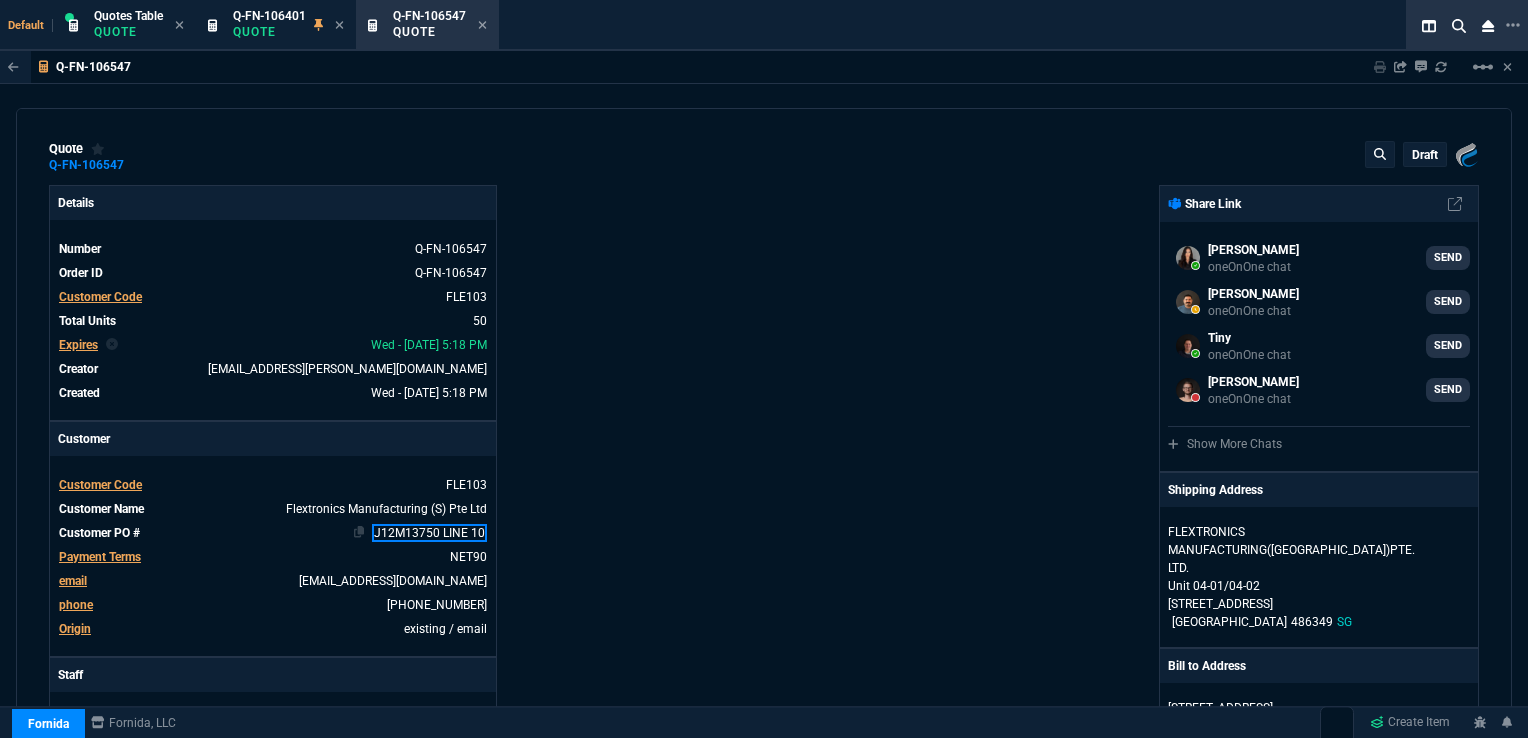click on "J12M13750 LINE 10" at bounding box center (429, 533) 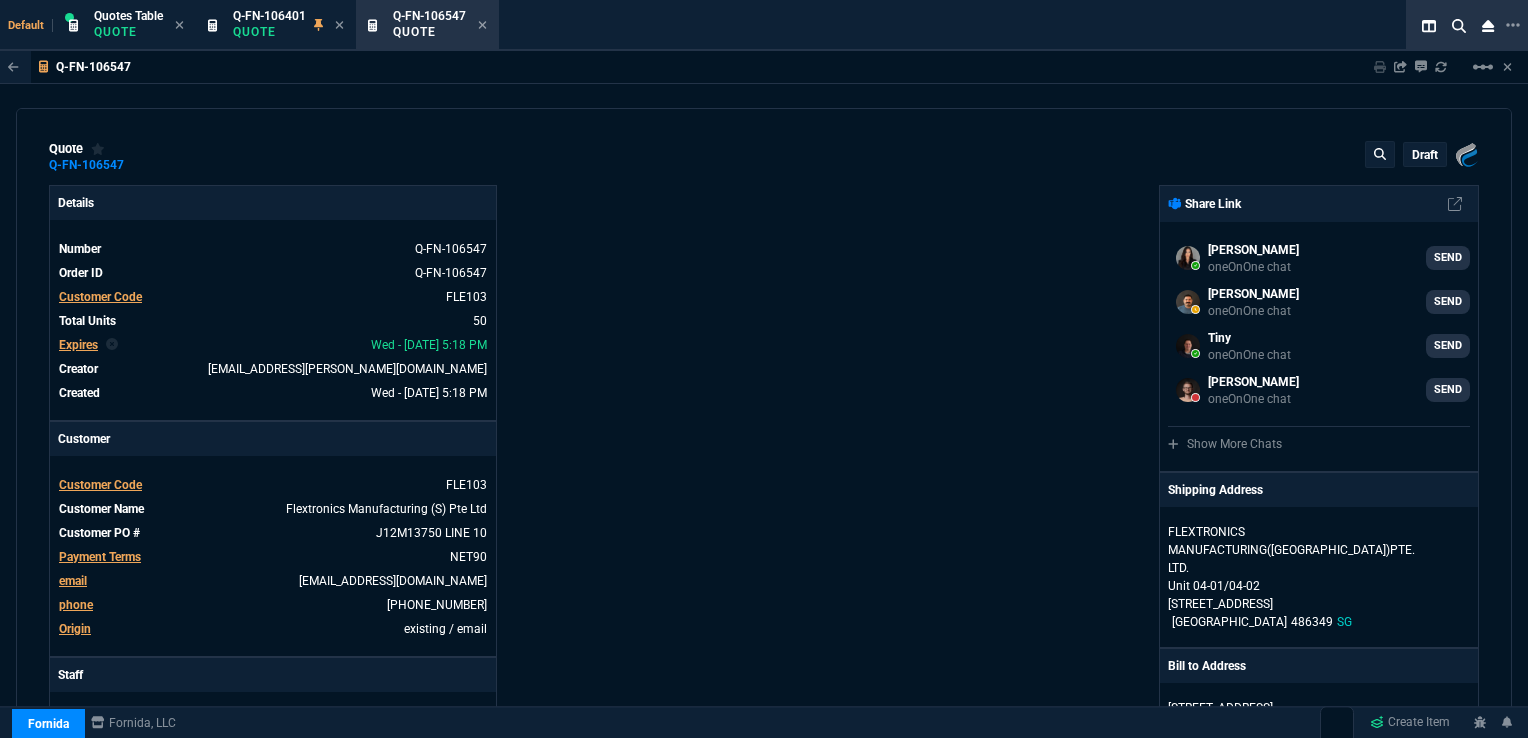 click on "Details Number Q-FN-106547  Order ID Q-FN-106547  Customer Code FLE103  Total Units 50  Expires Wed - [DATE] 5:18 PM Creator [EMAIL_ADDRESS][PERSON_NAME][DOMAIN_NAME]  Created Wed - [DATE] 5:18 PM Print Specs Number Q-FN-106547  Customer ID FLE103  Customer Name Flextronics Manufacturing (S) Pte Ltd  Expires [DATE]  12:18 PM  Customer PO # J12M13750 LINE 10   Payment Terms NET90  Shipping Agent OTHER | TBD  Customer Customer Code FLE103  Customer Name Flextronics Manufacturing (S) Pte Ltd  Customer PO # J12M13750 LINE 10 Payment Terms NET90  email [EMAIL_ADDRESS][DOMAIN_NAME]  phone [PHONE_NUMBER]   Origin  existing / email   Origin Comment    Staff Sales Person [PERSON_NAME]  Engineer 1 --  Engineer 2 --  Shipping Ship Date -- Agent OTHER  Agent Service TBD  Account Id --  Sales Order* Number --  id --  Account Manager Name [PERSON_NAME]  Email [EMAIL_ADDRESS][PERSON_NAME][DOMAIN_NAME]  Phone [PHONE_NUMBER]" at bounding box center [406, 717] 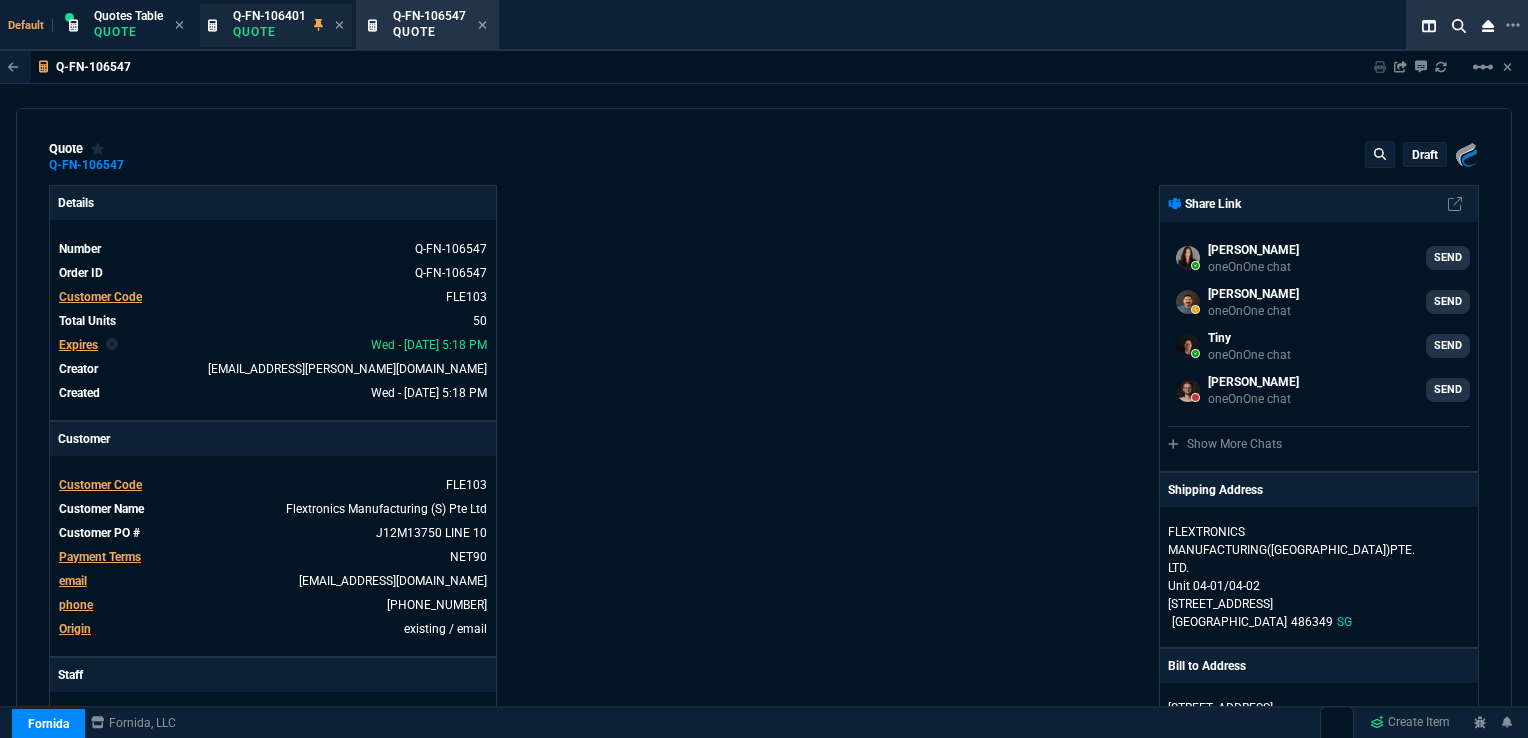 click on "Quote" at bounding box center (269, 32) 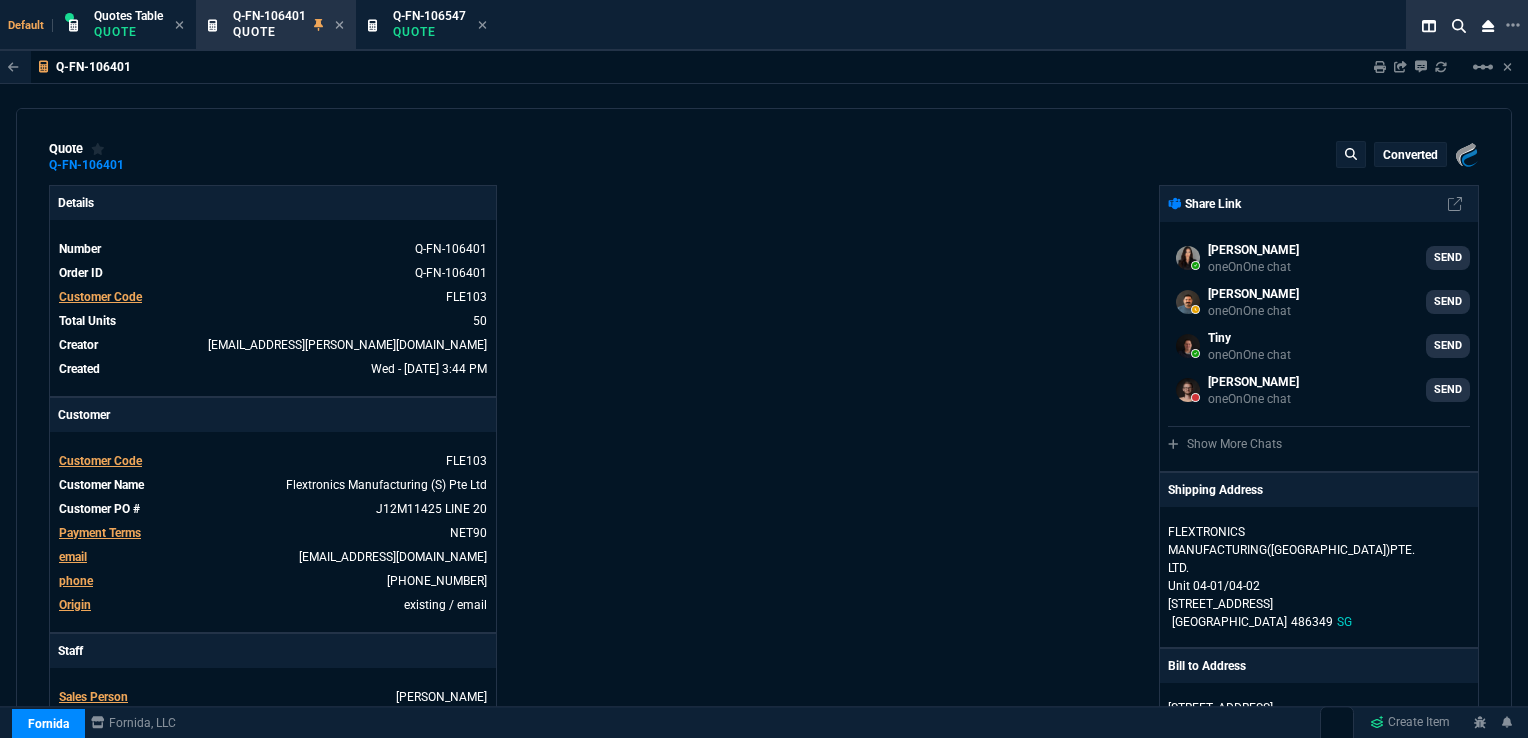 type on "30" 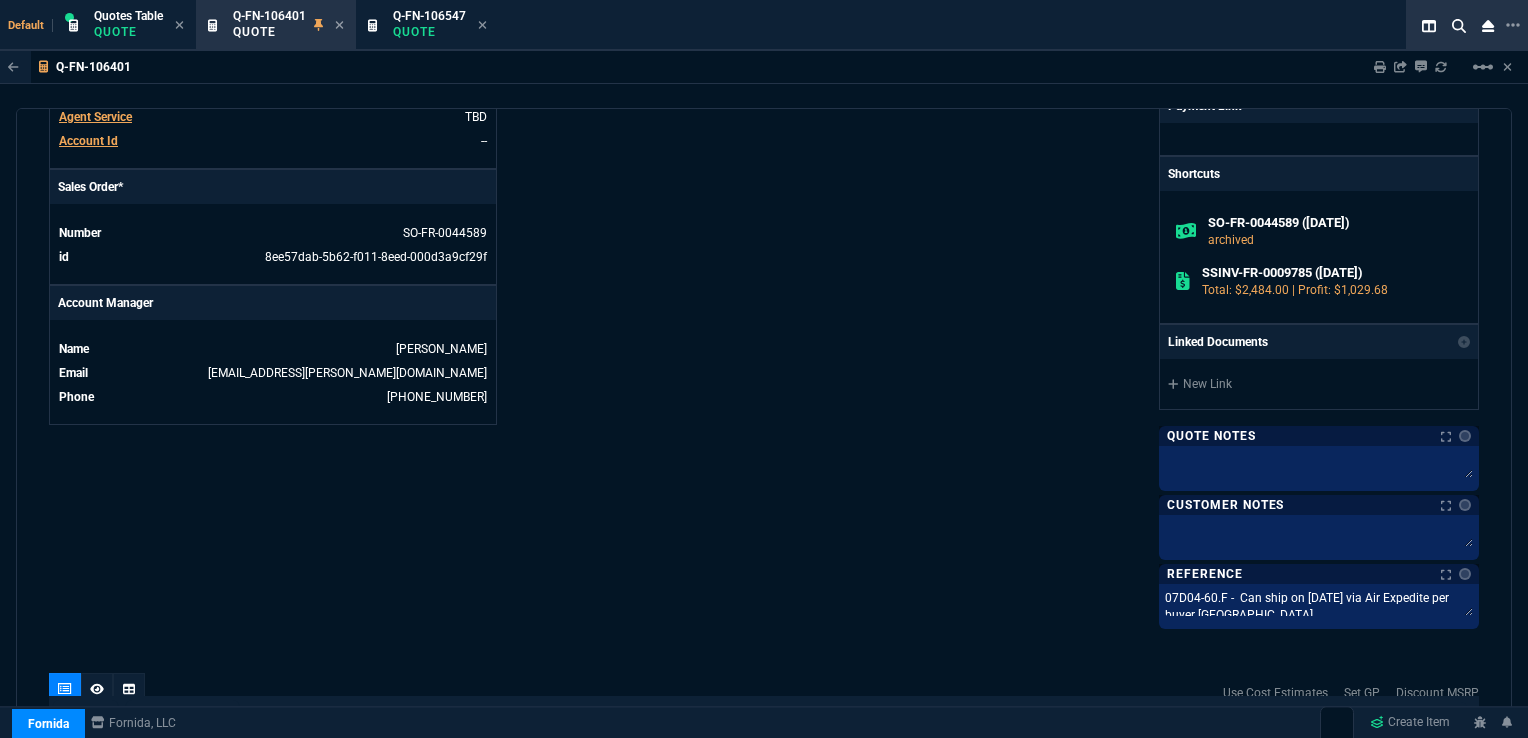 scroll, scrollTop: 782, scrollLeft: 0, axis: vertical 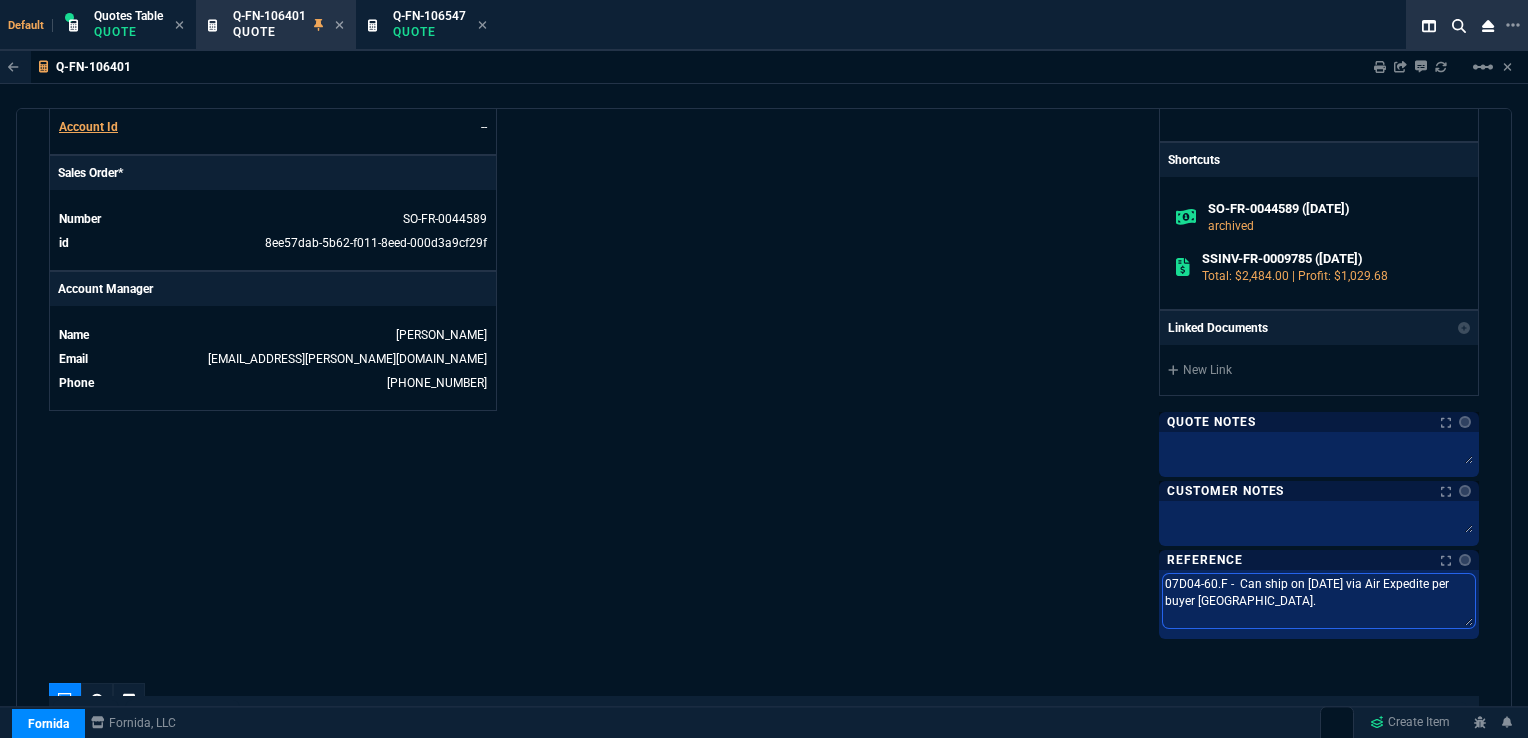 drag, startPoint x: 1301, startPoint y: 574, endPoint x: 1325, endPoint y: 579, distance: 24.5153 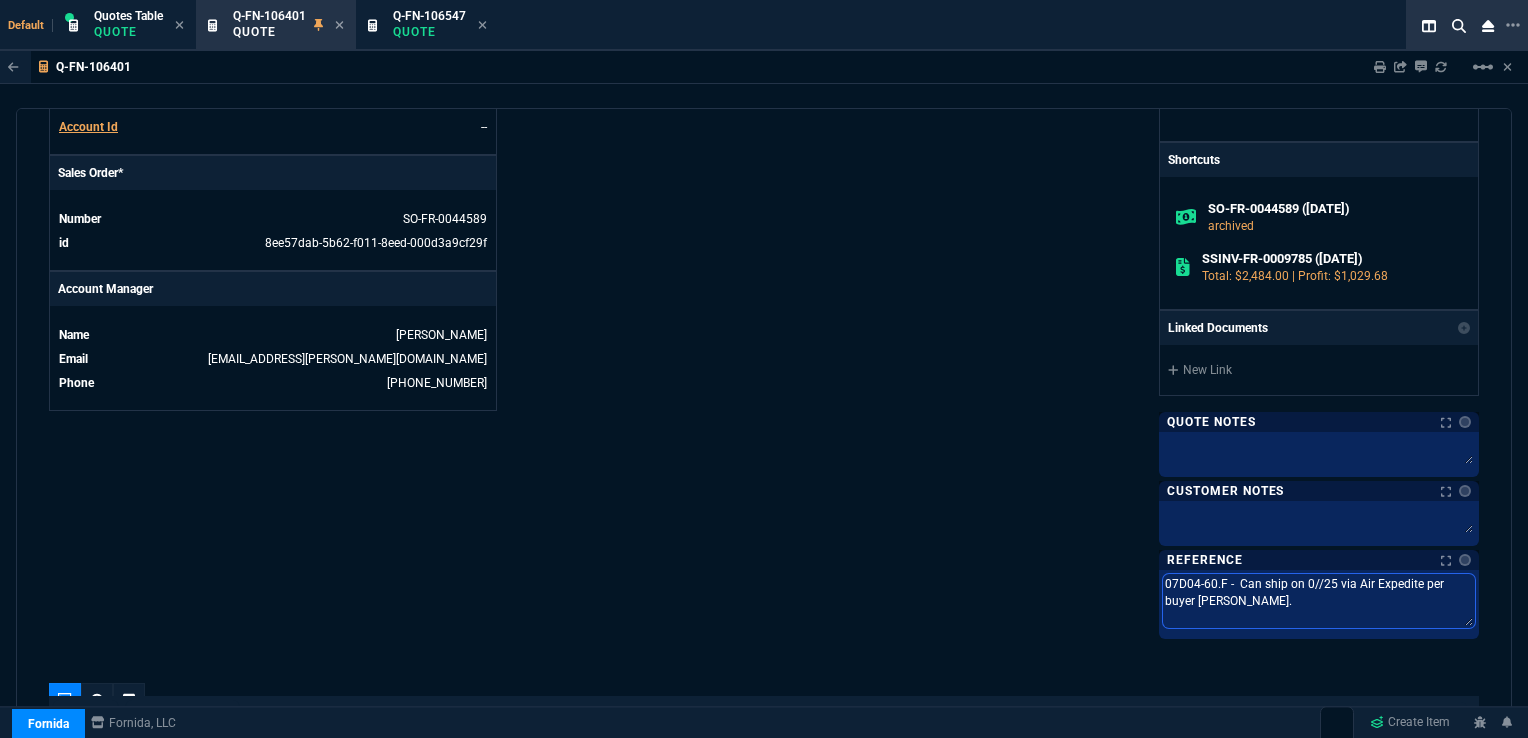 type on "07D04-60.F -  Can ship on 0/0/25 via Air Expedite per buyer [PERSON_NAME]." 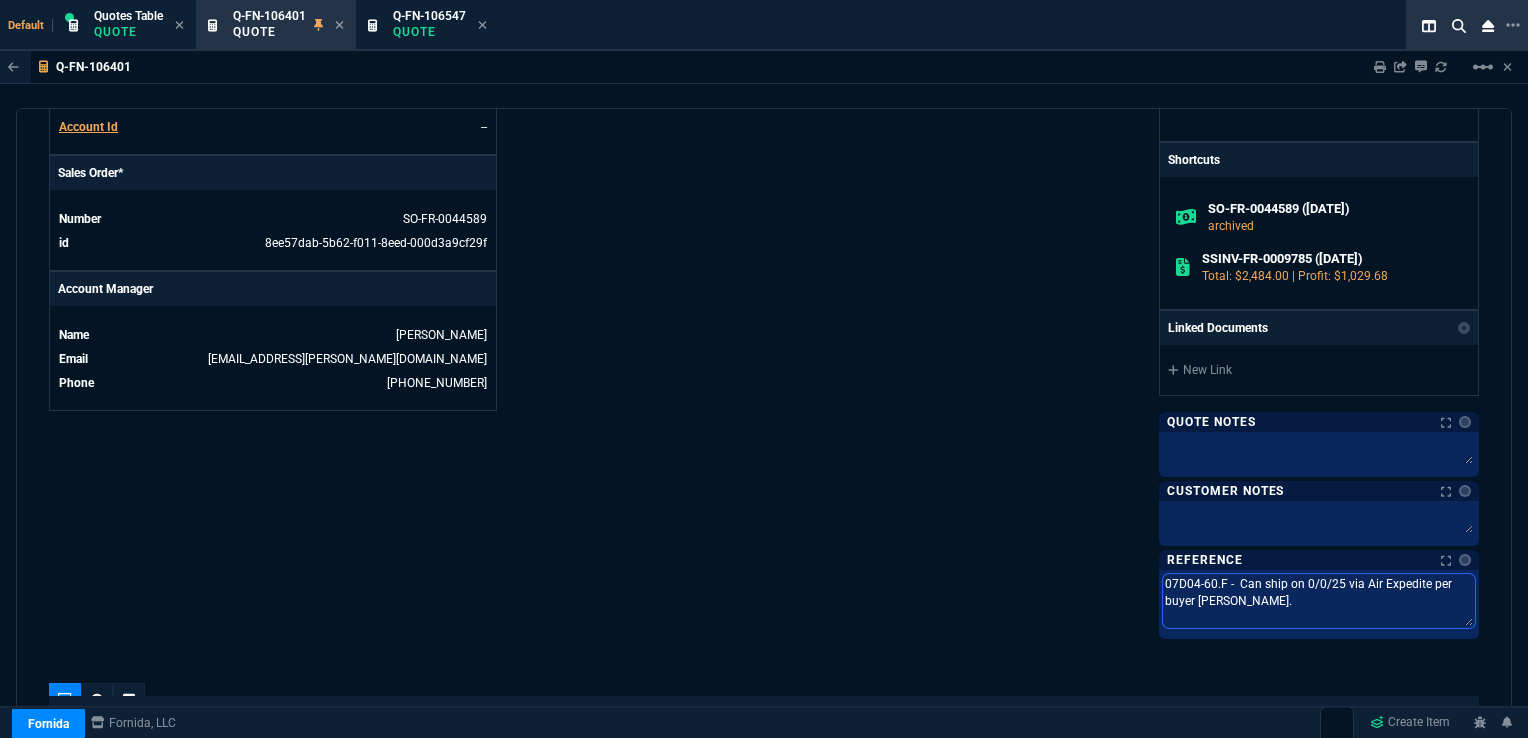 type on "07D04-60.F -  Can ship on 0/04/25 via Air Expedite per buyer [PERSON_NAME]." 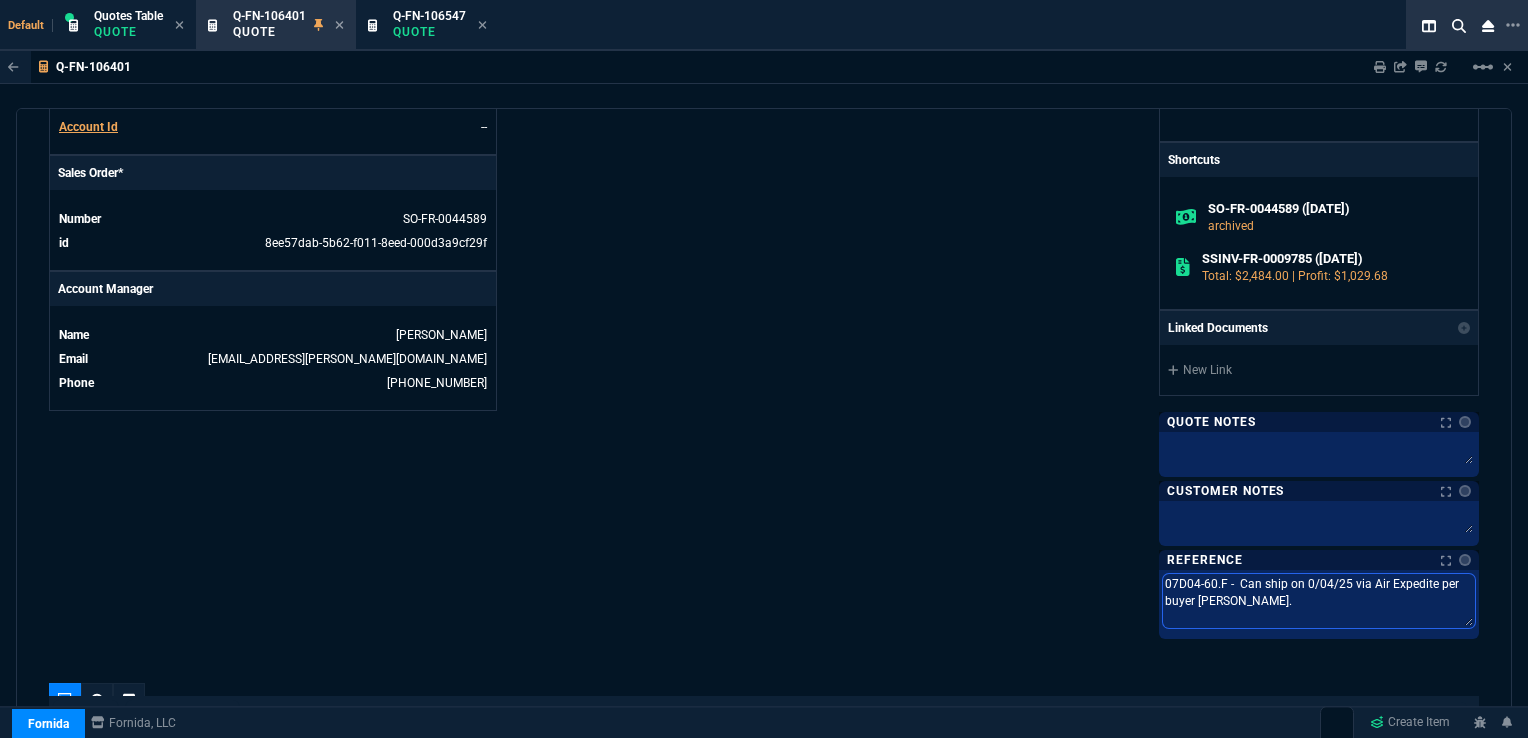 type on "07D04-60.F -  Can ship on 0/04/25 via Air Expedite per buyer [PERSON_NAME]." 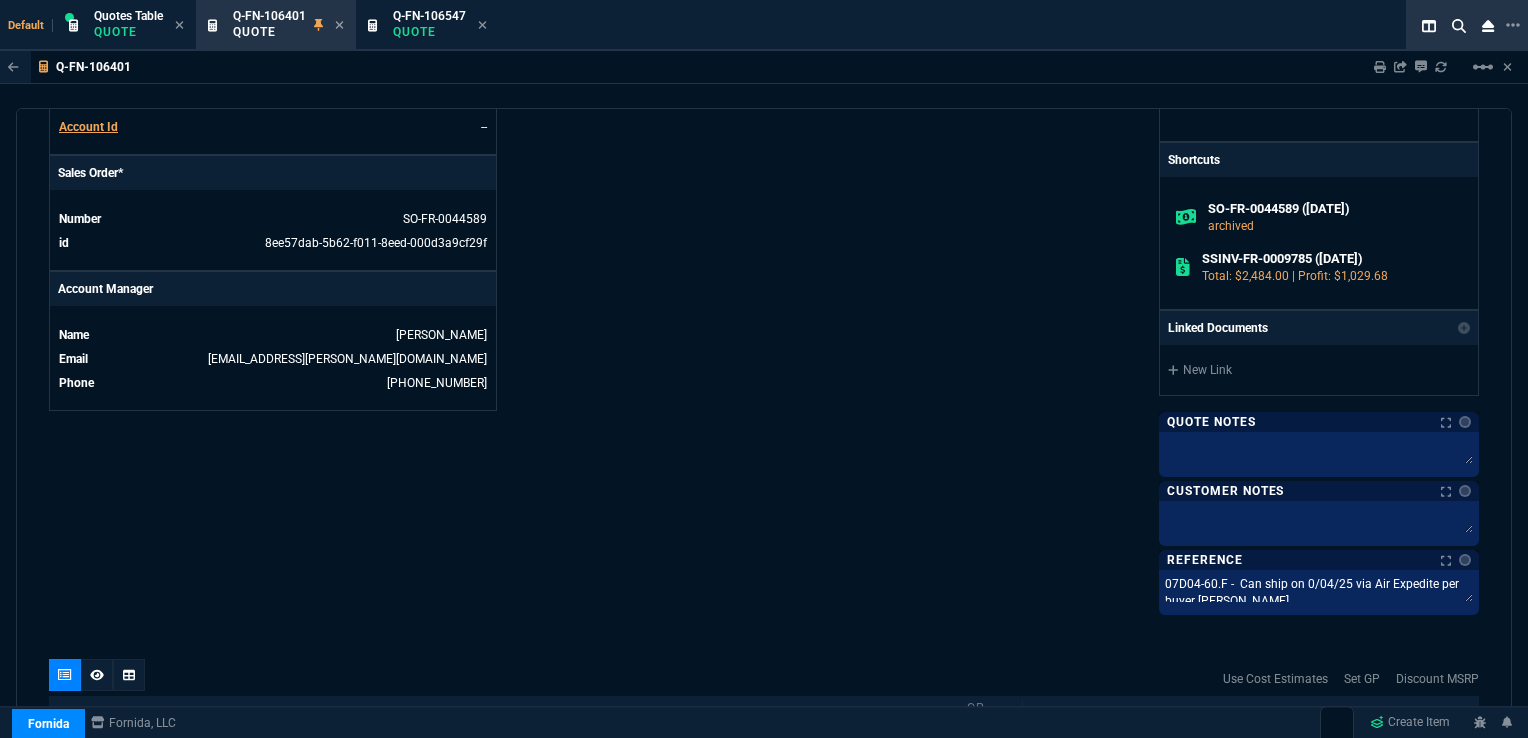 click on "Fornida, LLC [STREET_ADDRESS]  Share Link  [PERSON_NAME] oneOnOne chat SEND [PERSON_NAME] oneOnOne chat SEND Tiny oneOnOne chat SEND [PERSON_NAME] Over oneOnOne chat SEND  Show More Chats  Shipping Address FLEXTRONICS MANUFACTURING([GEOGRAPHIC_DATA])PTE. LTD. Unit 04-01/04-02 [STREET_ADDRESS] SG Bill to Address [GEOGRAPHIC_DATA] ATTN: FLEXTRONICS GBS AP ([GEOGRAPHIC_DATA] SG End User -- -- -- Payment Link Shortcuts SO-FR-0044589 ([DATE]) archived SSINV-FR-0009785 ([DATE]) Total: $2,484.00 | Profit: $1,029.68 Linked Documents  New Link  Quote Notes Quote Notes    Customer Notes Customer Notes    Reference Notes Reference Notes 07D04-60.F -  Can ship on 0/04/25 via Air Expedite per buyer [PERSON_NAME]. 07D04-60.F -  Can ship on 0/04/25 via Air Expedite per buyer [PERSON_NAME].  07D04-60.F -  Can ship on 0/04/25 via Air Expedite per buyer [PERSON_NAME]." at bounding box center [1121, 7] 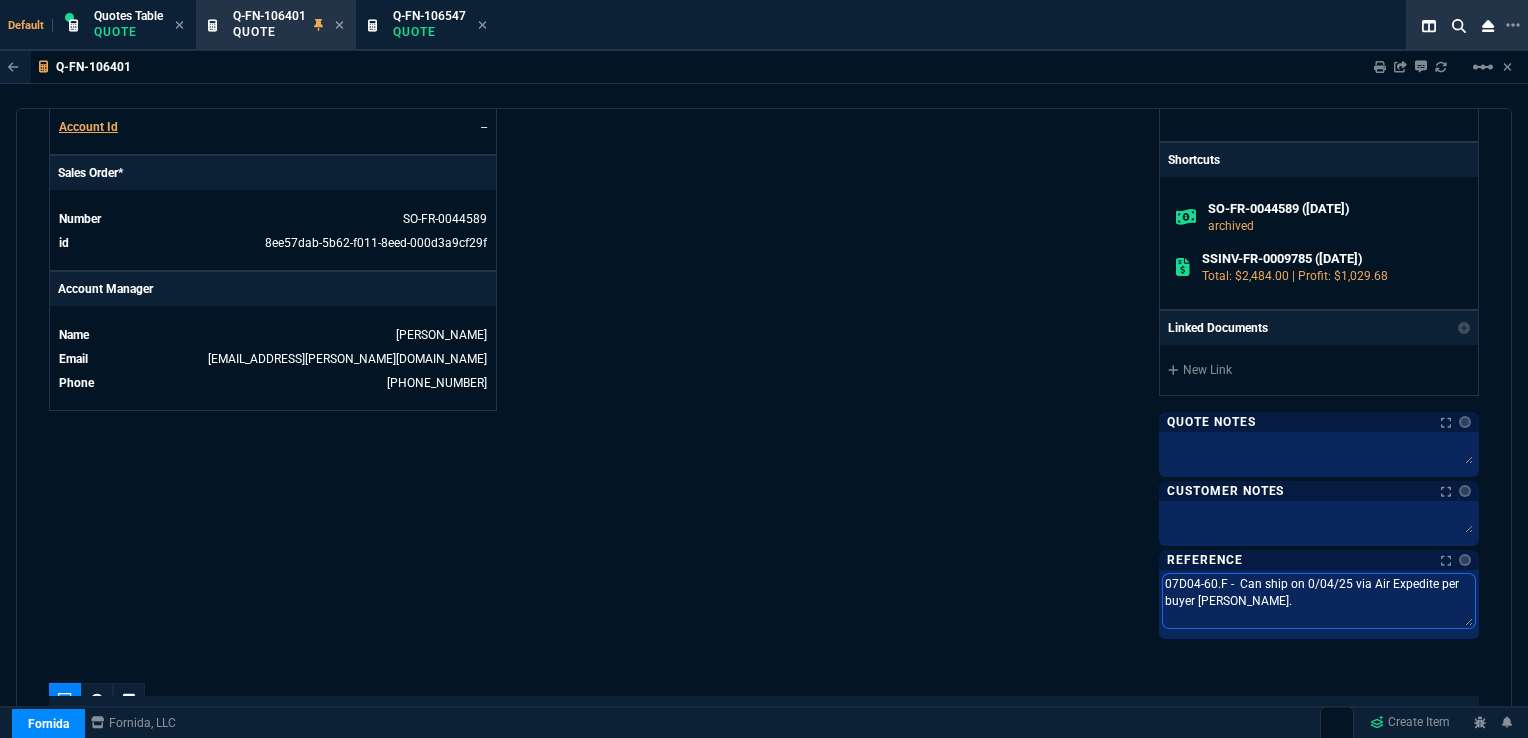 click on "07D04-60.F -  Can ship on 0/04/25 via Air Expedite per buyer [PERSON_NAME]." at bounding box center (1319, 601) 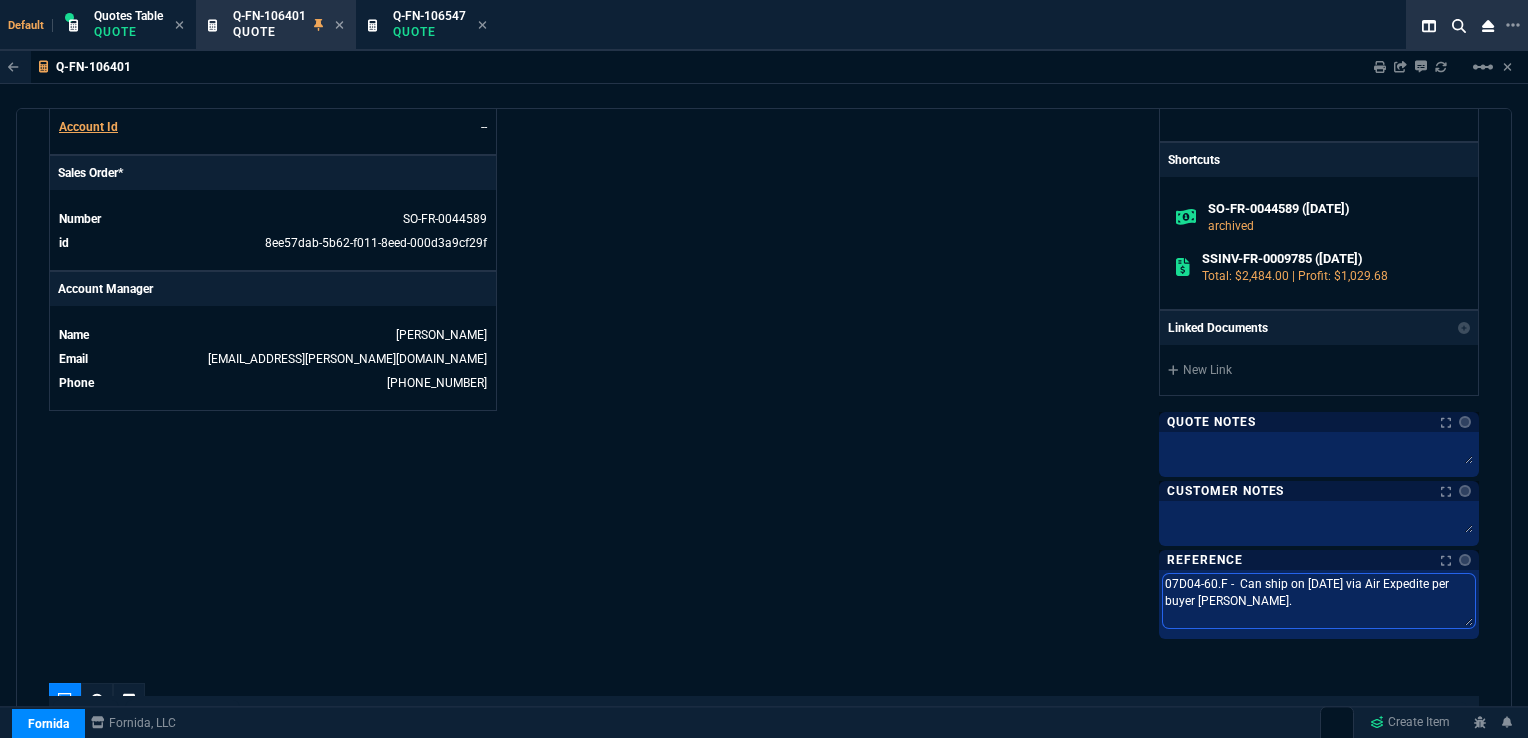 type on "07D04-60.F -  Can ship on [DATE] via Air Expedite per buyer [PERSON_NAME]." 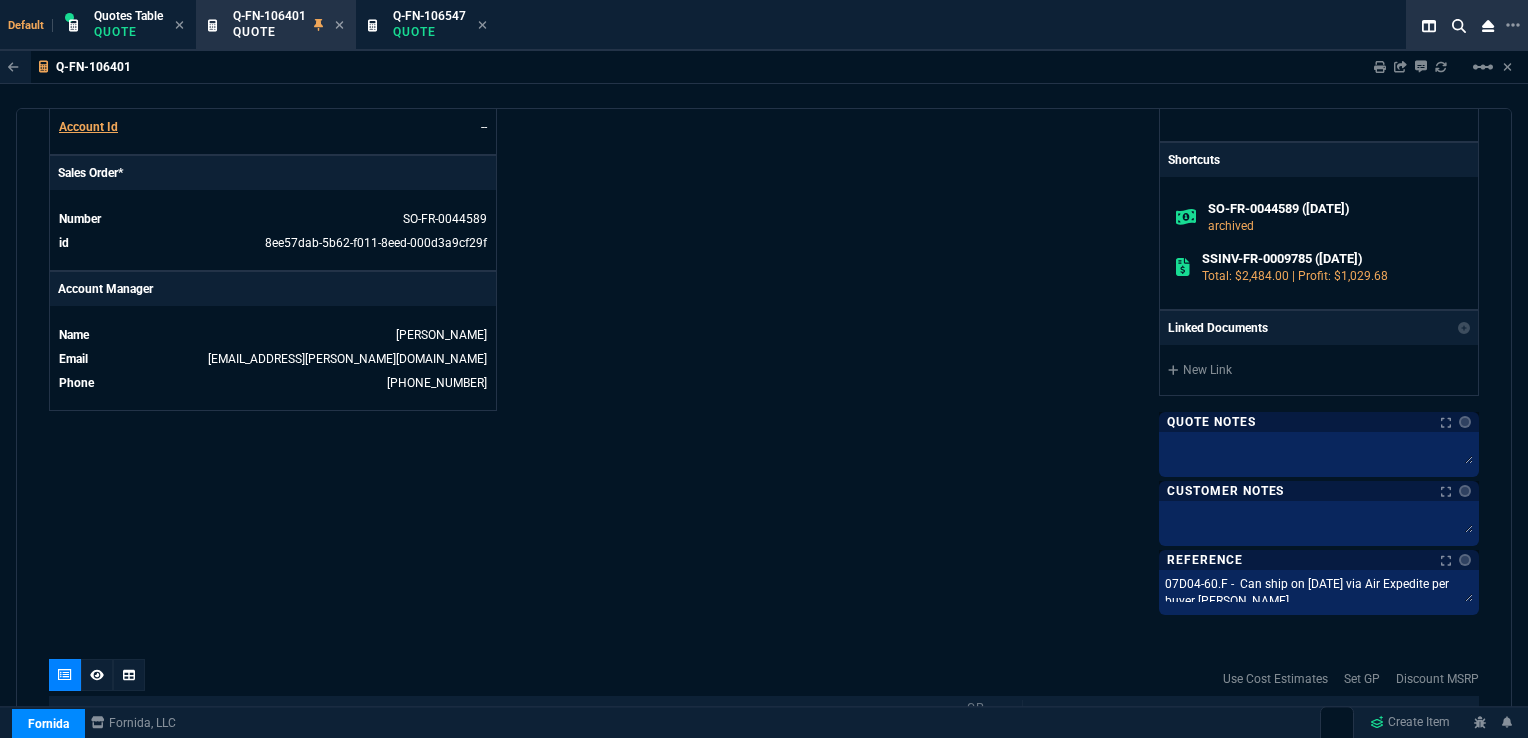 click on "Fornida, LLC [STREET_ADDRESS]  Share Link  [PERSON_NAME] oneOnOne chat SEND [PERSON_NAME] oneOnOne chat SEND Tiny oneOnOne chat SEND [PERSON_NAME] Over oneOnOne chat SEND  Show More Chats  Shipping Address FLEXTRONICS MANUFACTURING([GEOGRAPHIC_DATA])PTE. LTD. Unit 04-01/04-02 [STREET_ADDRESS] SG Bill to Address [GEOGRAPHIC_DATA] ATTN: FLEXTRONICS GBS AP ([GEOGRAPHIC_DATA] SG End User -- -- -- Payment Link Shortcuts SO-FR-0044589 ([DATE]) archived SSINV-FR-0009785 ([DATE]) Total: $2,484.00 | Profit: $1,029.68 Linked Documents  New Link  Quote Notes Quote Notes    Customer Notes Customer Notes    Reference Notes Reference Notes 07D04-60.F -  Can ship on [DATE] via Air Expedite per buyer [PERSON_NAME]. 07D04-60.F -  Can ship on [DATE] via Air Expedite per buyer [PERSON_NAME].  07D04-60.F -  Can ship on [DATE] via Air Expedite per buyer [PERSON_NAME]." at bounding box center [1121, 7] 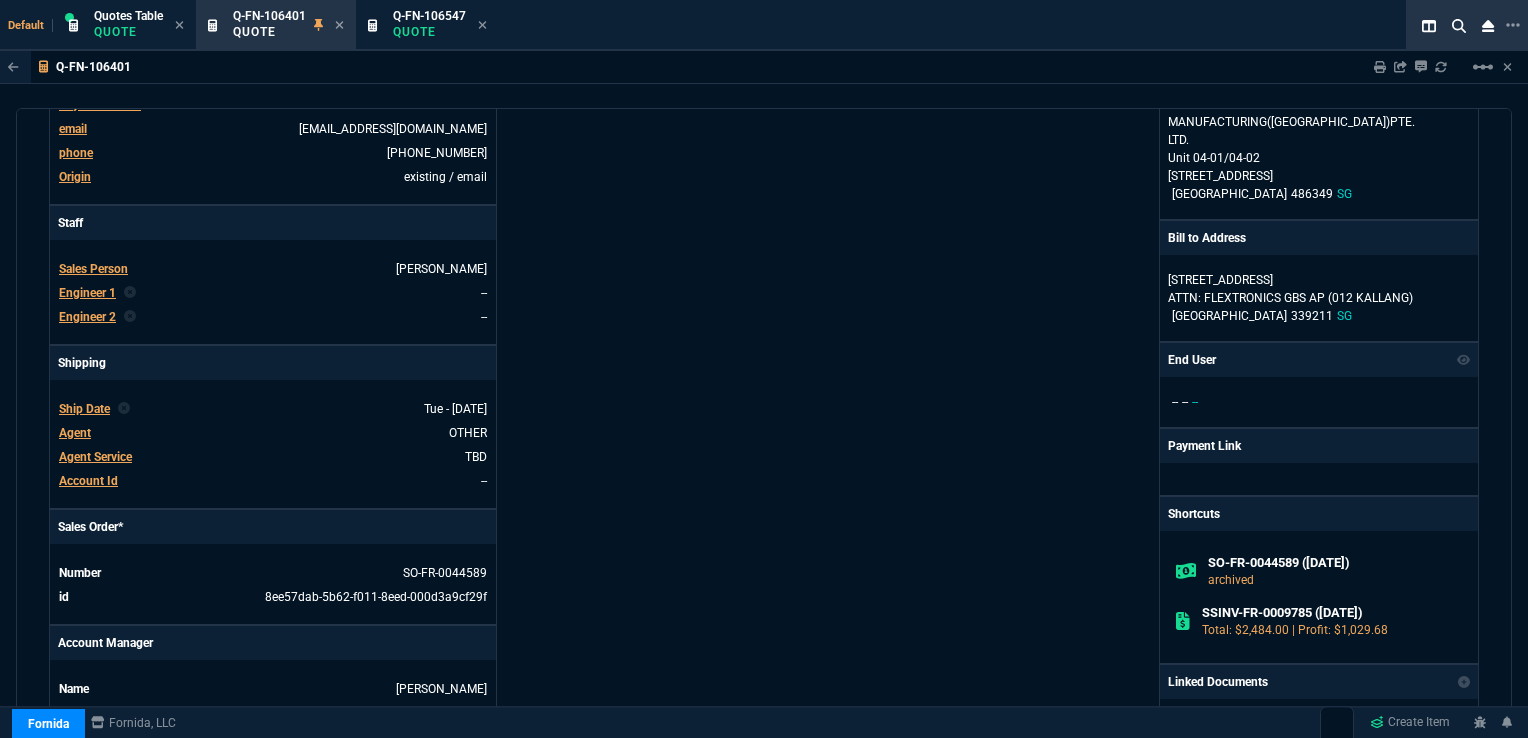 scroll, scrollTop: 414, scrollLeft: 0, axis: vertical 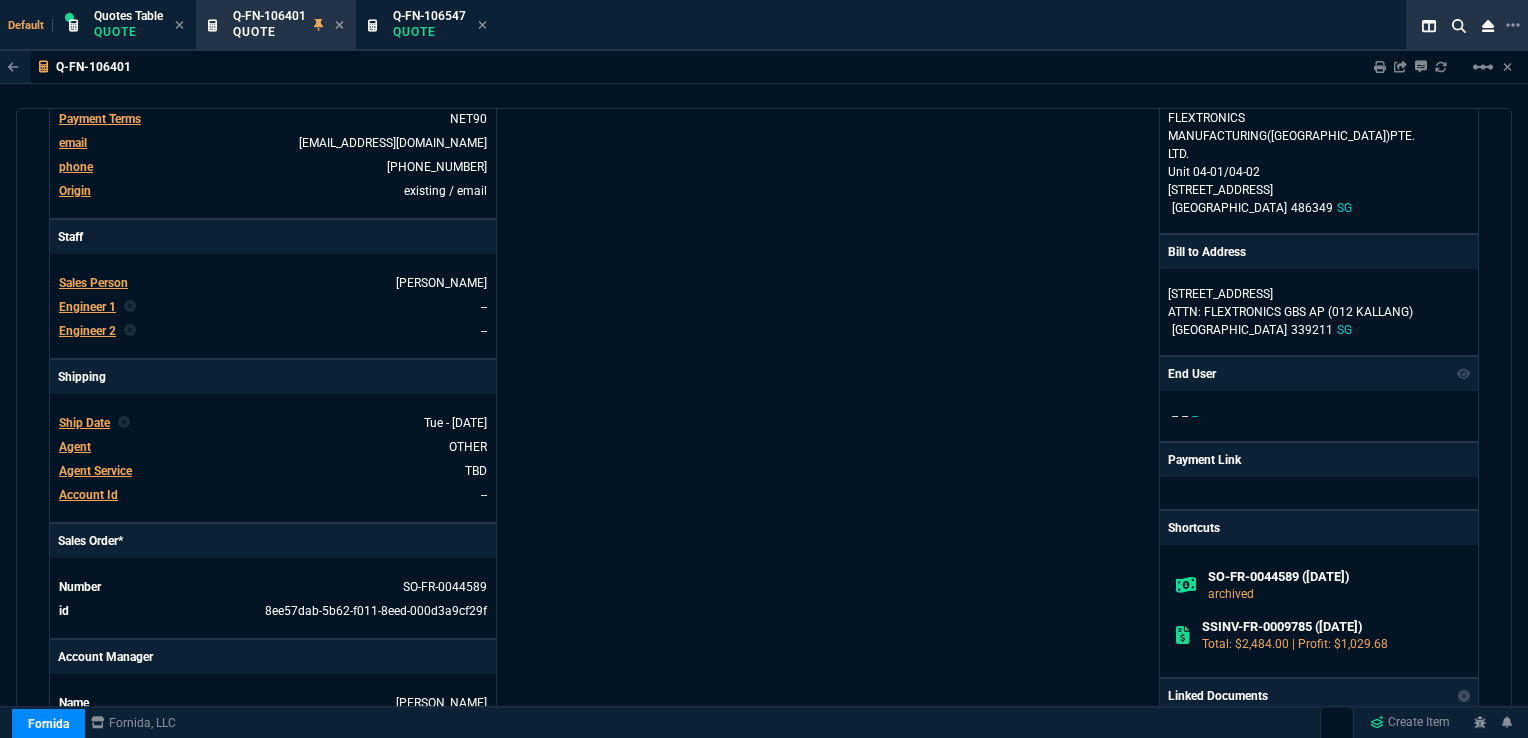click on "Ship Date" at bounding box center [84, 423] 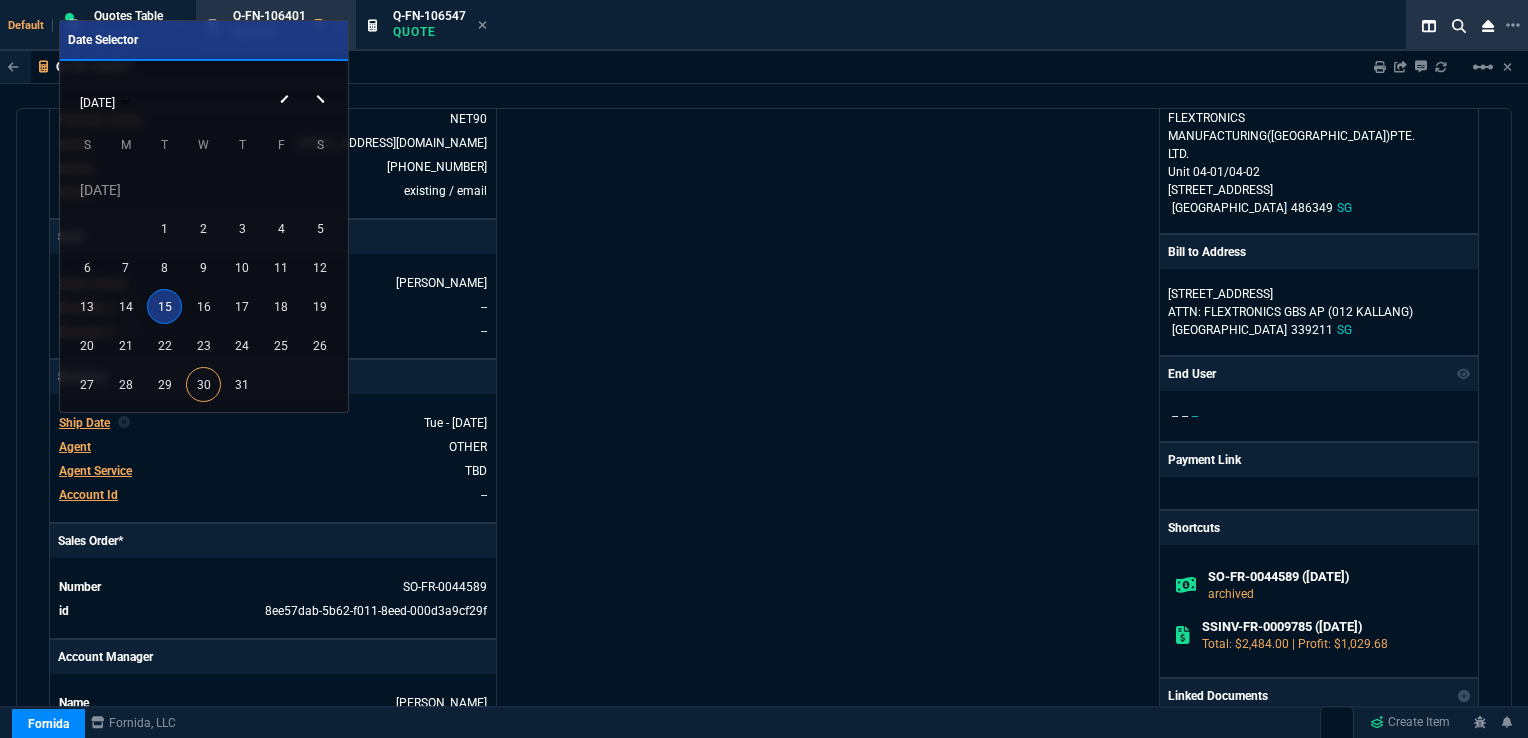 click at bounding box center (323, 83) 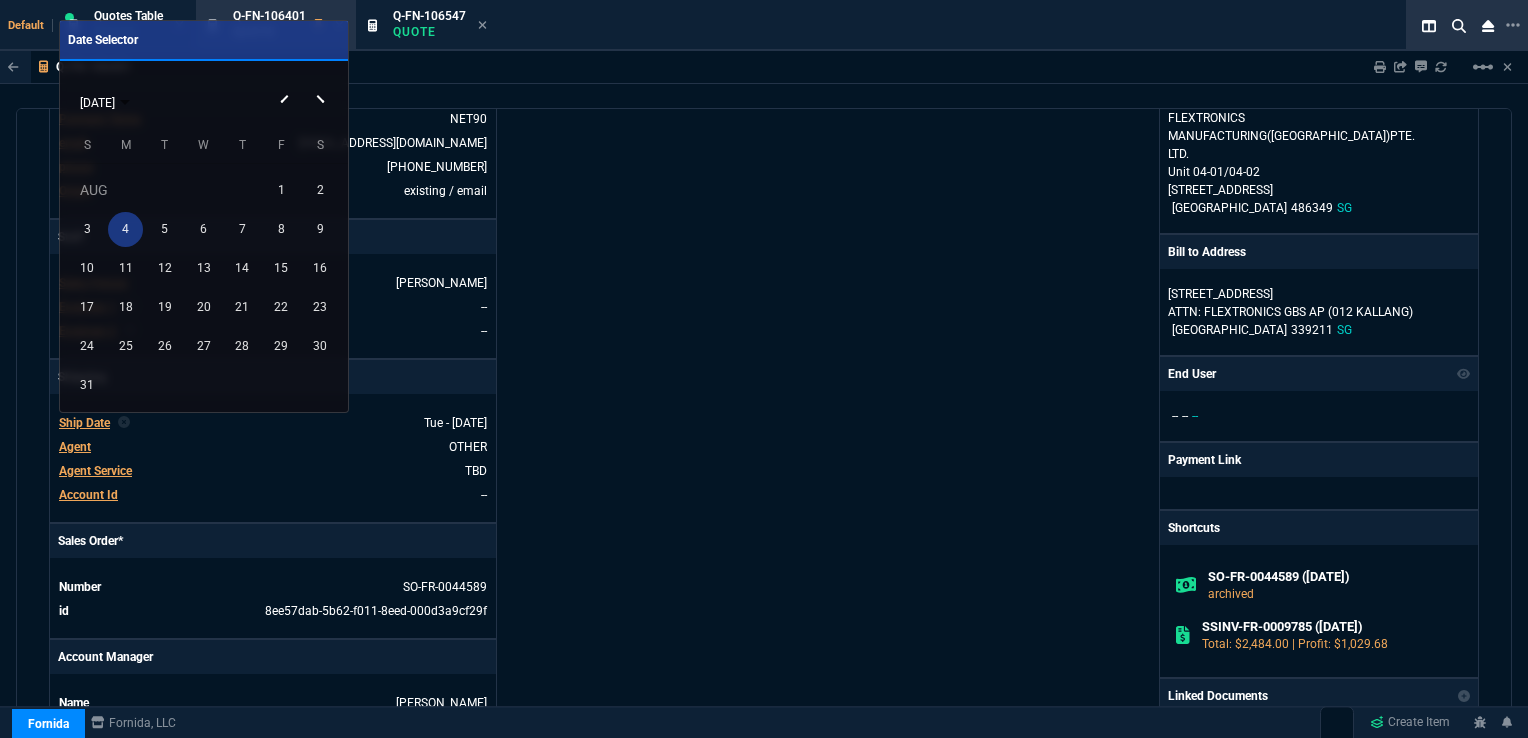 click on "4" at bounding box center (125, 229) 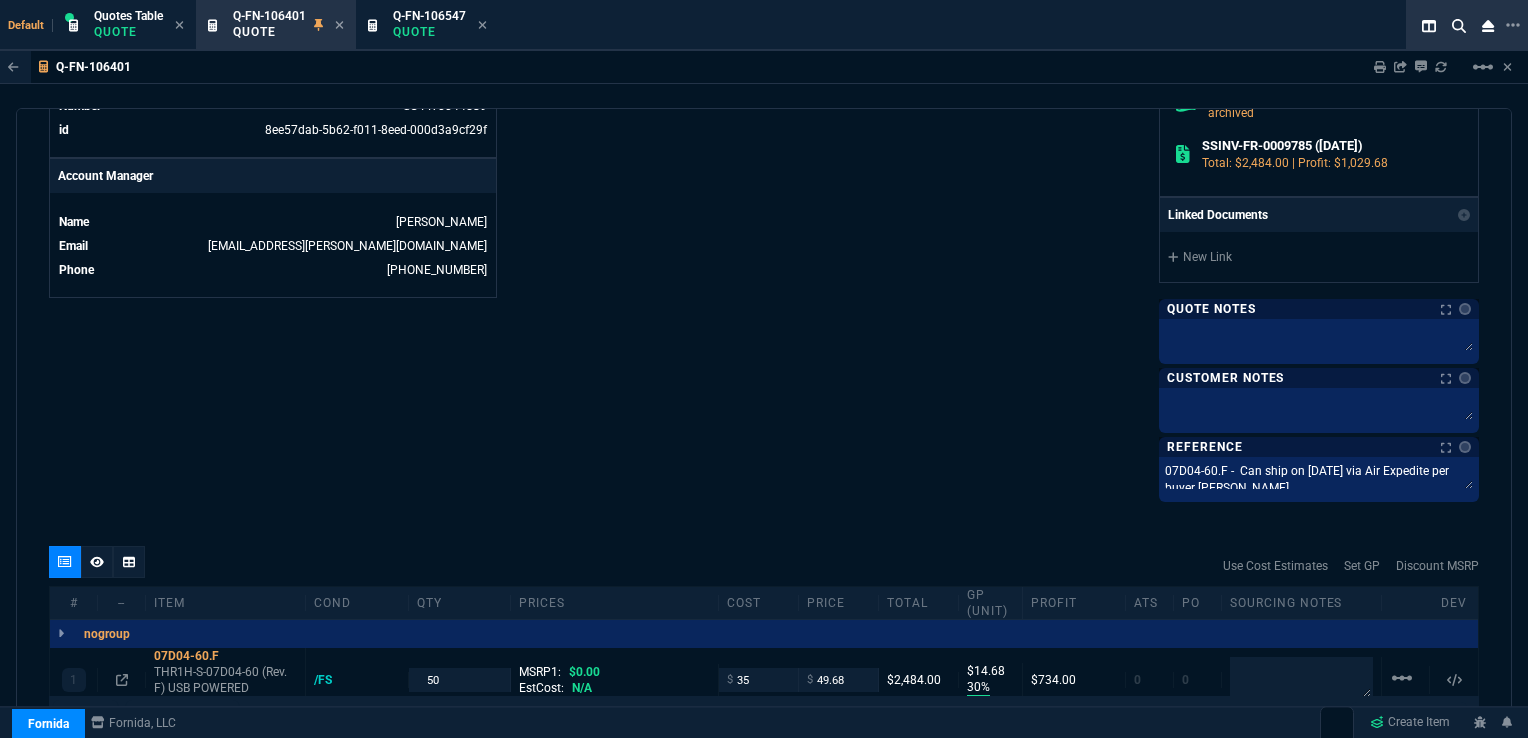 scroll, scrollTop: 900, scrollLeft: 0, axis: vertical 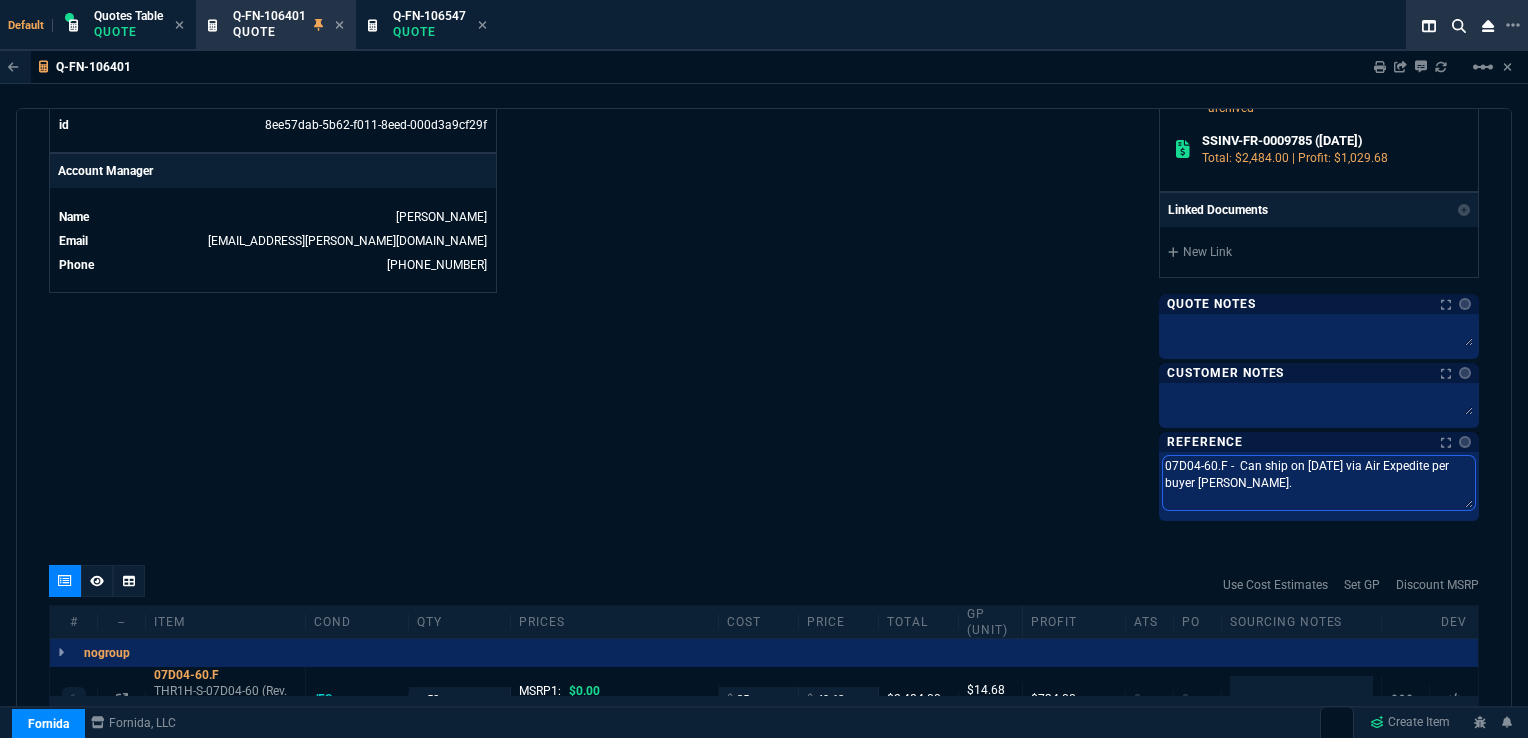 drag, startPoint x: 1303, startPoint y: 458, endPoint x: 1337, endPoint y: 457, distance: 34.0147 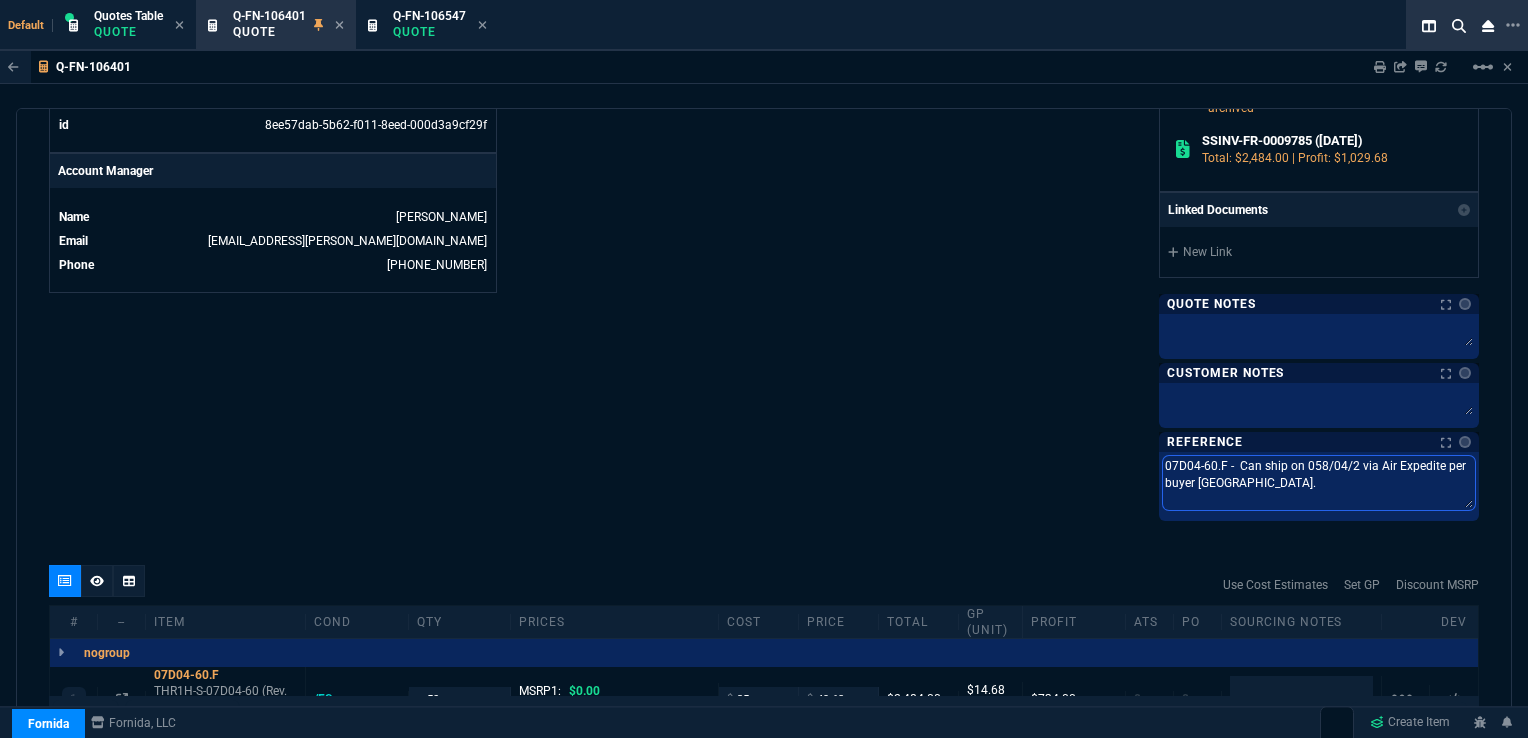 click on "07D04-60.F -  Can ship on 058/04/2 via Air Expedite per buyer [GEOGRAPHIC_DATA]." at bounding box center (1319, 483) 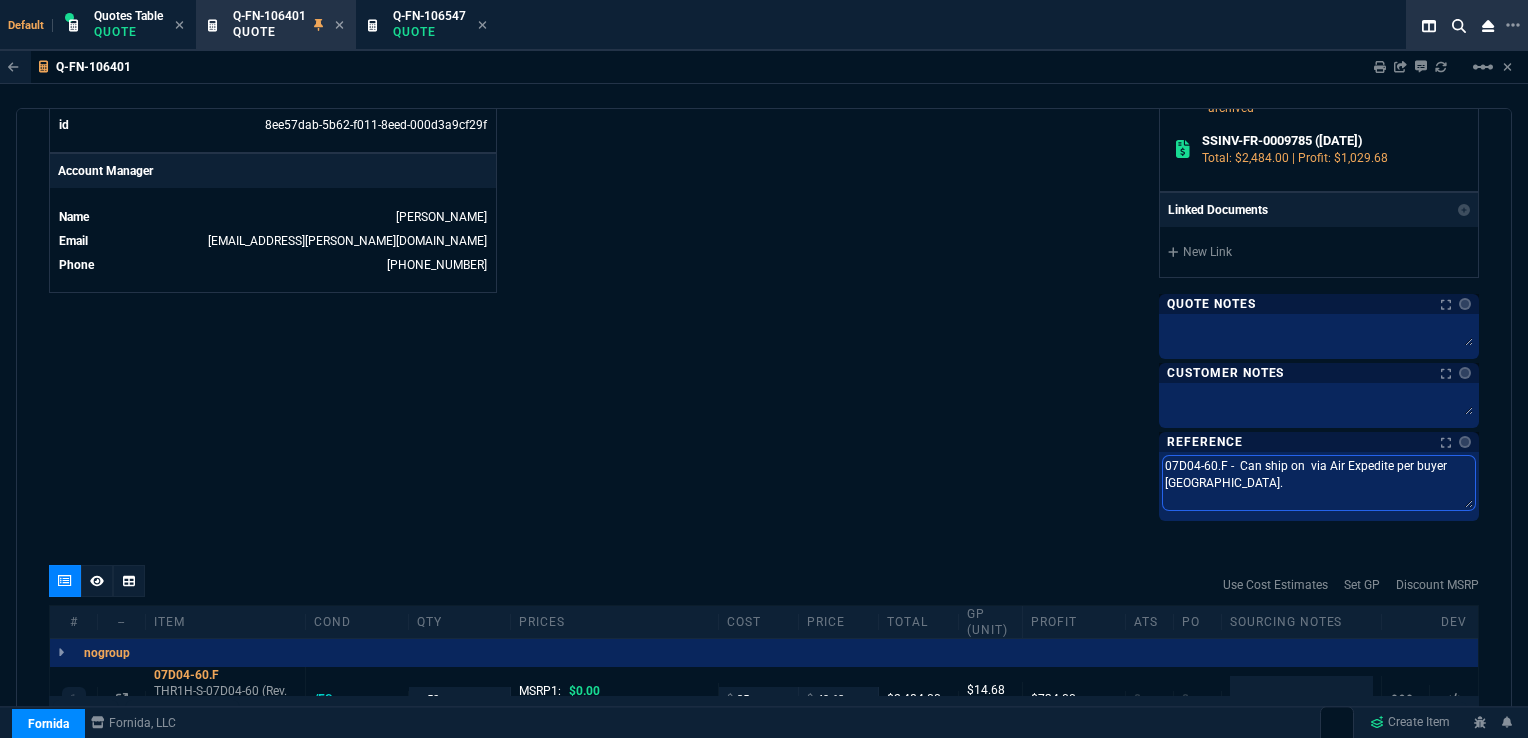 type on "07D04-60.F -  Can ship on  via Air Expedite per buyer Florence." 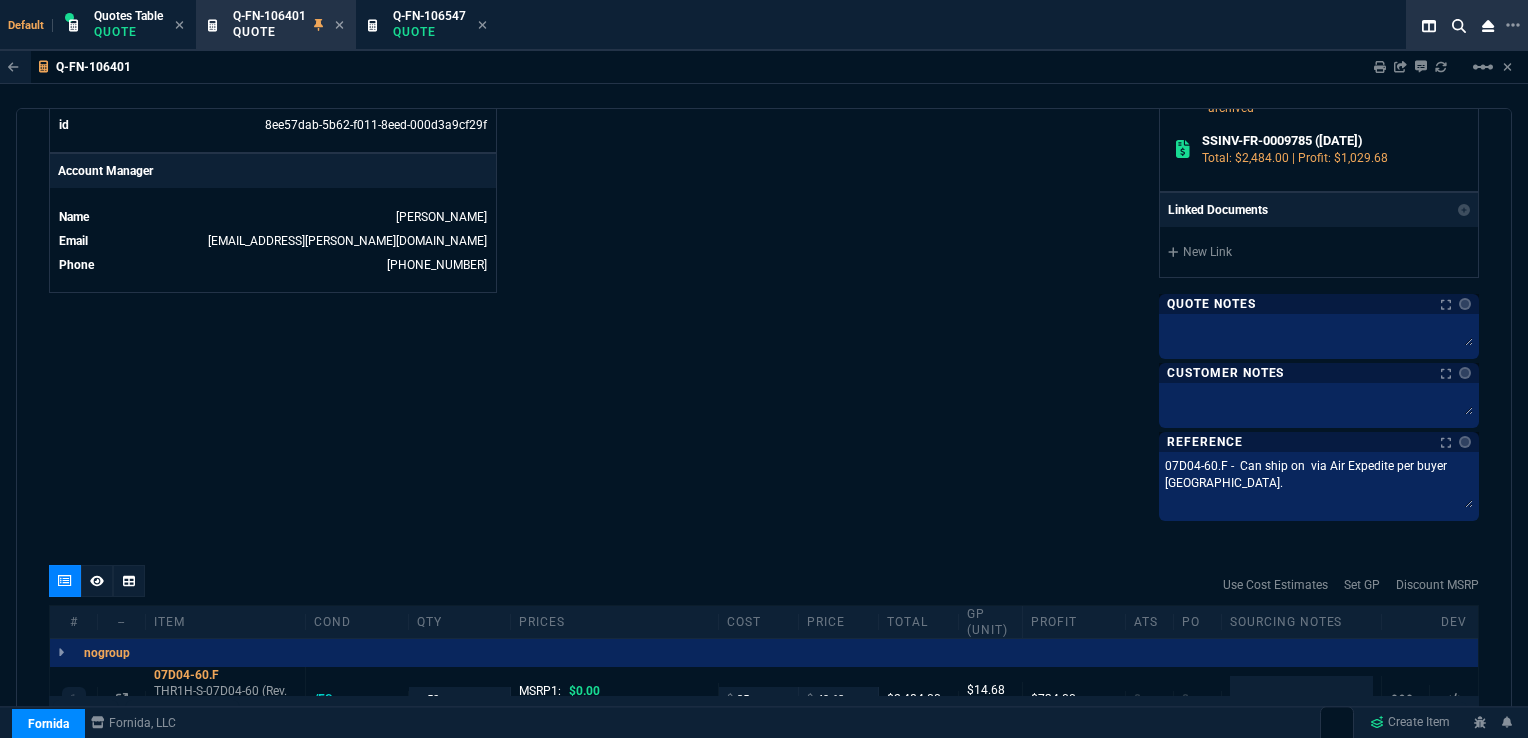 click on "Fornida, LLC 2609 Technology Dr Suite 300 Plano, TX 75074  Share Link  Sarah Costa oneOnOne chat SEND Carlos Ocampo oneOnOne chat SEND Tiny oneOnOne chat SEND Brian Over oneOnOne chat SEND  Show More Chats  Shipping Address FLEXTRONICS MANUFACTURING(SINGAPORE)PTE. LTD. Unit 04-01/04-02 No 6 Changi South Street 2 Singapore 486349 SG Bill to Address 1, Kallang Place ATTN: FLEXTRONICS GBS AP (012 KALLANG) Singapore 339211 SG End User -- -- -- Payment Link Shortcuts SO-FR-0044589 (7-15-25) archived SSINV-FR-0009785 (7-15-25) Total: $2,484.00 | Profit: $1,029.68 Linked Documents  New Link  Quote Notes Quote Notes    Customer Notes Customer Notes    Reference Notes Reference Notes 07D04-60.F -  Can ship on  via Air Expedite per buyer Florence. 07D04-60.F -  Can ship on  via Air Expedite per buyer Florence.  07D04-60.F -  Can ship on  via Air Expedite per buyer Florence." at bounding box center (1121, -99) 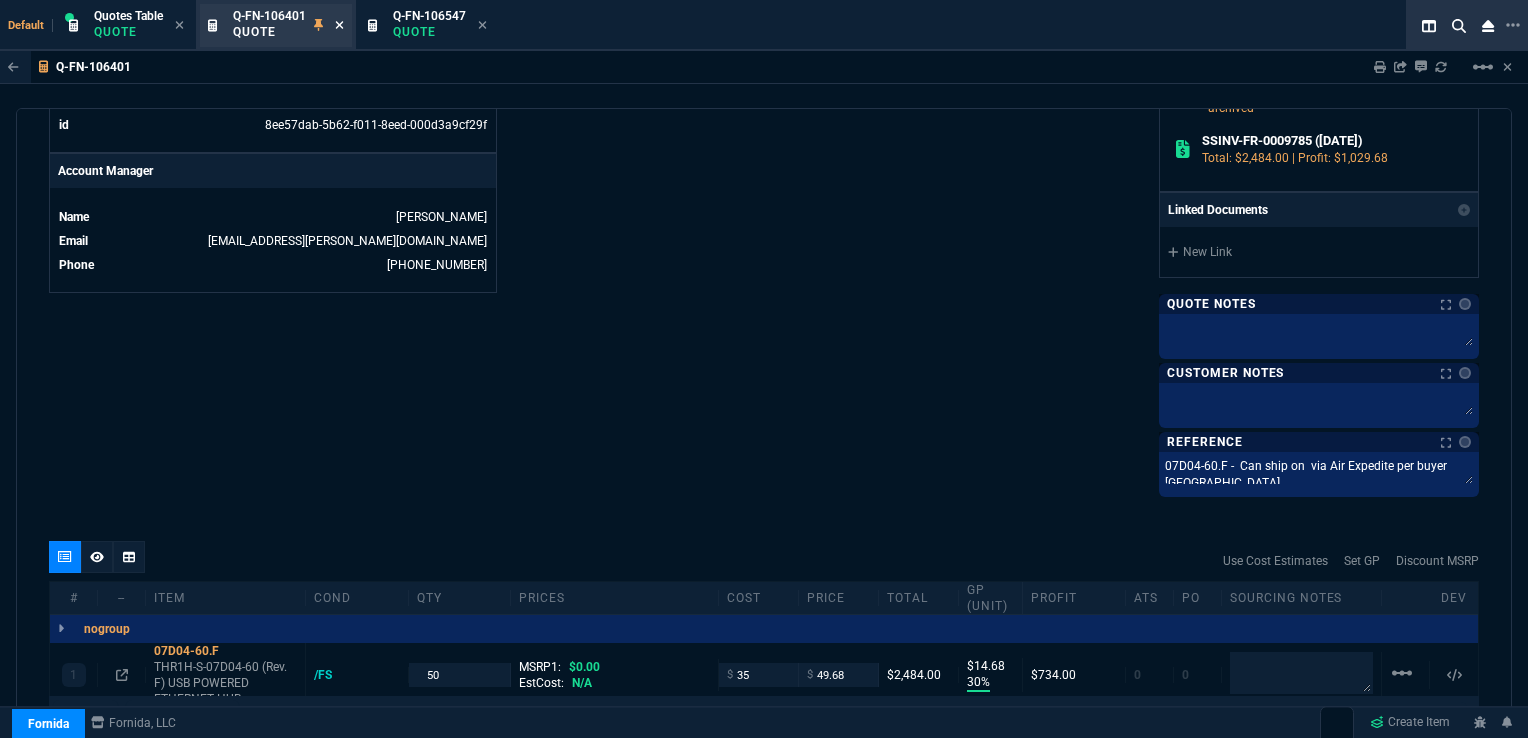 click 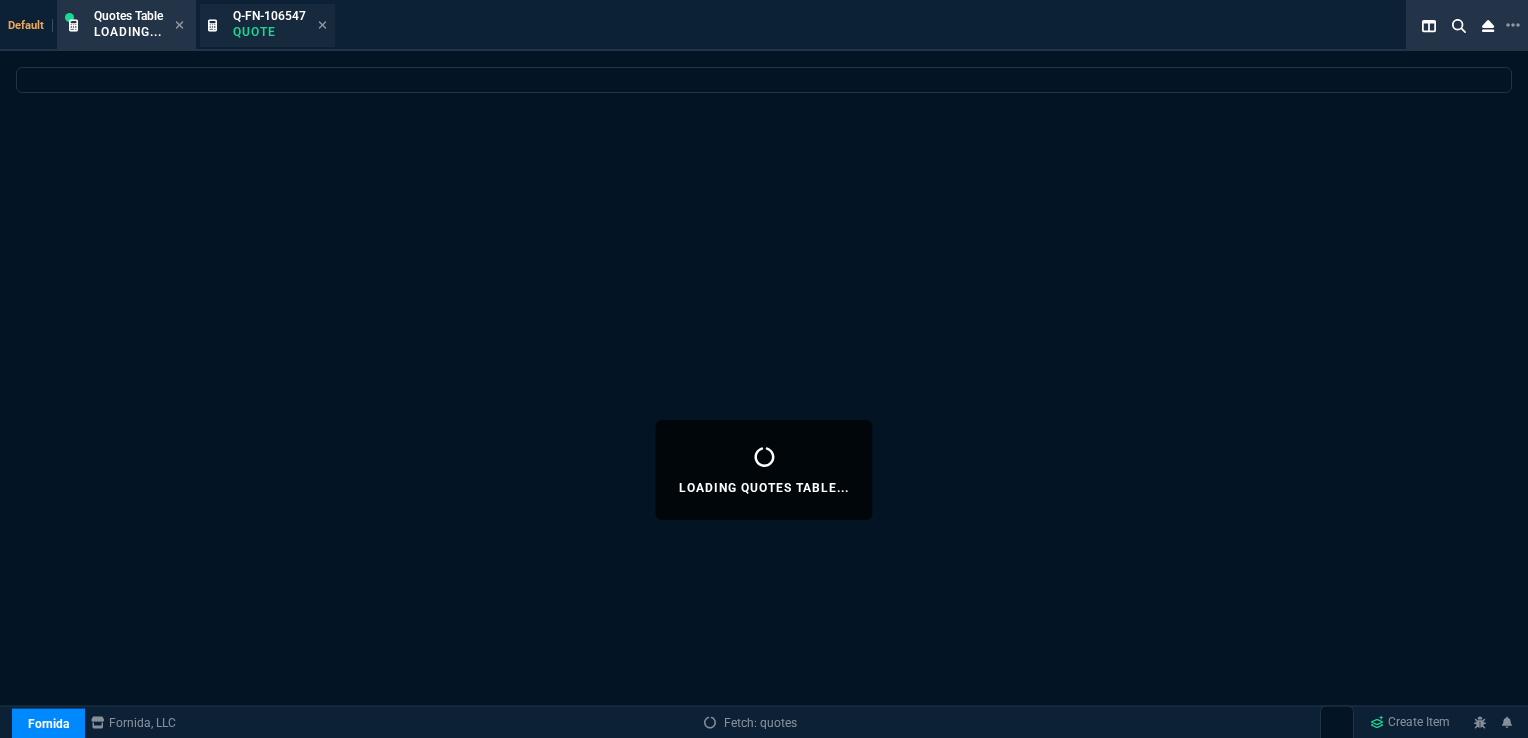 select 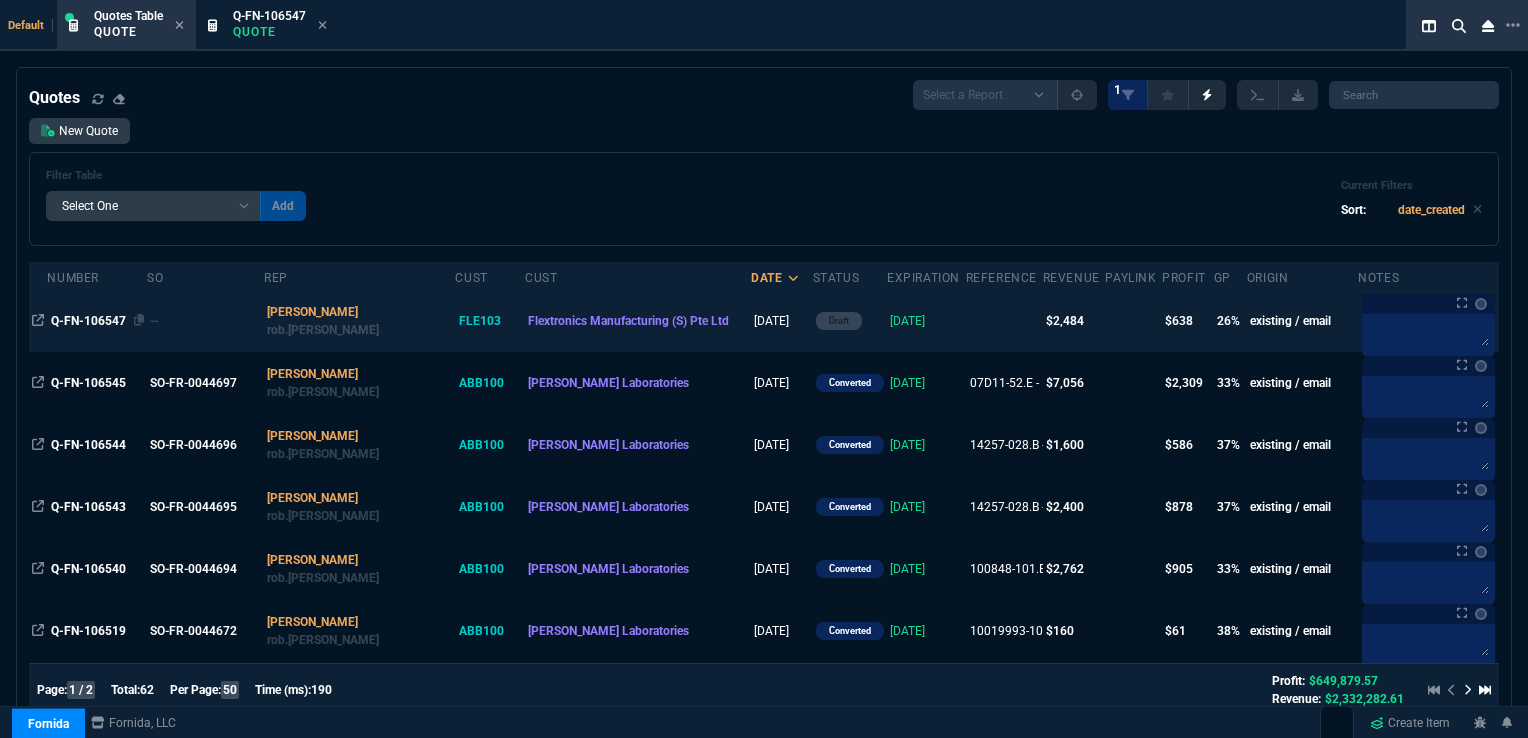 click on "Q-FN-106547" at bounding box center [88, 321] 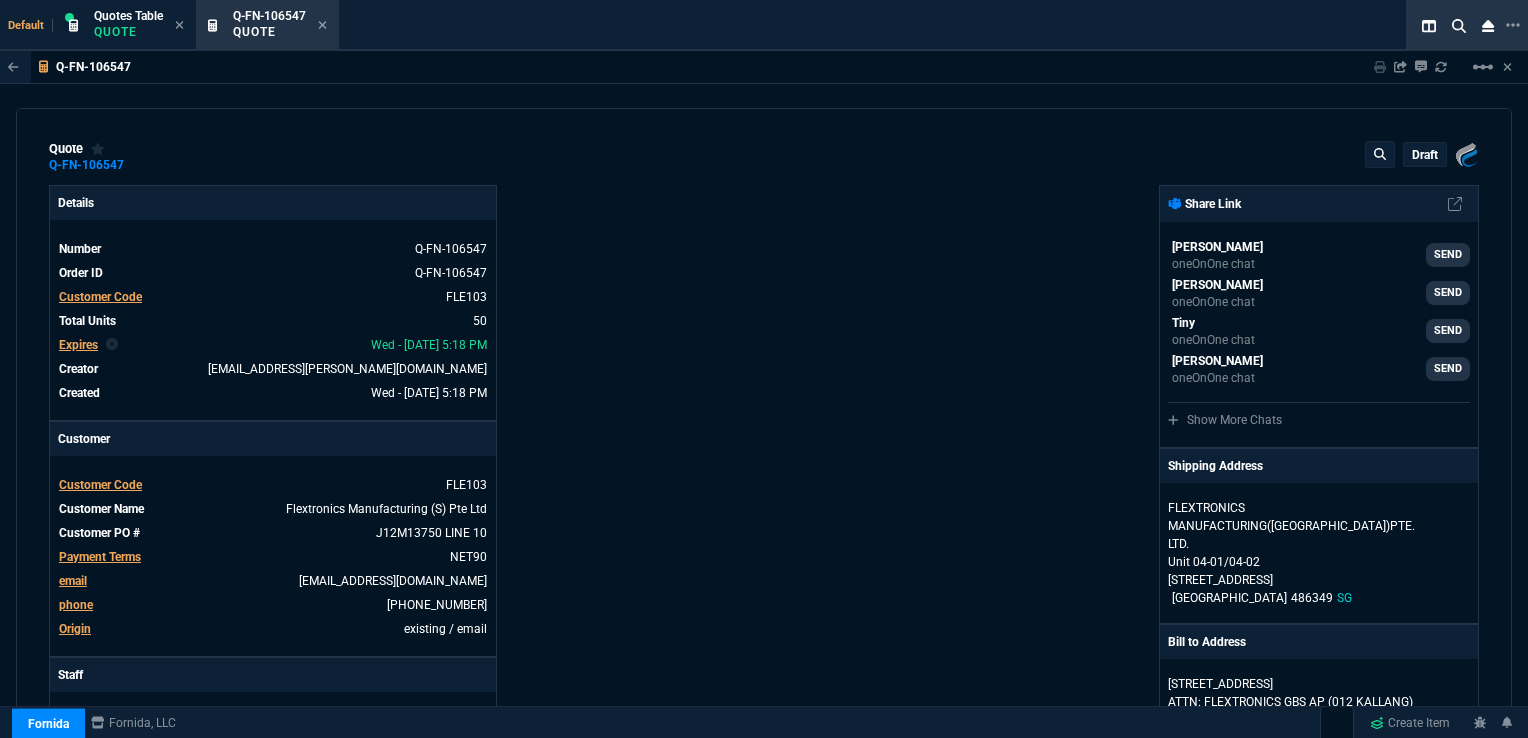 type on "30" 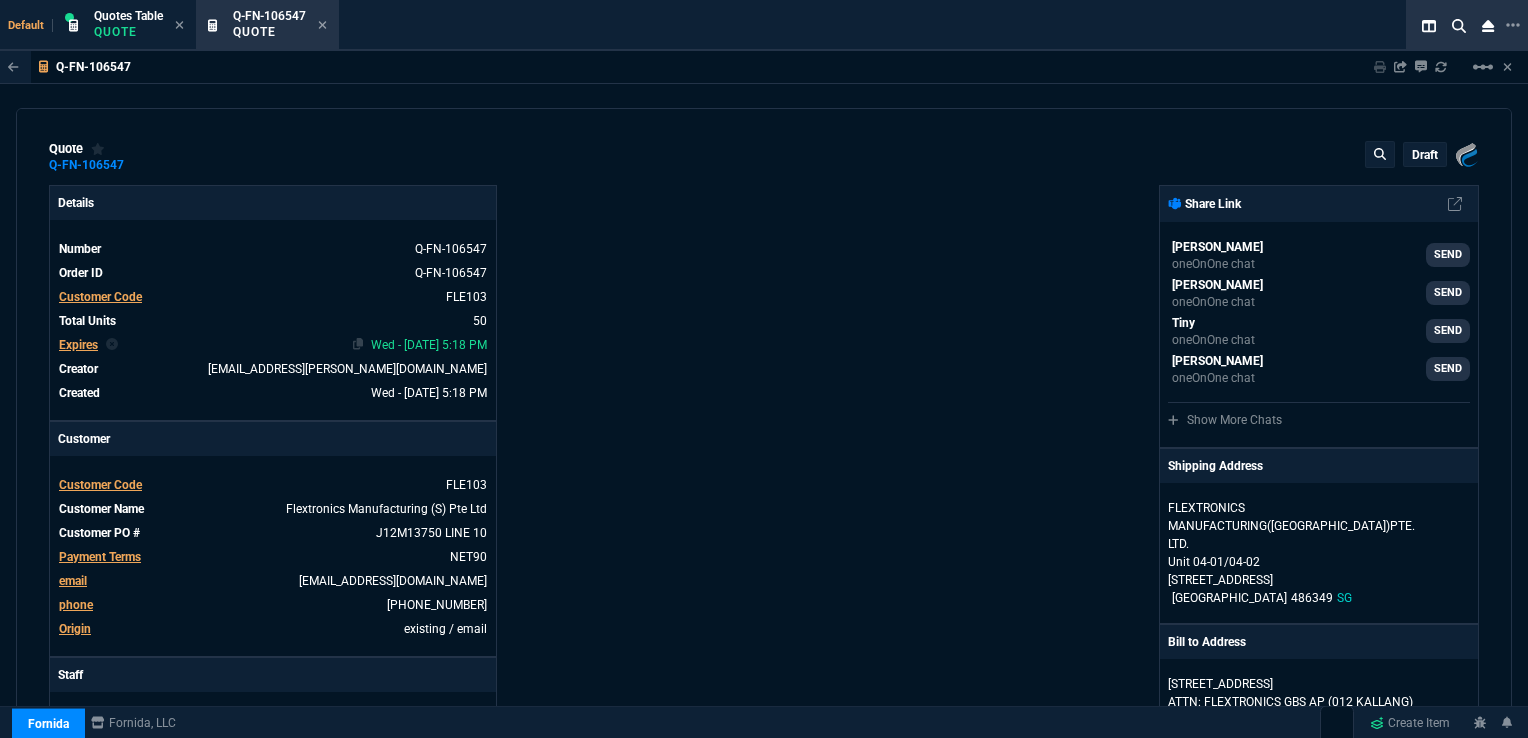 type 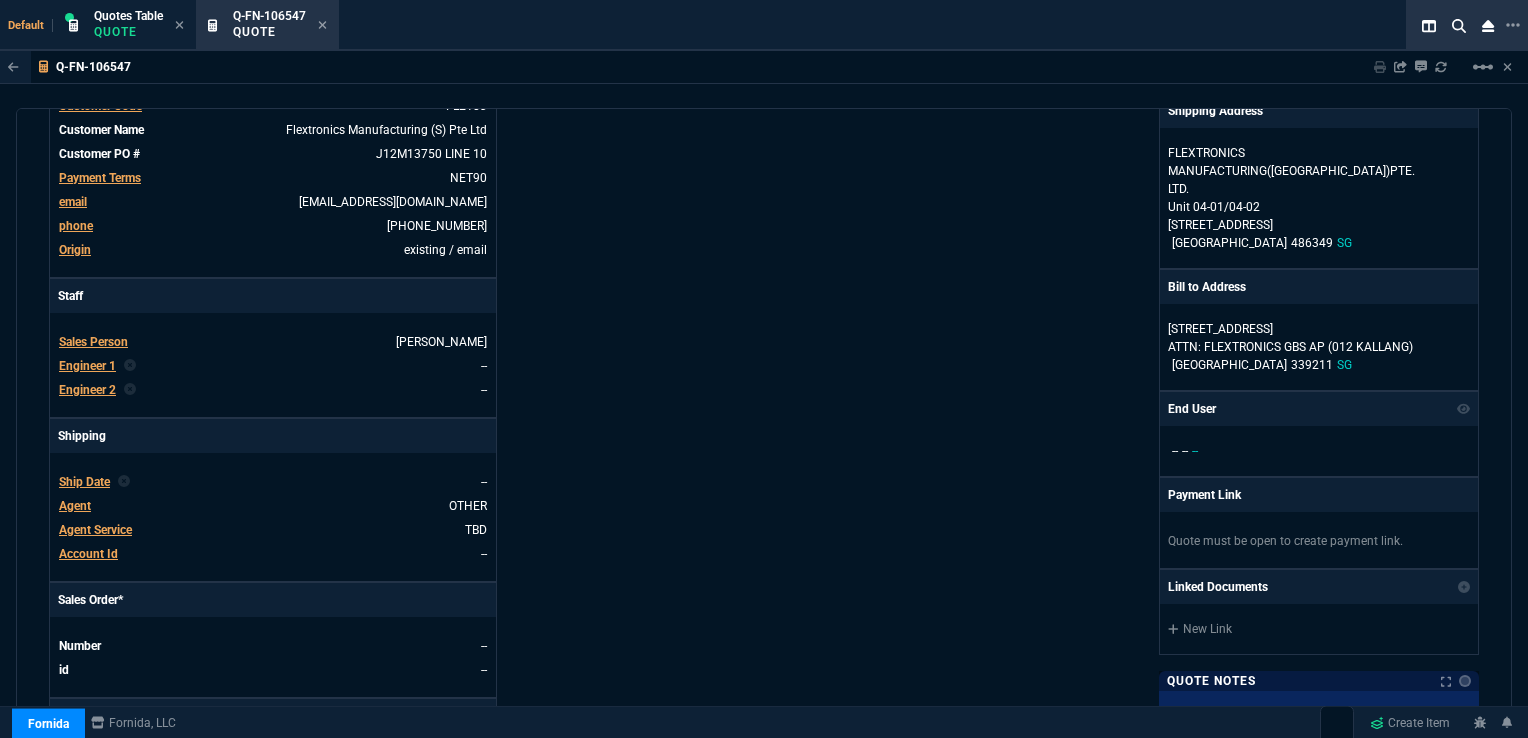 scroll, scrollTop: 384, scrollLeft: 0, axis: vertical 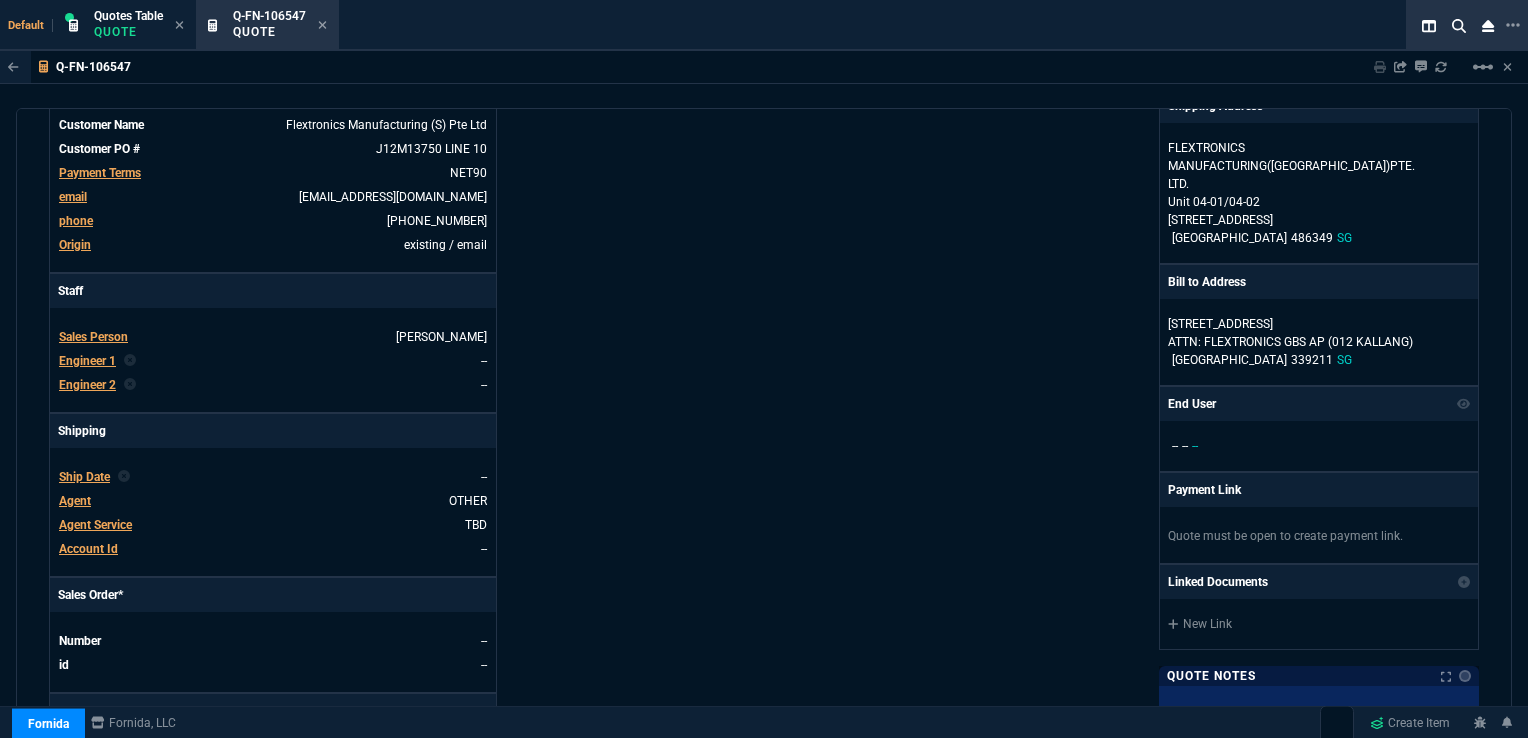 click on "Ship Date" at bounding box center [84, 477] 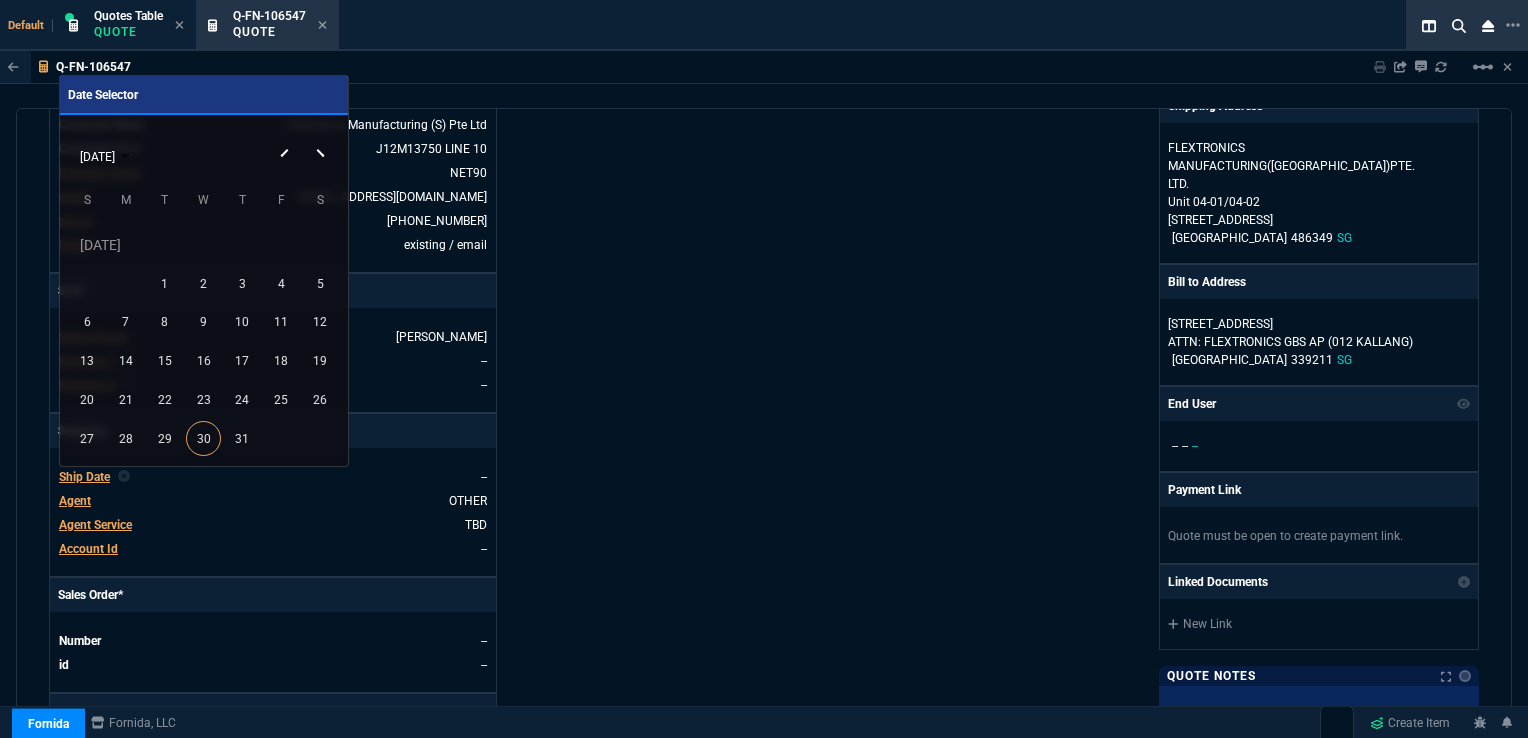 click on "JUL 2025" at bounding box center (203, 156) 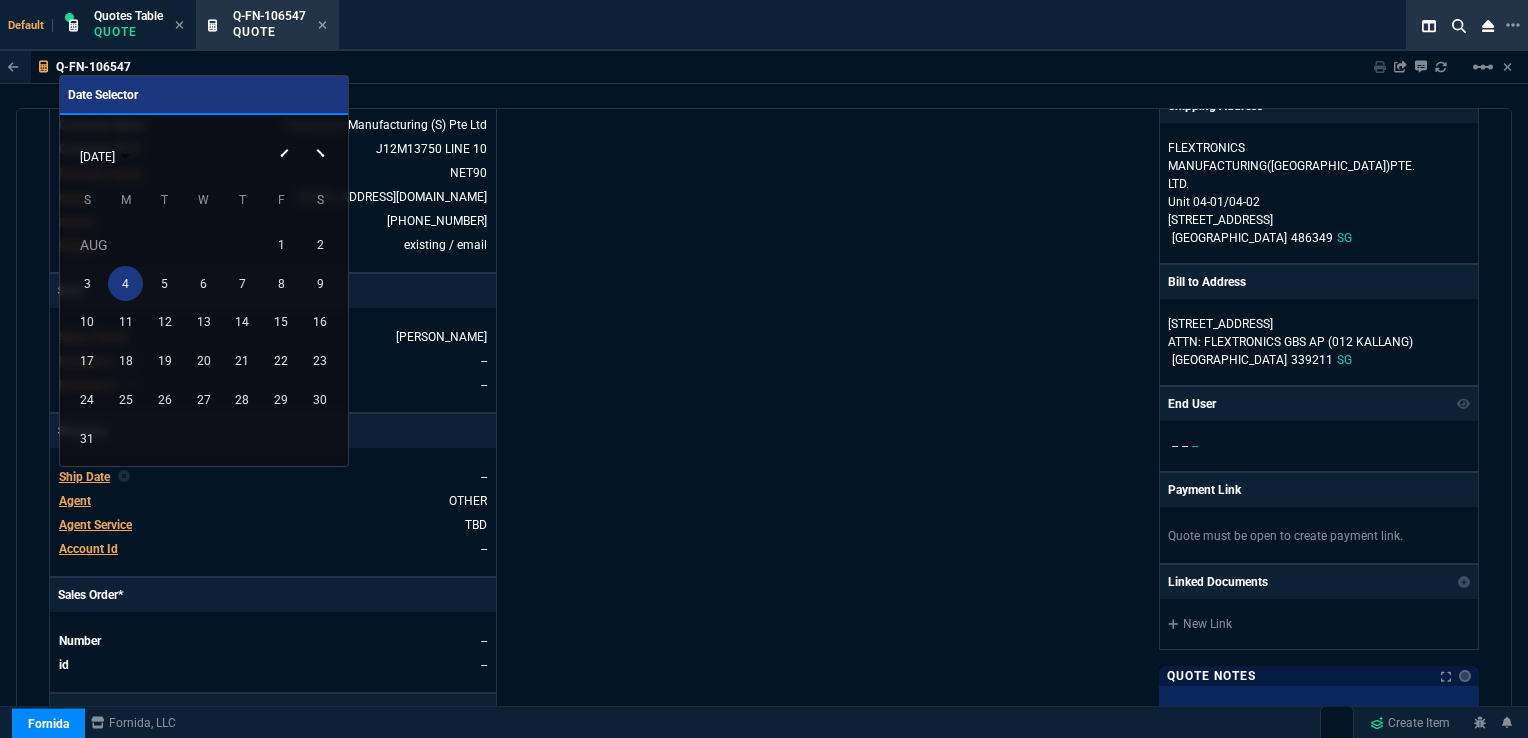 click on "4" at bounding box center [125, 283] 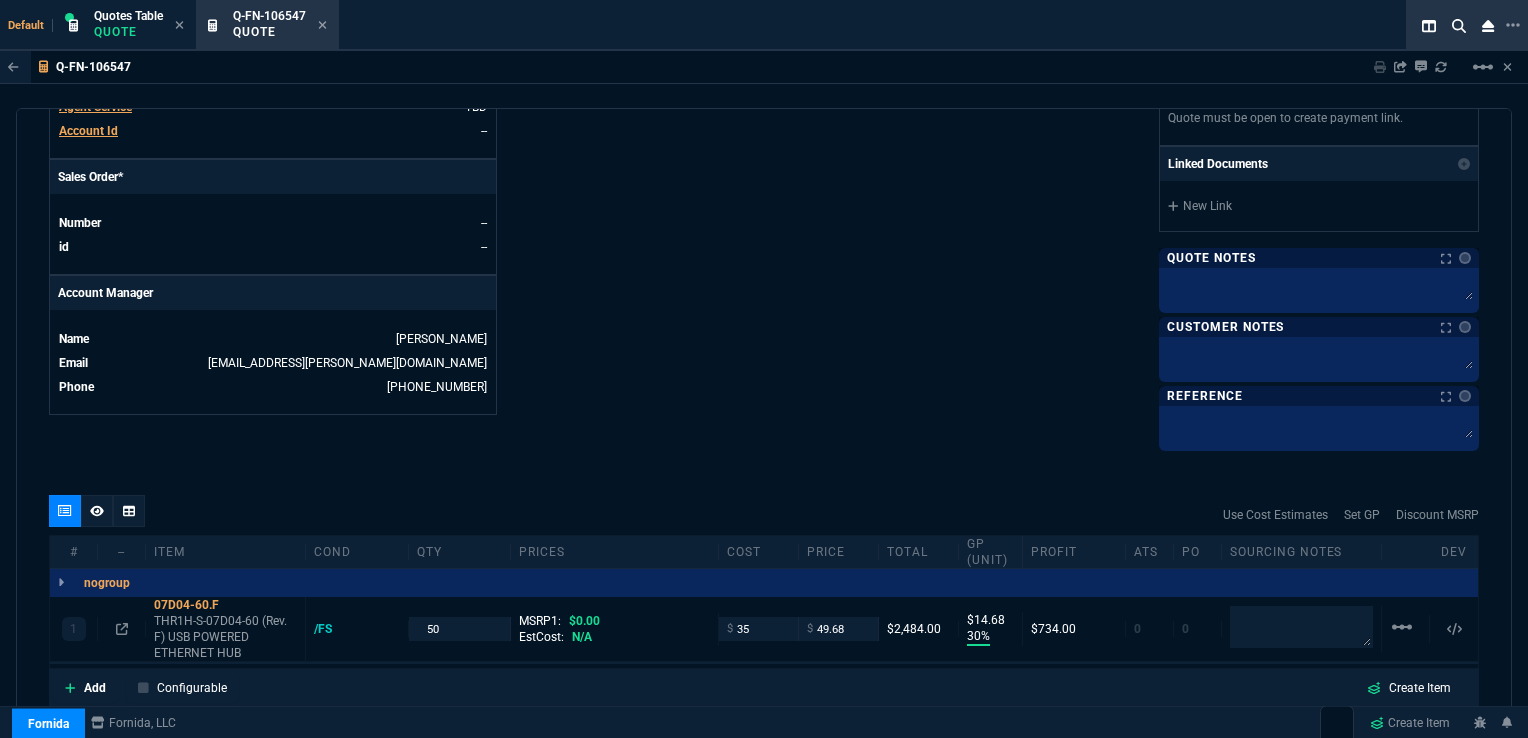 scroll, scrollTop: 820, scrollLeft: 0, axis: vertical 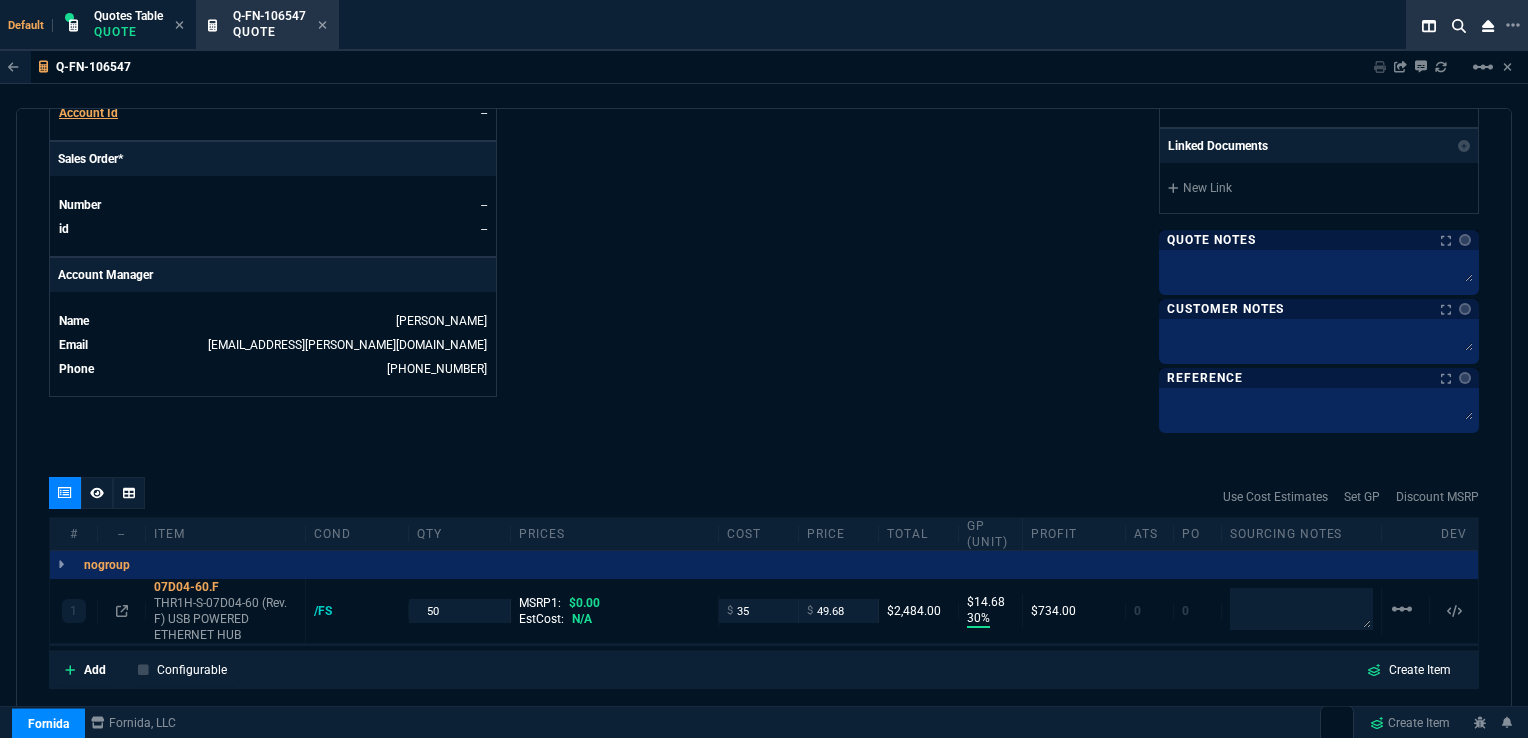 click on "Fornida, LLC 2609 Technology Dr Suite 300 Plano, TX 75074  Share Link  Sarah Costa oneOnOne chat SEND Carlos Ocampo oneOnOne chat SEND Tiny oneOnOne chat SEND Brian Over oneOnOne chat SEND  Show More Chats  Shipping Address FLEXTRONICS MANUFACTURING(SINGAPORE)PTE. LTD. Unit 04-01/04-02 No 6 Changi South Street 2 Singapore 486349 SG Bill to Address 1, Kallang Place ATTN: FLEXTRONICS GBS AP (012 KALLANG) Singapore 339211 SG End User -- -- -- Payment Link  Quote must be open to create payment link.  Linked Documents  New Link  Quote Notes Quote Notes    Customer Notes Customer Notes    Reference Reference" at bounding box center (1121, -103) 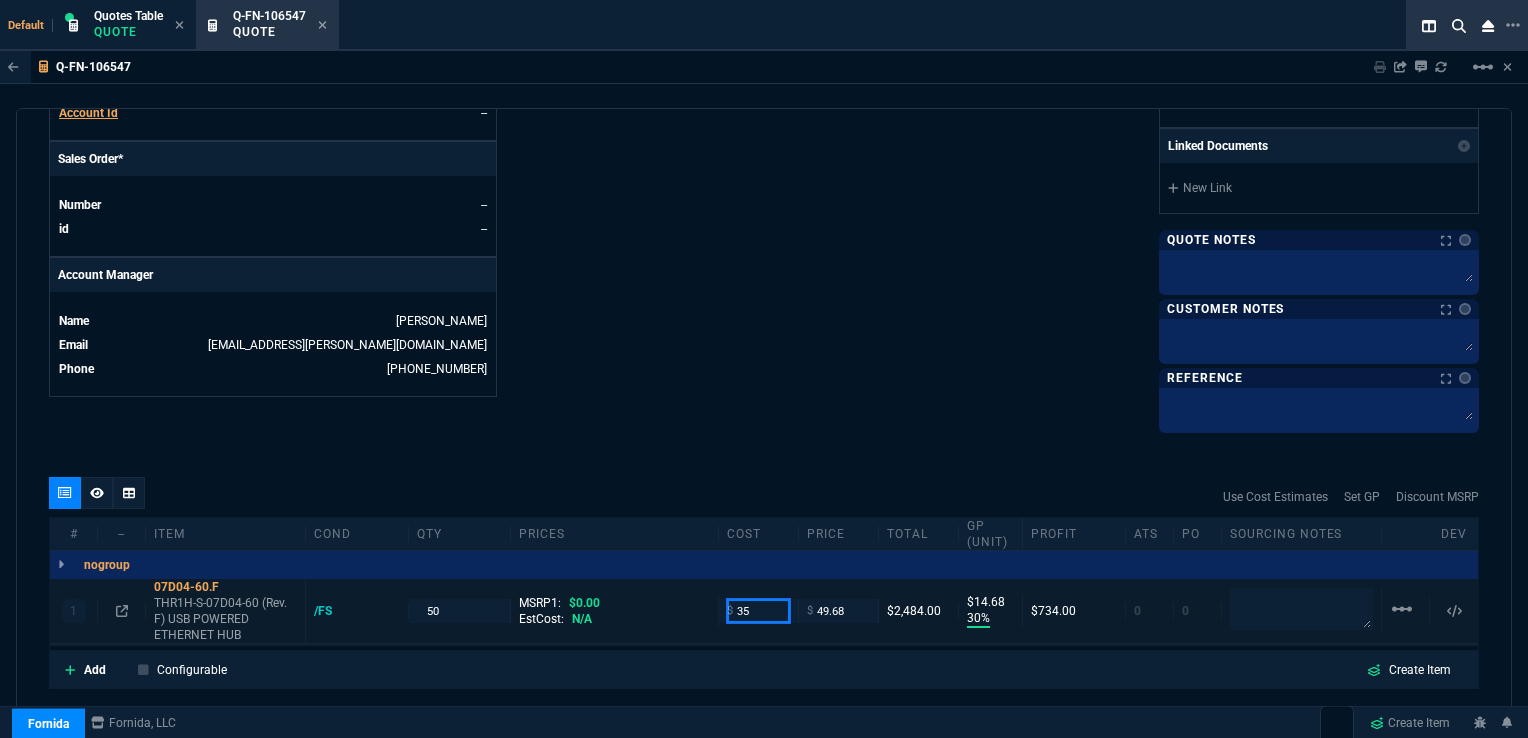 click on "35" at bounding box center [758, 610] 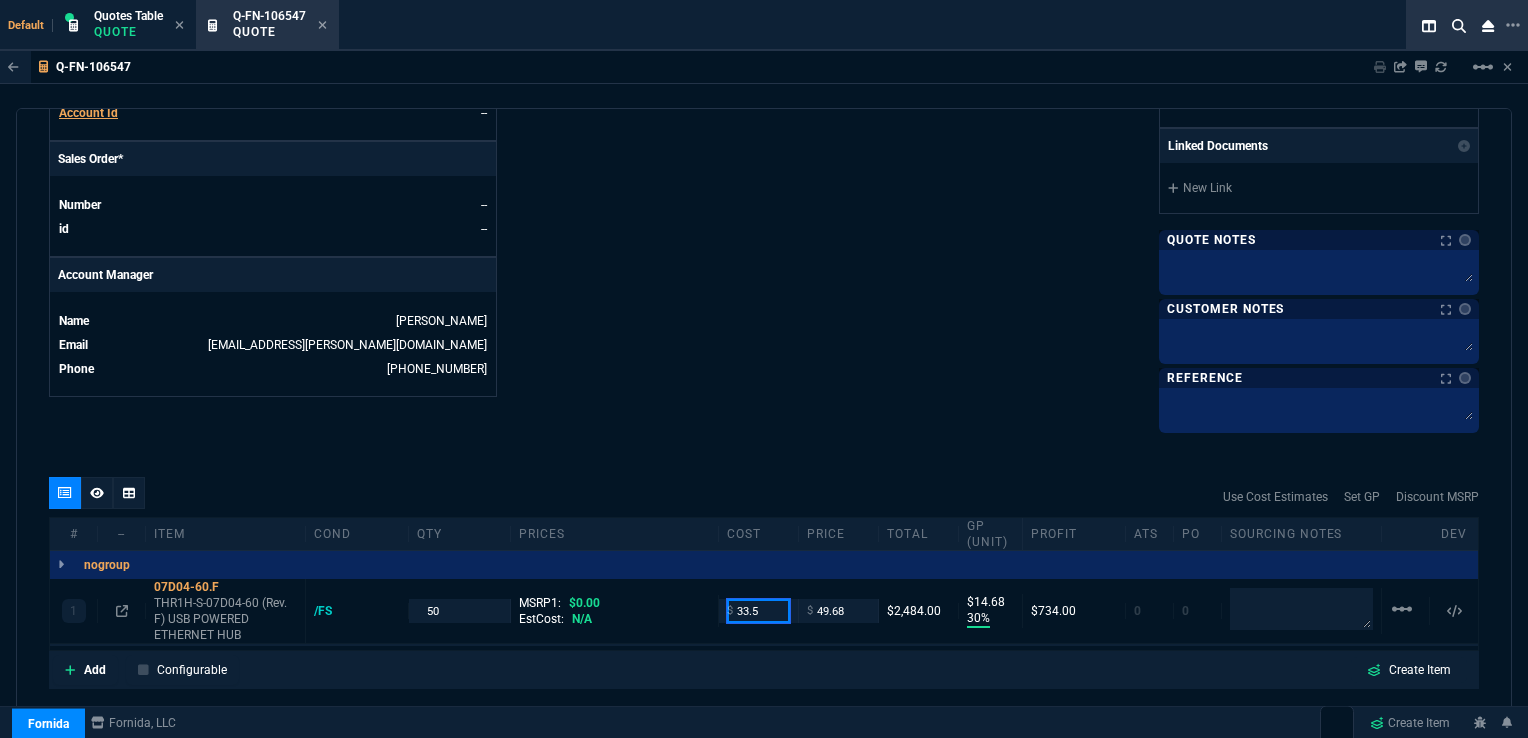 type on "33.5" 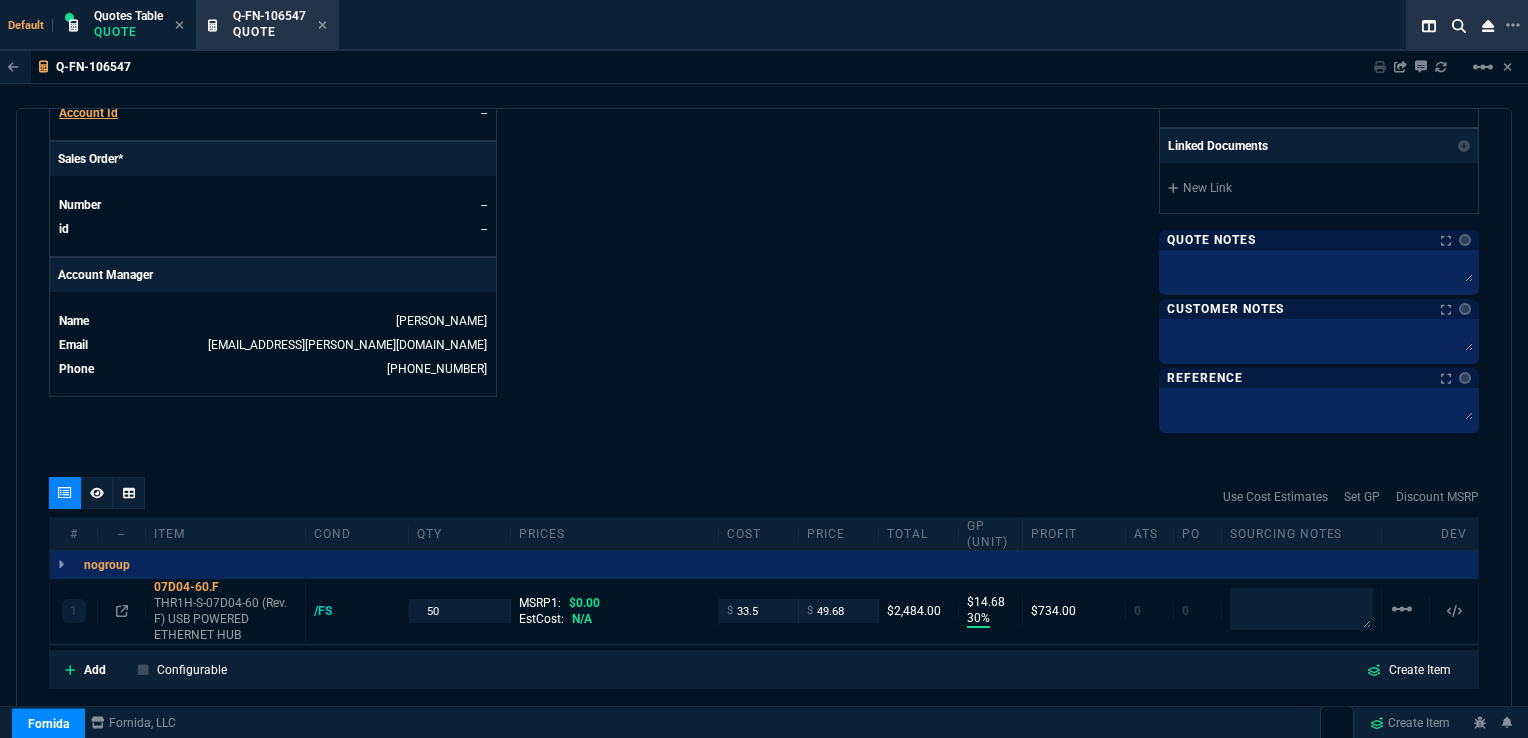click on "Fornida, LLC 2609 Technology Dr Suite 300 Plano, TX 75074  Share Link  Sarah Costa oneOnOne chat SEND Carlos Ocampo oneOnOne chat SEND Tiny oneOnOne chat SEND Brian Over oneOnOne chat SEND  Show More Chats  Shipping Address FLEXTRONICS MANUFACTURING(SINGAPORE)PTE. LTD. Unit 04-01/04-02 No 6 Changi South Street 2 Singapore 486349 SG Bill to Address 1, Kallang Place ATTN: FLEXTRONICS GBS AP (012 KALLANG) Singapore 339211 SG End User -- -- -- Payment Link  Quote must be open to create payment link.  Linked Documents  New Link  Quote Notes Quote Notes    Customer Notes Customer Notes    Reference Reference" at bounding box center (1121, -103) 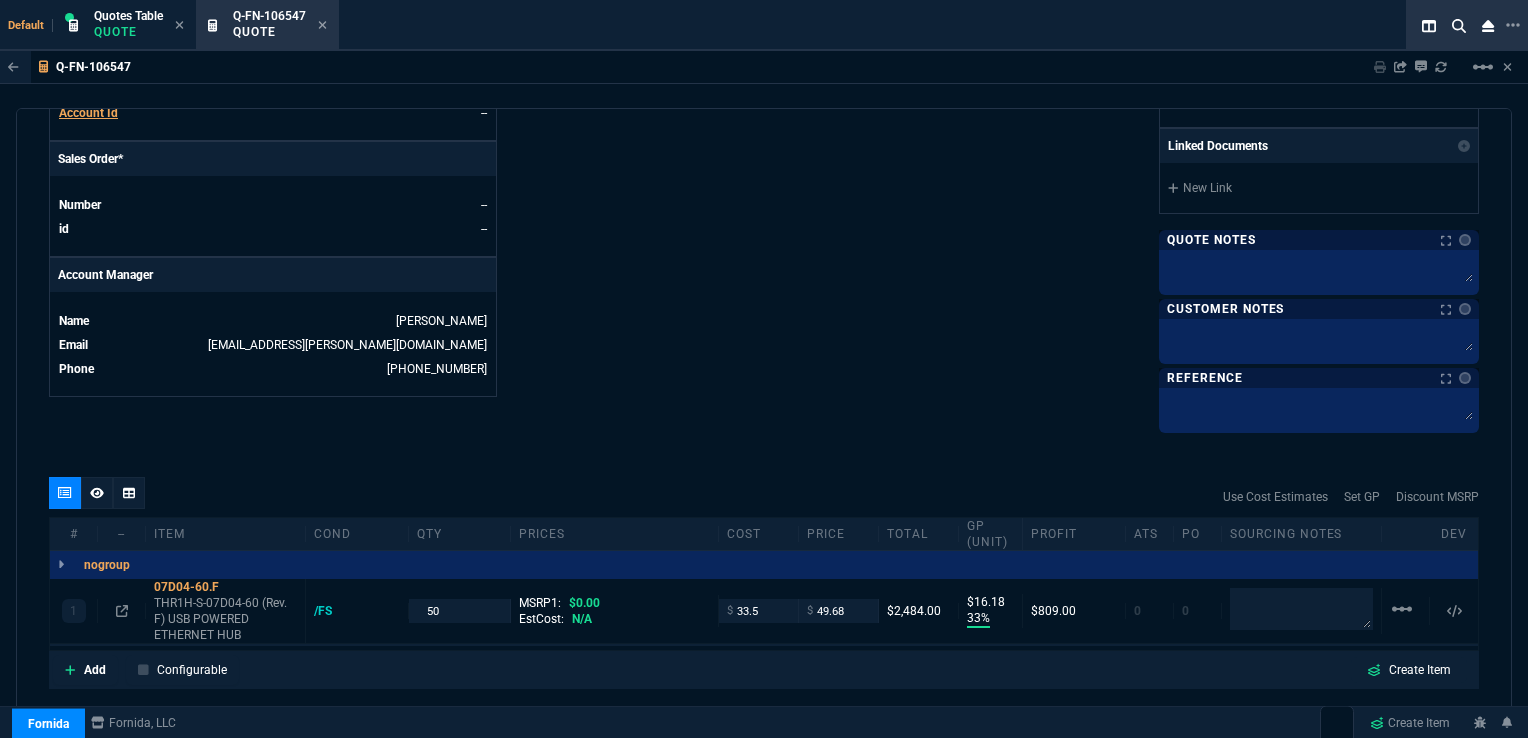 type on "33" 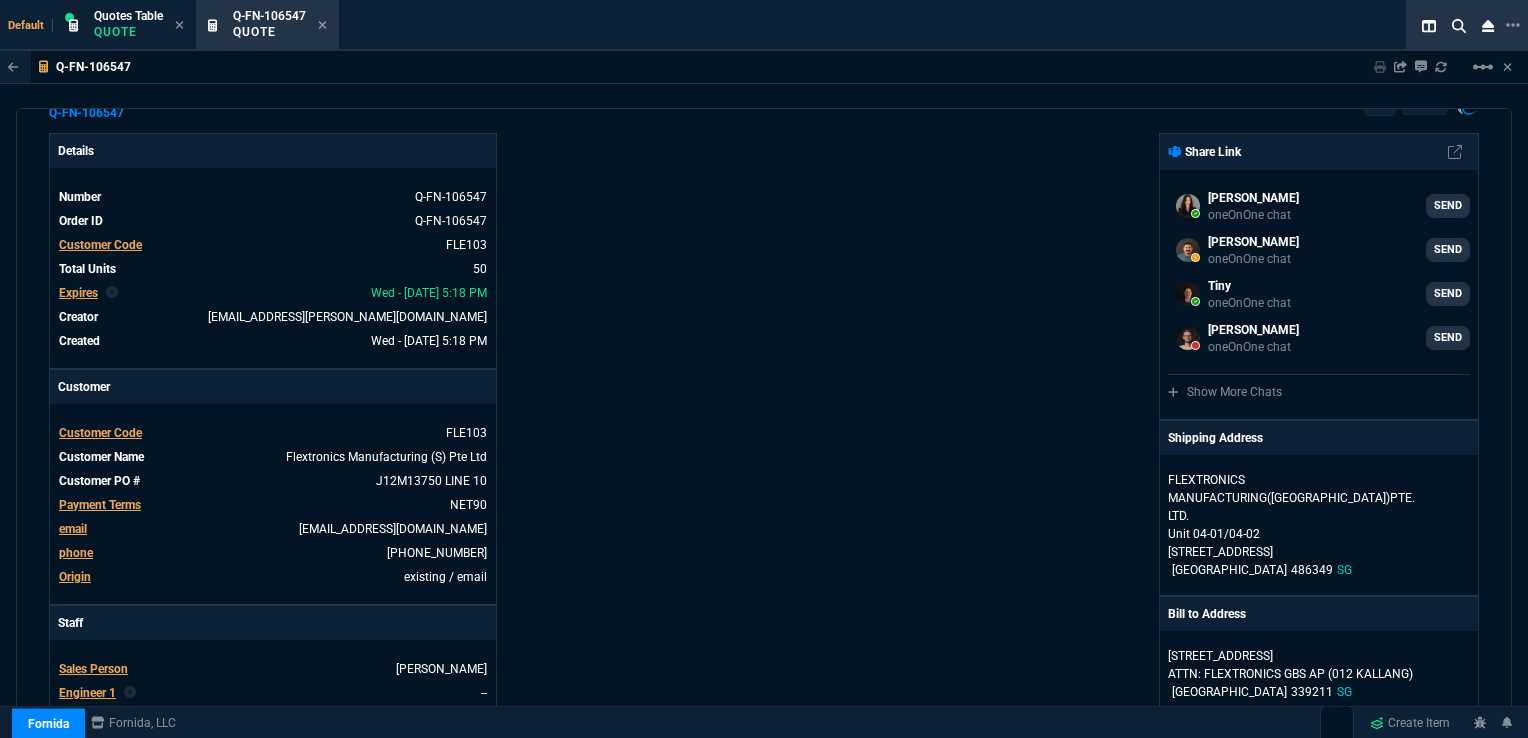 scroll, scrollTop: 0, scrollLeft: 0, axis: both 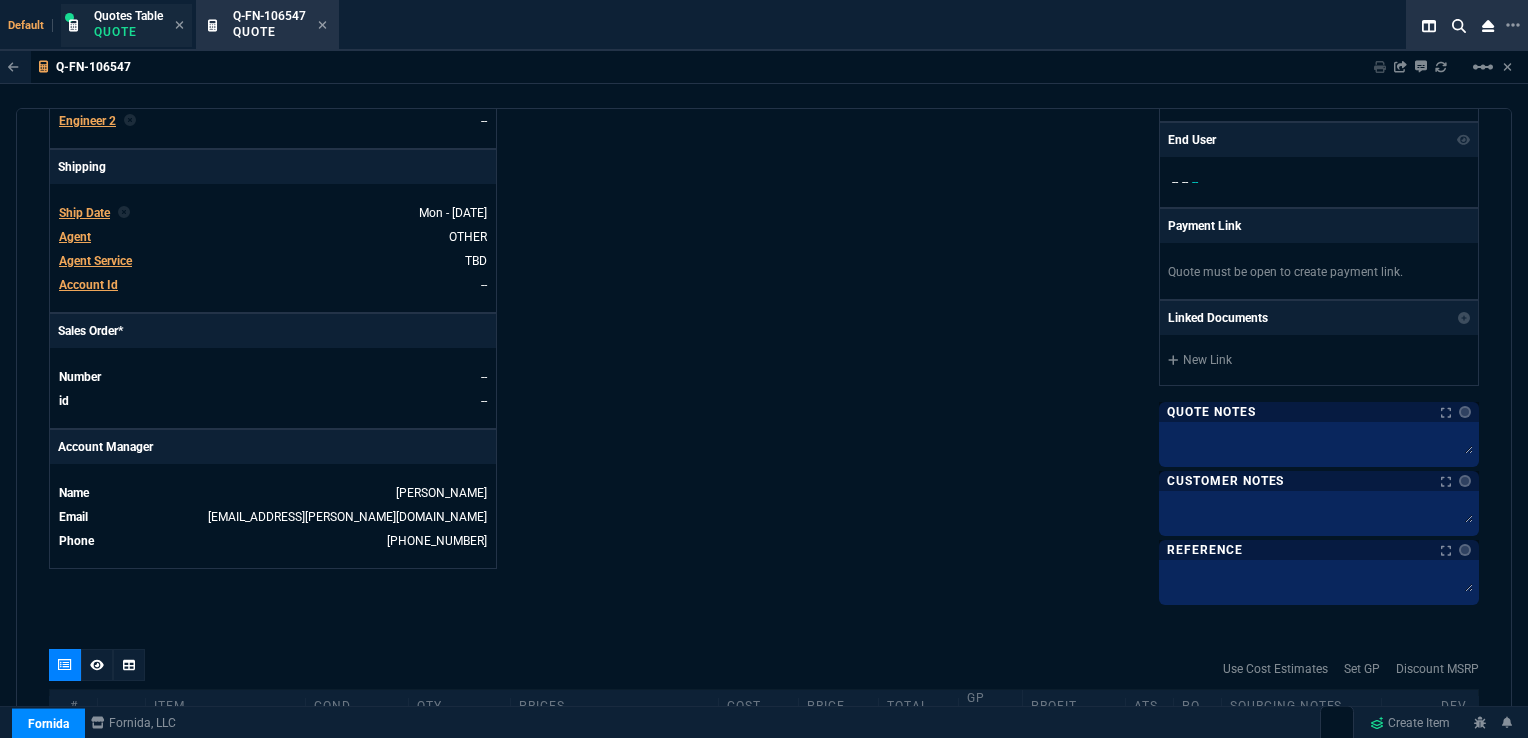 click on "Quotes Table" at bounding box center [128, 16] 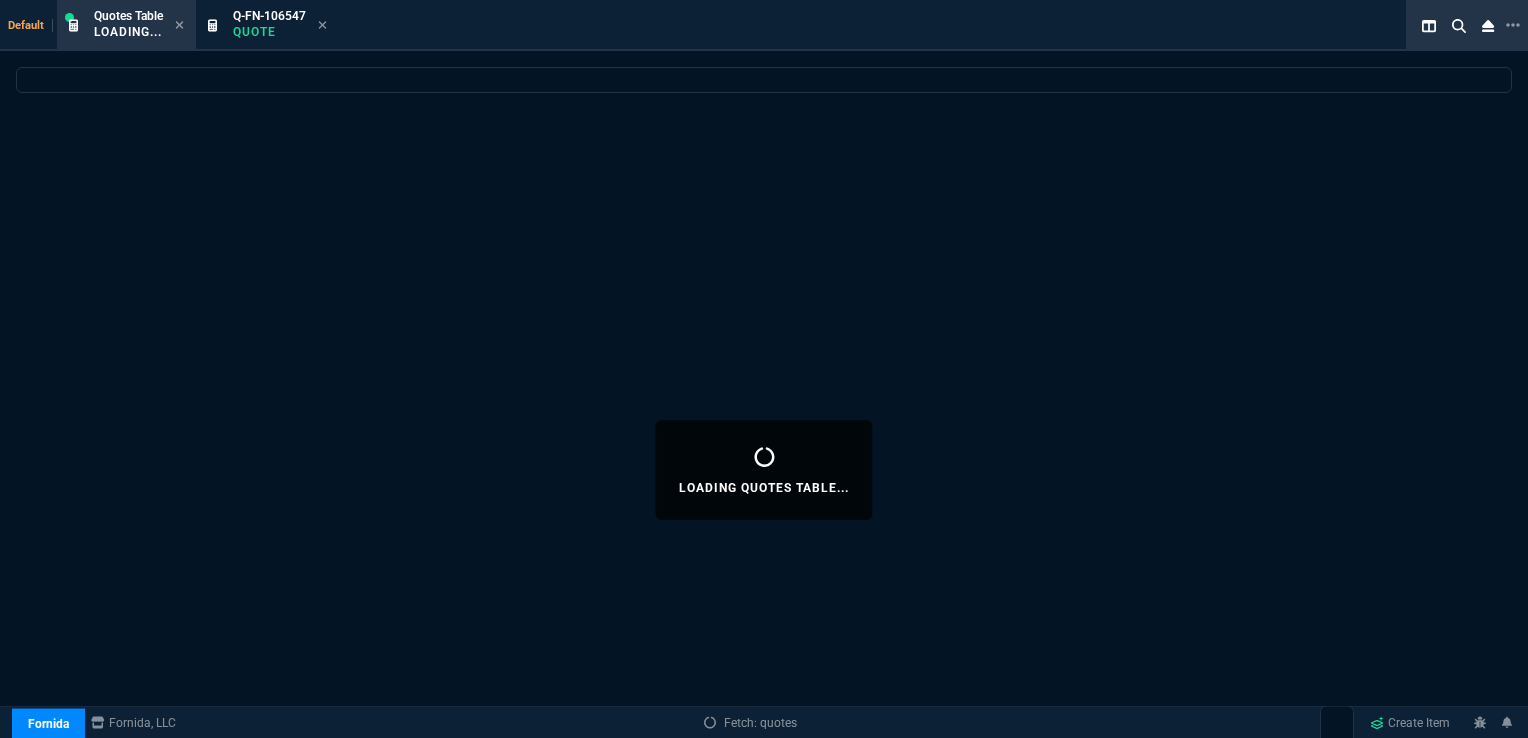 select 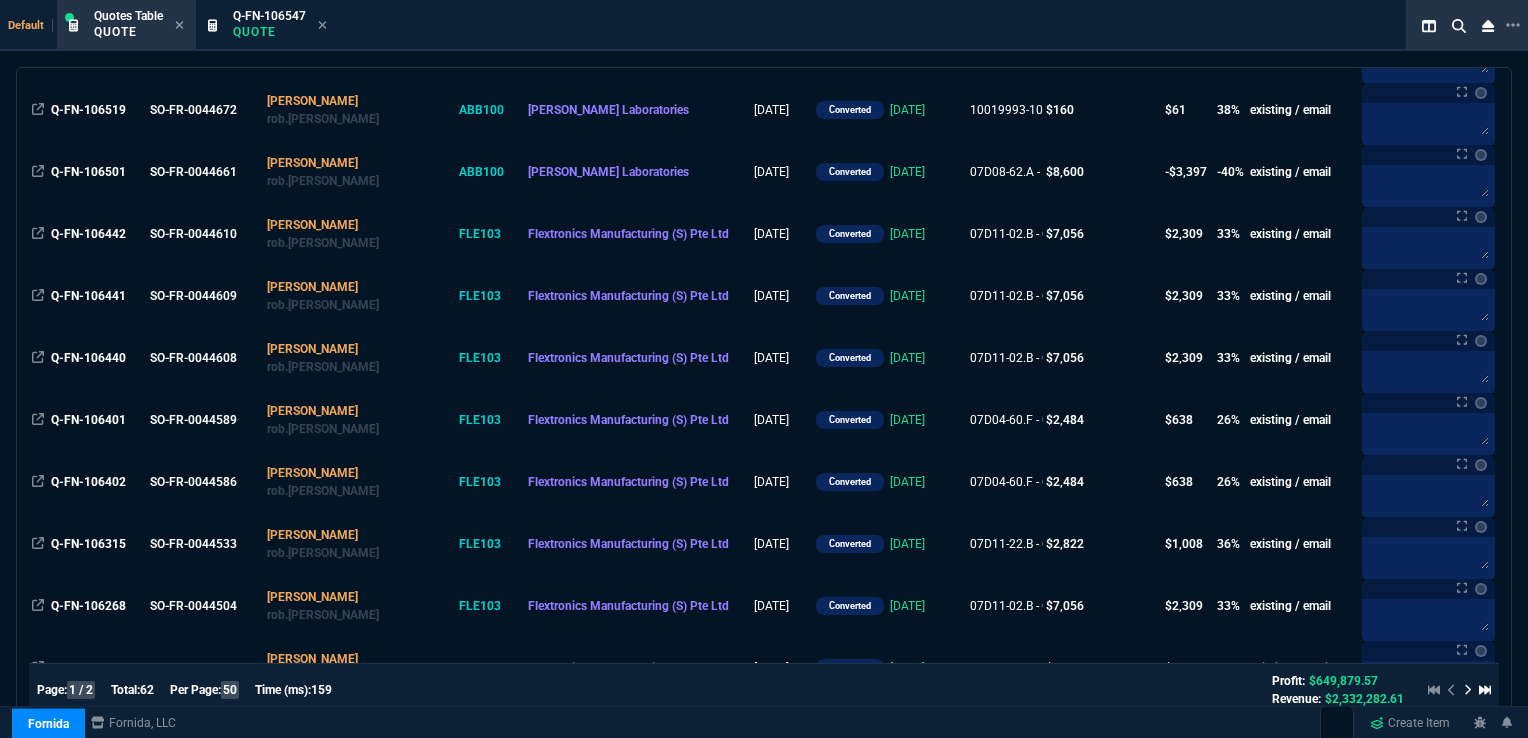 scroll, scrollTop: 572, scrollLeft: 0, axis: vertical 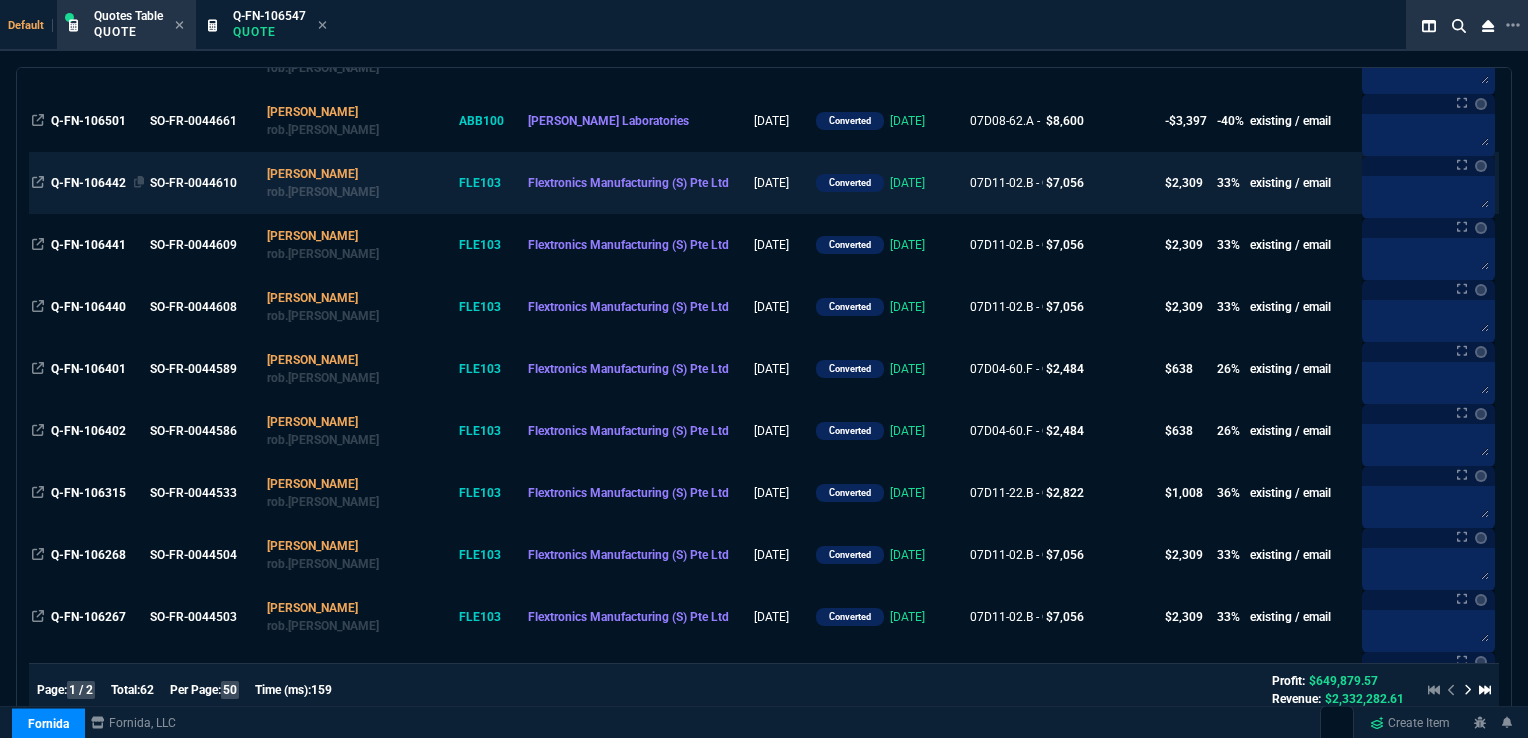 click on "Q-FN-106442" at bounding box center [88, 183] 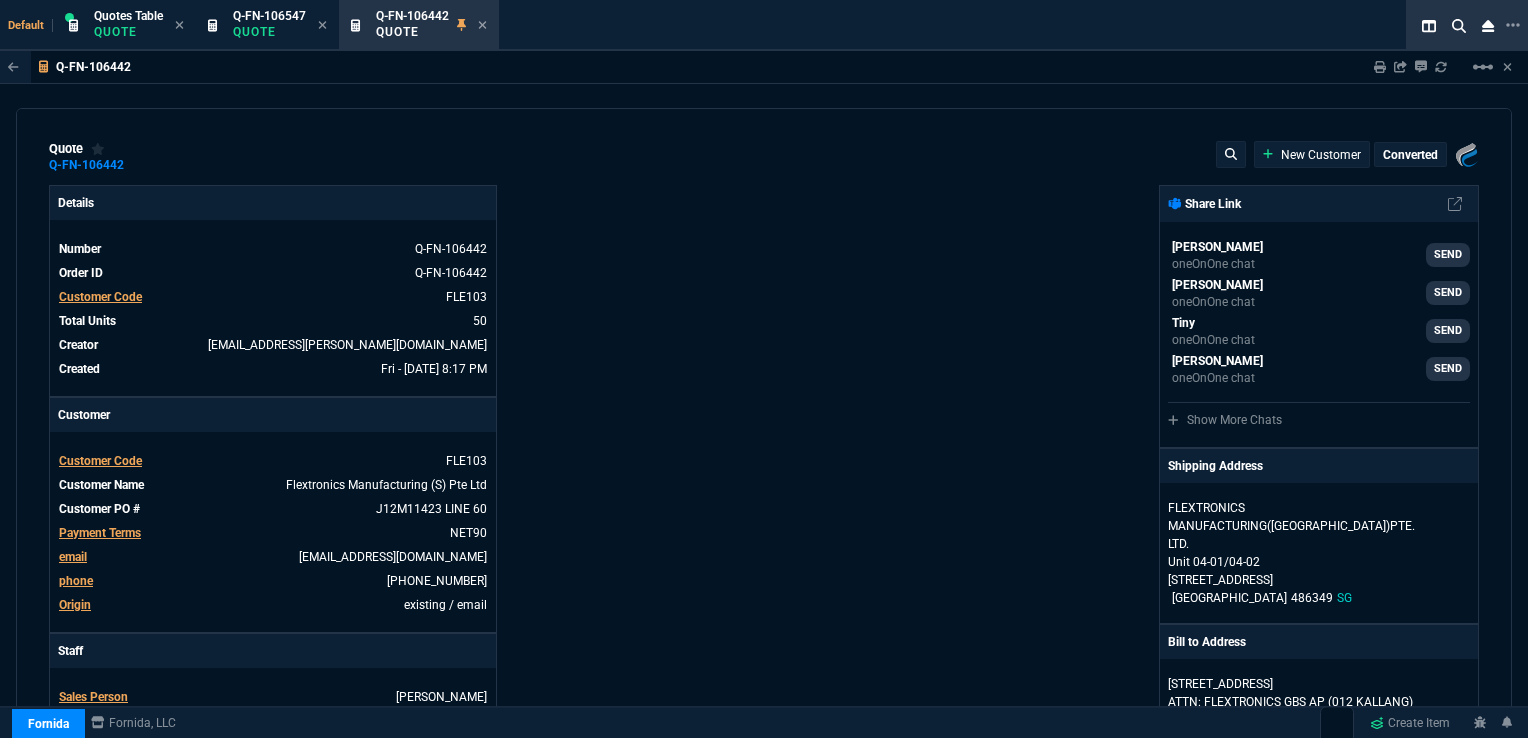 type on "36" 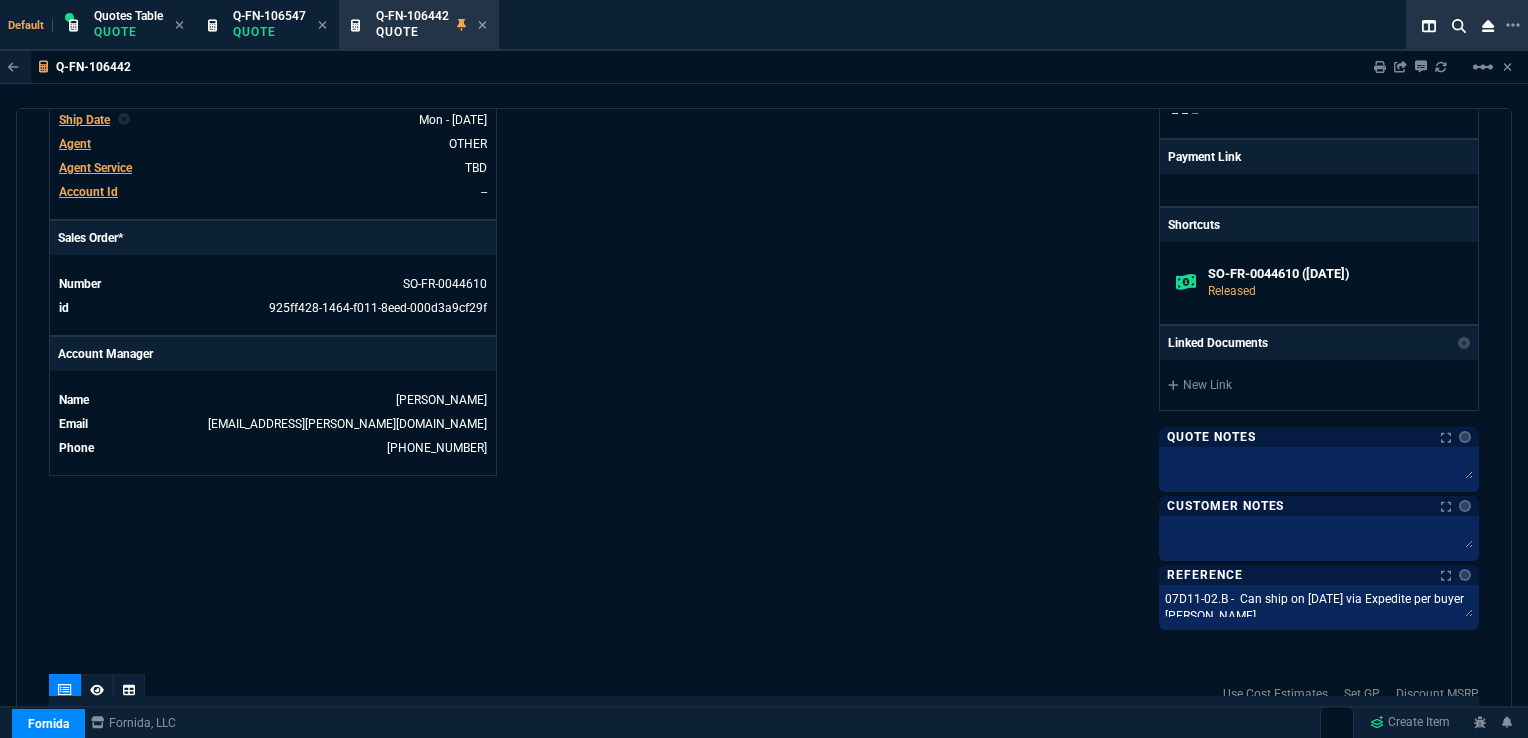 scroll, scrollTop: 709, scrollLeft: 0, axis: vertical 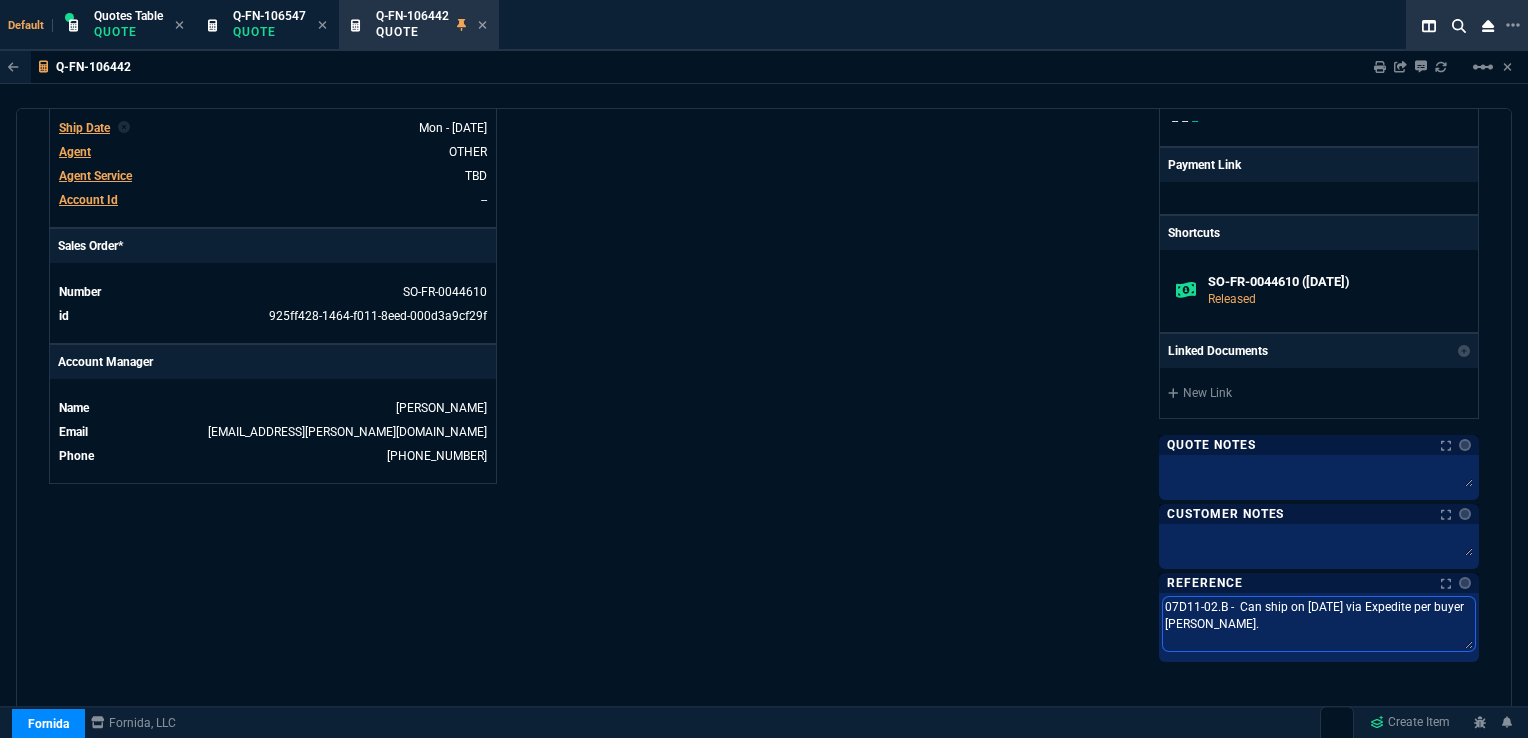 drag, startPoint x: 1348, startPoint y: 618, endPoint x: 1155, endPoint y: 598, distance: 194.03351 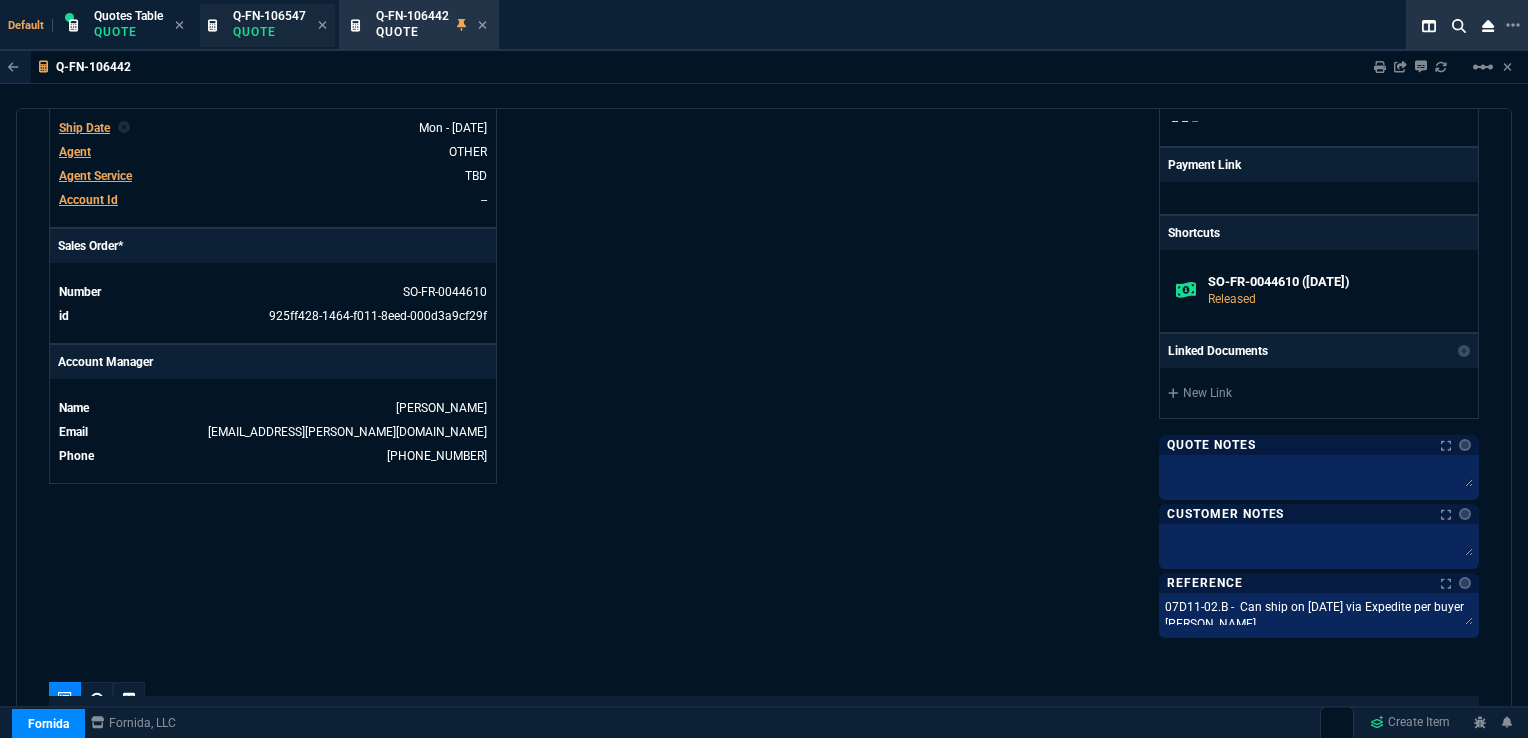 click on "Q-FN-106547" at bounding box center [269, 16] 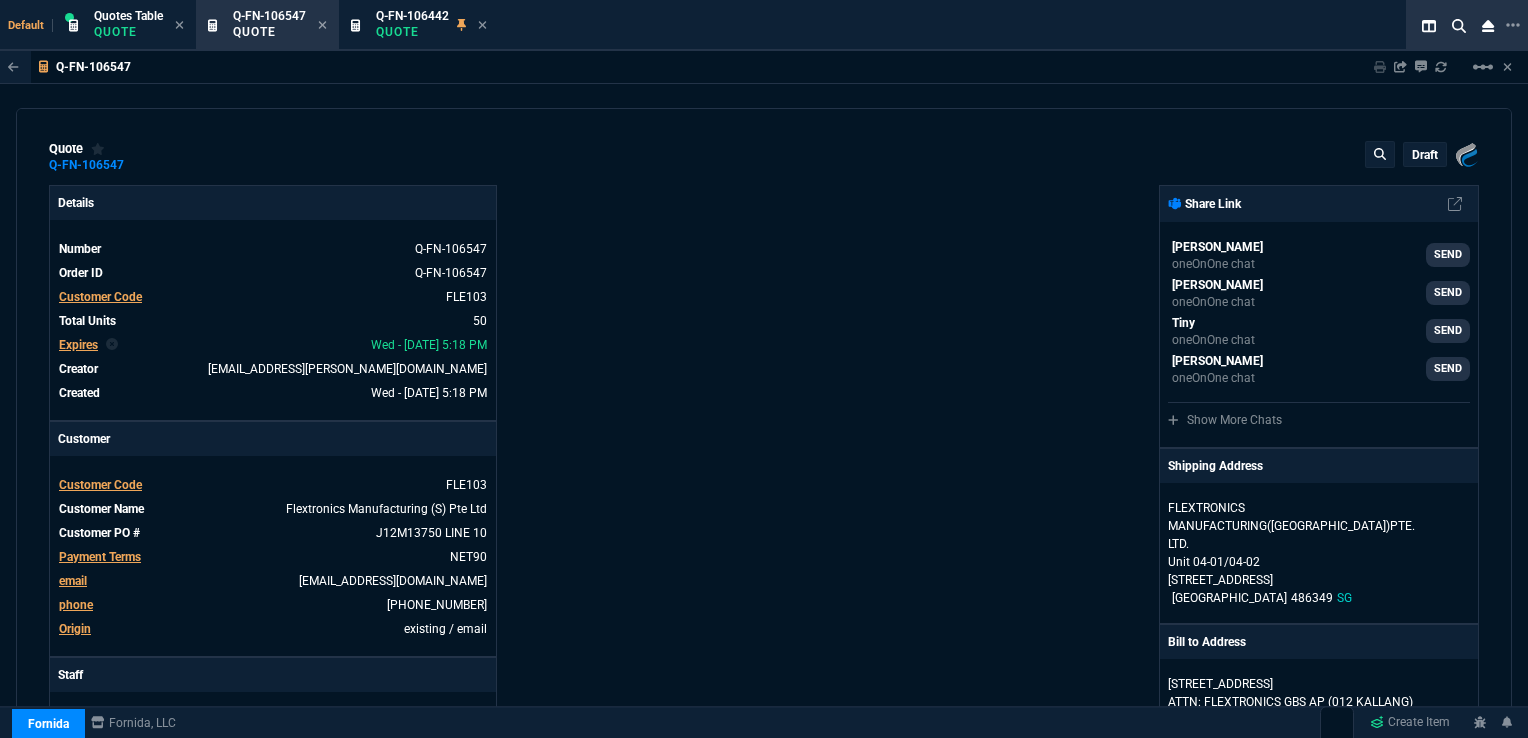 type on "33" 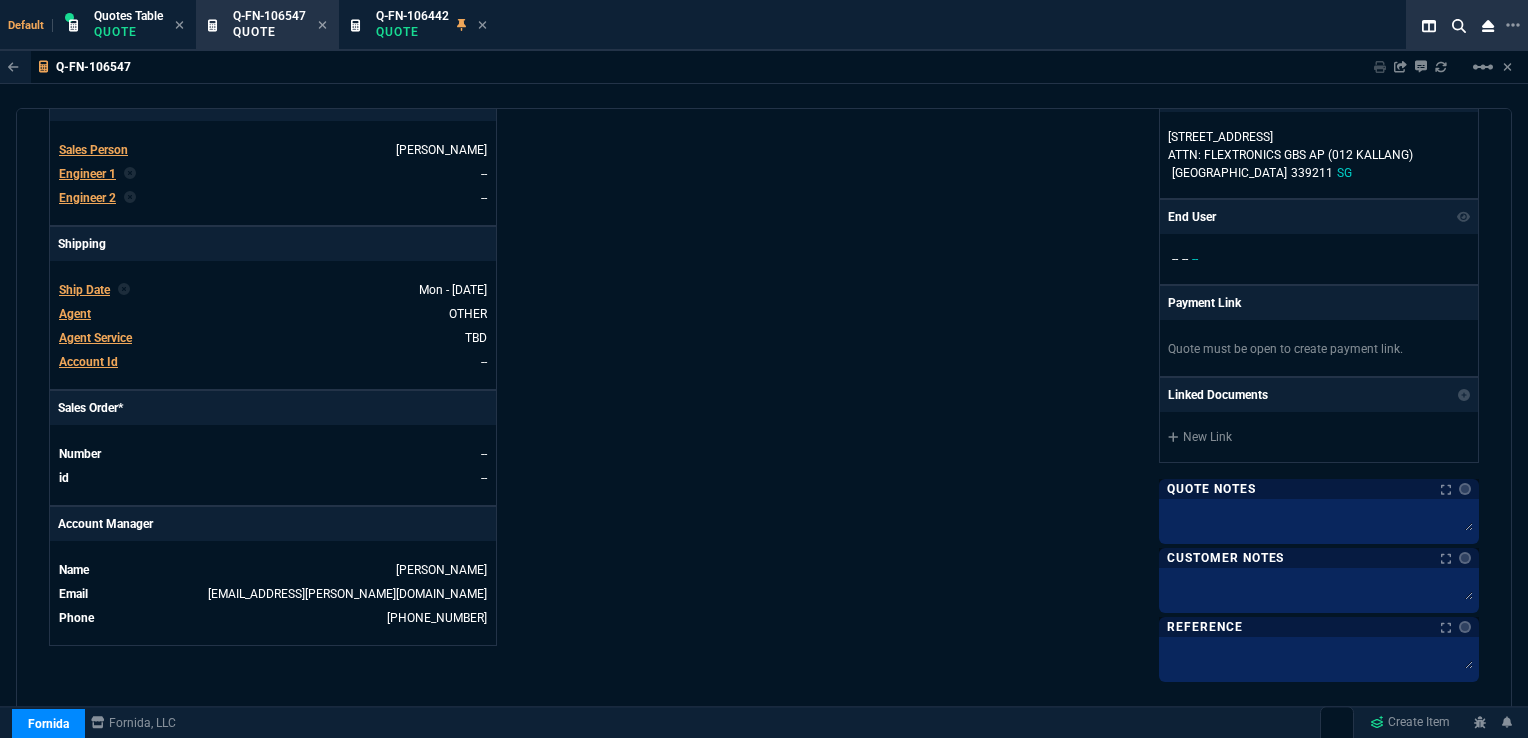 scroll, scrollTop: 592, scrollLeft: 0, axis: vertical 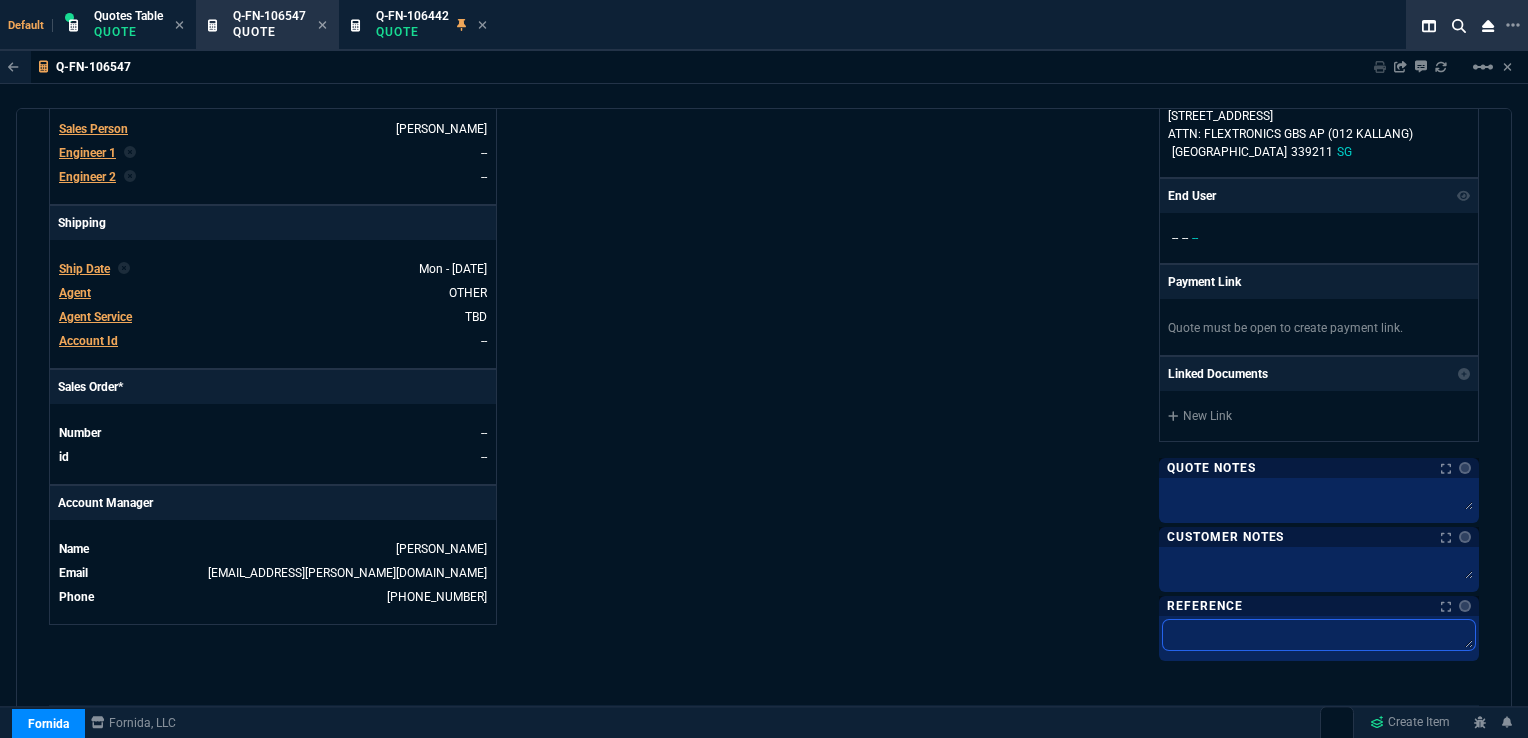 click at bounding box center (1319, 635) 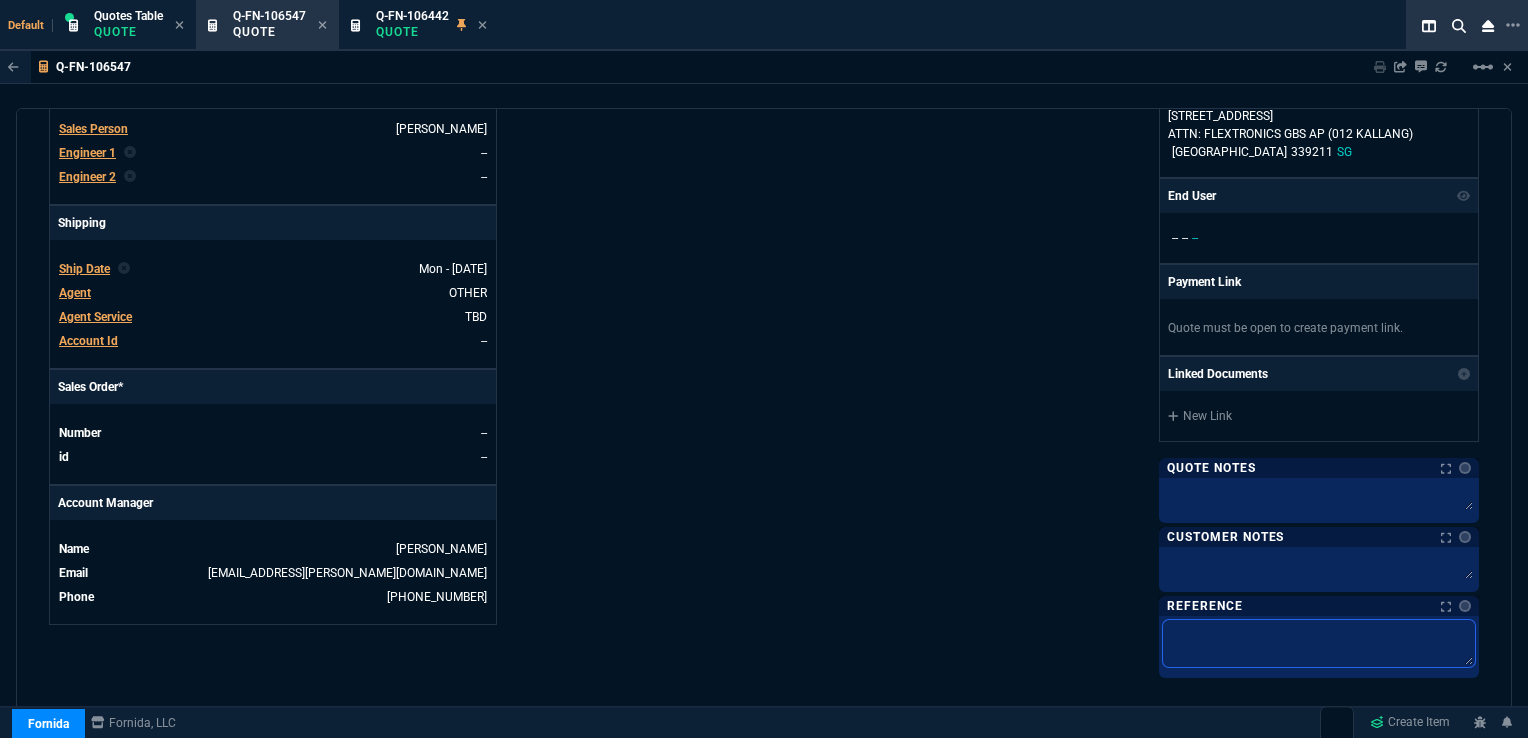paste on "07D11-02.B -  Can ship on 10/06/25 via Expedite per buyer Florence Chan Hong Keow." 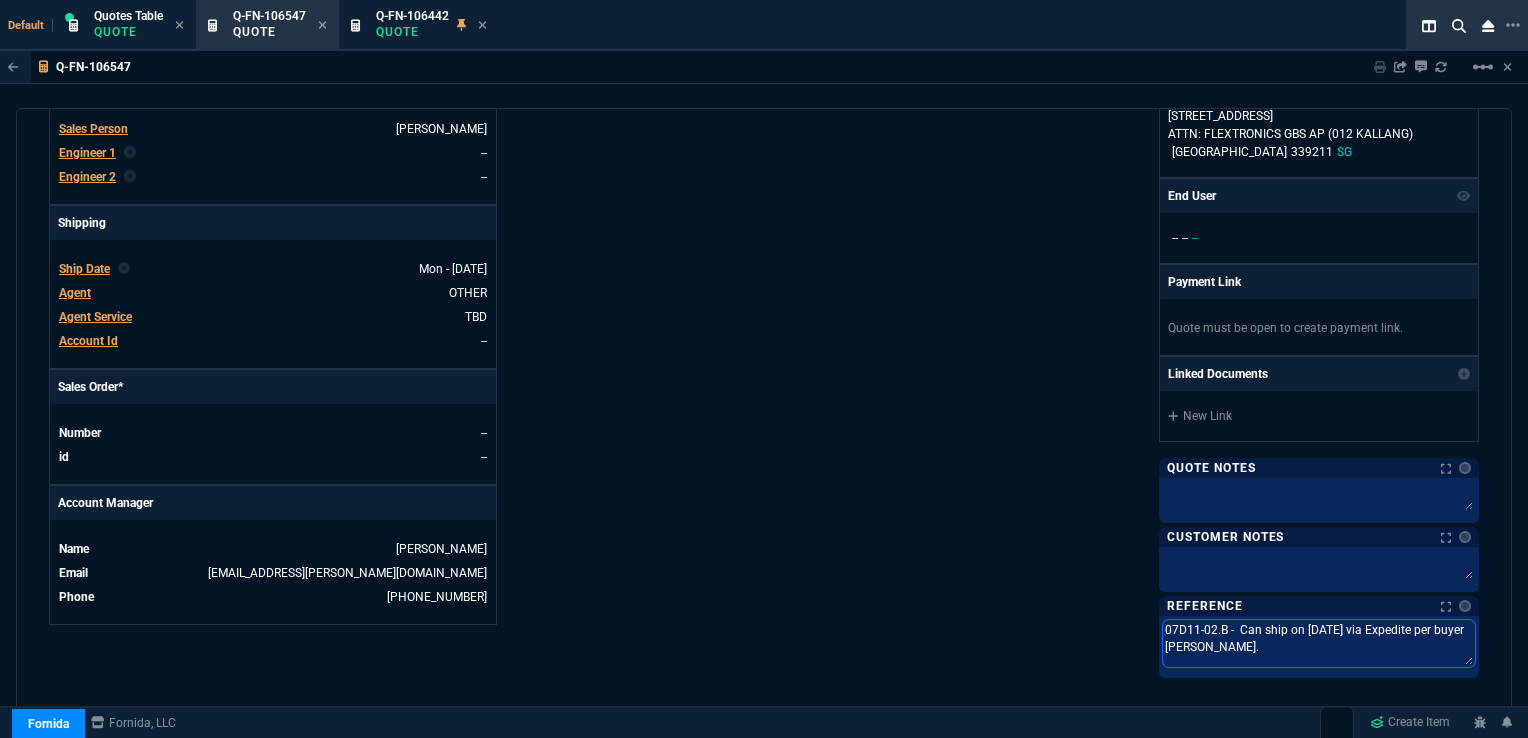 drag, startPoint x: 1207, startPoint y: 628, endPoint x: 1176, endPoint y: 619, distance: 32.280025 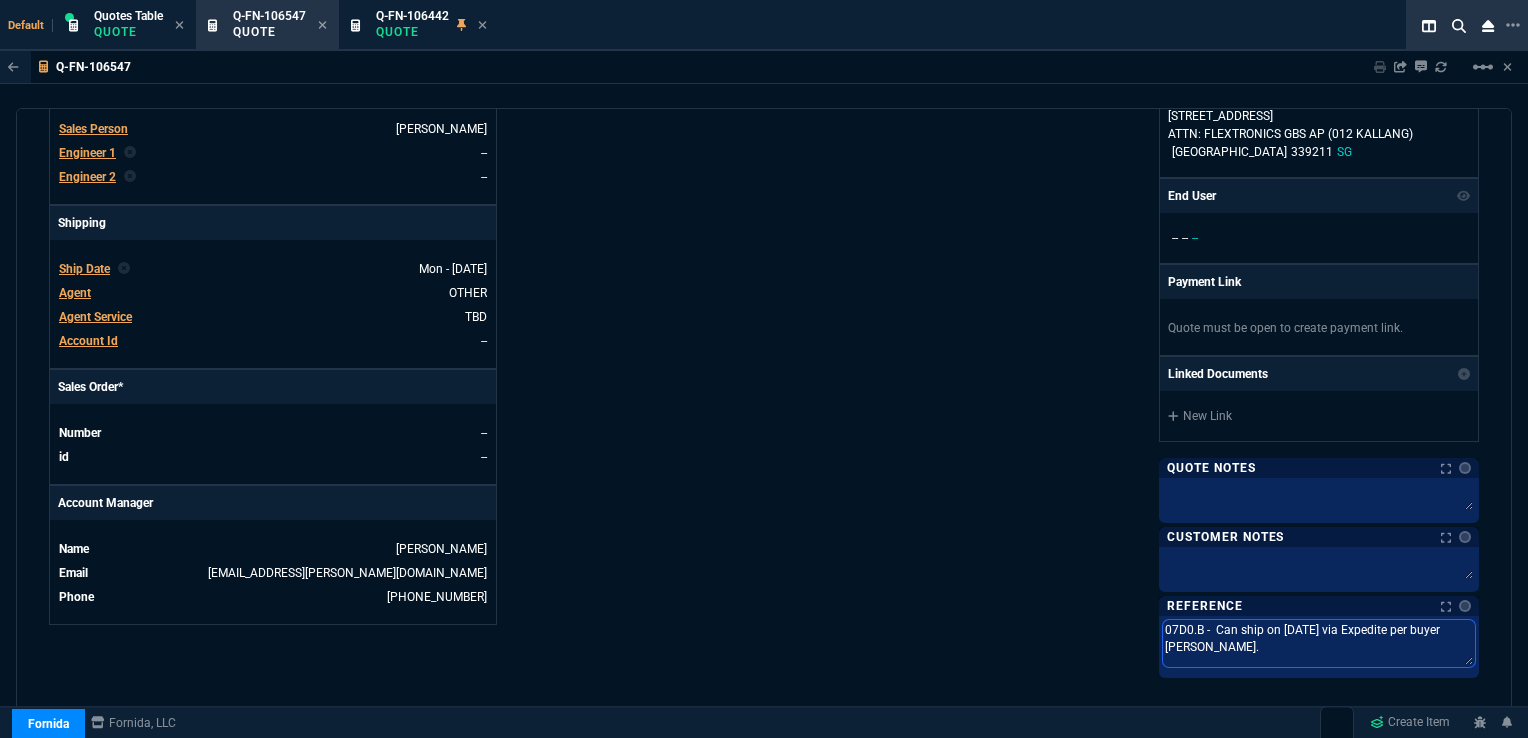 type on "07D06.B -  Can ship on 10/06/25 via Expedite per buyer Florence Chan Hong Keow." 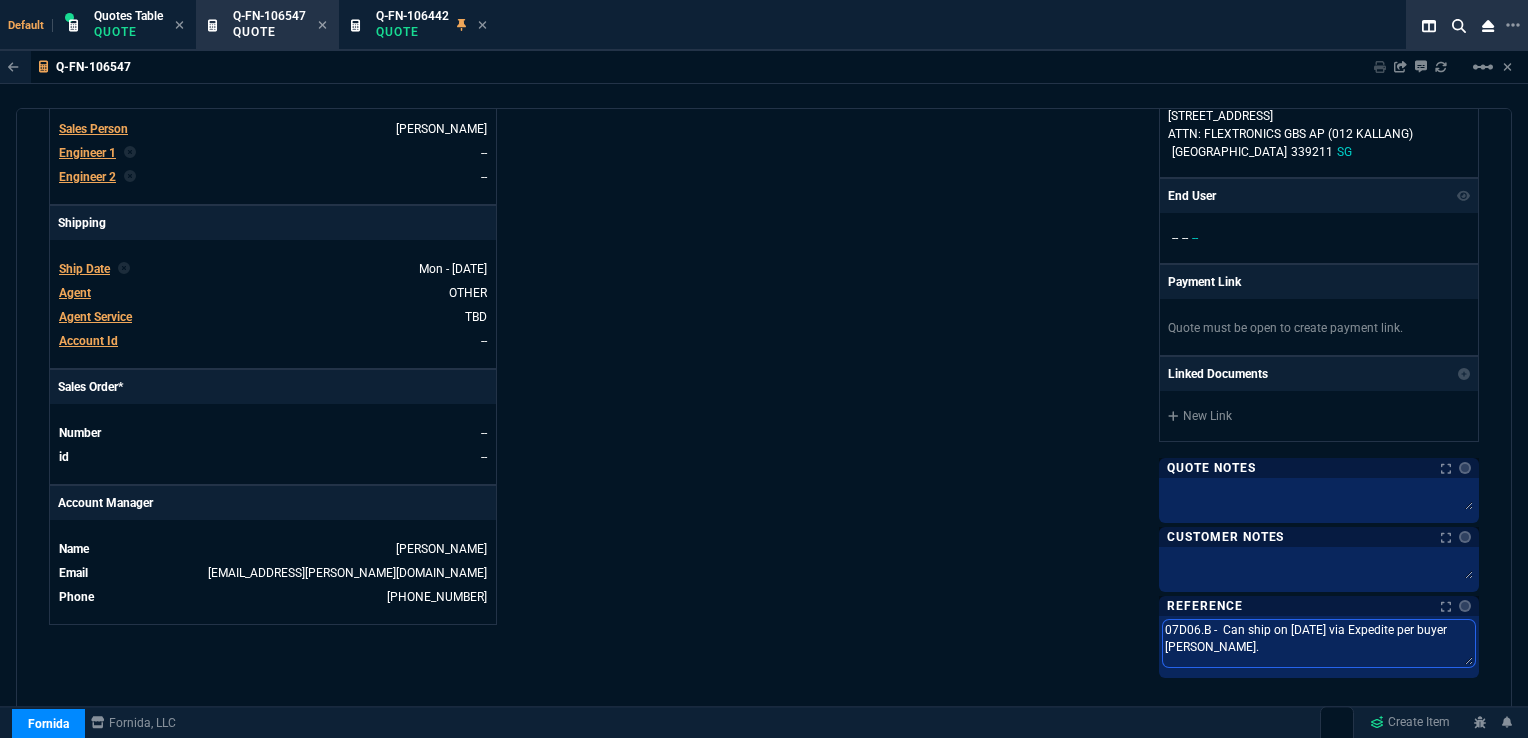 type on "07D0.B -  Can ship on 10/06/25 via Expedite per buyer Florence Chan Hong Keow." 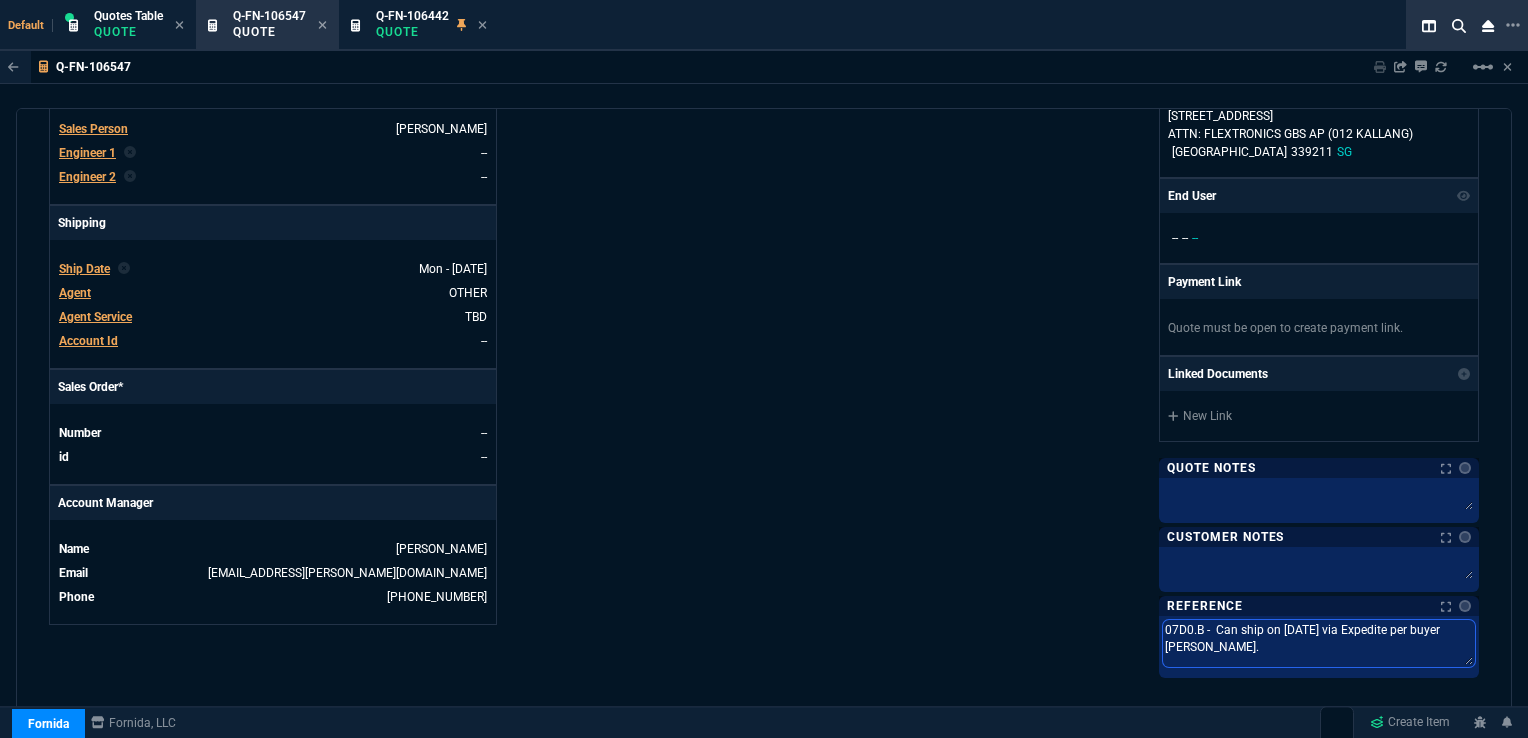 type on "07D04.B -  Can ship on 10/06/25 via Expedite per buyer Florence Chan Hong Keow." 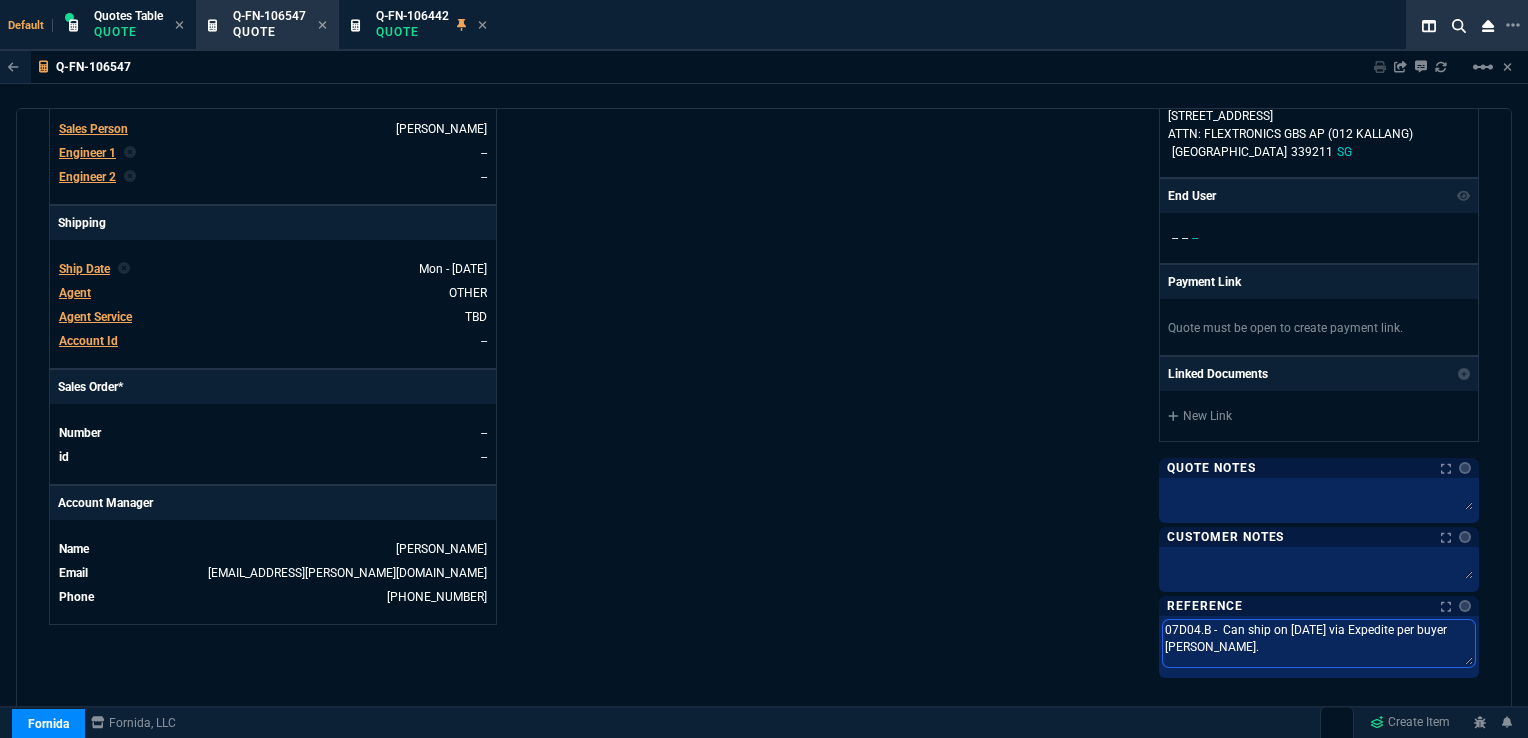 type on "07D04-.B -  Can ship on 10/06/25 via Expedite per buyer Florence Chan Hong Keow." 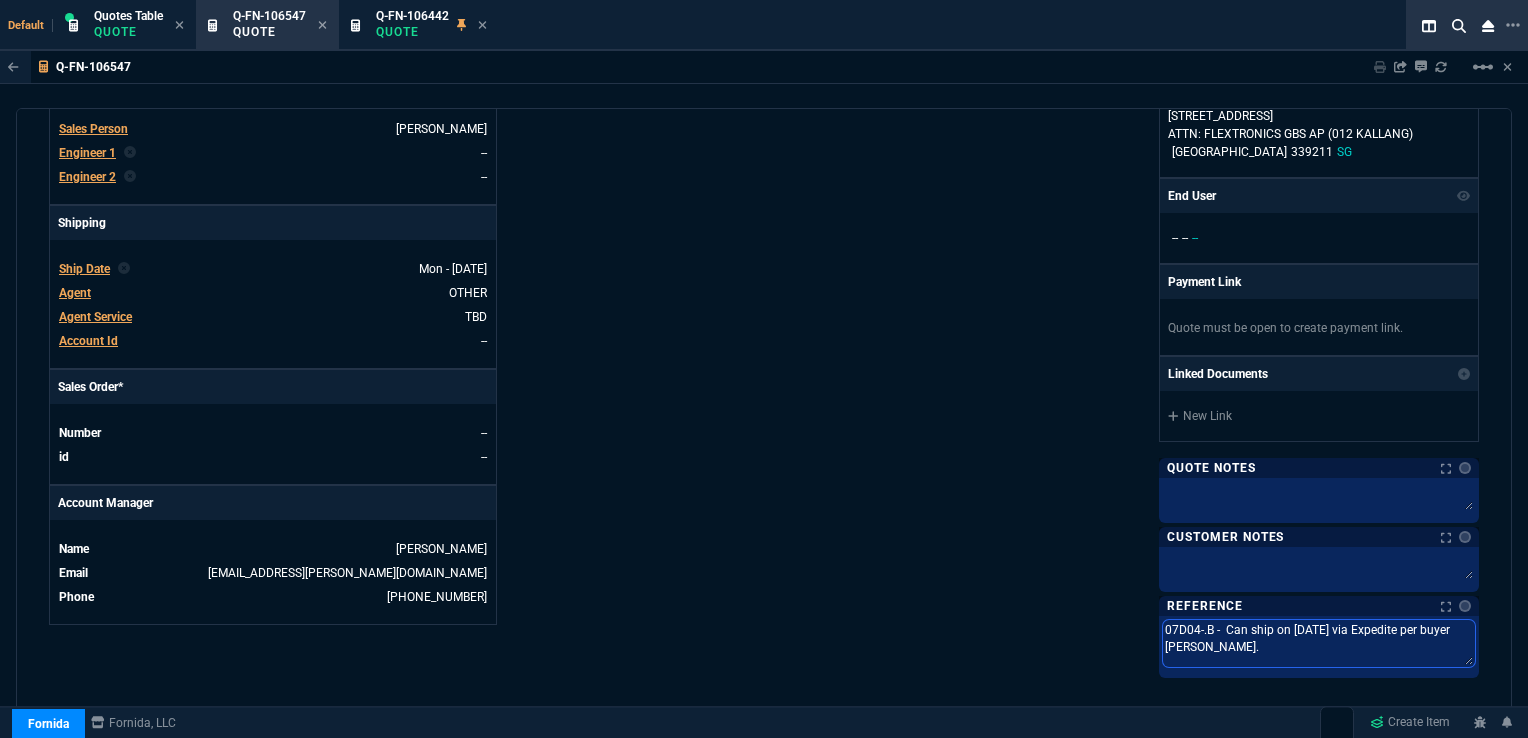 type on "07D04-6.B -  Can ship on 10/06/25 via Expedite per buyer Florence Chan Hong Keow." 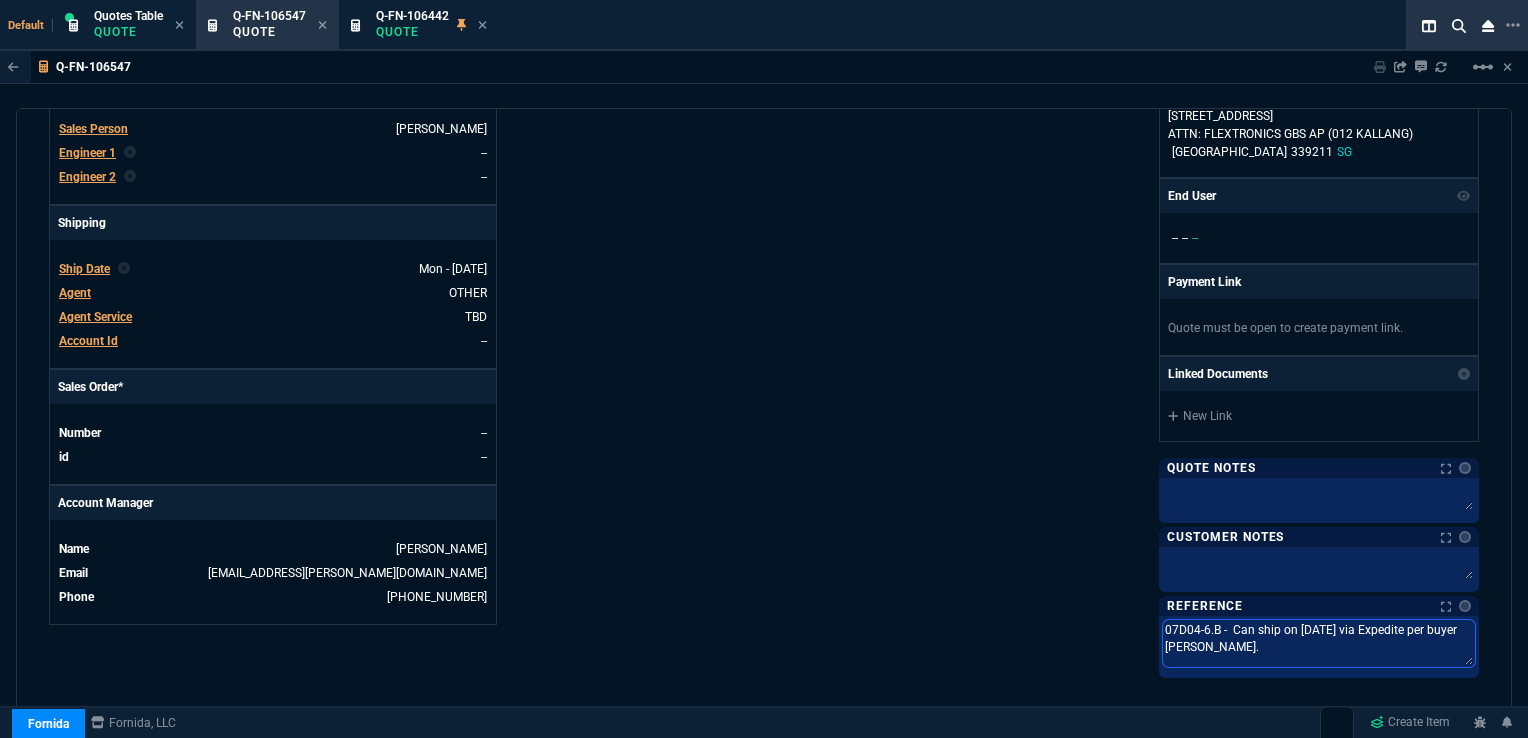 type on "07D04-60.B -  Can ship on 10/06/25 via Expedite per buyer Florence Chan Hong Keow." 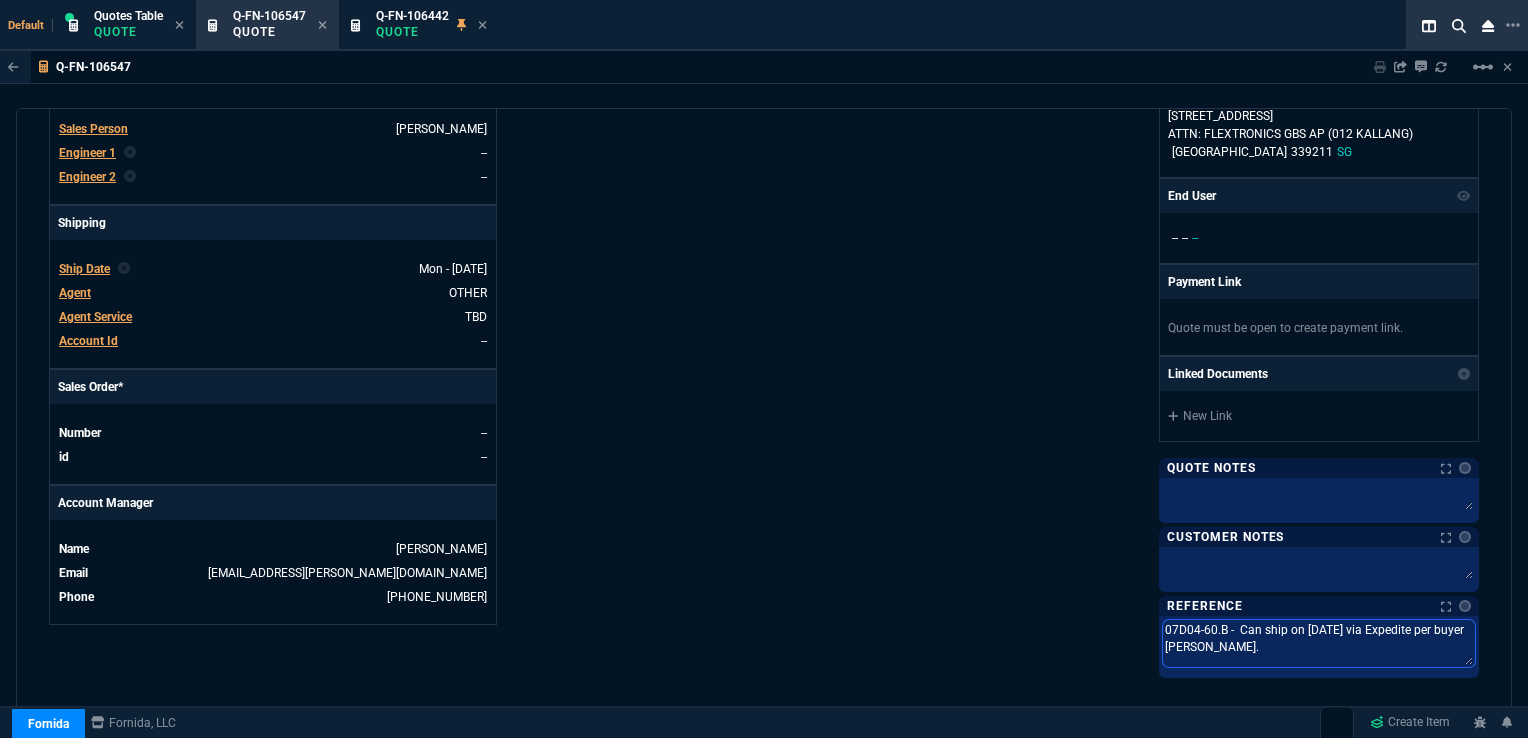type on "07D04-60.B -  Can ship on 10/06/25 via Expedite per buyer Florence Chan Hong Keow." 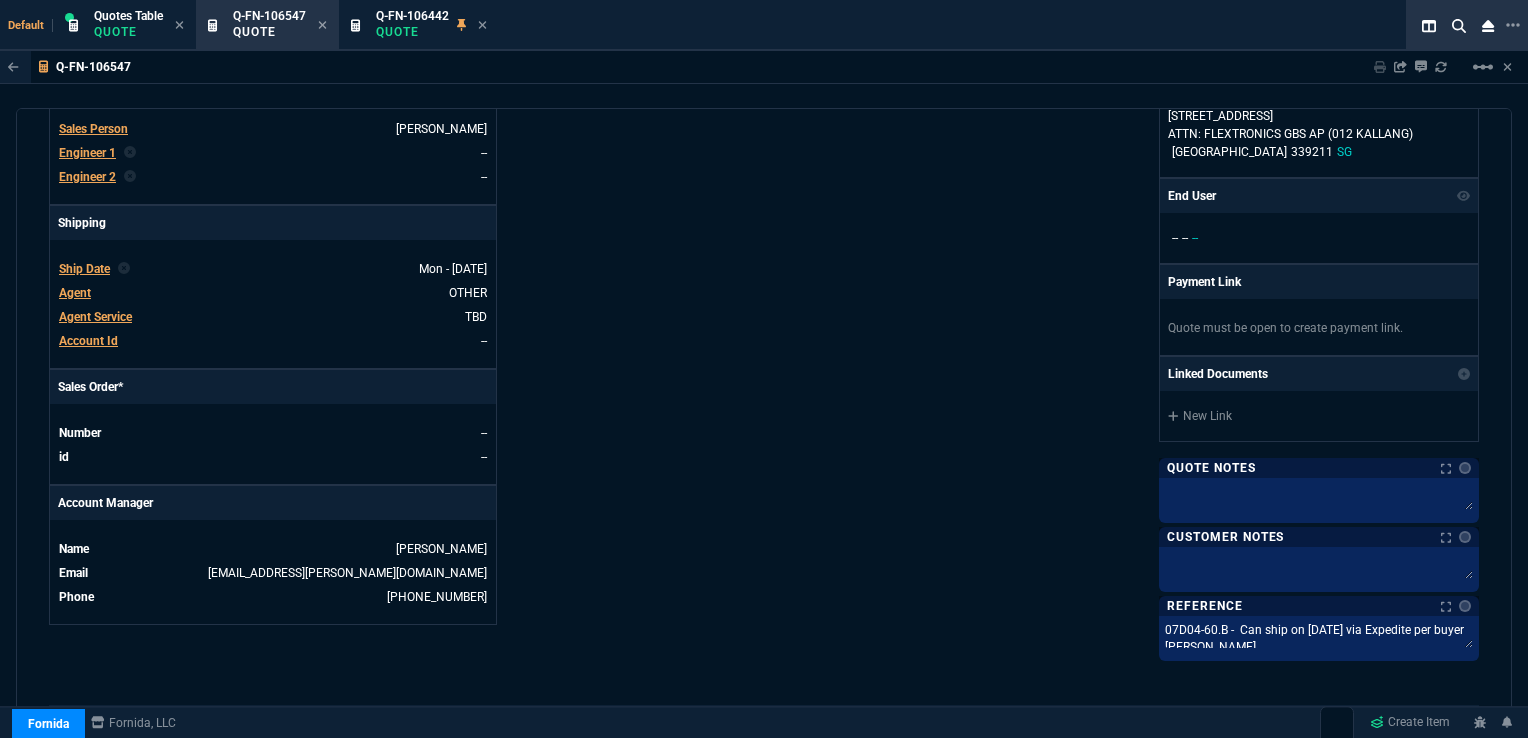 drag, startPoint x: 1512, startPoint y: 513, endPoint x: 1509, endPoint y: 579, distance: 66.068146 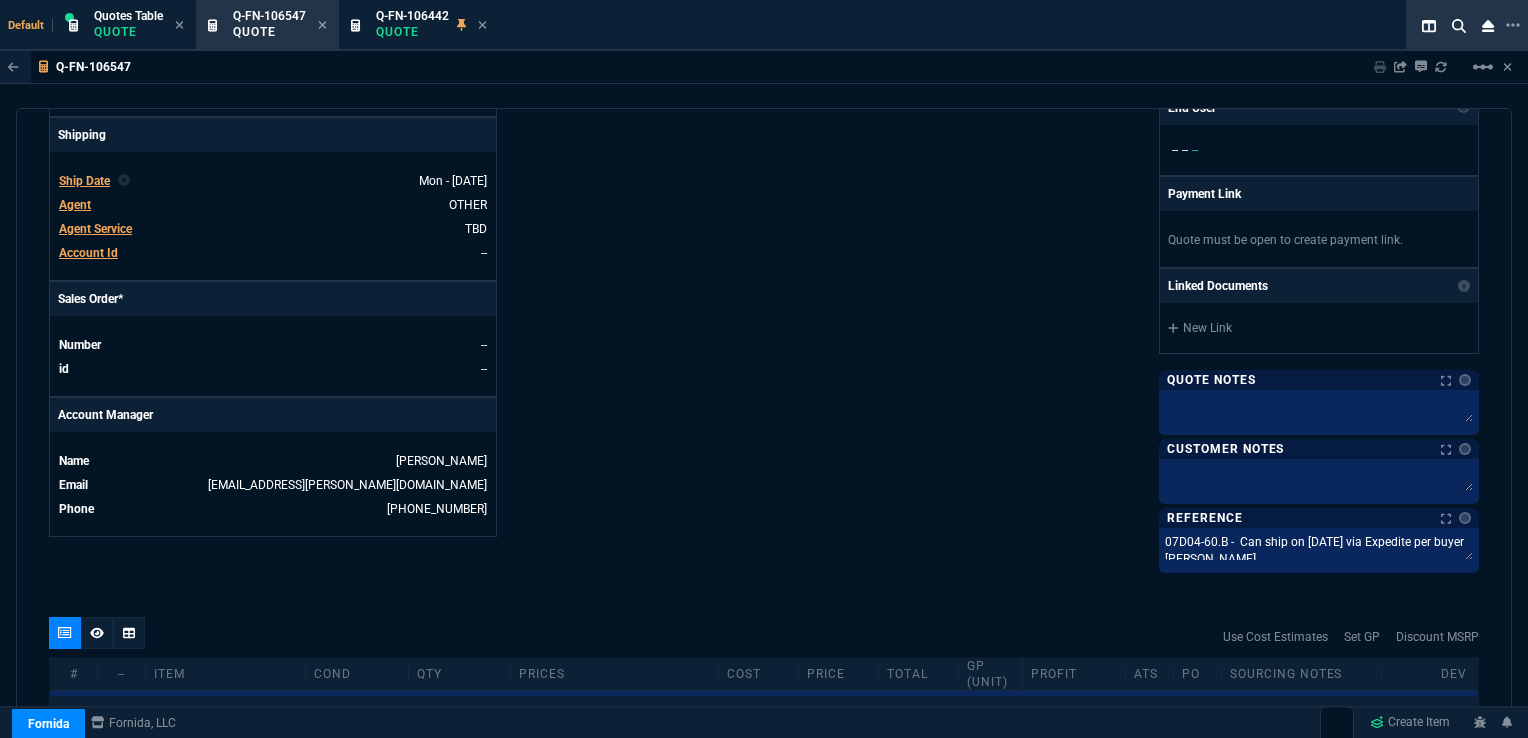 scroll, scrollTop: 677, scrollLeft: 0, axis: vertical 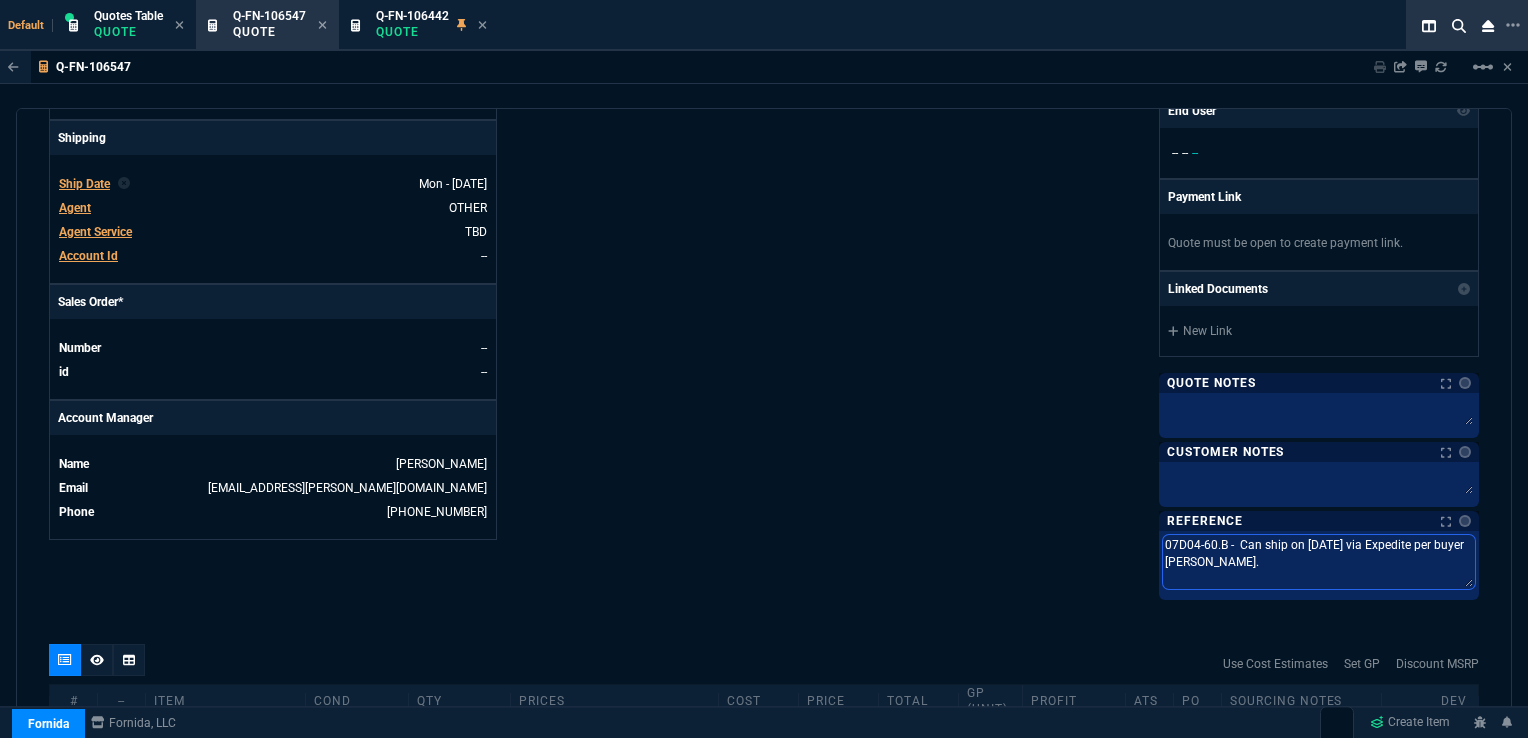 type on "07D04-60. -  Can ship on 10/06/25 via Expedite per buyer Florence Chan Hong Keow." 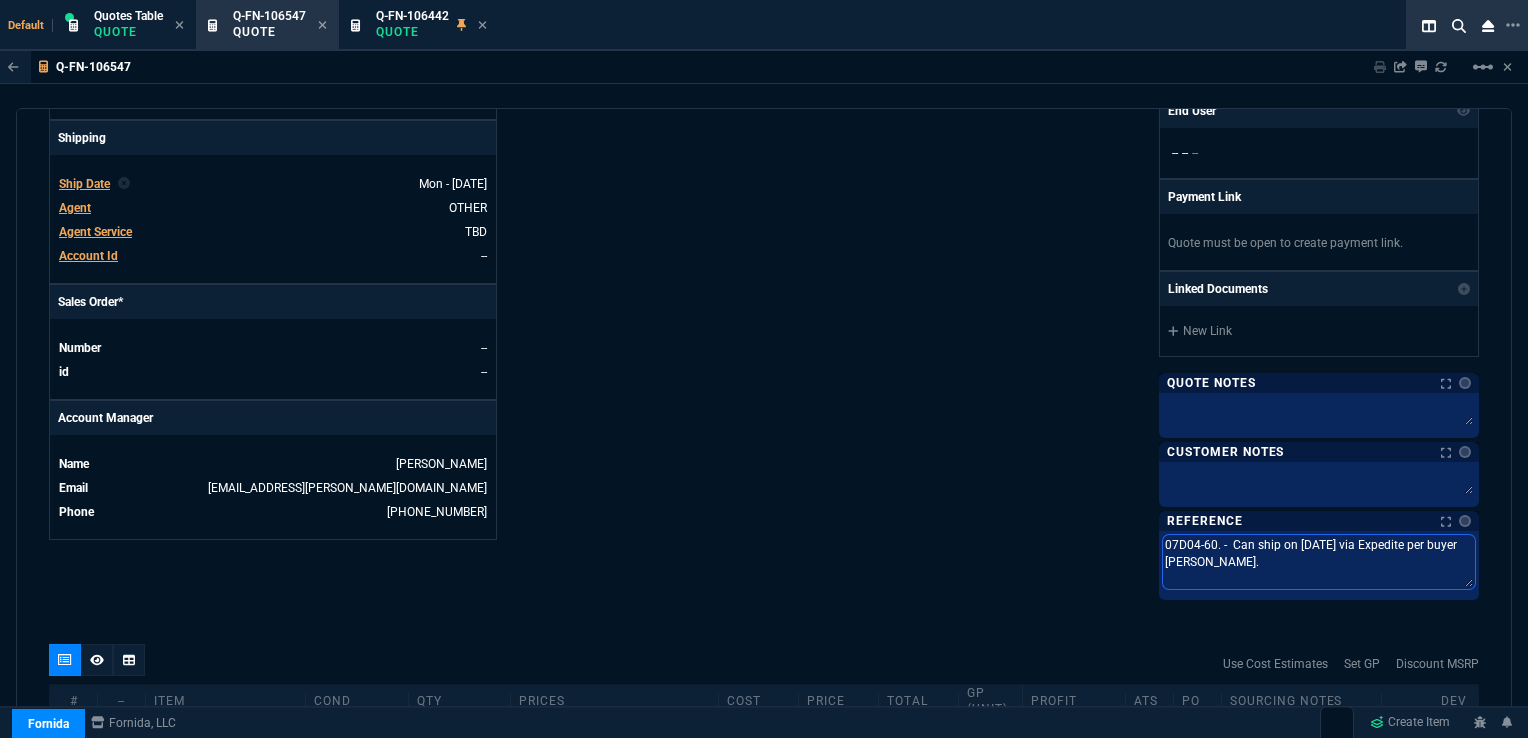 type on "07D04-60.F -  Can ship on 10/06/25 via Expedite per buyer Florence Chan Hong Keow." 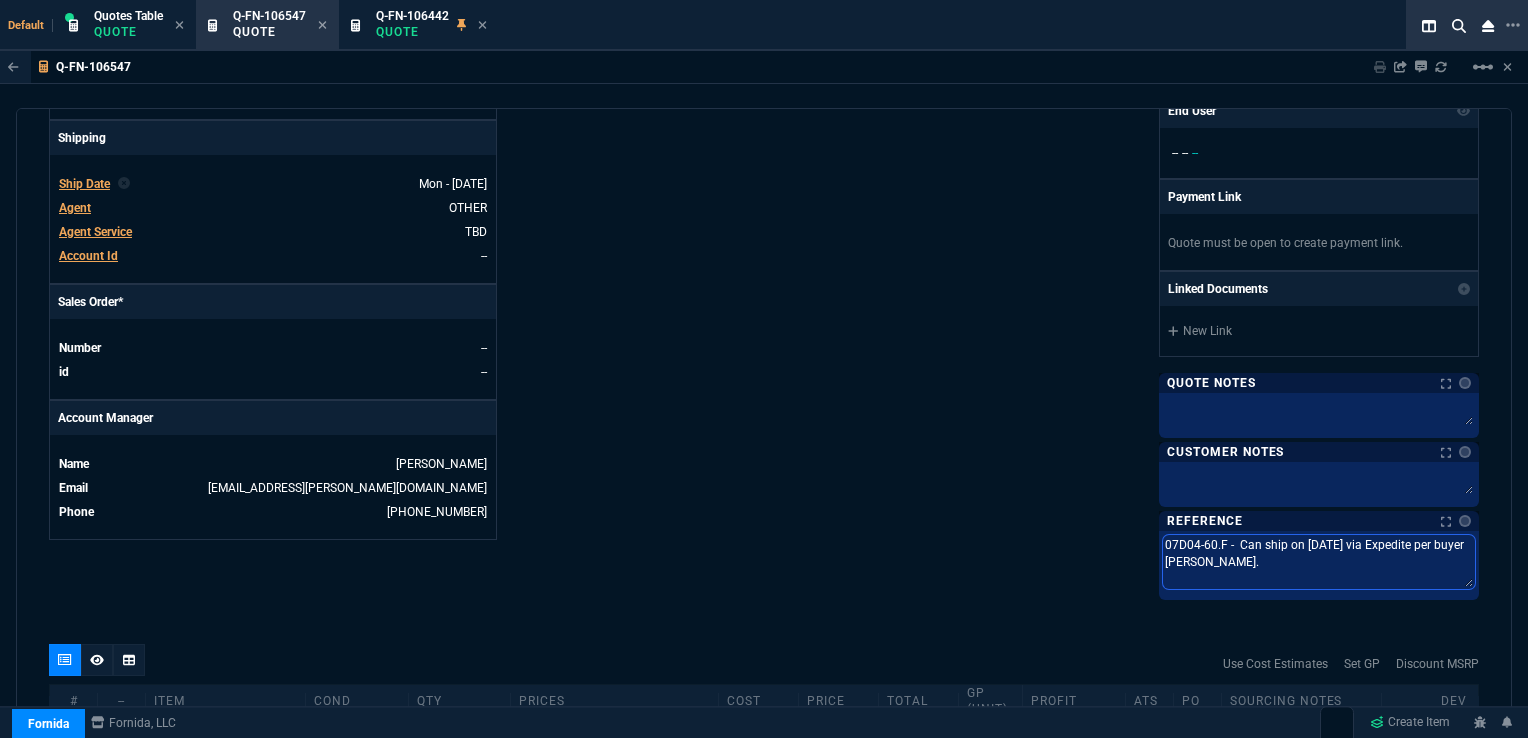 drag, startPoint x: 1296, startPoint y: 535, endPoint x: 1324, endPoint y: 537, distance: 28.071337 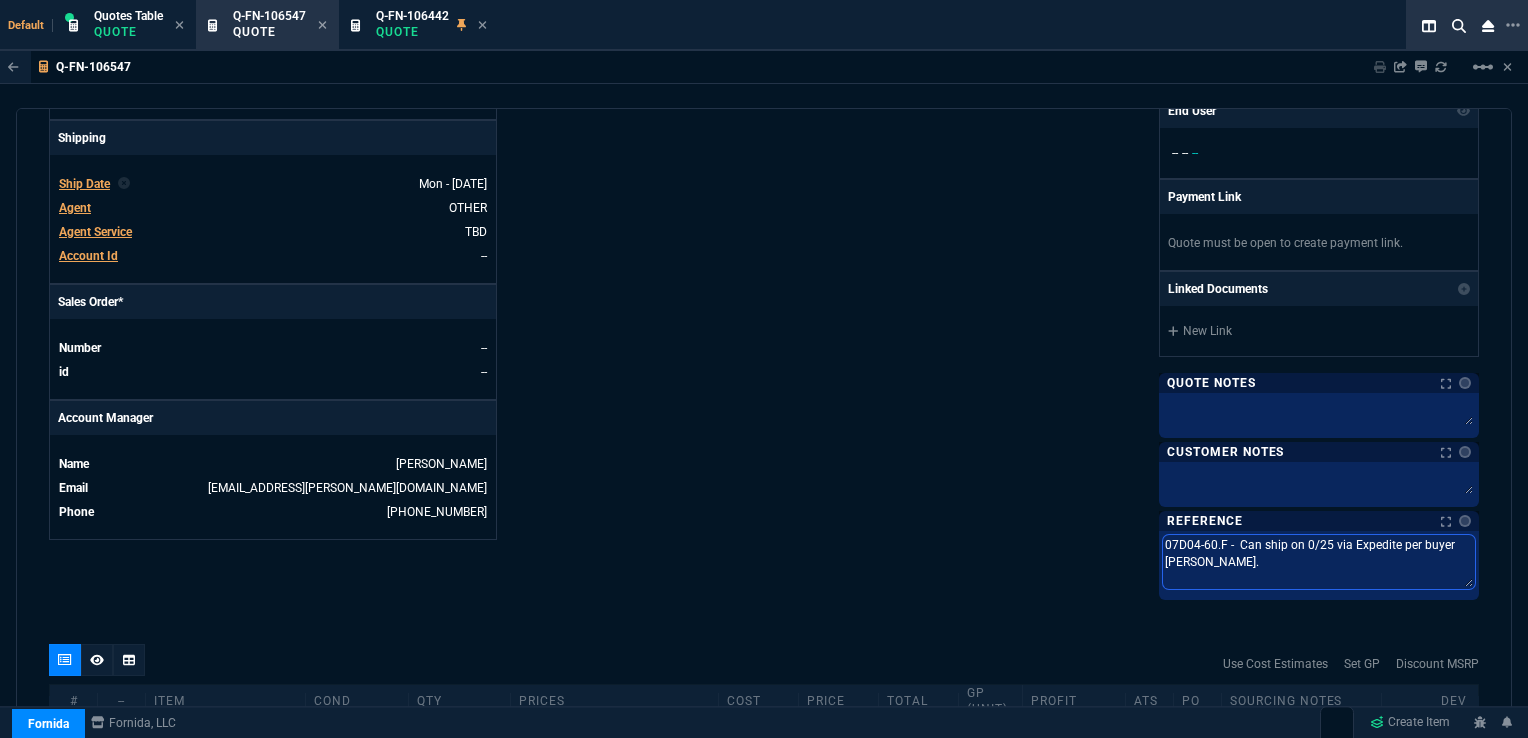 type on "07D04-60.F -  Can ship on 08/25 via Expedite per buyer Florence Chan Hong Keow." 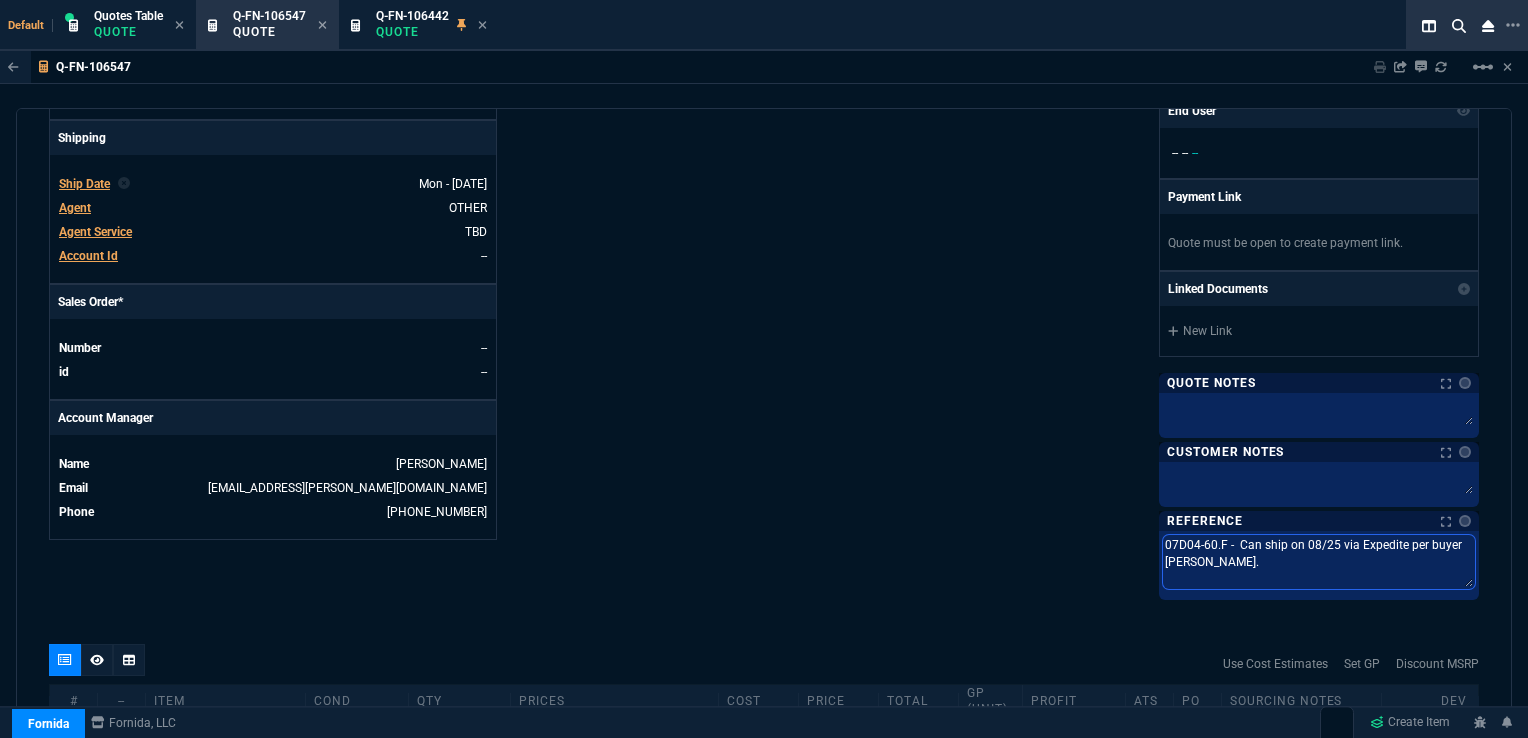 type on "07D04-60.F -  Can ship on 08//25 via Expedite per buyer Florence Chan Hong Keow." 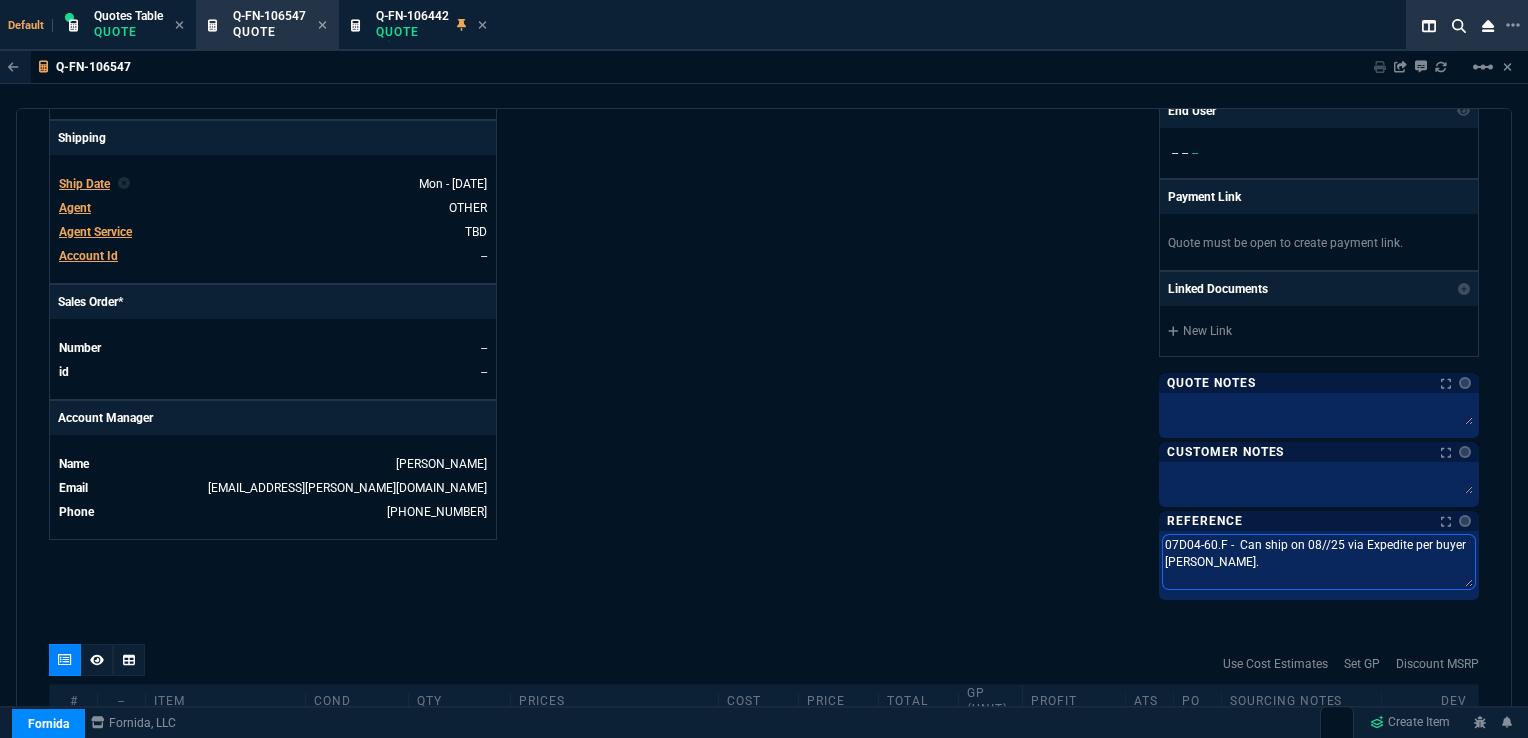 type on "07D04-60.F -  Can ship on 08/0/25 via Expedite per buyer Florence Chan Hong Keow." 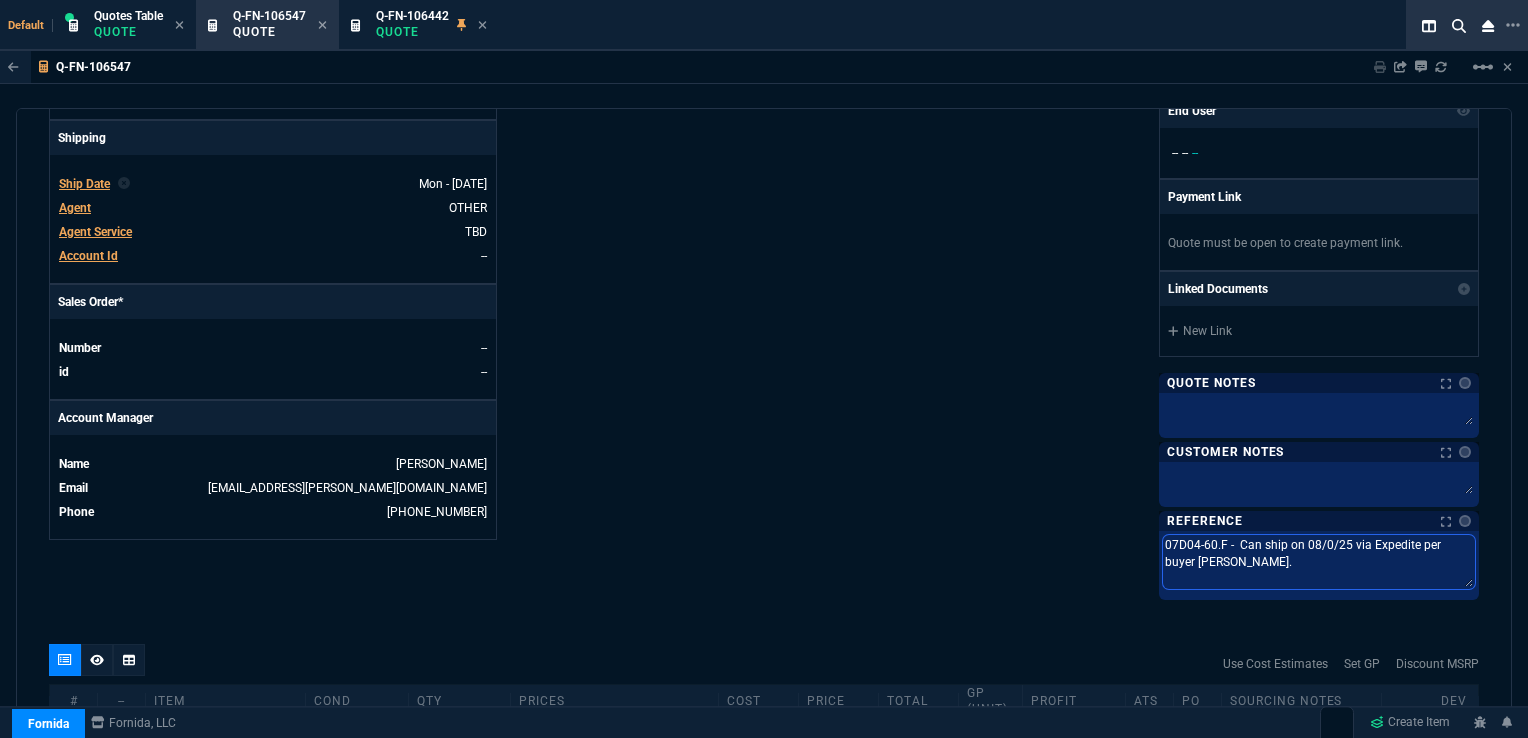 type on "07D04-60.F -  Can ship on 08/04/25 via Expedite per buyer Florence Chan Hong Keow." 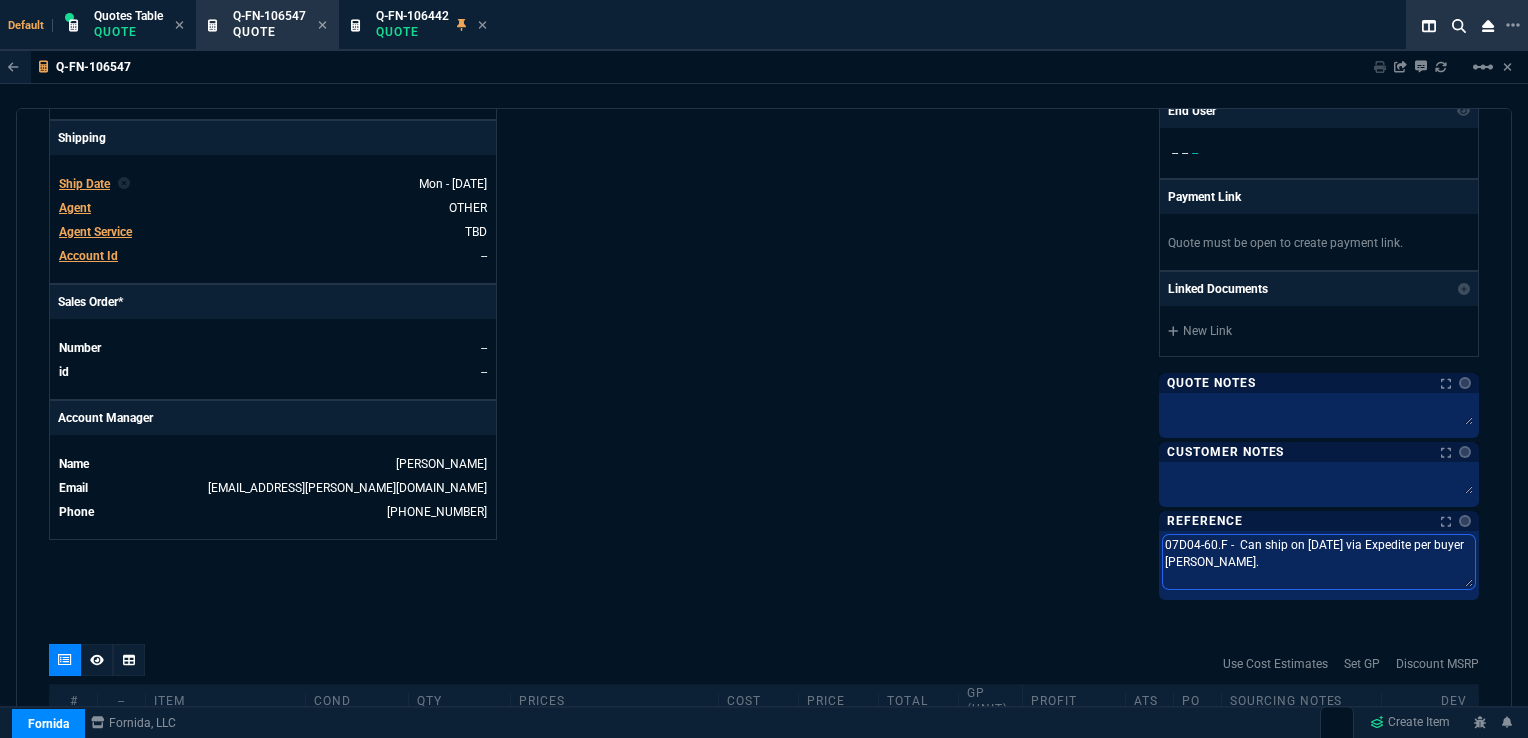 type on "07D04-60.F -  Can ship on 08/04/25 via Expedite per buyer Florence Chan Hong Keow." 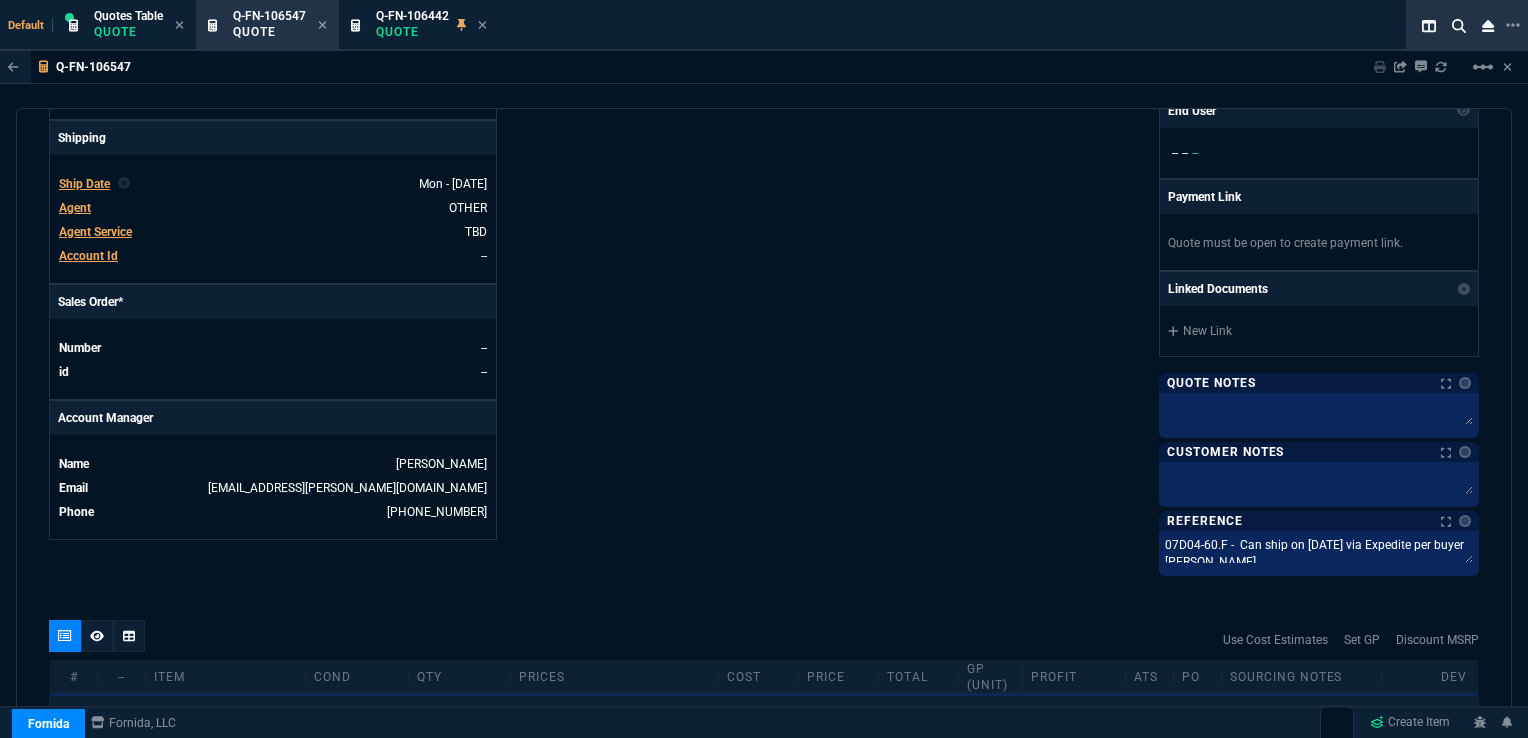 click on "Fornida, LLC 2609 Technology Dr Suite 300 Plano, TX 75074  Share Link  Sarah Costa oneOnOne chat SEND Carlos Ocampo oneOnOne chat SEND Tiny oneOnOne chat SEND Brian Over oneOnOne chat SEND  Show More Chats  Shipping Address FLEXTRONICS MANUFACTURING(SINGAPORE)PTE. LTD. Unit 04-01/04-02 No 6 Changi South Street 2 Singapore 486349 SG Bill to Address 1, Kallang Place ATTN: FLEXTRONICS GBS AP (012 KALLANG) Singapore 339211 SG End User -- -- -- Payment Link  Quote must be open to create payment link.  Linked Documents  New Link  Quote Notes Quote Notes    Customer Notes Customer Notes    Reference Notes Reference Notes 07D04-60.F -  Can ship on 08/04/25 via Expedite per buyer Florence Chan Hong Keow. 07D04-60.F -  Can ship on 08/04/25 via Expedite per buyer Florence Chan Hong Keow.  07D04-60.F -  Can ship on 08/04/25 via Expedite per buyer Florence Chan Hong Keow." at bounding box center (1121, 40) 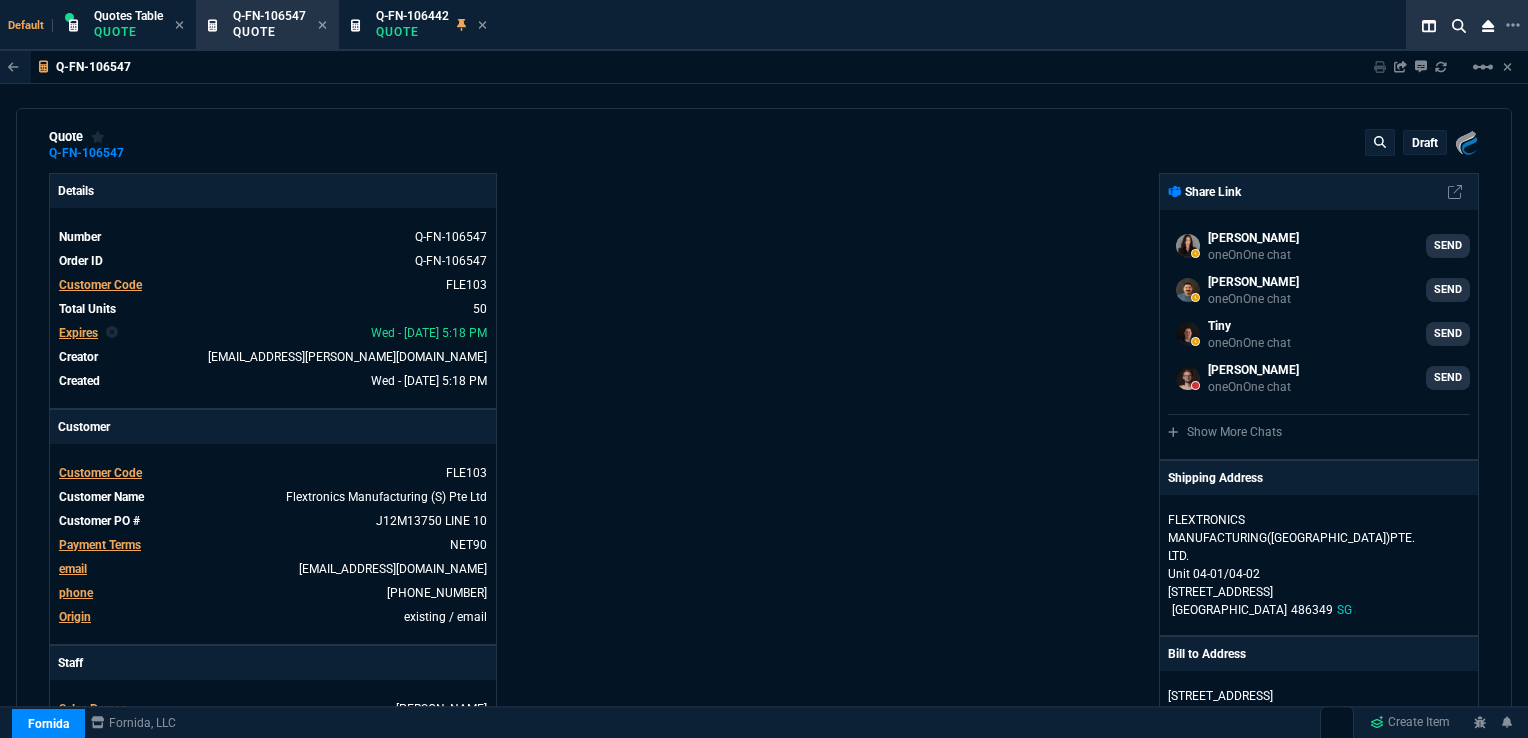 scroll, scrollTop: 0, scrollLeft: 0, axis: both 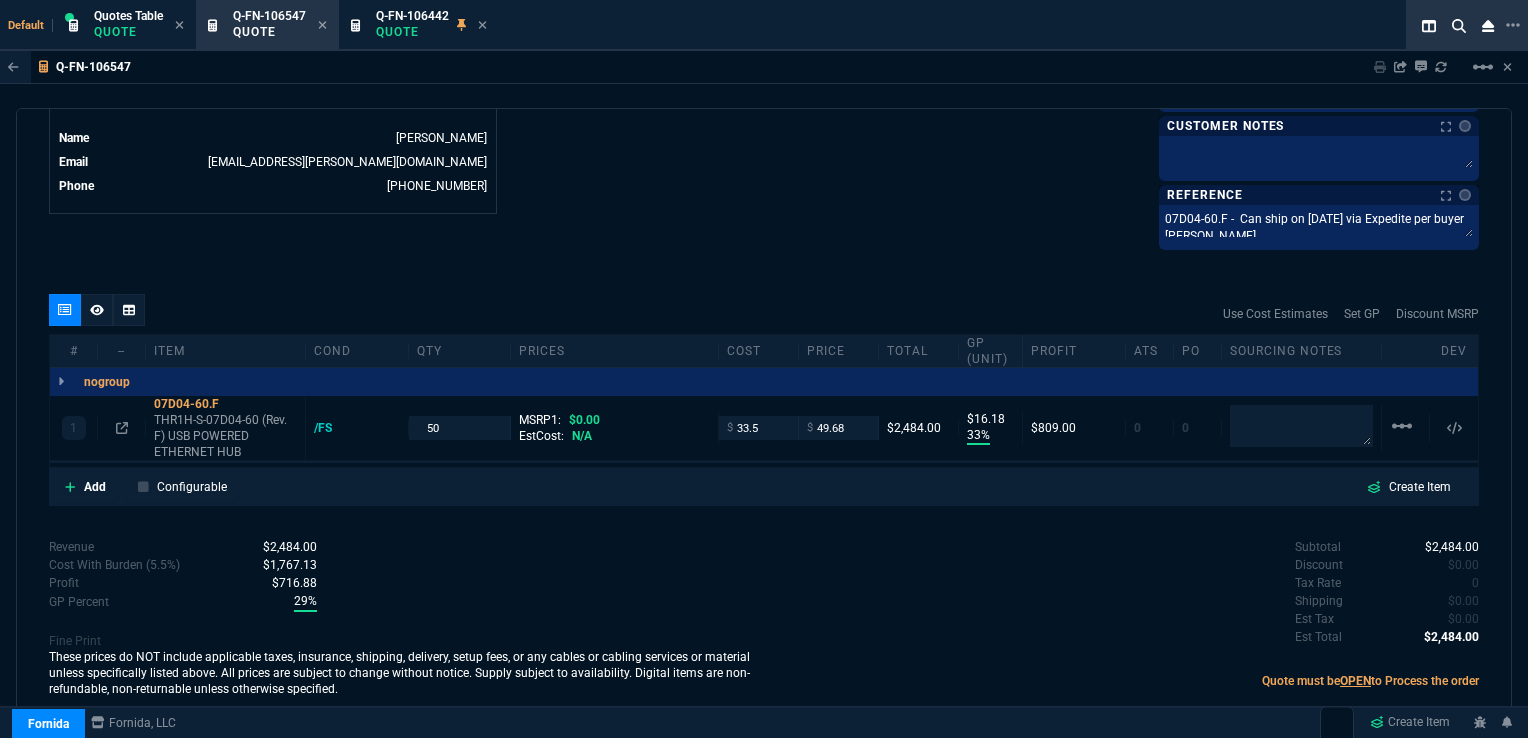 click on "Fornida, LLC 2609 Technology Dr Suite 300 Plano, TX 75074  Share Link  Sarah Costa oneOnOne chat SEND Carlos Ocampo oneOnOne chat SEND Tiny oneOnOne chat SEND Brian Over oneOnOne chat SEND  Show More Chats  Shipping Address FLEXTRONICS MANUFACTURING(SINGAPORE)PTE. LTD. Unit 04-01/04-02 No 6 Changi South Street 2 Singapore 486349 SG Bill to Address 1, Kallang Place ATTN: FLEXTRONICS GBS AP (012 KALLANG) Singapore 339211 SG End User -- -- -- Payment Link  Quote must be open to create payment link.  Linked Documents  New Link  Quote Notes Quote Notes    Customer Notes Customer Notes    Reference Notes Reference Notes 07D04-60.F -  Can ship on 08/04/25 via Expedite per buyer Florence Chan Hong Keow. 07D04-60.F -  Can ship on 08/04/25 via Expedite per buyer Florence Chan Hong Keow.  07D04-60.F -  Can ship on 08/04/25 via Expedite per buyer Florence Chan Hong Keow." at bounding box center [1121, -286] 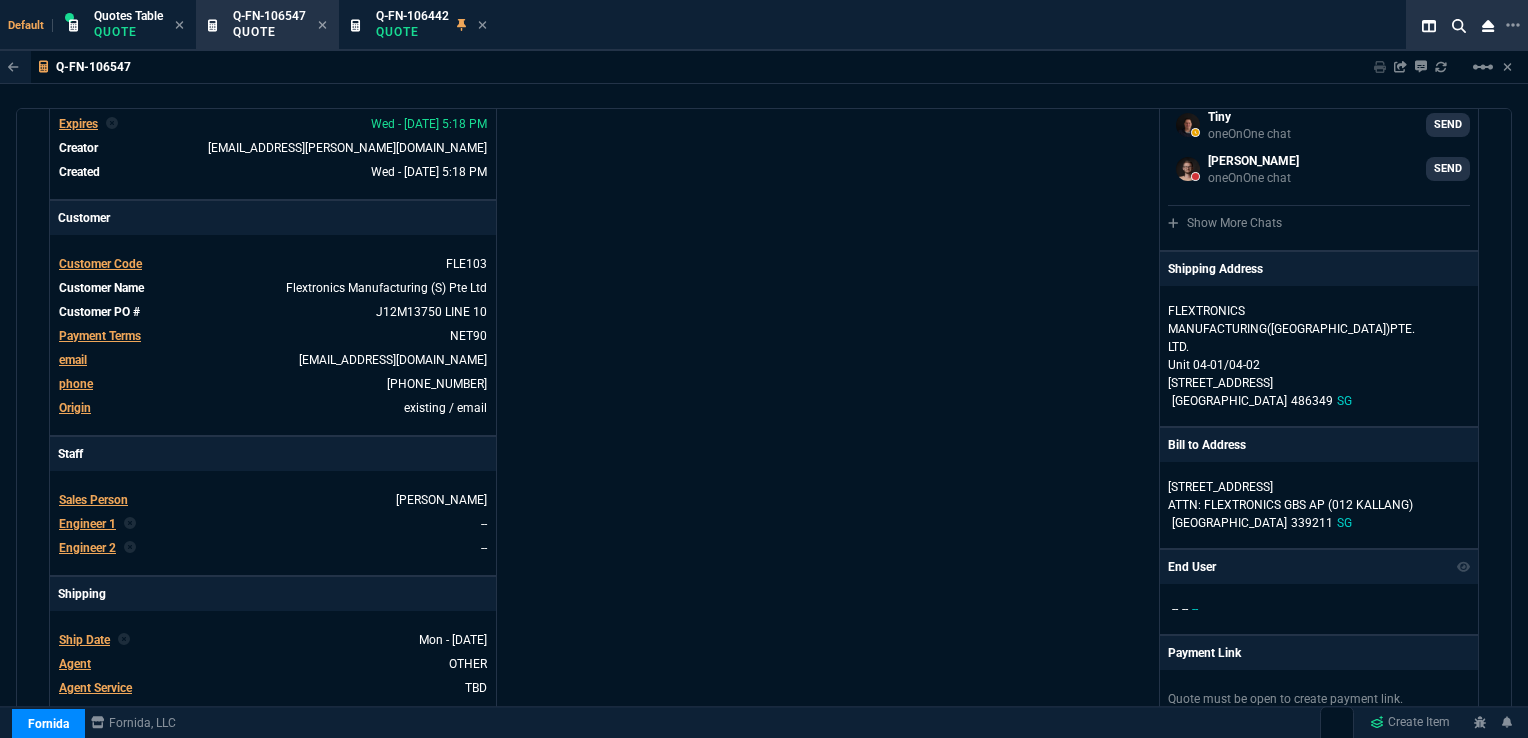 scroll, scrollTop: 216, scrollLeft: 0, axis: vertical 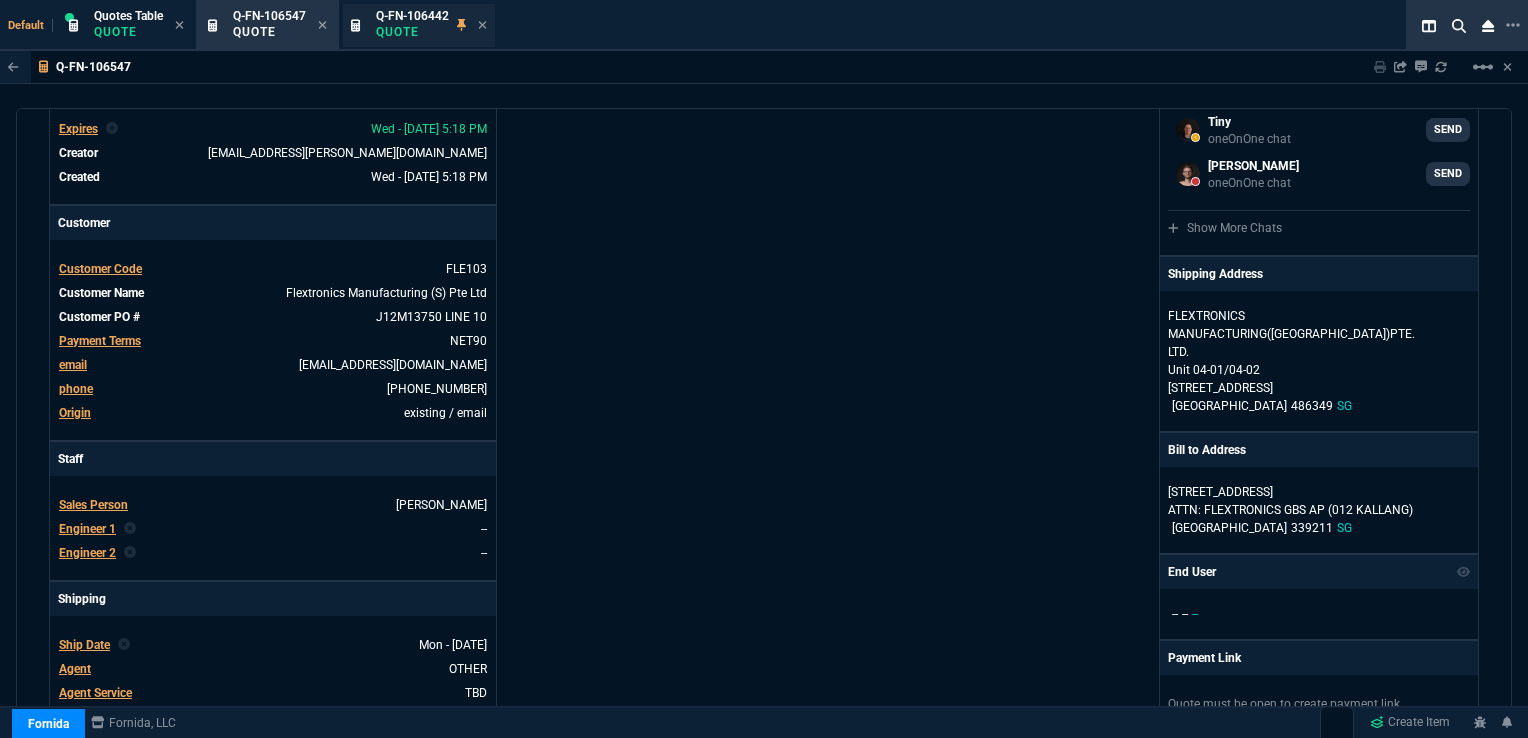 click on "Quote" at bounding box center (412, 32) 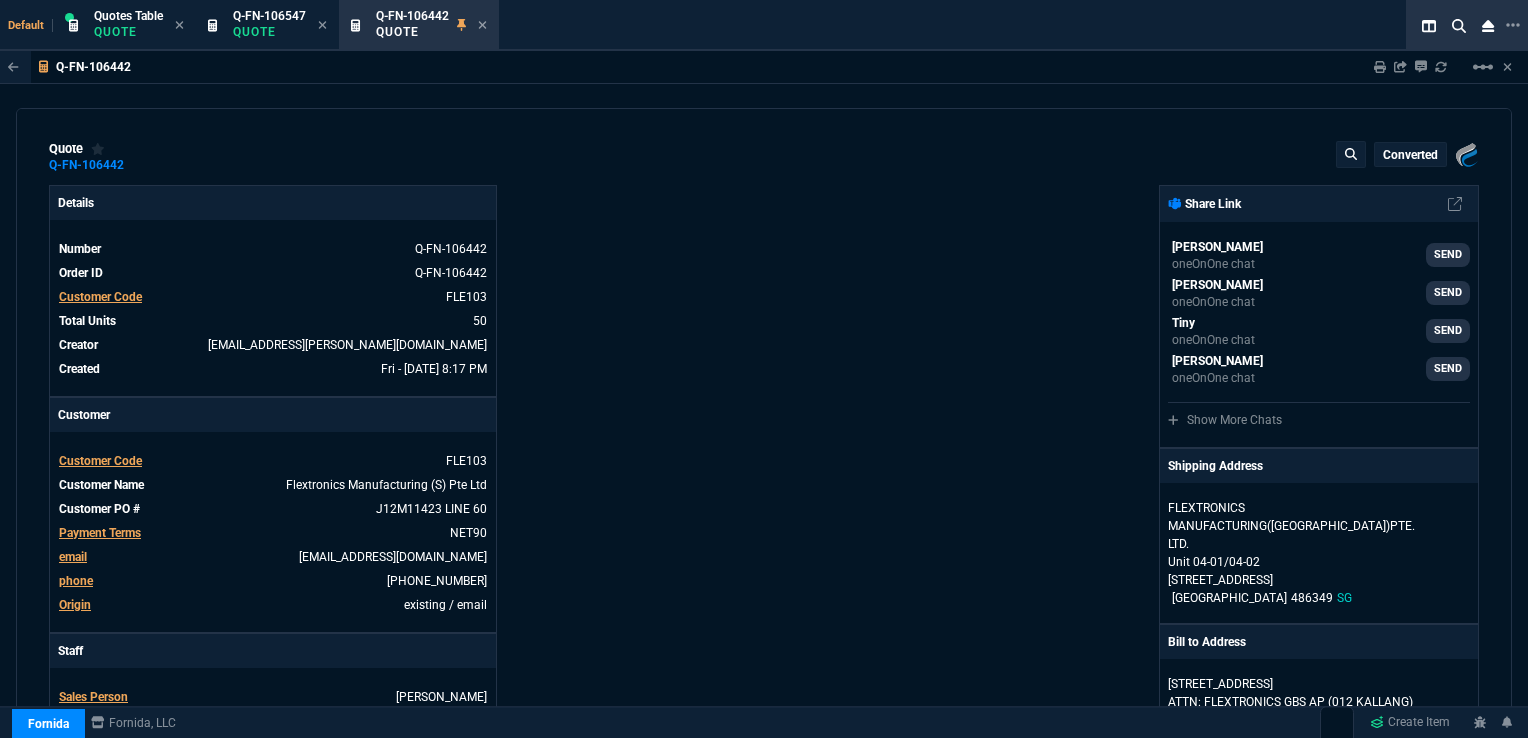 type on "36" 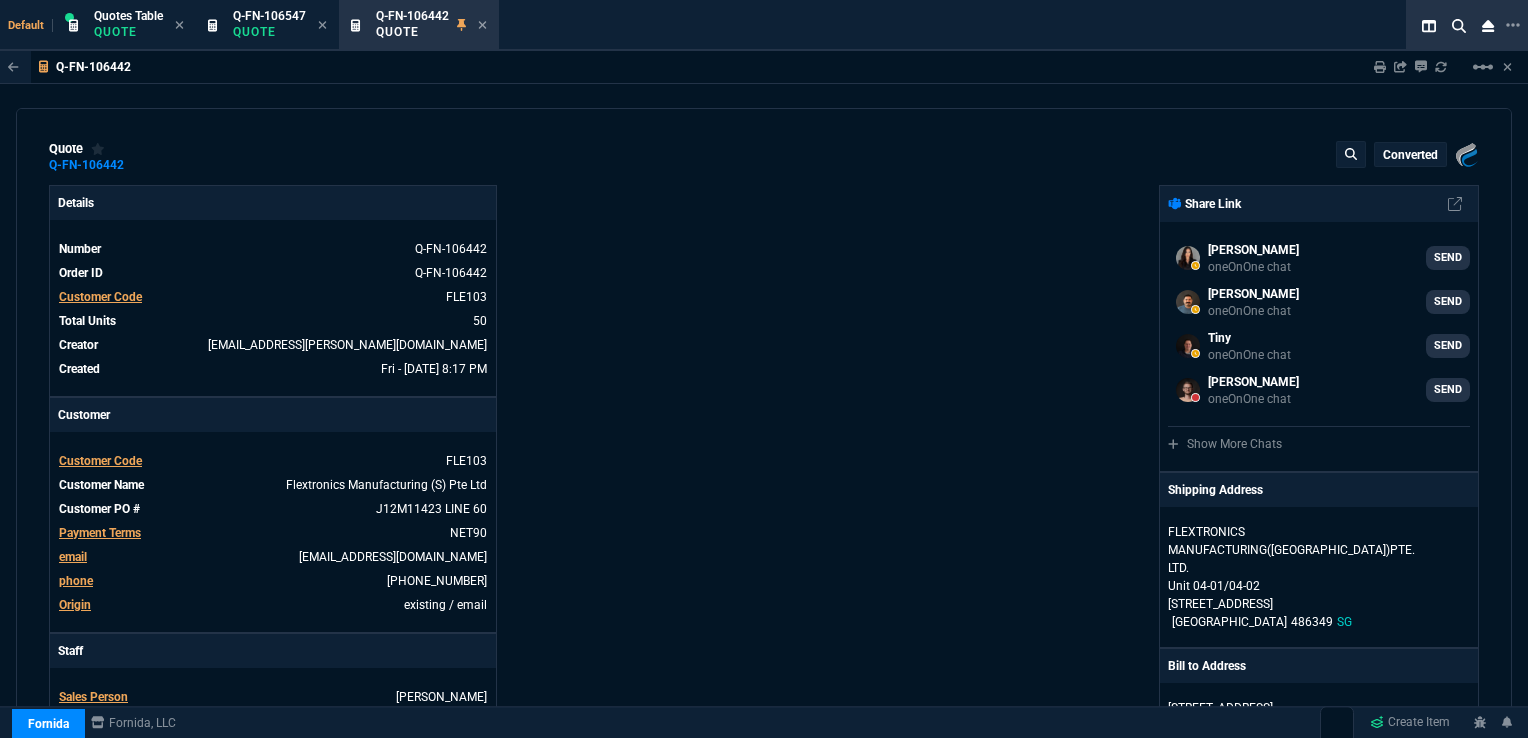 type on "24" 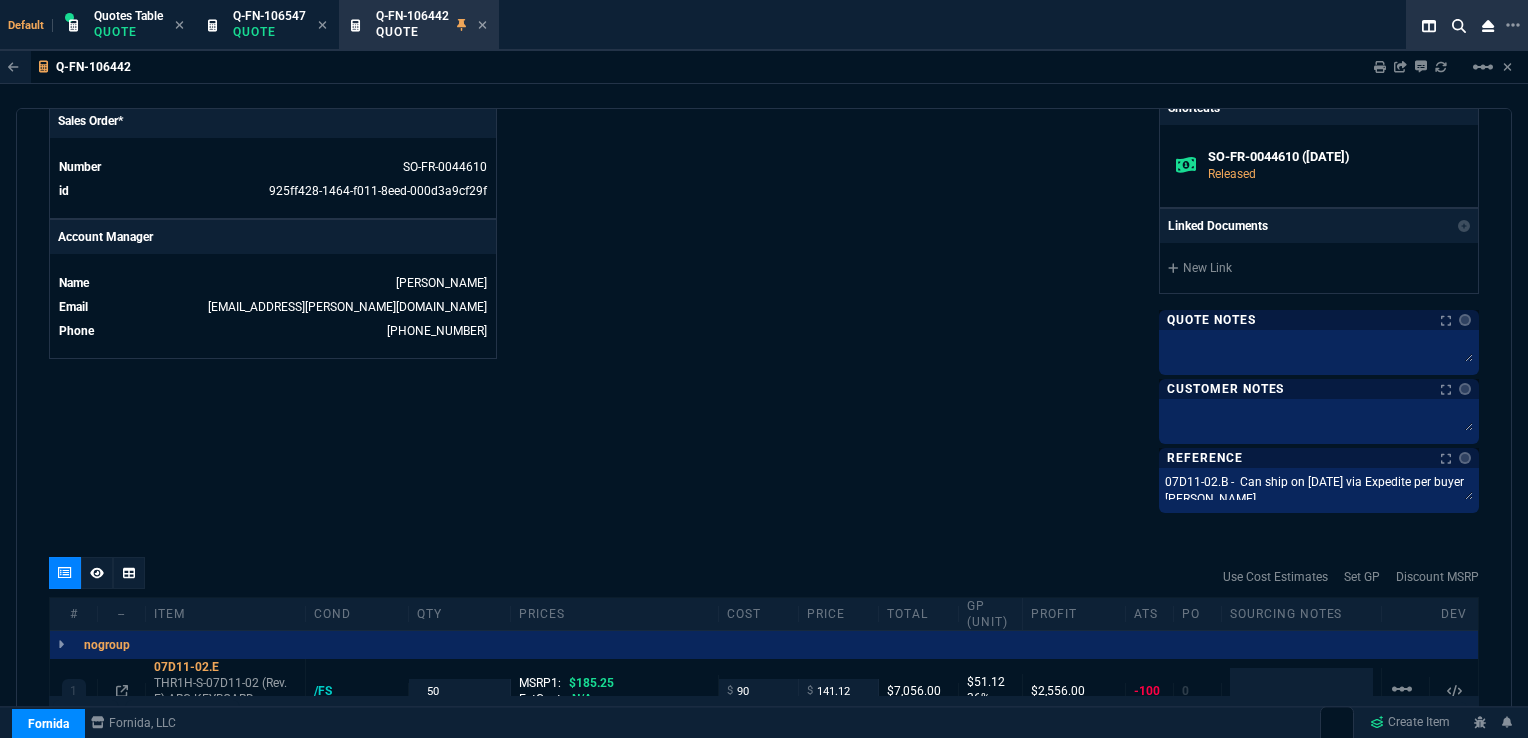 scroll, scrollTop: 0, scrollLeft: 0, axis: both 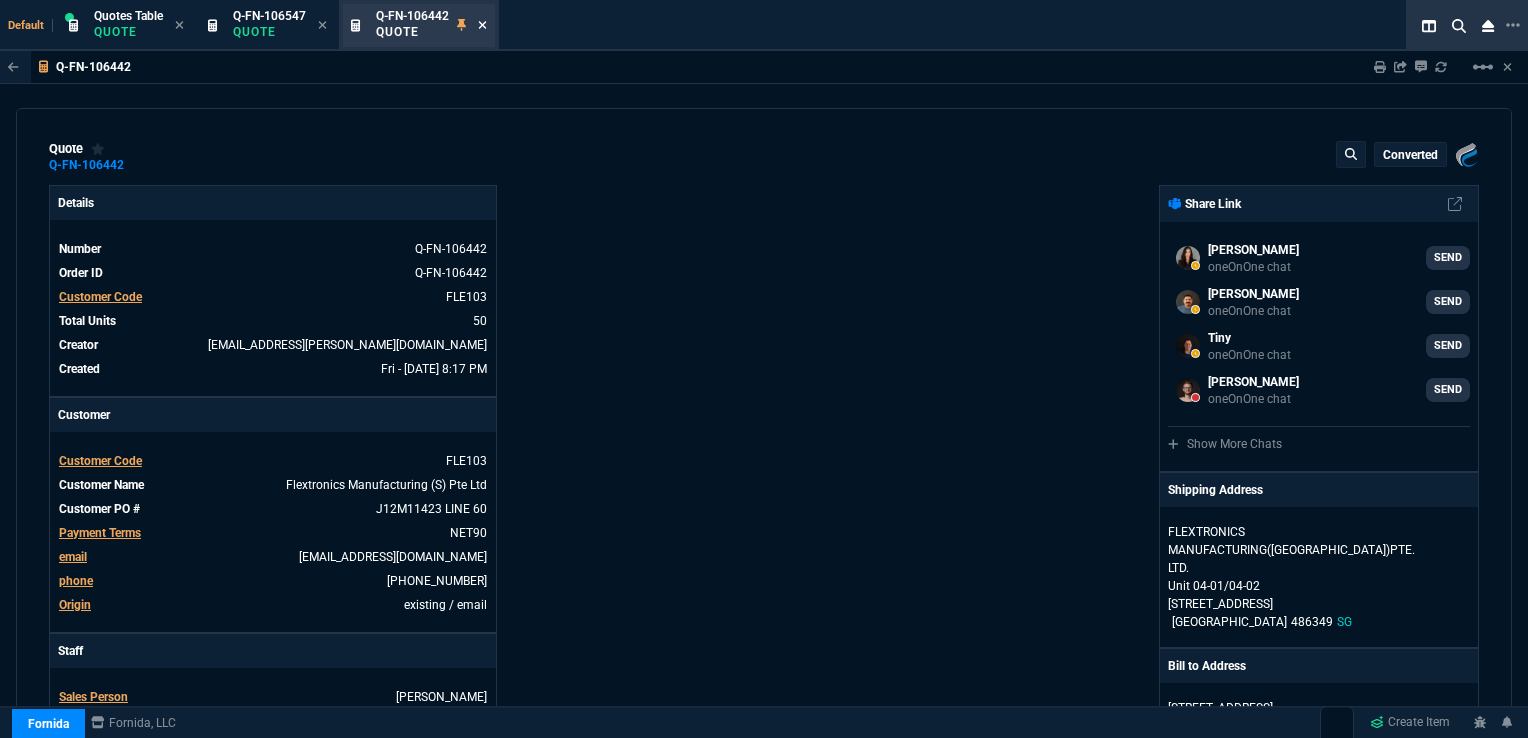 click at bounding box center [482, 26] 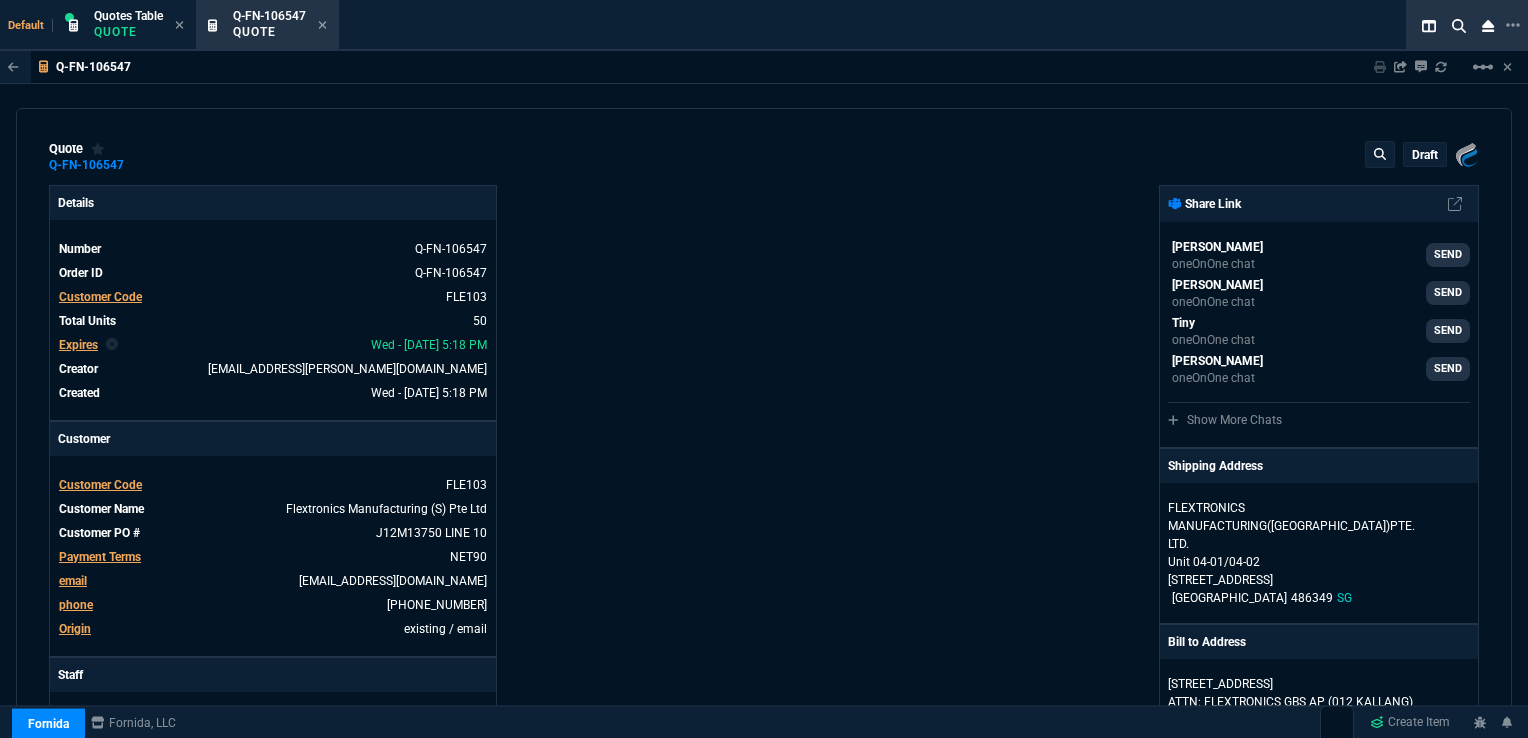 type on "33" 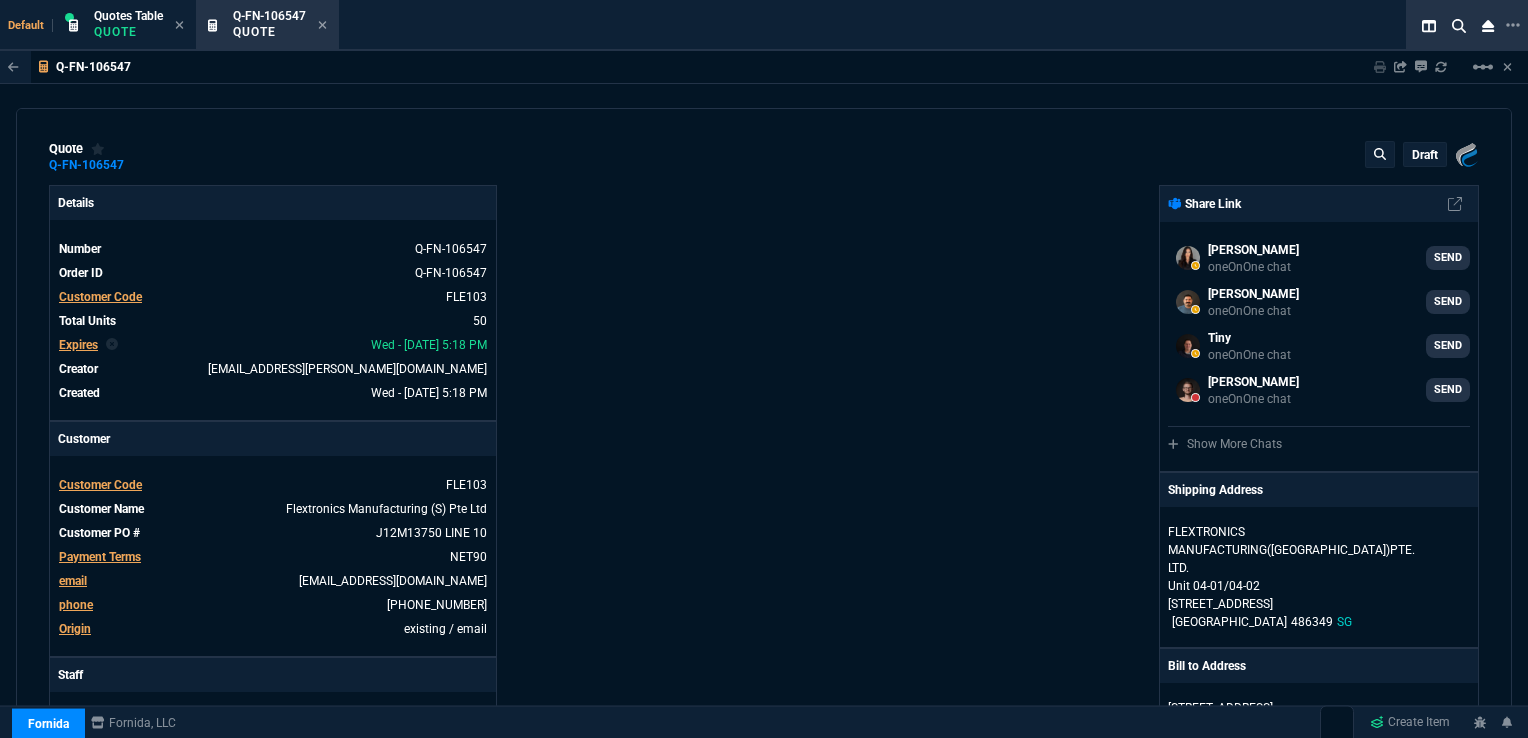 type 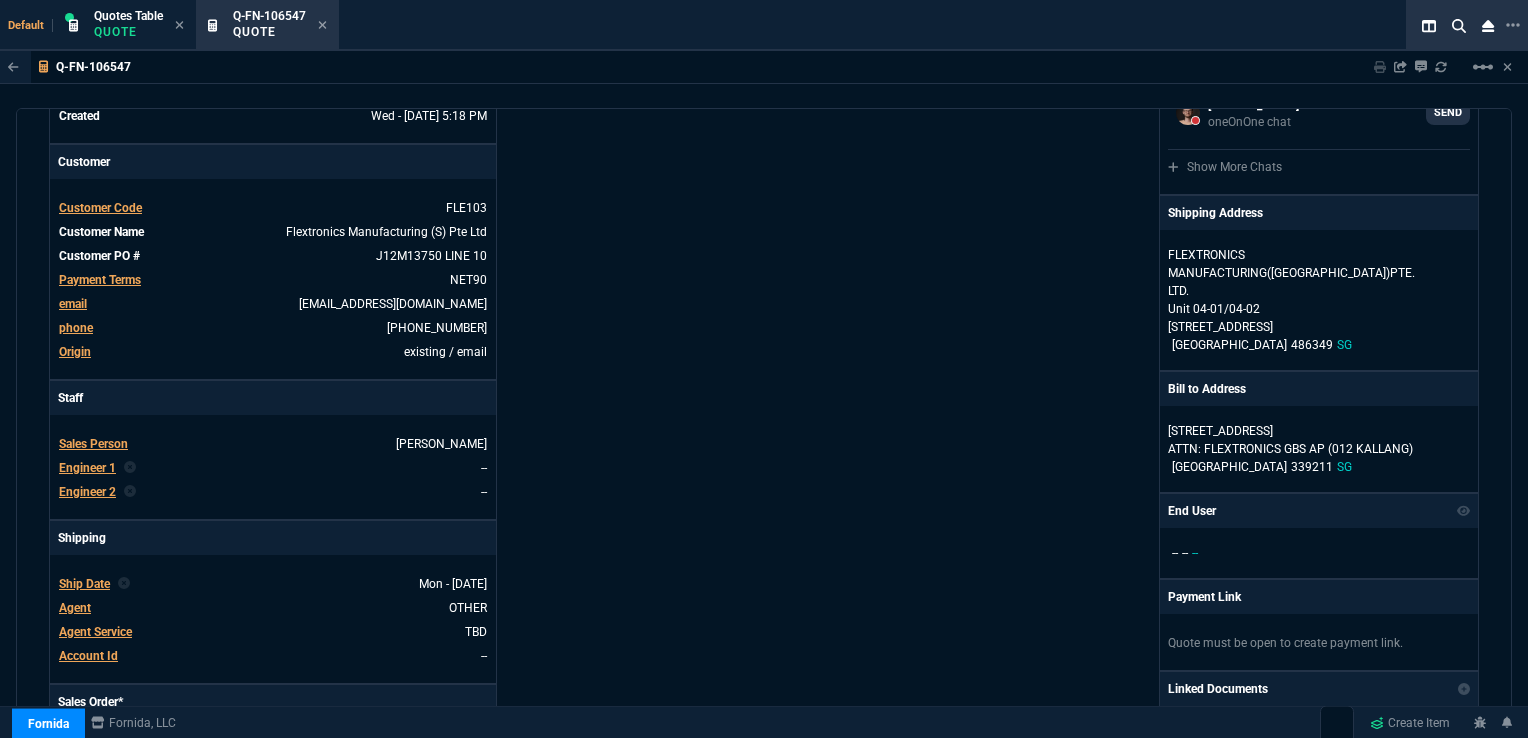 scroll, scrollTop: 0, scrollLeft: 0, axis: both 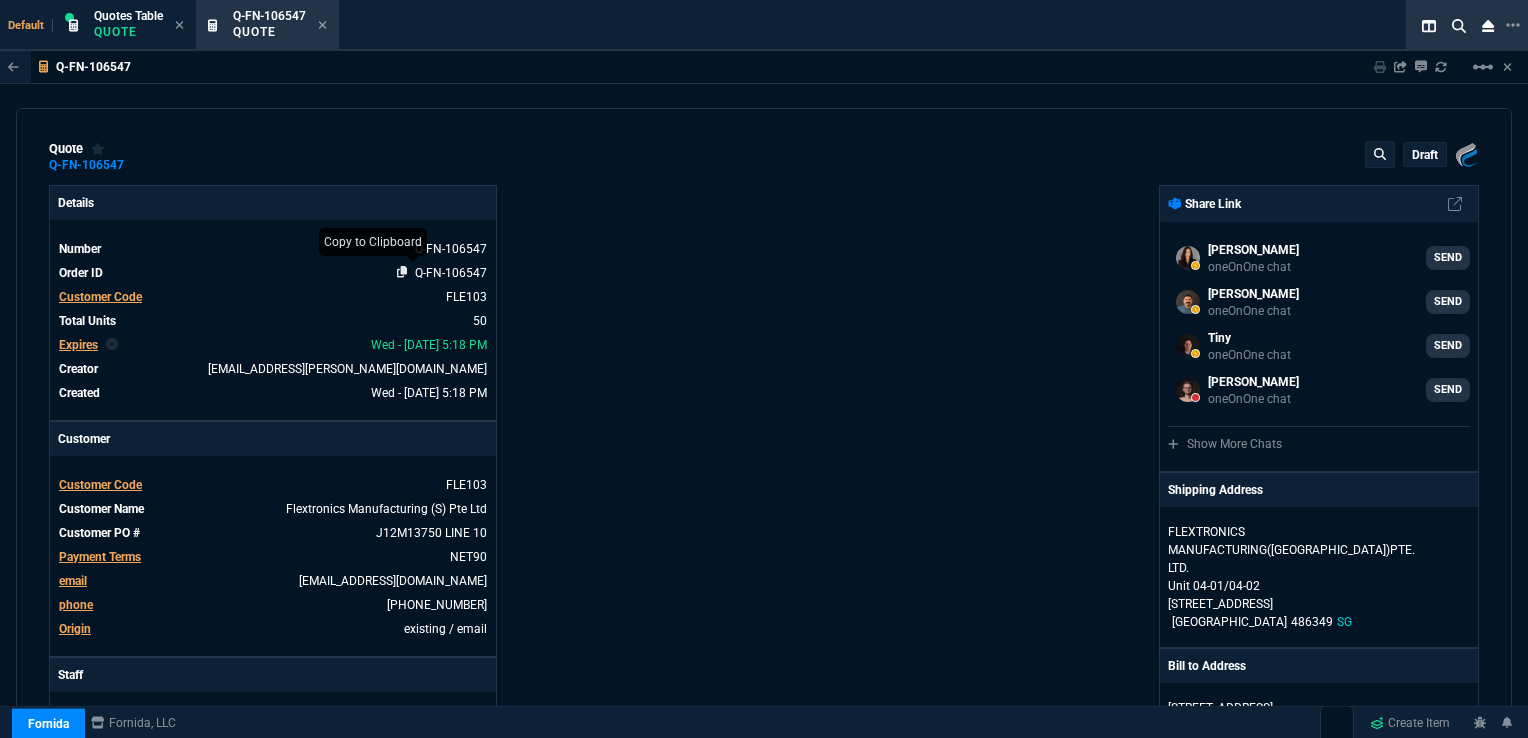 click 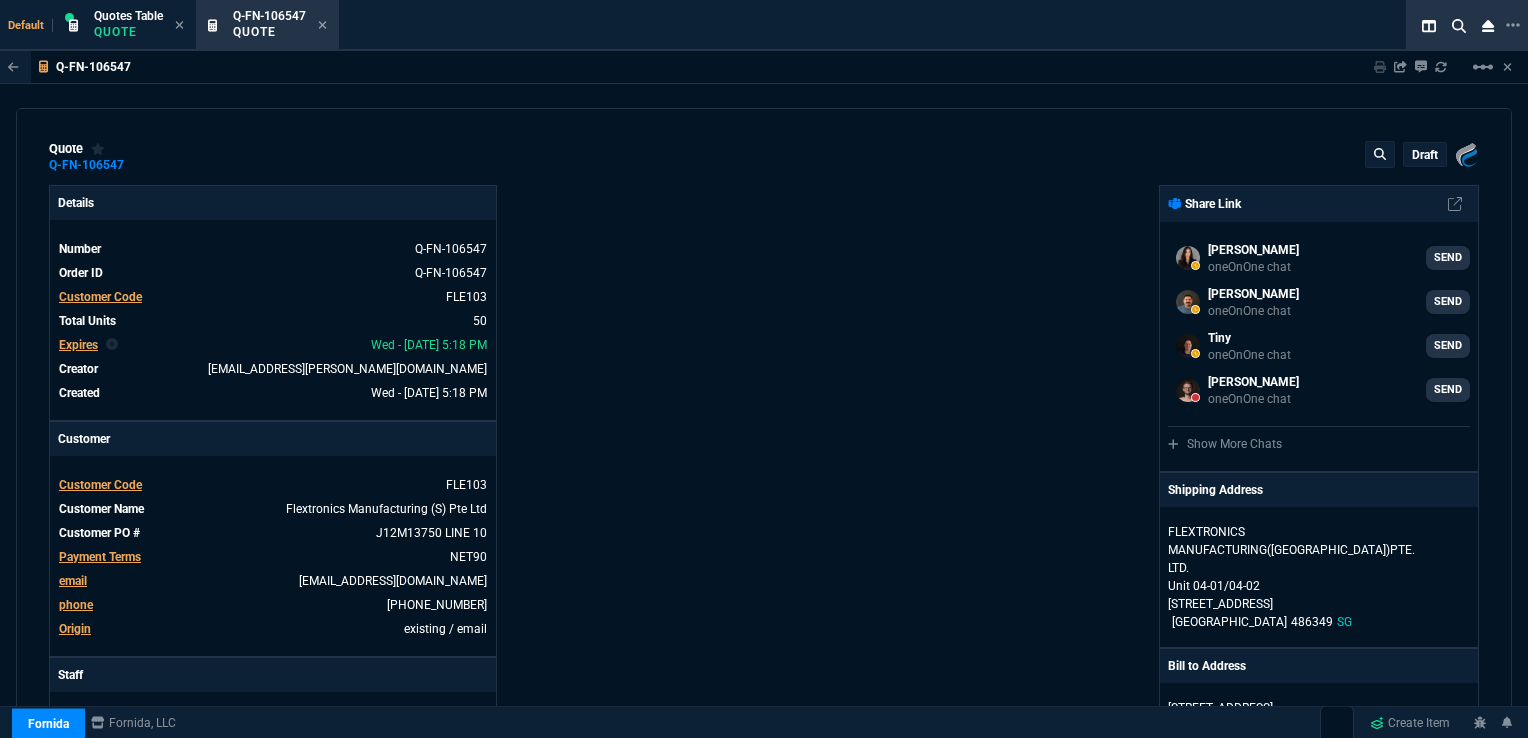 click on "draft" at bounding box center [1425, 155] 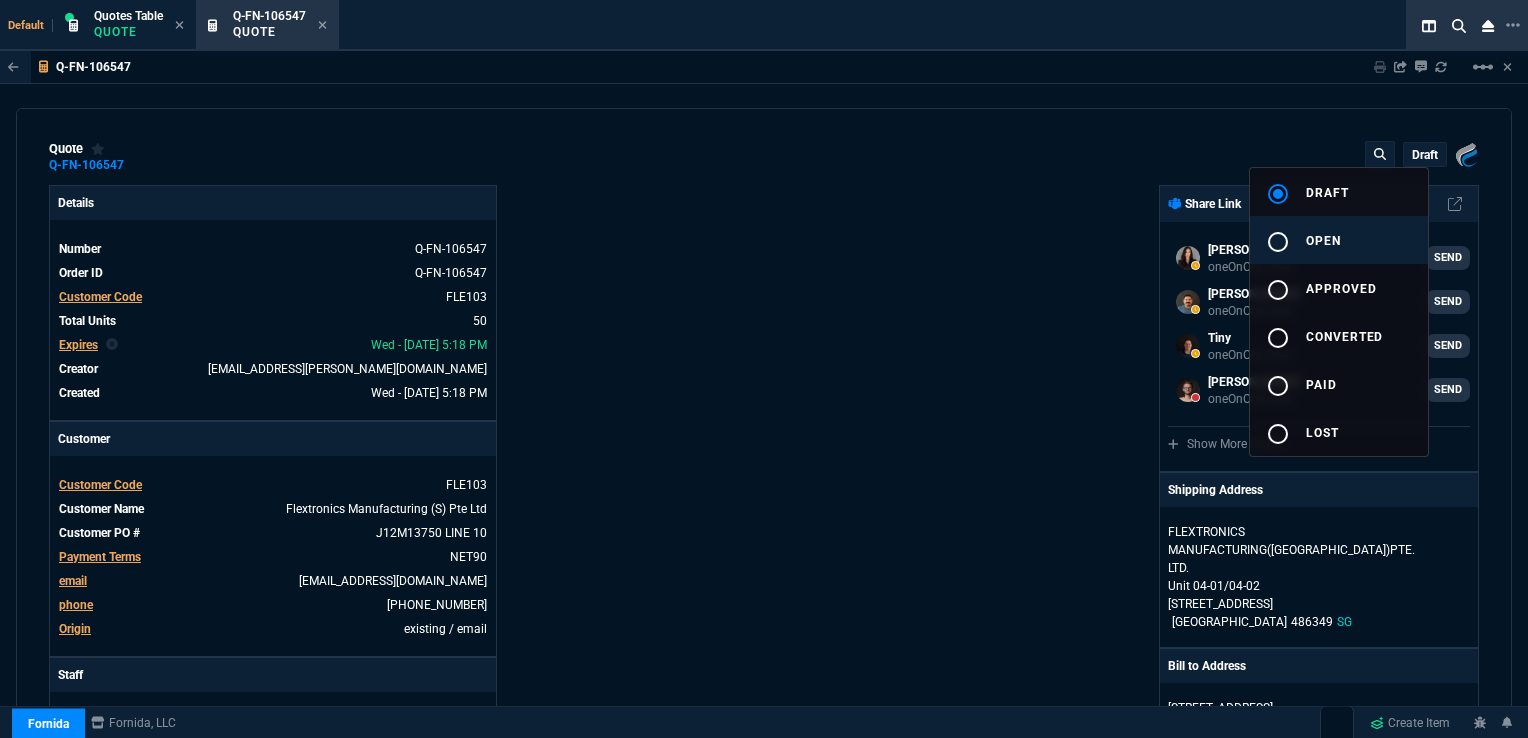 click on "open" at bounding box center (1323, 241) 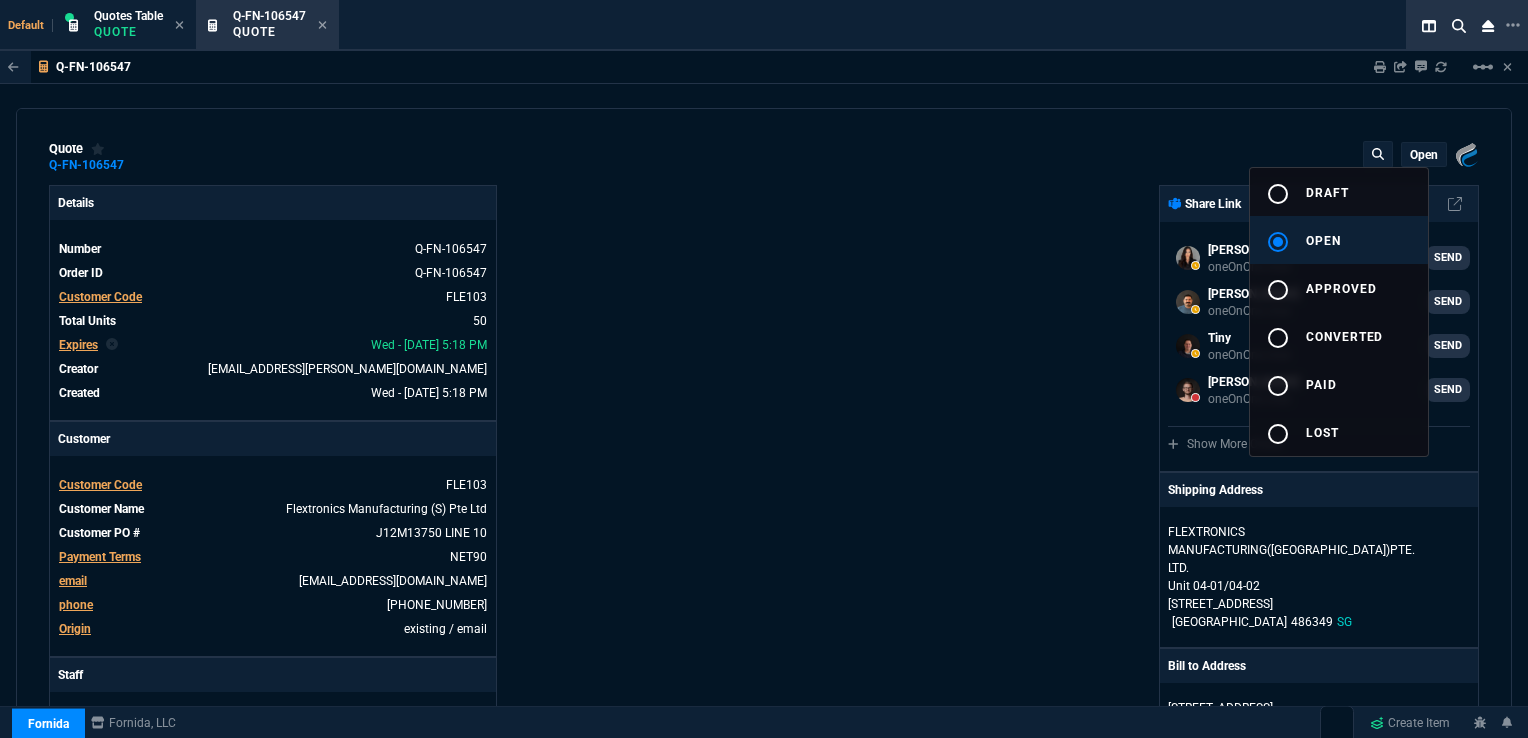 type on "33" 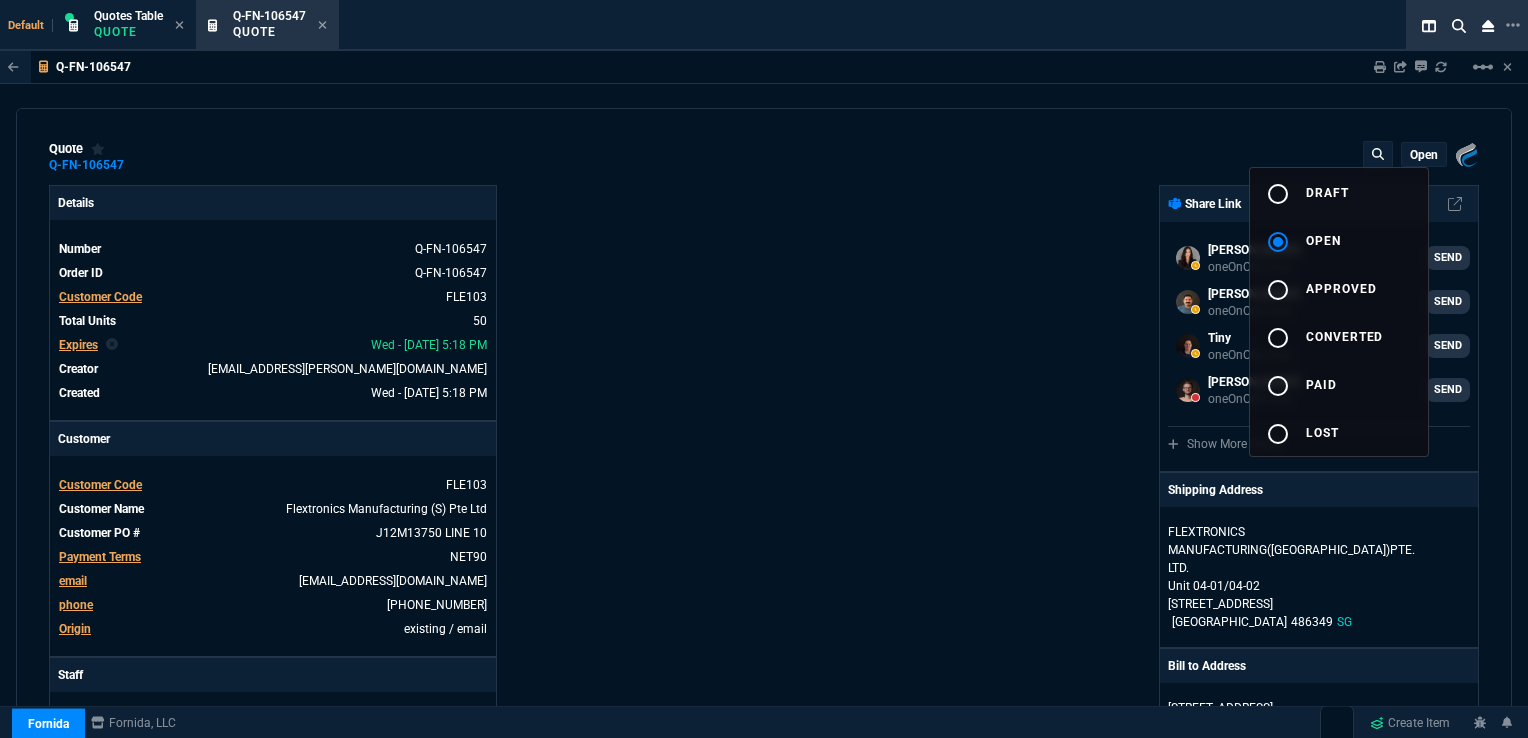 type 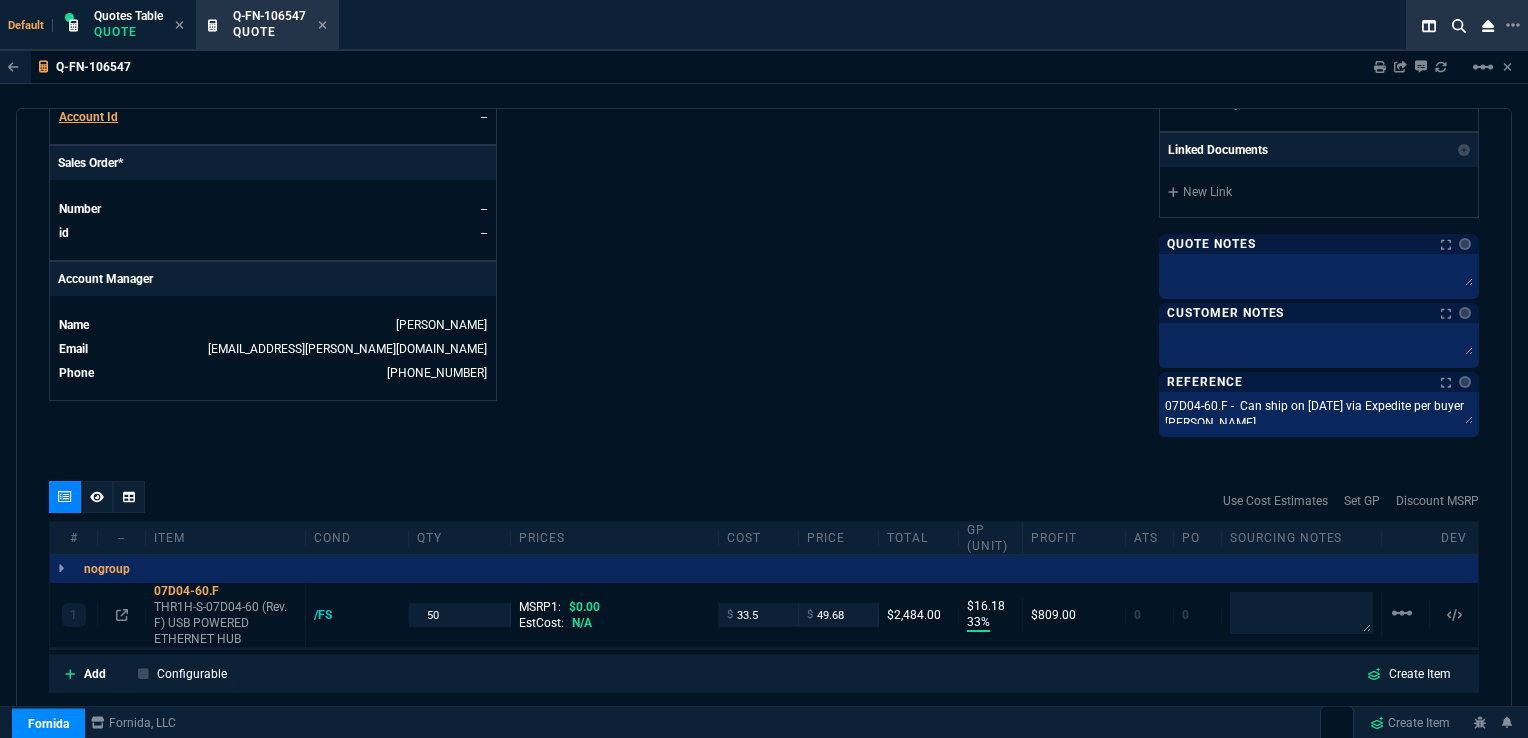 scroll, scrollTop: 817, scrollLeft: 0, axis: vertical 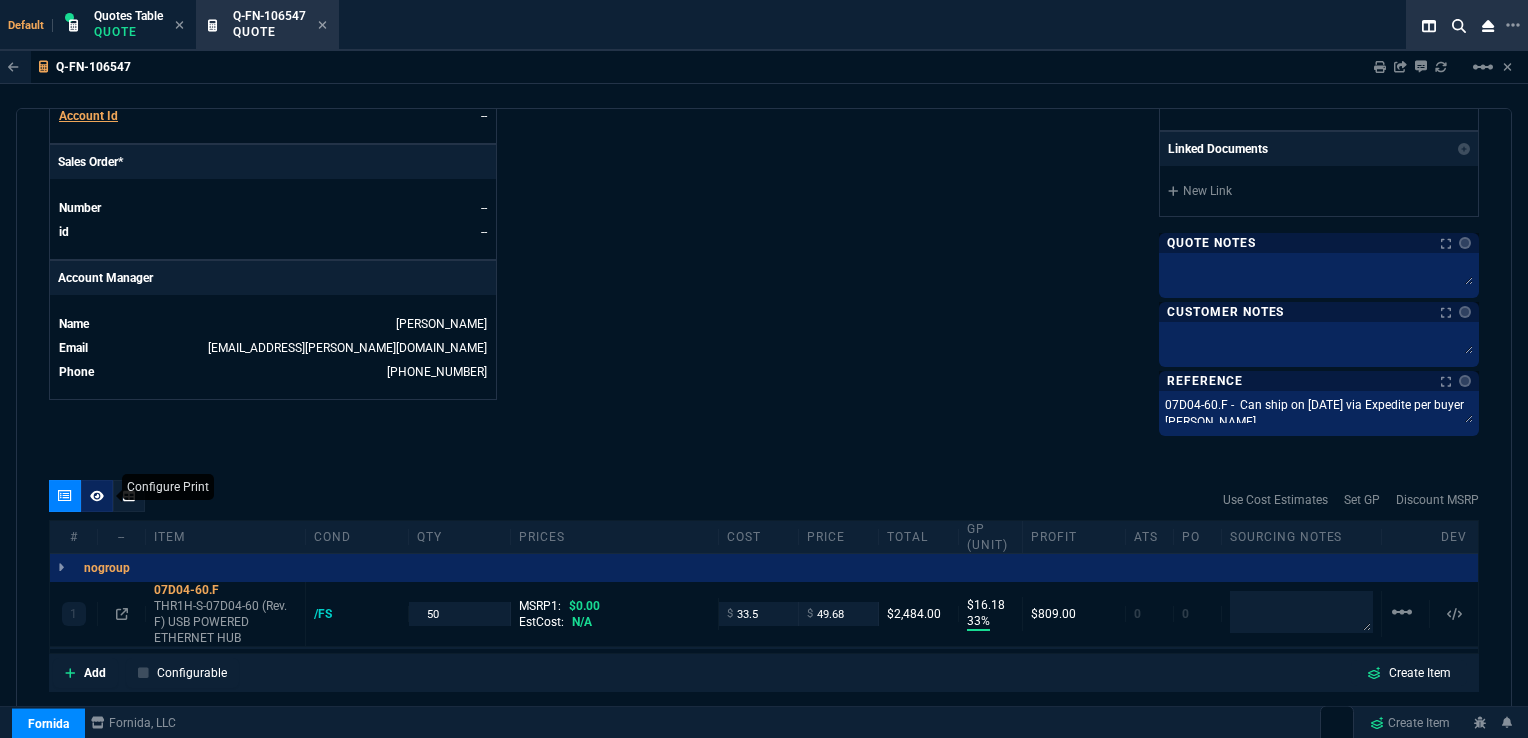 click at bounding box center [97, 496] 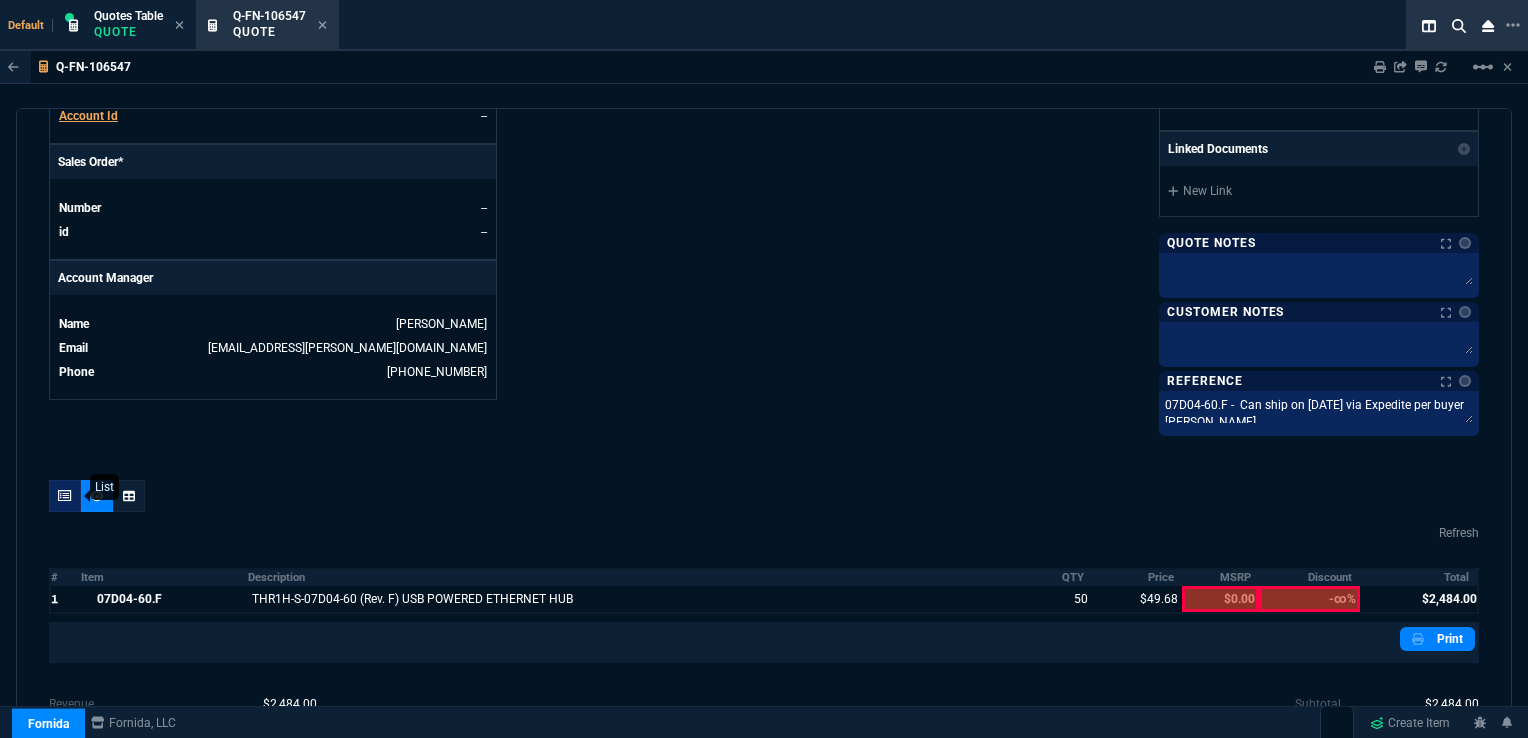 click at bounding box center [65, 496] 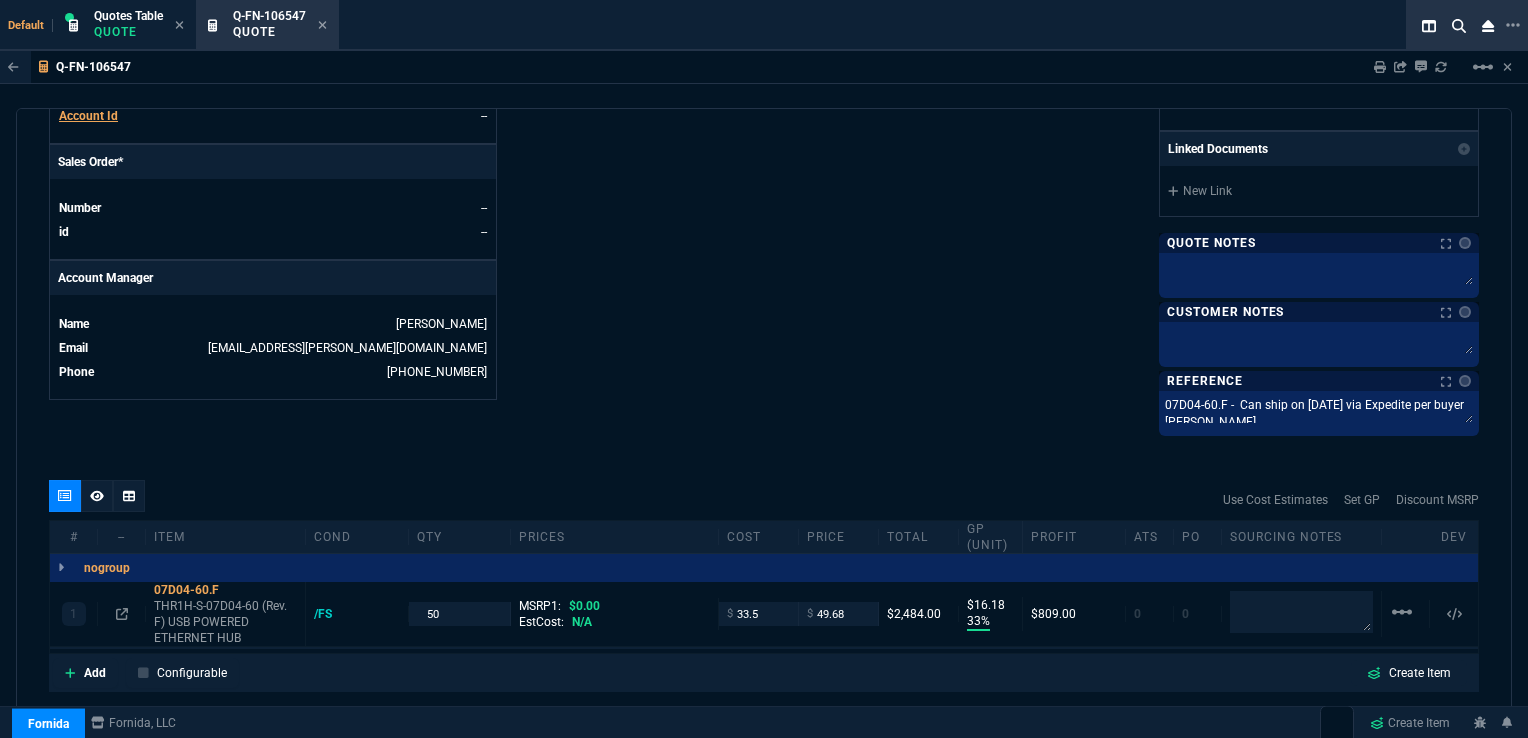 type on "33" 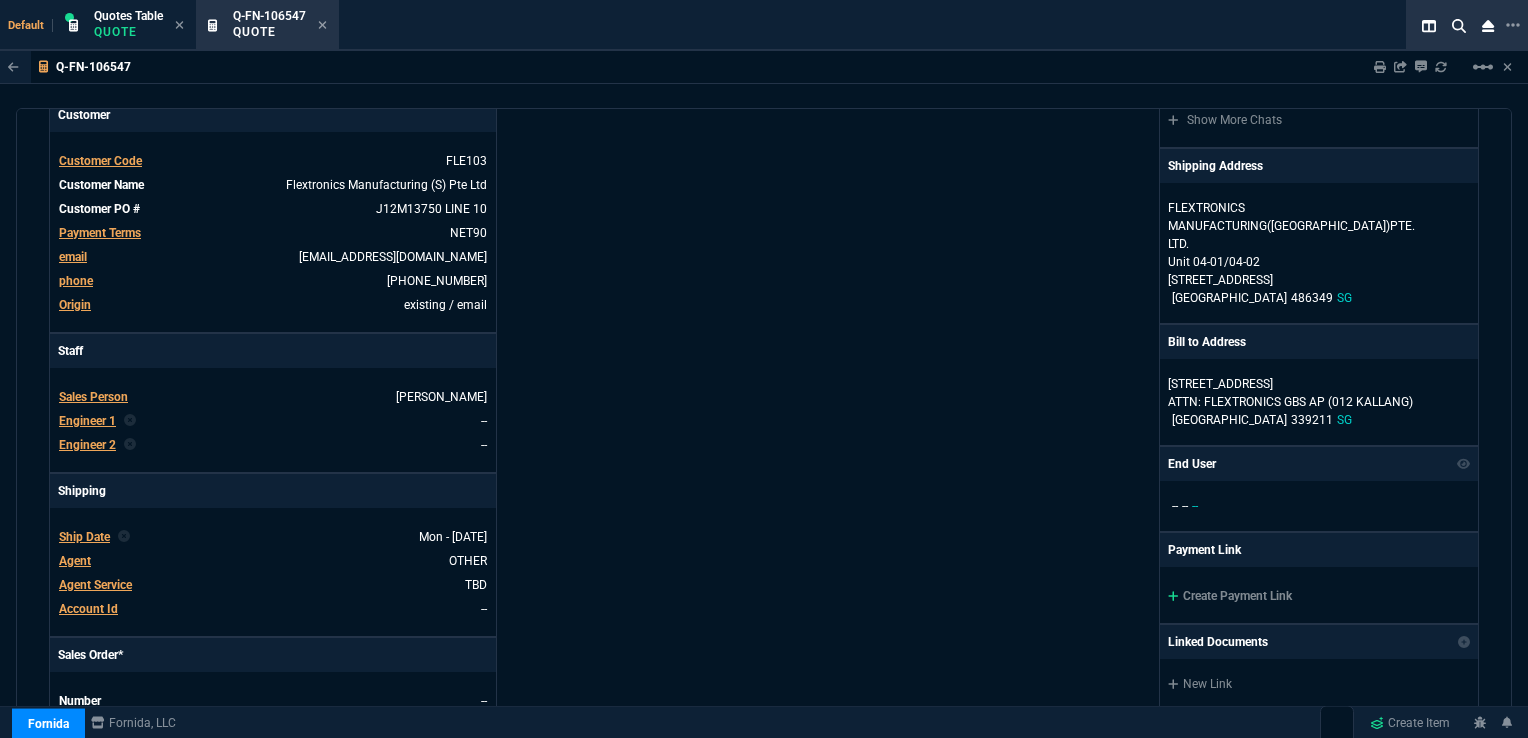 scroll, scrollTop: 0, scrollLeft: 0, axis: both 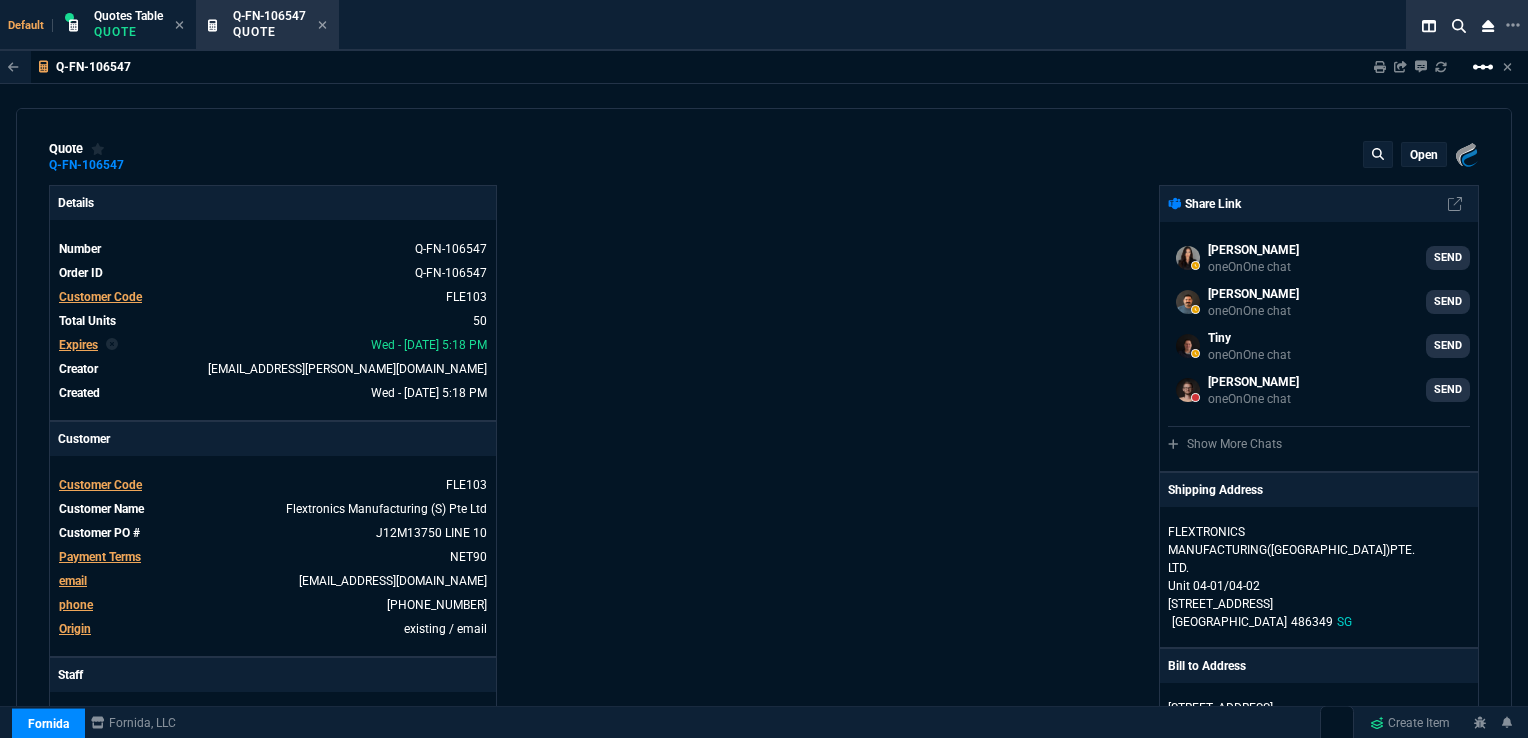 click on "linear_scale" at bounding box center (1483, 67) 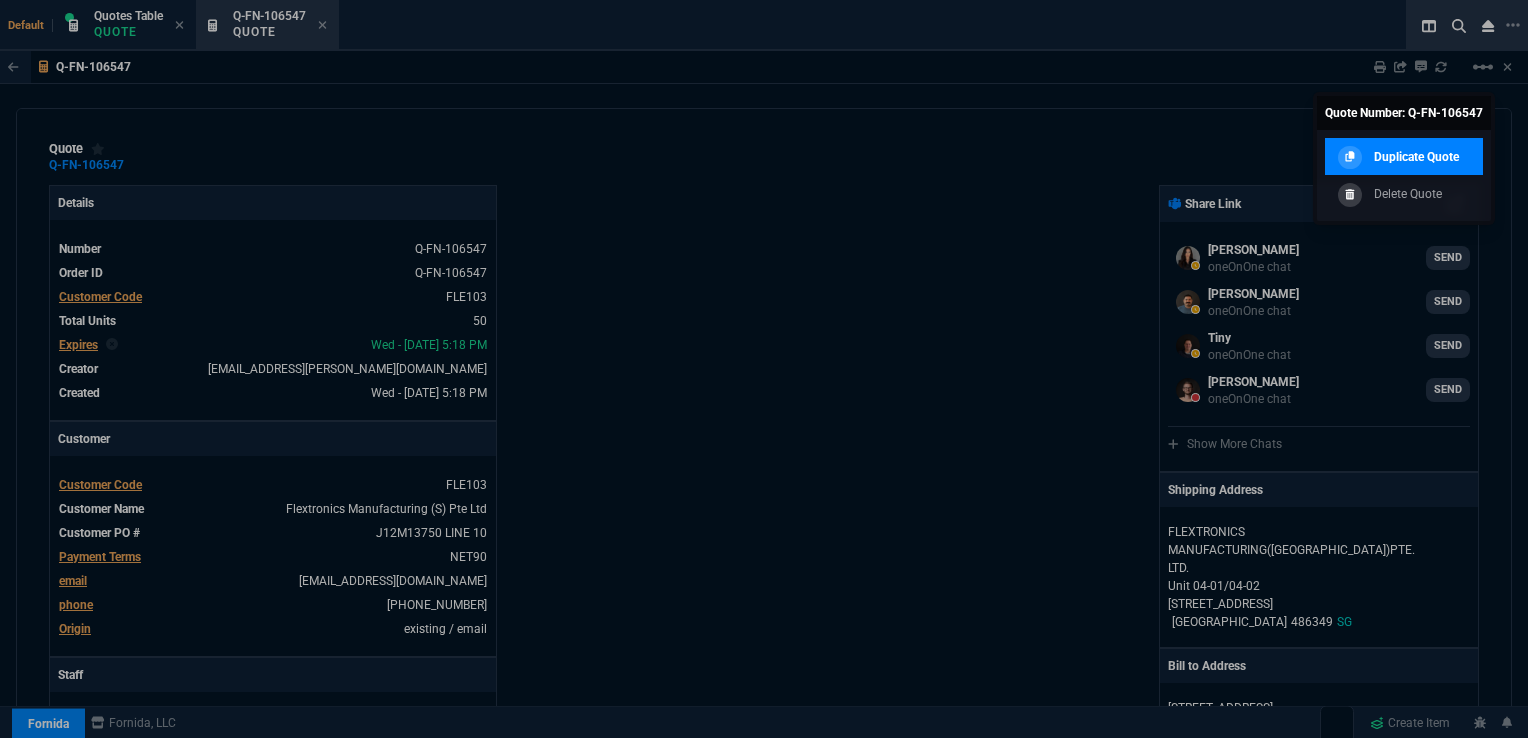 click on "Duplicate Quote" at bounding box center [1404, 157] 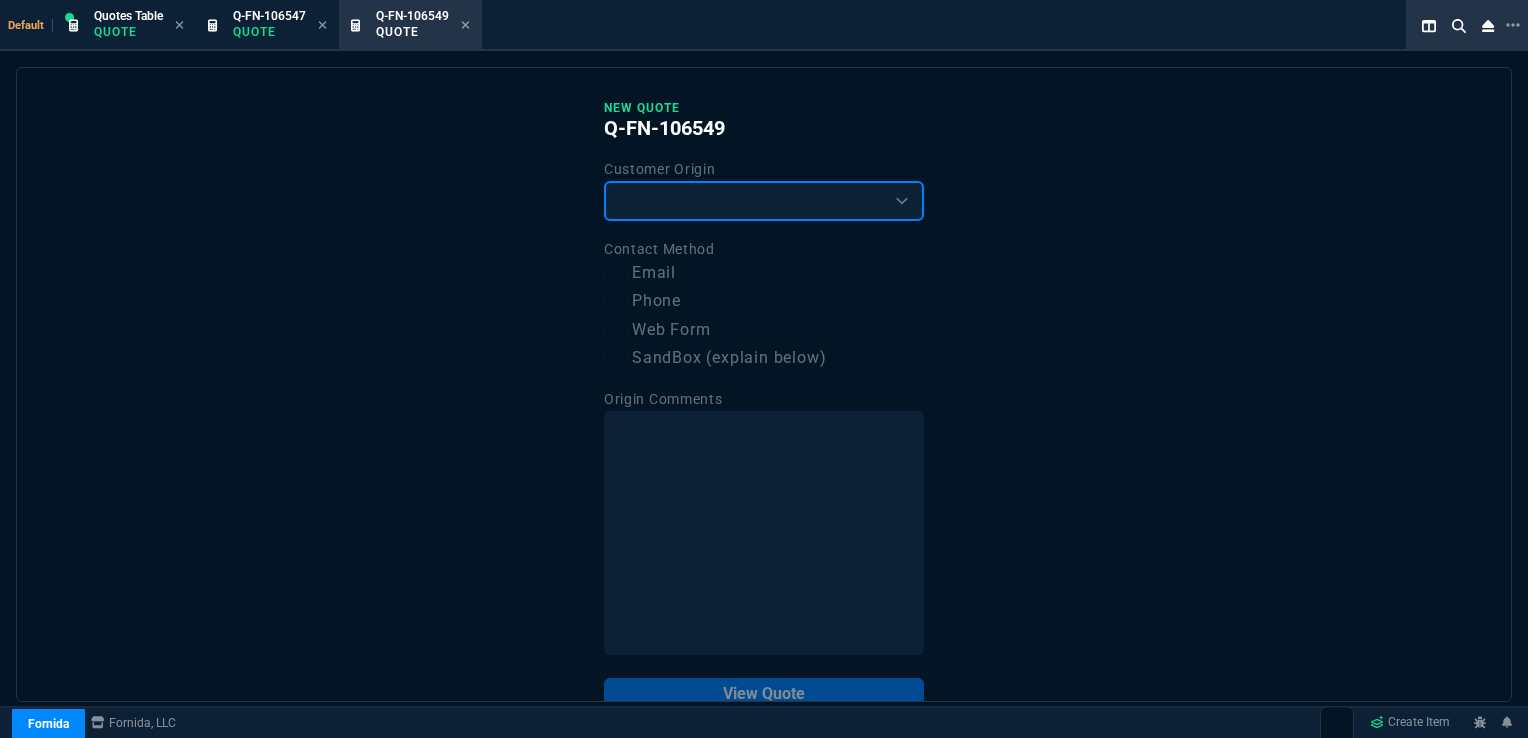 click on "Existing Customer Amazon Lead (first order) Website Lead (first order) Called (first order) Referral (first order) SandBox (explain below)" at bounding box center [764, 201] 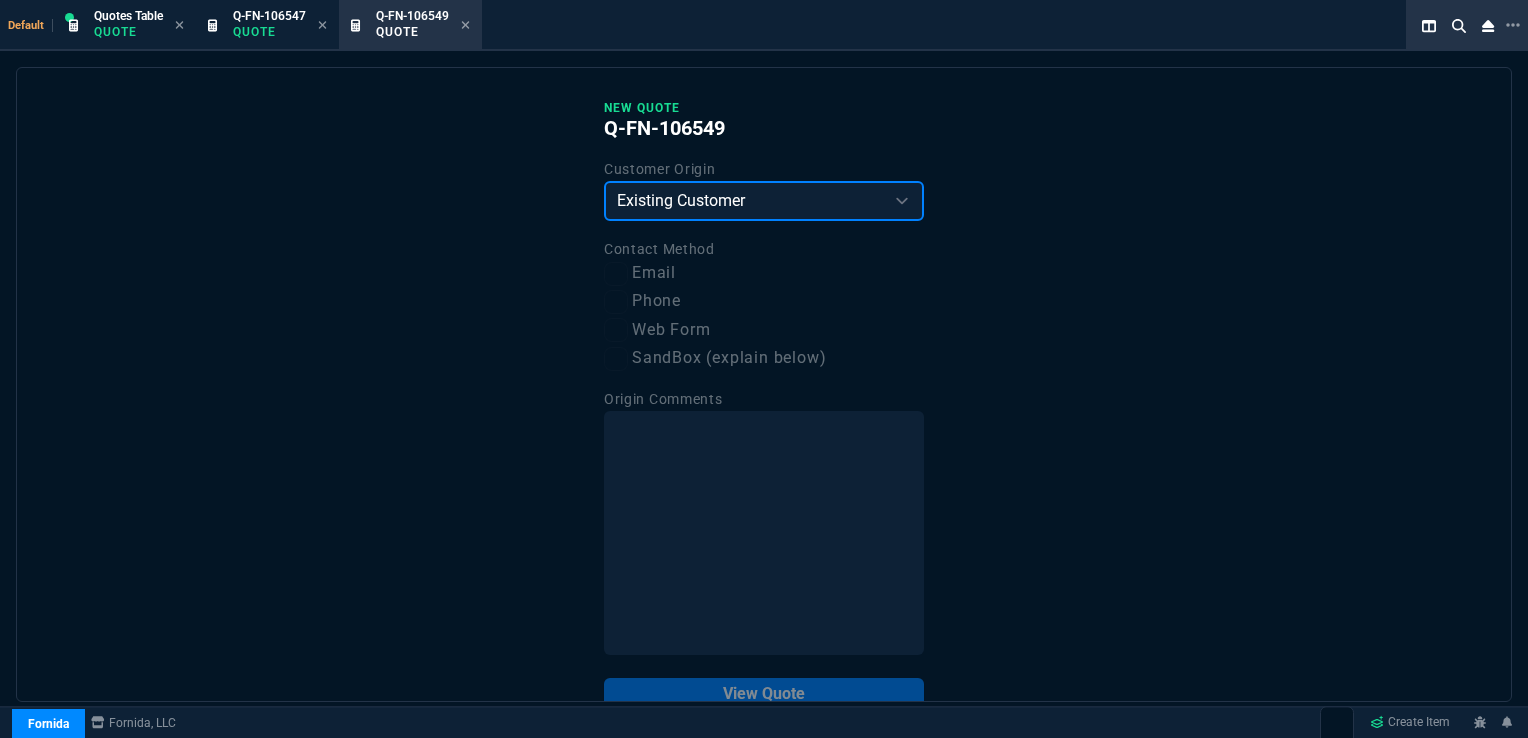click on "Existing Customer Amazon Lead (first order) Website Lead (first order) Called (first order) Referral (first order) SandBox (explain below)" at bounding box center [764, 201] 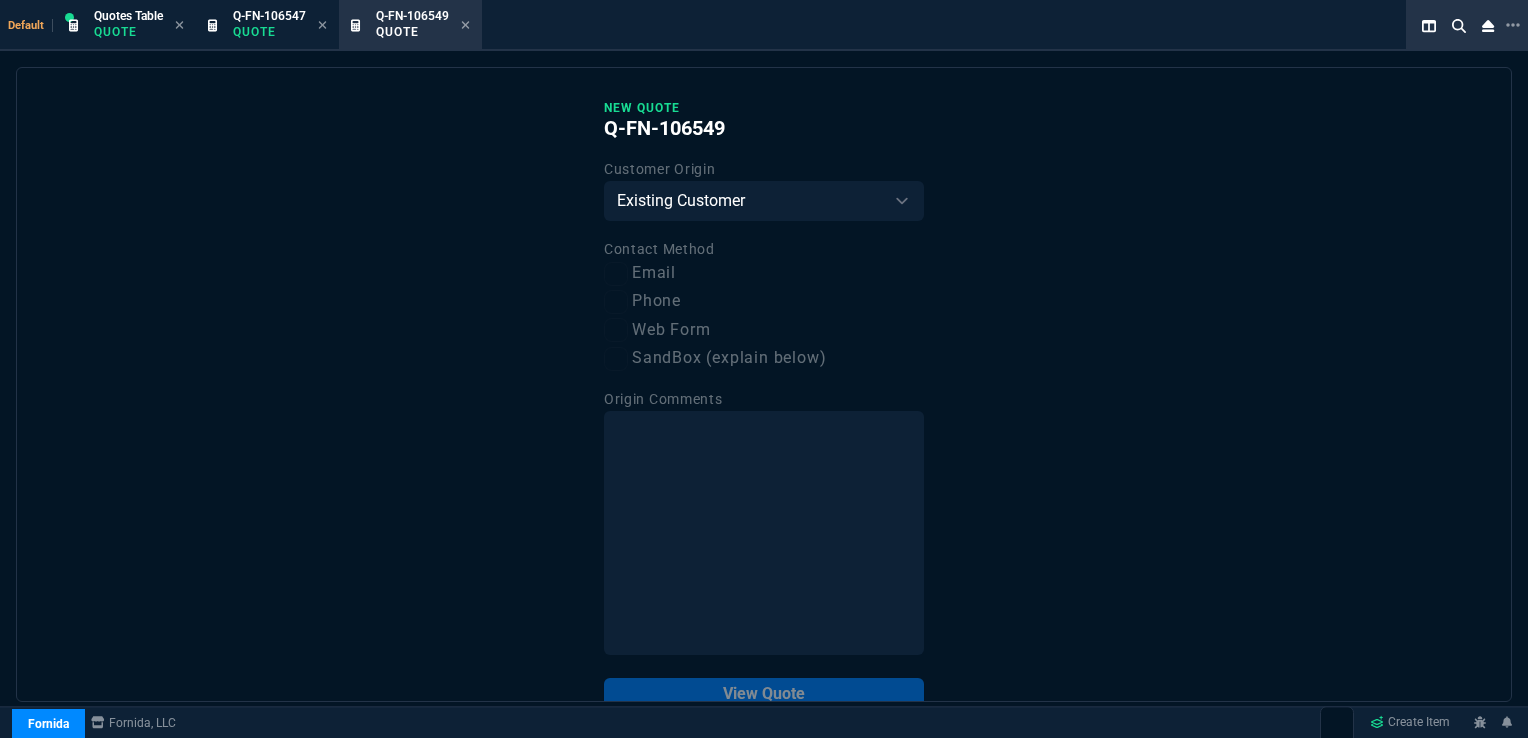 click on "Email" at bounding box center (764, 273) 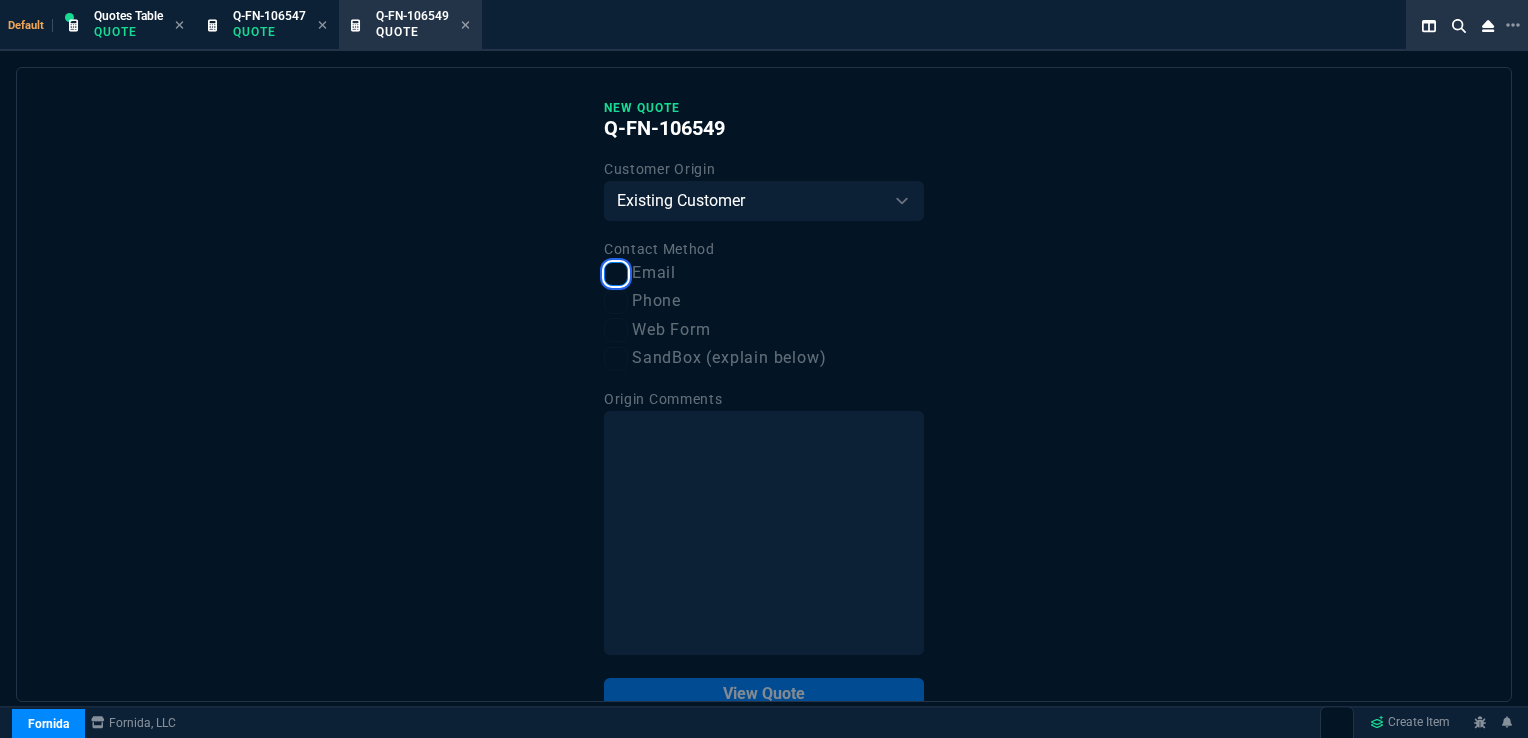 checkbox on "true" 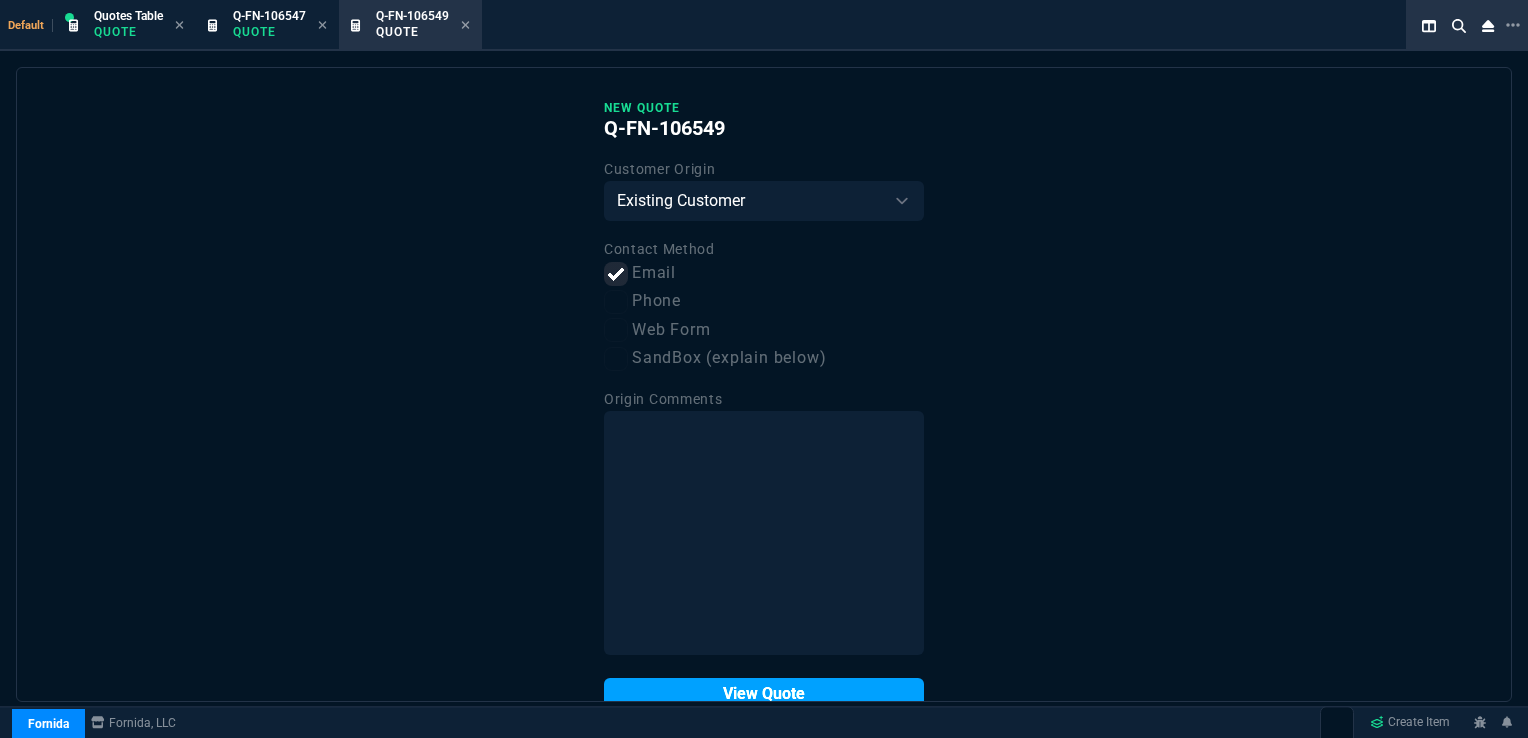 click on "View Quote" at bounding box center [764, 694] 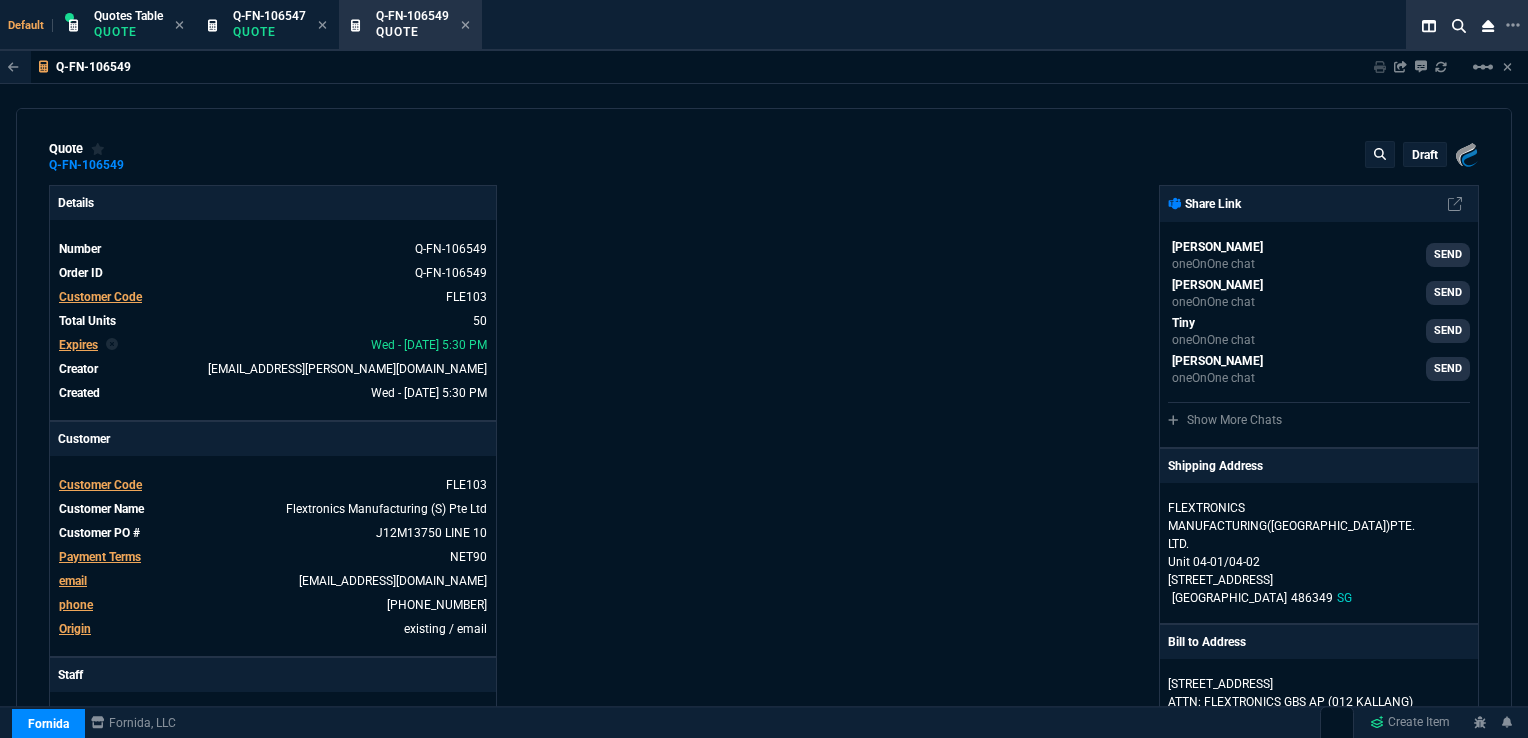 type on "33" 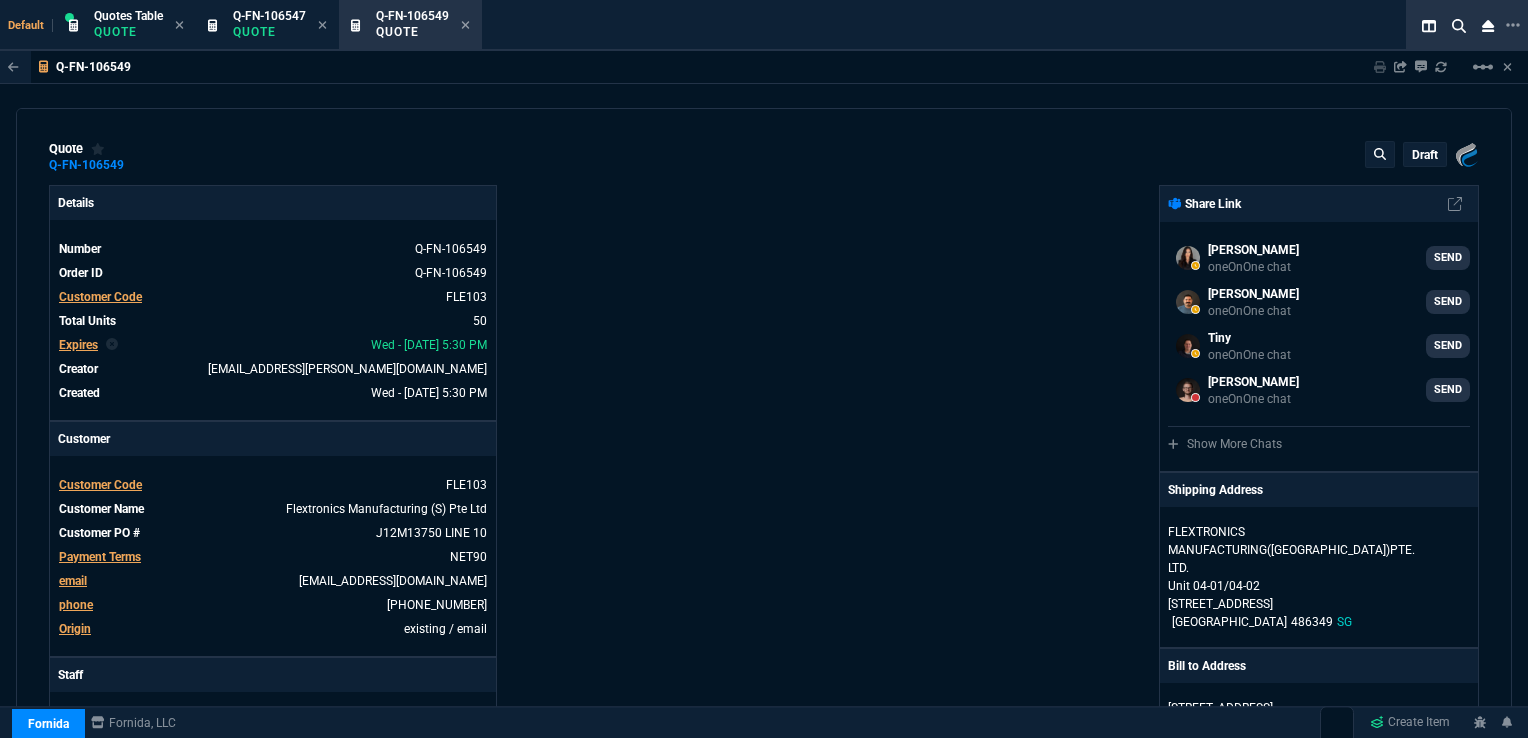 click on "Expires" at bounding box center [78, 345] 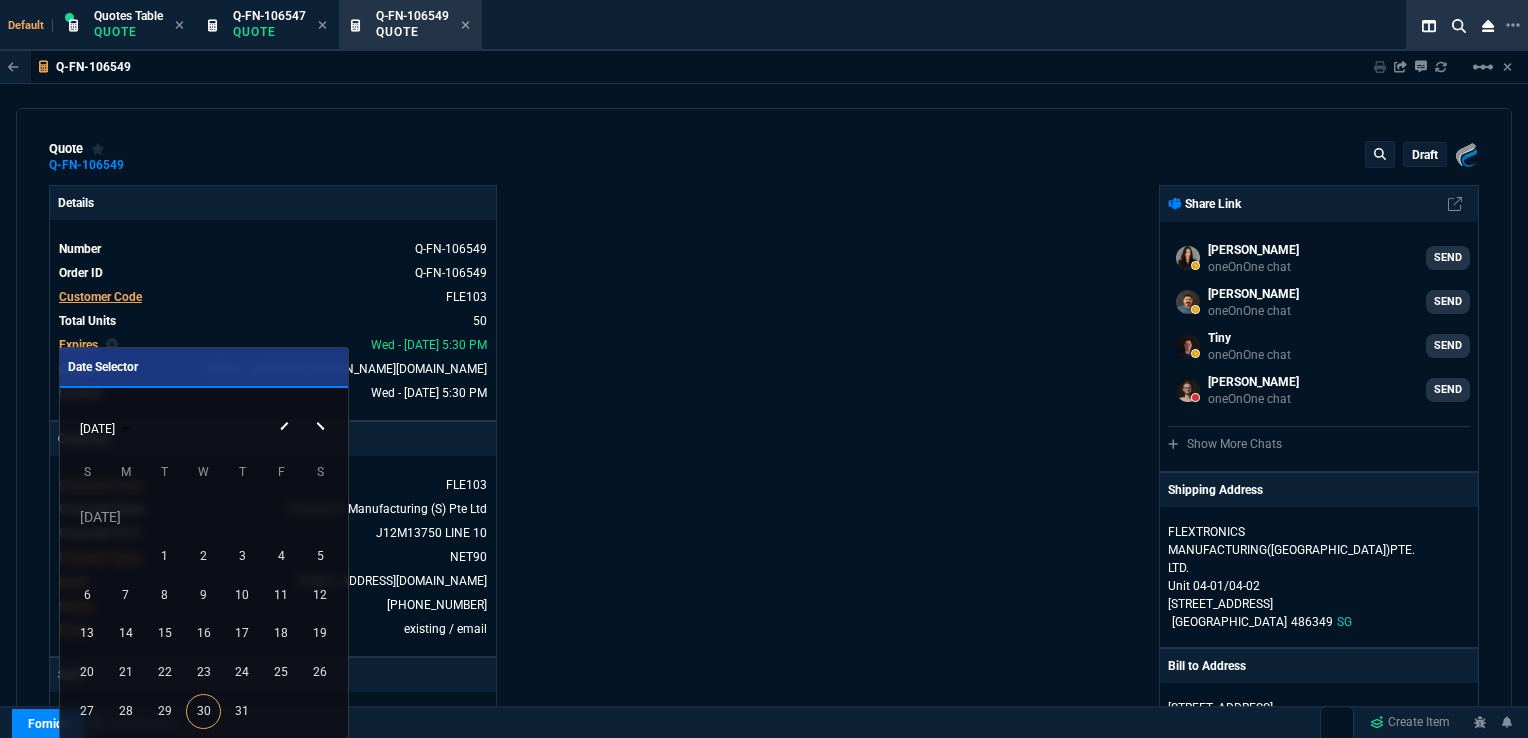 click at bounding box center (764, 369) 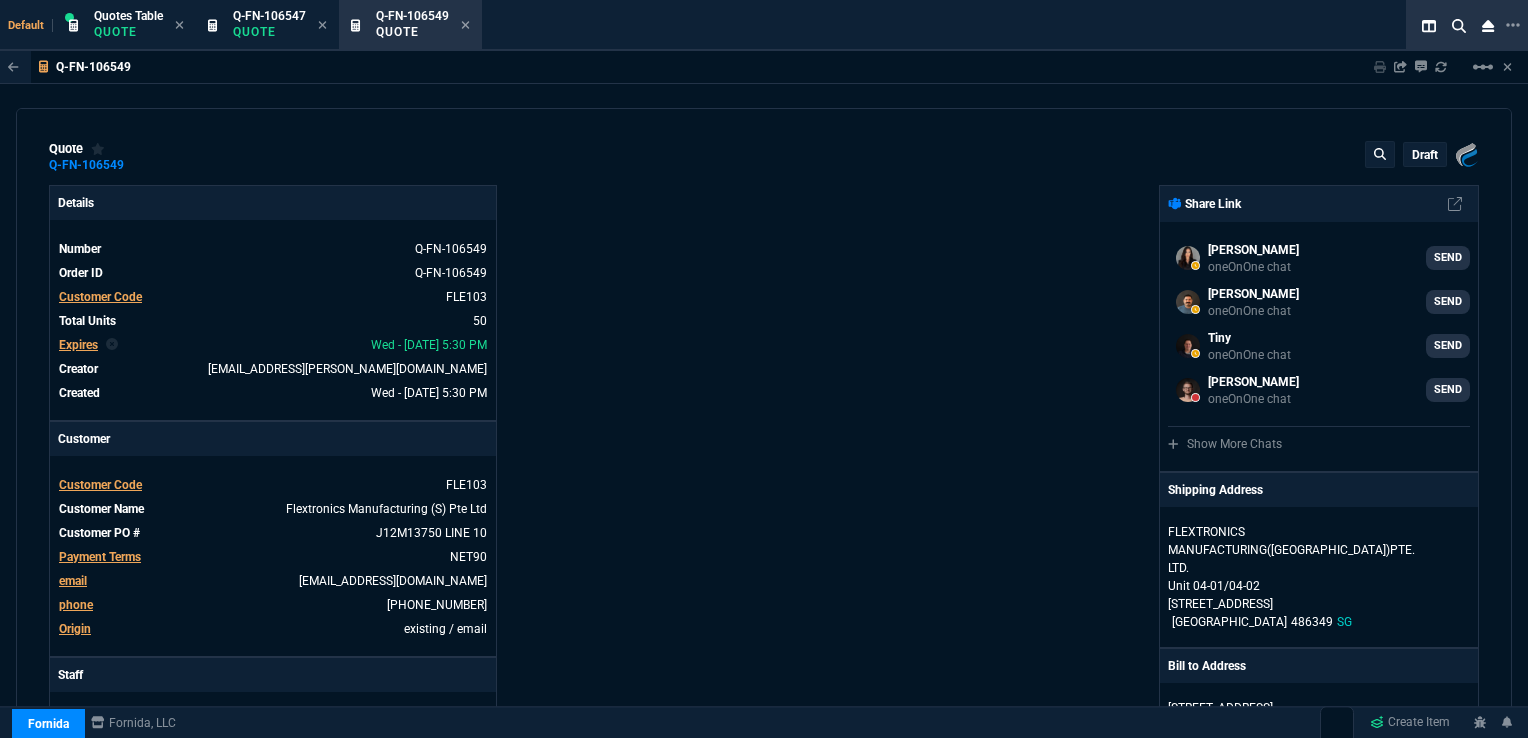 click on "Expires" at bounding box center (78, 345) 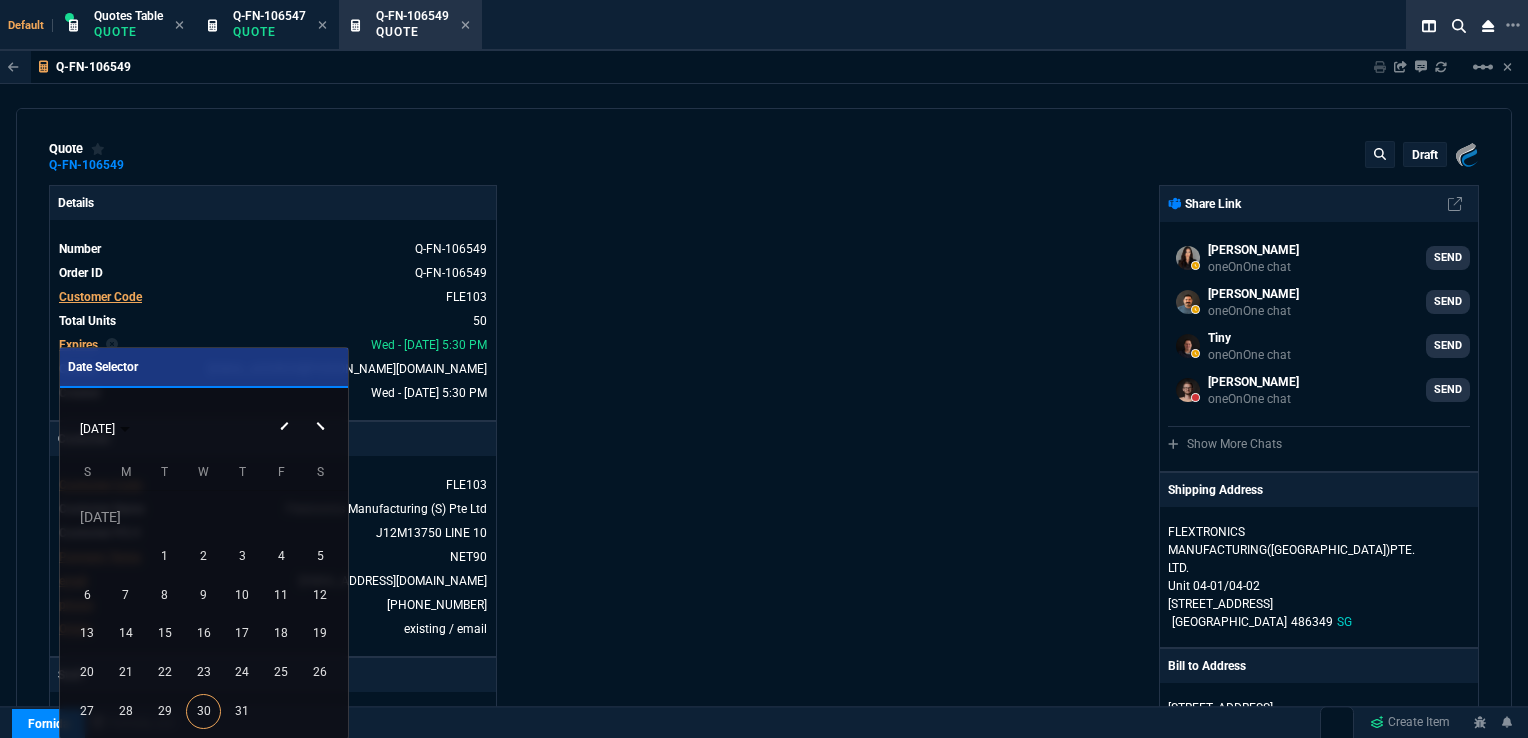 click on "[DATE]" at bounding box center [203, 428] 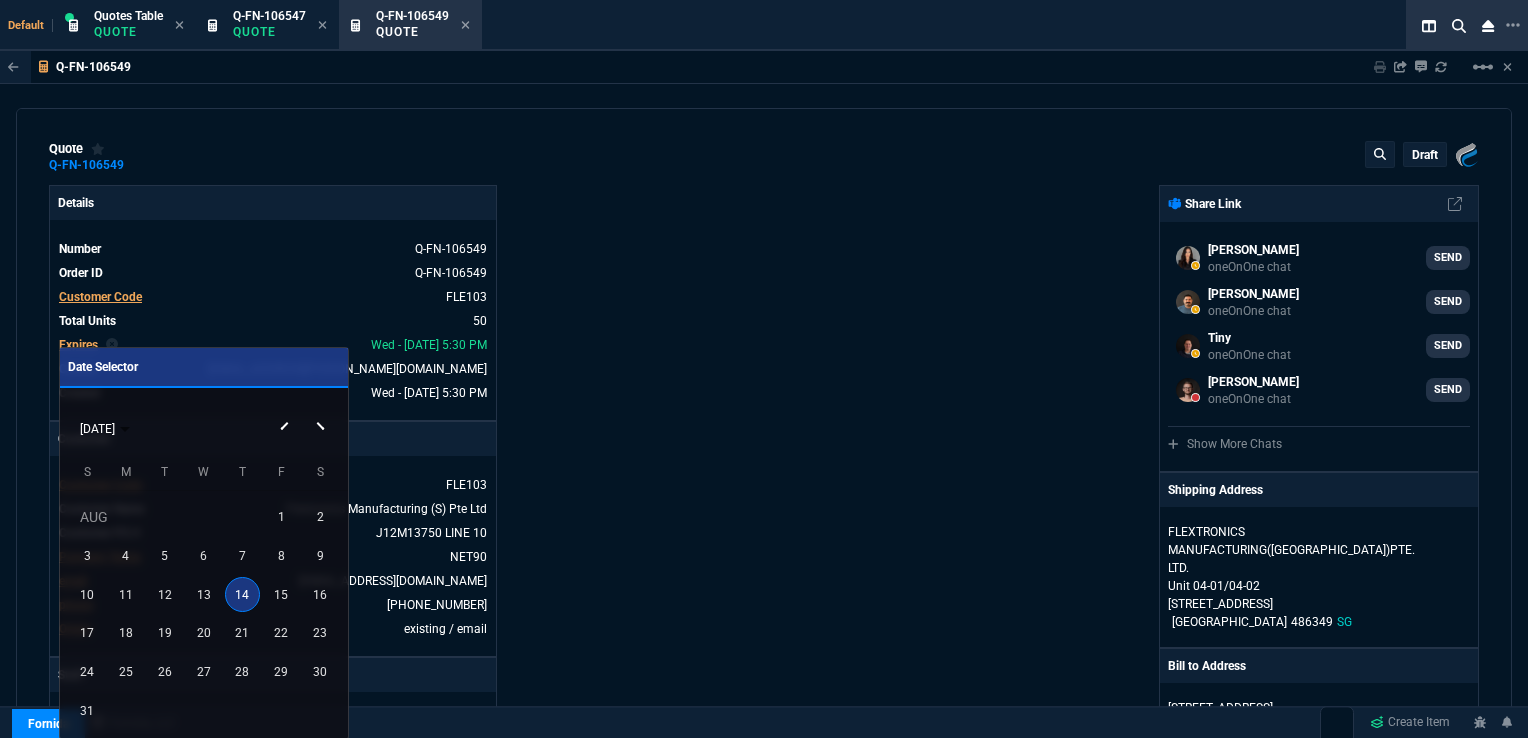 click at bounding box center (323, 409) 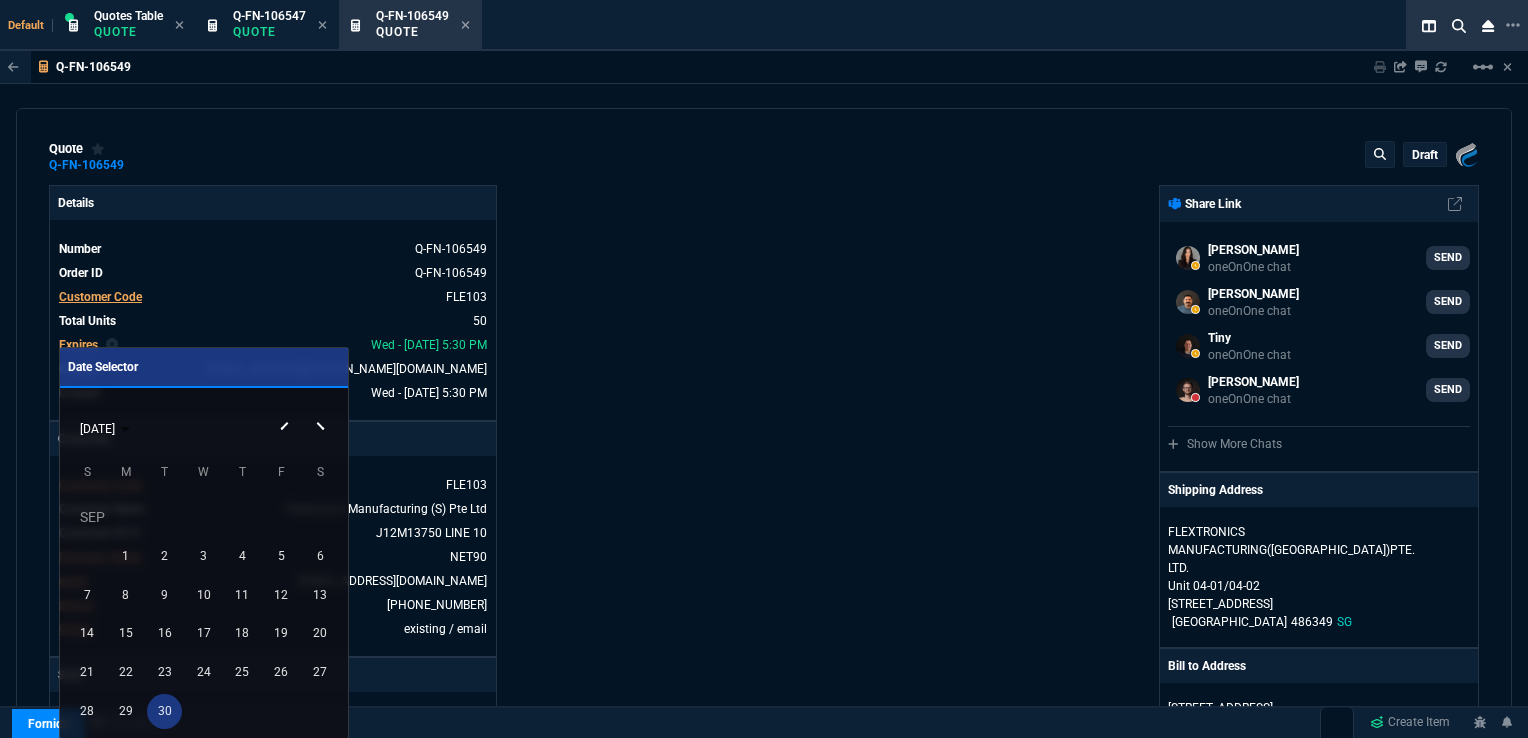 click on "30" at bounding box center (164, 711) 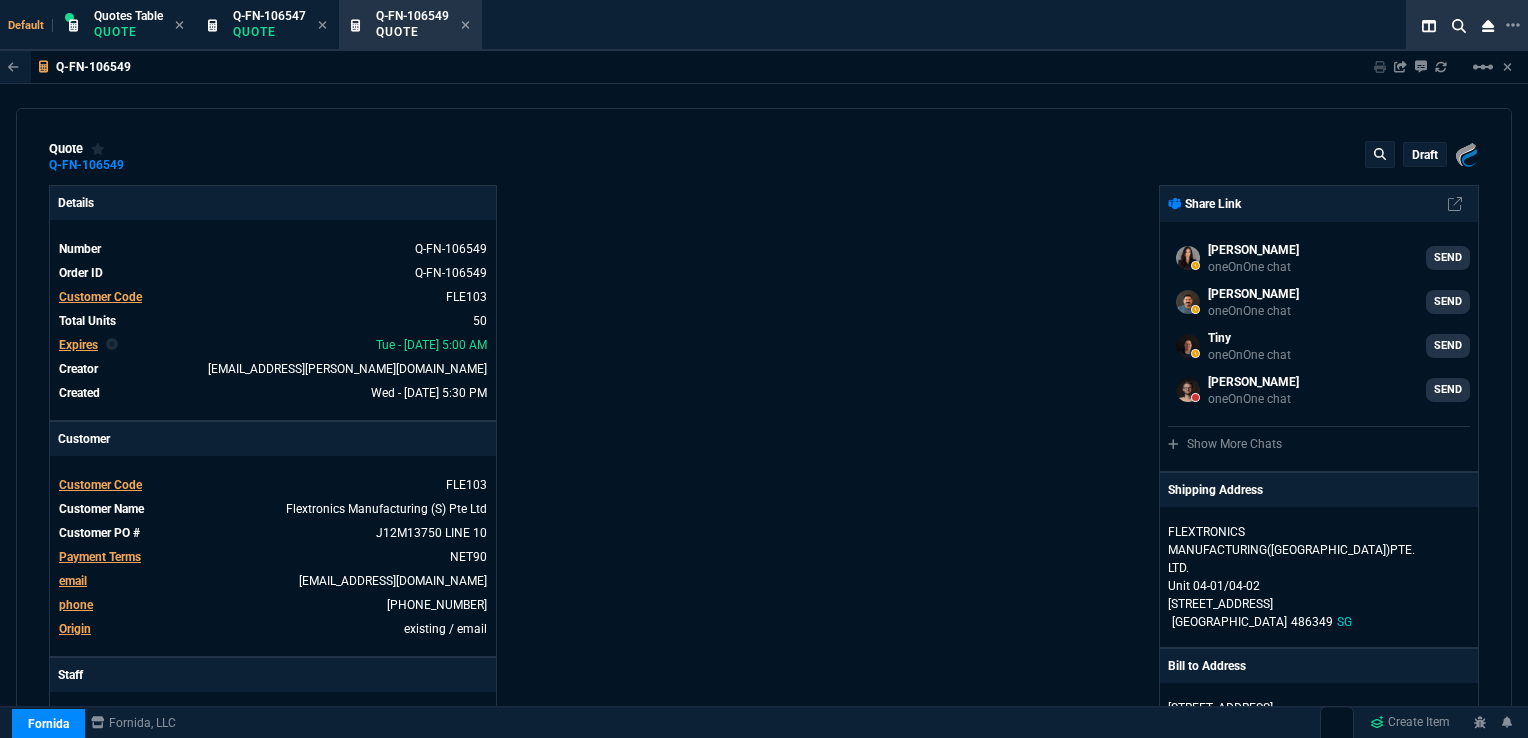 type on "33" 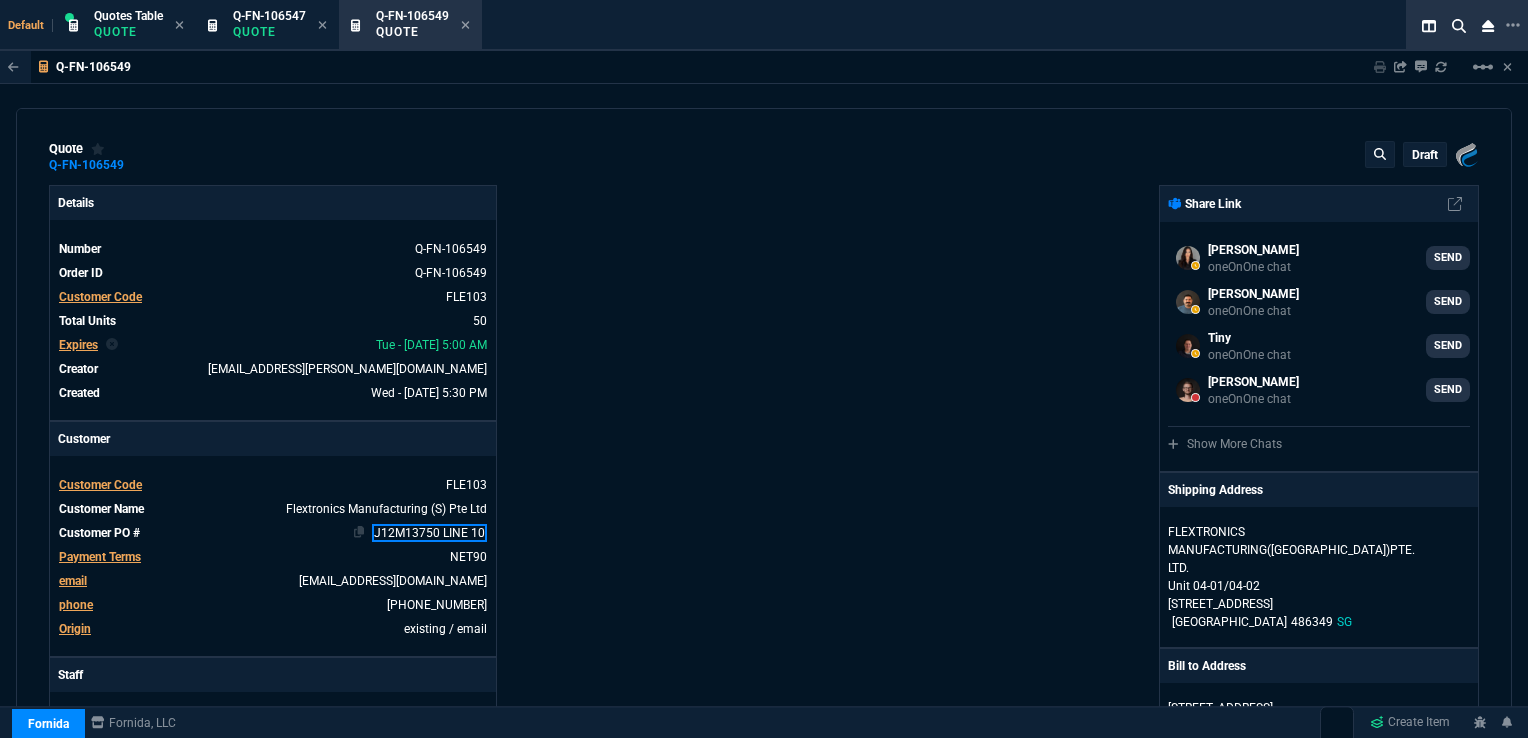 click on "J12M13750 LINE 10" at bounding box center (429, 533) 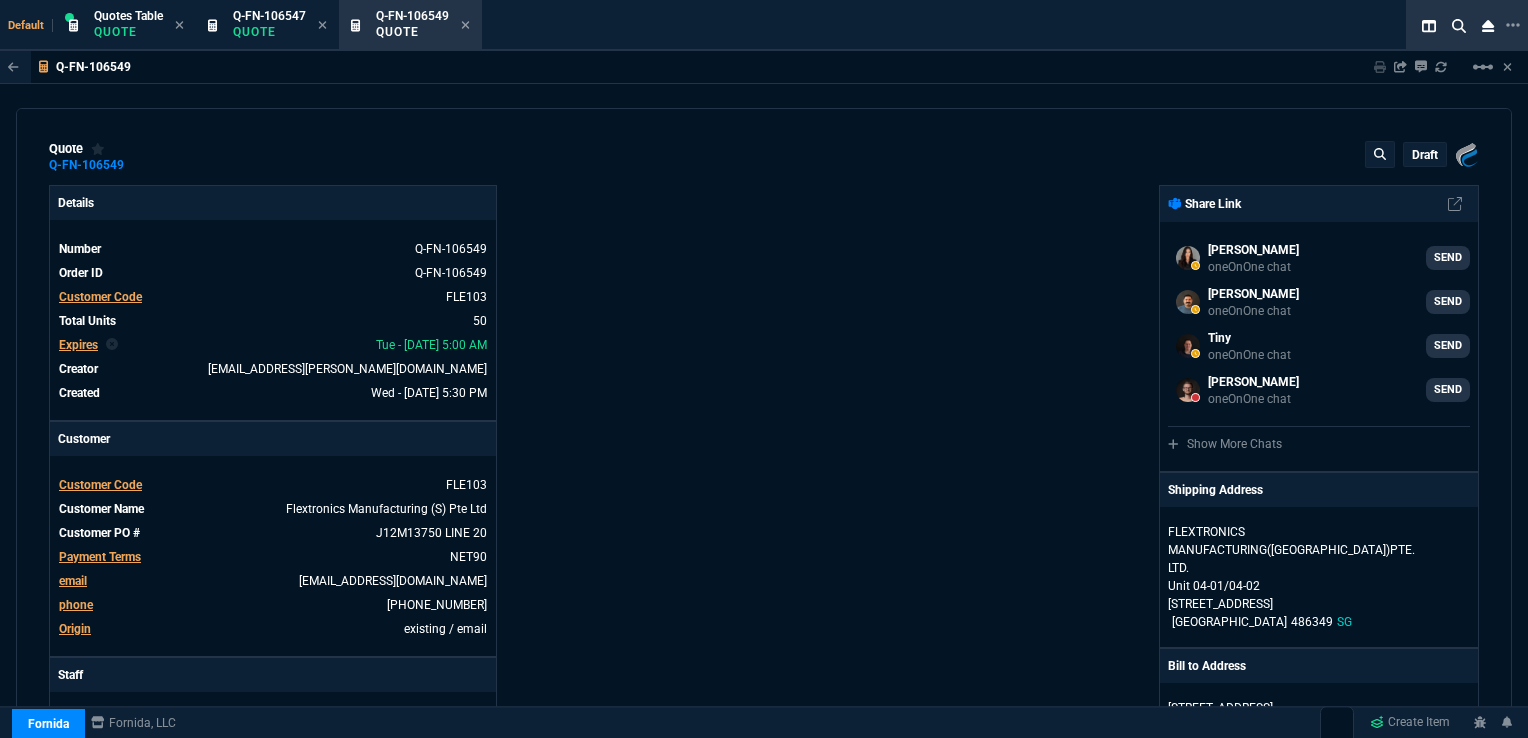 click on "Details Number Q-FN-106549  Order ID Q-FN-106549  Customer Code FLE103  Total Units 50  Expires Tue - 9/30/25, 5:00 AM Creator rob.henneberger@fornida.com  Created Wed - 7/30/25, 5:30 PM Print Specs Number Q-FN-106549  Customer ID FLE103  Customer Name Flextronics Manufacturing (S) Pte Ltd  Expires 9/30/25,  12:00 AM  Customer PO # J12M13750 LINE 10  Payment Terms NET90  Shipping Agent OTHER | TBD  Customer Customer Code FLE103  Customer Name Flextronics Manufacturing (S) Pte Ltd  Customer PO # J12M13750 LINE 20  Payment Terms NET90  email hongkeowflorence.chan@flex.com  phone +65-65076000   Origin  existing / email   Origin Comment    Staff Sales Person HENN  Engineer 1 --  Engineer 2 --  Shipping Ship Date -- Agent OTHER  Agent Service TBD  Account Id --  Sales Order* Number --  id --  Account Manager Name Rob Henneberger  Email rob.henneberger@fornida.com  Phone (469) 476-5219" at bounding box center [406, 717] 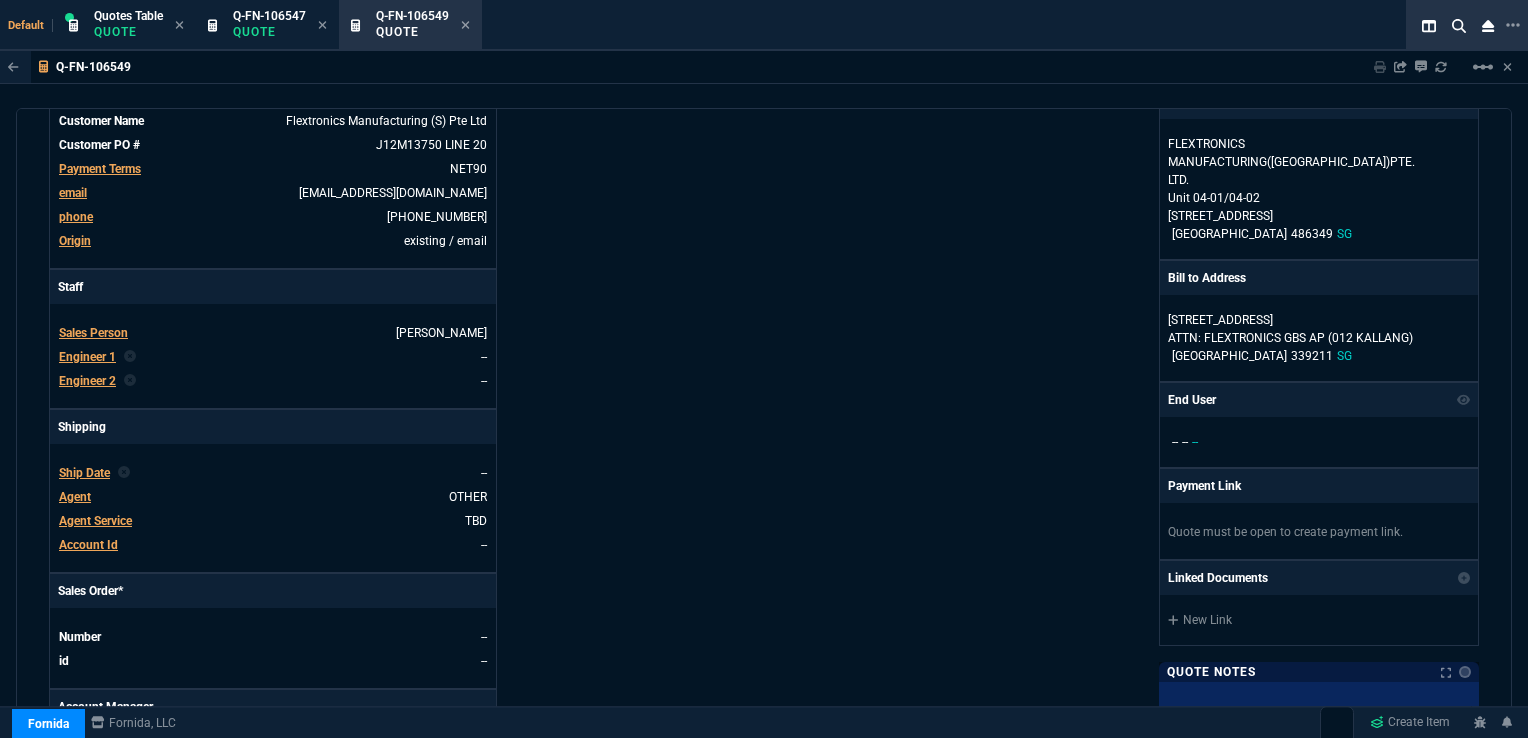 scroll, scrollTop: 398, scrollLeft: 0, axis: vertical 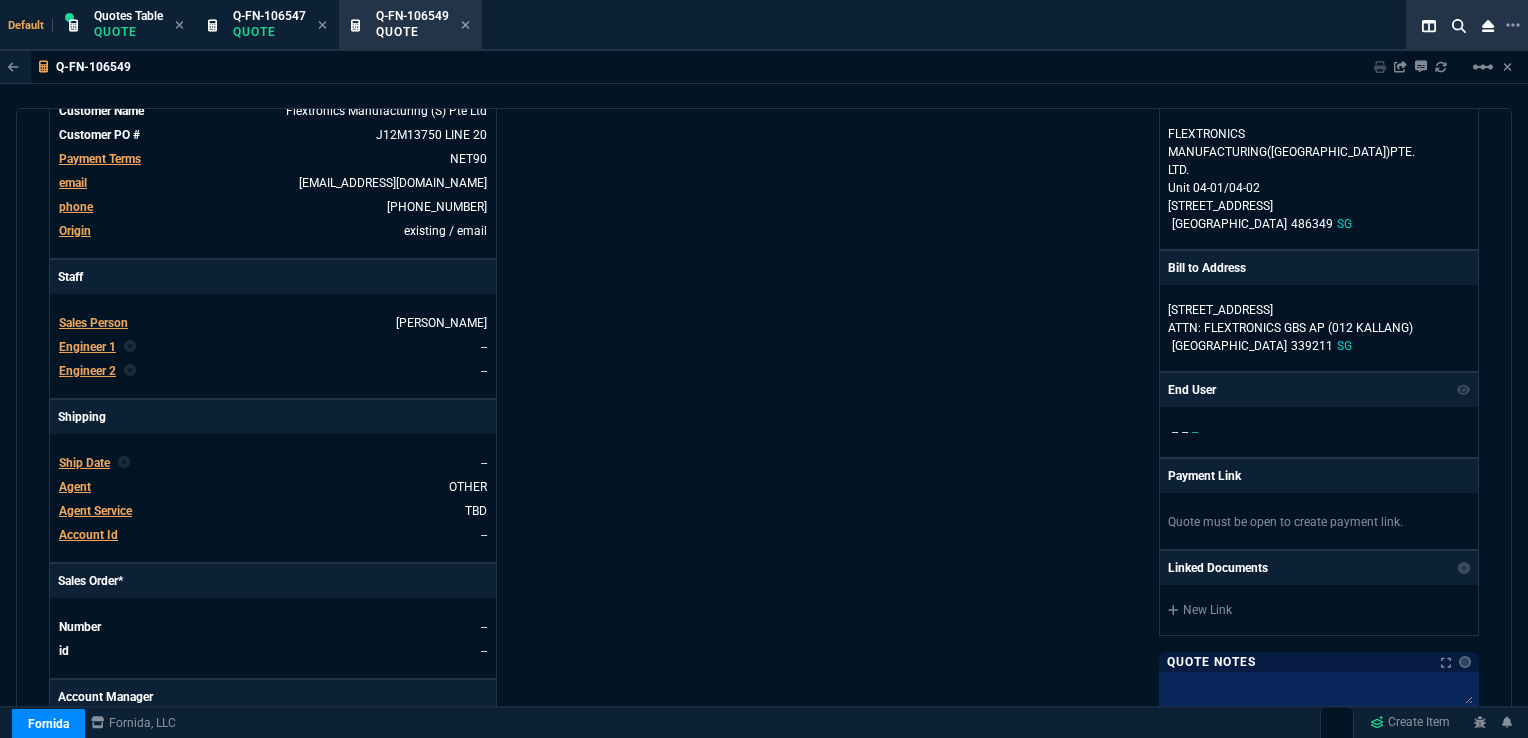 click on "Ship Date" at bounding box center (84, 463) 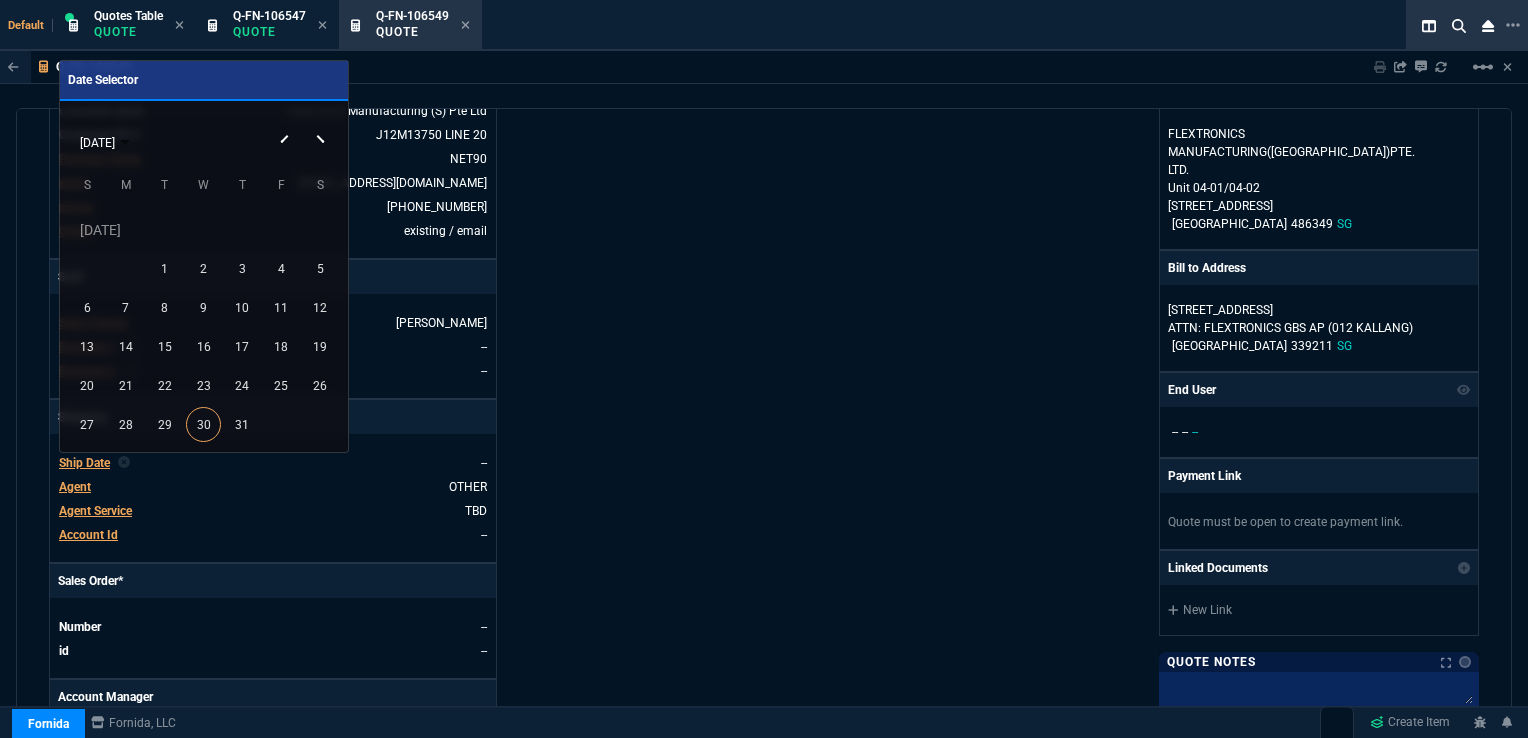 click at bounding box center [323, 123] 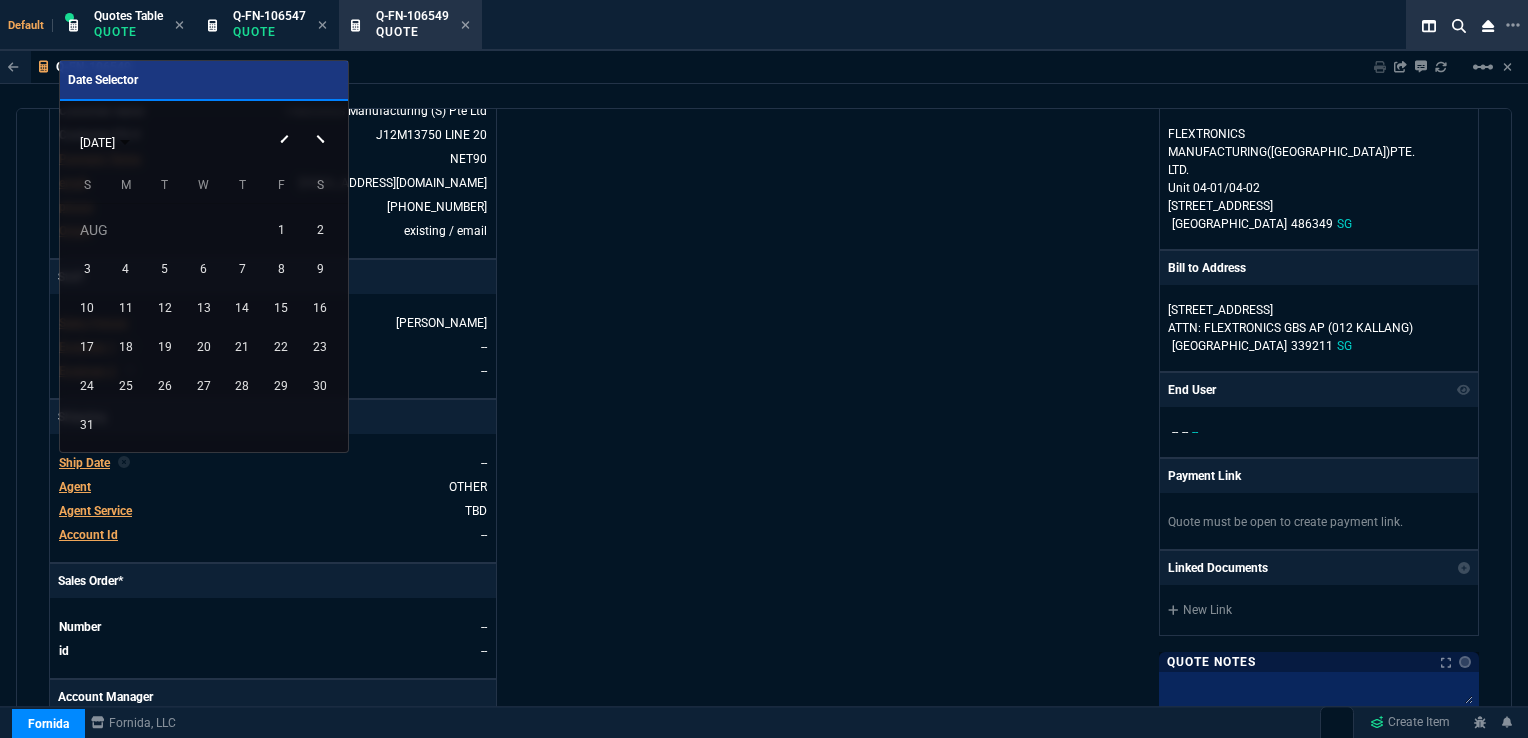click at bounding box center [323, 123] 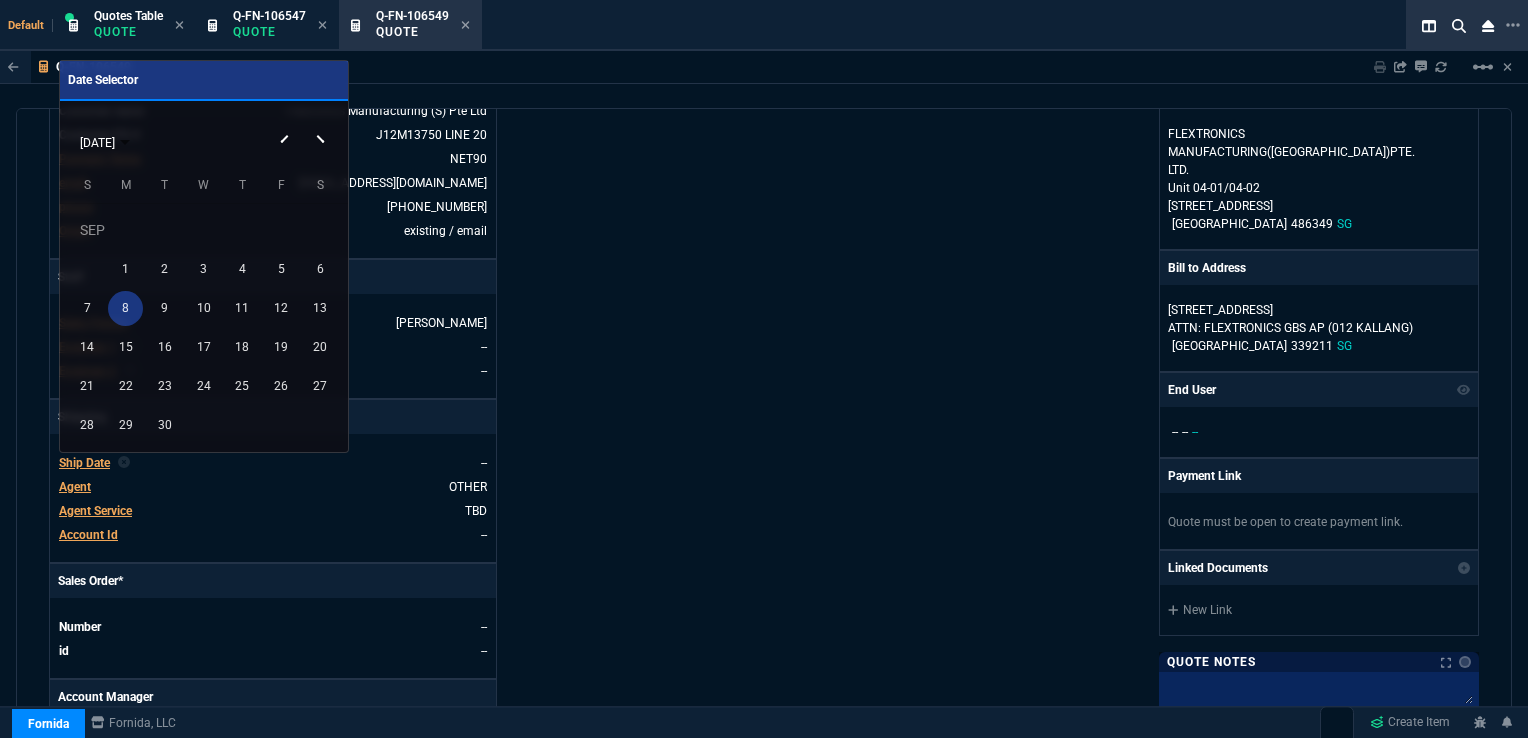 click on "8" at bounding box center [125, 308] 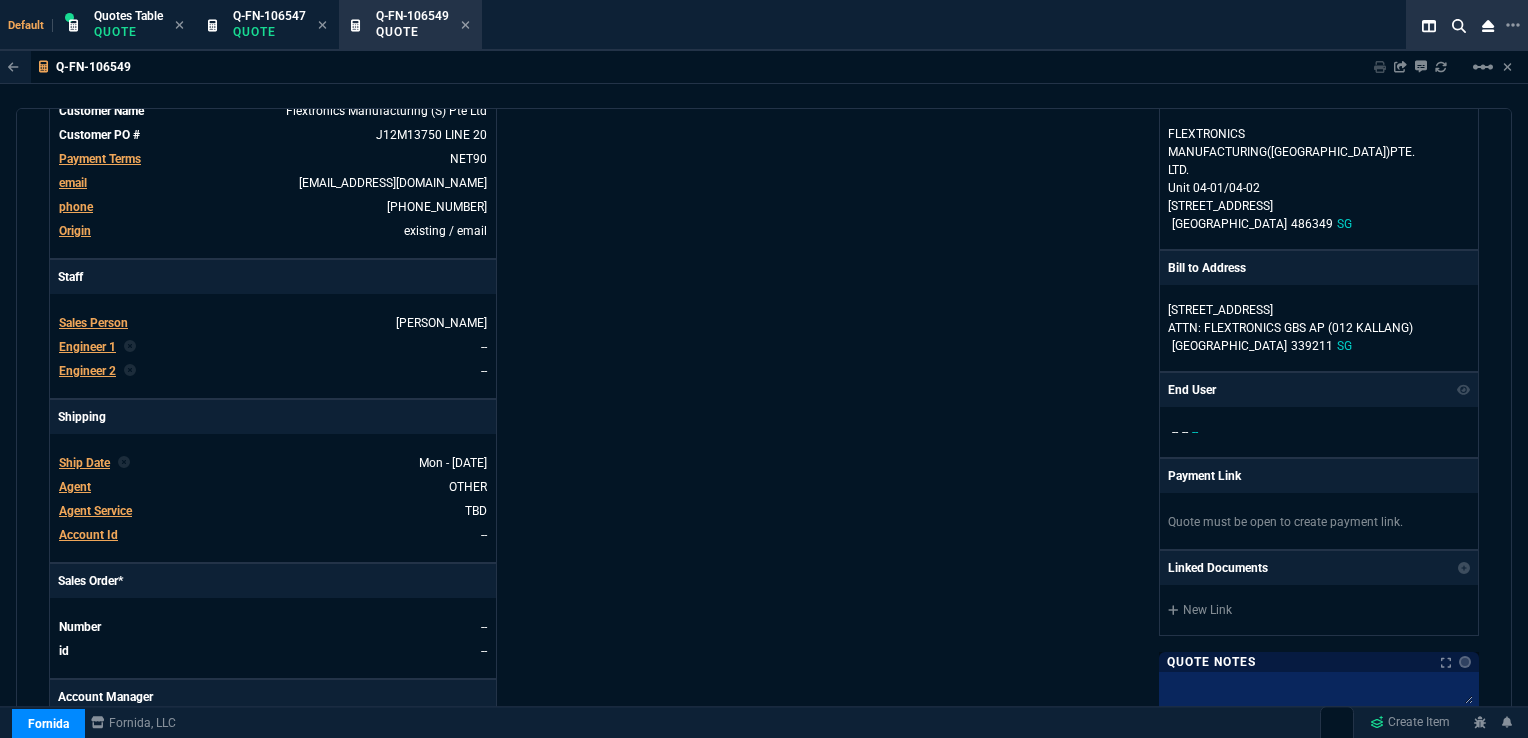 click on "Details Number Q-FN-106549  Order ID Q-FN-106549  Customer Code FLE103  Total Units 50  Expires Tue - 9/30/25, 5:00 AM Creator rob.henneberger@fornida.com  Created Wed - 7/30/25, 5:30 PM Print Specs Number Q-FN-106549  Customer ID FLE103  Customer Name Flextronics Manufacturing (S) Pte Ltd  Expires 9/30/25,  12:00 AM  Customer PO # J12M13750 LINE 20   Payment Terms NET90  Shipping Agent OTHER | TBD  Customer Customer Code FLE103  Customer Name Flextronics Manufacturing (S) Pte Ltd  Customer PO # J12M13750 LINE 20   Payment Terms NET90  email hongkeowflorence.chan@flex.com  phone +65-65076000   Origin  existing / email   Origin Comment    Staff Sales Person HENN  Engineer 1 --  Engineer 2 --  Shipping Ship Date  Mon - 9/8/25 Agent OTHER  Agent Service TBD  Account Id --  Sales Order* Number --  id --  Account Manager Name Rob Henneberger  Email rob.henneberger@fornida.com  Phone (469) 476-5219" at bounding box center (406, 319) 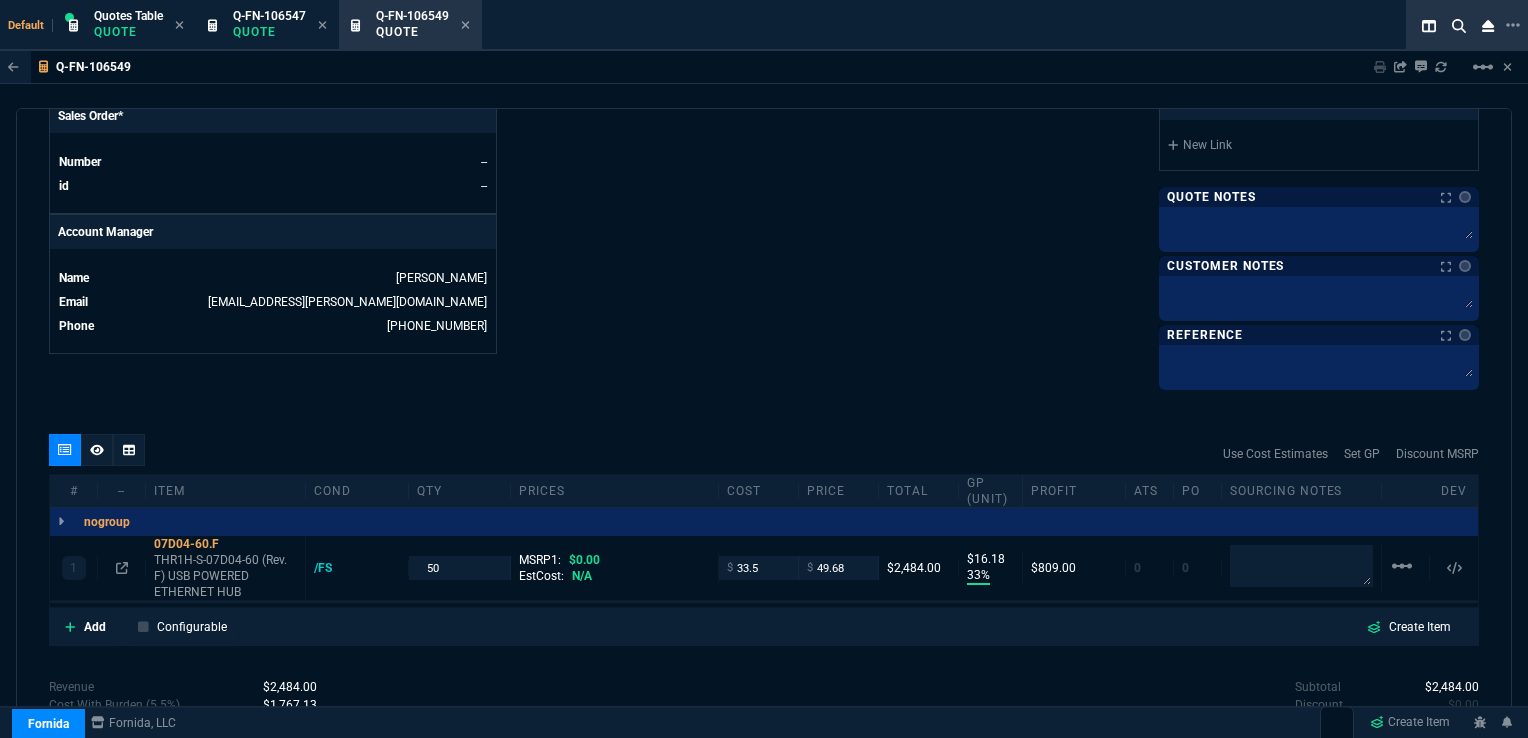 scroll, scrollTop: 874, scrollLeft: 0, axis: vertical 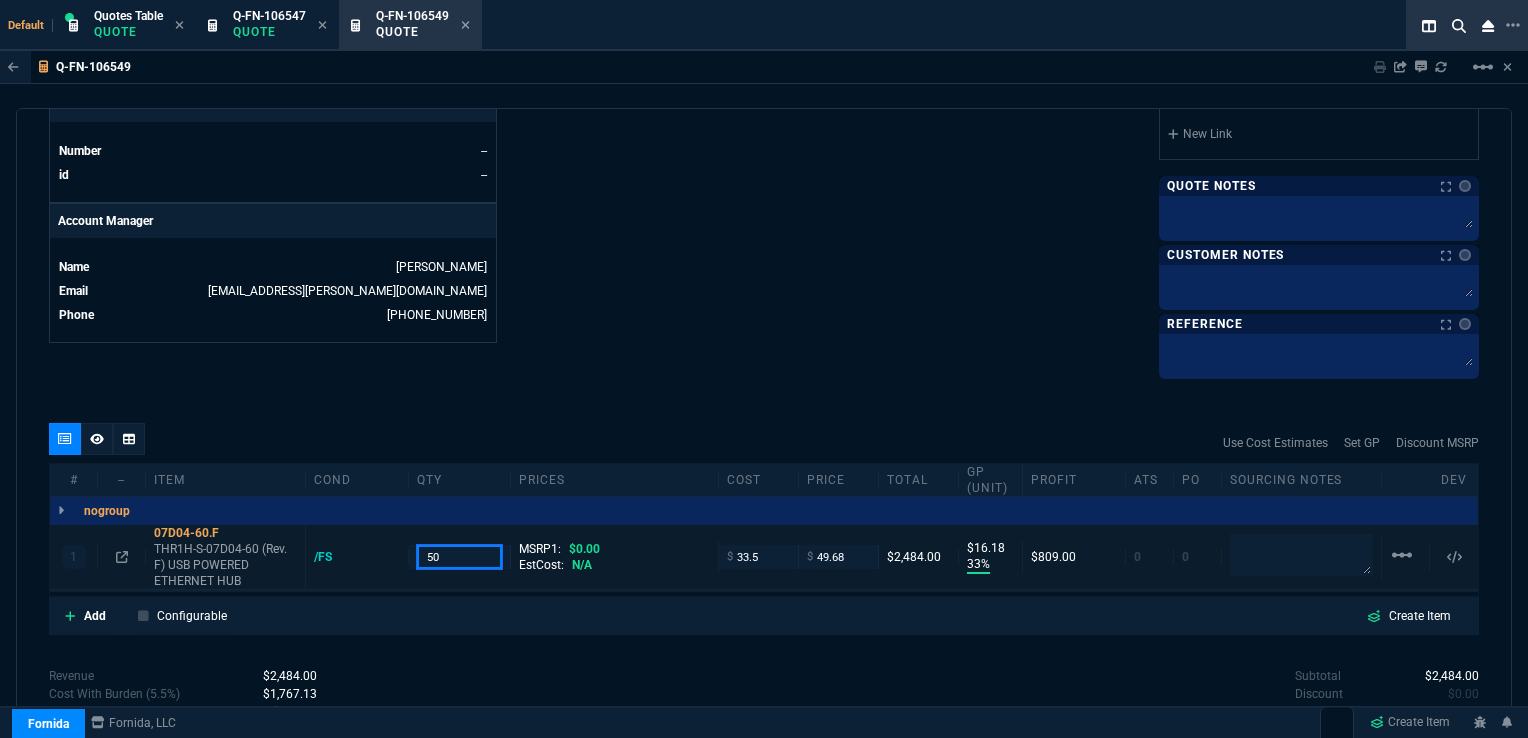 click on "50" at bounding box center [460, 556] 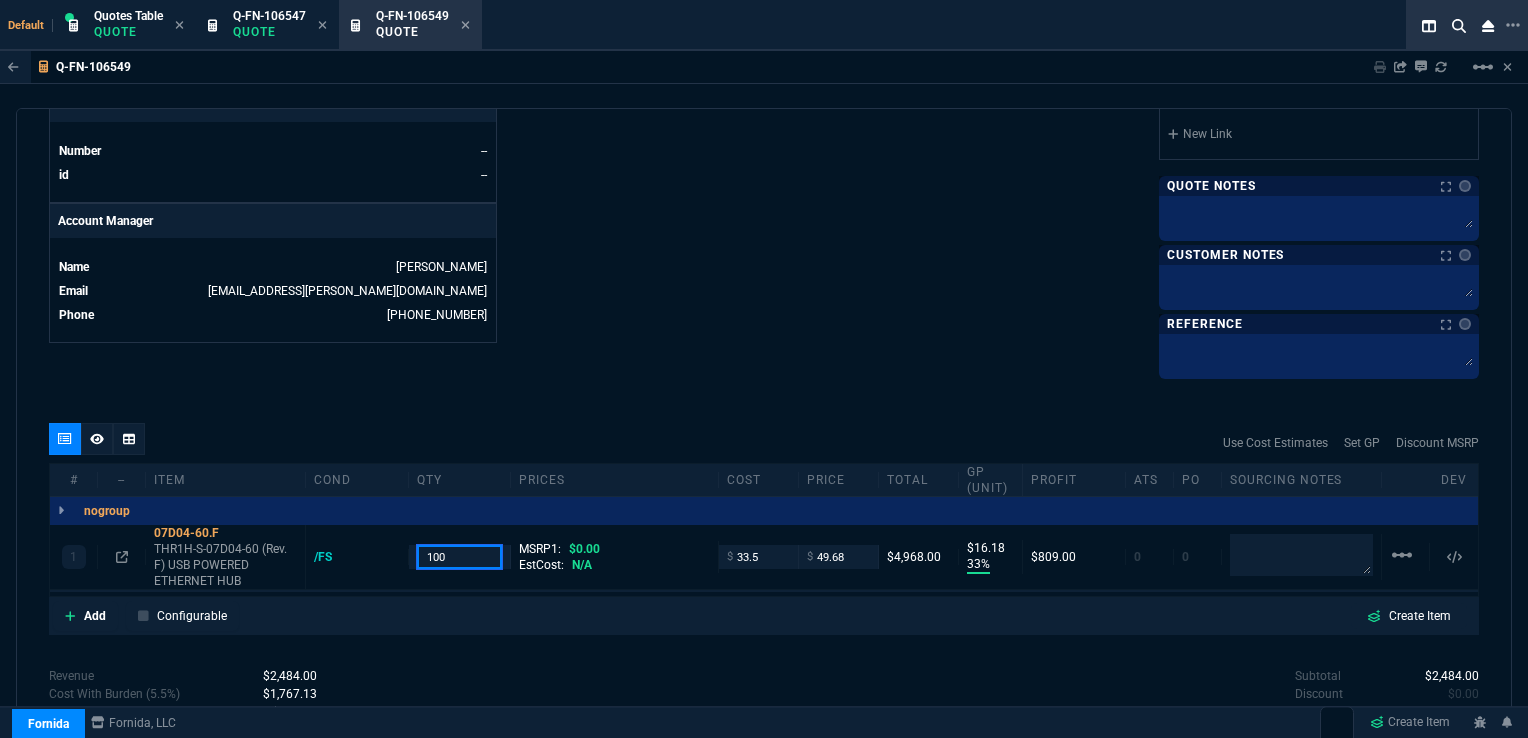 type on "100" 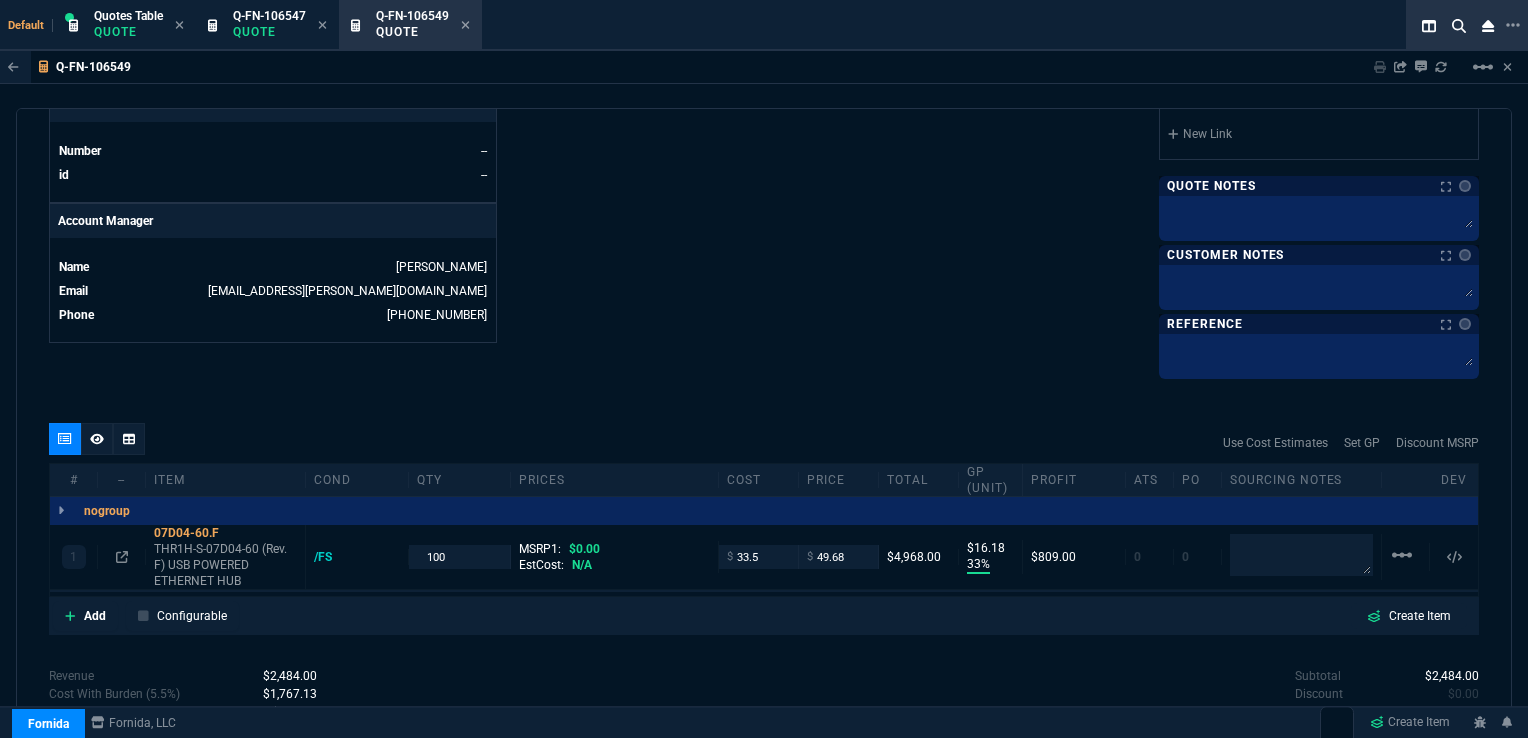 click on "Details Number Q-FN-106549  Order ID Q-FN-106549  Customer Code FLE103  Total Units 50  Expires Tue - 9/30/25, 5:00 AM Creator rob.henneberger@fornida.com  Created Wed - 7/30/25, 5:30 PM Print Specs Number Q-FN-106549  Customer ID FLE103  Customer Name Flextronics Manufacturing (S) Pte Ltd  Expires 9/30/25,  12:00 AM  Customer PO # J12M13750 LINE 20   Payment Terms NET90  Shipping Agent OTHER | TBD  Customer Customer Code FLE103  Customer Name Flextronics Manufacturing (S) Pte Ltd  Customer PO # J12M13750 LINE 20   Payment Terms NET90  email hongkeowflorence.chan@flex.com  phone +65-65076000   Origin  existing / email   Origin Comment    Staff Sales Person HENN  Engineer 1 --  Engineer 2 --  Shipping Ship Date  Mon - 9/8/25 Agent OTHER  Agent Service TBD  Account Id --  Sales Order* Number --  id --  Account Manager Name Rob Henneberger  Email rob.henneberger@fornida.com  Phone (469) 476-5219" at bounding box center [406, -157] 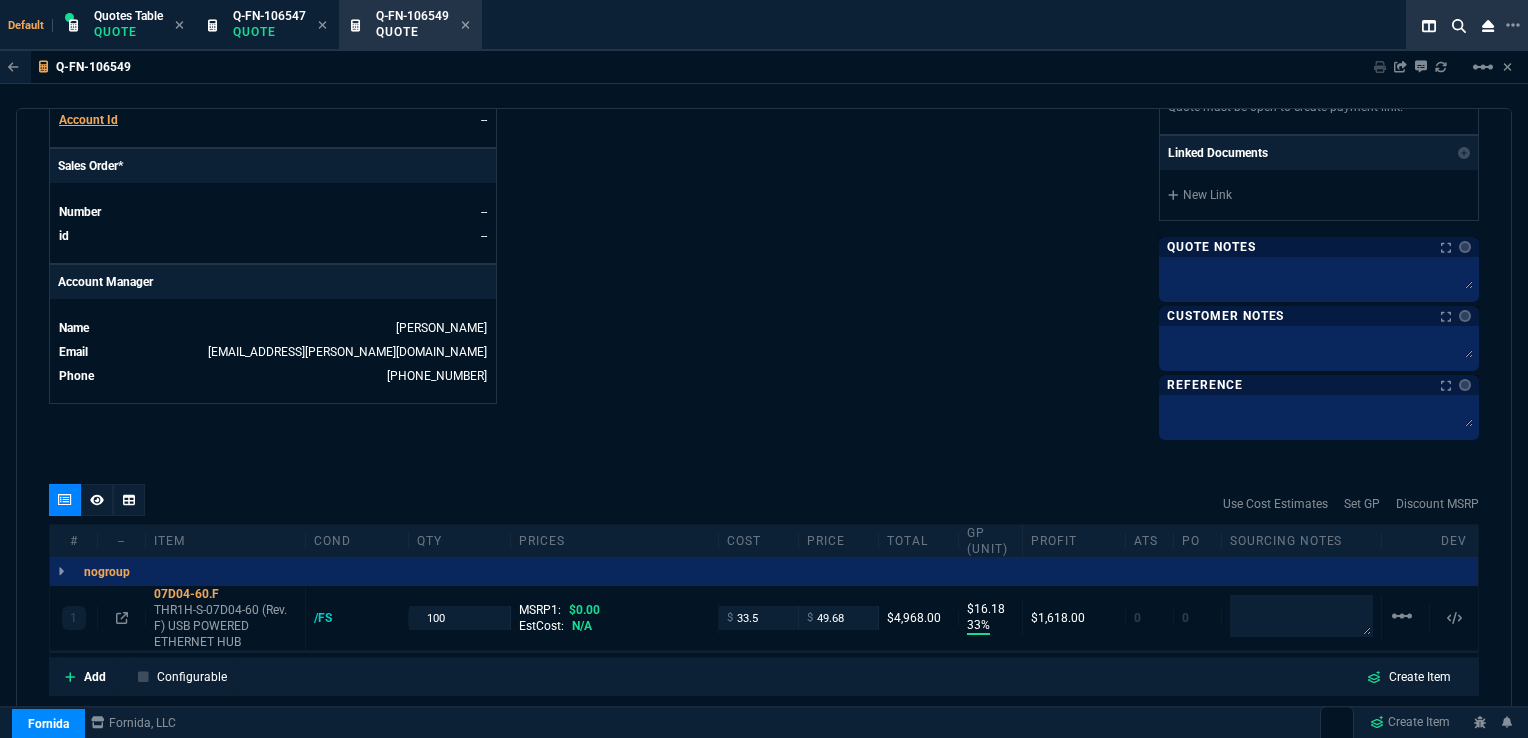 scroll, scrollTop: 804, scrollLeft: 0, axis: vertical 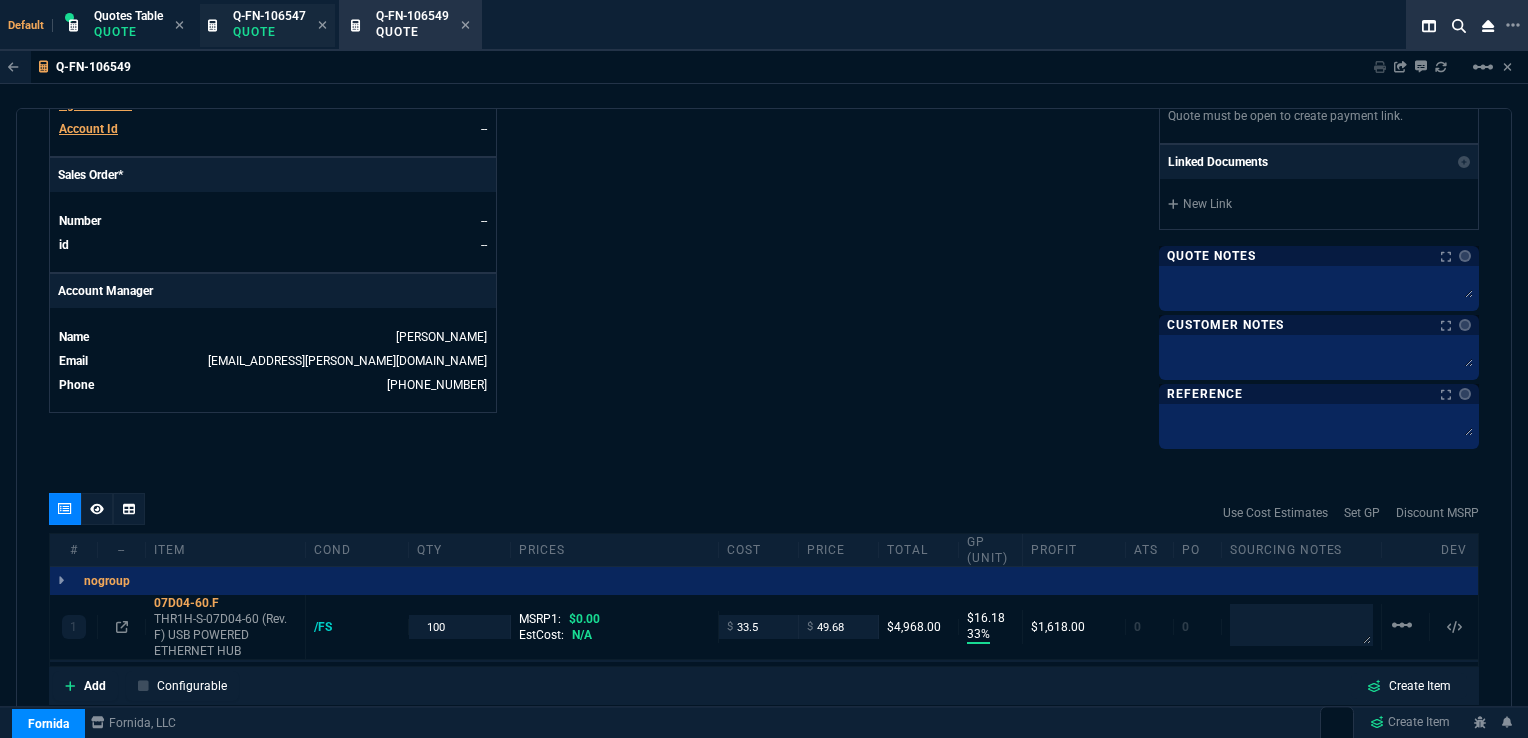 click on "Quote" at bounding box center (269, 32) 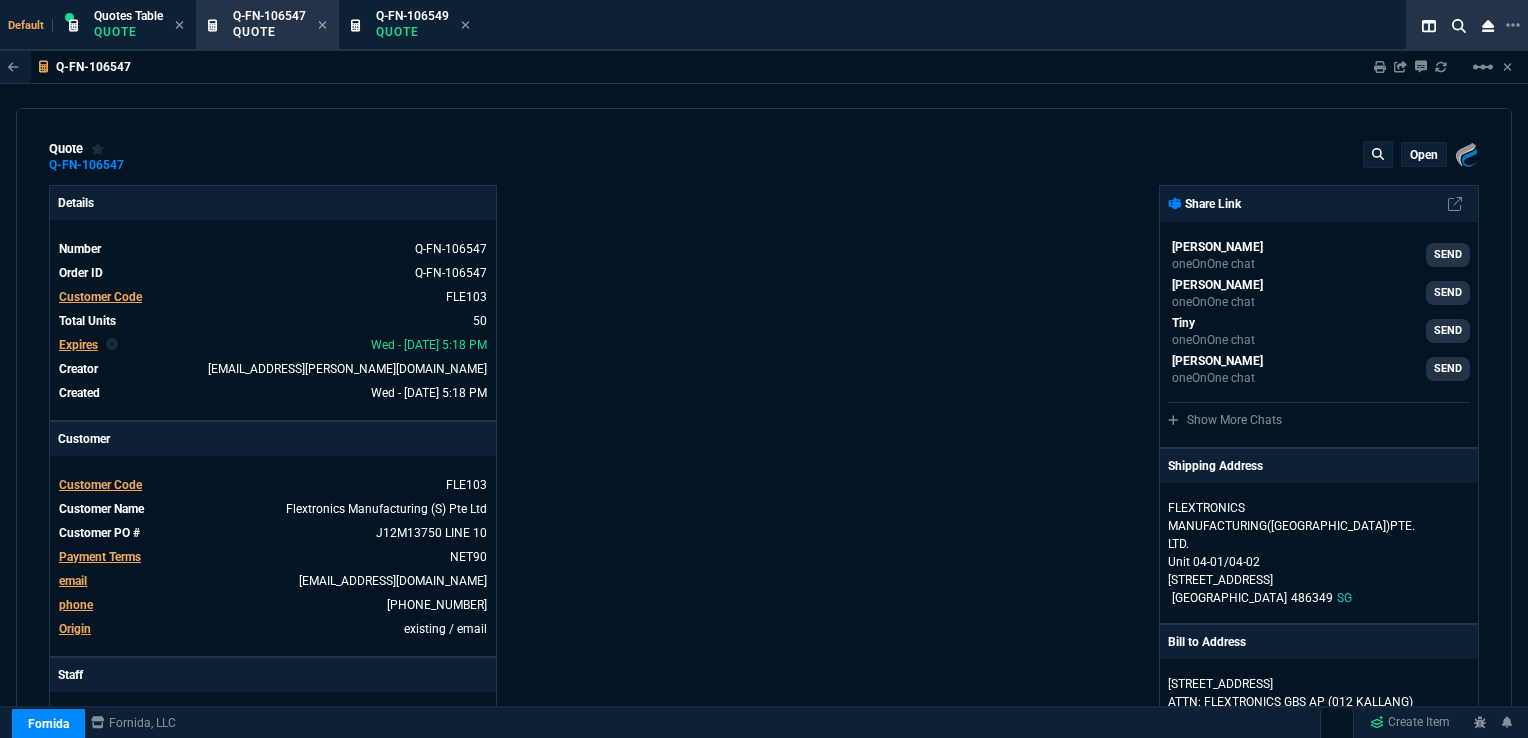 type on "33" 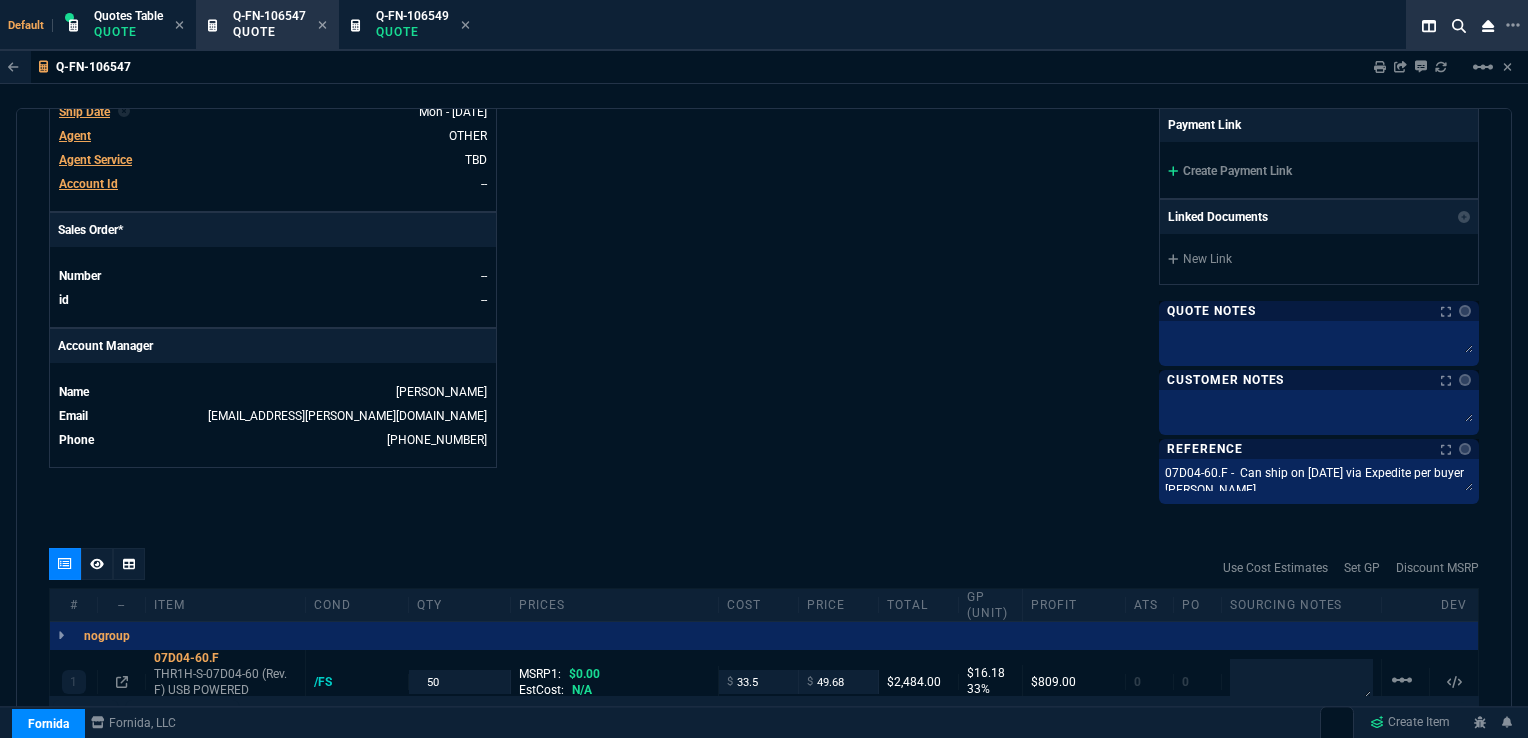 scroll, scrollTop: 751, scrollLeft: 0, axis: vertical 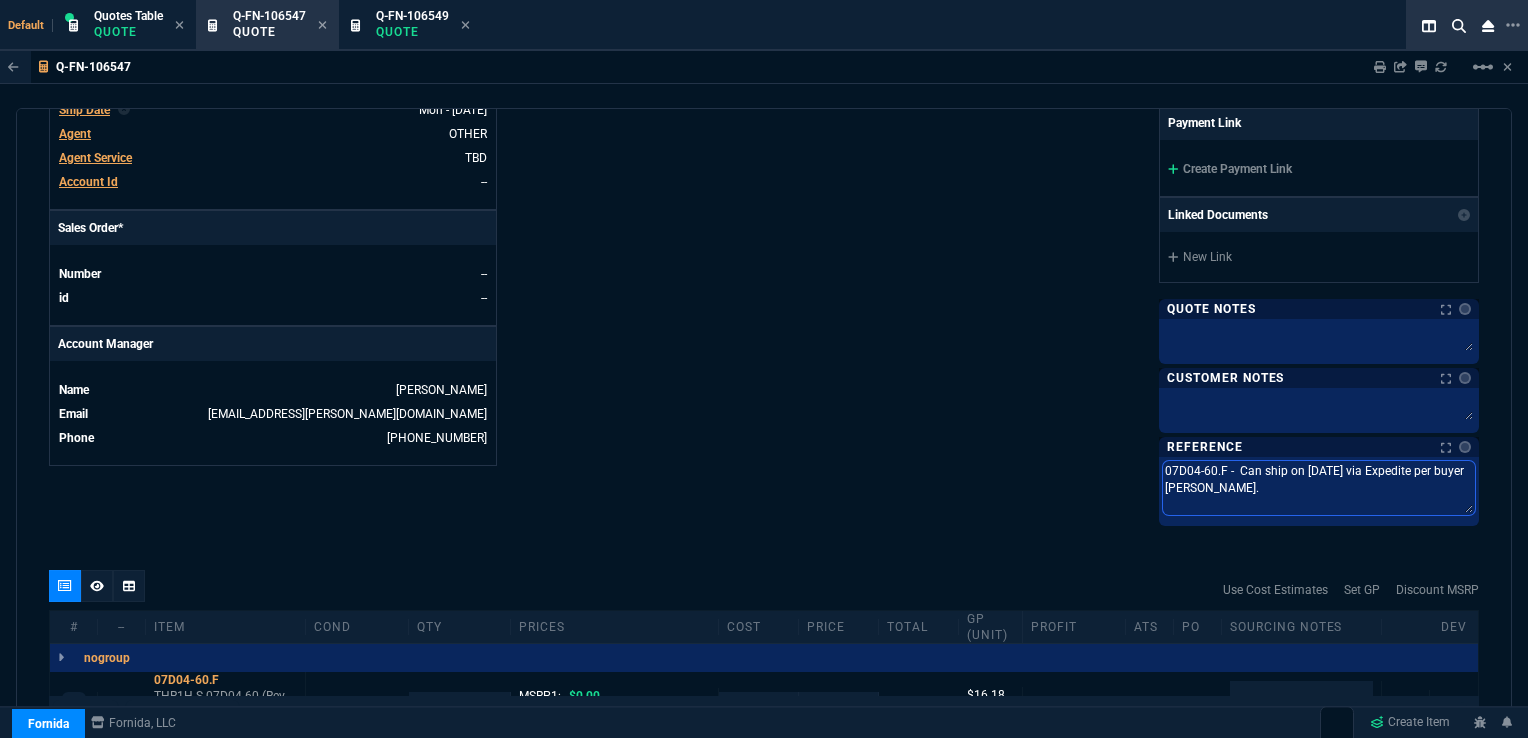 drag, startPoint x: 1156, startPoint y: 470, endPoint x: 1356, endPoint y: 484, distance: 200.4894 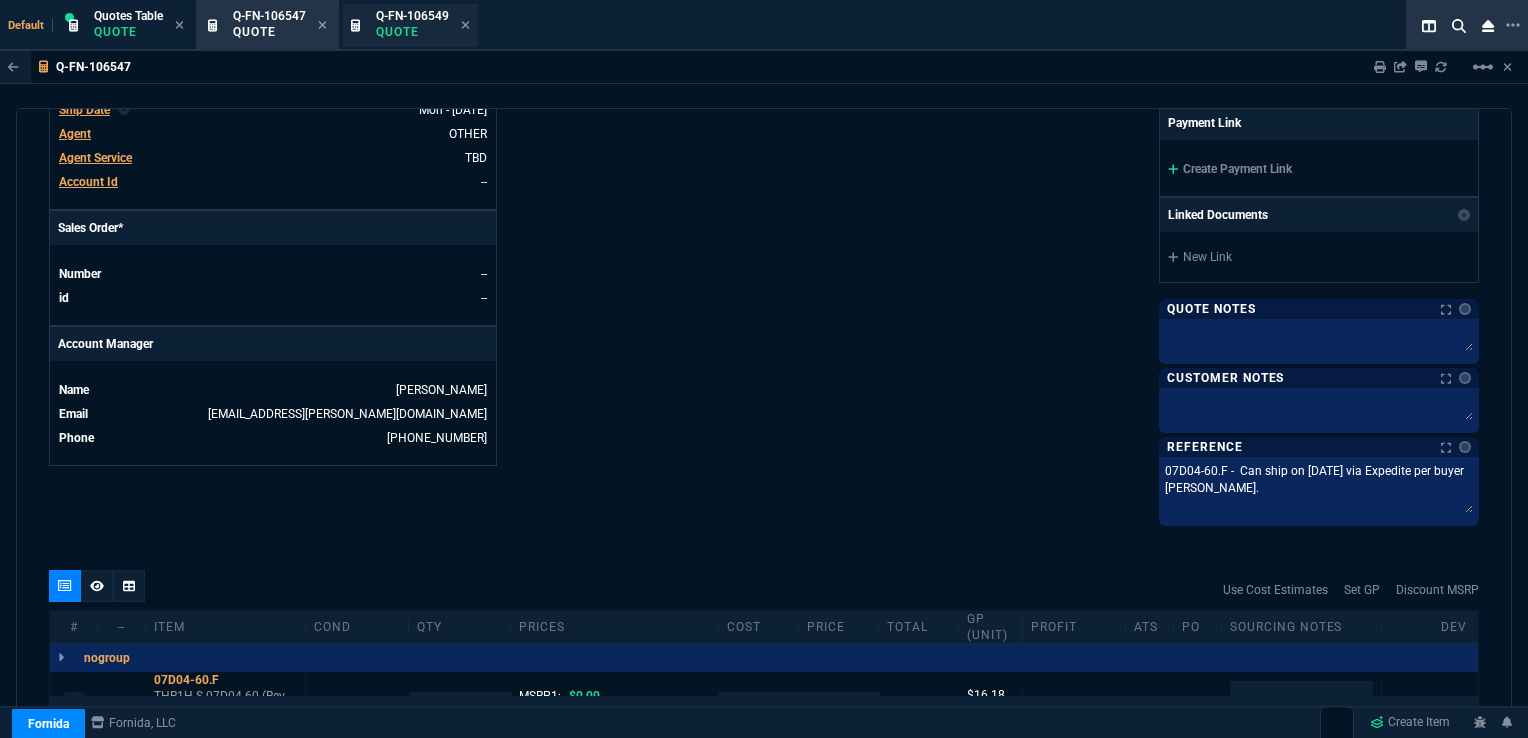 click on "Q-FN-106549  Quote" at bounding box center [410, 25] 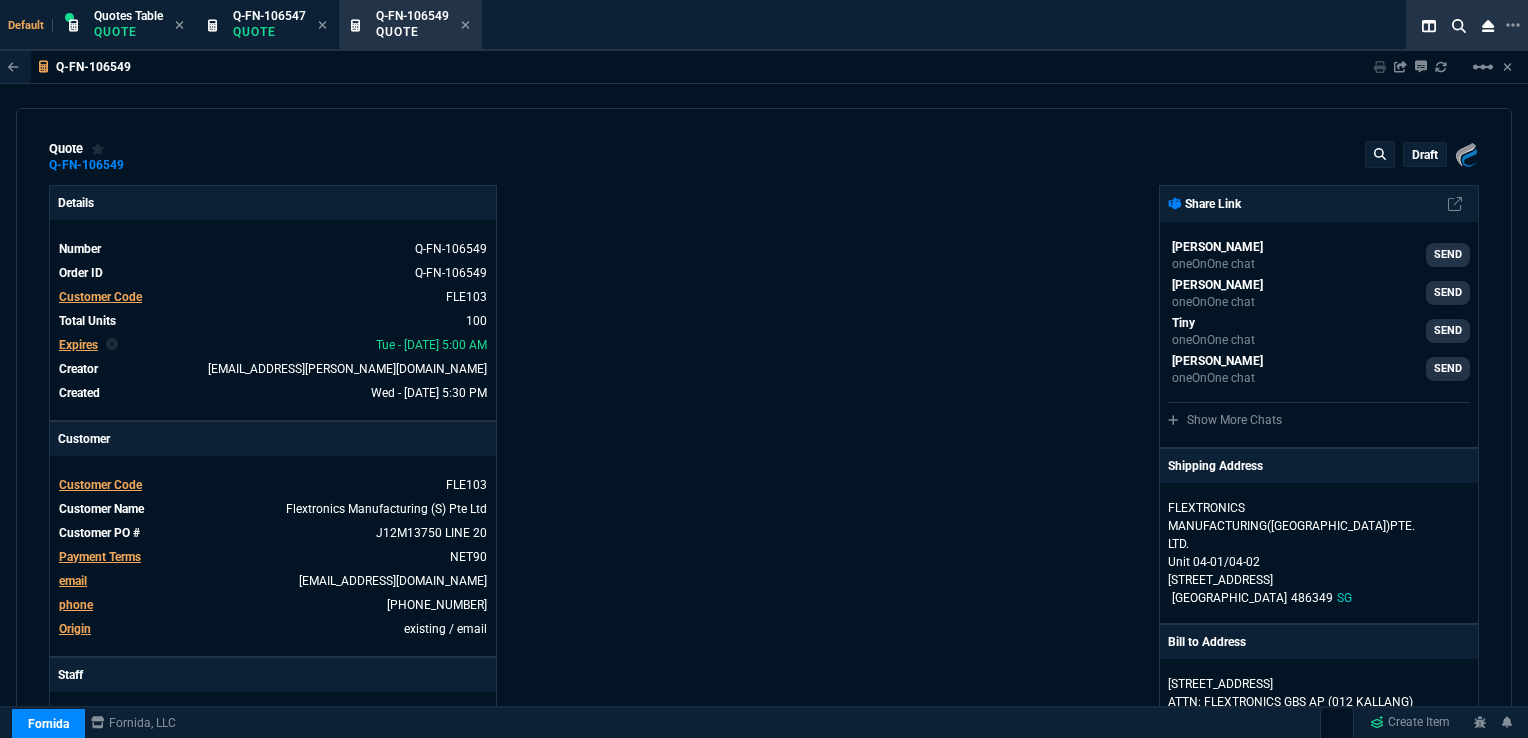 type on "33" 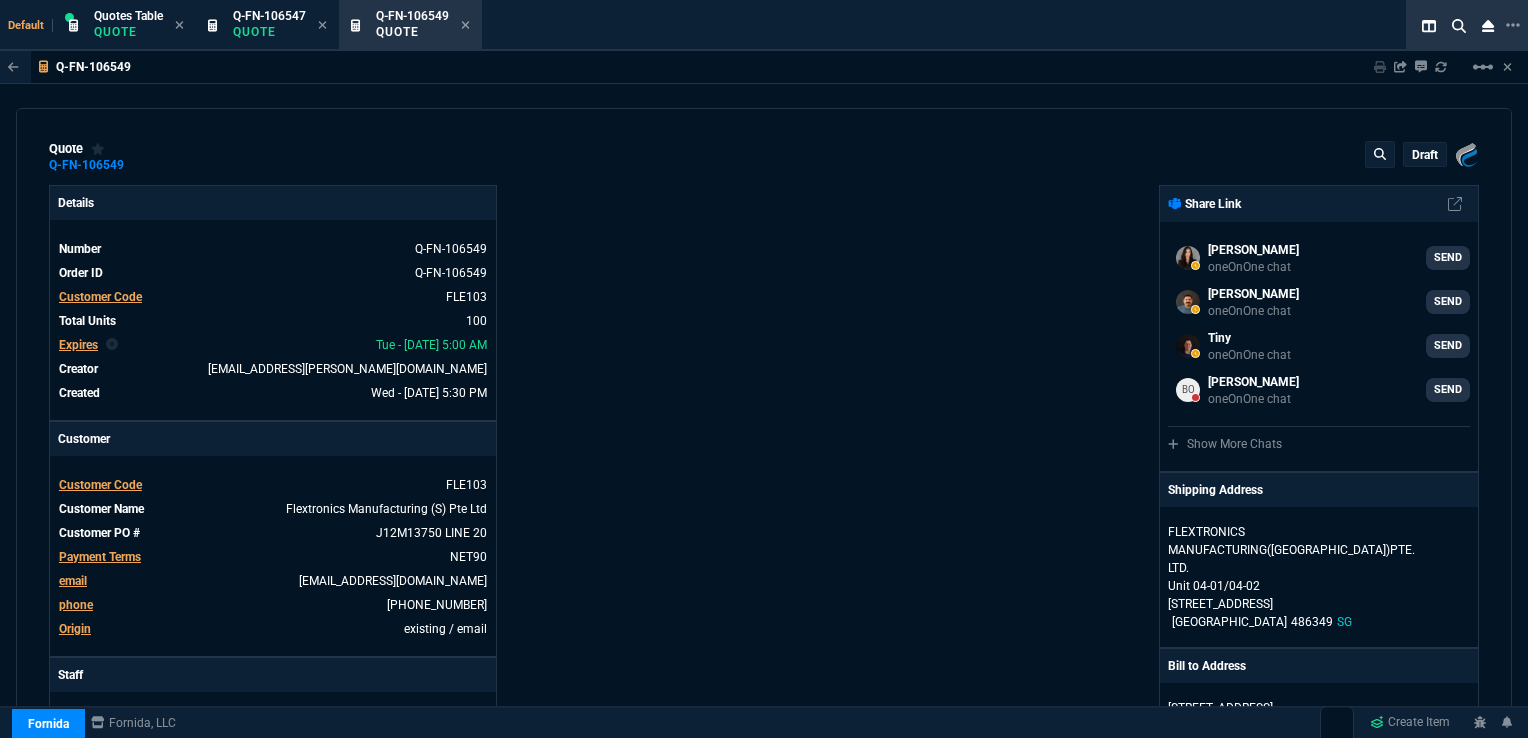 type 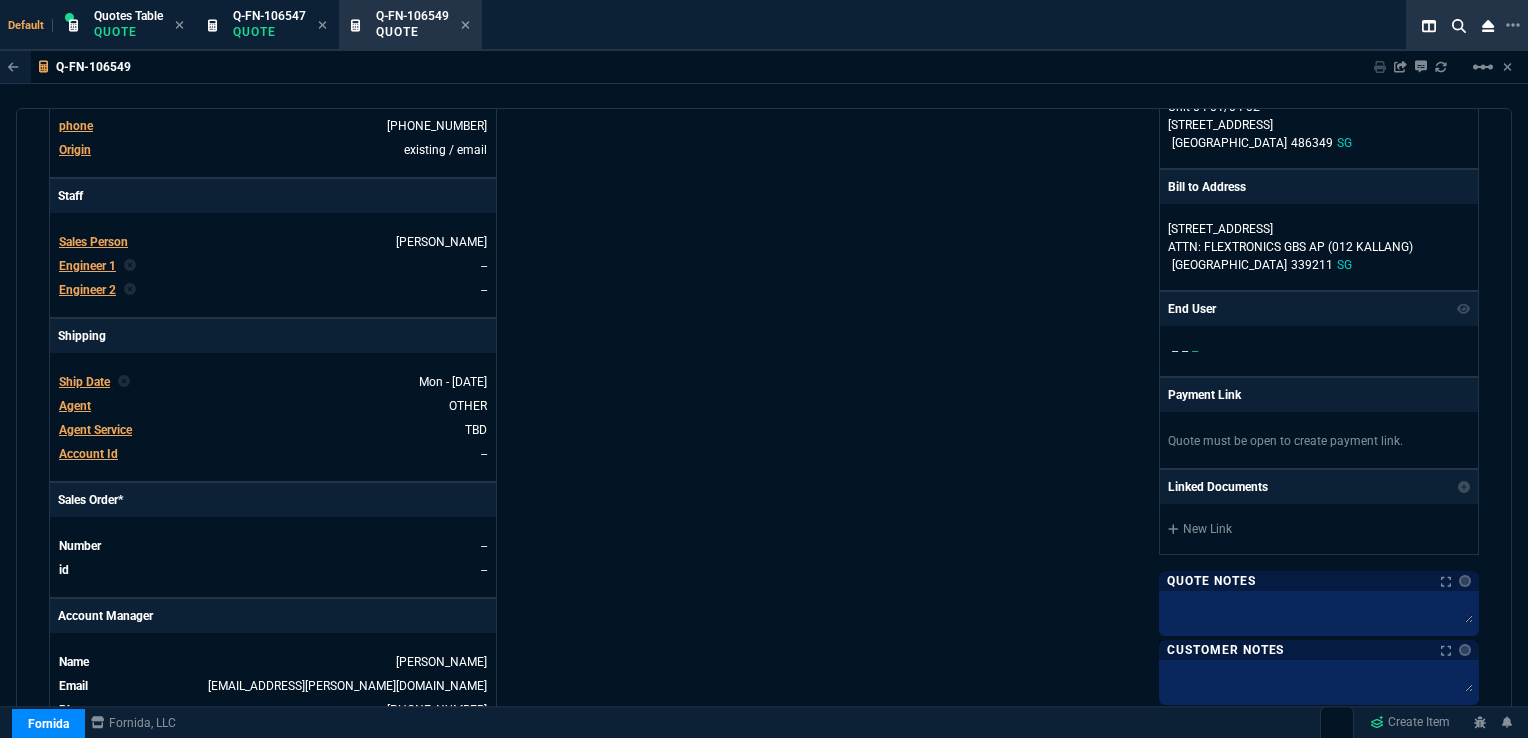 scroll, scrollTop: 573, scrollLeft: 0, axis: vertical 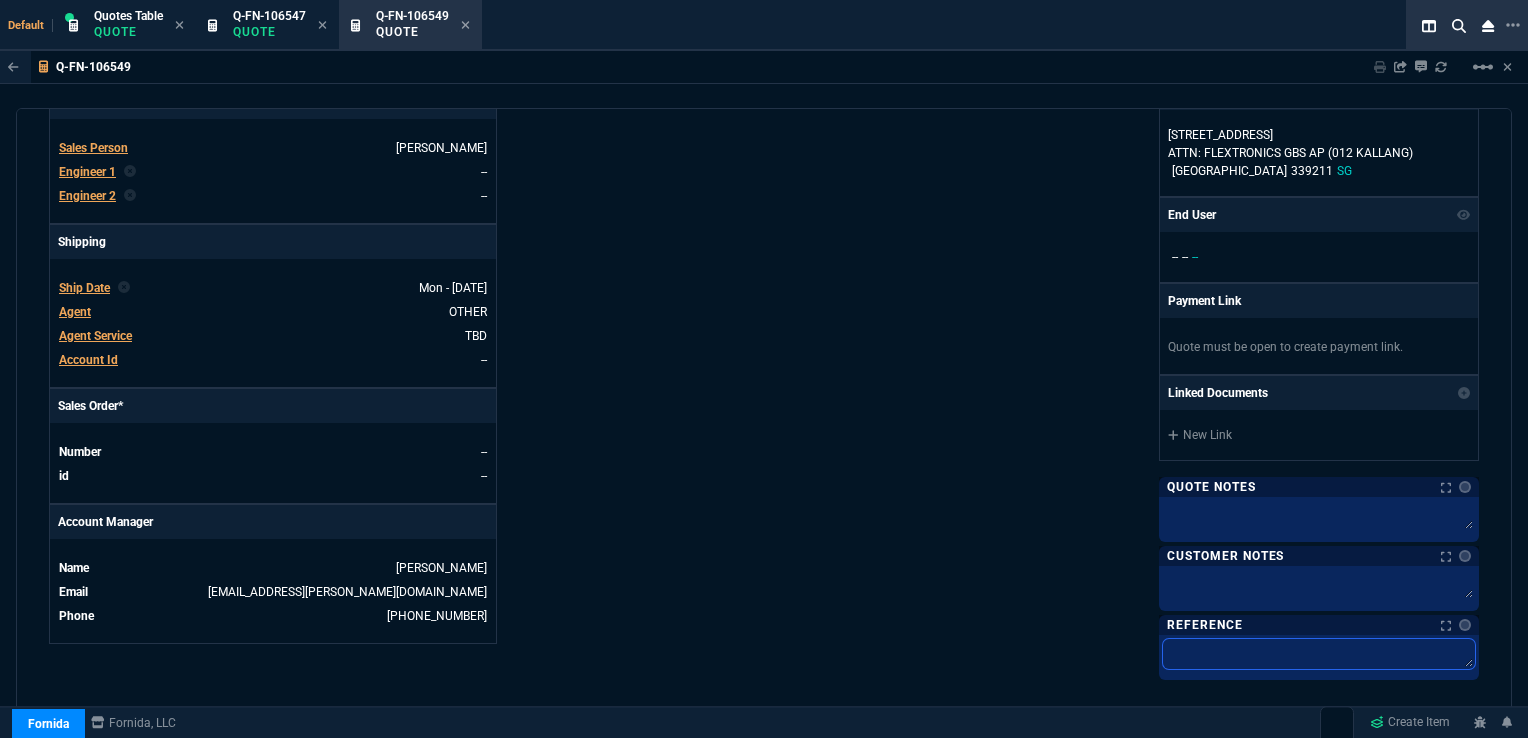 click at bounding box center (1319, 654) 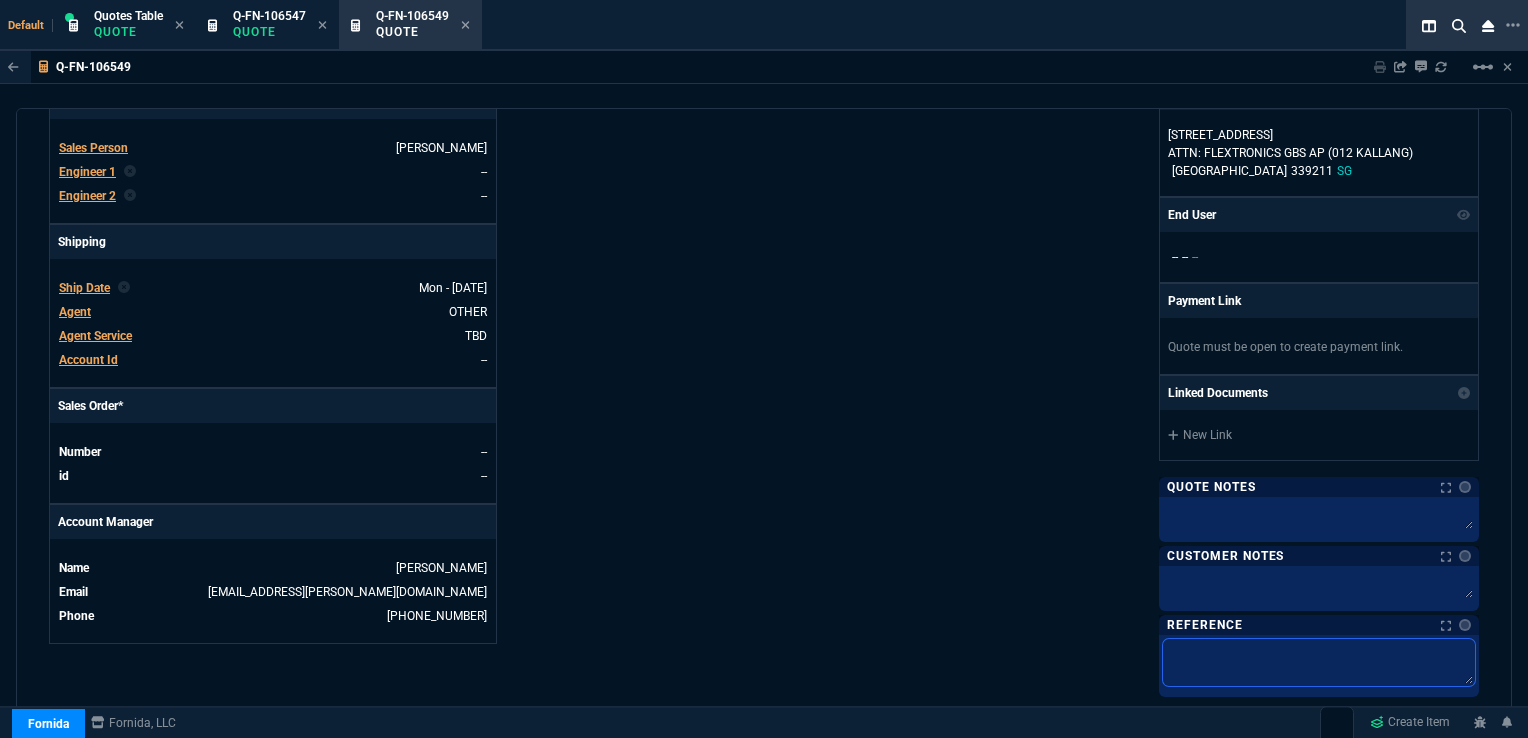 paste on "07D04-60.F -  Can ship on 08/04/25 via Expedite per buyer Florence Chan Hong Keow." 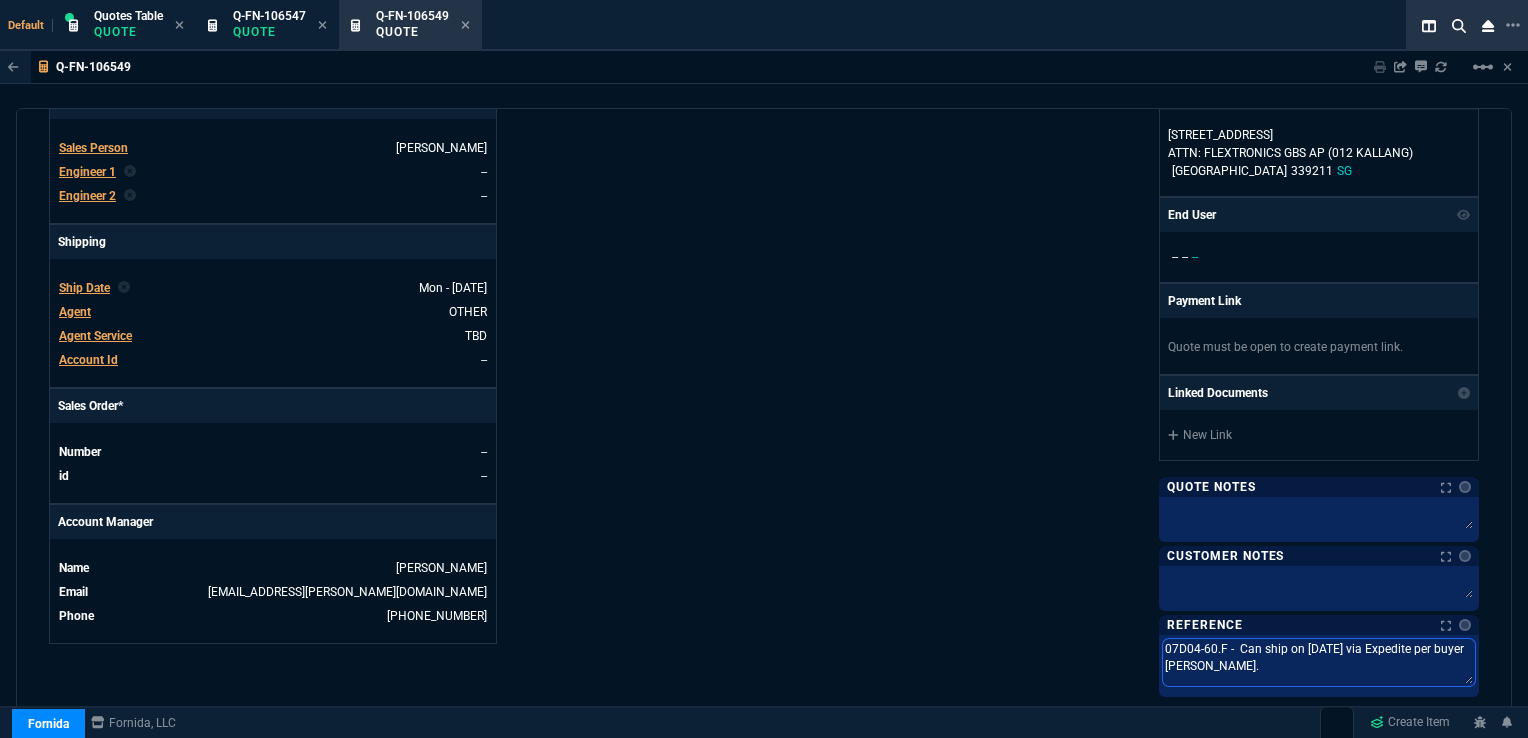 drag, startPoint x: 1300, startPoint y: 642, endPoint x: 1324, endPoint y: 642, distance: 24 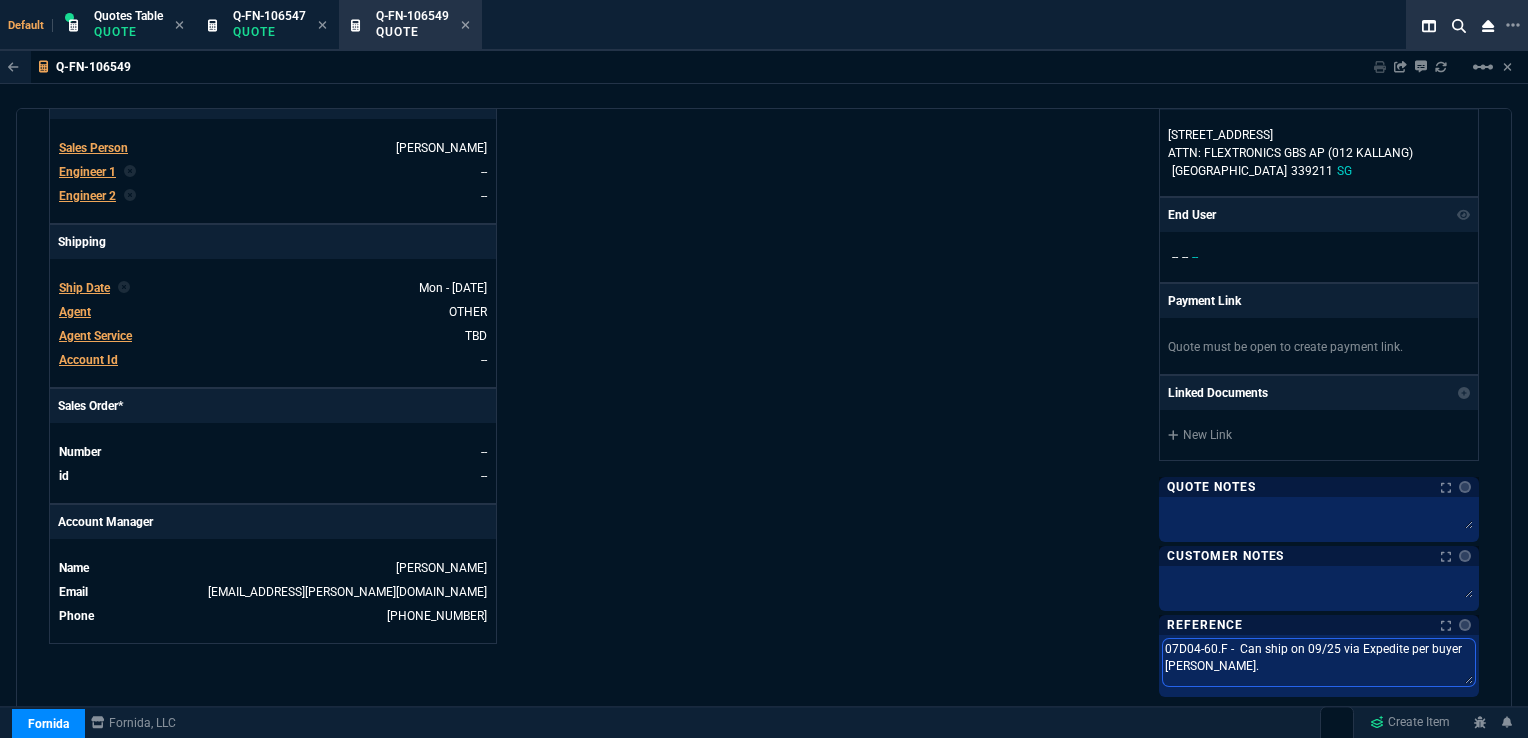 type on "07D04-60.F -  Can ship on 09//25 via Expedite per buyer Florence Chan Hong Keow." 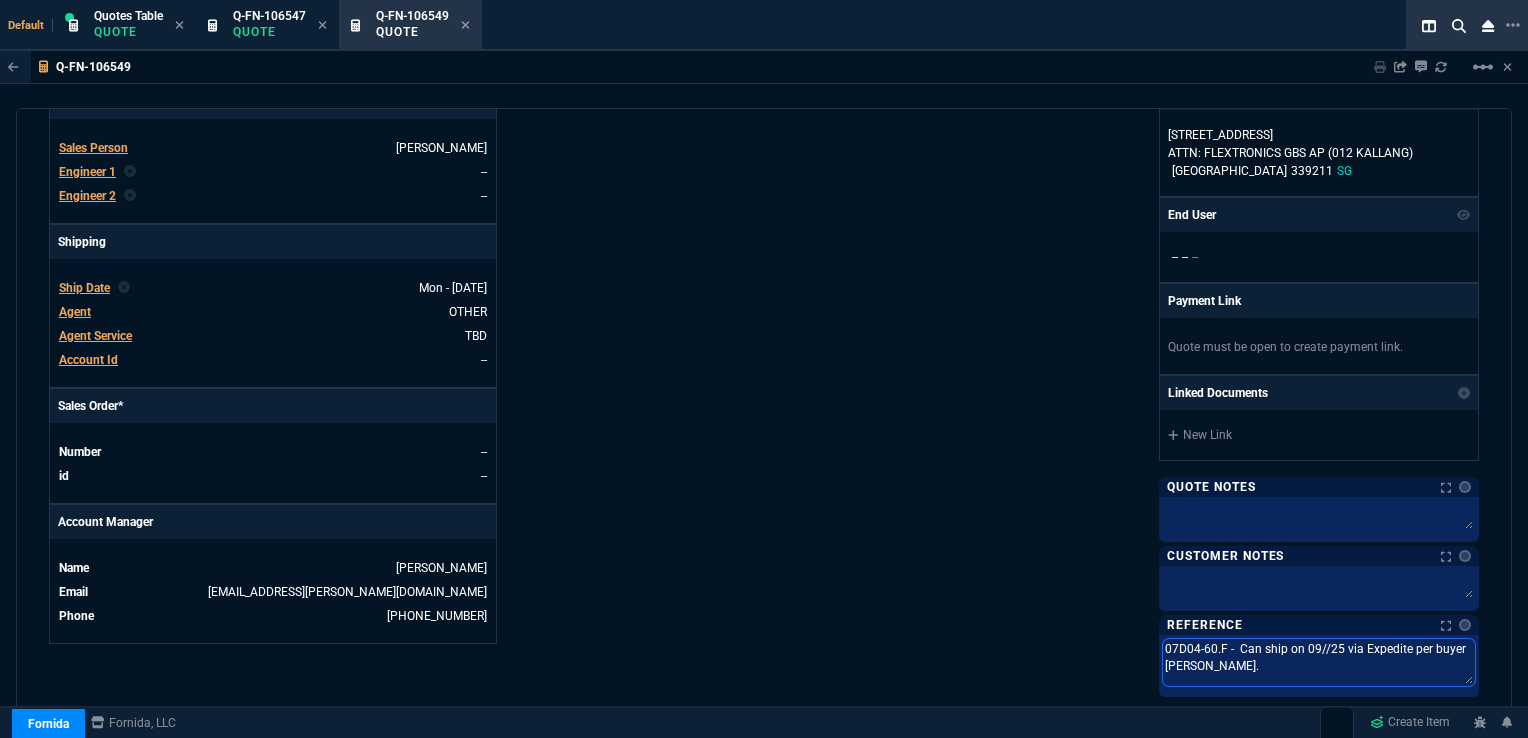 type on "07D04-60.F -  Can ship on 09/0/25 via Expedite per buyer Florence Chan Hong Keow." 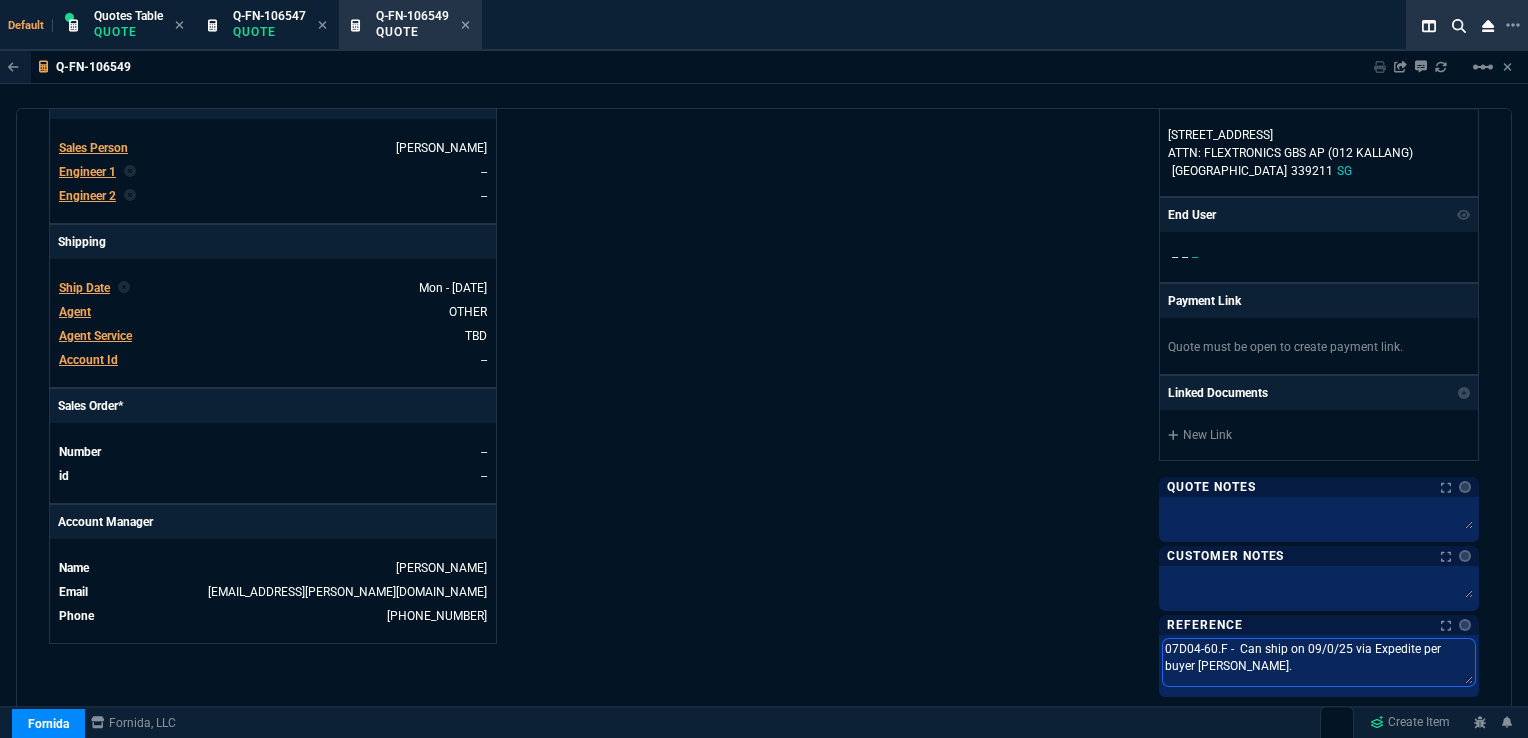 type on "07D04-60.F -  Can ship on 09/08/25 via Expedite per buyer Florence Chan Hong Keow." 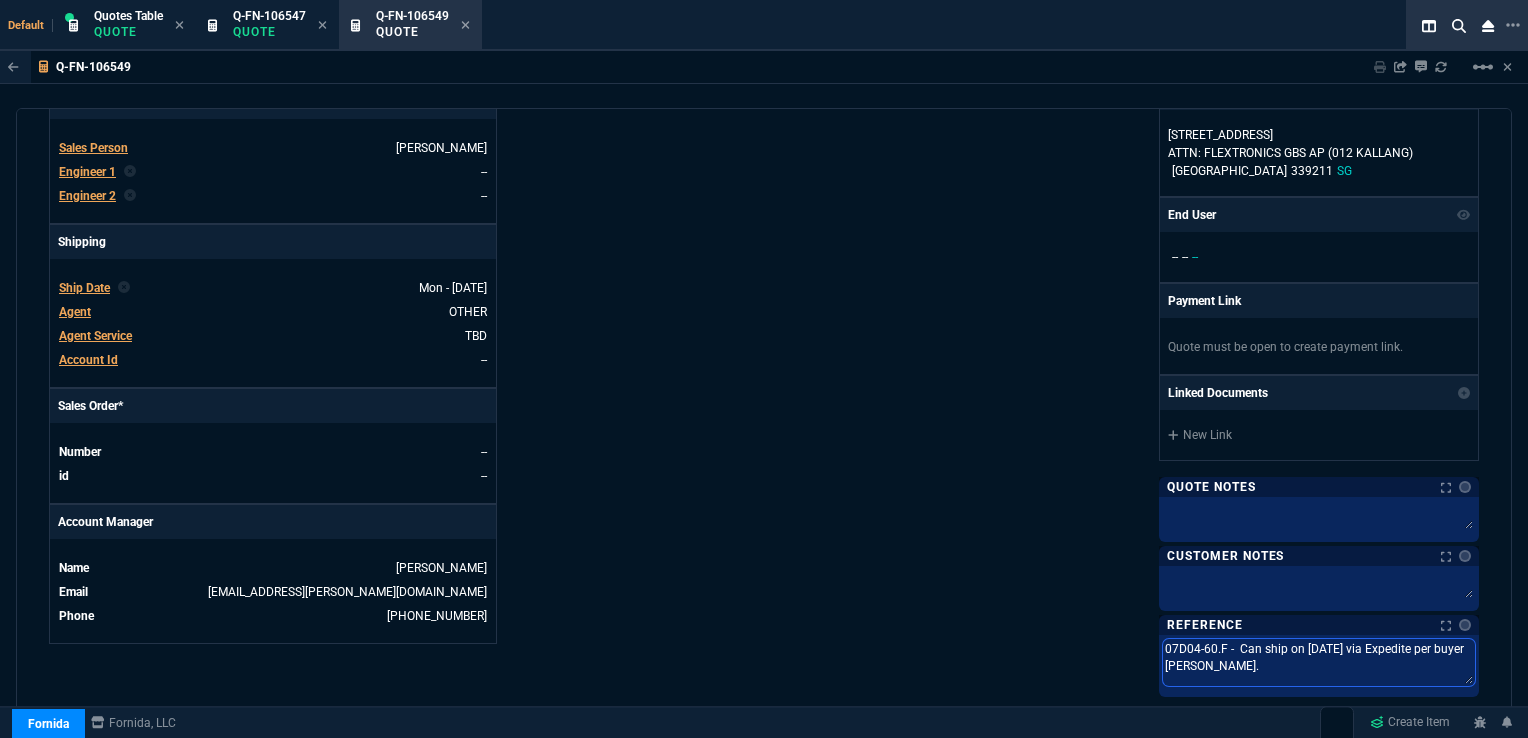 type on "07D04-60.F -  Can ship on 09/08/25 via Expedite per buyer Florence Chan Hong Keow." 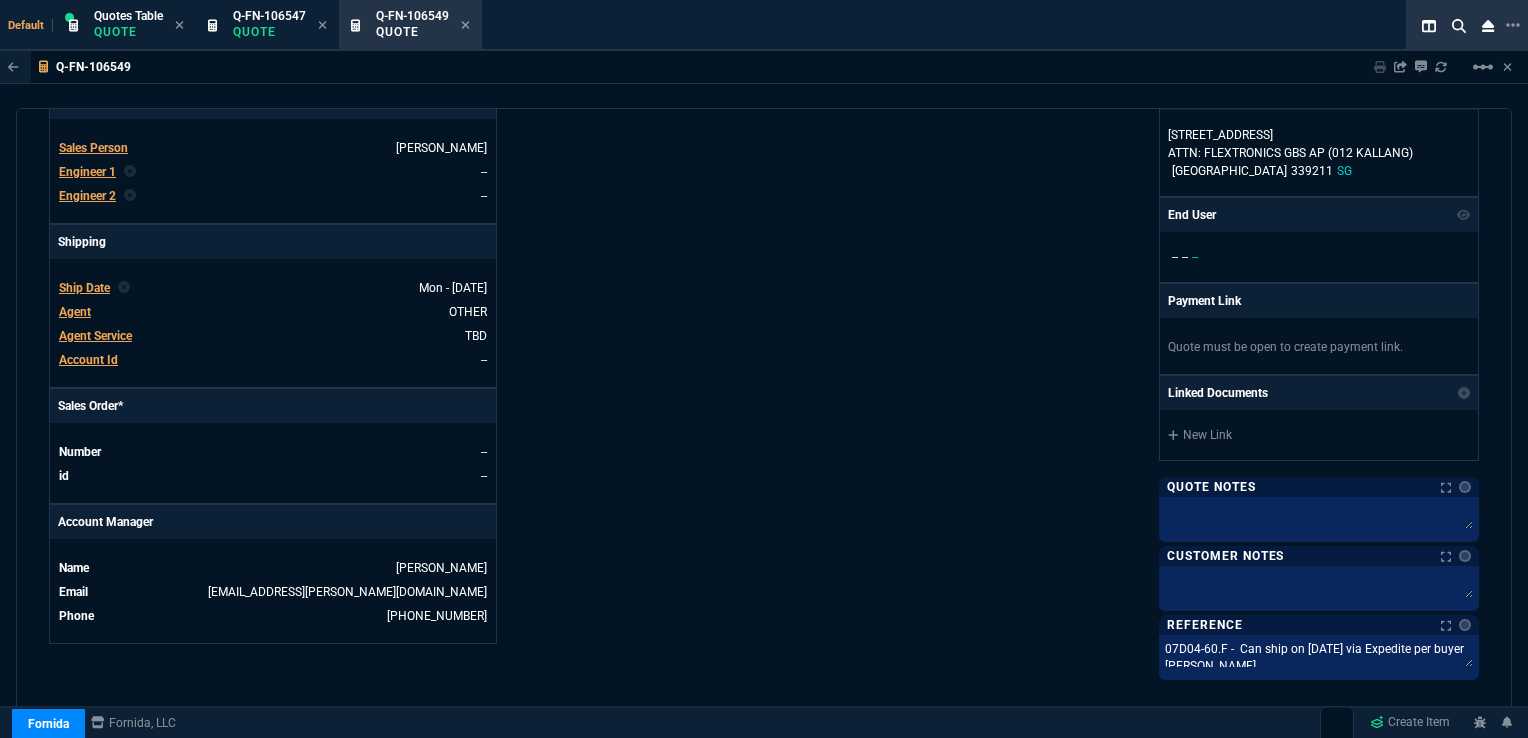 click on "Fornida, LLC 2609 Technology Dr Suite 300 Plano, TX 75074  Share Link  Sarah Costa oneOnOne chat SEND Carlos Ocampo oneOnOne chat SEND Tiny oneOnOne chat SEND Brian Over oneOnOne chat SEND  Show More Chats  Shipping Address FLEXTRONICS MANUFACTURING(SINGAPORE)PTE. LTD. Unit 04-01/04-02 No 6 Changi South Street 2 Singapore 486349 SG Bill to Address 1, Kallang Place ATTN: FLEXTRONICS GBS AP (012 KALLANG) Singapore 339211 SG End User -- -- -- Payment Link  Quote must be open to create payment link.  Linked Documents  New Link  Quote Notes Quote Notes    Customer Notes Customer Notes    Reference Notes Reference Notes 07D04-60.F -  Can ship on 09/08/25 via Expedite per buyer Florence Chan Hong Keow. 07D04-60.F -  Can ship on 09/08/25 via Expedite per buyer Florence Chan Hong Keow.  07D04-60.F -  Can ship on 09/08/25 via Expedite per buyer Florence Chan Hong Keow." at bounding box center (1121, 144) 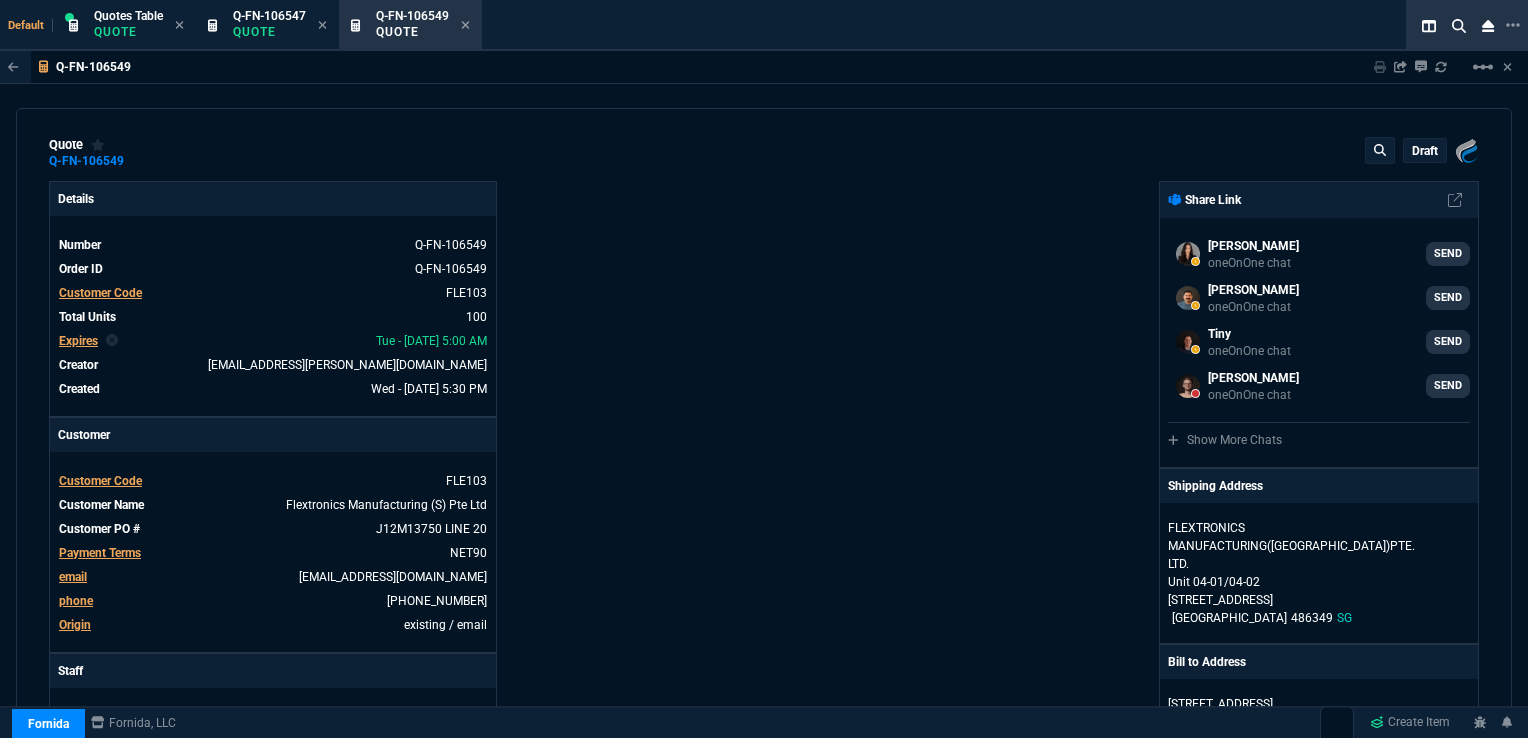 scroll, scrollTop: 0, scrollLeft: 0, axis: both 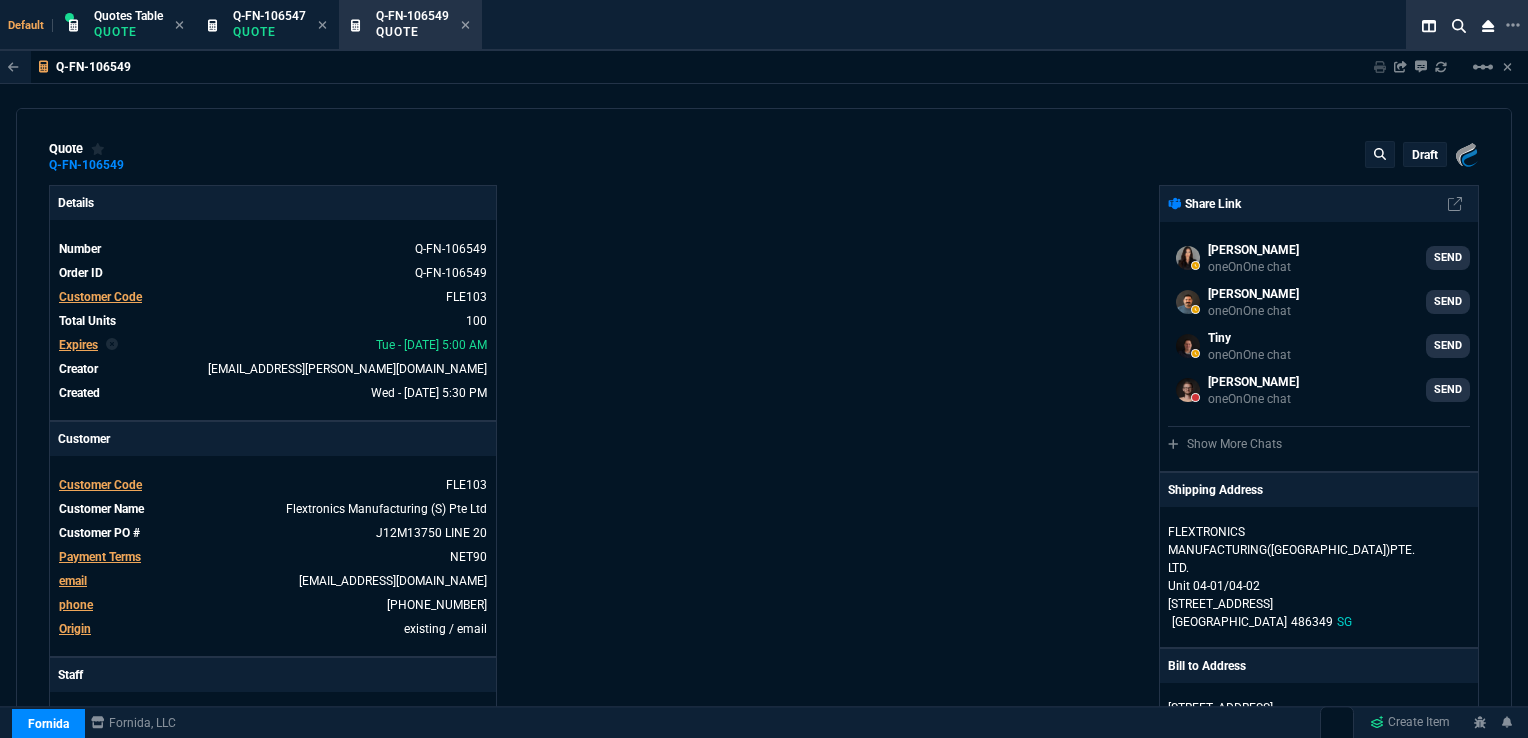 click on "draft" at bounding box center (1425, 155) 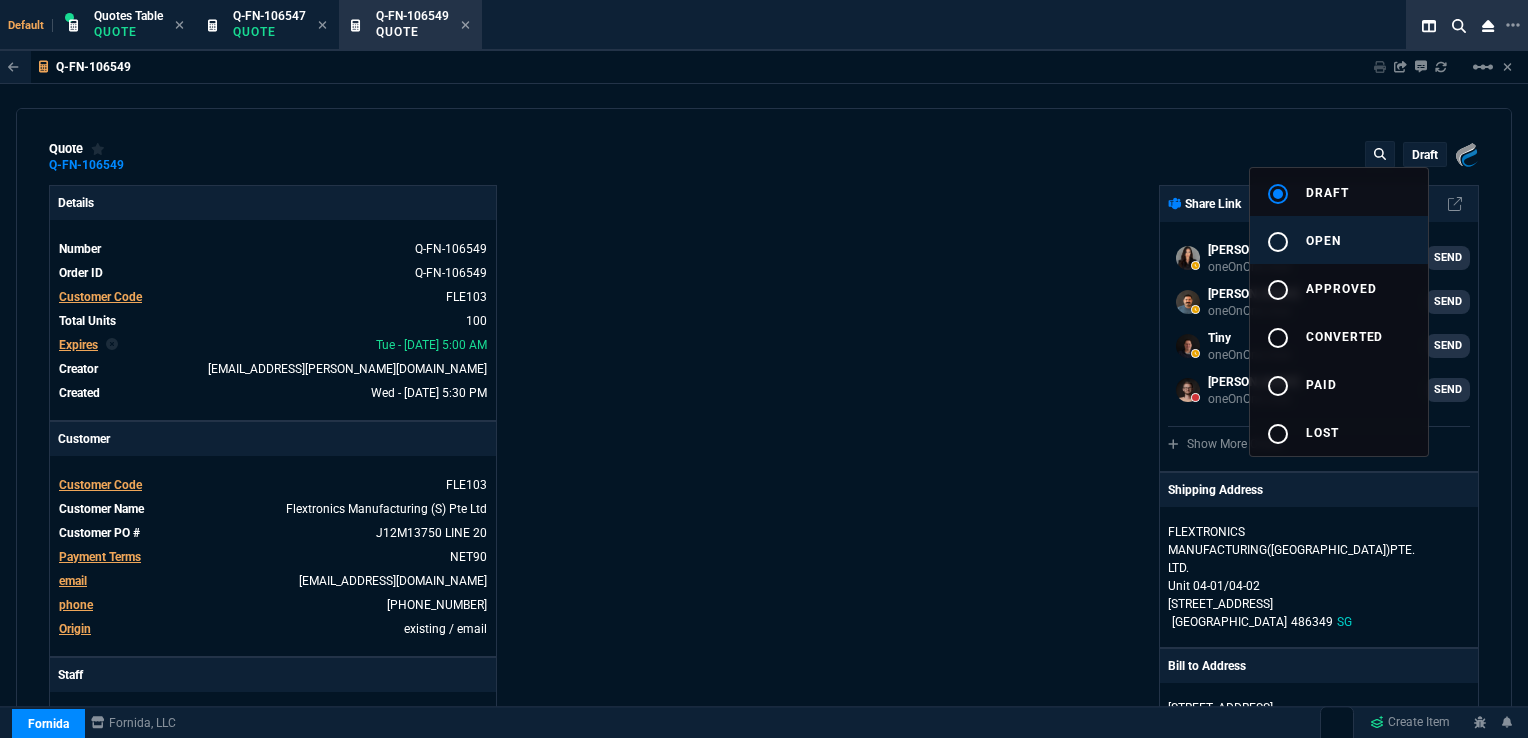 click on "radio_button_unchecked open" at bounding box center (1339, 240) 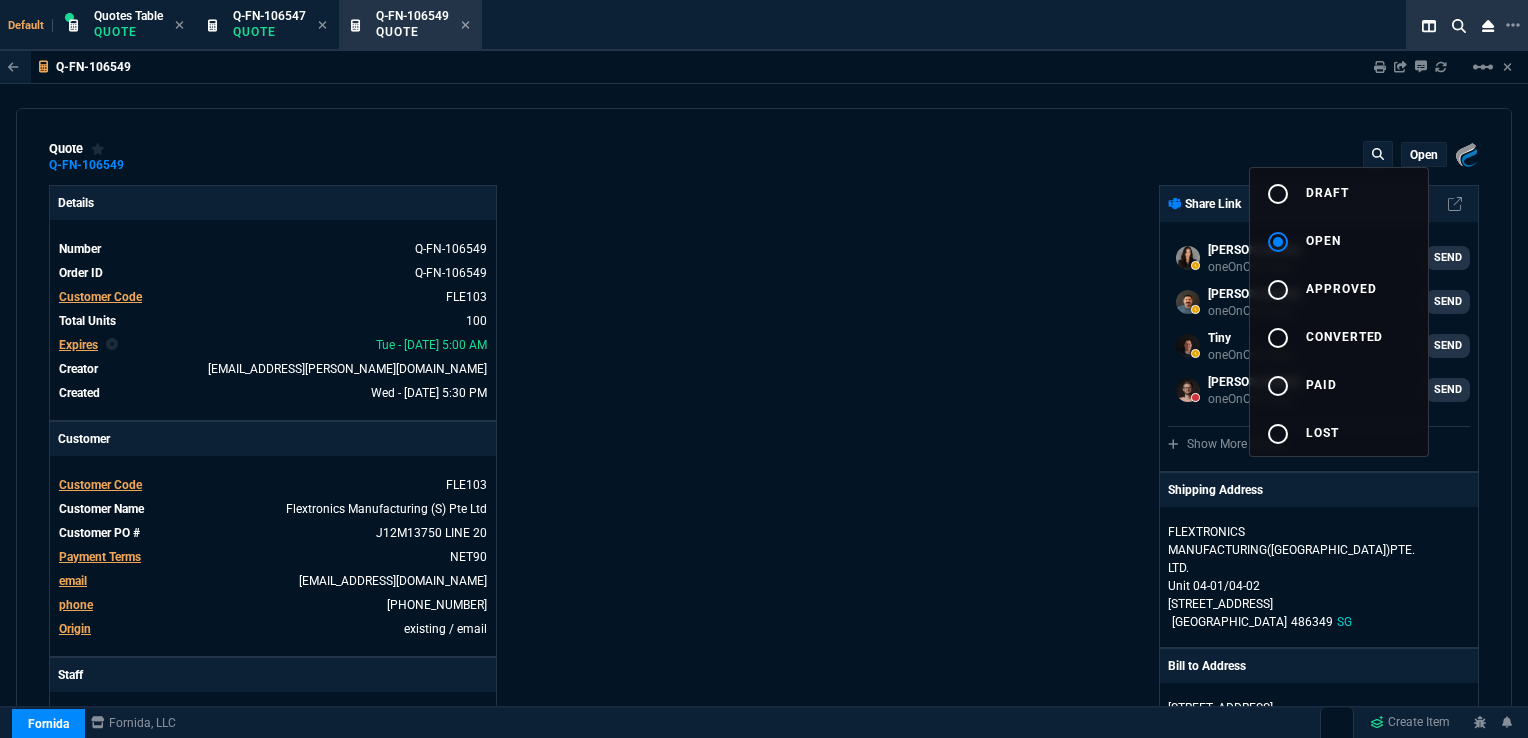 type on "33" 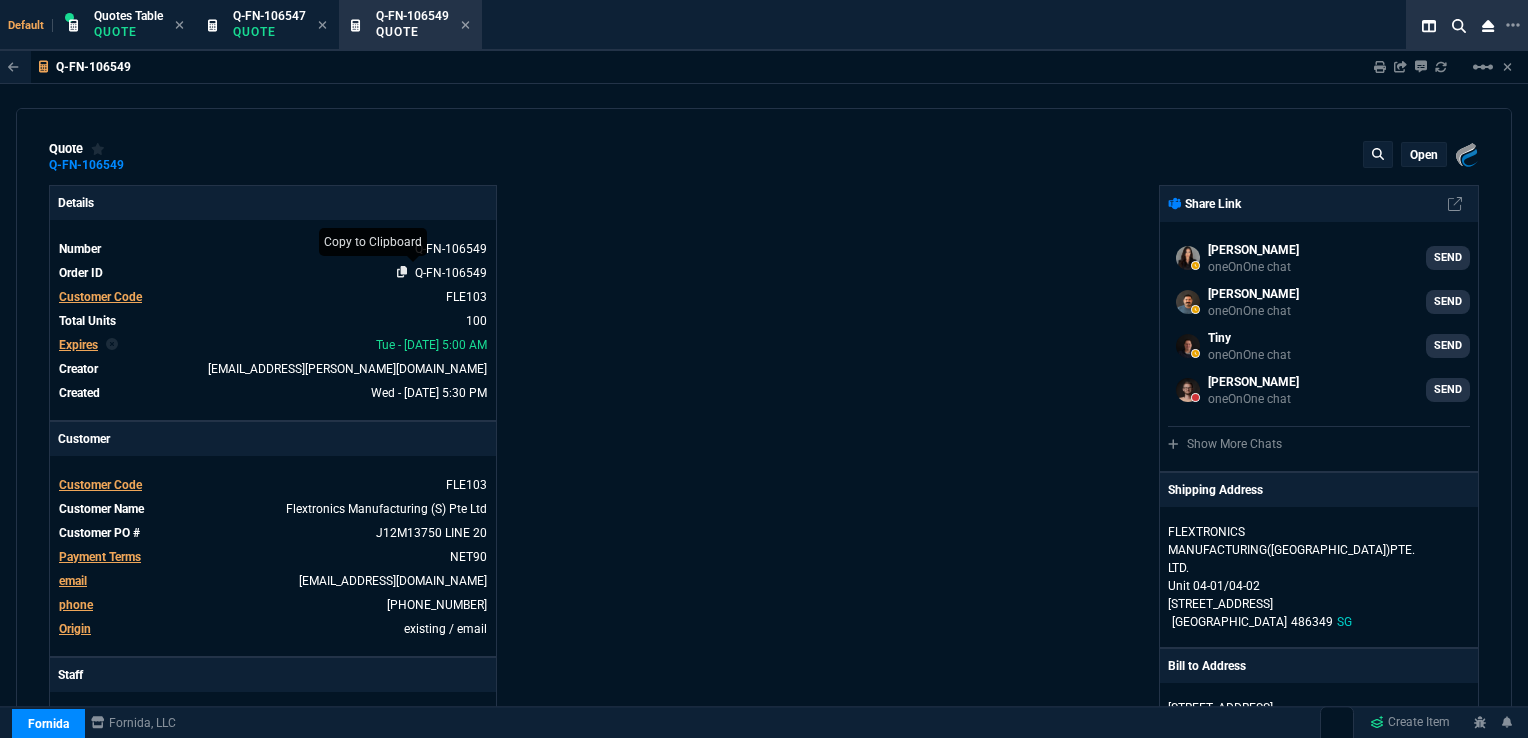 click at bounding box center [402, 273] 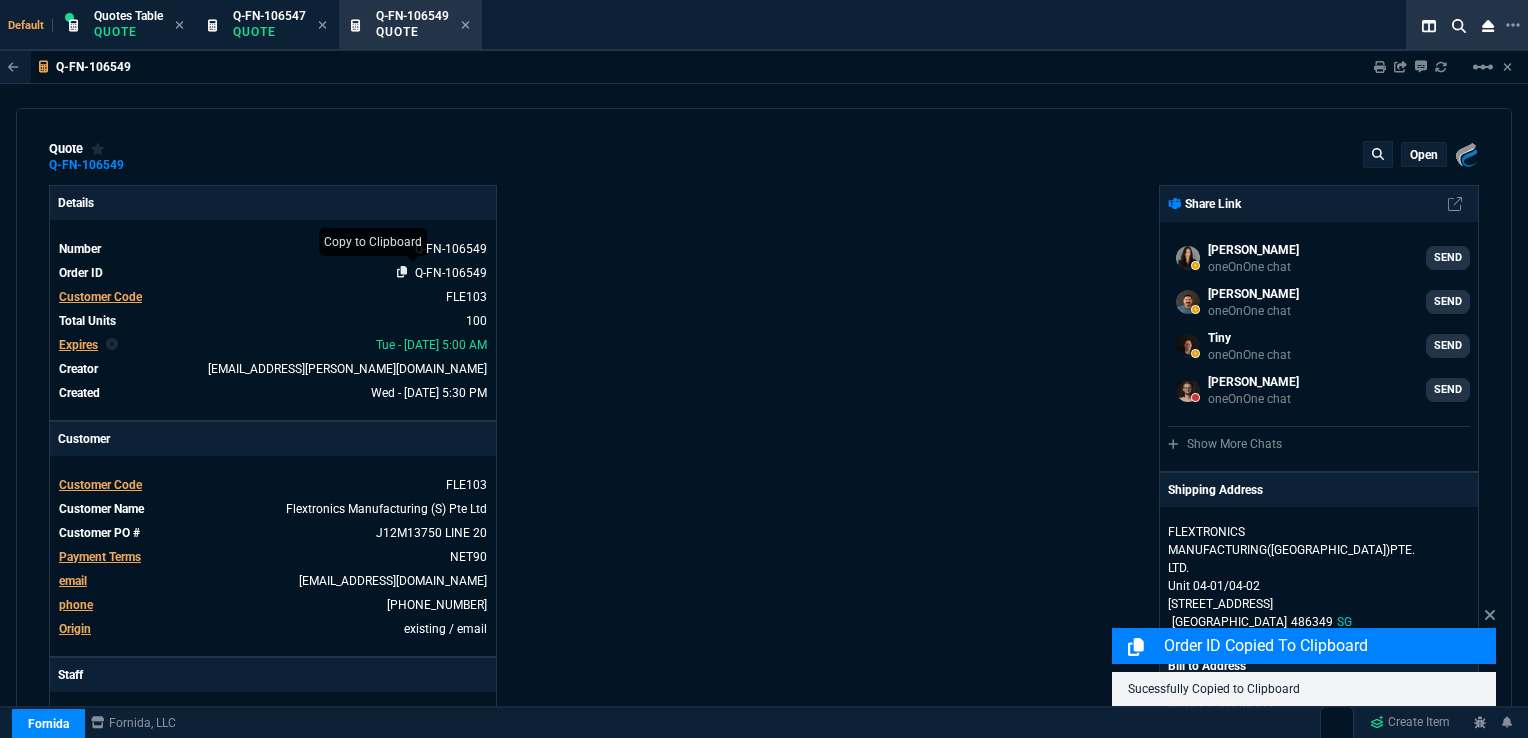 click 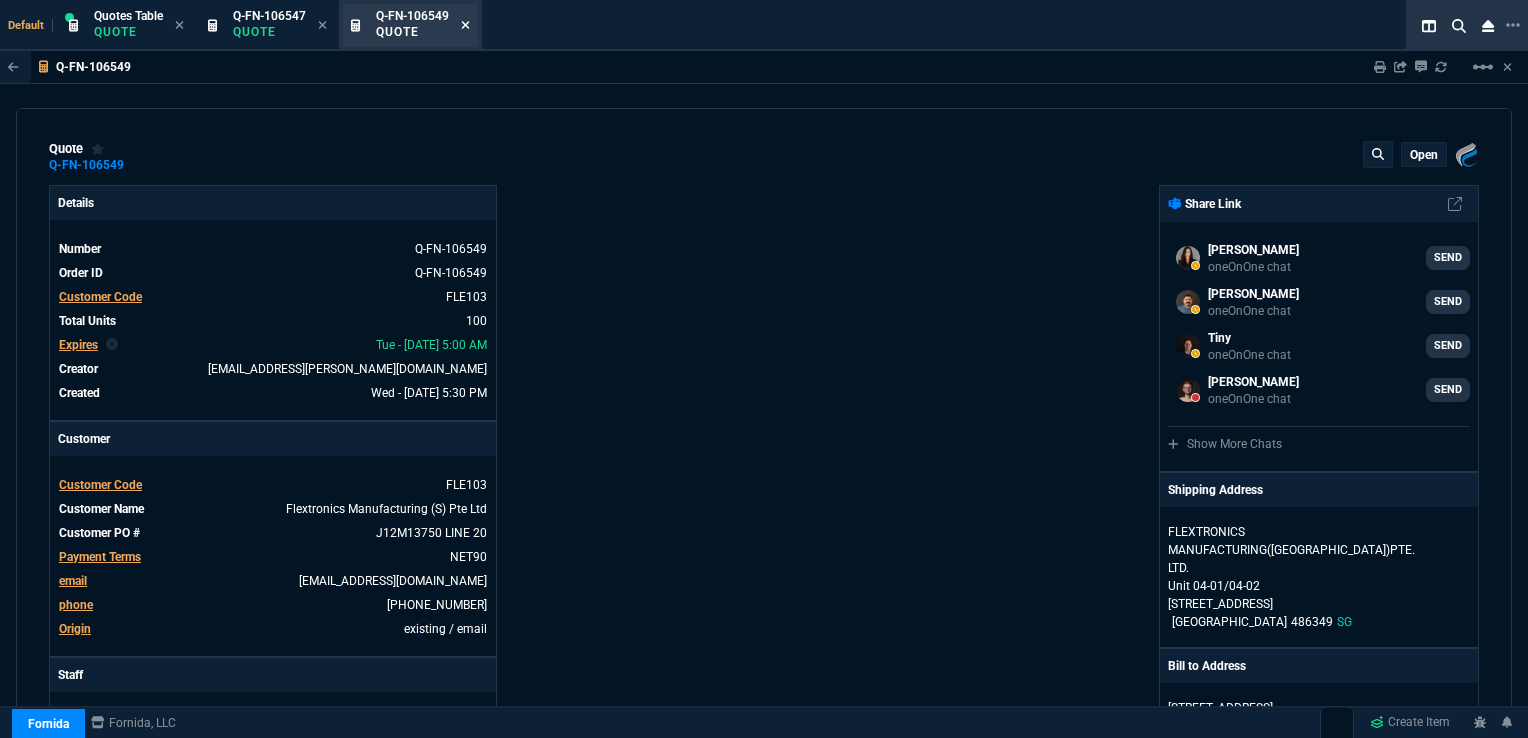 click 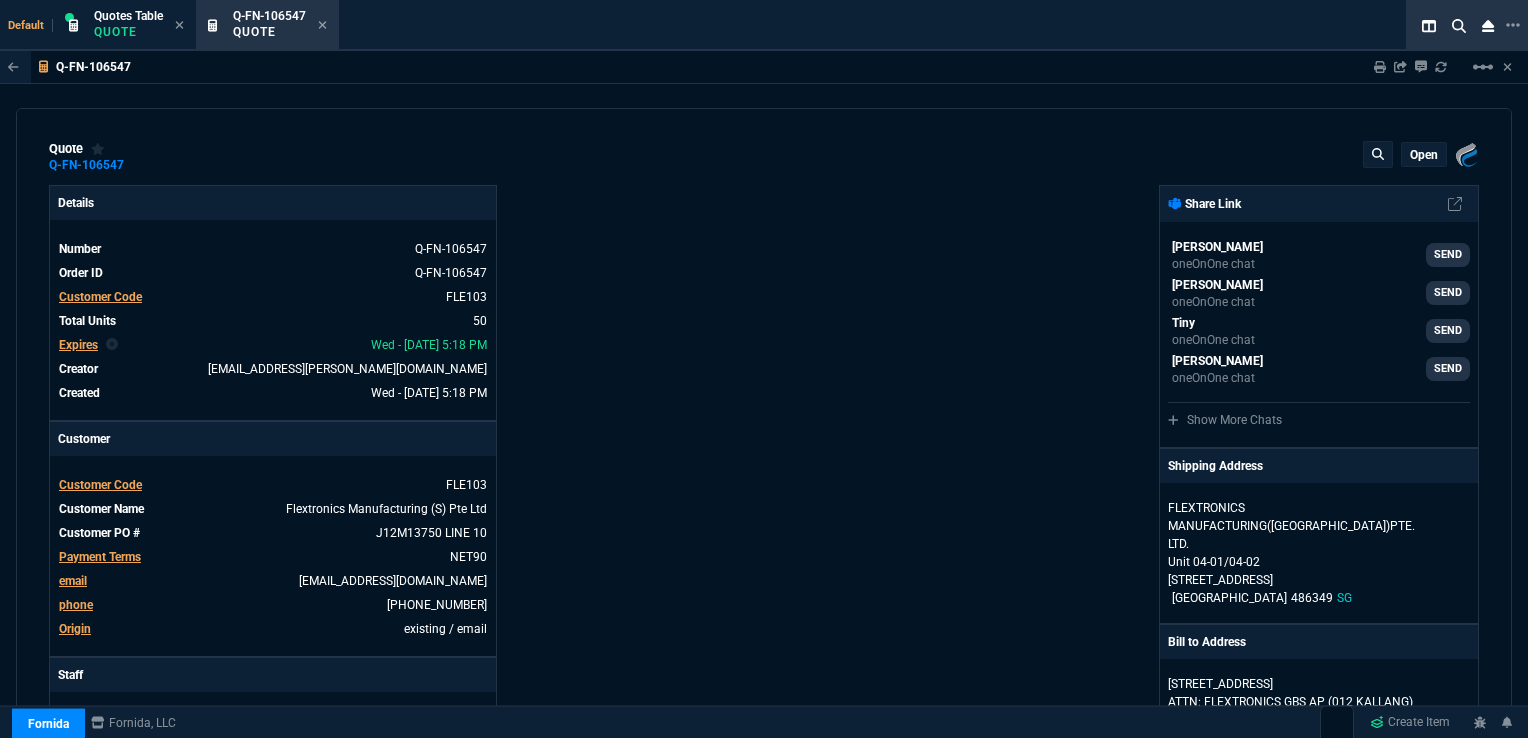 type on "33" 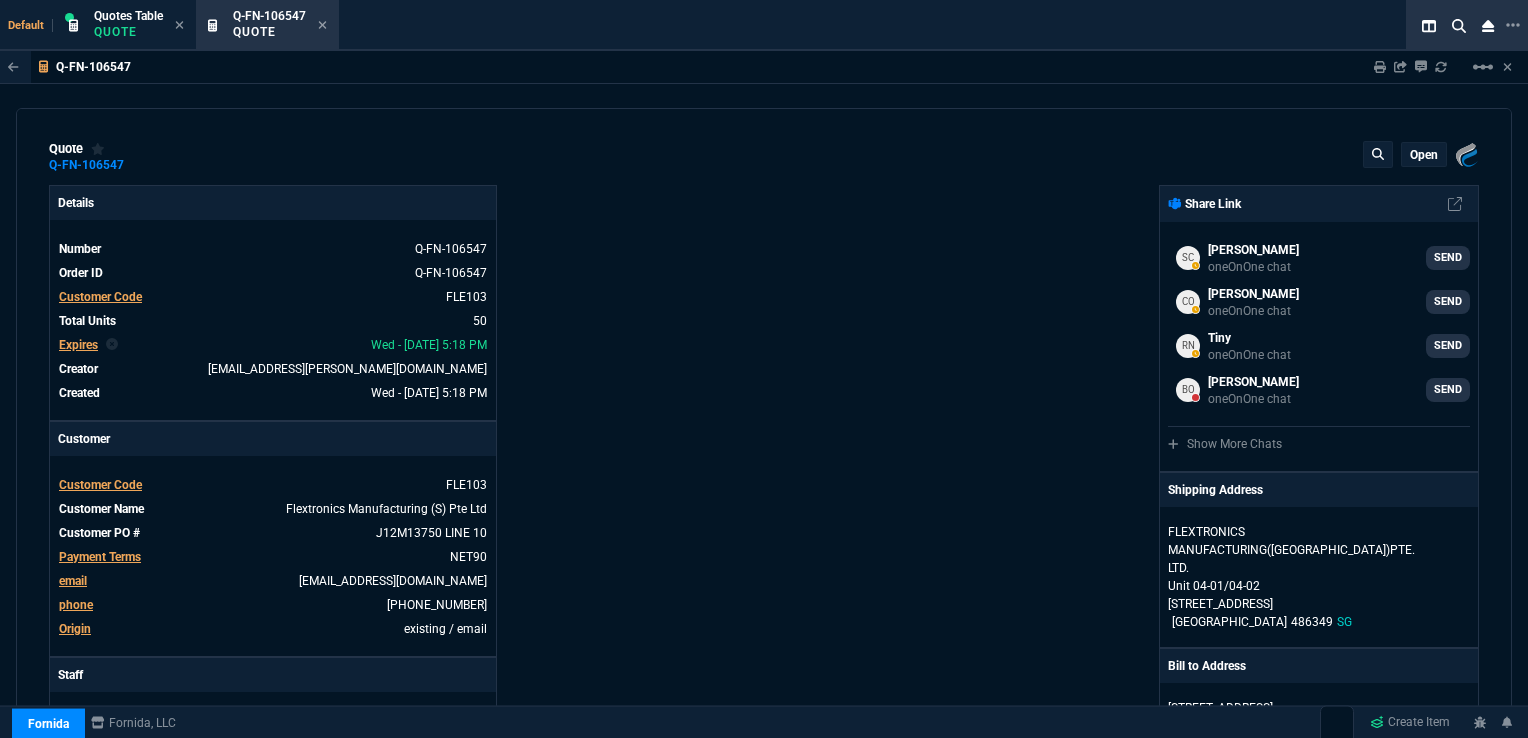 type 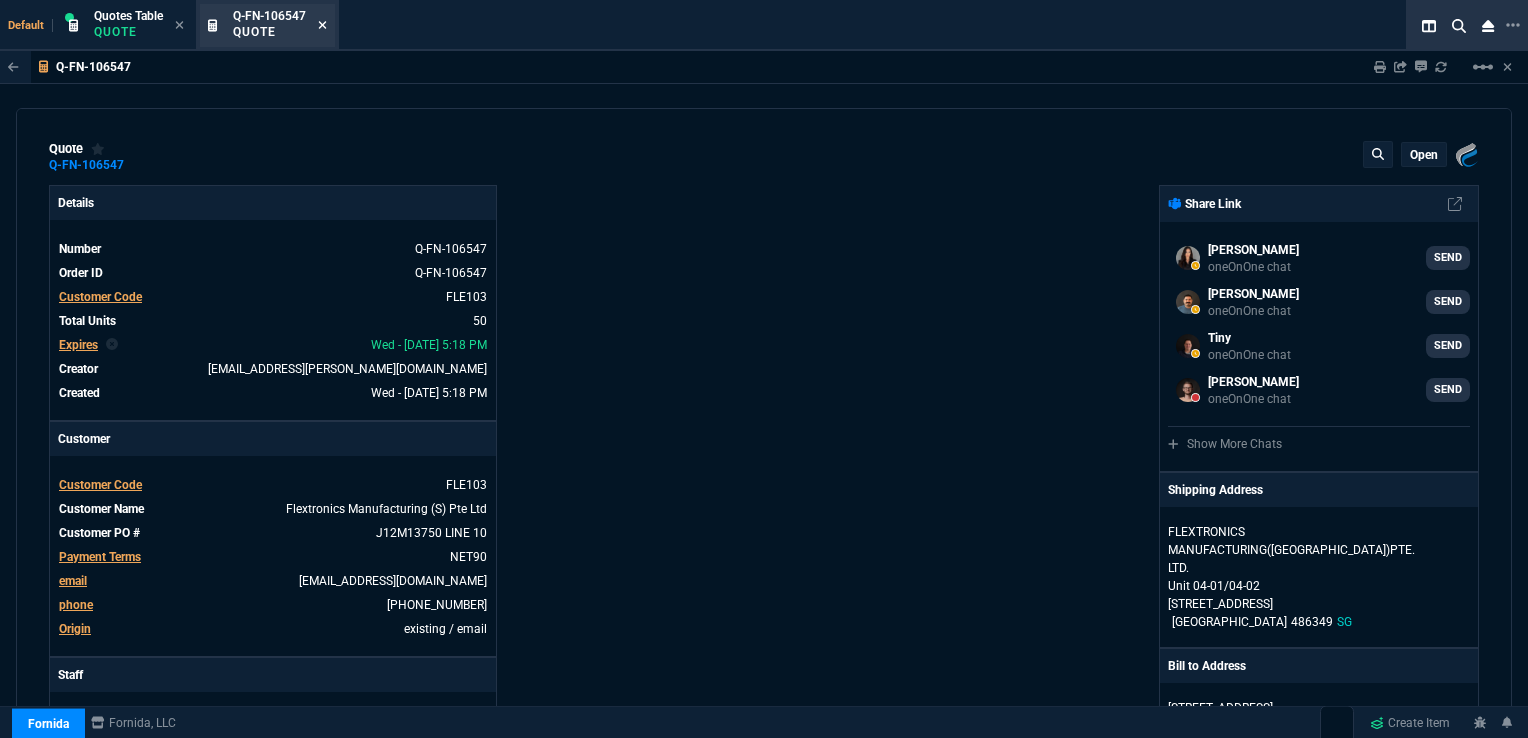 click 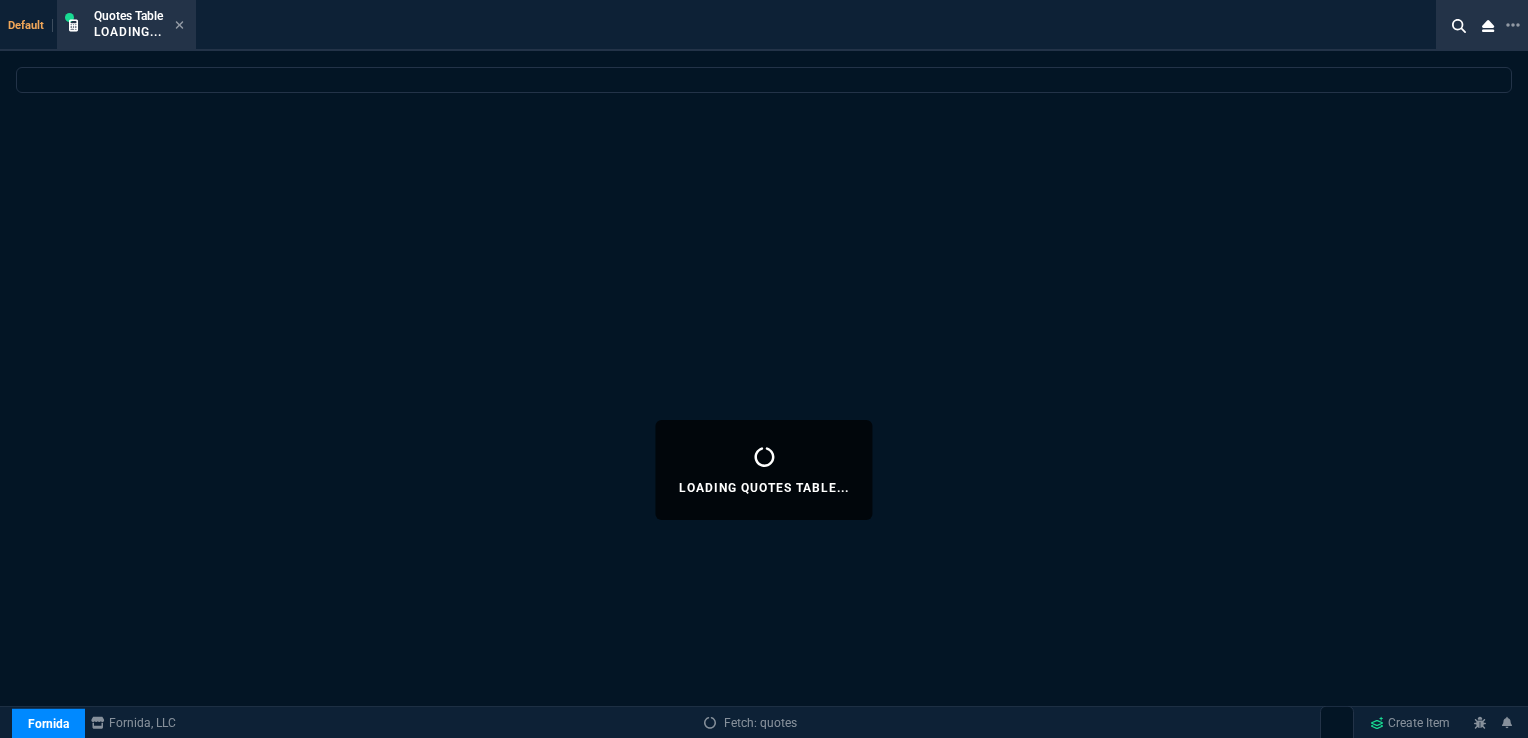 select 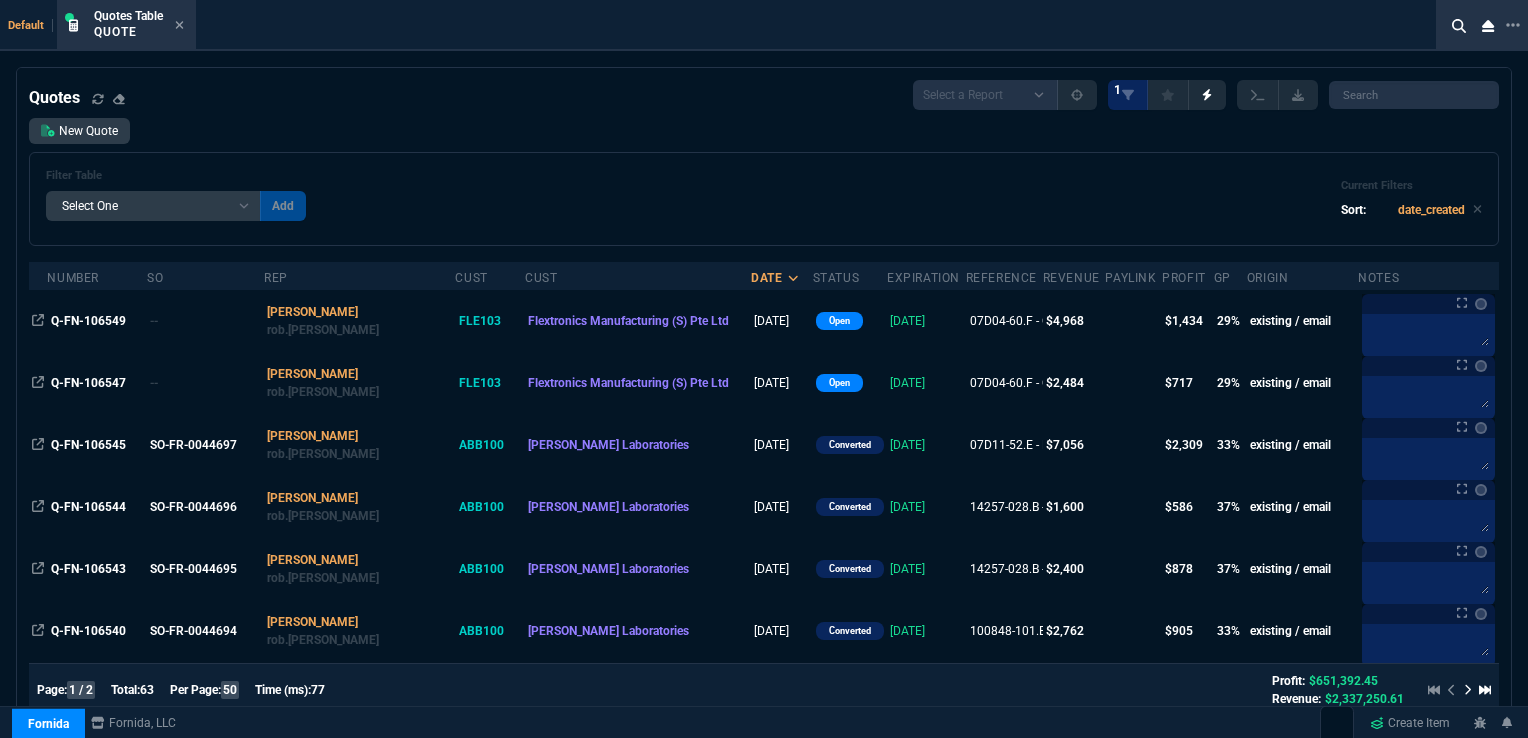 select on "16: [PERSON_NAME]" 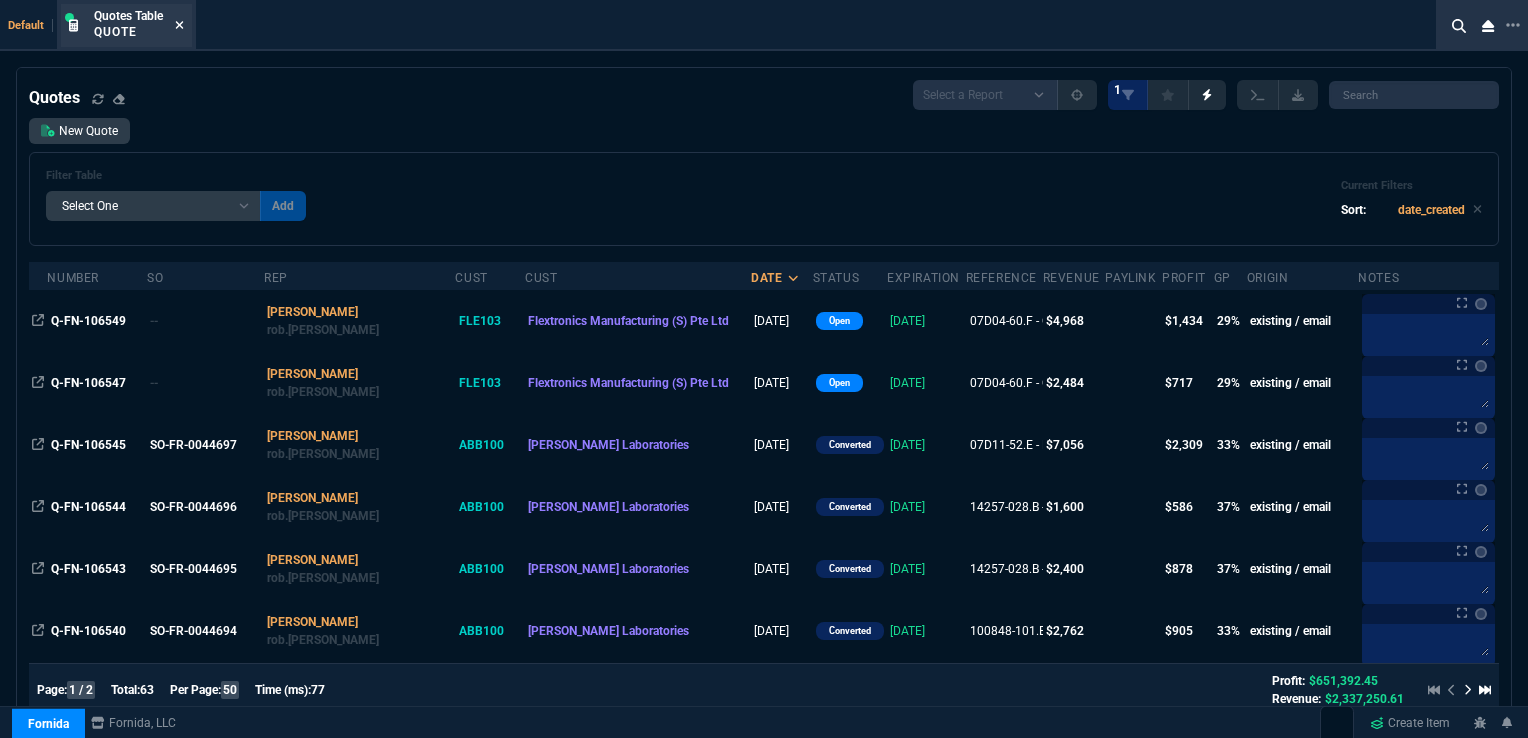 click 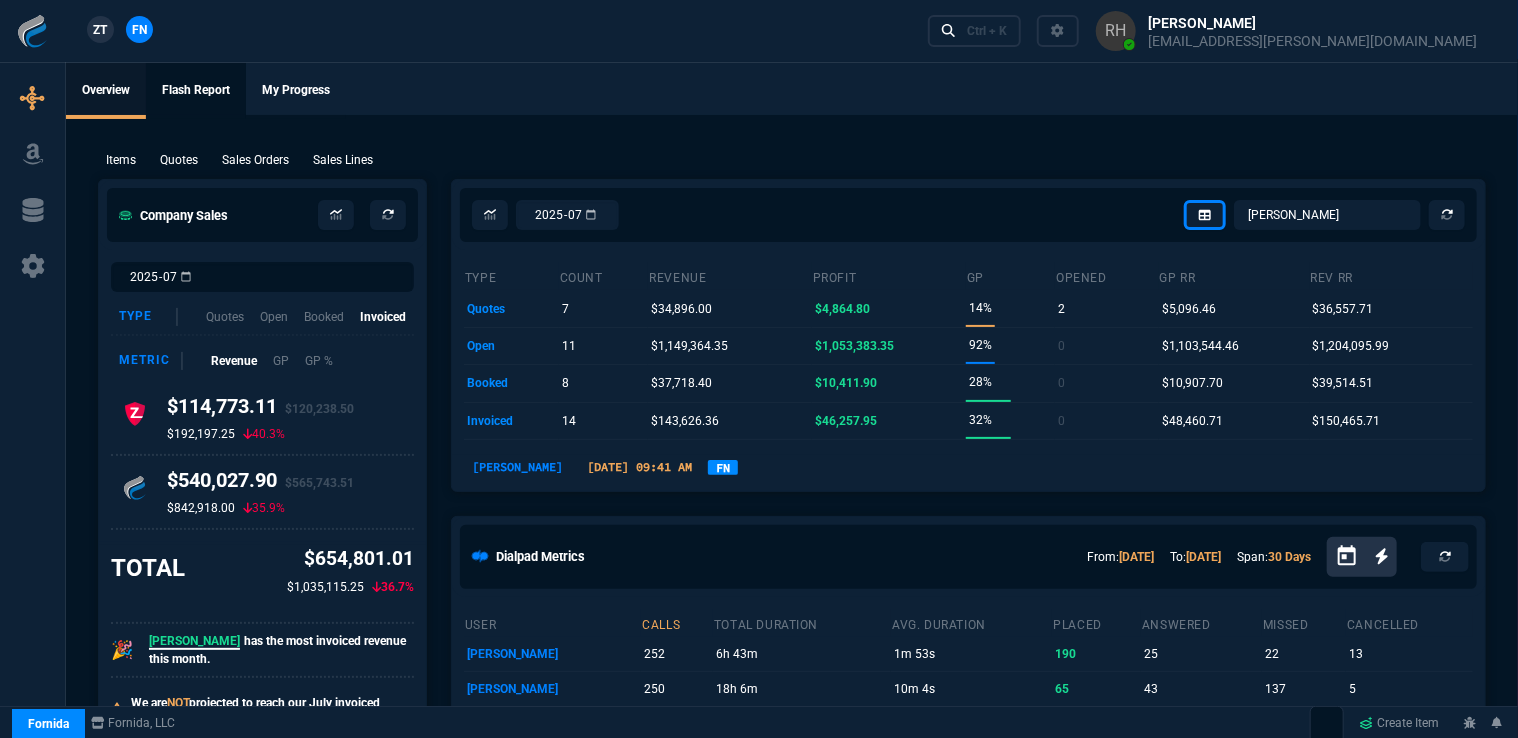 click on "Flash Report" 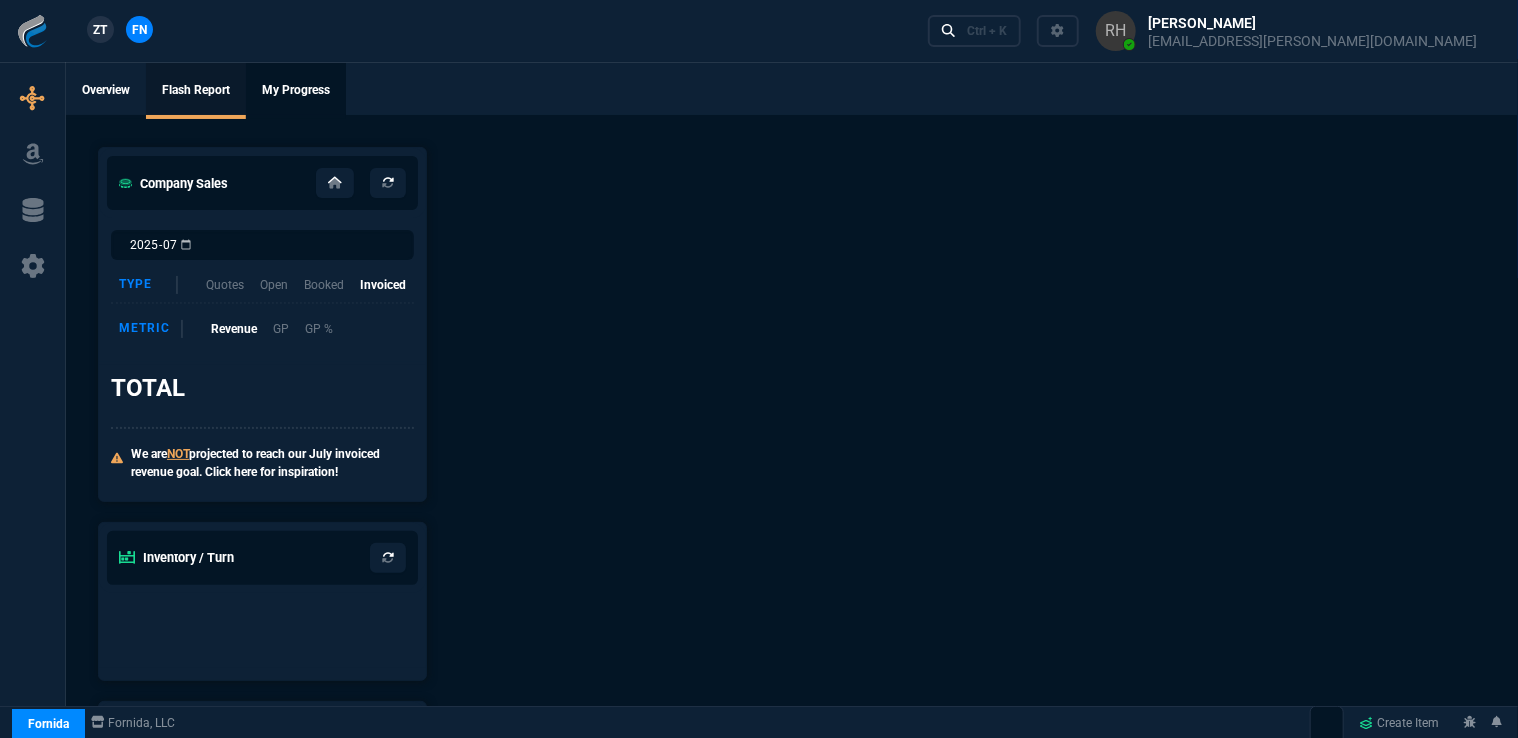 click on "My Progress" 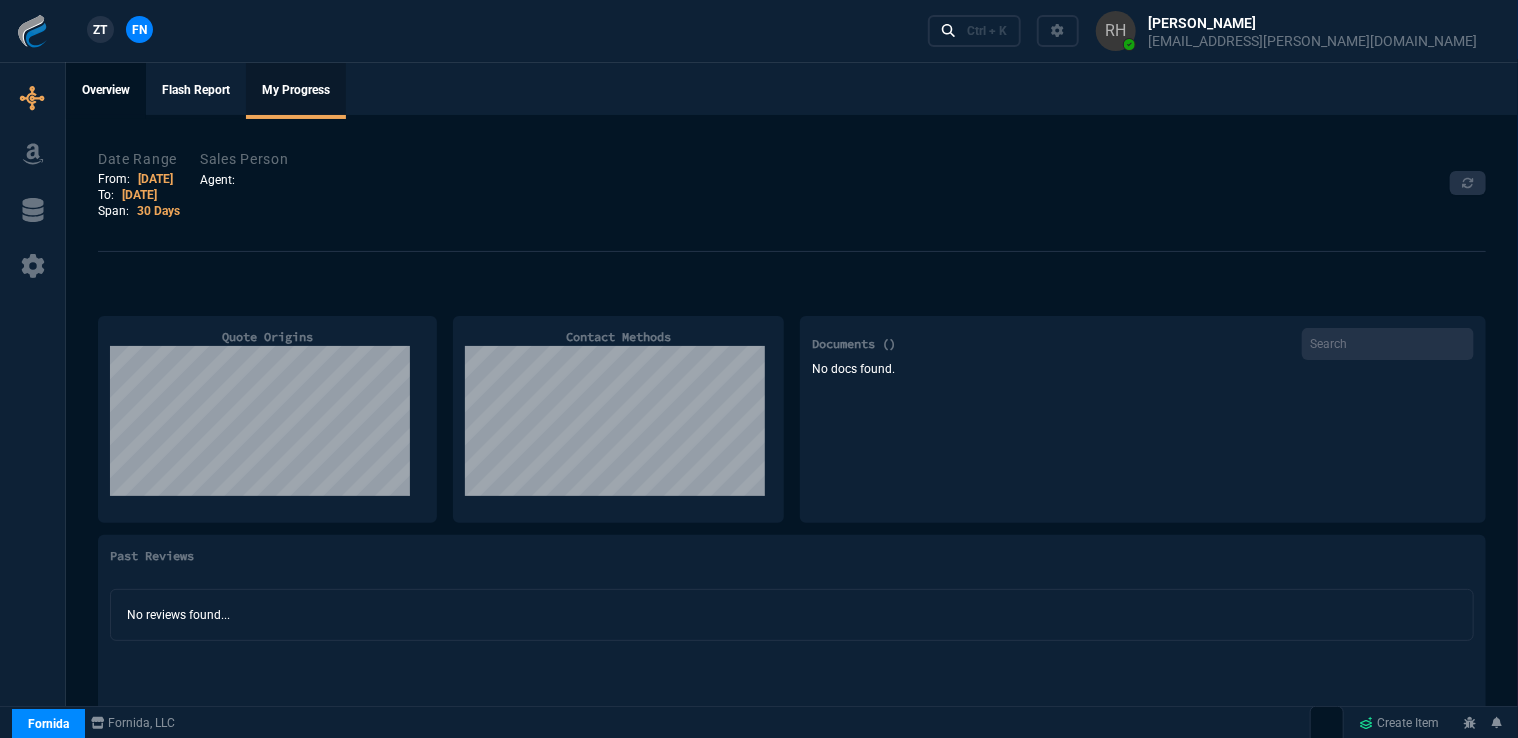 click on "Overview" 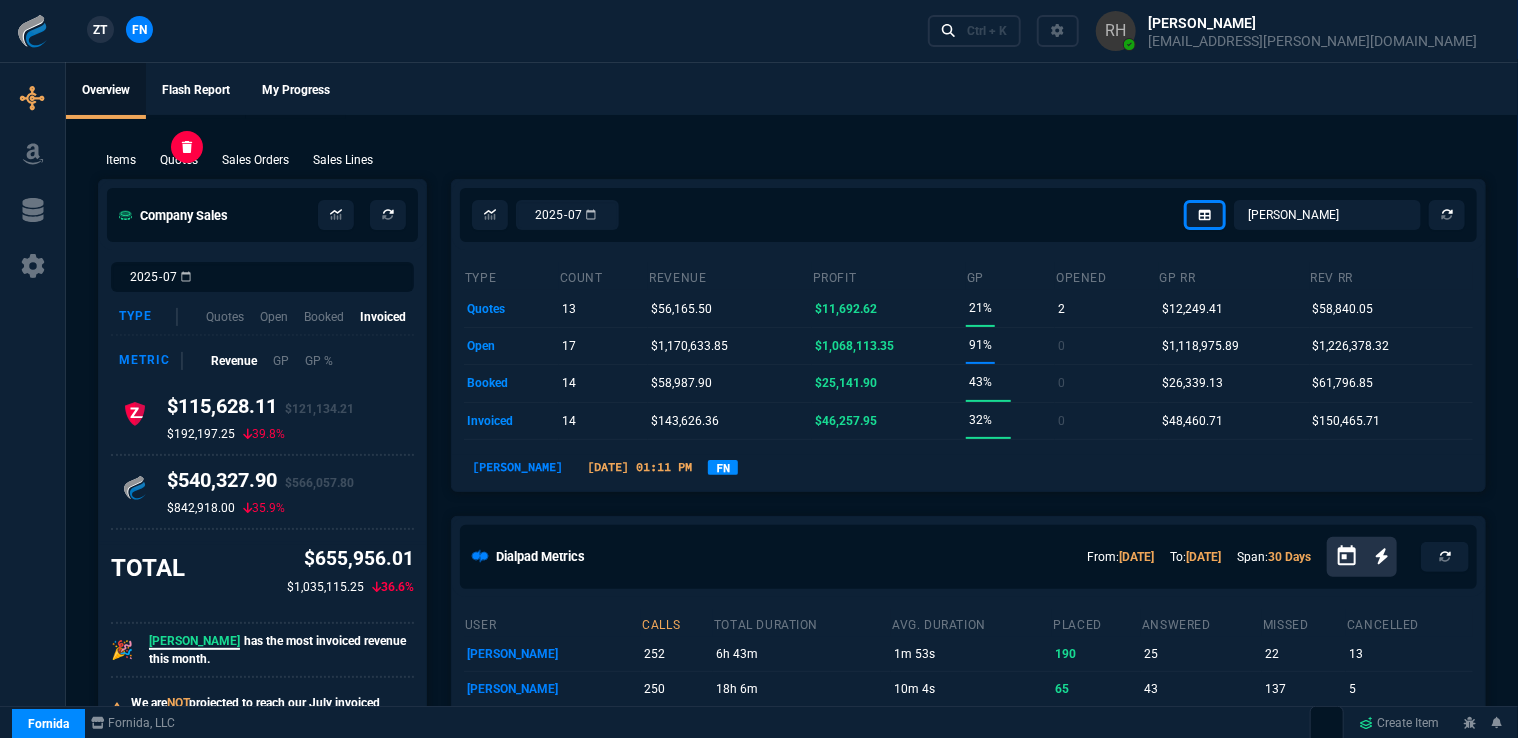 click on "Quotes" at bounding box center [179, 160] 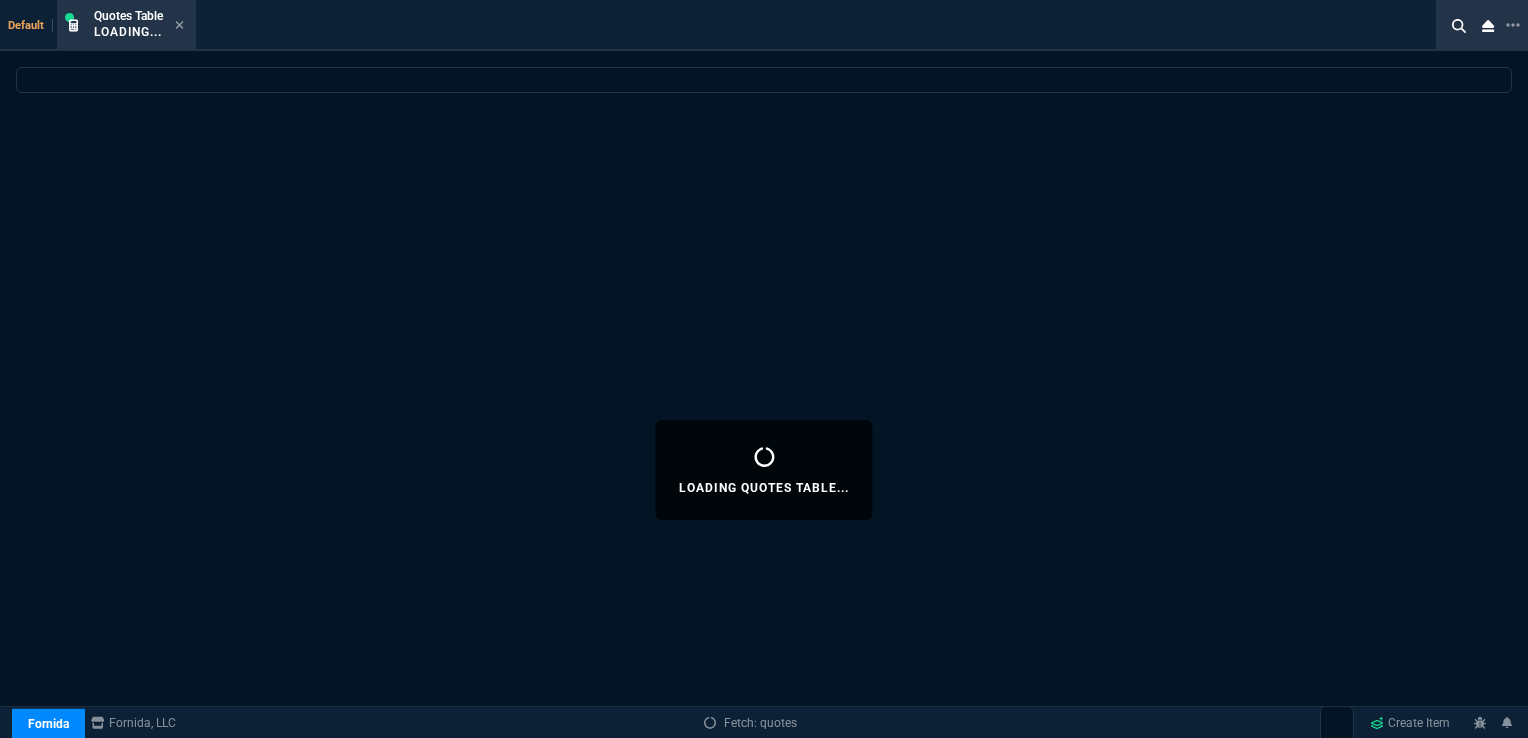 select 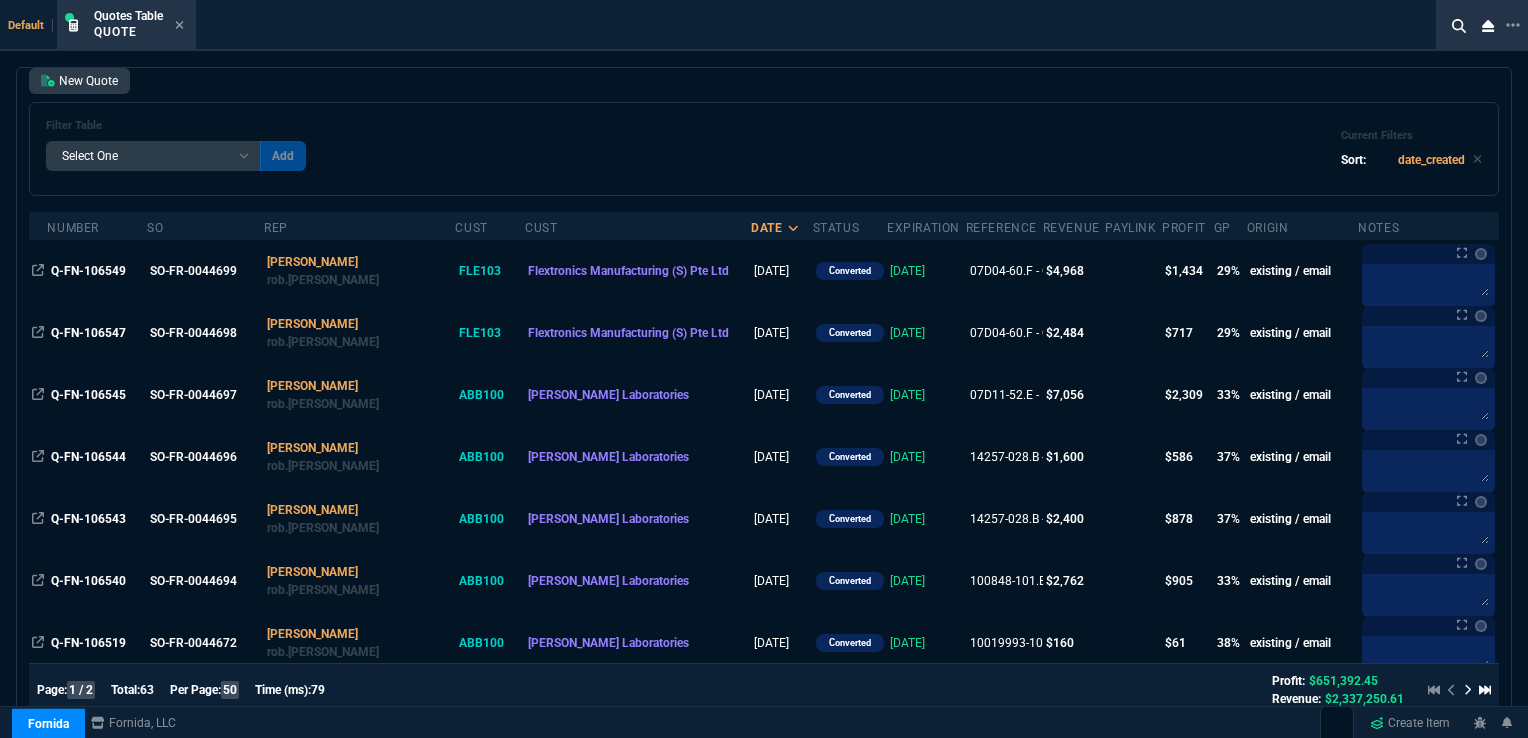 scroll, scrollTop: 0, scrollLeft: 0, axis: both 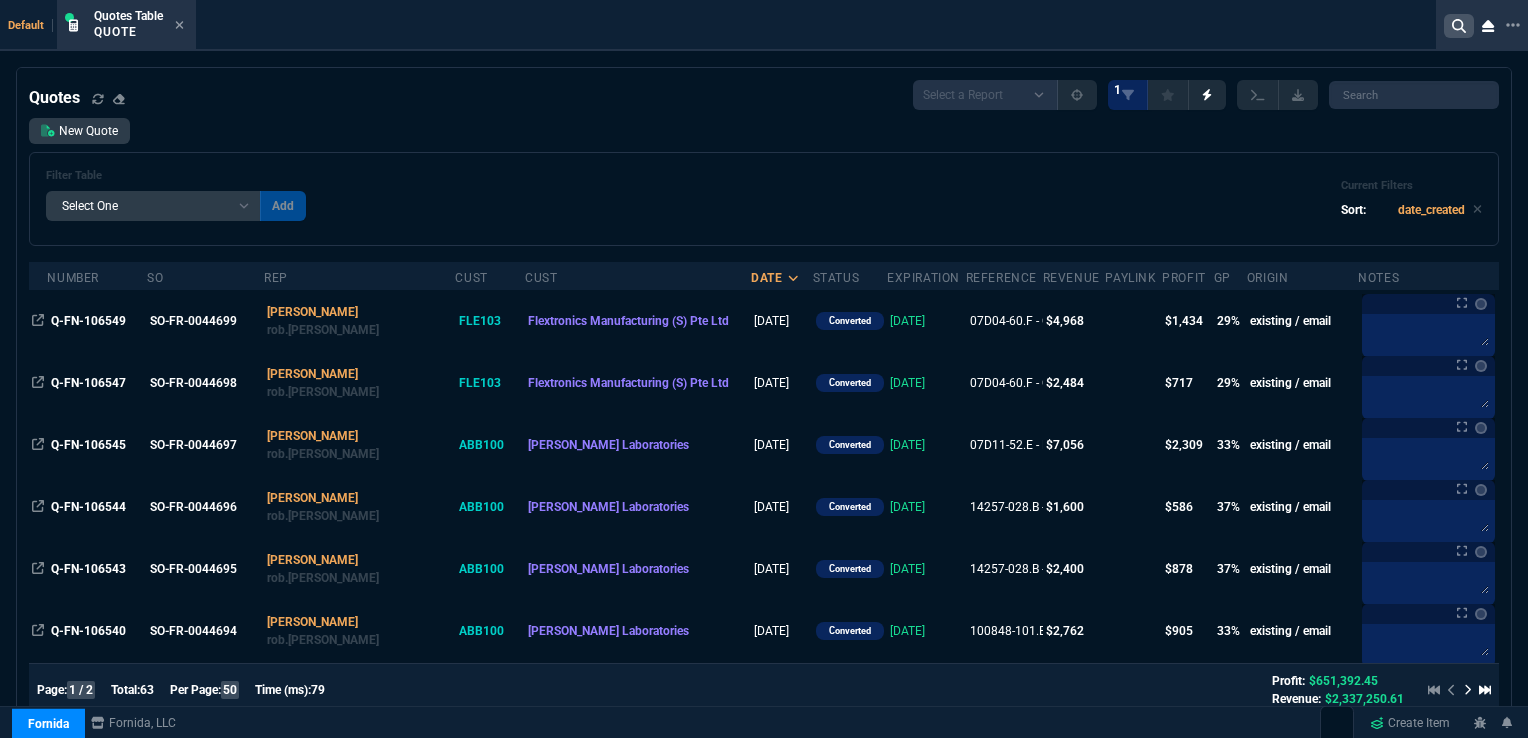 click at bounding box center (1459, 26) 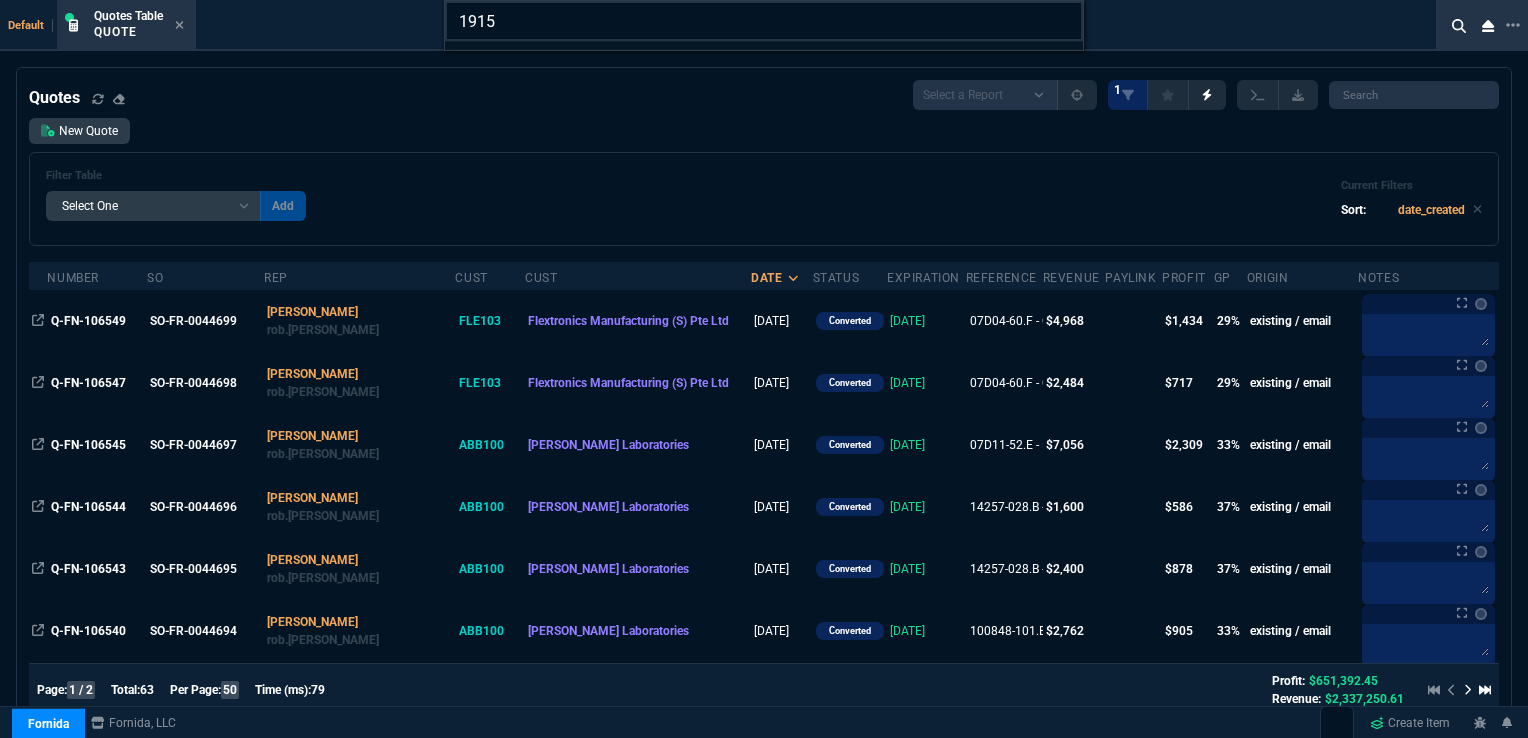 type on "1915" 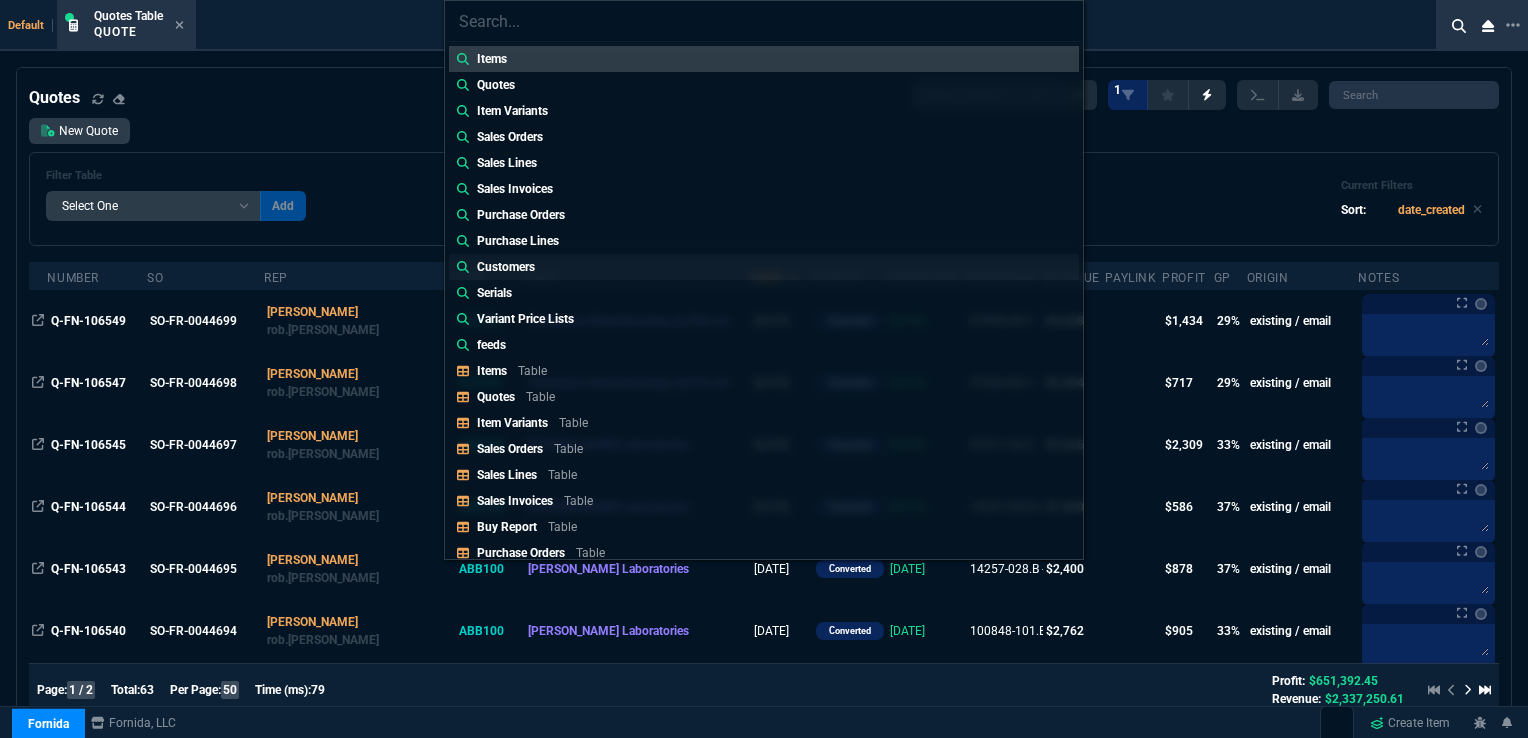 click on "Customers" at bounding box center (506, 267) 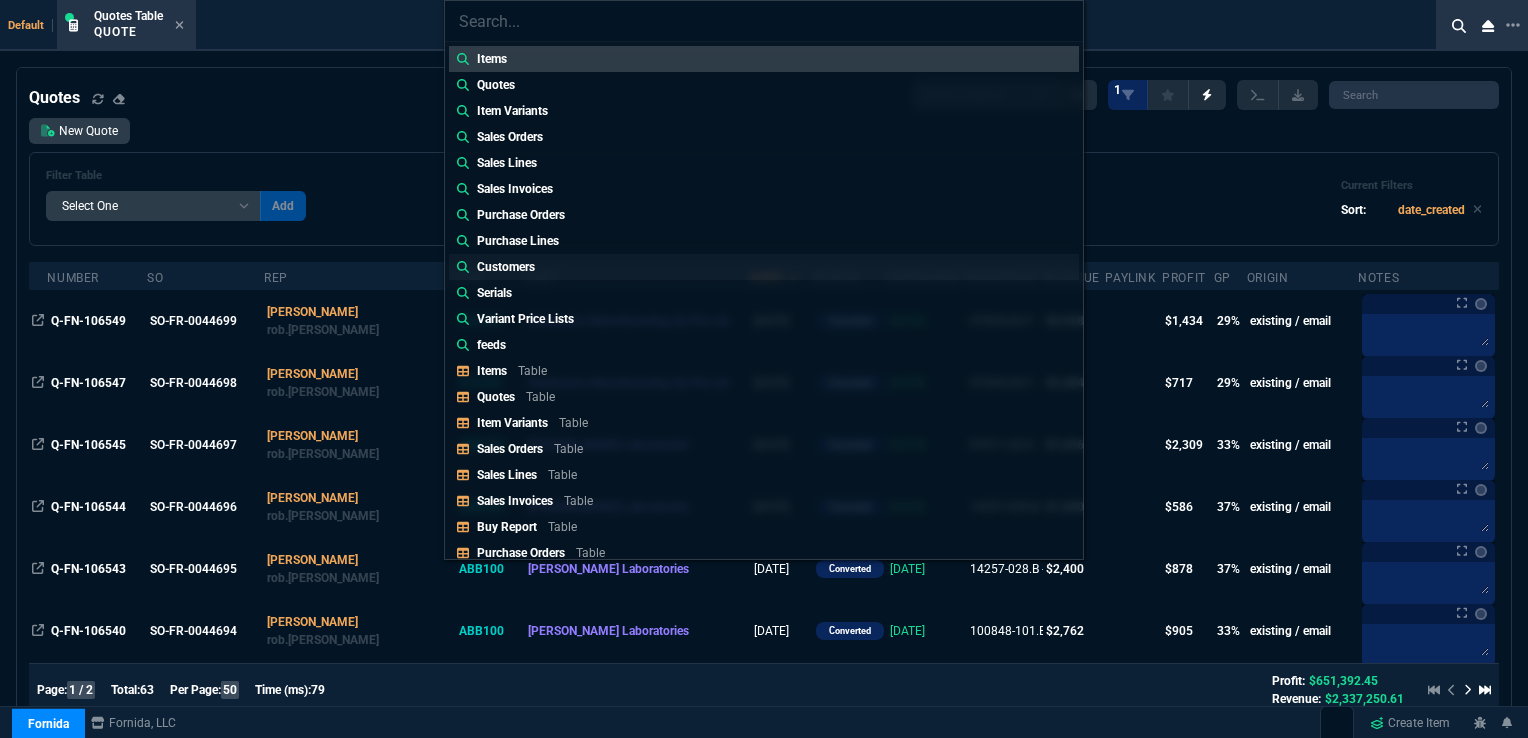 type on "Customers:" 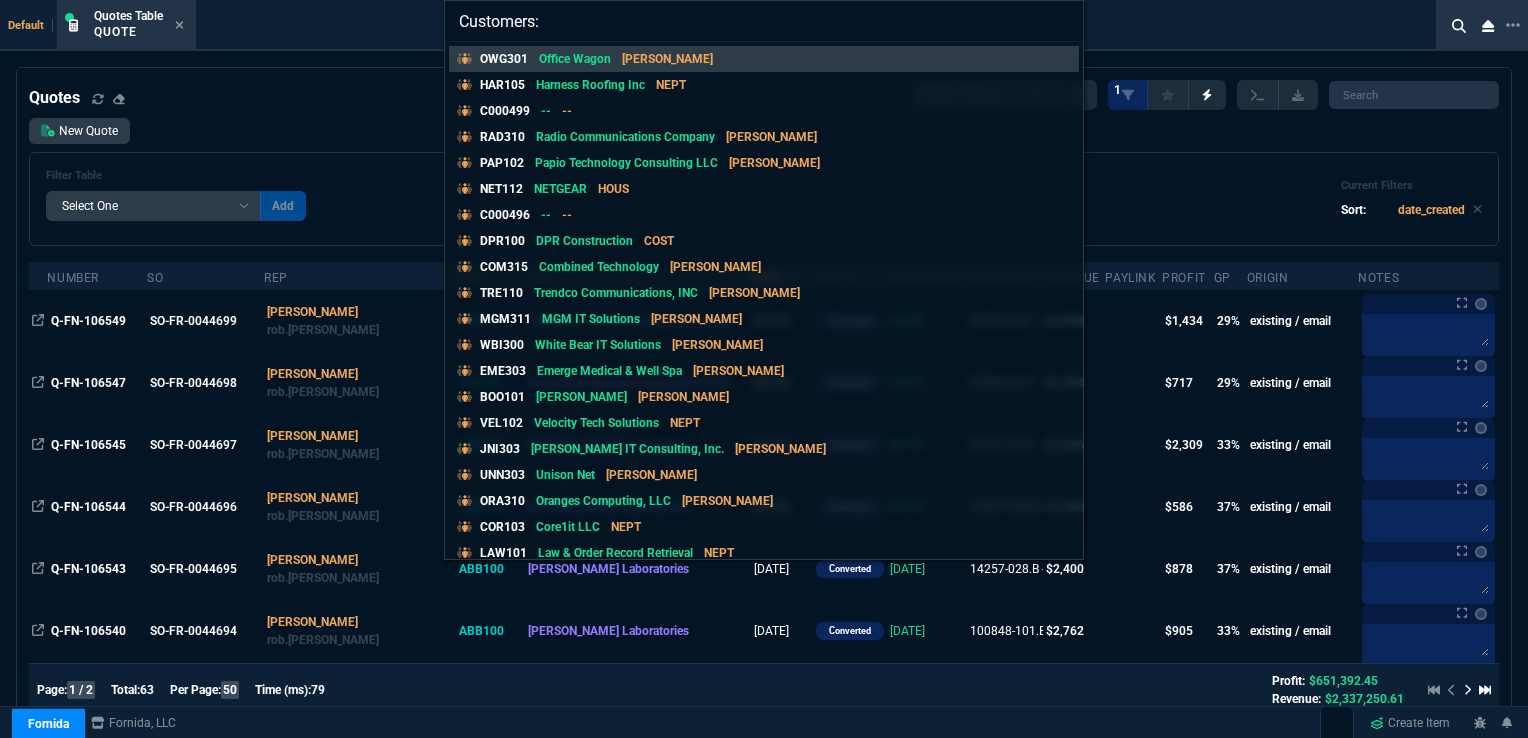 click on "Customers:" at bounding box center (764, 21) 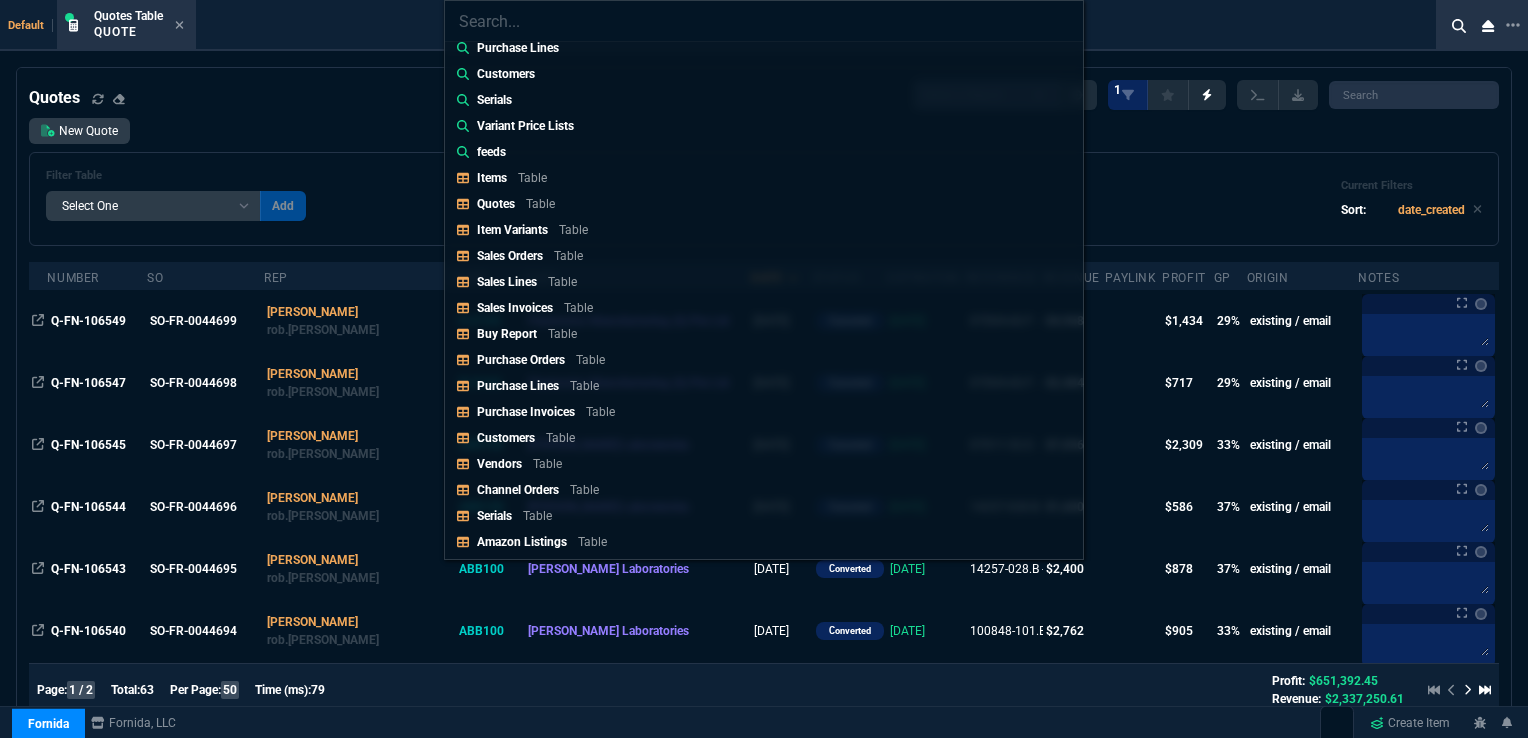 scroll, scrollTop: 174, scrollLeft: 0, axis: vertical 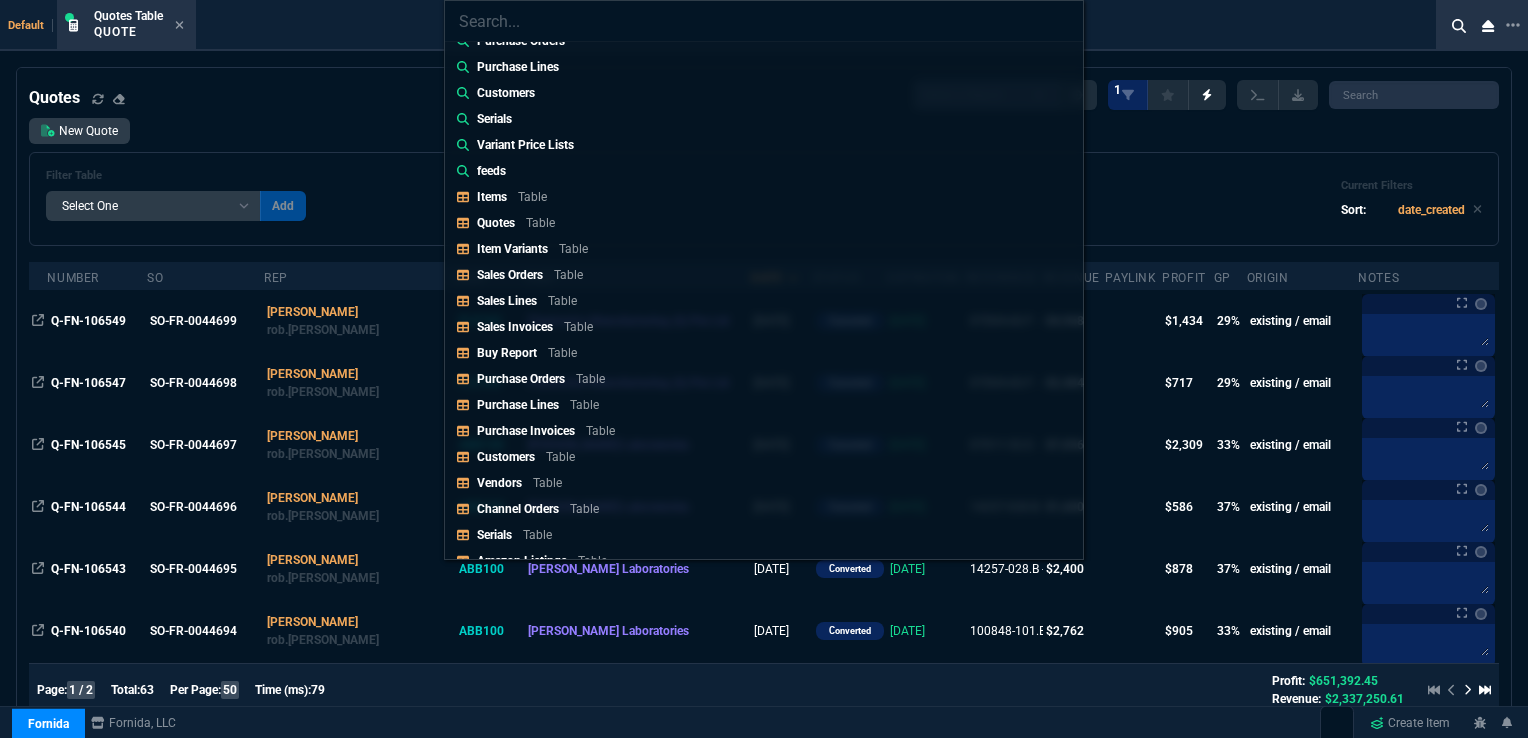 type 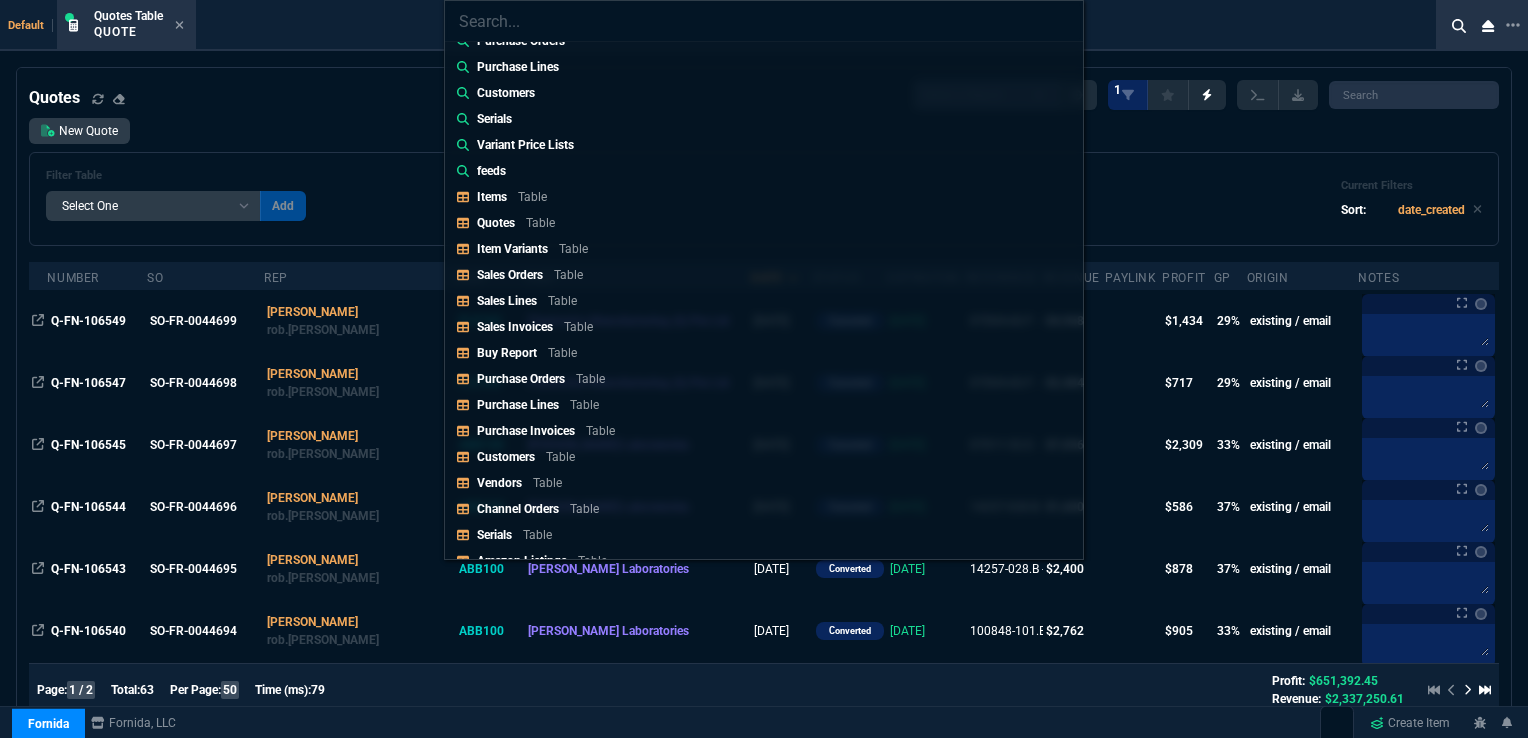 click on "Items
Quotes
Item Variants
Sales Orders
Sales Lines
Sales Invoices
Purchase Orders
Purchase Lines
Customers
Serials
Variant Price Lists
feeds
Items
Table
Quotes
Table
Item Variants
Table
Sales Orders
Table
Sales Lines
Table
Sales Invoices
Table
Buy Report
Table
Purchase Orders
Table
Purchase Lines
Table
Purchase Invoices
Table
Customers
Table
Vendors
Table
Channel Orders
Table
Serials
Table
Amazon Listings
Table
MAP
Table
Variant Price Lists
Table
feeds
Table
New Quote New Purchase Order Switch Client to ZaynTek, LLC Sarah Costa Send Teams Chat Carlos Ocampo Send Teams Chat Tiny Send Teams Chat Brian Over Send Teams Chat Alicia Bostic Send Teams Chat" at bounding box center [764, 369] 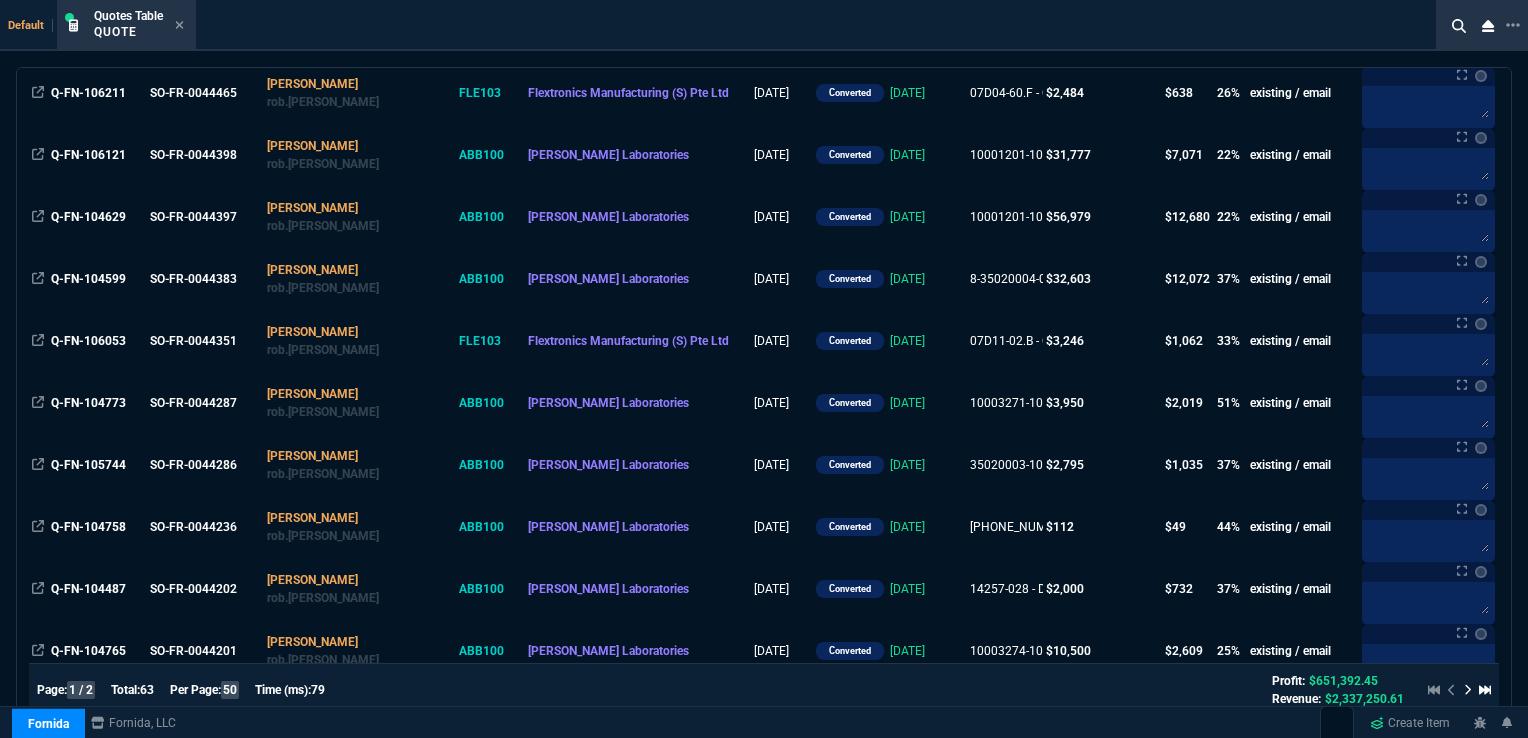 scroll, scrollTop: 1290, scrollLeft: 0, axis: vertical 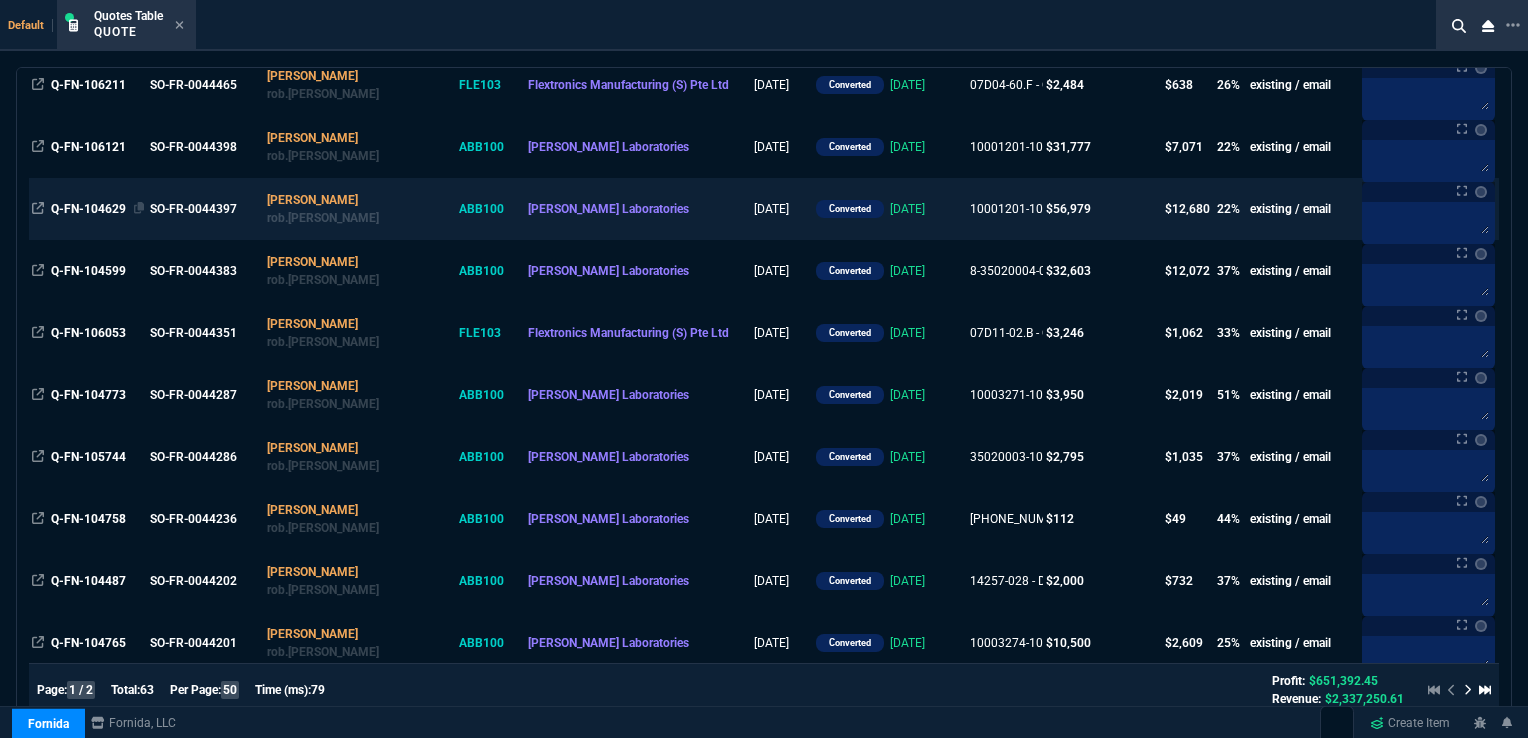 click on "Q-FN-104629" at bounding box center (88, 209) 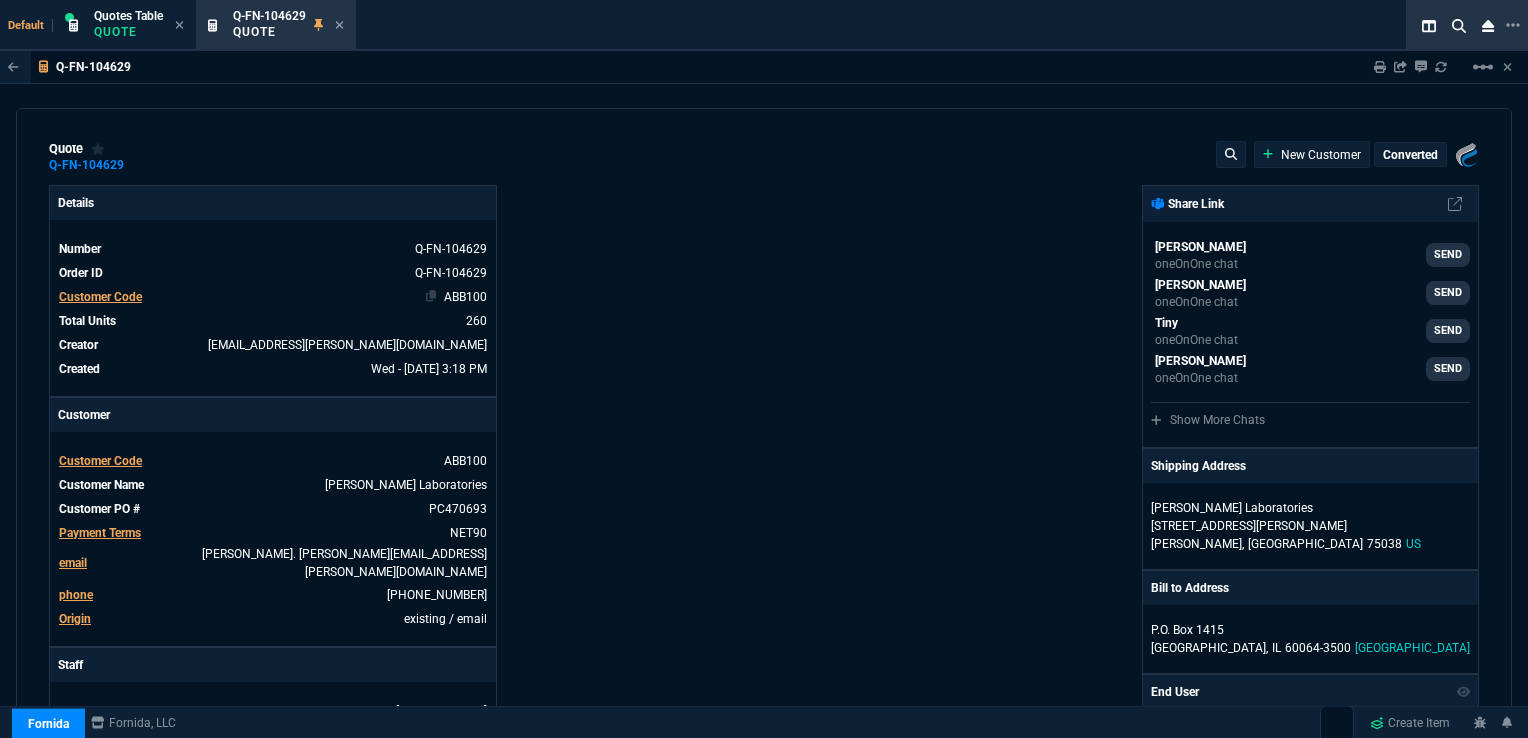 type on "26" 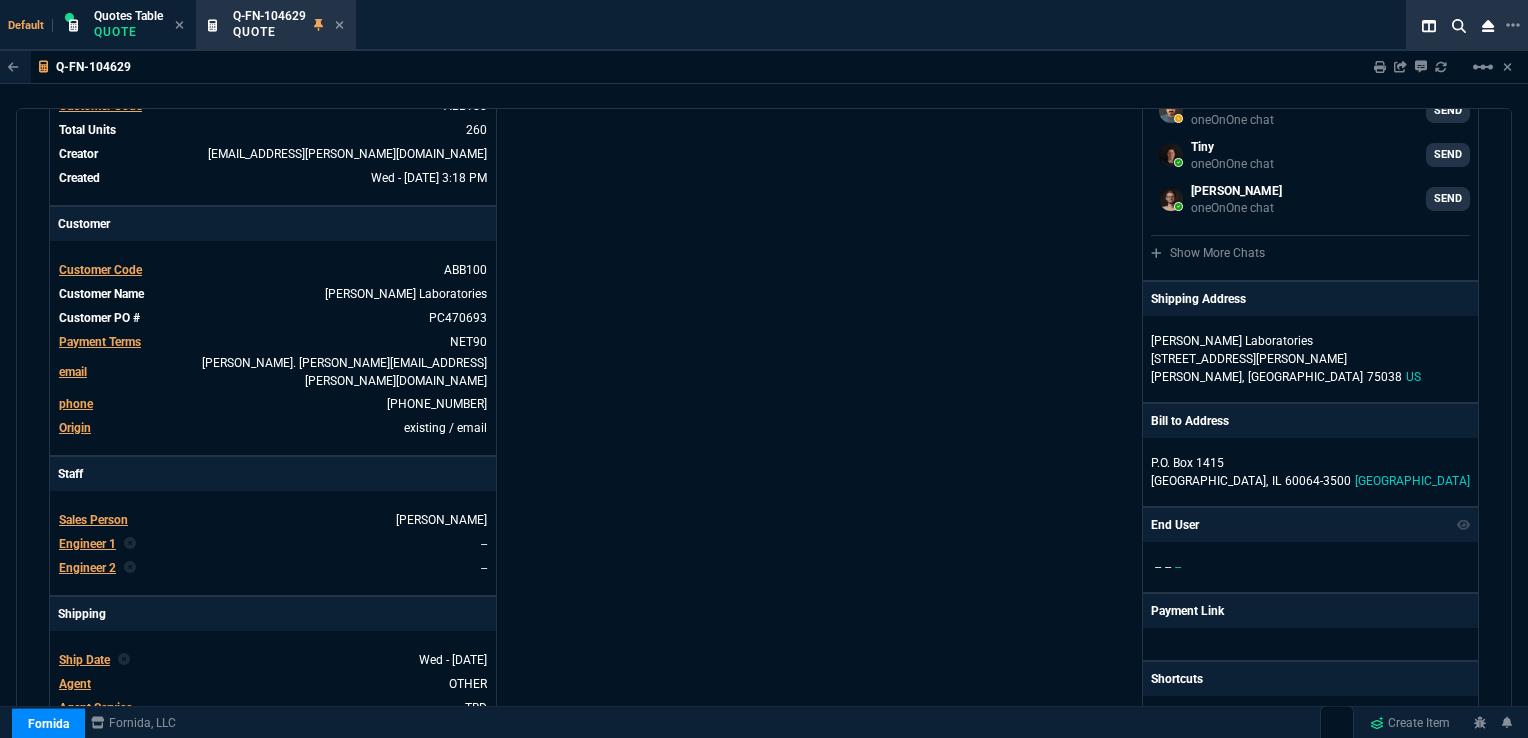 scroll, scrollTop: 0, scrollLeft: 0, axis: both 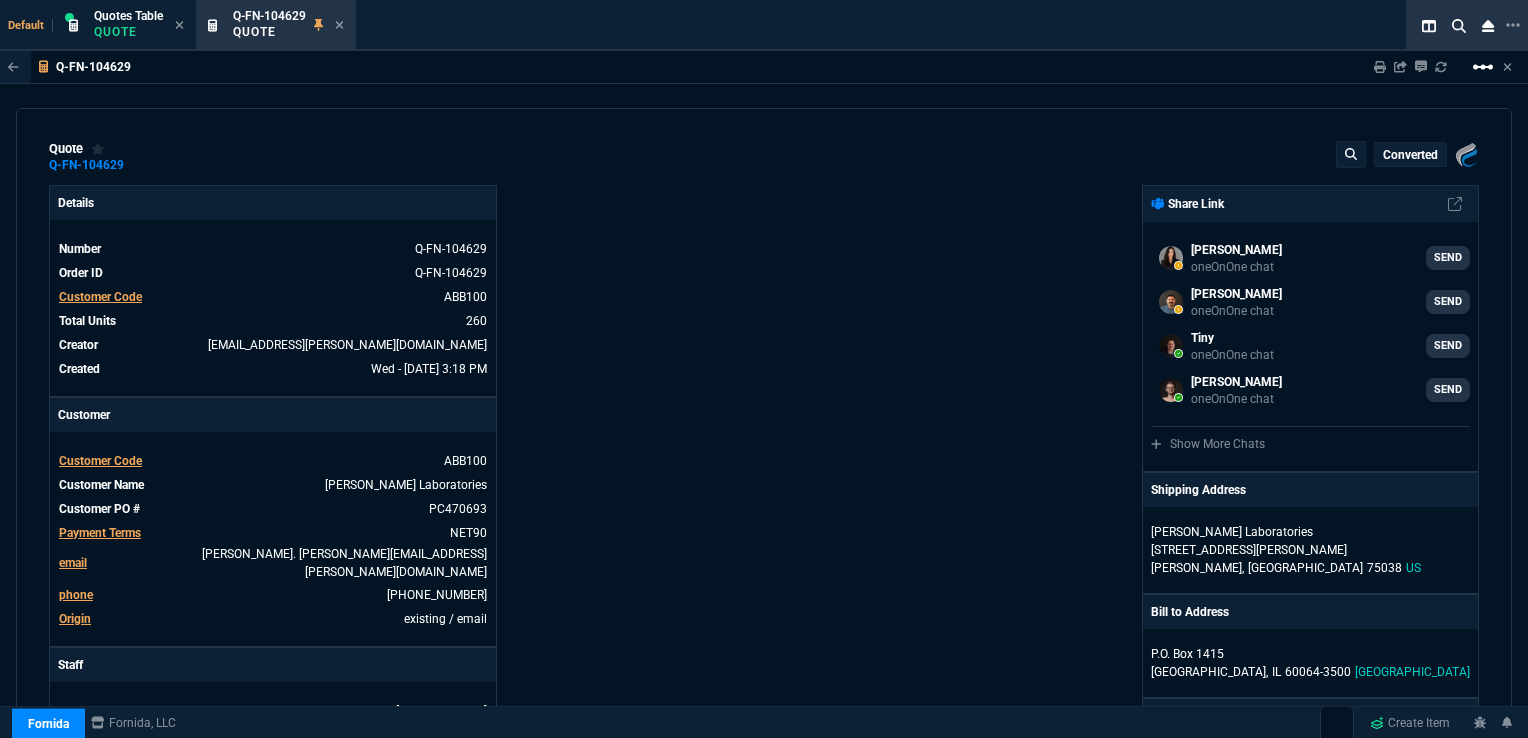 click on "linear_scale" at bounding box center [1483, 67] 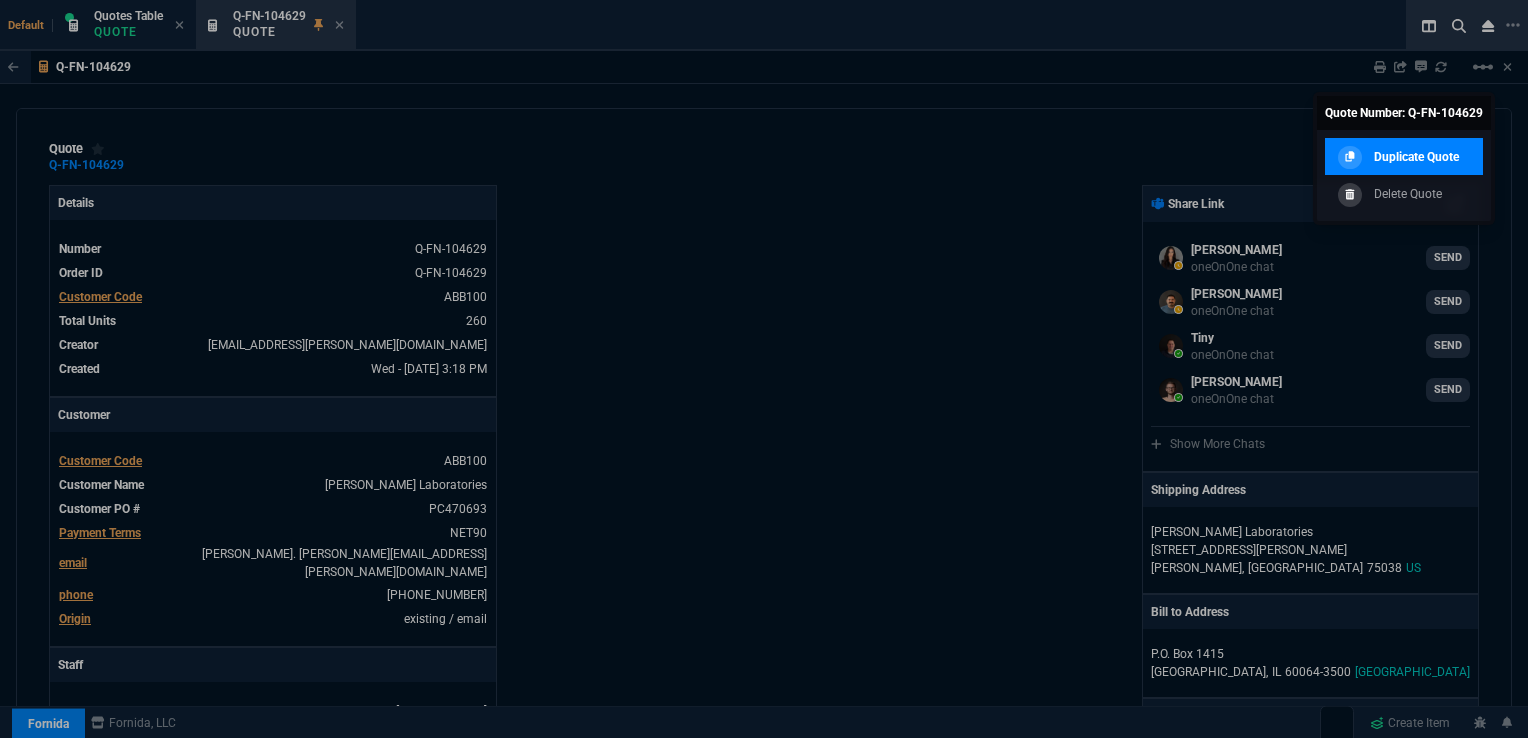 click on "Duplicate Quote" at bounding box center (1416, 157) 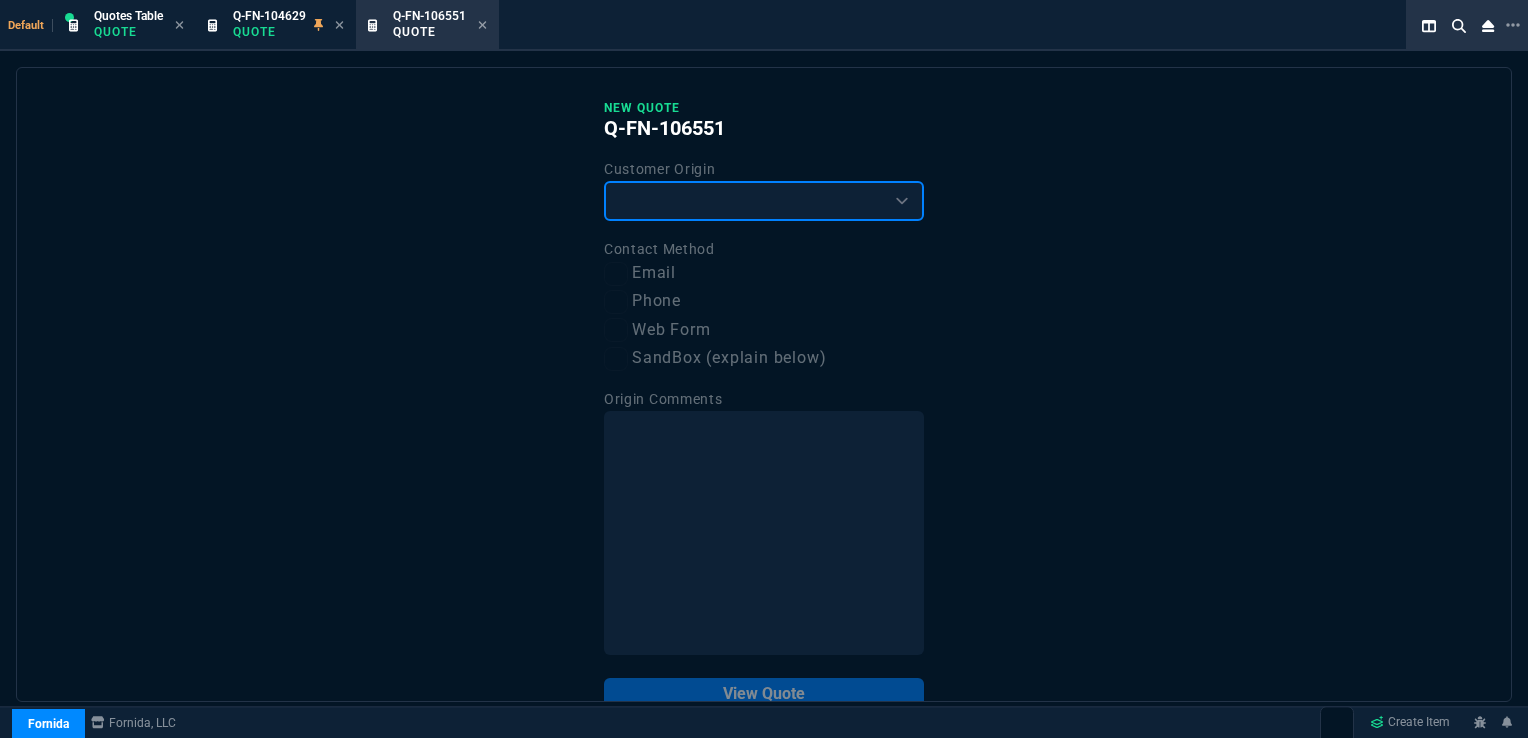click on "Existing Customer Amazon Lead (first order) Website Lead (first order) Called (first order) Referral (first order) SandBox (explain below)" at bounding box center [764, 201] 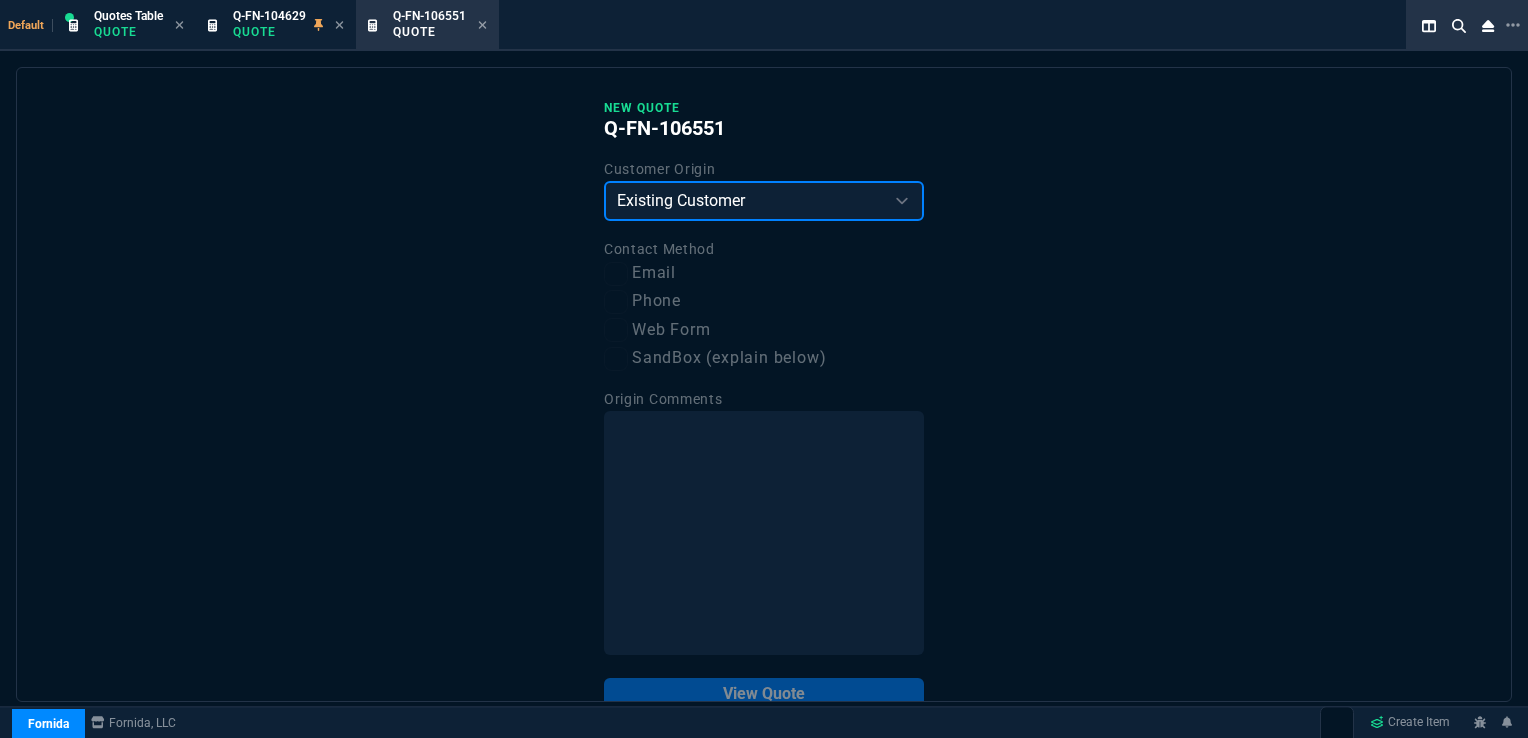 click on "Existing Customer Amazon Lead (first order) Website Lead (first order) Called (first order) Referral (first order) SandBox (explain below)" at bounding box center (764, 201) 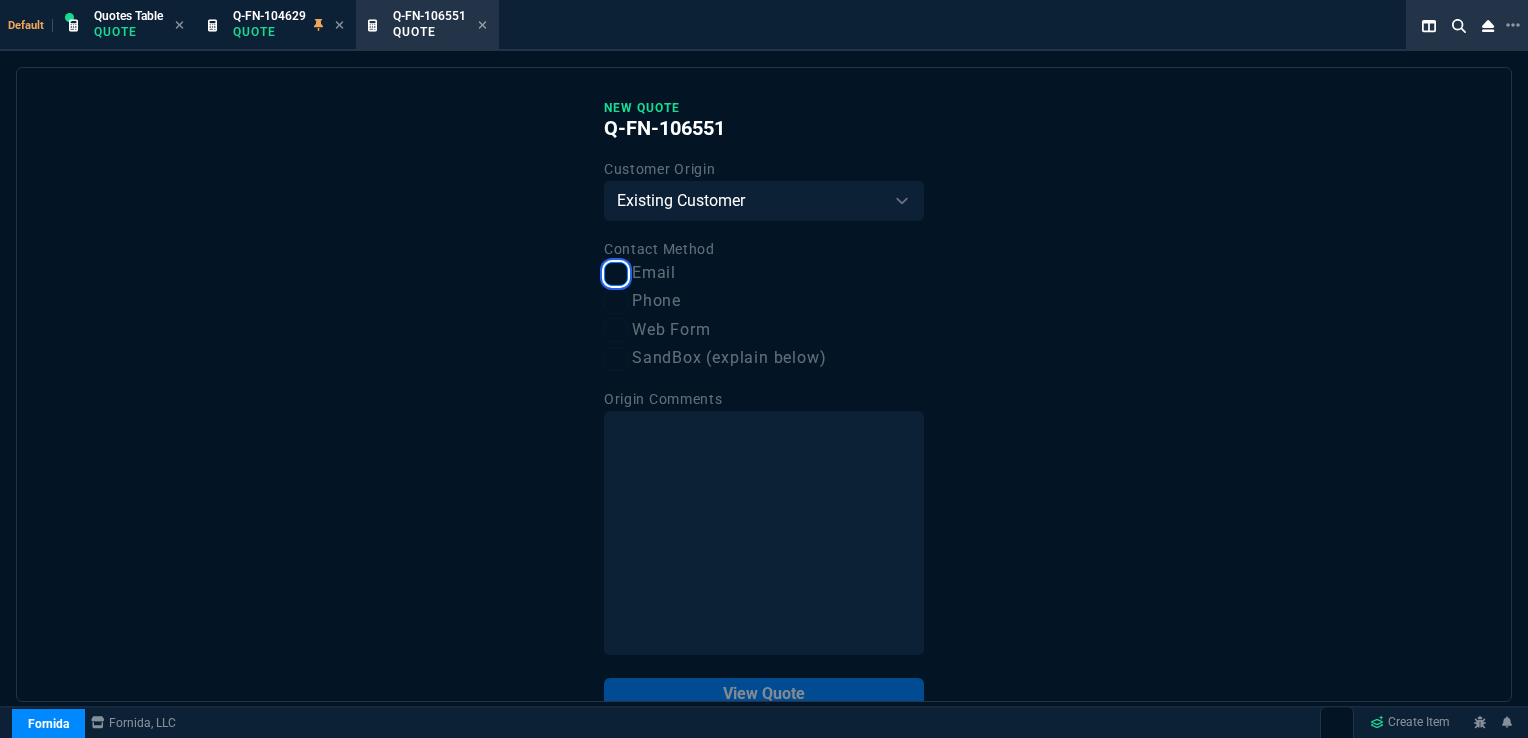 click on "Email" at bounding box center [616, 274] 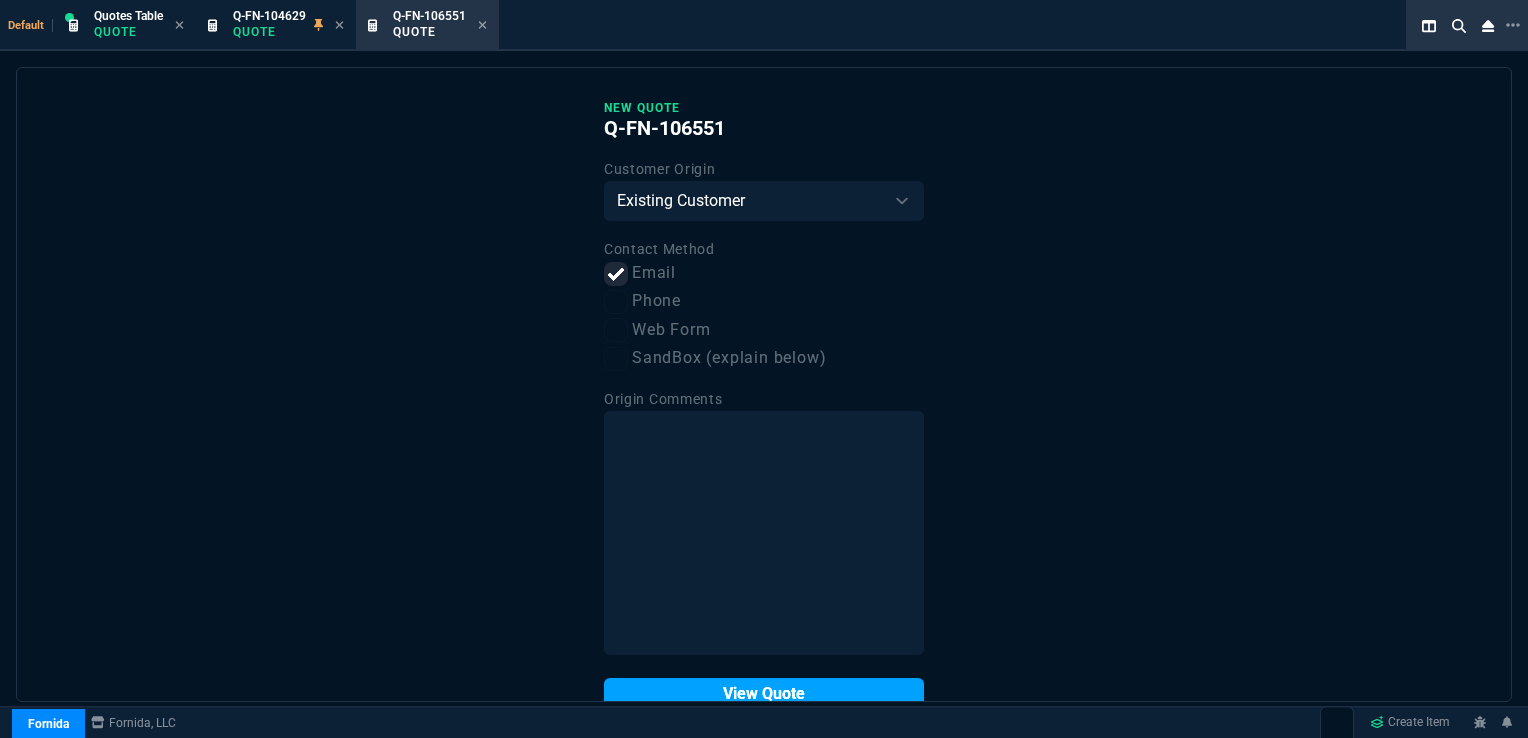 click on "View Quote" at bounding box center [764, 694] 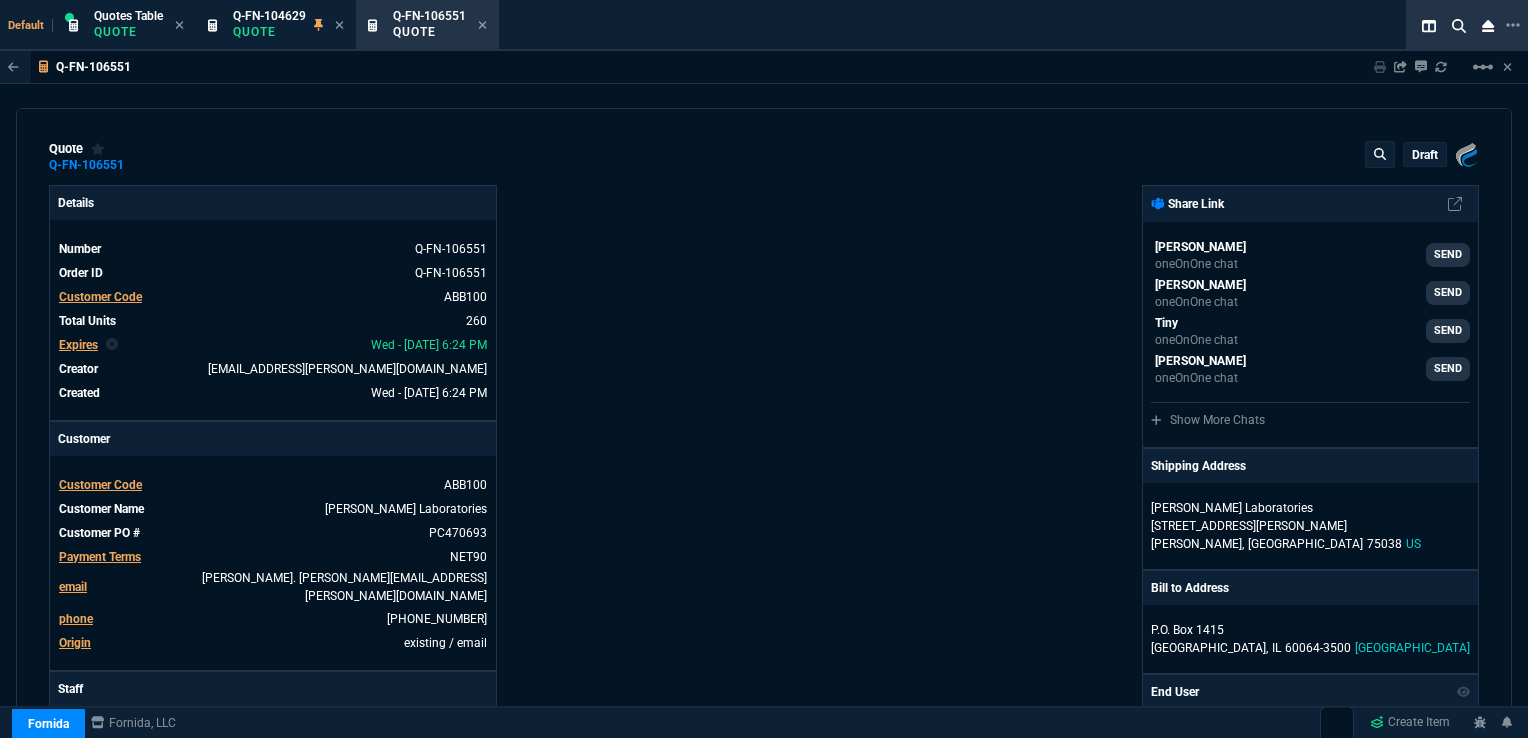 type on "26" 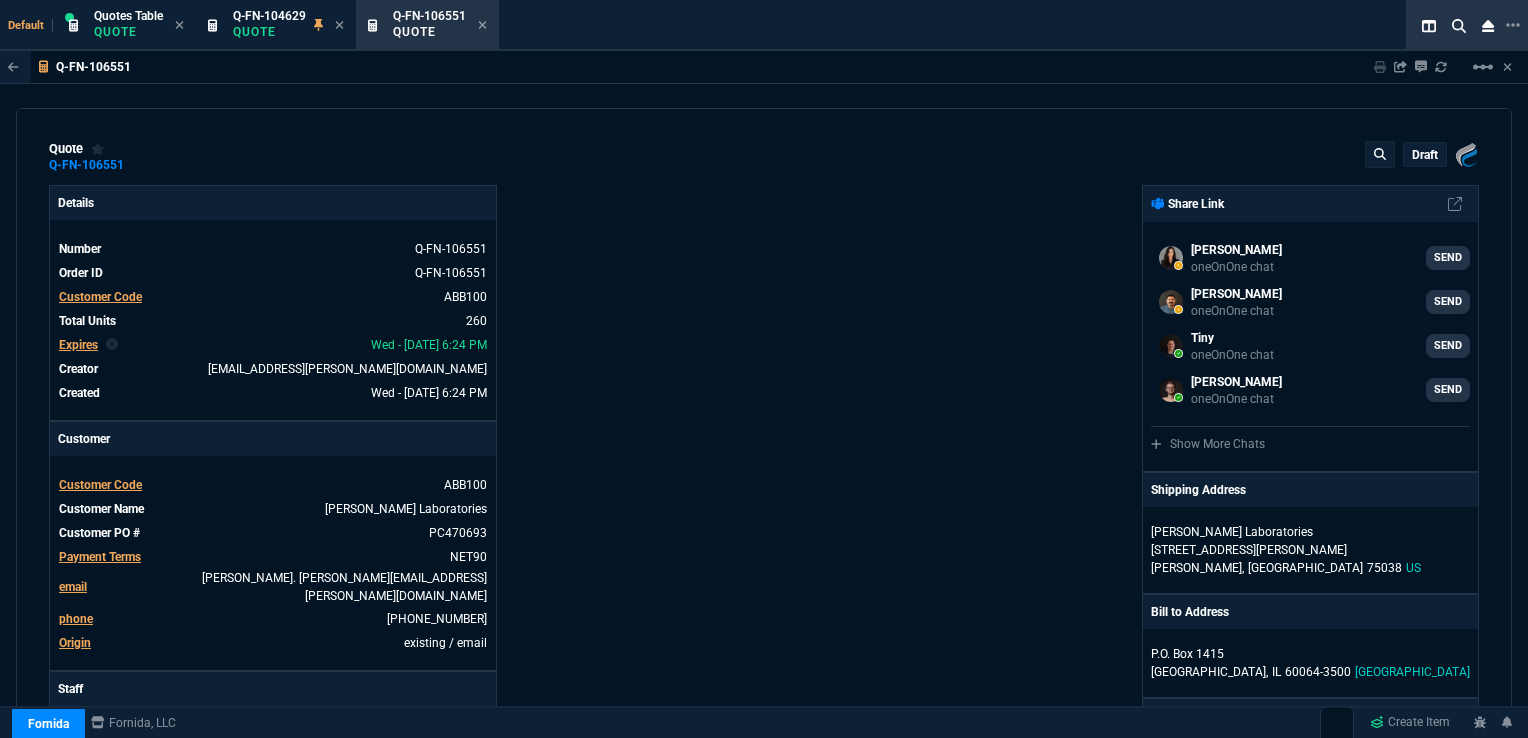 select on "16: [PERSON_NAME]" 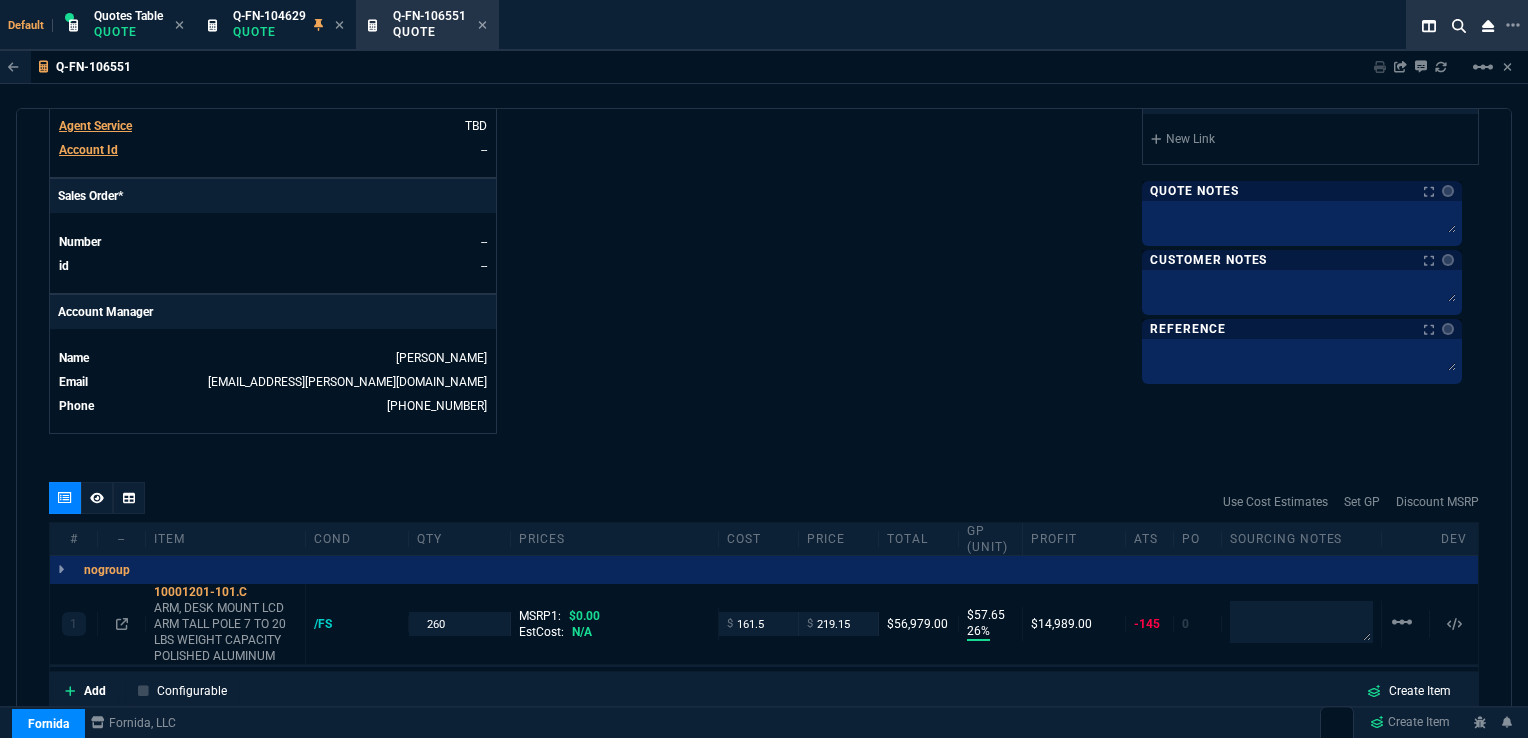 scroll, scrollTop: 803, scrollLeft: 0, axis: vertical 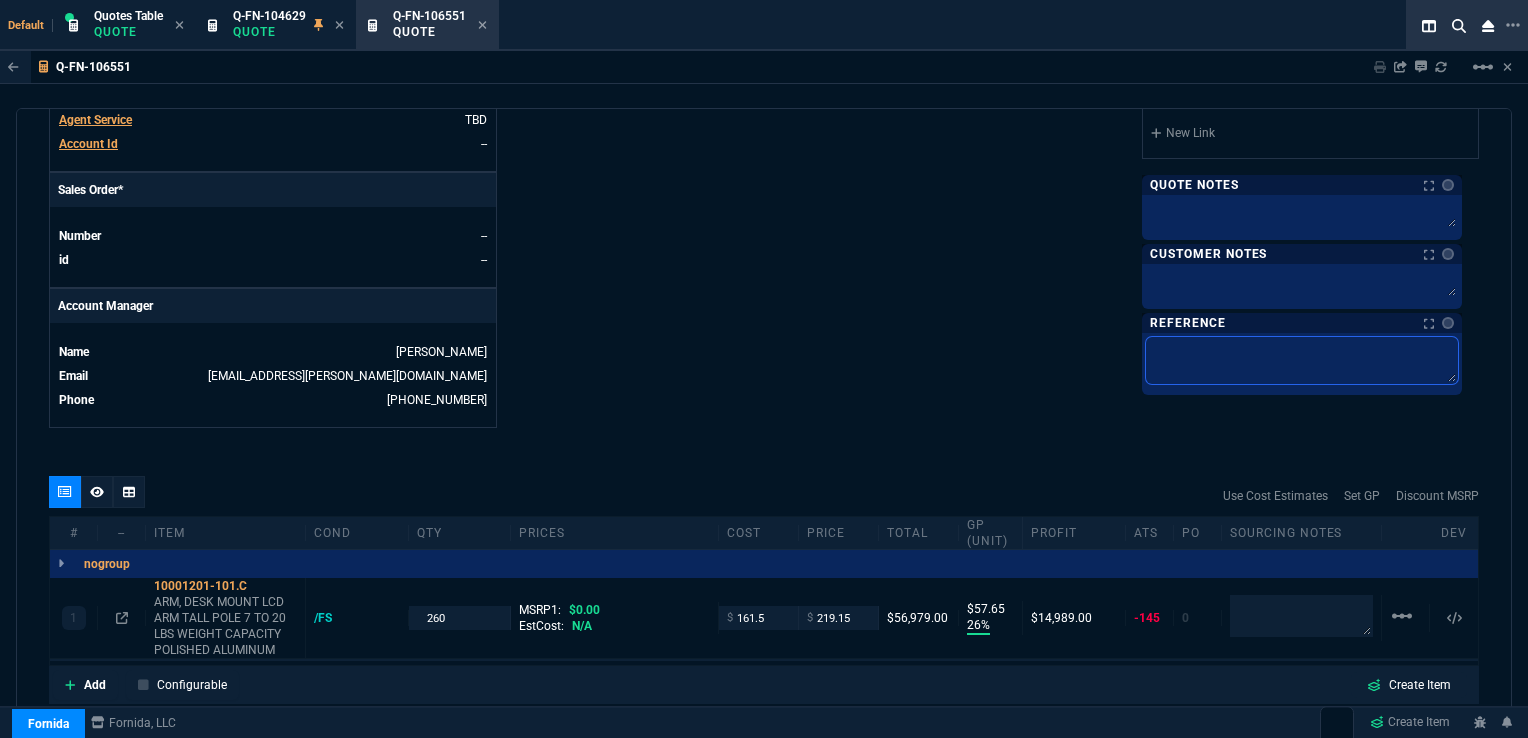 click at bounding box center (1302, 360) 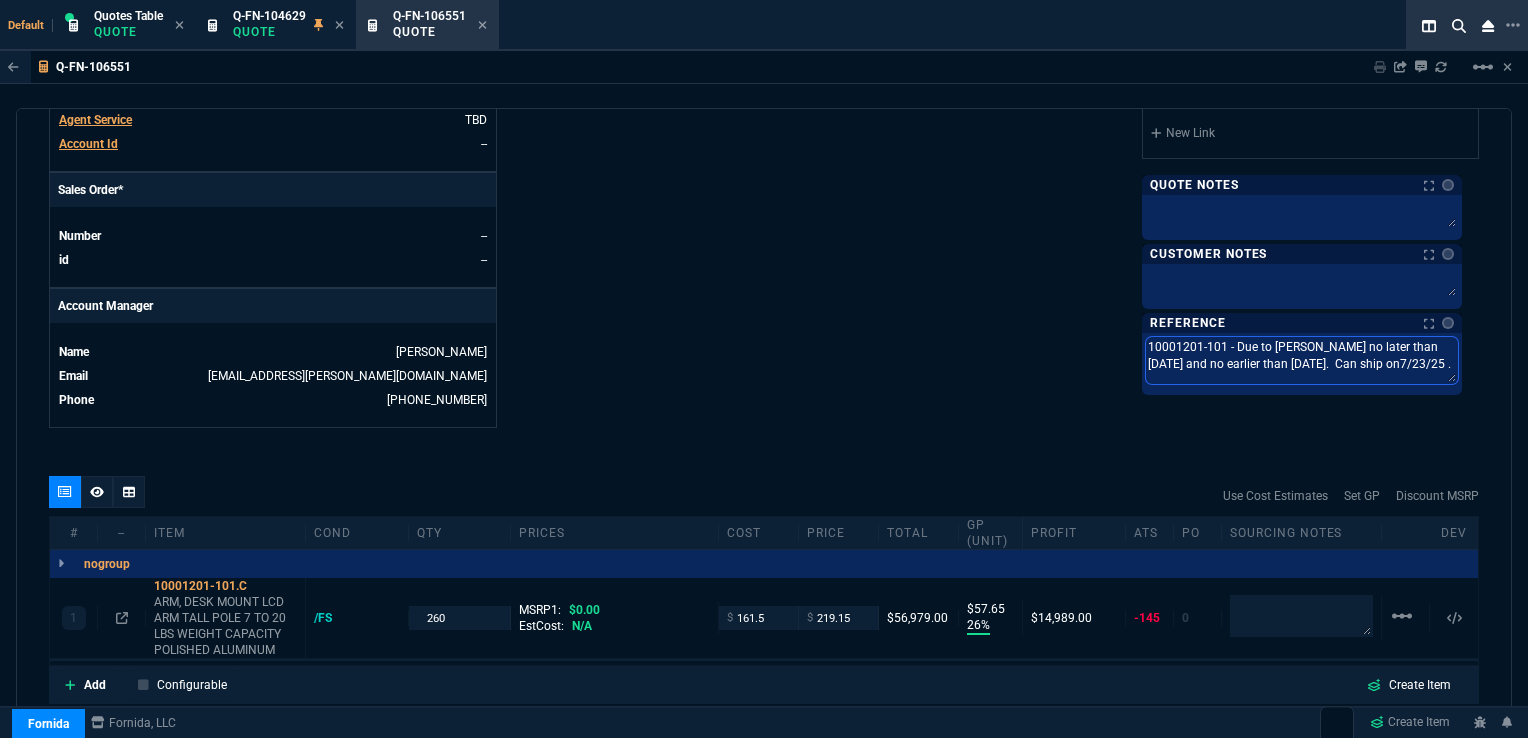 click on "10001201-101 - Due to [PERSON_NAME] no later than [DATE] and no earlier than [DATE].  Can ship on7/23/25 ." at bounding box center (1302, 360) 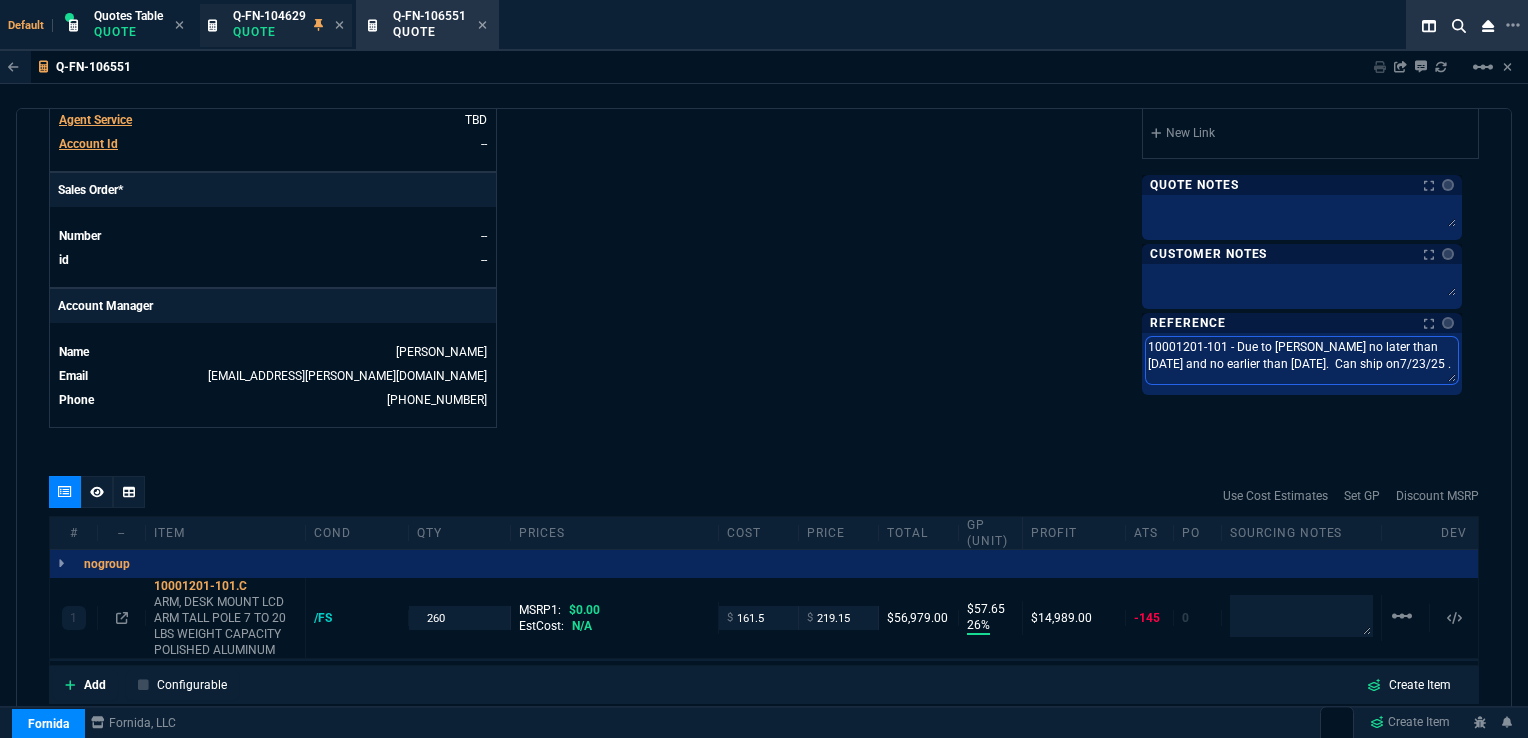 type on "10001201-101 - Due to [PERSON_NAME] no later than [DATE] and no earlier than [DATE].  Can ship on7/23/25 ." 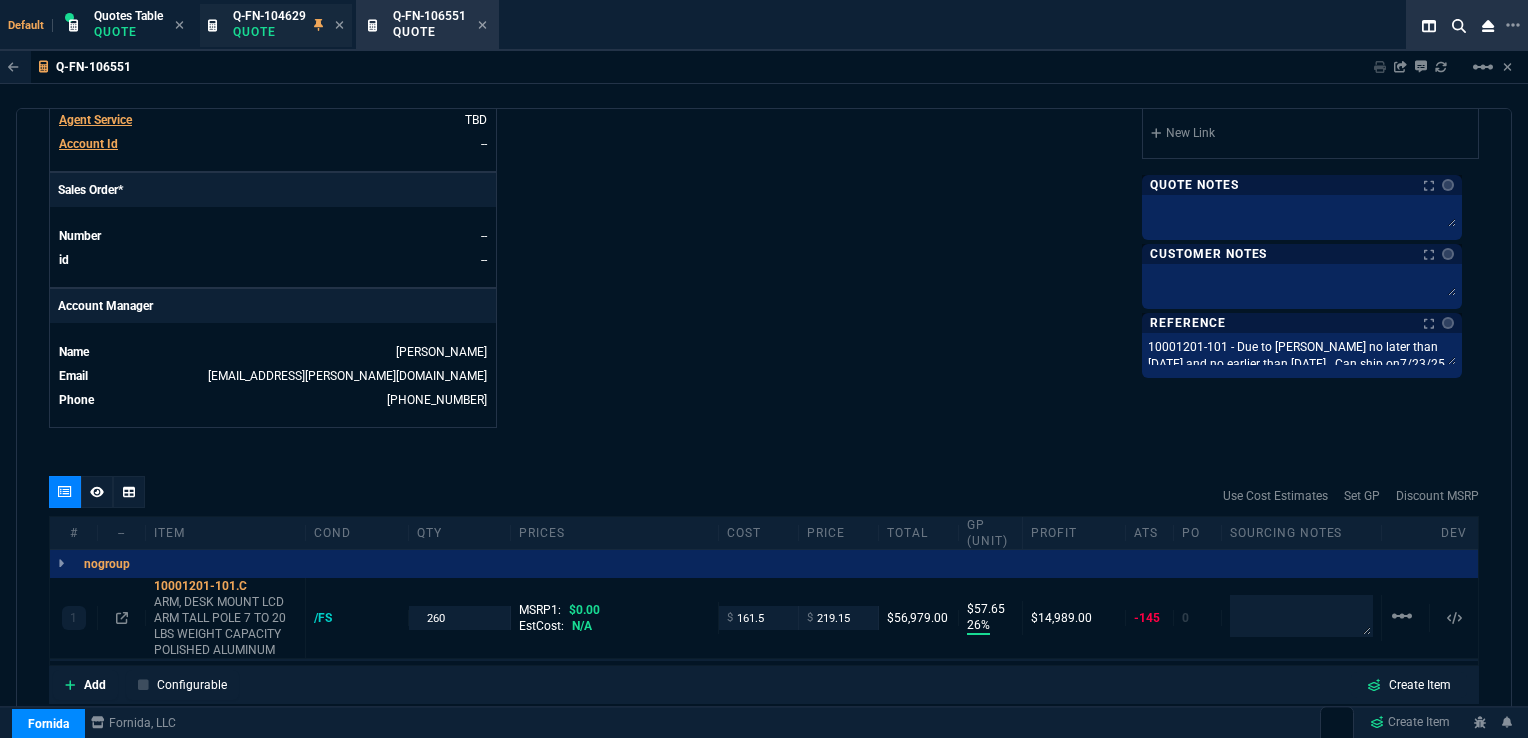 click on "Q-FN-104629" at bounding box center [269, 16] 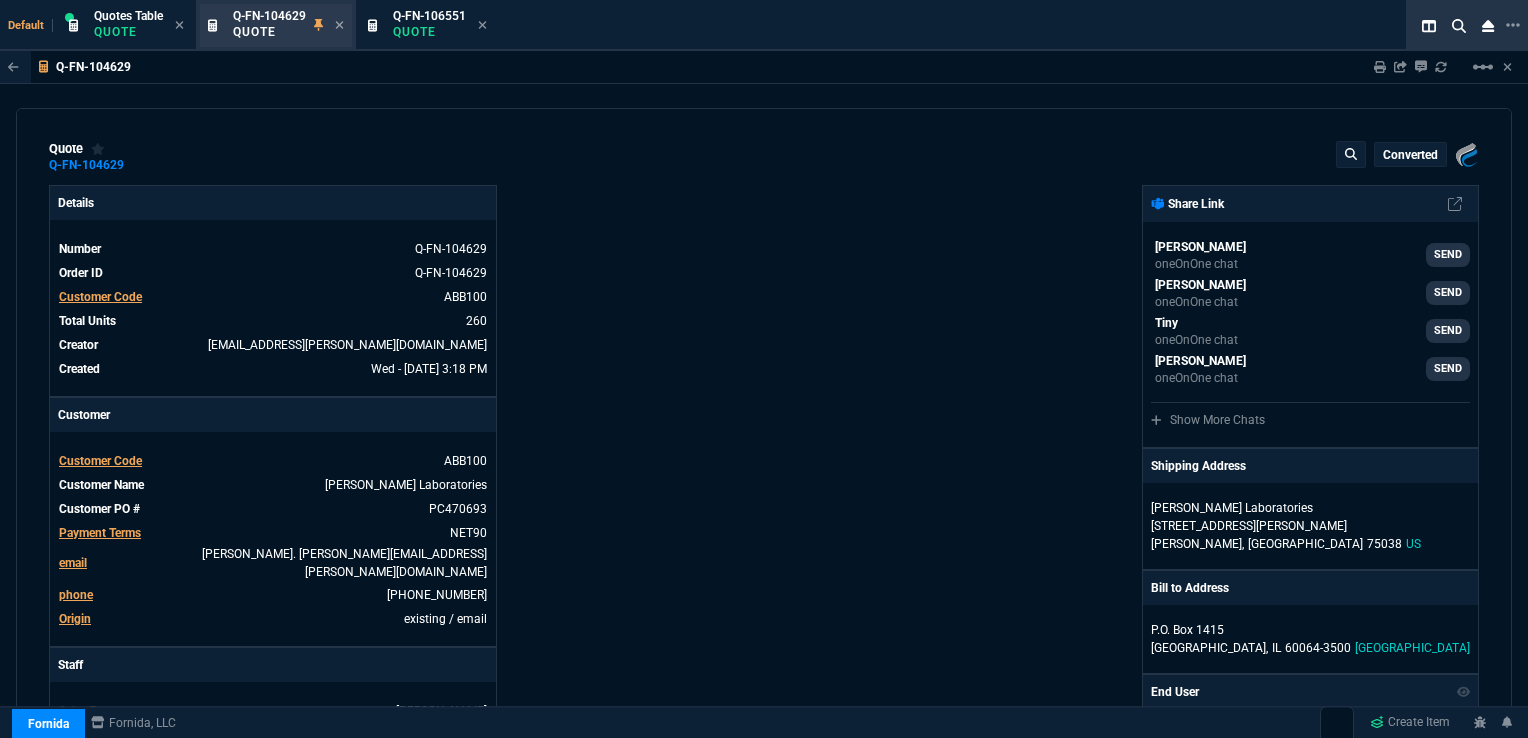 type on "26" 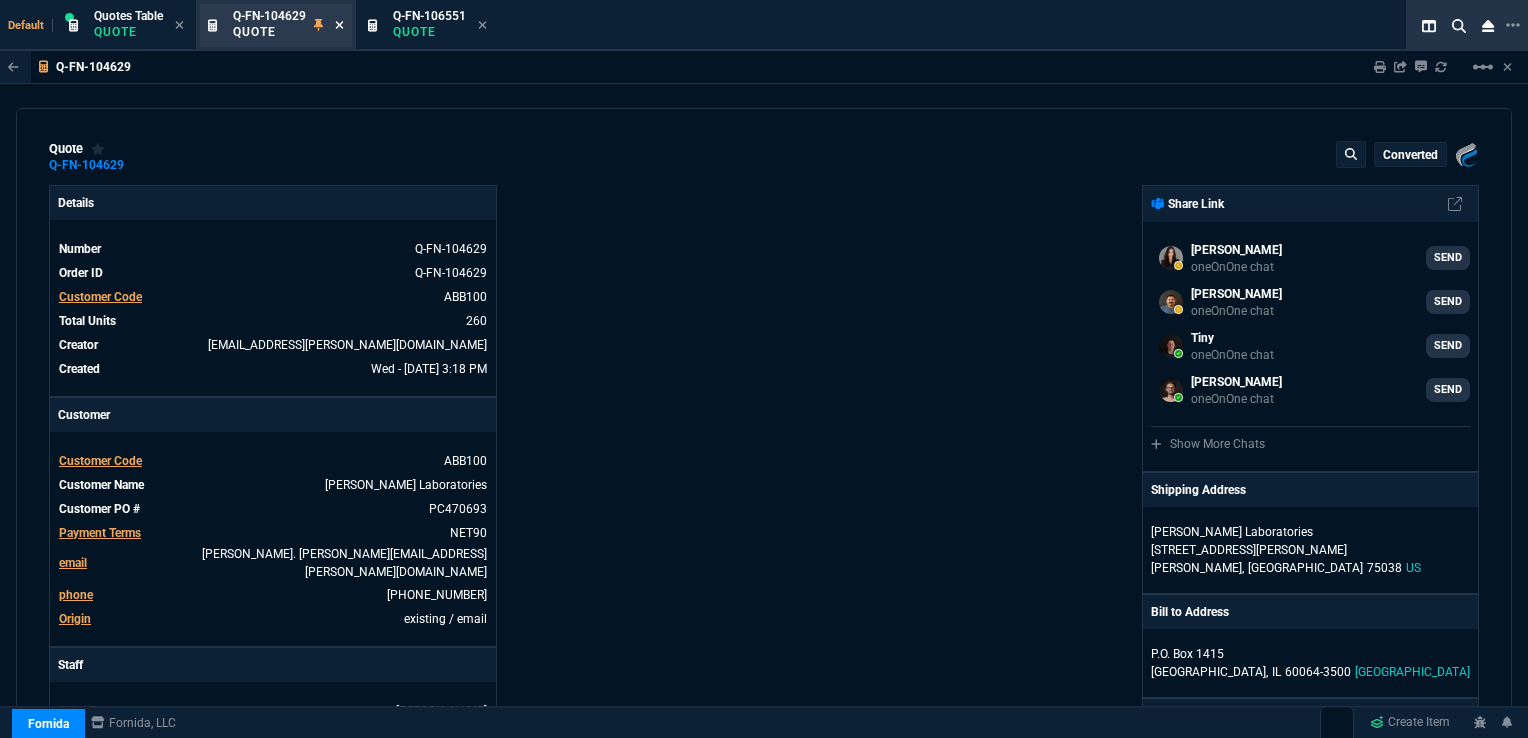 click 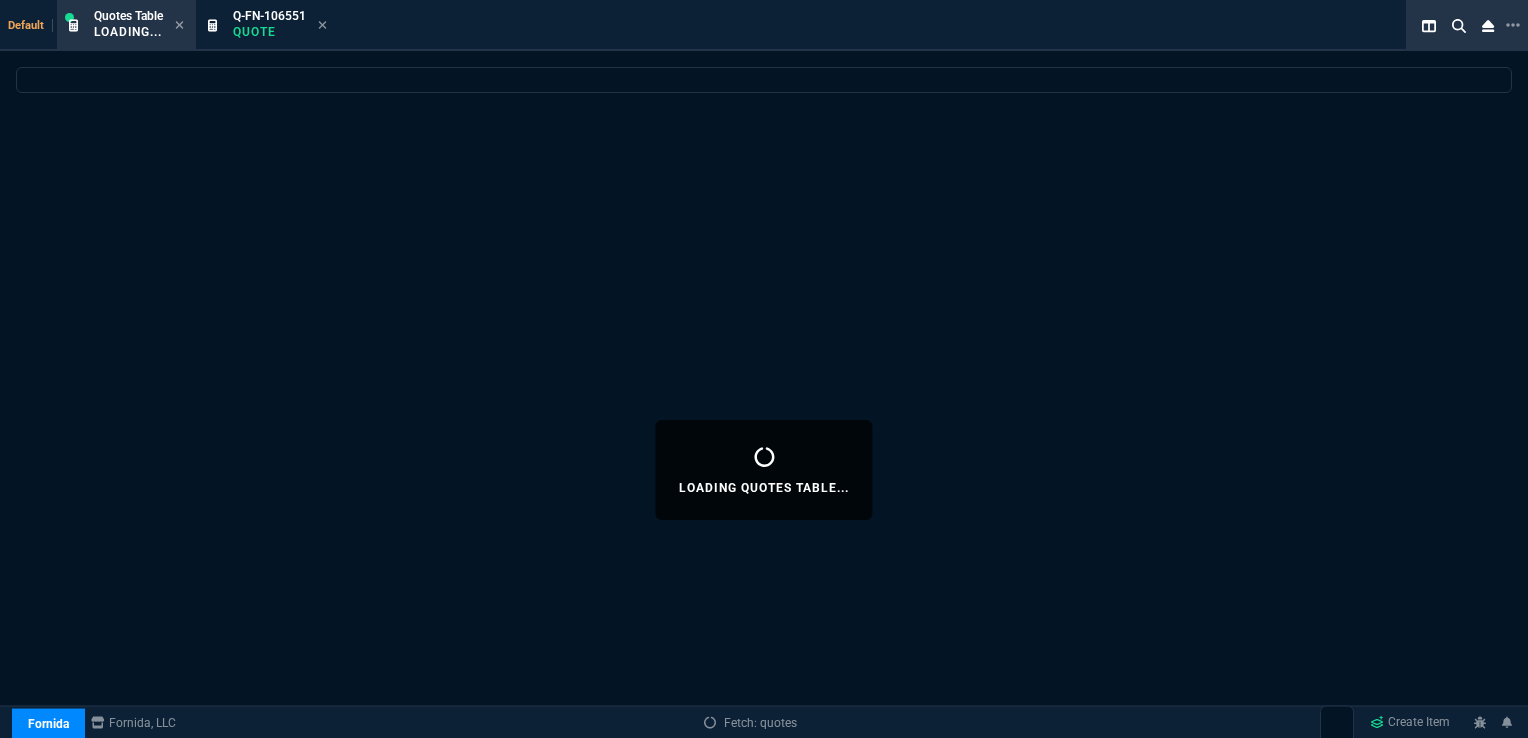 select 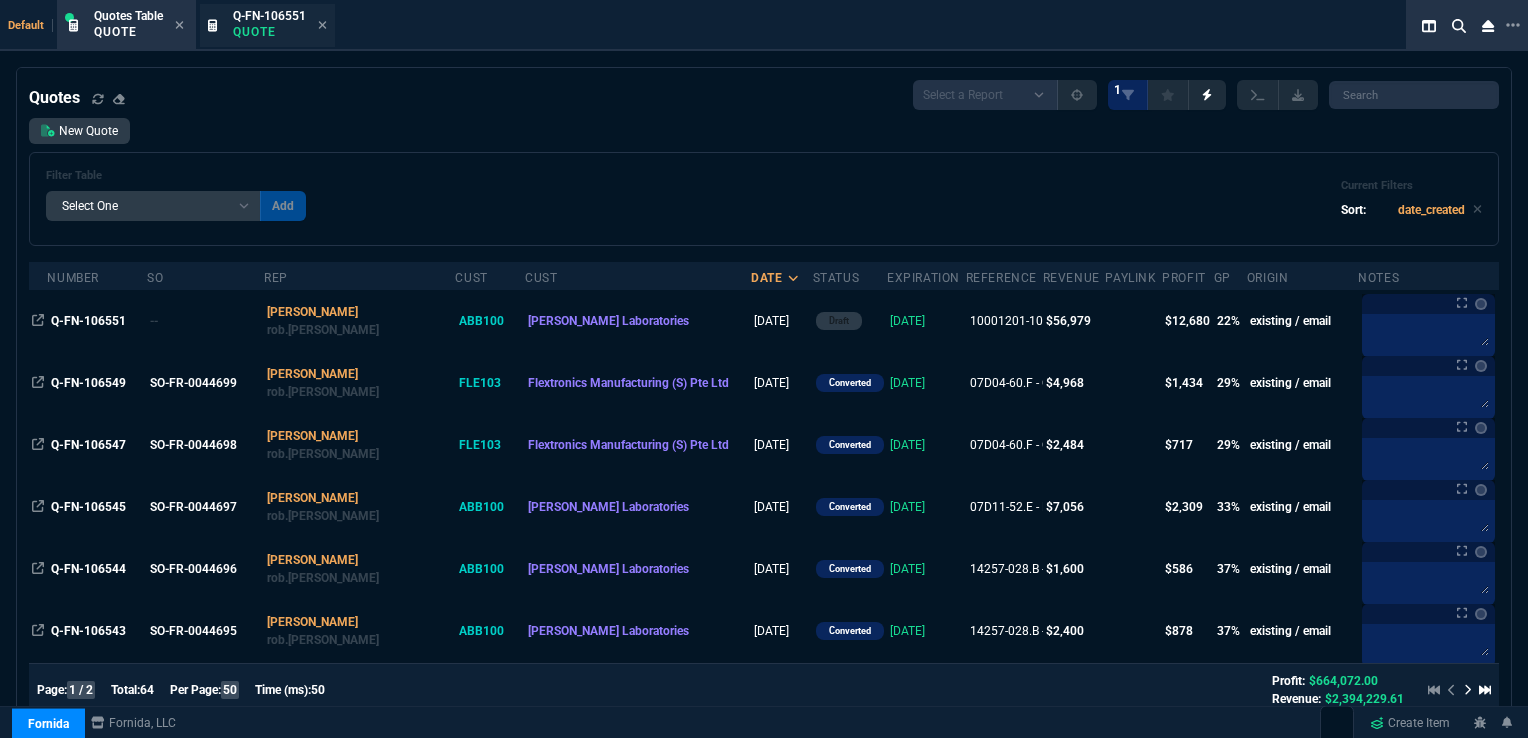 click on "Q-FN-106551" at bounding box center (269, 16) 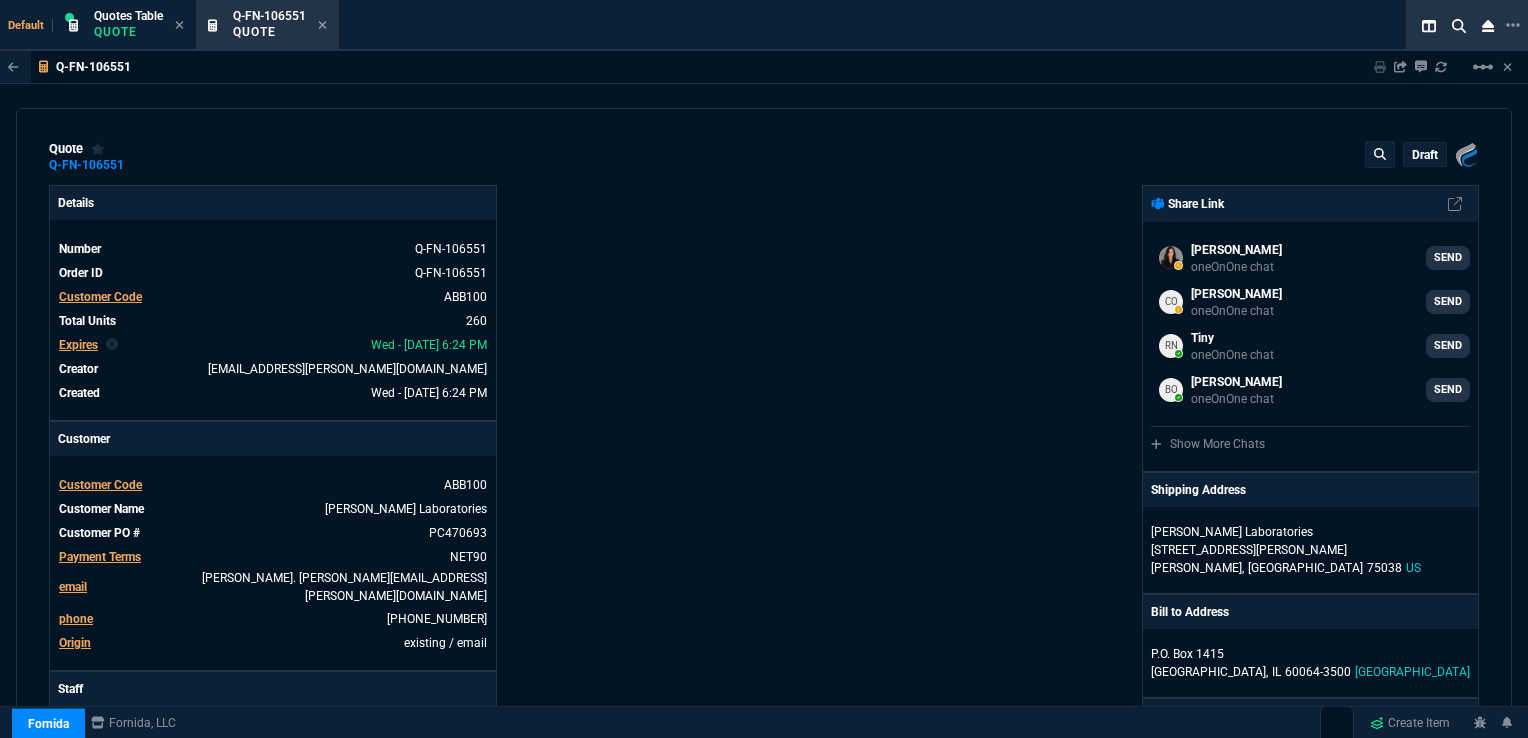 type on "26" 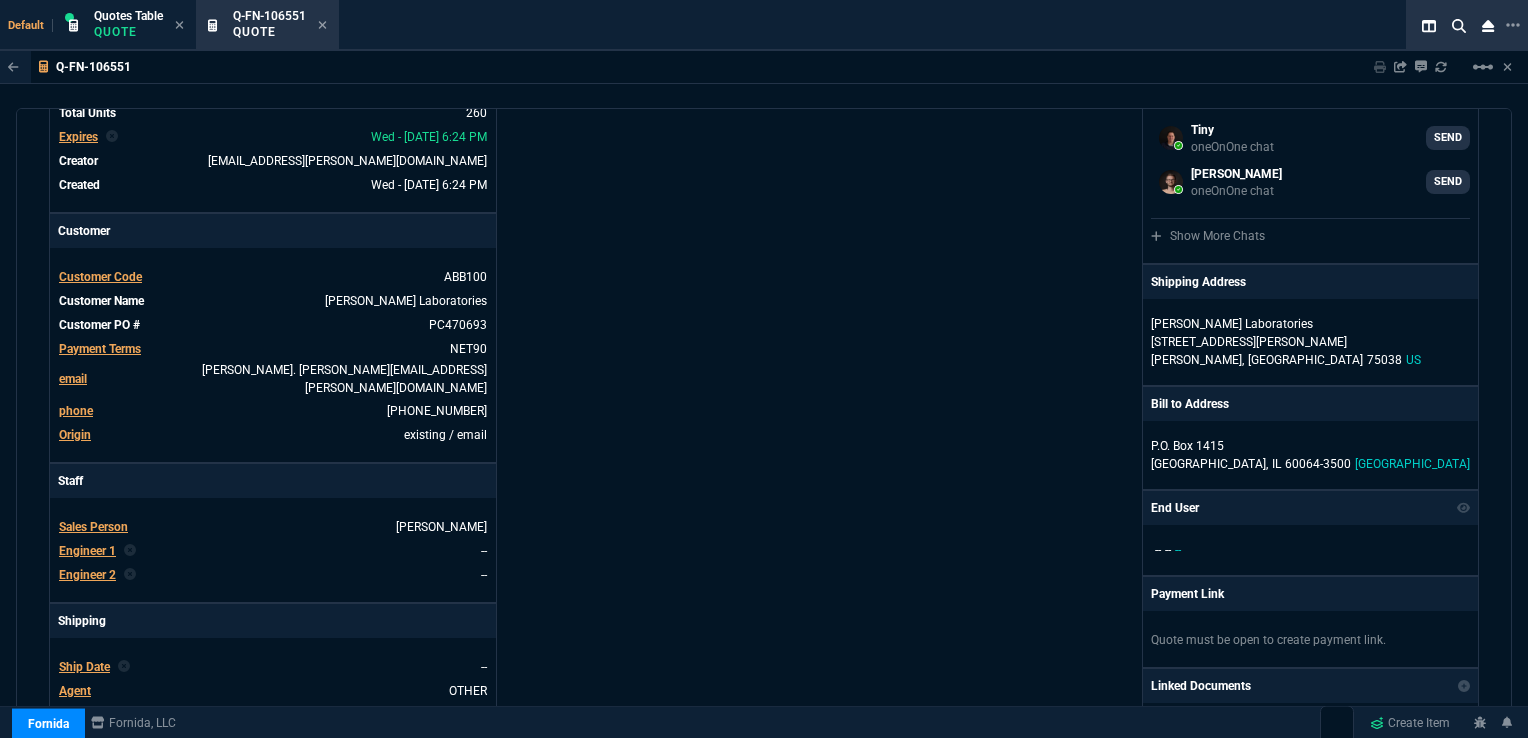 scroll, scrollTop: 39, scrollLeft: 0, axis: vertical 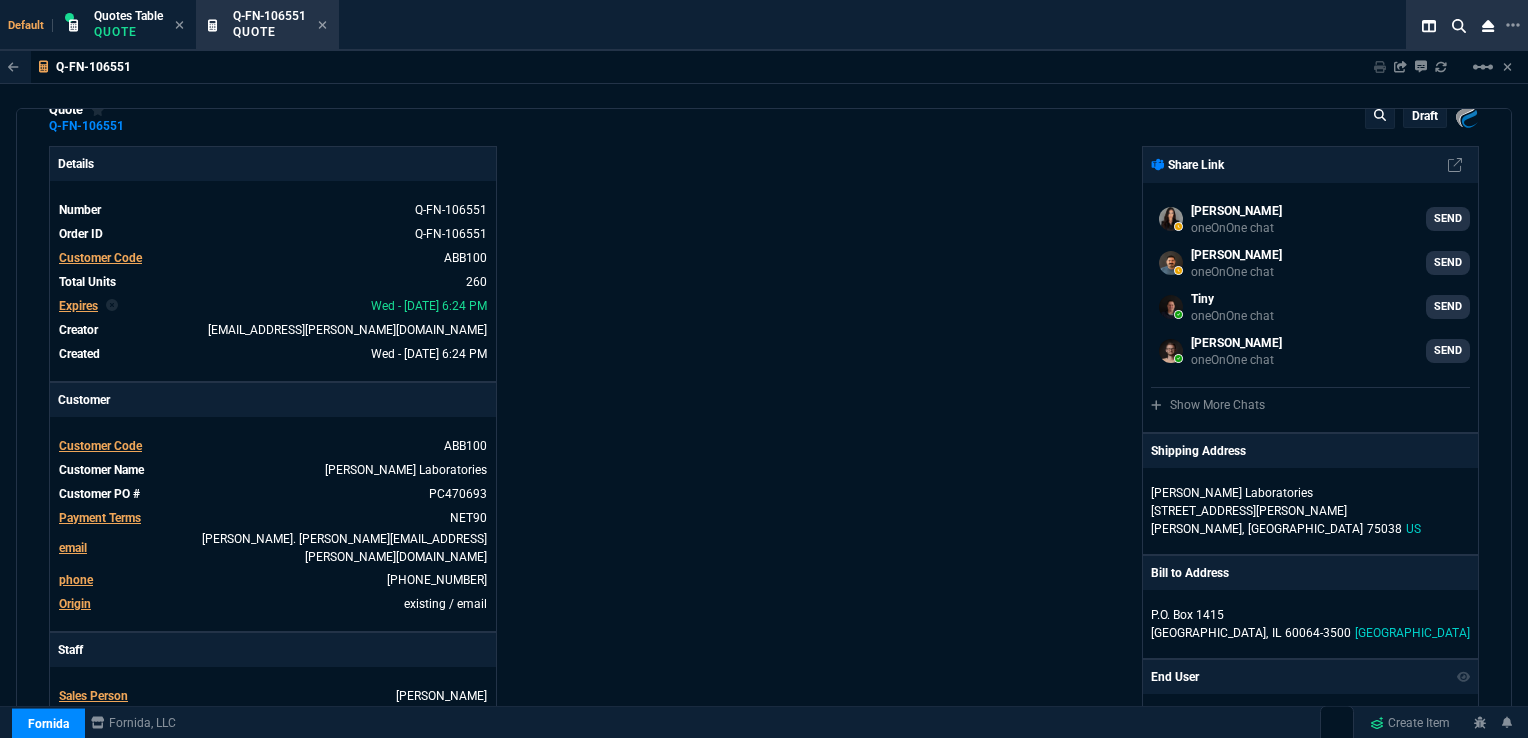 click on "Expires" at bounding box center [78, 306] 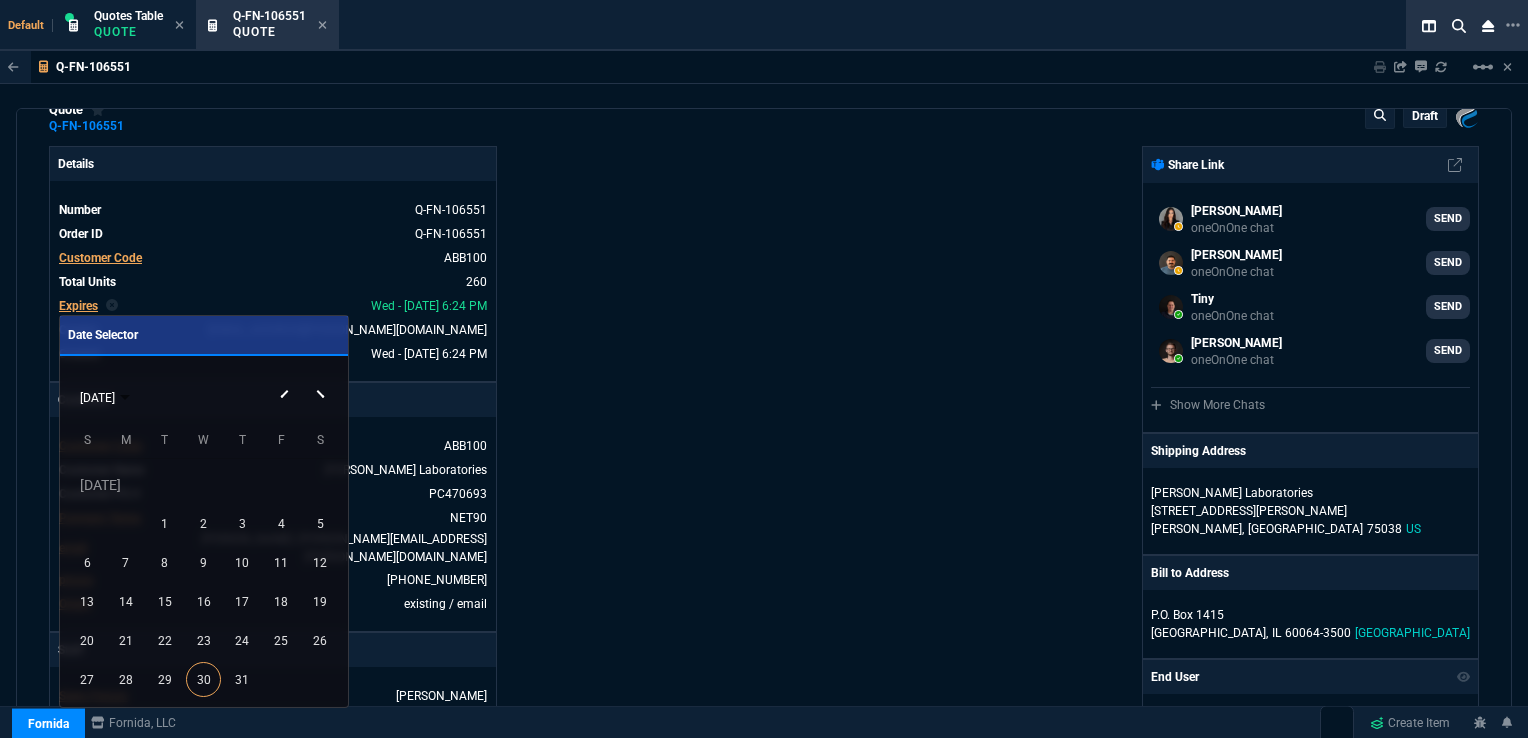 click at bounding box center [323, 378] 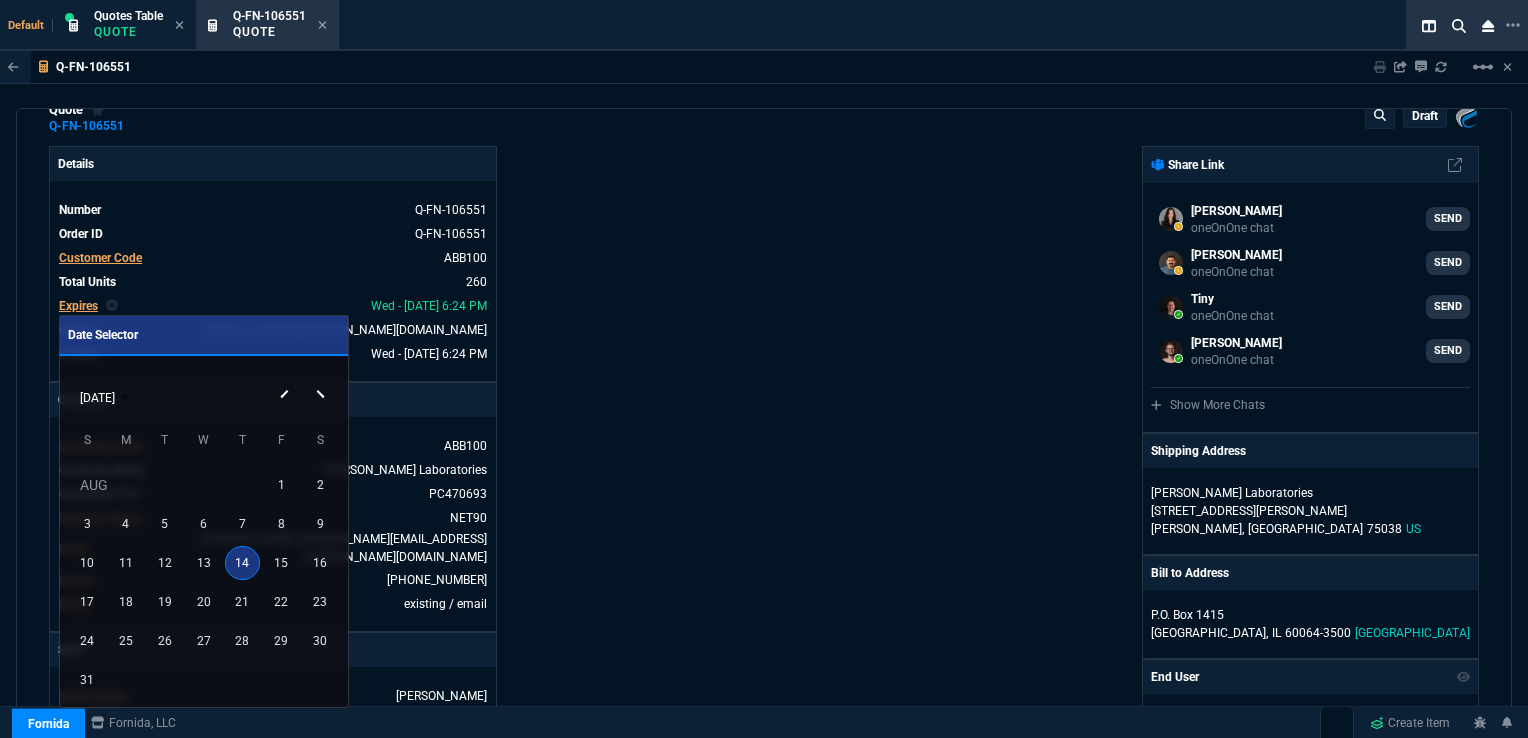 click at bounding box center (323, 378) 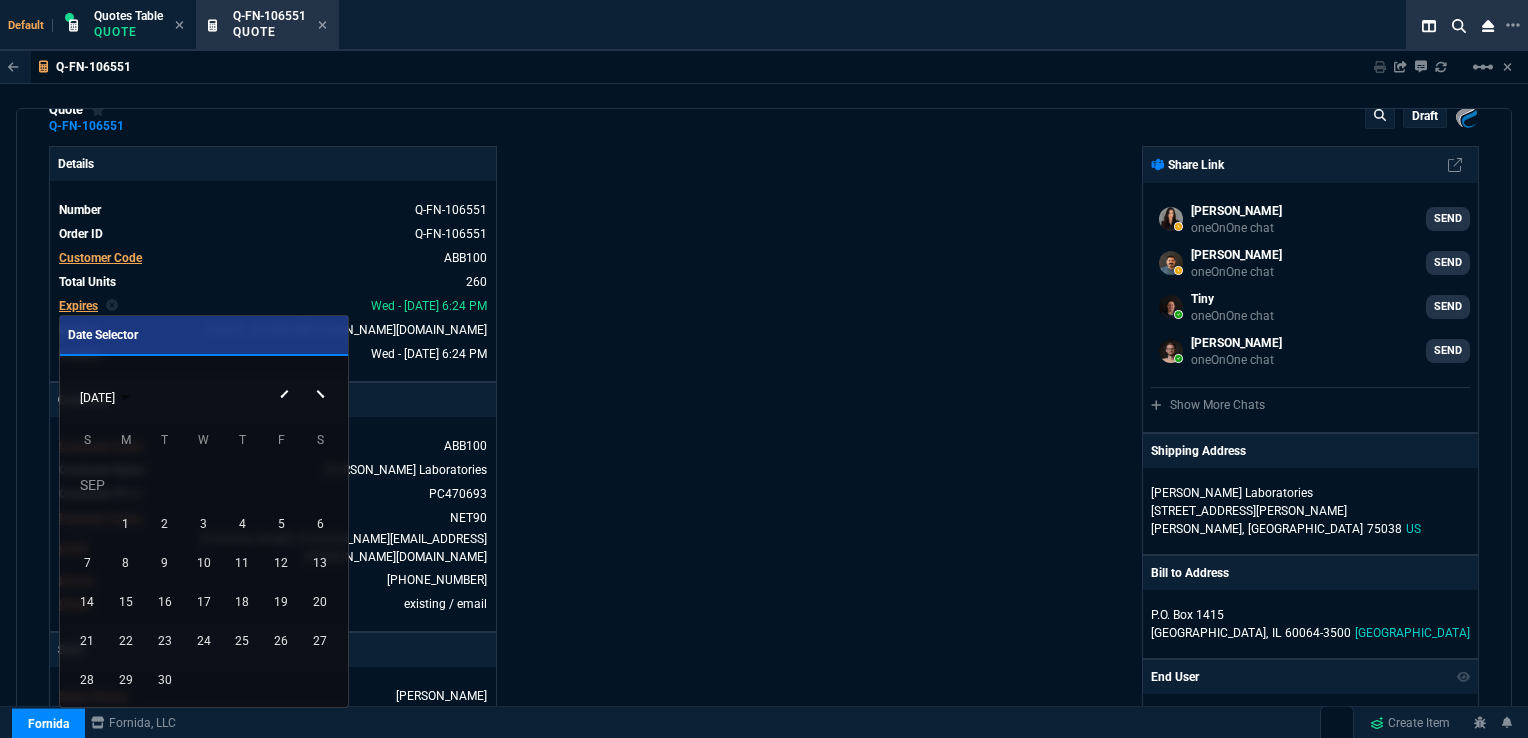 click at bounding box center (323, 378) 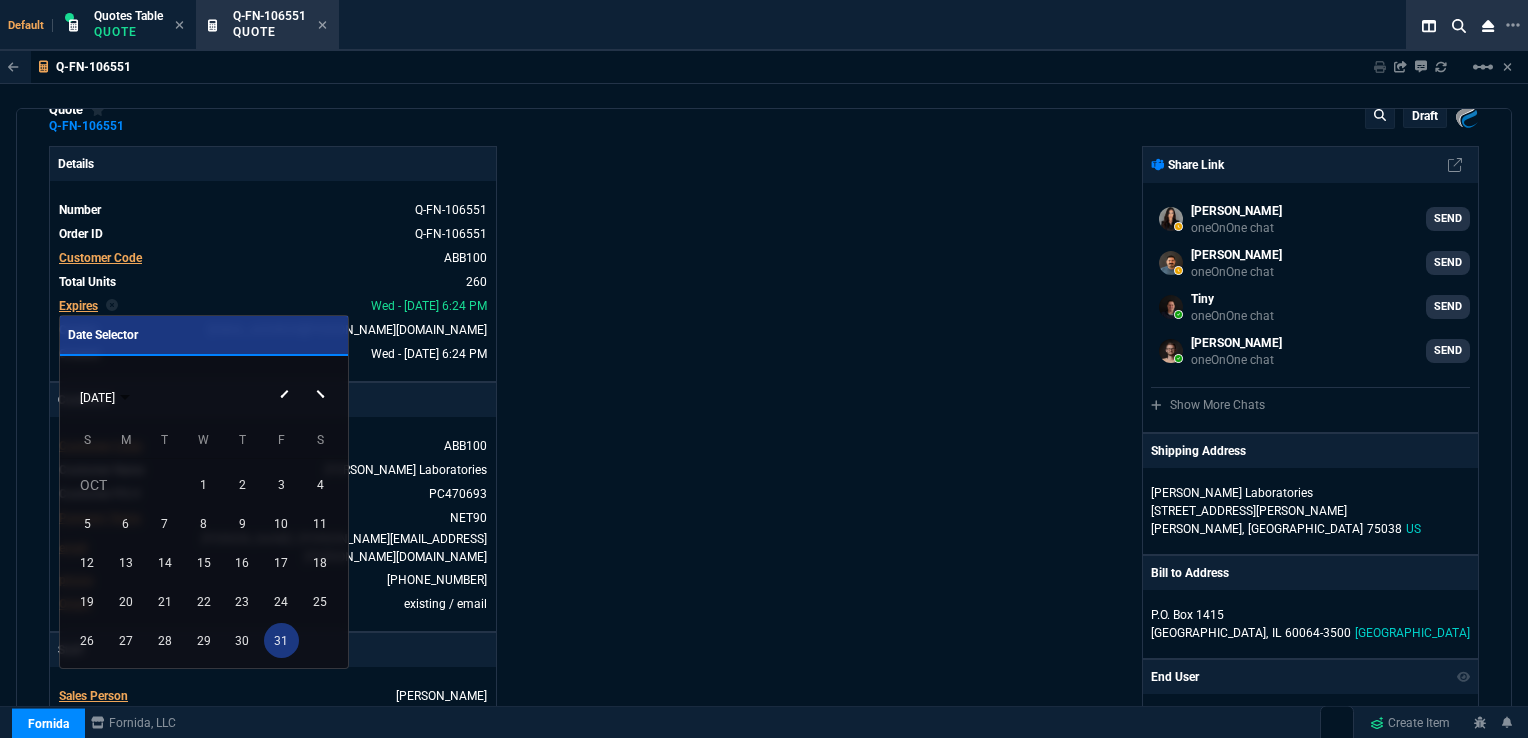 click on "31" at bounding box center (281, 640) 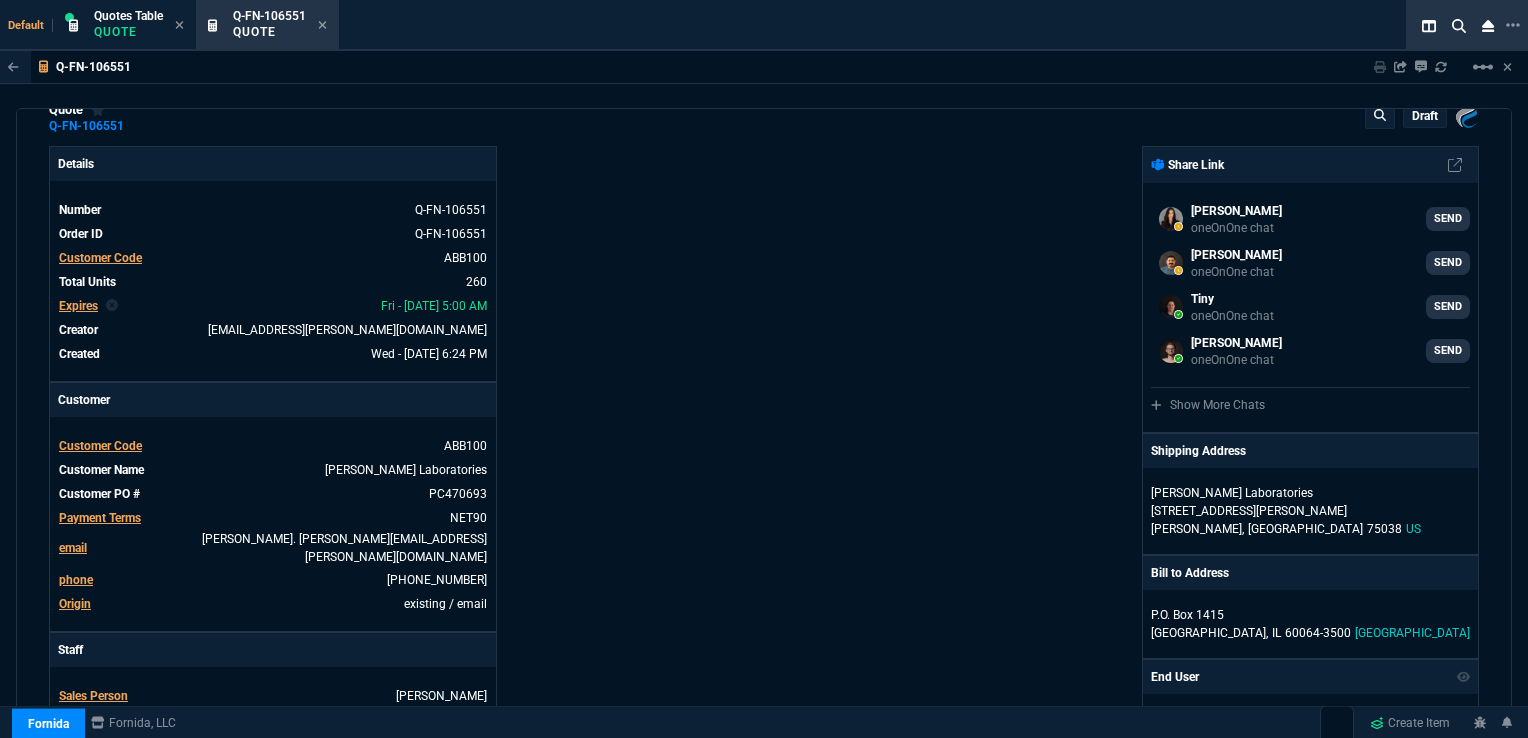 type on "26" 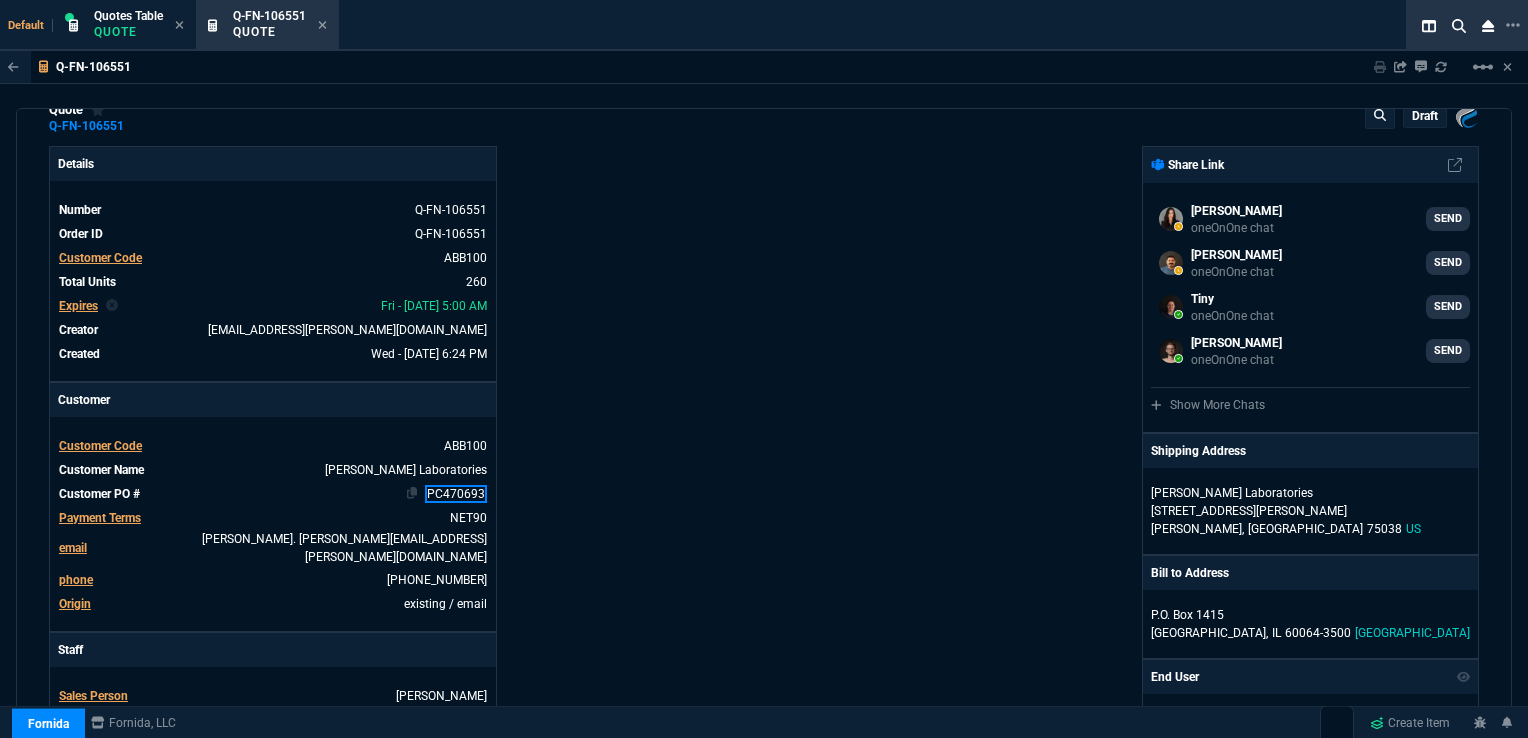click on "PC470693" at bounding box center [456, 494] 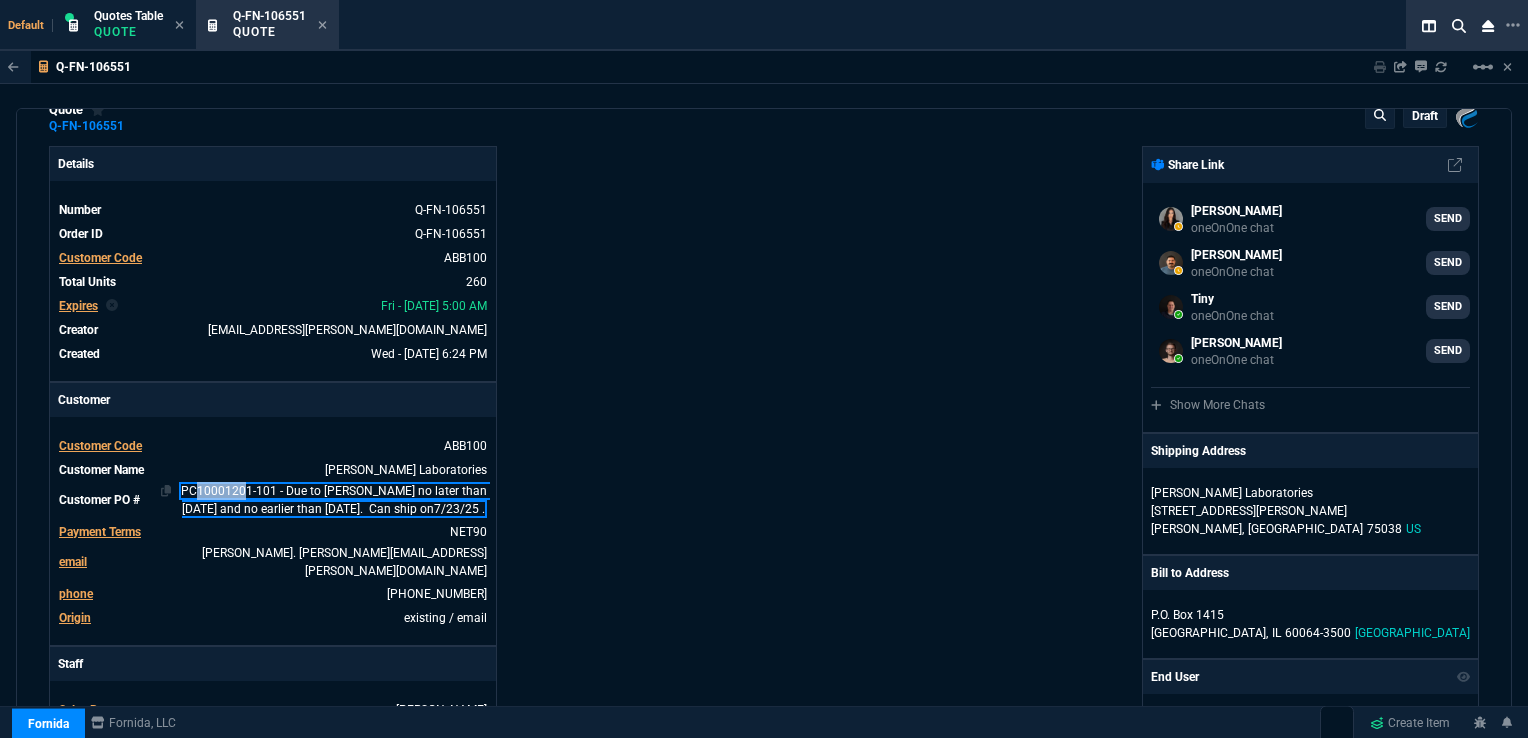type 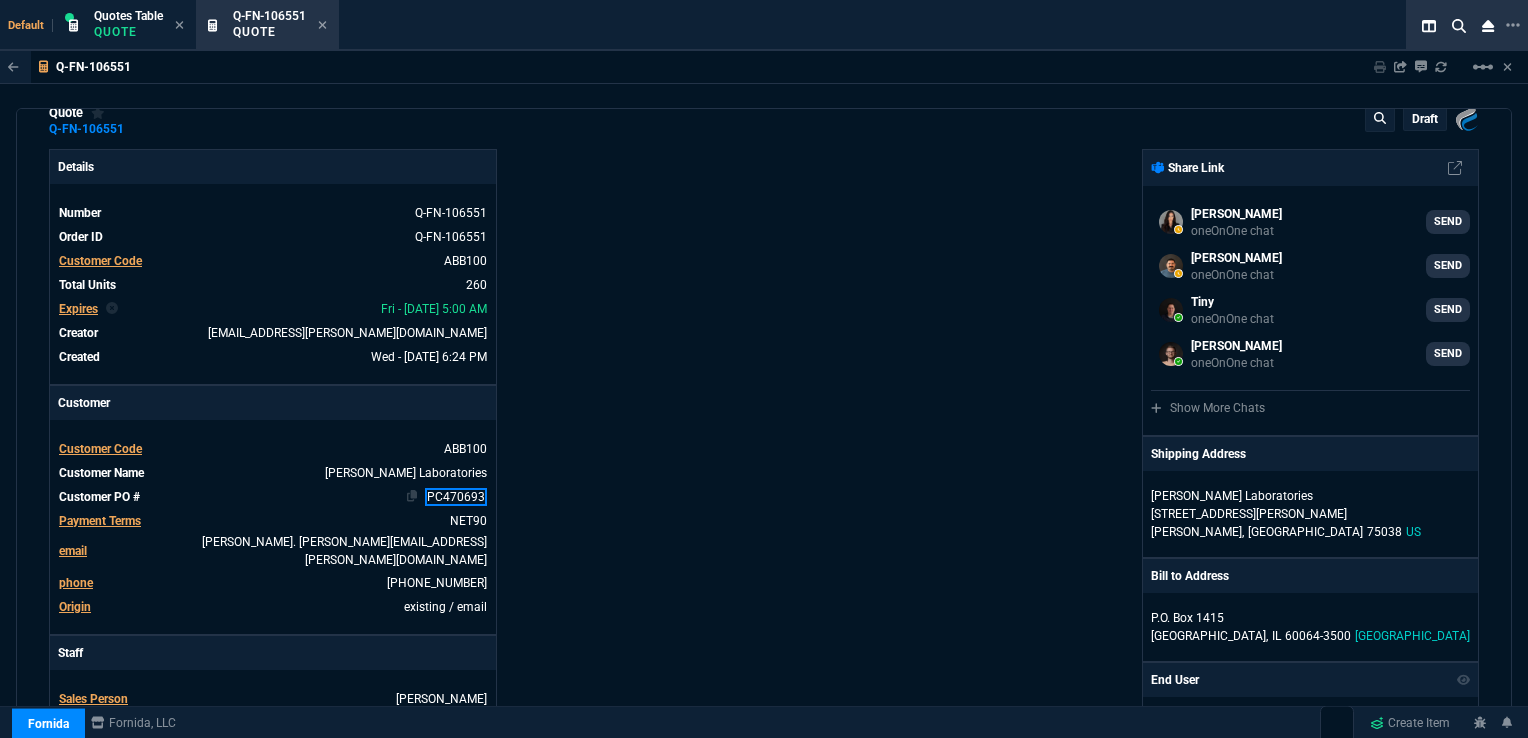scroll, scrollTop: 39, scrollLeft: 0, axis: vertical 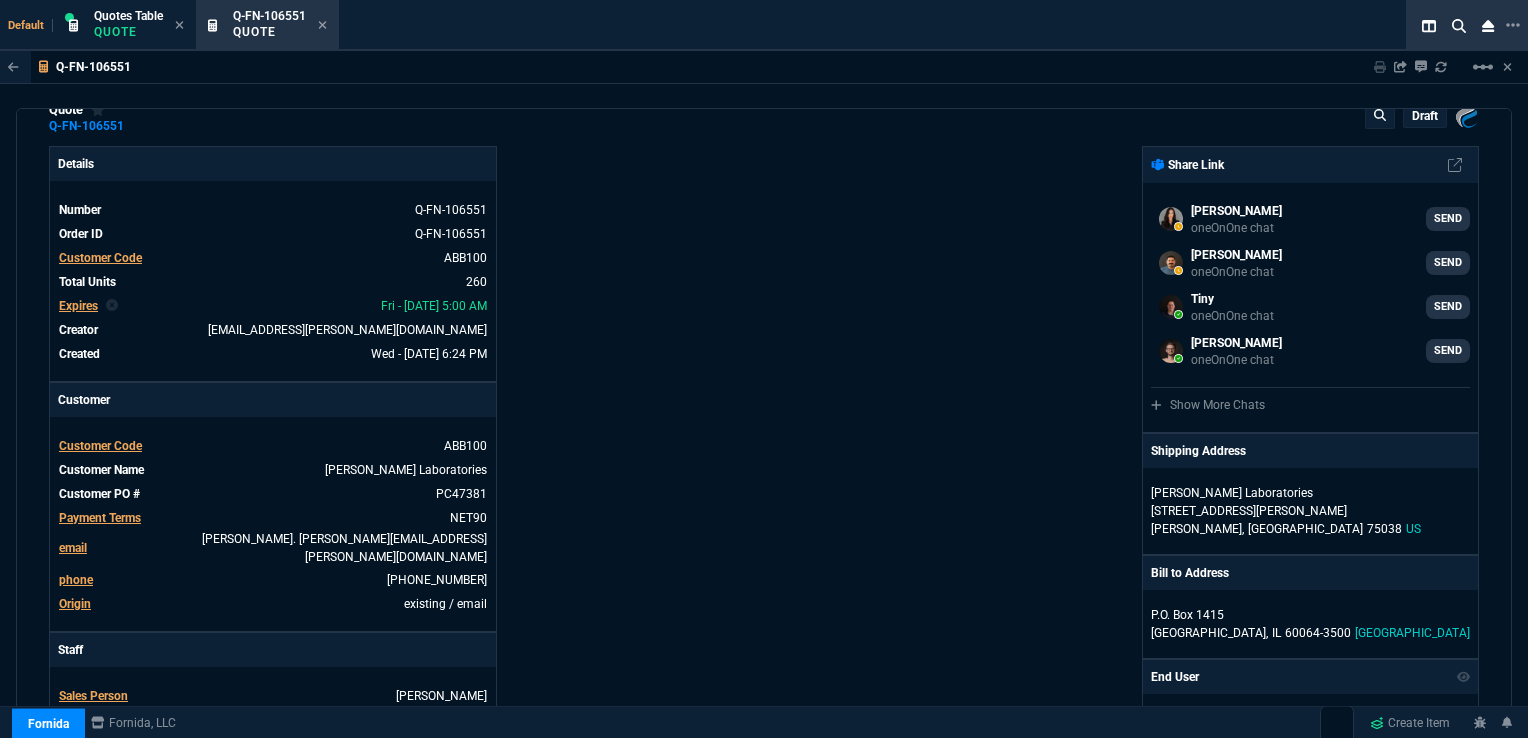 click on "Details Number Q-FN-106551  Order ID Q-FN-106551  Customer Code ABB100  Total Units 260  Expires Fri - 10/31/25, 5:00 AM Creator rob.henneberger@fornida.com  Created Wed - 7/30/25, 6:24 PM Print Specs Number Q-FN-106551  Customer ID ABB100  Customer Name Abbott Laboratories  Expires 10/31/25,  12:00 AM  Customer PO # PC470693  Payment Terms NET90  Shipping Agent OTHER | TBD  Customer Customer Code ABB100  Customer Name Abbott Laboratories  Customer PO # PC47381 Payment Terms NET90  email Susan. Werner@Abbott.com  phone 972-518-6677   Origin  existing / email   Origin Comment    Staff Sales Person HENN  Engineer 1 --  Engineer 2 --  Shipping Ship Date -- Agent OTHER  Agent Service TBD  Account Id --  Sales Order* Number --  id --  Account Manager Name Rob Henneberger  Email rob.henneberger@fornida.com  Phone (469) 476-5219" at bounding box center [406, 669] 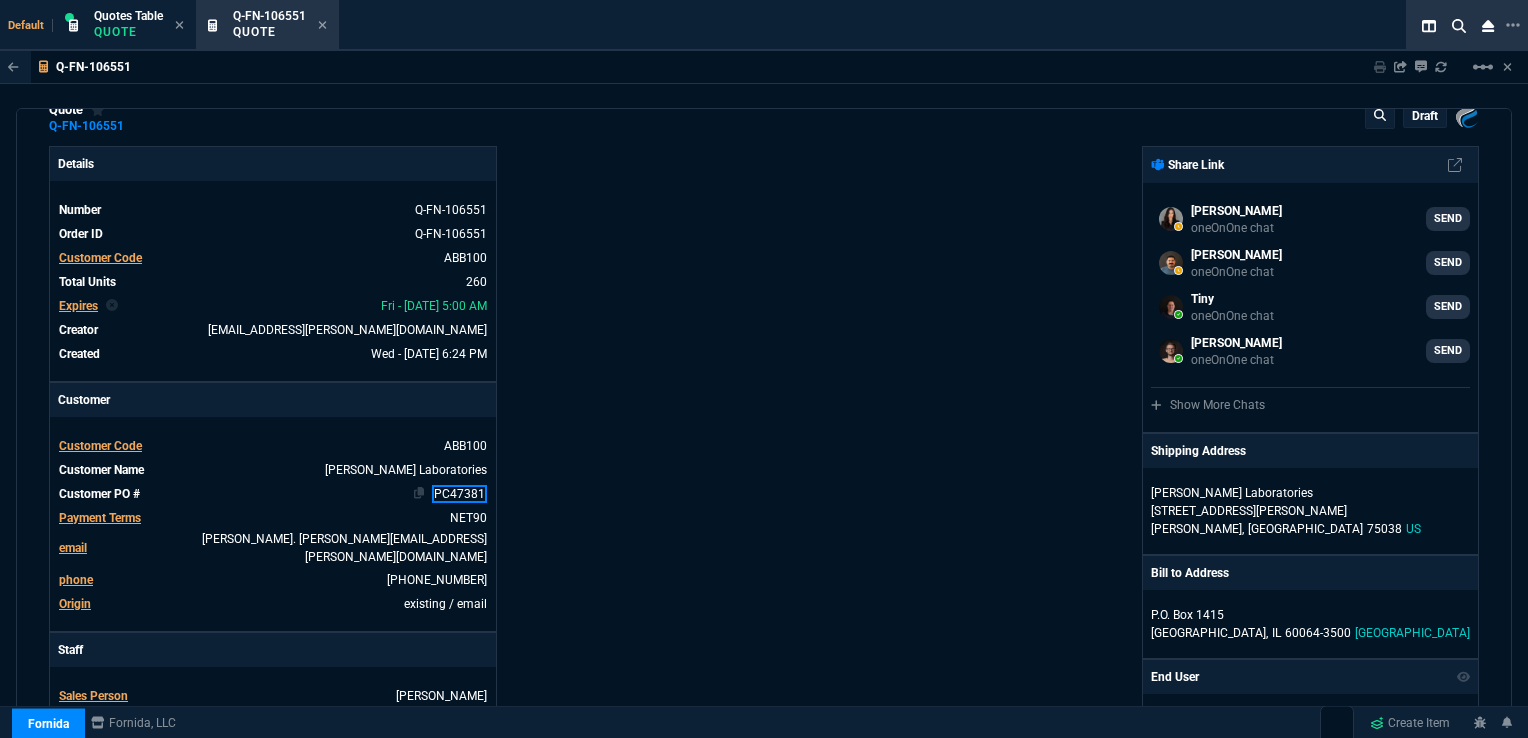 click on "PC47381" at bounding box center (459, 494) 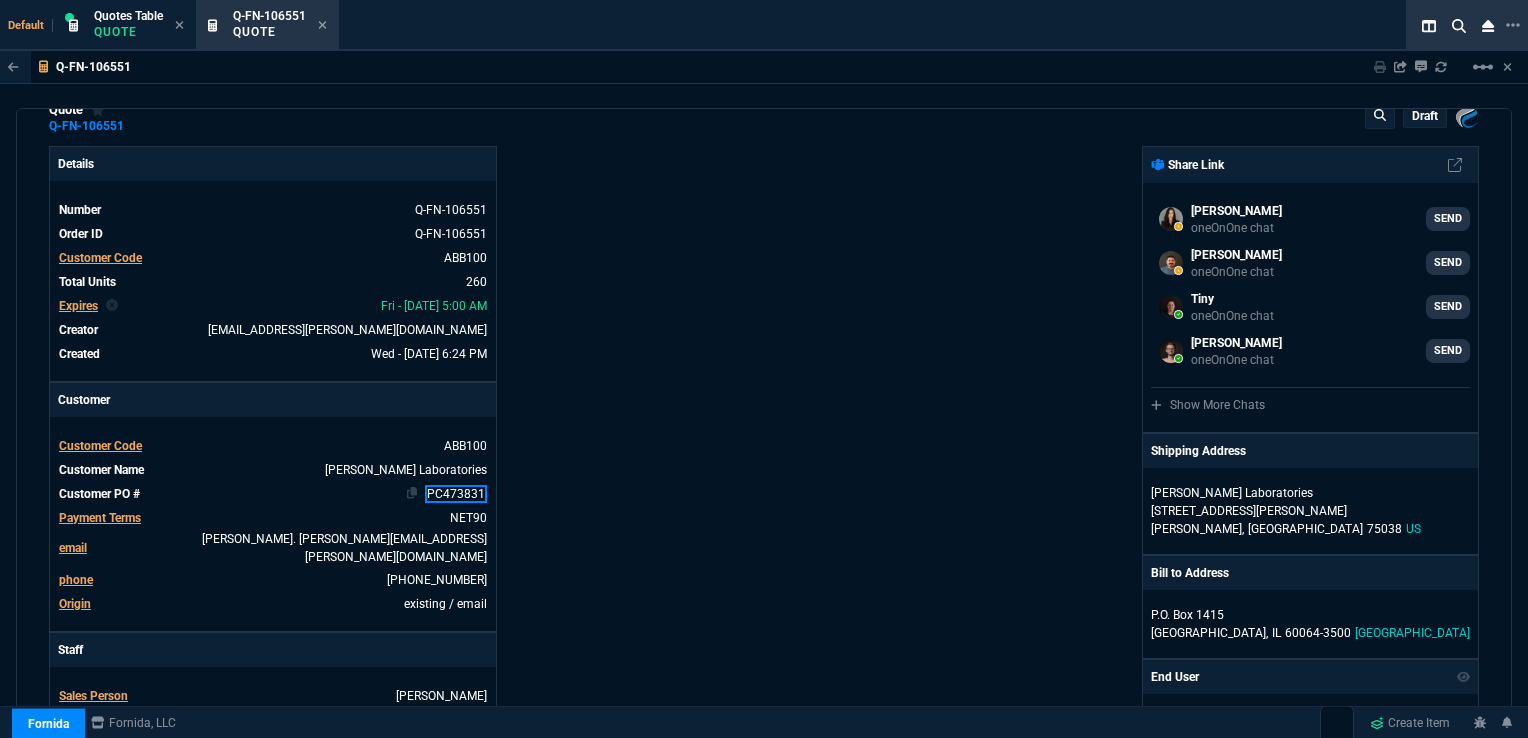 click on "PC473831" at bounding box center (456, 494) 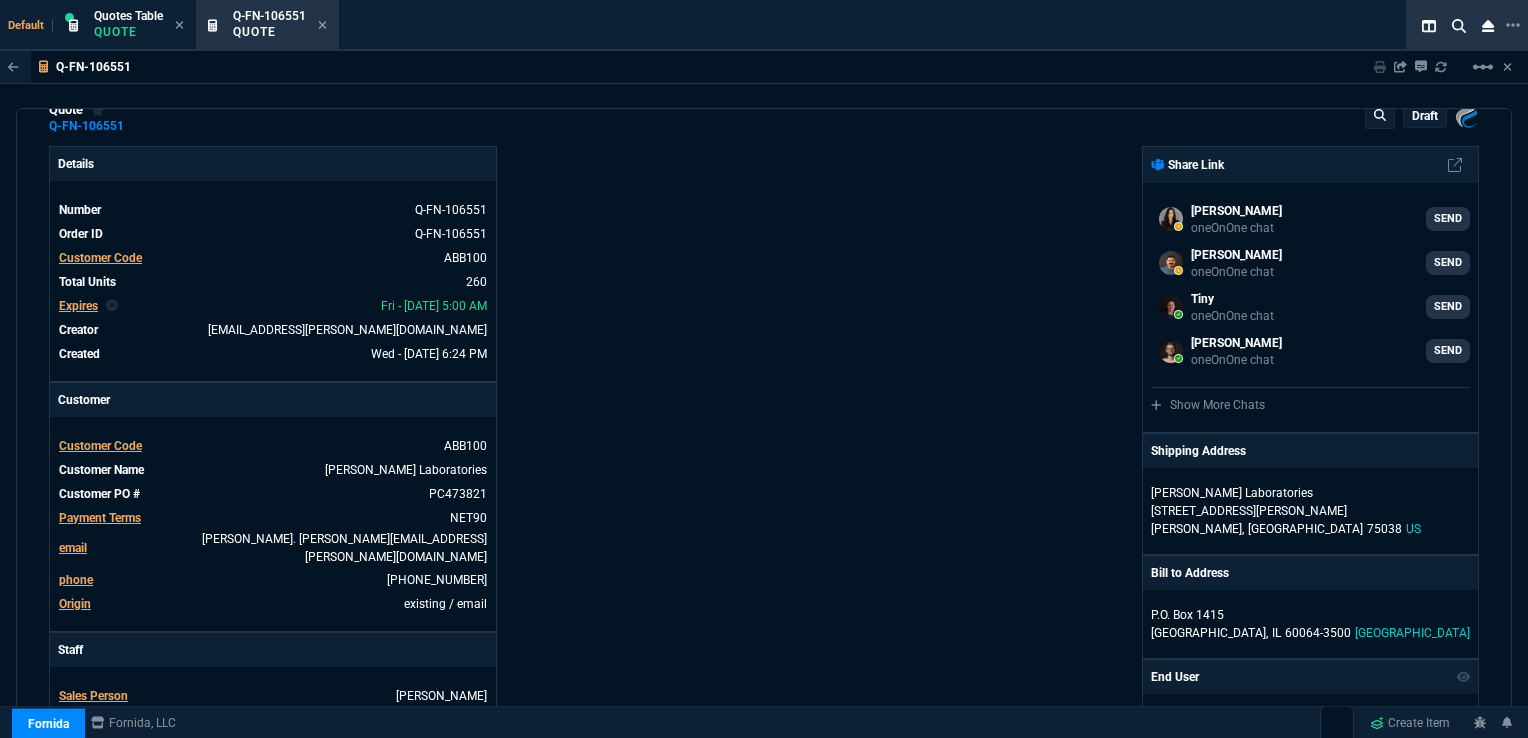 click on "Details Number Q-FN-106551  Order ID Q-FN-106551  Customer Code ABB100  Total Units 260  Expires Fri - 10/31/25, 5:00 AM Creator rob.henneberger@fornida.com  Created Wed - 7/30/25, 6:24 PM Print Specs Number Q-FN-106551  Customer ID ABB100  Customer Name Abbott Laboratories  Expires 10/31/25,  12:00 AM  Customer PO # PC473831   Payment Terms NET90  Shipping Agent OTHER | TBD  Customer Customer Code ABB100  Customer Name Abbott Laboratories  Customer PO # PC473821   Payment Terms NET90  email Susan. Werner@Abbott.com  phone 972-518-6677   Origin  existing / email   Origin Comment    Staff Sales Person HENN  Engineer 1 --  Engineer 2 --  Shipping Ship Date -- Agent OTHER  Agent Service TBD  Account Id --  Sales Order* Number --  id --  Account Manager Name Rob Henneberger  Email rob.henneberger@fornida.com  Phone (469) 476-5219" at bounding box center [406, 669] 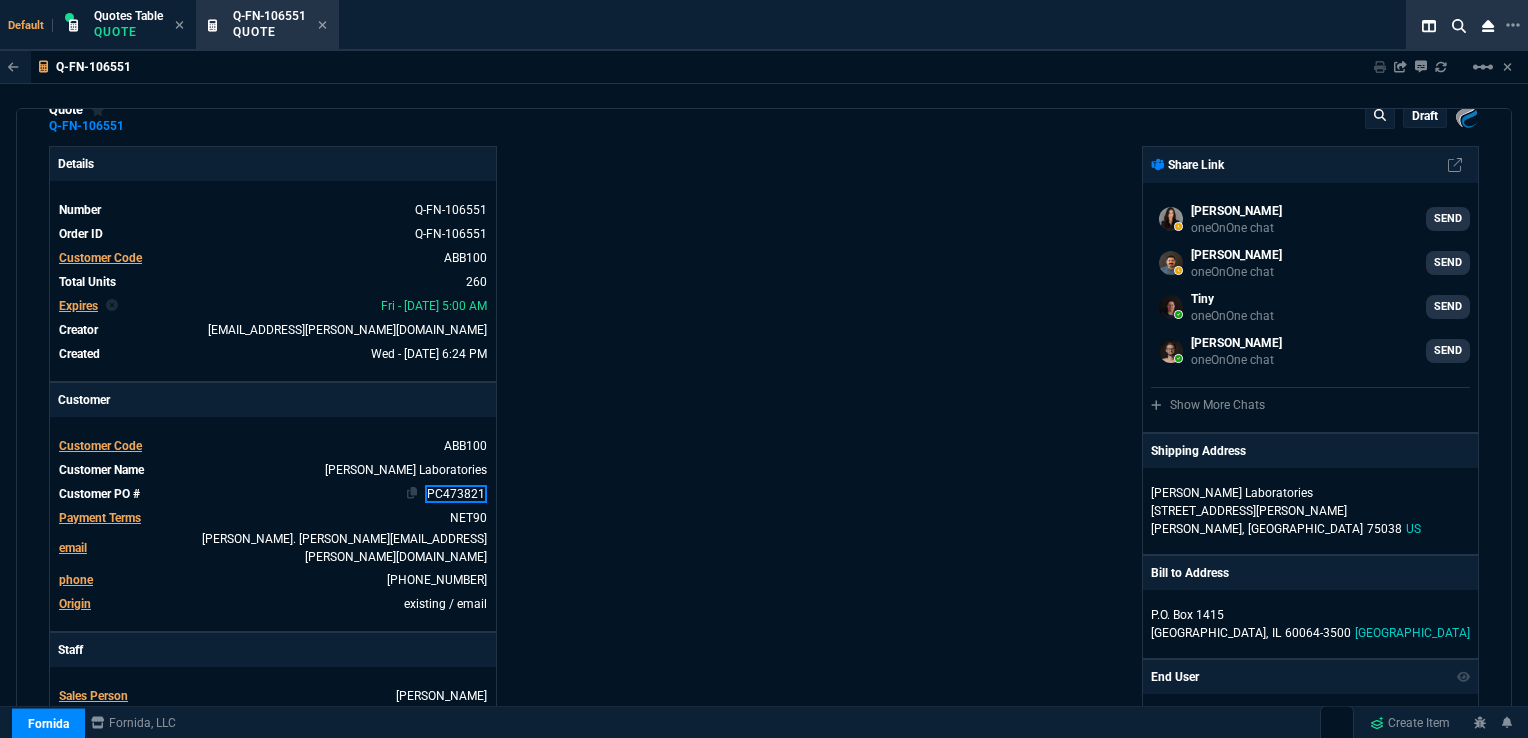 click on "PC473821" at bounding box center (456, 494) 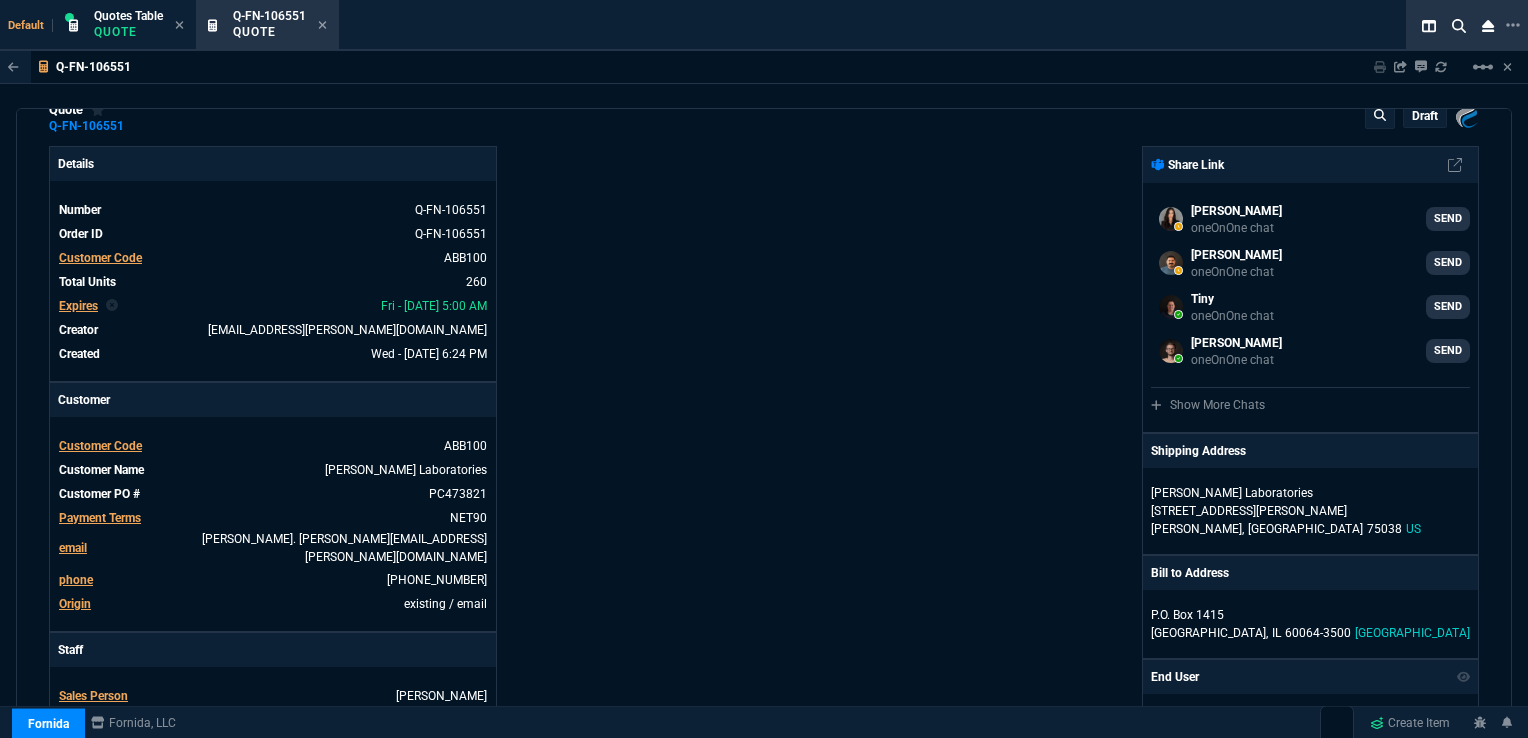 click on "Details Number Q-FN-106551  Order ID Q-FN-106551  Customer Code ABB100  Total Units 260  Expires Fri - 10/31/25, 5:00 AM Creator rob.henneberger@fornida.com  Created Wed - 7/30/25, 6:24 PM Print Specs Number Q-FN-106551  Customer ID ABB100  Customer Name Abbott Laboratories  Expires 10/31/25,  12:00 AM  Customer PO # PC473821    Payment Terms NET90  Shipping Agent OTHER | TBD  Customer Customer Code ABB100  Customer Name Abbott Laboratories  Customer PO # PC473821 Payment Terms NET90  email Susan. Werner@Abbott.com  phone 972-518-6677   Origin  existing / email   Origin Comment    Staff Sales Person HENN  Engineer 1 --  Engineer 2 --  Shipping Ship Date -- Agent OTHER  Agent Service TBD  Account Id --  Sales Order* Number --  id --  Account Manager Name Rob Henneberger  Email rob.henneberger@fornida.com  Phone (469) 476-5219" at bounding box center [406, 669] 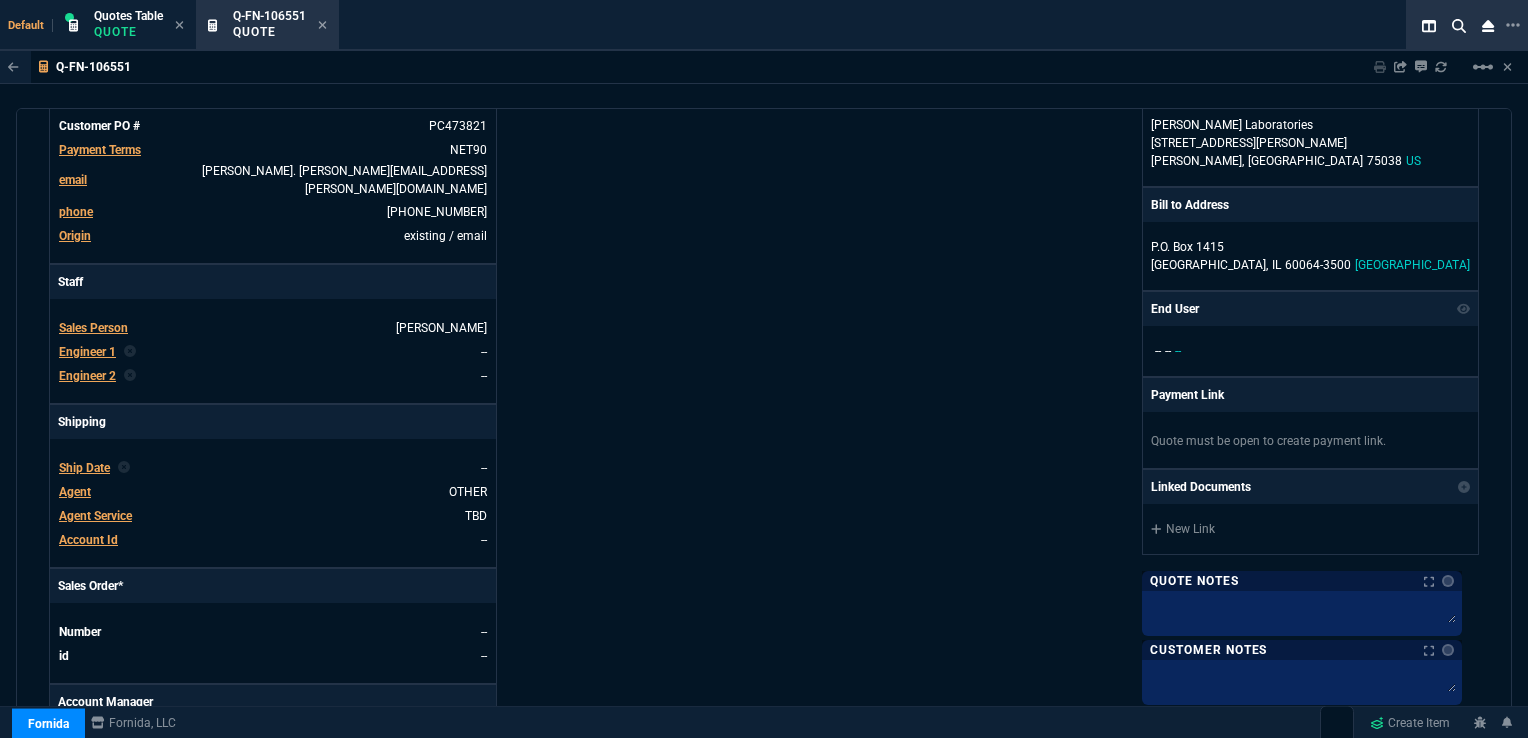 scroll, scrollTop: 444, scrollLeft: 0, axis: vertical 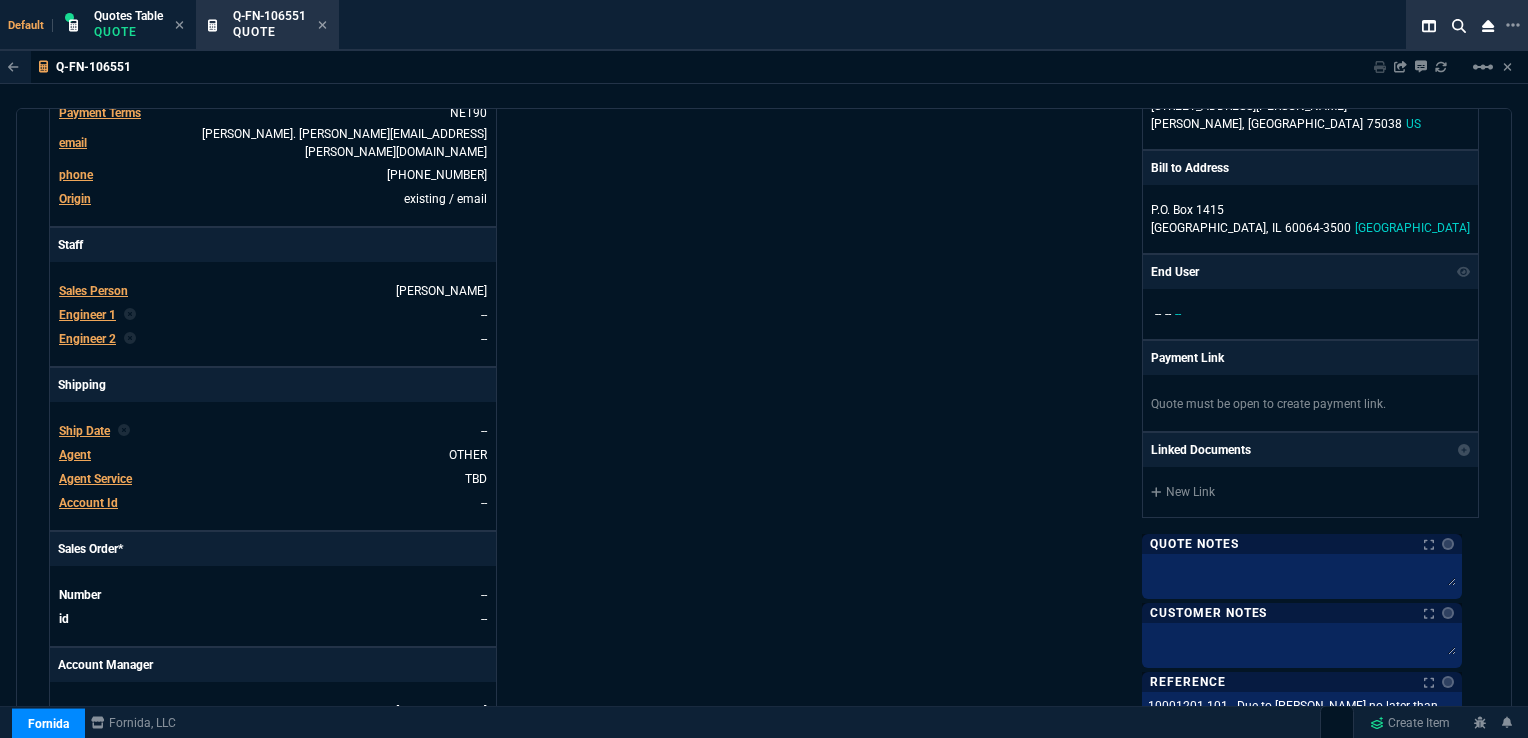 click on "Ship Date" at bounding box center [84, 431] 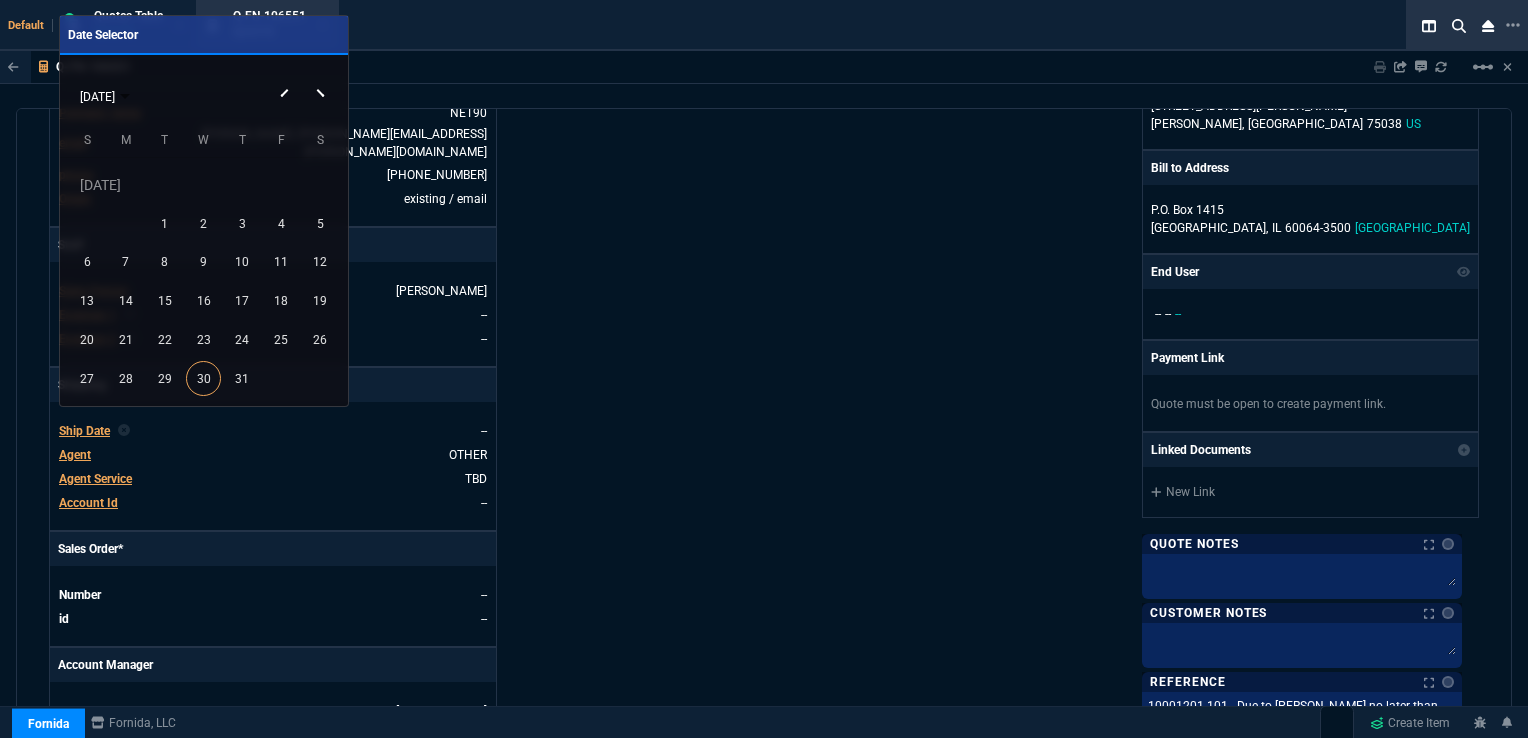click on "JUL 2025" at bounding box center (203, 96) 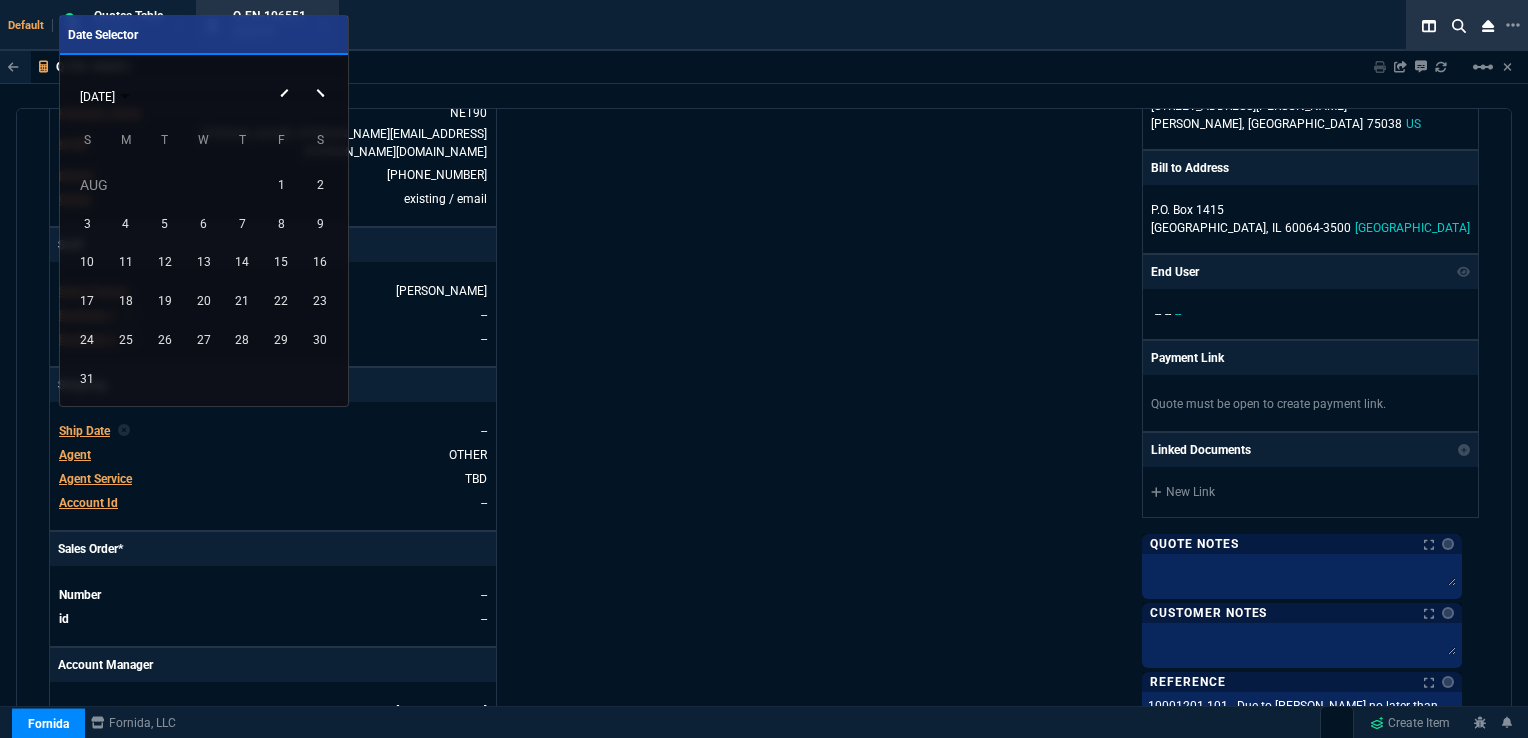 click at bounding box center [323, 77] 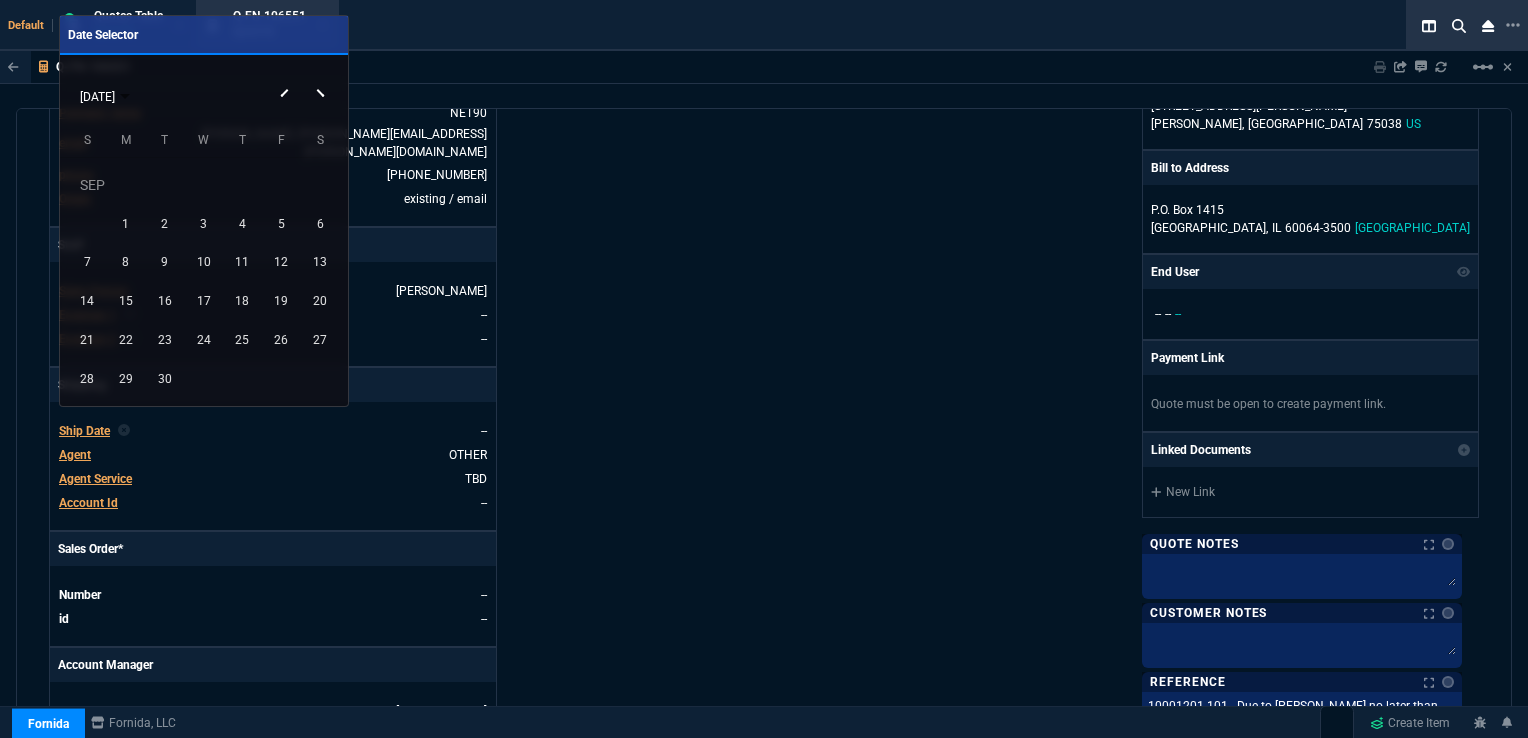 click at bounding box center [323, 77] 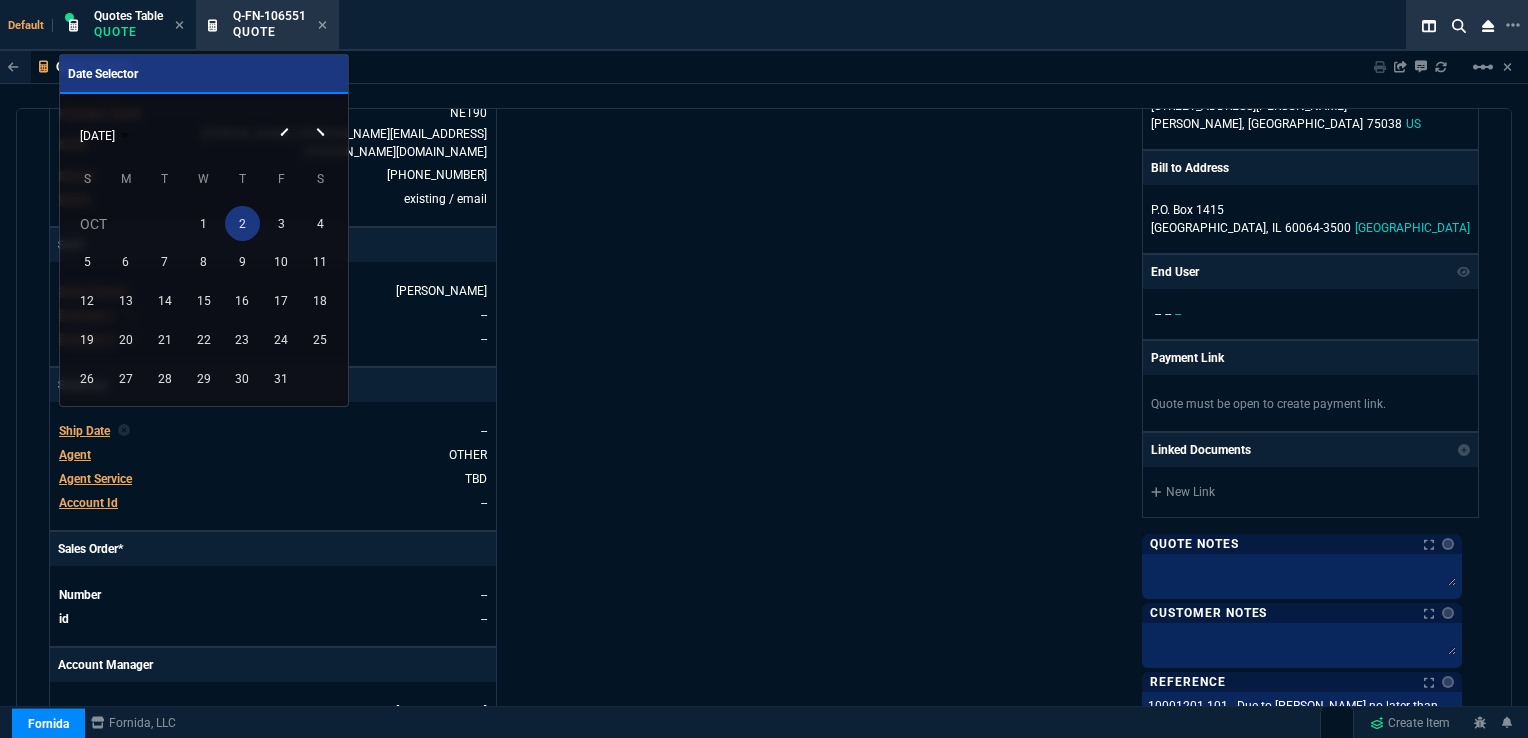 click on "2" at bounding box center (242, 223) 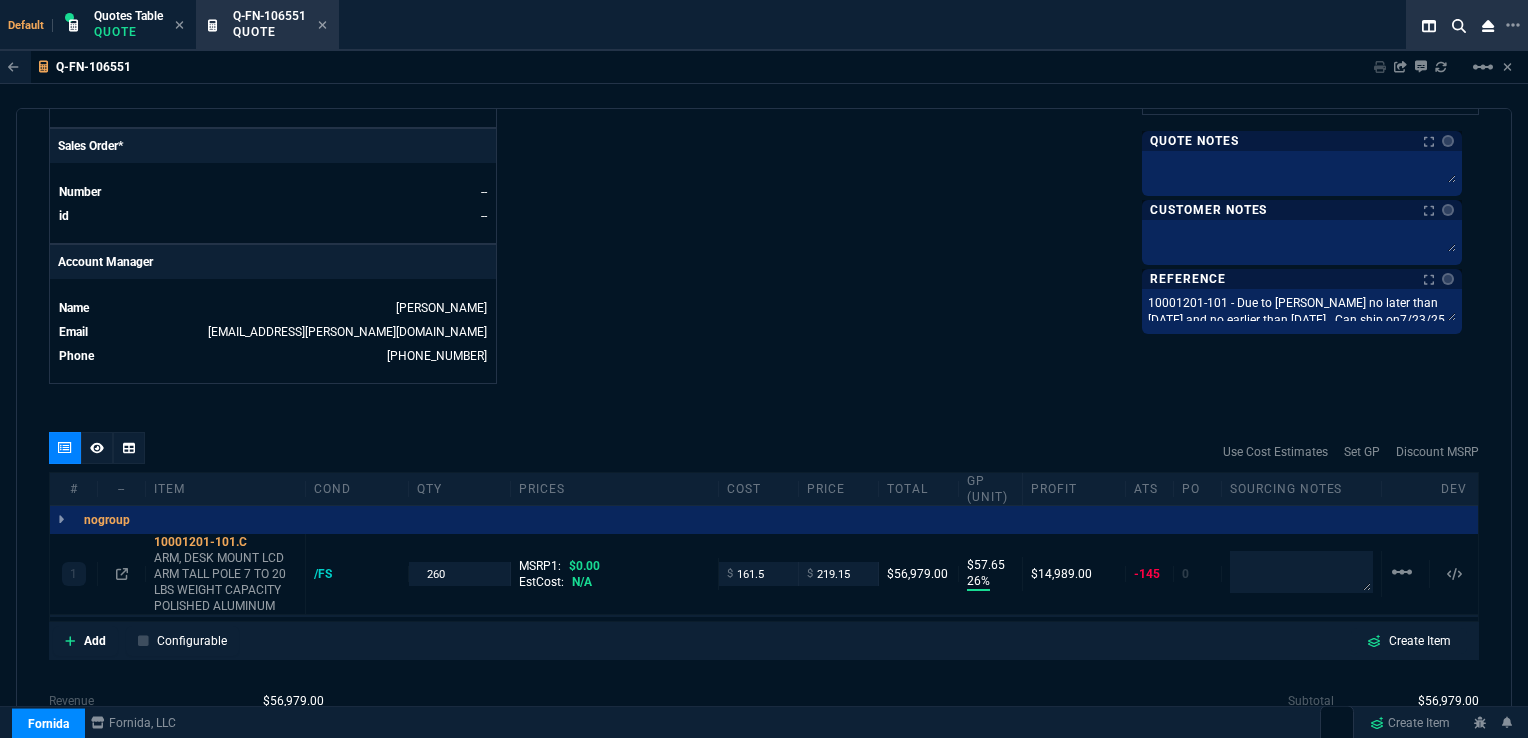 scroll, scrollTop: 853, scrollLeft: 0, axis: vertical 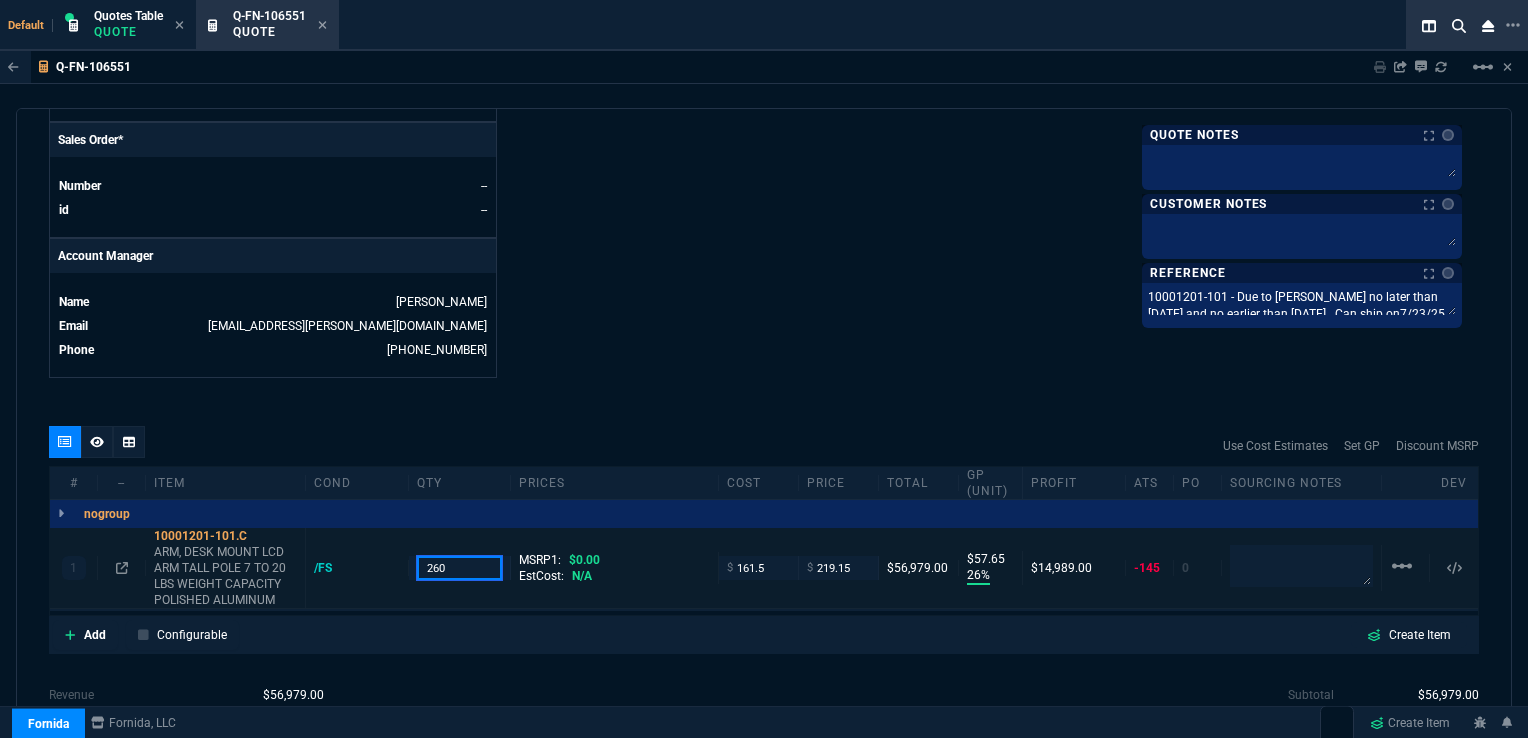 click on "260" at bounding box center (460, 567) 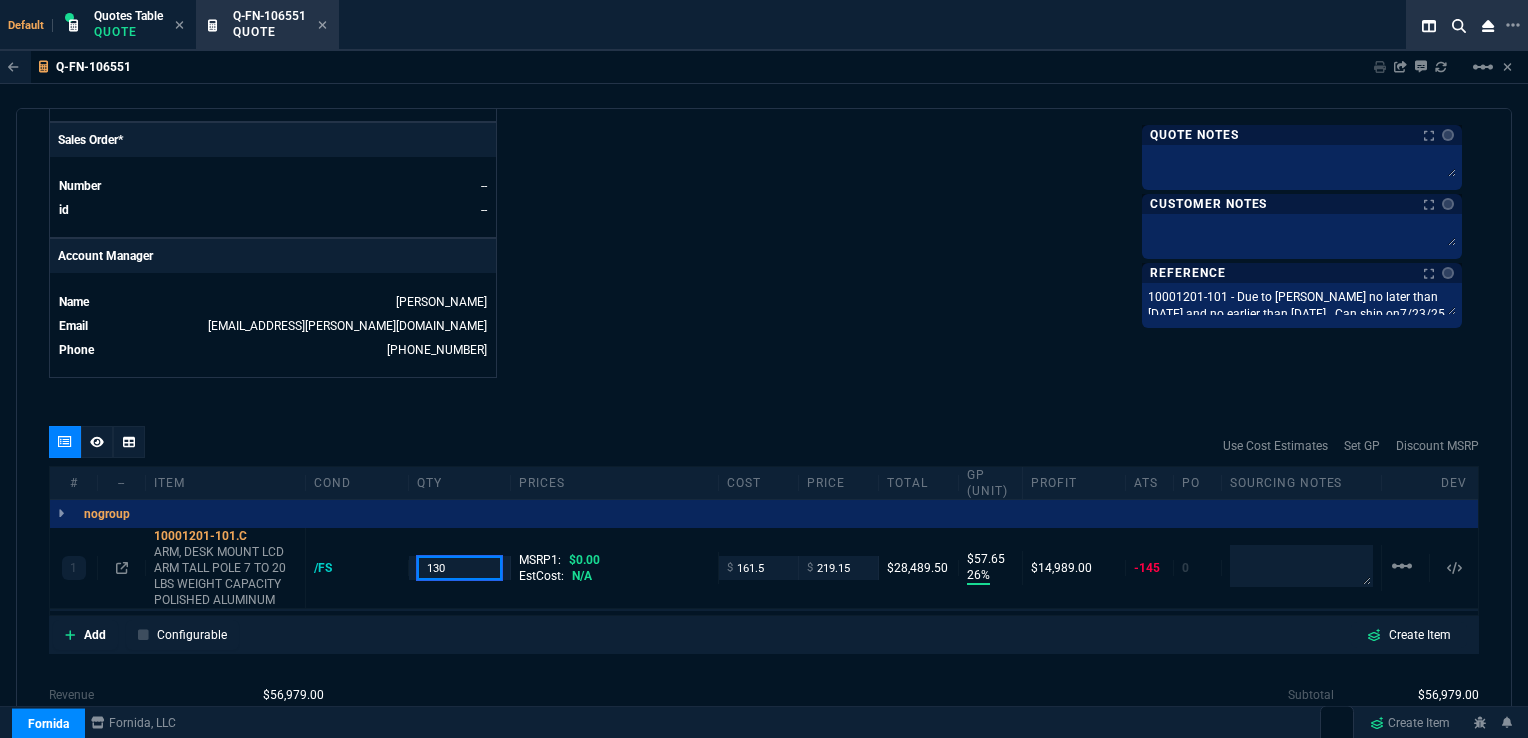 type on "130" 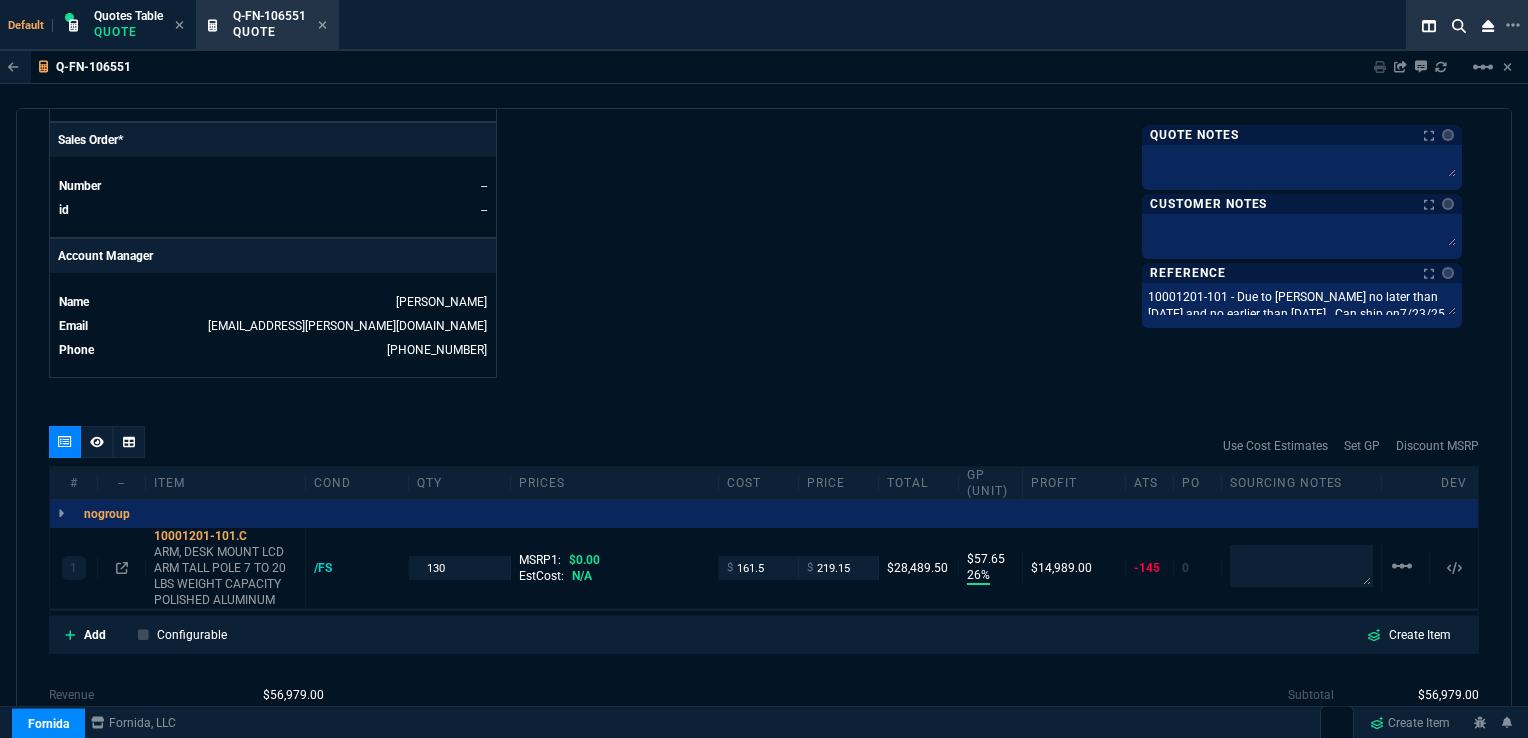 click on "Fornida, LLC 2609 Technology Dr Suite 300 Plano, TX 75074  Share Link  Sarah Costa oneOnOne chat SEND Carlos Ocampo oneOnOne chat SEND Tiny oneOnOne chat SEND Brian Over oneOnOne chat SEND  Show More Chats  Shipping Address Abbott Laboratories 1915 Hurd Drive Irving,  TX 75038 US Bill to Address P.O. Box 1415 Abbot Park,  IL 60064-3500 USA End User -- -- -- Payment Link  Quote must be open to create payment link.  Linked Documents  New Link  Quote Notes Quote Notes    Customer Notes Customer Notes    Reference Notes Reference Notes 10001201-101 - Due to Abbott no later than 07/30/25 and no earlier than 07/24/25.  Can ship on7/23/25 . 10001201-101 - Due to Abbott no later than 07/30/25 and no earlier than 07/24/25.  Can ship on7/23/25 .  10001201-101 - Due to Abbott no later than 07/30/25 and no earlier than 07/24/25.  Can ship on7/23/25 ." at bounding box center (1121, -145) 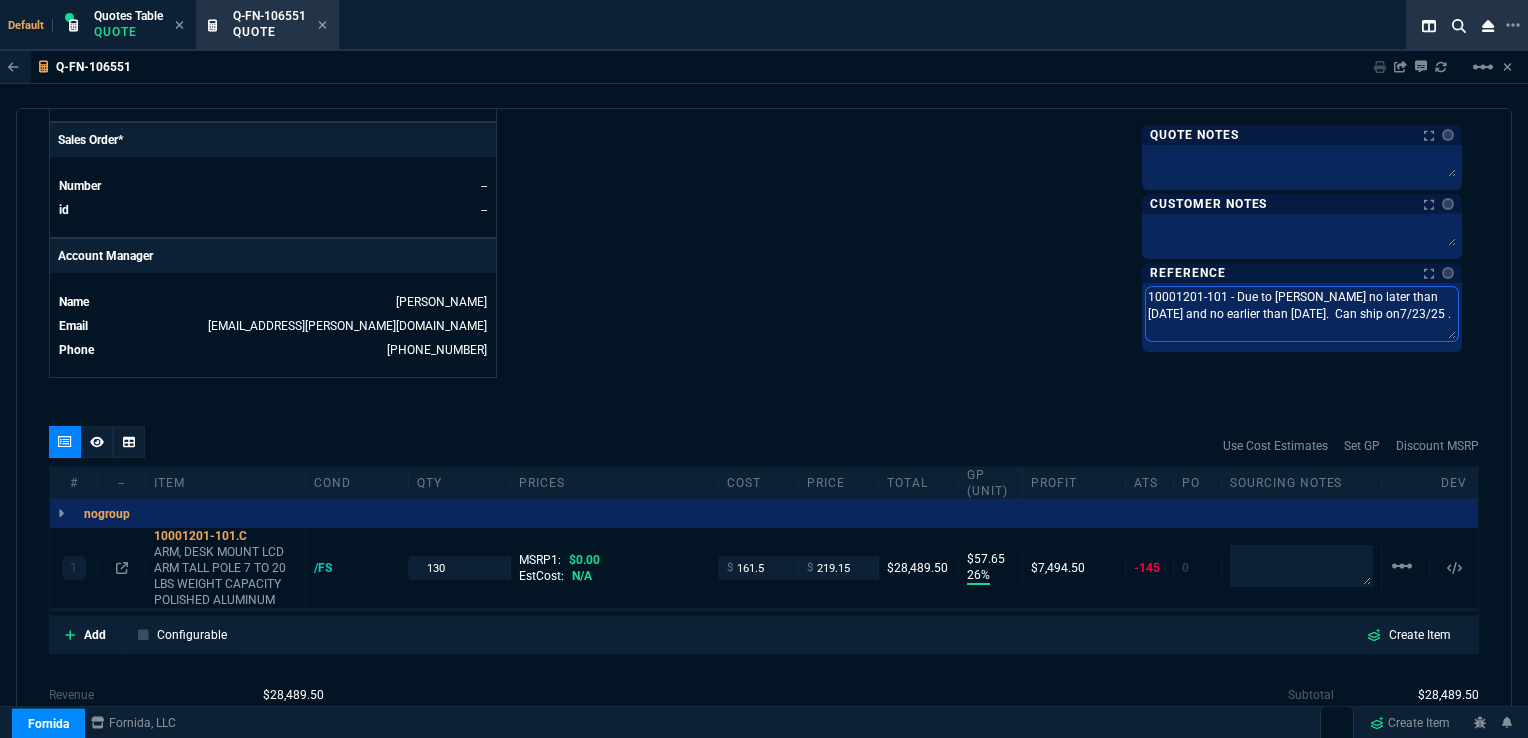 drag, startPoint x: 1388, startPoint y: 292, endPoint x: 1418, endPoint y: 294, distance: 30.066593 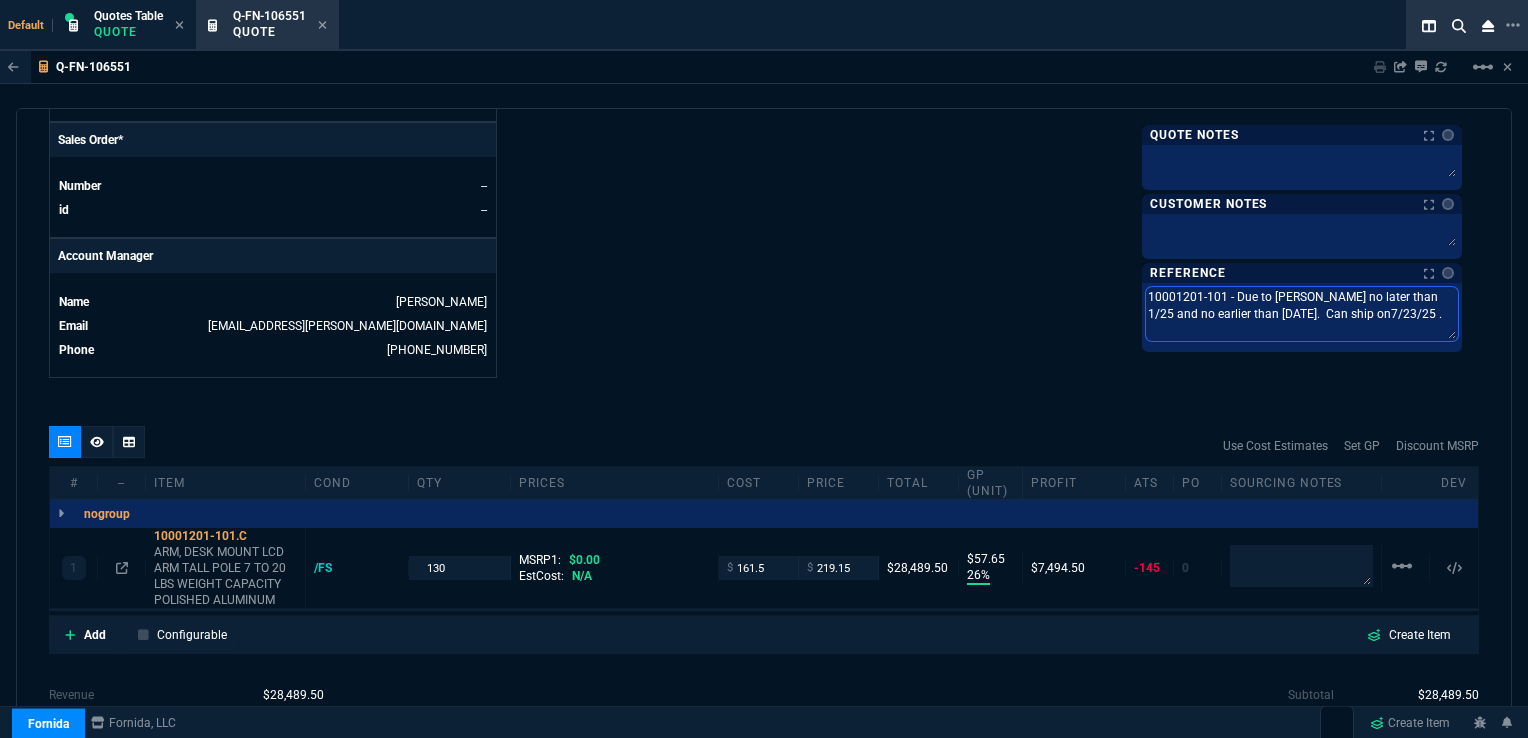type on "10001201-101 - Due to Abbott no later than 10/25 and no earlier than 07/24/25.  Can ship on7/23/25 ." 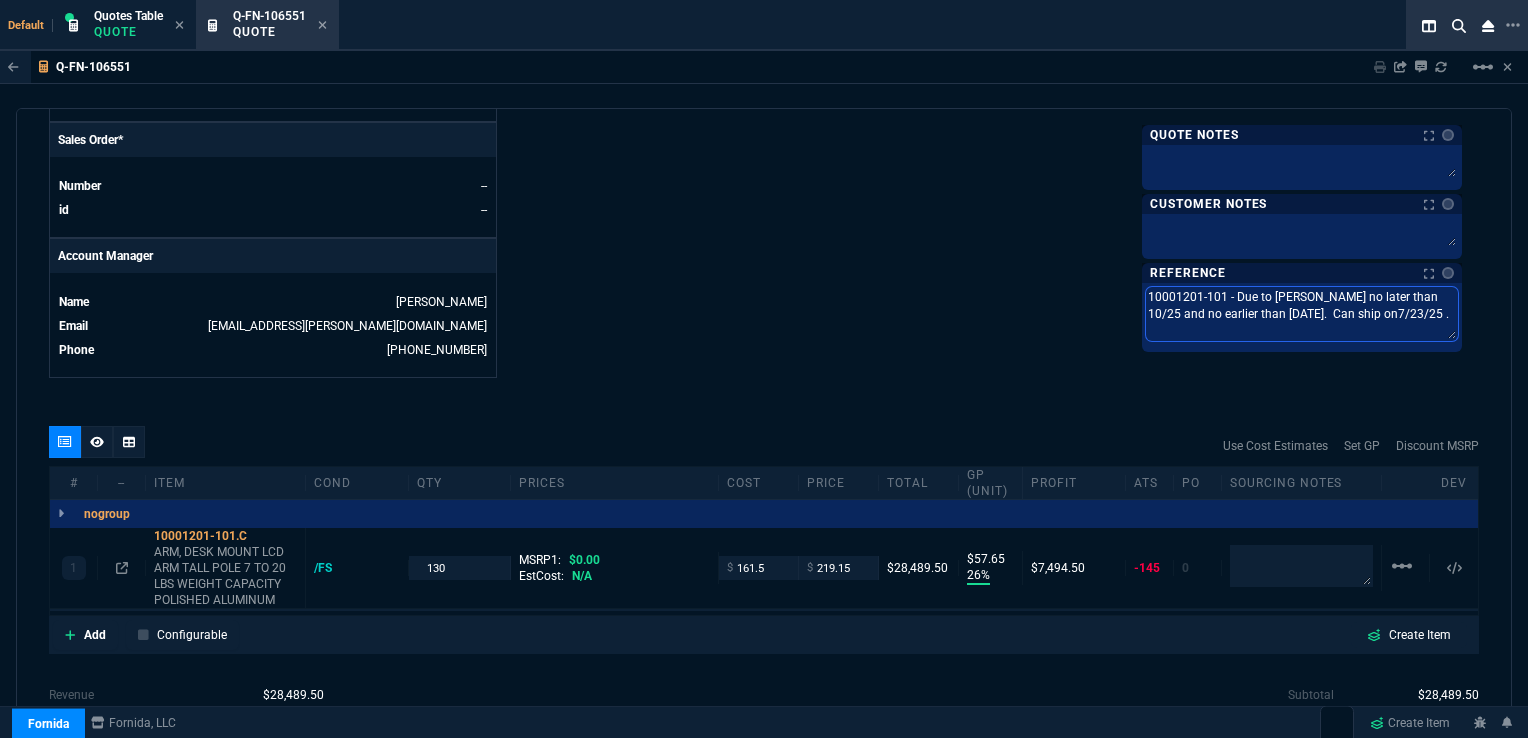 type on "10001201-101 - Due to Abbott no later than 10//25 and no earlier than 07/24/25.  Can ship on7/23/25 ." 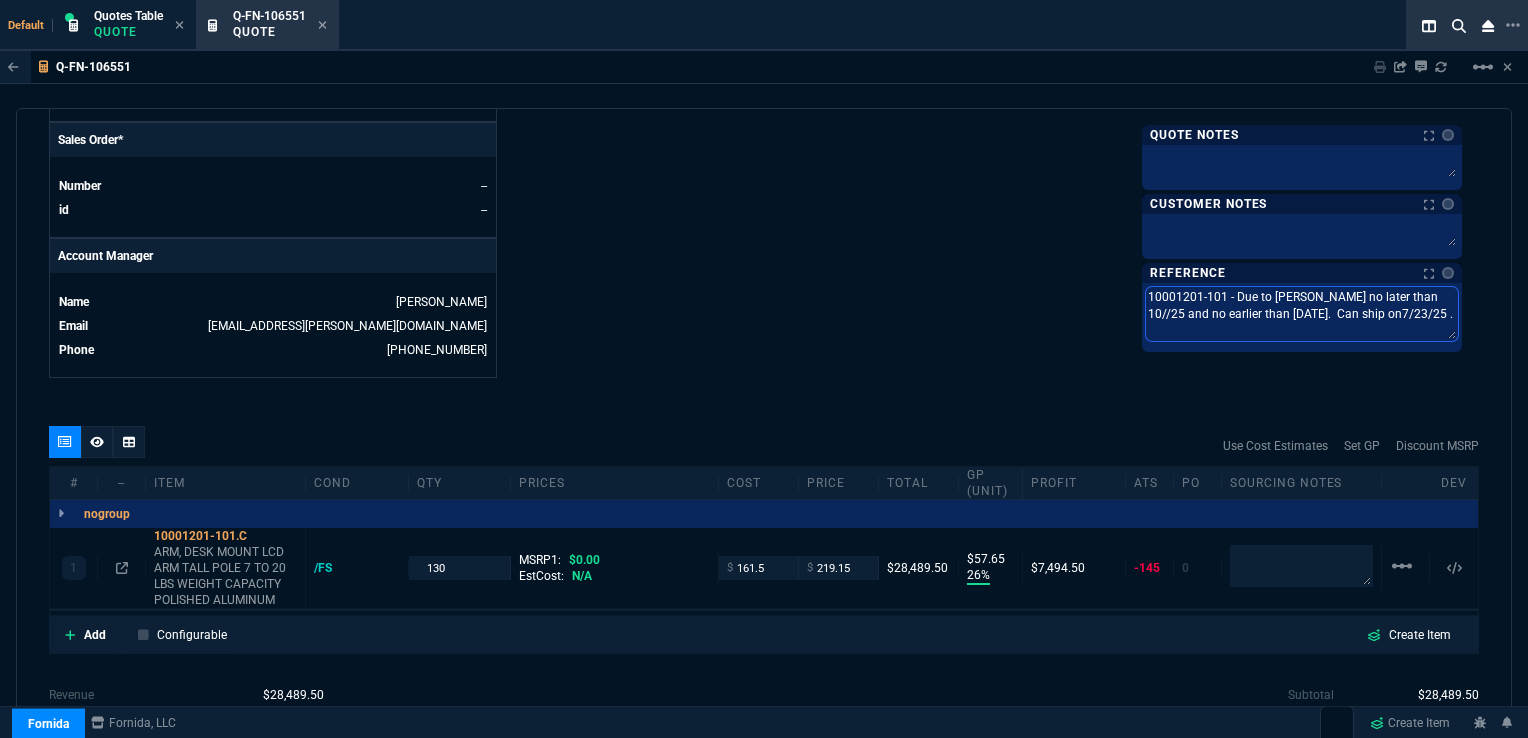 type on "10001201-101 - Due to Abbott no later than 10/0/25 and no earlier than 07/24/25.  Can ship on7/23/25 ." 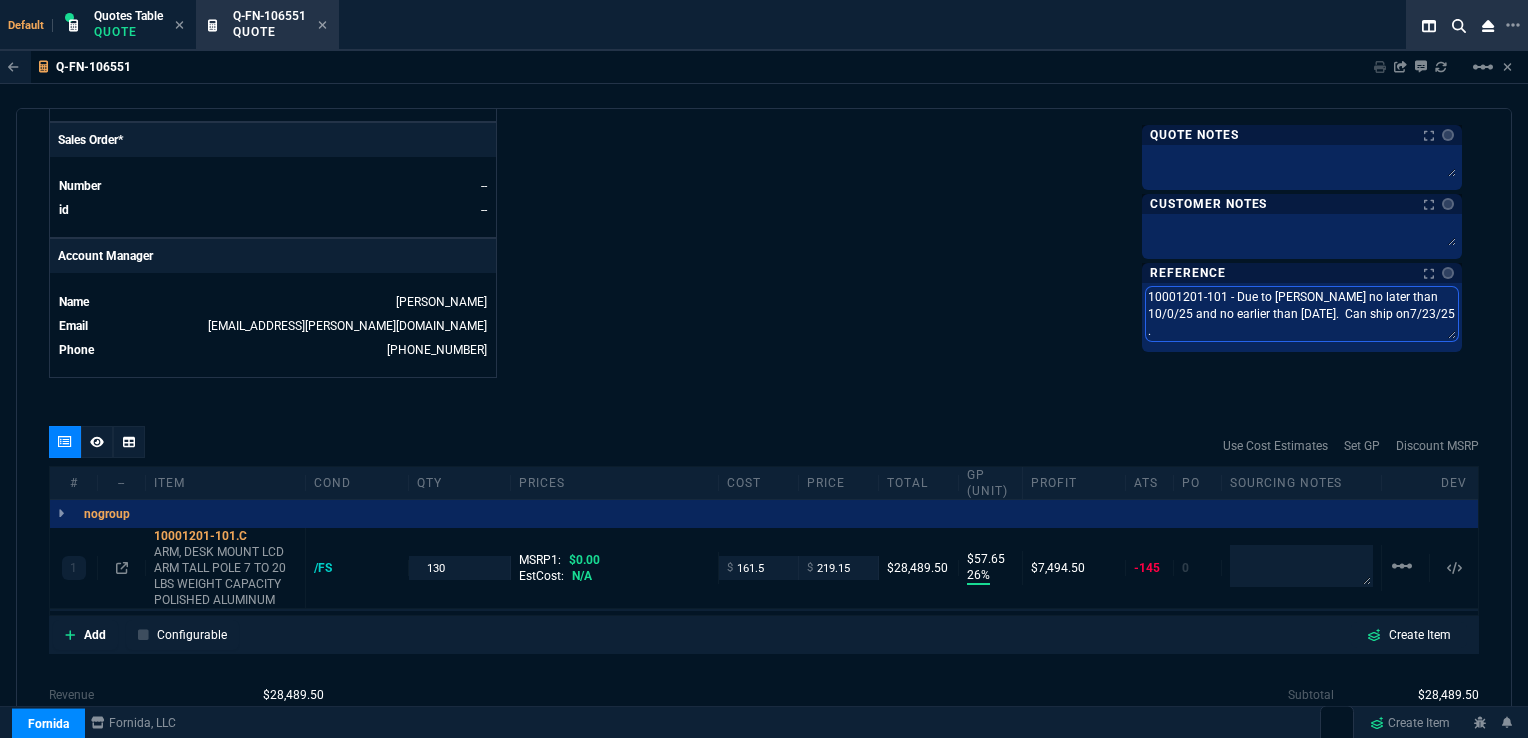 type on "10001201-101 - Due to Abbott no later than 10/02/25 and no earlier than 07/24/25.  Can ship on7/23/25 ." 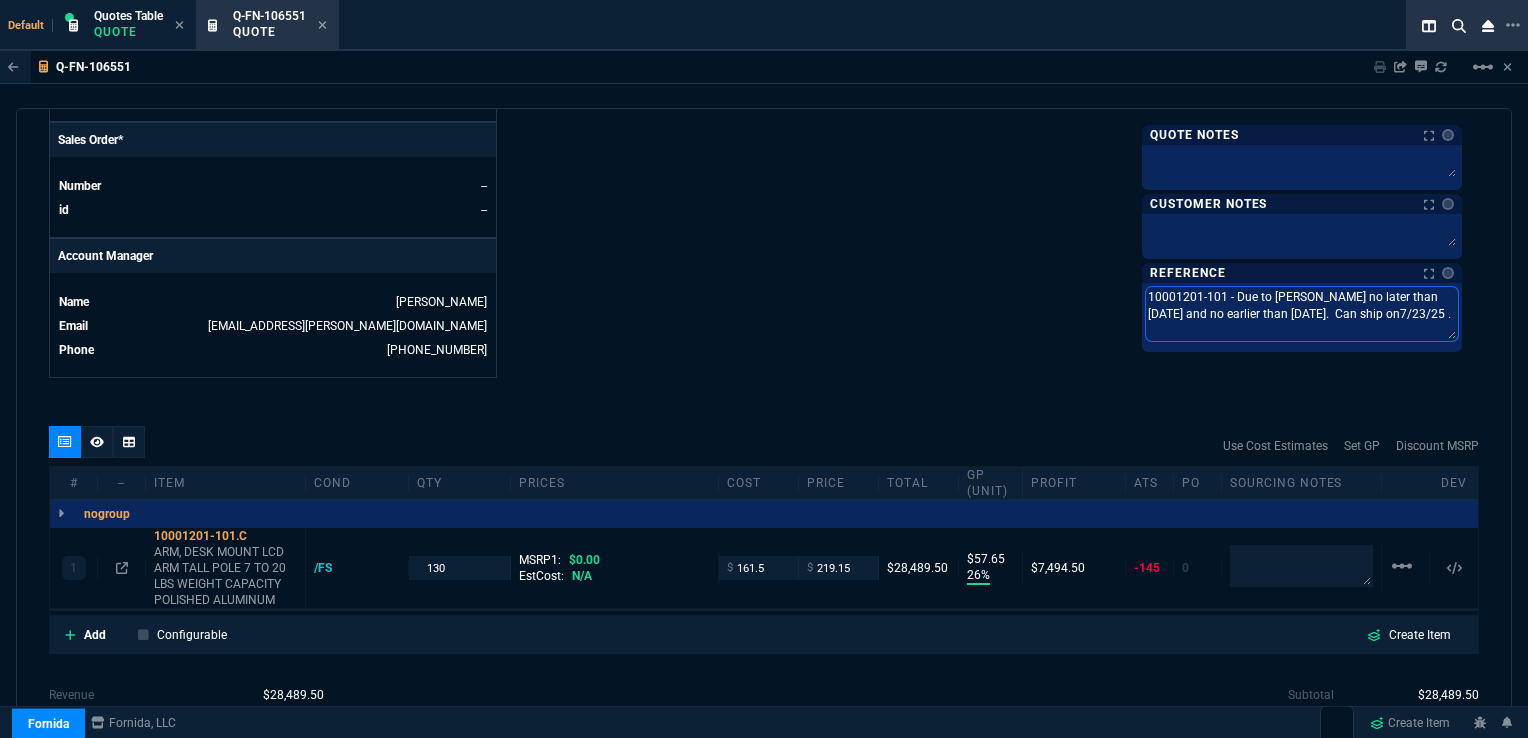 type on "10001201-101 - Due to Abbott no later than 10/02/25 and no earlier than 07/24/25.  Can ship on7/23/25 ." 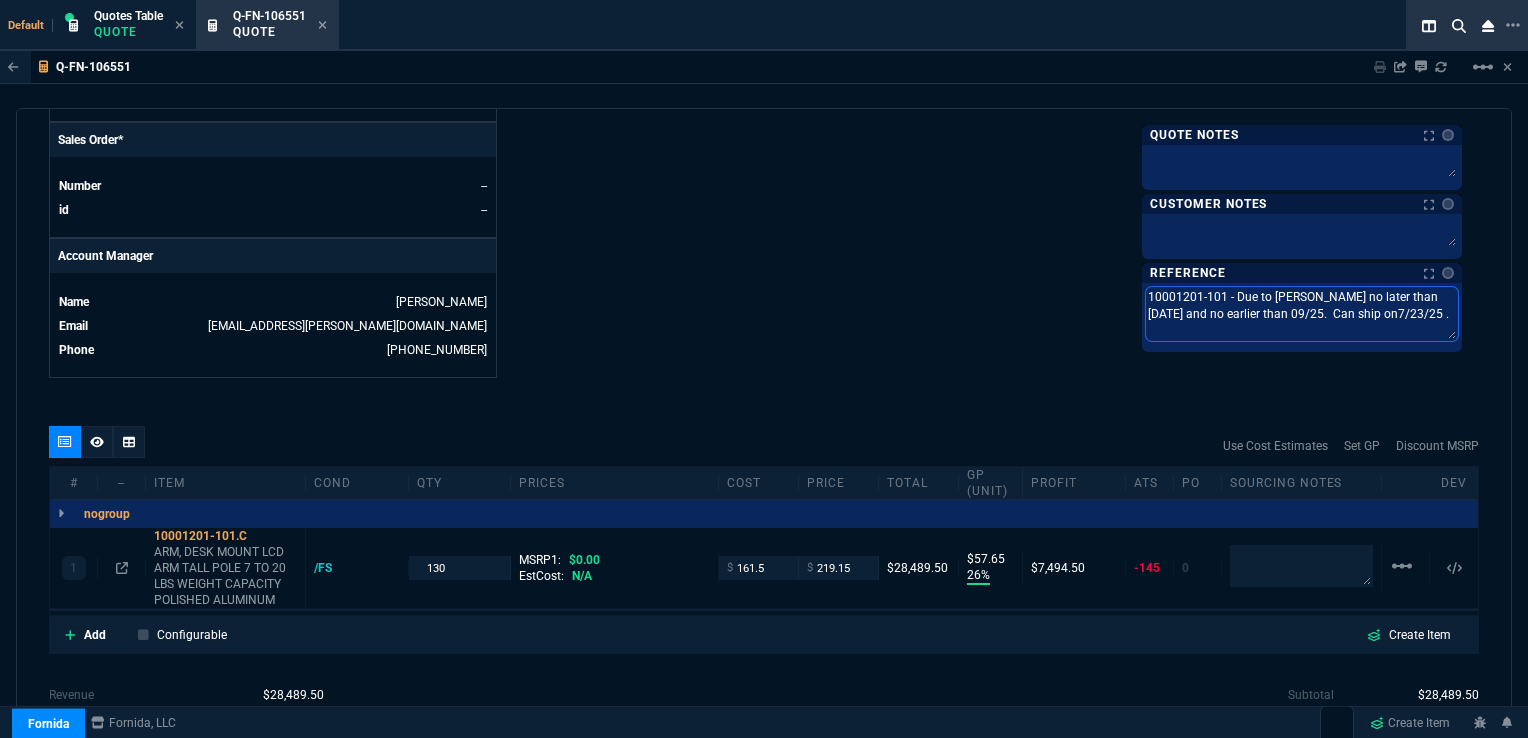 type on "10001201-101 - Due to Abbott no later than 10/02/25 and no earlier than 09//25.  Can ship on7/23/25 ." 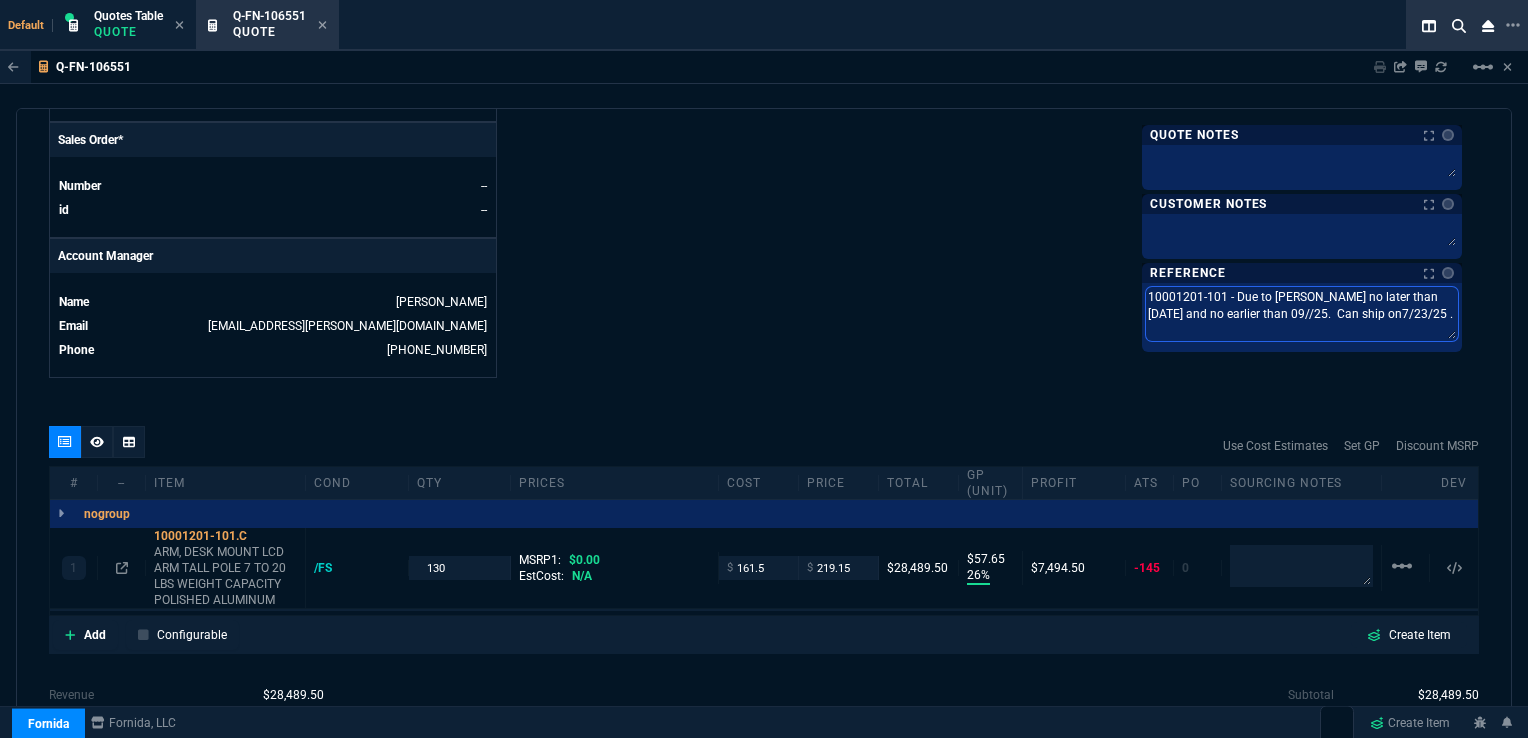 type on "10001201-101 - Due to Abbott no later than 10/02/25 and no earlier than 09/2/25.  Can ship on7/23/25 ." 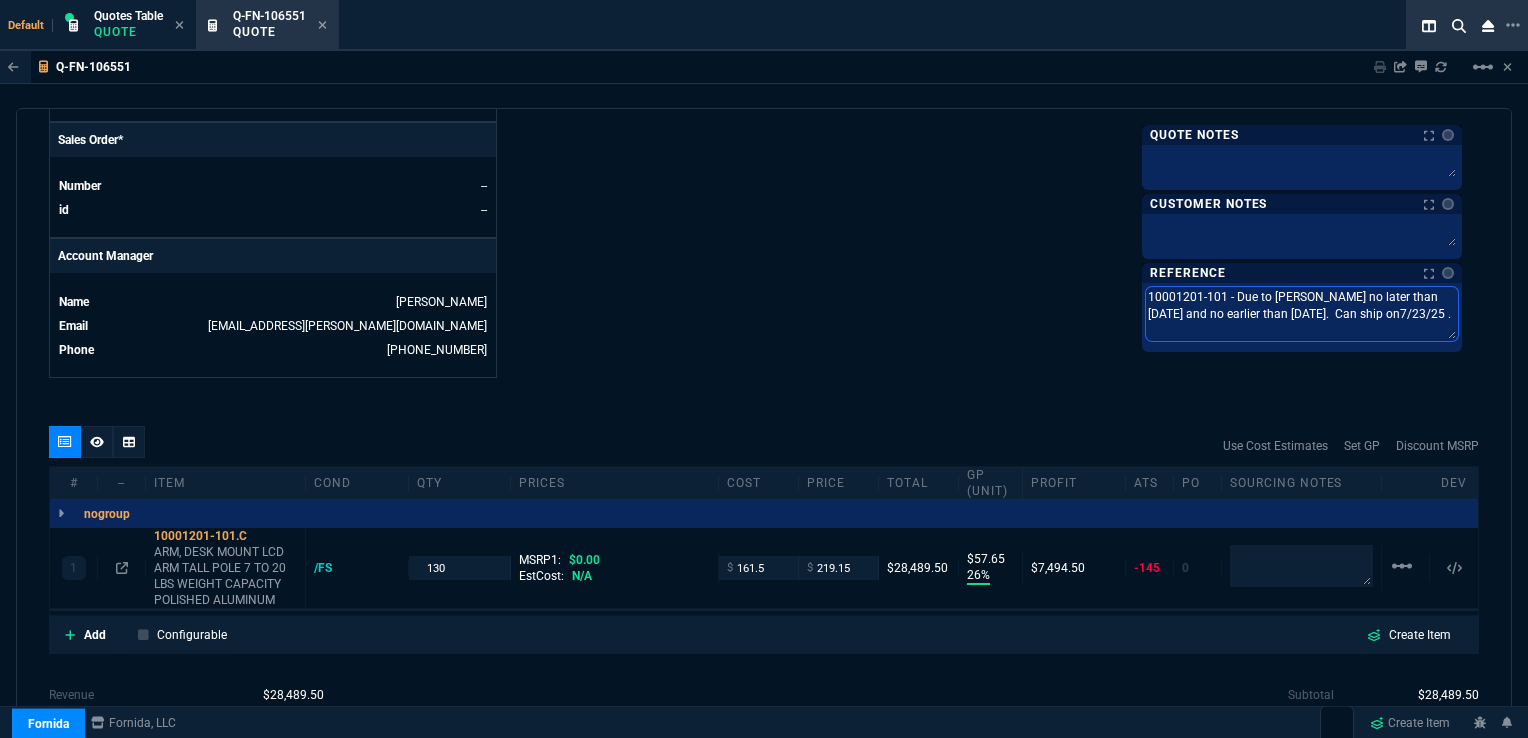 type on "10001201-101 - Due to Abbott no later than 10/02/25 and no earlier than 09/26/25.  Can ship on7/23/25 ." 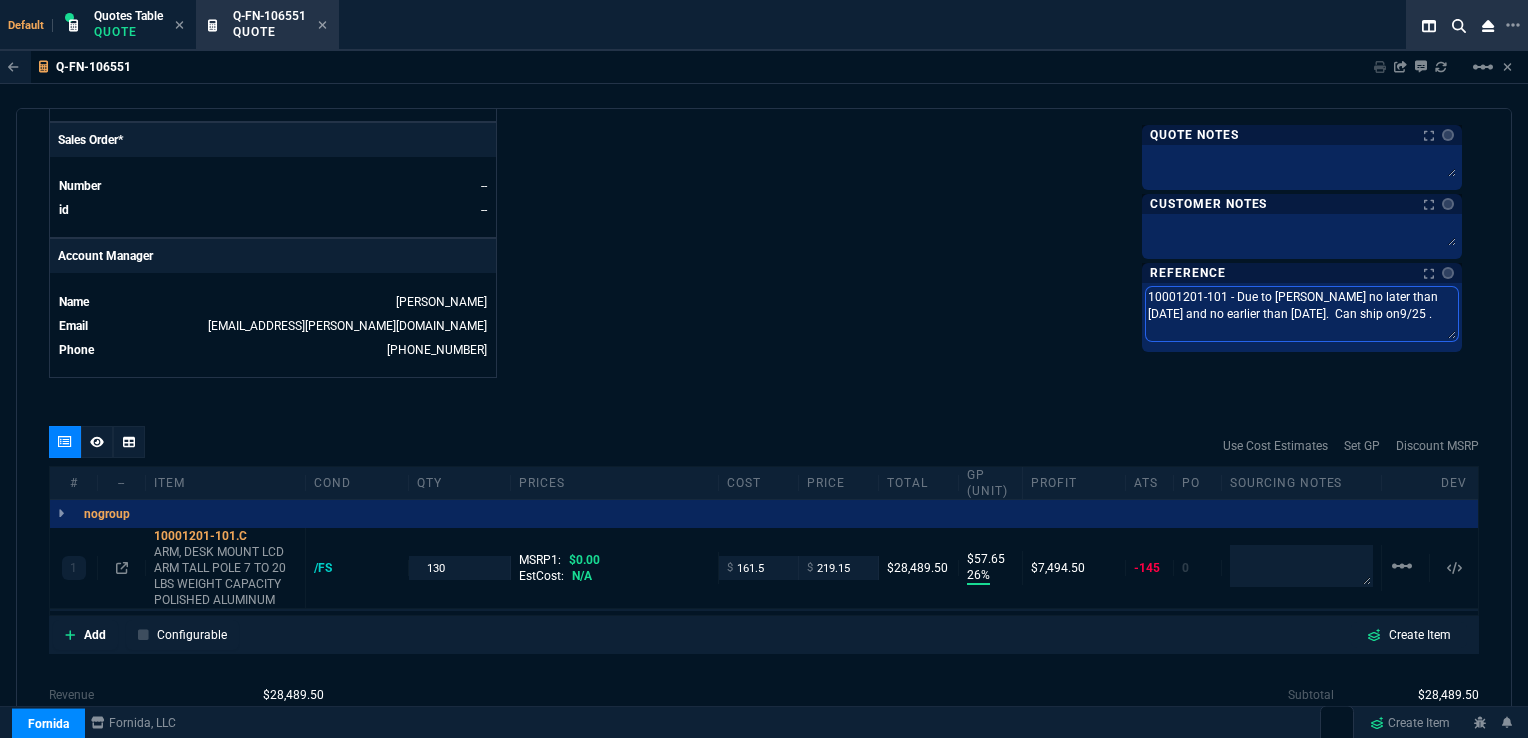 type on "10001201-101 - Due to Abbott no later than 10/02/25 and no earlier than 09/26/25.  Can ship on9//25 ." 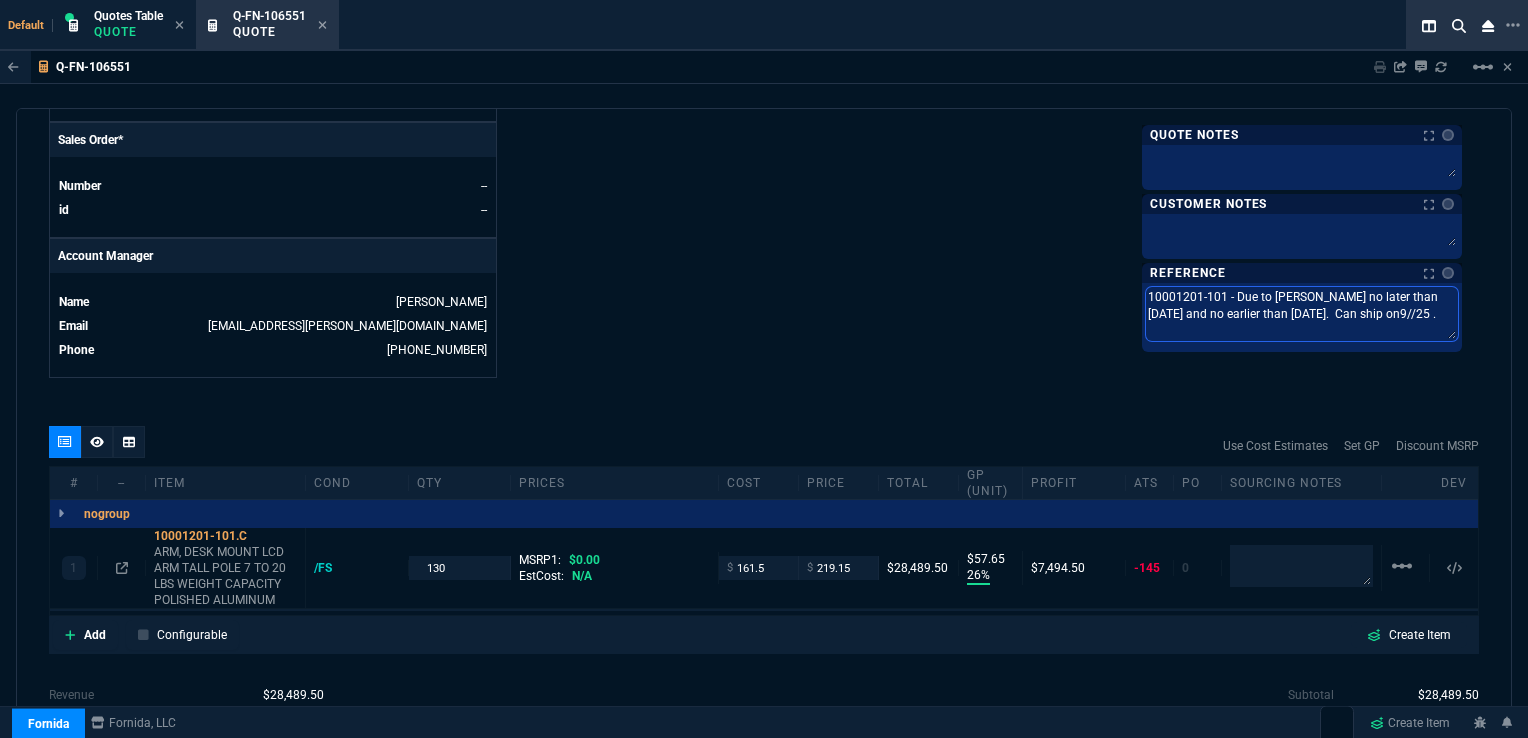 type on "10001201-101 - Due to Abbott no later than 10/02/25 and no earlier than 09/26/25.  Can ship on9/2/25 ." 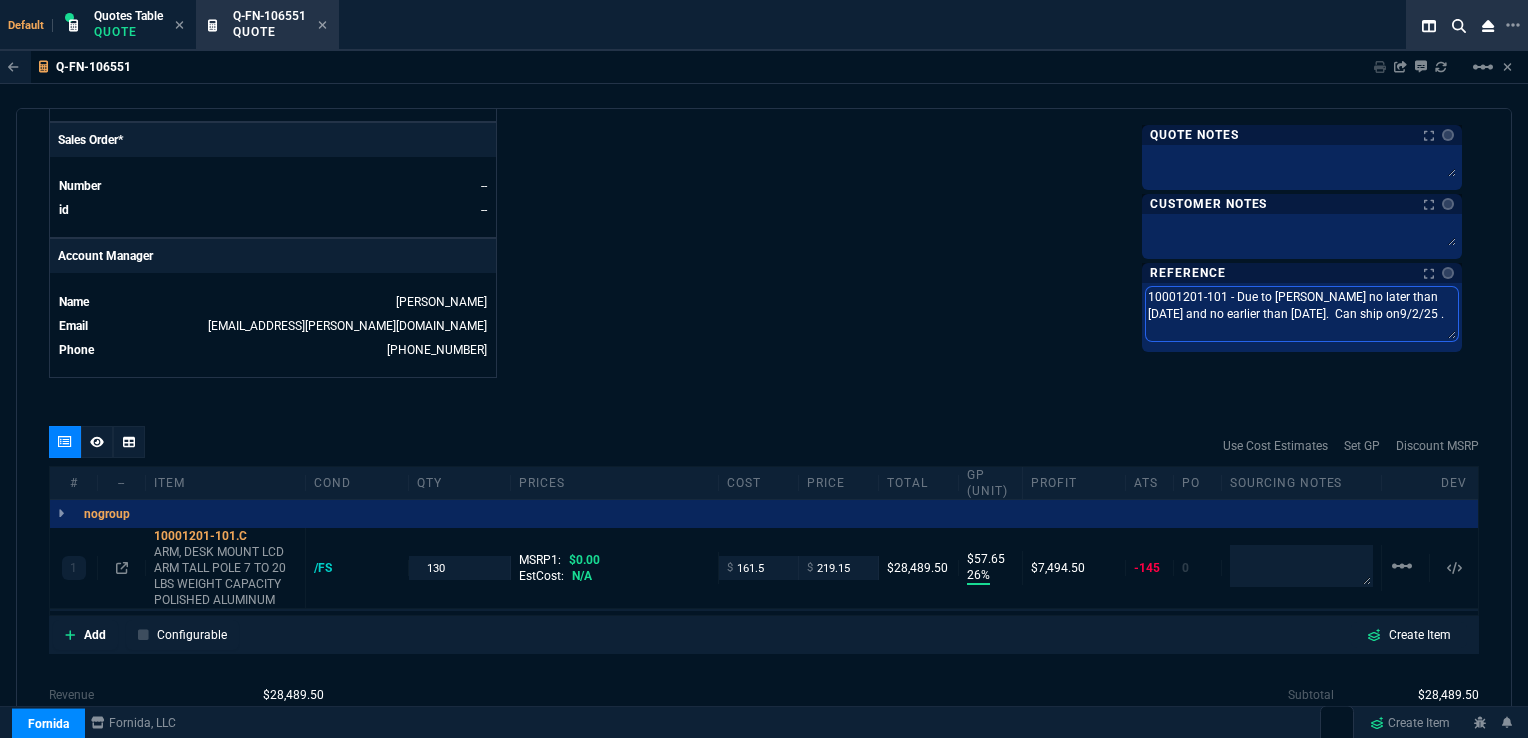 type on "10001201-101 - Due to Abbott no later than 10/02/25 and no earlier than 09/26/25.  Can ship on9/26/25 ." 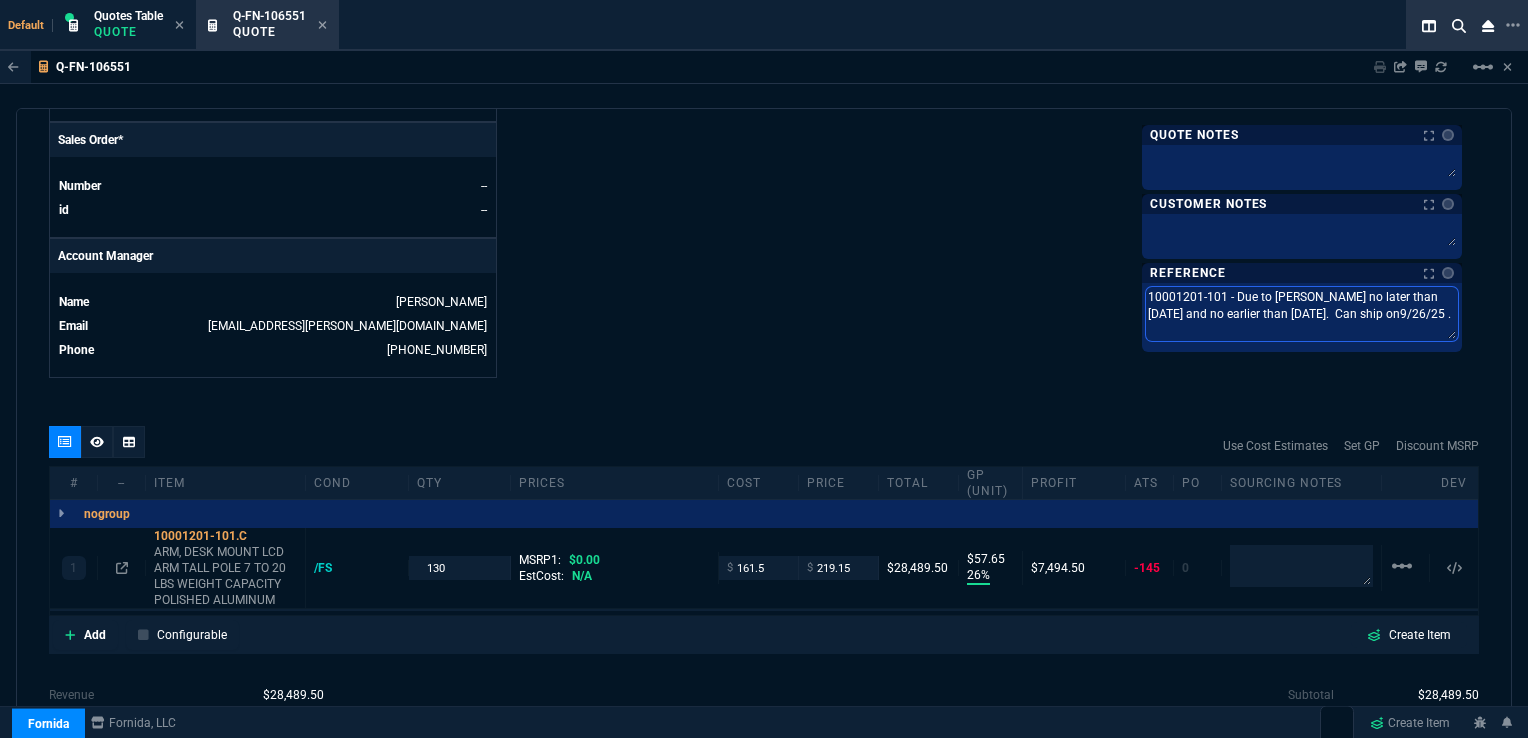 type on "10001201-101 - Due to Abbott no later than 10/02/25 and no earlier than 09/26/25.  Can ship on9/26/25 ." 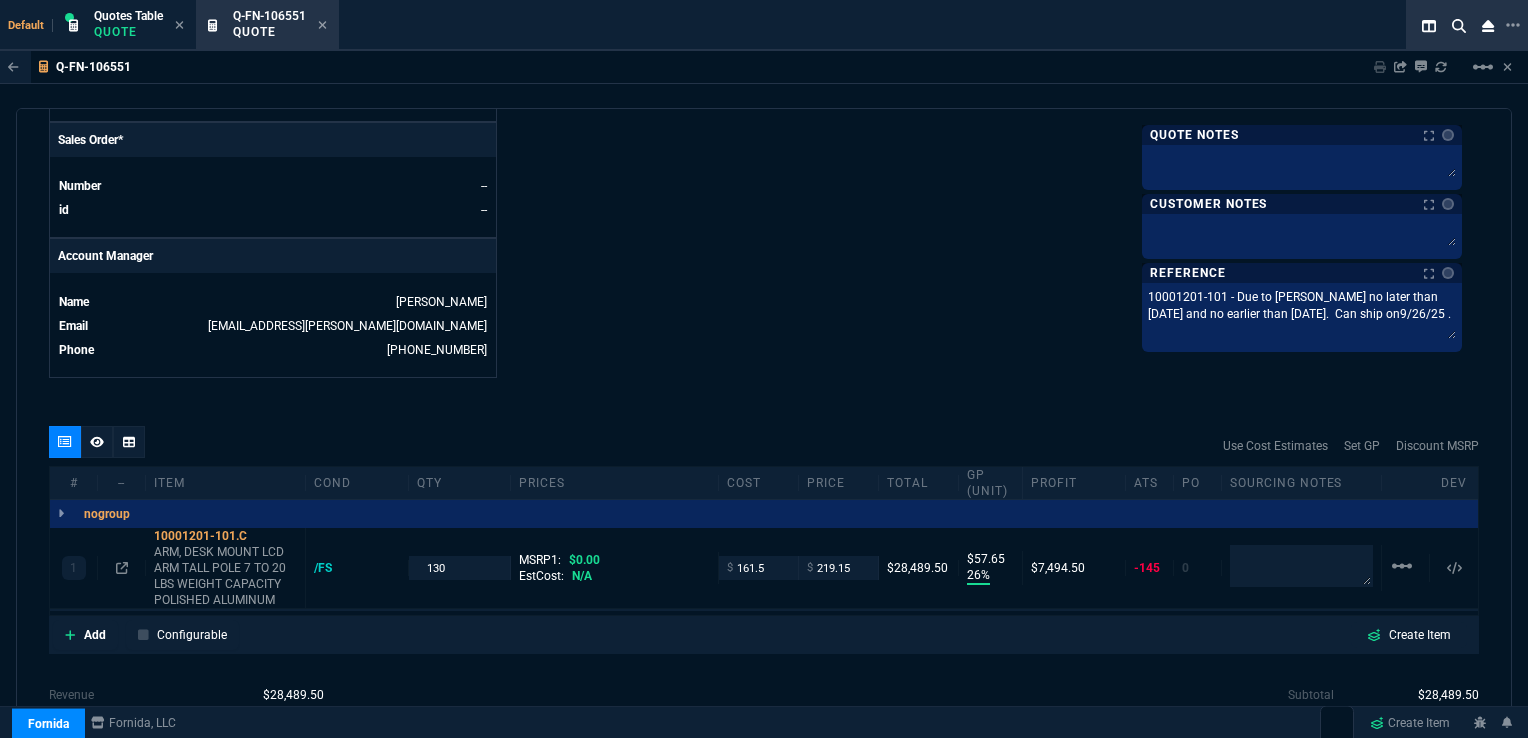 click on "Fornida, LLC 2609 Technology Dr Suite 300 Plano, TX 75074  Share Link  Sarah Costa oneOnOne chat SEND Carlos Ocampo oneOnOne chat SEND Tiny oneOnOne chat SEND Brian Over oneOnOne chat SEND  Show More Chats  Shipping Address Abbott Laboratories 1915 Hurd Drive Irving,  TX 75038 US Bill to Address P.O. Box 1415 Abbot Park,  IL 60064-3500 USA End User -- -- -- Payment Link  Quote must be open to create payment link.  Linked Documents  New Link  Quote Notes Quote Notes    Customer Notes Customer Notes    Reference Notes Reference Notes 10001201-101 - Due to Abbott no later than 10/02/25 and no earlier than 09/26/25.  Can ship on9/26/25 . 10001201-101 - Due to Abbott no later than 10/02/25 and no earlier than 09/26/25.  Can ship on9/26/25 .  10001201-101 - Due to Abbott no later than 10/02/25 and no earlier than 09/26/25.  Can ship on9/26/25 ." at bounding box center (1121, -145) 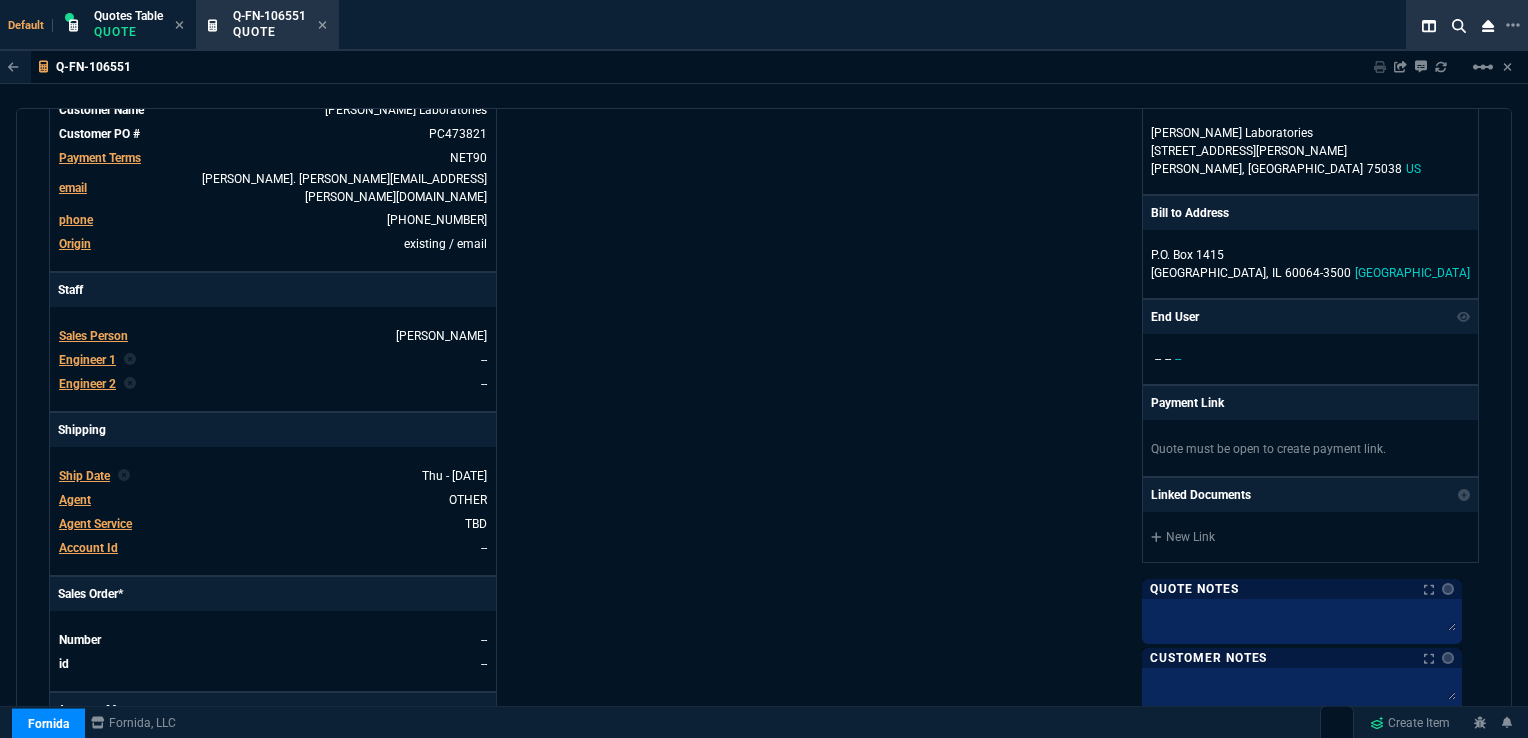 scroll, scrollTop: 390, scrollLeft: 0, axis: vertical 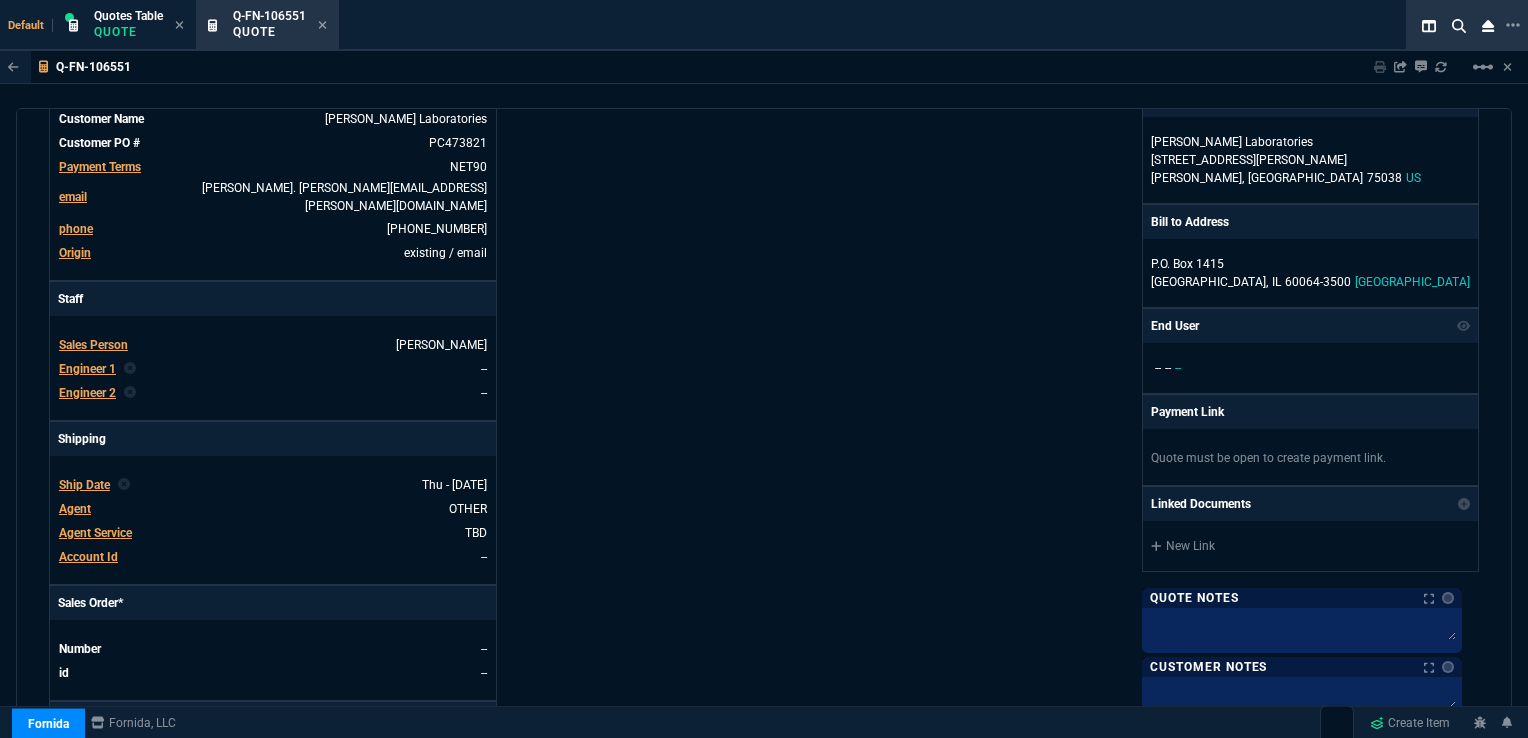 click on "Ship Date" at bounding box center [84, 485] 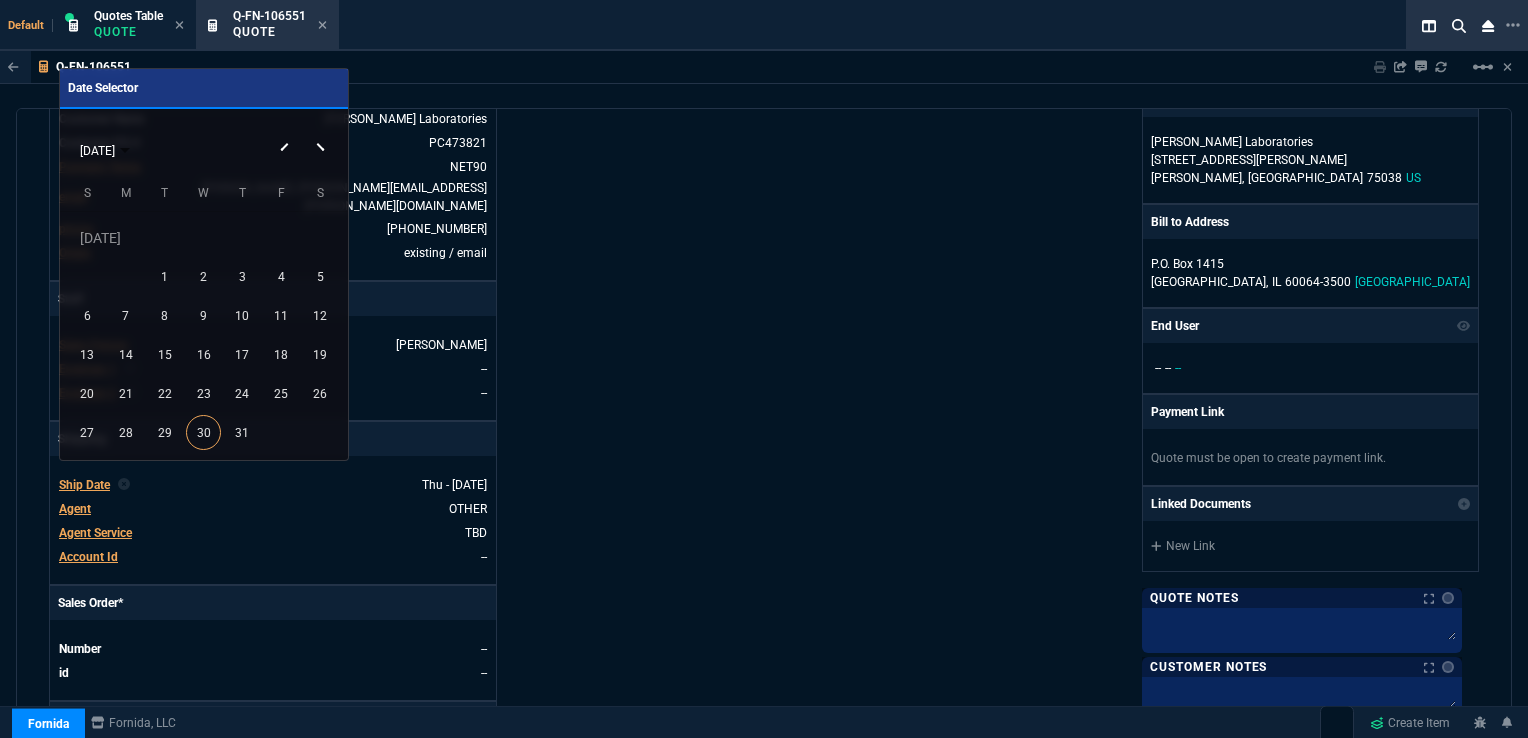 click on "JUL 2025" at bounding box center (203, 150) 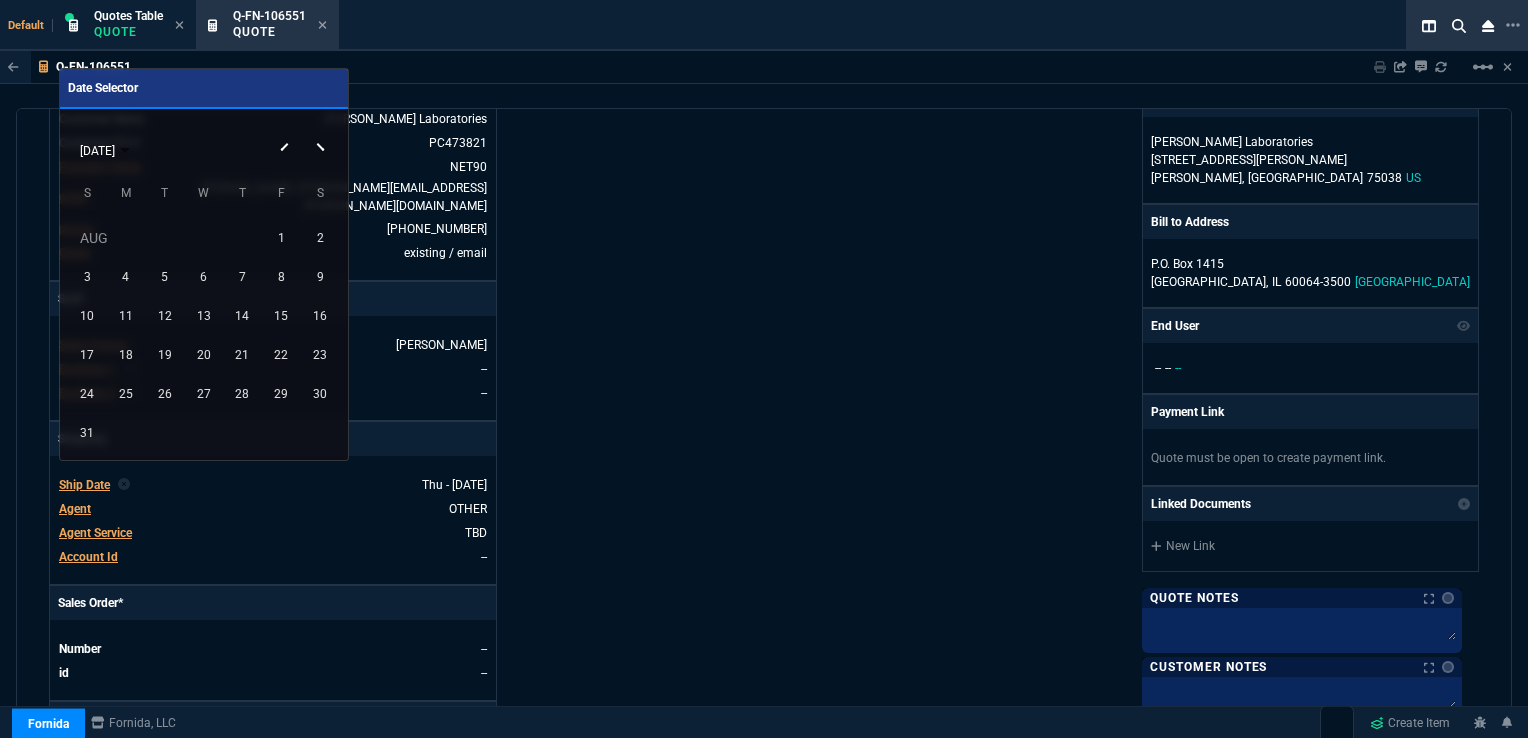 click at bounding box center (323, 131) 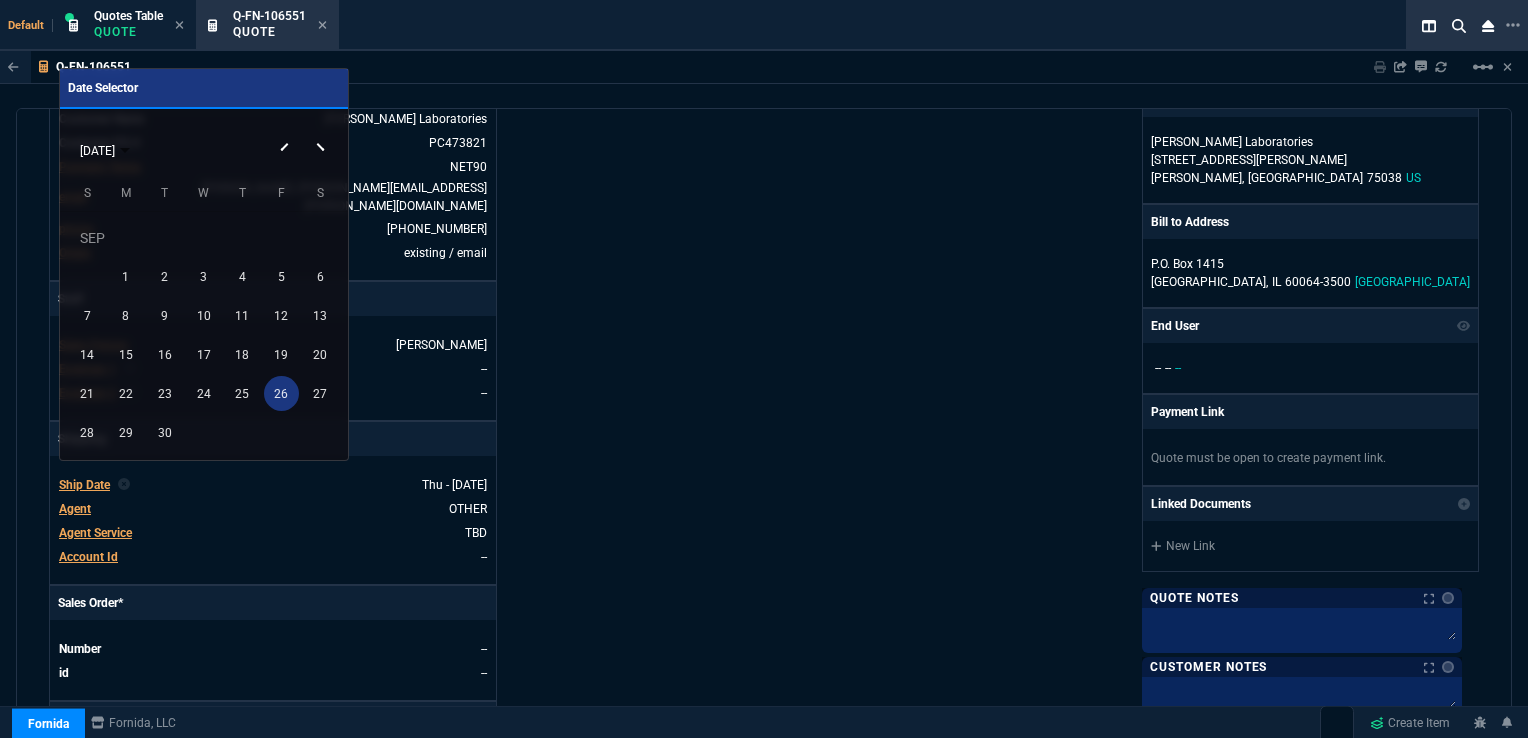 click on "26" at bounding box center [281, 393] 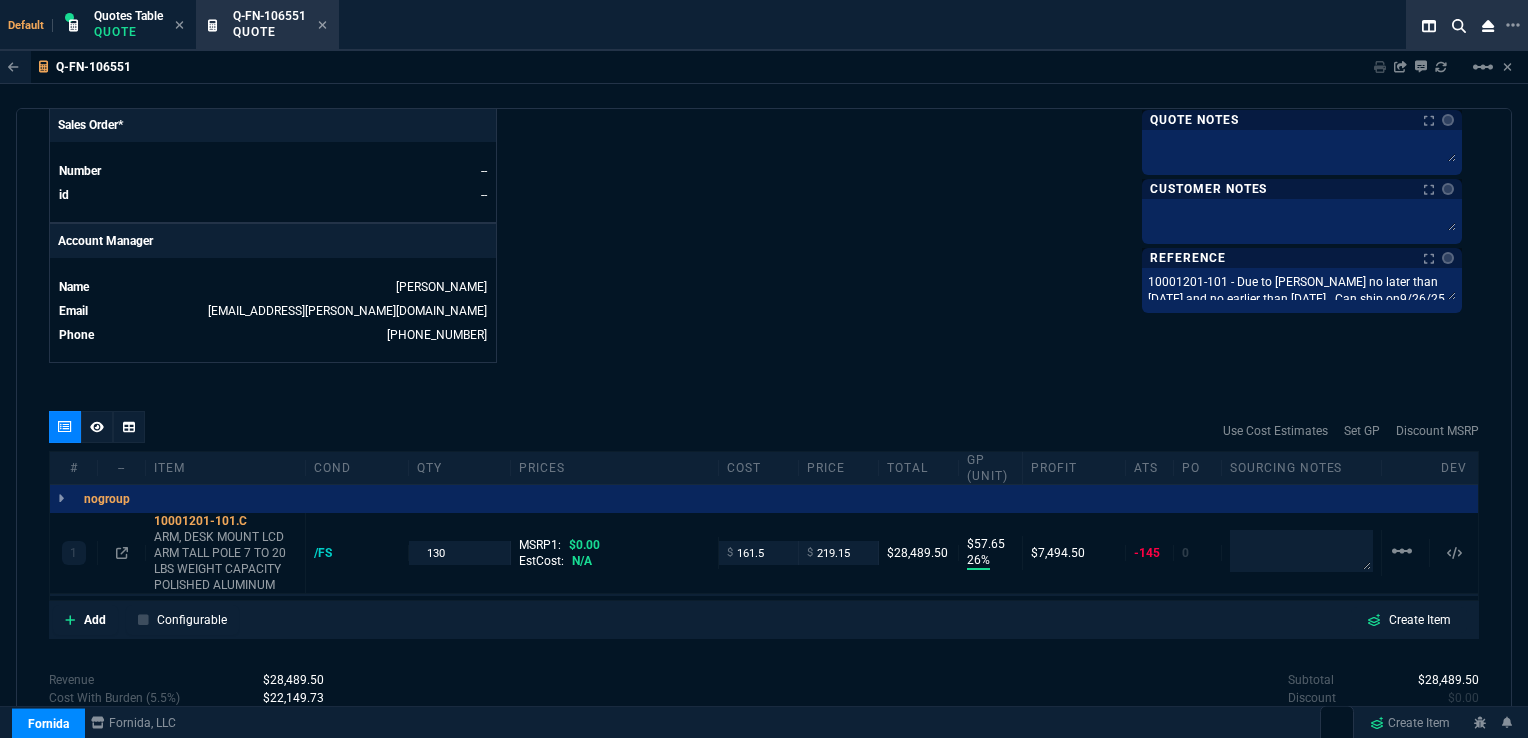 scroll, scrollTop: 861, scrollLeft: 0, axis: vertical 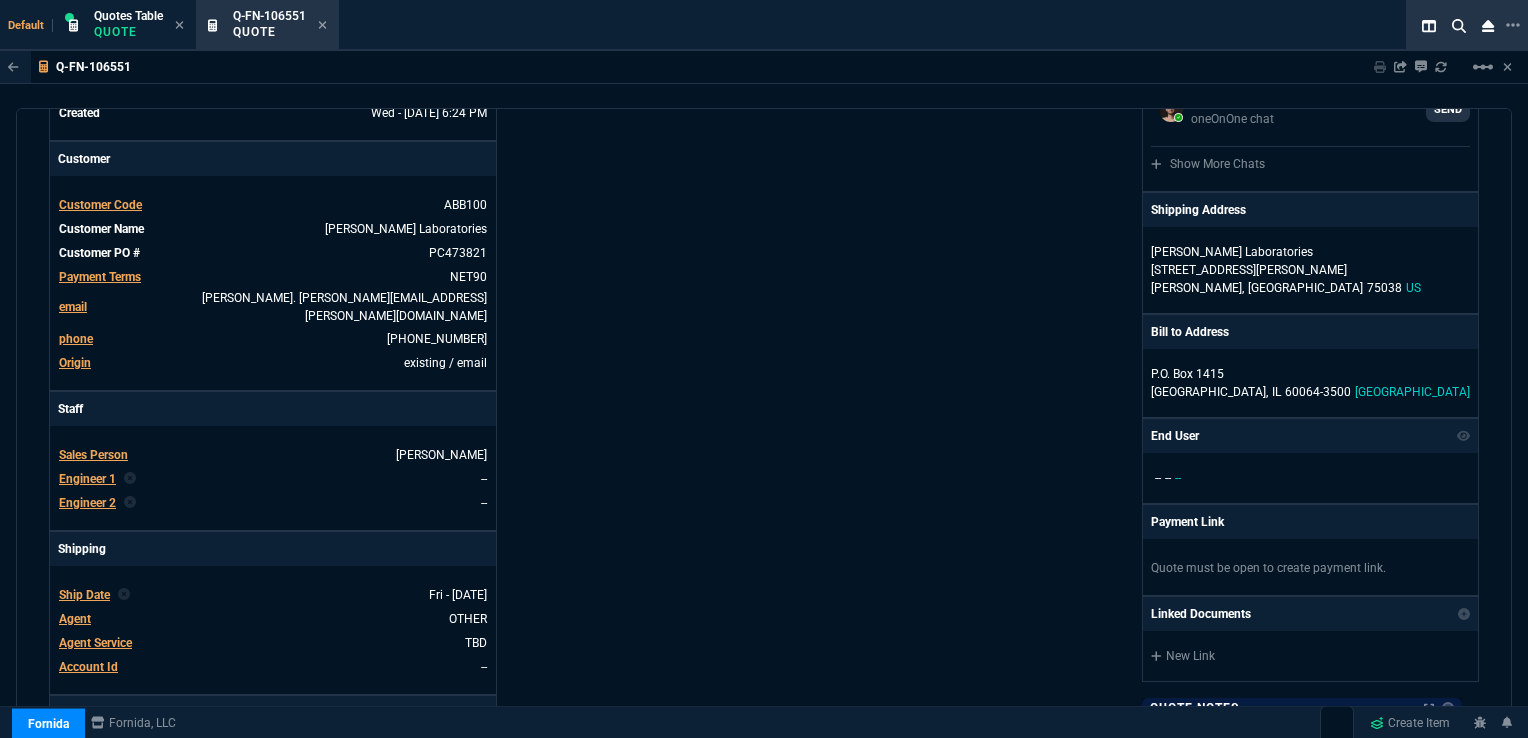 click on "Fornida, LLC 2609 Technology Dr Suite 300 Plano, TX 75074  Share Link  Sarah Costa oneOnOne chat SEND Carlos Ocampo oneOnOne chat SEND Tiny oneOnOne chat SEND Brian Over oneOnOne chat SEND  Show More Chats  Shipping Address Abbott Laboratories 1915 Hurd Drive Irving,  TX 75038 US Bill to Address P.O. Box 1415 Abbot Park,  IL 60064-3500 USA End User -- -- -- Payment Link  Quote must be open to create payment link.  Linked Documents  New Link  Quote Notes Quote Notes    Customer Notes Customer Notes    Reference Notes Reference Notes 10001201-101 - Due to Abbott no later than 10/02/25 and no earlier than 09/26/25.  Can ship on9/26/25 . 10001201-101 - Due to Abbott no later than 10/02/25 and no earlier than 09/26/25.  Can ship on9/26/25 .  10001201-101 - Due to Abbott no later than 10/02/25 and no earlier than 09/26/25.  Can ship on9/26/25 ." at bounding box center [1121, 428] 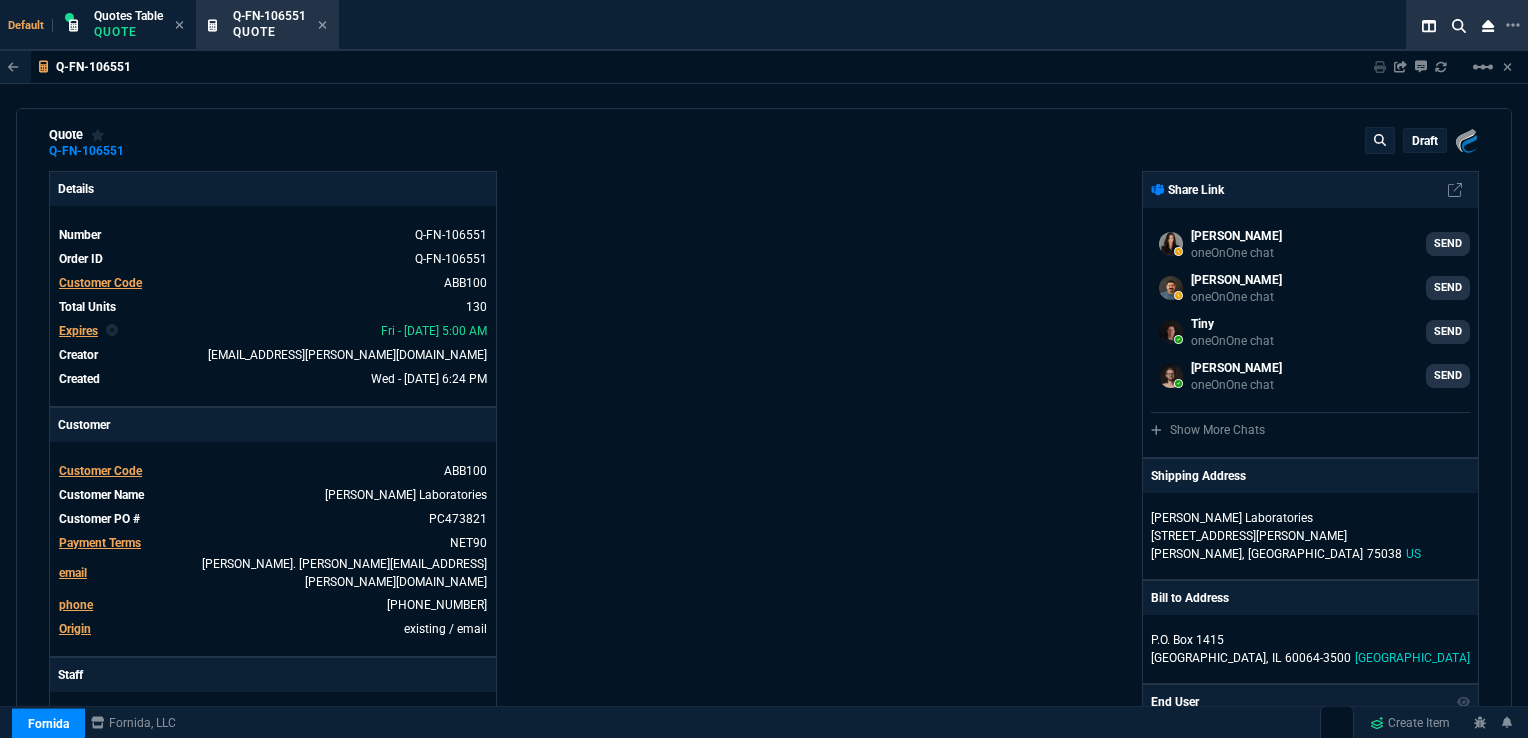 scroll, scrollTop: 0, scrollLeft: 0, axis: both 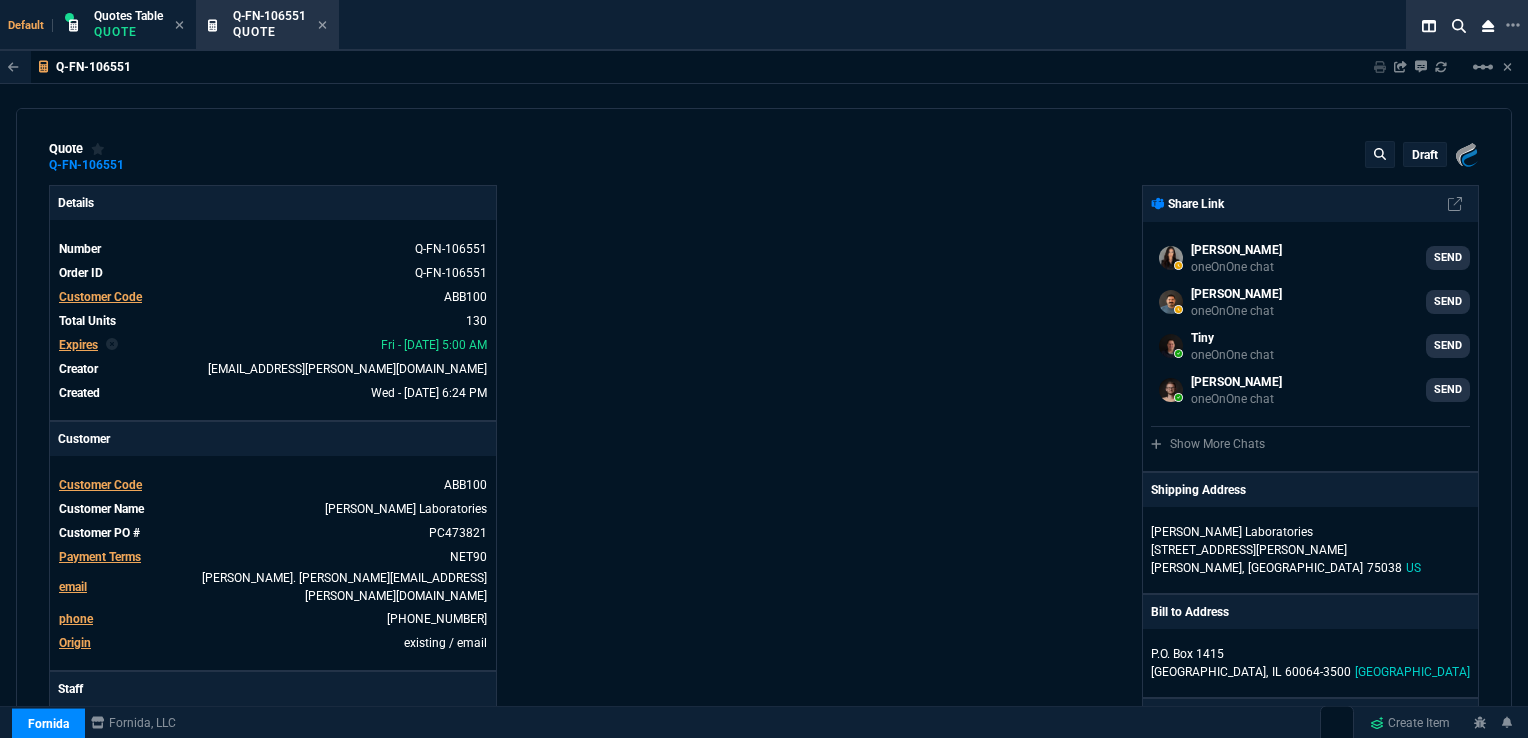 click on "draft" at bounding box center [1425, 155] 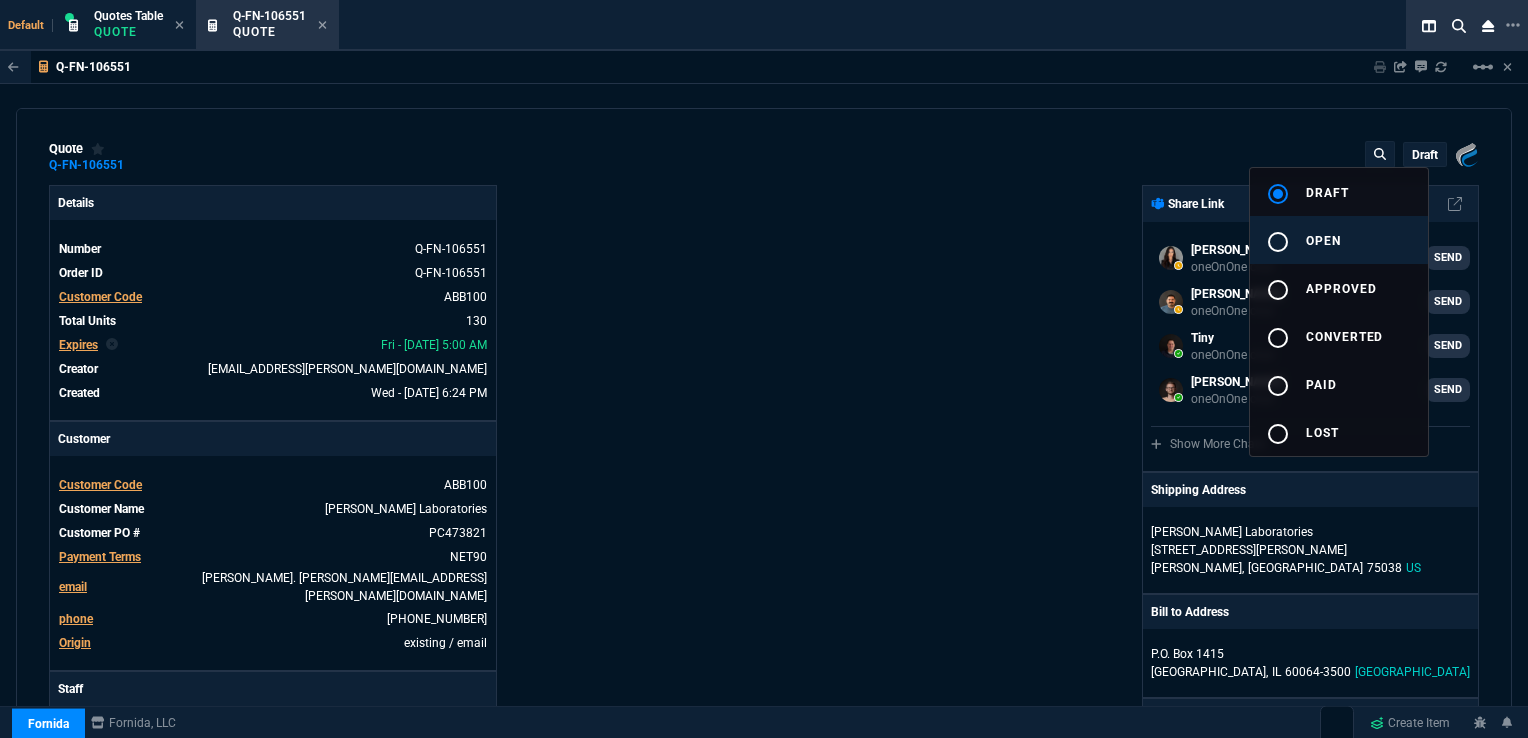 click on "open" at bounding box center [1323, 241] 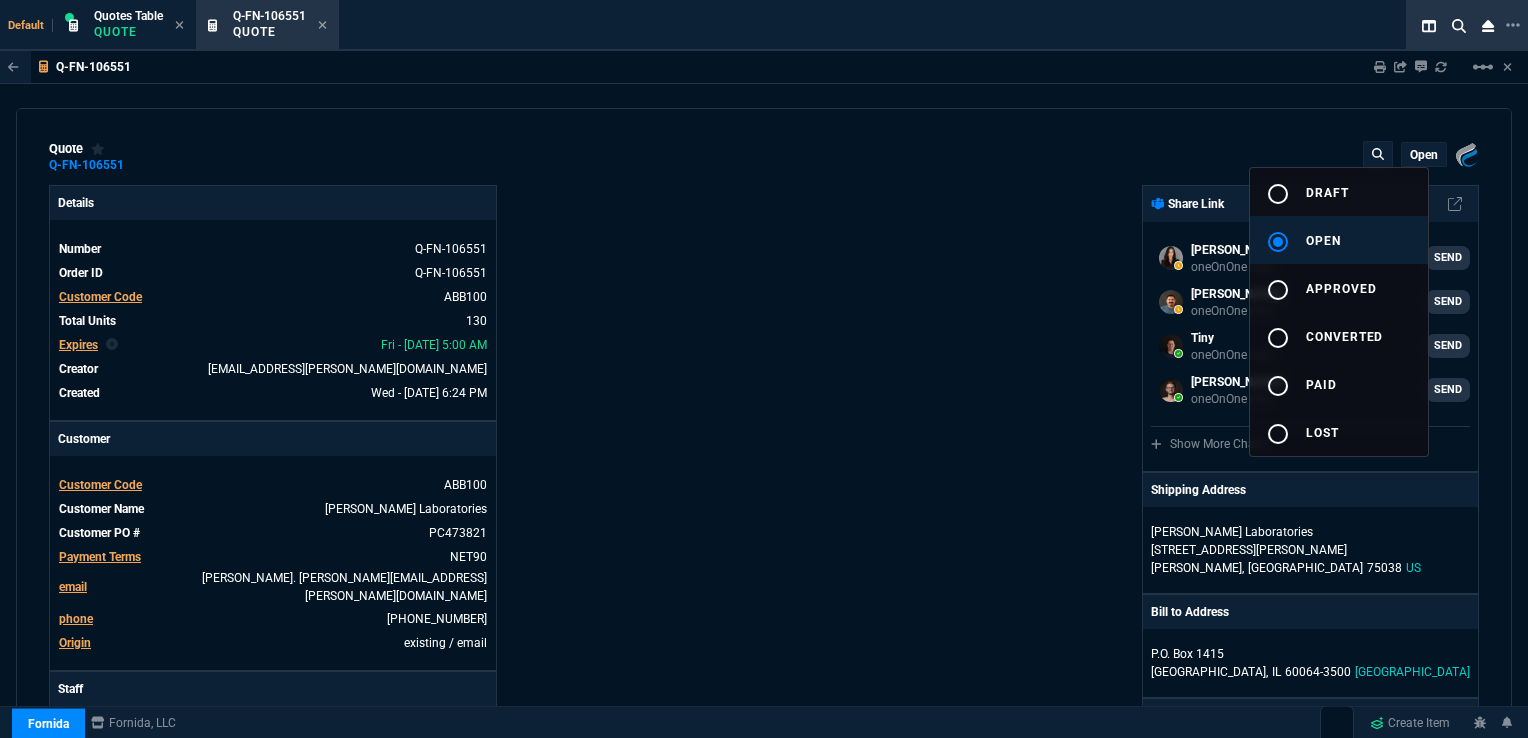 type on "26" 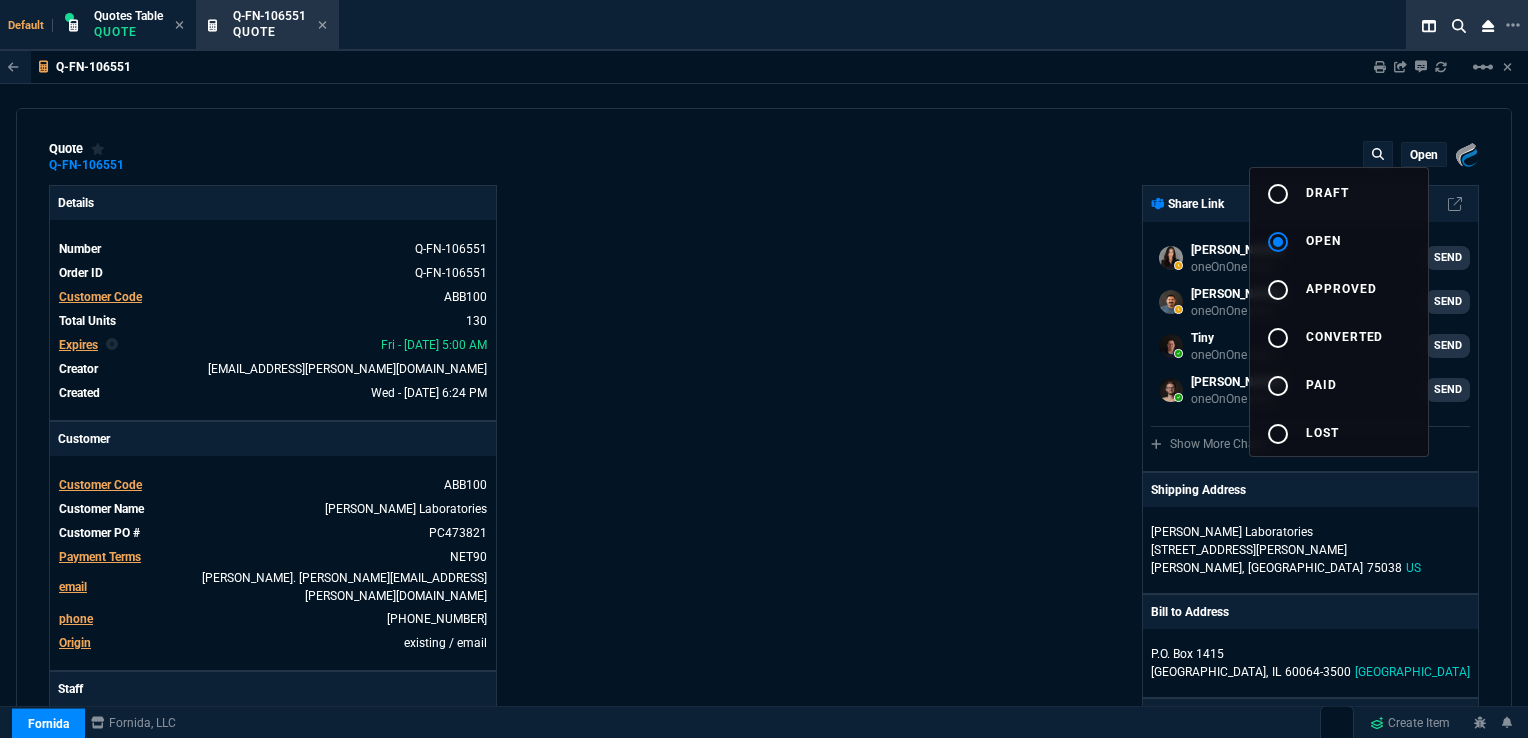 click at bounding box center (764, 369) 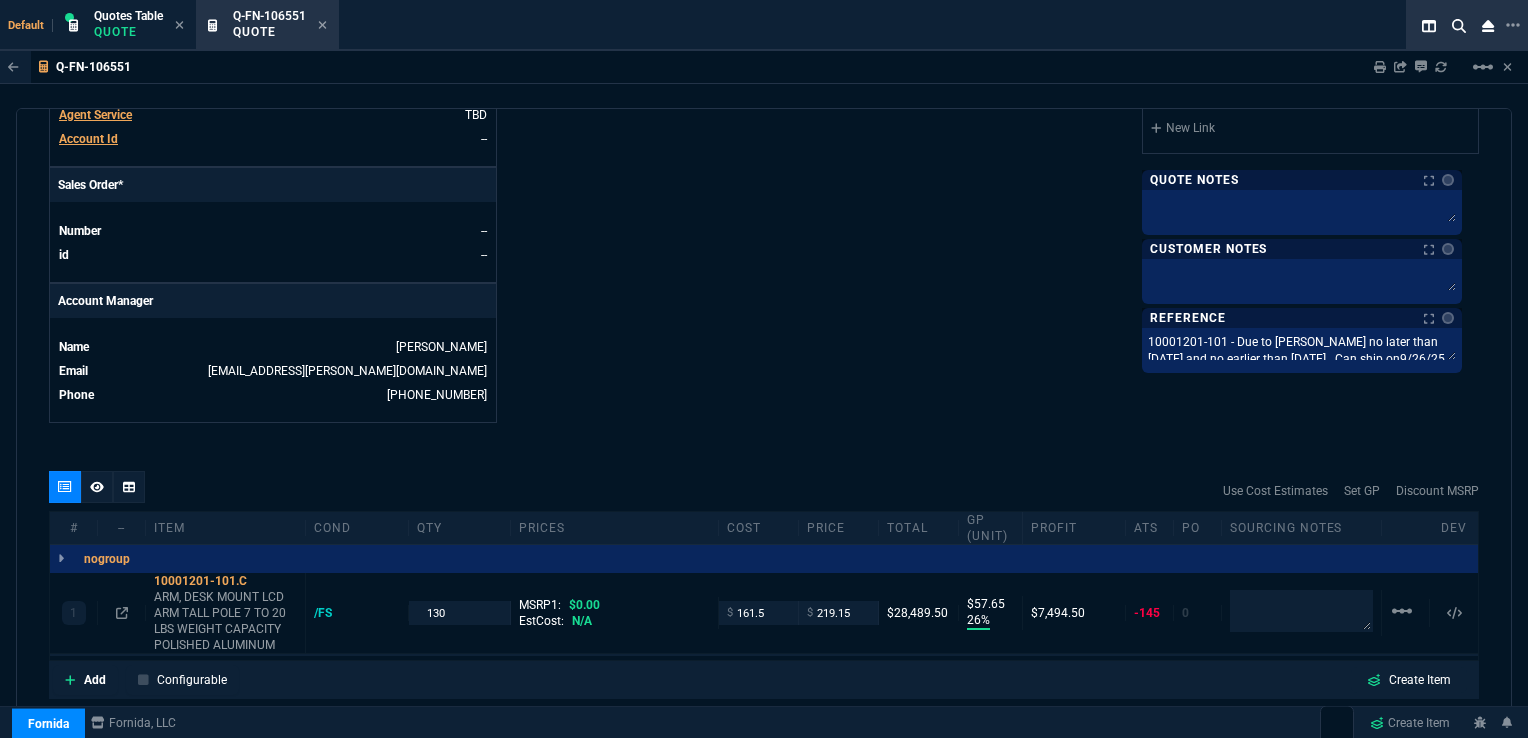 scroll, scrollTop: 811, scrollLeft: 0, axis: vertical 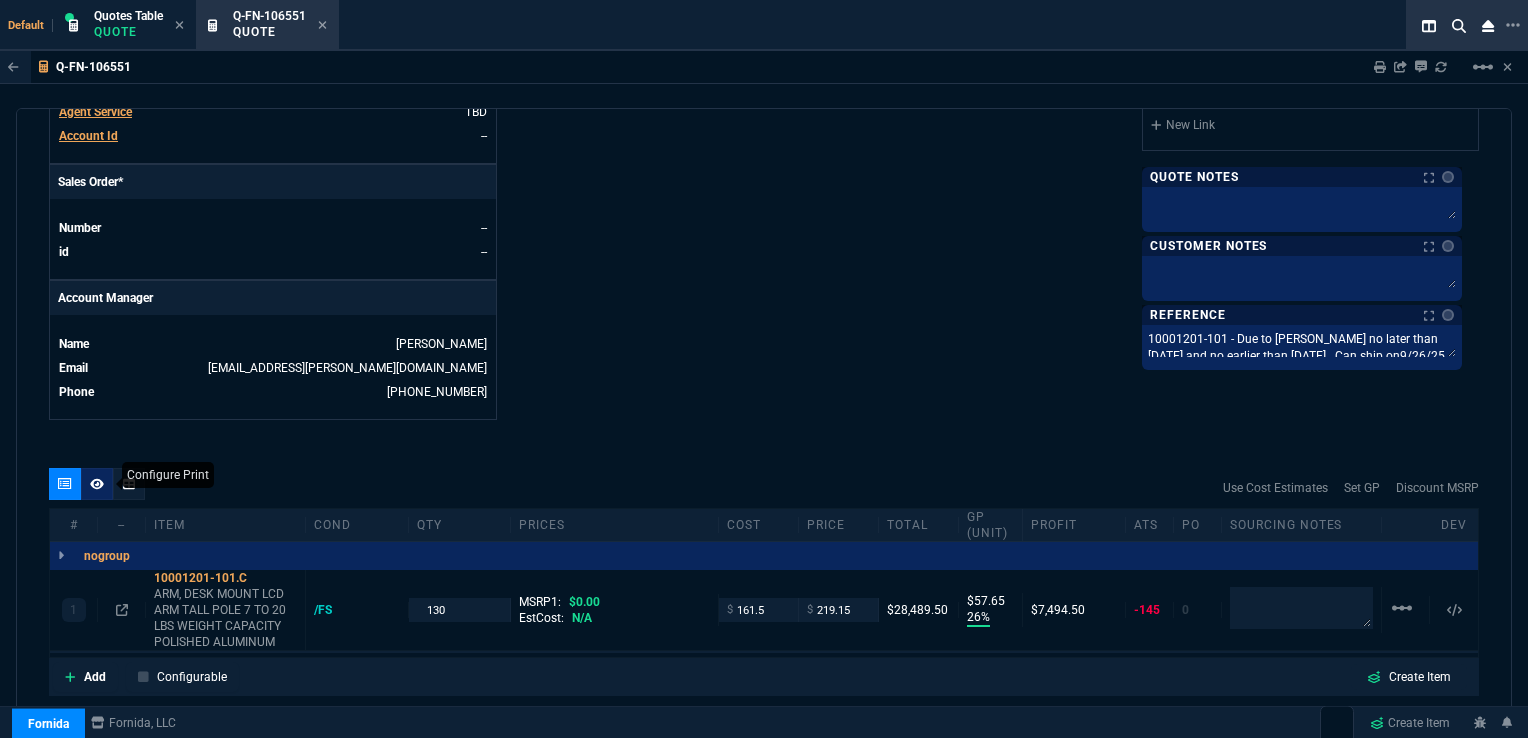 click 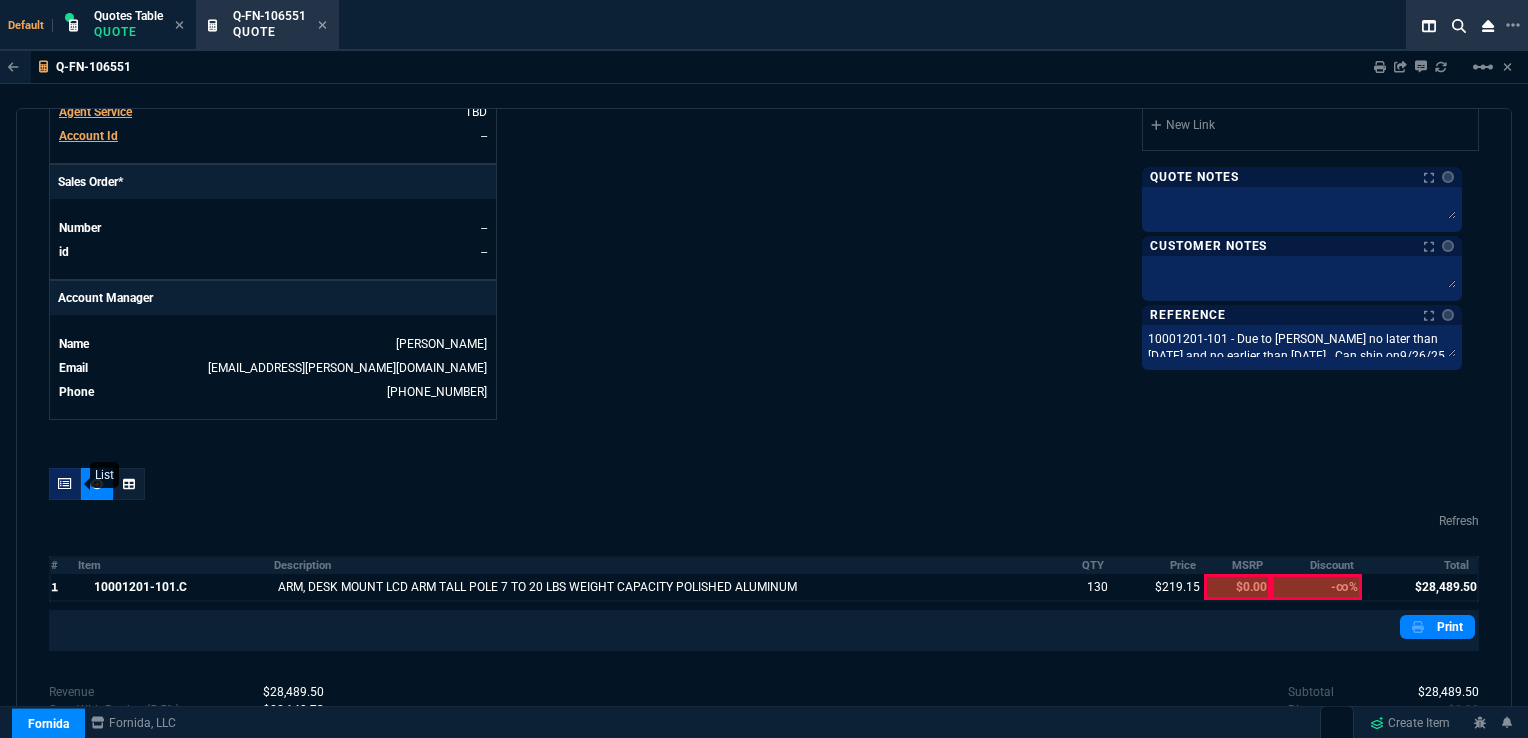 click at bounding box center [65, 484] 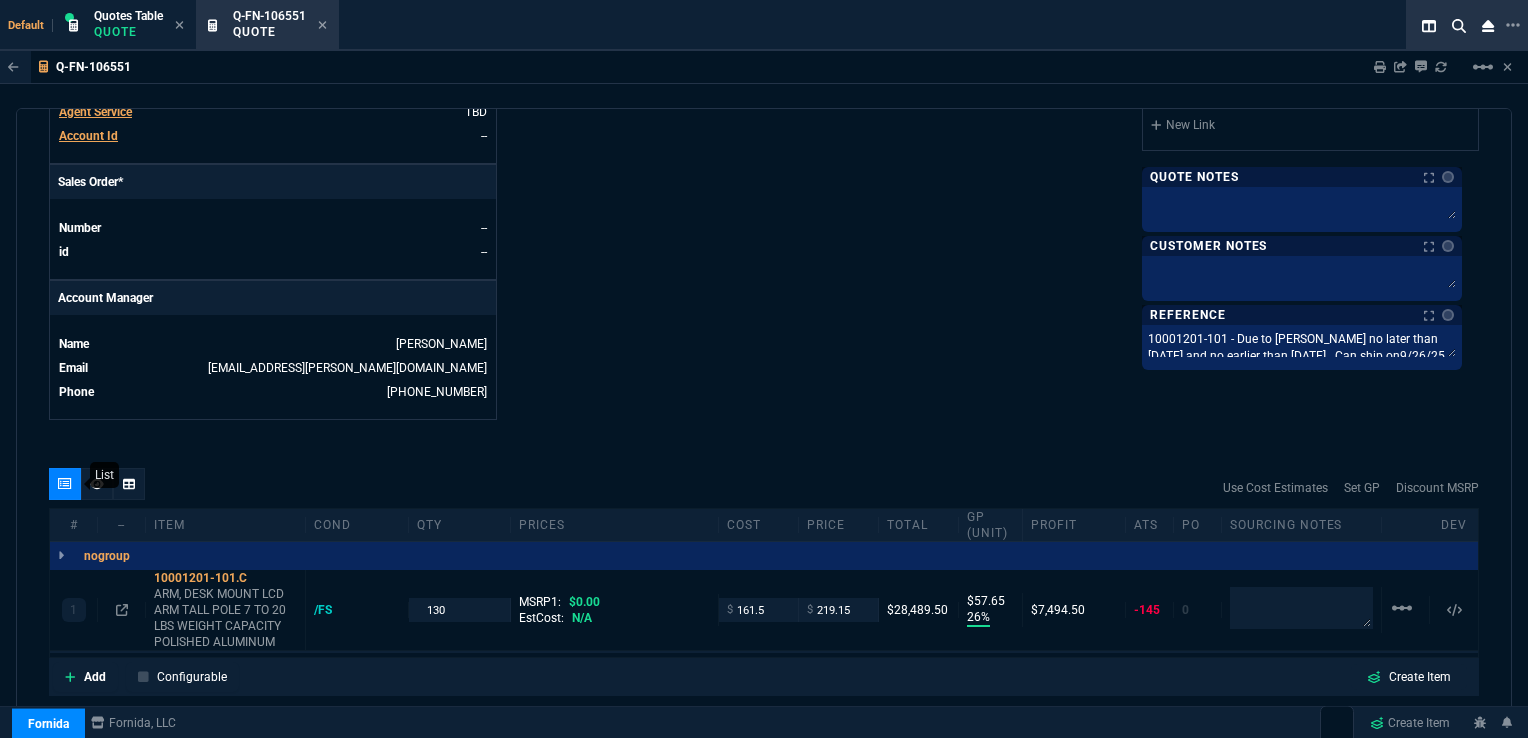 type on "26" 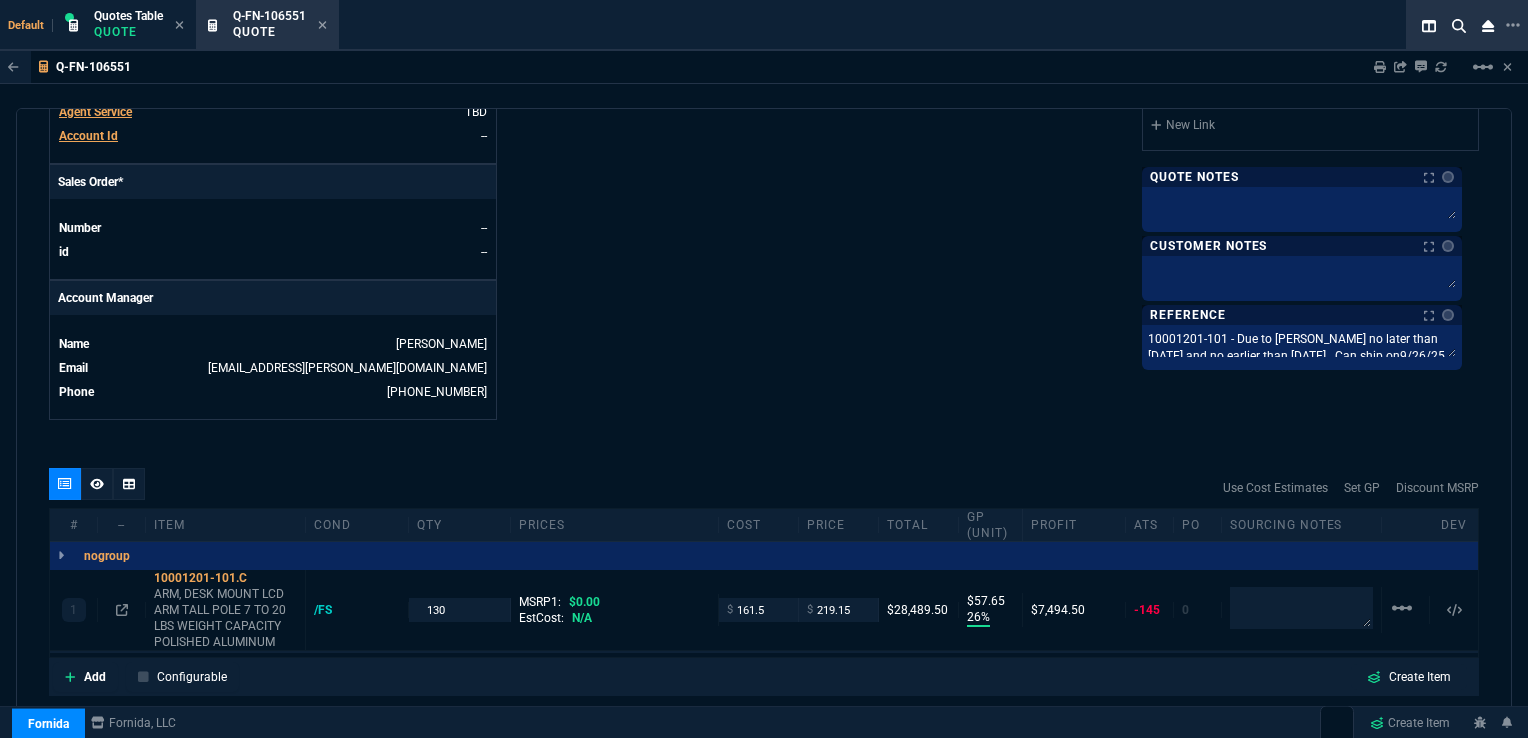 type 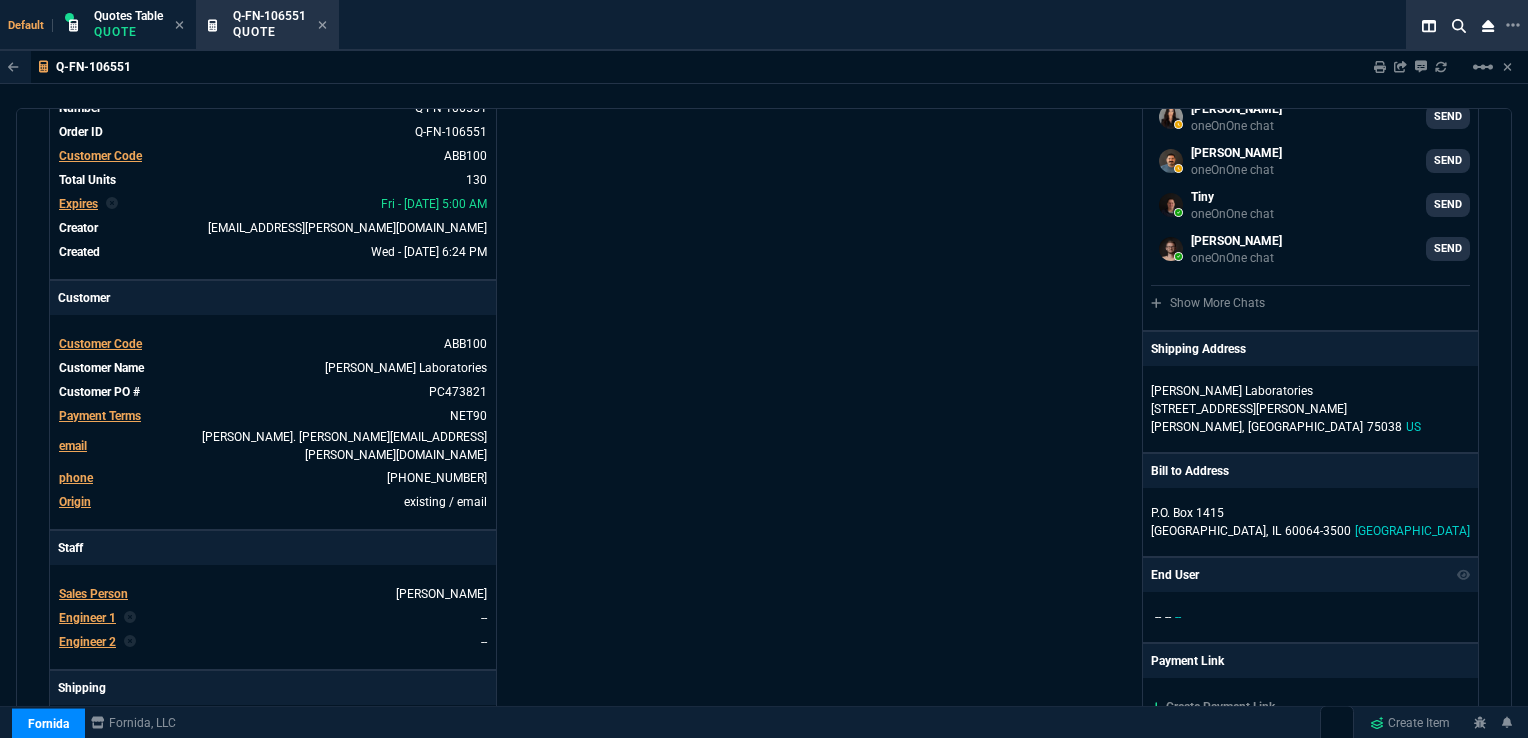 scroll, scrollTop: 146, scrollLeft: 0, axis: vertical 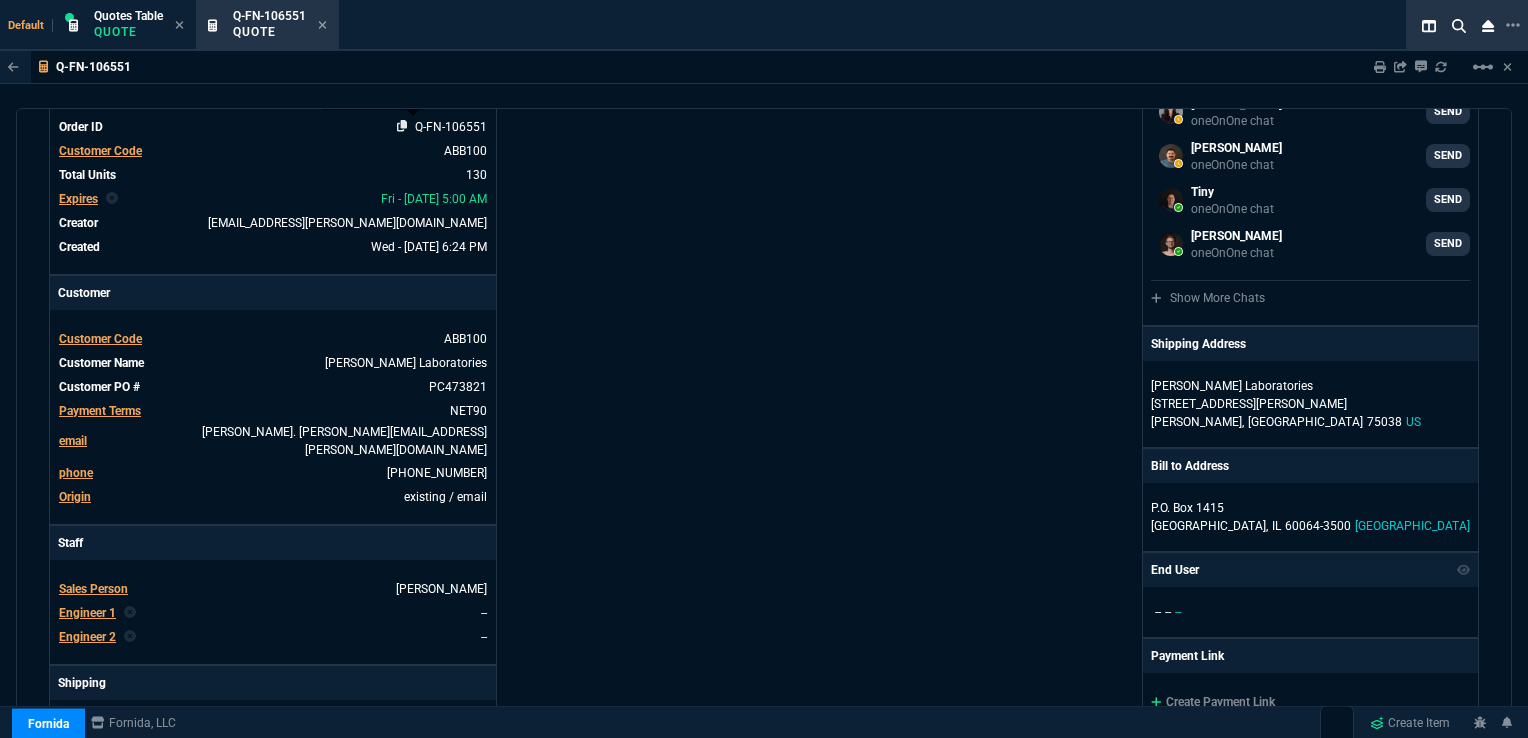 click 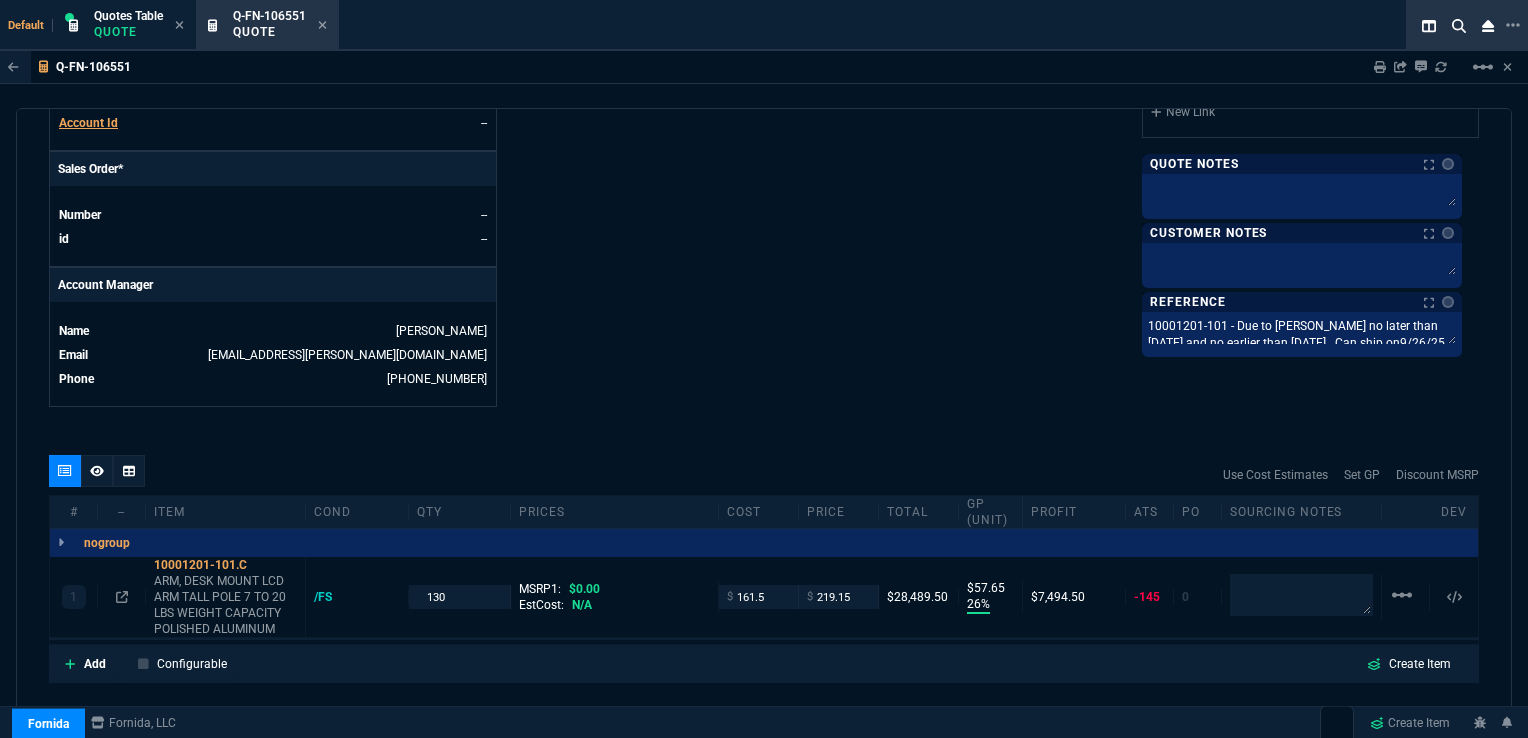 scroll, scrollTop: 836, scrollLeft: 0, axis: vertical 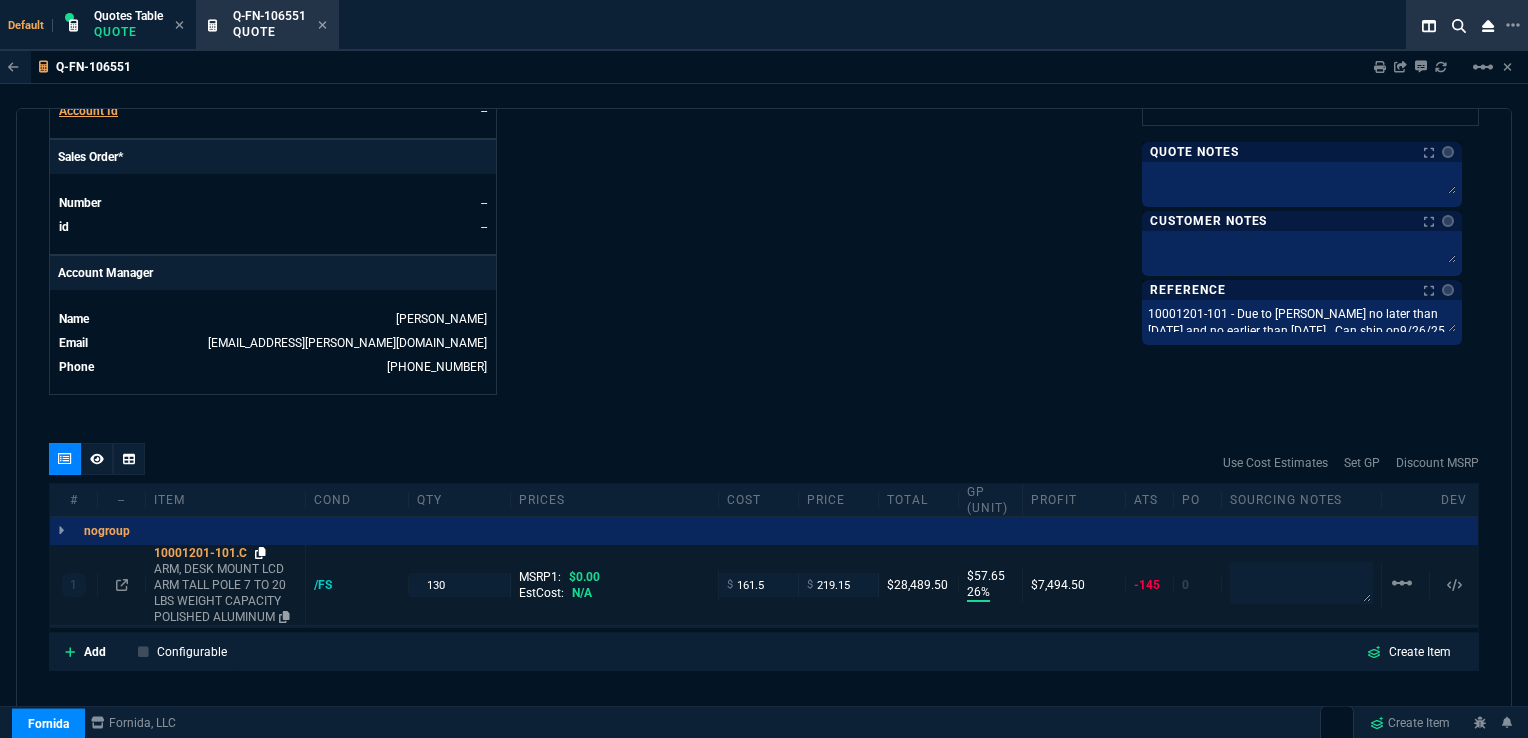 click 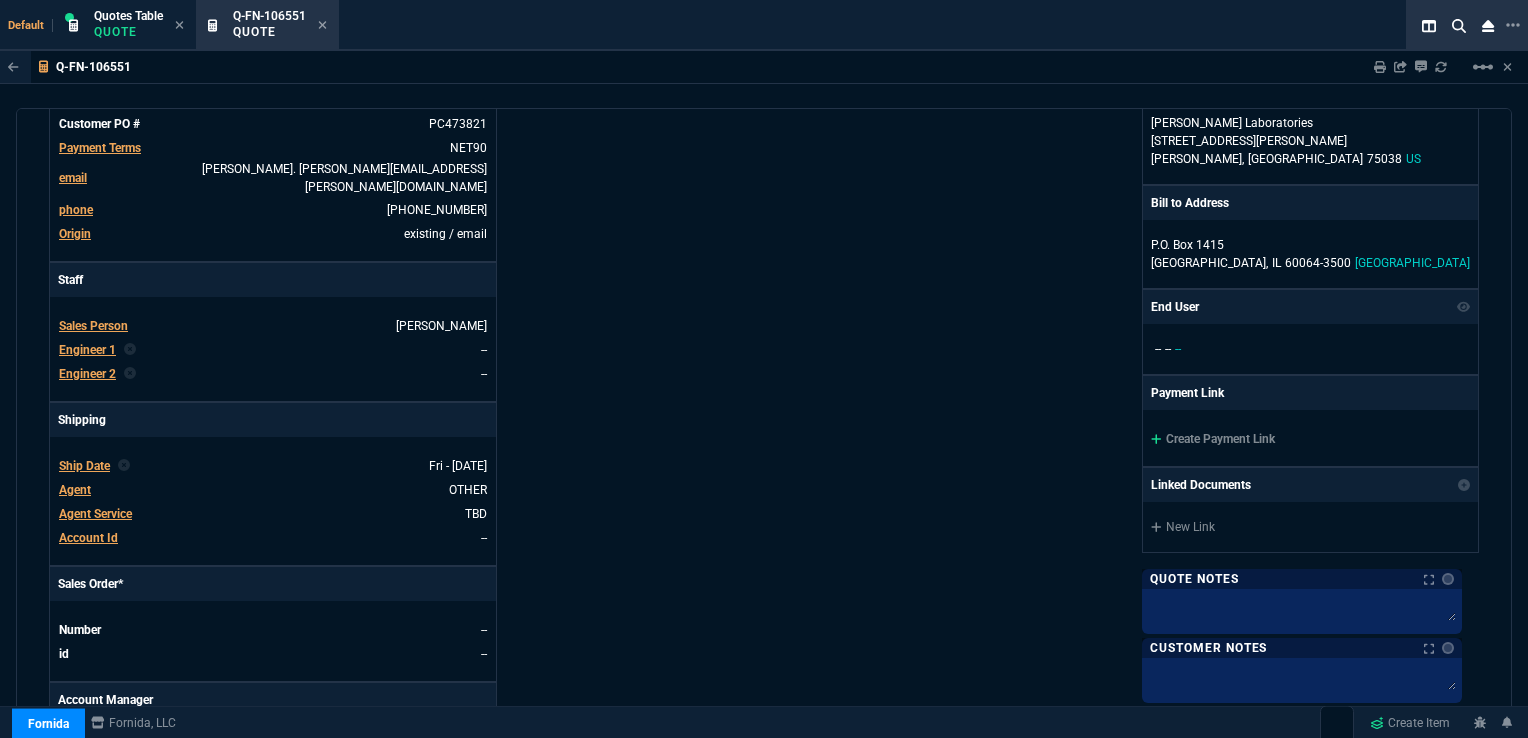 scroll, scrollTop: 0, scrollLeft: 0, axis: both 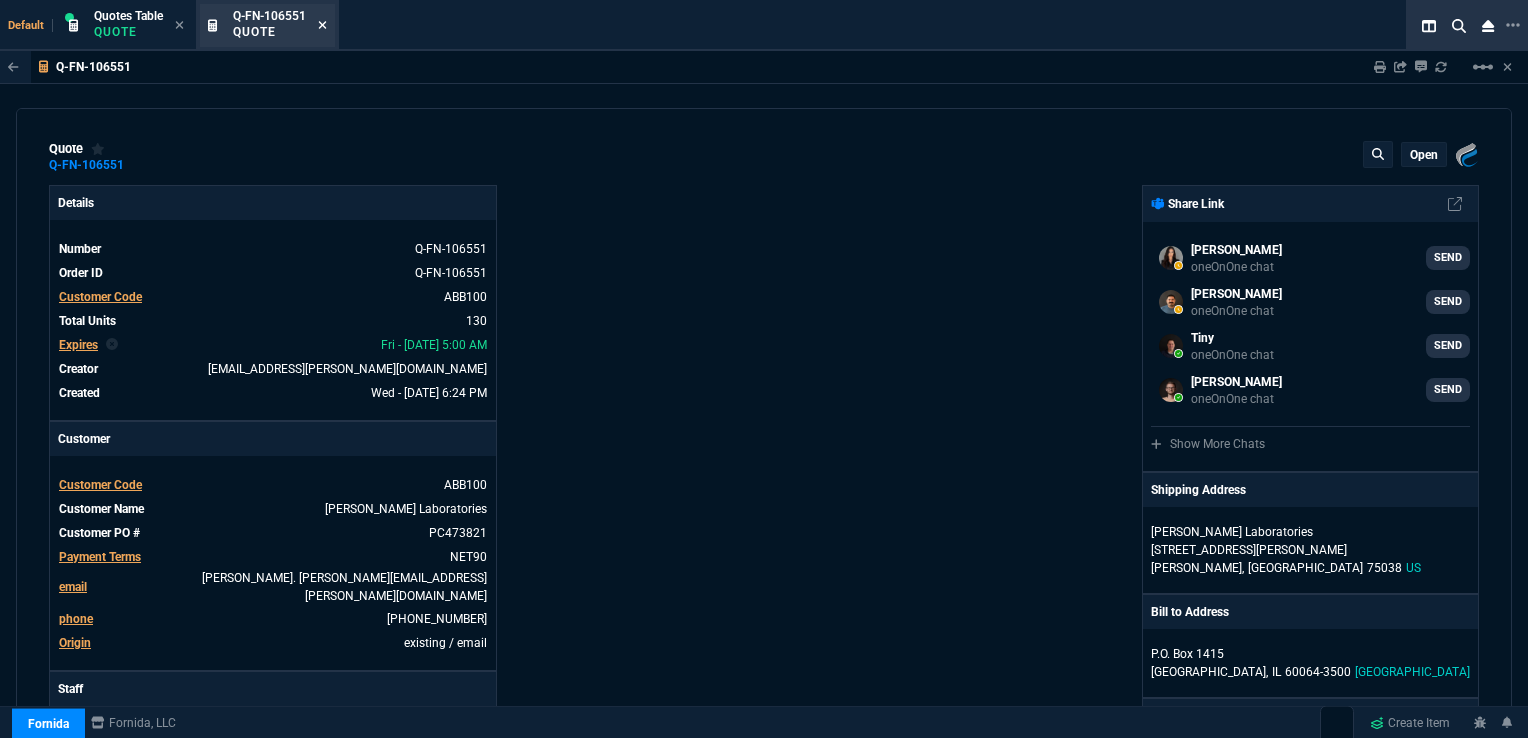 click 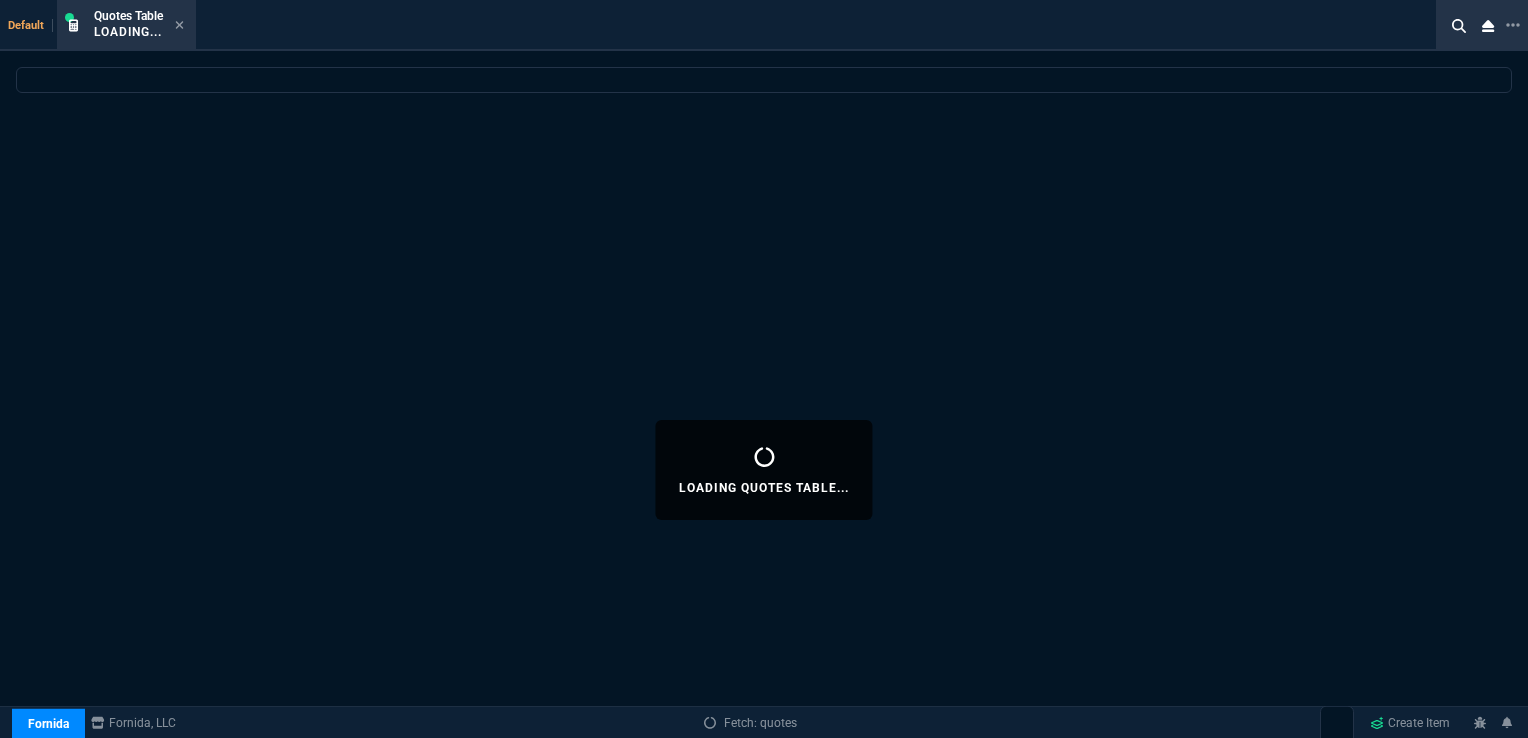 select 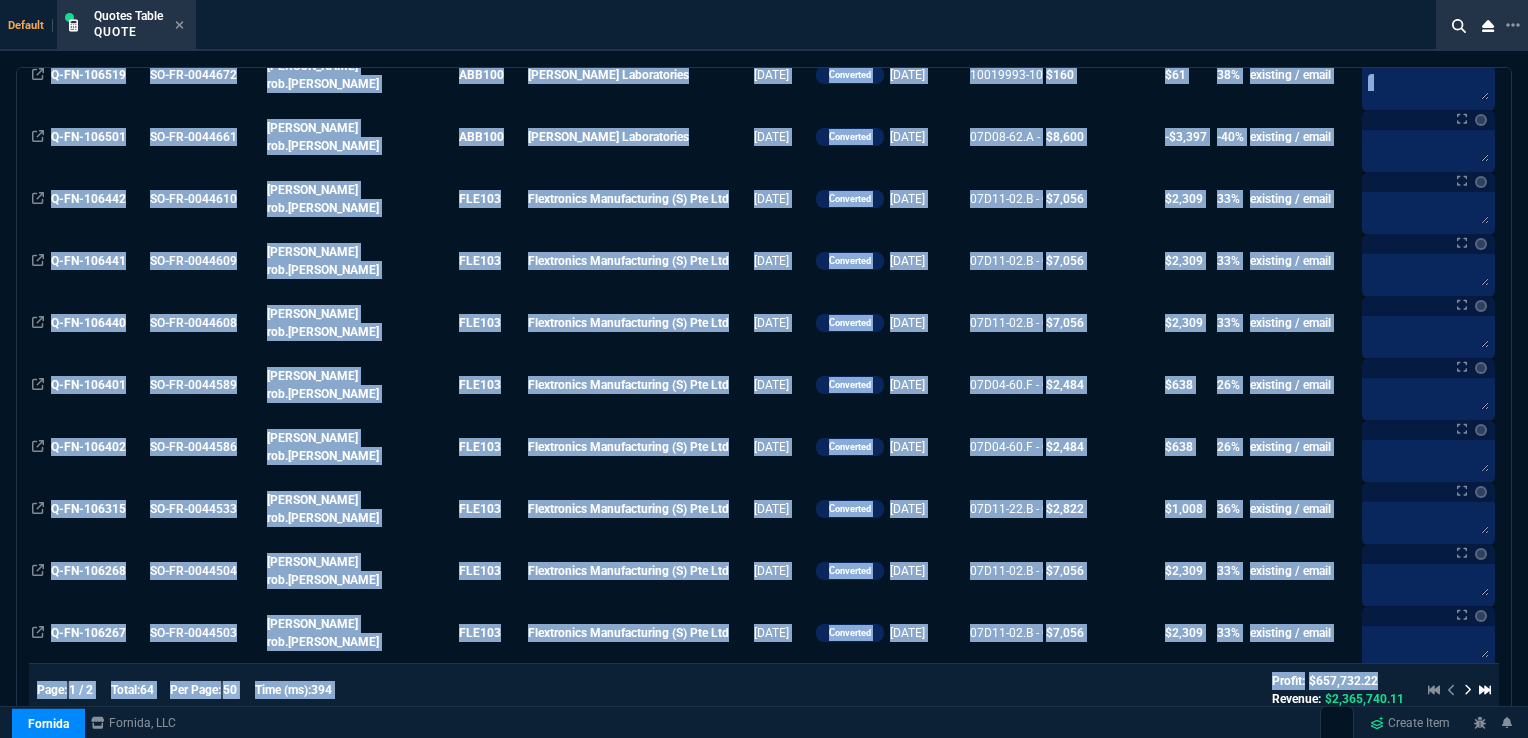 scroll, scrollTop: 686, scrollLeft: 0, axis: vertical 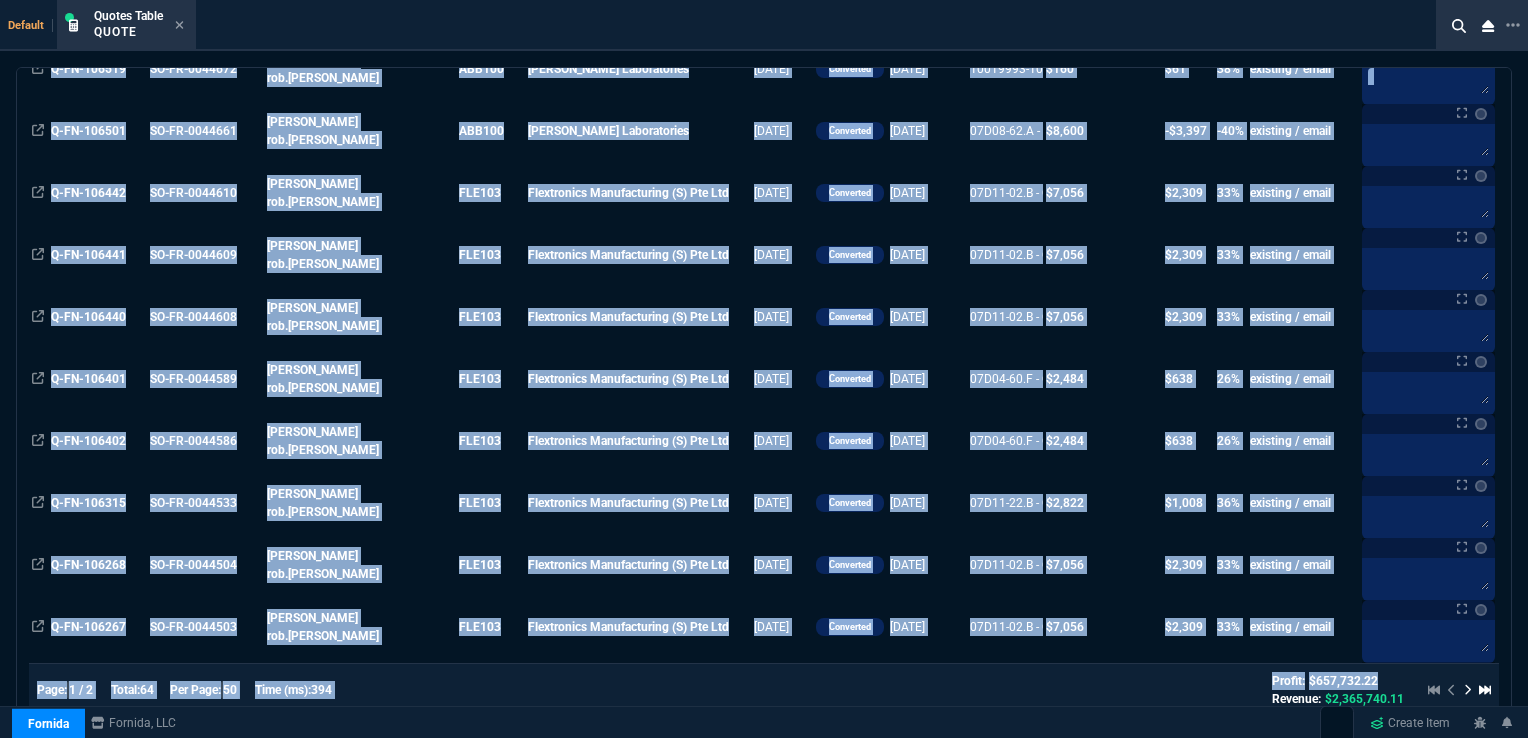 drag, startPoint x: 830, startPoint y: 210, endPoint x: 1020, endPoint y: 700, distance: 525.54736 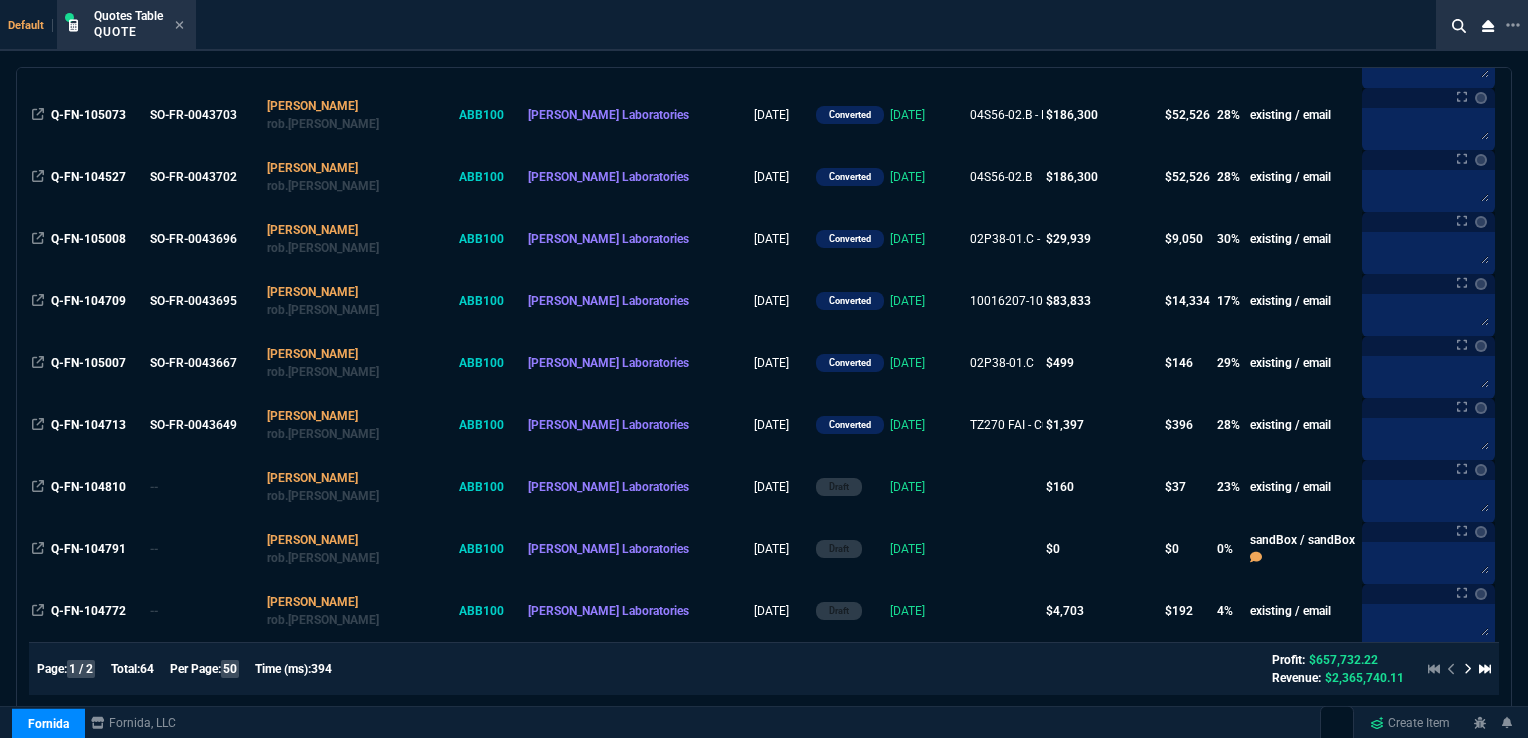 scroll, scrollTop: 2757, scrollLeft: 0, axis: vertical 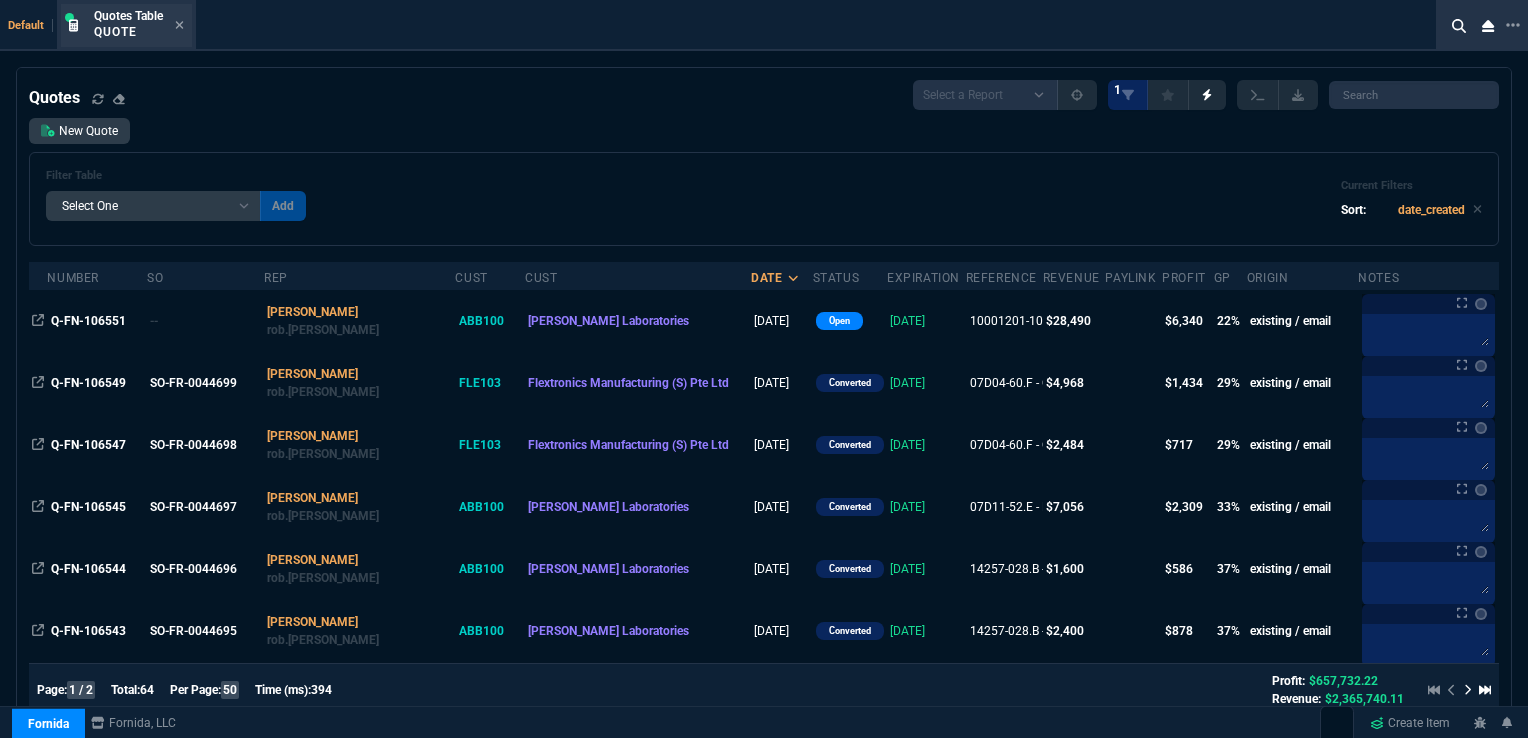 click on "Quotes Table  Quote" at bounding box center [139, 25] 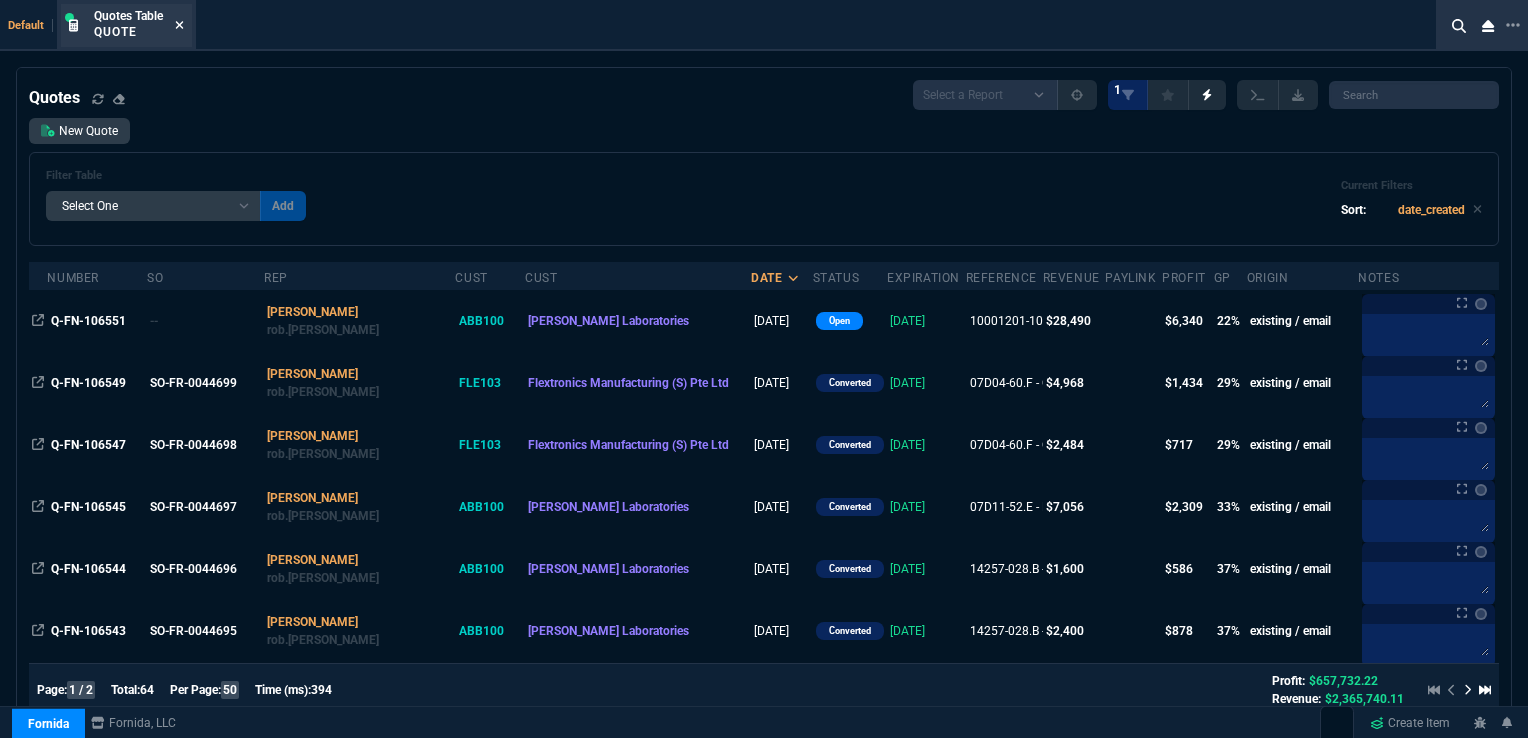 click 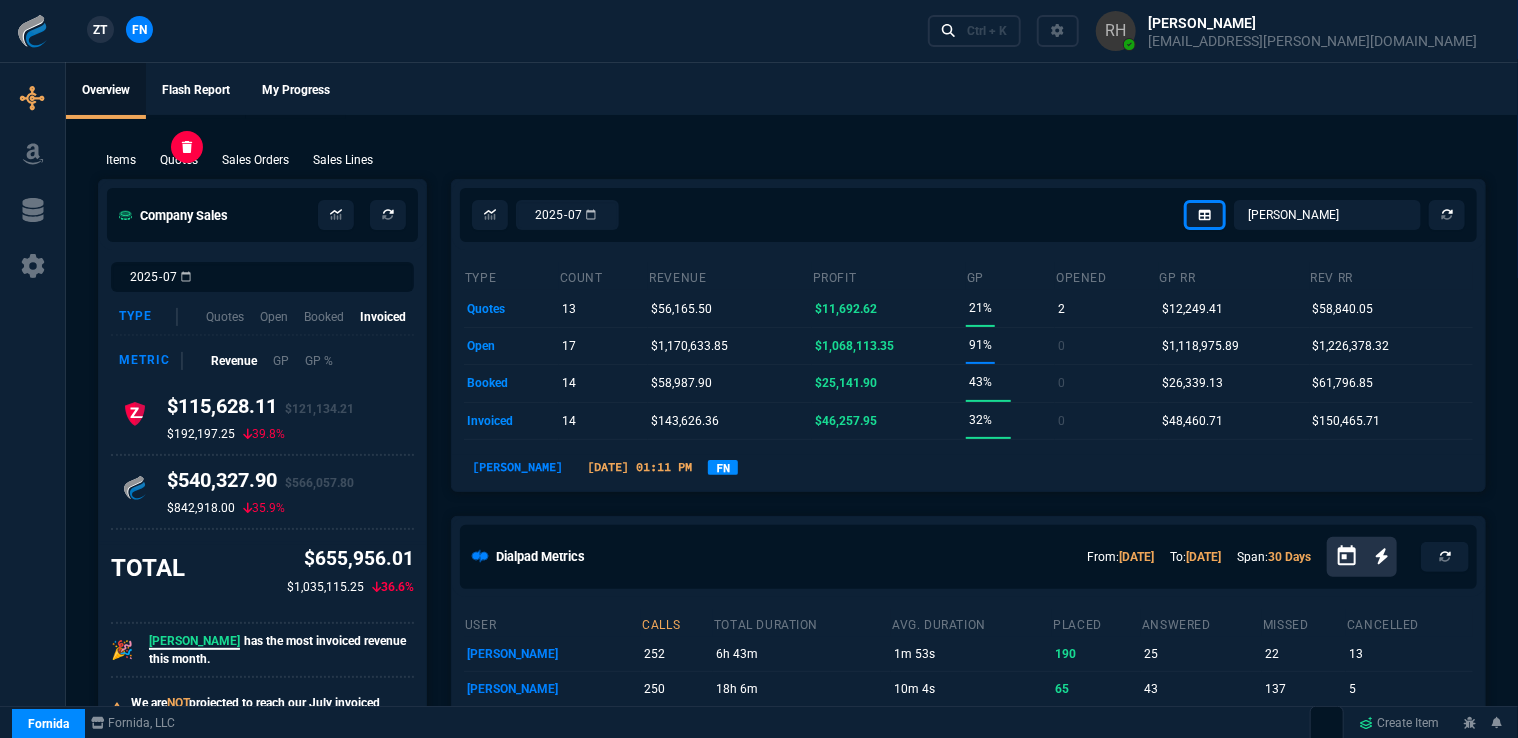 click on "Quotes" at bounding box center (179, 160) 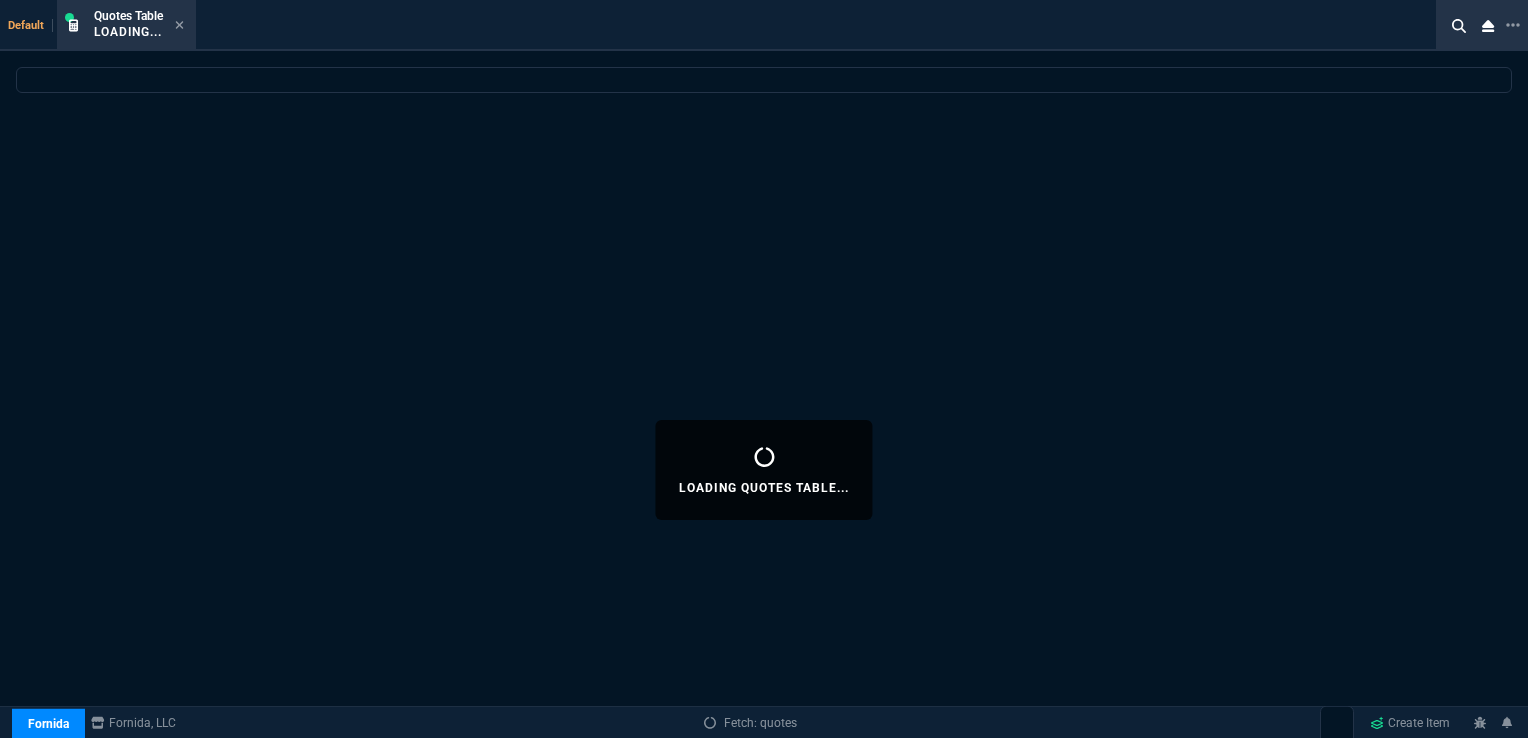 select 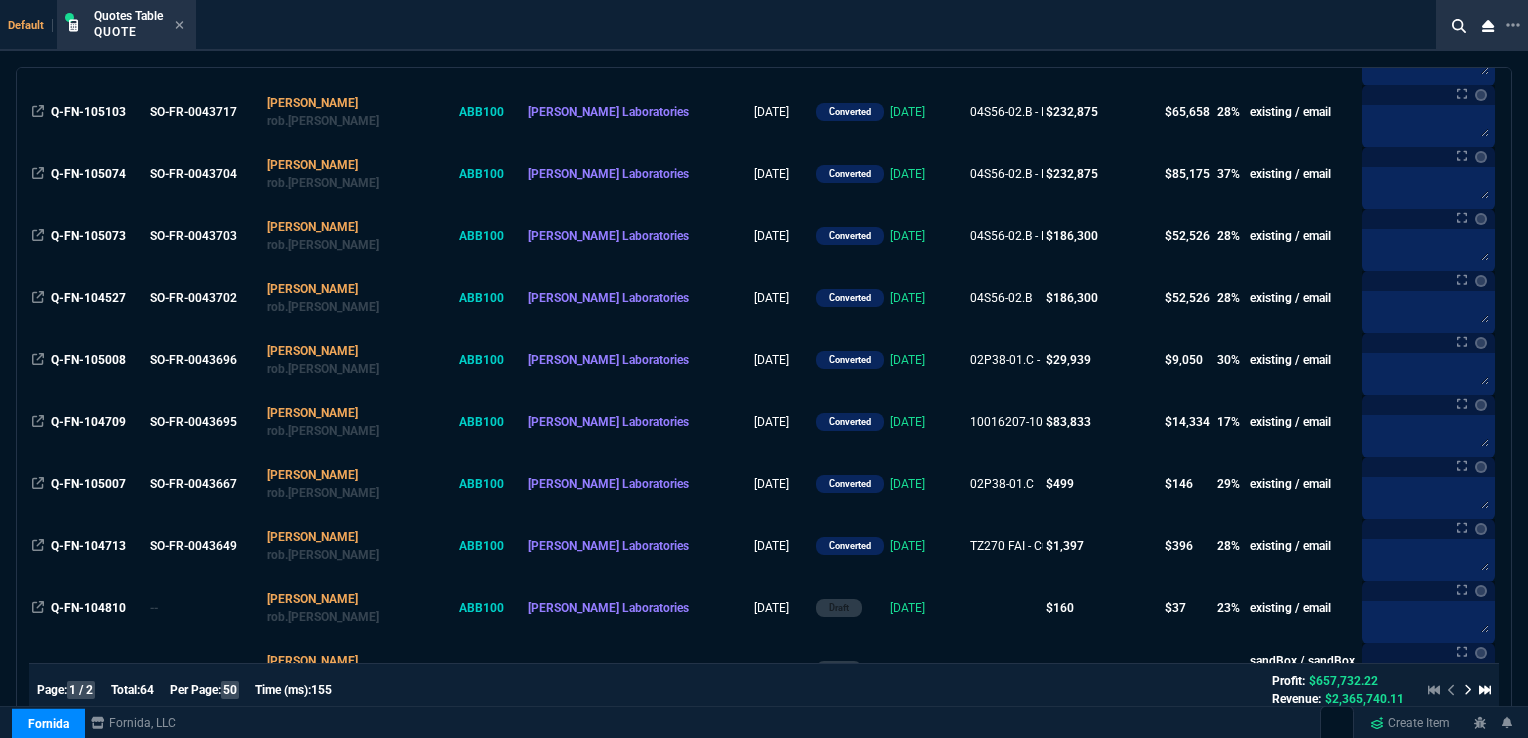 scroll, scrollTop: 2628, scrollLeft: 0, axis: vertical 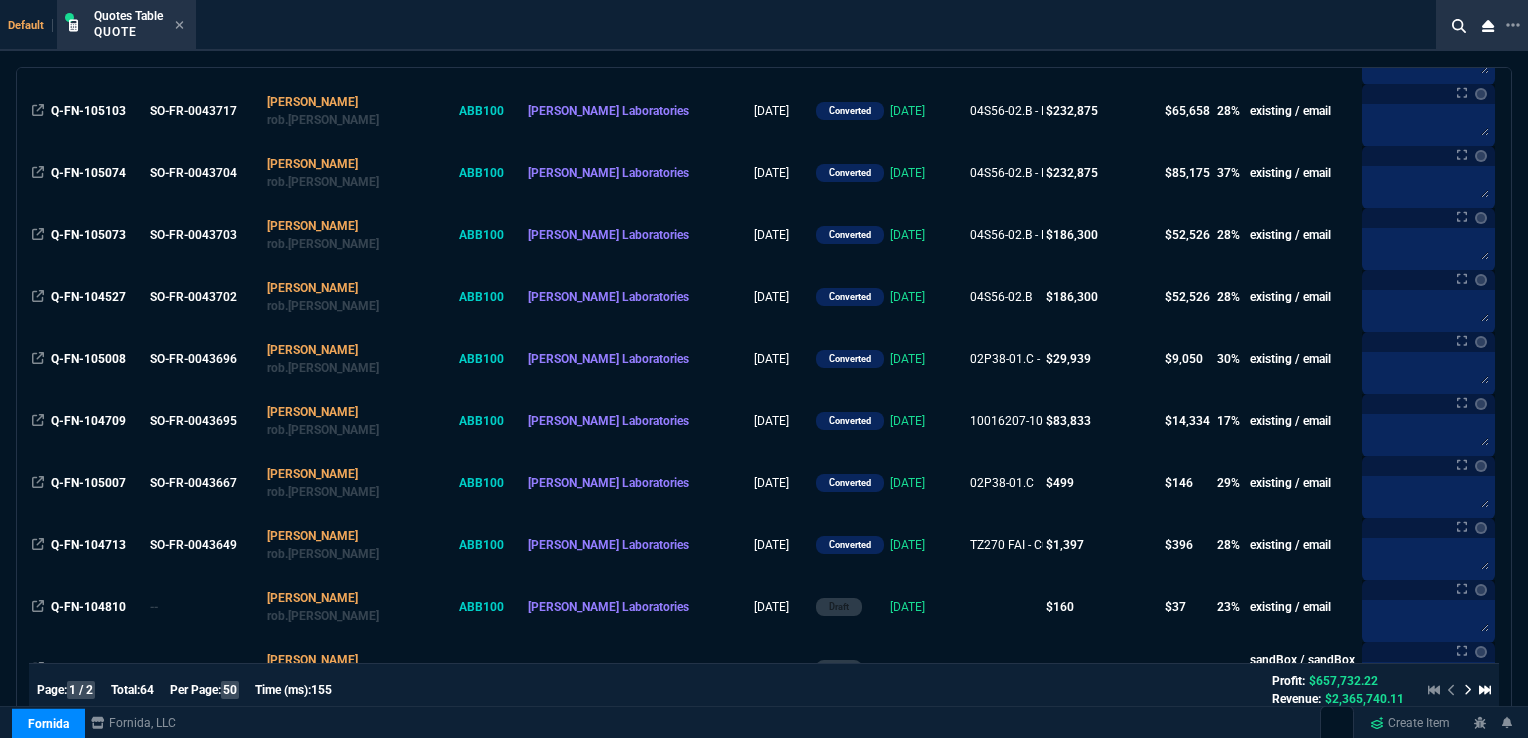 click on "Q-FN-105007" at bounding box center (88, 483) 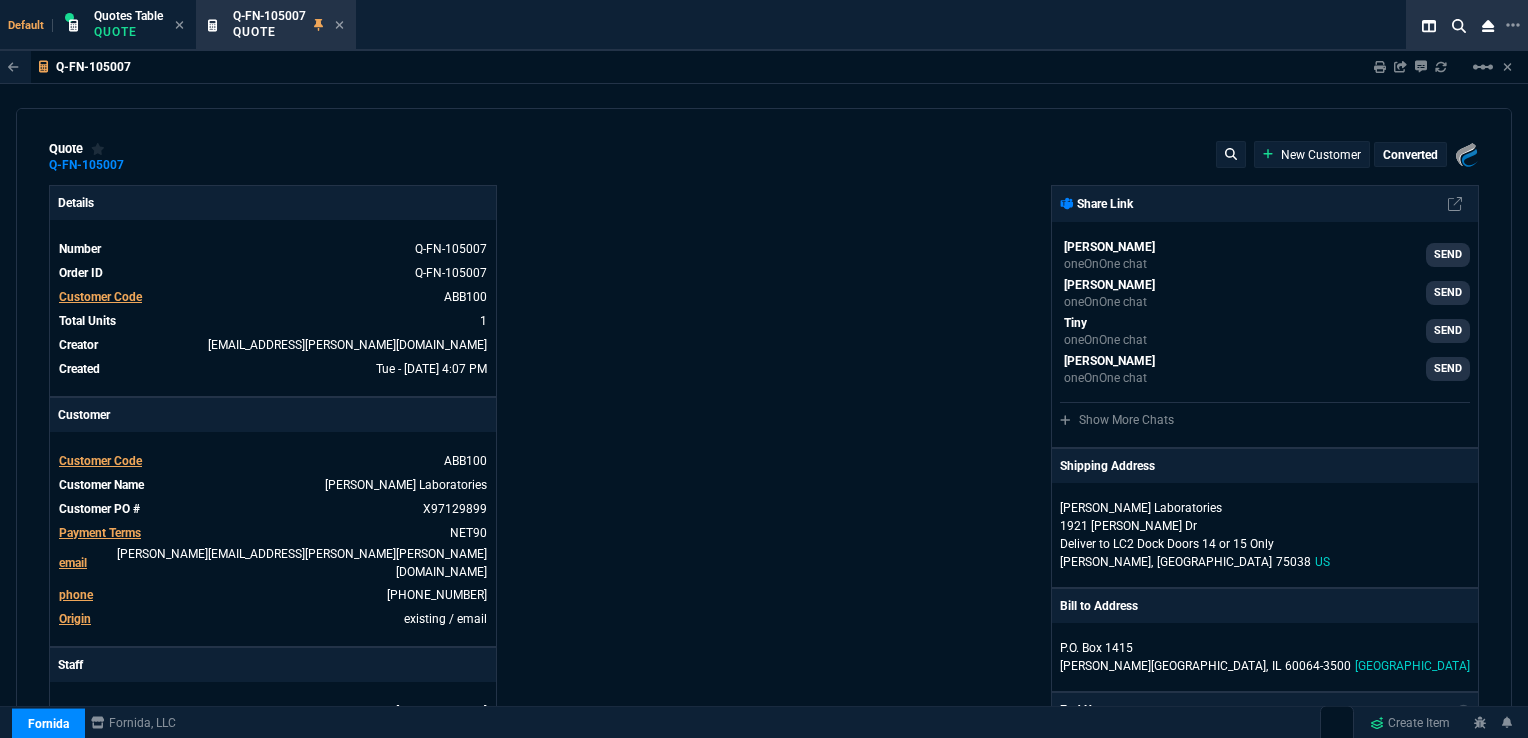 type on "33" 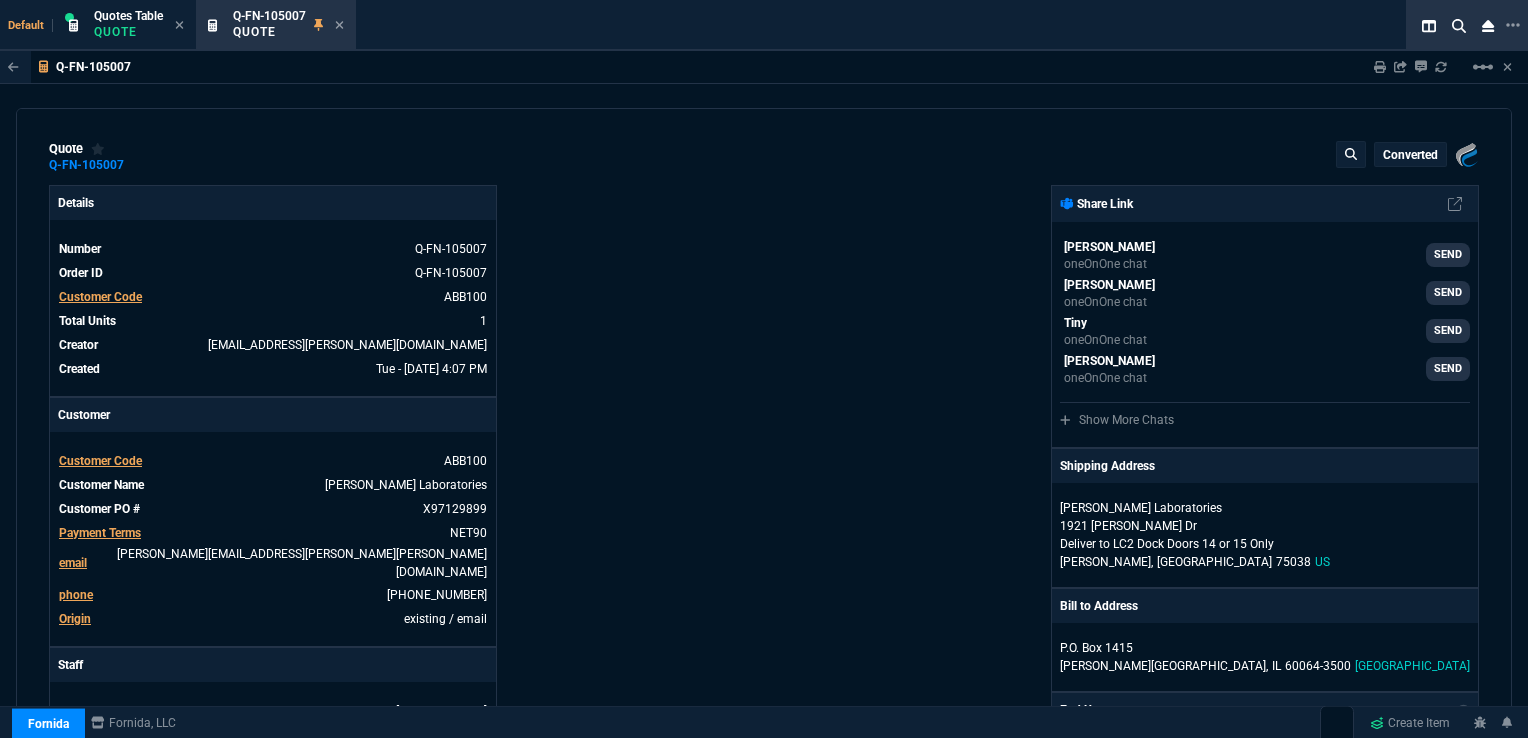 type 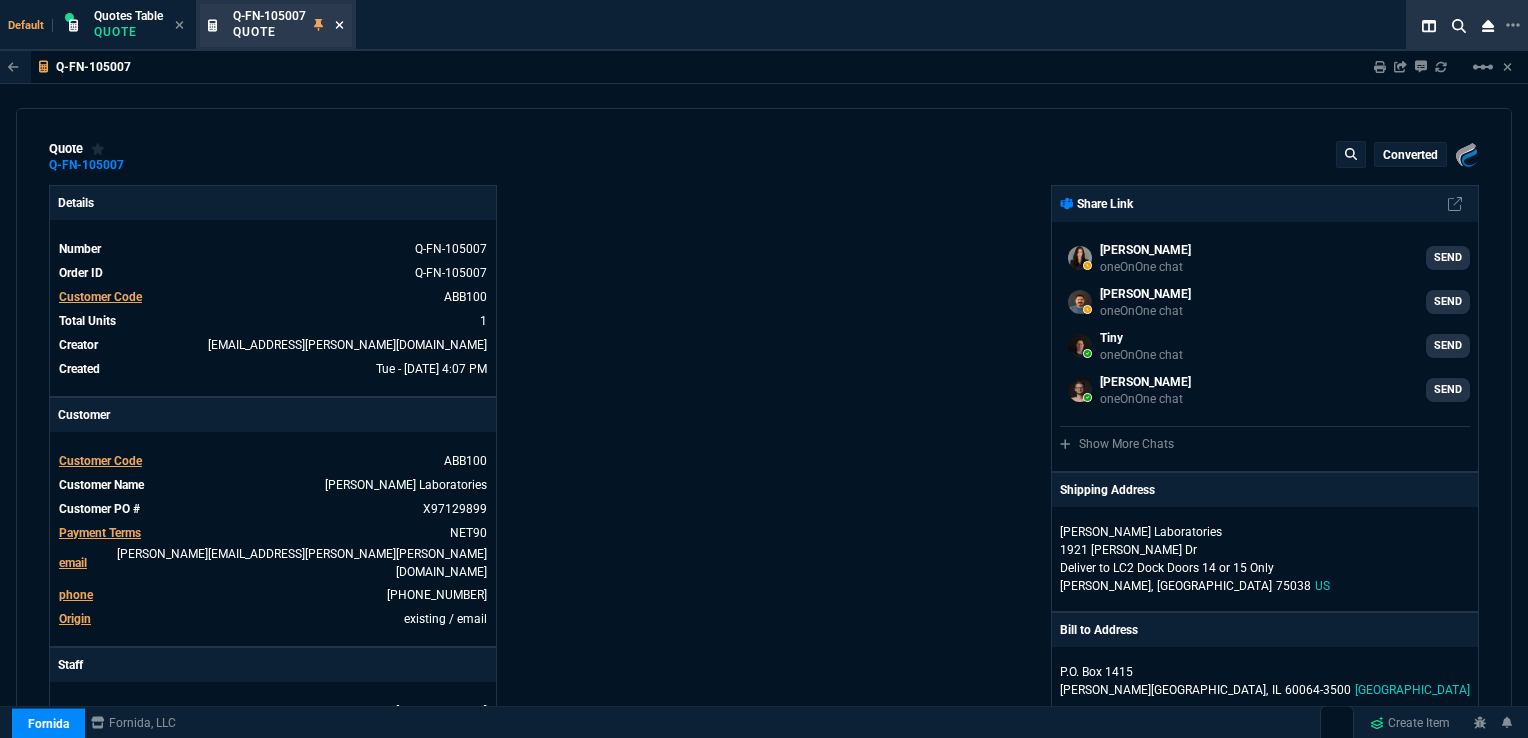click 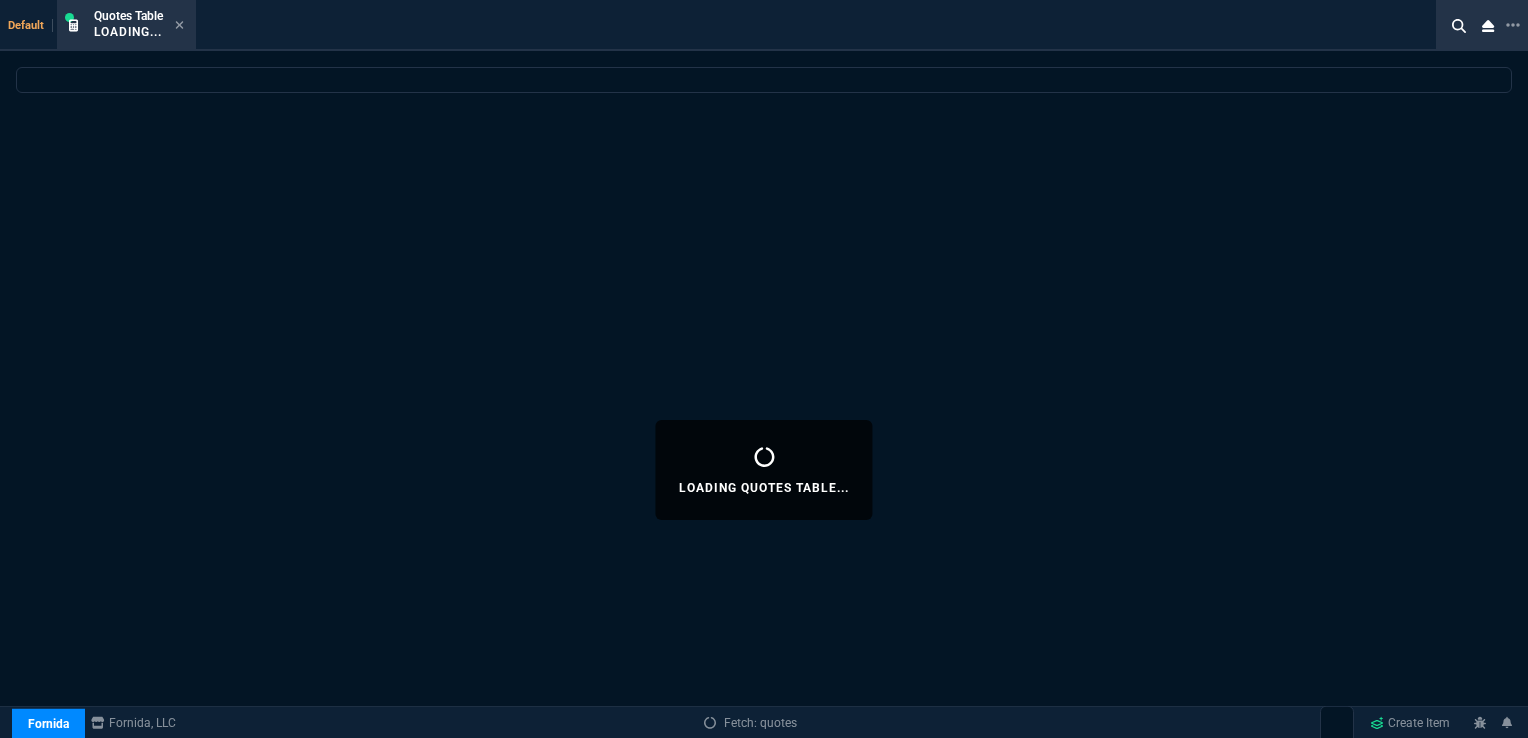 select 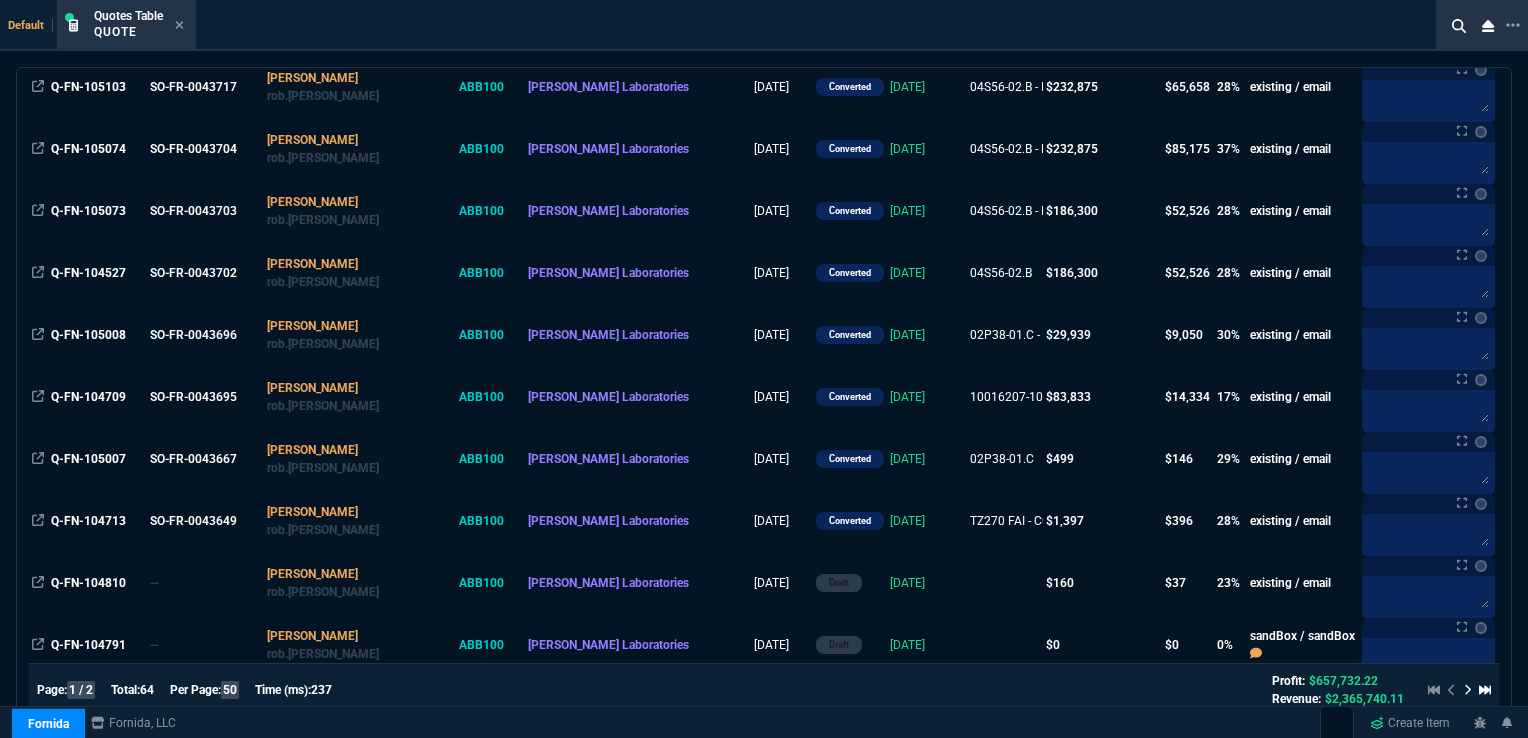 scroll, scrollTop: 2627, scrollLeft: 0, axis: vertical 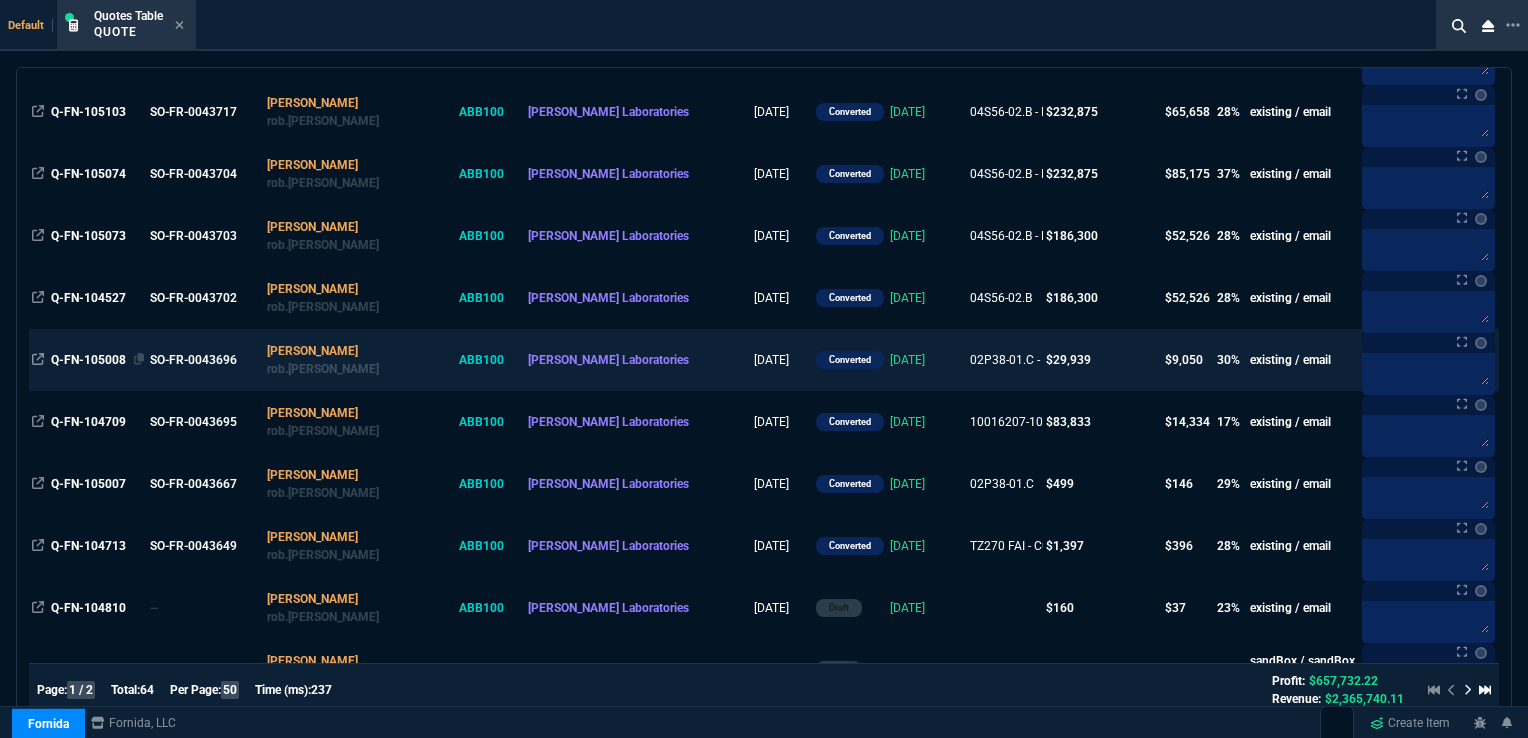 click on "Q-FN-105008" at bounding box center (98, 360) 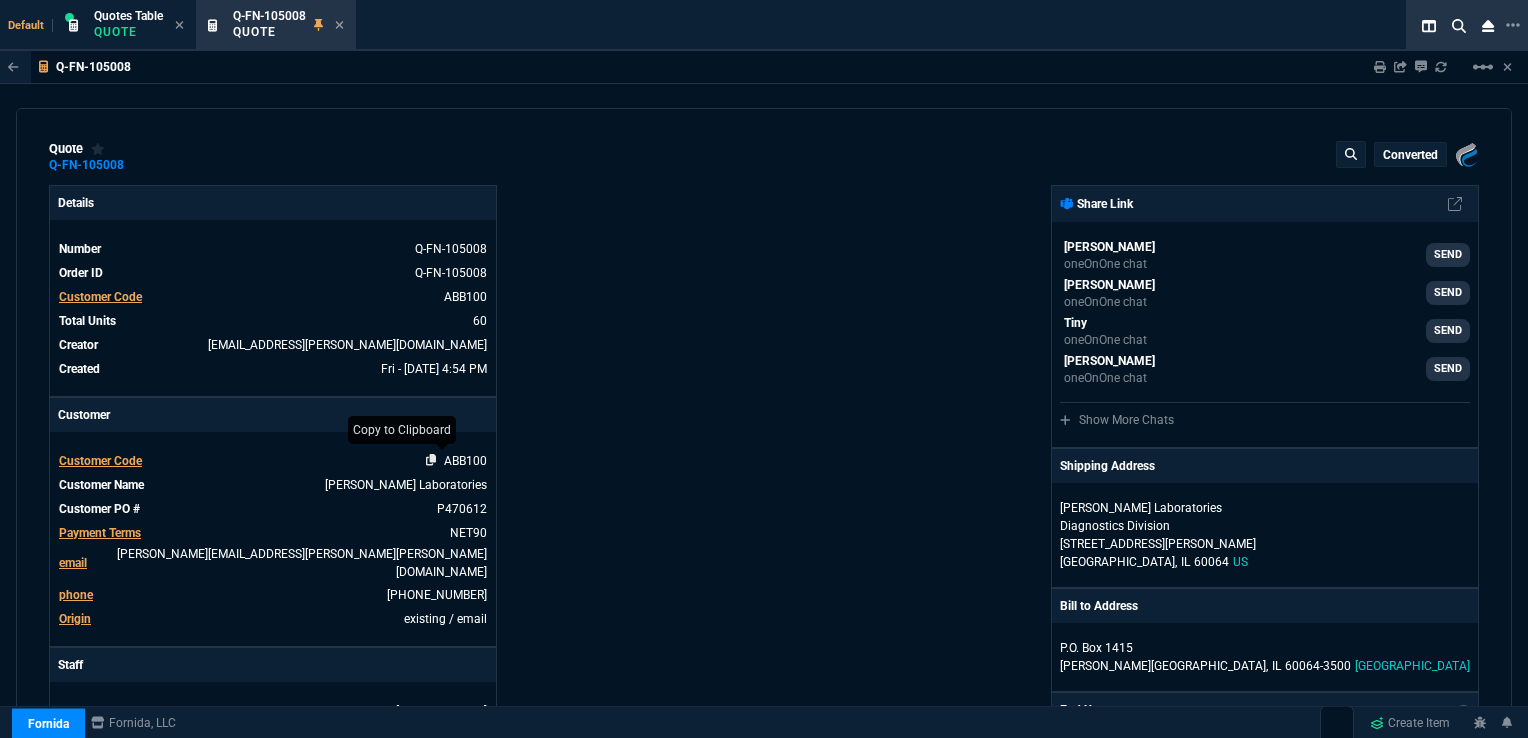 type on "34" 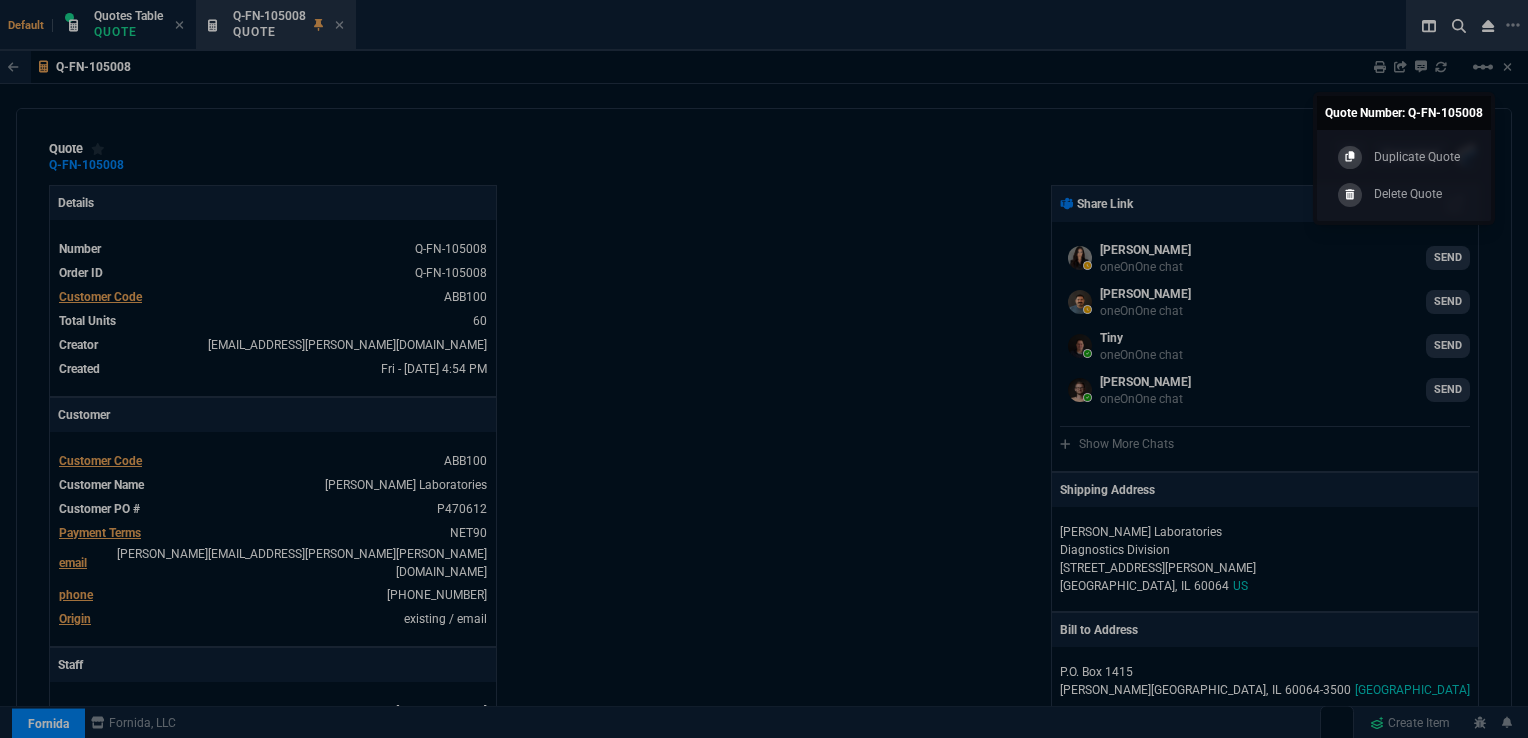 select on "16: [PERSON_NAME]" 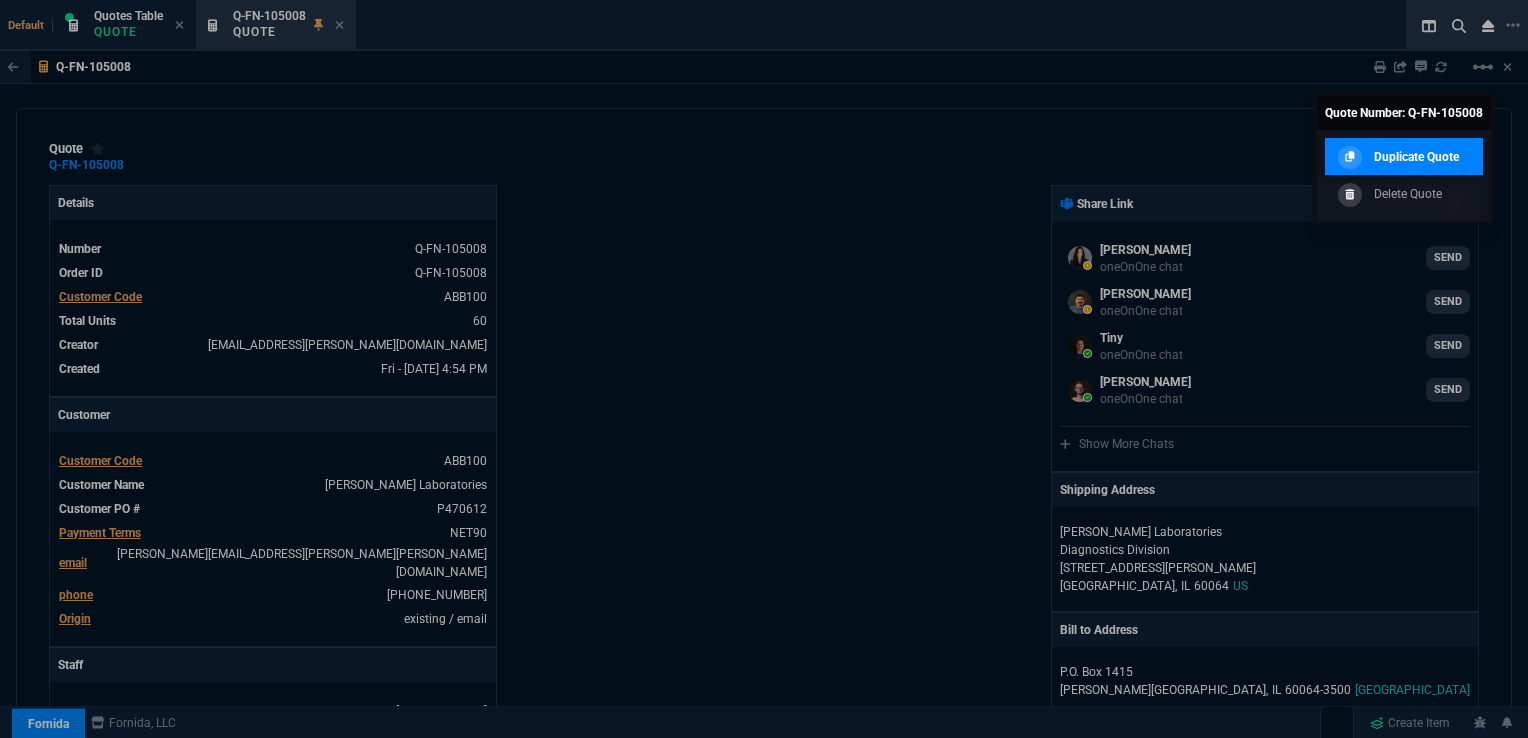 click on "Duplicate Quote" at bounding box center (1416, 157) 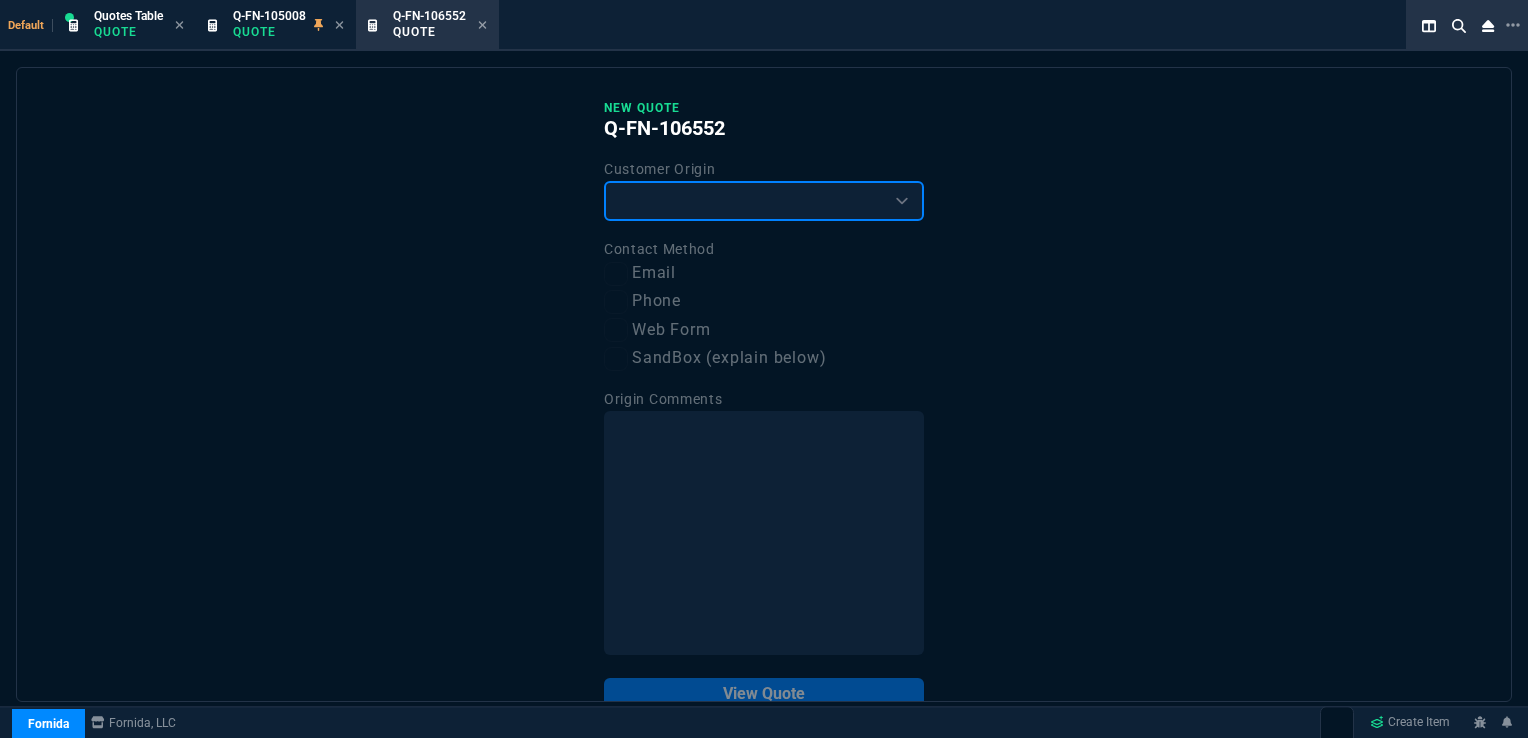 click on "Existing Customer Amazon Lead (first order) Website Lead (first order) Called (first order) Referral (first order) SandBox (explain below)" at bounding box center (764, 201) 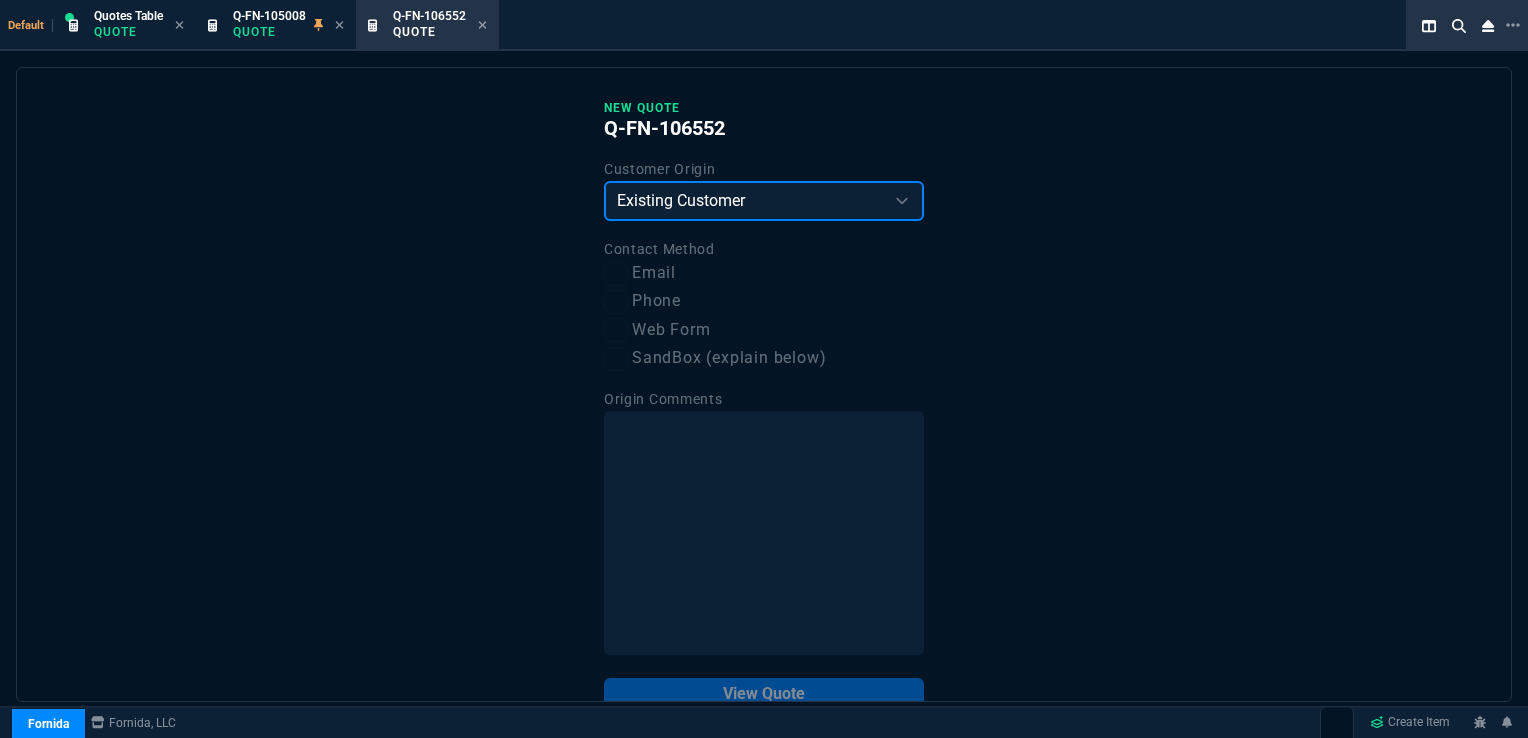 click on "Existing Customer Amazon Lead (first order) Website Lead (first order) Called (first order) Referral (first order) SandBox (explain below)" at bounding box center [764, 201] 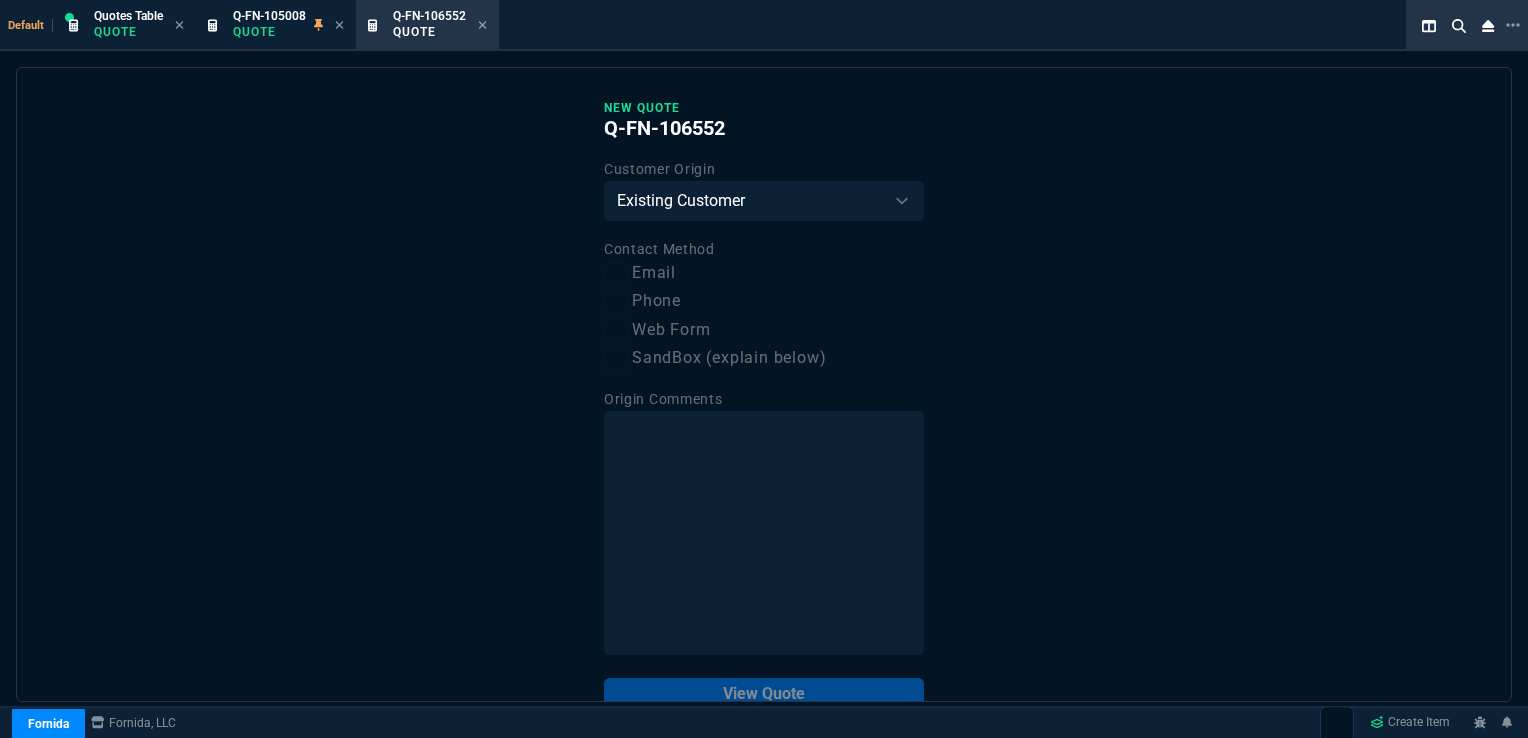click on "Email" at bounding box center (764, 273) 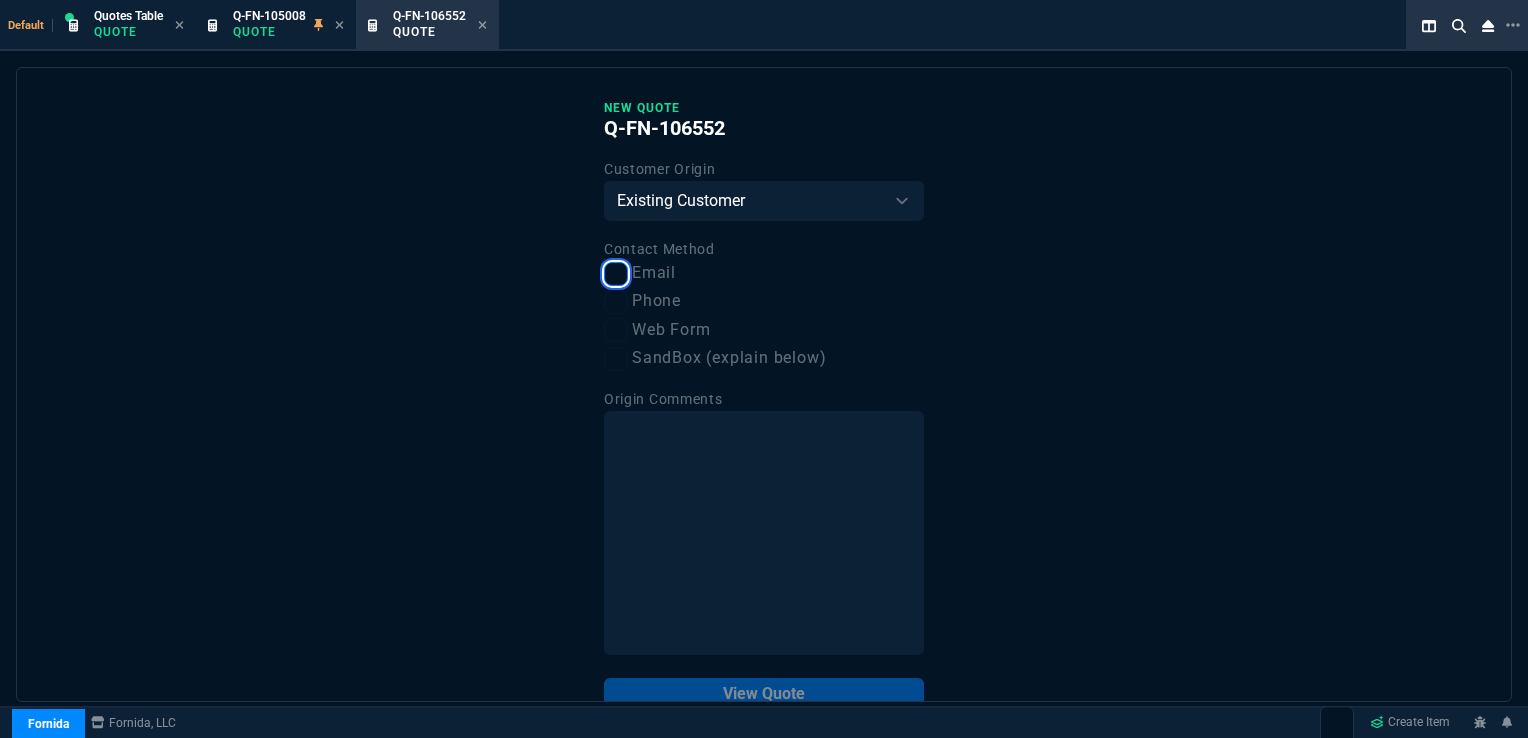 checkbox on "true" 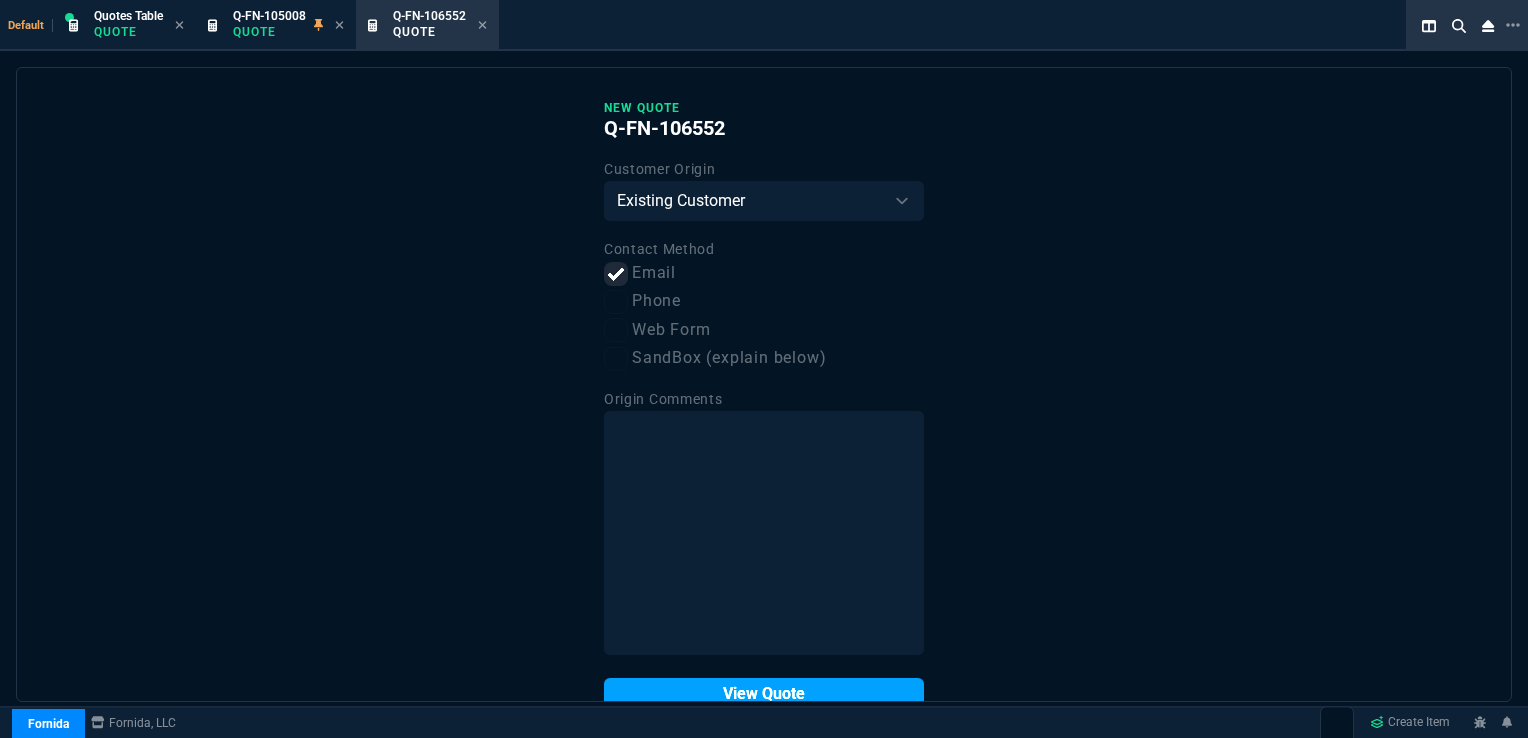click on "View Quote" at bounding box center [764, 694] 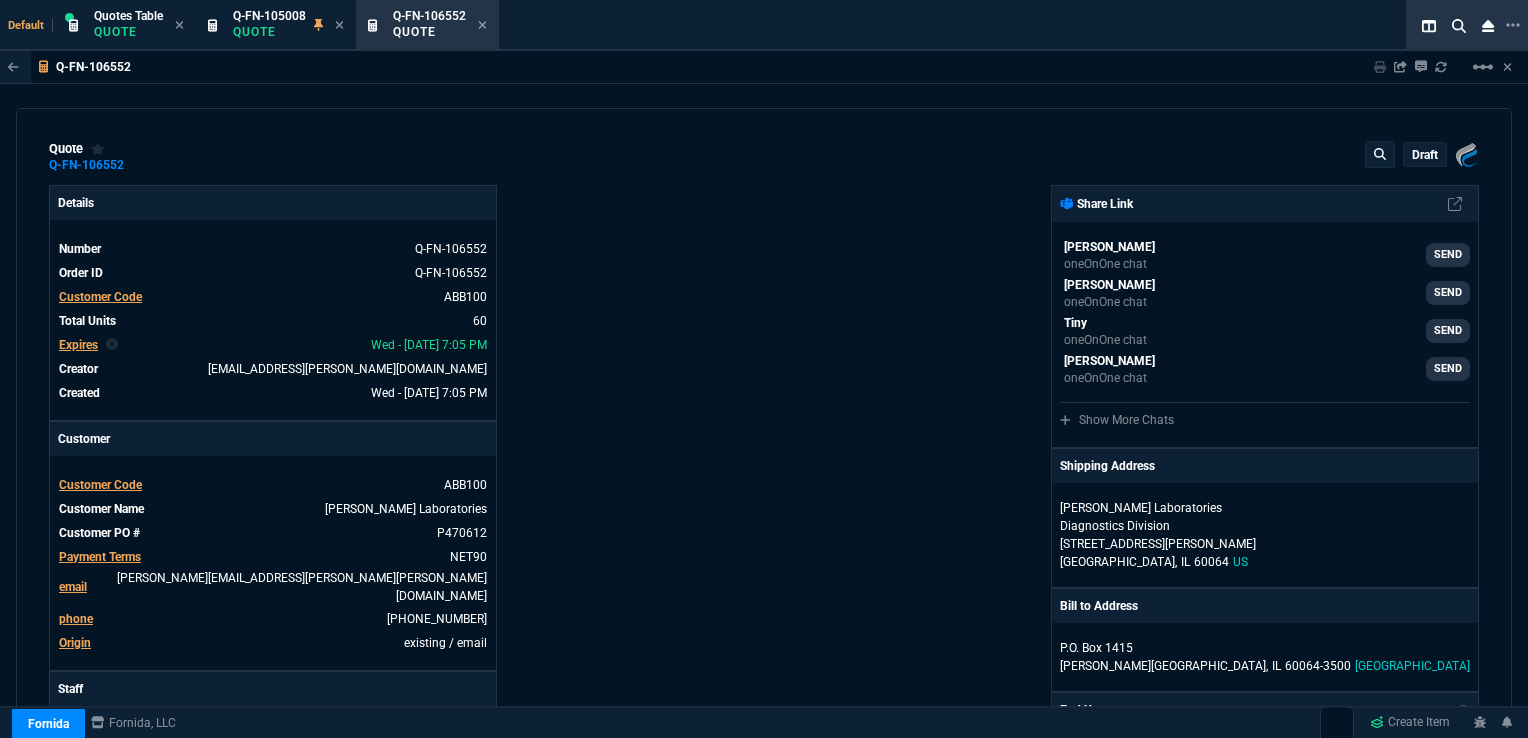type on "34" 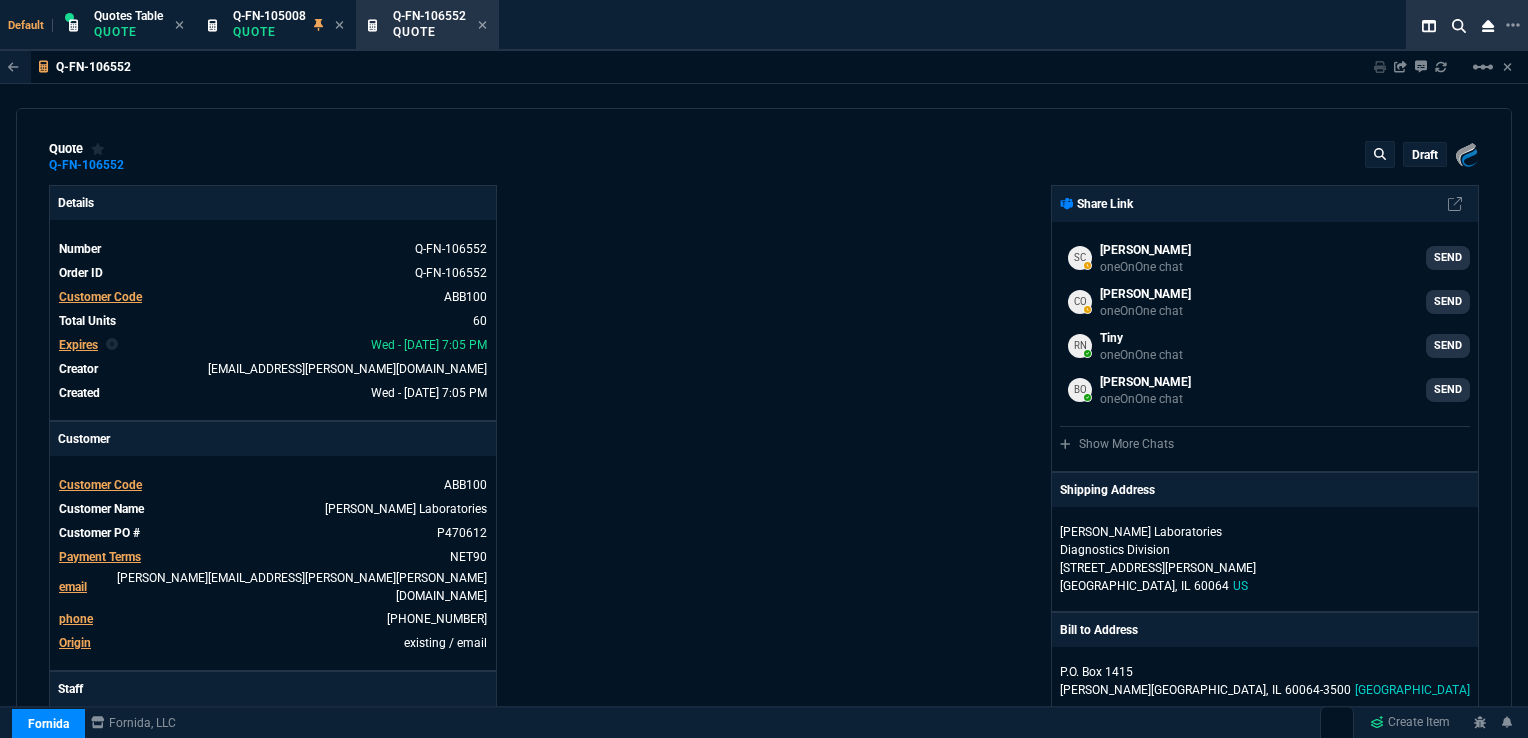 type 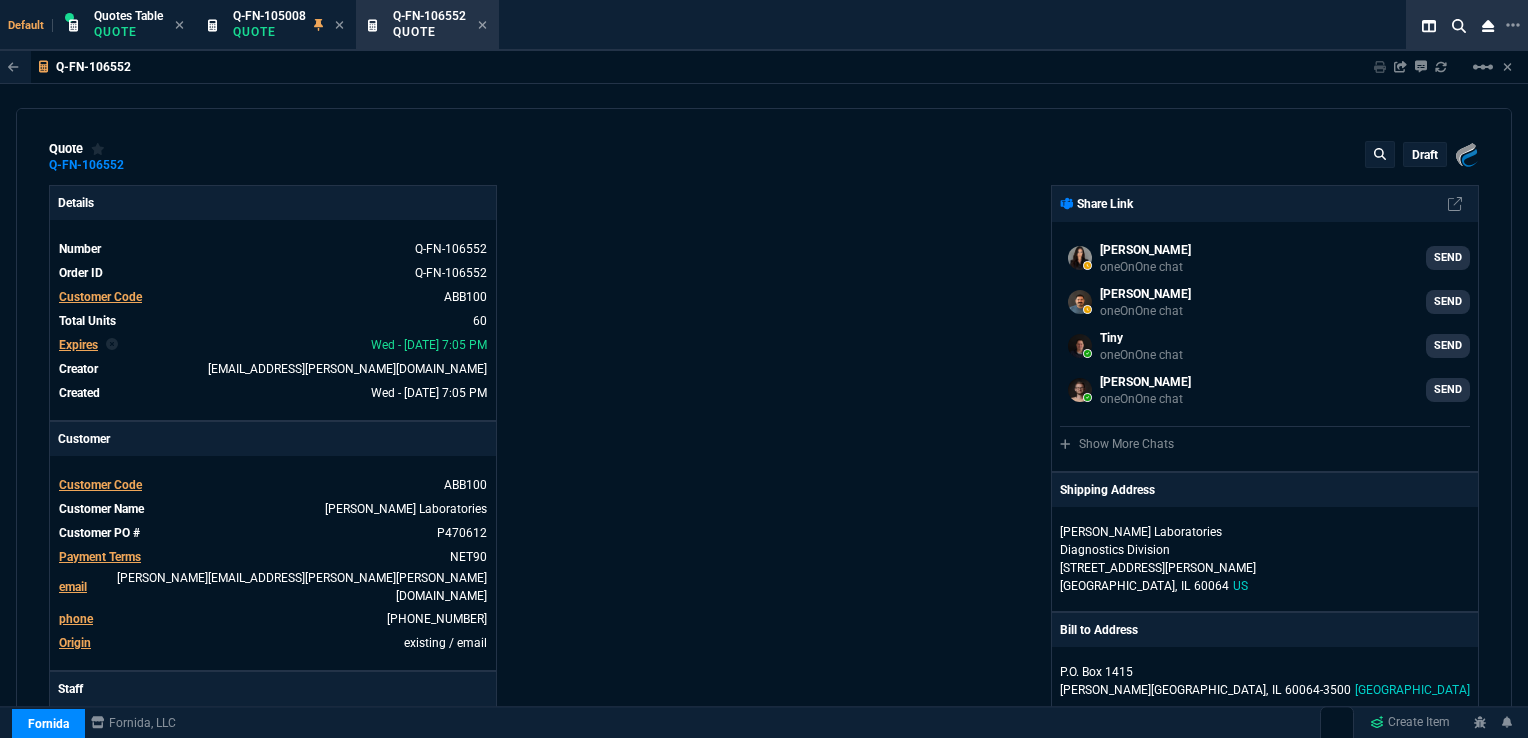 click on "Expires" at bounding box center [78, 345] 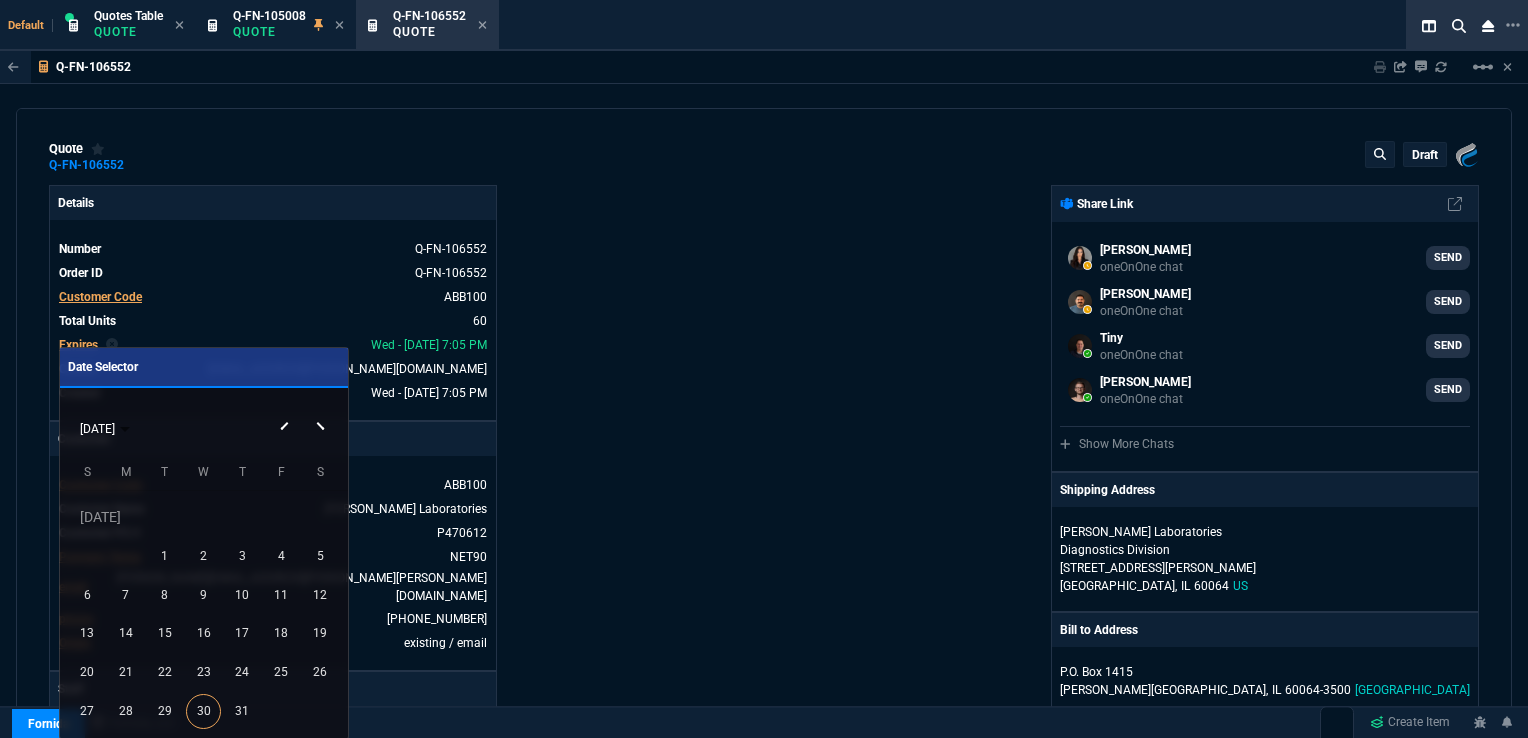 click at bounding box center (764, 369) 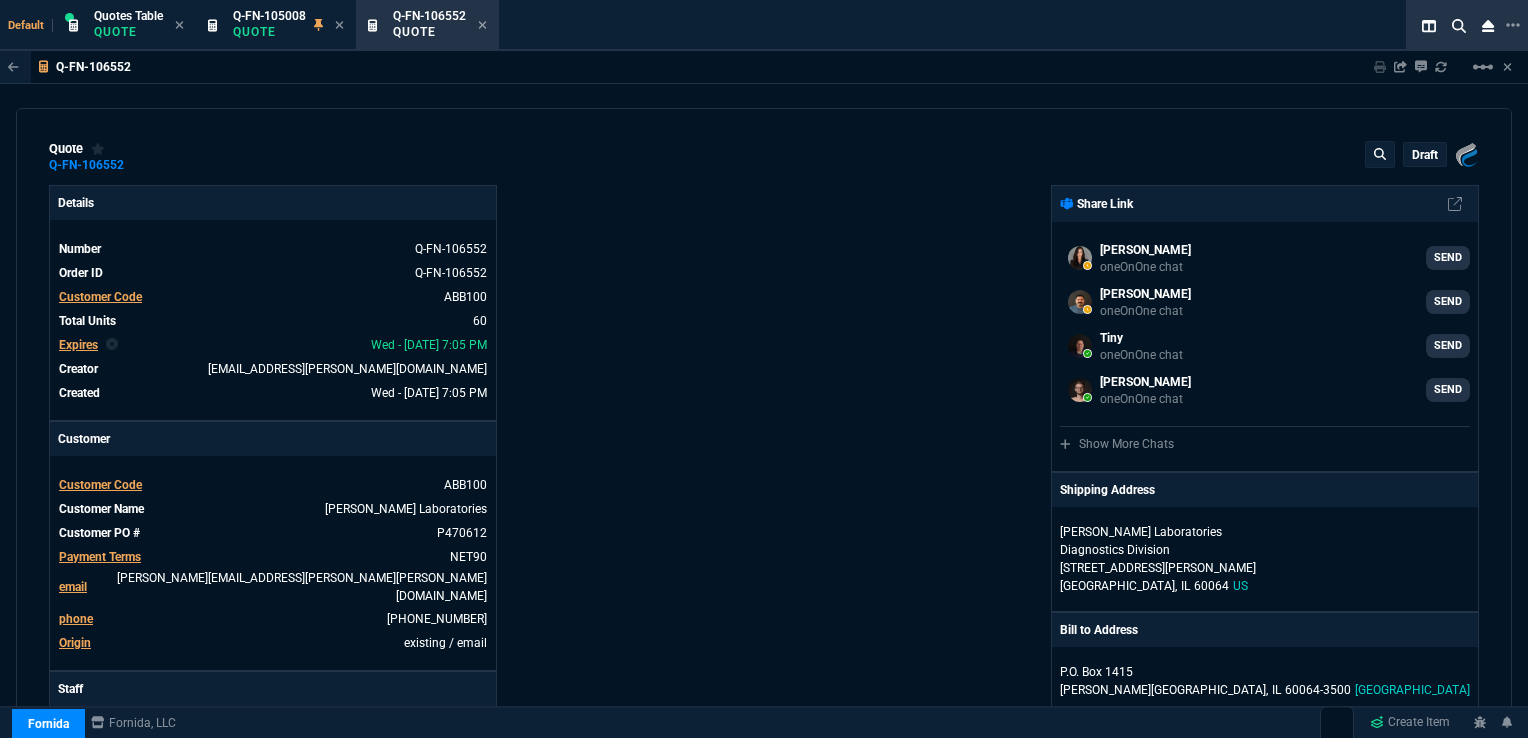 click on "Q-FN-105008" at bounding box center (269, 16) 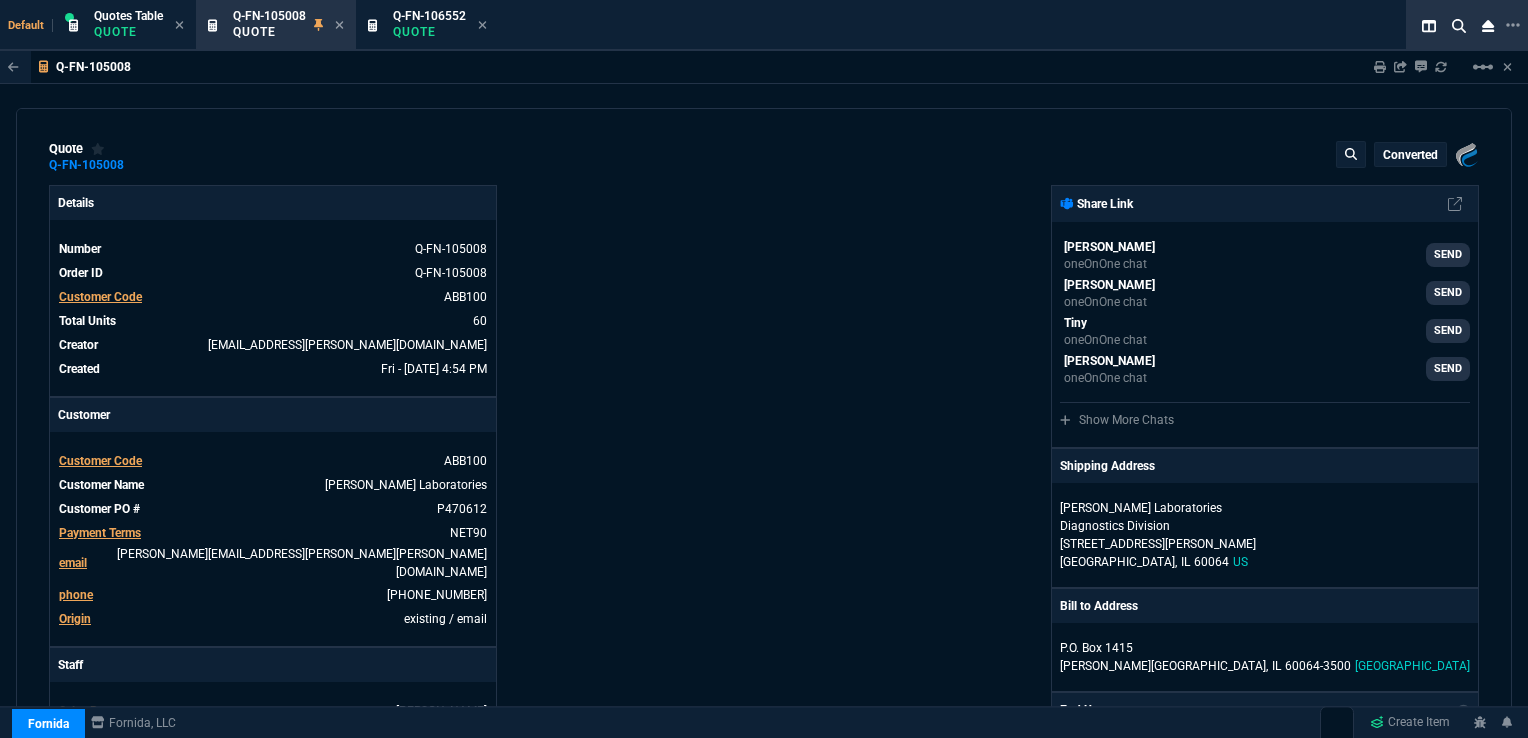 type on "34" 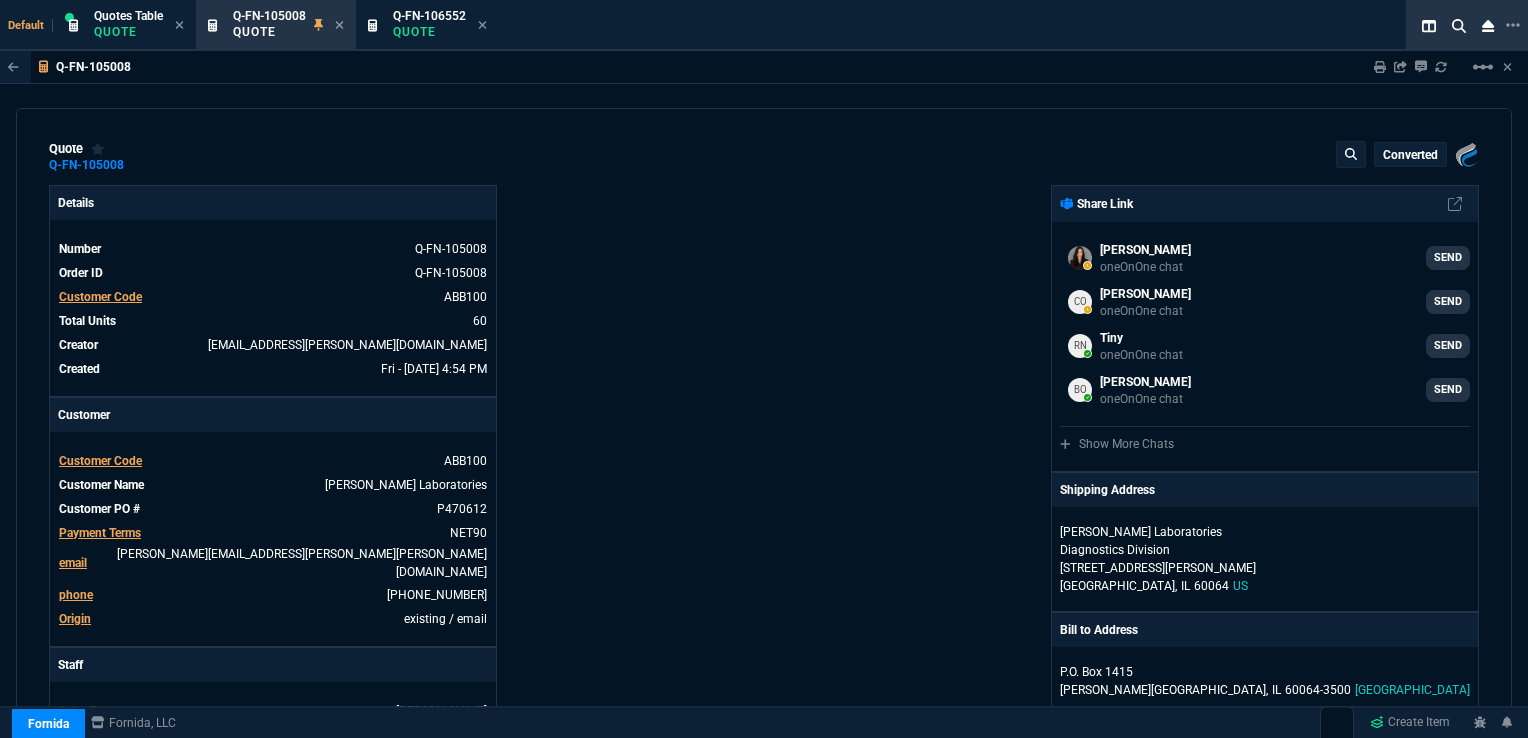 type 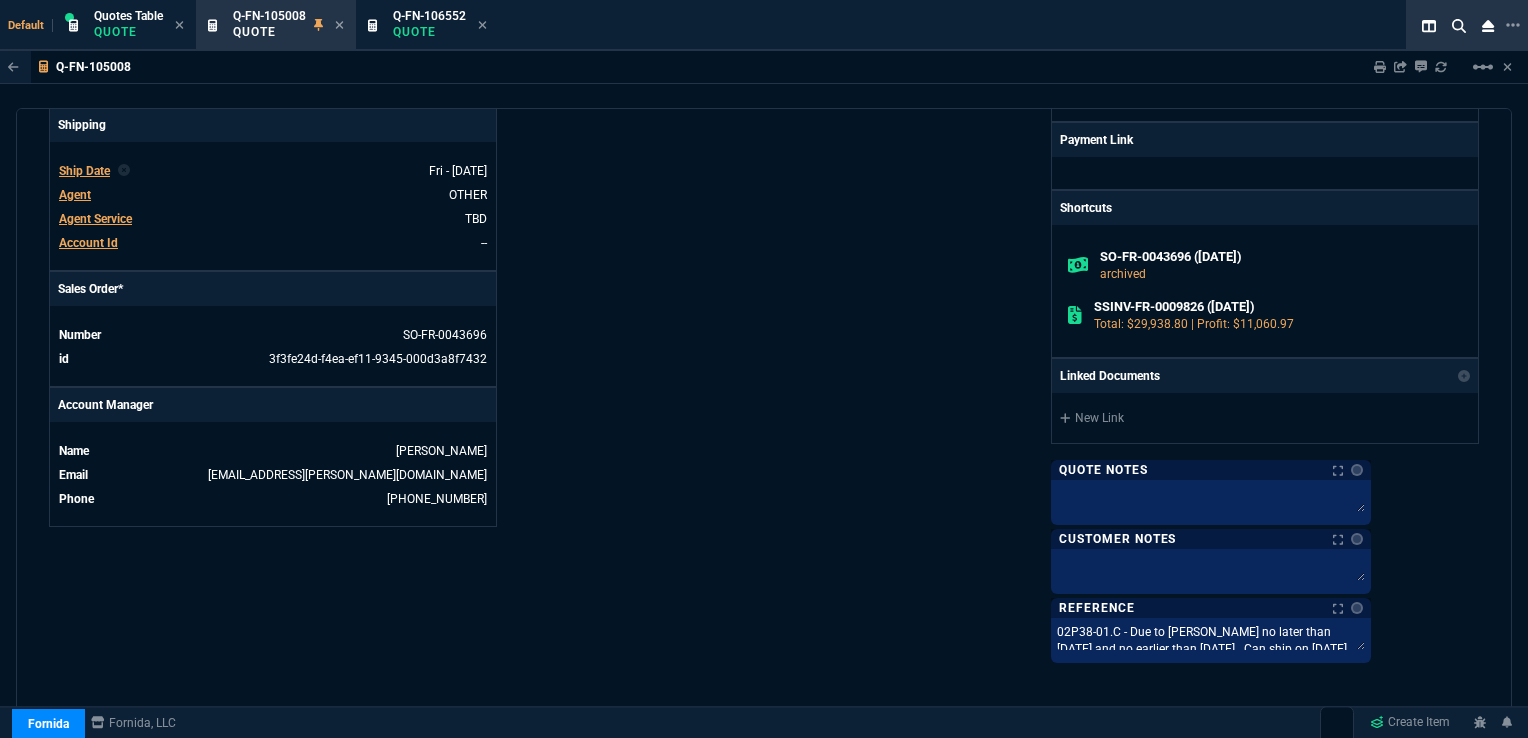 scroll, scrollTop: 772, scrollLeft: 0, axis: vertical 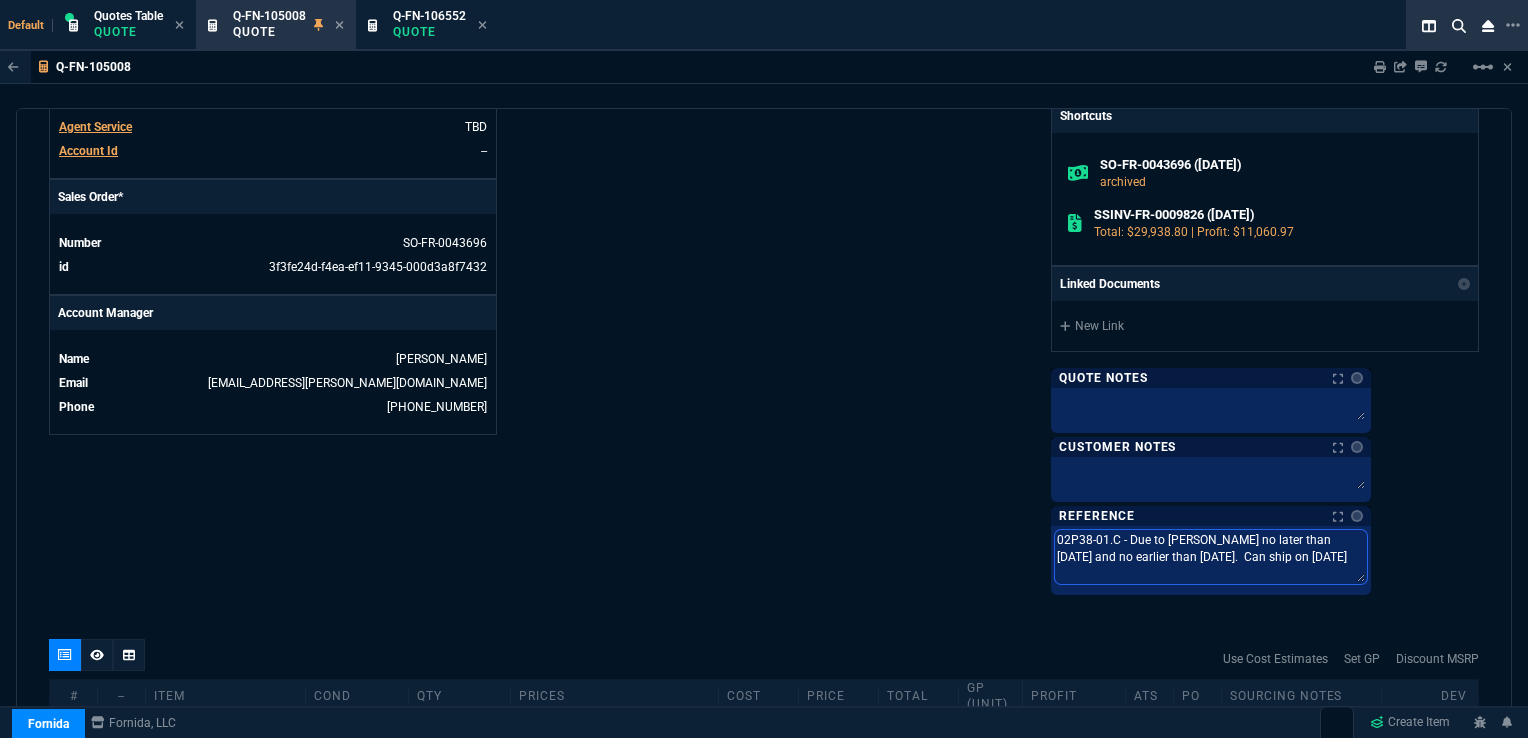 drag, startPoint x: 1157, startPoint y: 534, endPoint x: 1397, endPoint y: 553, distance: 240.75092 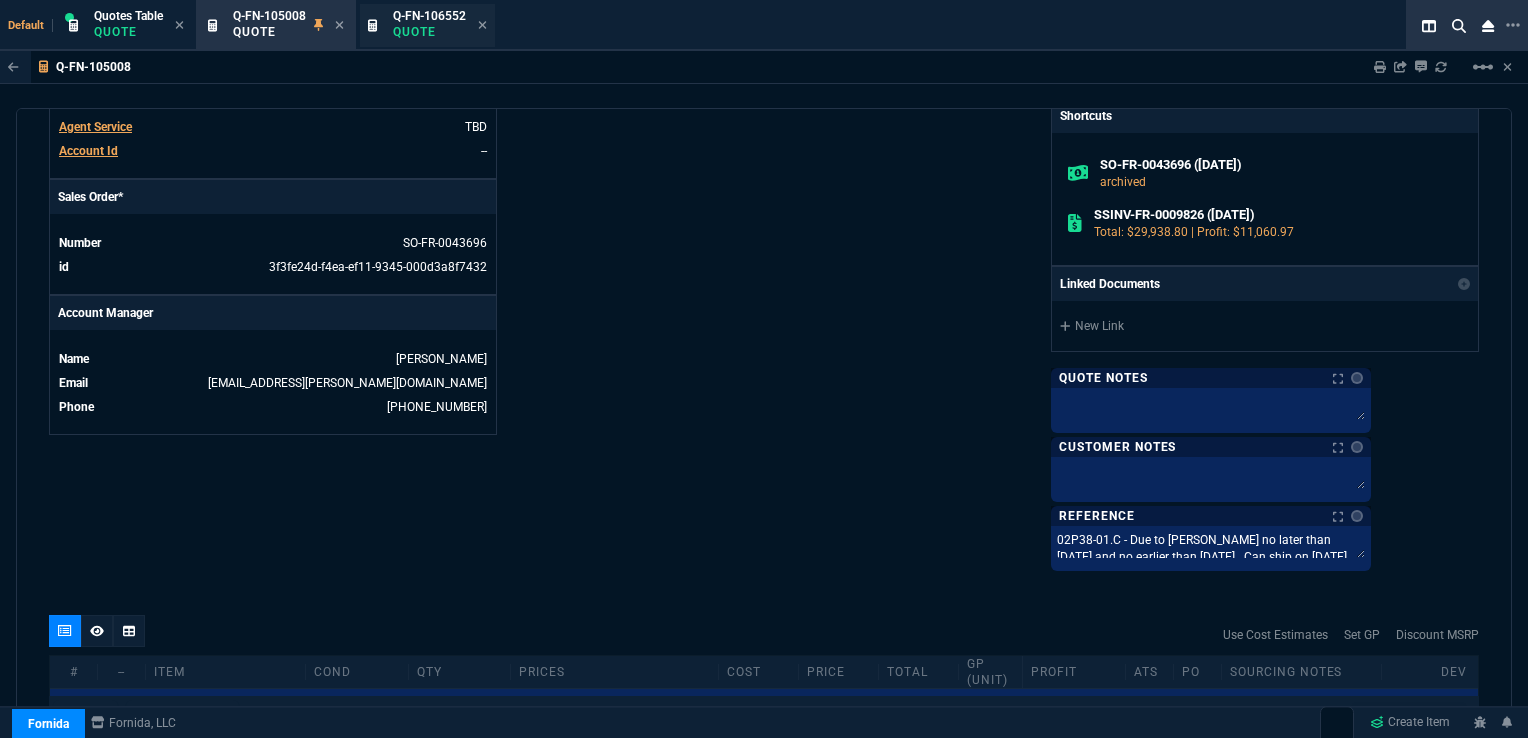 click on "Q-FN-106552" at bounding box center [429, 16] 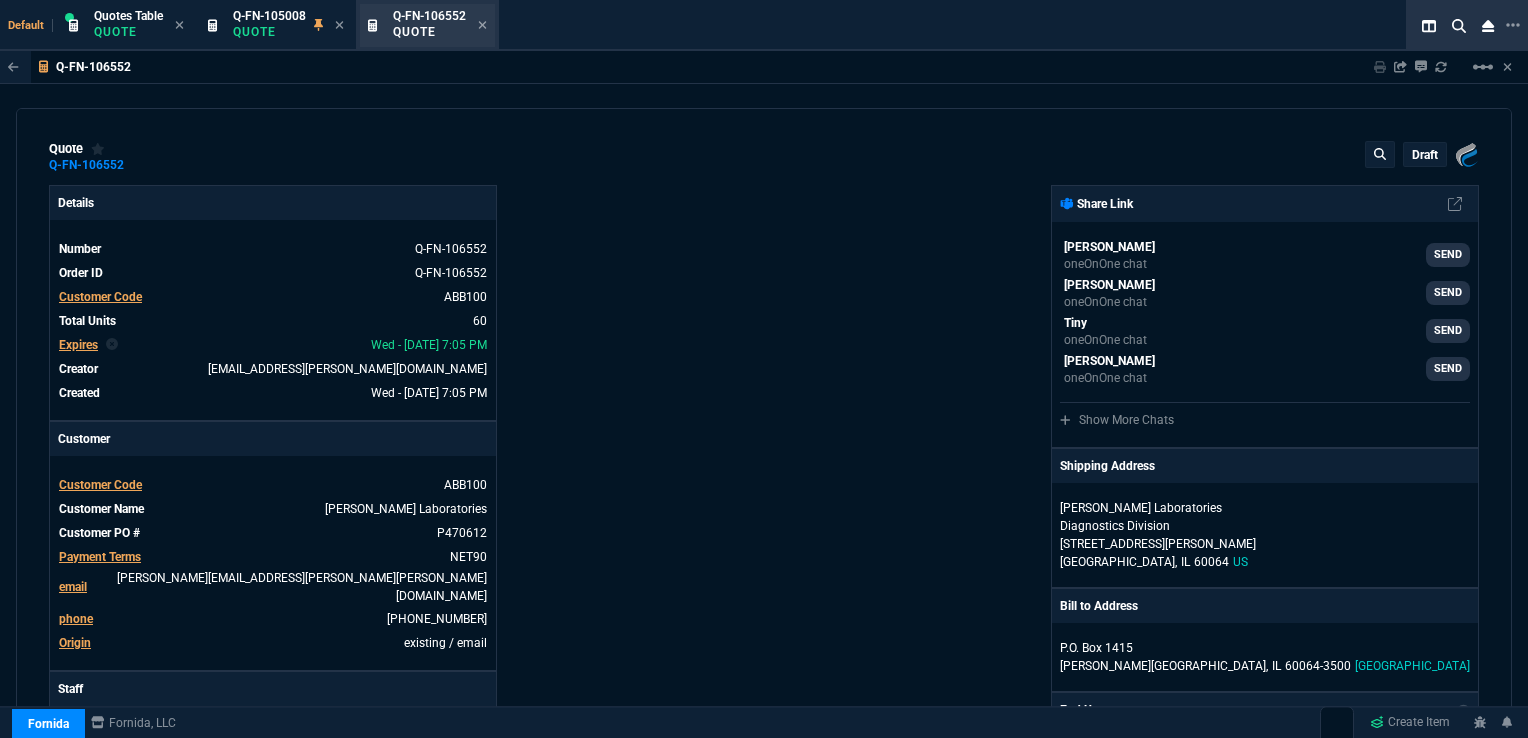 type on "34" 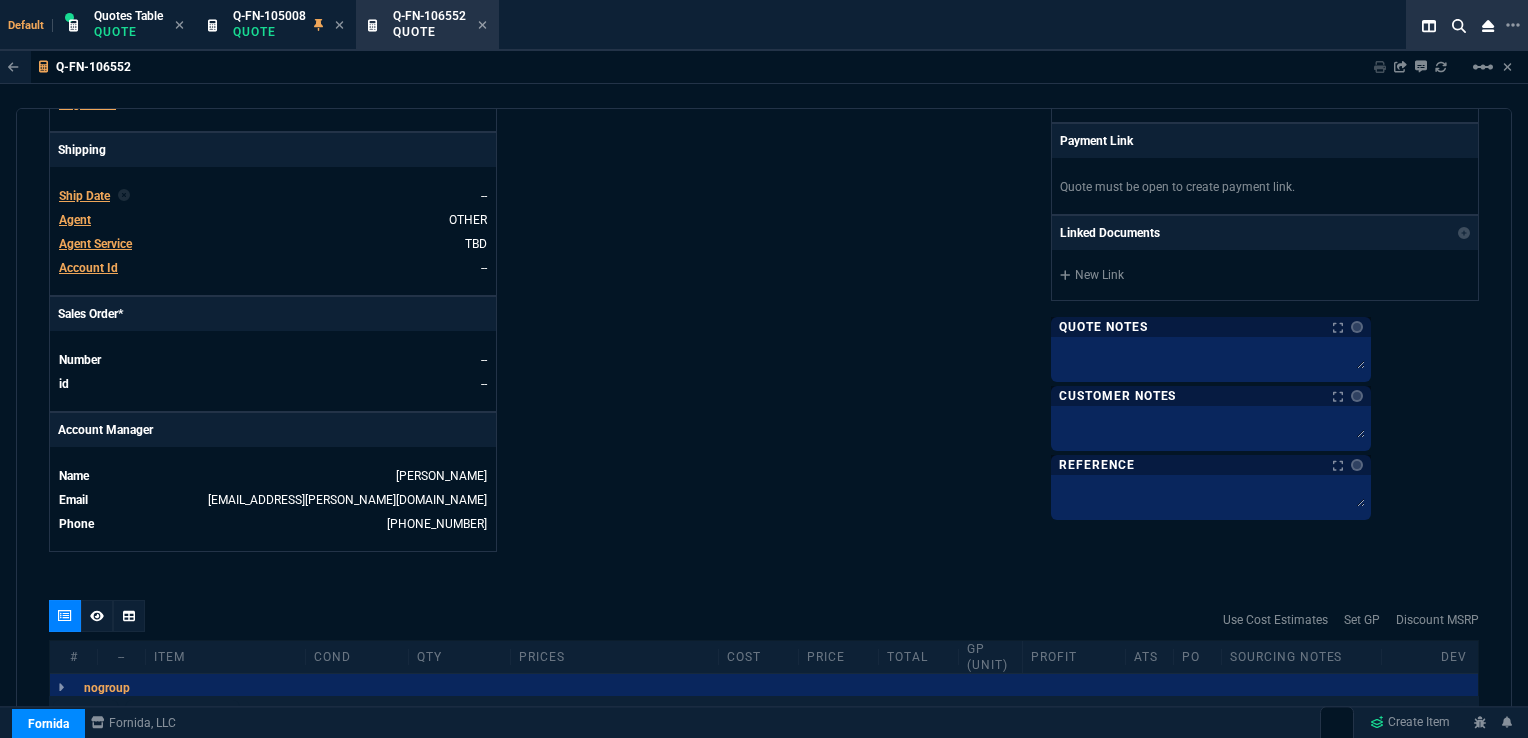 scroll, scrollTop: 681, scrollLeft: 0, axis: vertical 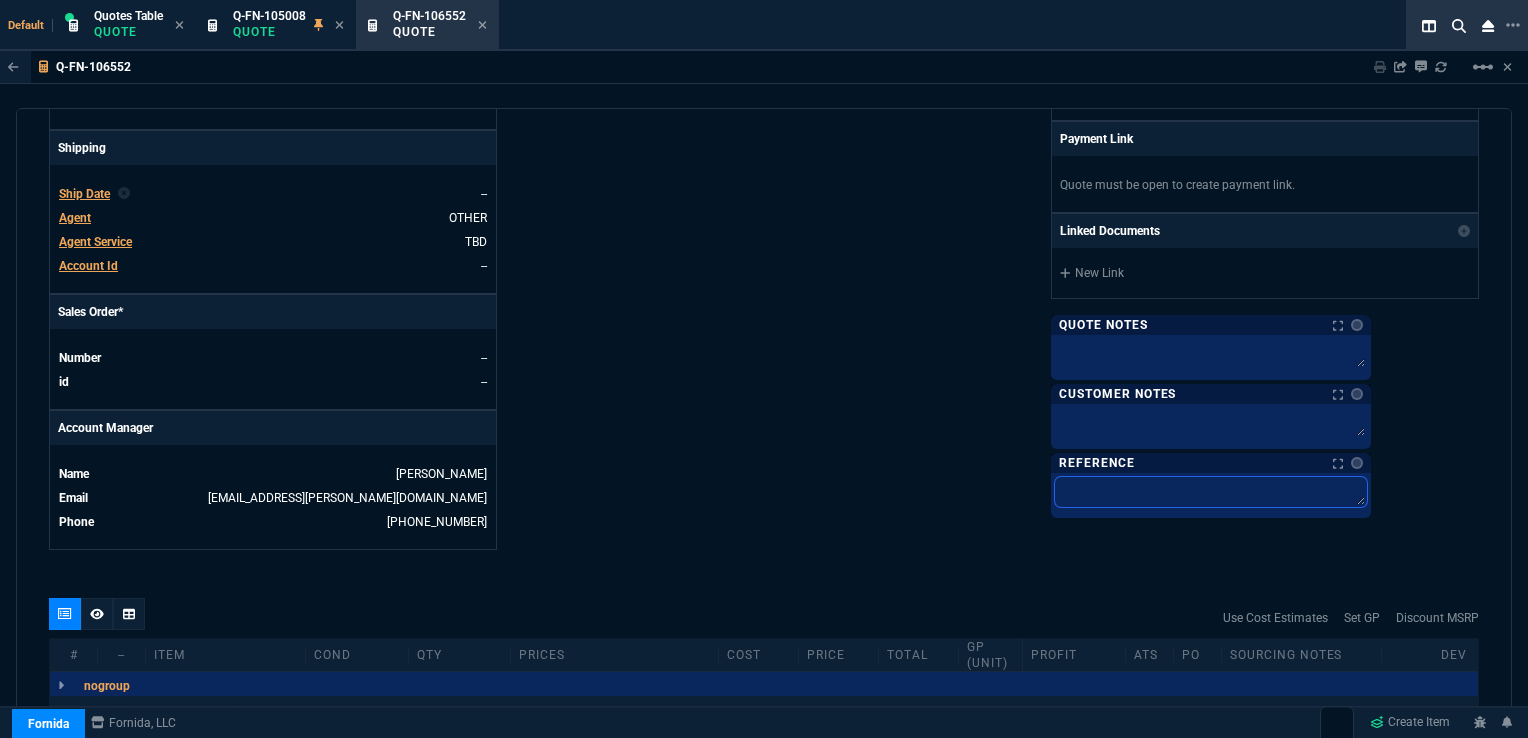 click at bounding box center (1211, 492) 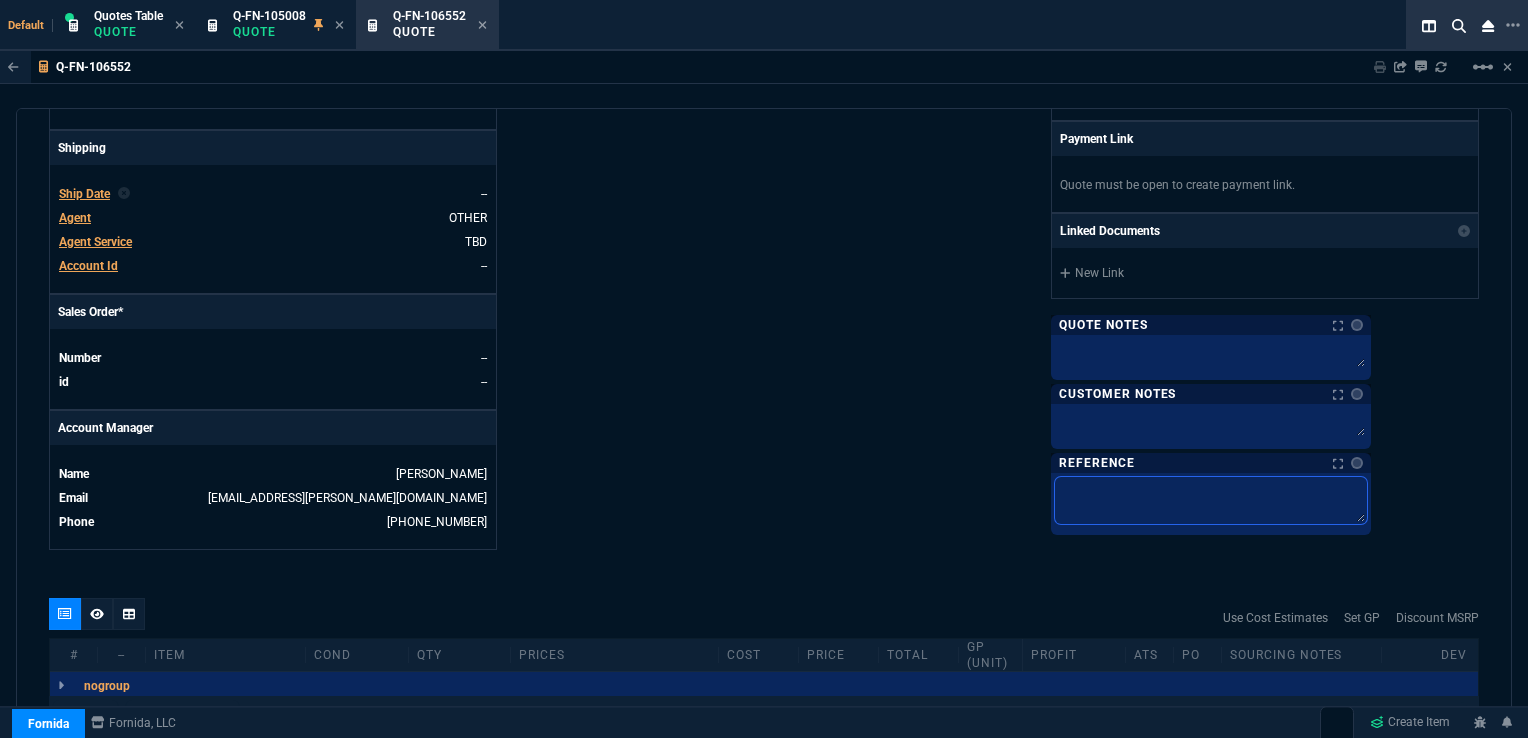 paste on "02P38-01.C - Due to [PERSON_NAME] no later than [DATE] and no earlier than [DATE].  Can ship on [DATE]" 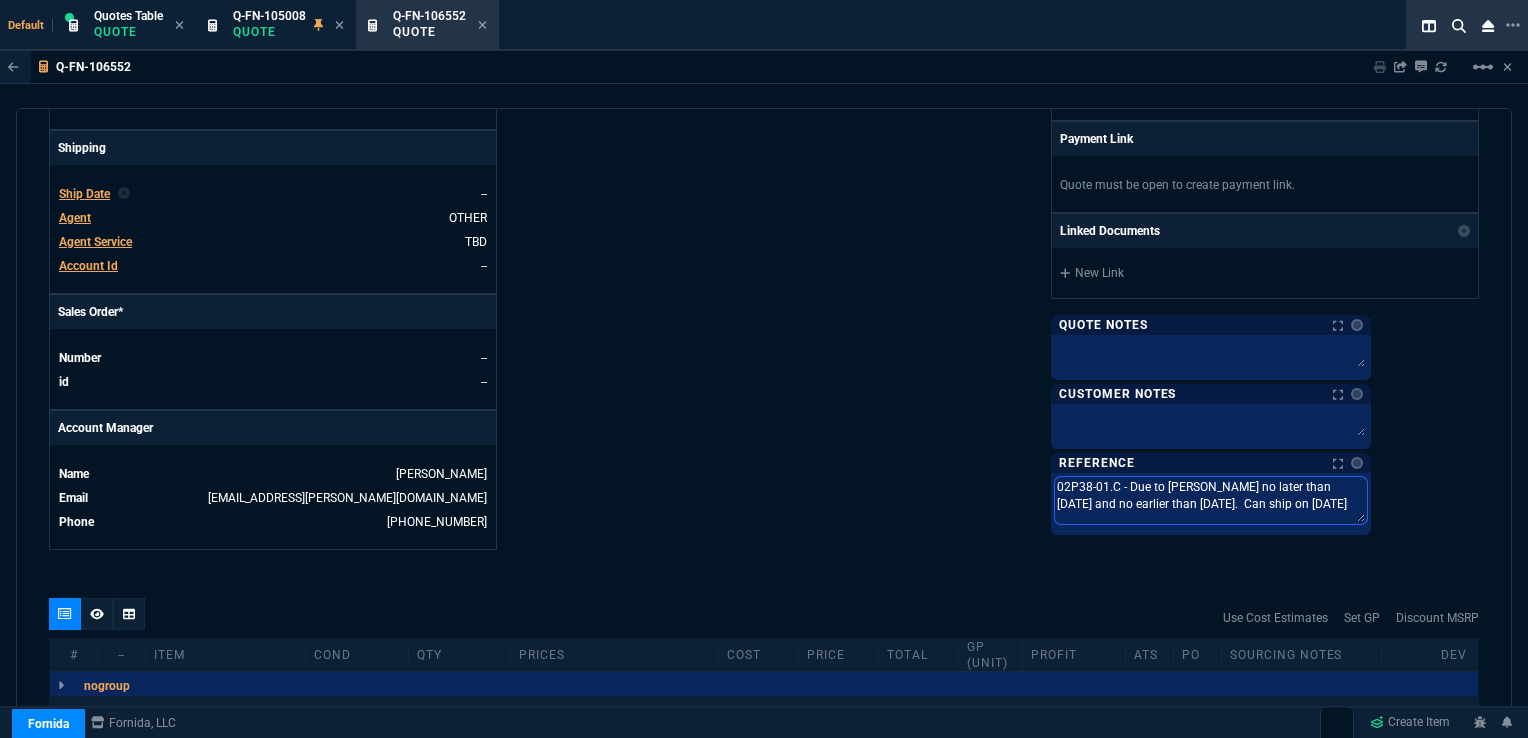 type on "02P38-01.C - Due to Abbott no later than 7/25/25 and no earlier than 7/21/25.  Can ship on 7/18/25" 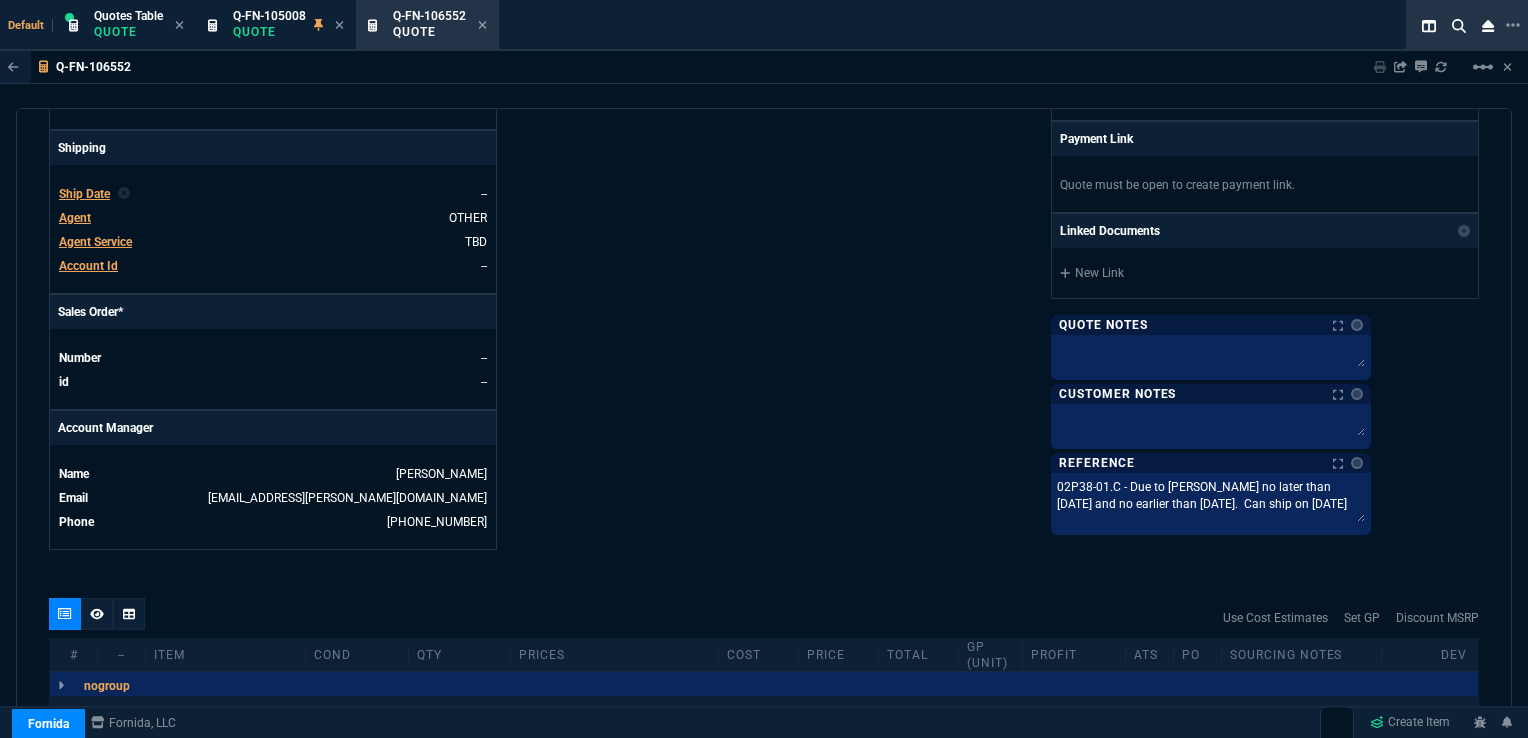 click on "Fornida, LLC 2609 Technology Dr Suite 300 Plano, TX 75074  Share Link  Sarah Costa oneOnOne chat SEND Carlos Ocampo oneOnOne chat SEND Tiny oneOnOne chat SEND Brian Over oneOnOne chat SEND  Show More Chats  Shipping Address Abbott Laboratories Diagnostics Division 3158 Martin Luther King Jr Dr North Chicago,  IL 60064 US Bill to Address P.O. Box 1415 Abbott Park,  IL 60064-3500 USA End User -- -- -- Payment Link  Quote must be open to create payment link.  Linked Documents  New Link  Quote Notes Quote Notes    Customer Notes Customer Notes    Reference Notes Reference Notes 02P38-01.C - Due to Abbott no later than 7/25/25 and no earlier than 7/21/25.  Can ship on 7/18/25 02P38-01.C - Due to Abbott no later than 7/25/25 and no earlier than 7/21/25.  Can ship on 7/18/25  02P38-01.C - Due to Abbott no later than 7/25/25 and no earlier than 7/21/25.  Can ship on 7/18/25" at bounding box center (1121, 27) 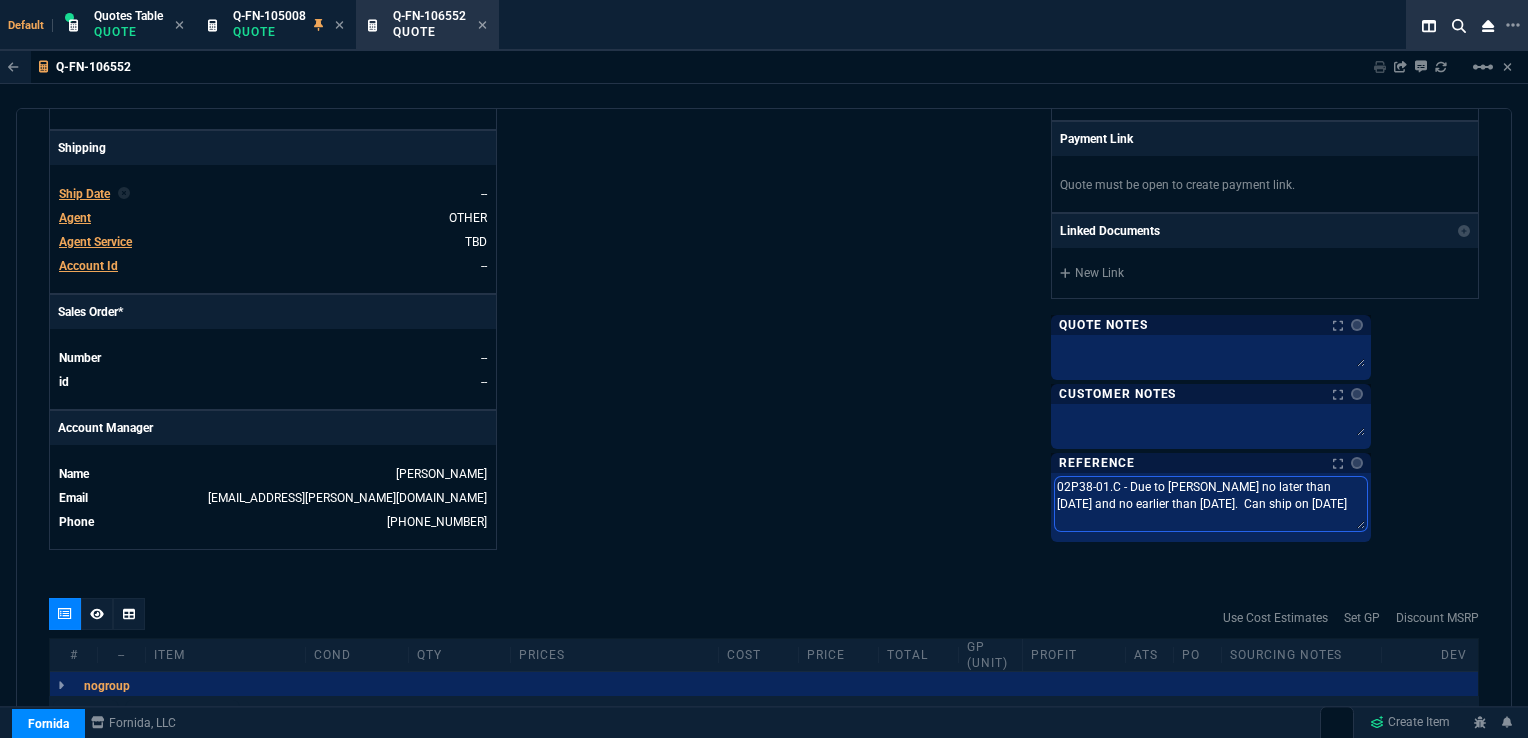 drag, startPoint x: 1374, startPoint y: 478, endPoint x: 1396, endPoint y: 478, distance: 22 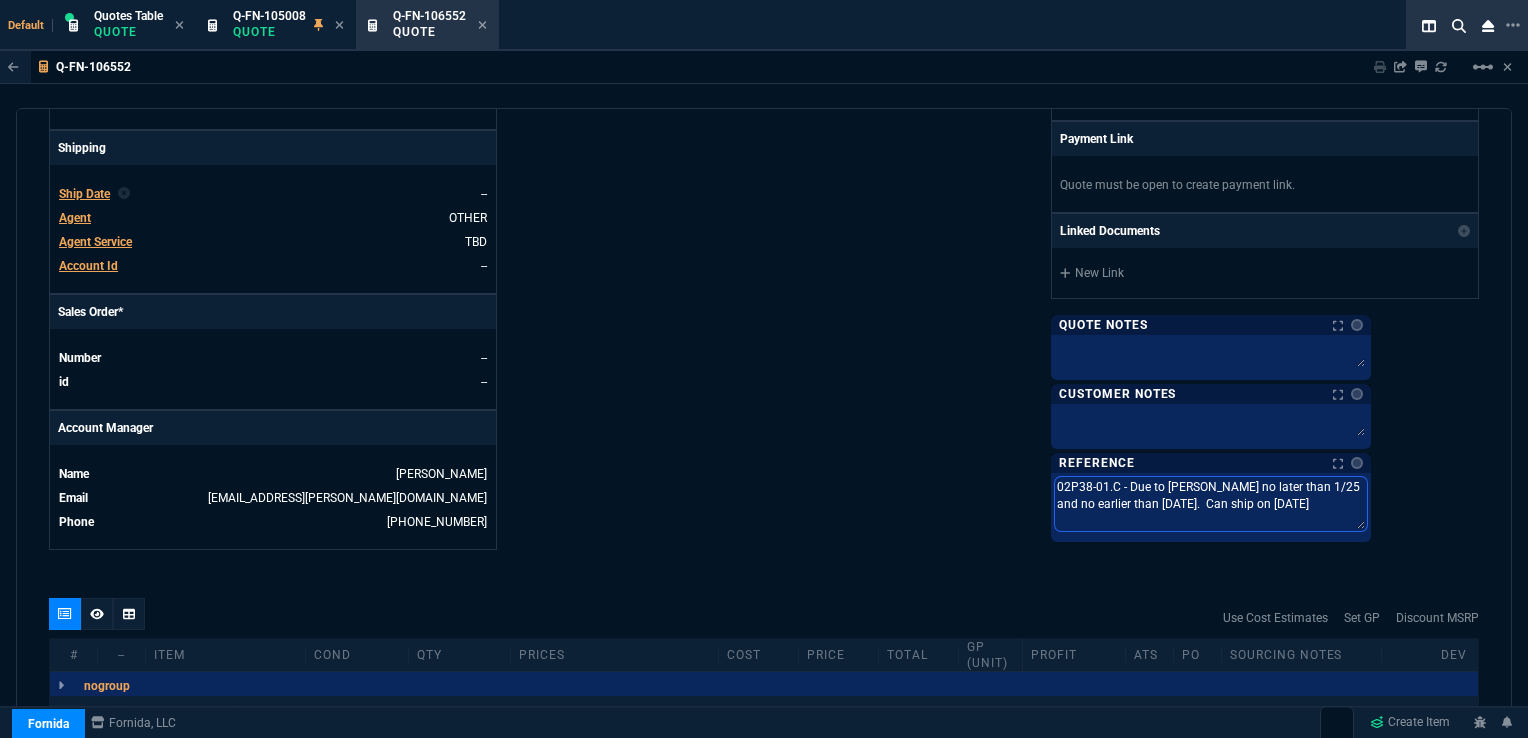 type on "02P38-01.C - Due to Abbott no later than 11/25 and no earlier than 7/21/25.  Can ship on 7/18/25" 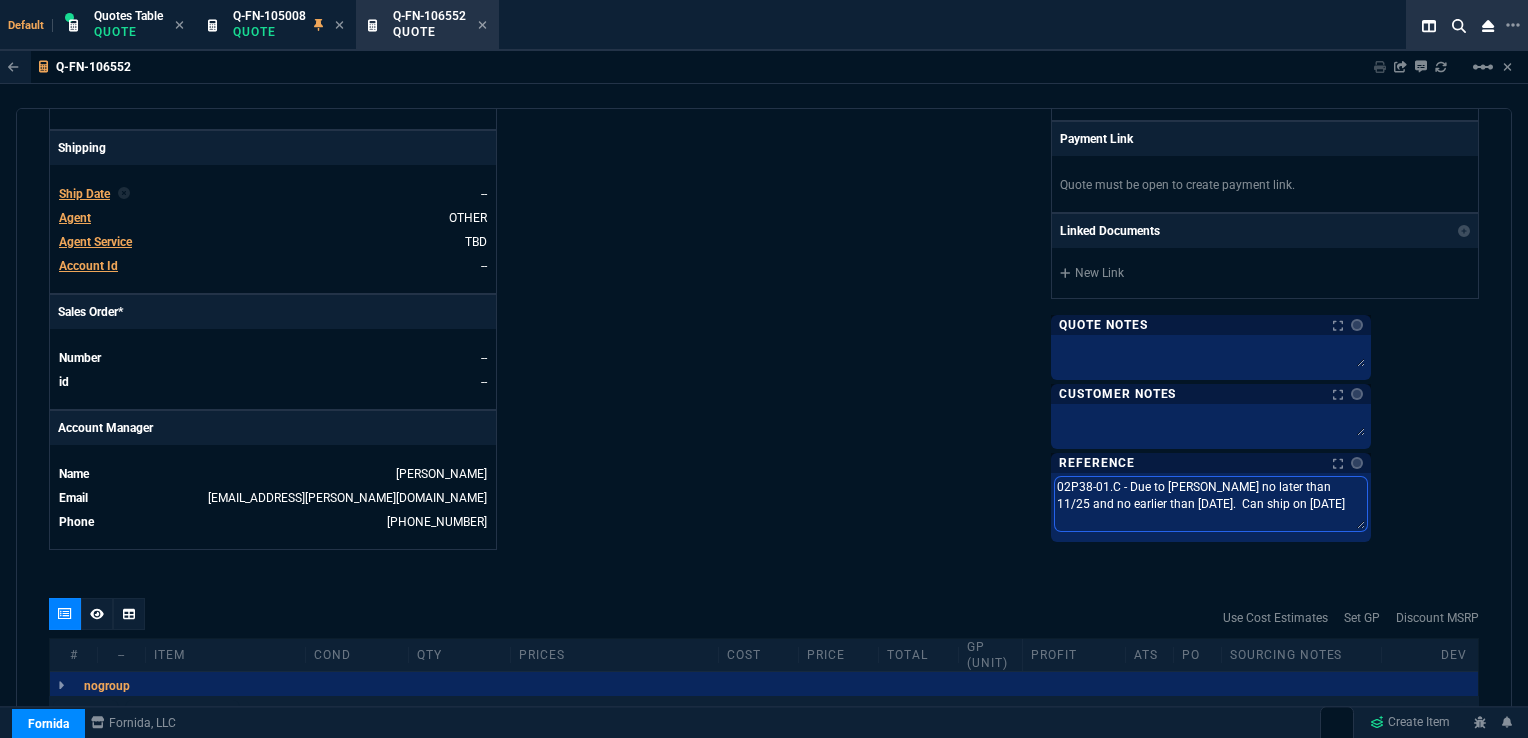 type on "02P38-01.C - Due to Abbott no later than 11//25 and no earlier than 7/21/25.  Can ship on 7/18/25" 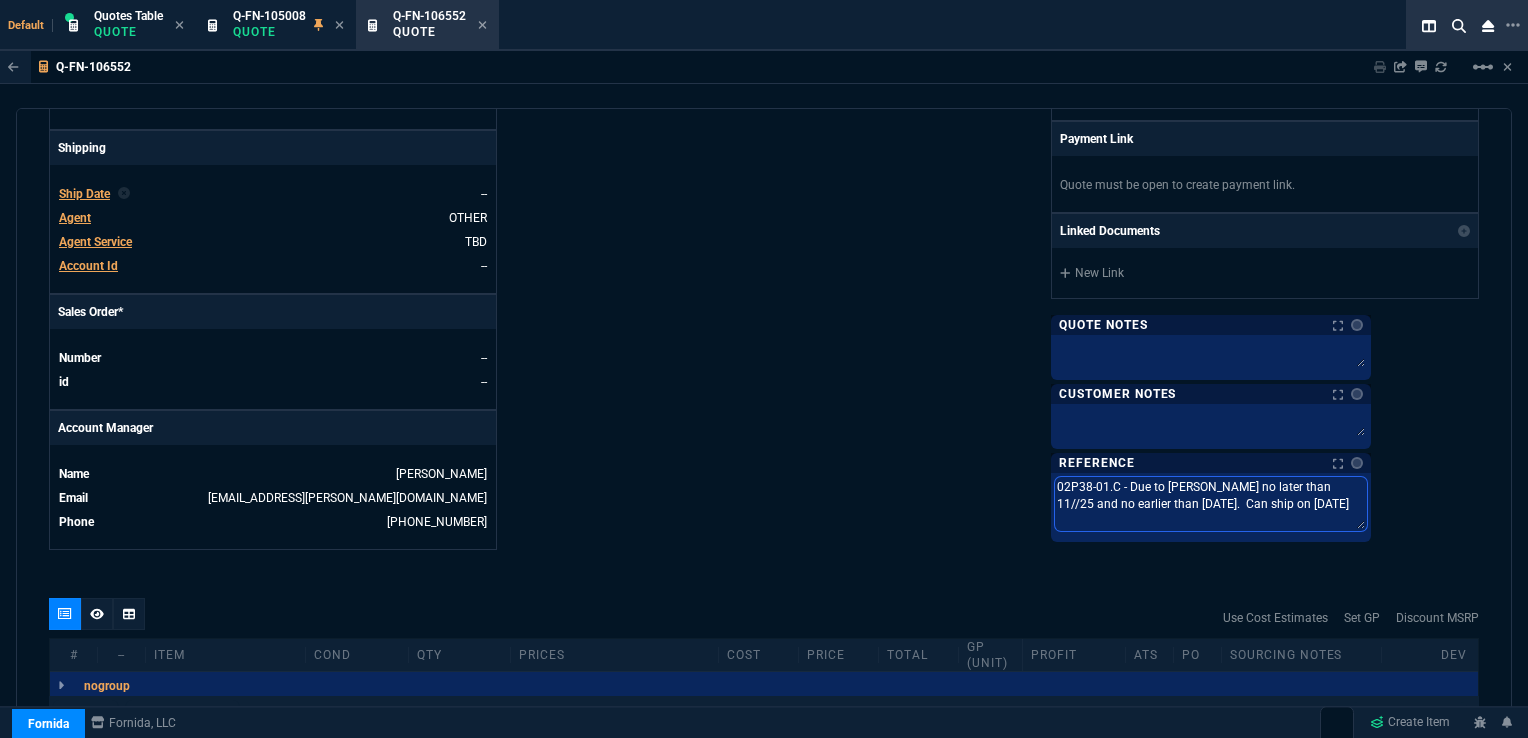 type on "02P38-01.C - Due to Abbott no later than 11/2/25 and no earlier than 7/21/25.  Can ship on 7/18/25" 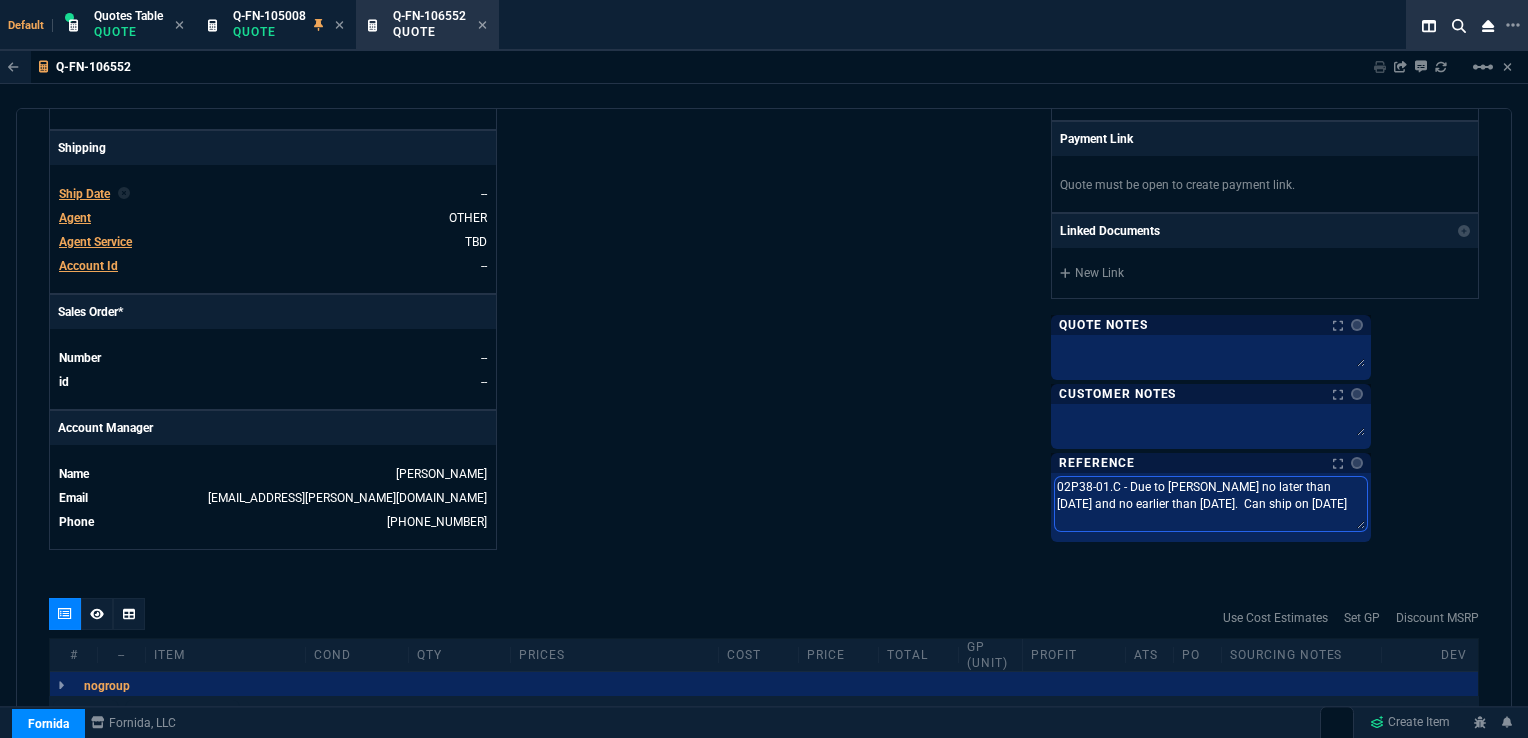 type on "02P38-01.C - Due to Abbott no later than 11/24/25 and no earlier than 7/21/25.  Can ship on 7/18/25" 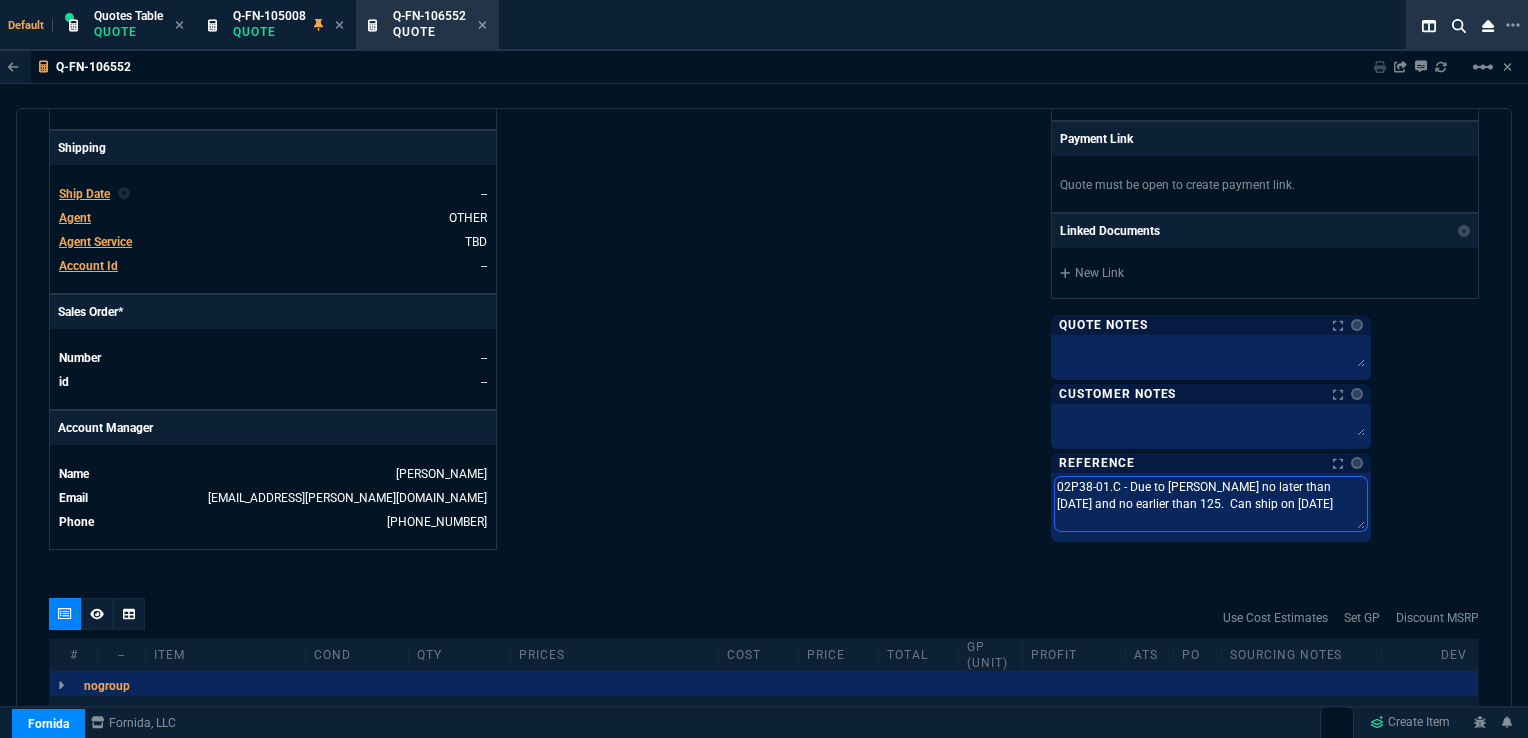 type on "02P38-01.C - Due to Abbott no later than 11/24/25 and no earlier than 1125.  Can ship on 7/18/25" 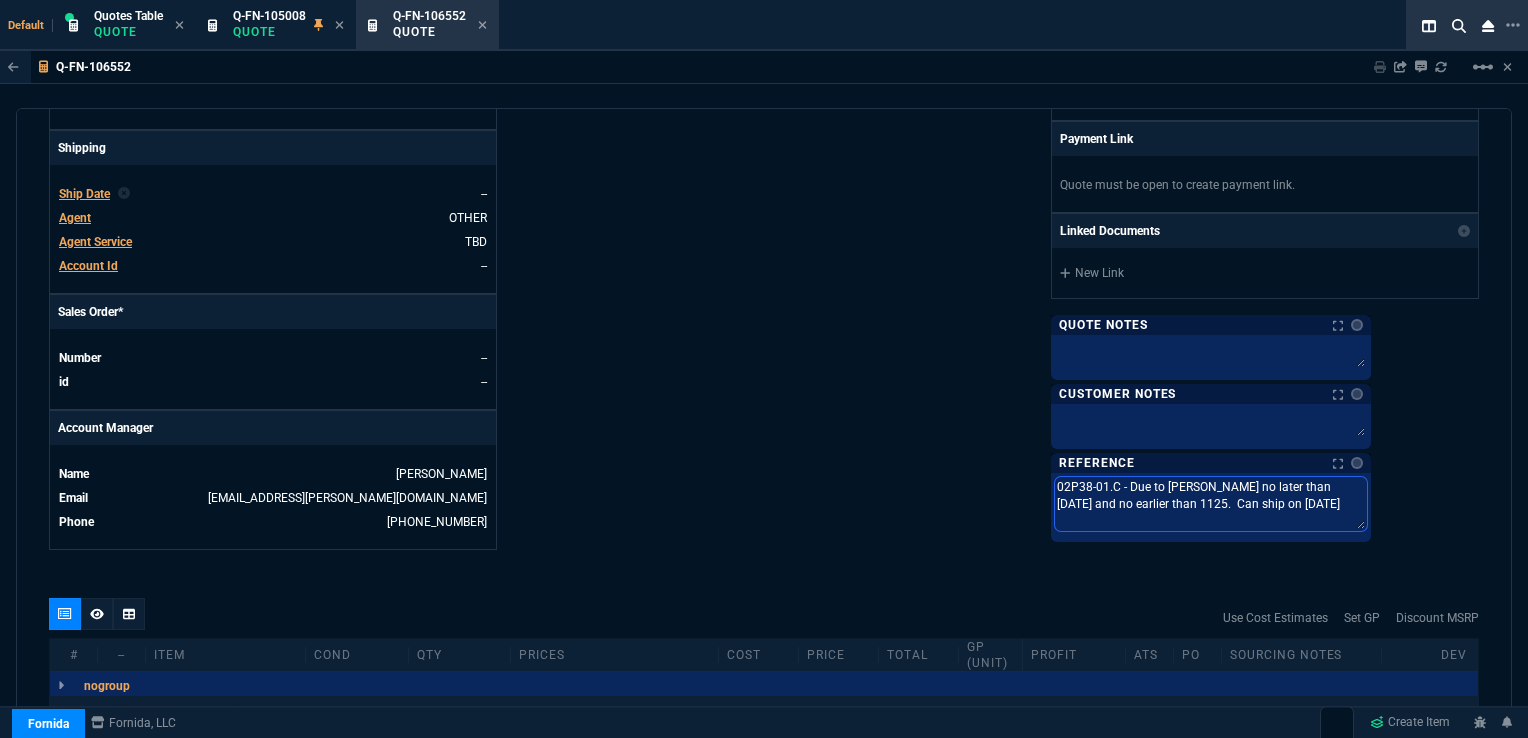 type on "02P38-01.C - Due to Abbott no later than 11/24/25 and no earlier than 11/25.  Can ship on 7/18/25" 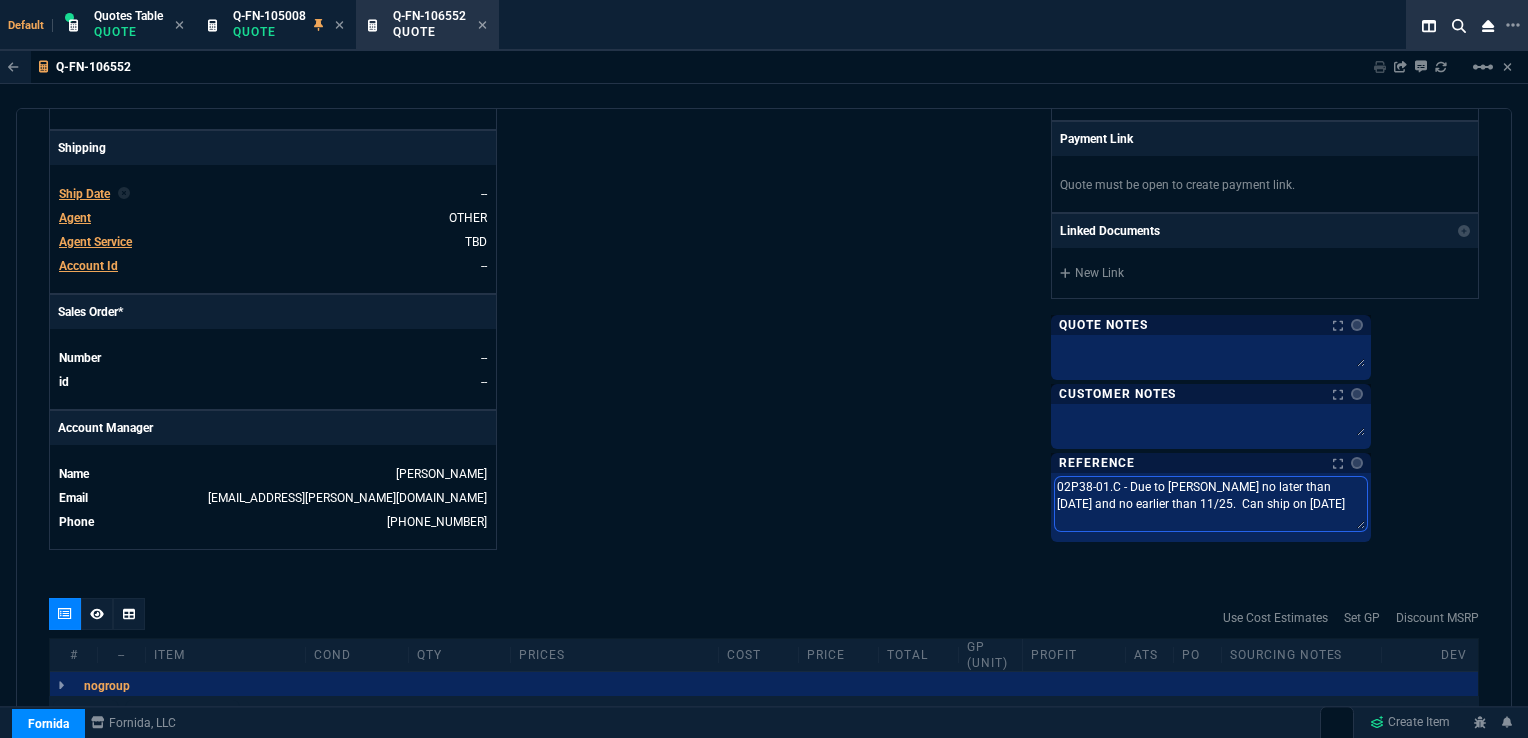 type on "02P38-01.C - Due to Abbott no later than 11/24/25 and no earlier than 11/125.  Can ship on 7/18/25" 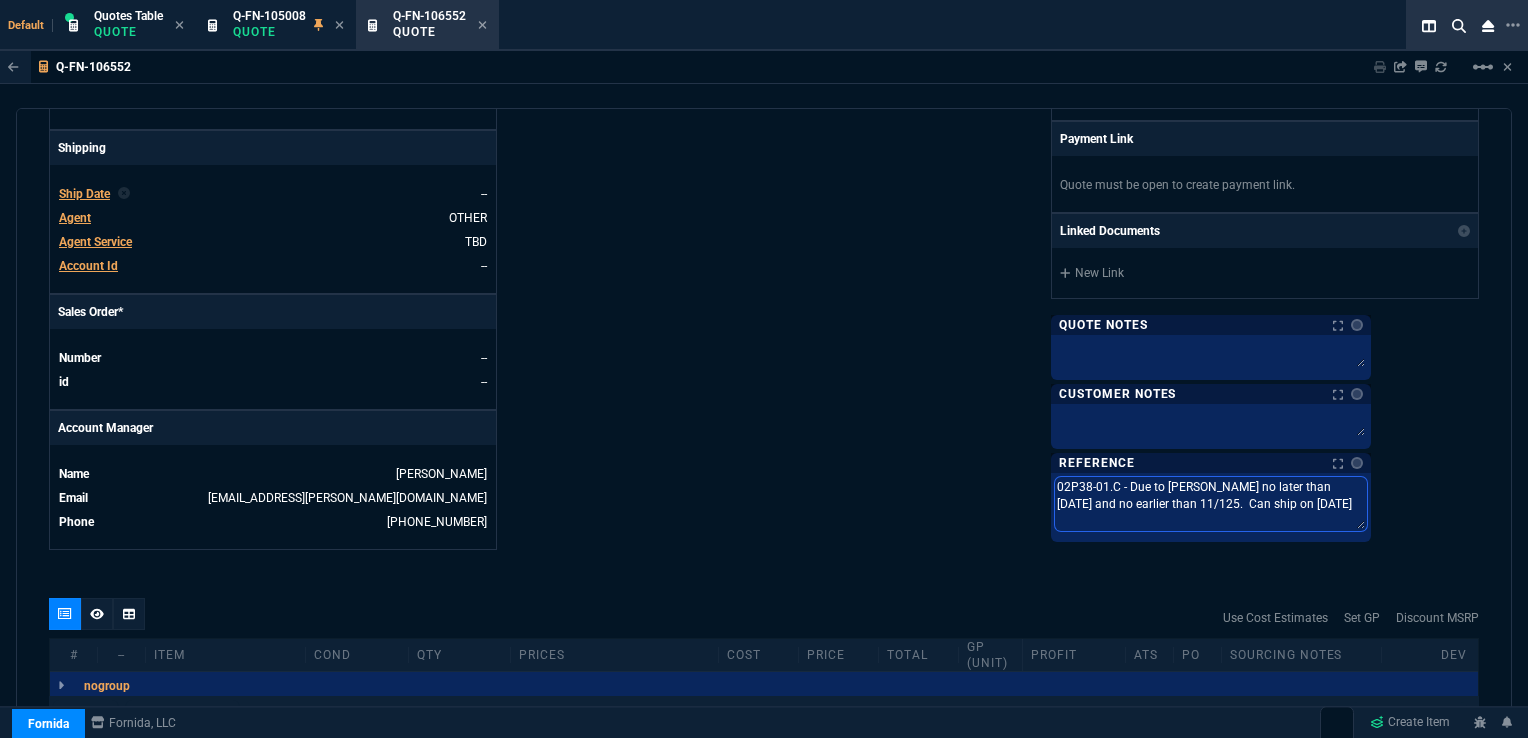 type on "02P38-01.C - Due to Abbott no later than 11/24/25 and no earlier than 11/1825.  Can ship on 7/18/25" 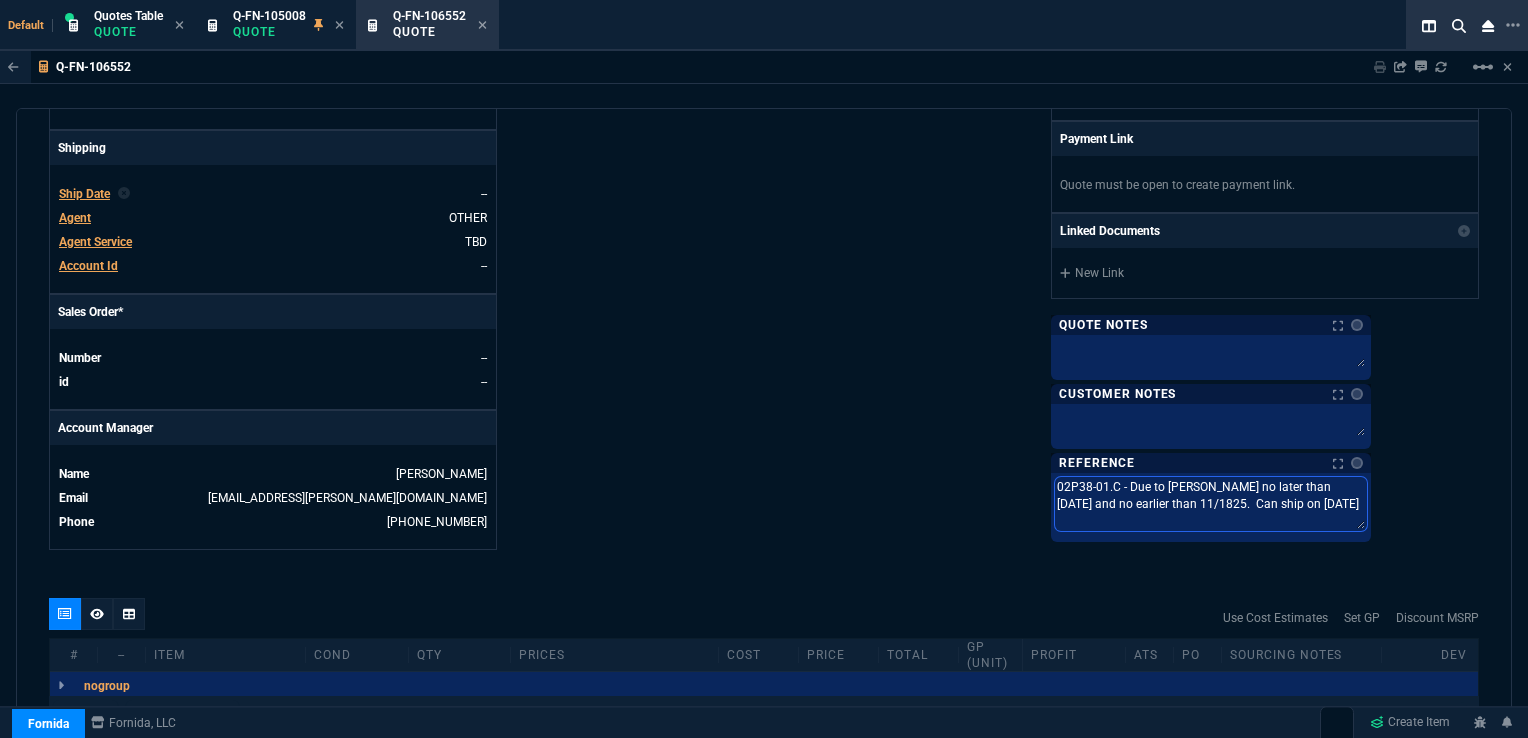 type on "02P38-01.C - Due to Abbott no later than 11/24/25 and no earlier than 11/18/25.  Can ship on 7/18/25" 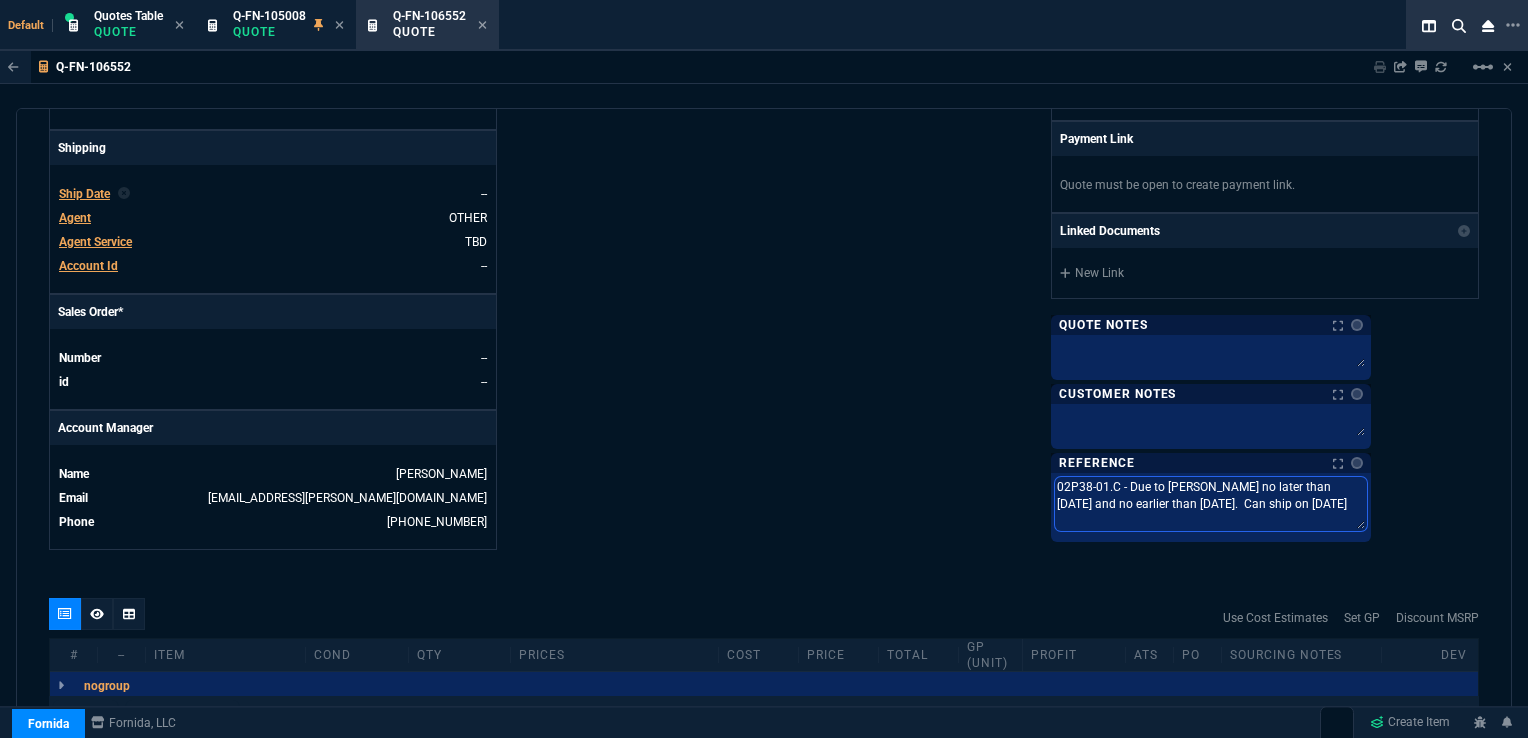 drag, startPoint x: 1341, startPoint y: 493, endPoint x: 1368, endPoint y: 496, distance: 27.166155 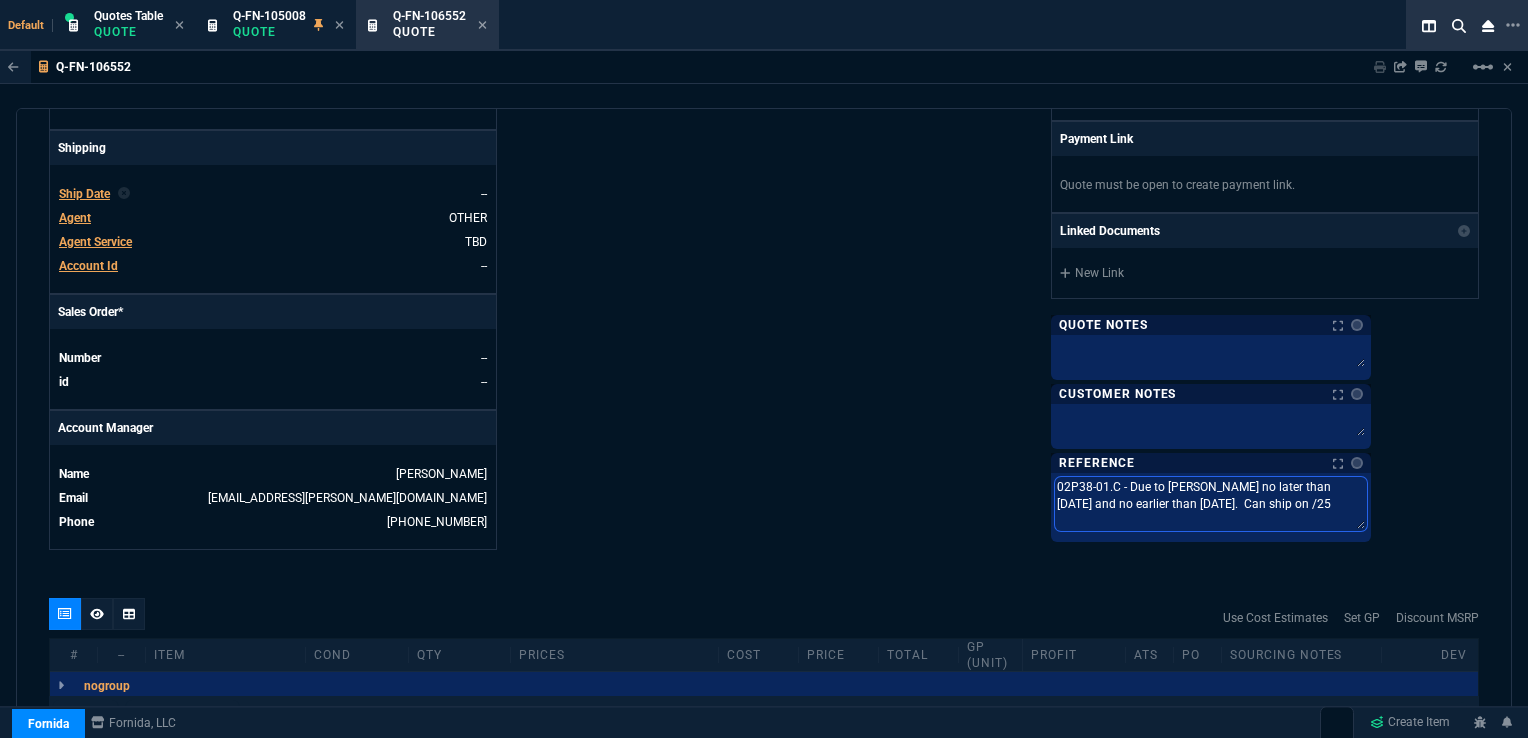 type on "02P38-01.C - Due to Abbott no later than 11/24/25 and no earlier than 11/18/25.  Can ship on 1/25" 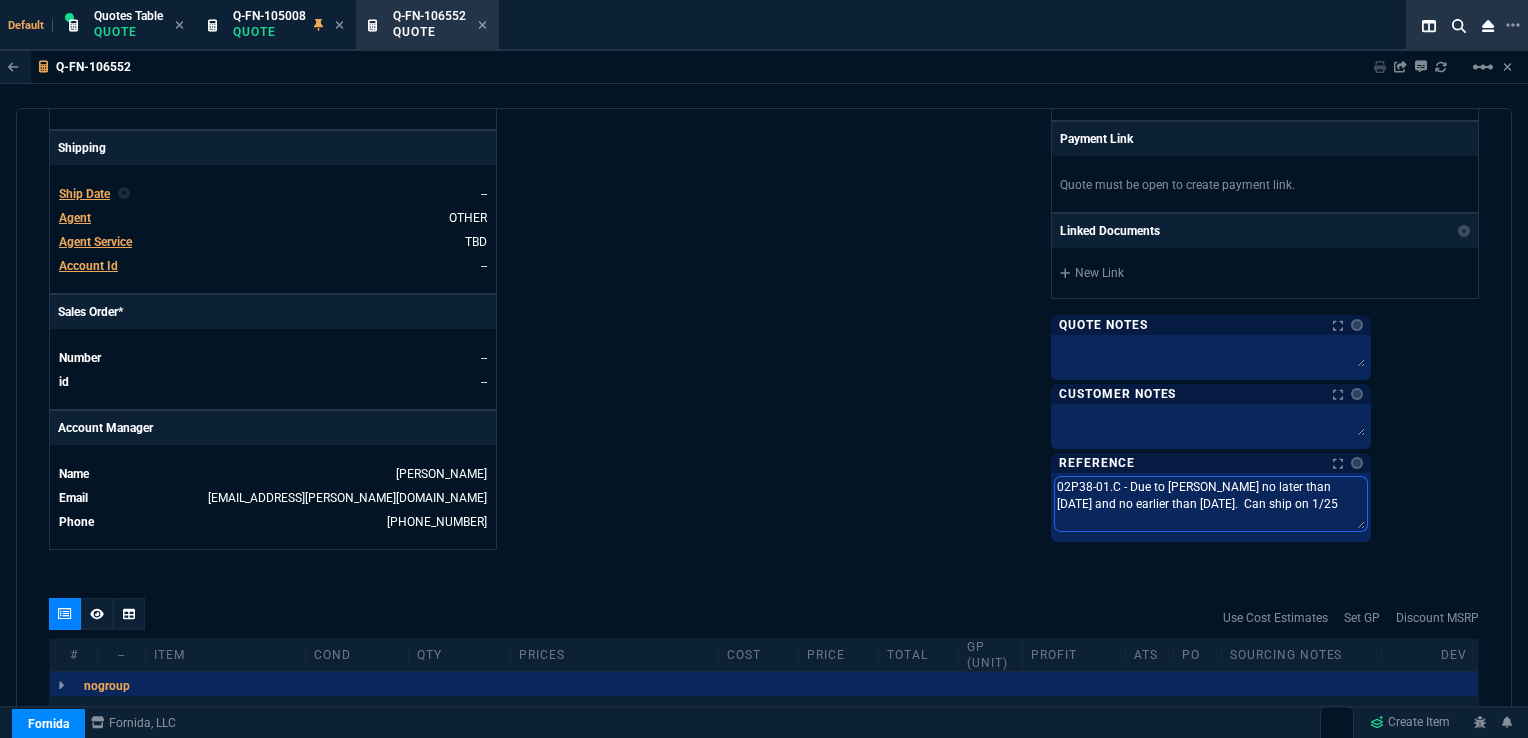 type on "02P38-01.C - Due to Abbott no later than 11/24/25 and no earlier than 11/18/25.  Can ship on 11/25" 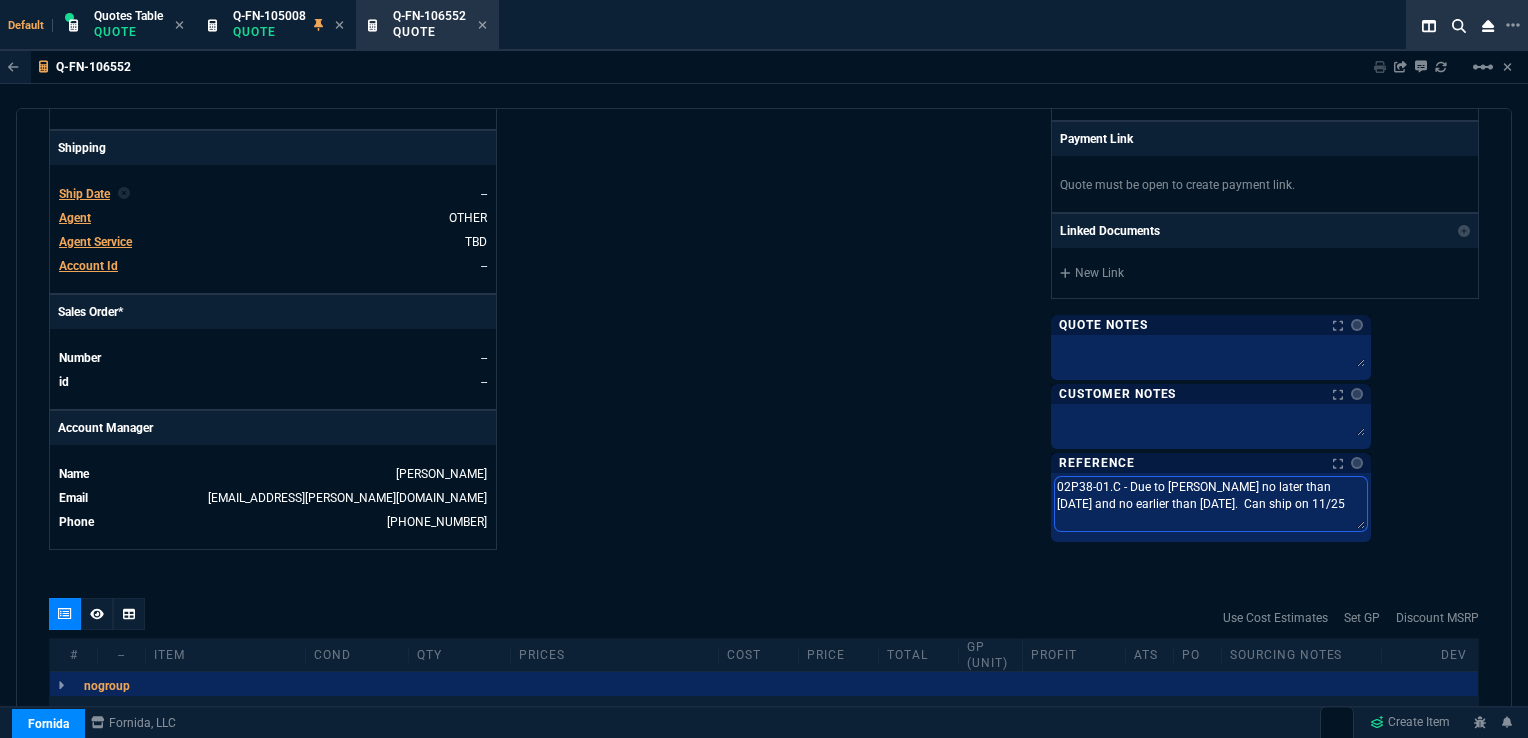 type on "02P38-01.C - Due to Abbott no later than 11/24/25 and no earlier than 11/18/25.  Can ship on 11//25" 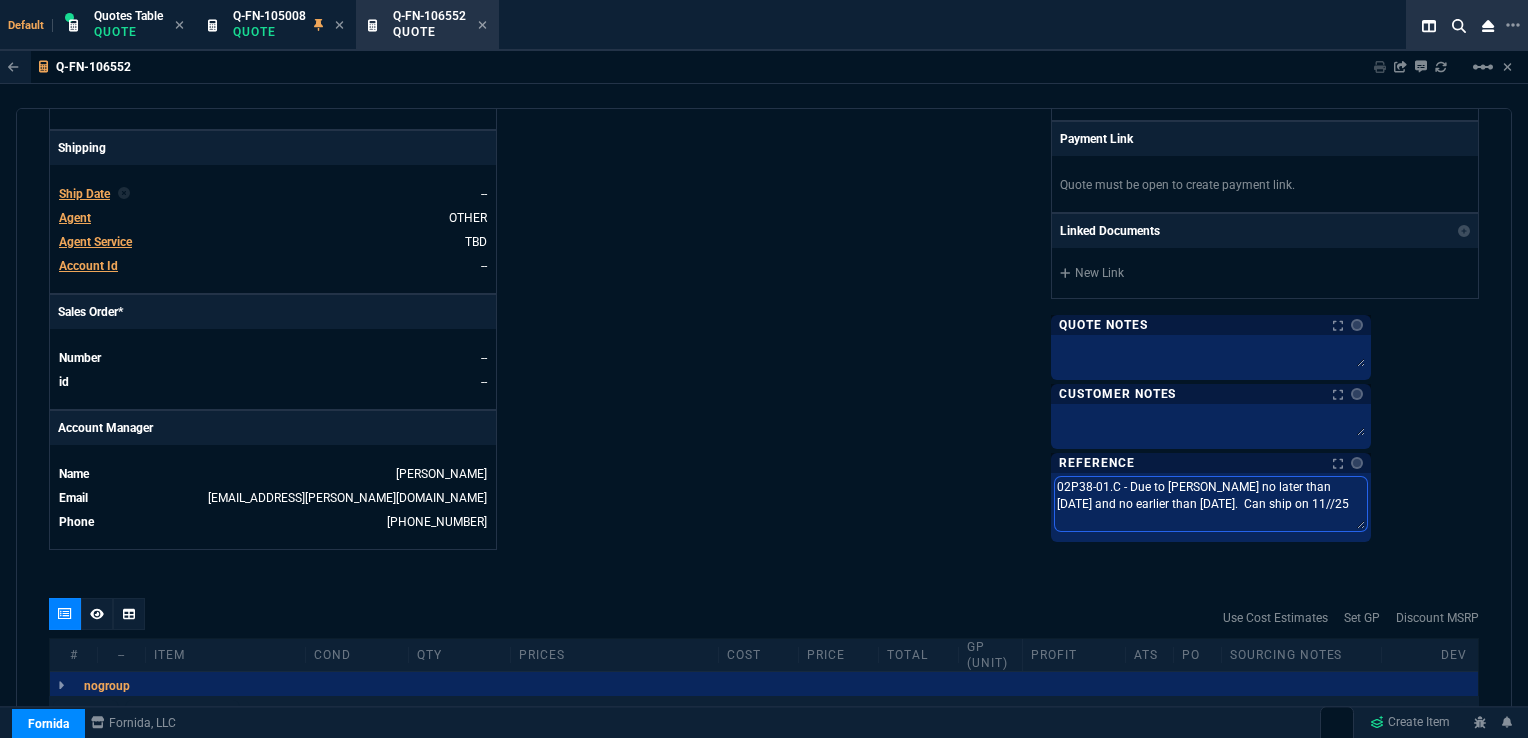 type on "02P38-01.C - Due to Abbott no later than 11/24/25 and no earlier than 11/18/25.  Can ship on 11/1/25" 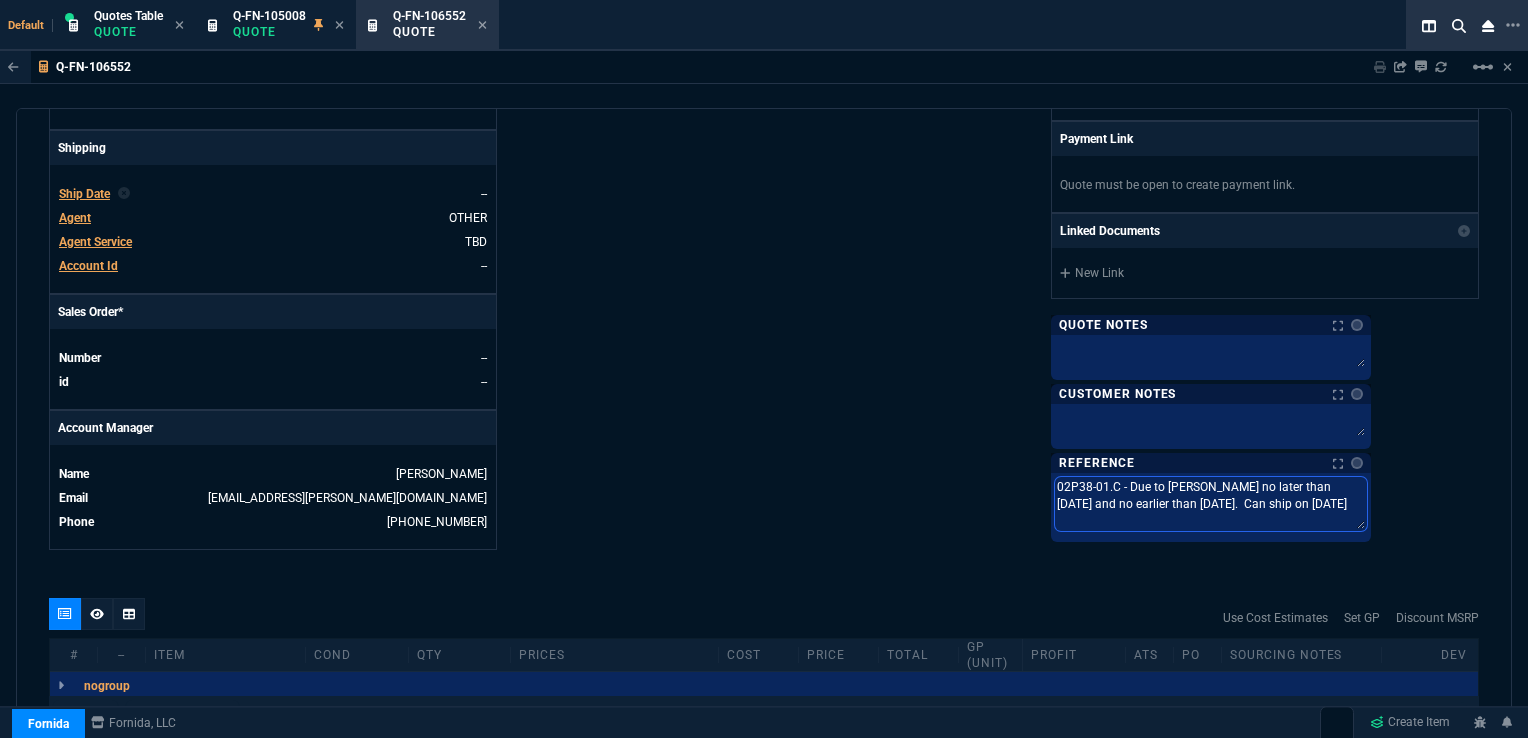 type on "02P38-01.C - Due to Abbott no later than 11/24/25 and no earlier than 11/18/25.  Can ship on 11/16/25" 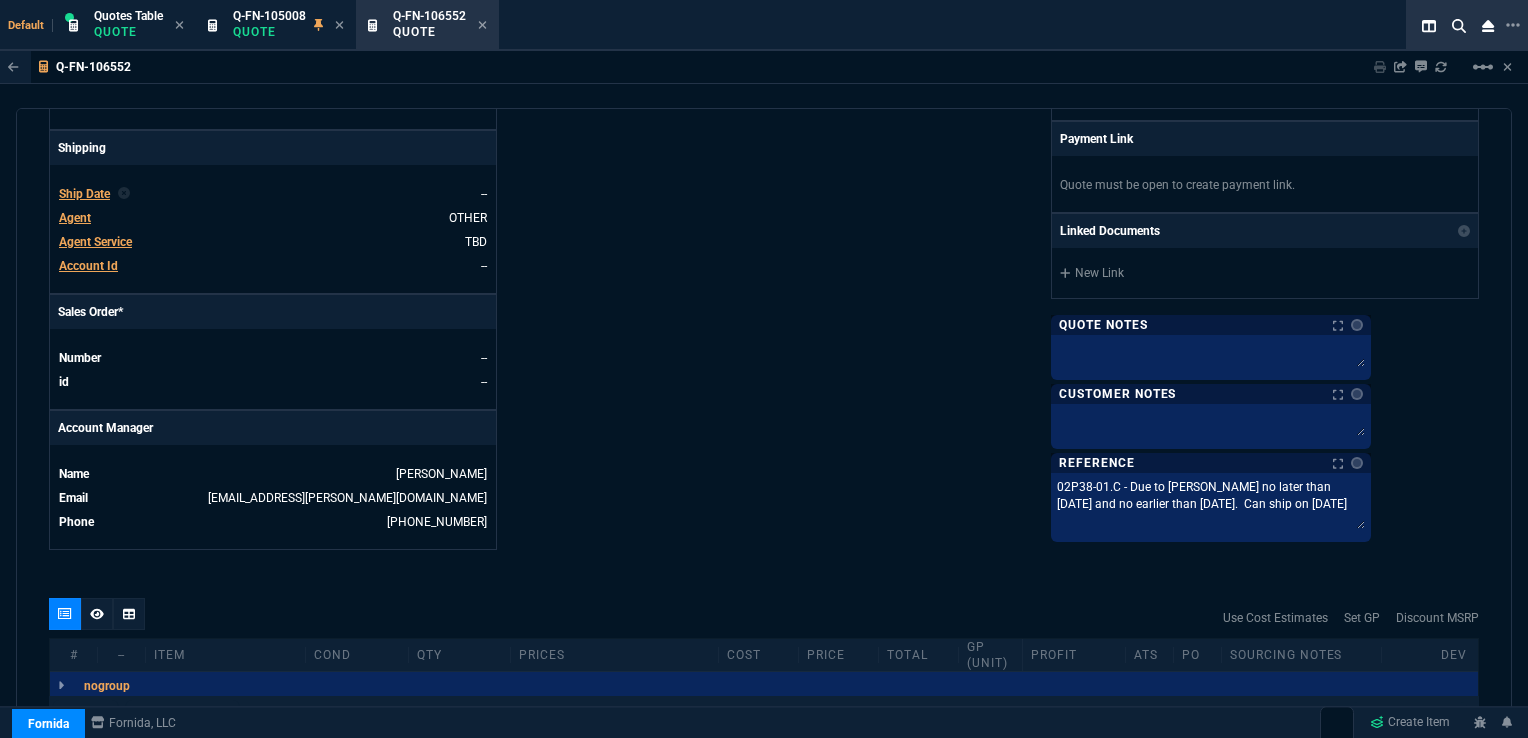 click on "Ship Date" at bounding box center (84, 194) 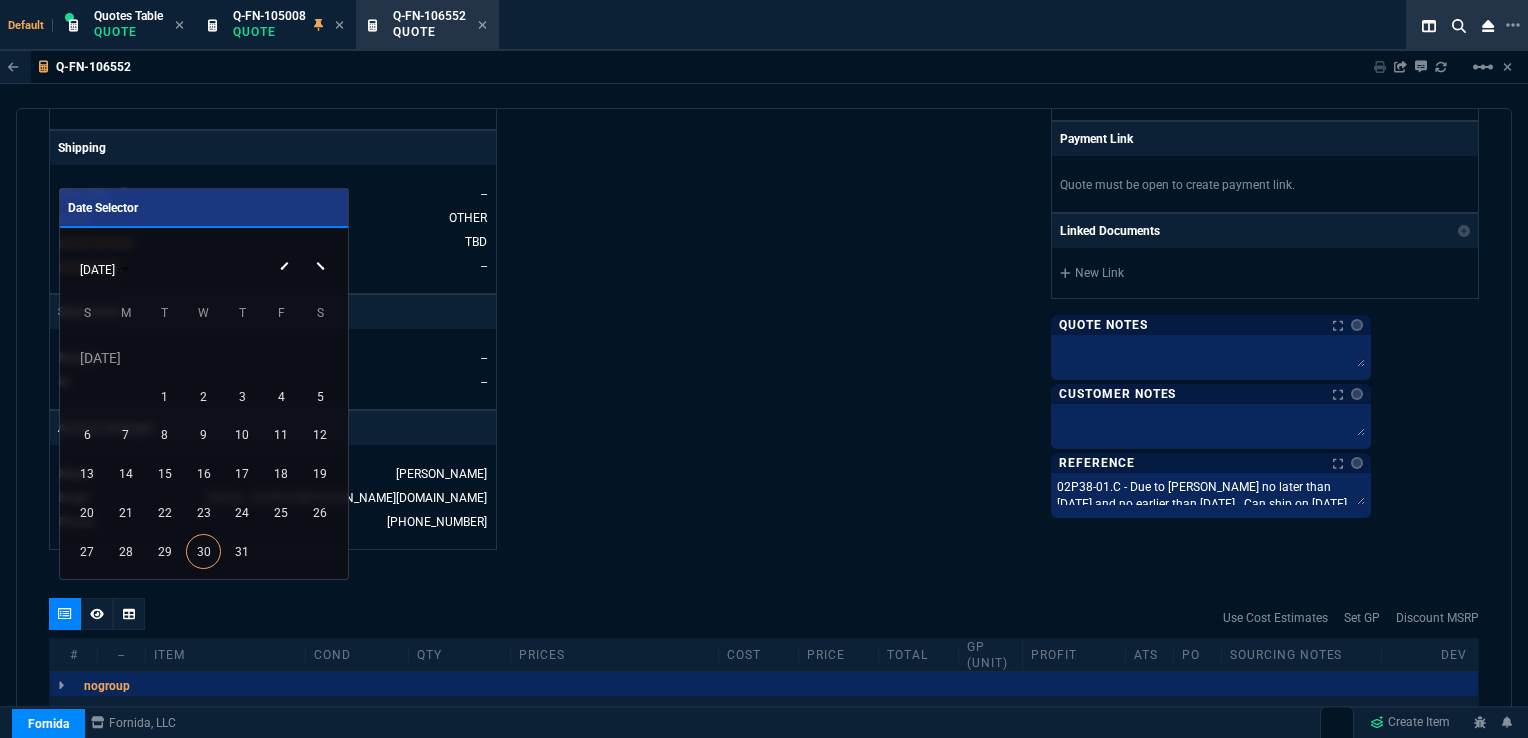 click on "JUL 2025" at bounding box center [203, 269] 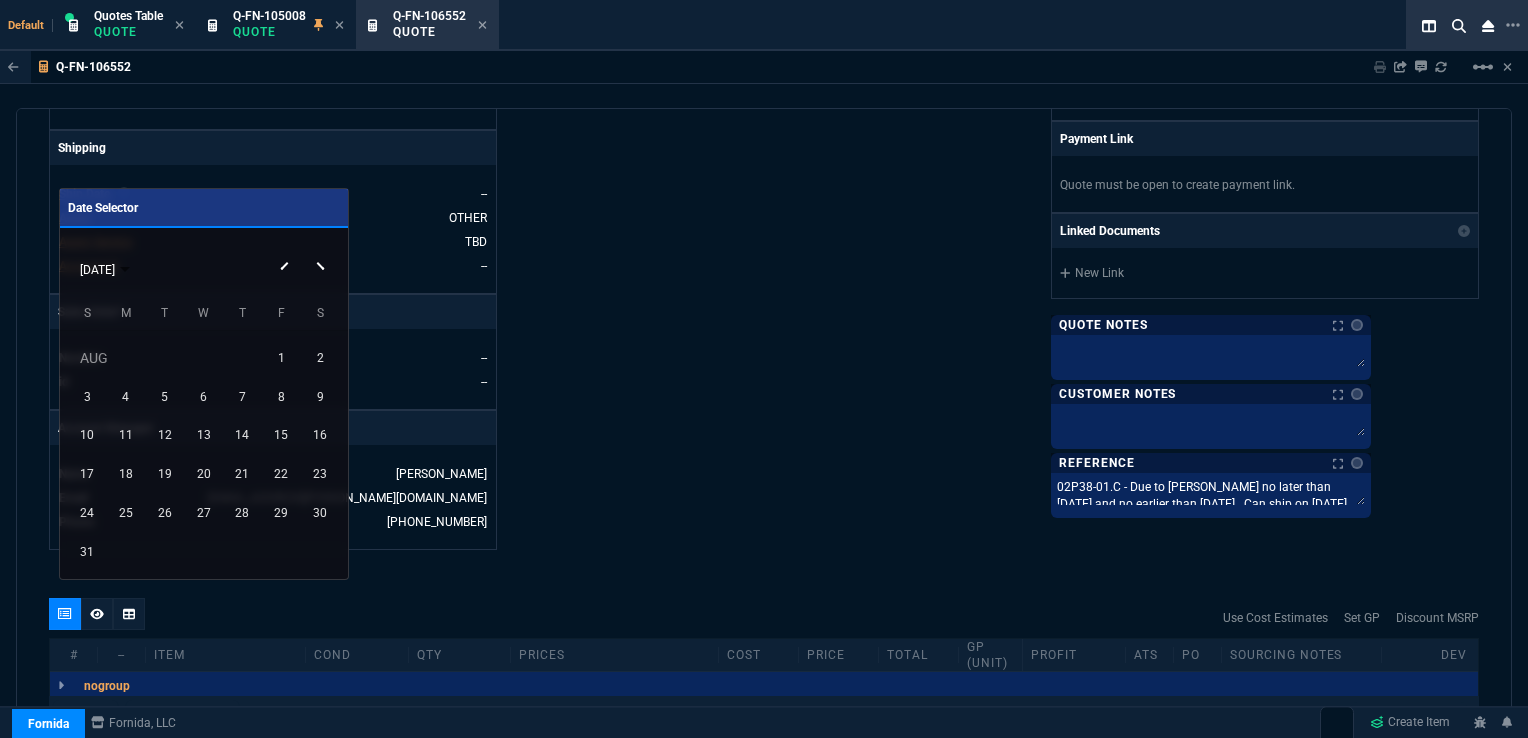 click at bounding box center [323, 250] 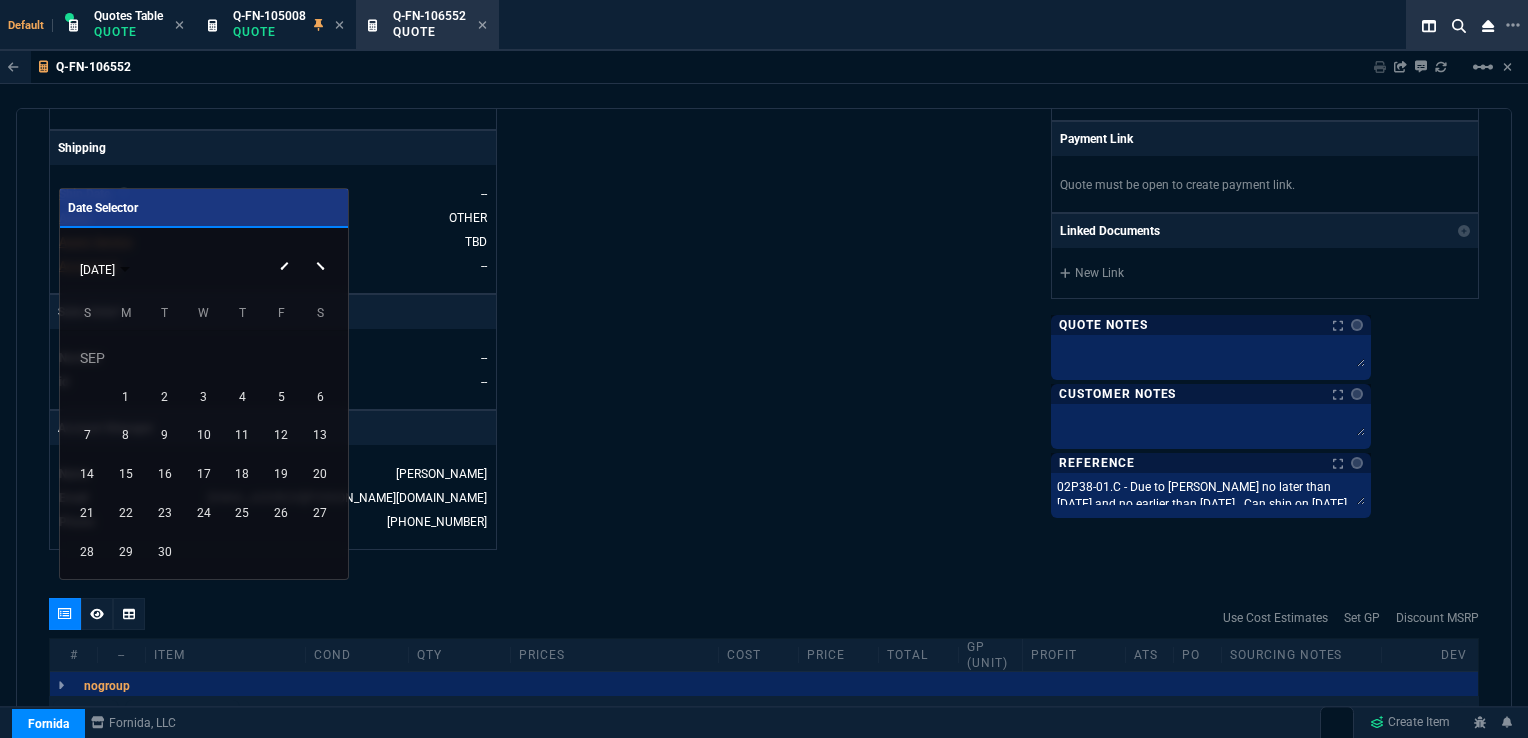 click at bounding box center [323, 250] 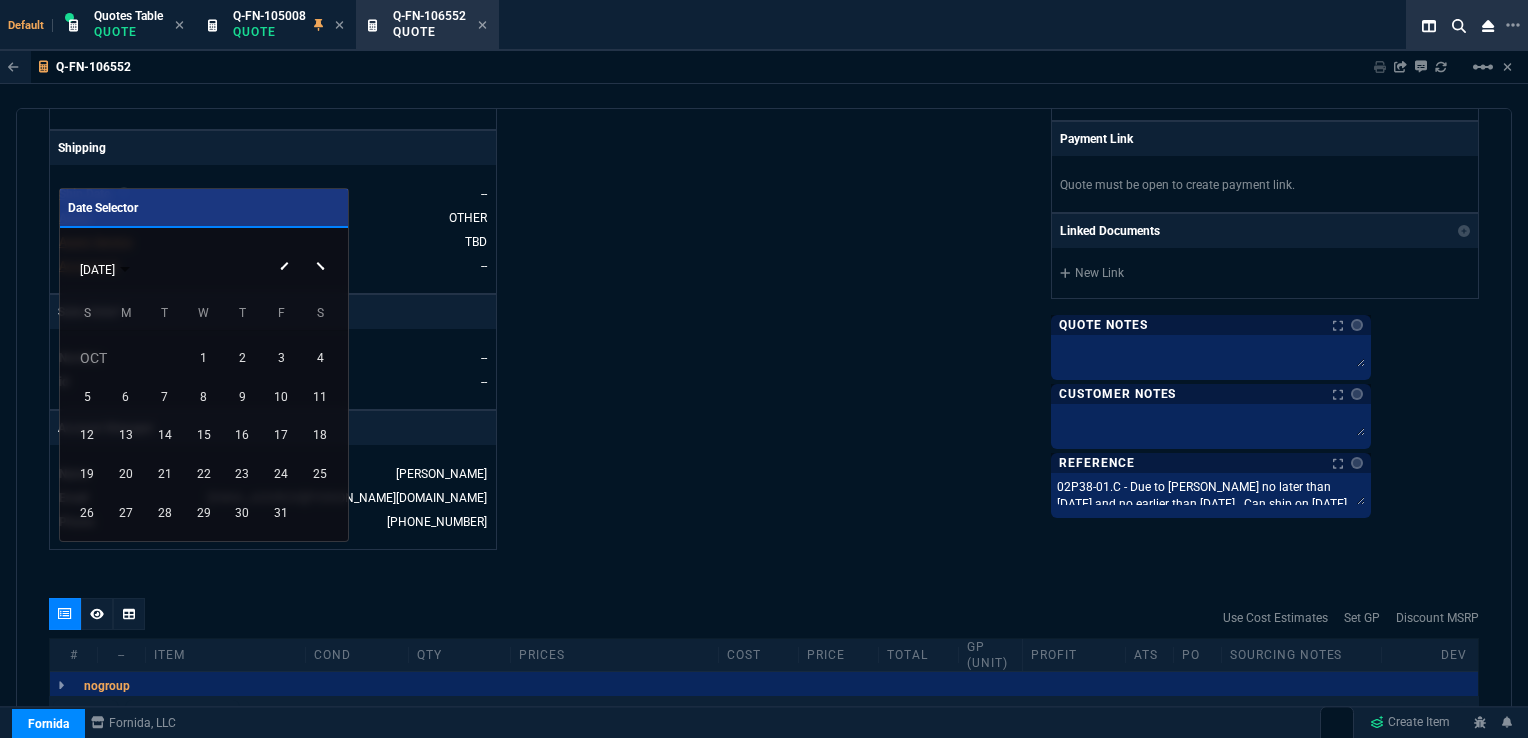 click at bounding box center [323, 250] 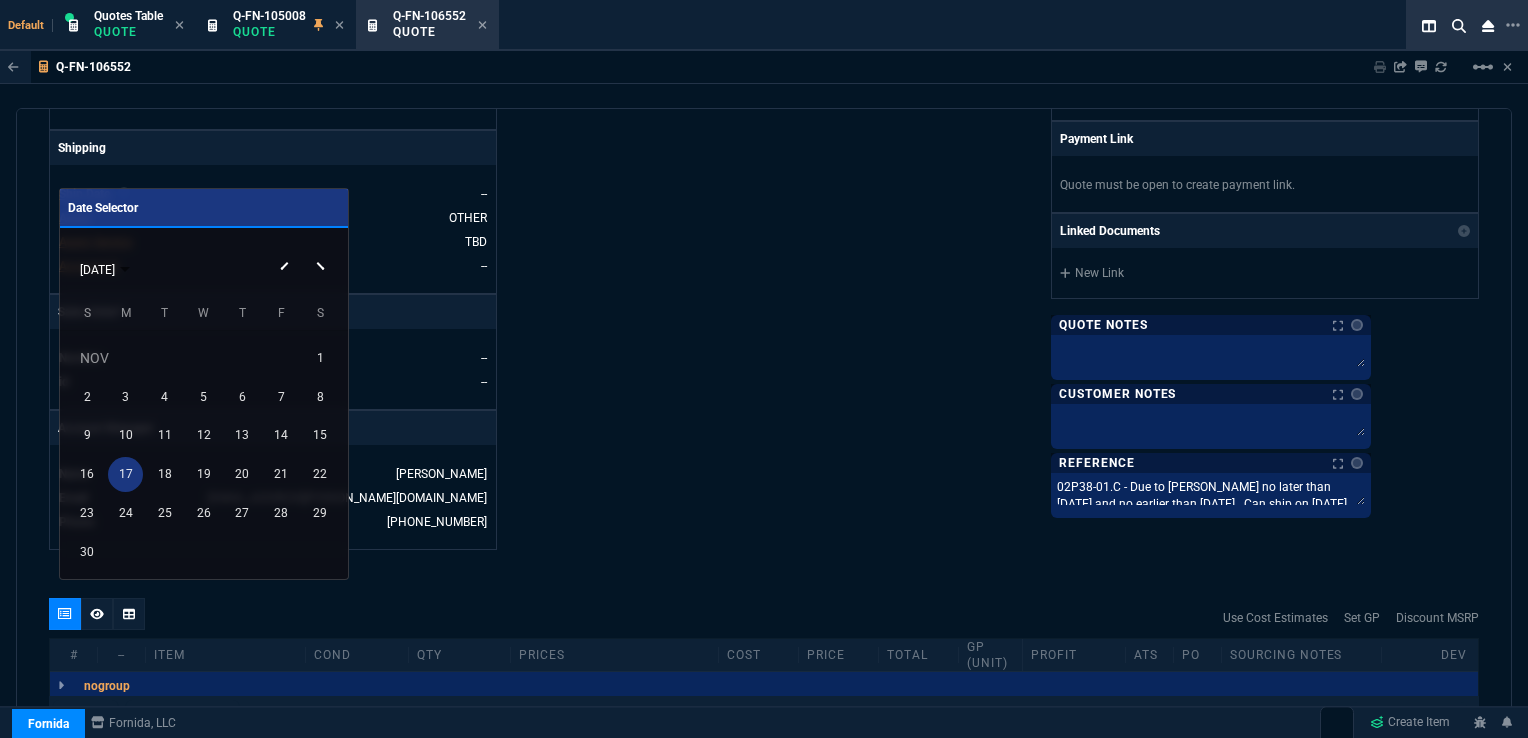 click on "17" at bounding box center (125, 474) 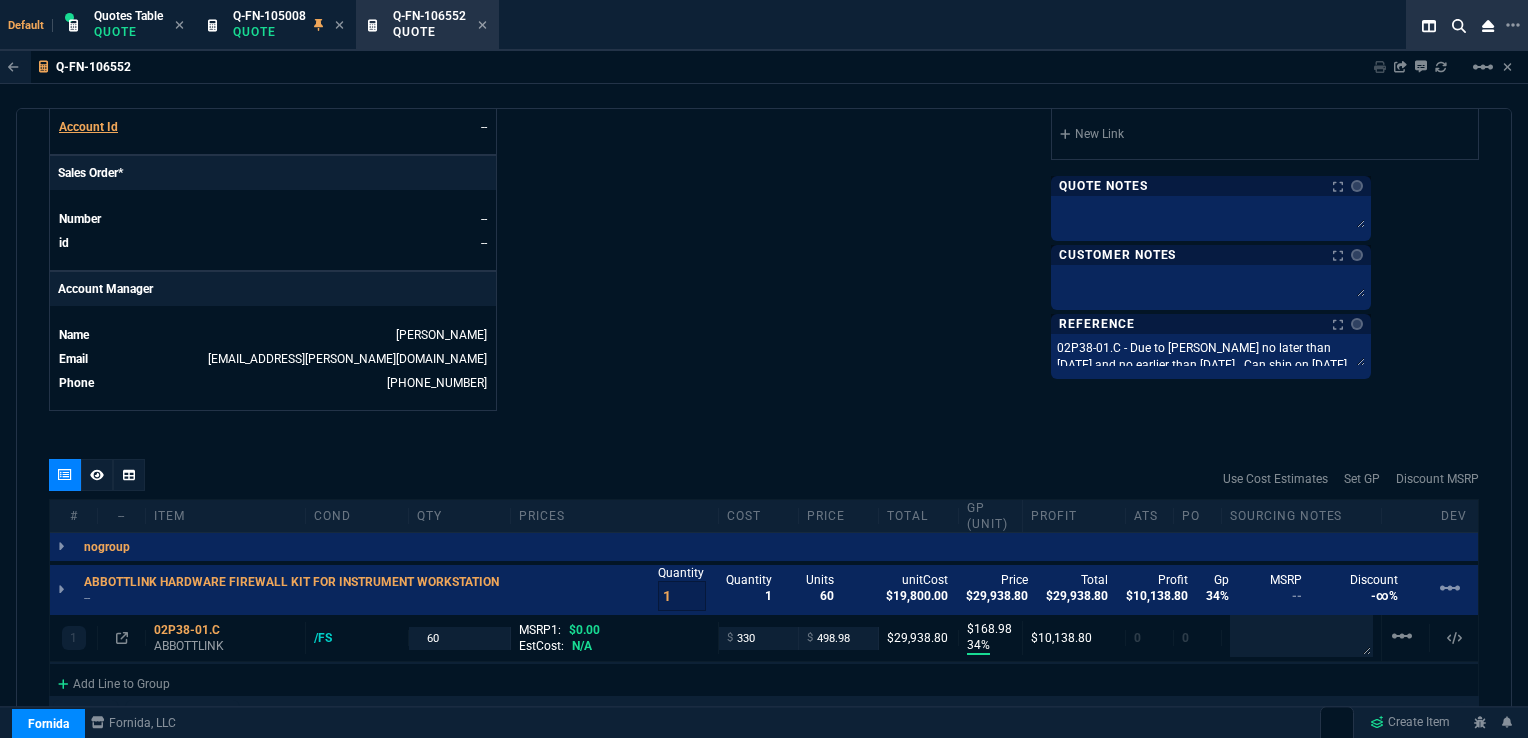 scroll, scrollTop: 850, scrollLeft: 0, axis: vertical 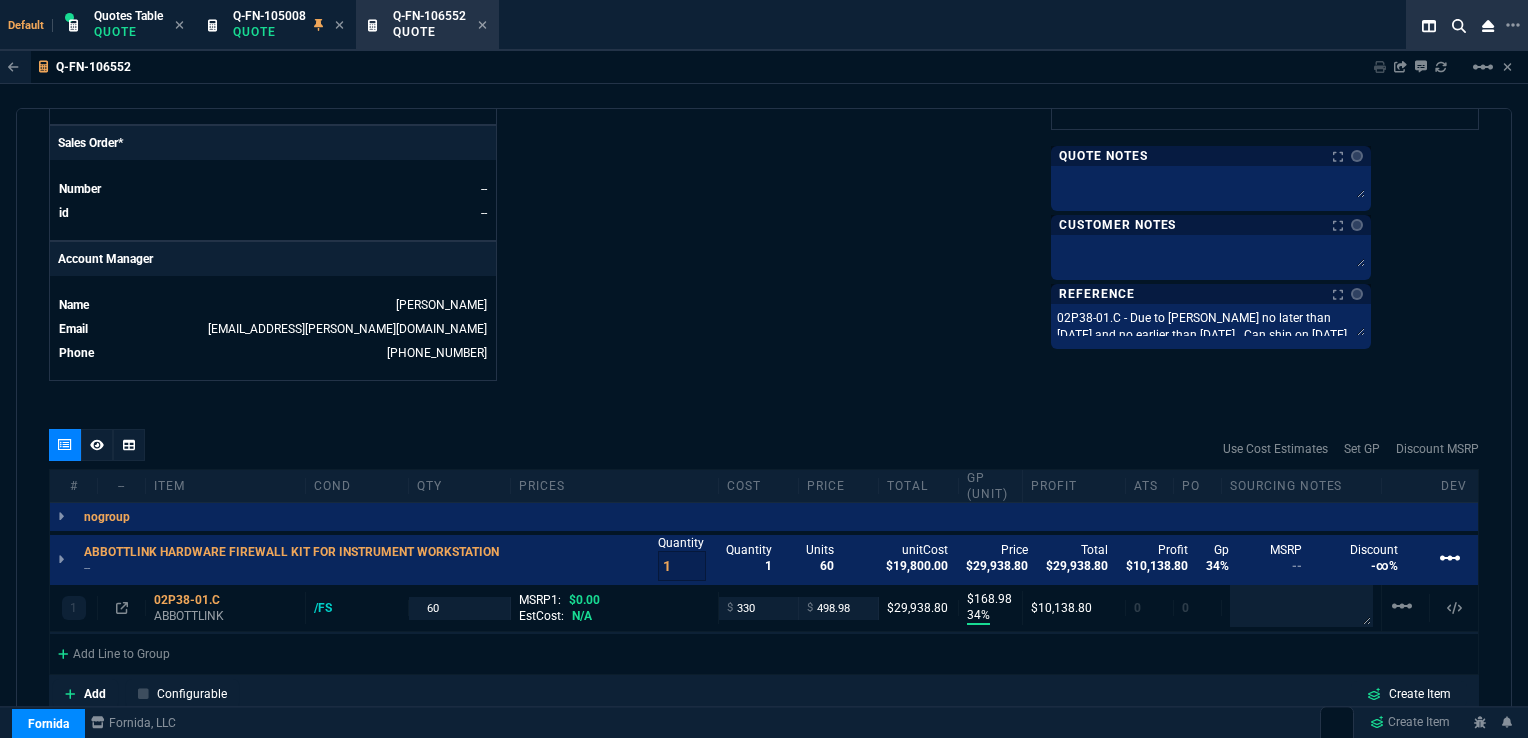 click on "linear_scale" at bounding box center [1450, 558] 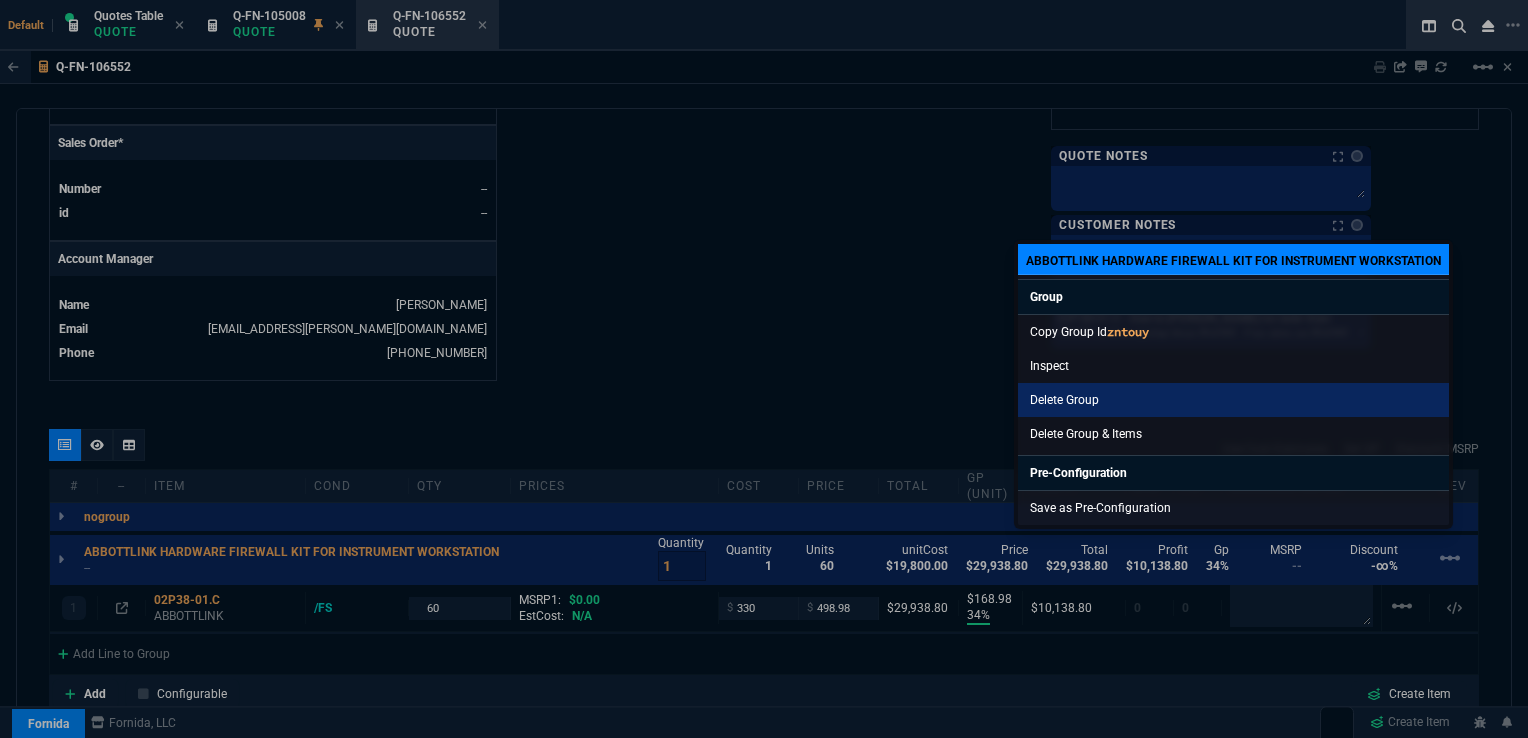 click on "Delete Group" at bounding box center (1233, 400) 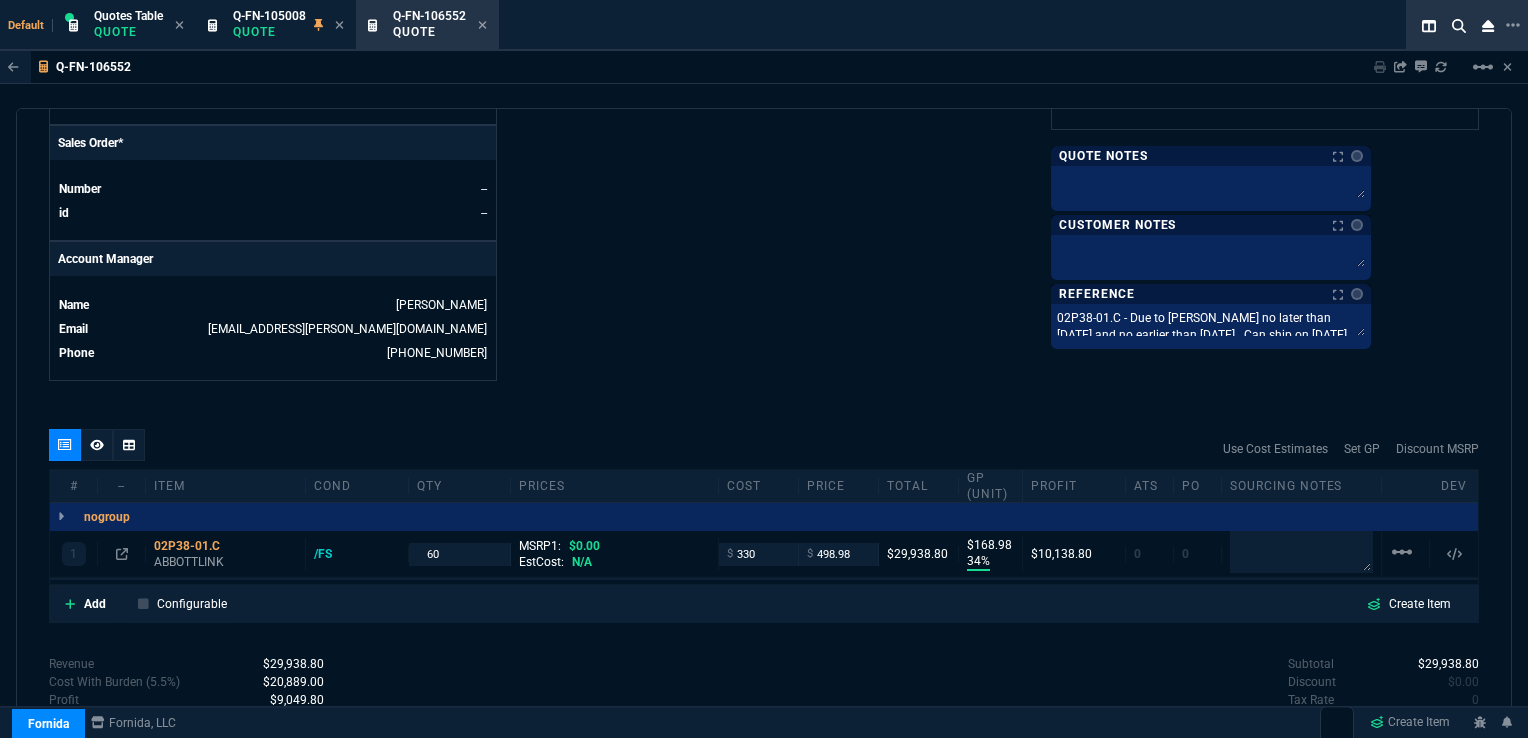 type on "34" 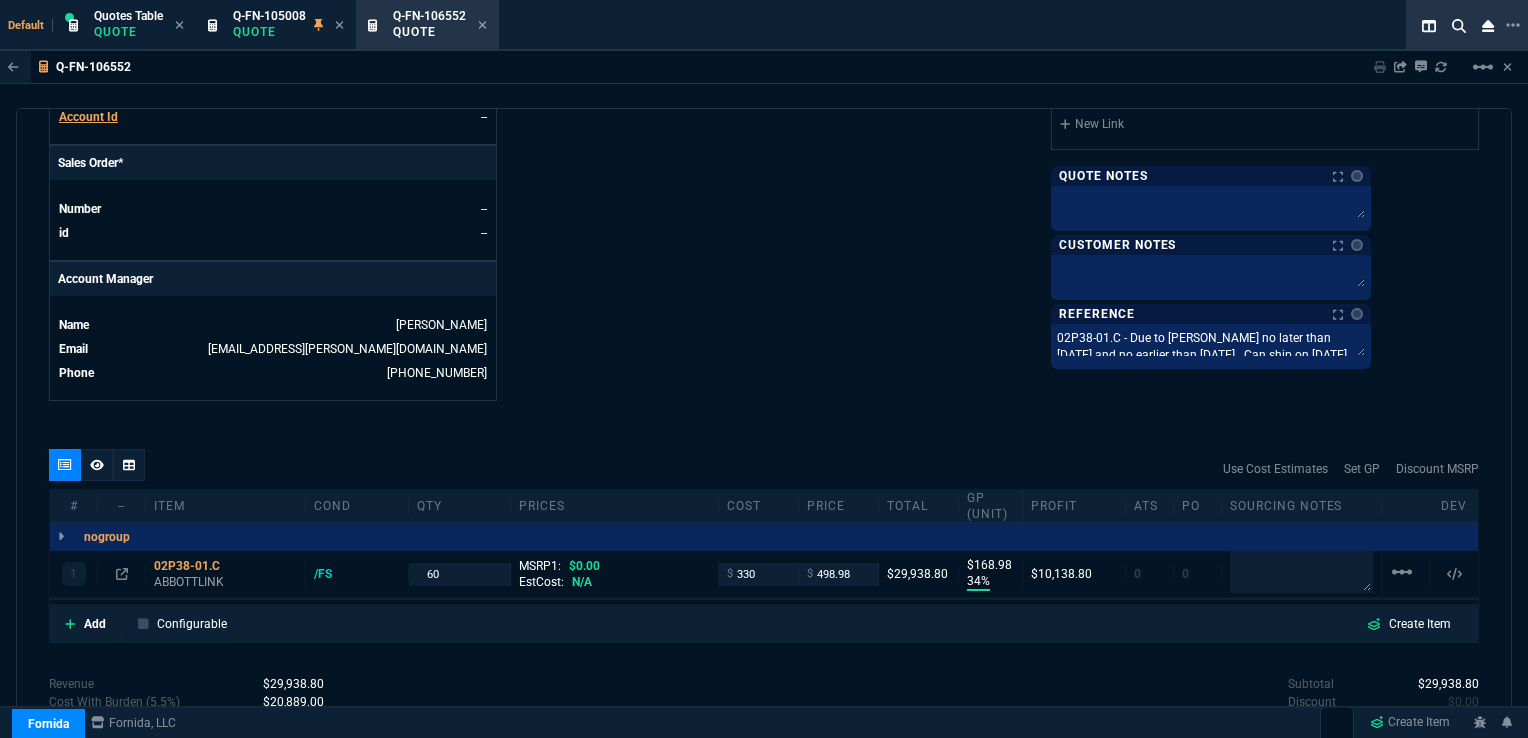 scroll, scrollTop: 815, scrollLeft: 0, axis: vertical 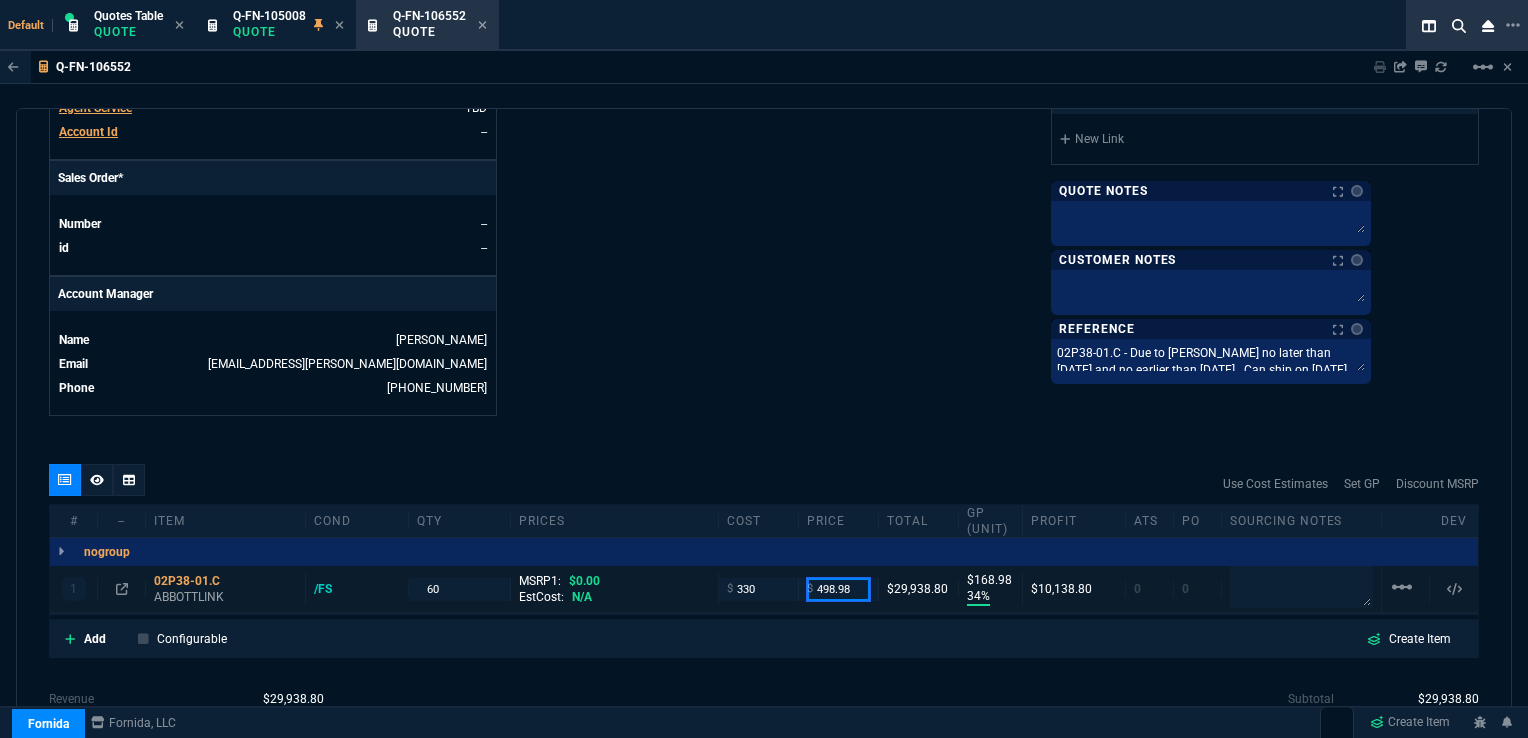 click on "498.98" at bounding box center (838, 589) 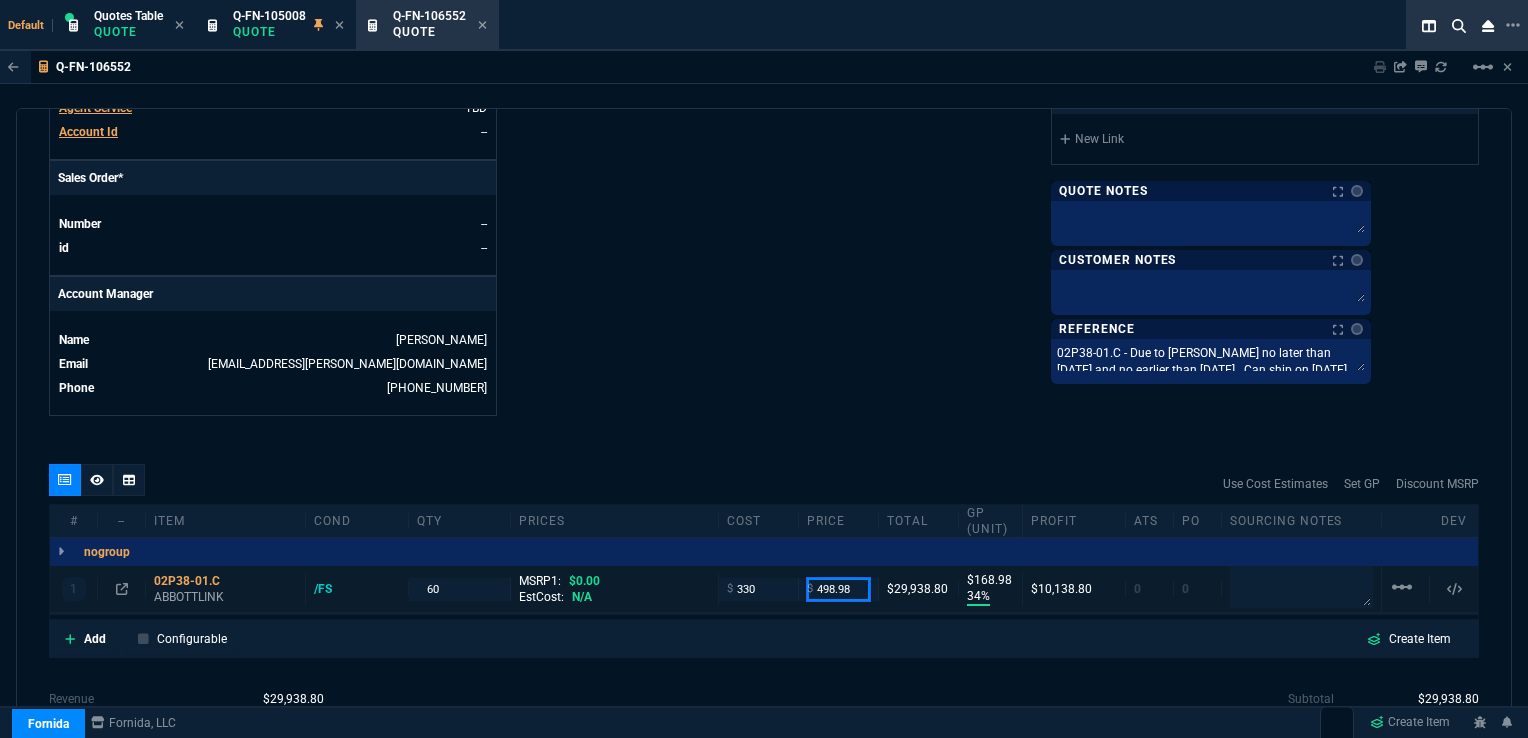 click on "498.98" at bounding box center [838, 589] 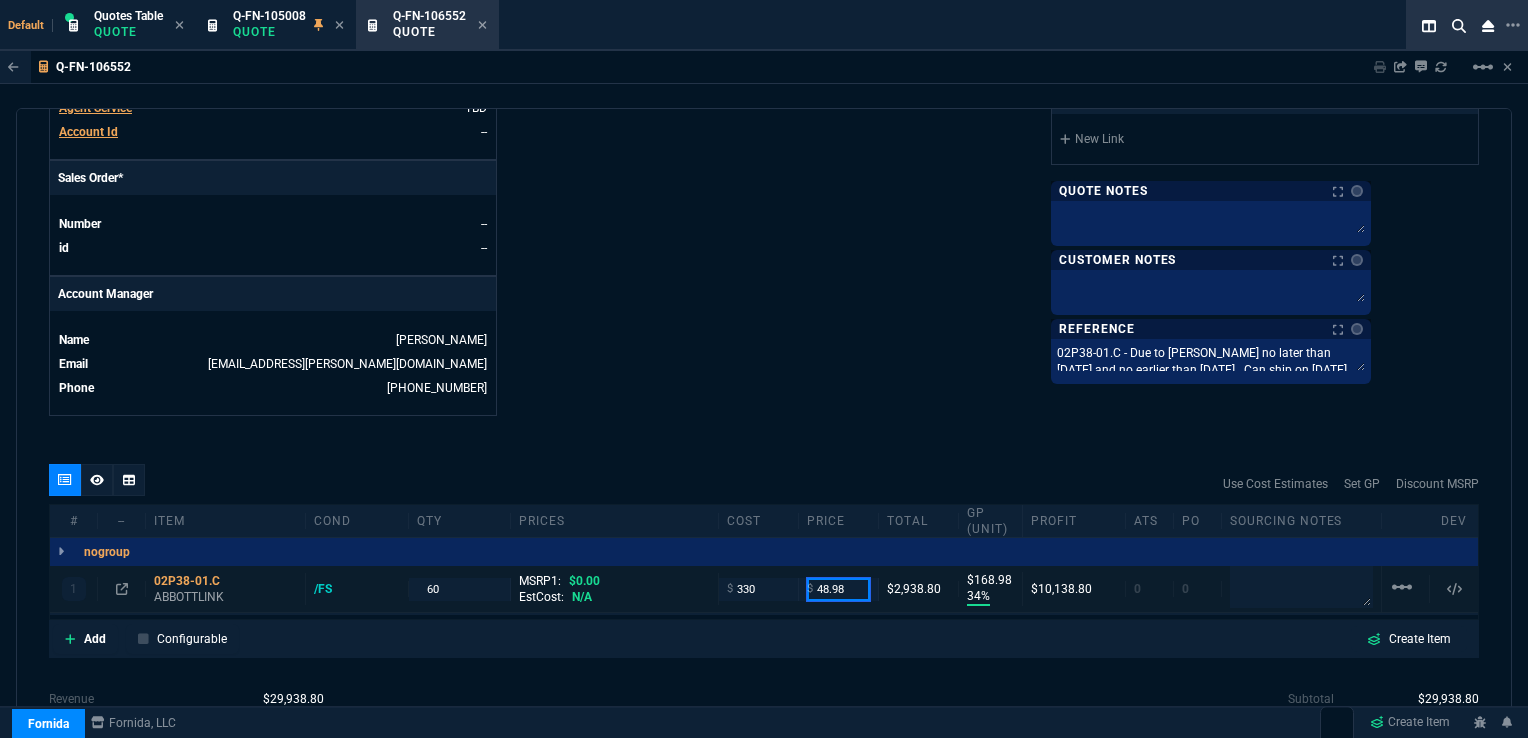 type on "498.98" 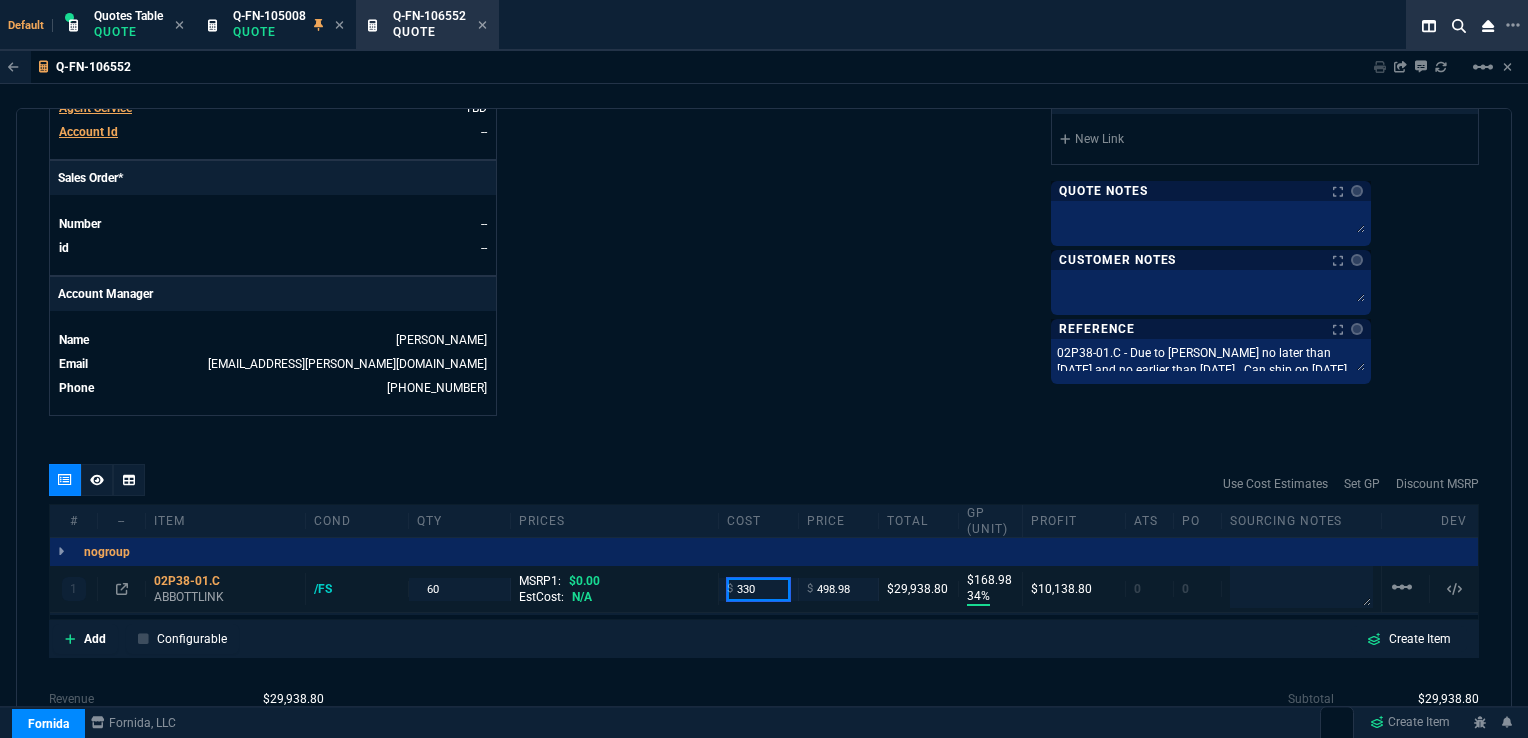 click on "330" at bounding box center (758, 589) 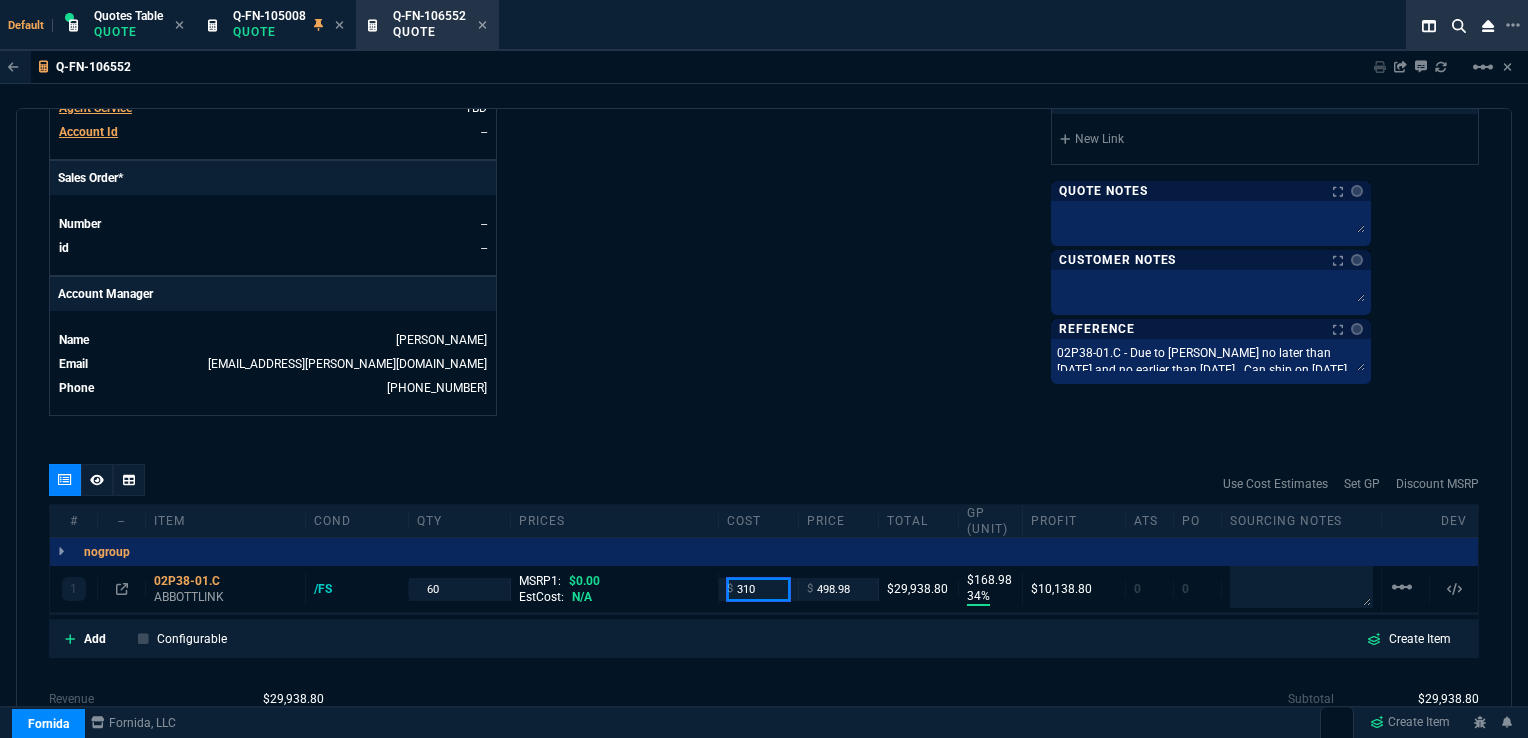 type on "310" 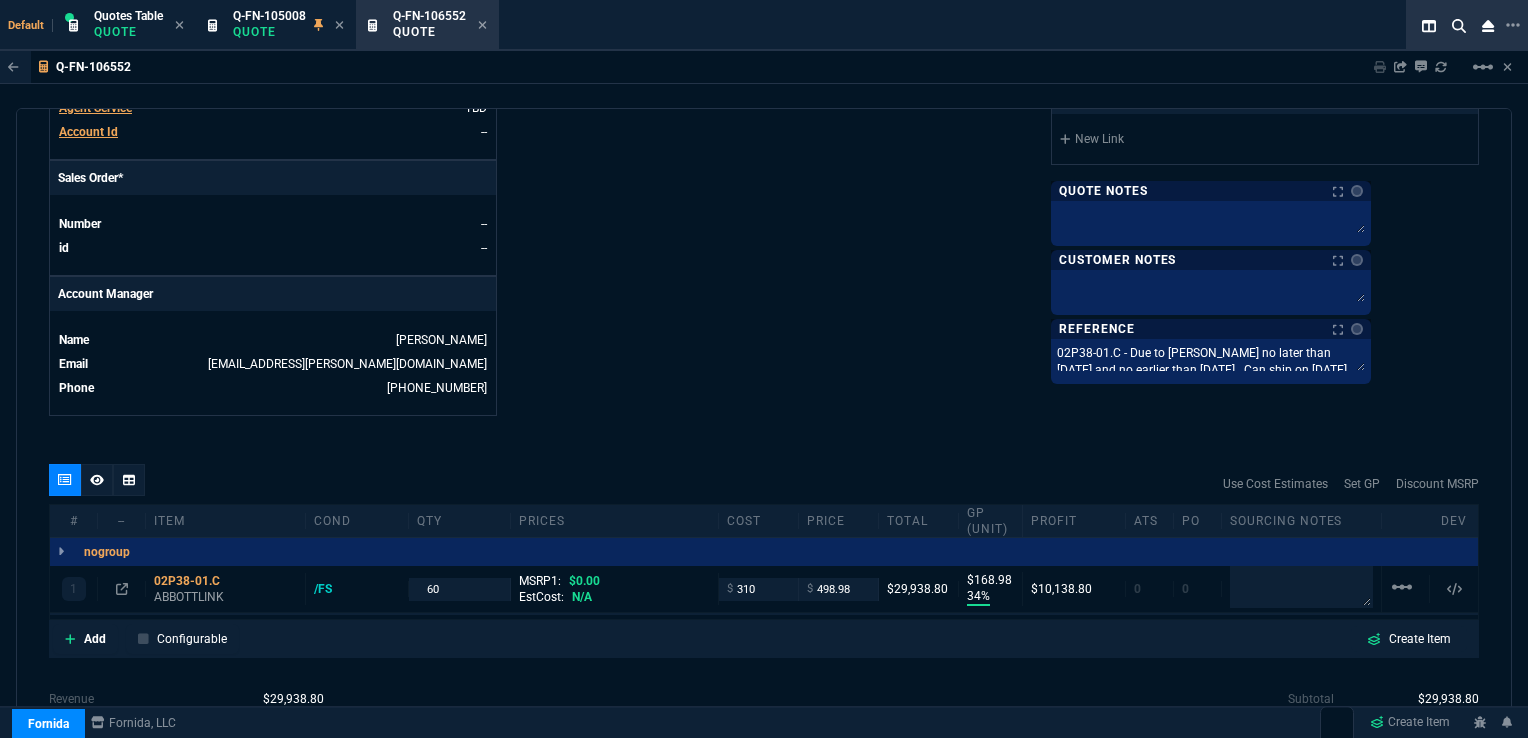 click on "Fornida, LLC 2609 Technology Dr Suite 300 Plano, TX 75074  Share Link  Sarah Costa oneOnOne chat SEND Carlos Ocampo oneOnOne chat SEND Tiny oneOnOne chat SEND Brian Over oneOnOne chat SEND  Show More Chats  Shipping Address Abbott Laboratories Diagnostics Division 3158 Martin Luther King Jr Dr North Chicago,  IL 60064 US Bill to Address P.O. Box 1415 Abbott Park,  IL 60064-3500 USA End User -- -- -- Payment Link  Quote must be open to create payment link.  Linked Documents  New Link  Quote Notes Quote Notes    Customer Notes Customer Notes    Reference Notes Reference Notes 02P38-01.C - Due to Abbott no later than 11/24/25 and no earlier than 11/18/25.  Can ship on 11/17/25 02P38-01.C - Due to Abbott no later than 11/24/25 and no earlier than 11/18/25.  Can ship on 11/17/25  02P38-01.C - Due to Abbott no later than 11/24/25 and no earlier than 11/18/25.  Can ship on 11/17/25" at bounding box center (1121, -107) 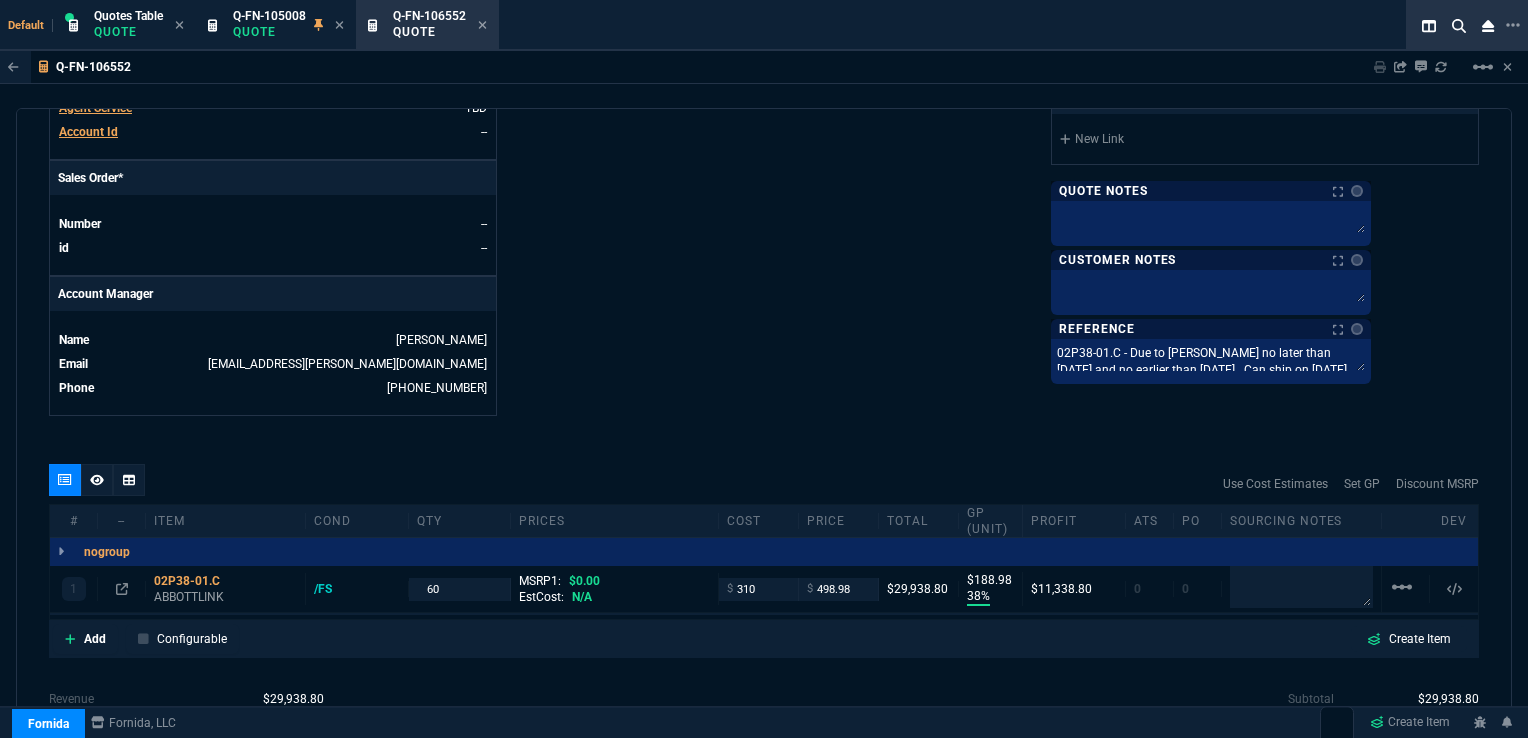 type on "38" 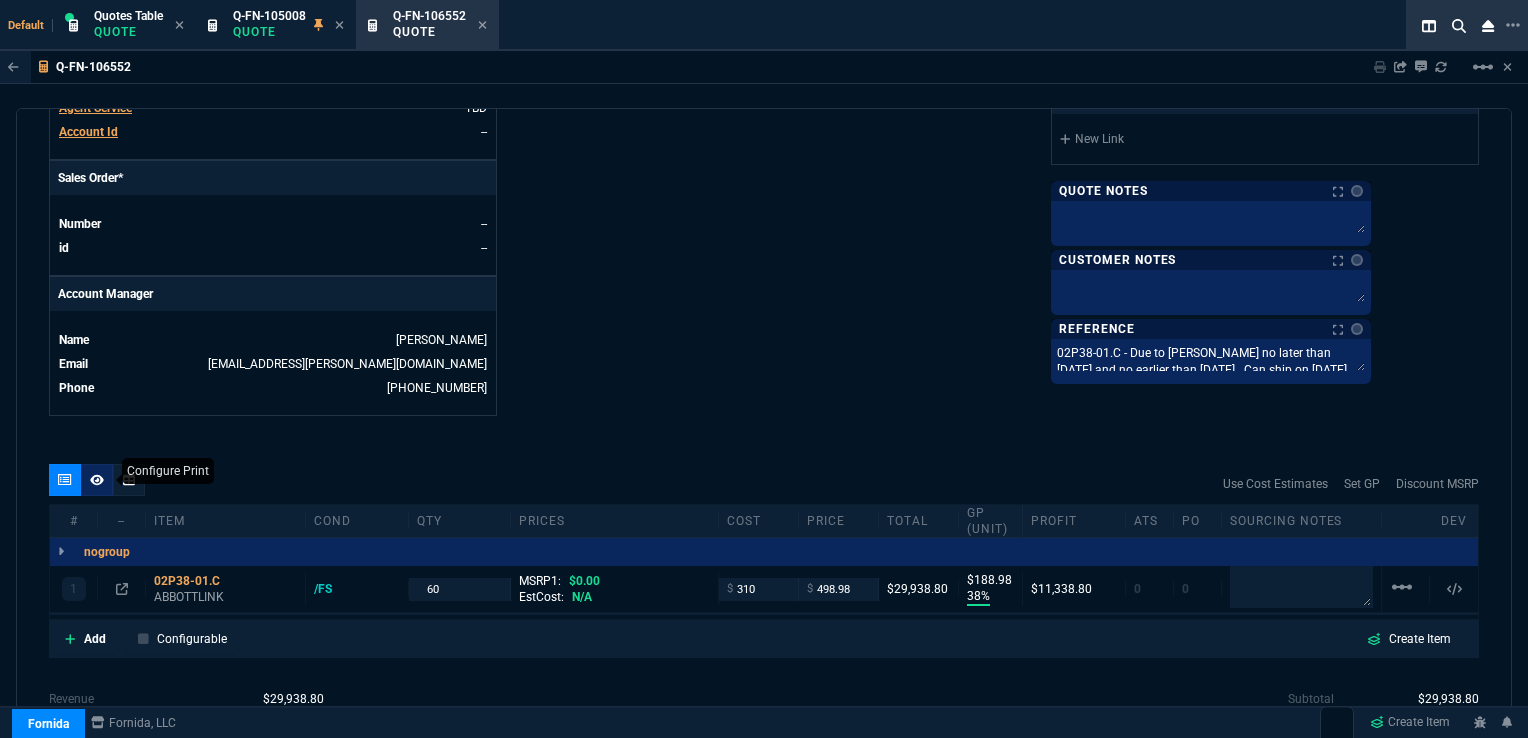 click 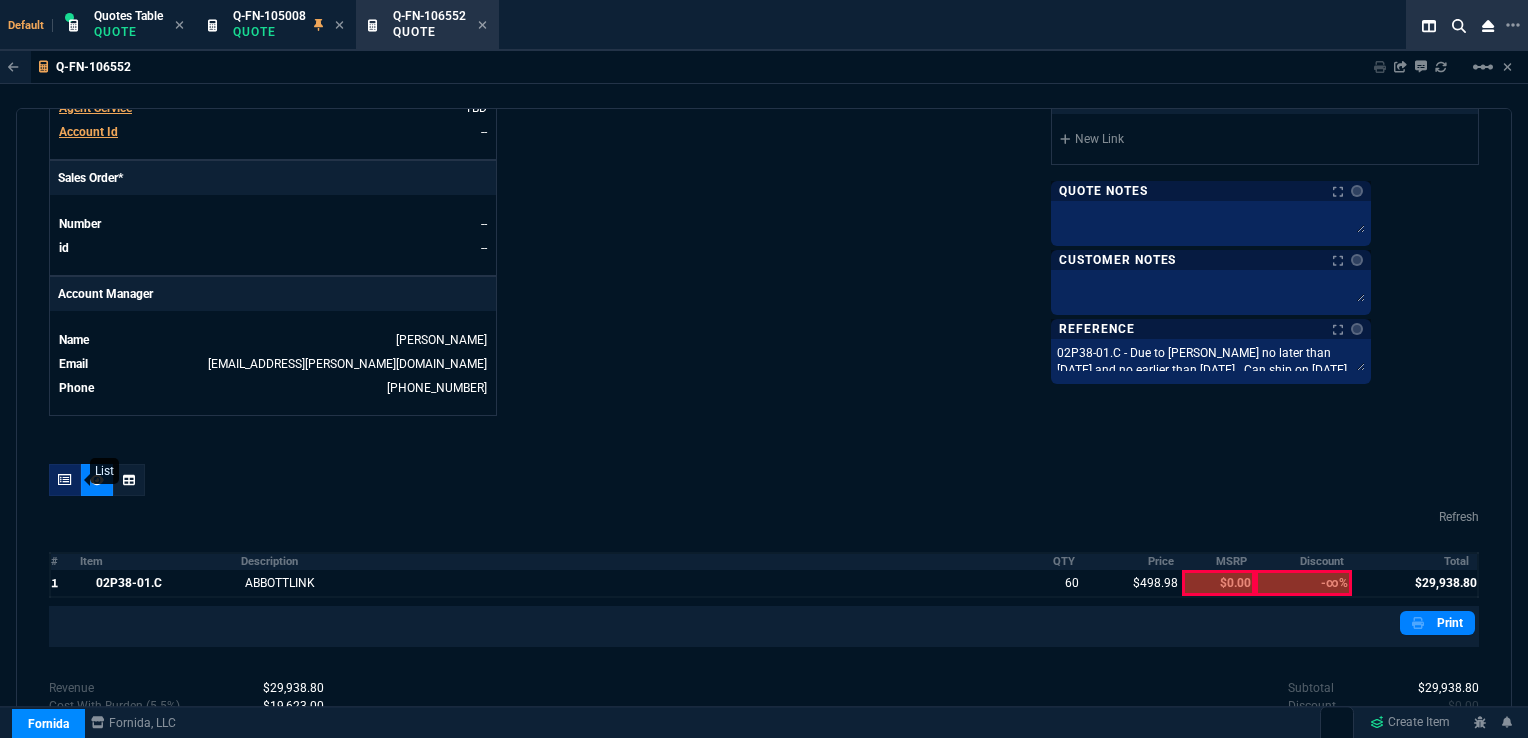 click at bounding box center [65, 480] 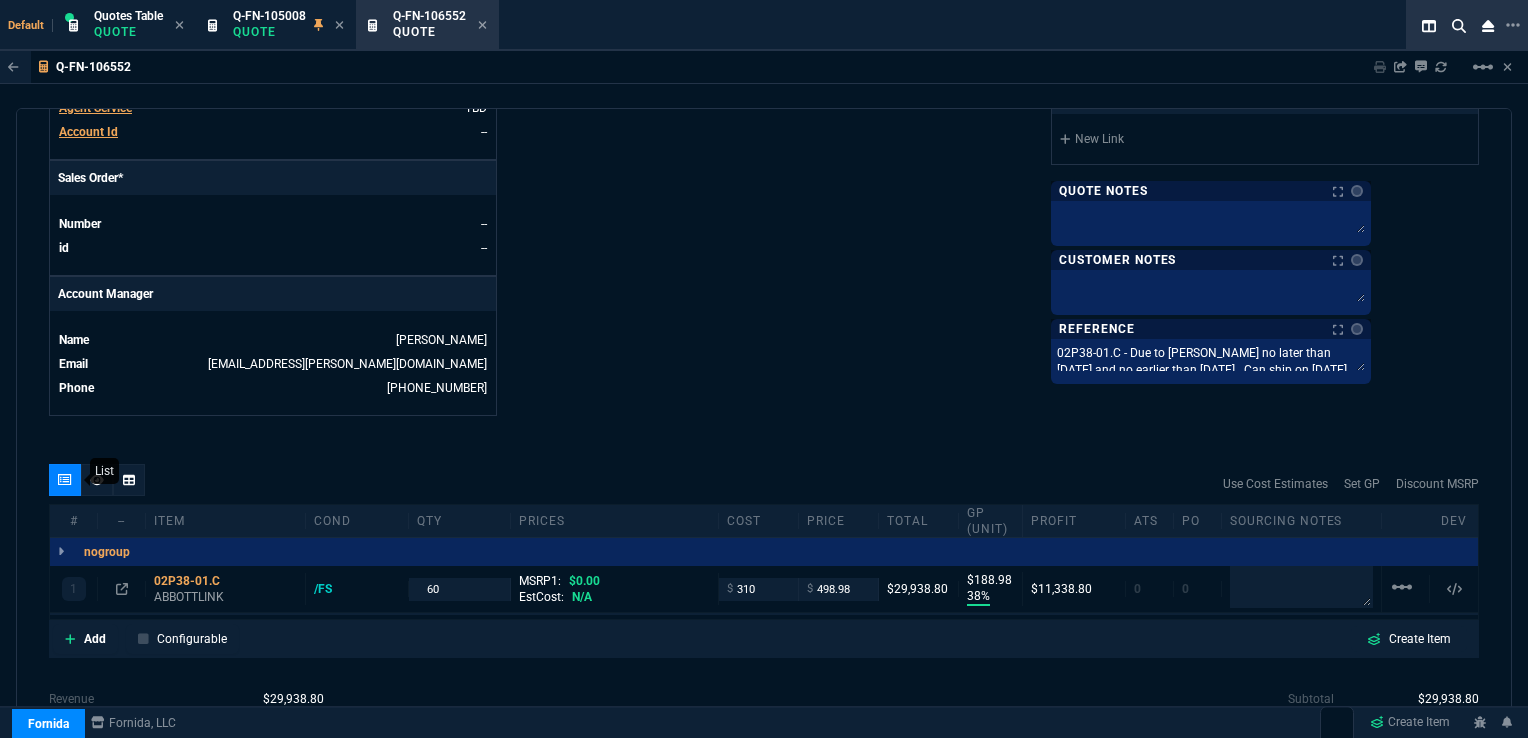 type on "38" 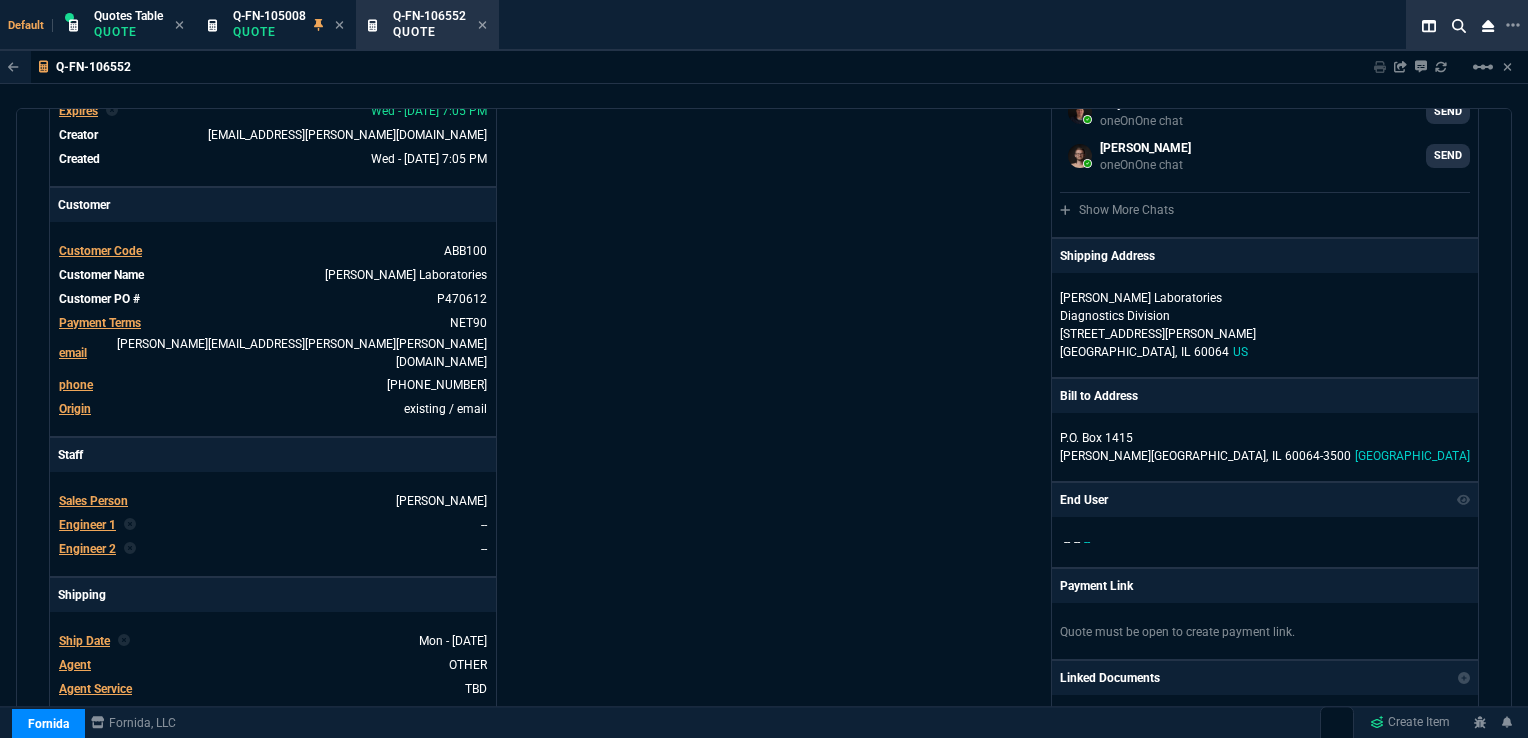 scroll, scrollTop: 0, scrollLeft: 0, axis: both 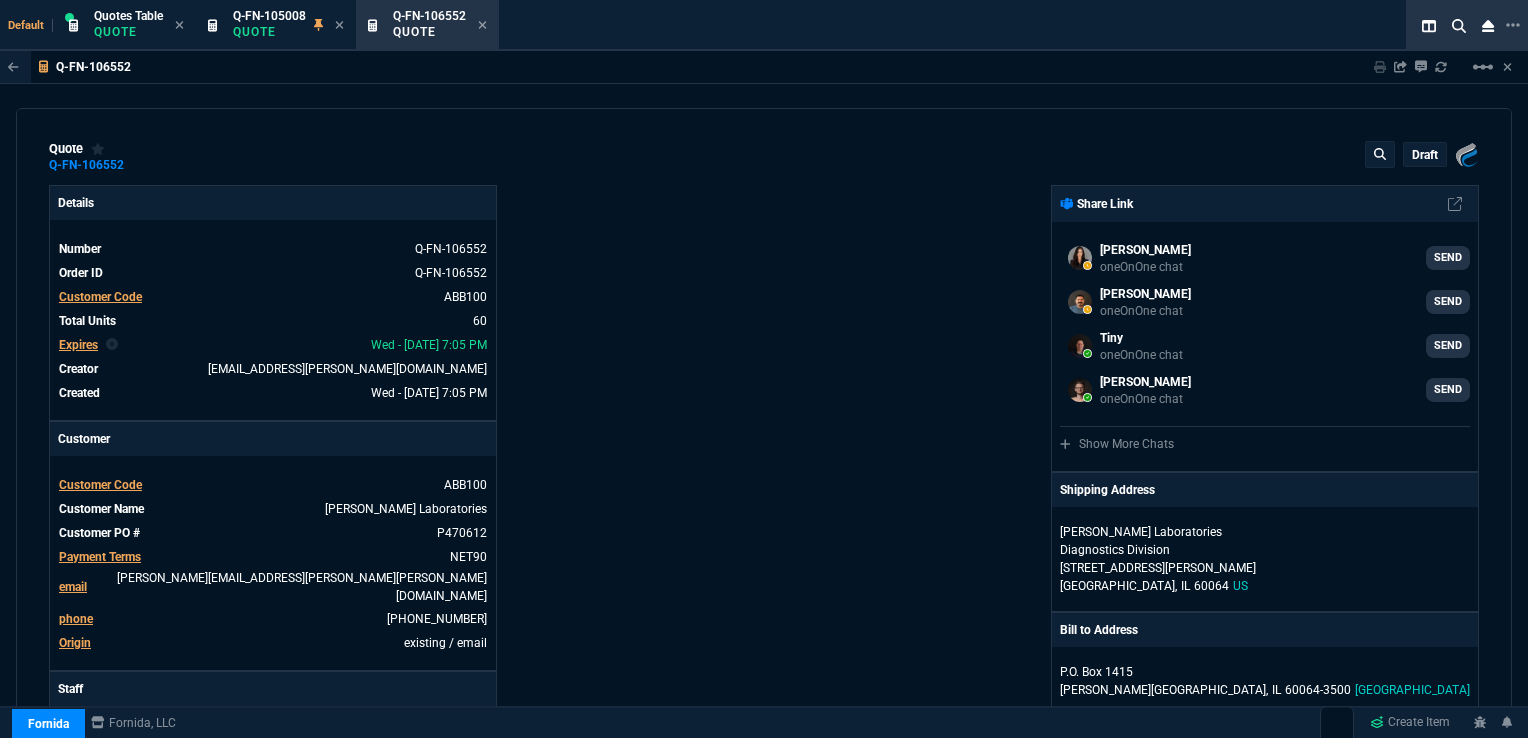 click on "draft" at bounding box center [1425, 154] 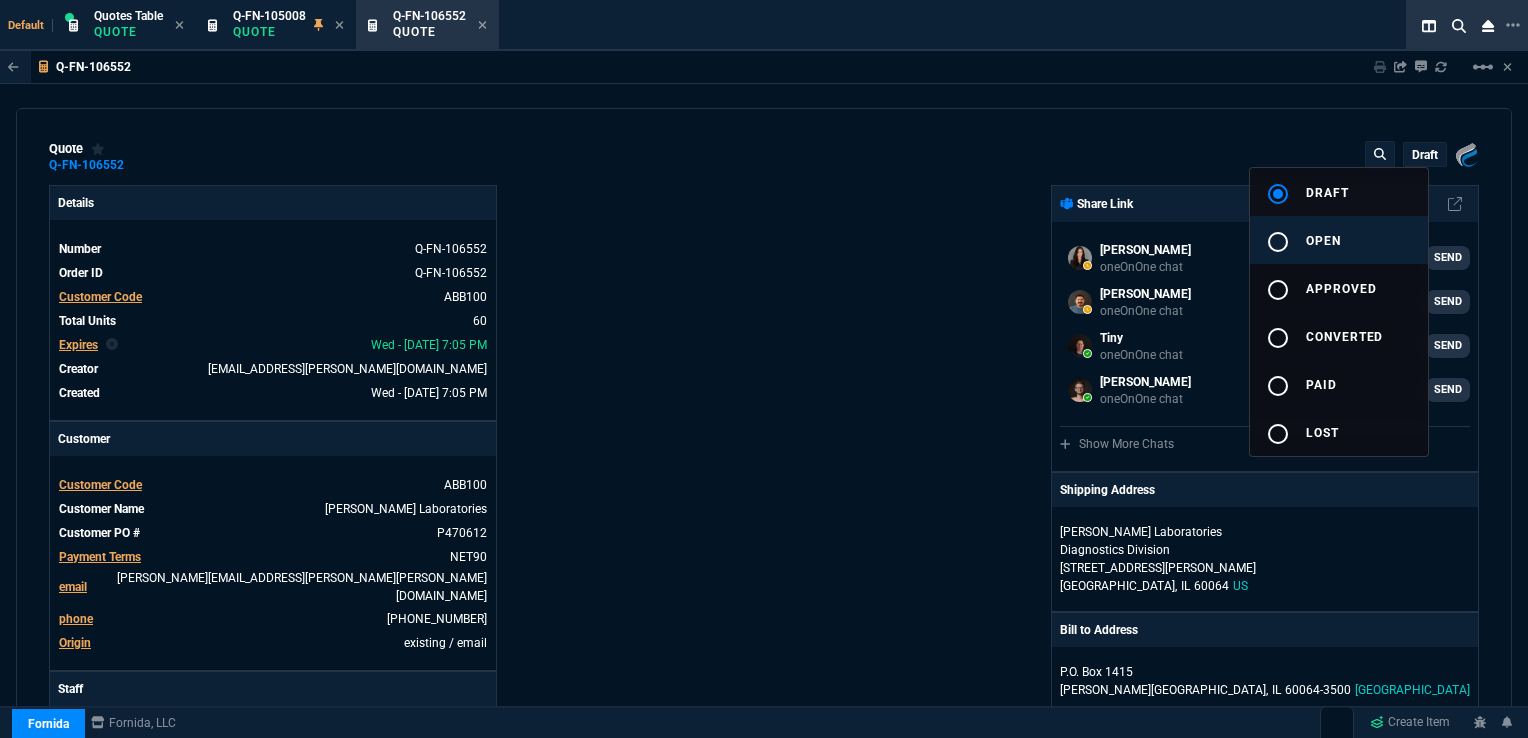 click on "radio_button_unchecked open" at bounding box center [1339, 240] 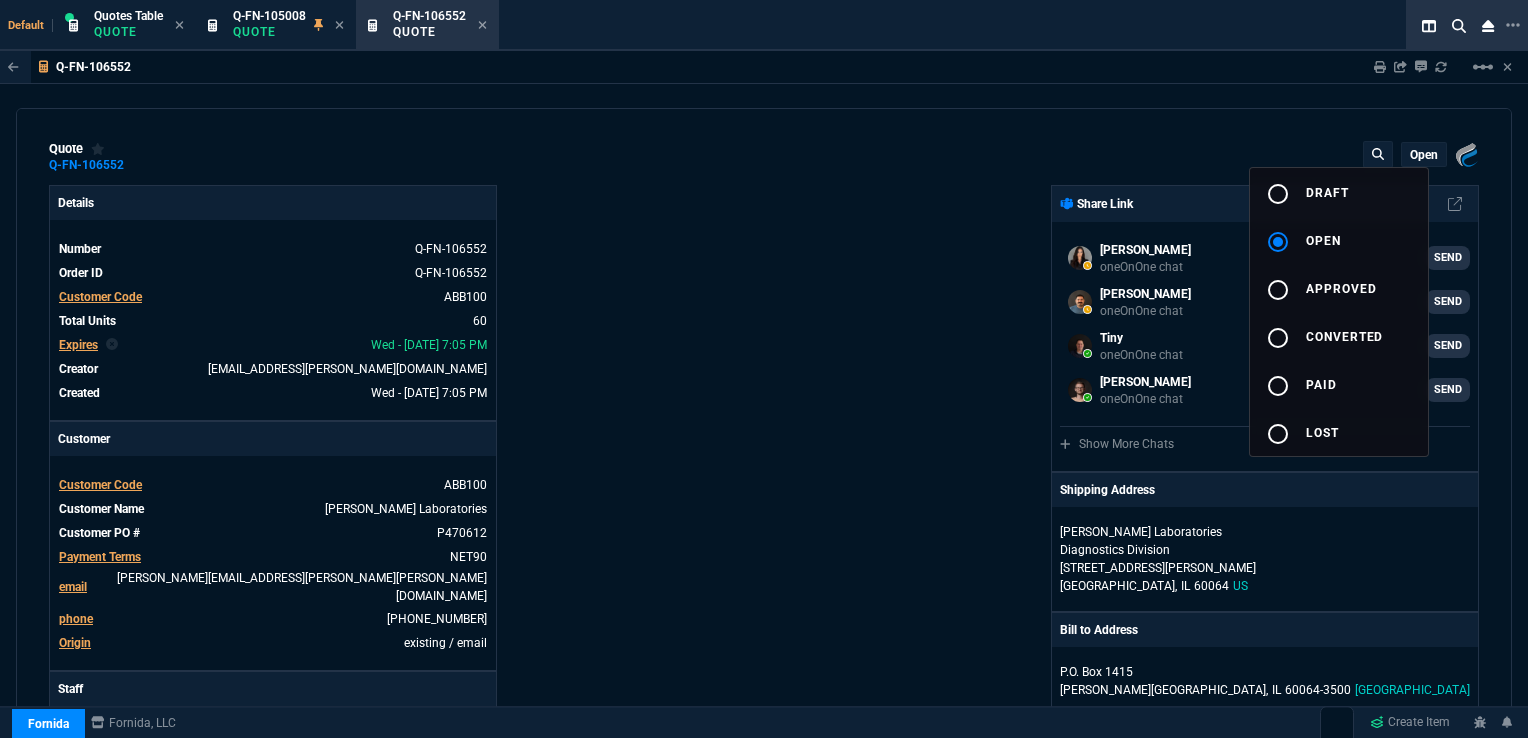 type on "38" 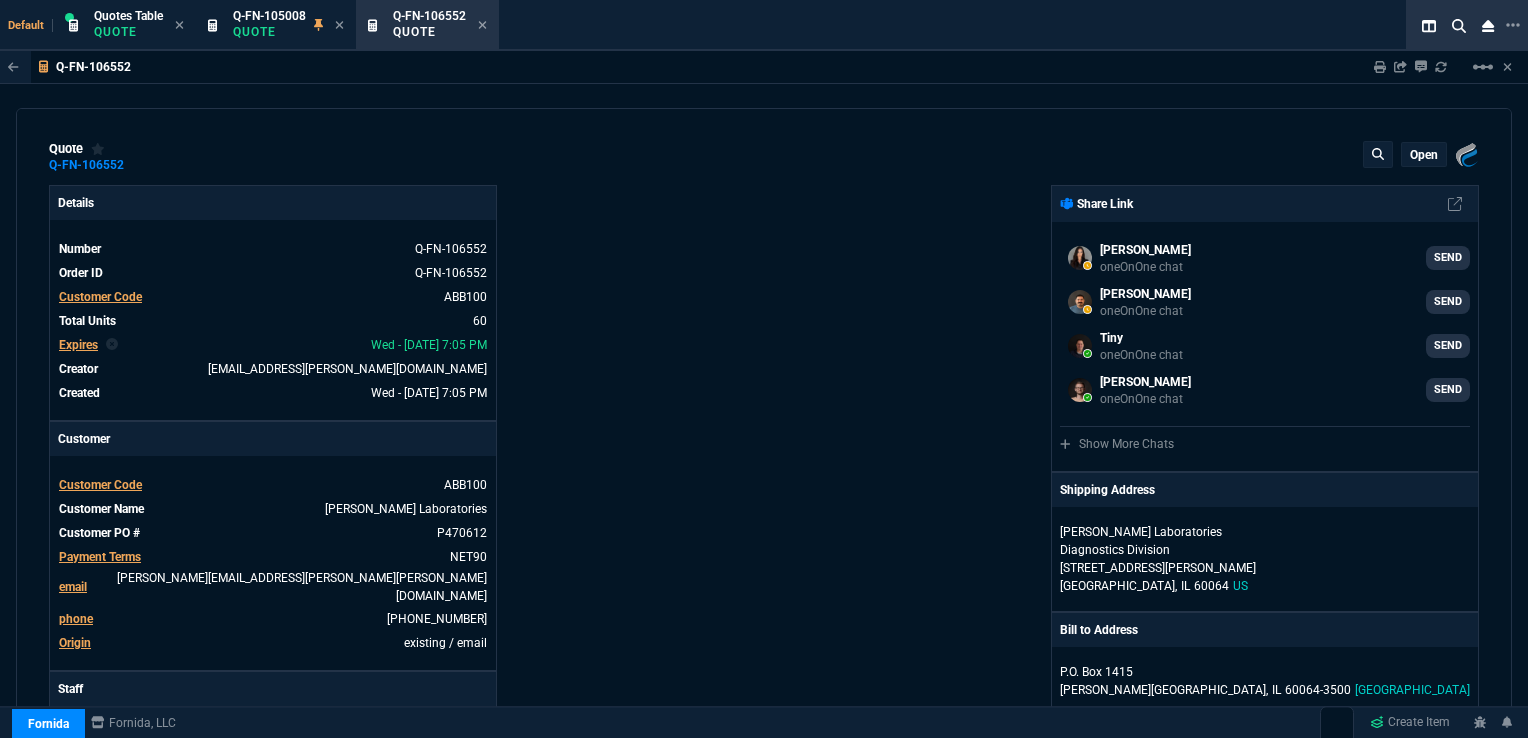 click on "Expires" at bounding box center (78, 345) 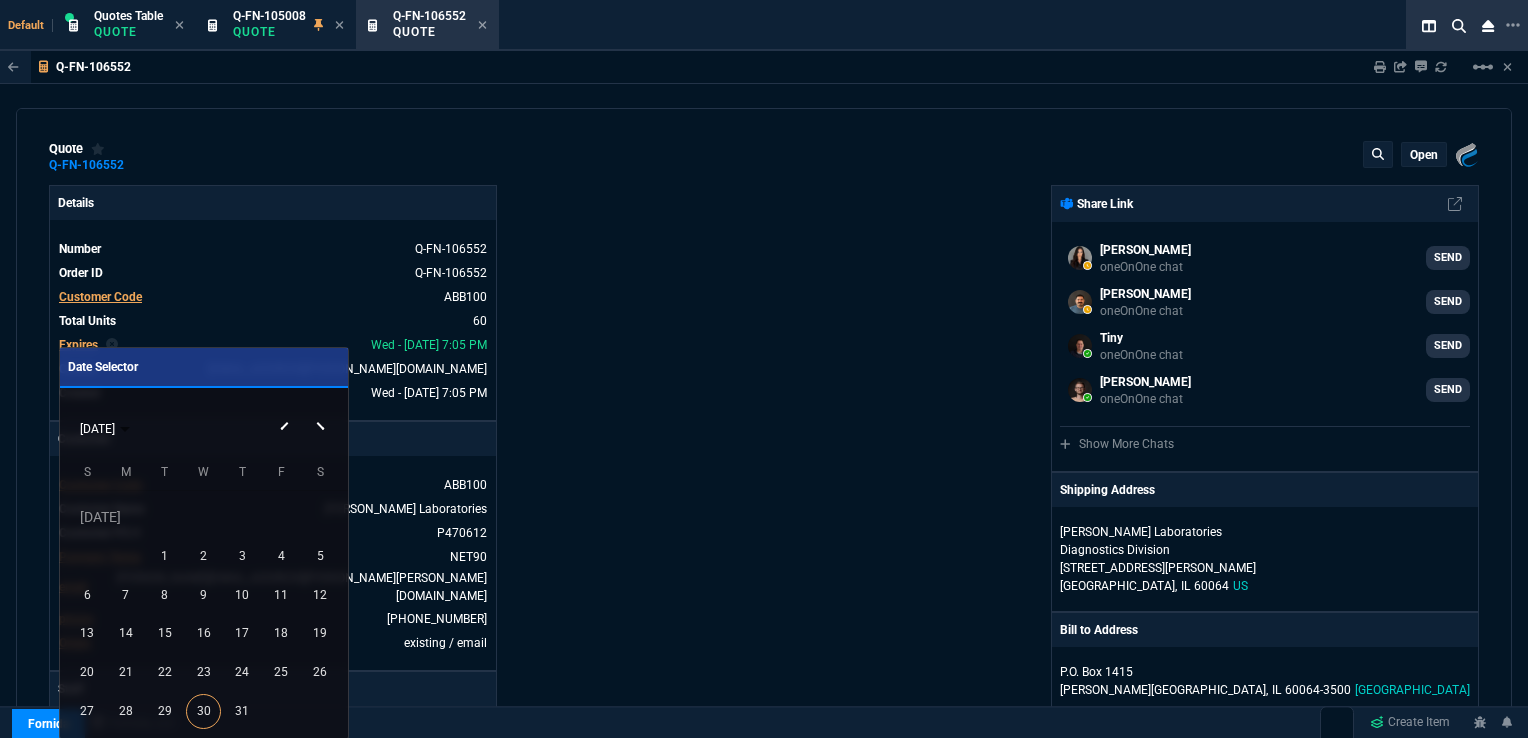 click at bounding box center [323, 409] 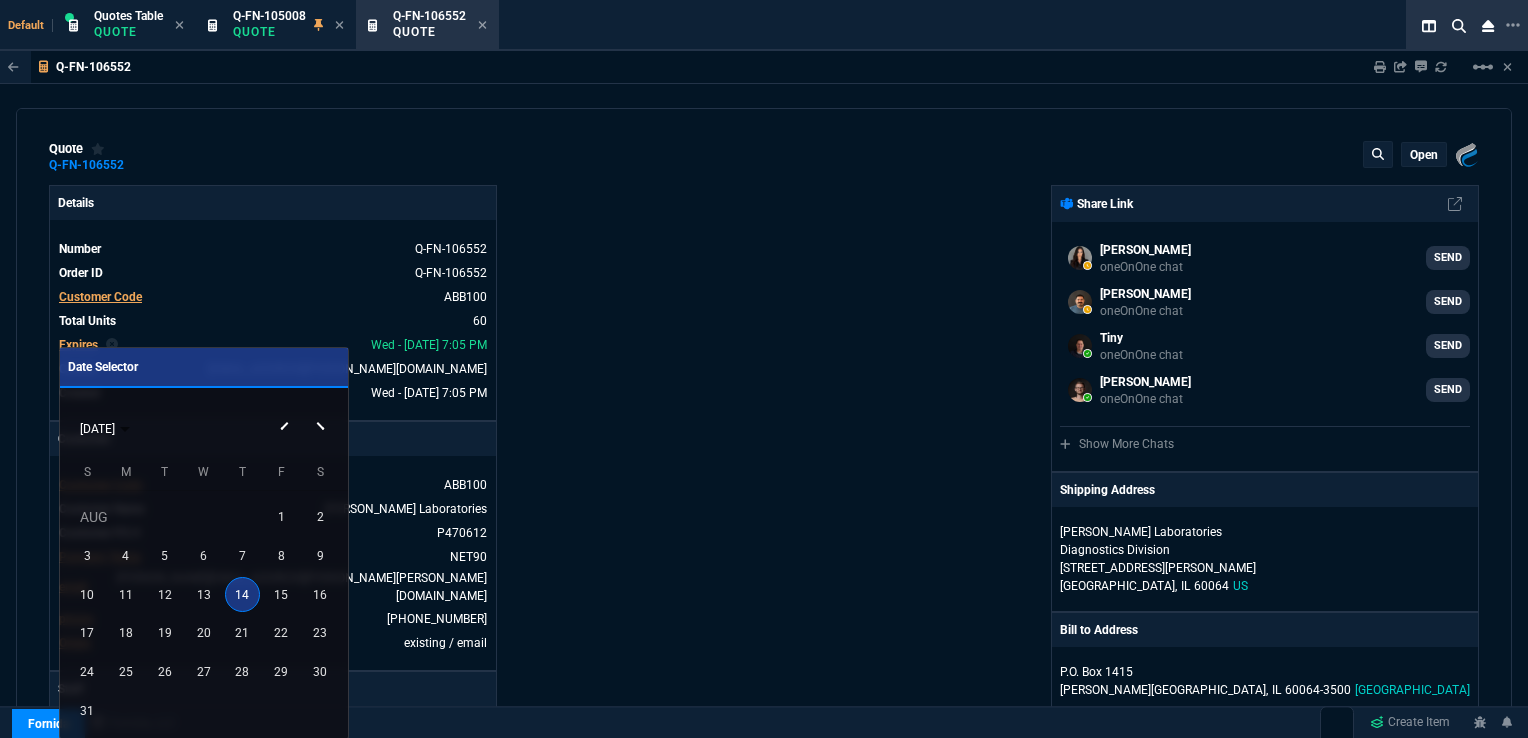 click at bounding box center (323, 409) 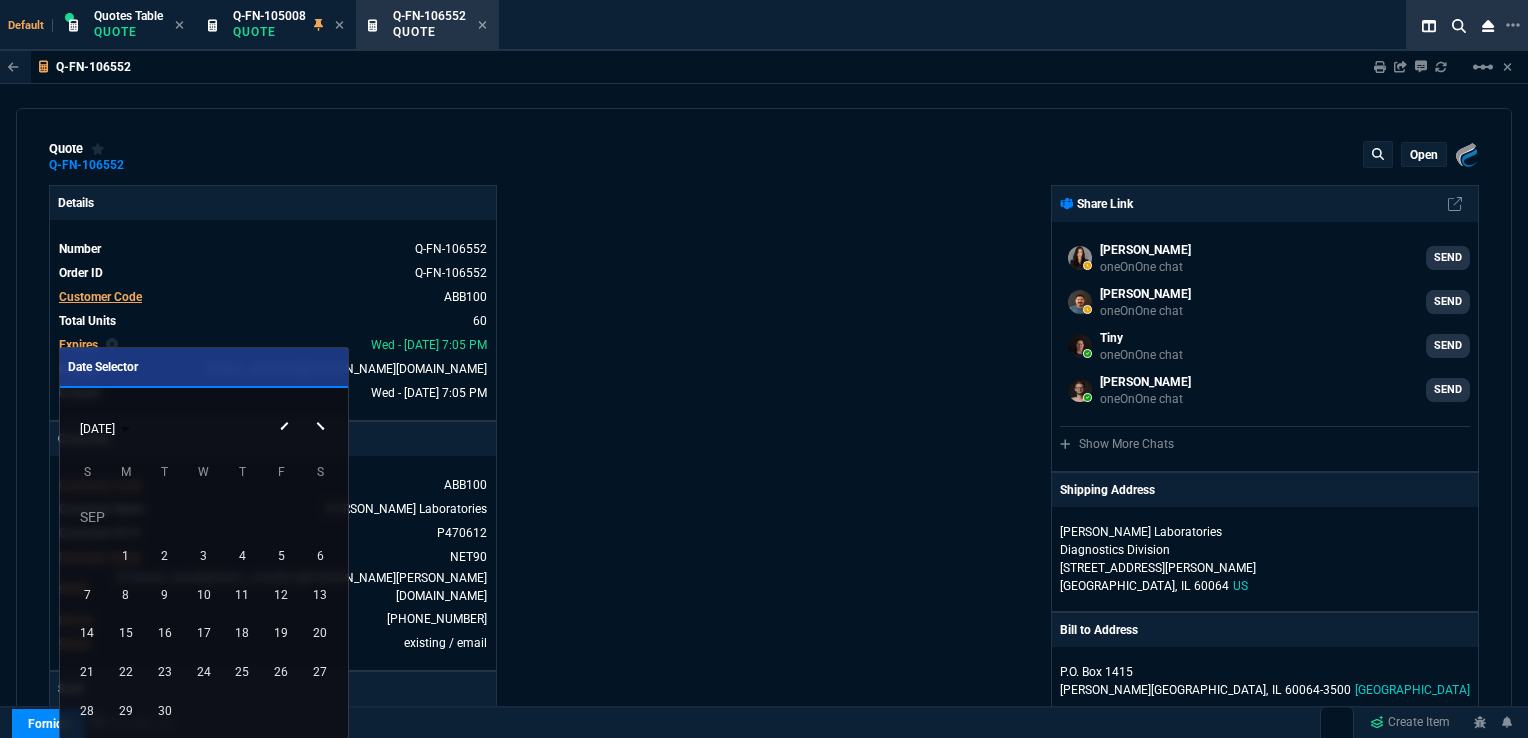 click at bounding box center [323, 409] 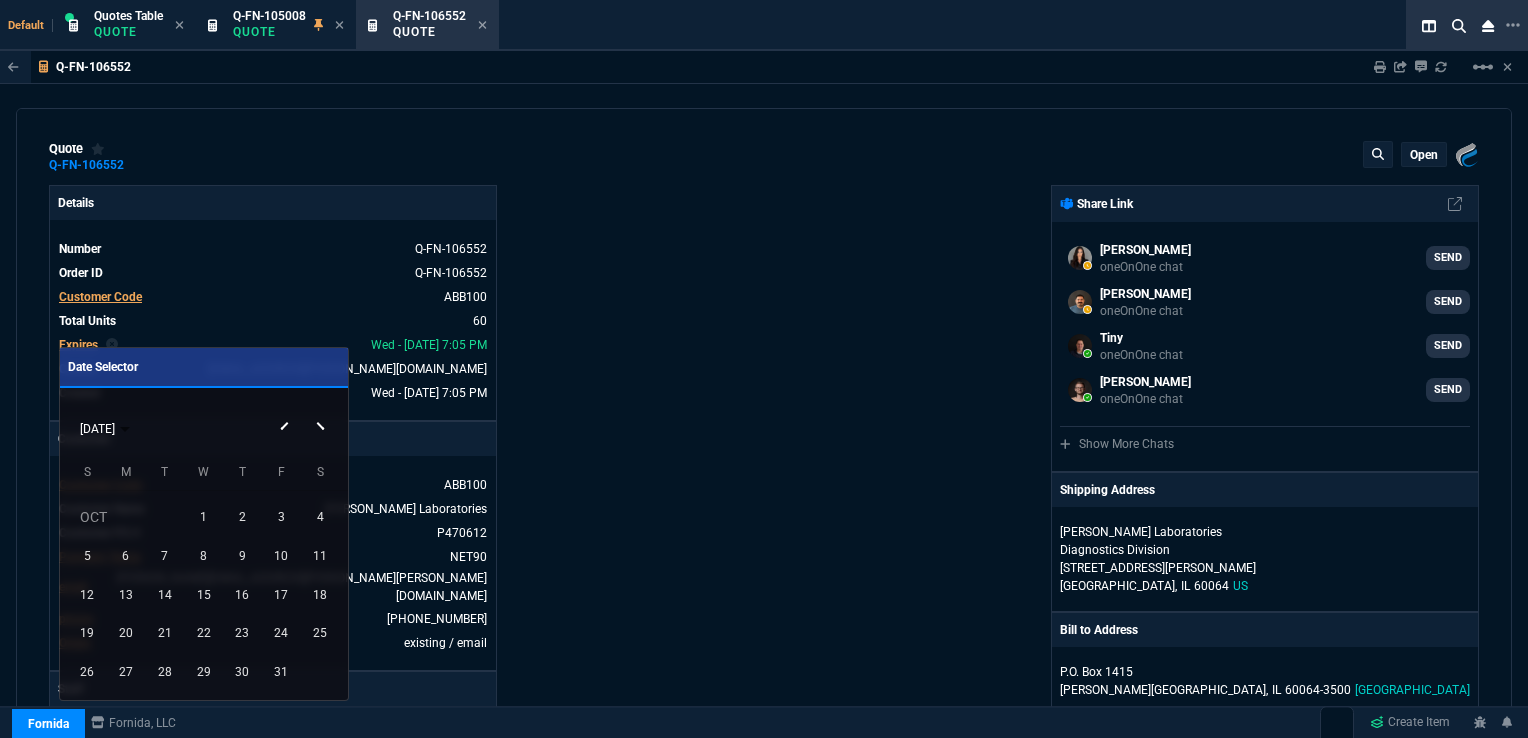 click at bounding box center [323, 409] 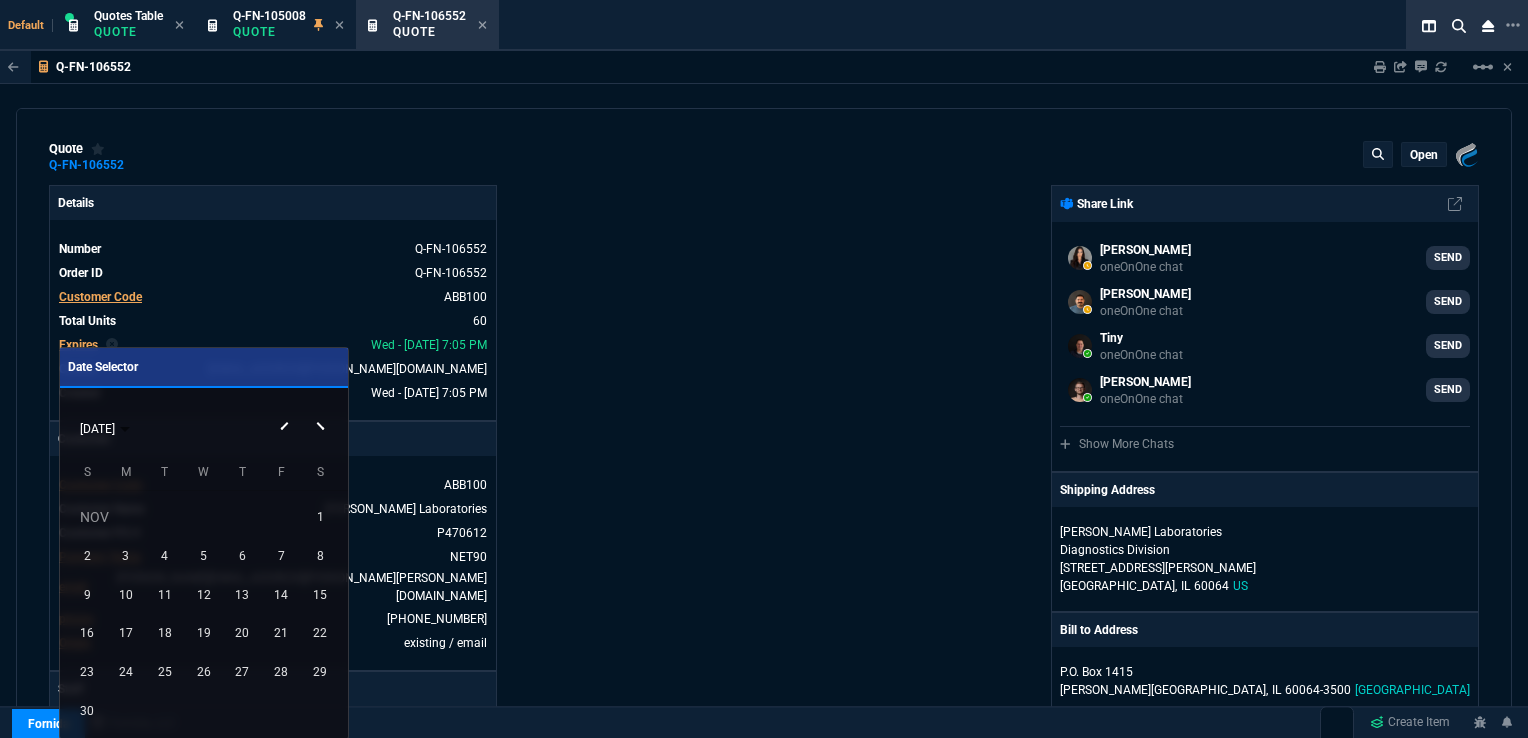 click at bounding box center [323, 409] 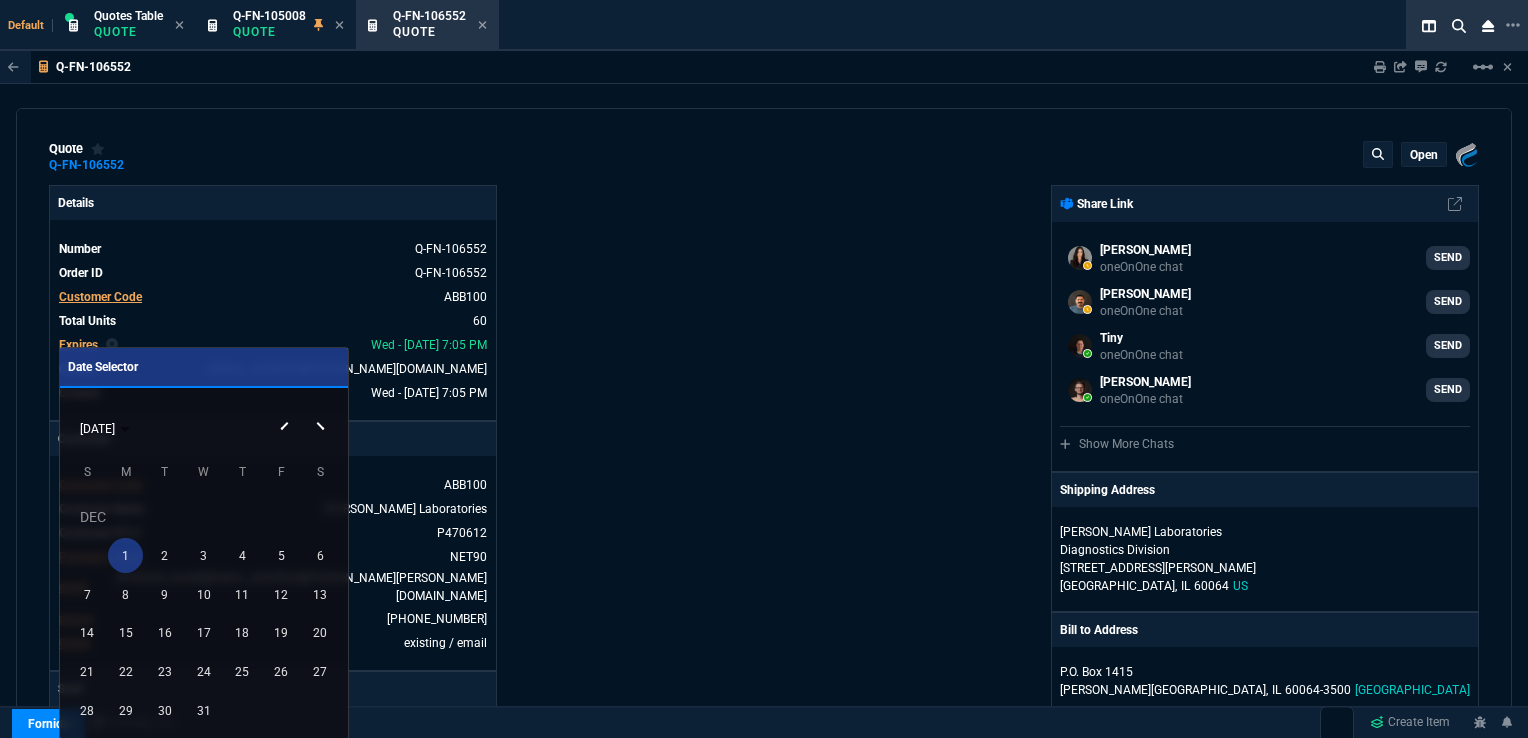 click on "1" at bounding box center [125, 555] 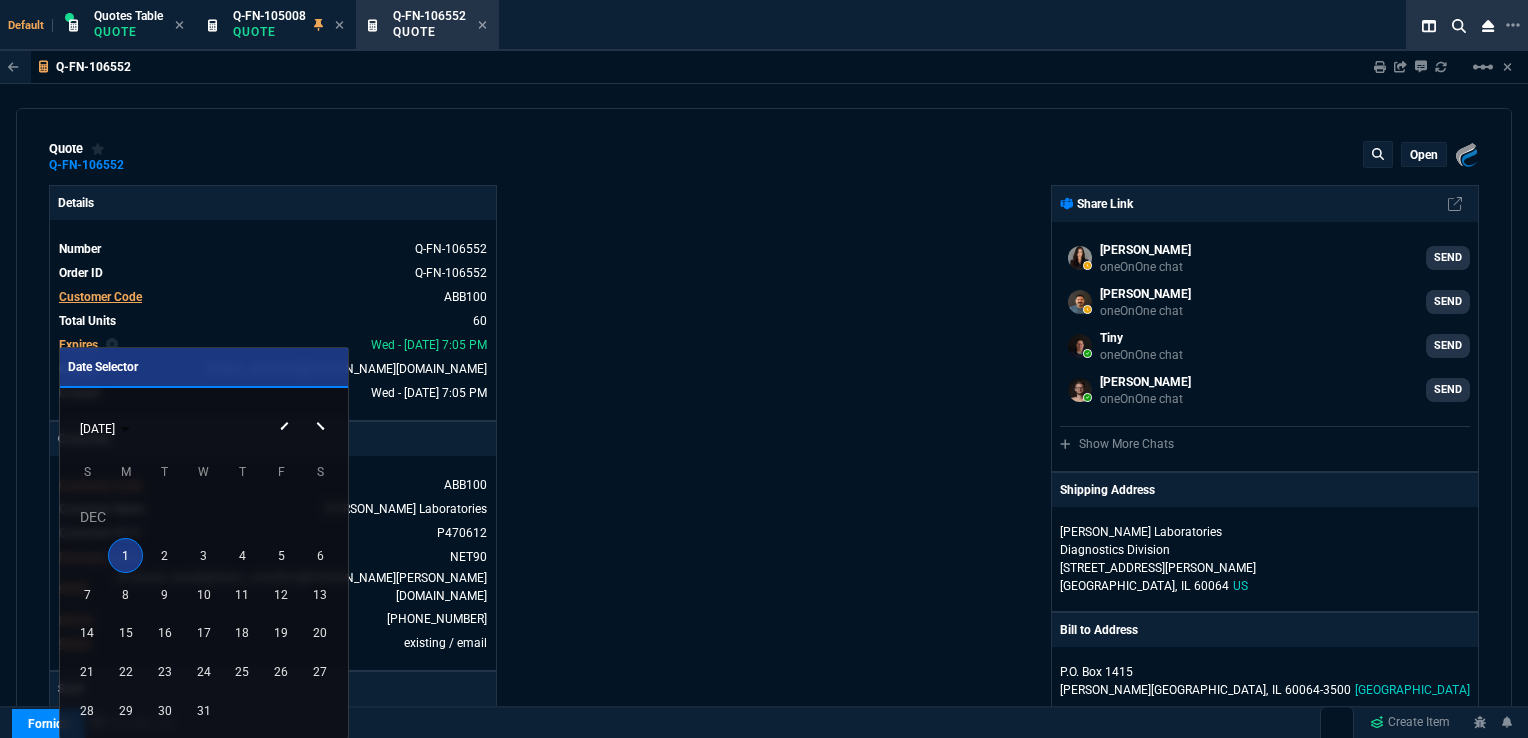 click at bounding box center (764, 369) 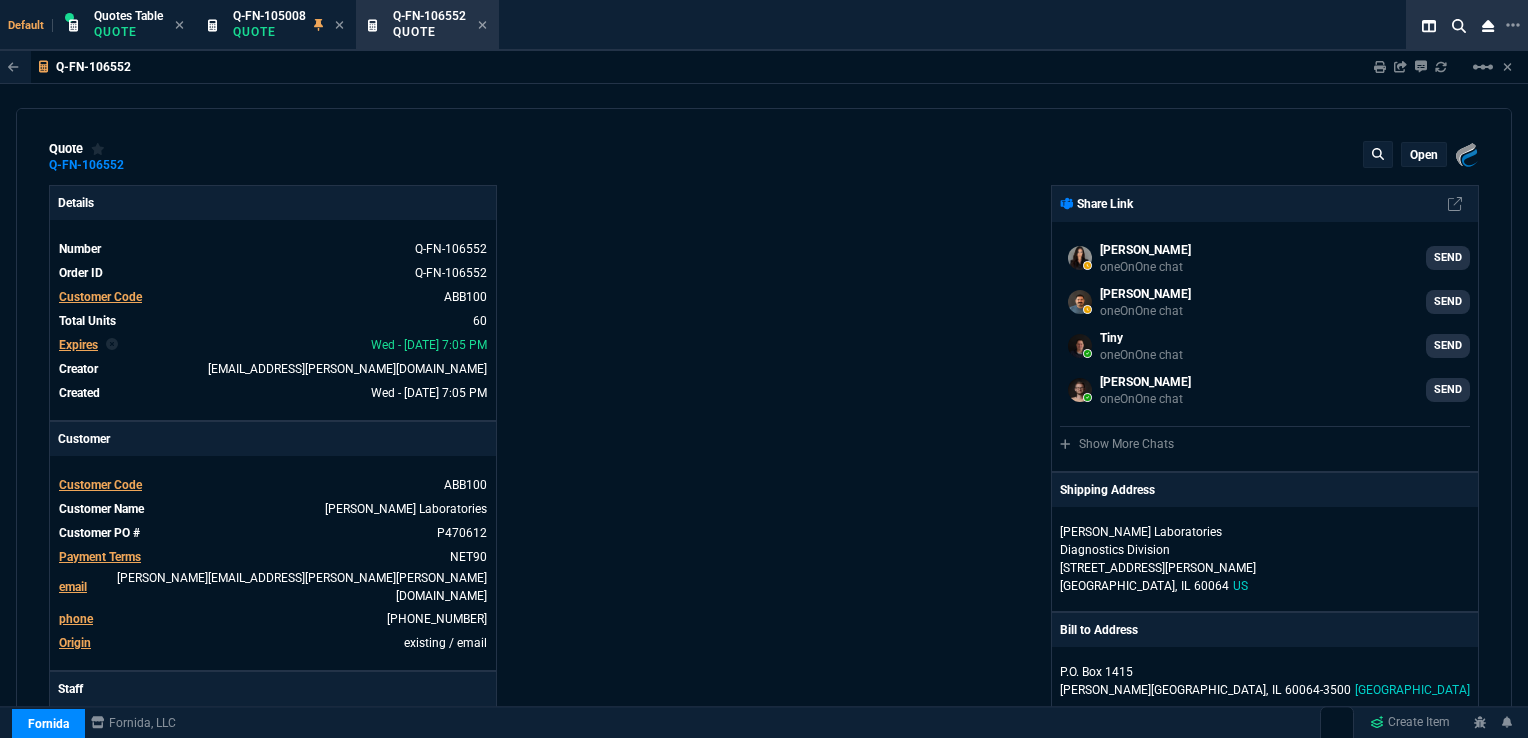 click on "open" at bounding box center (1424, 155) 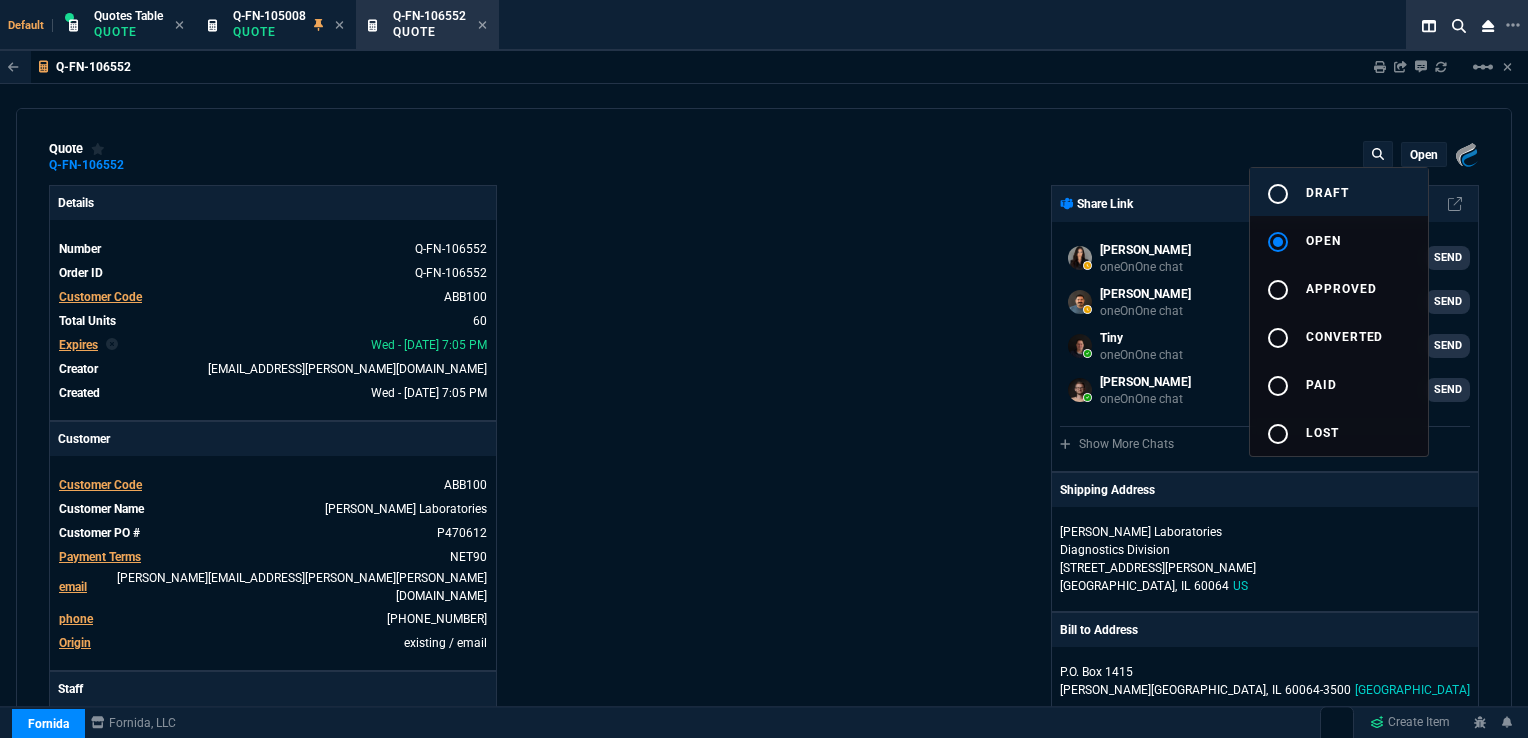 click on "draft" at bounding box center (1327, 193) 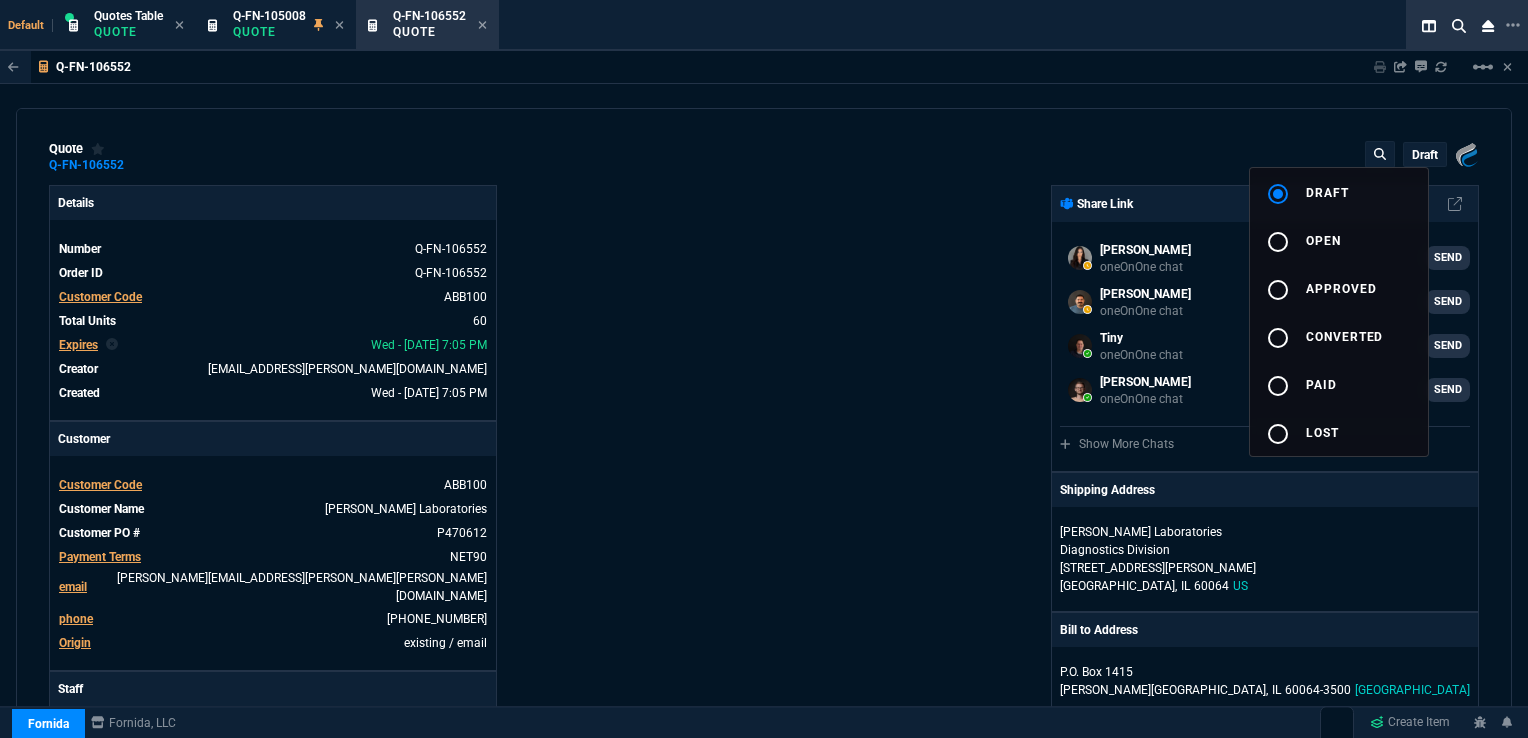 type on "38" 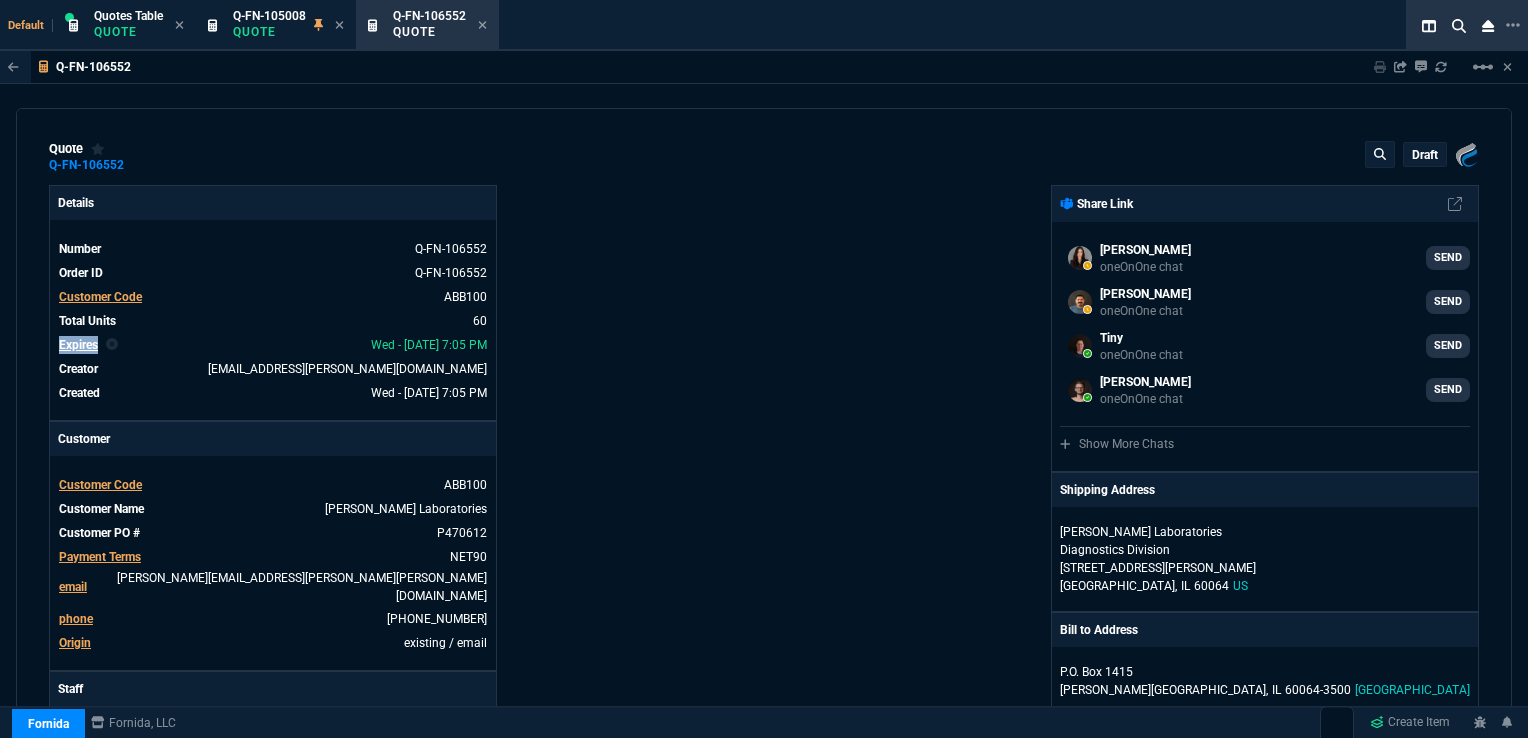 click on "Expires" at bounding box center (78, 345) 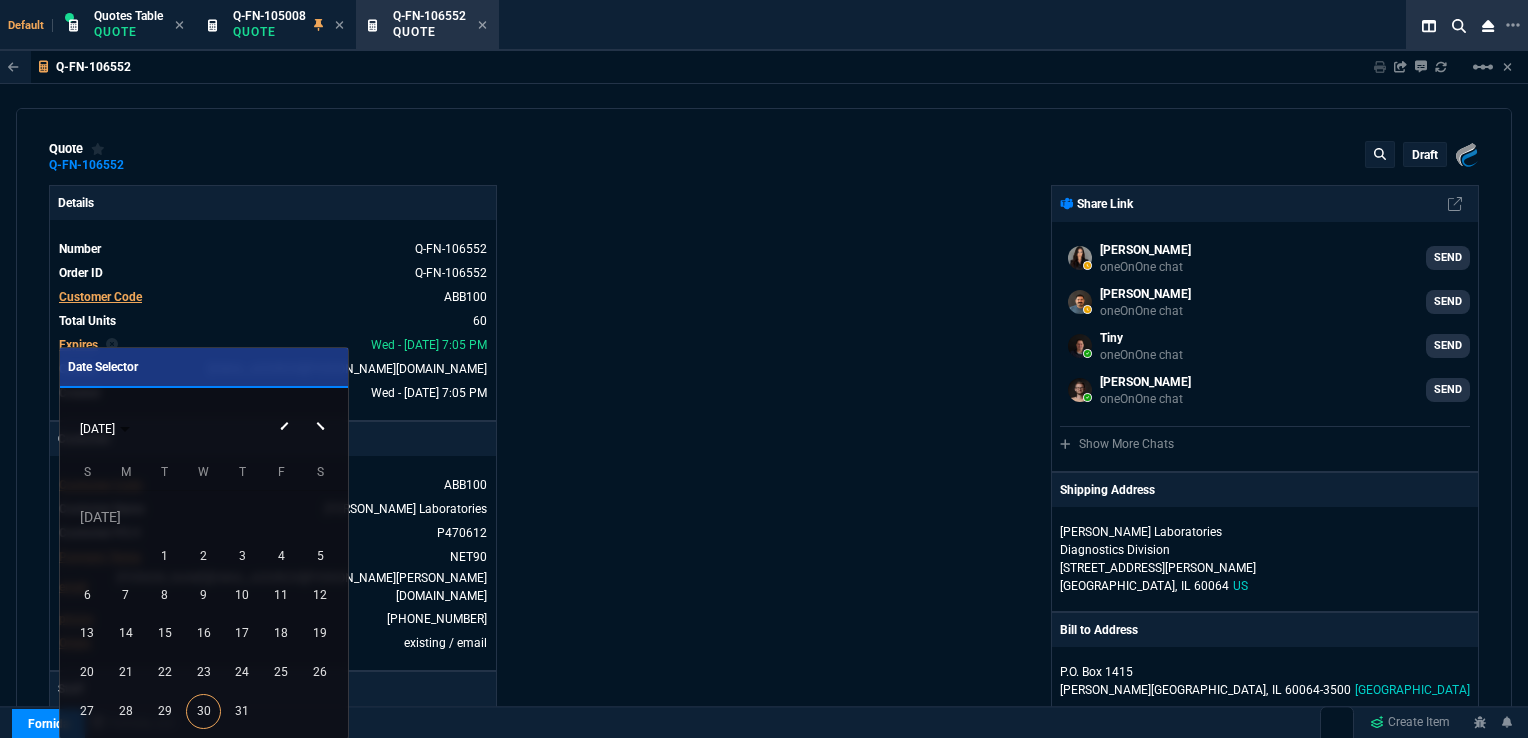 click on "JUL 2025" at bounding box center (203, 428) 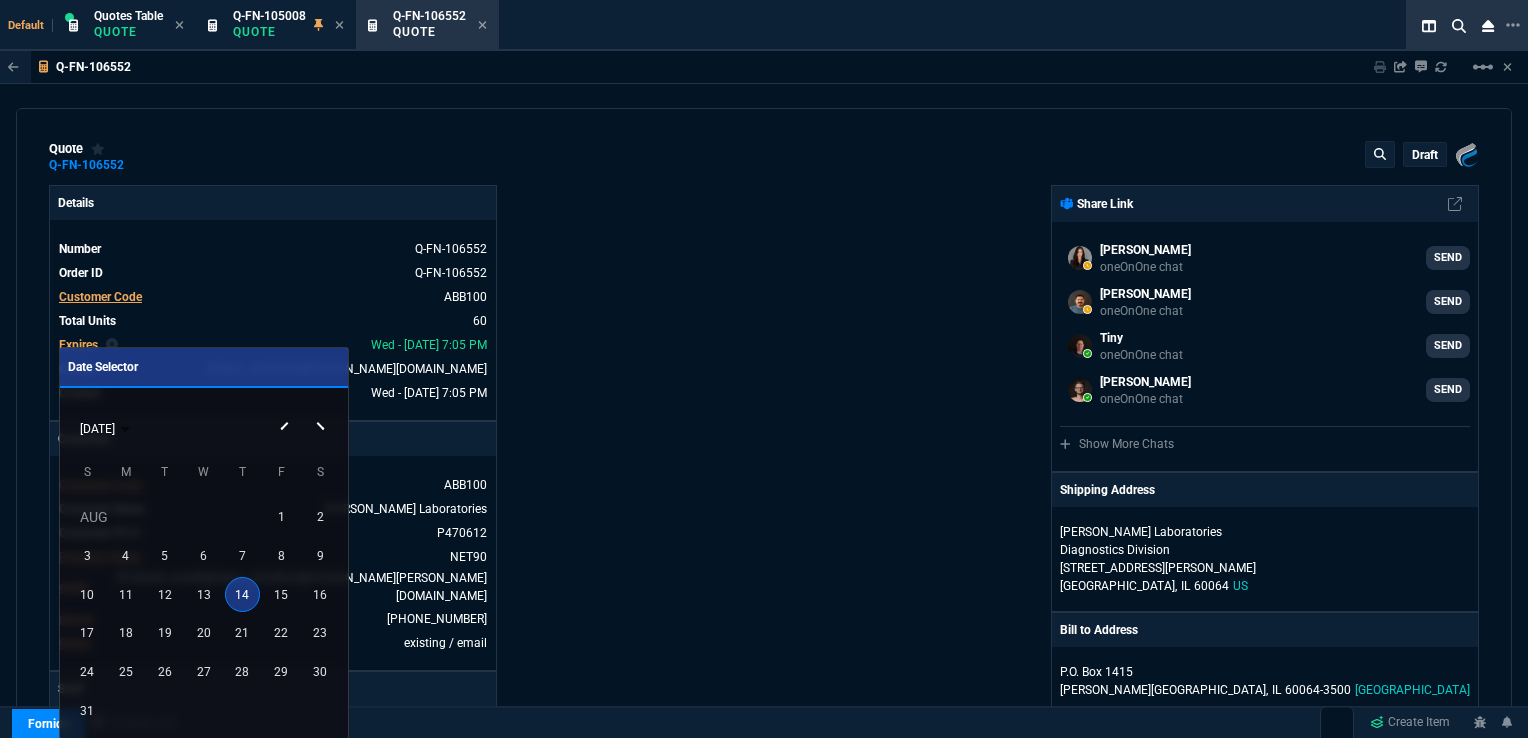 click at bounding box center (323, 409) 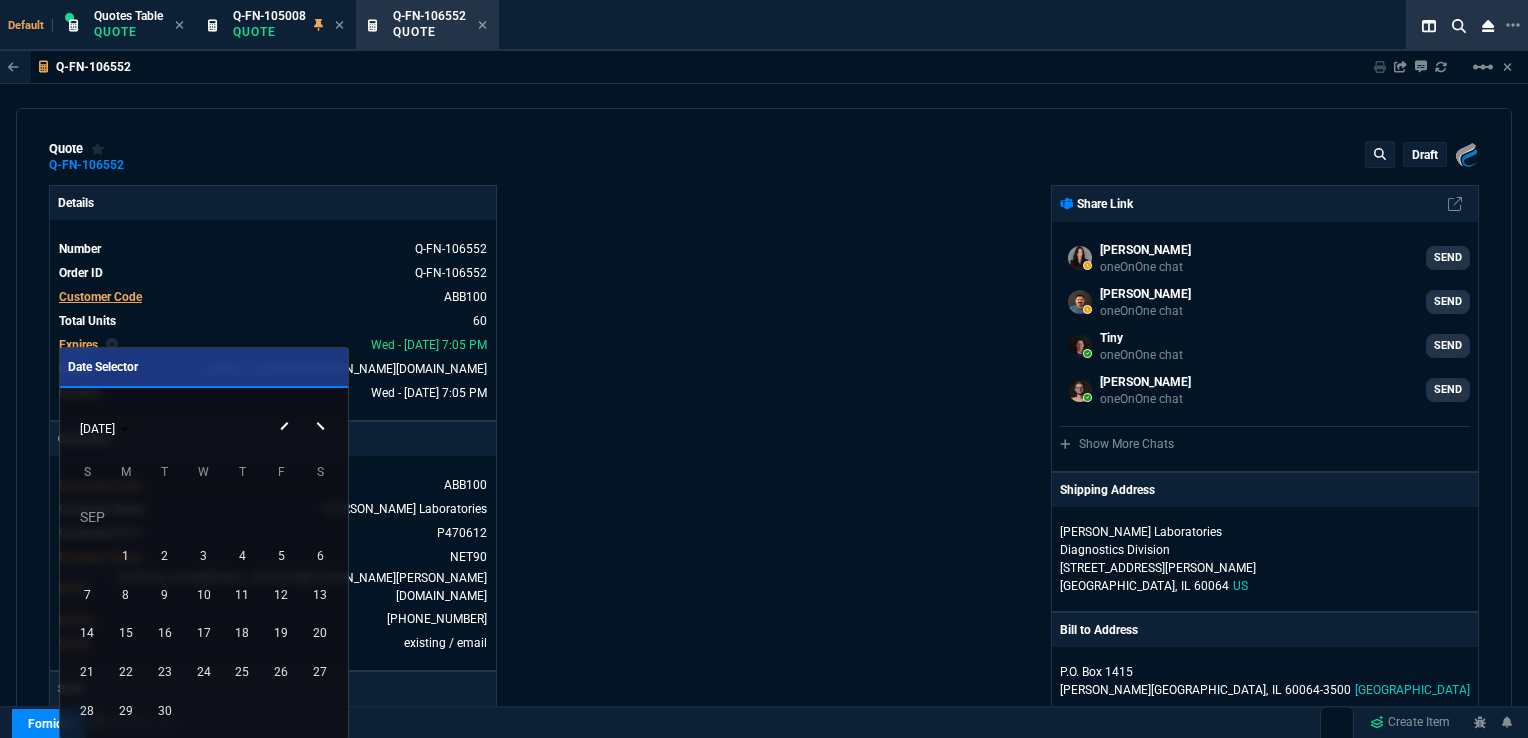 click at bounding box center [323, 409] 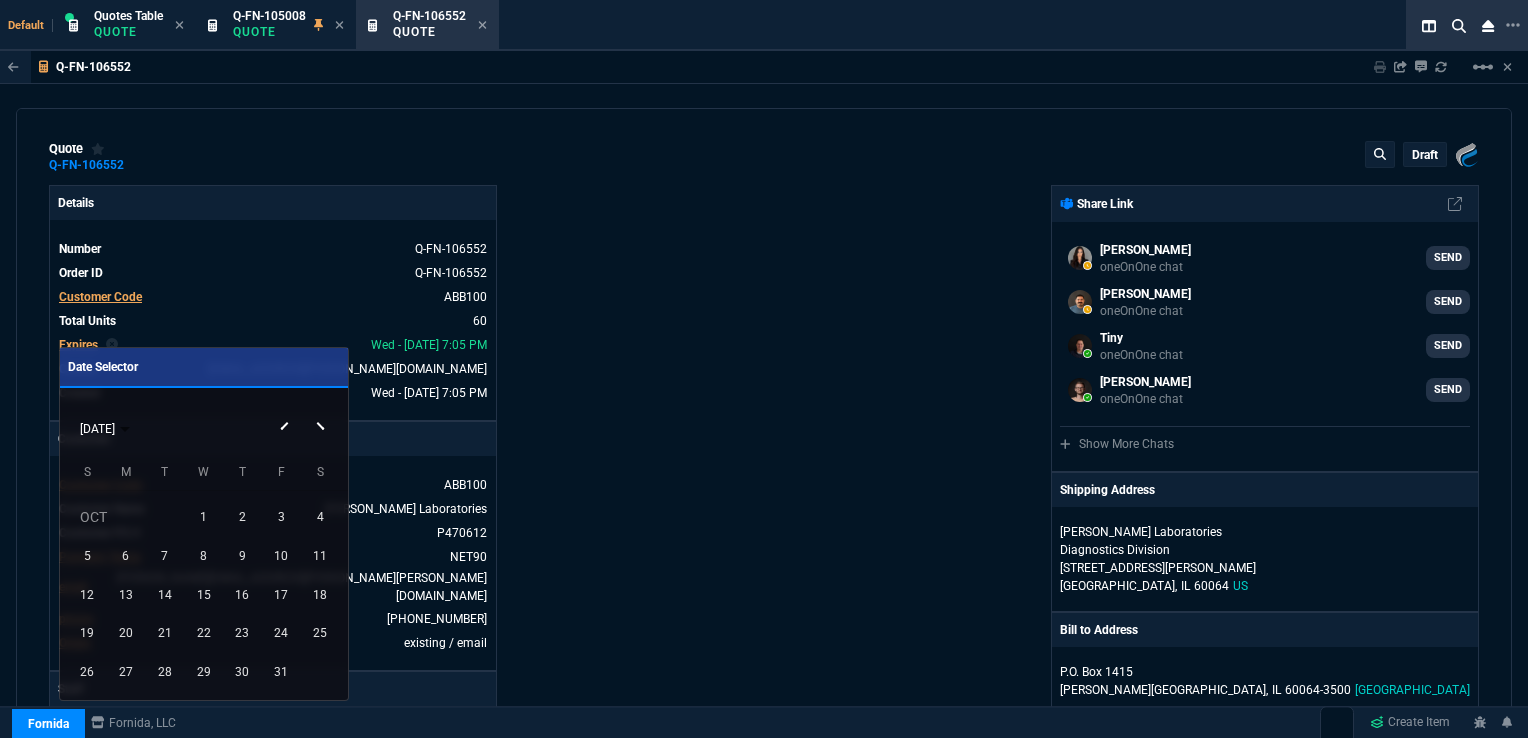 click at bounding box center [323, 409] 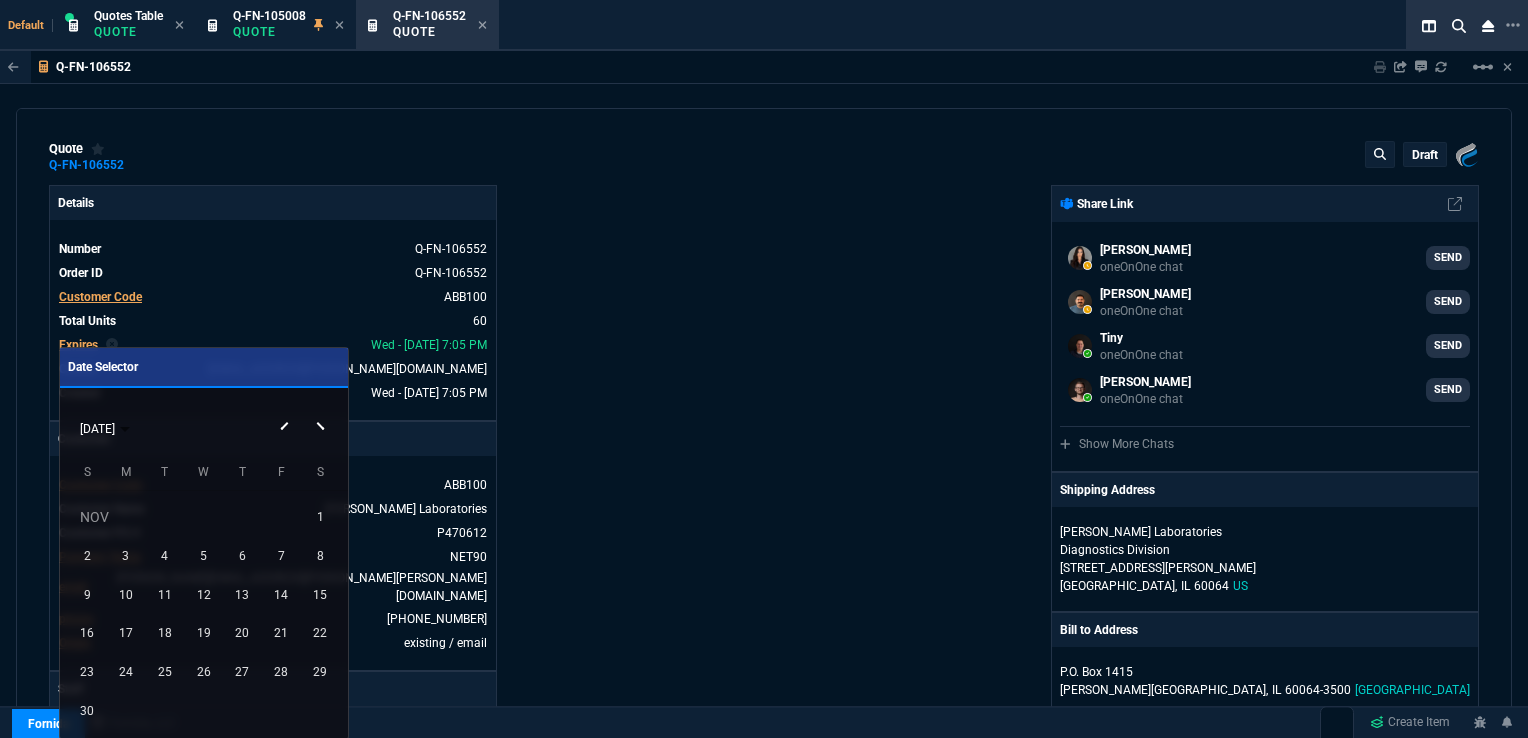click at bounding box center (323, 409) 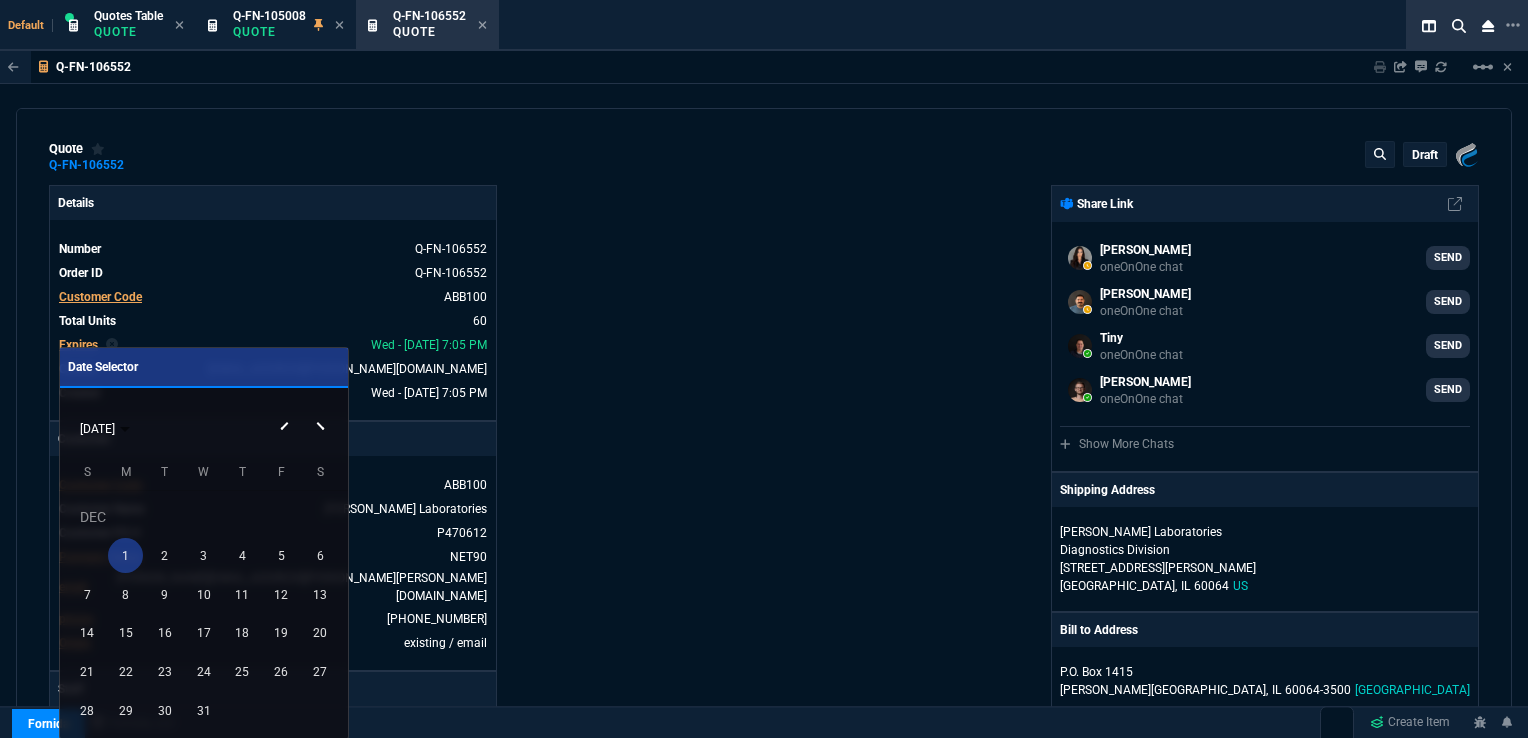 click on "1" at bounding box center (125, 555) 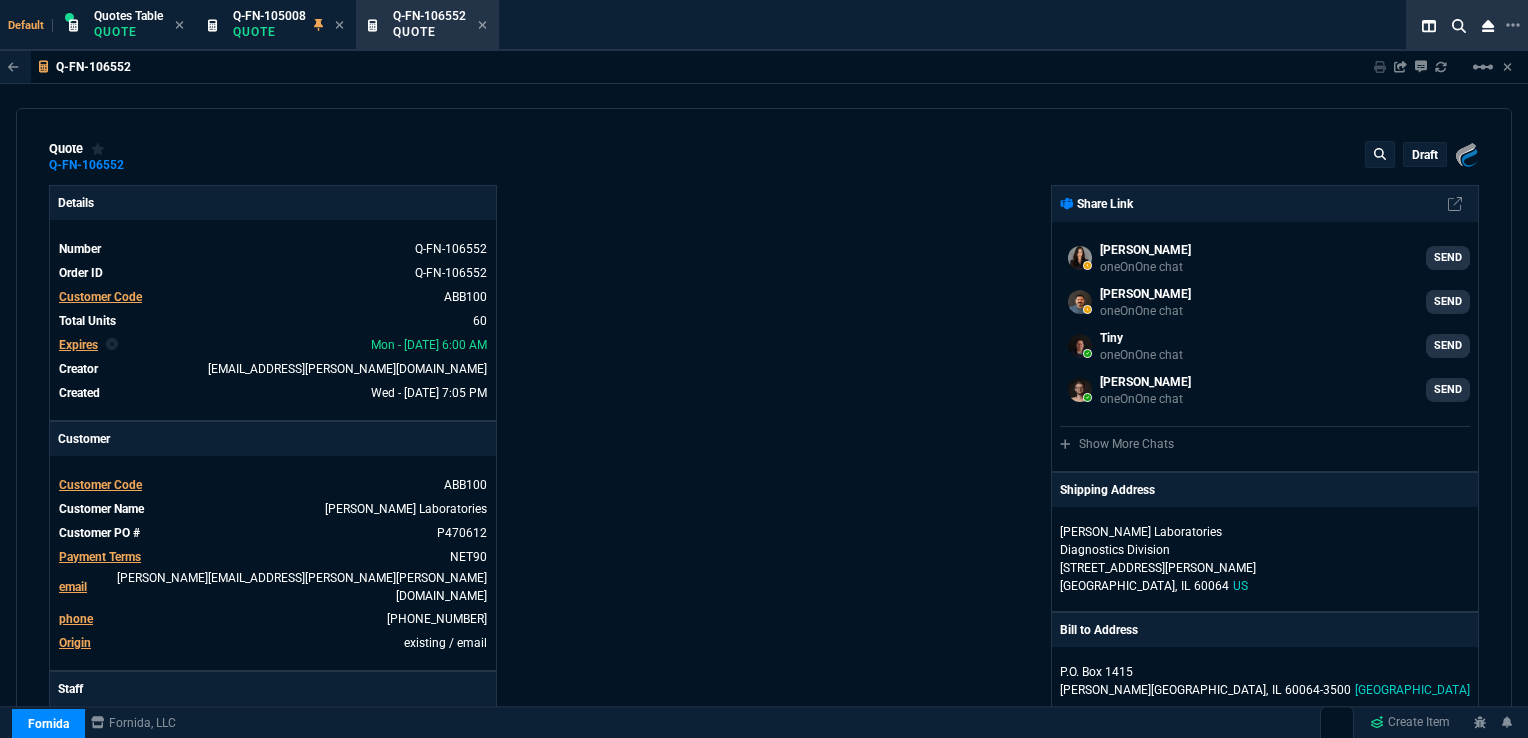 type on "38" 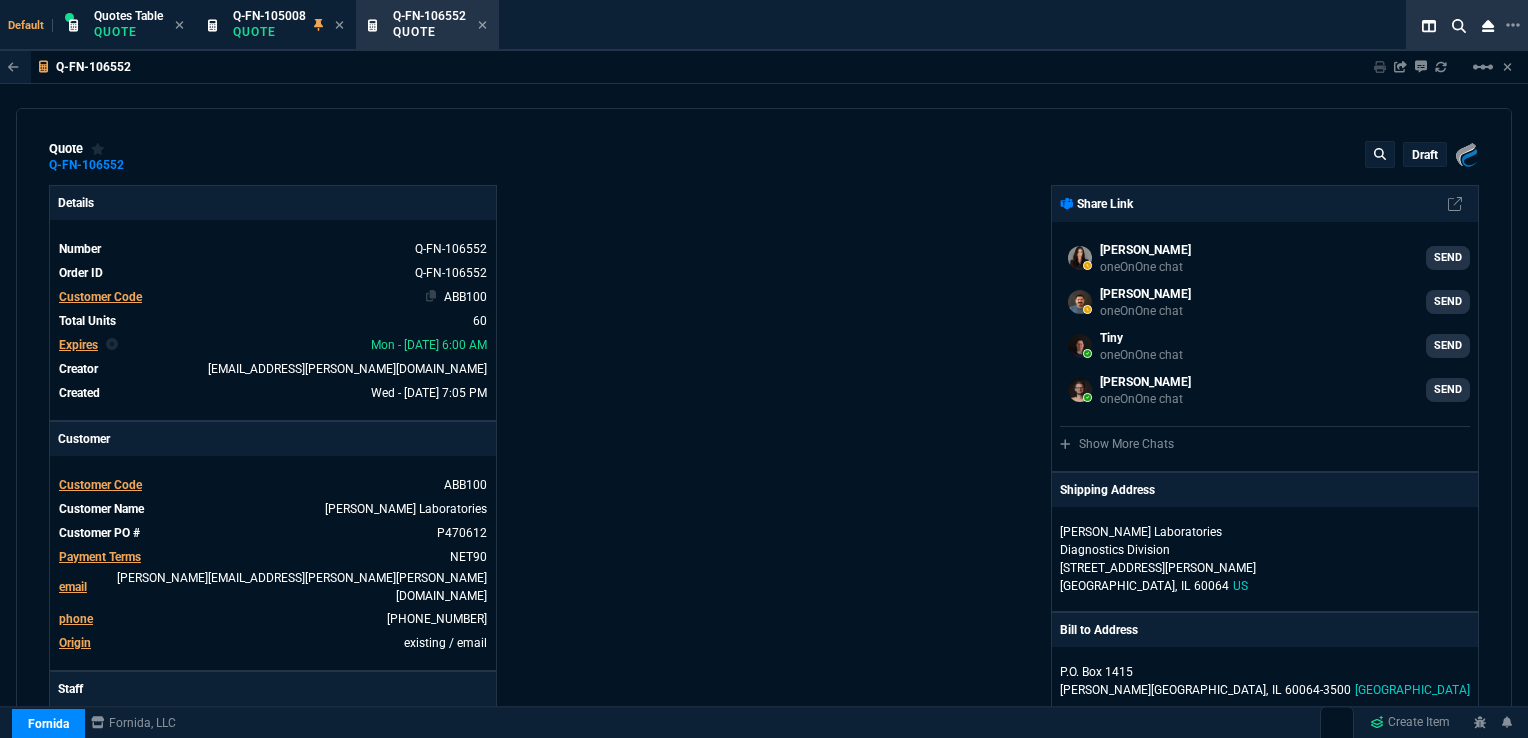 type 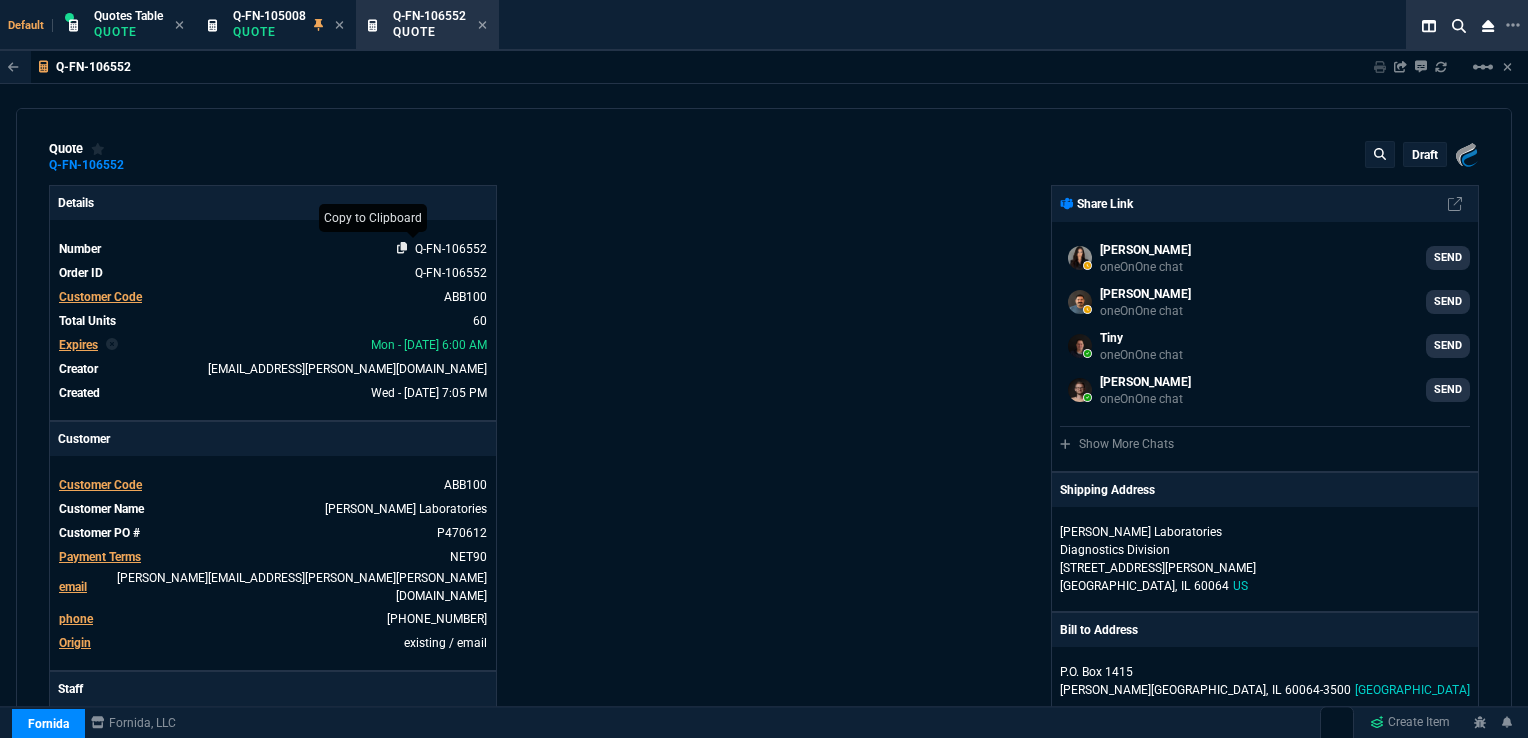 click 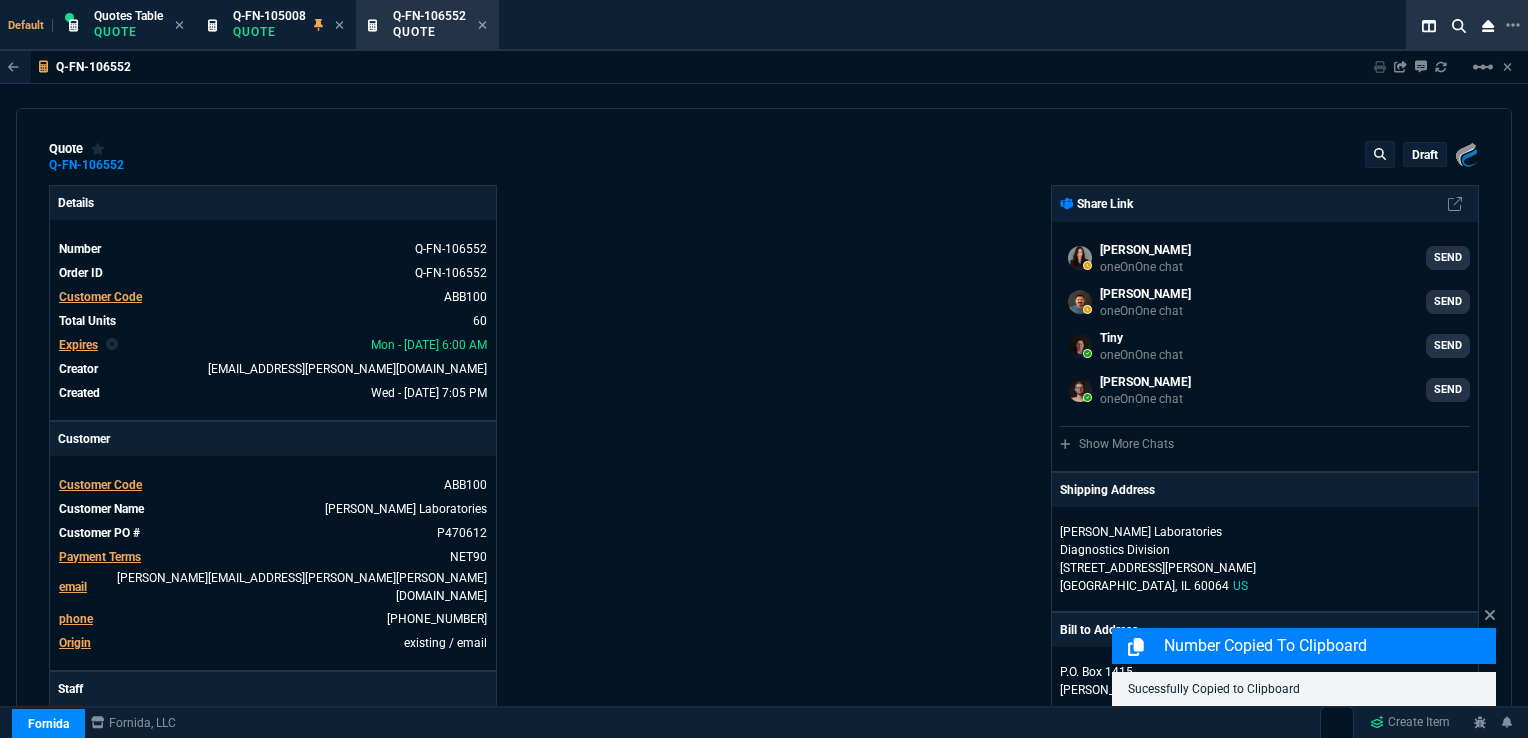 click on "draft" at bounding box center [1425, 155] 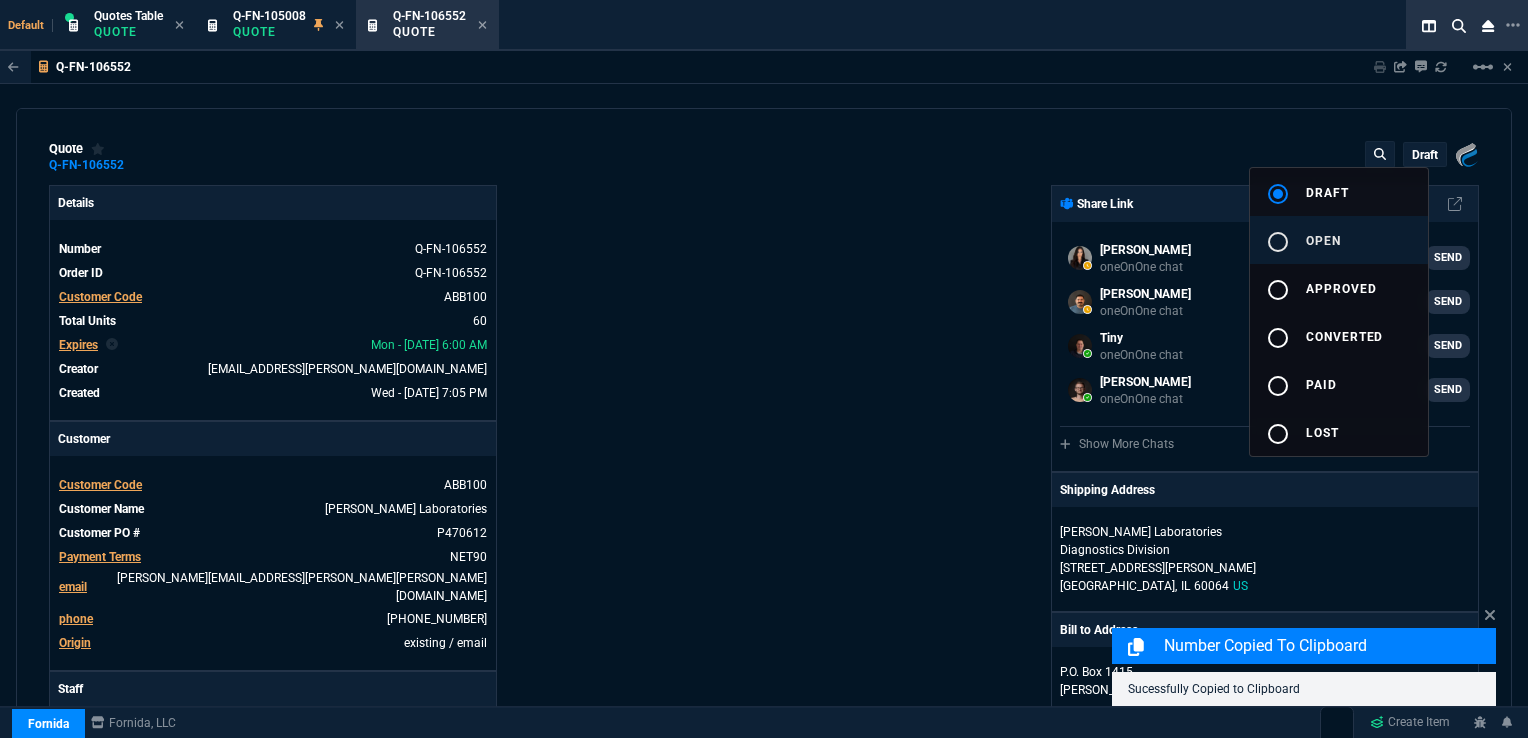 click on "open" at bounding box center (1323, 241) 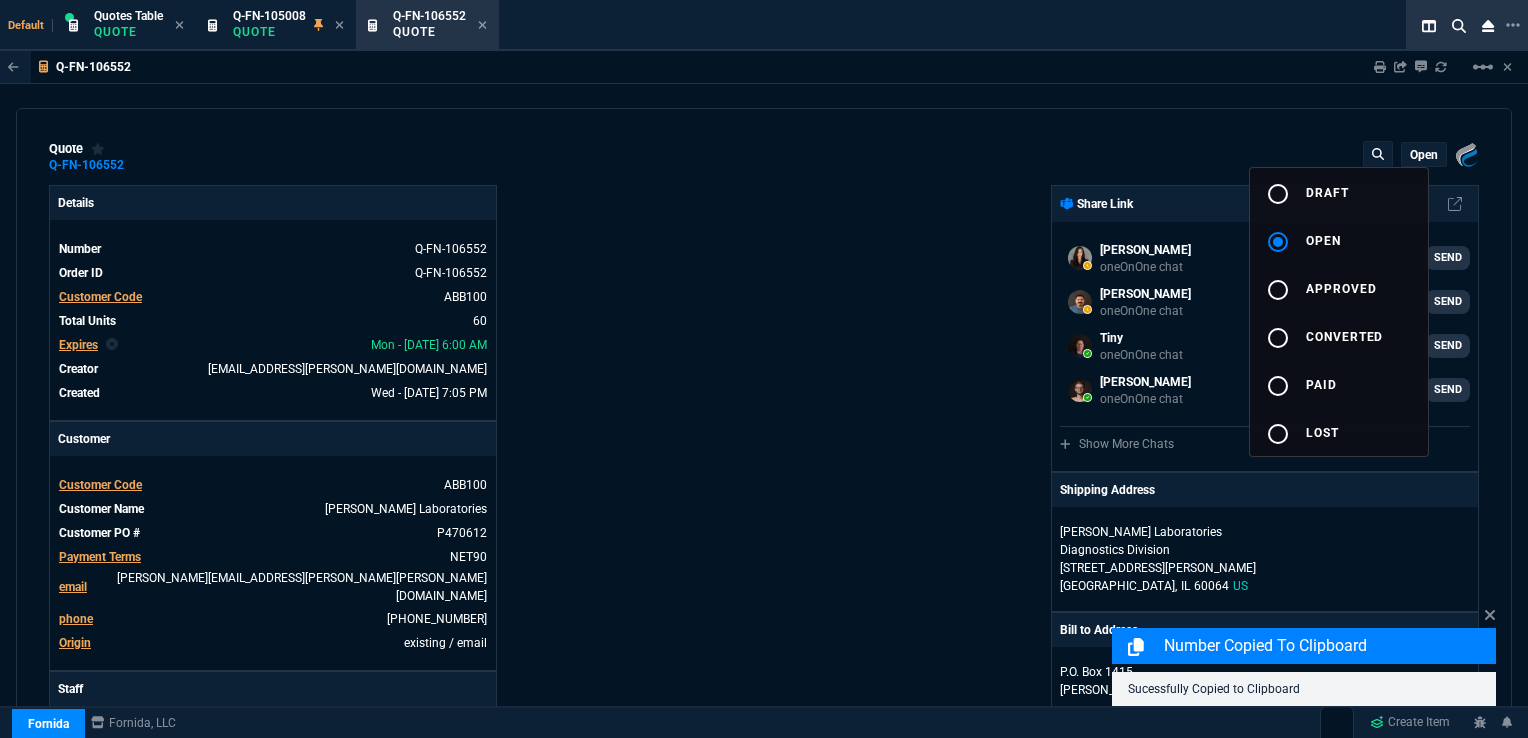 type on "38" 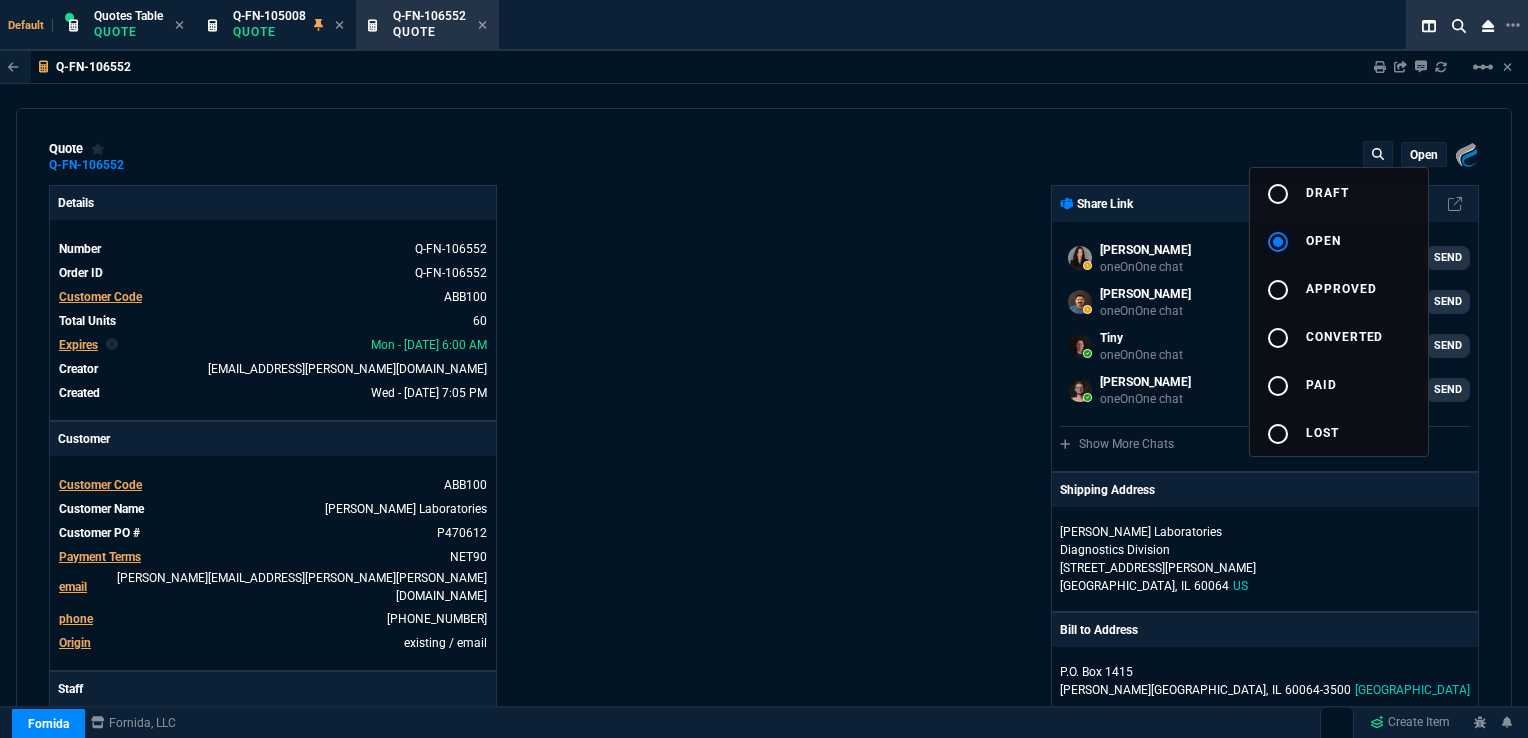 click at bounding box center [764, 369] 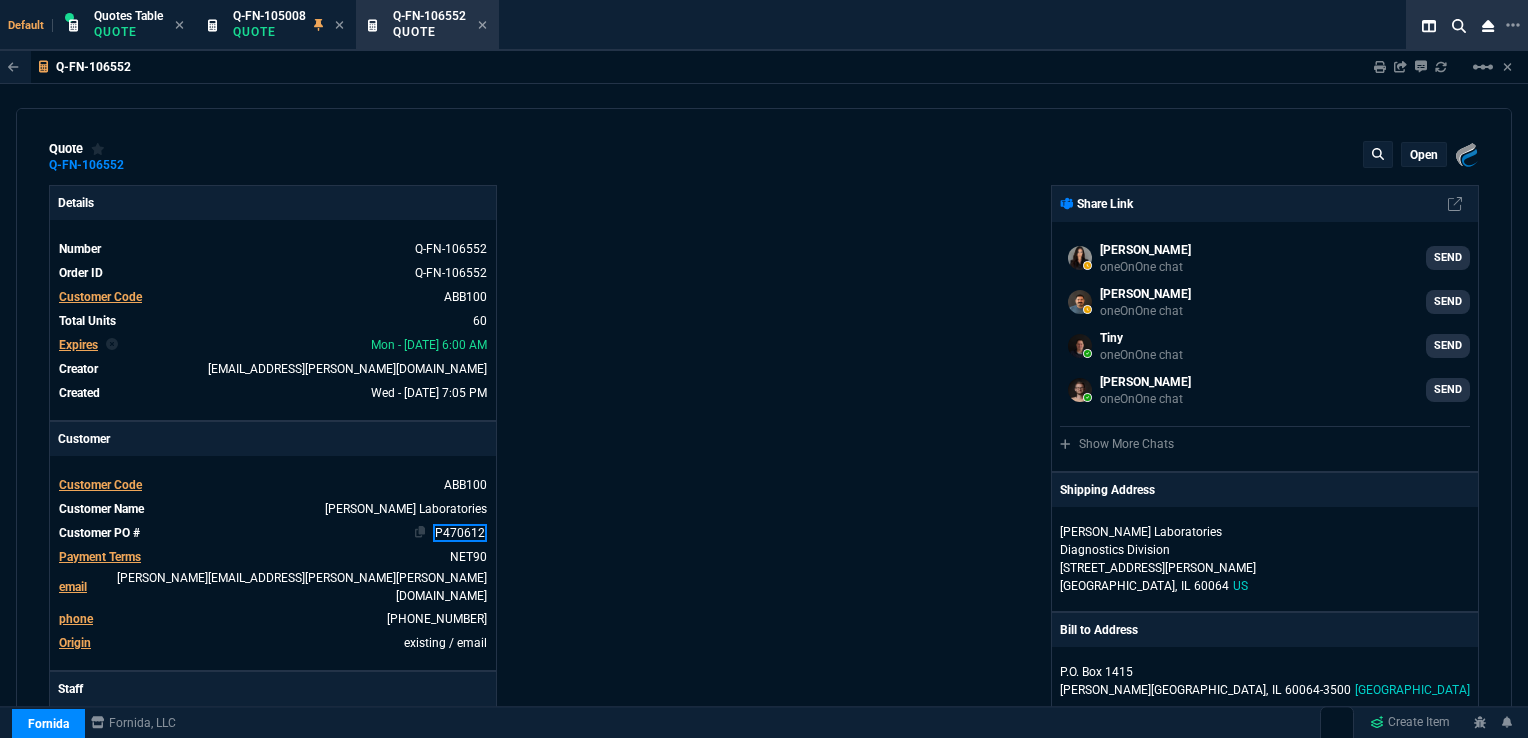 click on "P470612" at bounding box center (460, 533) 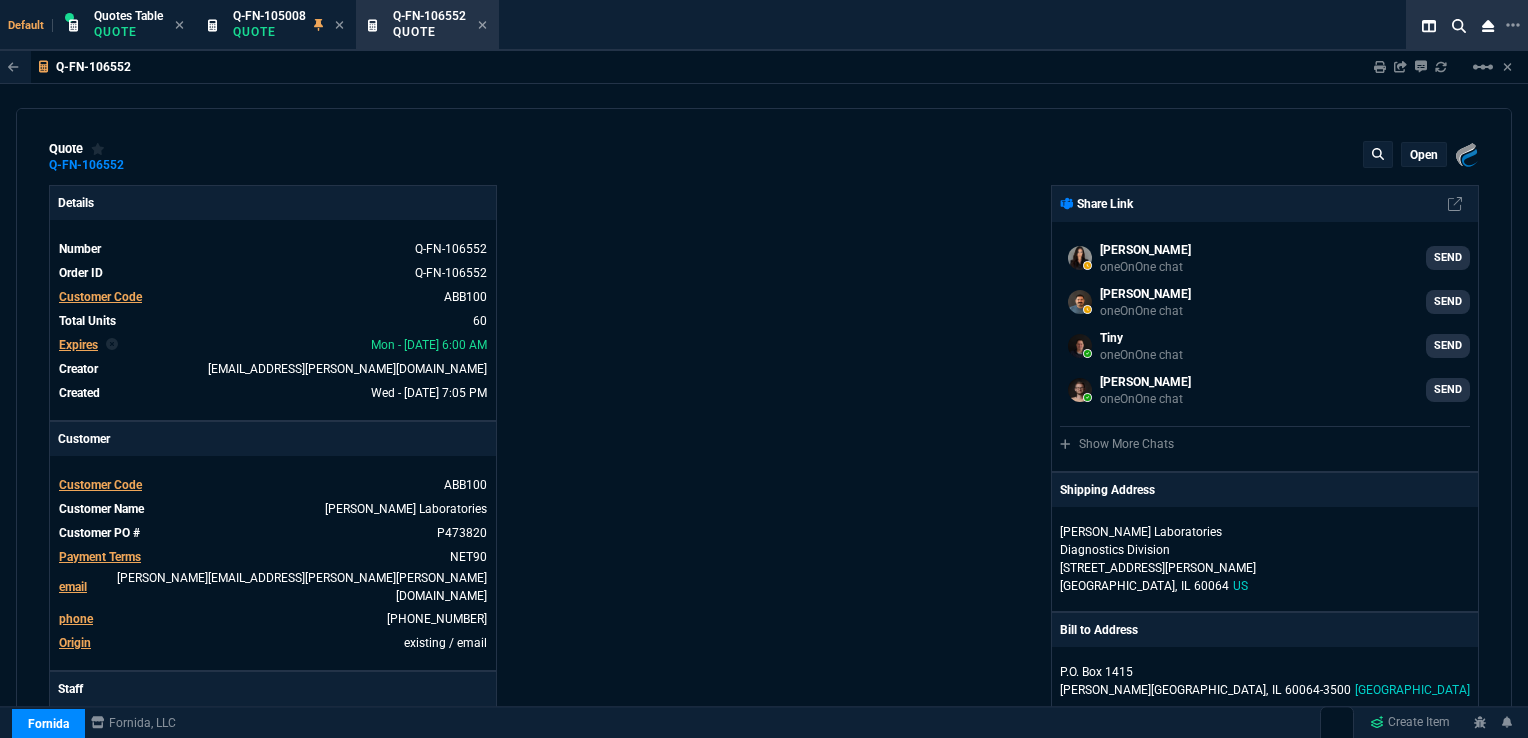 click on "Details Number Q-FN-106552  Order ID Q-FN-106552  Customer Code ABB100  Total Units 60  Expires Mon - 12/1/25, 6:00 AM Creator rob.henneberger@fornida.com  Created Wed - 7/30/25, 7:05 PM Print Specs Number Q-FN-106552  Customer ID ABB100  Customer Name Abbott Laboratories  Expires 12/1/25,  12:00 AM  Customer PO #   P473820  Payment Terms NET90  Shipping Agent OTHER | TBD  Customer Customer Code ABB100  Customer Name Abbott Laboratories  Customer PO #   P473820  Payment Terms NET90  email susan.werner@abbott.com  phone 972-518-6677   Origin  existing / email   Origin Comment    Staff Sales Person HENN  Engineer 1 --  Engineer 2 --  Shipping Ship Date  Mon - 11/17/25 Agent OTHER  Agent Service TBD  Account Id --  Sales Order* Number --  id --  Account Manager Name Rob Henneberger  Email rob.henneberger@fornida.com  Phone (469) 476-5219" at bounding box center (406, 708) 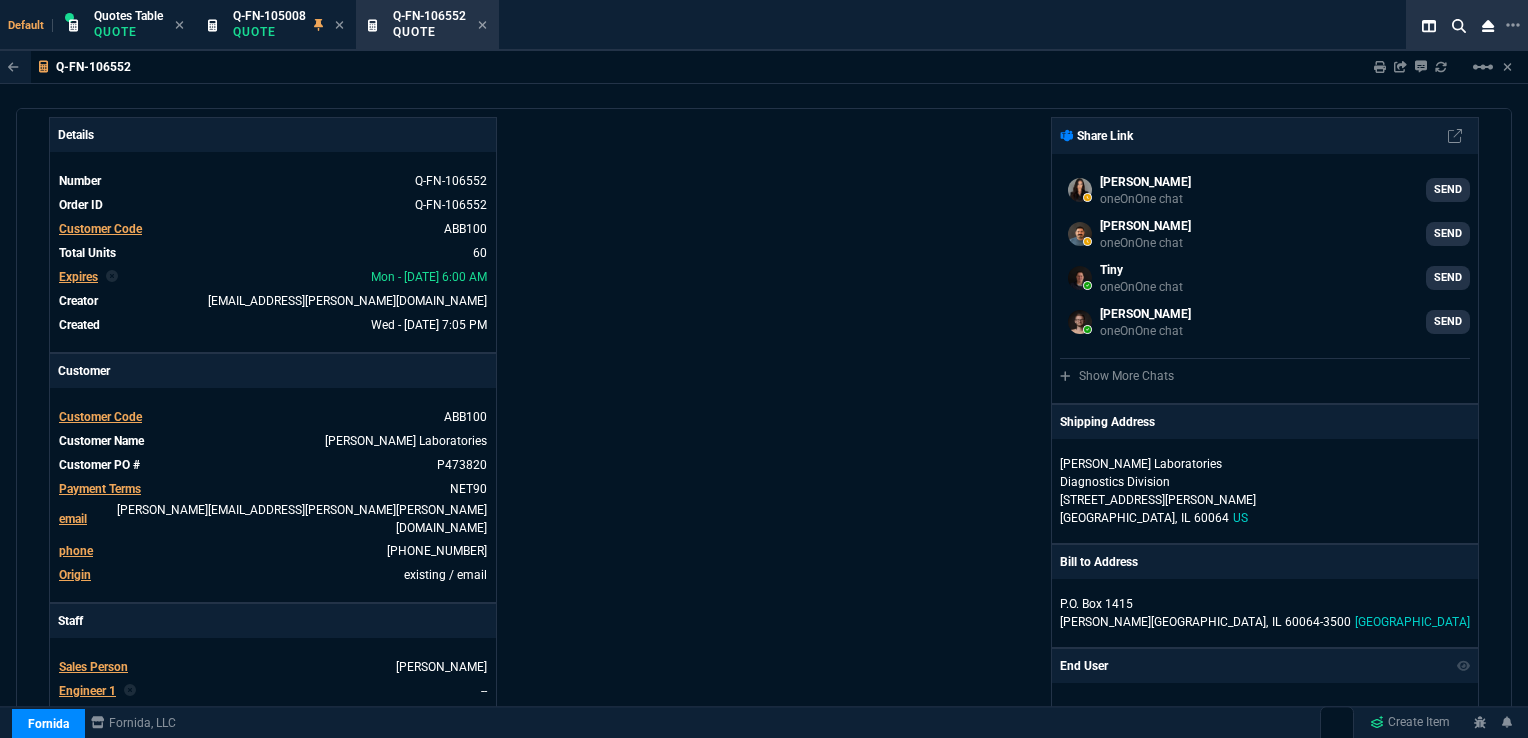 scroll, scrollTop: 0, scrollLeft: 0, axis: both 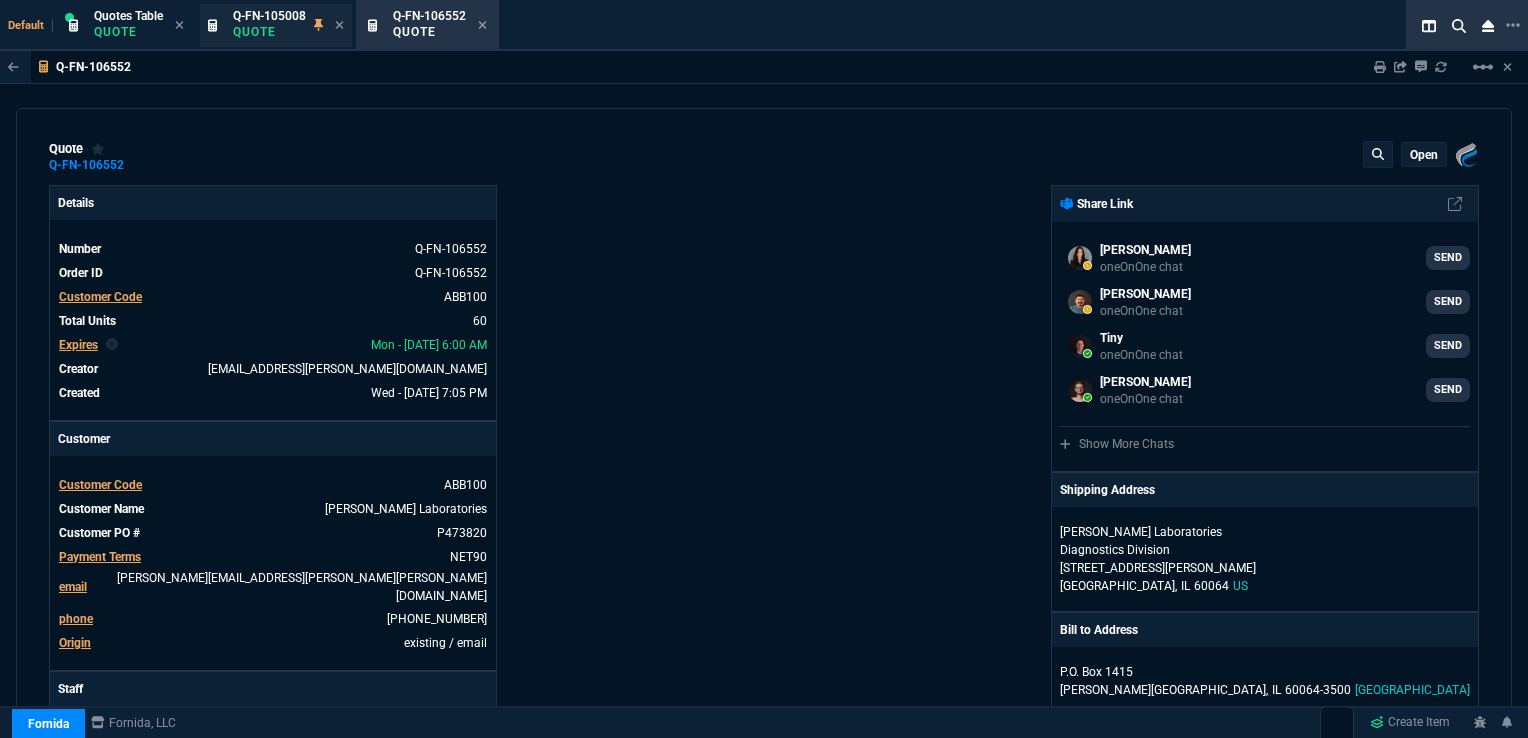 click on "Quote" at bounding box center [269, 32] 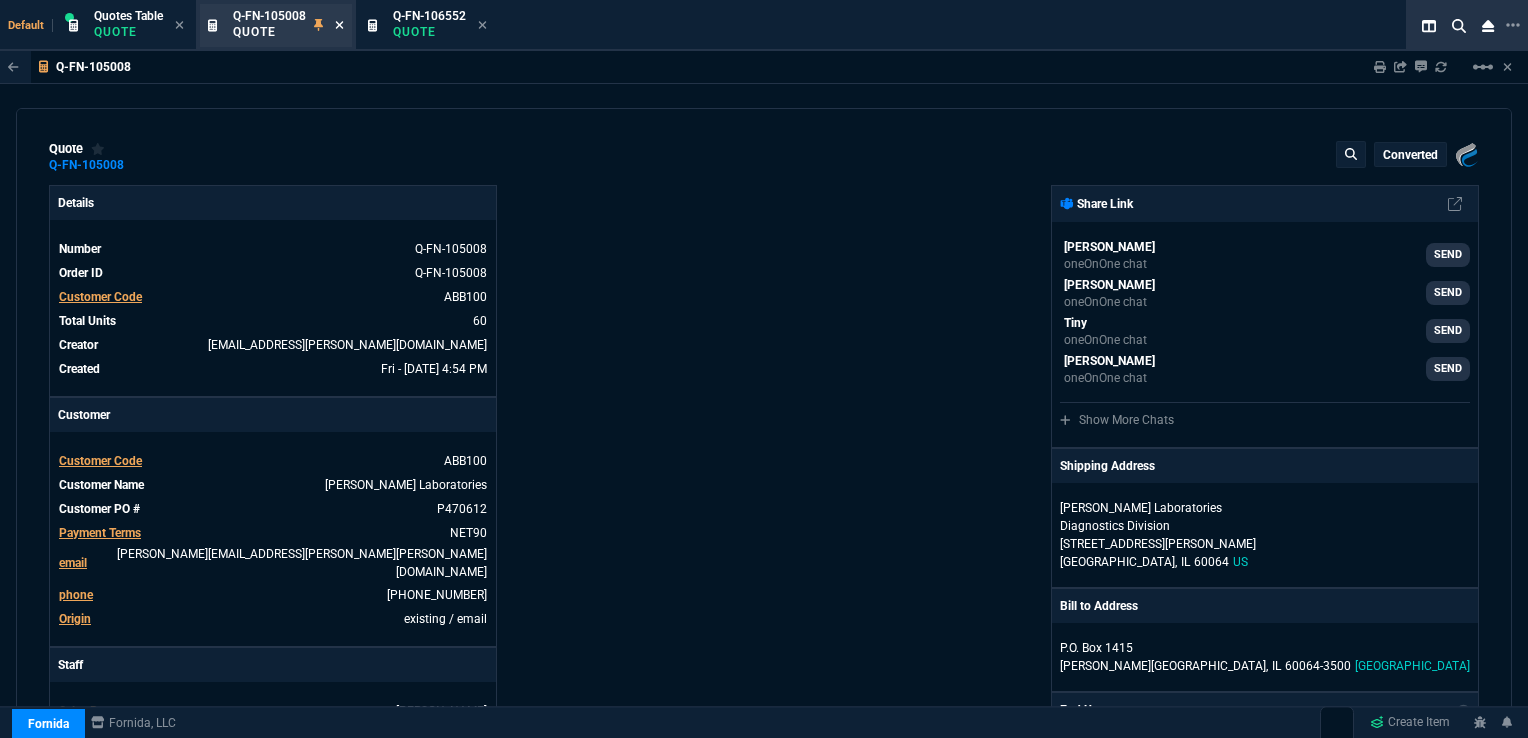 type on "34" 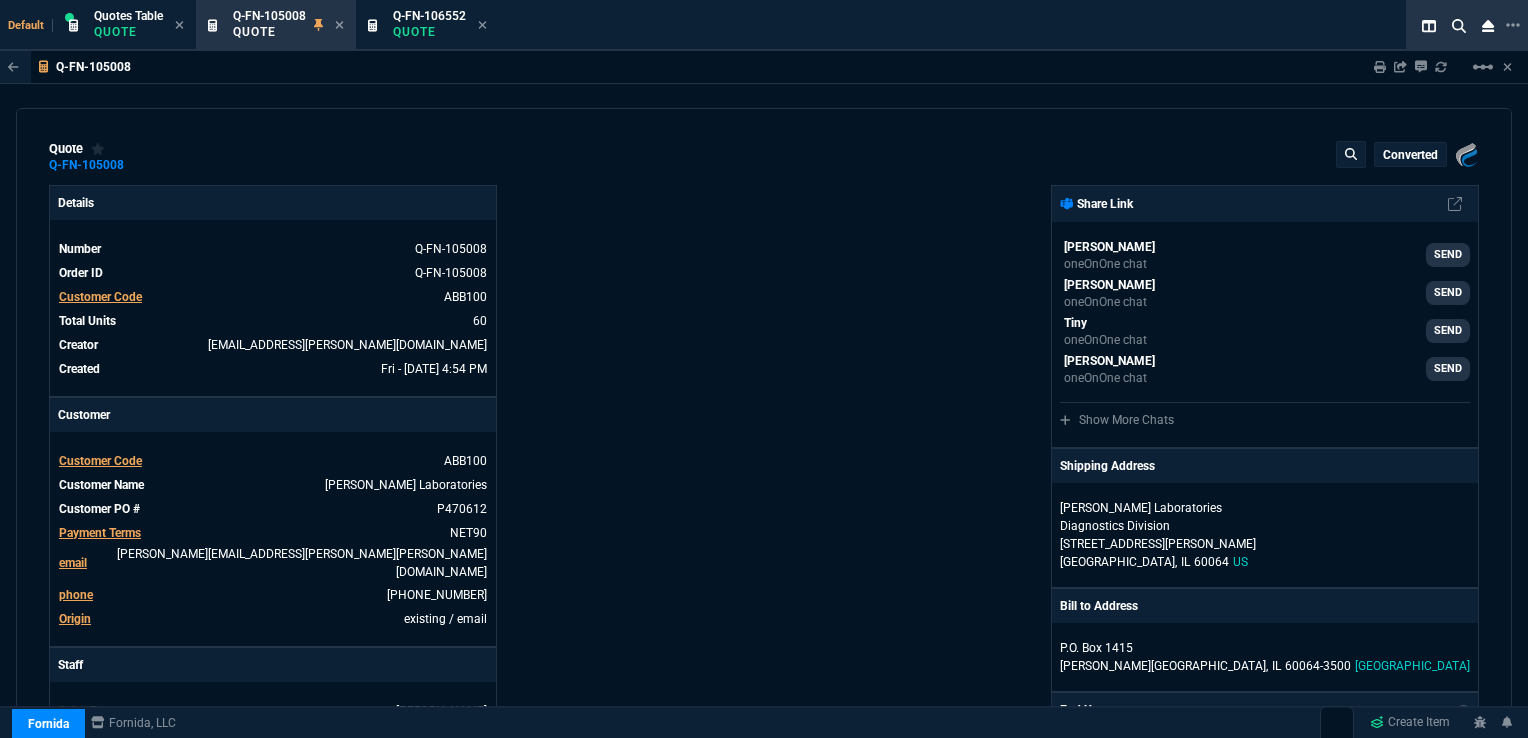 type 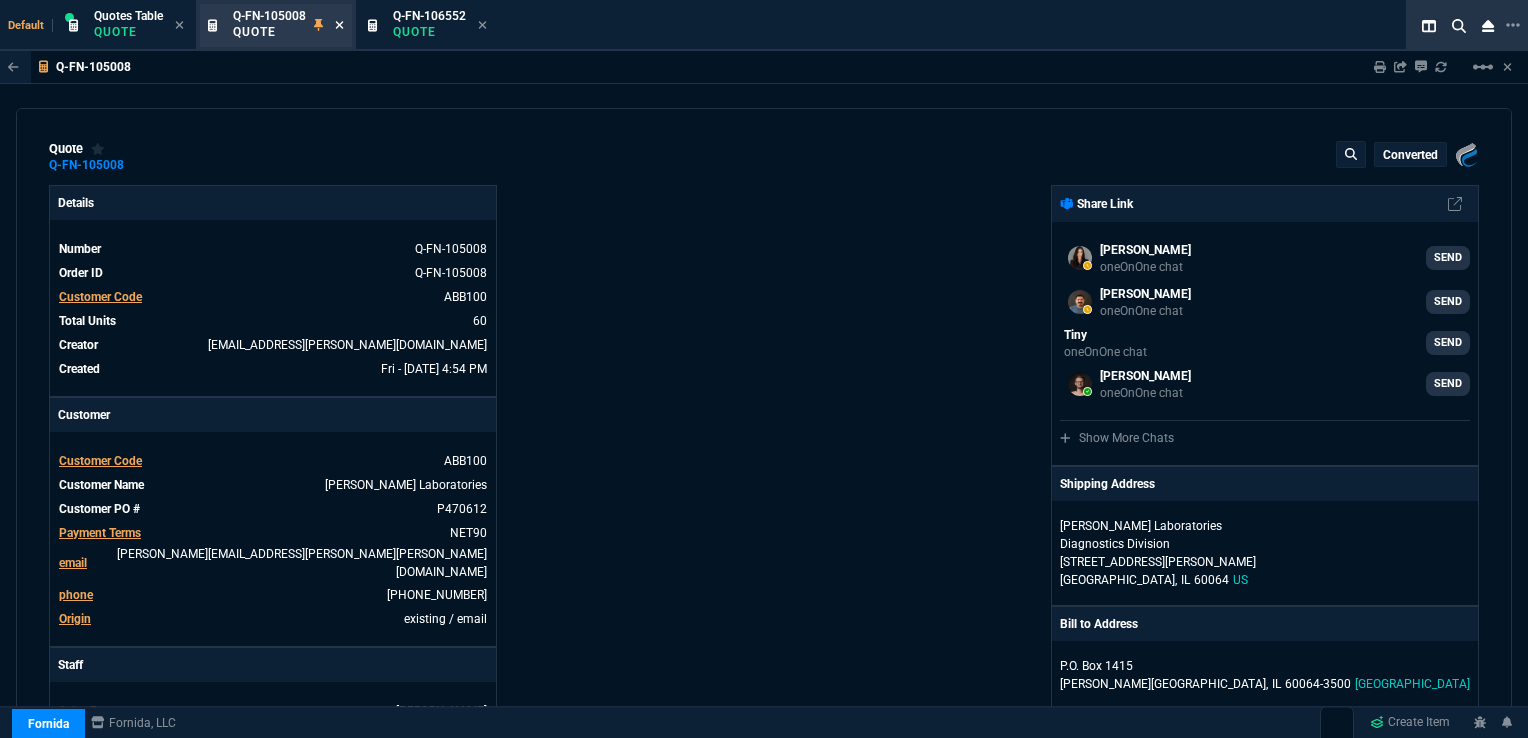 click 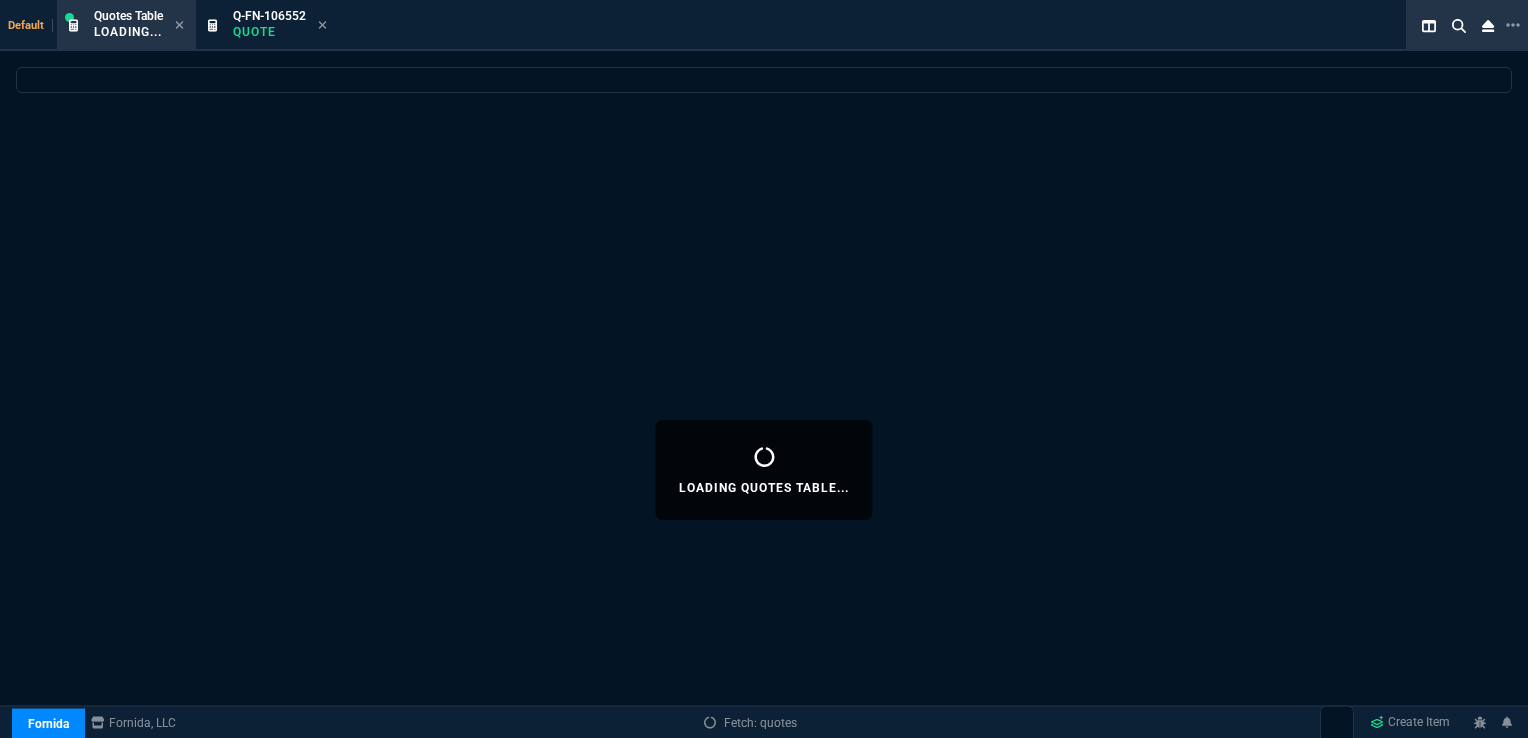select 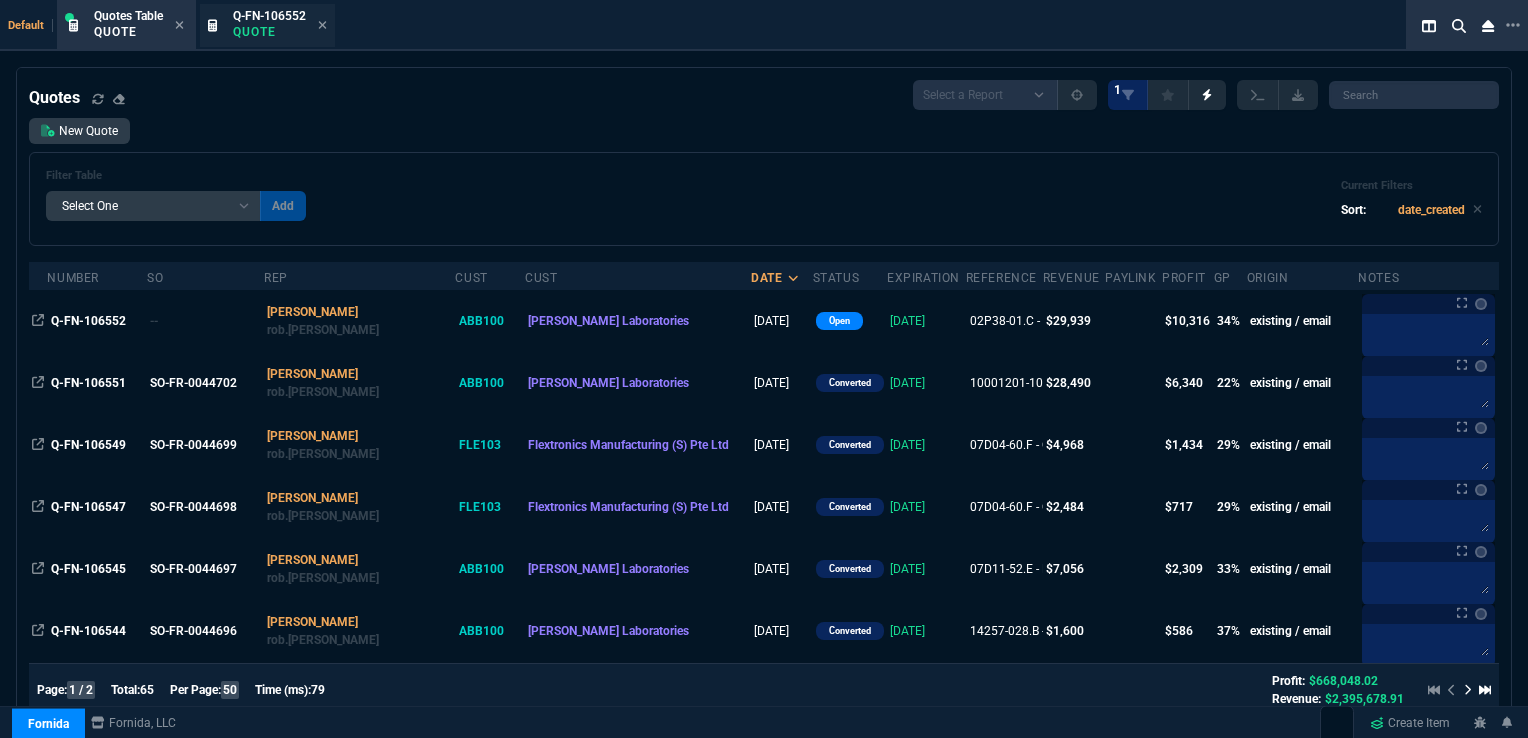 click on "Quote" at bounding box center (269, 32) 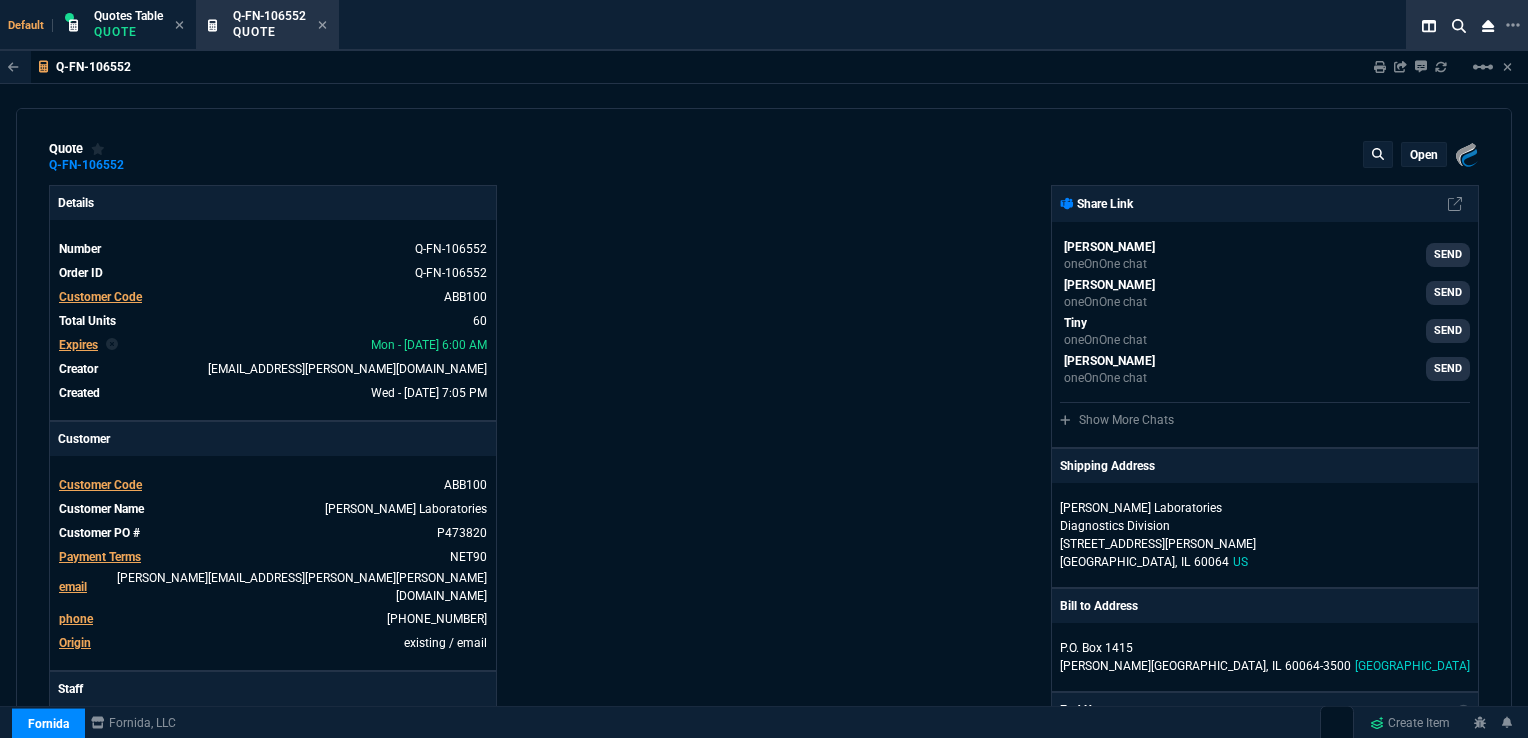 type on "38" 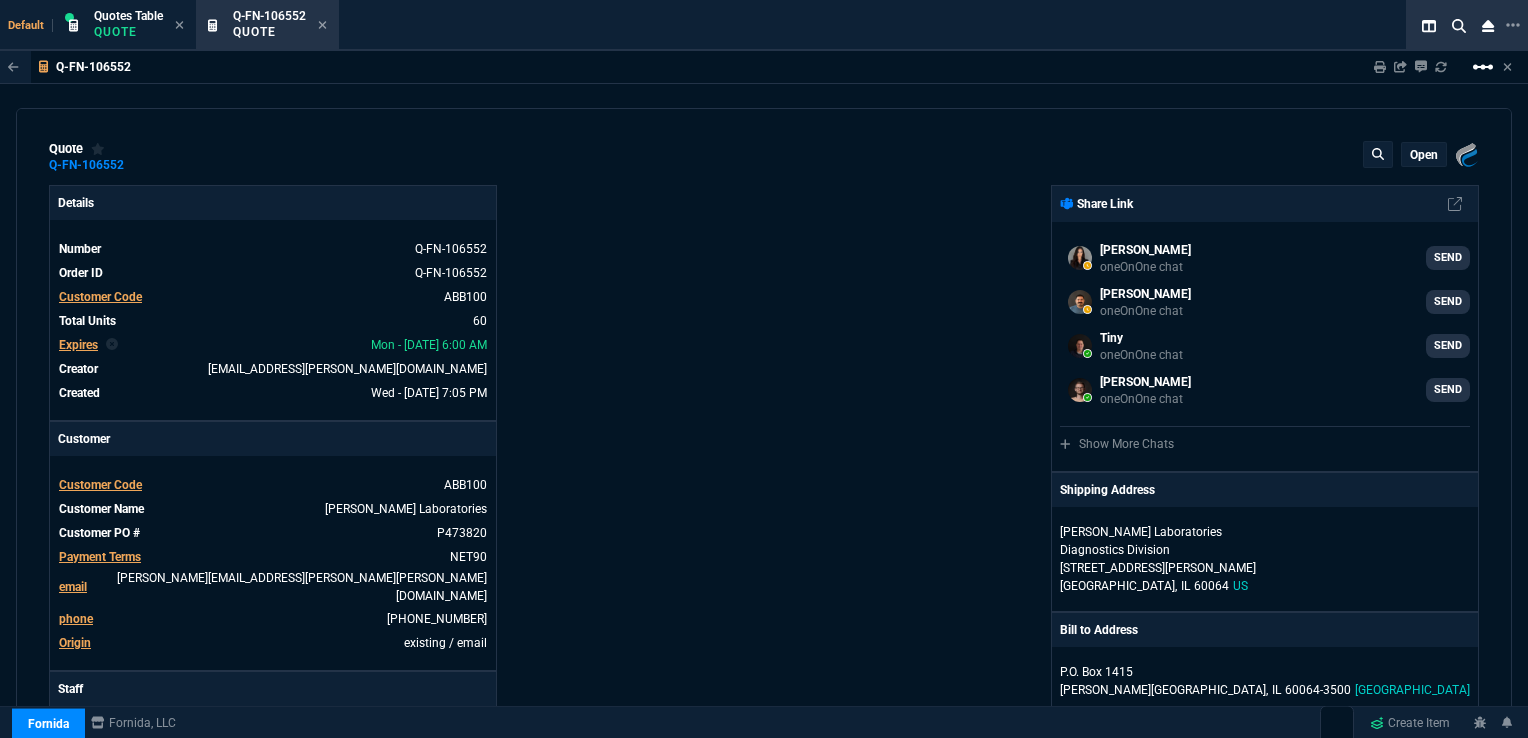 click on "linear_scale" at bounding box center (1483, 67) 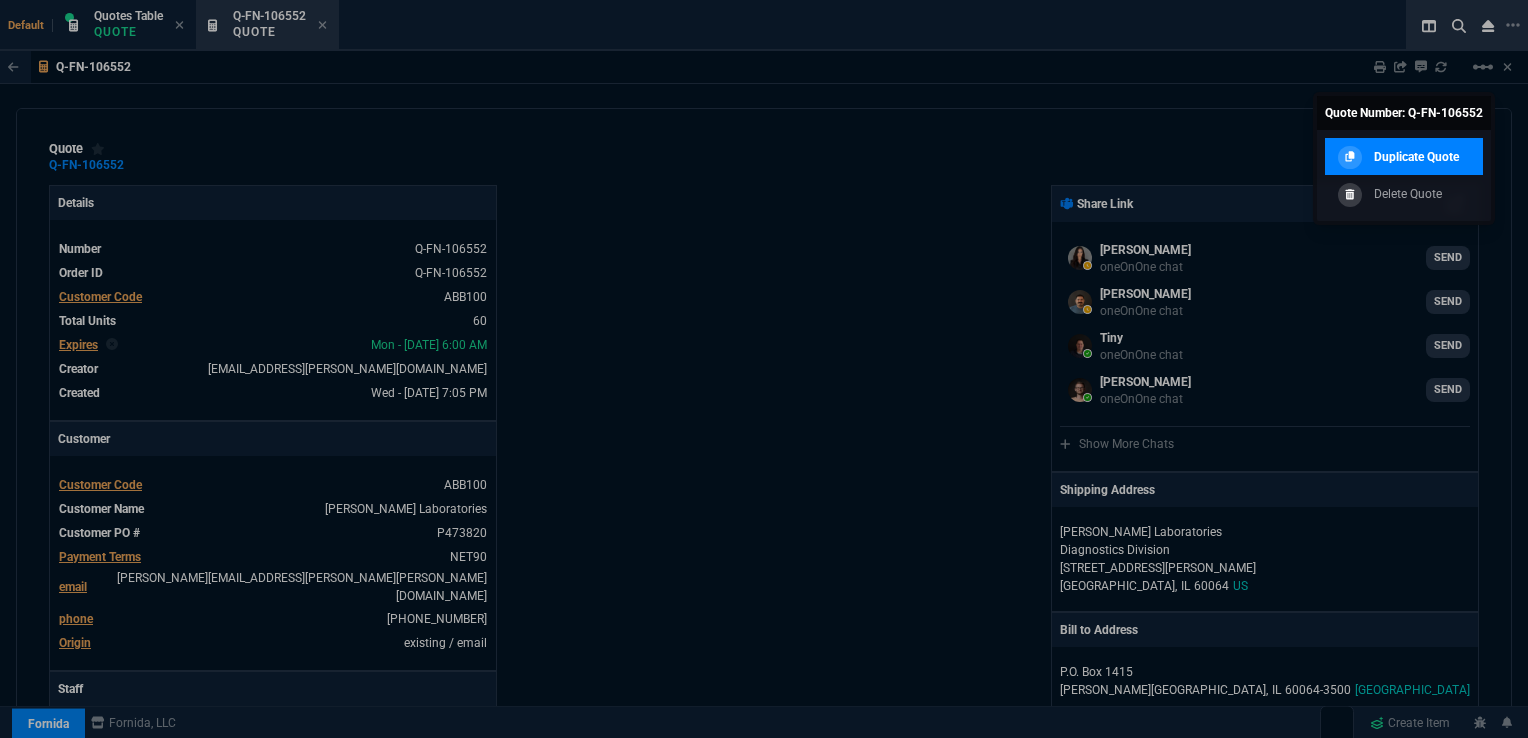 click on "Duplicate Quote" at bounding box center (1416, 157) 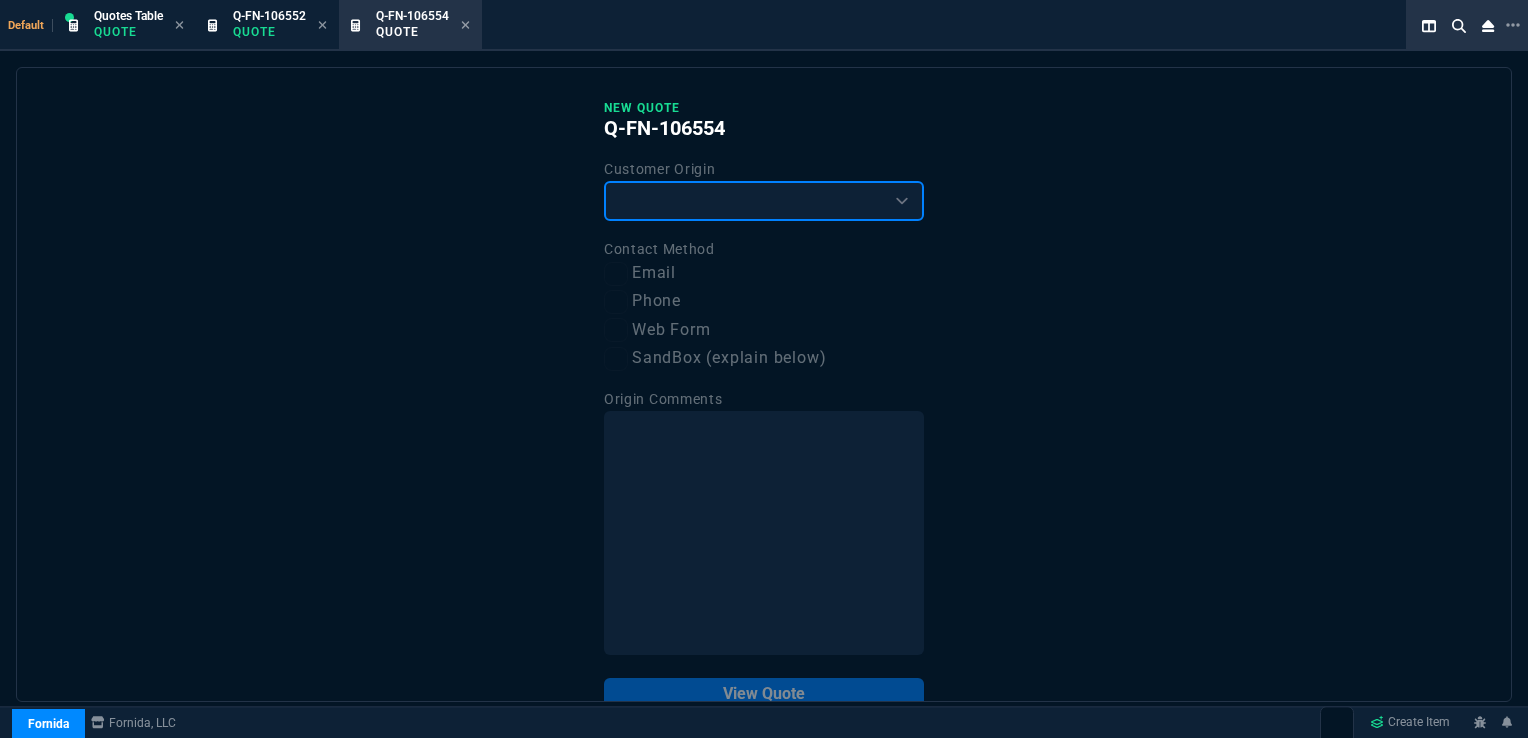 click on "Existing Customer Amazon Lead (first order) Website Lead (first order) Called (first order) Referral (first order) SandBox (explain below)" at bounding box center (764, 201) 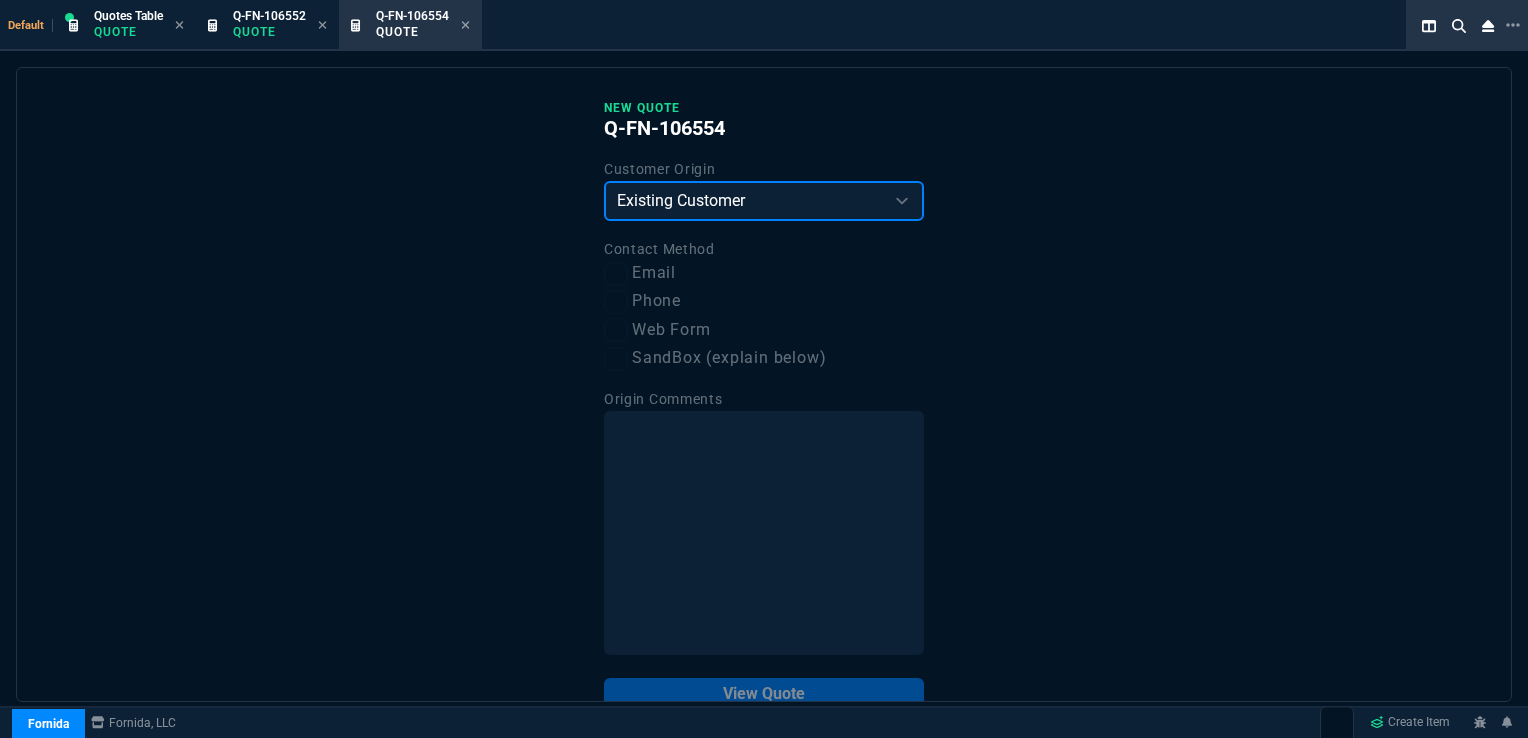 click on "Existing Customer Amazon Lead (first order) Website Lead (first order) Called (first order) Referral (first order) SandBox (explain below)" at bounding box center [764, 201] 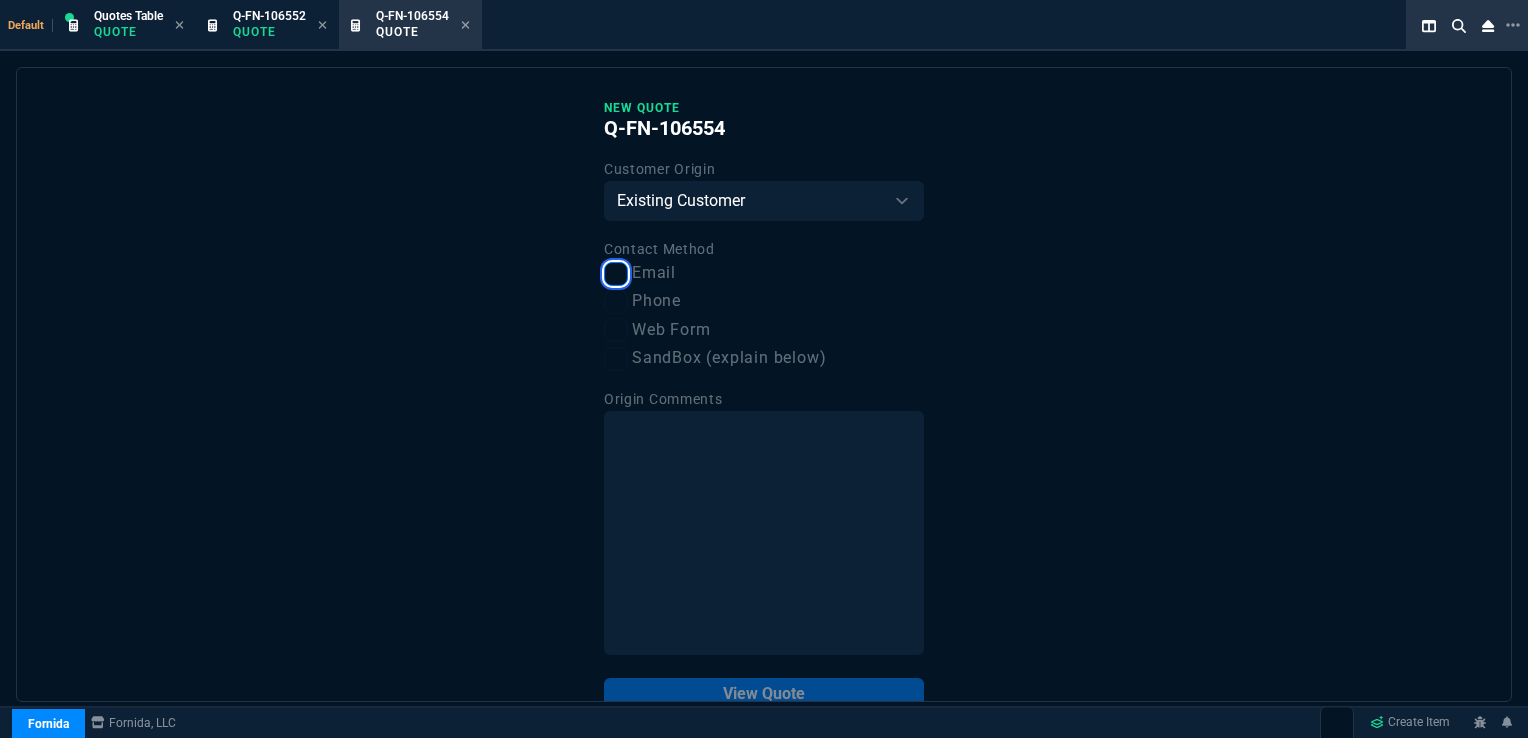 click on "Email" at bounding box center [616, 274] 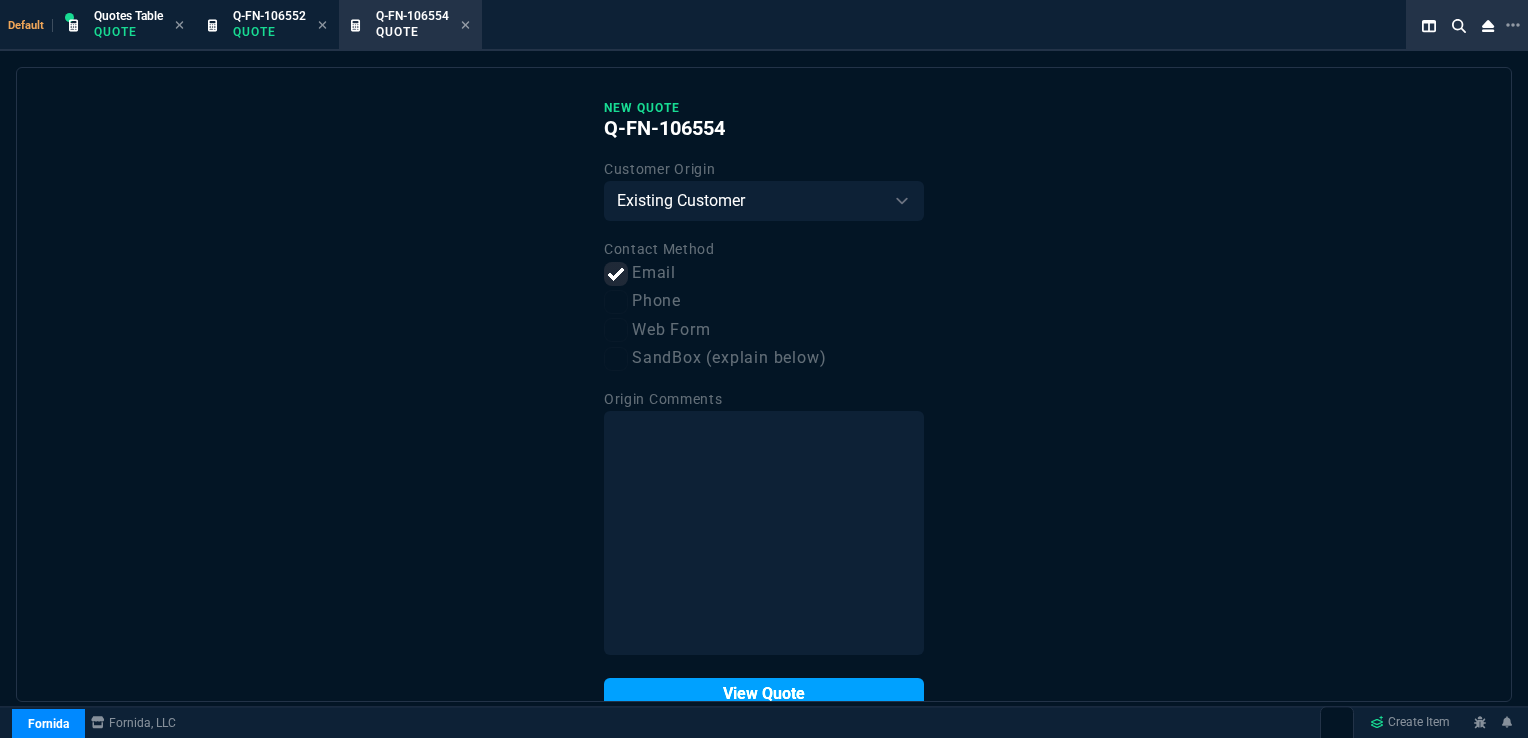 click on "View Quote" at bounding box center [764, 694] 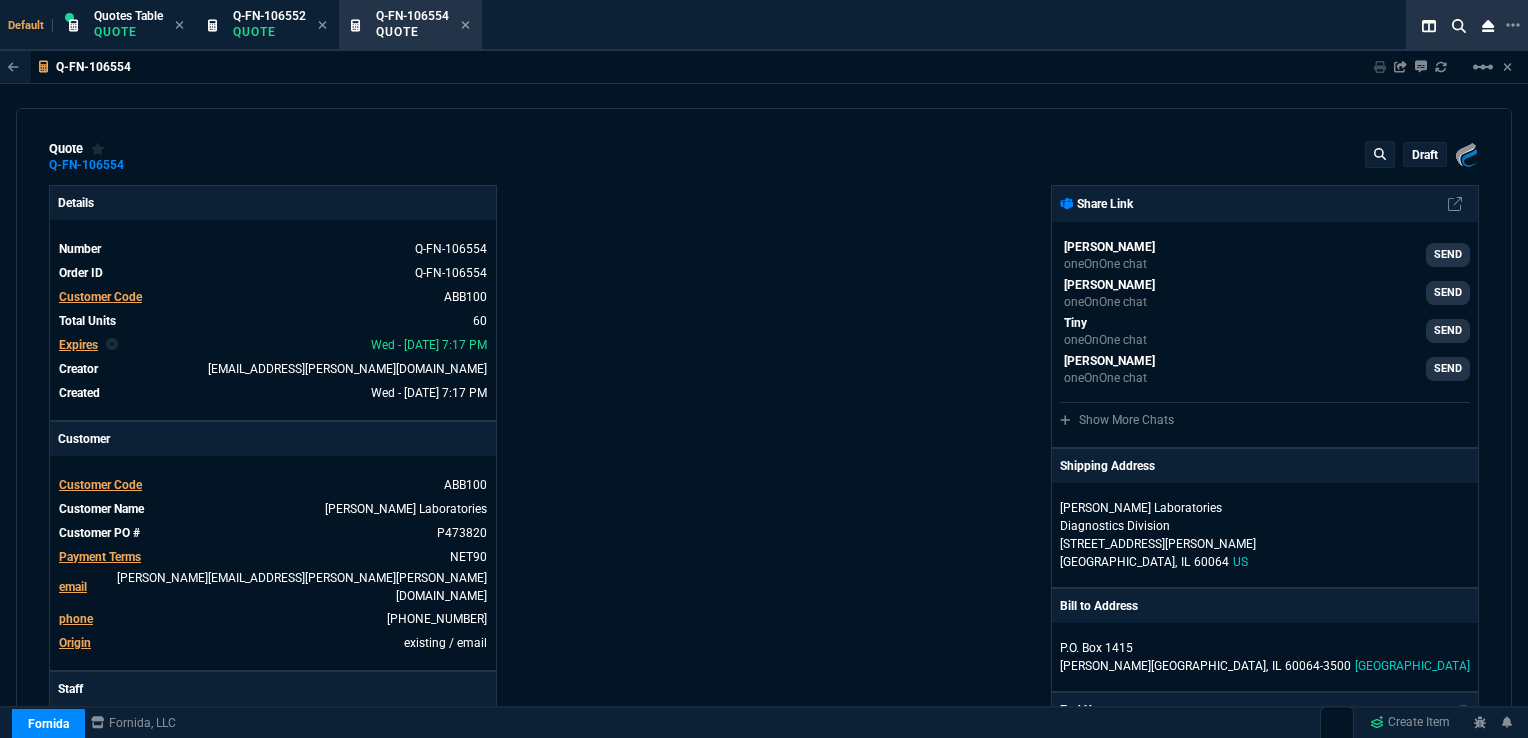 type on "38" 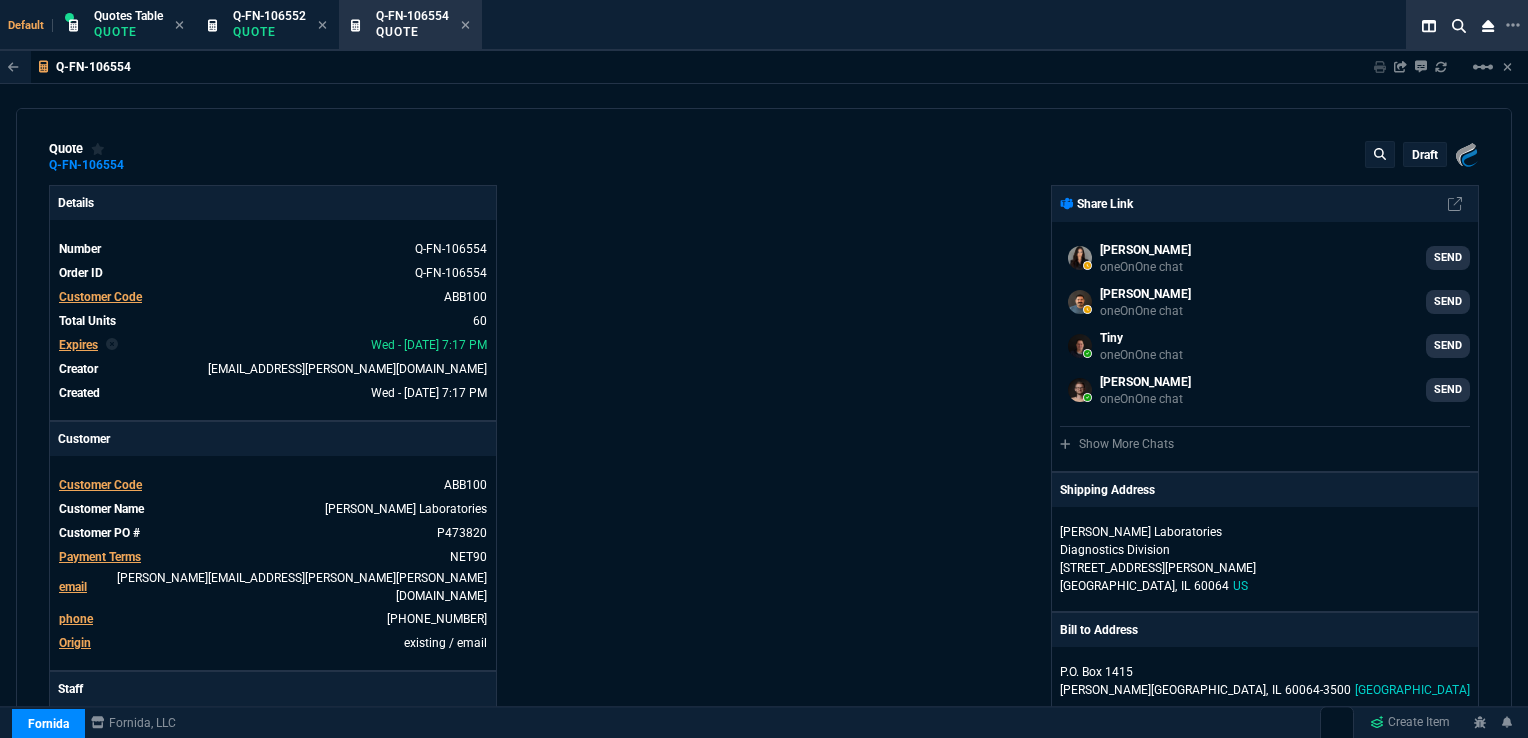 type 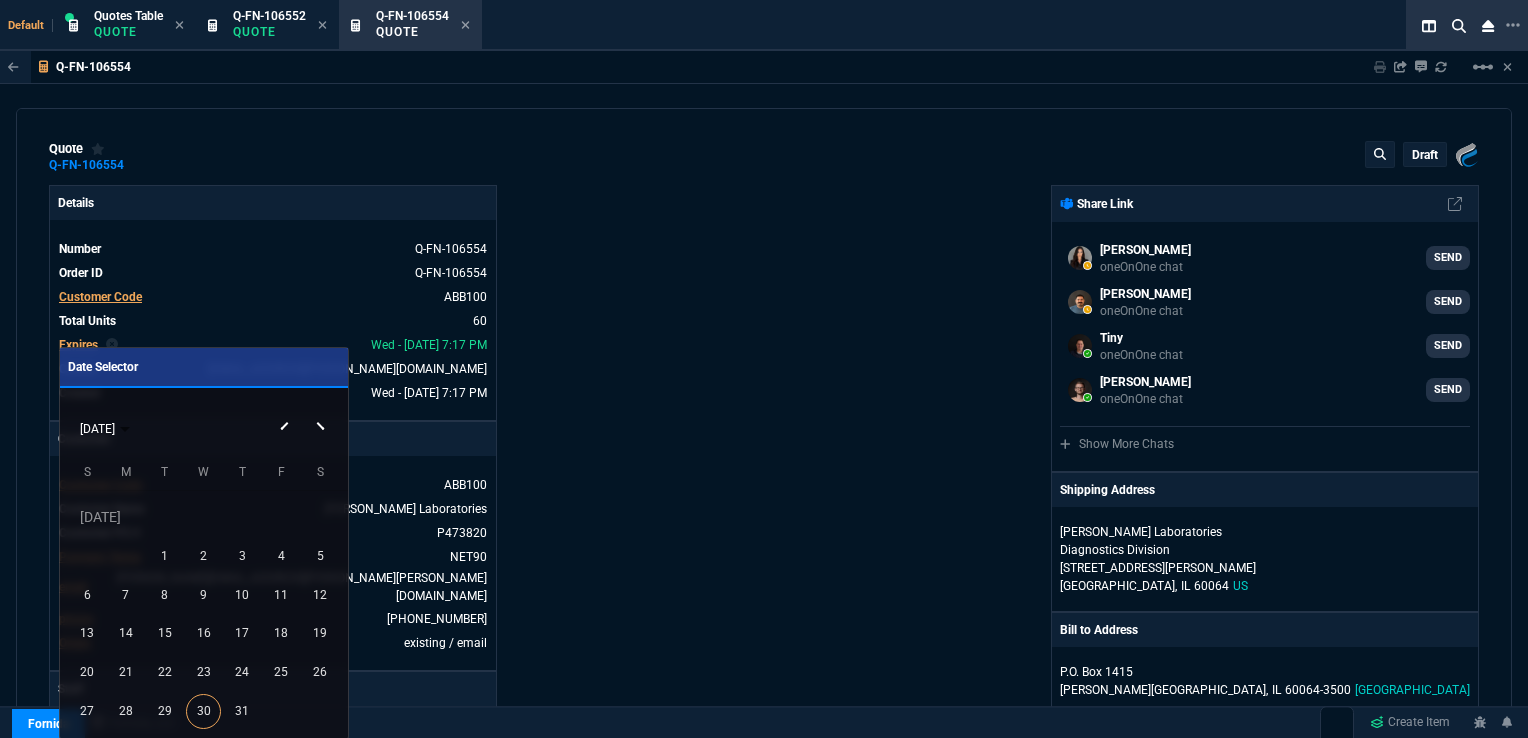 click at bounding box center [323, 409] 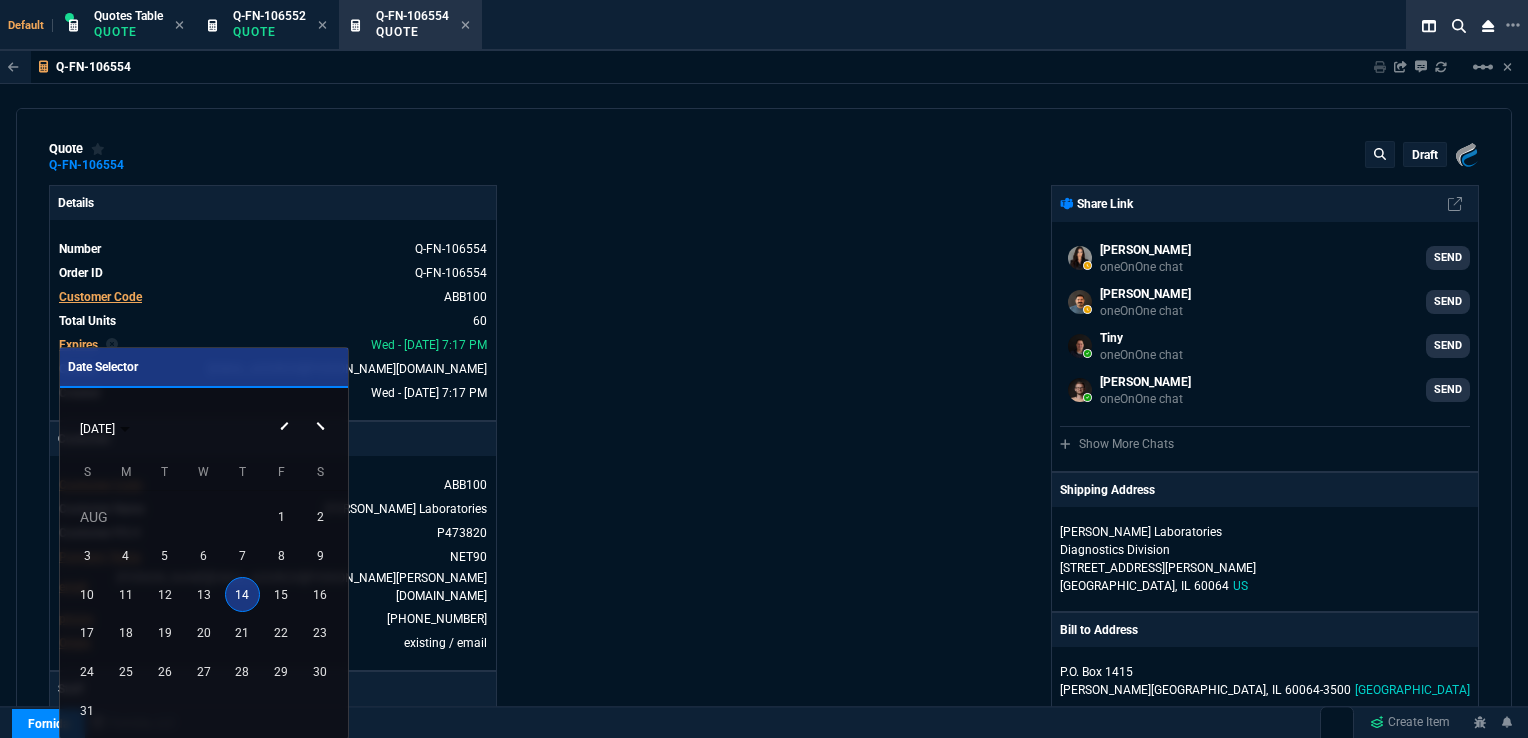 click at bounding box center [323, 409] 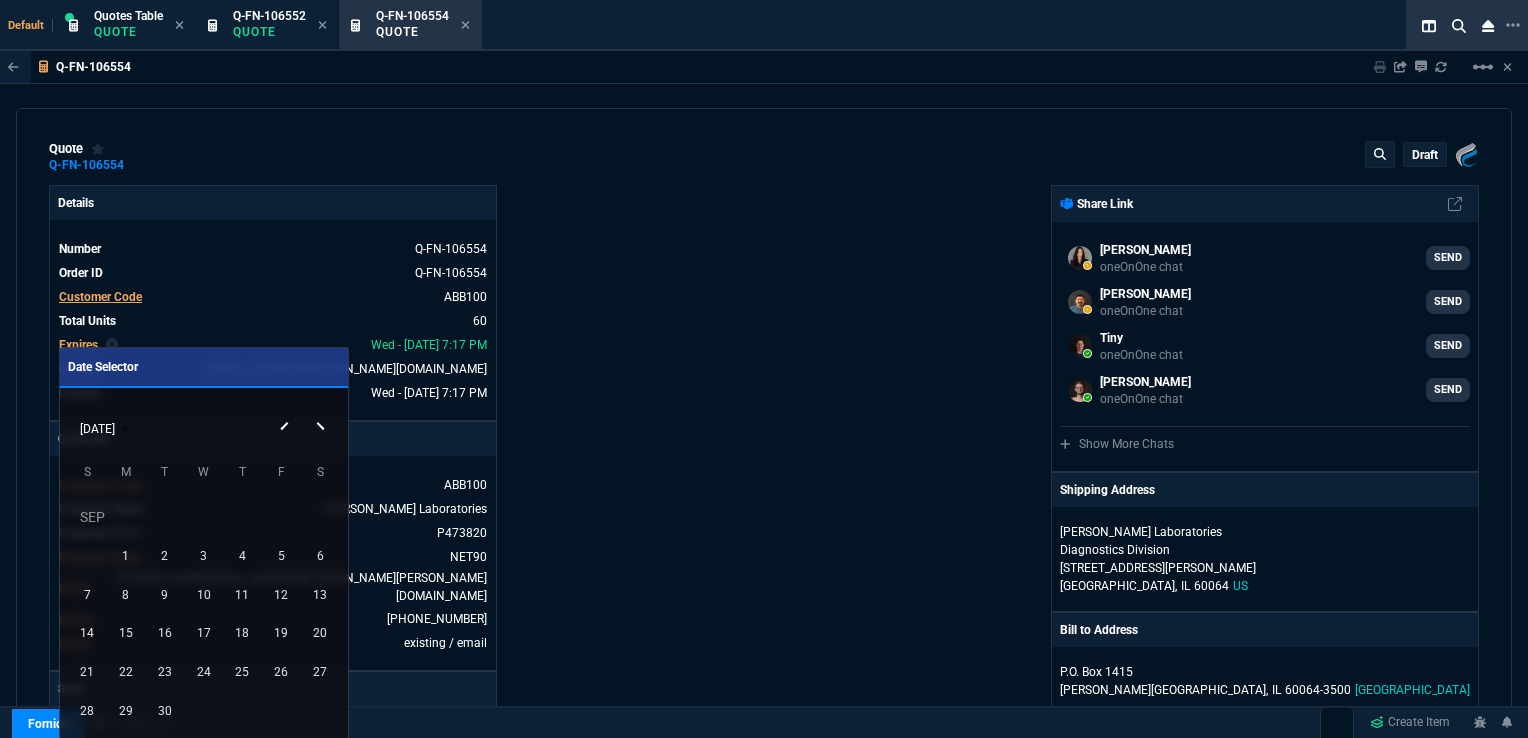 click at bounding box center [323, 409] 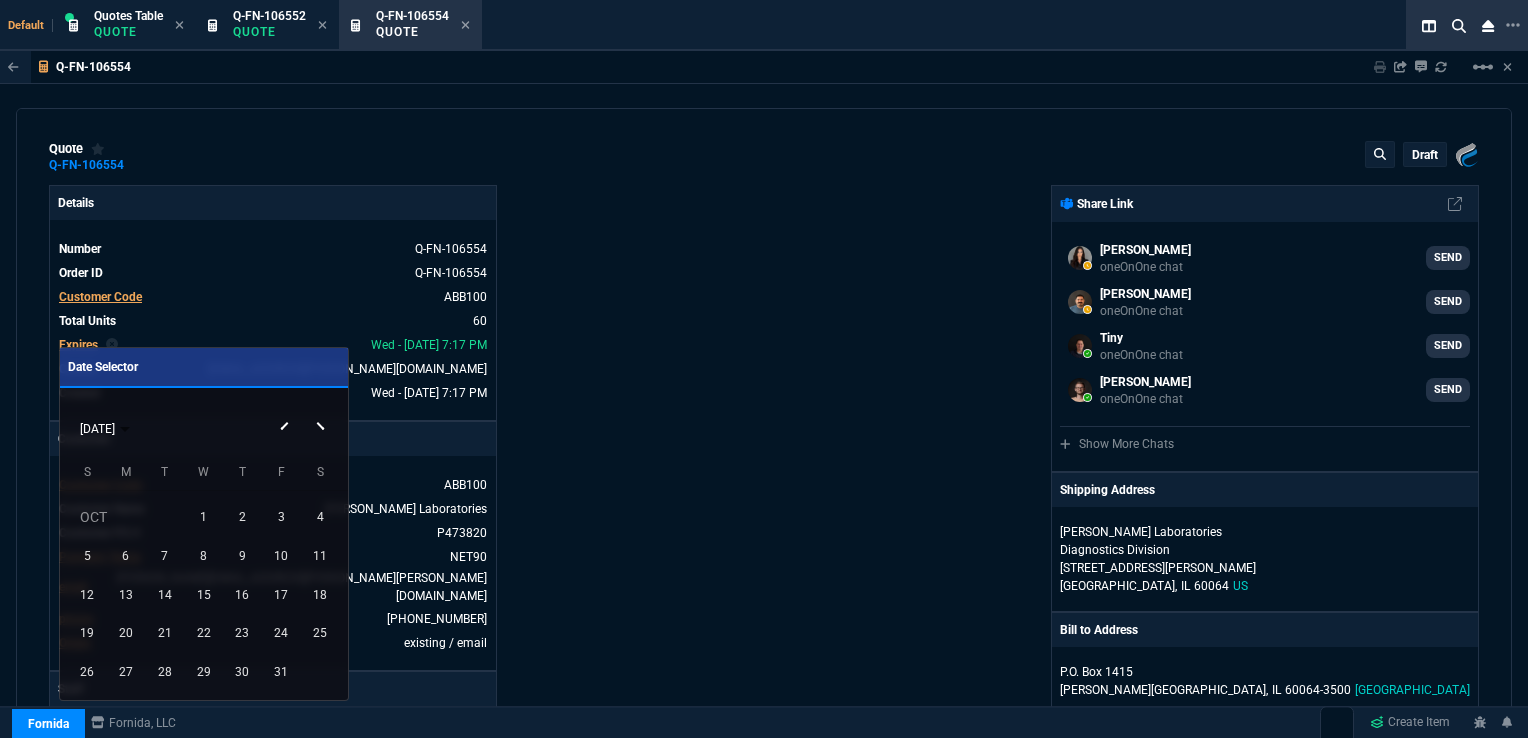 click at bounding box center [323, 409] 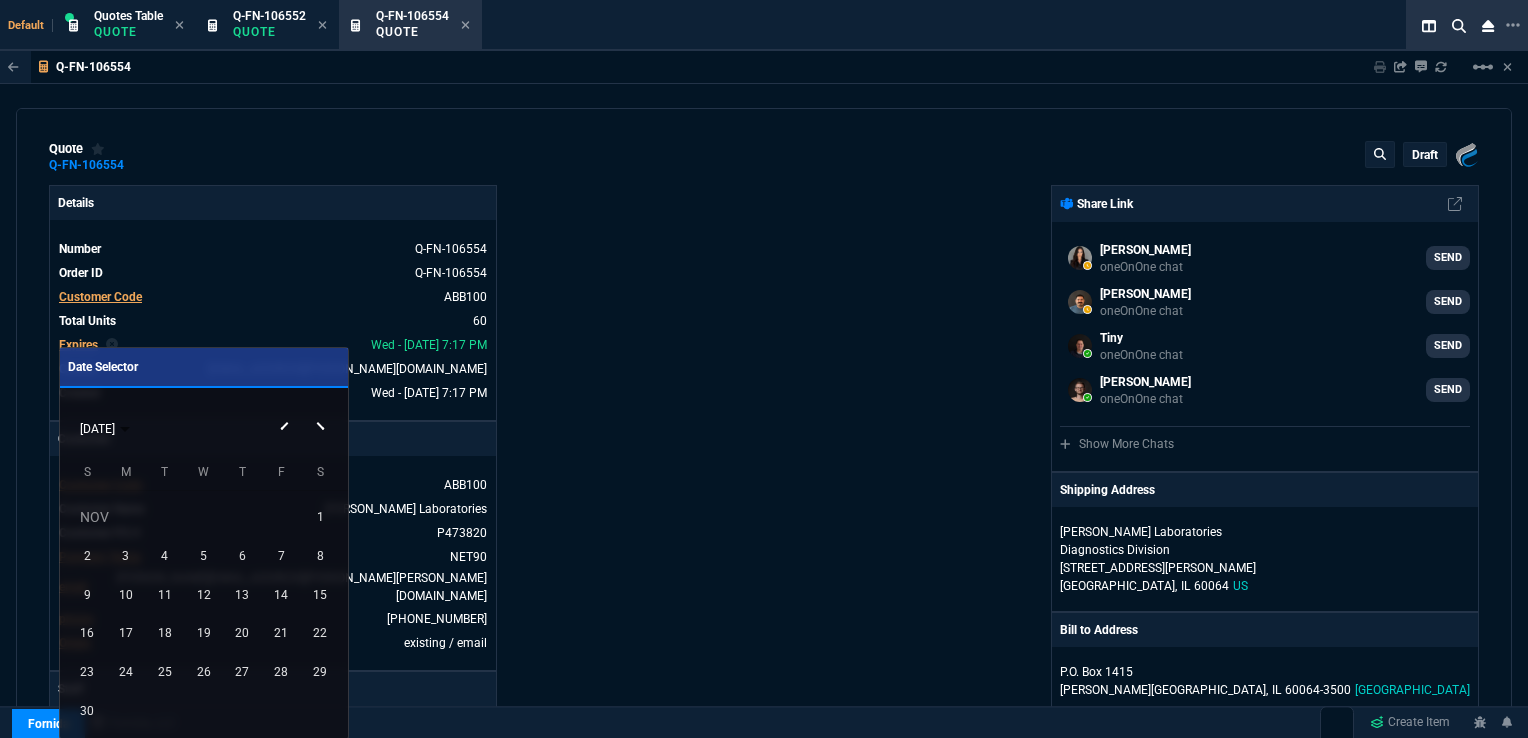click at bounding box center [323, 409] 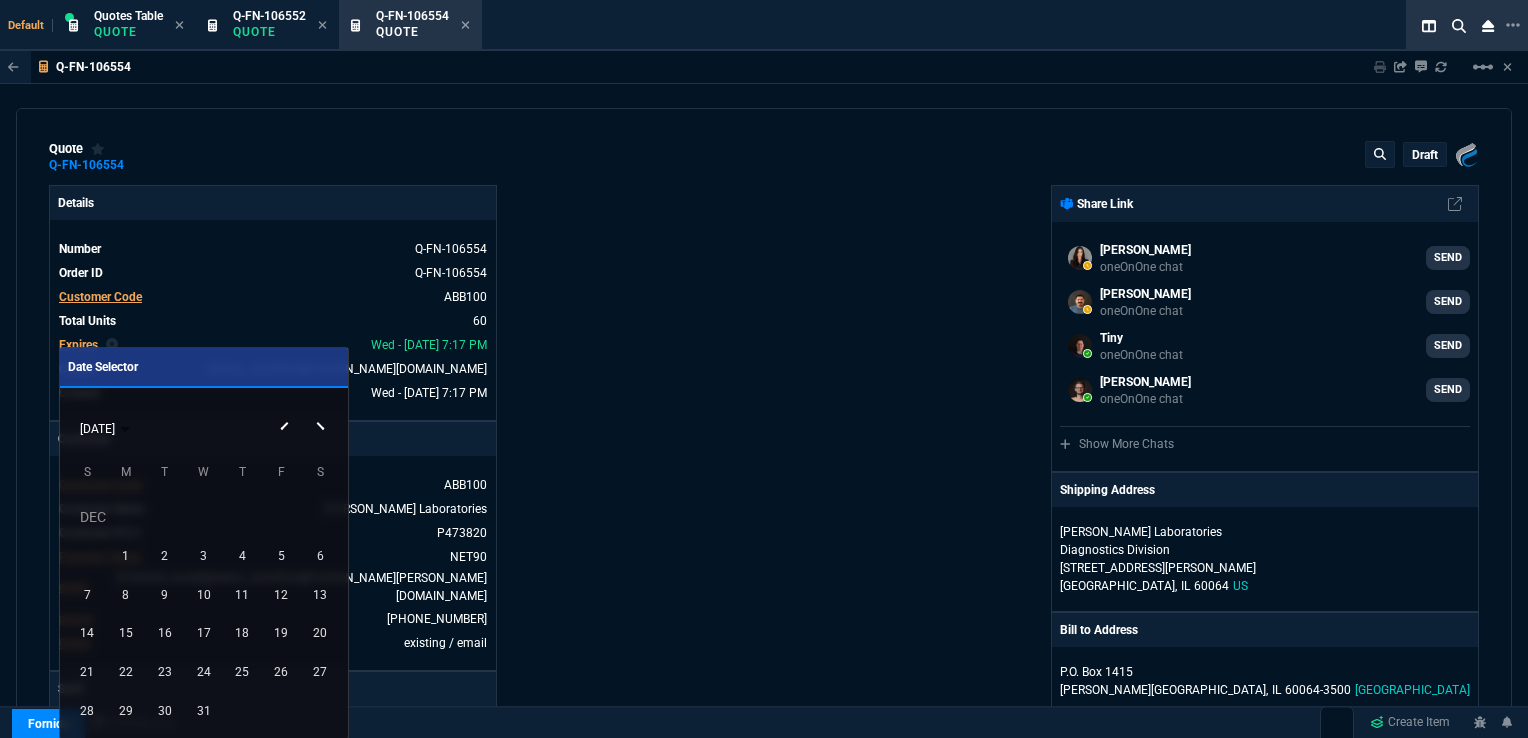 click at bounding box center (323, 409) 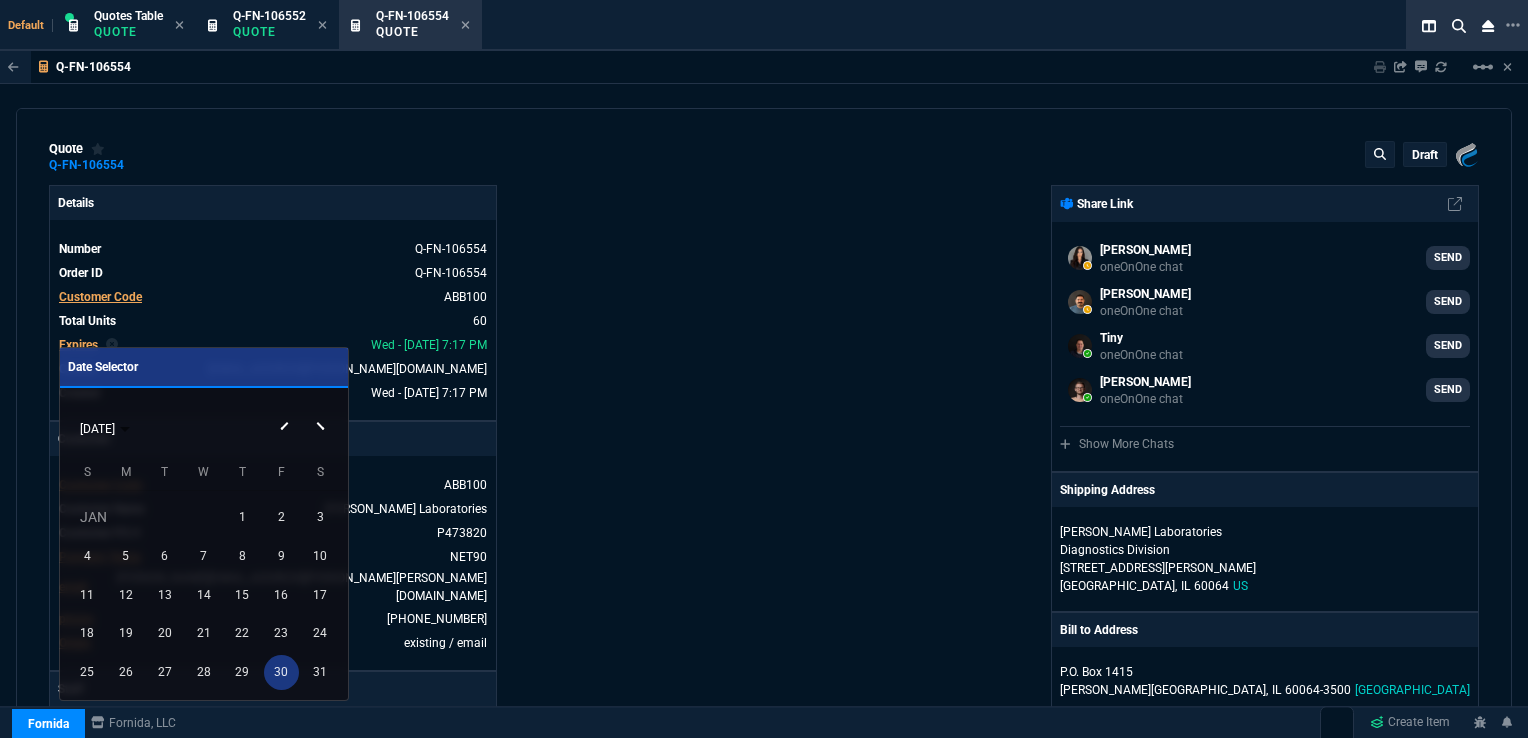 click on "30" at bounding box center [281, 672] 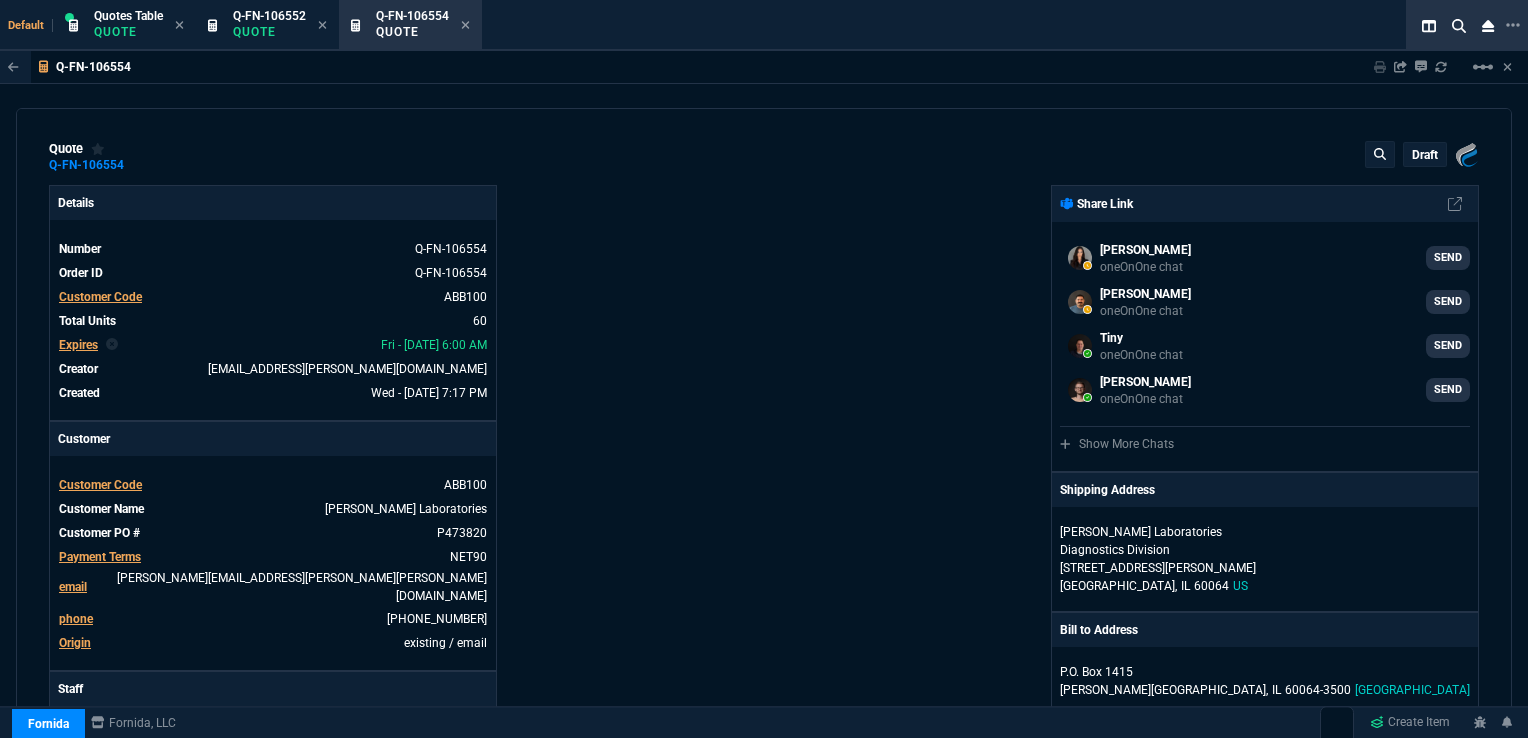 type on "38" 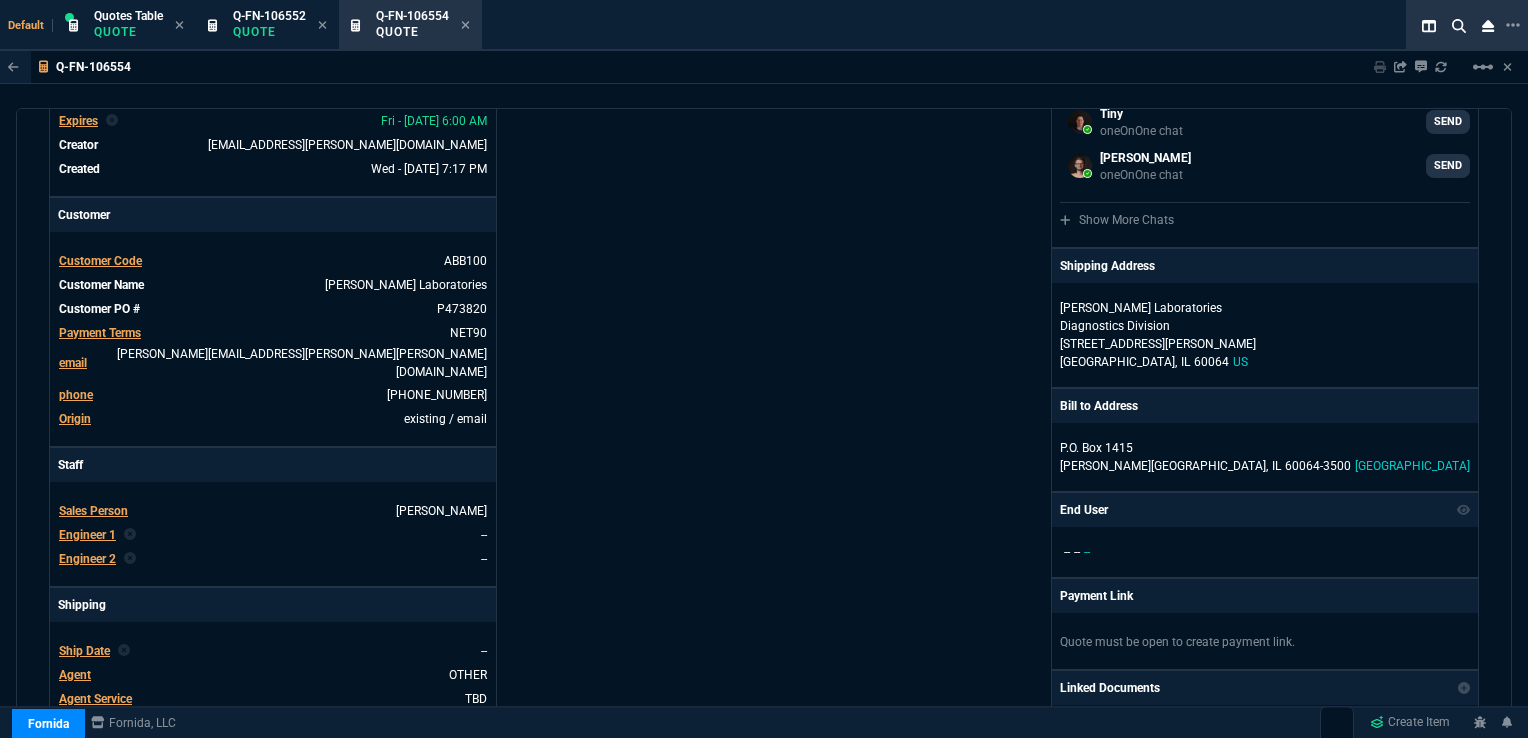scroll, scrollTop: 228, scrollLeft: 0, axis: vertical 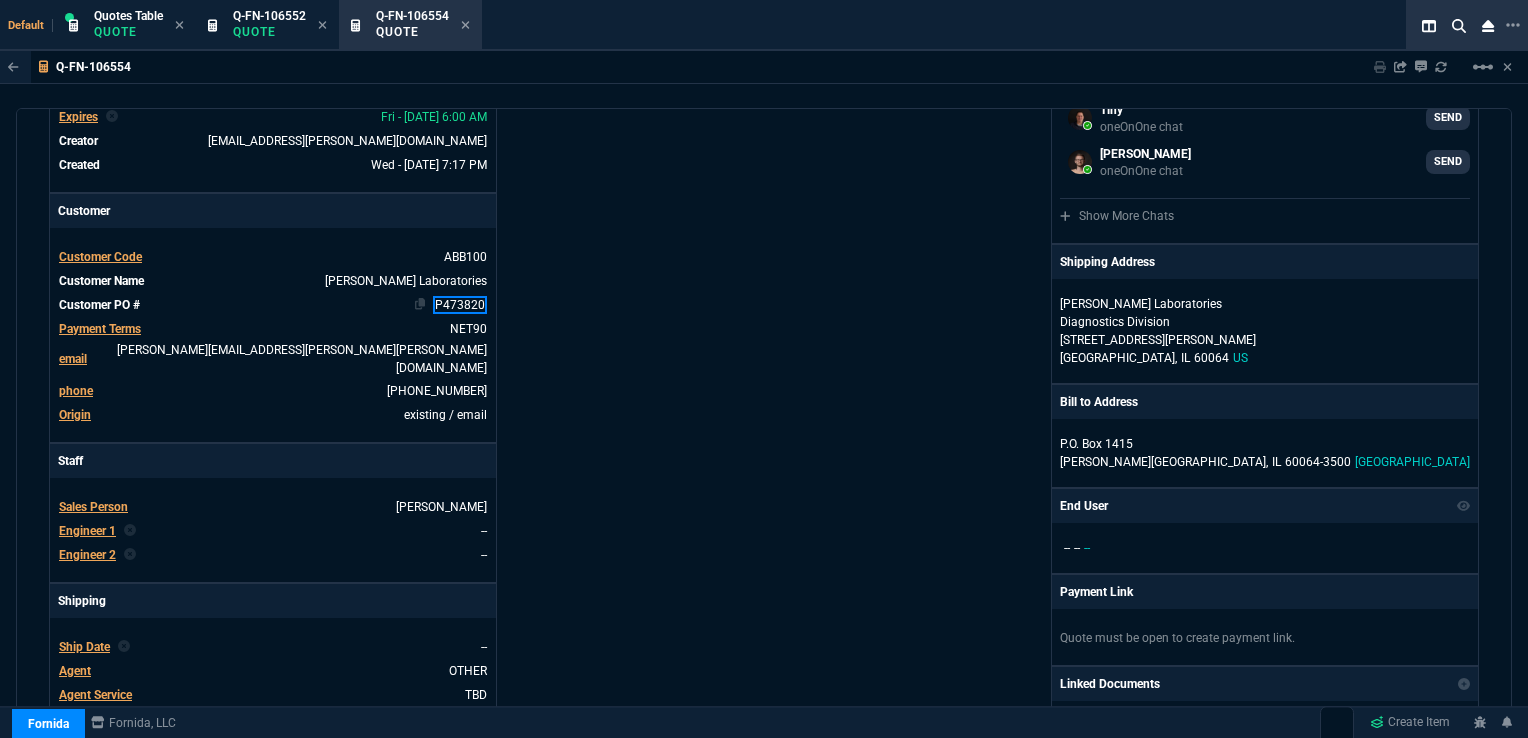 click on "P473820" at bounding box center (460, 305) 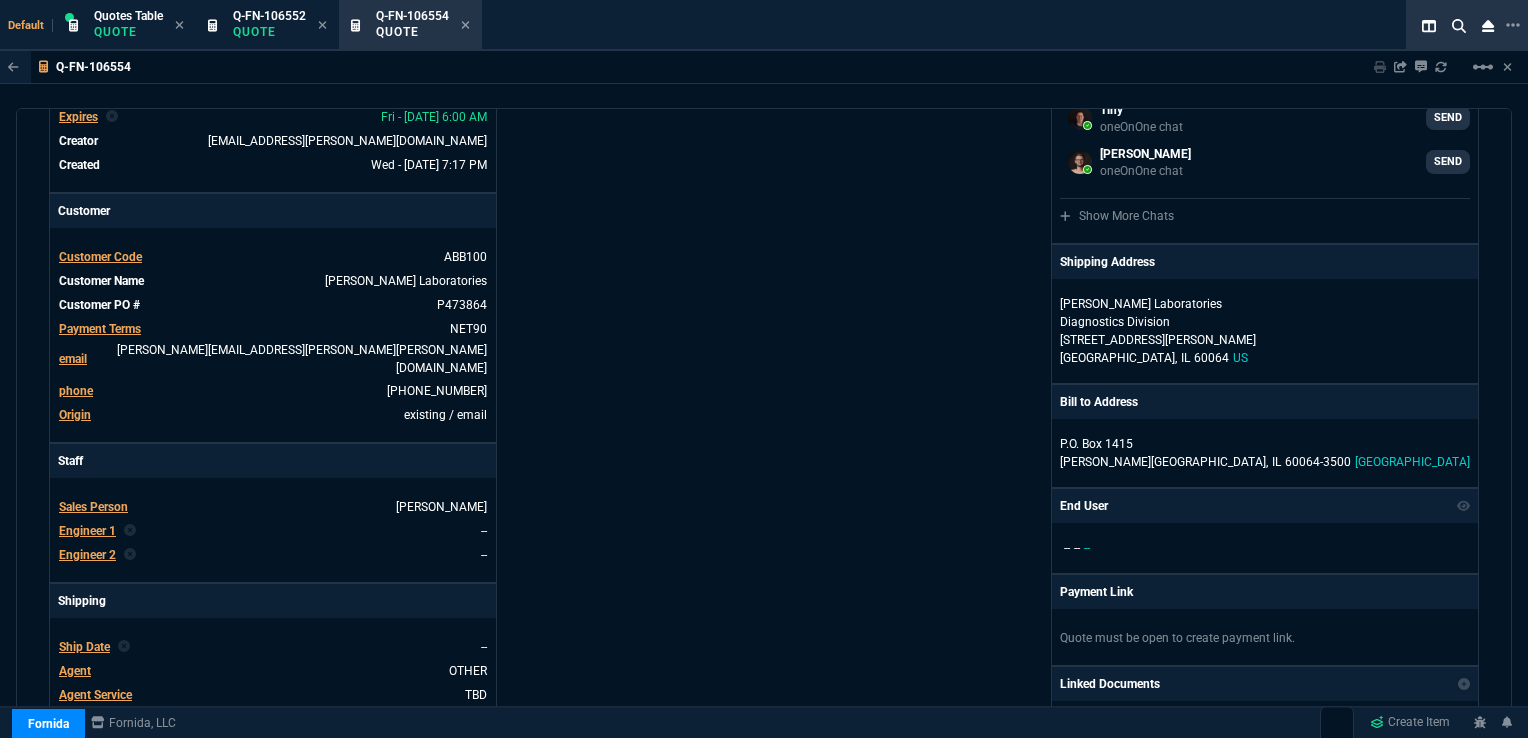 click on "Details Number Q-FN-106554  Order ID Q-FN-106554  Customer Code ABB100  Total Units 60  Expires Fri - 1/30/26, 6:00 AM Creator rob.henneberger@fornida.com  Created Wed - 7/30/25, 7:17 PM Print Specs Number Q-FN-106554  Customer ID ABB100  Customer Name Abbott Laboratories  Expires 1/30/26,  12:00 AM  Customer PO #   P473864  Payment Terms NET90  Shipping Agent OTHER | TBD  Customer Customer Code ABB100  Customer Name Abbott Laboratories  Customer PO #   P473864  Payment Terms NET90  email susan.werner@abbott.com  phone 972-518-6677   Origin  existing / email   Origin Comment    Staff Sales Person HENN  Engineer 1 --  Engineer 2 --  Shipping Ship Date -- Agent OTHER  Agent Service TBD  Account Id --  Sales Order* Number --  id --  Account Manager Name Rob Henneberger  Email rob.henneberger@fornida.com  Phone (469) 476-5219" at bounding box center (406, 480) 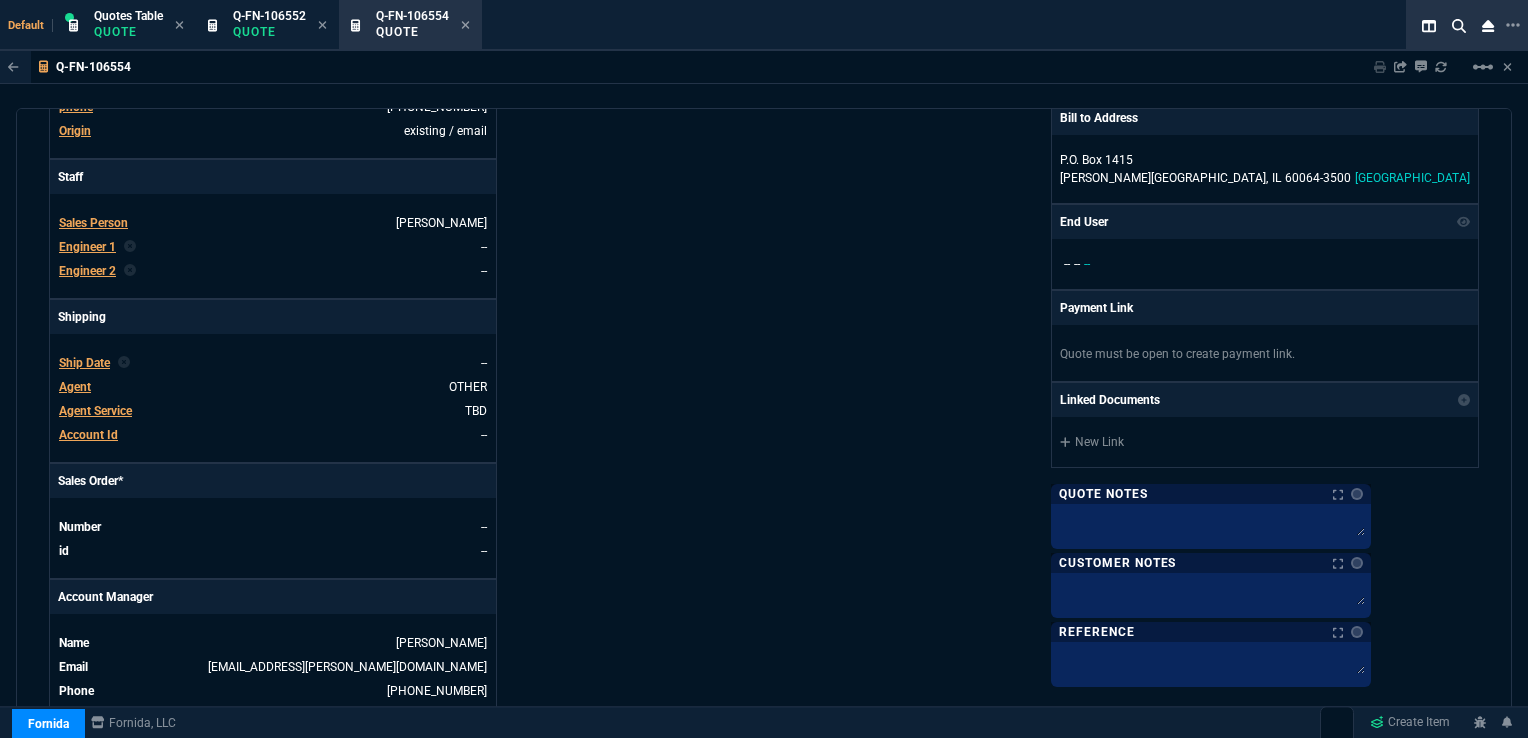 scroll, scrollTop: 571, scrollLeft: 0, axis: vertical 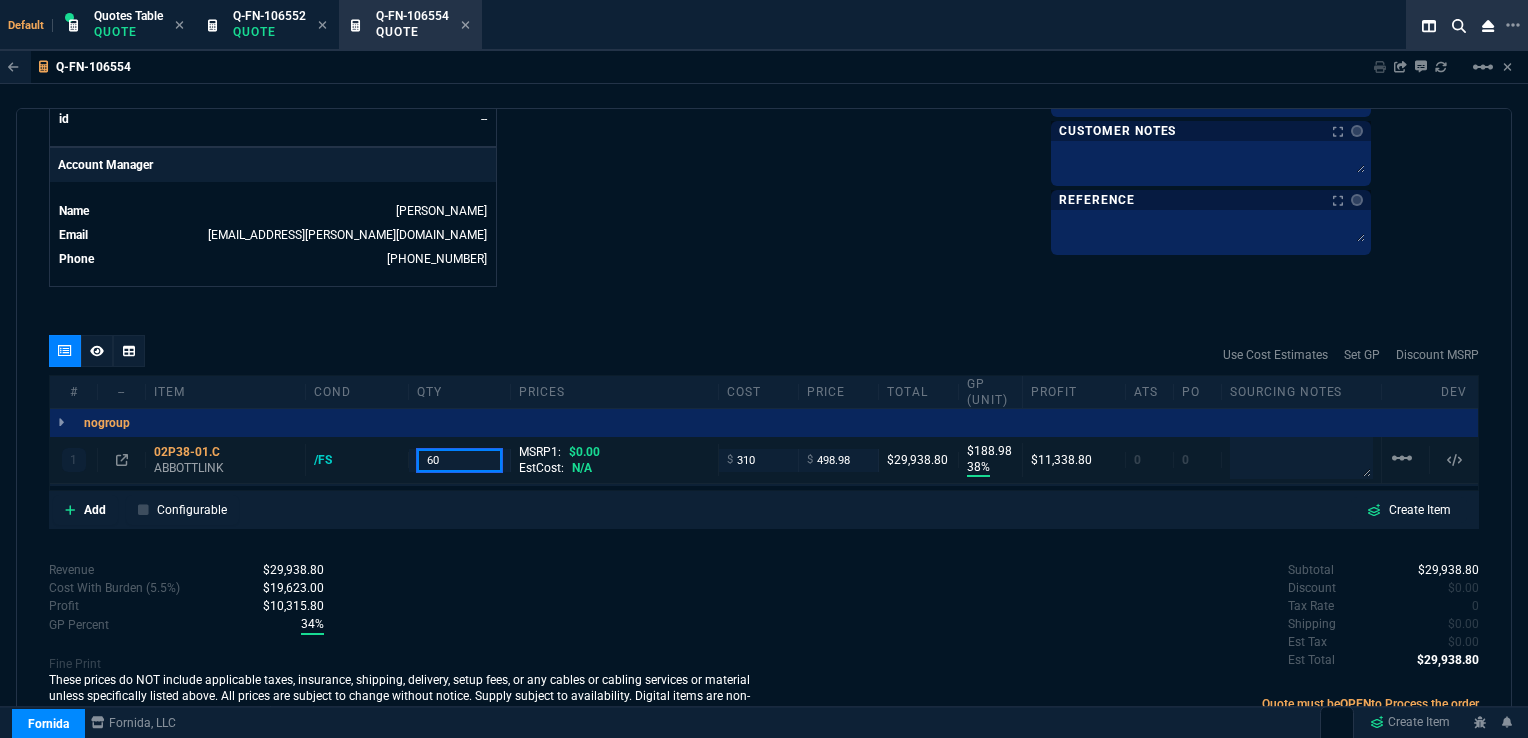 click on "60" at bounding box center (460, 460) 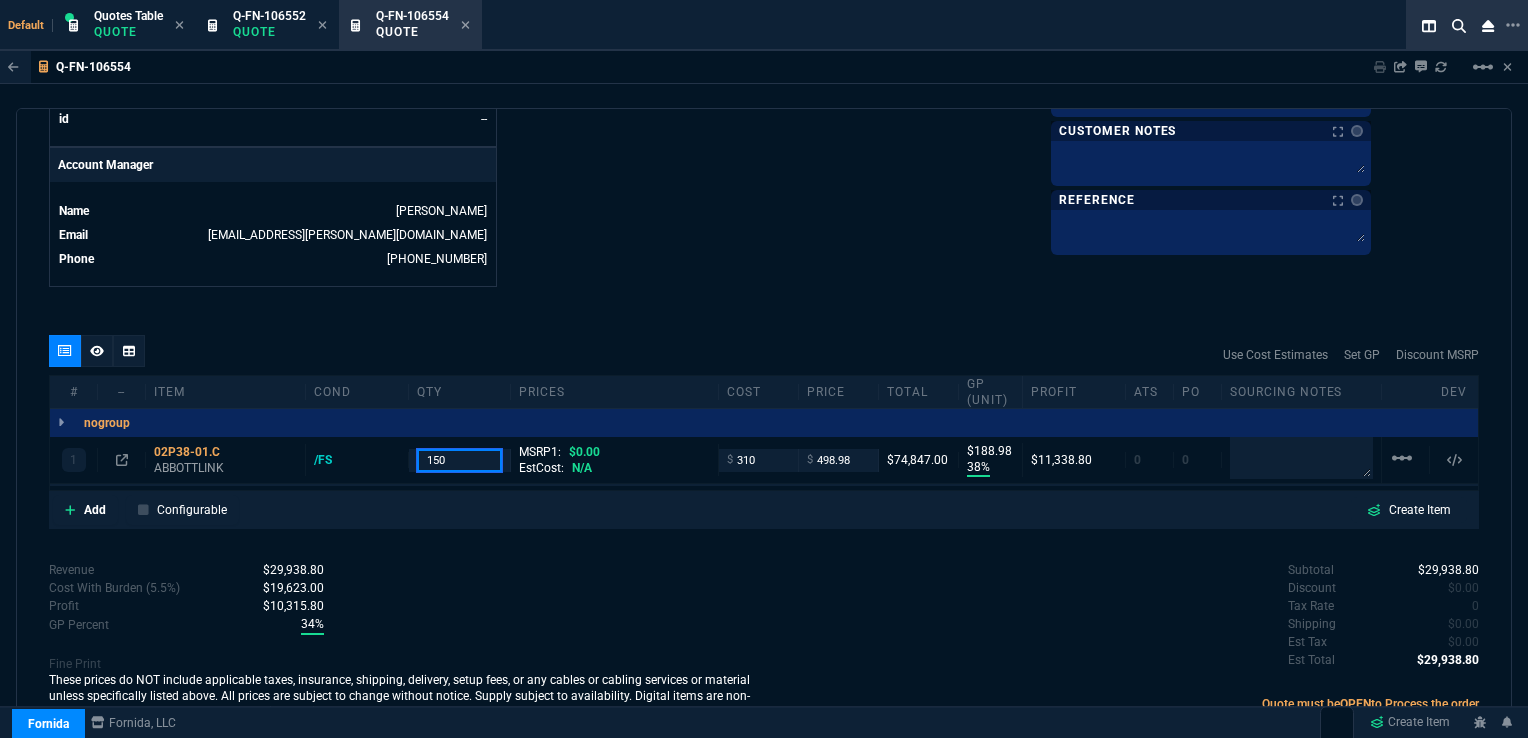 type on "150" 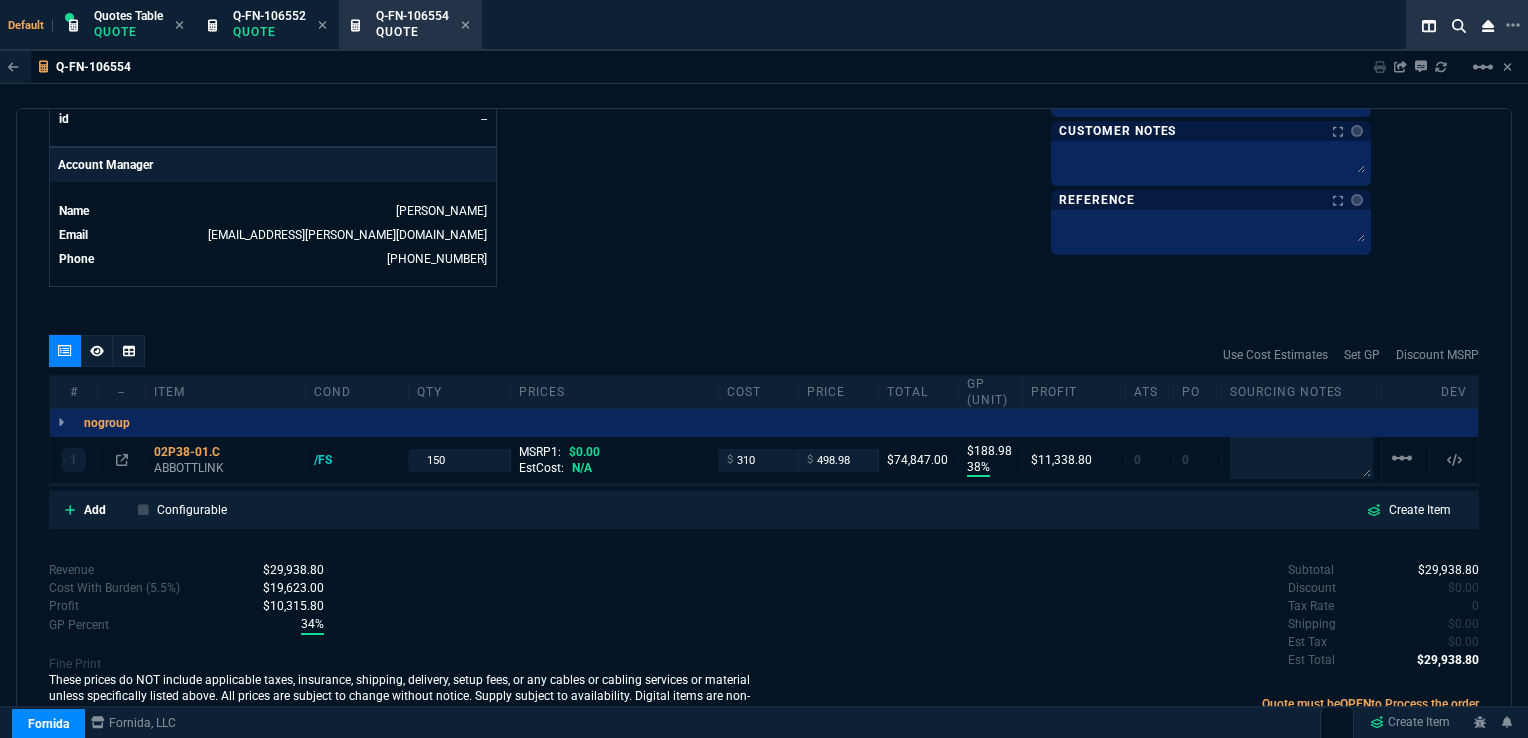 click on "quote   Q-FN-106554  draft Fornida, LLC 2609 Technology Dr Suite 300 Plano, TX 75074 Details Number Q-FN-106554  Order ID Q-FN-106554  Customer Code ABB100  Total Units 60  Expires Fri - 1/30/26, 6:00 AM Creator rob.henneberger@fornida.com  Created Wed - 7/30/25, 7:17 PM Print Specs Number Q-FN-106554  Customer ID ABB100  Customer Name Abbott Laboratories  Expires 1/30/26,  12:00 AM  Customer PO #   P473864  Payment Terms NET90  Shipping Agent OTHER | TBD  Customer Customer Code ABB100  Customer Name Abbott Laboratories  Customer PO #   P473864  Payment Terms NET90  email susan.werner@abbott.com  phone 972-518-6677   Origin  existing / email   Origin Comment    Staff Sales Person HENN  Engineer 1 --  Engineer 2 --  Shipping Ship Date -- Agent OTHER  Agent Service TBD  Account Id --  Sales Order* Number --  id --  Account Manager Name Rob Henneberger  Email rob.henneberger@fornida.com  Phone (469) 476-5219  Fornida, LLC 2609 Technology Dr Suite 300 Plano, TX 75074  Share Link  Sarah Costa oneOnOne chat SEND $" at bounding box center (764, 421) 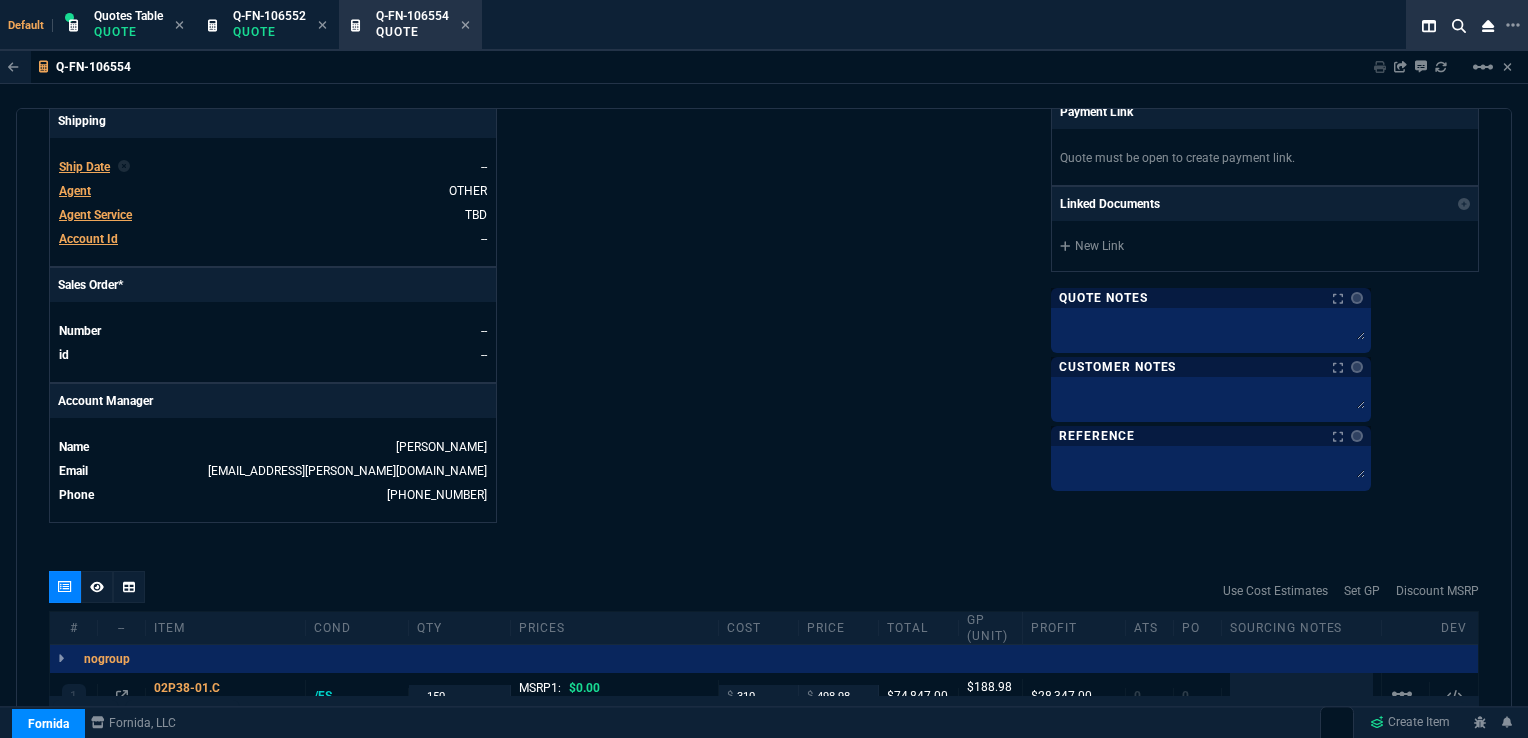 scroll, scrollTop: 692, scrollLeft: 0, axis: vertical 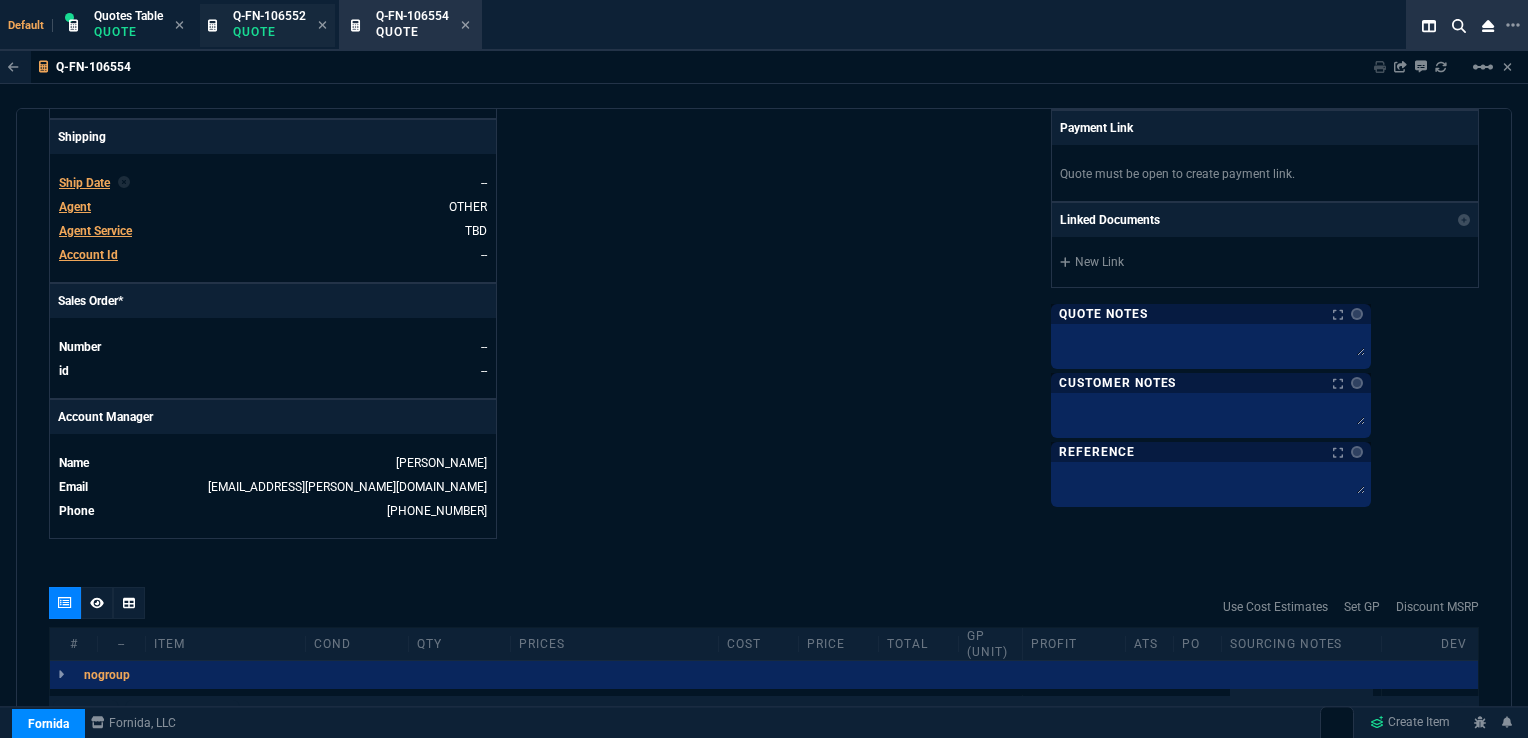 click on "Quote" at bounding box center (269, 32) 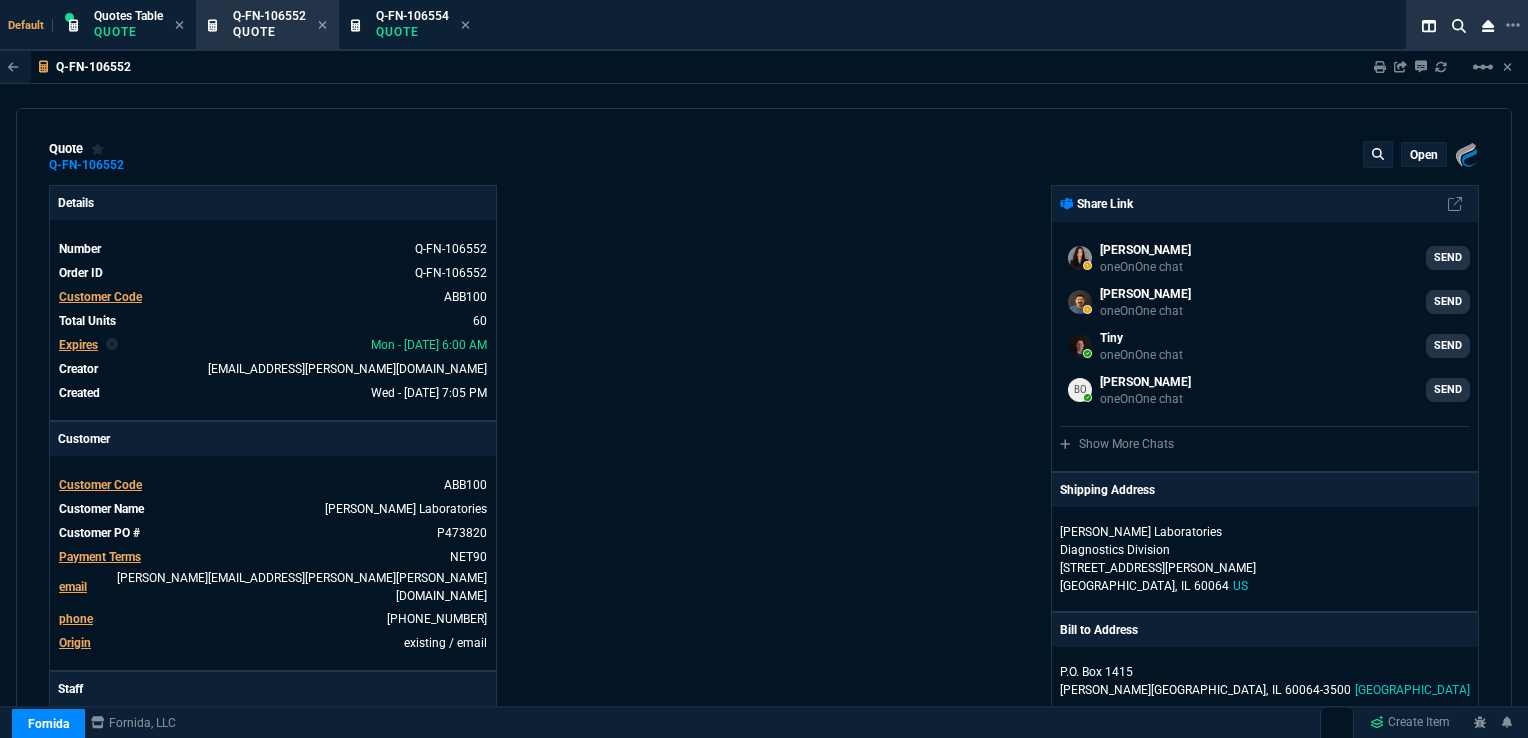 type on "38" 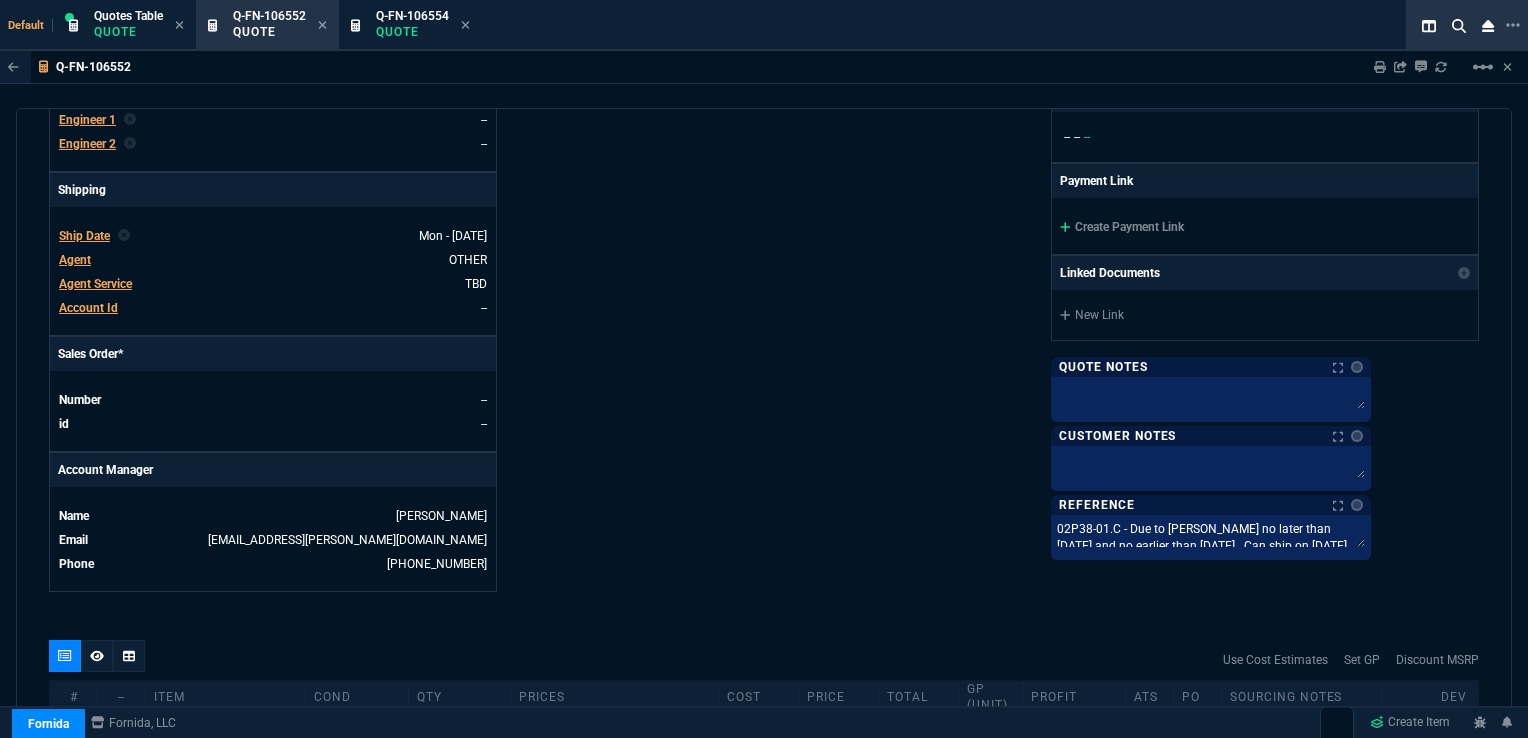 scroll, scrollTop: 653, scrollLeft: 0, axis: vertical 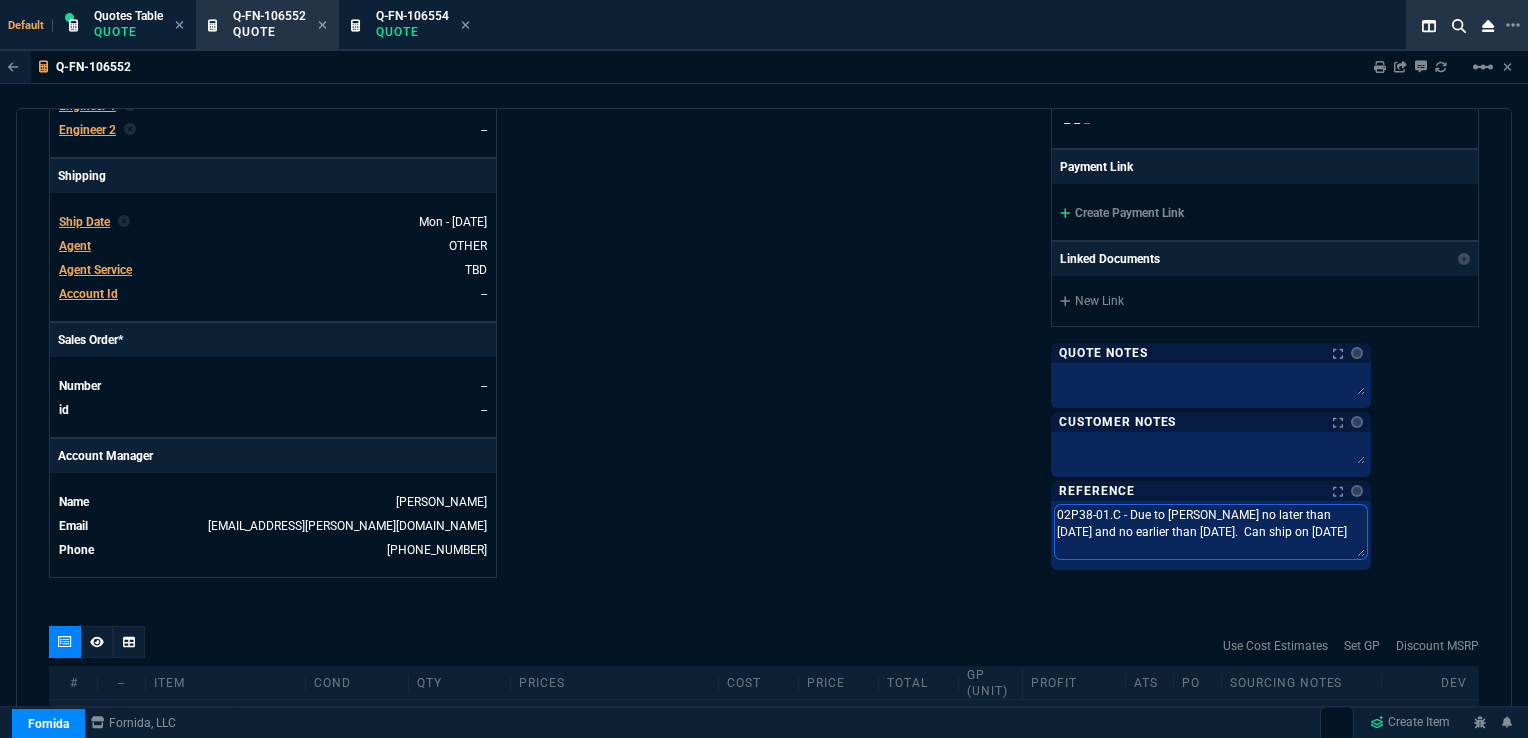 drag, startPoint x: 1424, startPoint y: 526, endPoint x: 1146, endPoint y: 497, distance: 279.50848 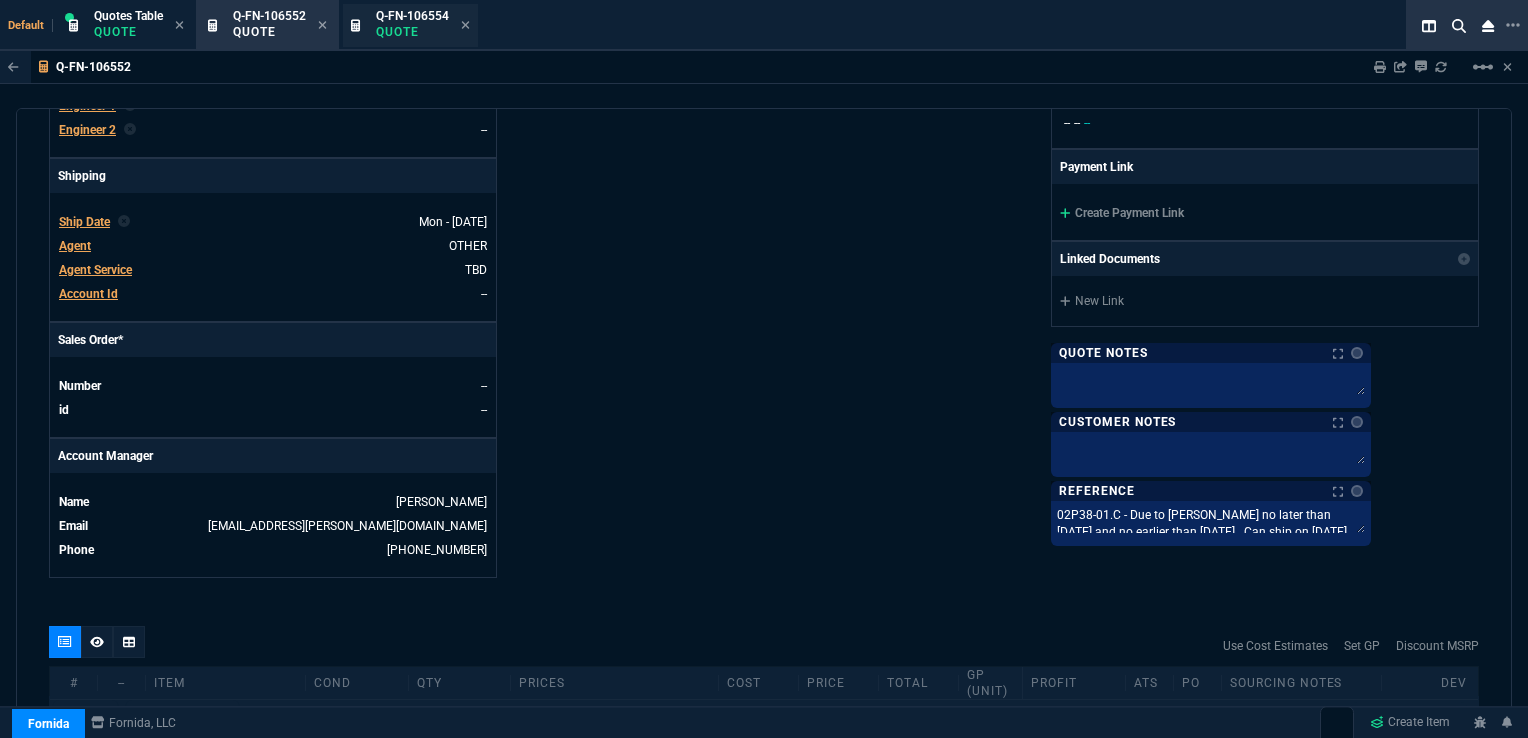 click on "Q-FN-106554" at bounding box center [412, 16] 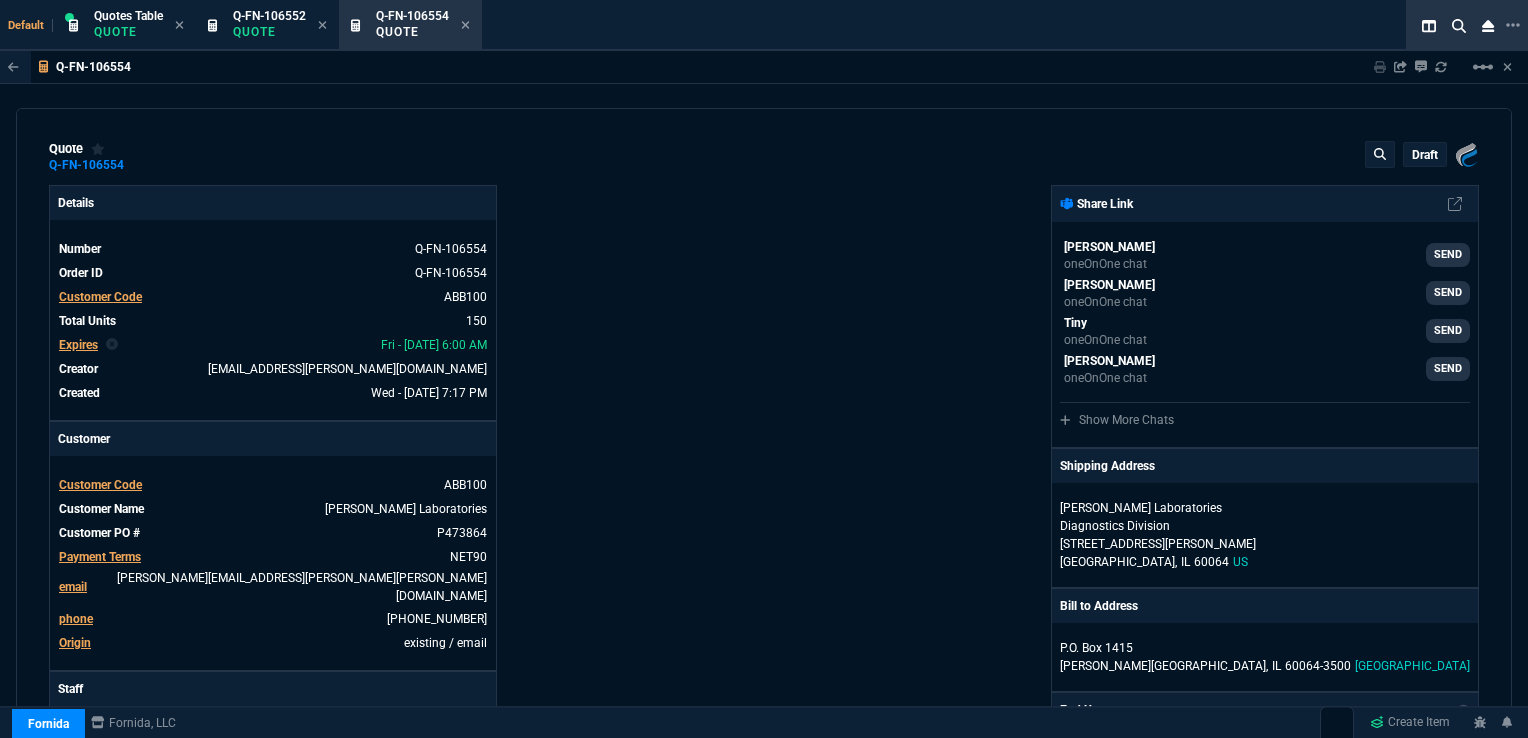 type on "38" 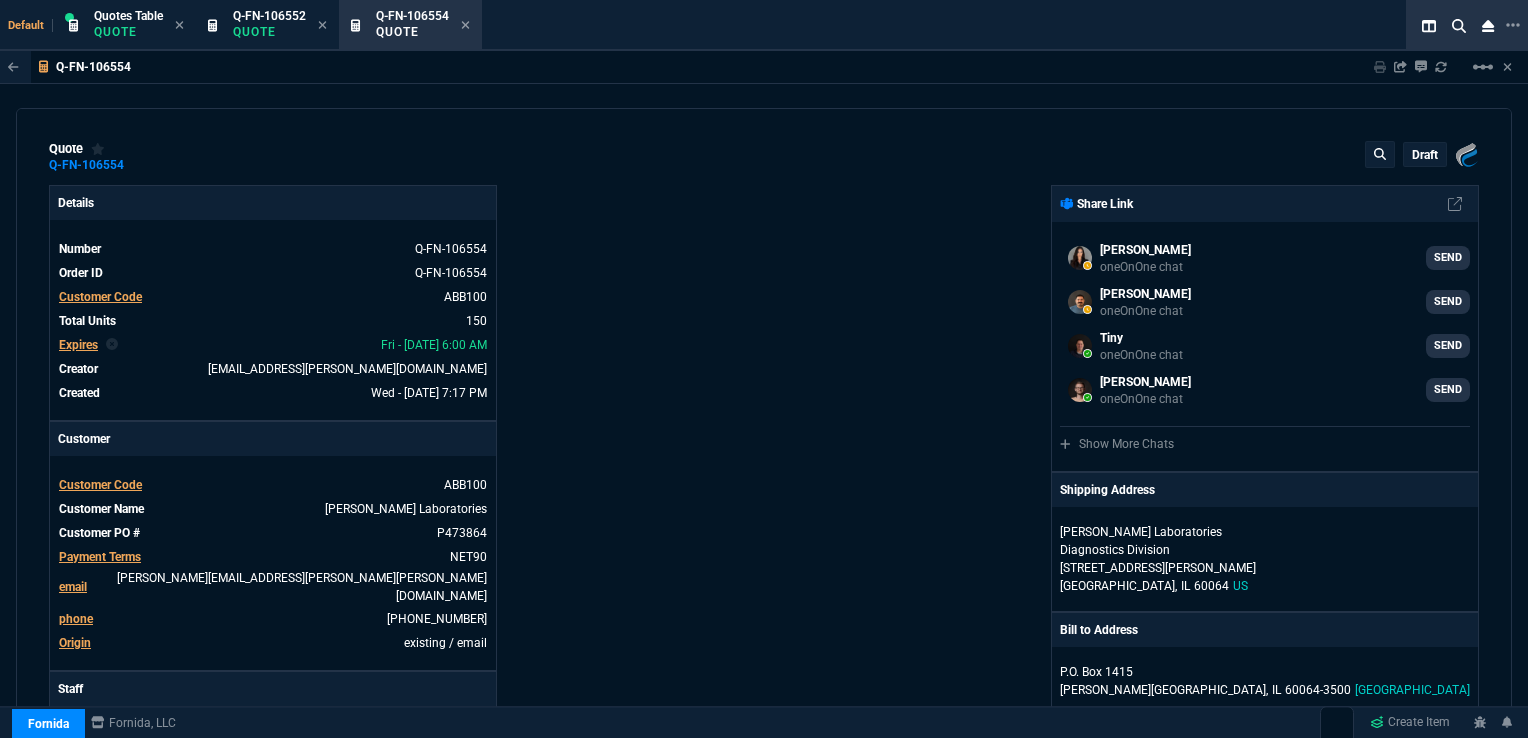 type 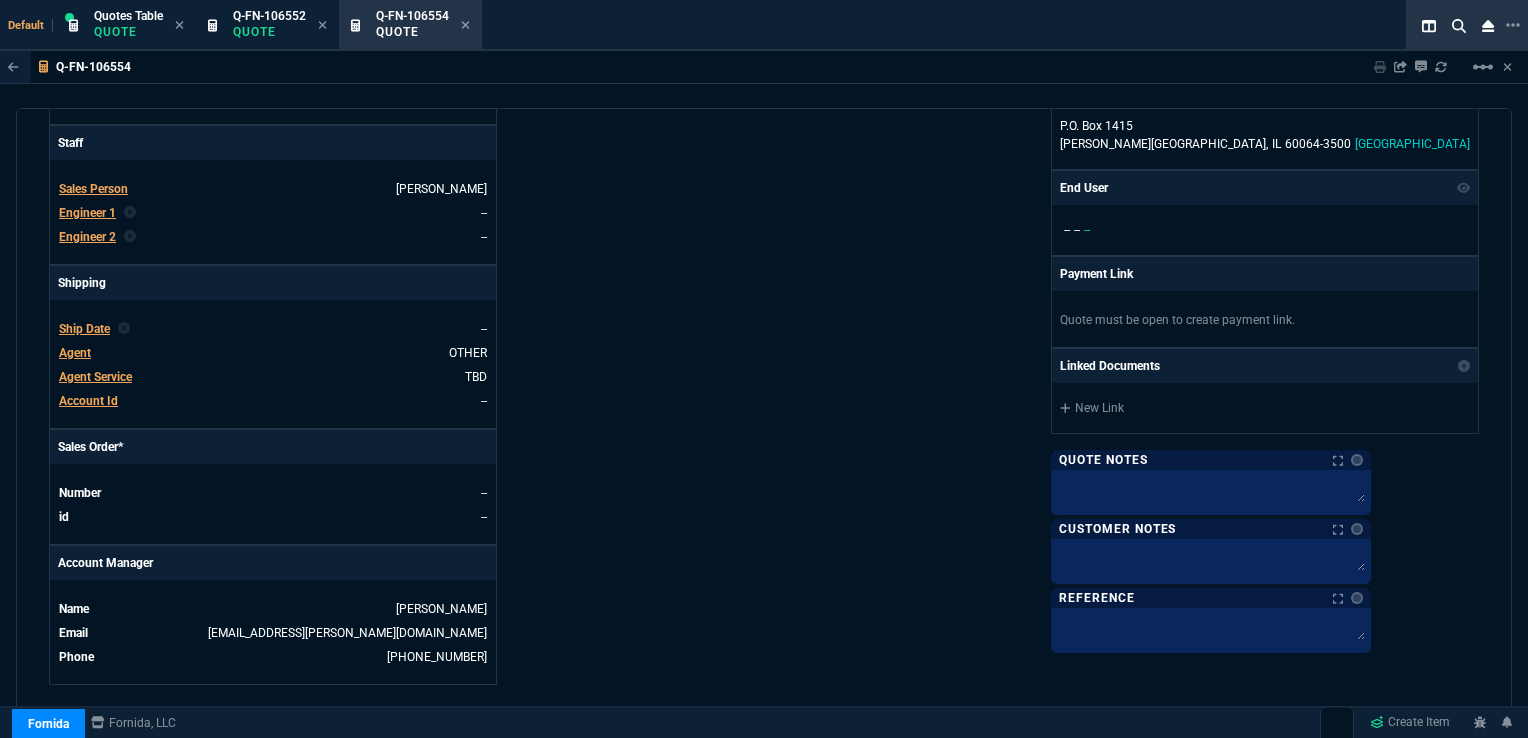 scroll, scrollTop: 583, scrollLeft: 0, axis: vertical 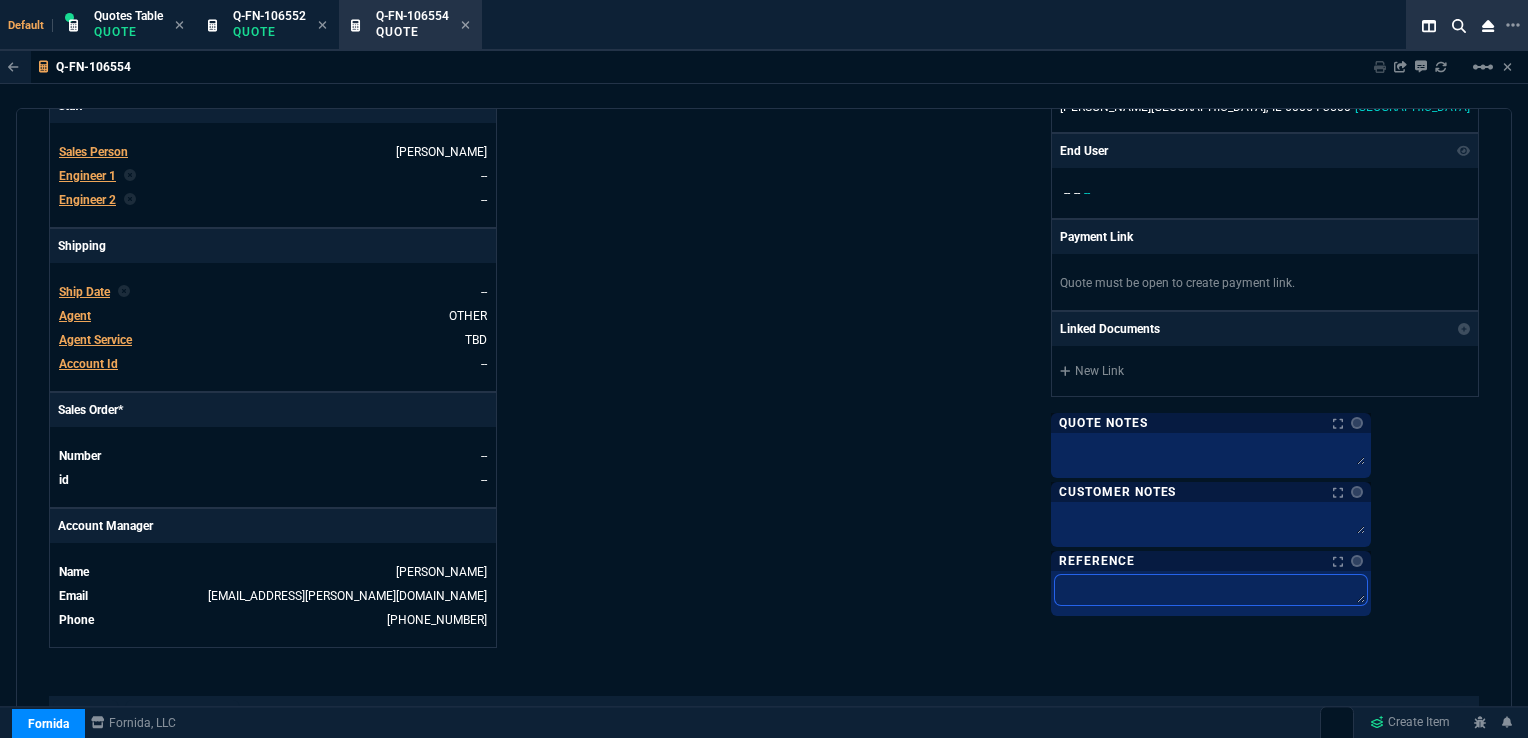 click at bounding box center (1211, 590) 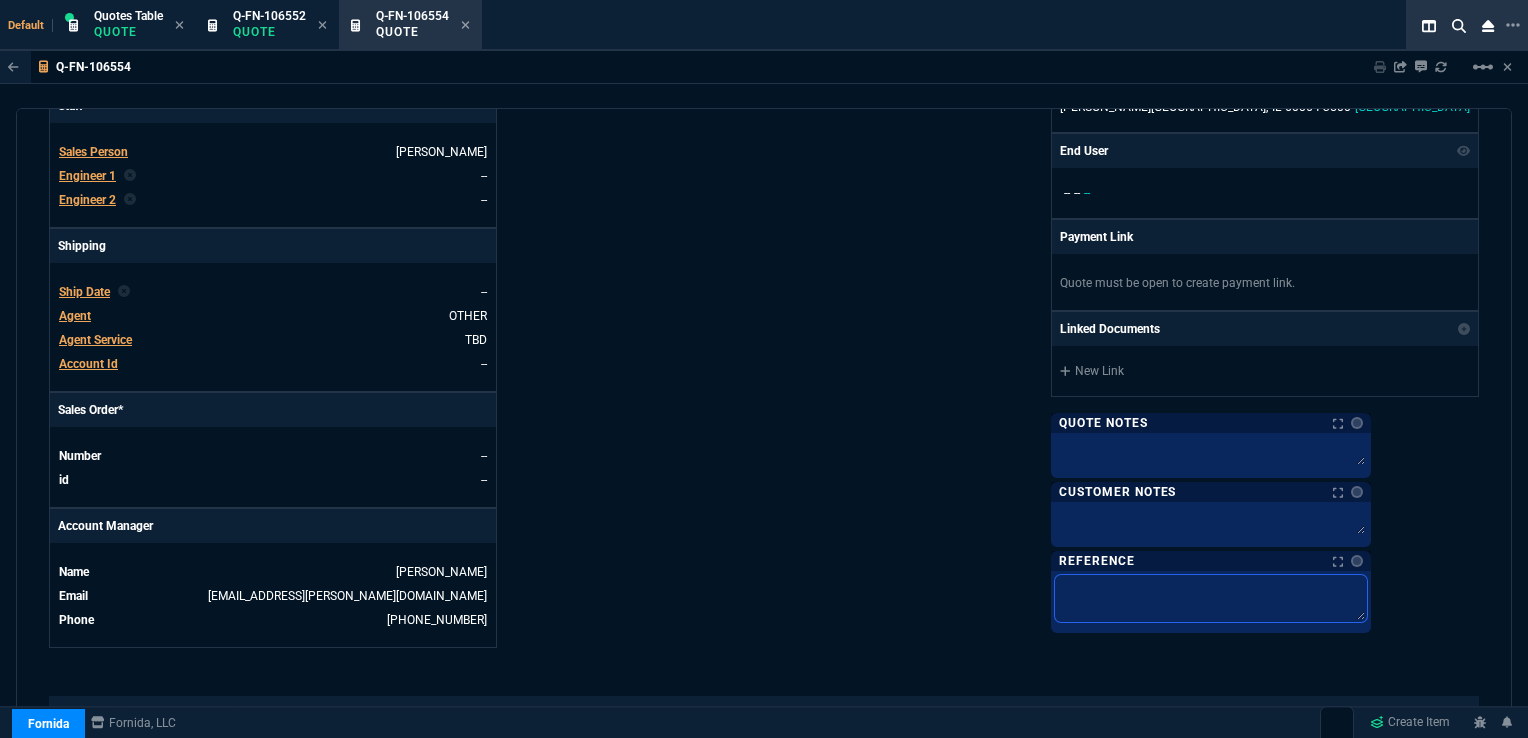 paste on "02P38-01.C - Due to Abbott no later than 11/24/25 and no earlier than 11/18/25.  Can ship on 11/17/25" 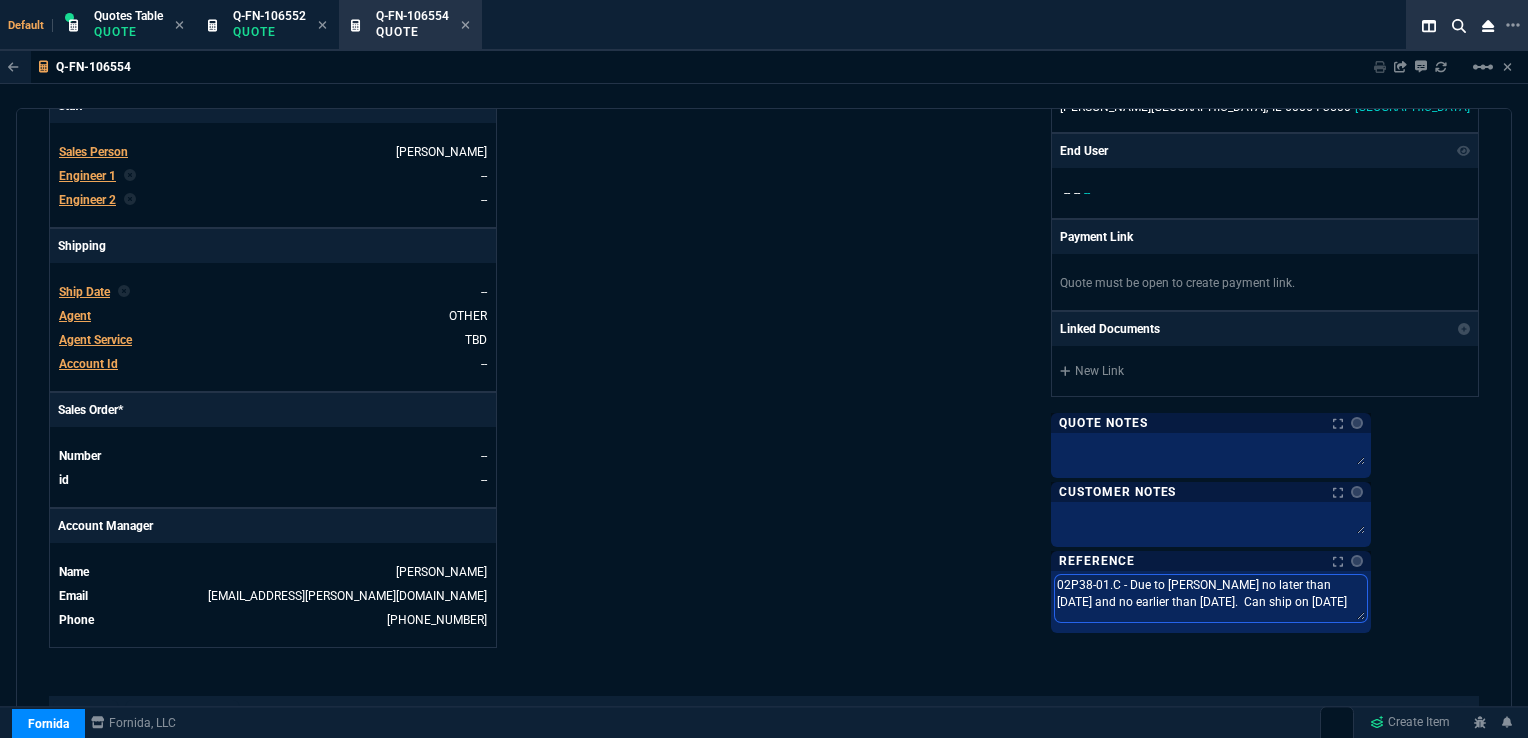 drag, startPoint x: 1423, startPoint y: 576, endPoint x: 1371, endPoint y: 573, distance: 52.086468 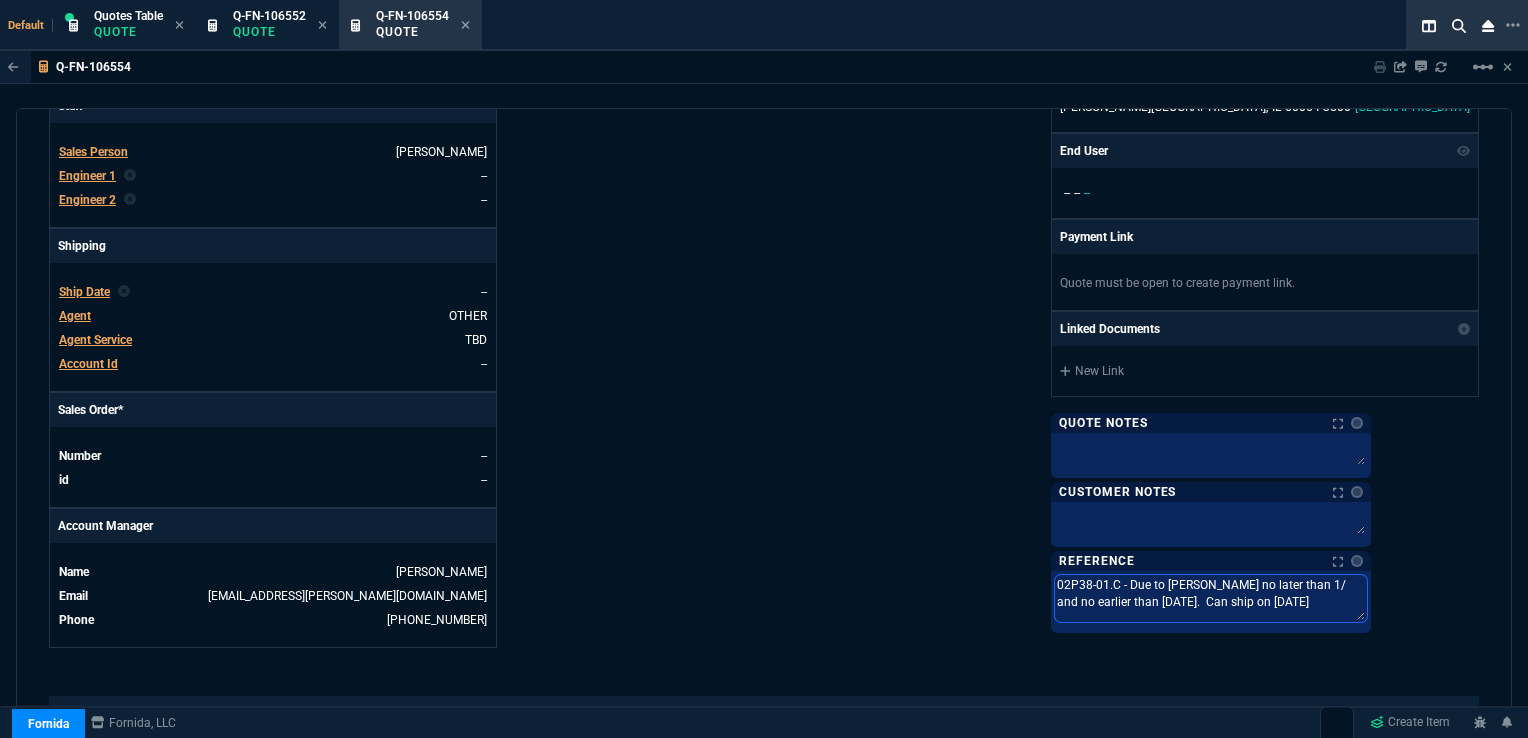 type on "02P38-01.C - Due to Abbott no later than 1/2 and no earlier than 11/18/25.  Can ship on 11/17/25" 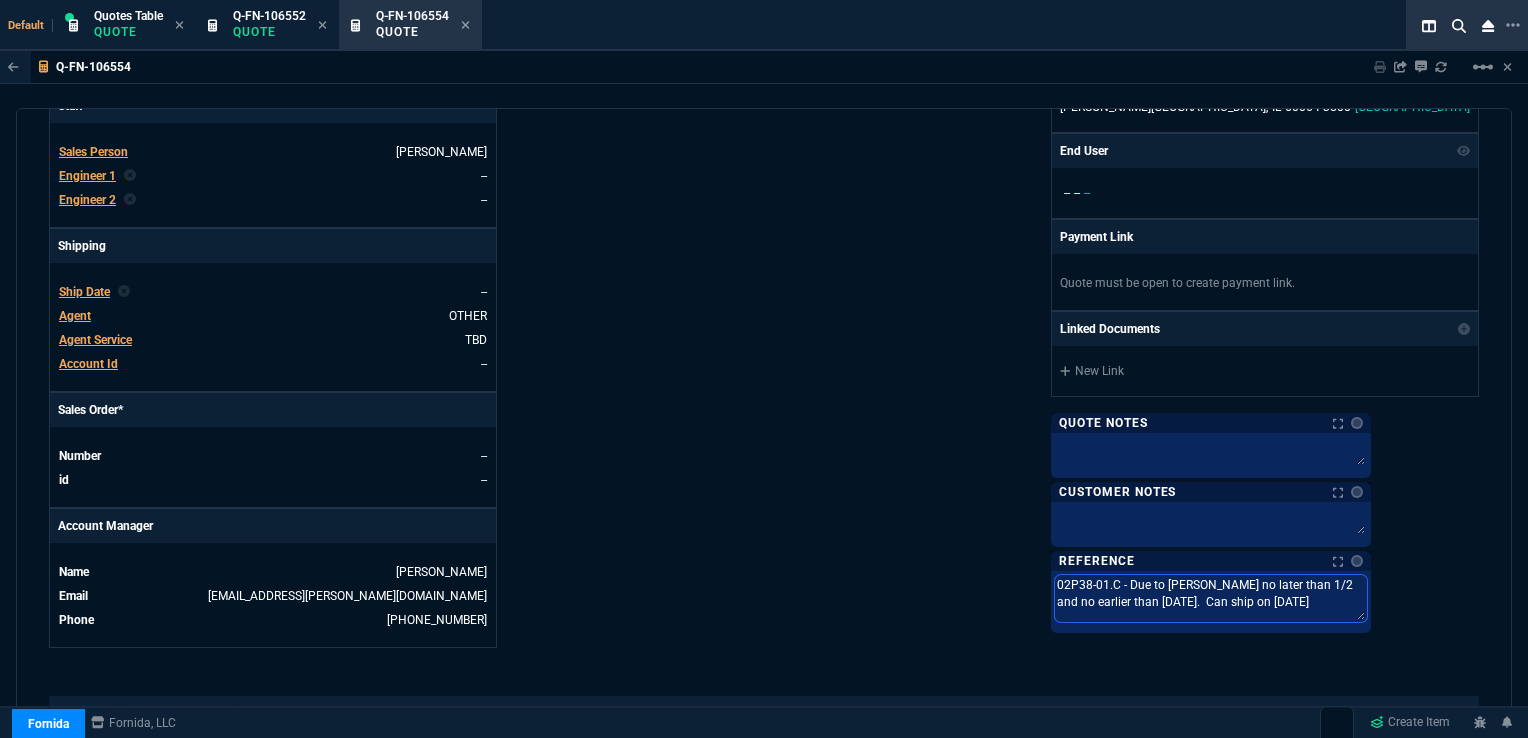 type on "02P38-01.C - Due to Abbott no later than 1/26 and no earlier than 11/18/25.  Can ship on 11/17/25" 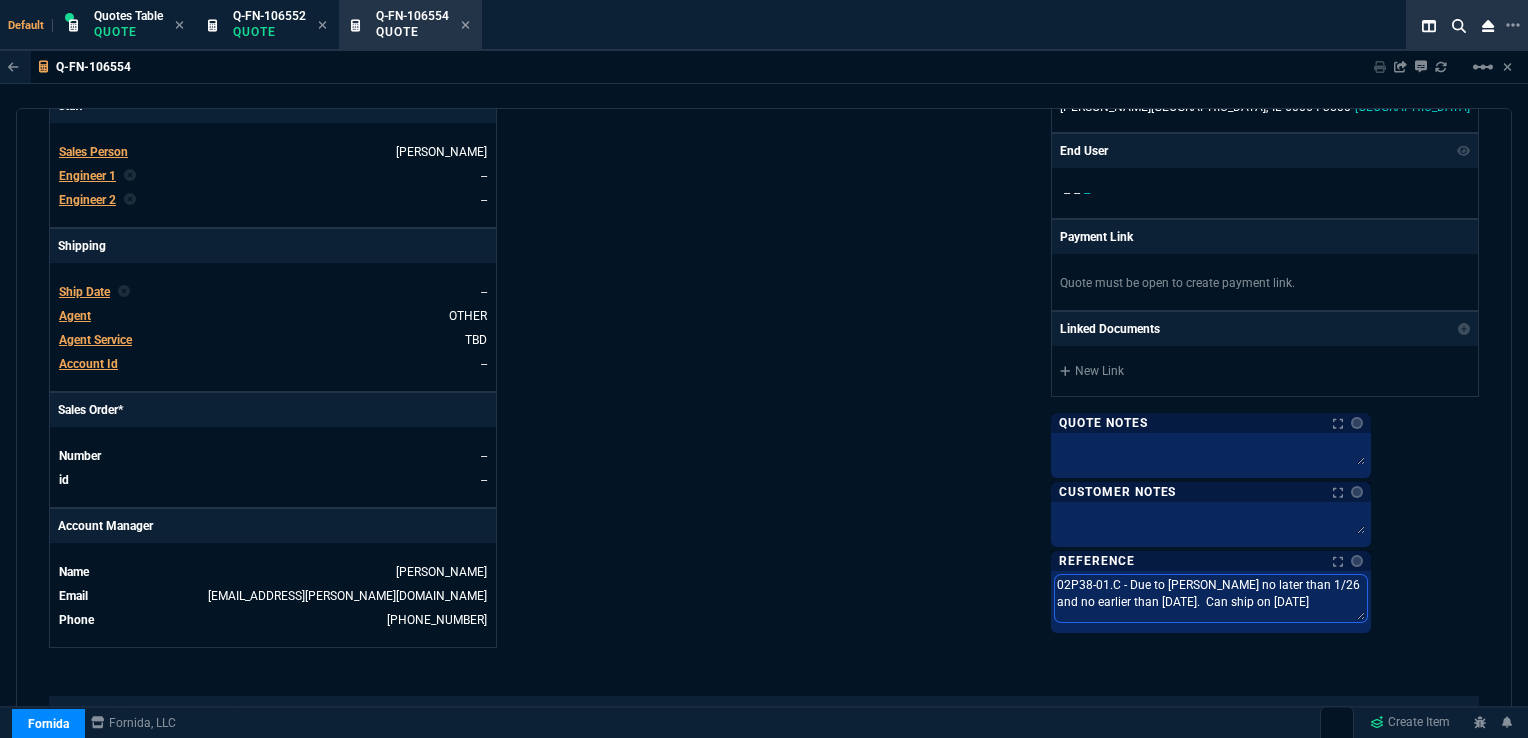 type on "02P38-01.C - Due to Abbott no later than 1/26/ and no earlier than 11/18/25.  Can ship on 11/17/25" 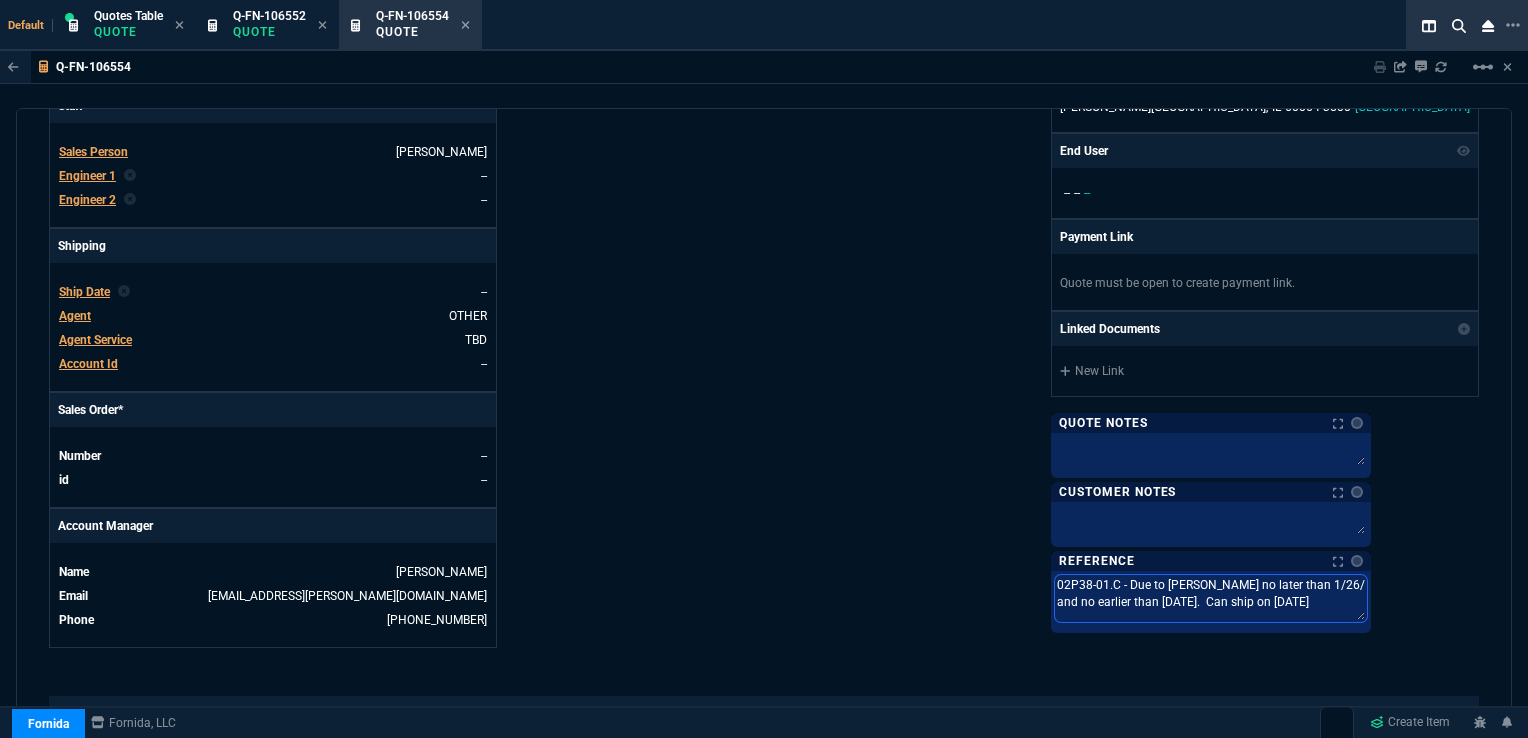 type on "02P38-01.C - Due to Abbott no later than 1/26/2 and no earlier than 11/18/25.  Can ship on 11/17/25" 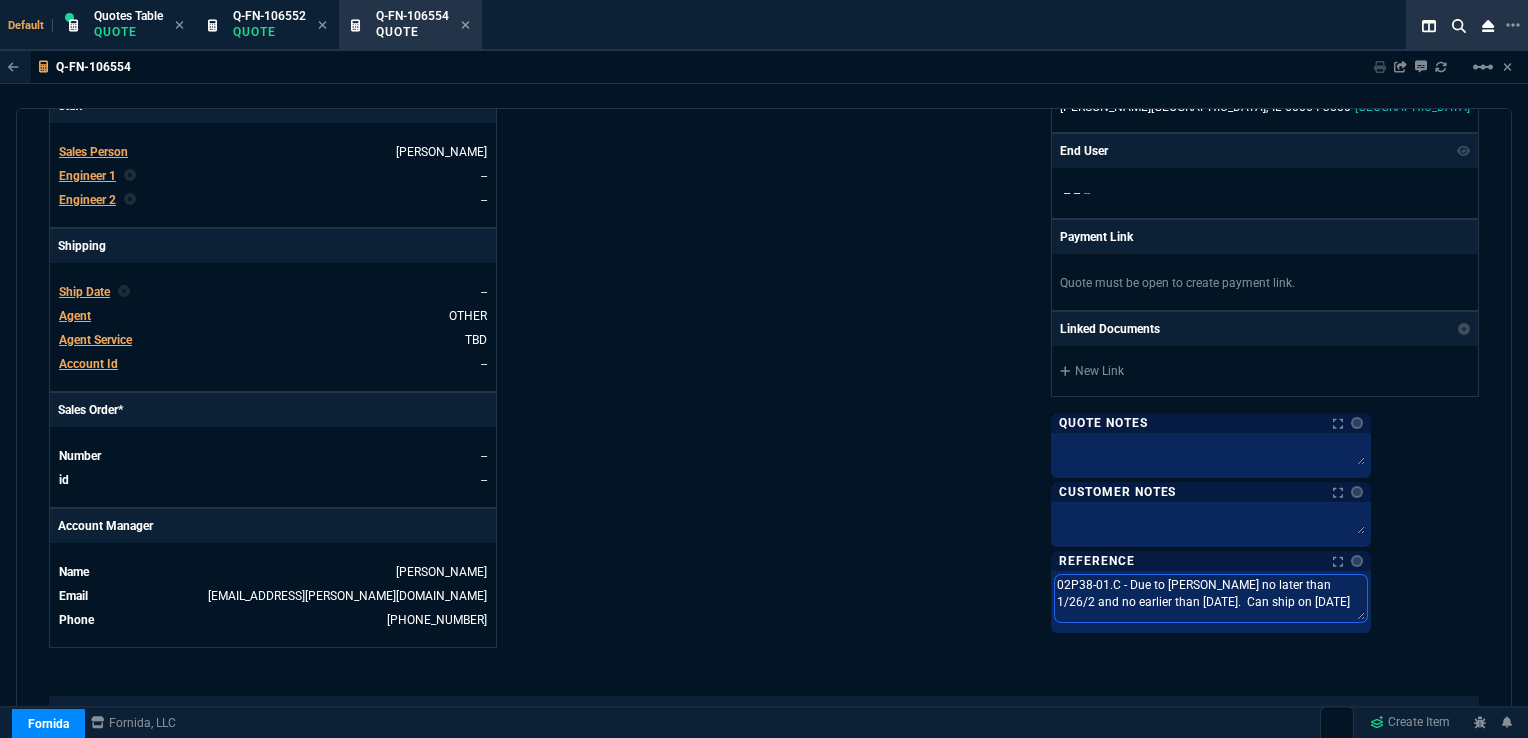 type on "02P38-01.C - Due to Abbott no later than 1/26/26 and no earlier than 11/18/25.  Can ship on 11/17/25" 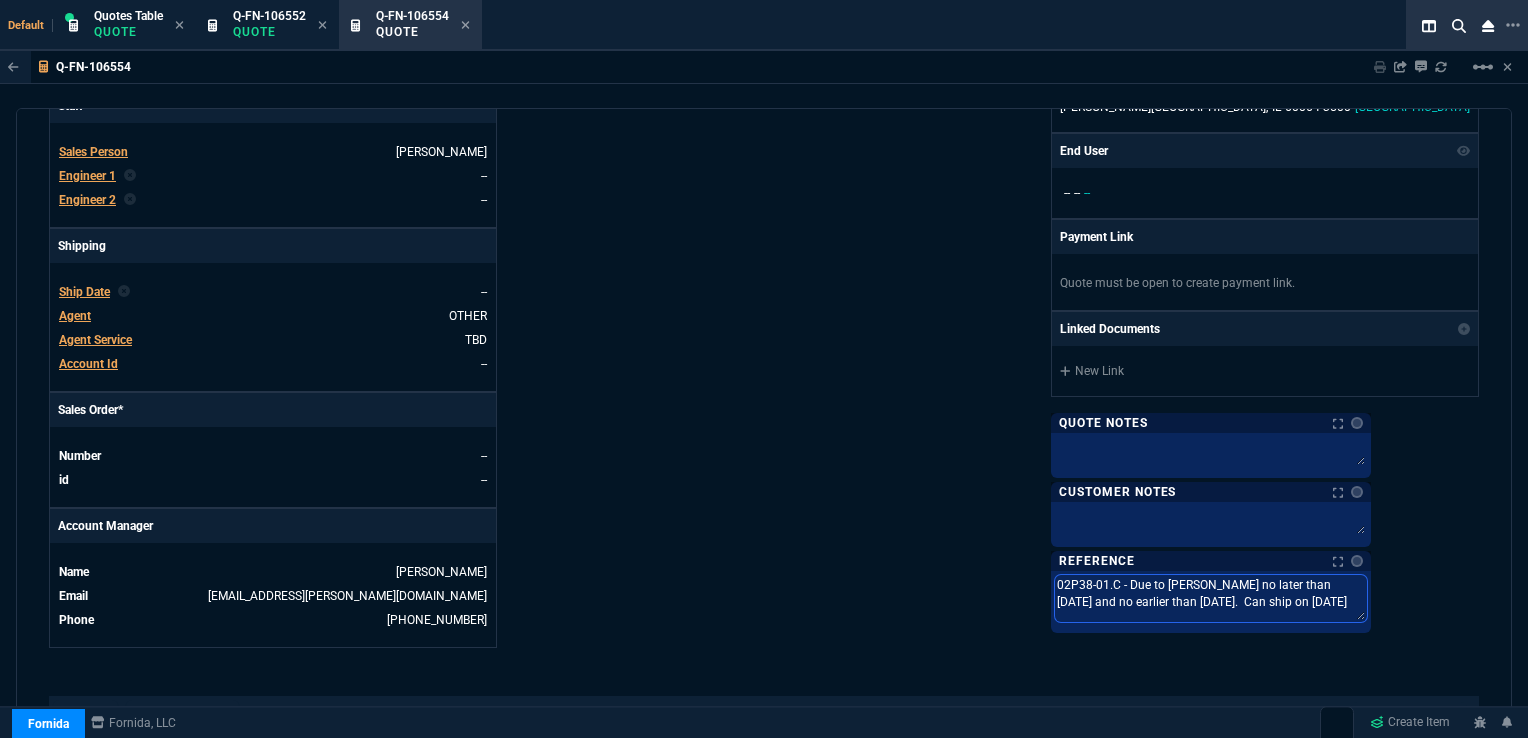 drag, startPoint x: 1226, startPoint y: 594, endPoint x: 1267, endPoint y: 598, distance: 41.19466 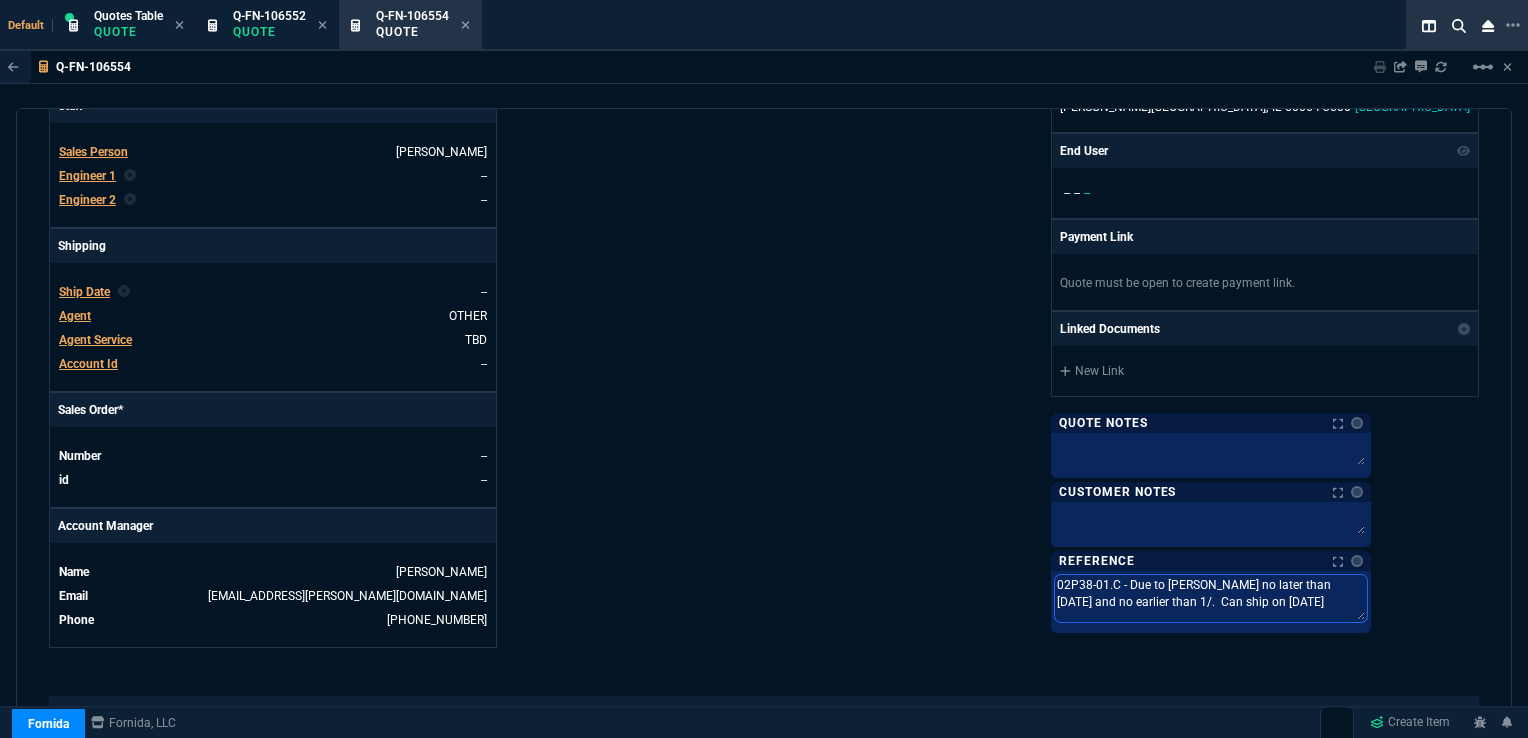 type on "02P38-01.C - Due to Abbott no later than 1/26/26 and no earlier than 1/2.  Can ship on 11/17/25" 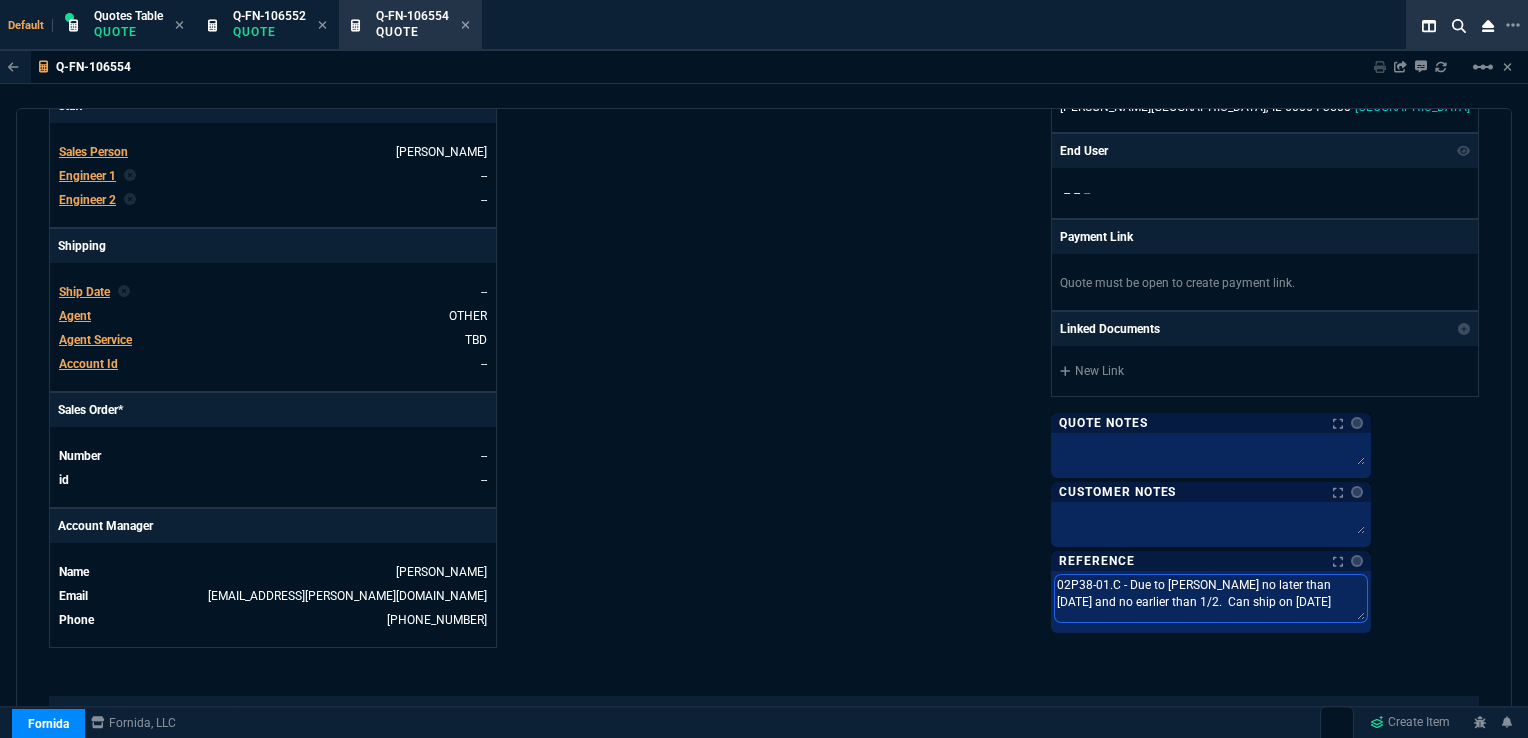 type on "02P38-01.C - Due to Abbott no later than 1/26/26 and no earlier than 1/20.  Can ship on 11/17/25" 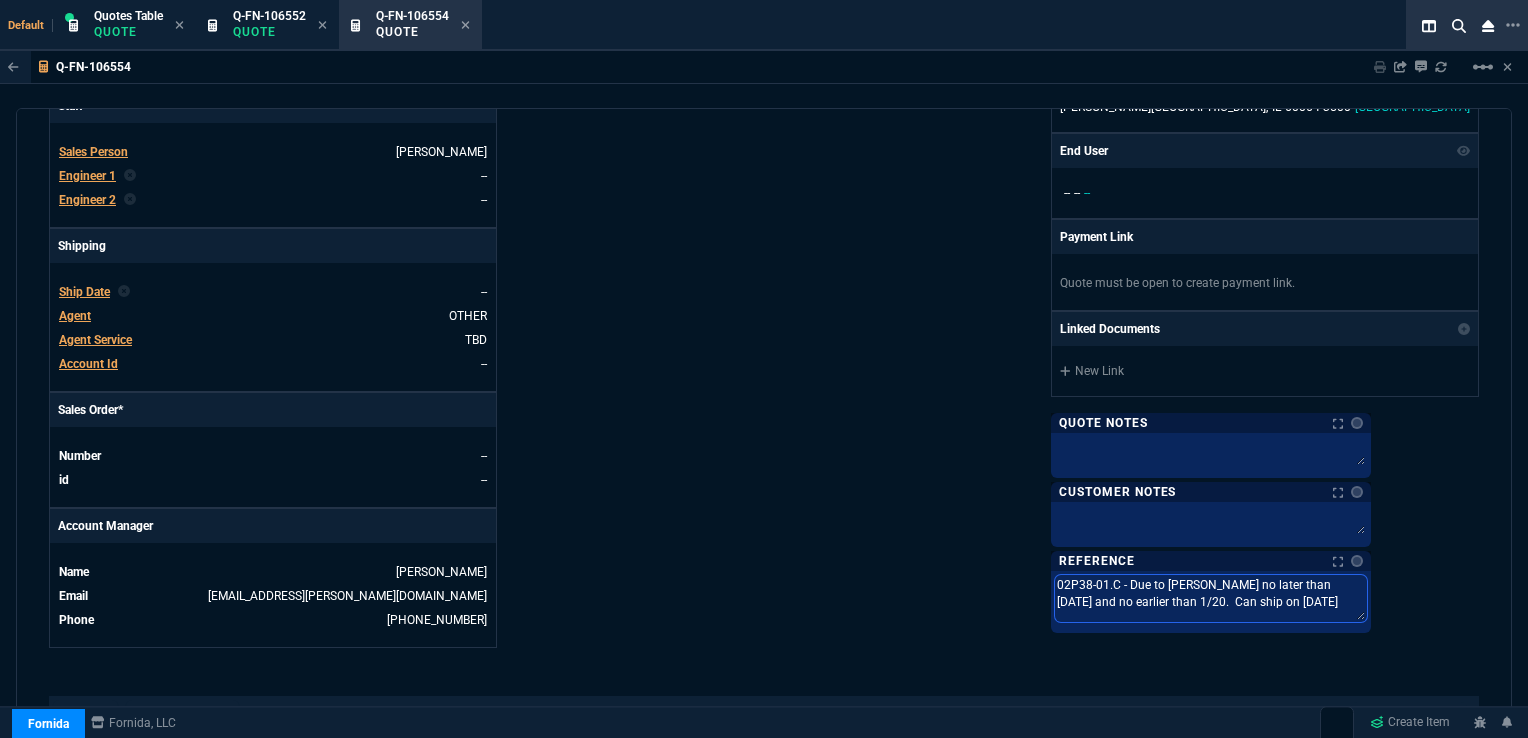 type on "02P38-01.C - Due to Abbott no later than 1/26/26 and no earlier than 1/20/.  Can ship on 11/17/25" 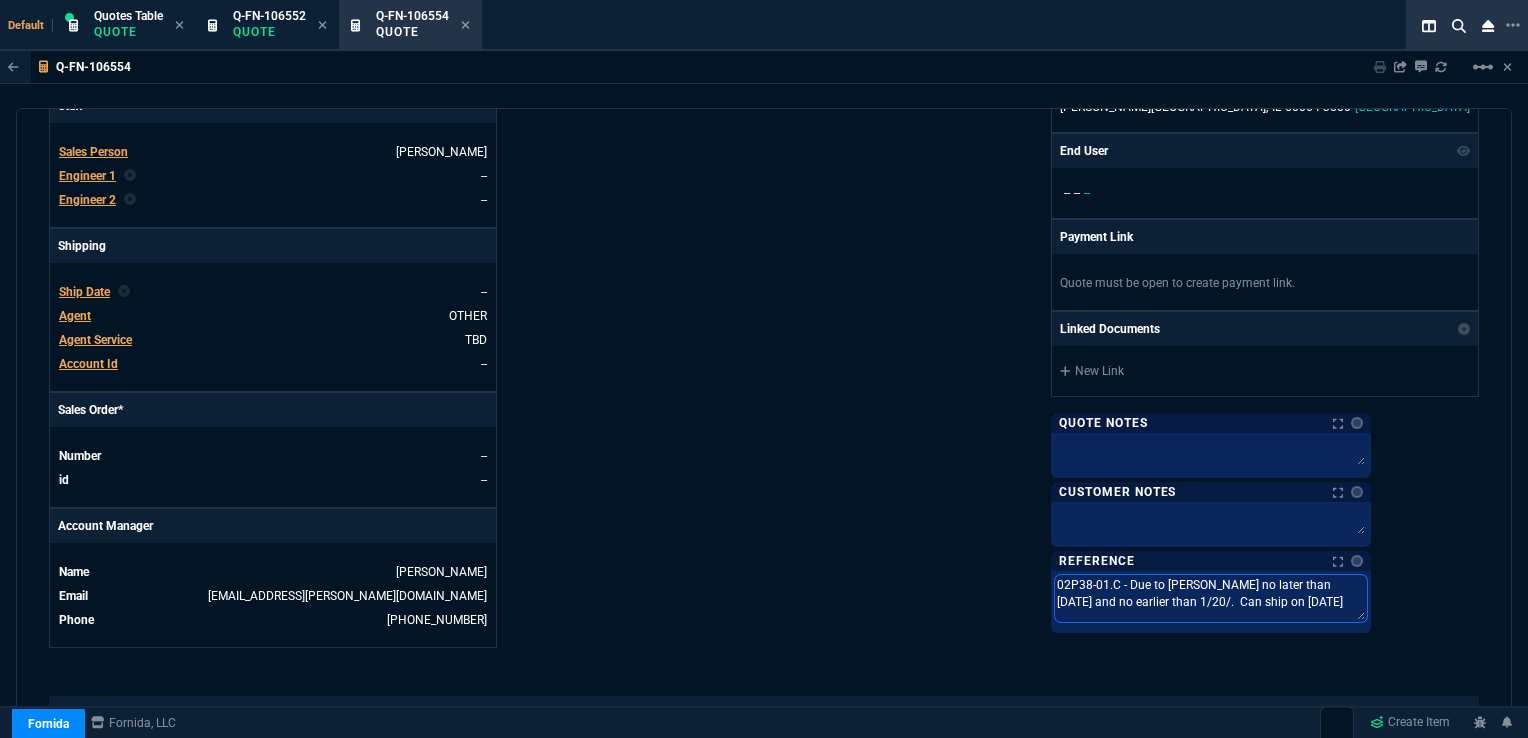 type on "02P38-01.C - Due to Abbott no later than 1/26/26 and no earlier than 1/20/2.  Can ship on 11/17/25" 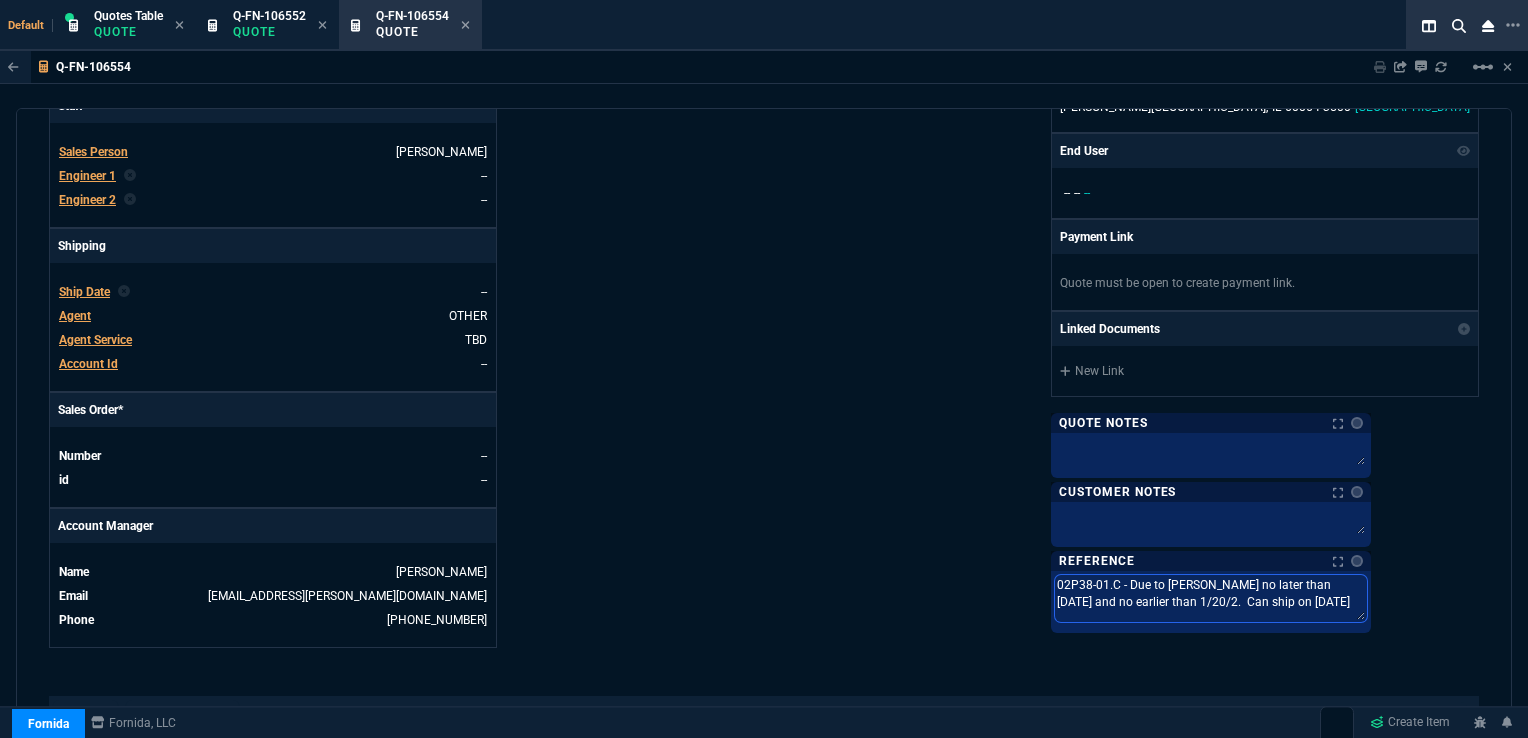 type on "02P38-01.C - Due to [PERSON_NAME] no later than [DATE] and no earlier than [DATE].  Can ship on [DATE]" 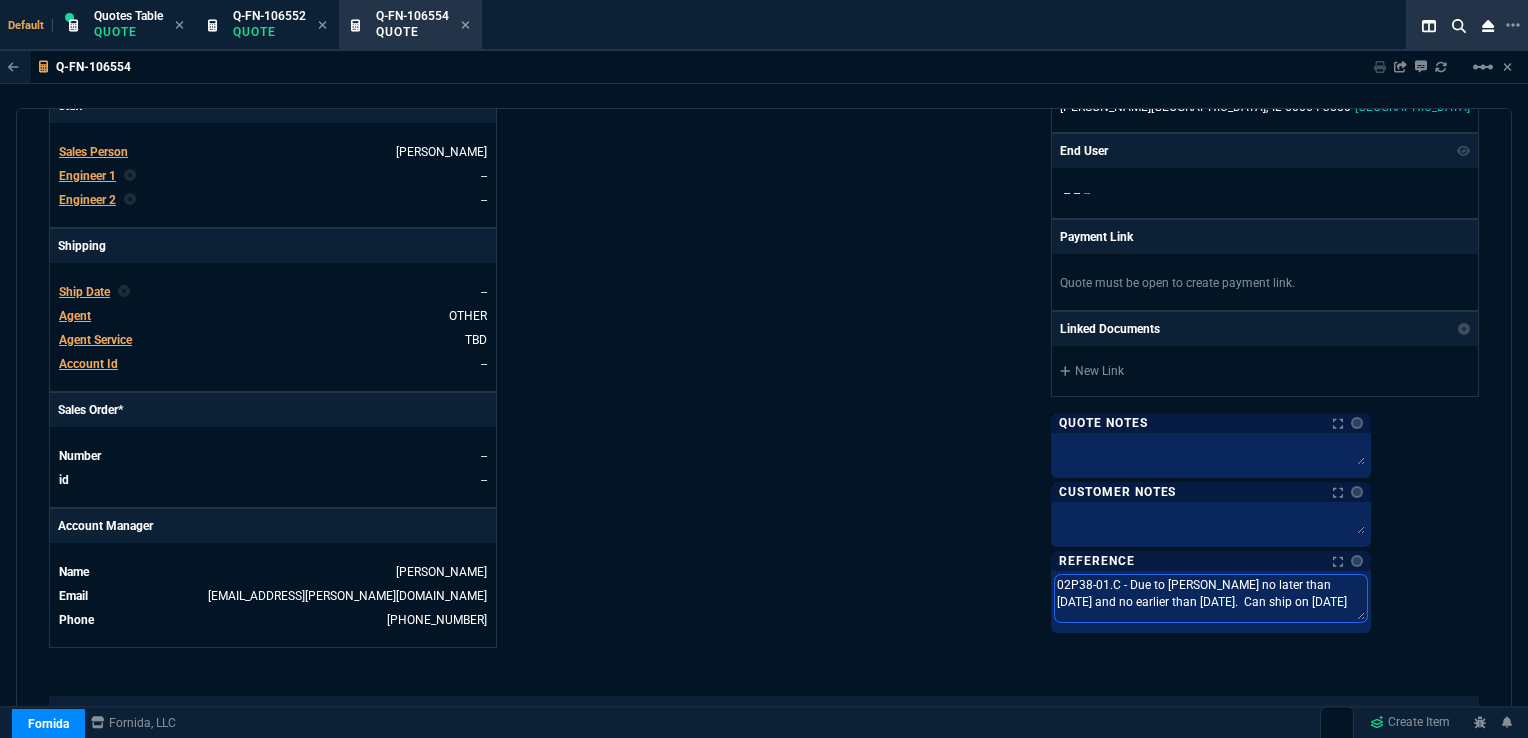 type on "02P38-01.C - Due to [PERSON_NAME] no later than [DATE] and no earlier than [DATE].  Can ship on [DATE]" 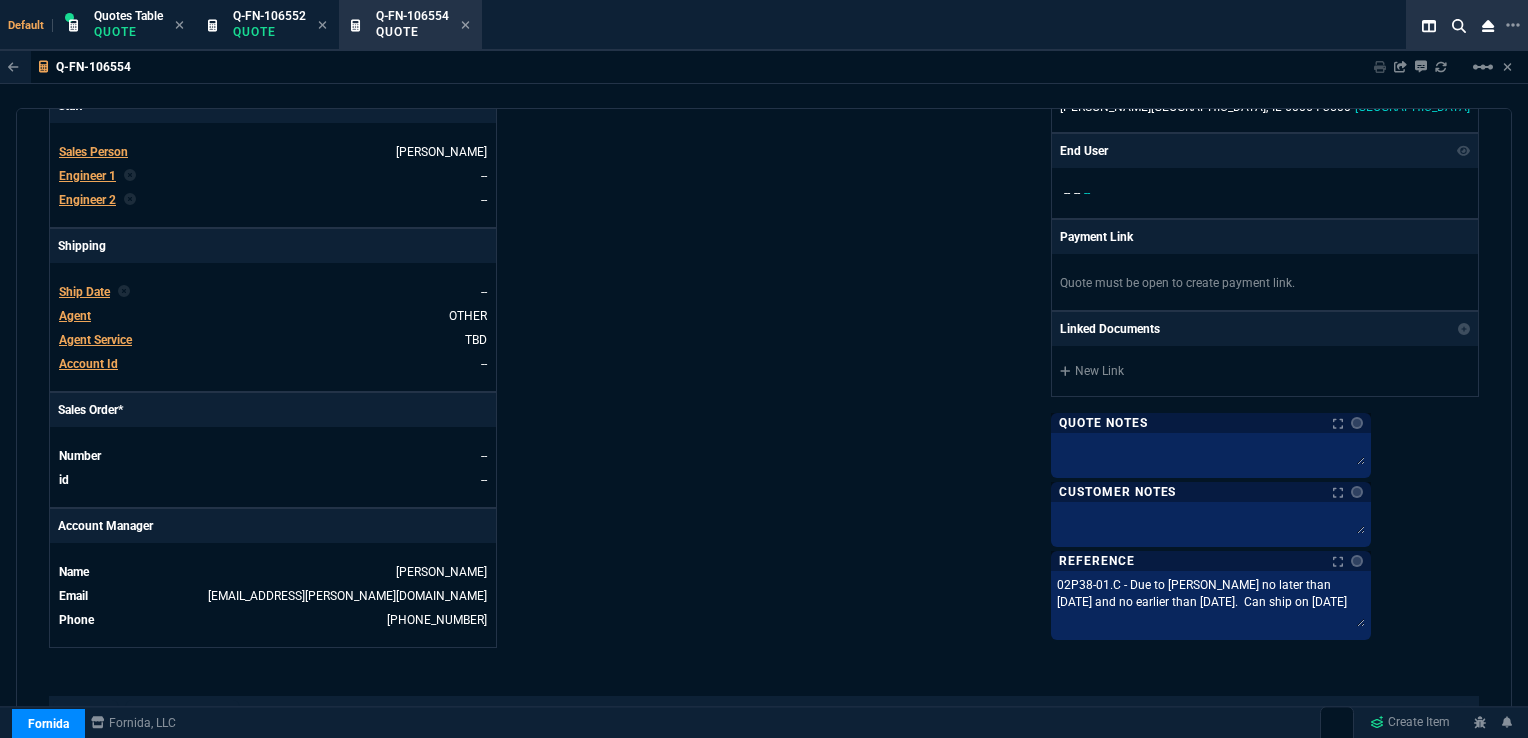 click on "Ship Date" at bounding box center (84, 292) 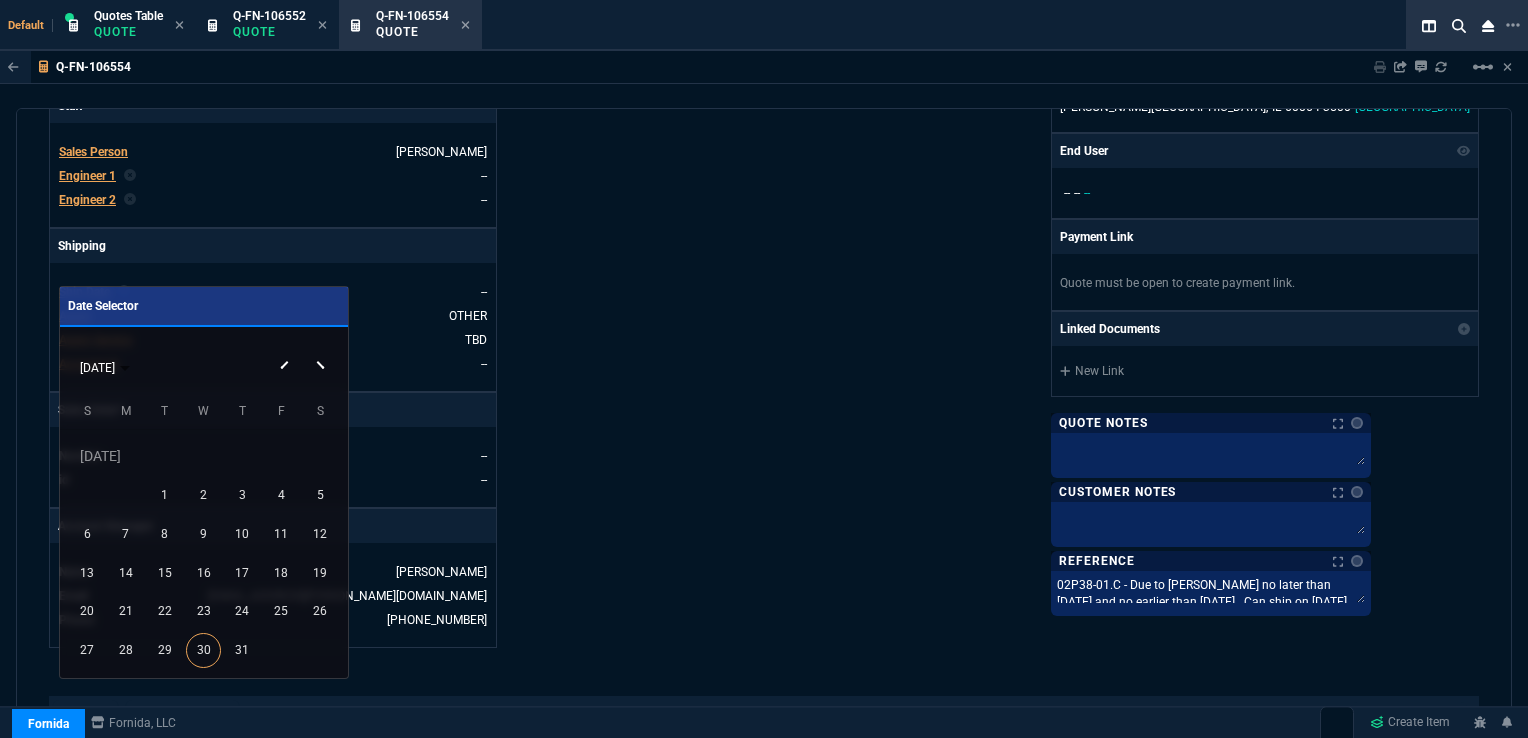 click on "JUL 2025" at bounding box center [203, 367] 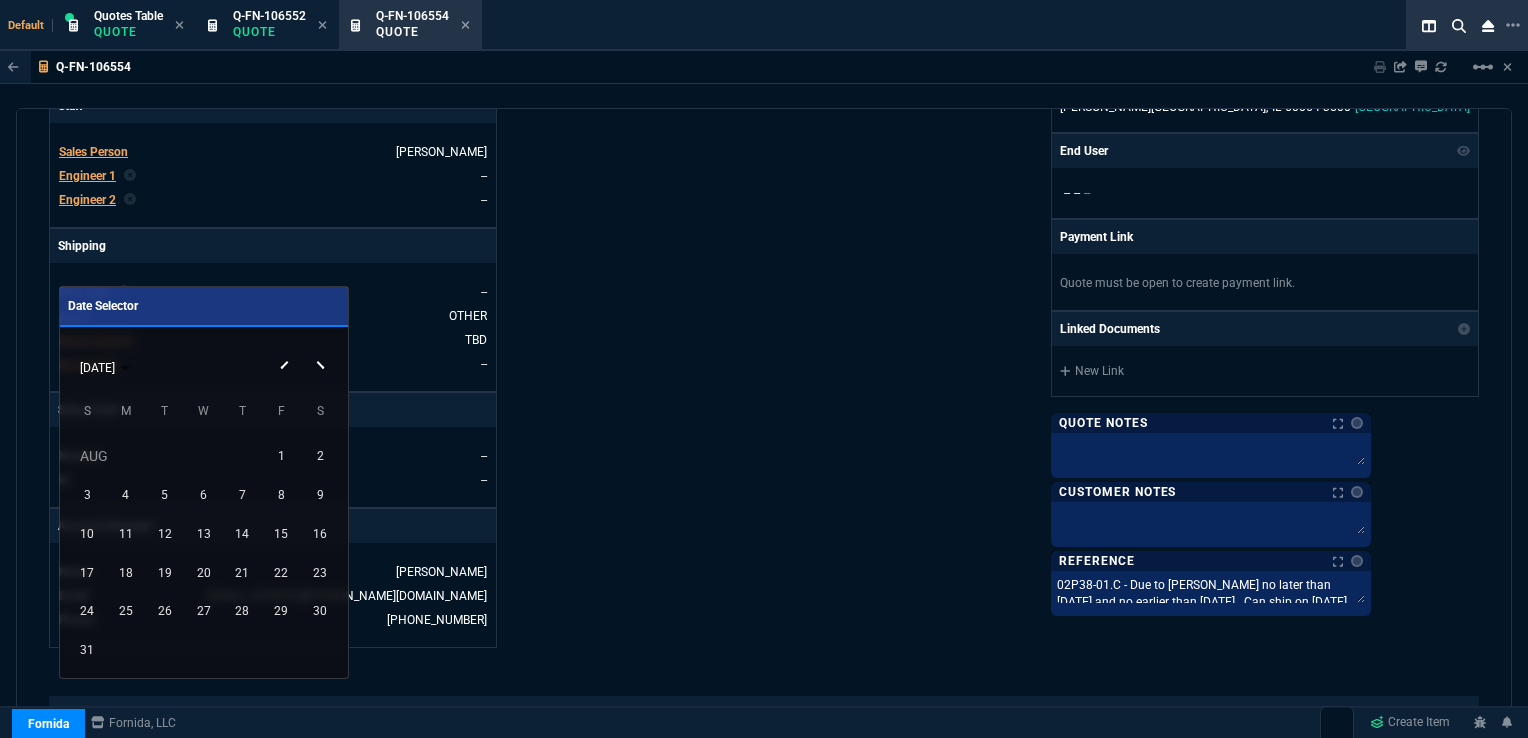 click at bounding box center [323, 348] 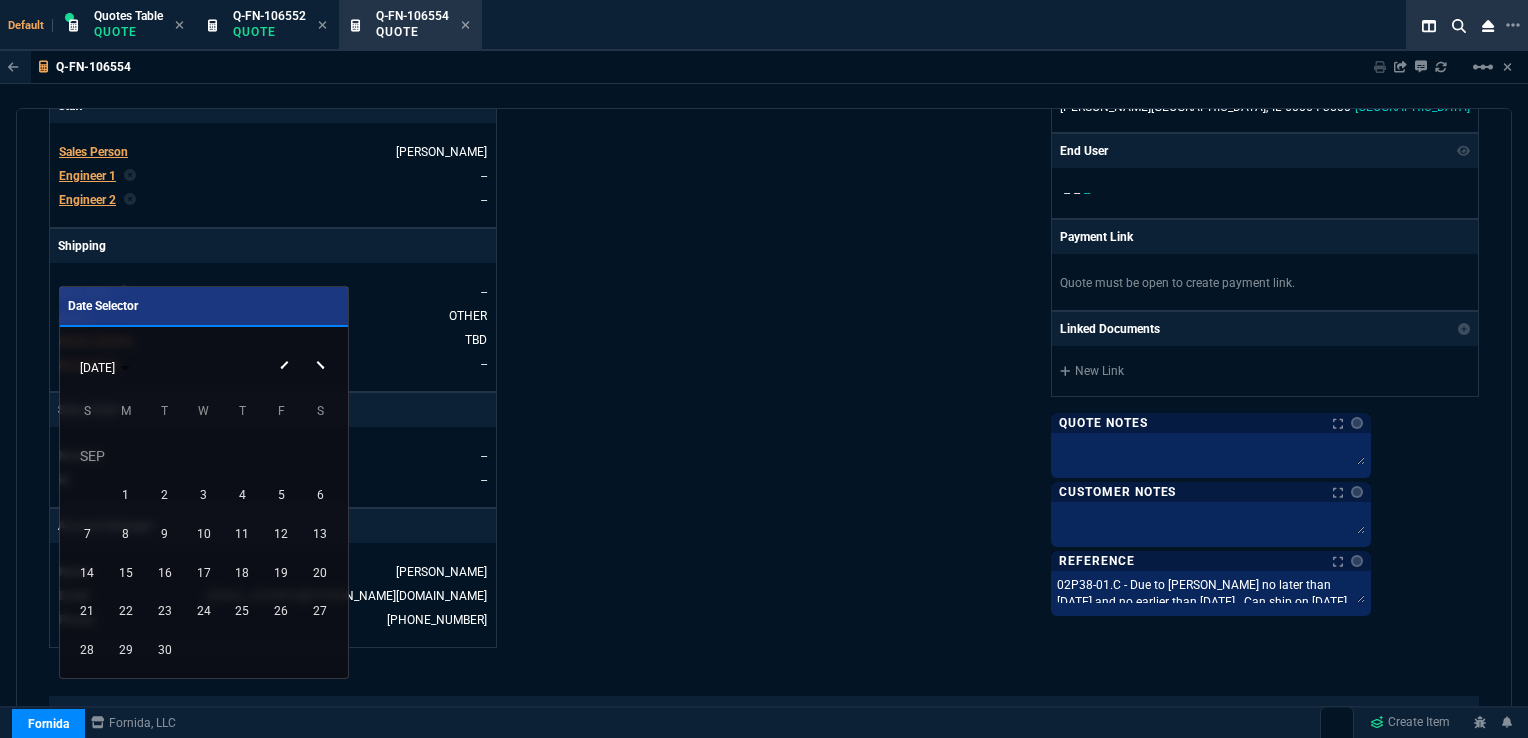 click at bounding box center (323, 348) 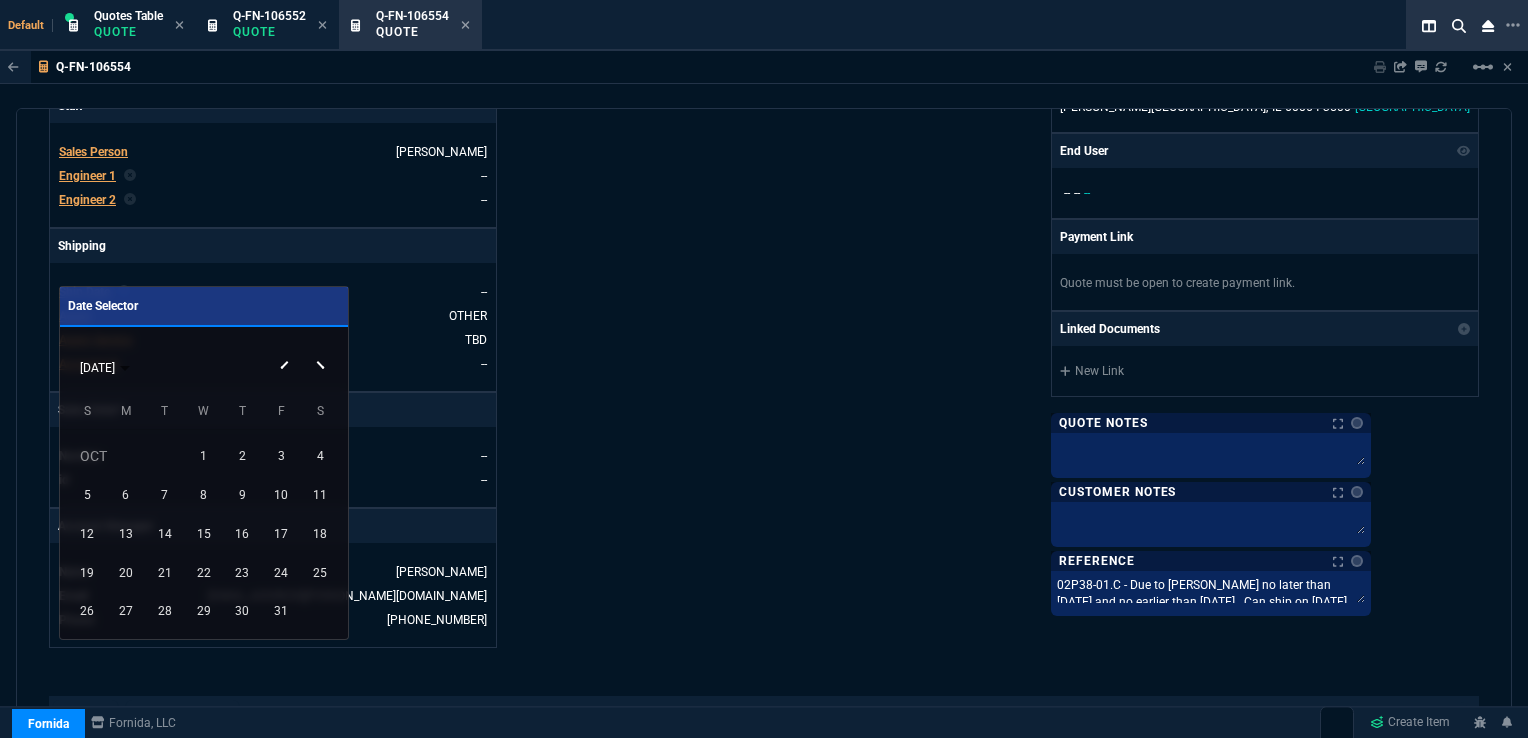 click at bounding box center (323, 348) 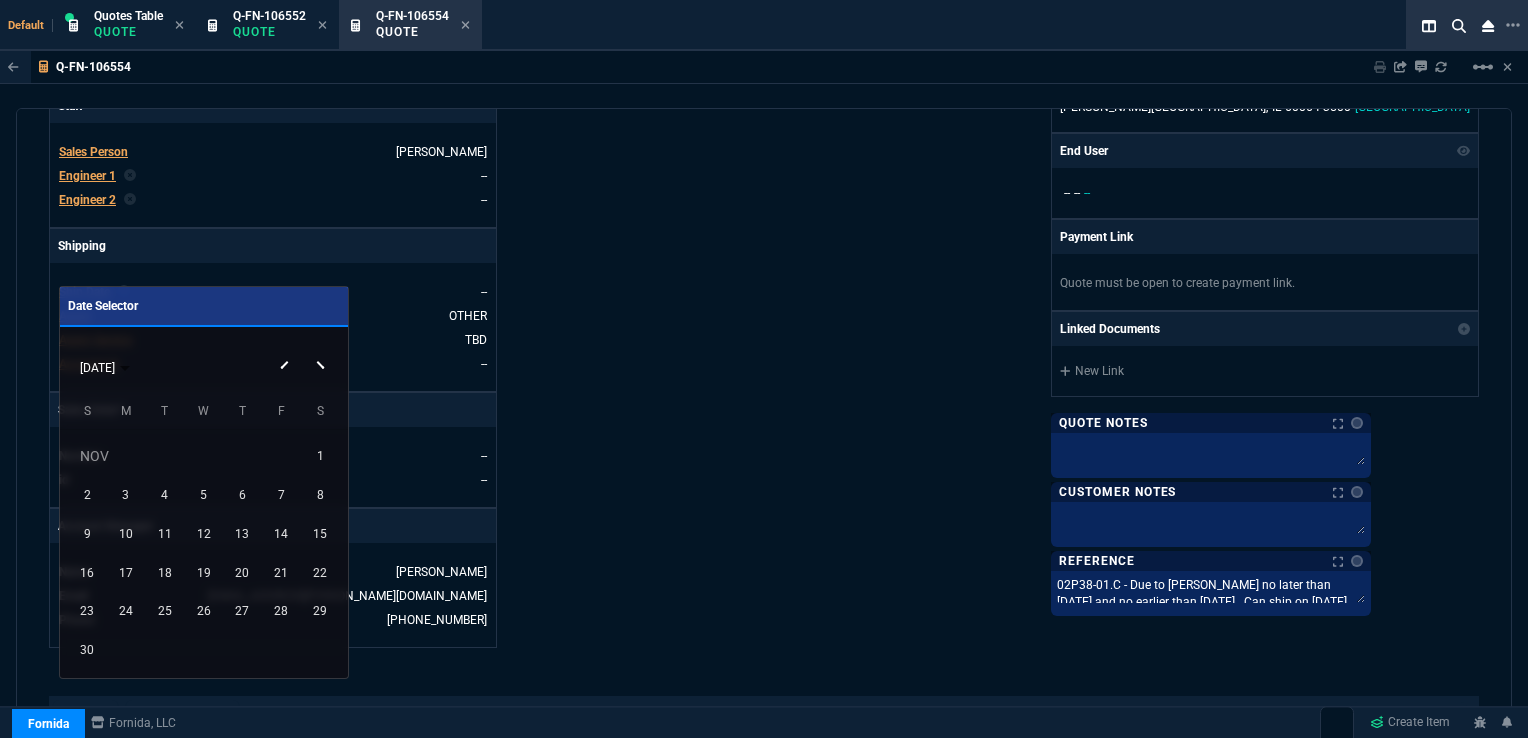 click at bounding box center (323, 348) 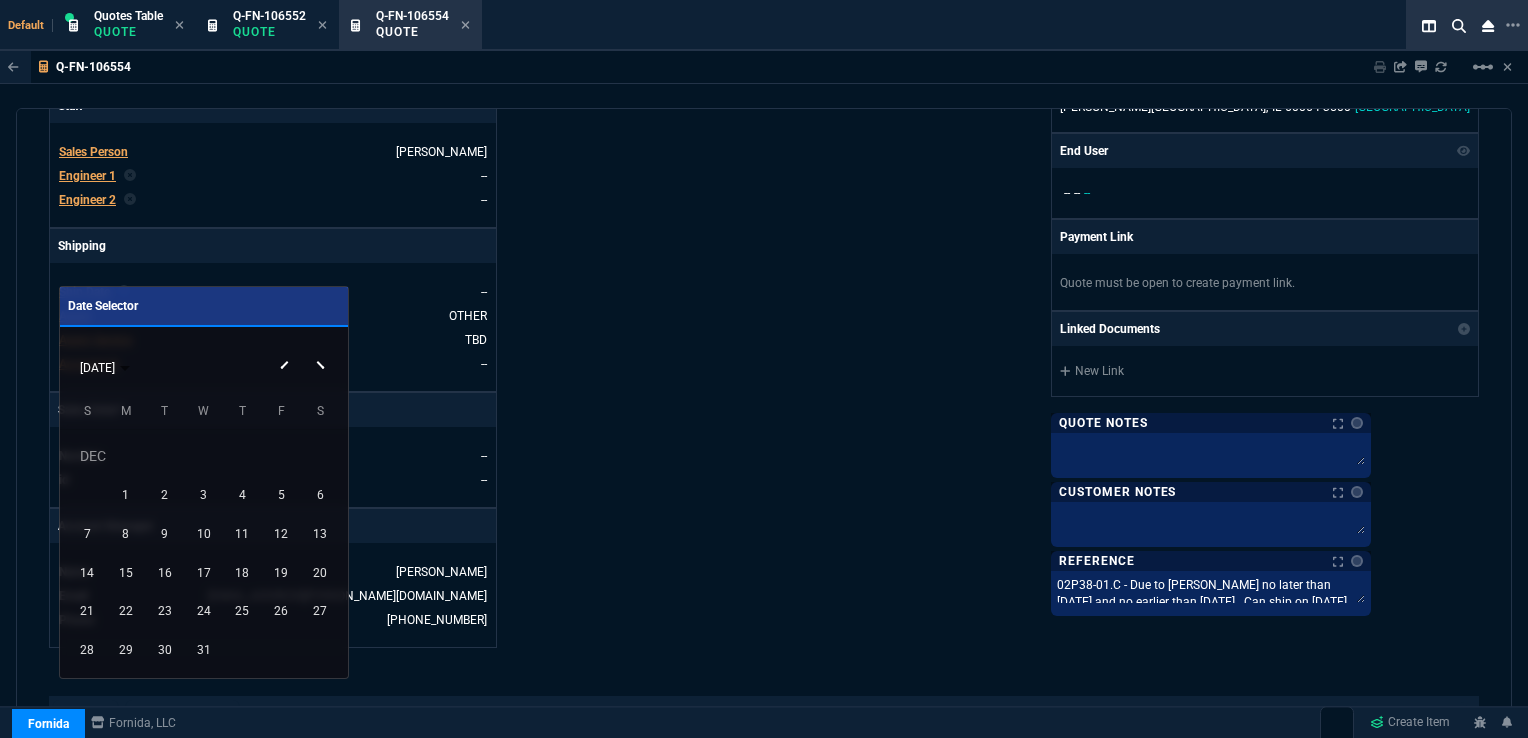 click at bounding box center (323, 348) 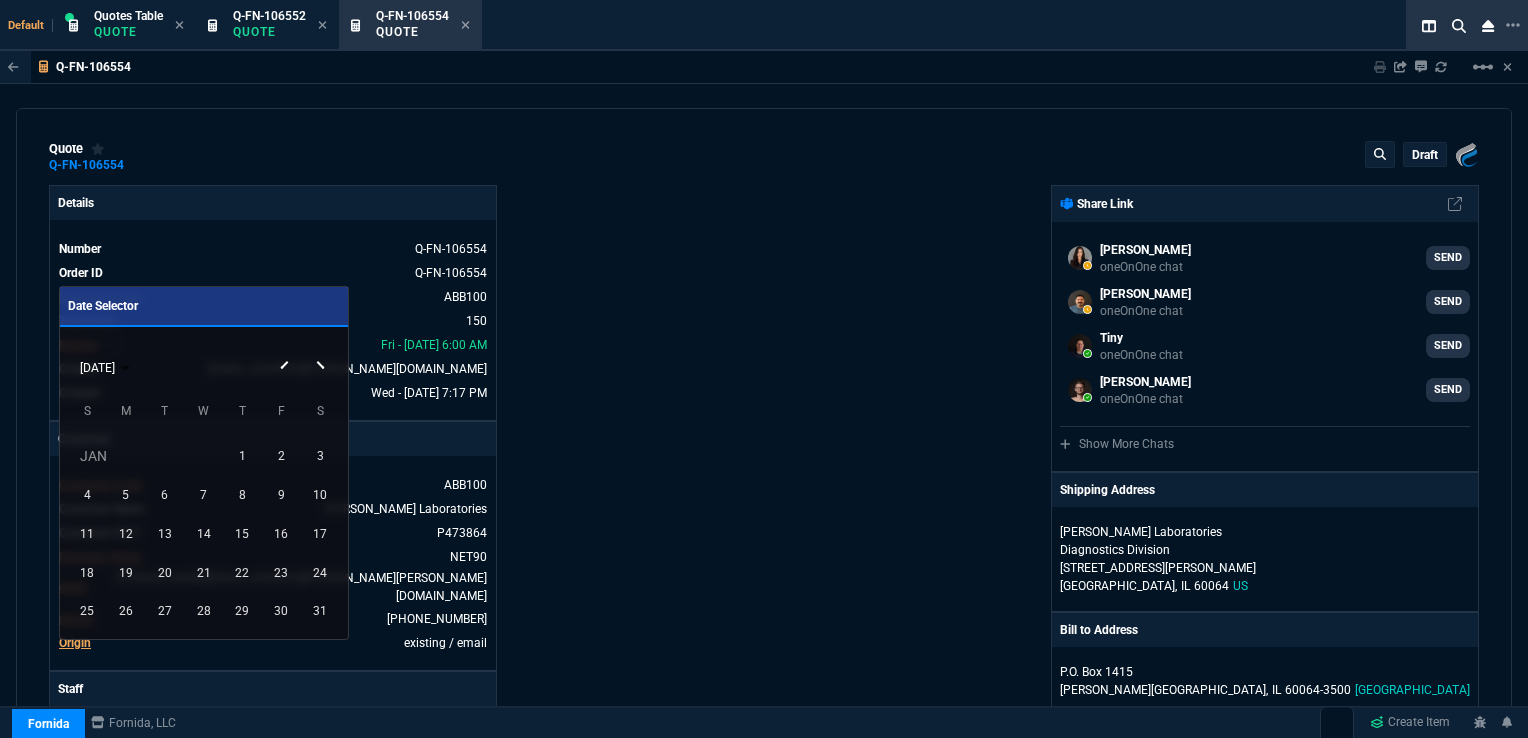 select on "16: [PERSON_NAME]" 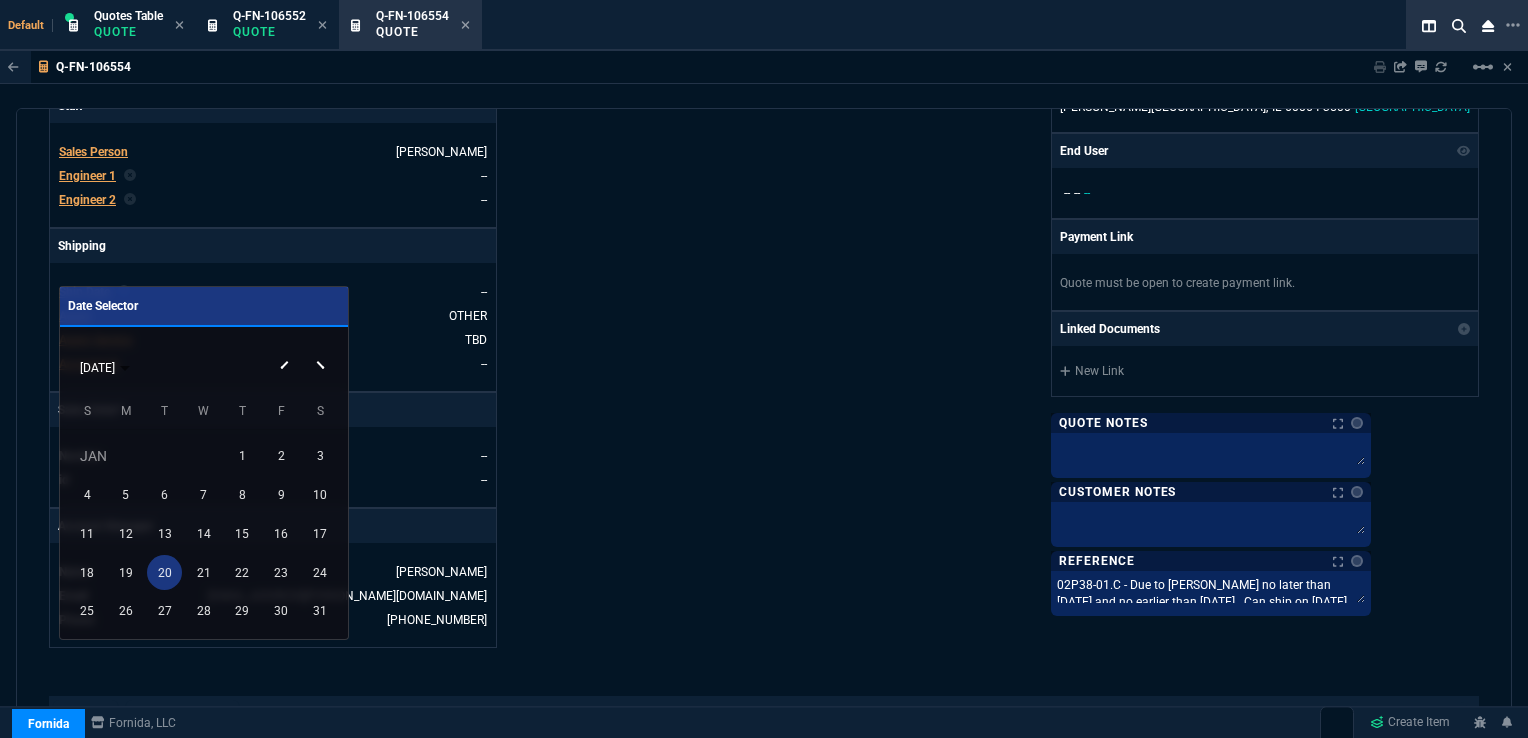 click on "20" at bounding box center [164, 572] 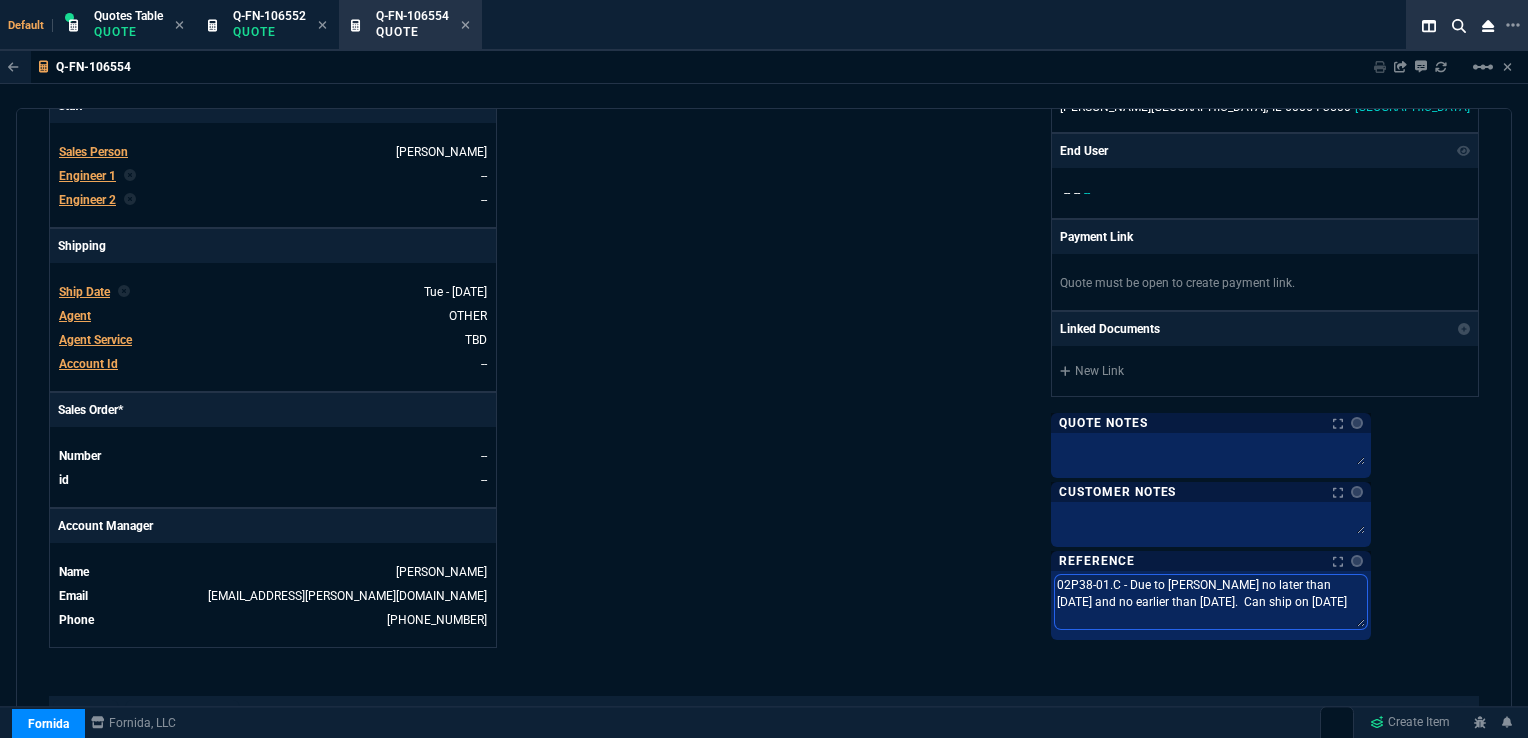 click on "02P38-01.C - Due to [PERSON_NAME] no later than [DATE] and no earlier than [DATE].  Can ship on [DATE]" at bounding box center [1211, 602] 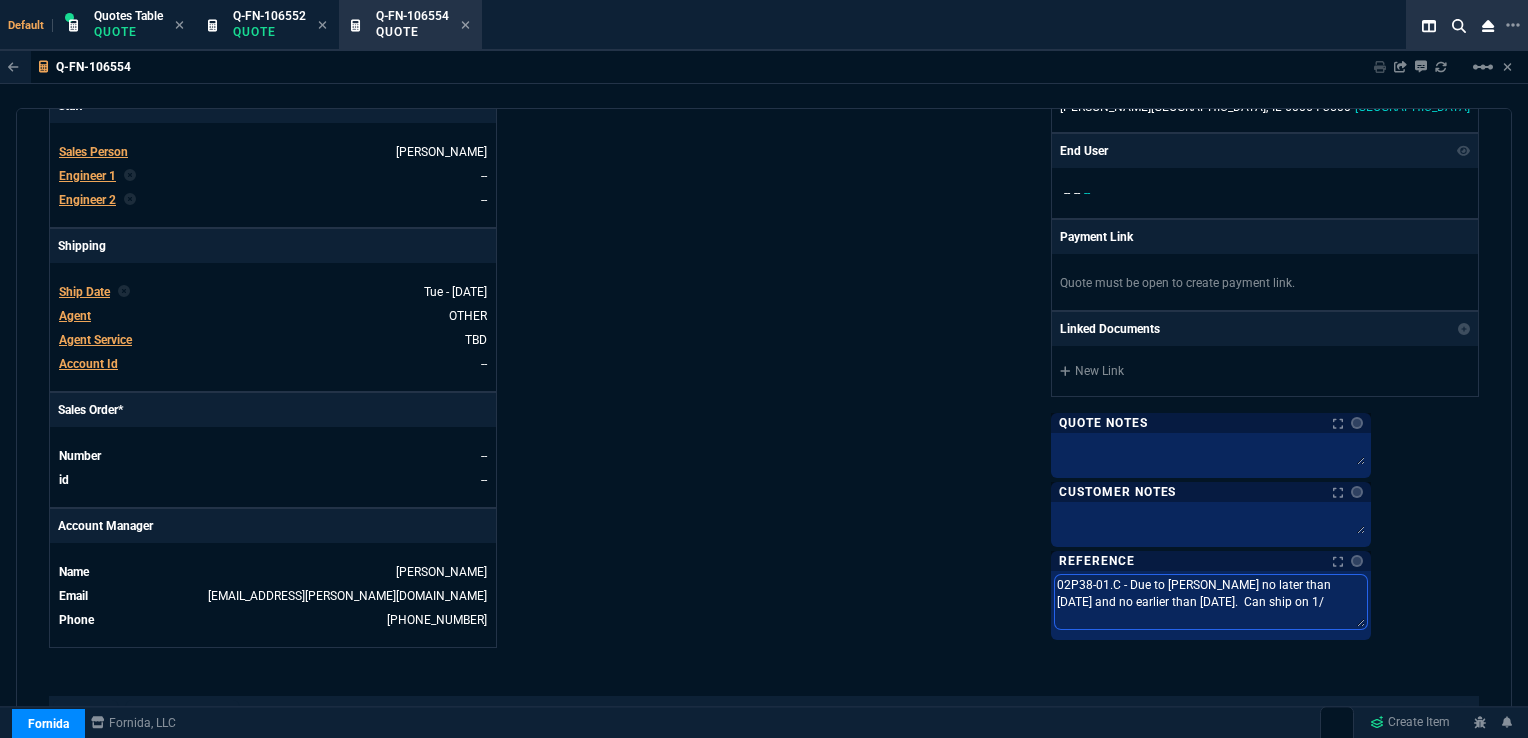 type on "02P38-01.C - Due to [PERSON_NAME] no later than [DATE] and no earlier than [DATE].  Can ship on 1/2" 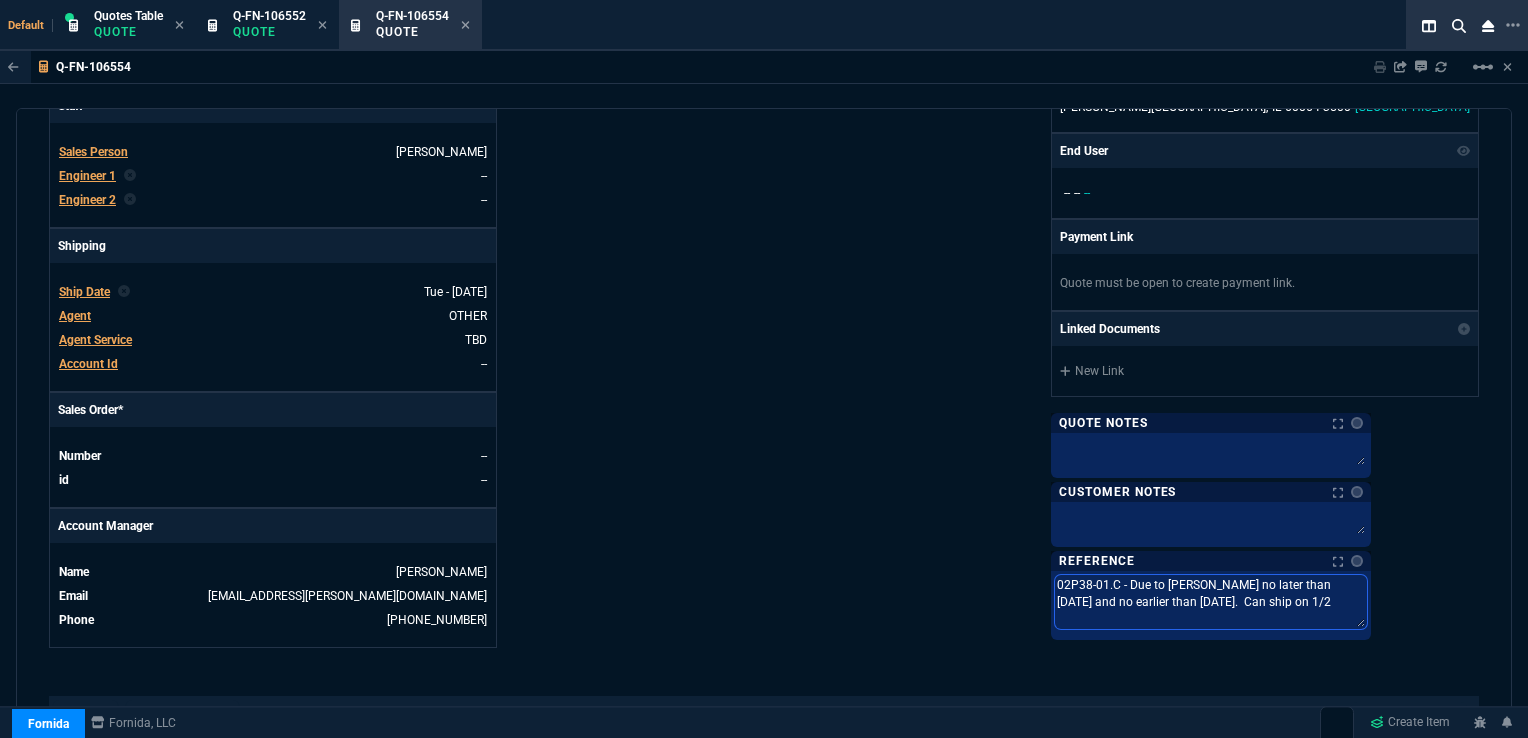 type on "02P38-01.C - Due to [PERSON_NAME] no later than [DATE] and no earlier than [DATE].  Can ship on 1/20" 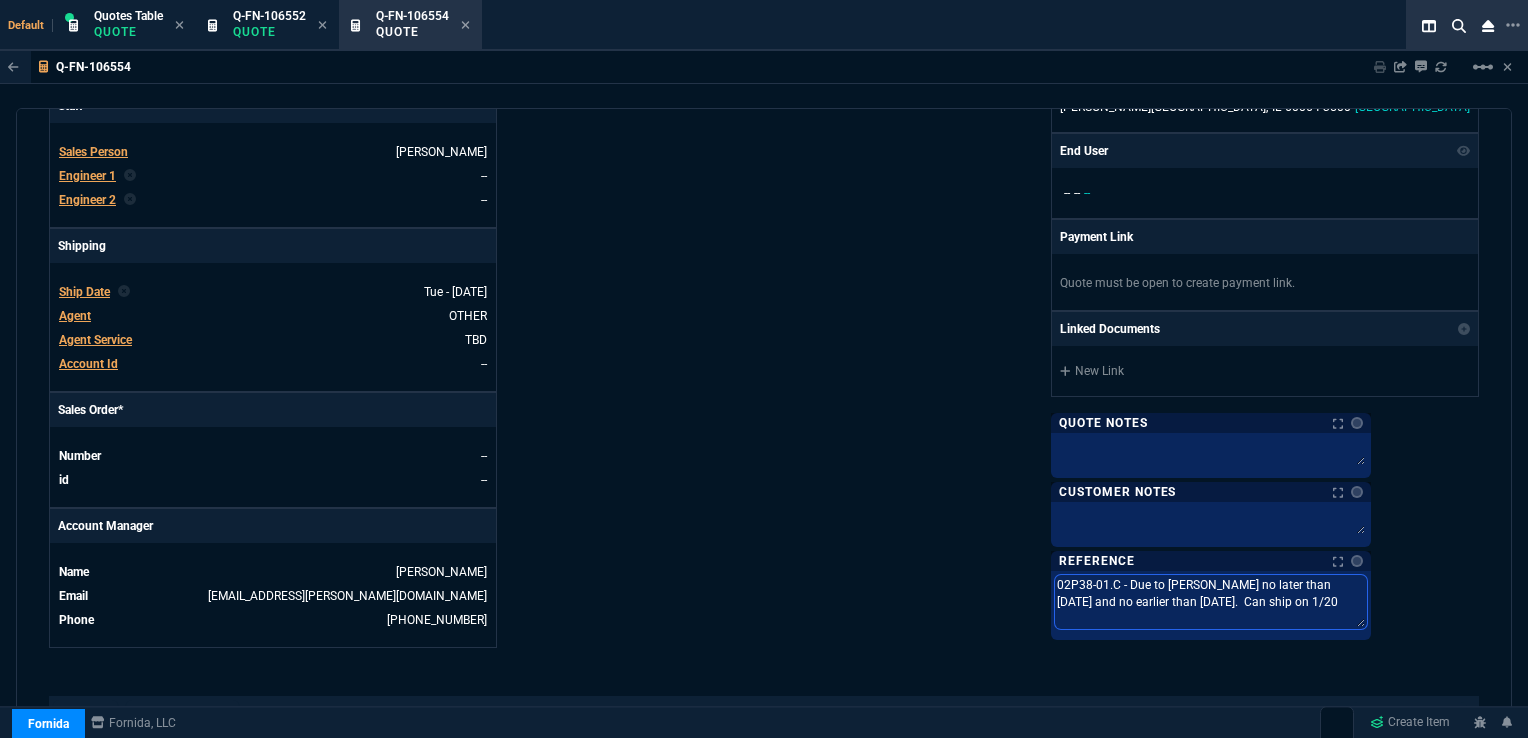 type on "02P38-01.C - Due to [PERSON_NAME] no later than [DATE] and no earlier than [DATE].  Can ship on 1/20/" 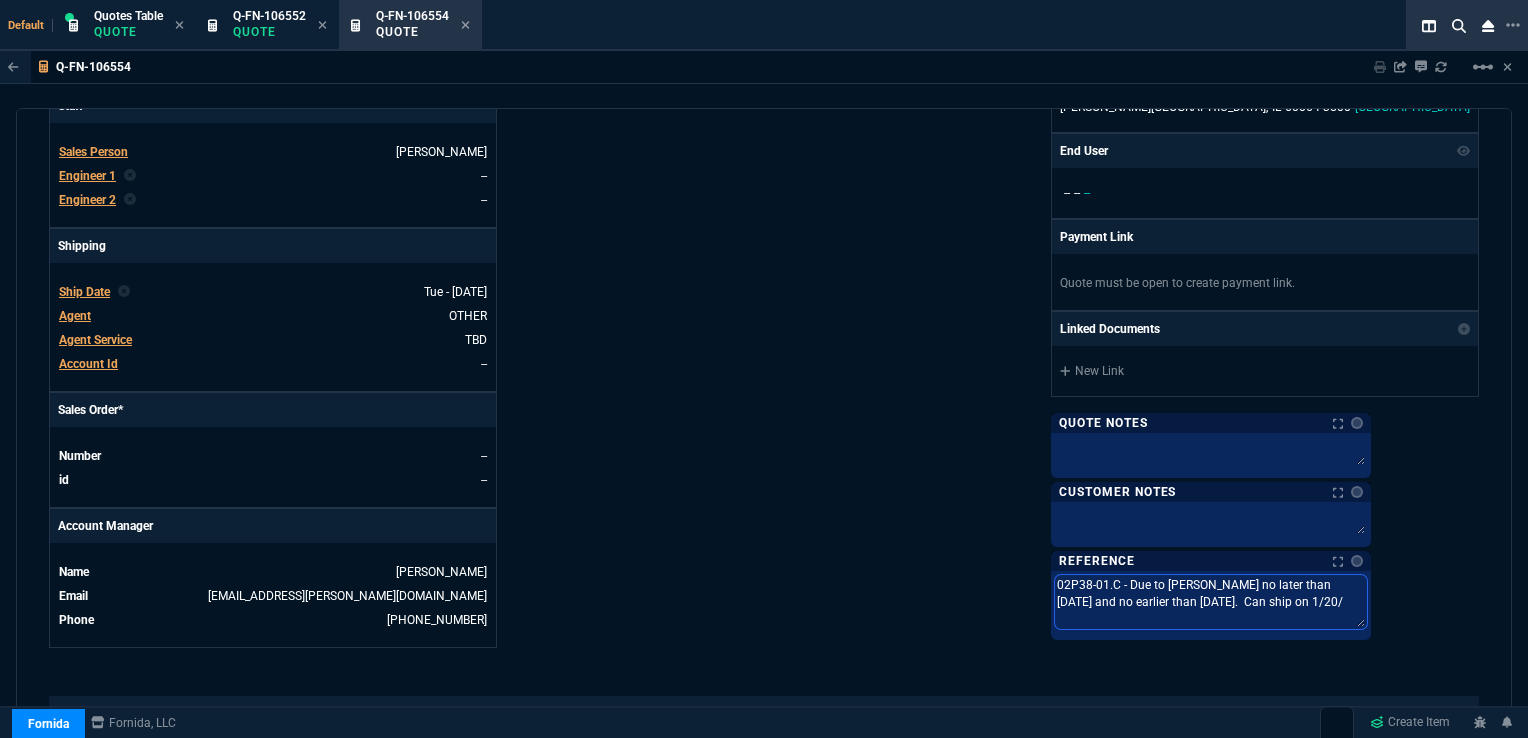 type on "02P38-01.C - Due to [PERSON_NAME] no later than [DATE] and no earlier than [DATE].  Can ship on 1/20/2" 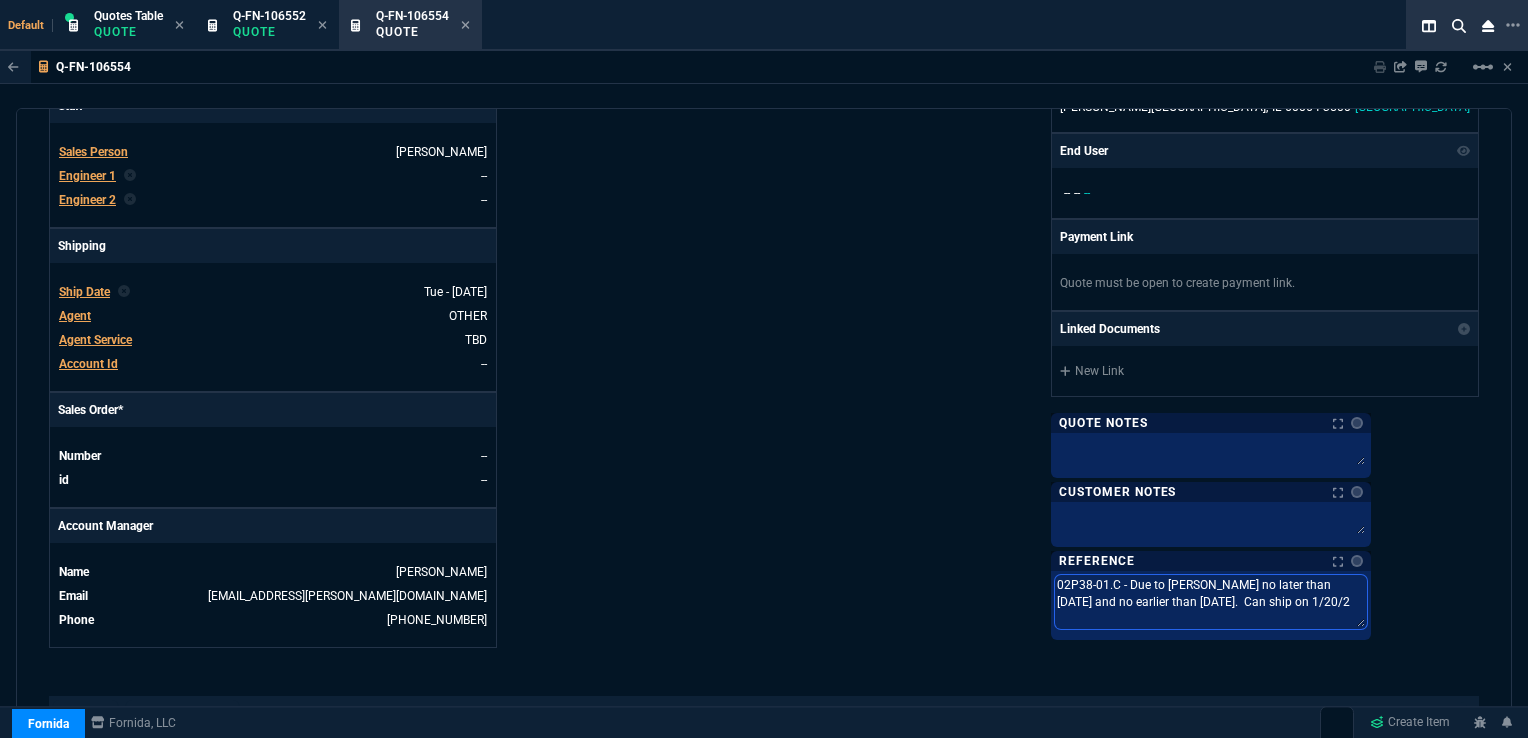 type on "02P38-01.C - Due to [PERSON_NAME] no later than [DATE] and no earlier than [DATE].  Can ship on [DATE]" 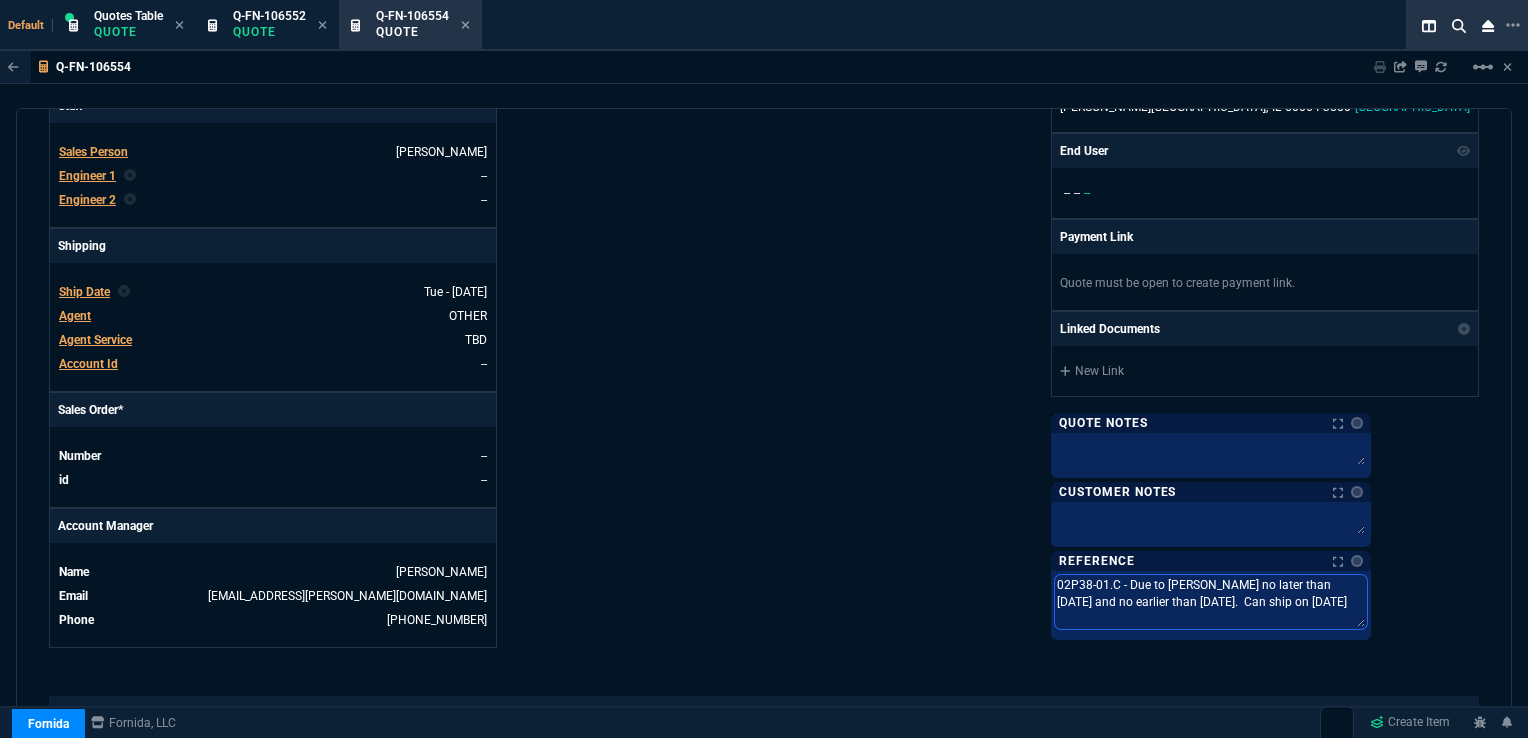 type on "02P38-01.C - Due to [PERSON_NAME] no later than [DATE] and no earlier than [DATE].  Can ship on [DATE]" 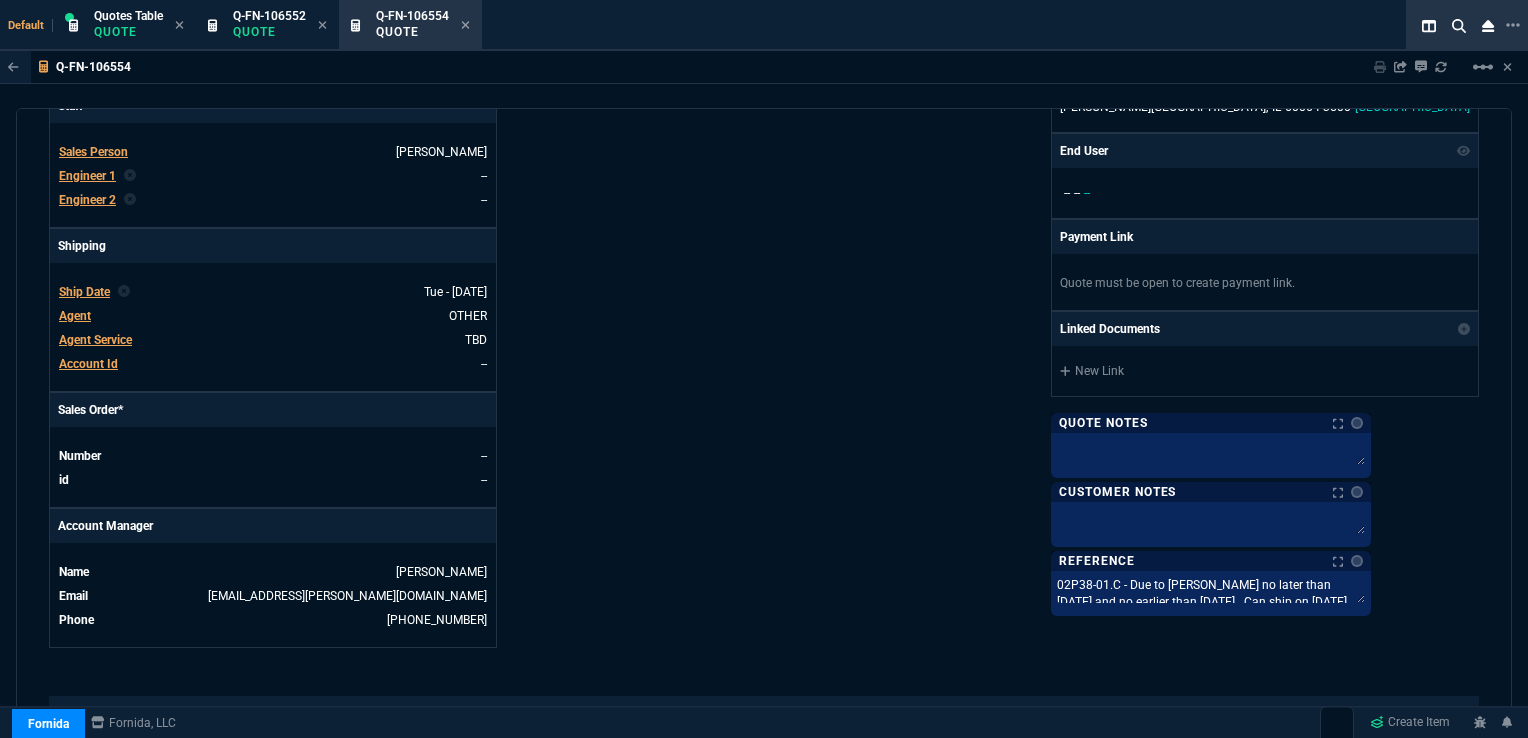 click on "Fornida, LLC [STREET_ADDRESS]  Share Link  [PERSON_NAME] oneOnOne chat SEND [PERSON_NAME] oneOnOne chat SEND Tiny oneOnOne chat SEND [PERSON_NAME] oneOnOne chat SEND  Show More Chats  Shipping Address [PERSON_NAME] Laboratories Diagnostics Division [STREET_ADDRESS][PERSON_NAME] Bill to Address P.O. [STREET_ADDRESS][PERSON_NAME] End User -- -- -- Payment Link  Quote must be open to create payment link.  Linked Documents  New Link  Quote Notes Quote Notes    Customer Notes Customer Notes    Reference Notes Reference Notes 02P38-01.C - Due to [PERSON_NAME] no later than [DATE] and no earlier than [DATE].  Can ship on [DATE] 02P38-01.C - Due to [PERSON_NAME] no later than [DATE] and no earlier than [DATE].  Can ship on [DATE]  02P38-01.C - Due to [PERSON_NAME] no later than [DATE] and no earlier than [DATE].  Can ship on [DATE]" at bounding box center (1121, 125) 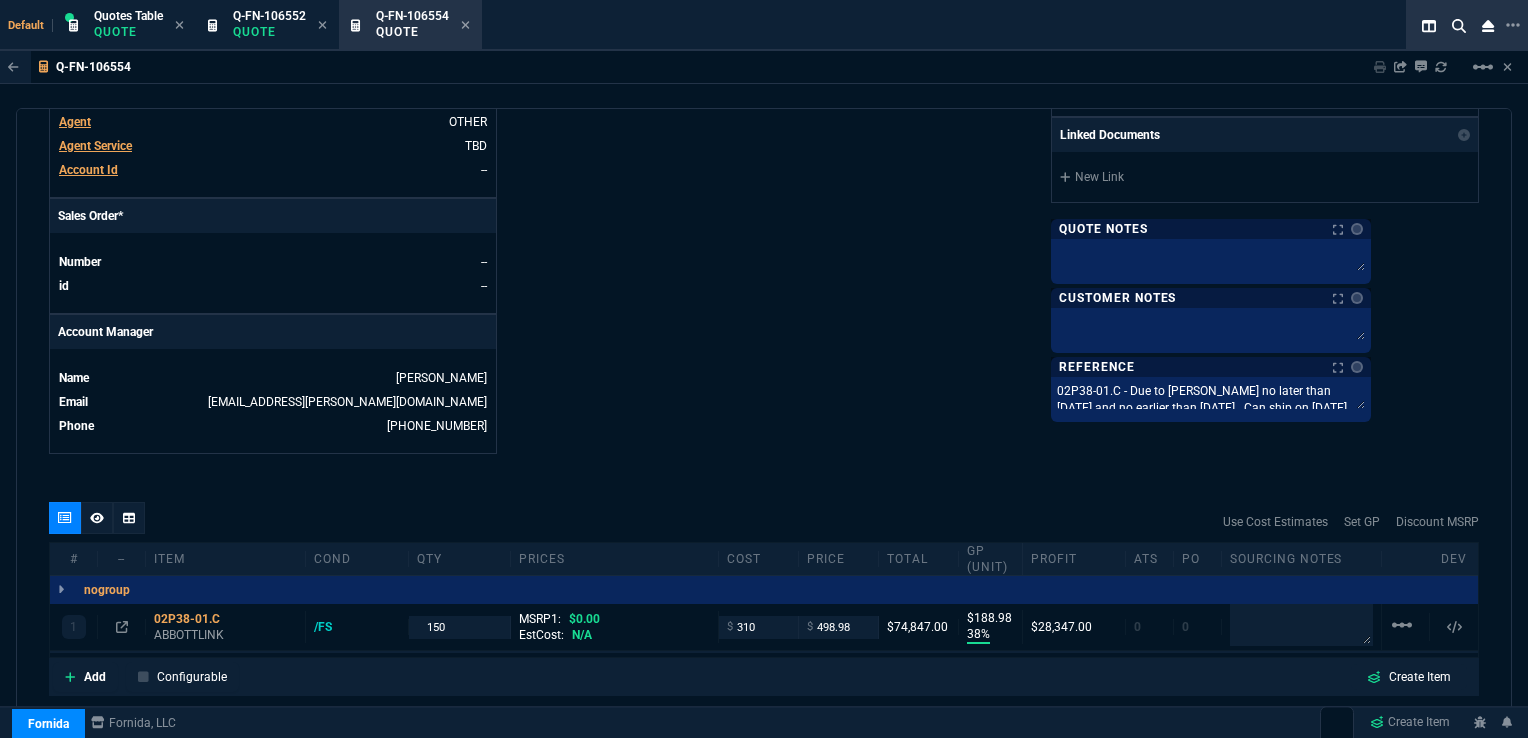 scroll, scrollTop: 829, scrollLeft: 0, axis: vertical 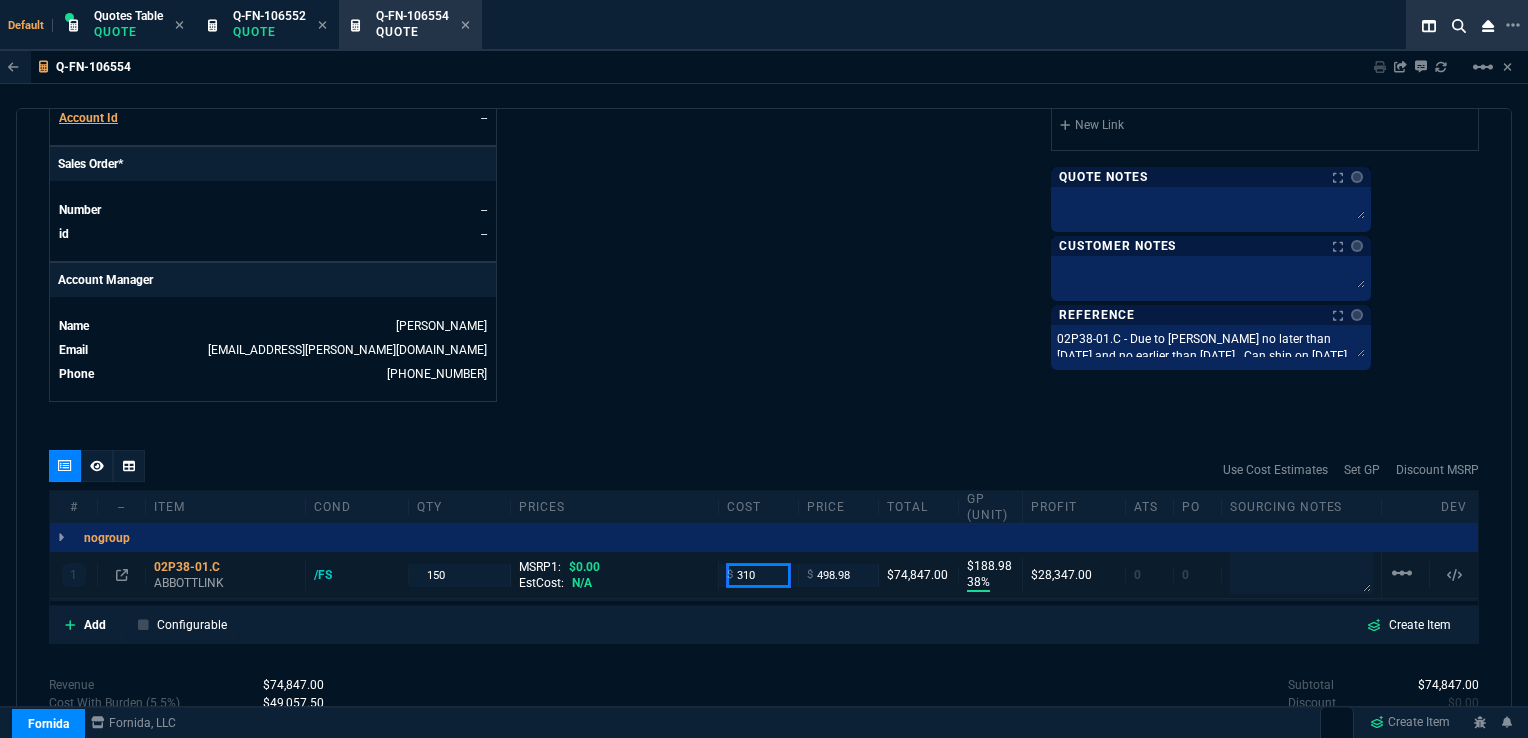 click on "310" at bounding box center (758, 575) 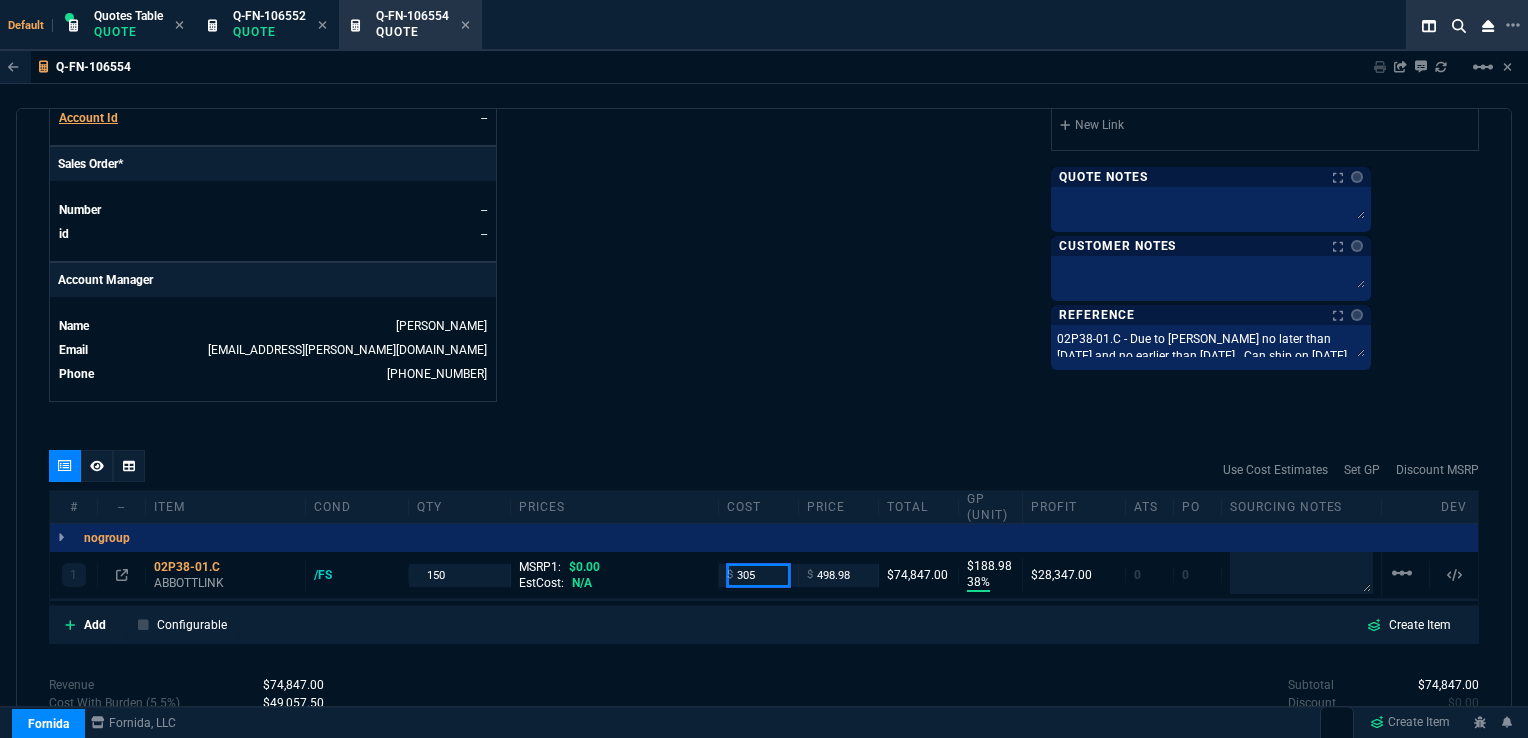 type on "305" 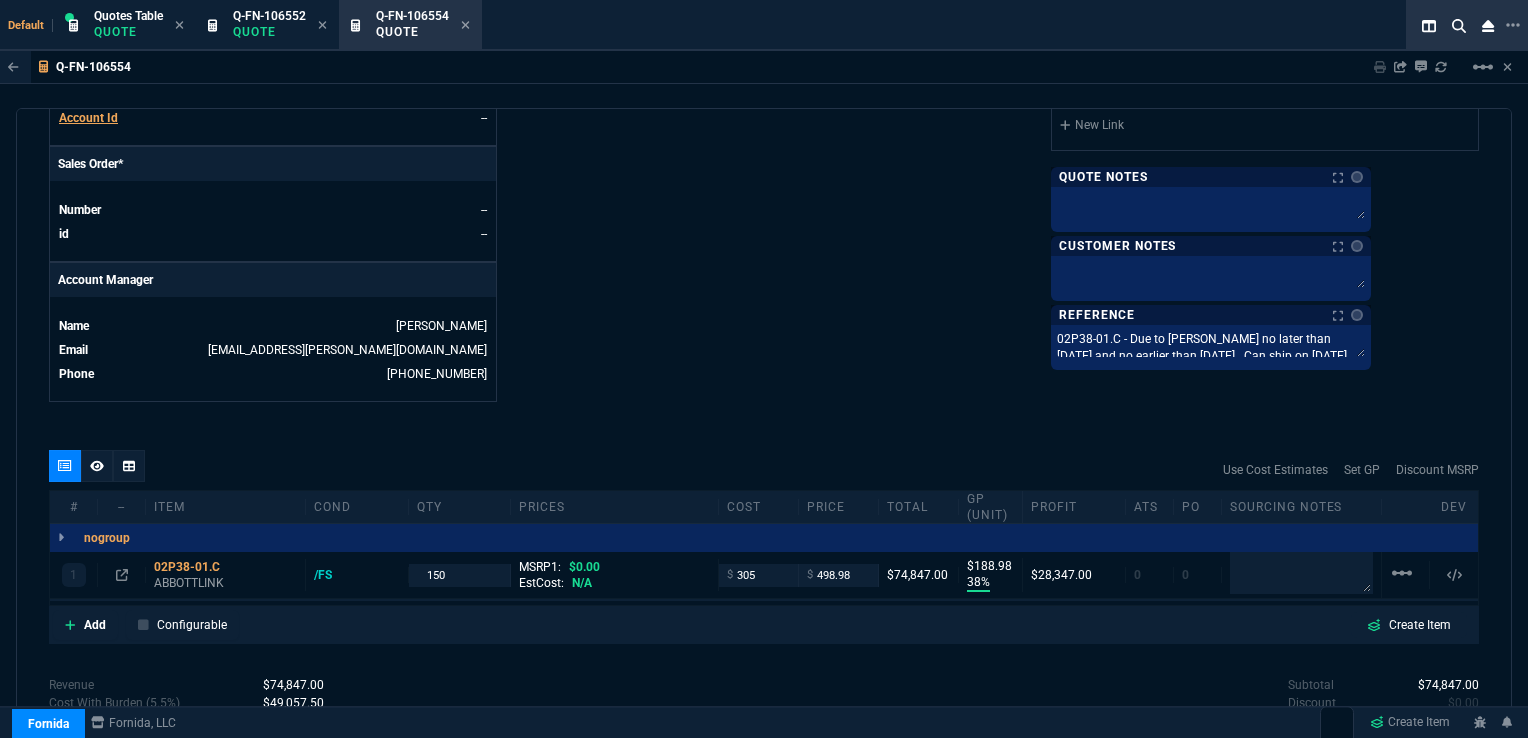 click on "Fornida, LLC [STREET_ADDRESS]  Share Link  [PERSON_NAME] oneOnOne chat SEND [PERSON_NAME] oneOnOne chat SEND Tiny oneOnOne chat SEND [PERSON_NAME] oneOnOne chat SEND  Show More Chats  Shipping Address [PERSON_NAME] Laboratories Diagnostics Division [STREET_ADDRESS][PERSON_NAME] Bill to Address P.O. [STREET_ADDRESS][PERSON_NAME] End User -- -- -- Payment Link  Quote must be open to create payment link.  Linked Documents  New Link  Quote Notes Quote Notes    Customer Notes Customer Notes    Reference Notes Reference Notes 02P38-01.C - Due to [PERSON_NAME] no later than [DATE] and no earlier than [DATE].  Can ship on [DATE] 02P38-01.C - Due to [PERSON_NAME] no later than [DATE] and no earlier than [DATE].  Can ship on [DATE]  02P38-01.C - Due to [PERSON_NAME] no later than [DATE] and no earlier than [DATE].  Can ship on [DATE]" at bounding box center (1121, -121) 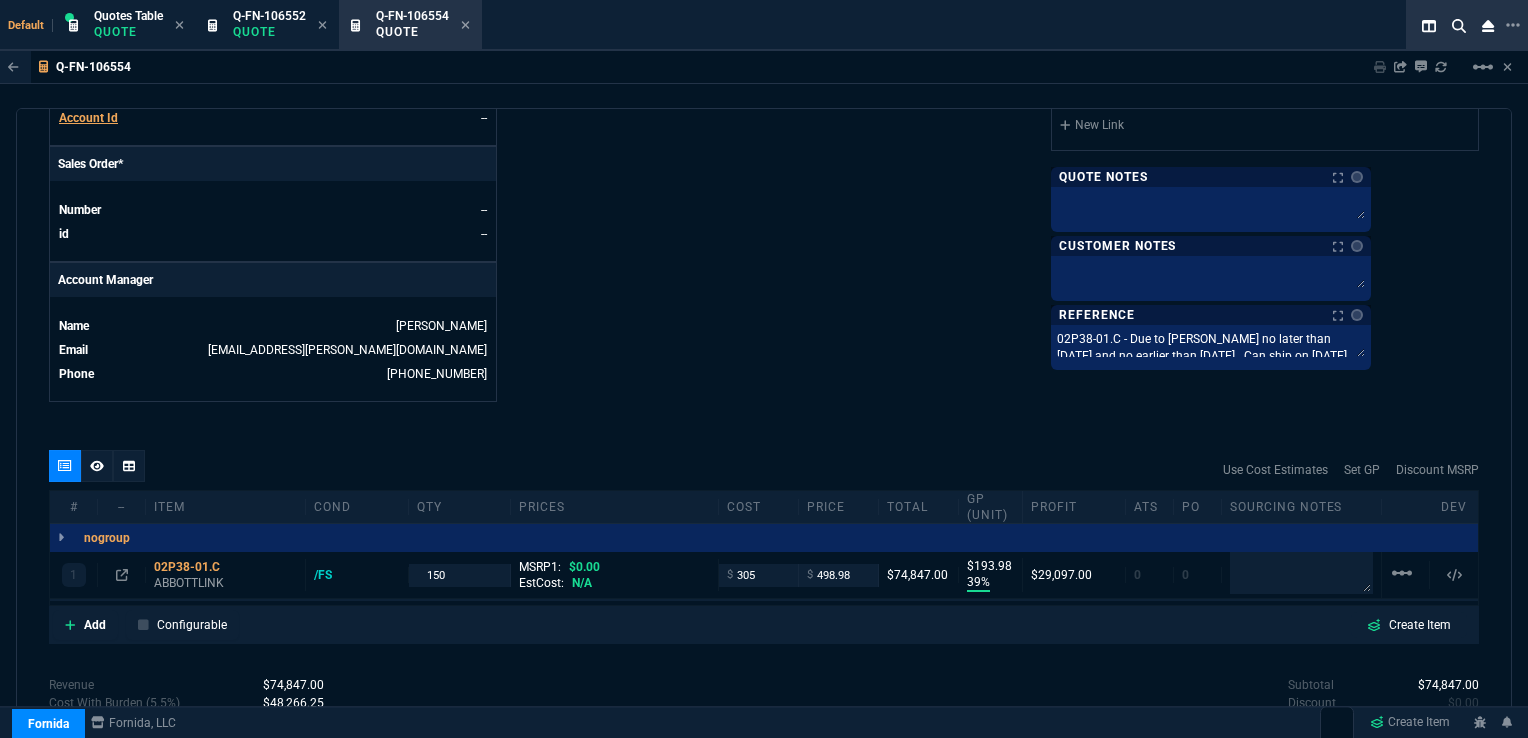 type on "39" 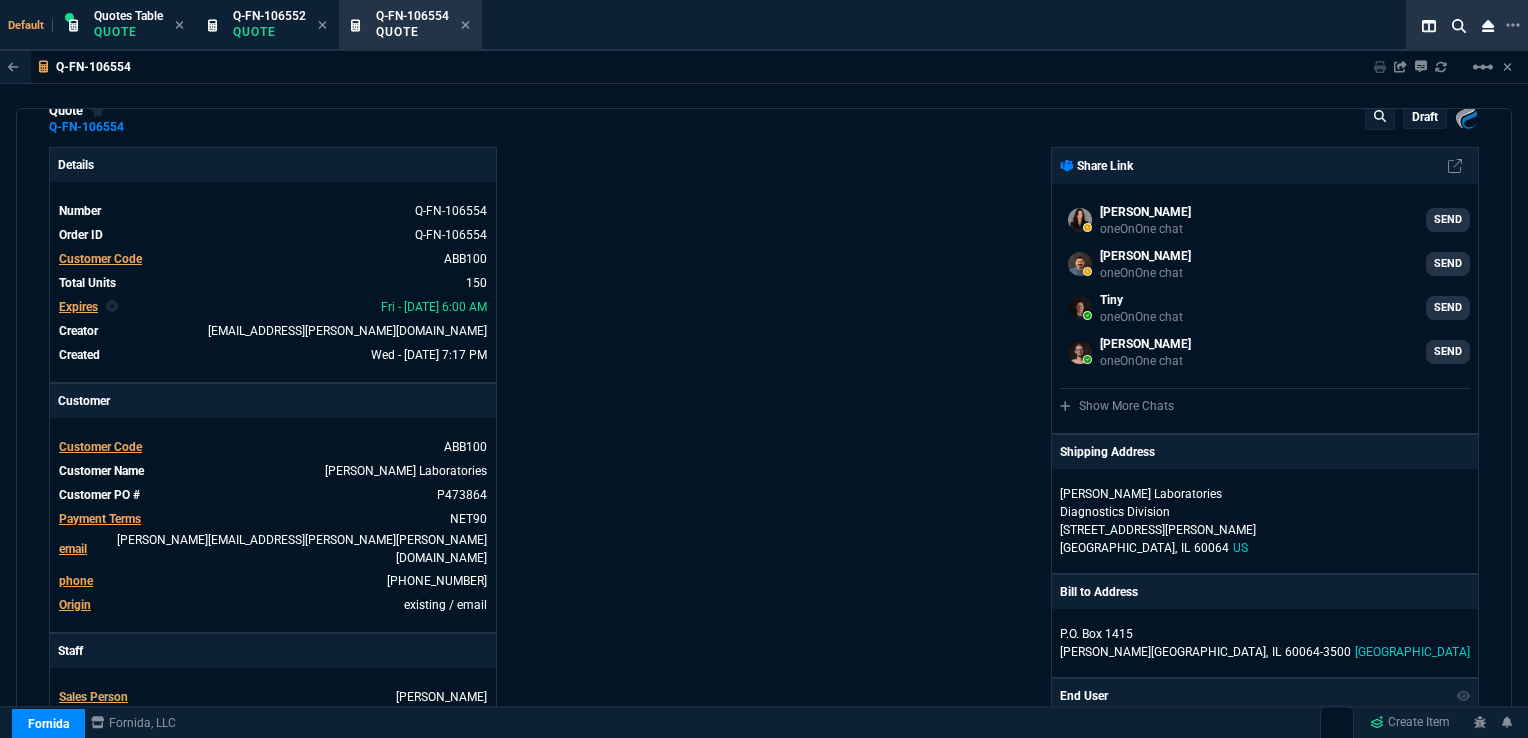 scroll, scrollTop: 0, scrollLeft: 0, axis: both 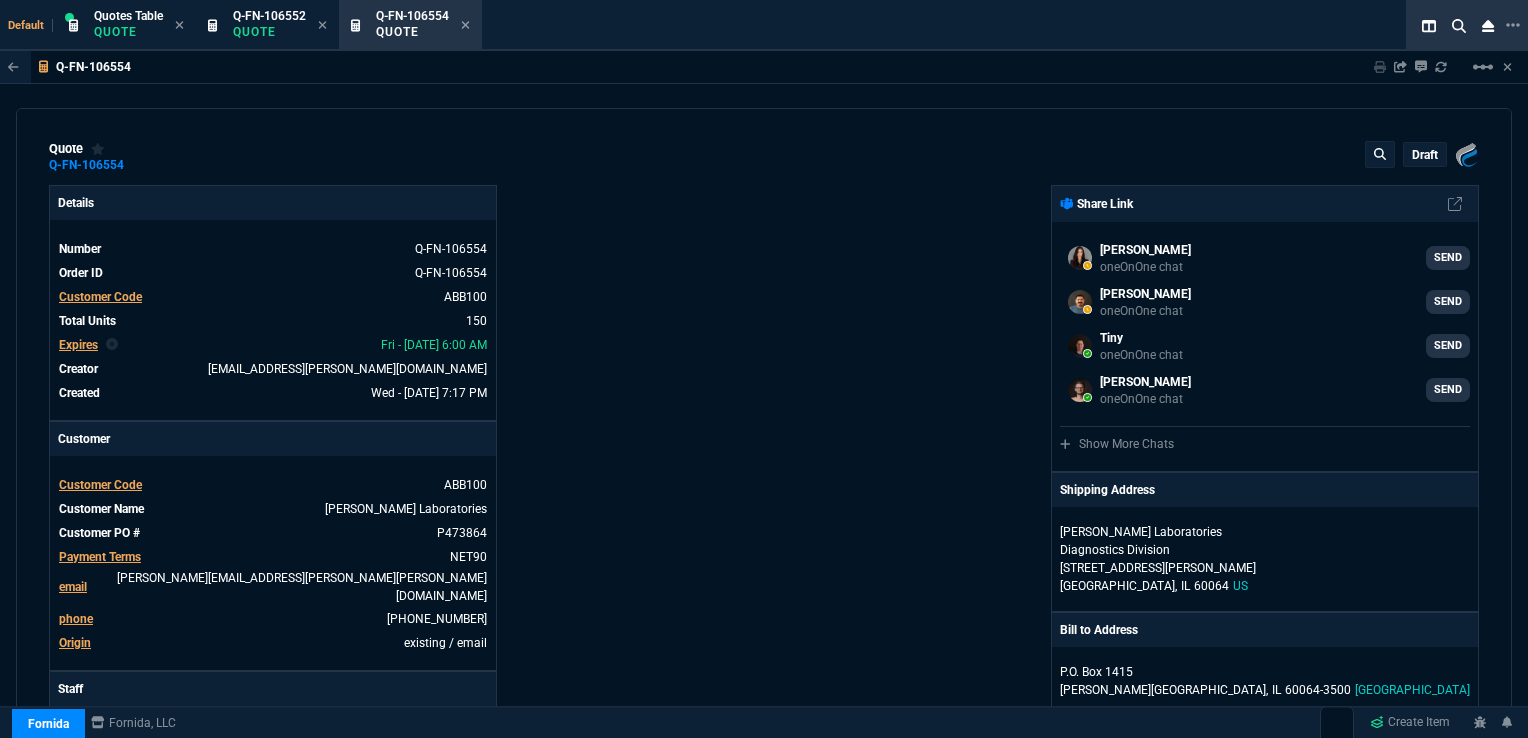 click on "draft" at bounding box center [1425, 155] 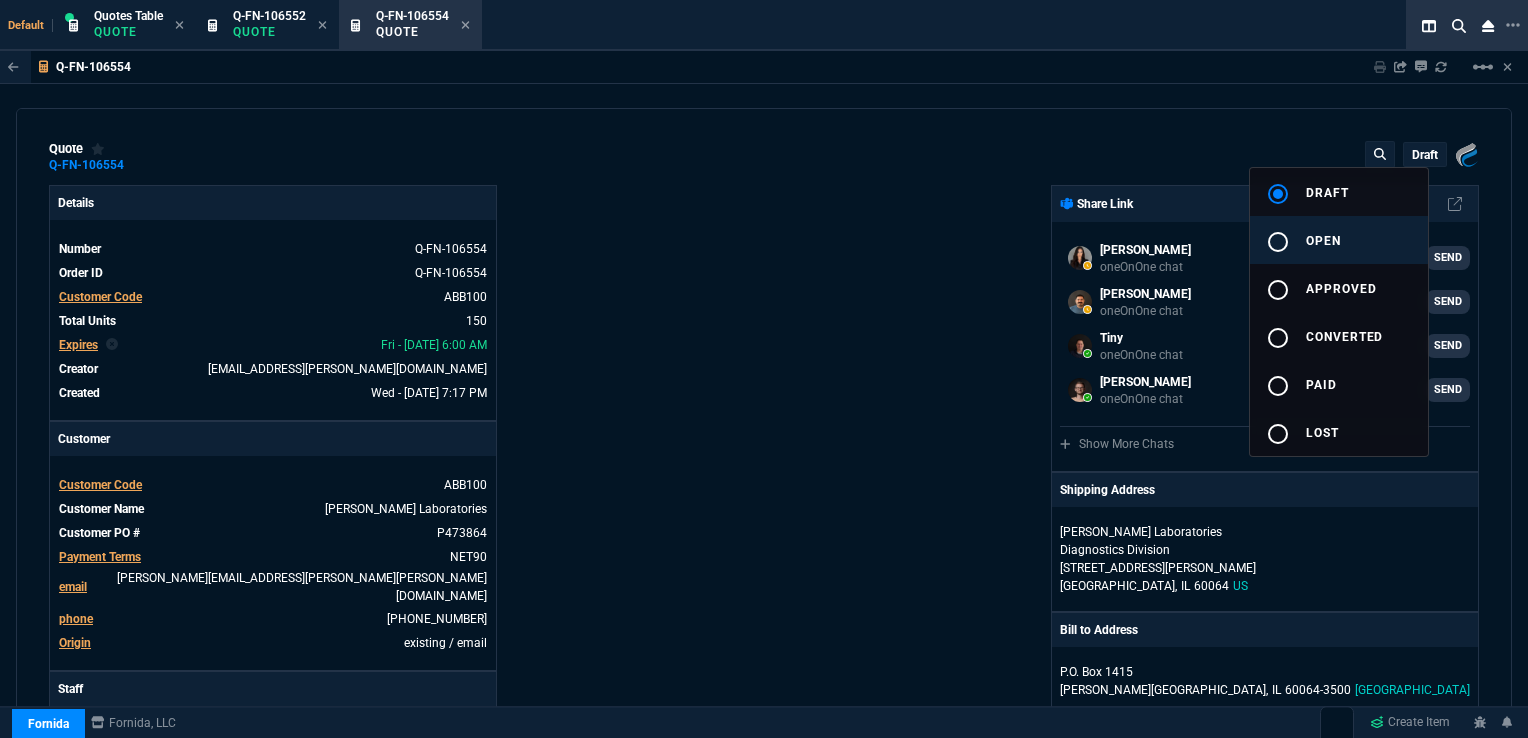 click on "radio_button_unchecked open" at bounding box center [1339, 240] 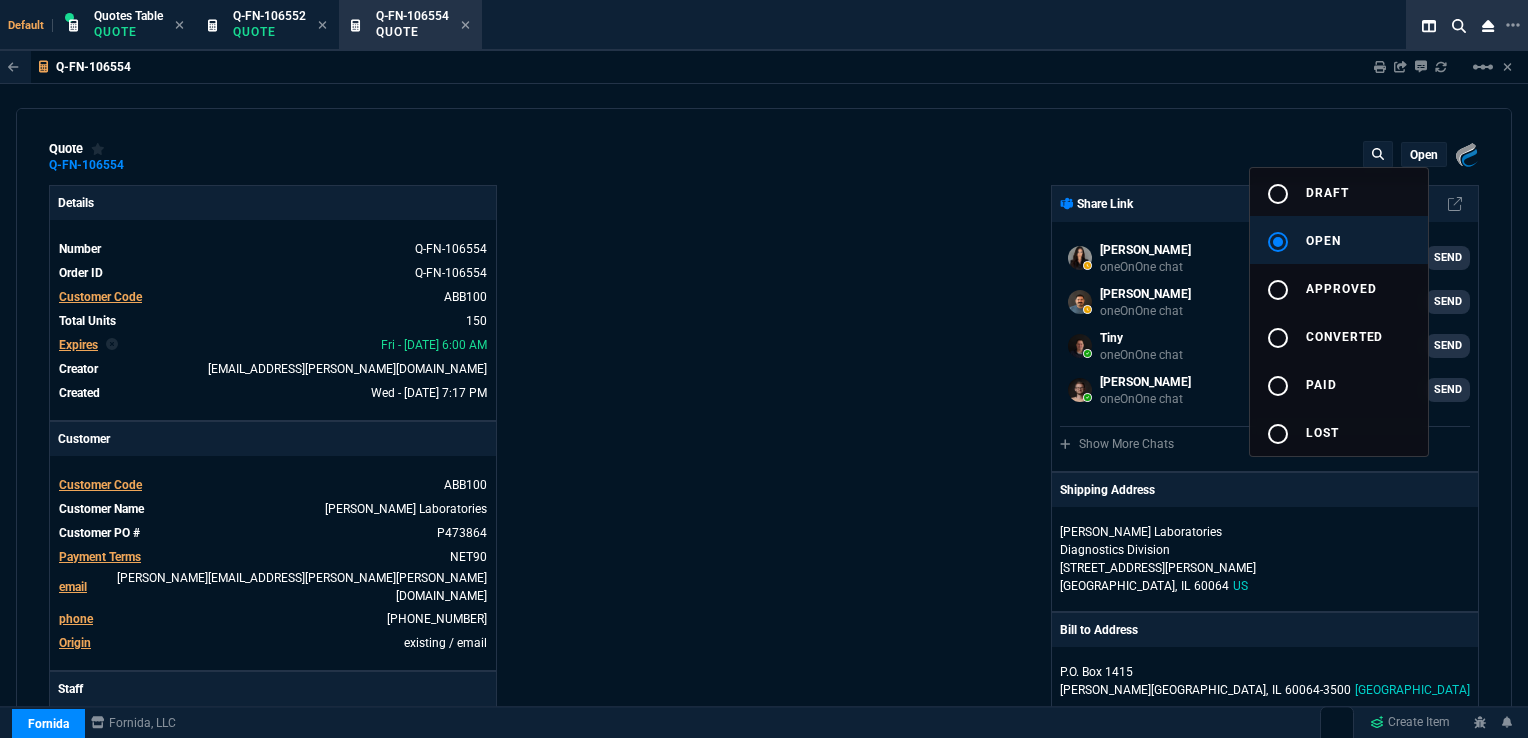 type on "39" 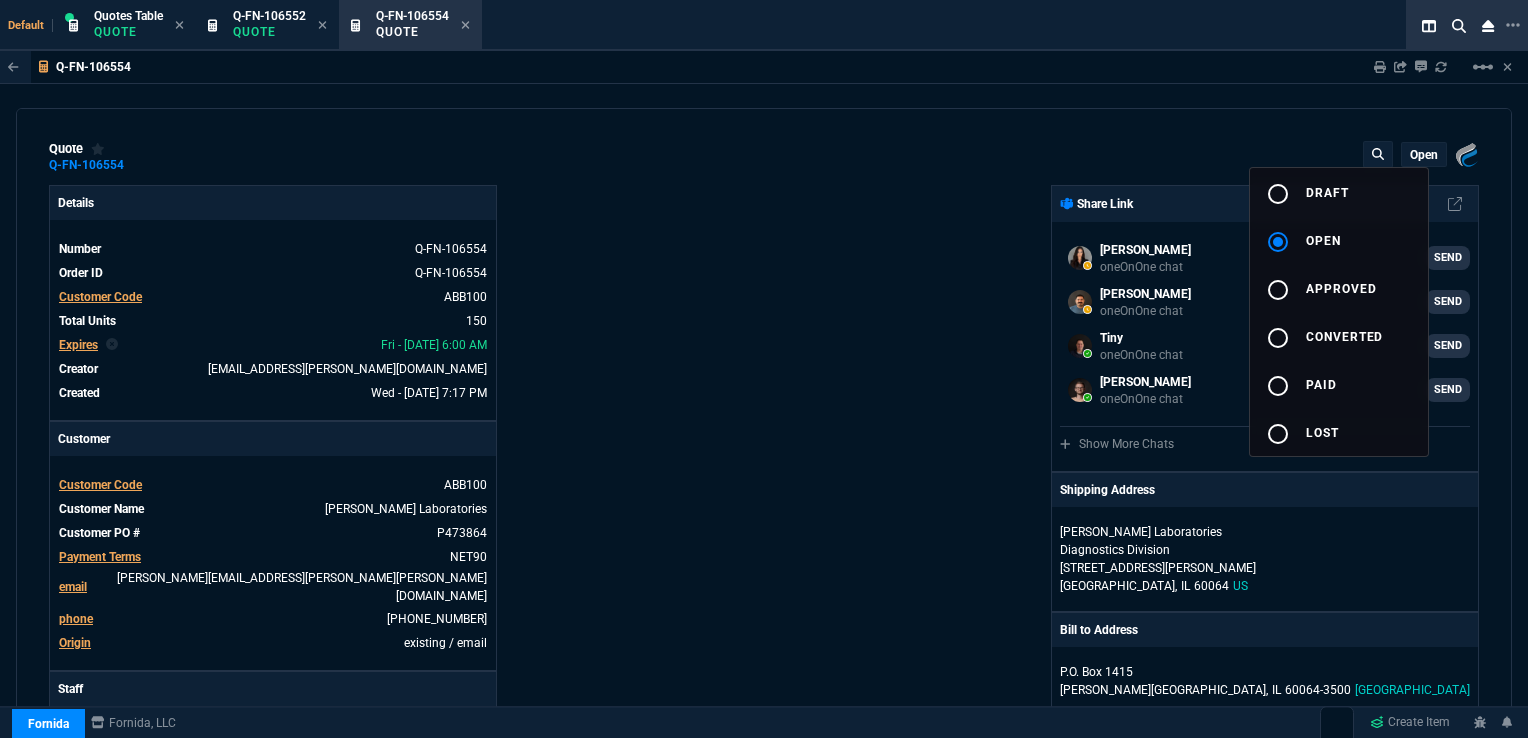 click at bounding box center (764, 369) 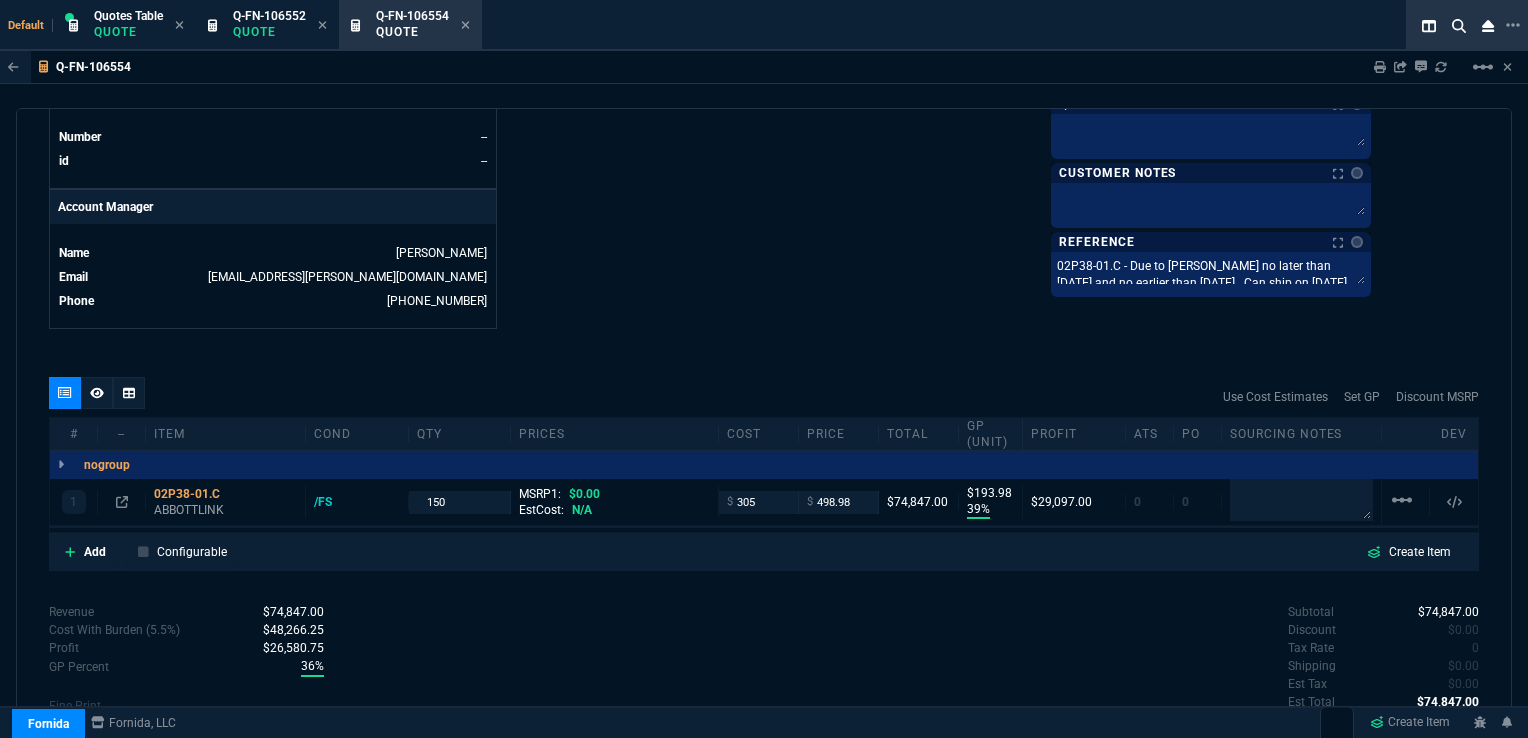 scroll, scrollTop: 950, scrollLeft: 0, axis: vertical 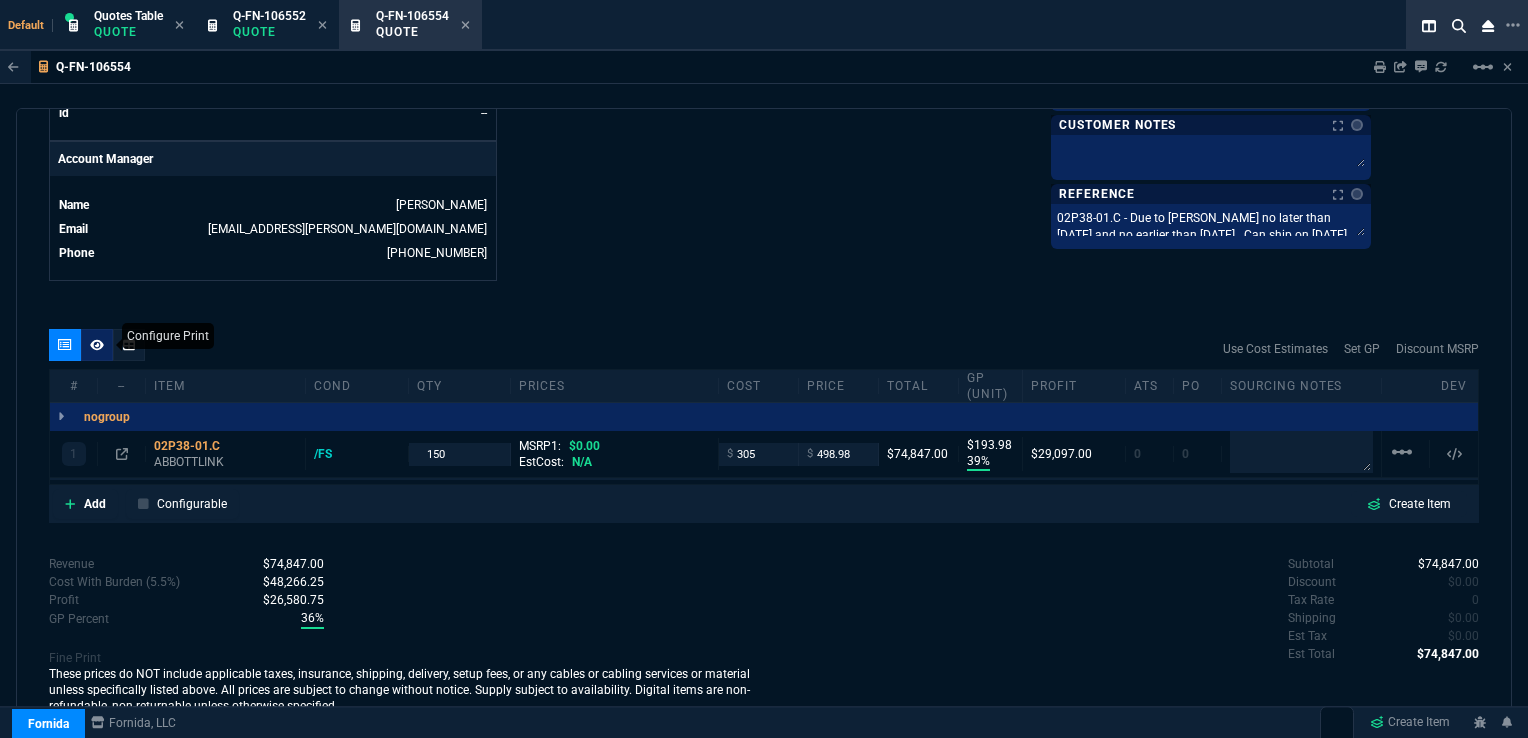 click 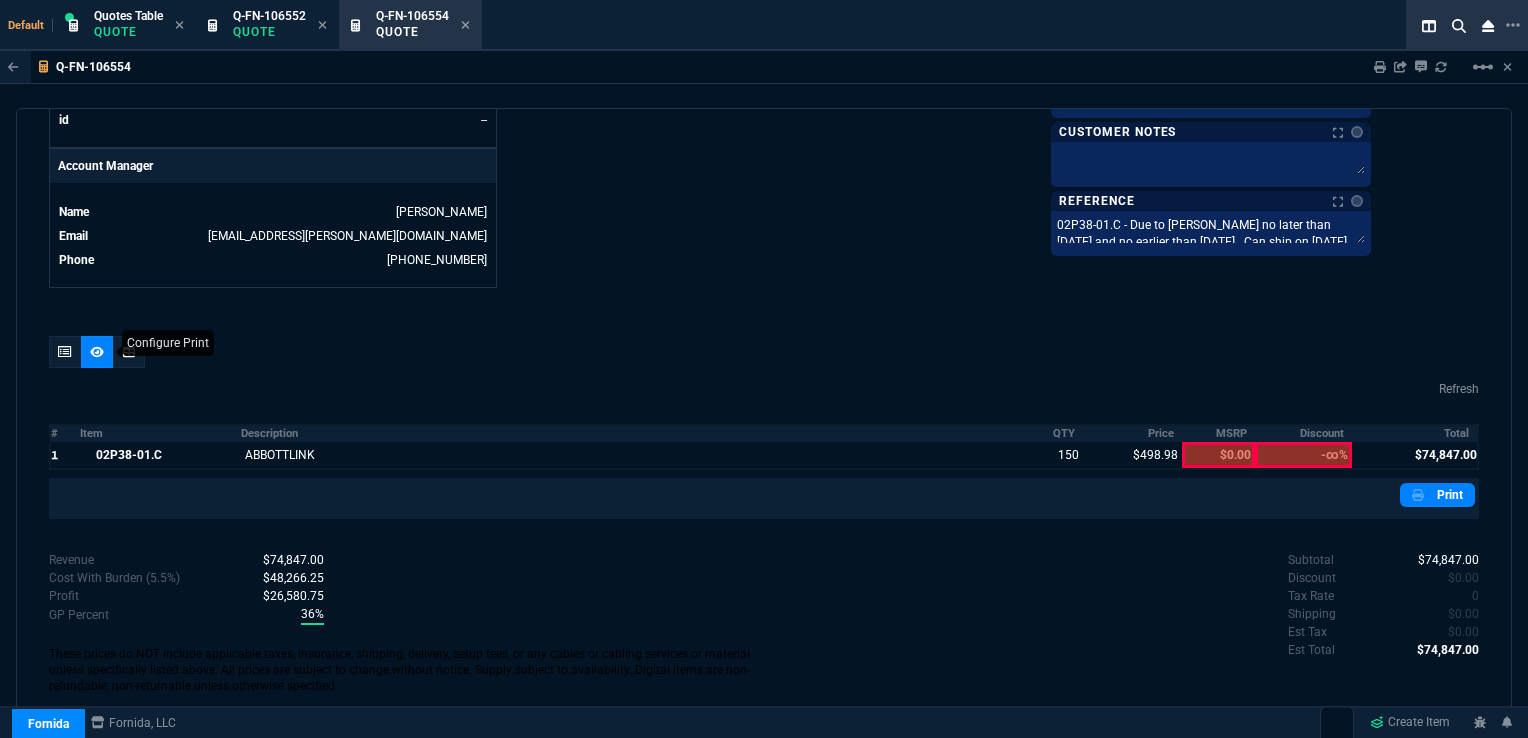 scroll, scrollTop: 924, scrollLeft: 0, axis: vertical 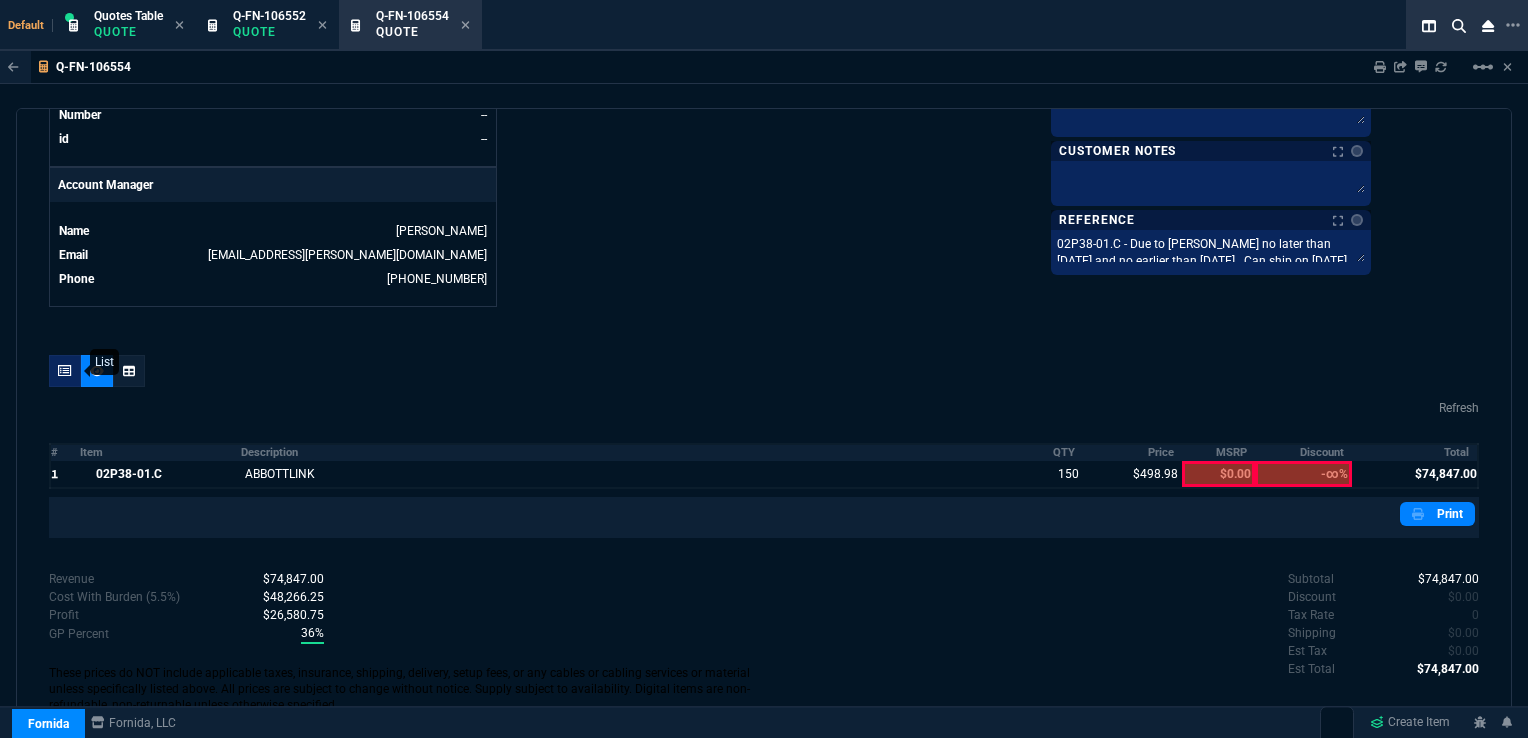 click at bounding box center (65, 371) 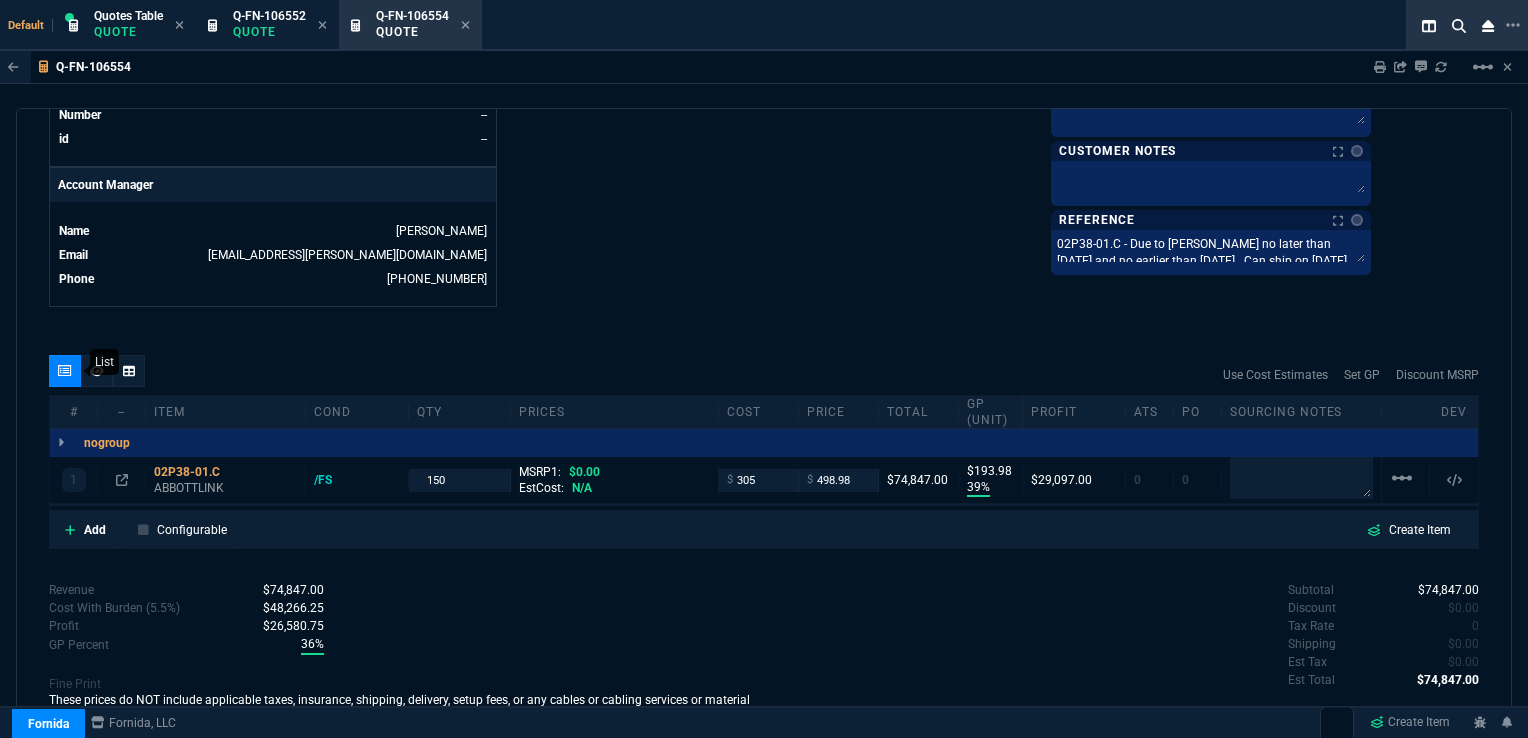 type on "39" 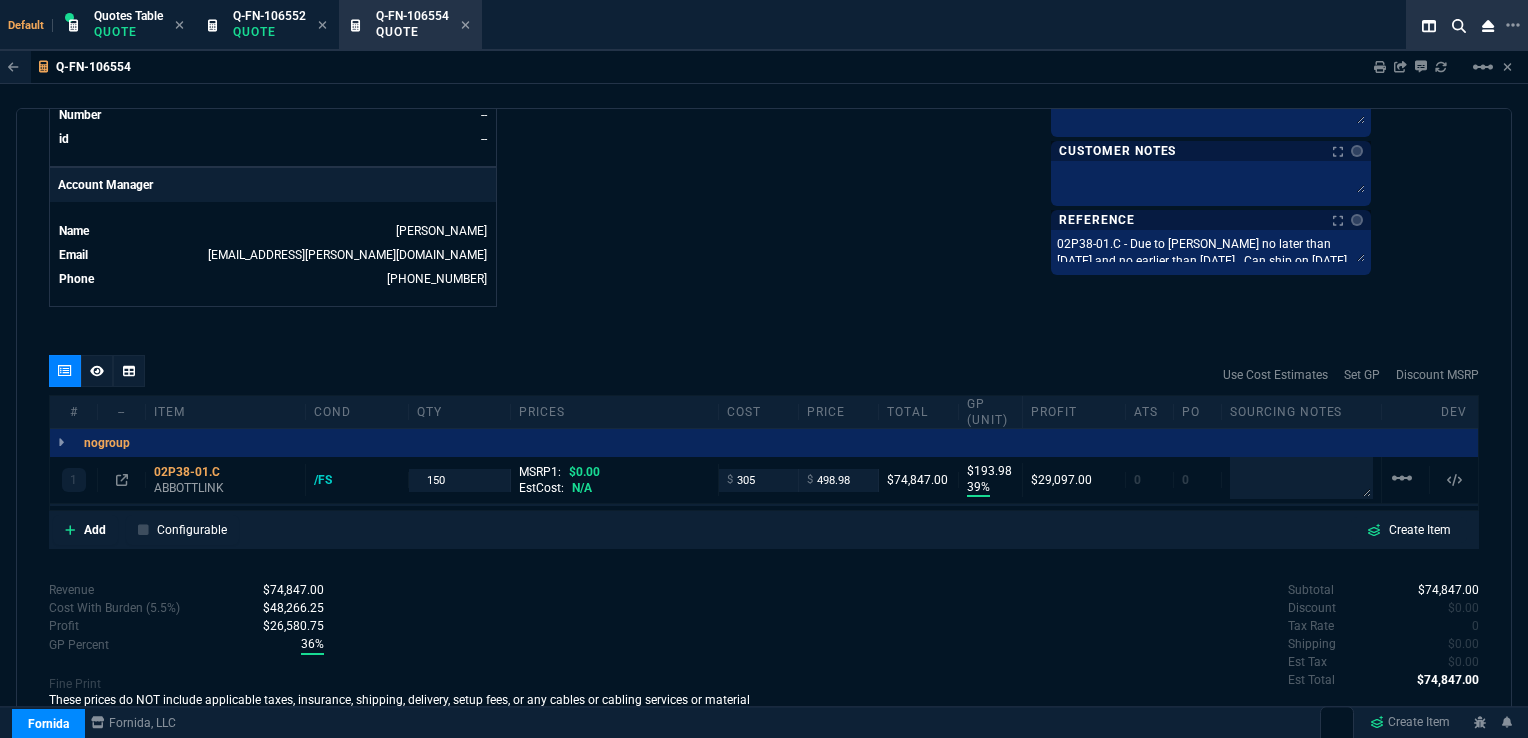 scroll, scrollTop: 950, scrollLeft: 0, axis: vertical 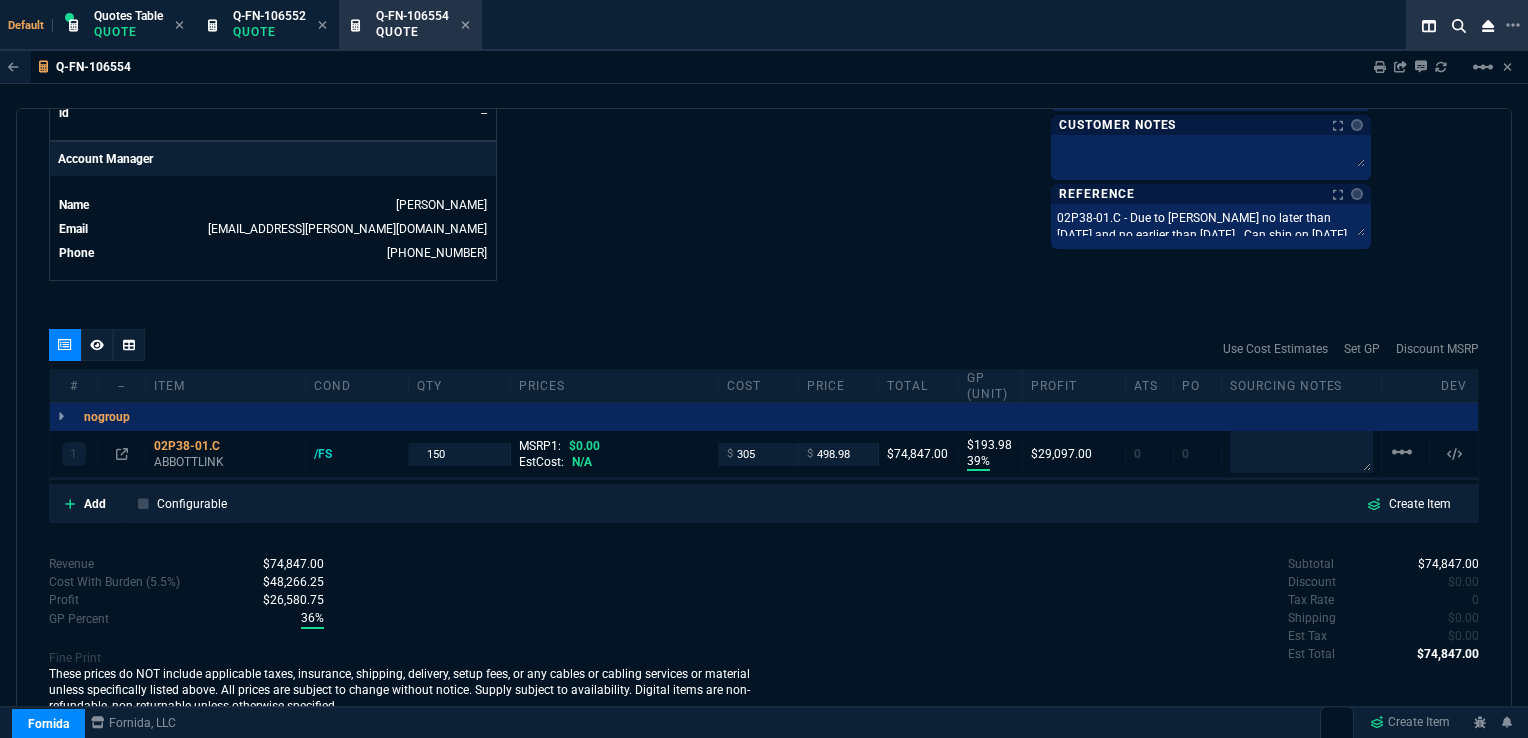 type 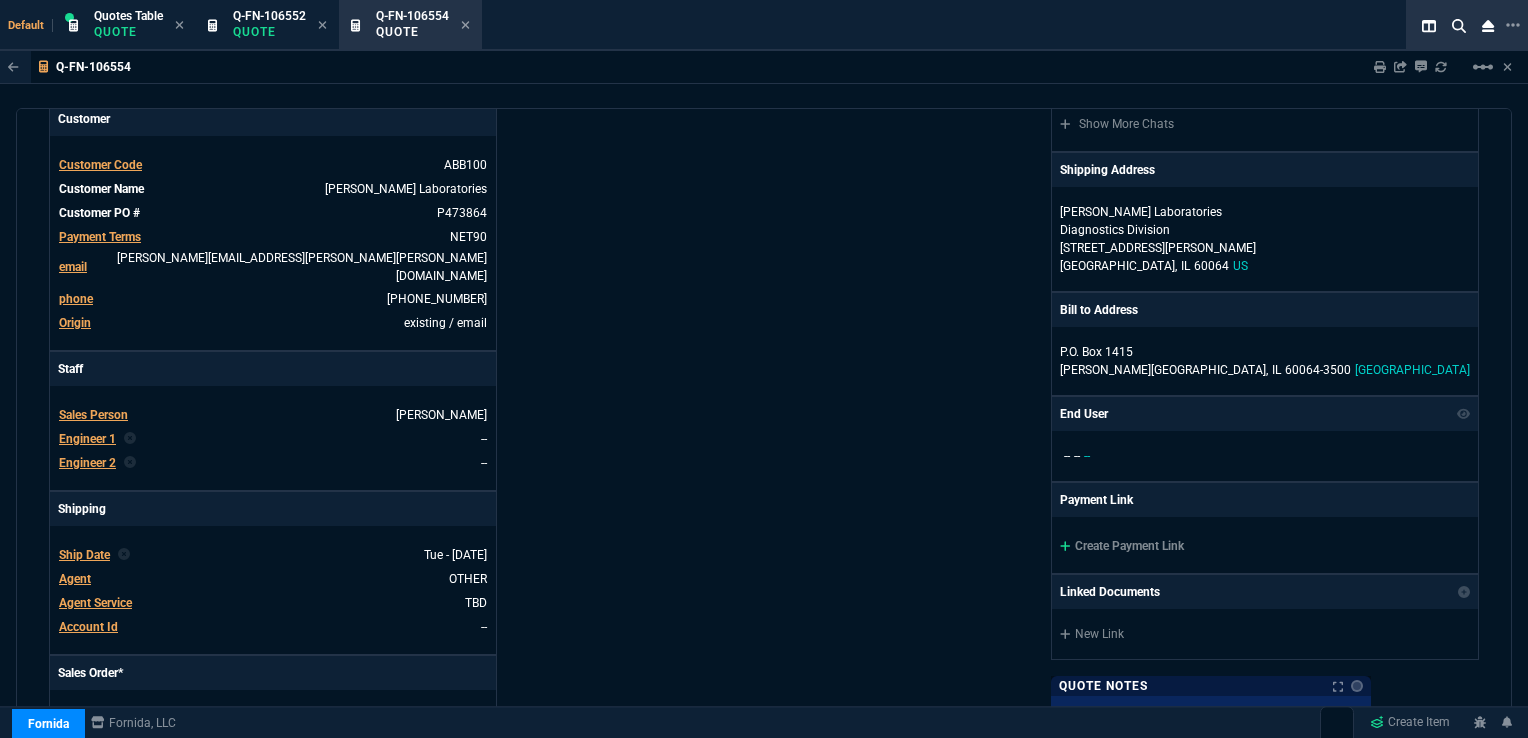 scroll, scrollTop: 0, scrollLeft: 0, axis: both 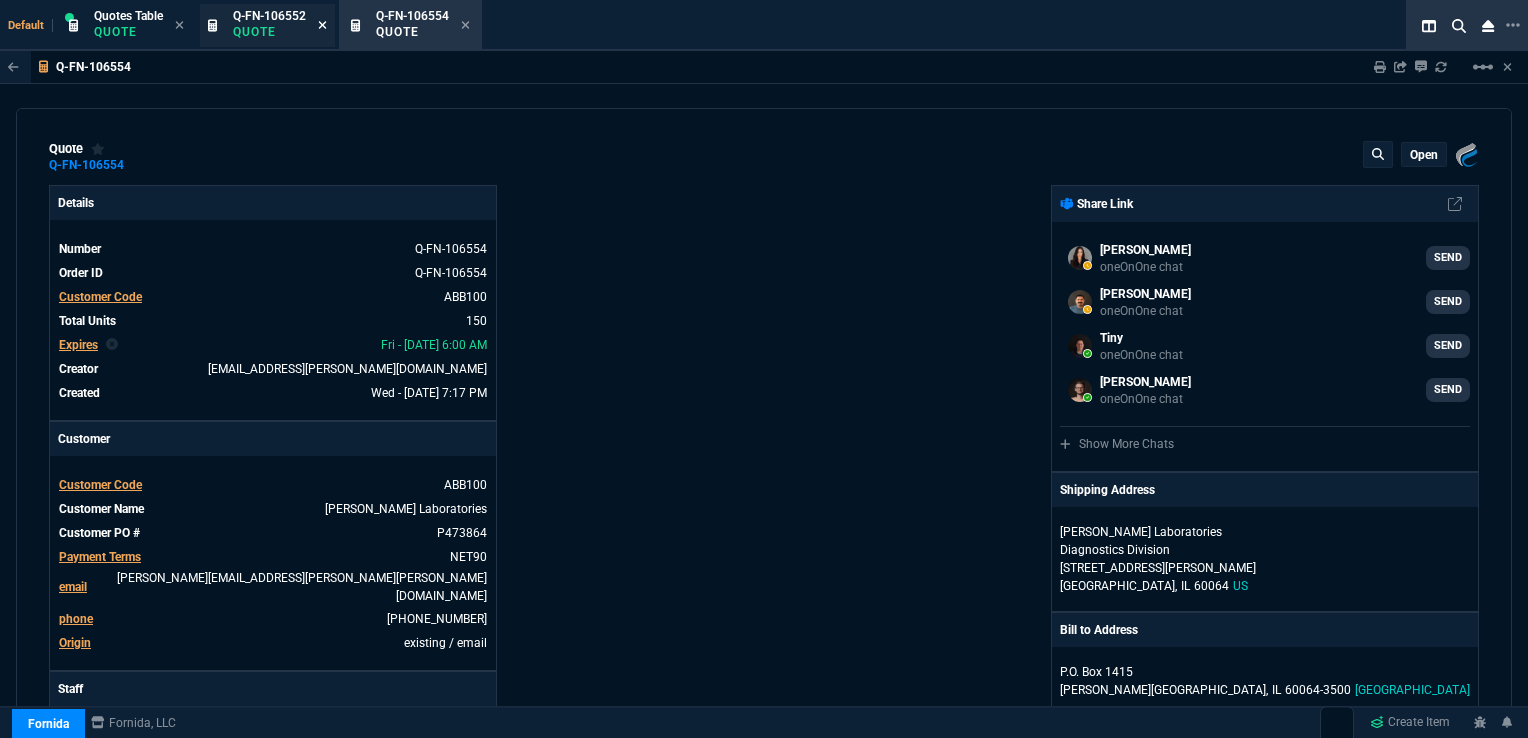 click 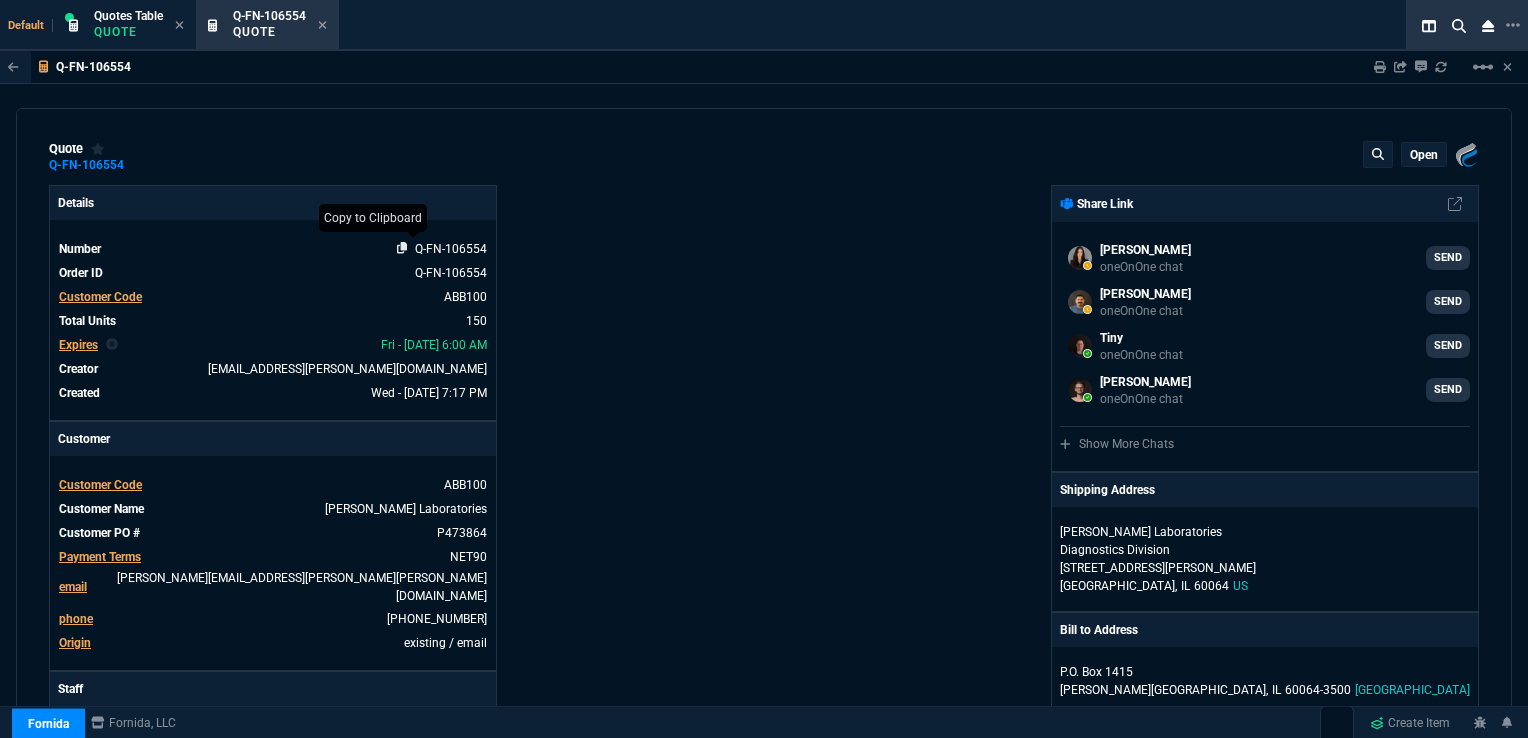 click 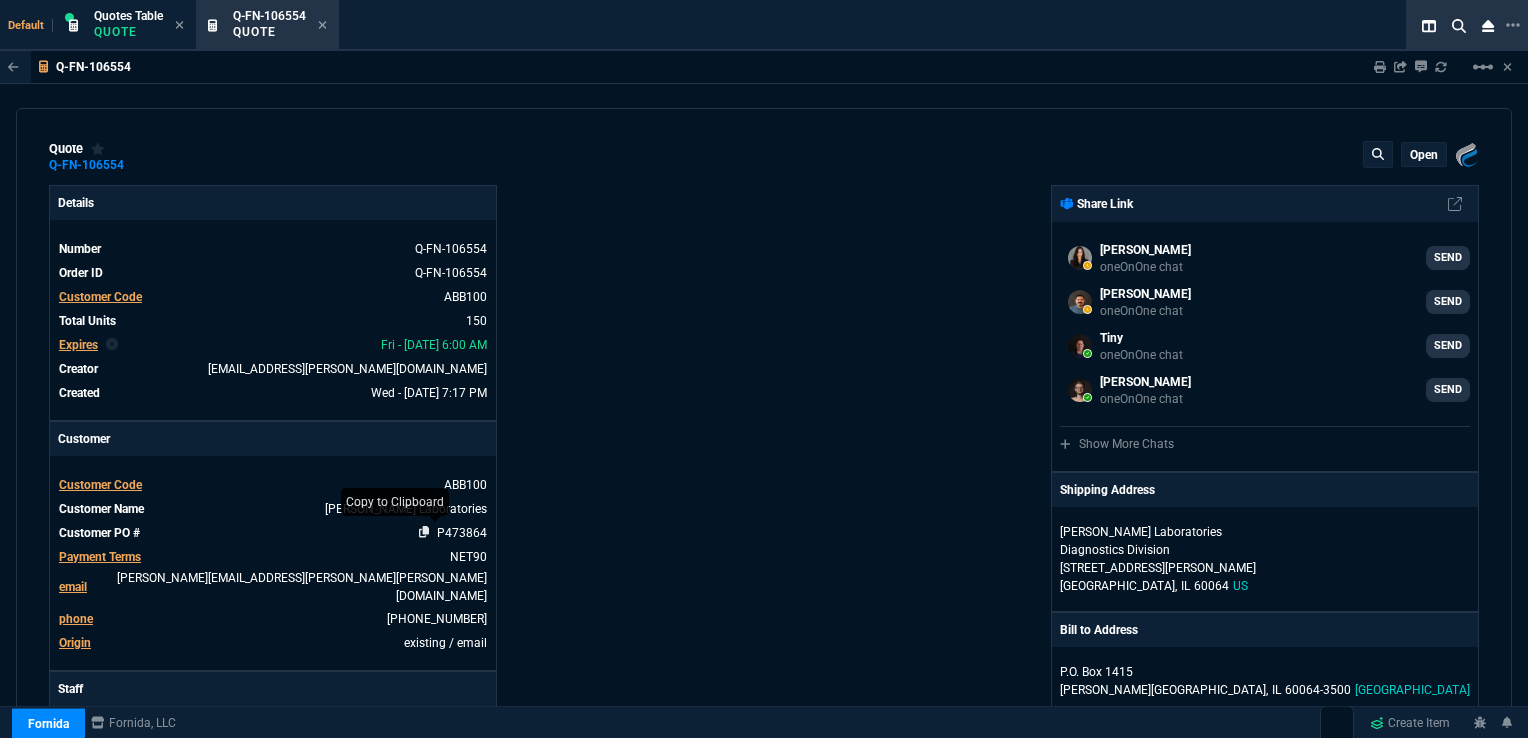 click 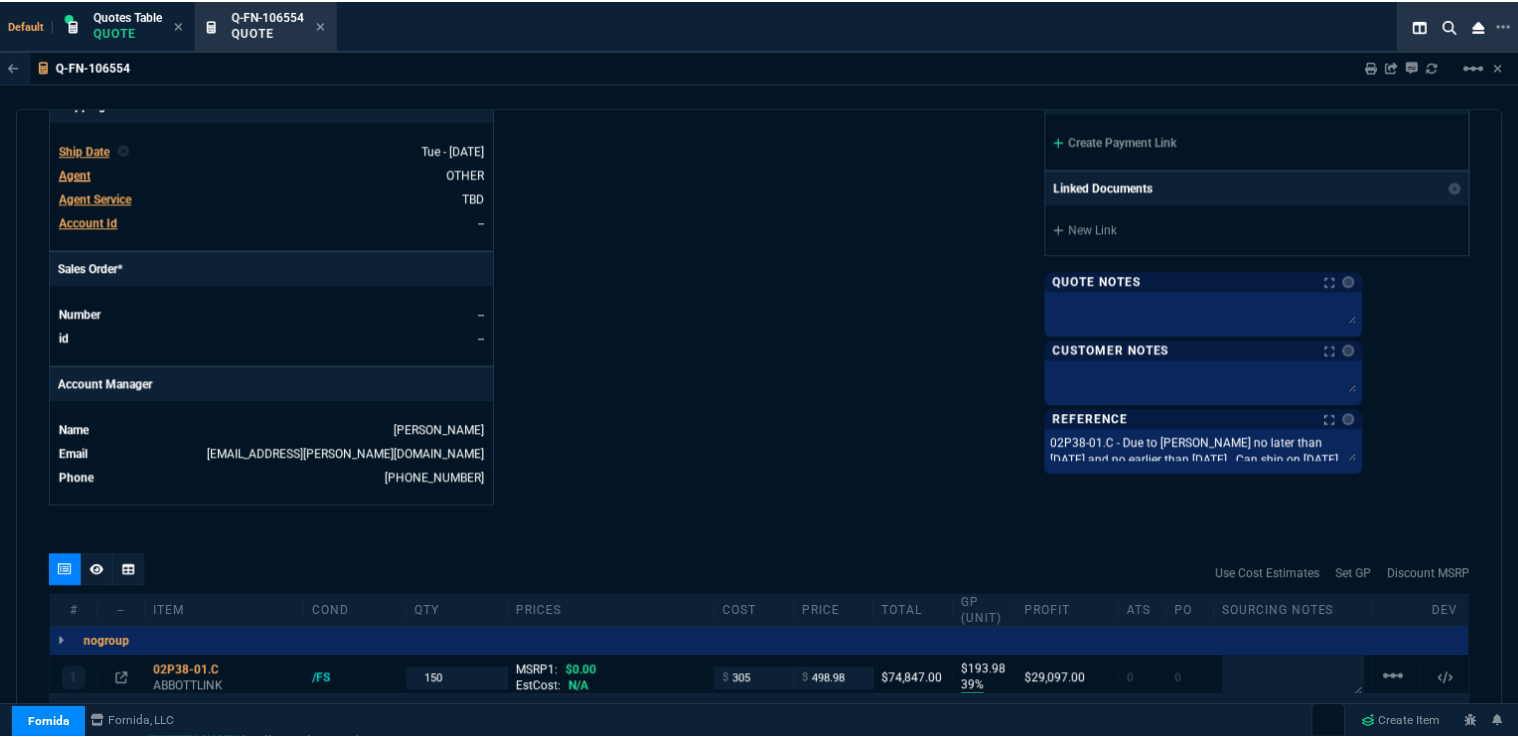 scroll, scrollTop: 0, scrollLeft: 0, axis: both 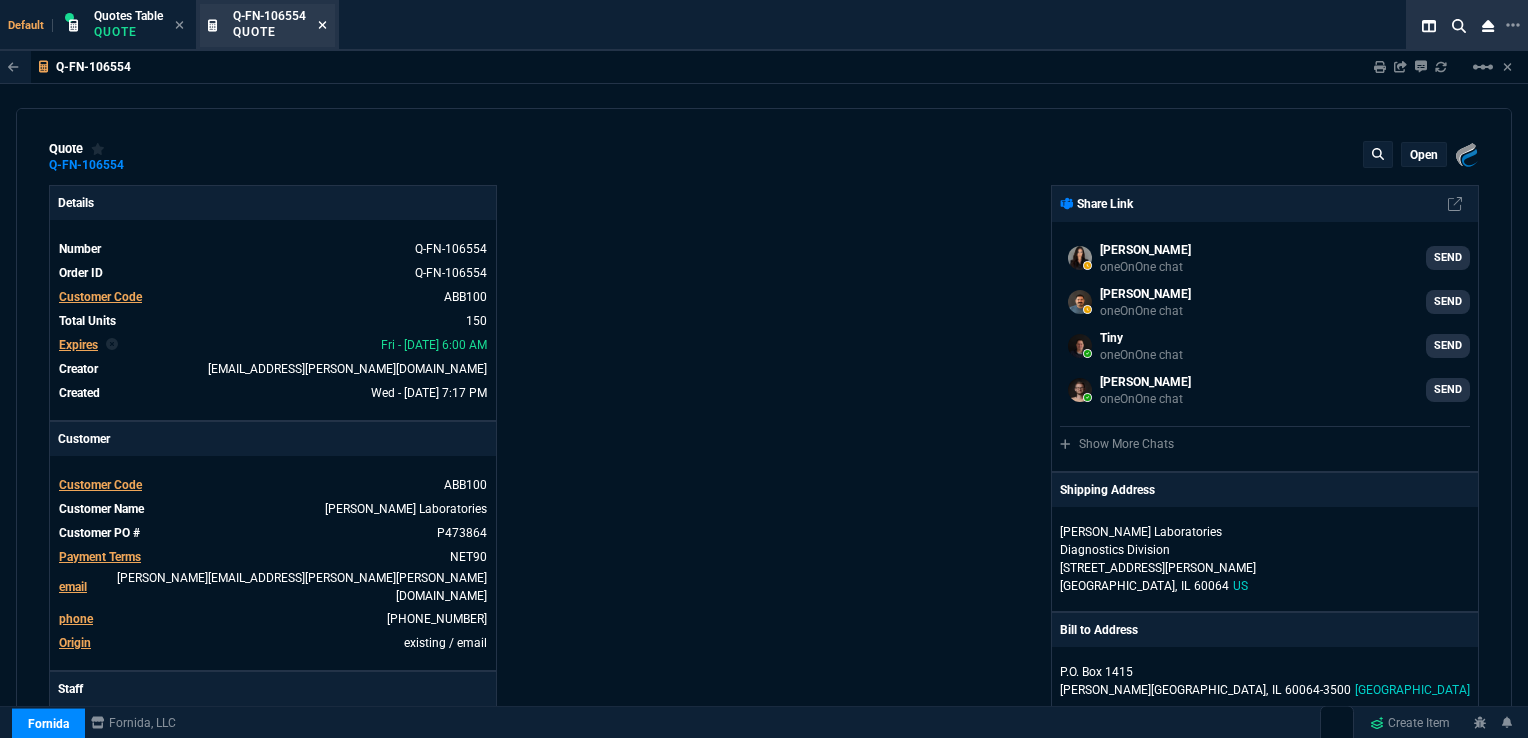 click 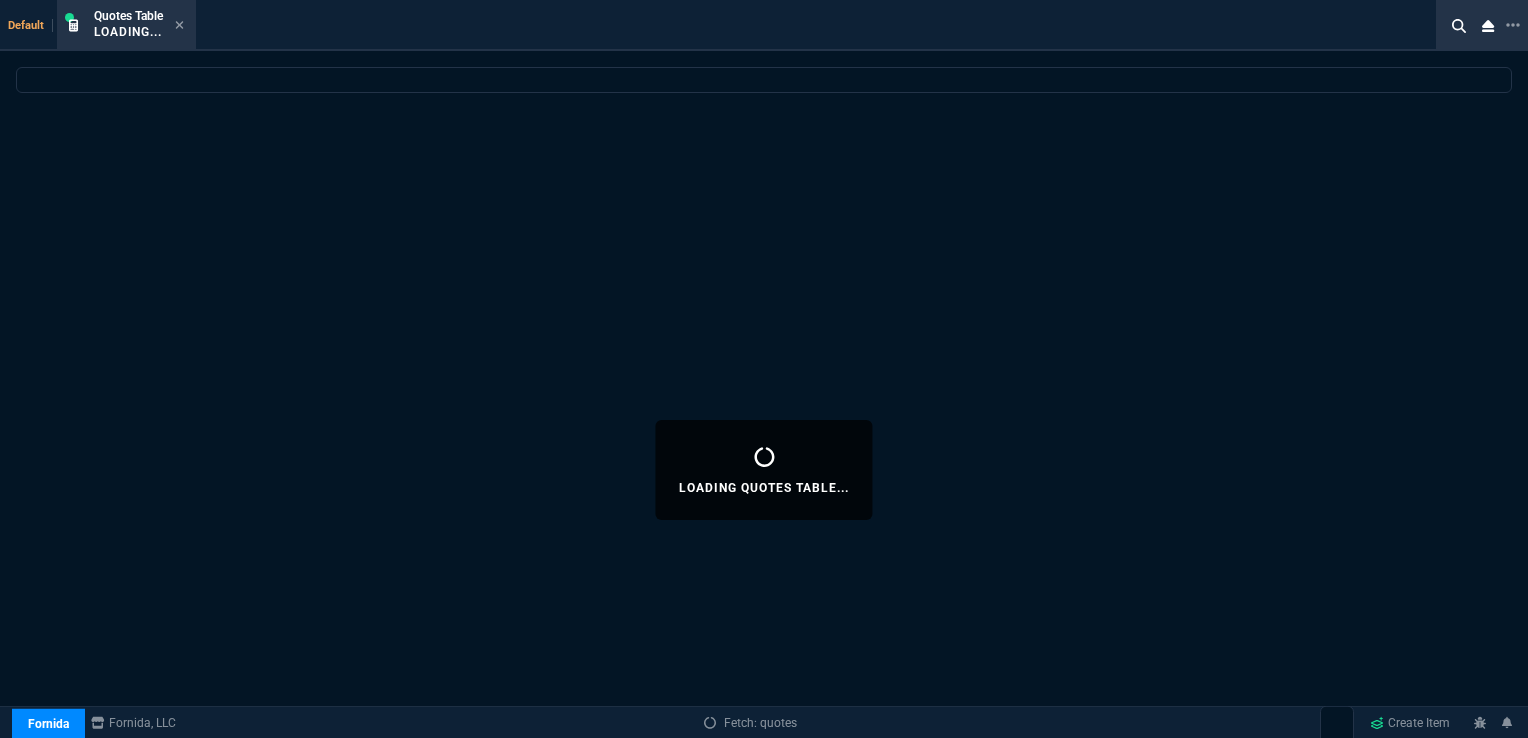 select 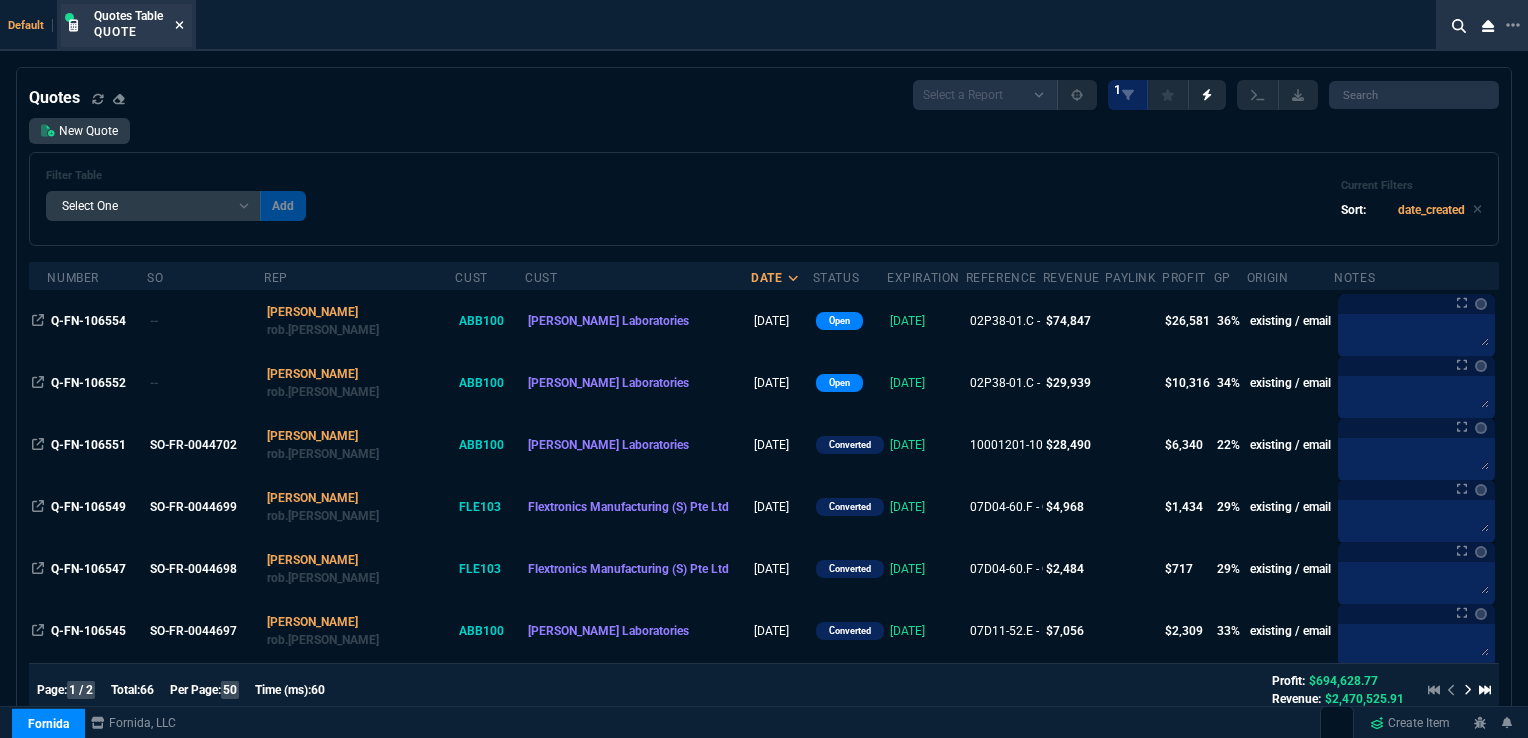 click 